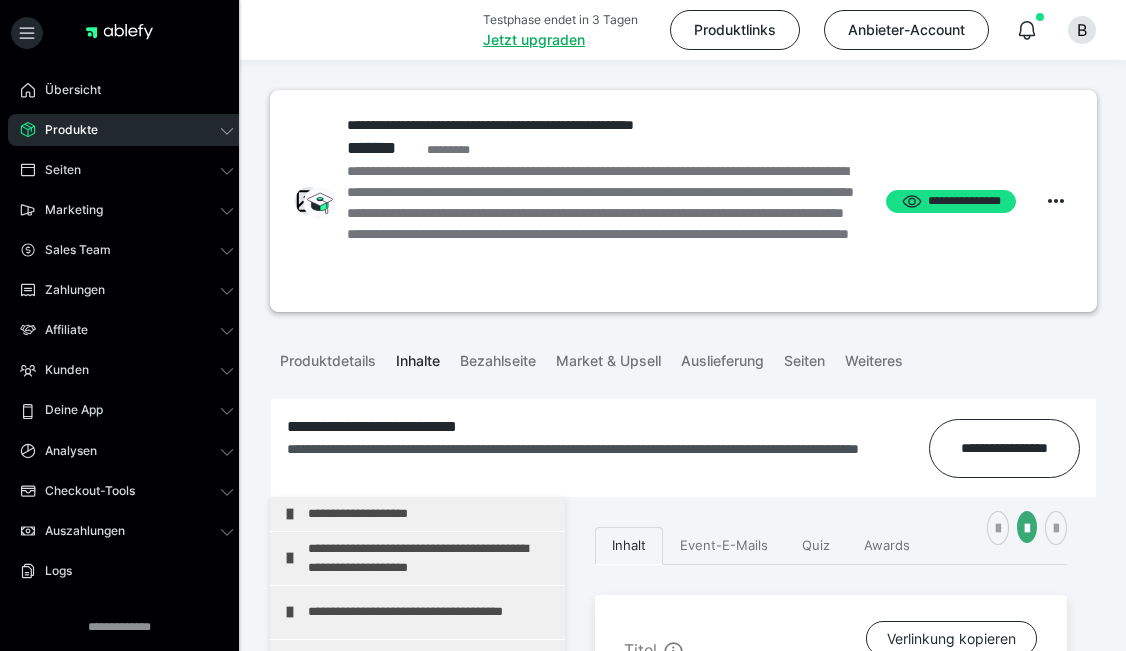 scroll, scrollTop: 435, scrollLeft: 0, axis: vertical 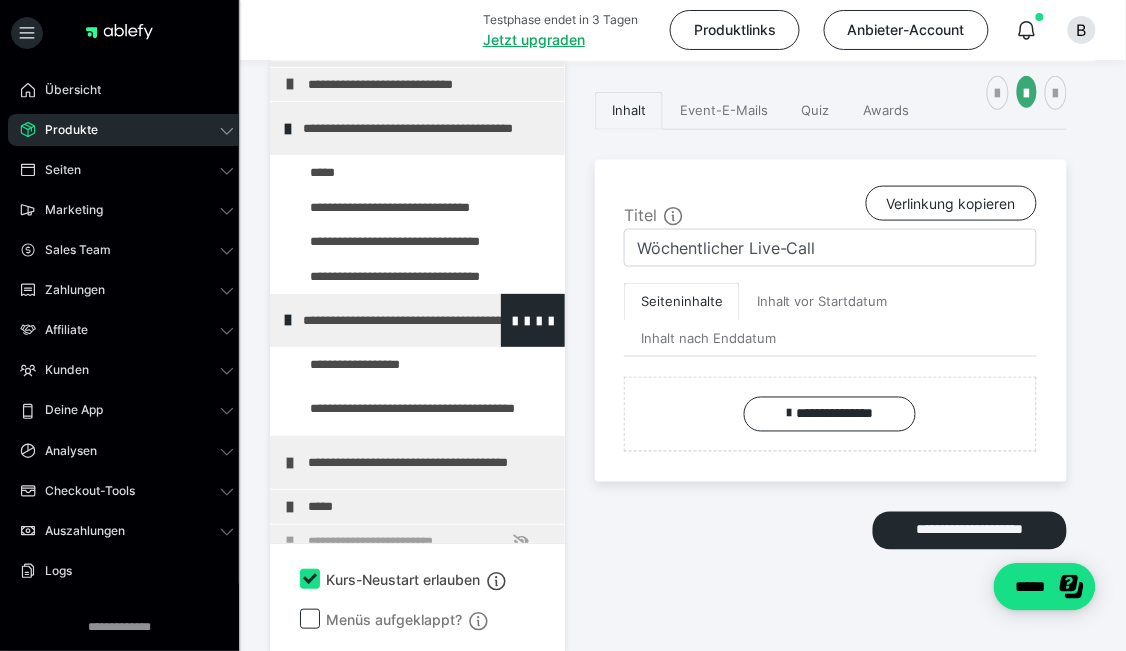 click at bounding box center (288, 320) 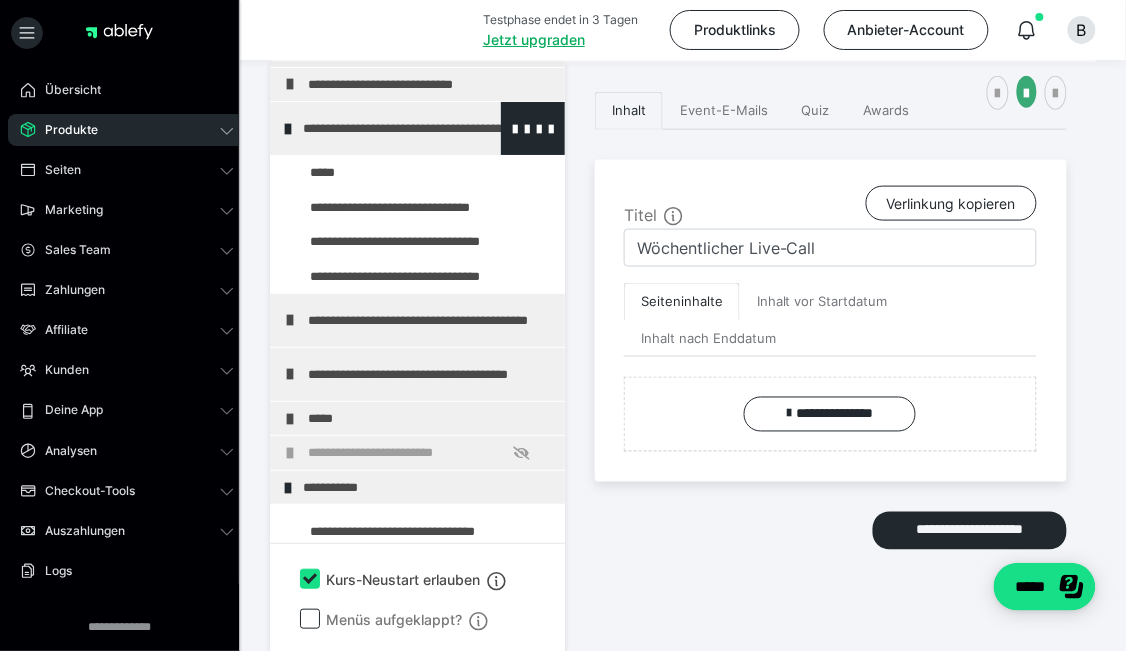 click on "**********" at bounding box center [418, 128] 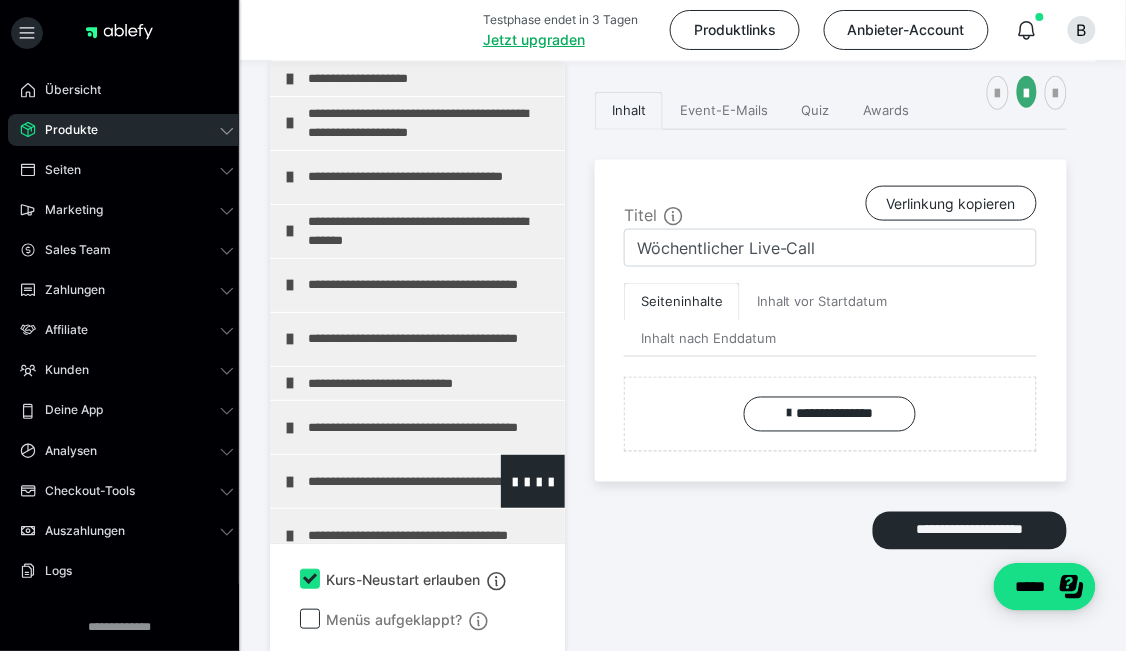 scroll, scrollTop: 200, scrollLeft: 0, axis: vertical 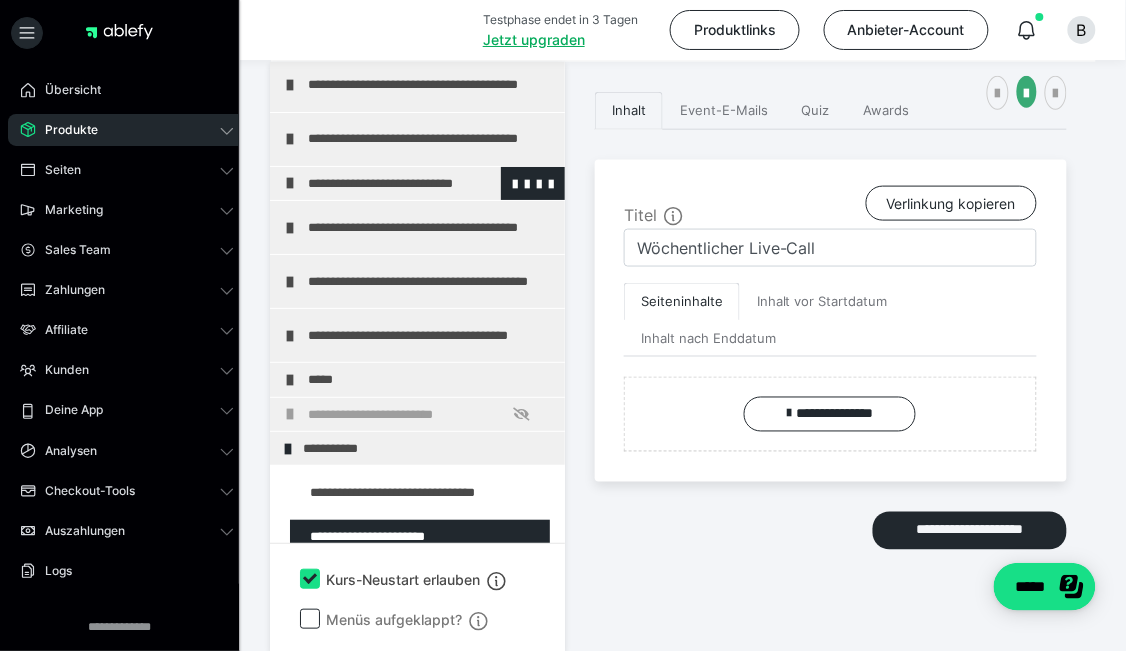 click at bounding box center [290, 183] 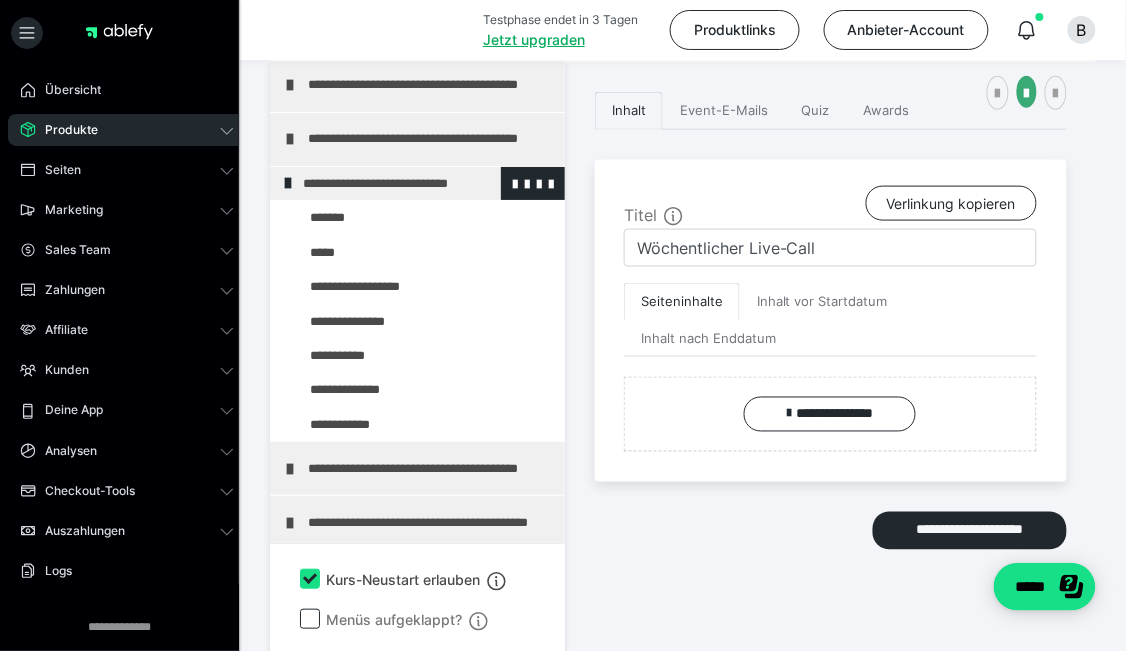 click at bounding box center (288, 183) 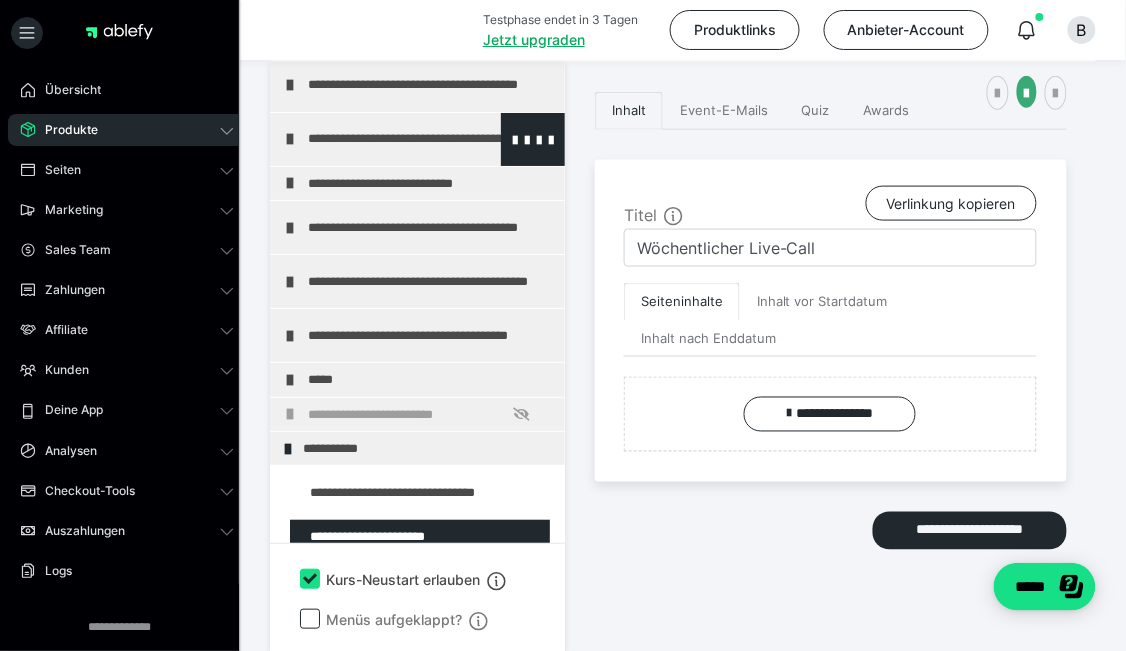 click at bounding box center (290, 139) 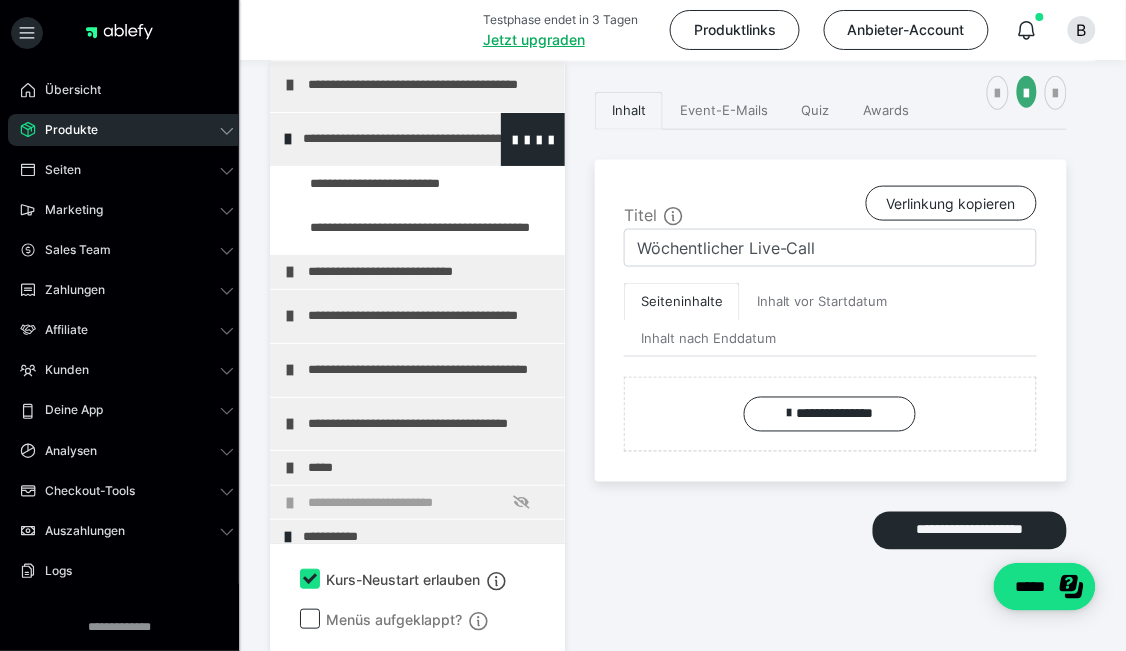 click at bounding box center (288, 139) 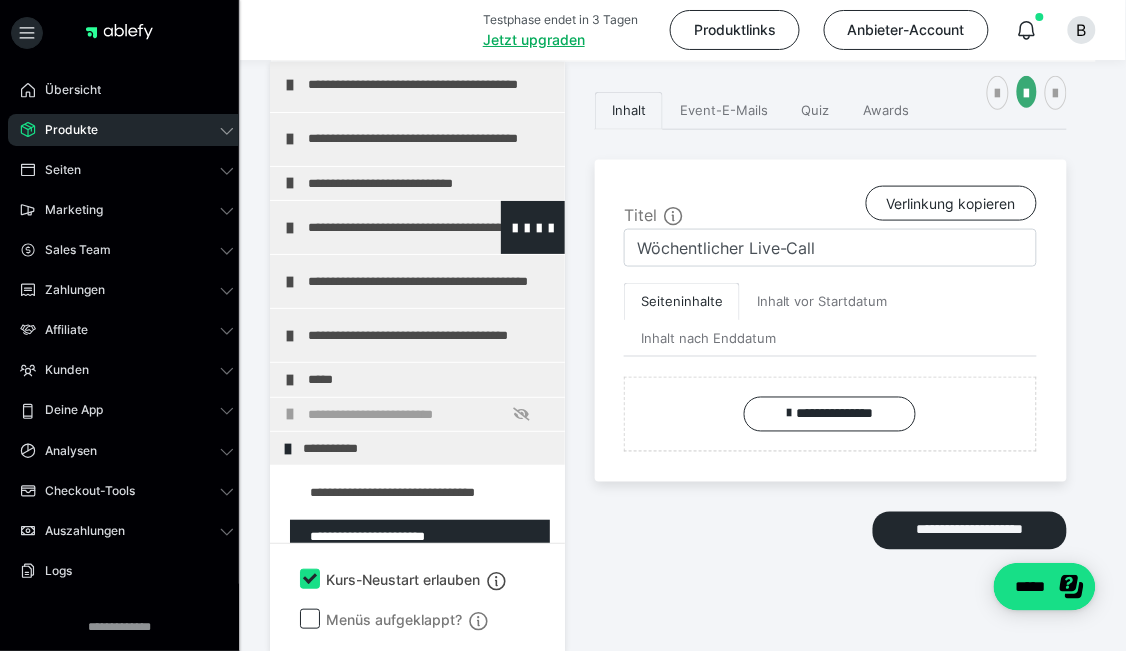 click at bounding box center (290, 228) 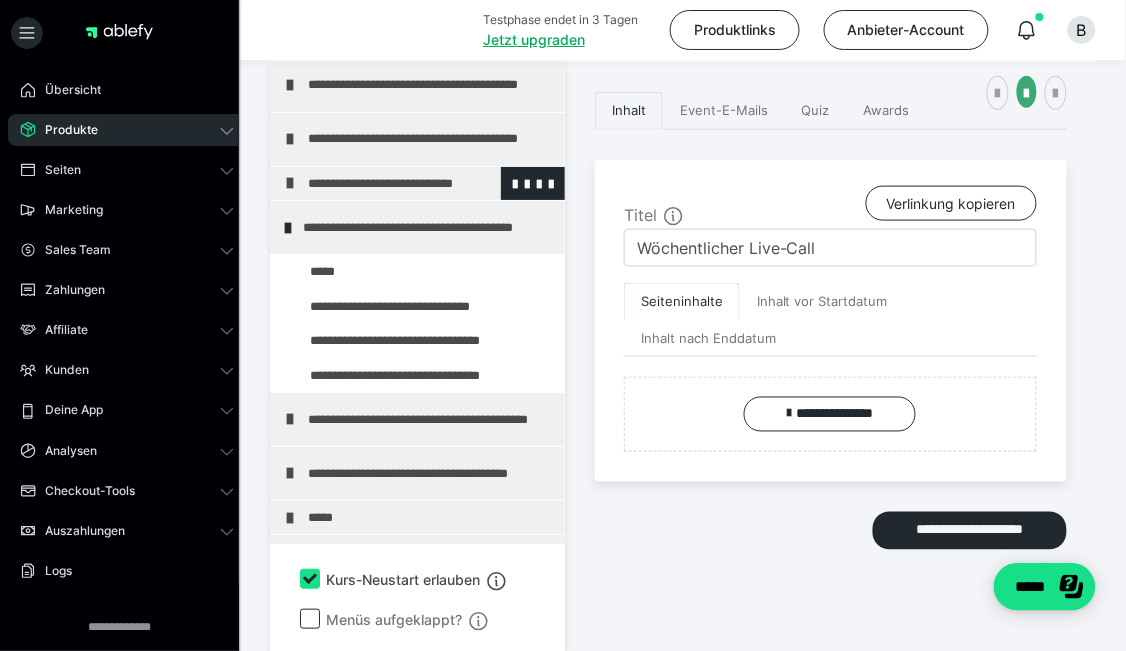 click on "**********" at bounding box center (423, 183) 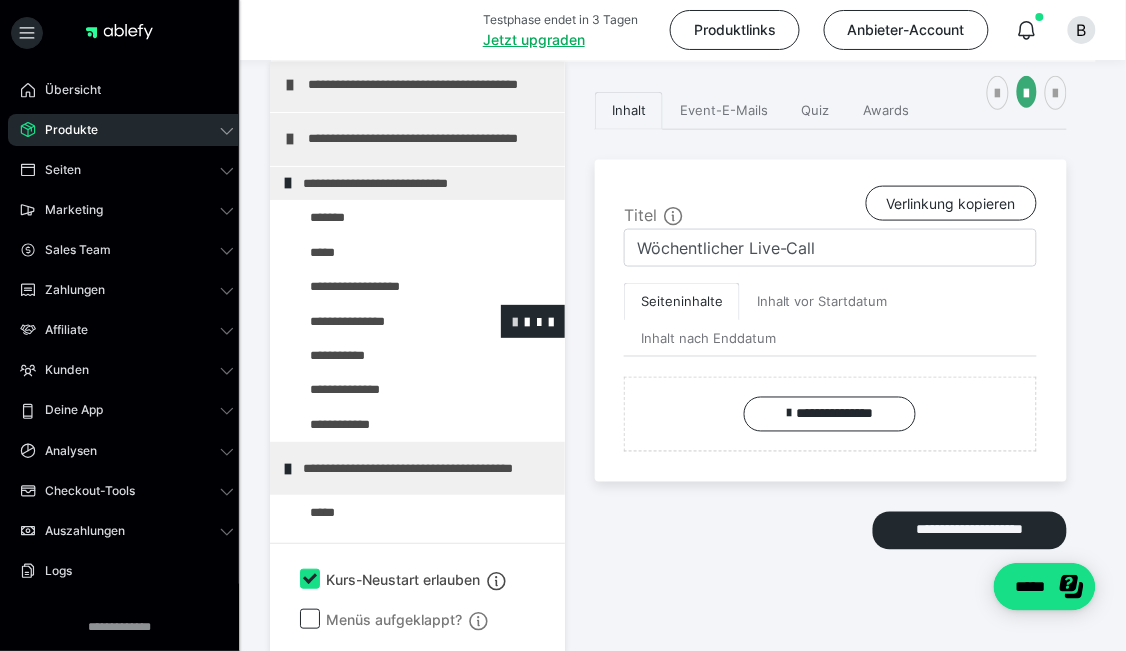 click at bounding box center [515, 321] 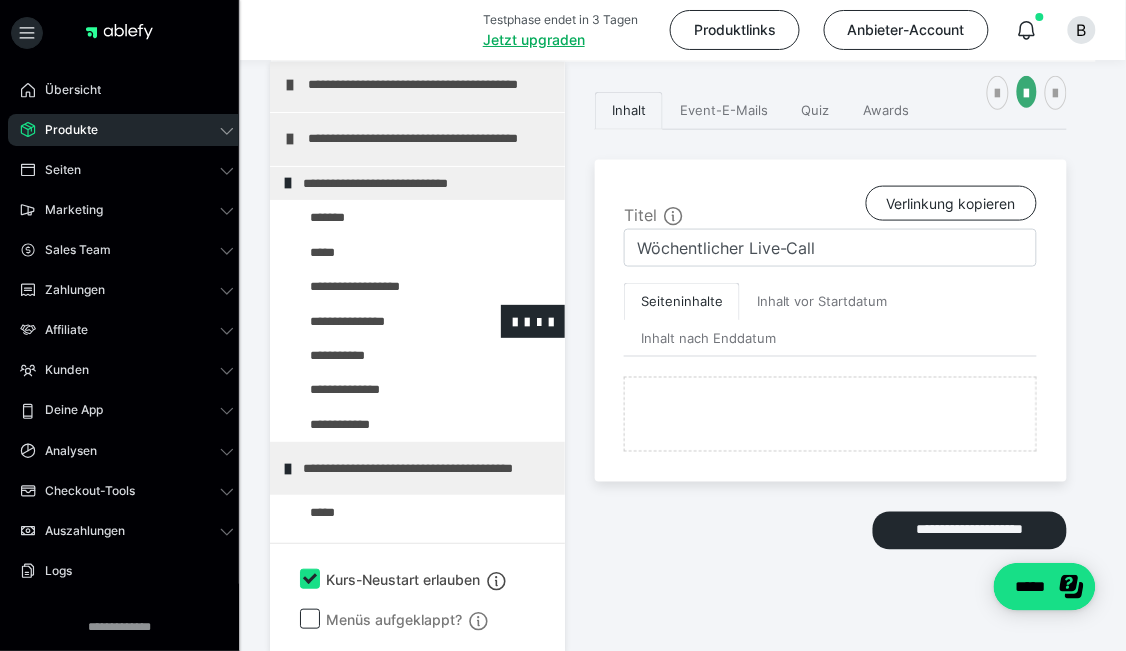 click at bounding box center [375, 321] 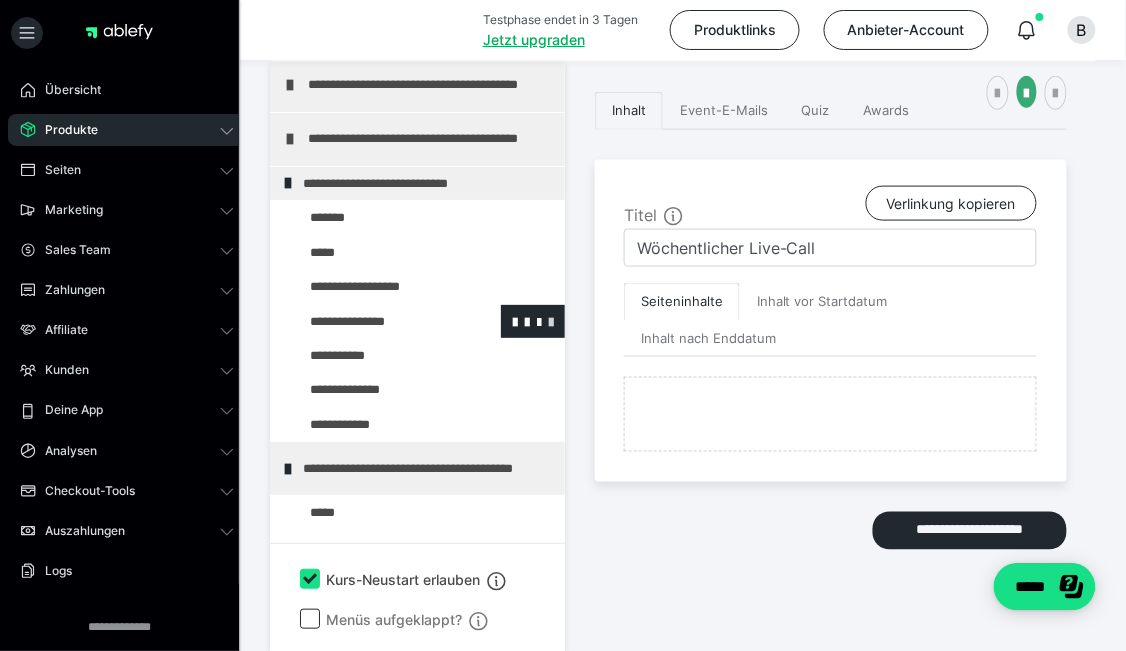 click at bounding box center [551, 321] 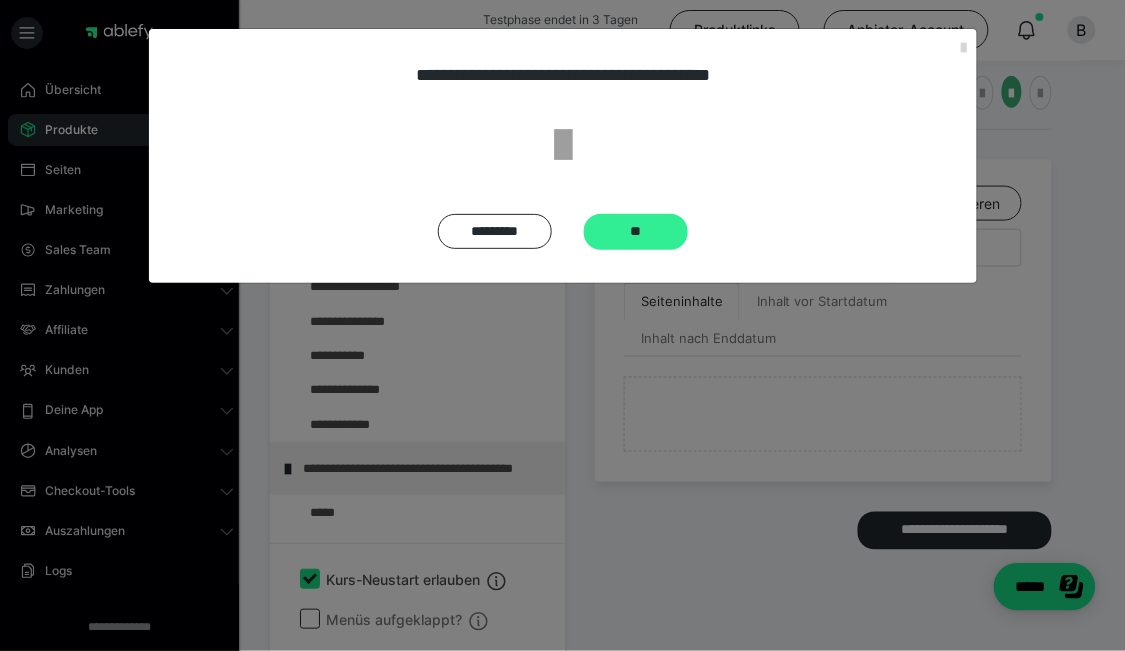 click on "**" at bounding box center [636, 232] 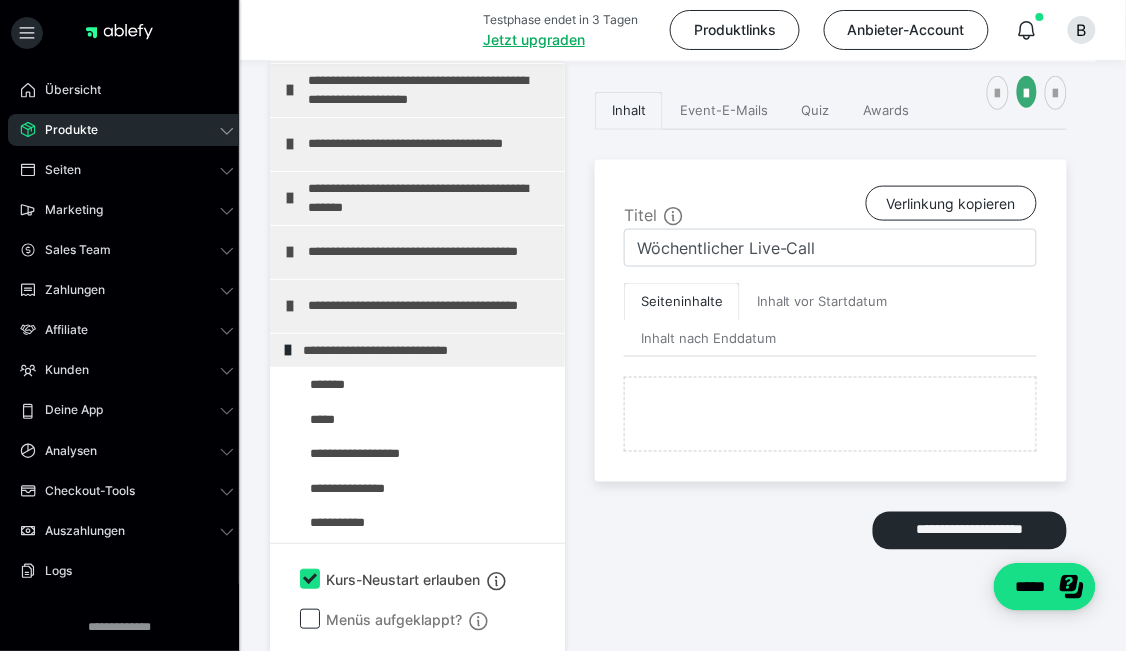 scroll, scrollTop: 30, scrollLeft: 0, axis: vertical 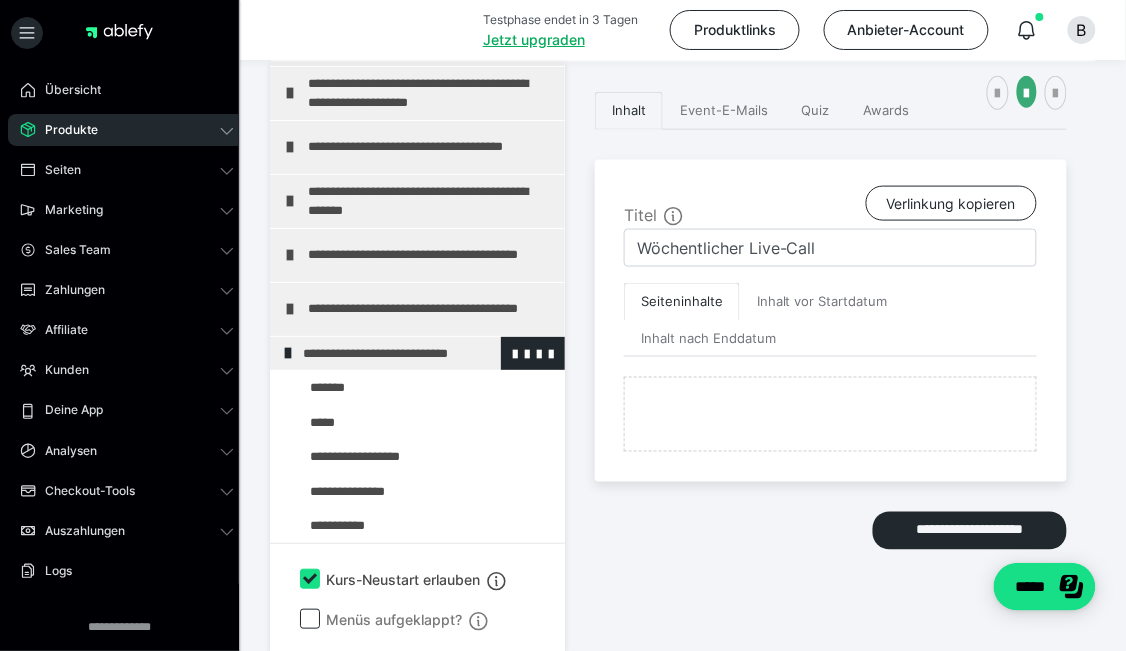 click at bounding box center (288, 353) 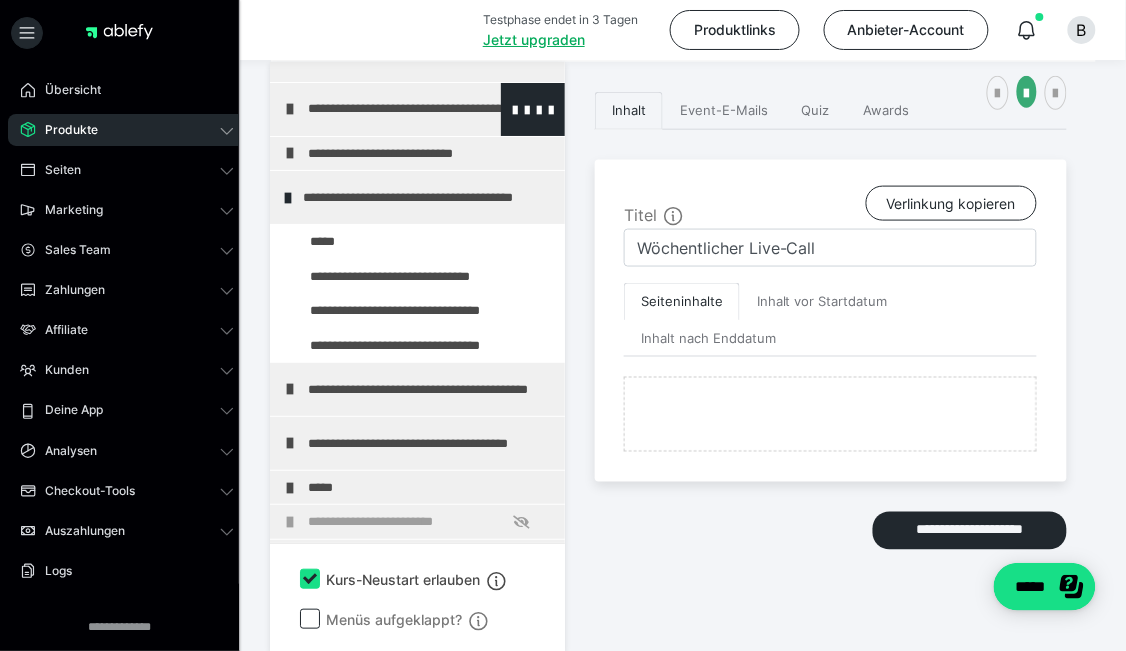 scroll, scrollTop: 230, scrollLeft: 0, axis: vertical 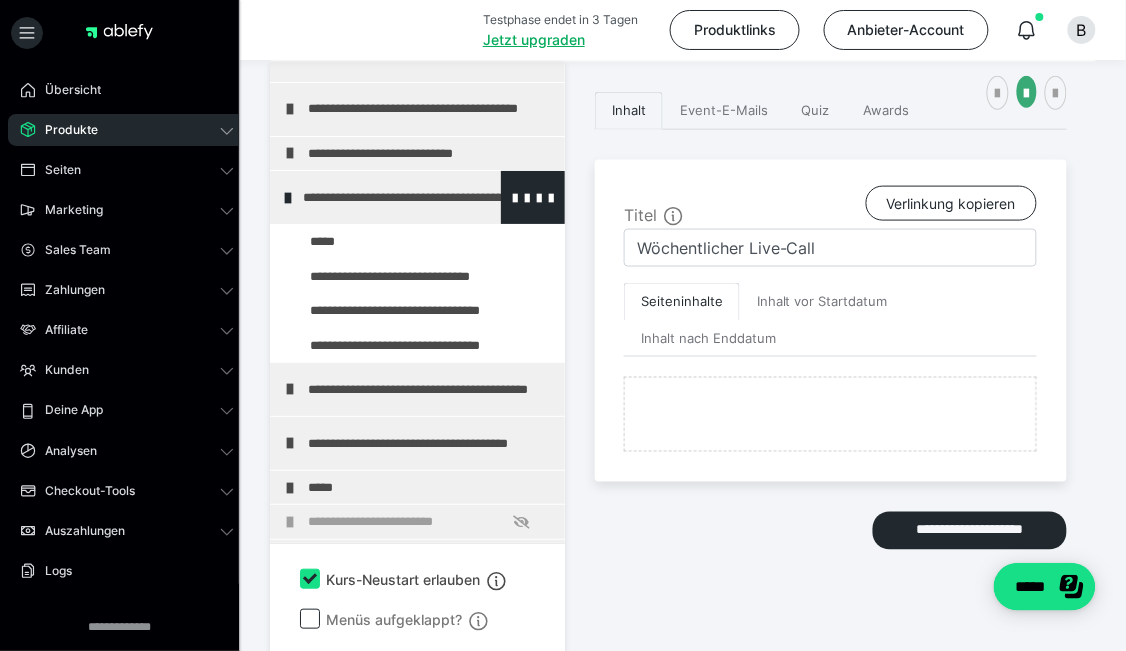 click at bounding box center (288, 198) 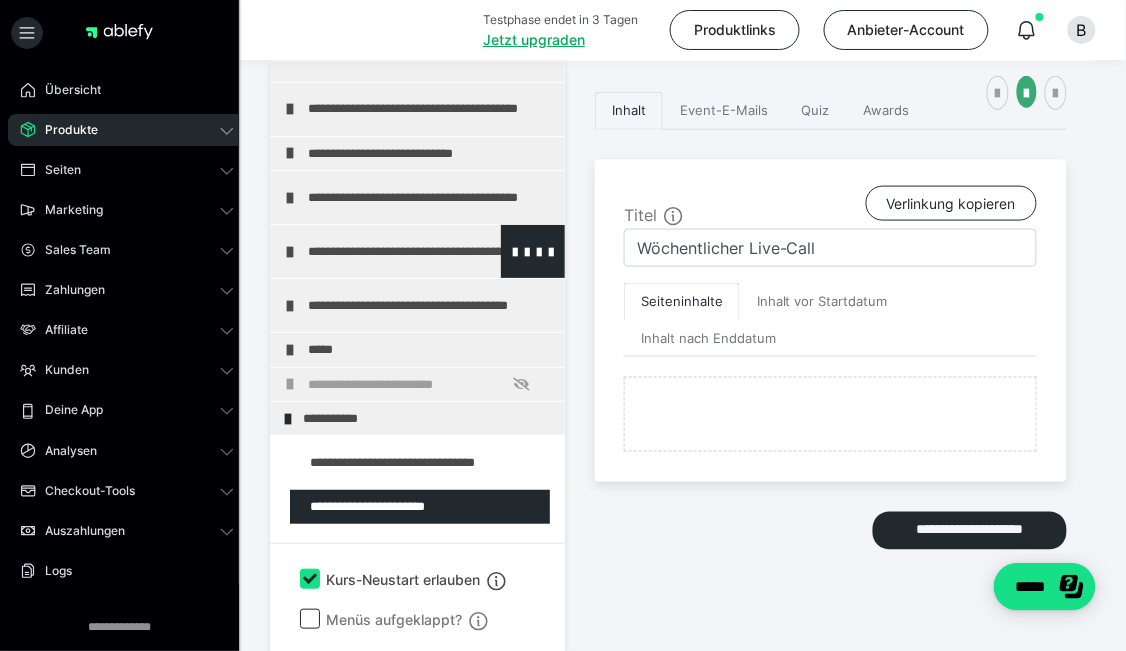 click on "**********" at bounding box center [417, 251] 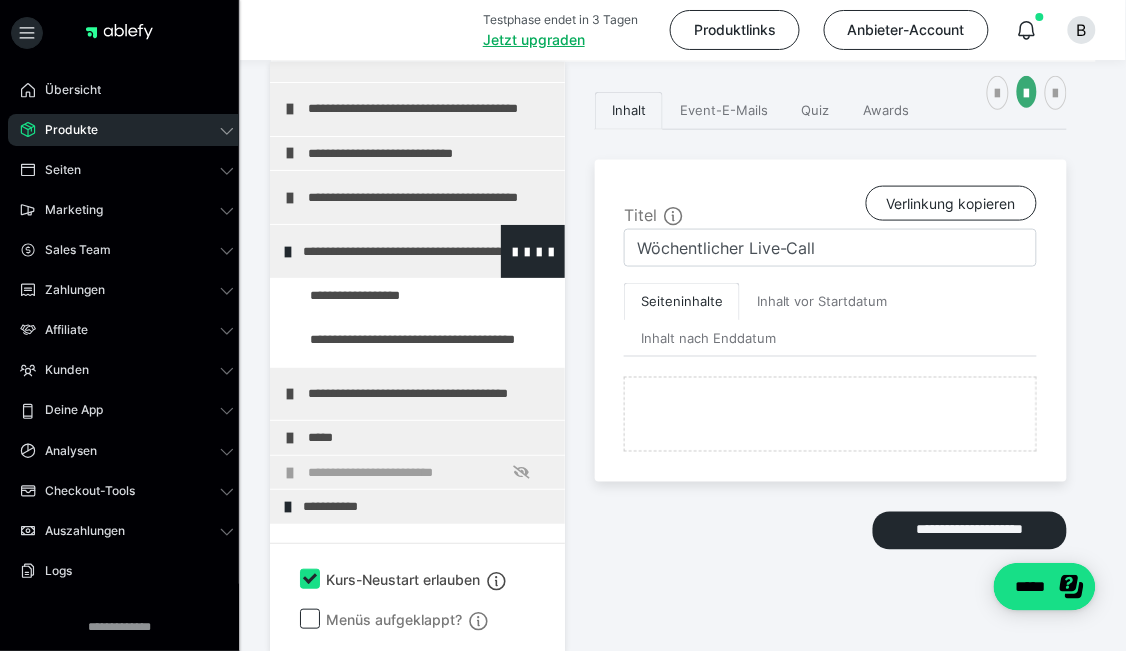 click at bounding box center (288, 252) 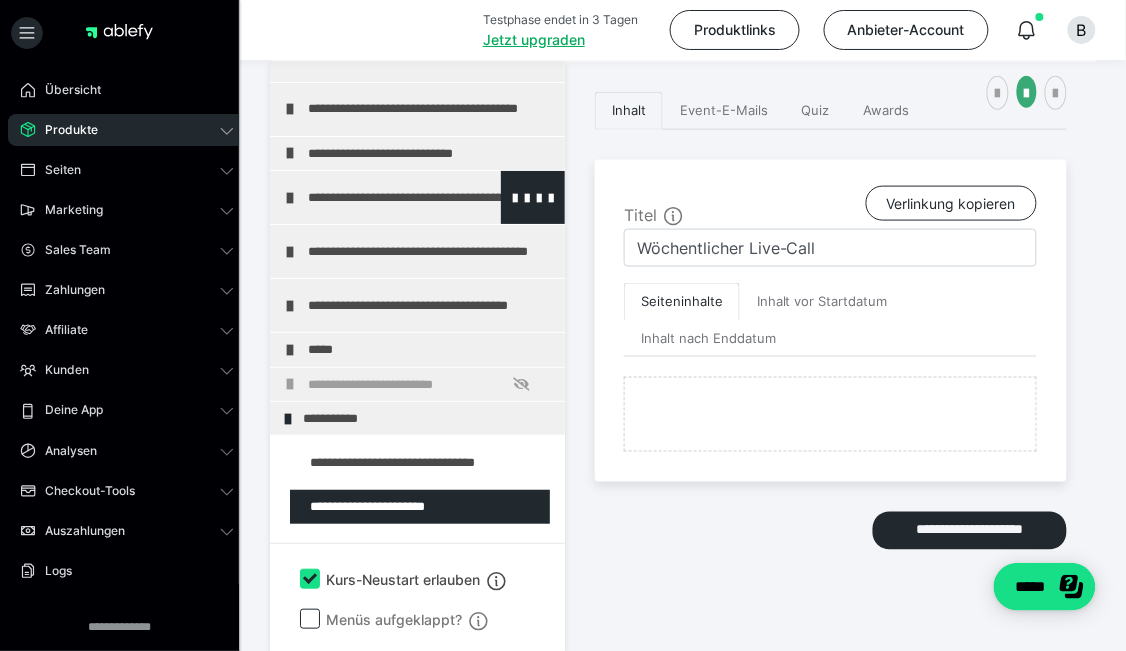 click on "**********" at bounding box center (417, 197) 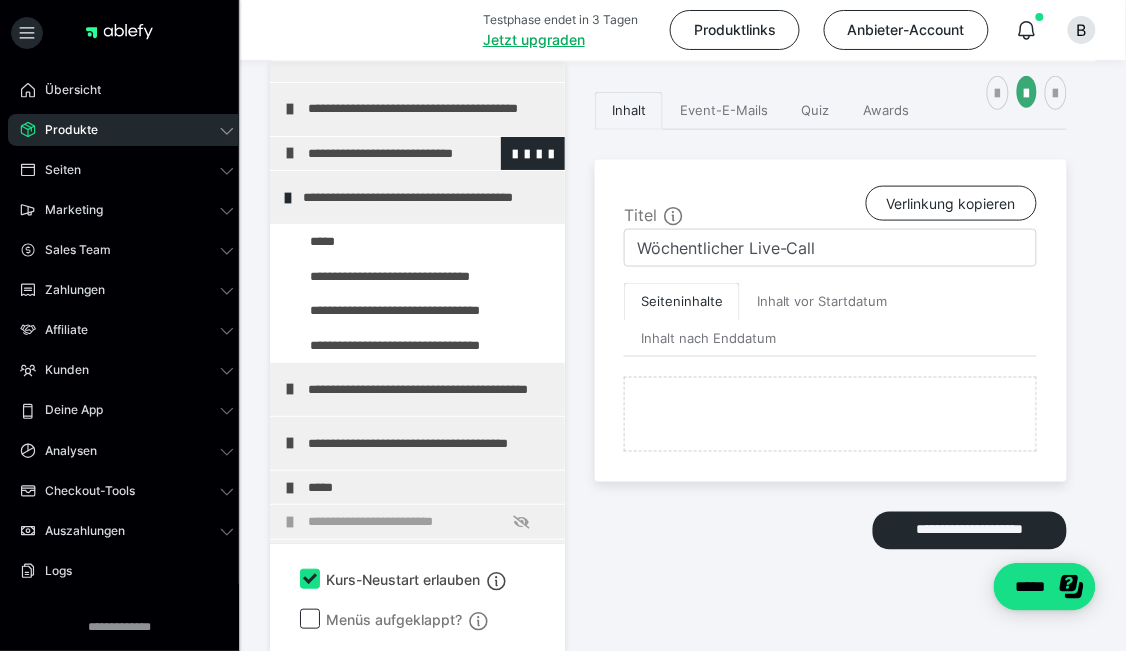 click at bounding box center [290, 153] 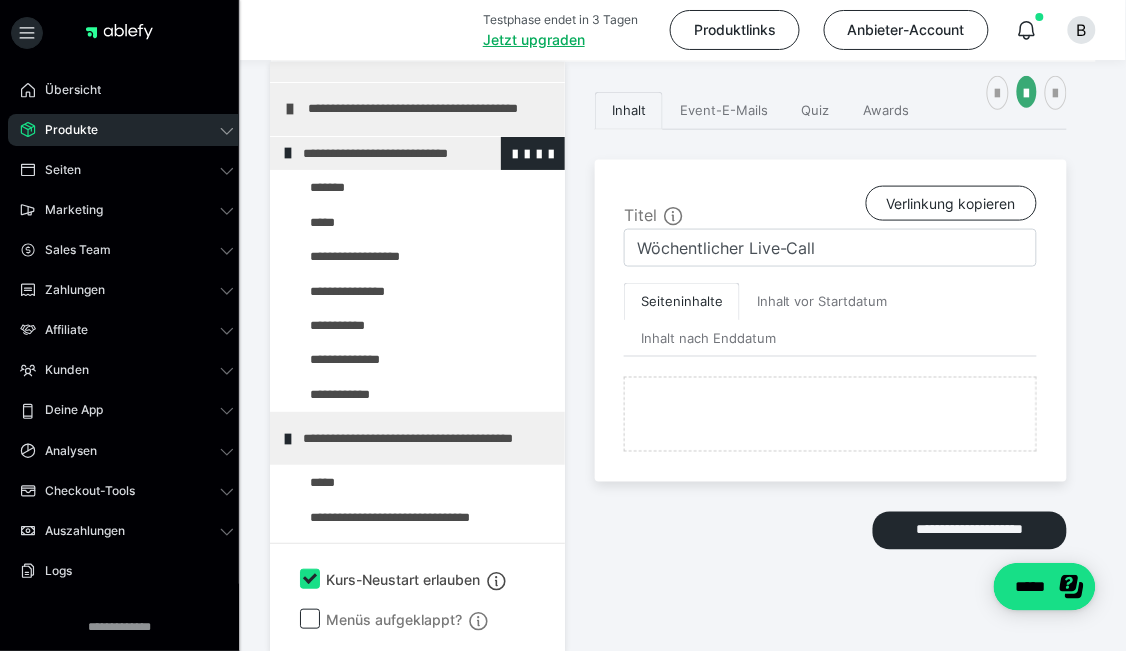 click at bounding box center (288, 153) 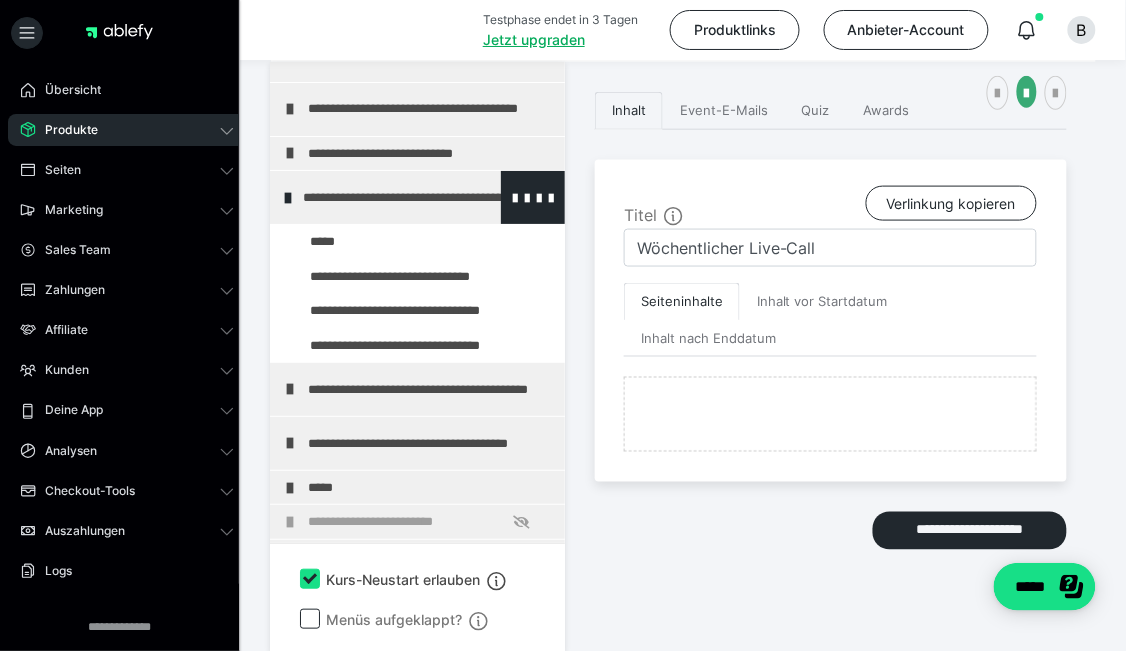 click at bounding box center (288, 198) 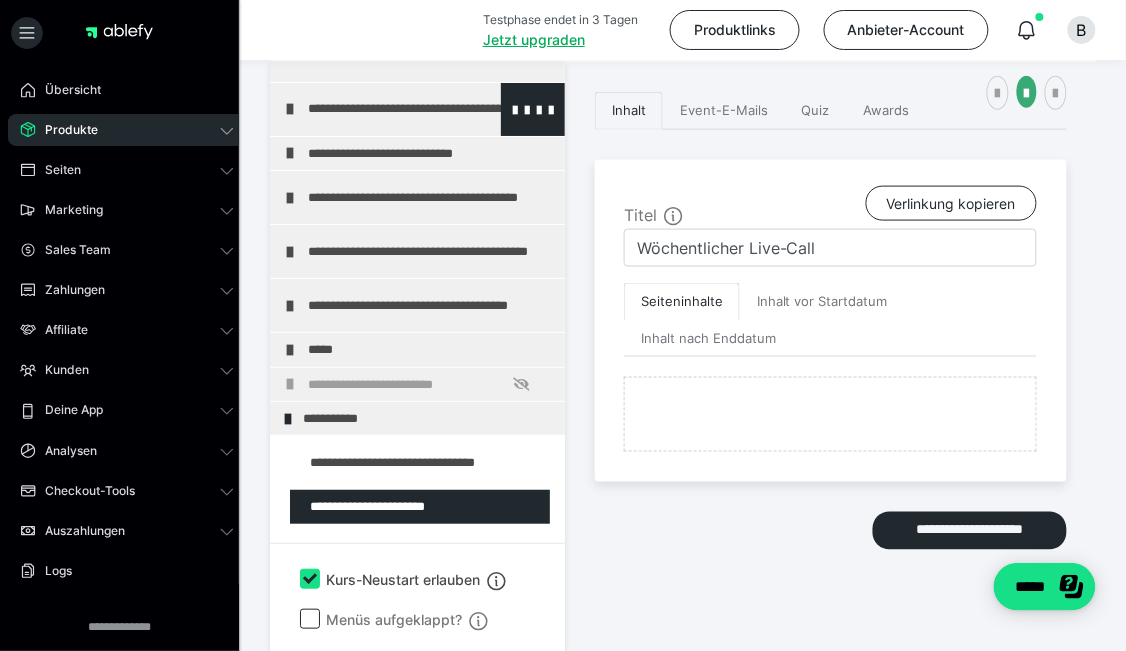 click on "**********" at bounding box center [423, 109] 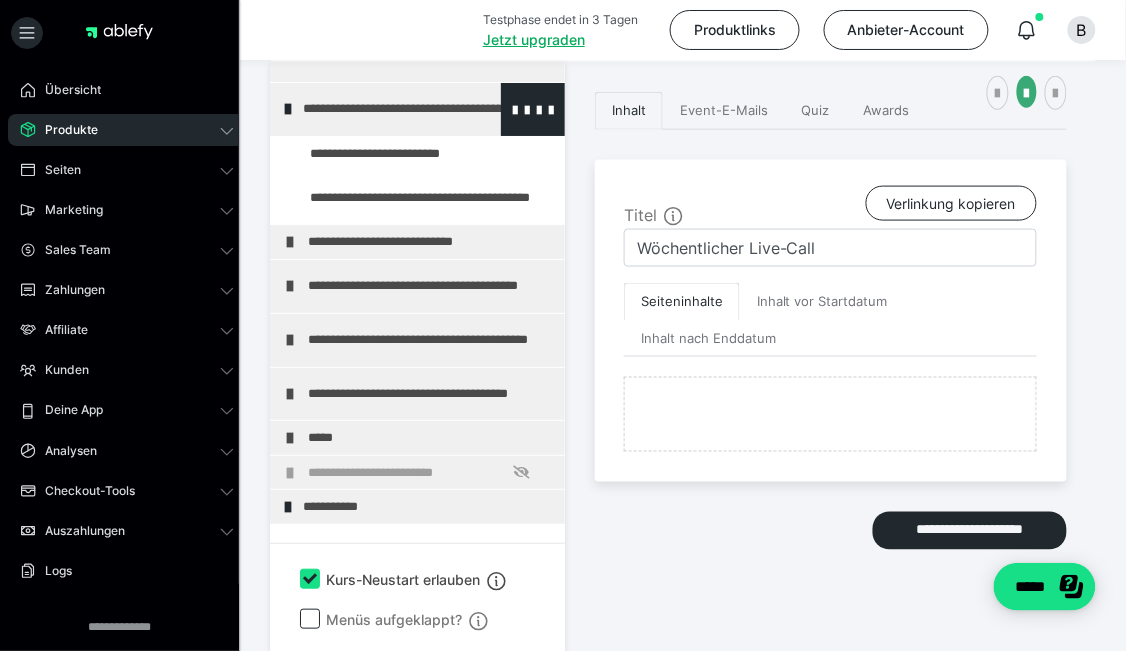 click on "**********" at bounding box center [417, 109] 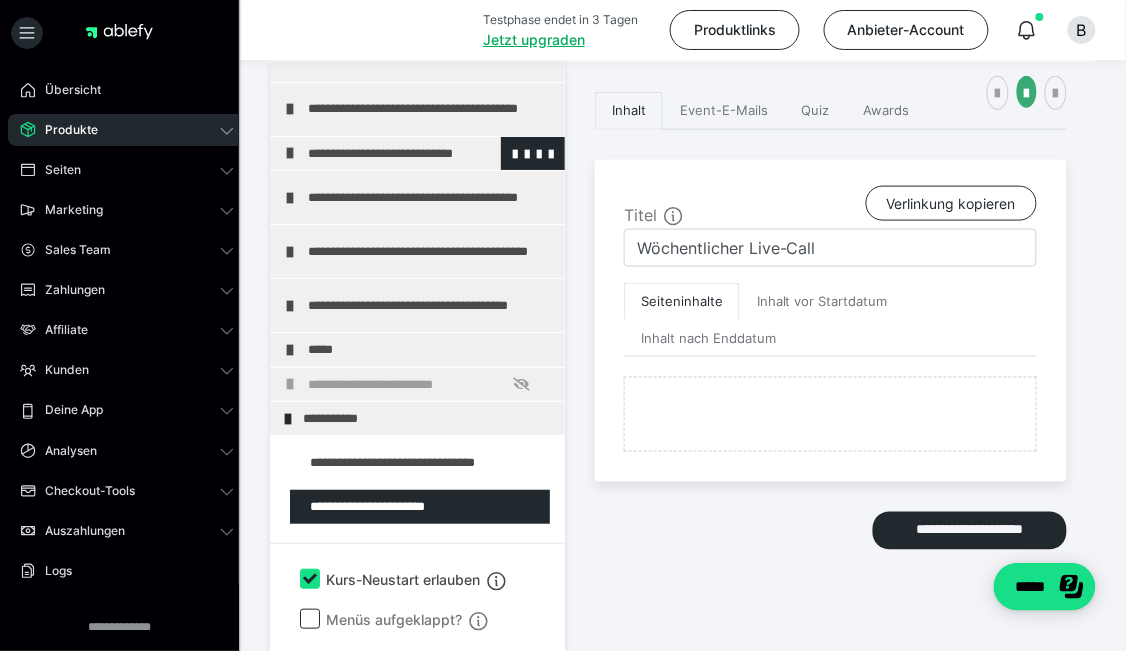 click on "**********" at bounding box center [417, 153] 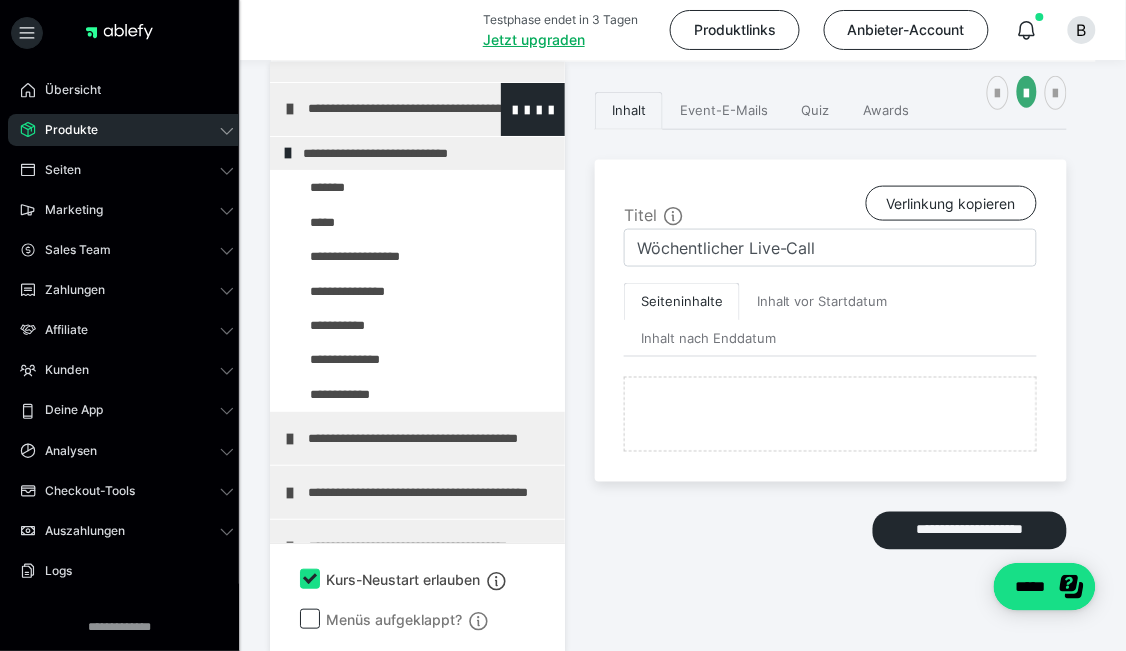 click on "**********" at bounding box center [417, 109] 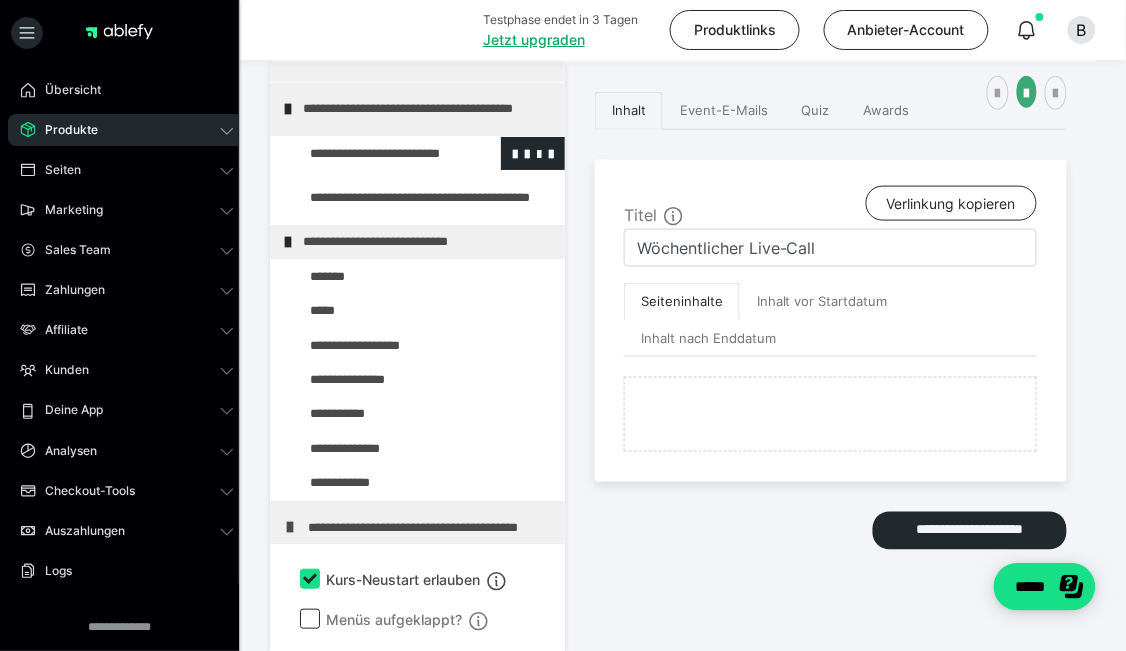 click at bounding box center [375, 153] 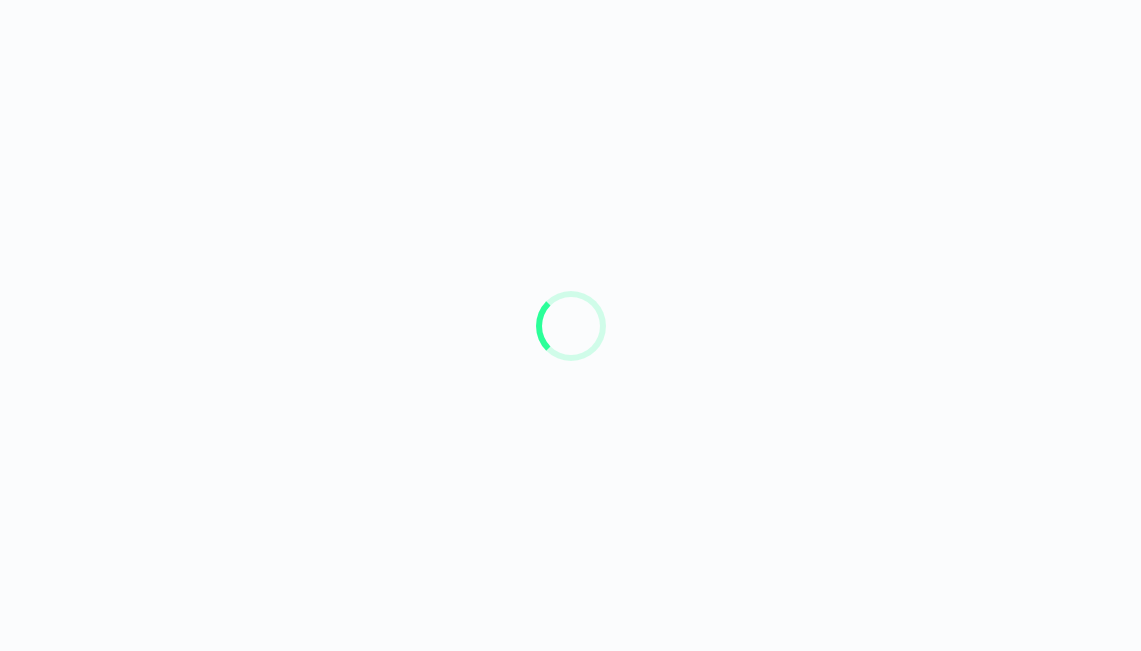 scroll, scrollTop: 0, scrollLeft: 0, axis: both 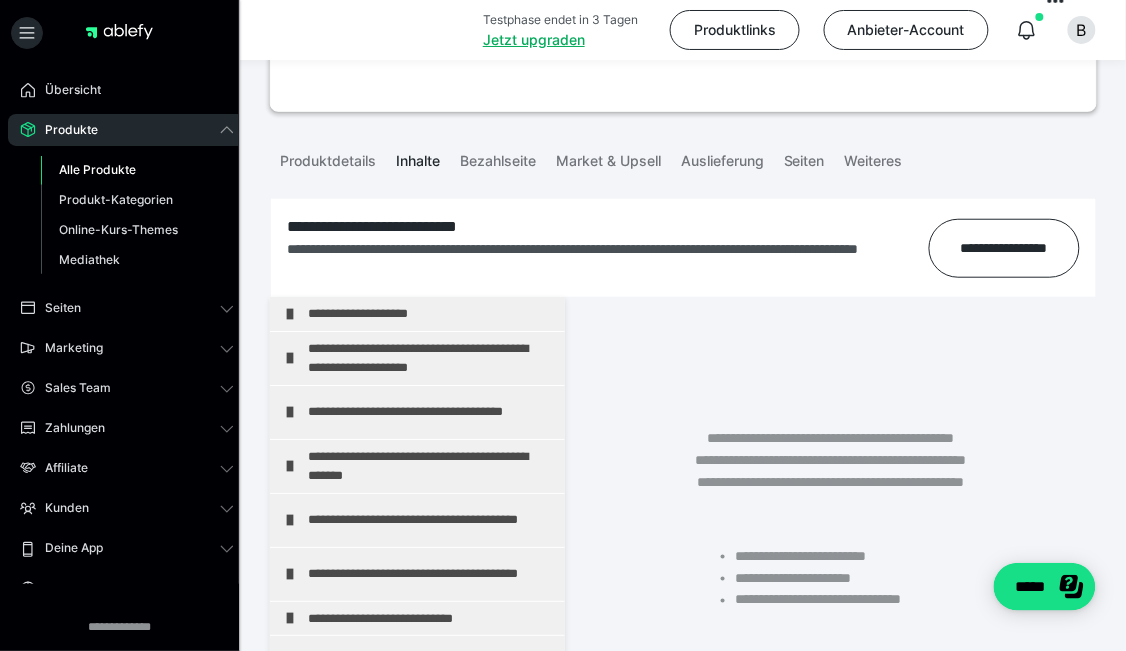 click on "Inhalte" at bounding box center [418, 157] 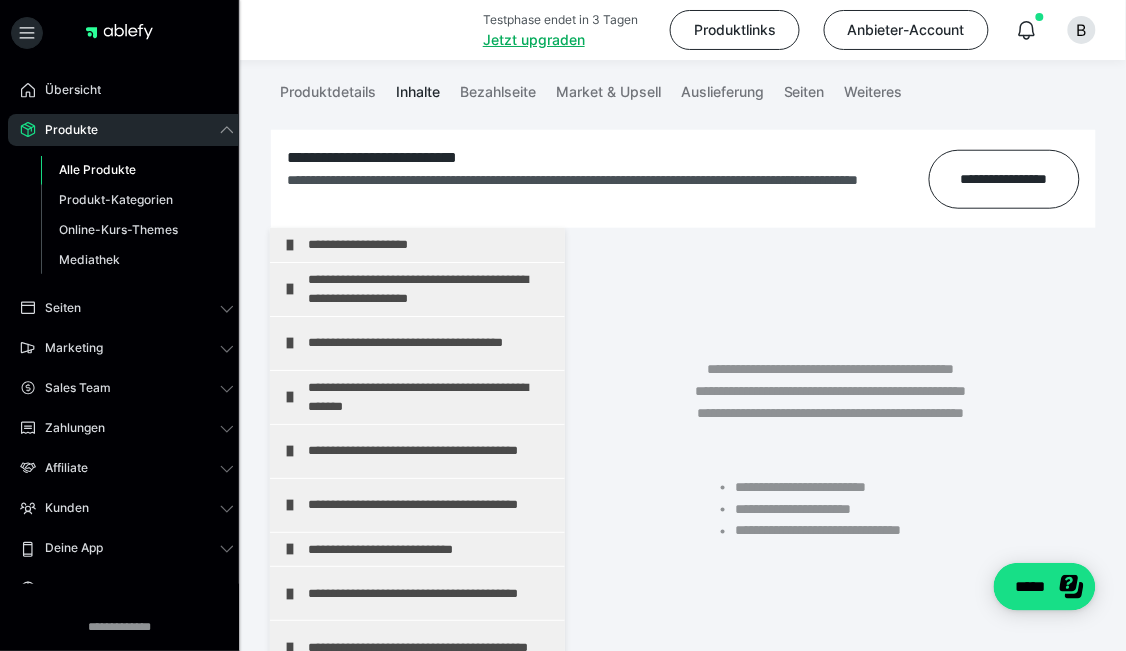 scroll, scrollTop: 299, scrollLeft: 0, axis: vertical 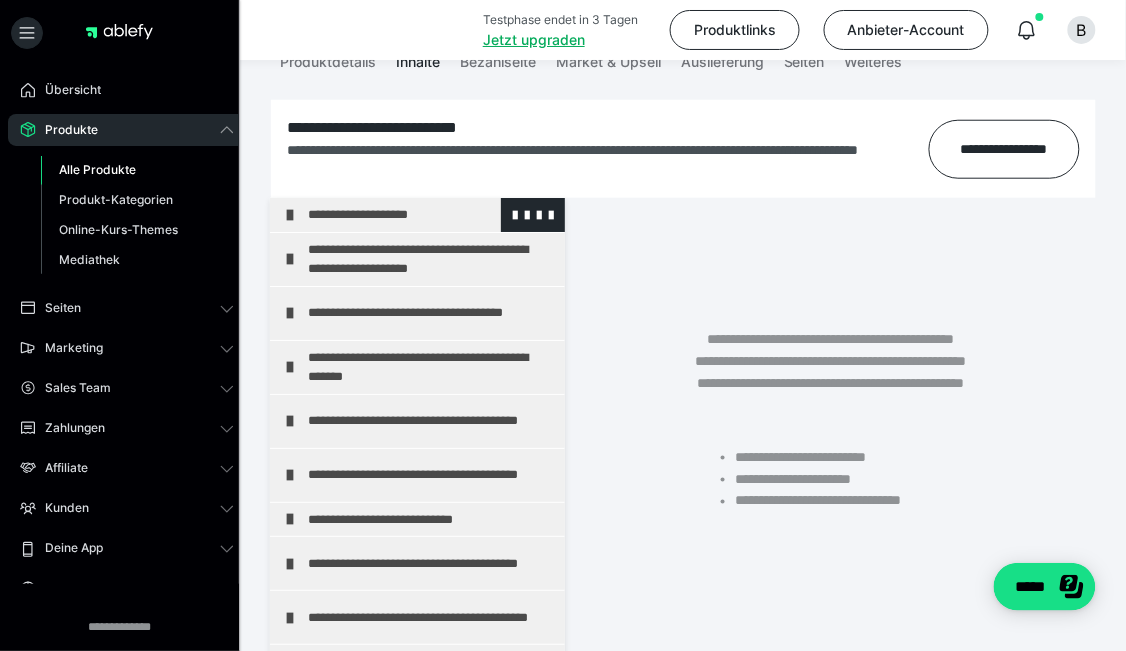 click at bounding box center [290, 215] 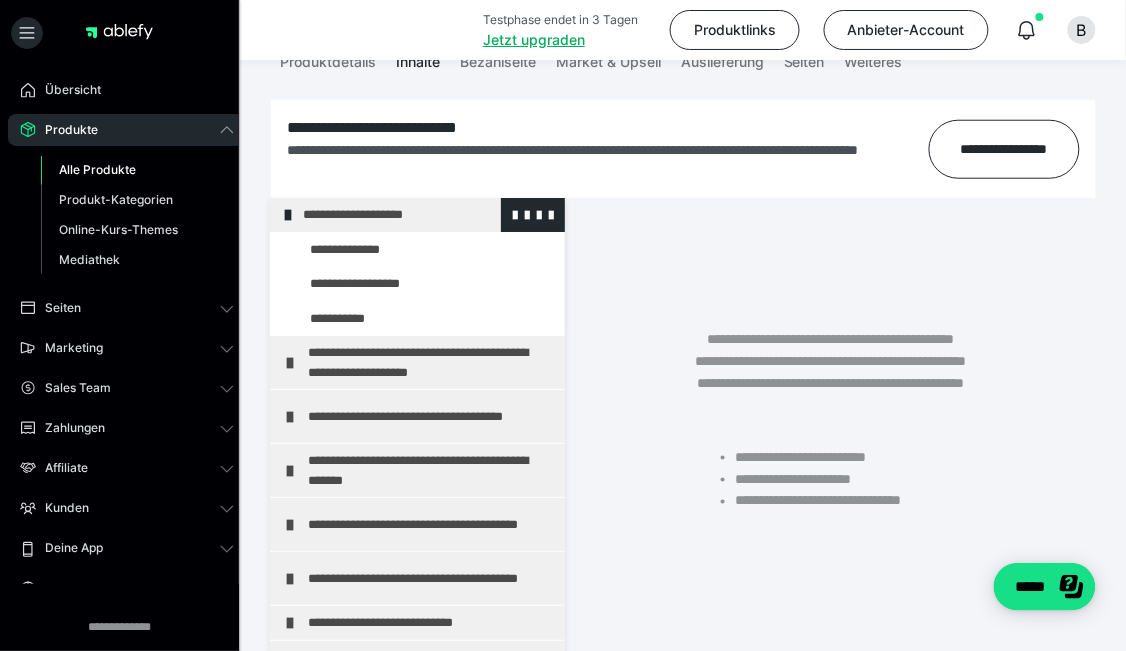 click at bounding box center (288, 215) 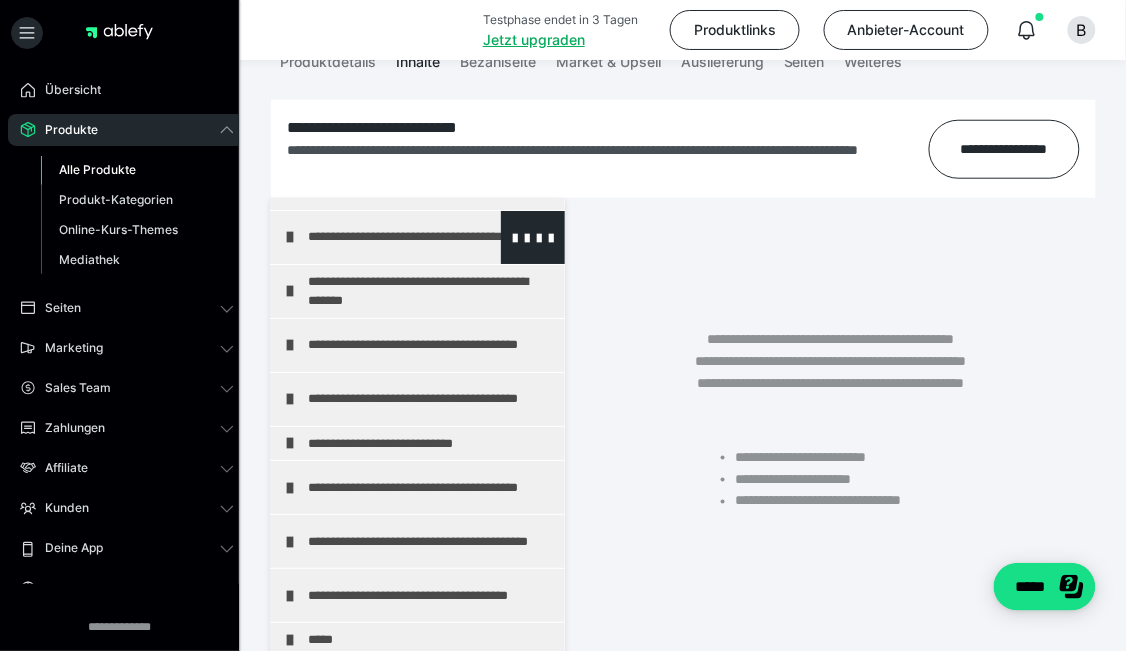 scroll, scrollTop: 99, scrollLeft: 0, axis: vertical 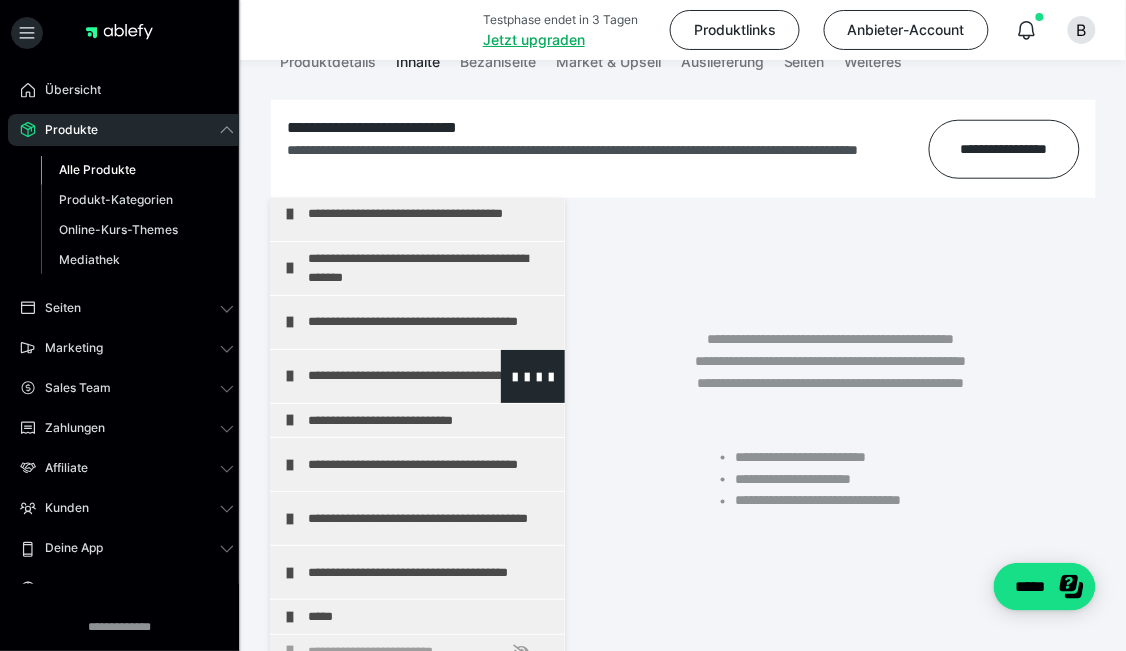 click at bounding box center [290, 376] 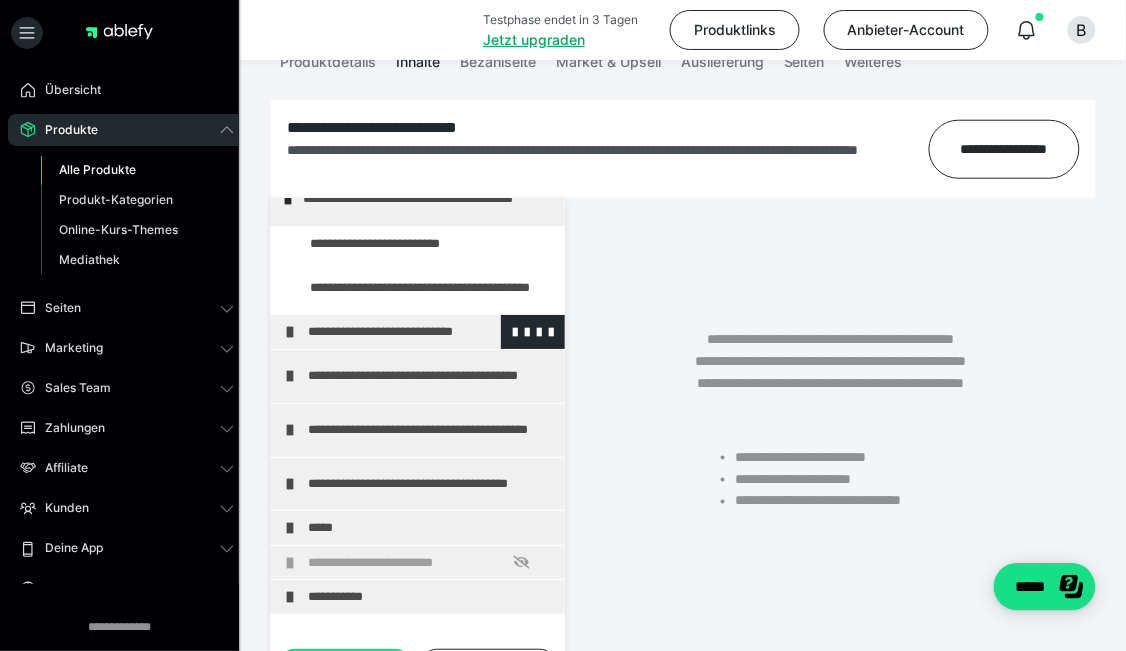 scroll, scrollTop: 299, scrollLeft: 0, axis: vertical 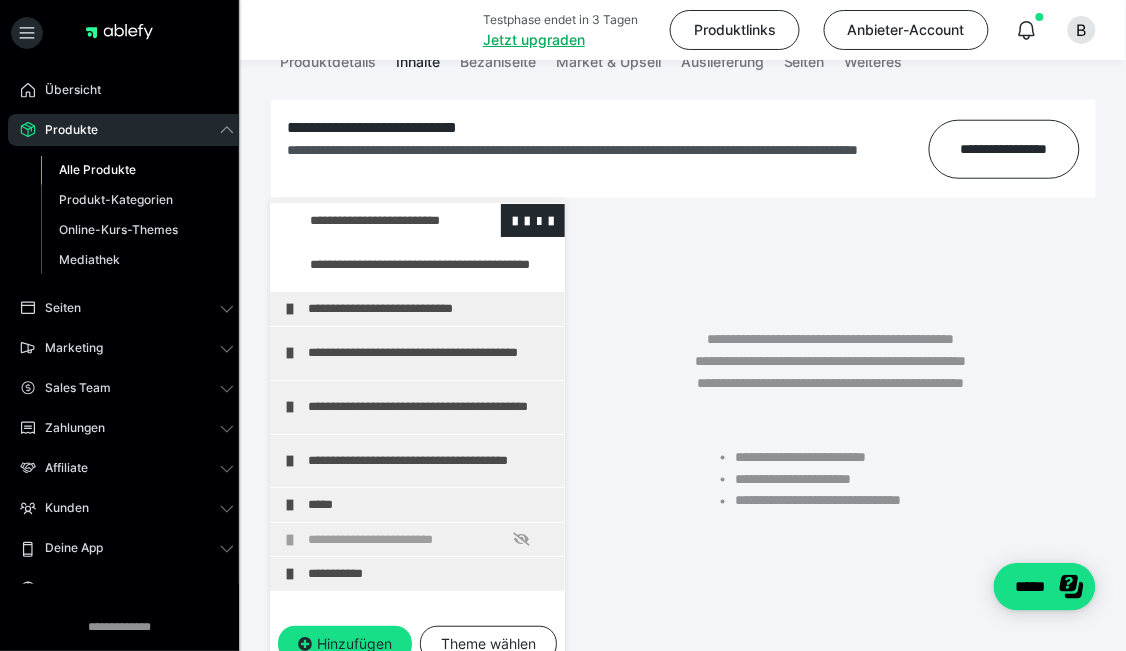 click at bounding box center (375, 220) 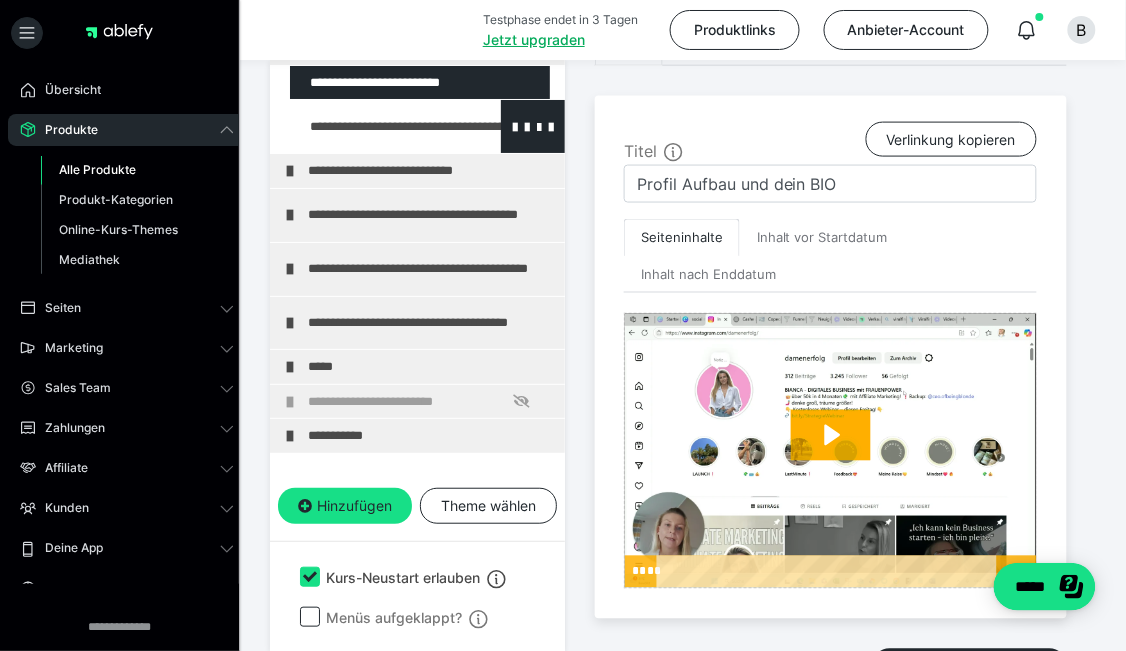 click at bounding box center (375, 126) 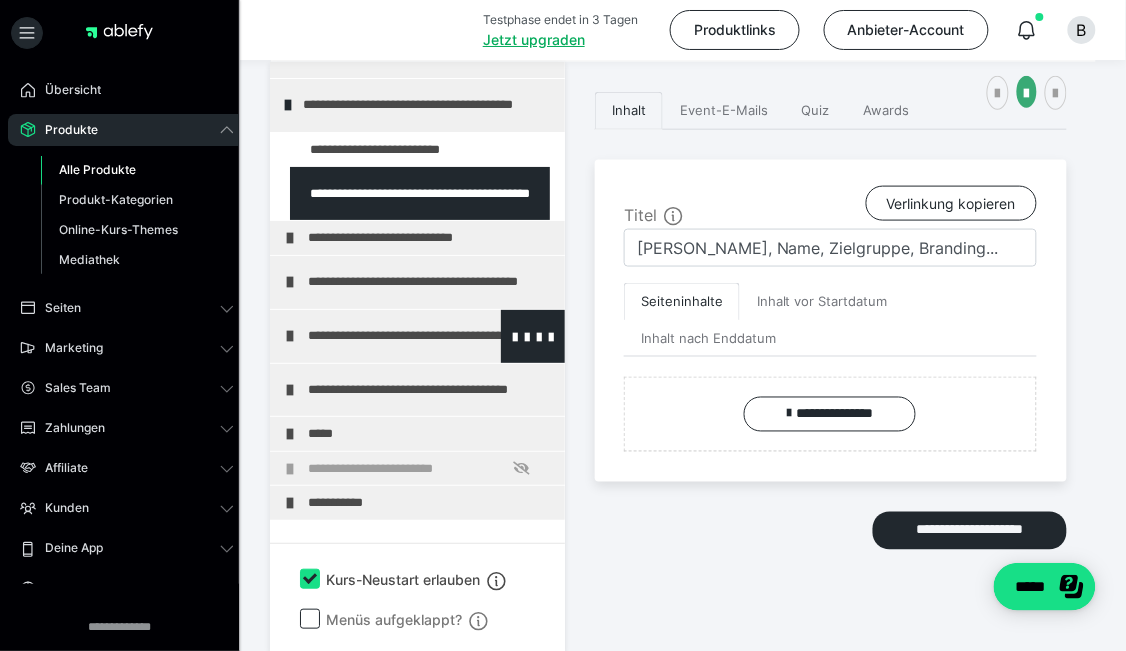 scroll, scrollTop: 200, scrollLeft: 0, axis: vertical 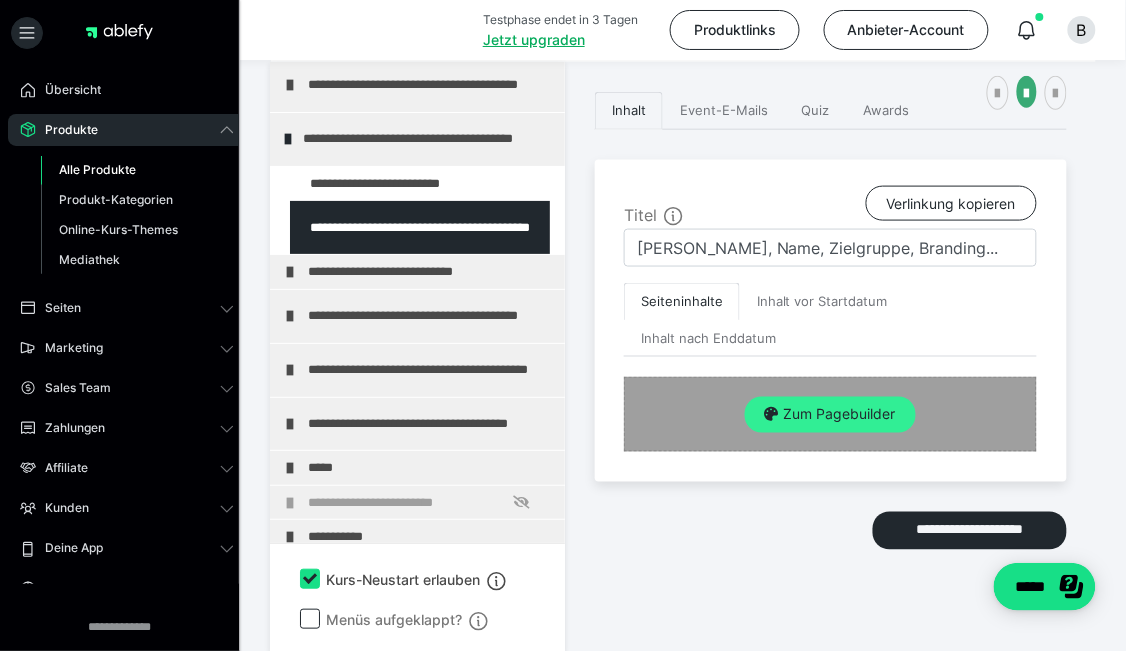 click on "Zum Pagebuilder" at bounding box center (830, 415) 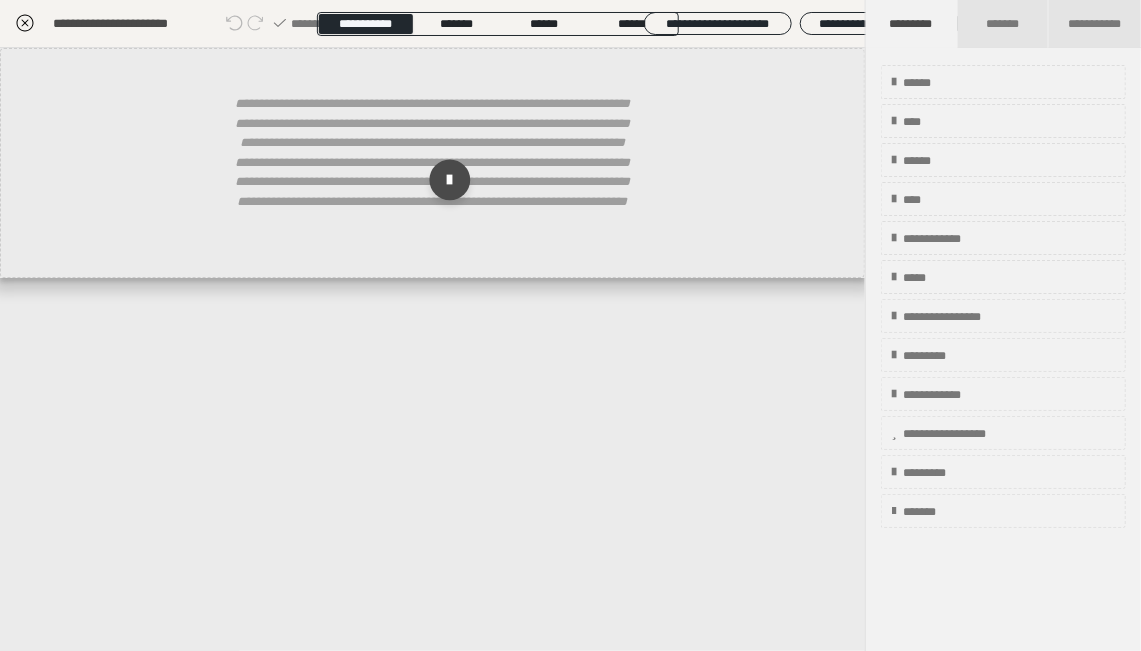 click at bounding box center [449, 180] 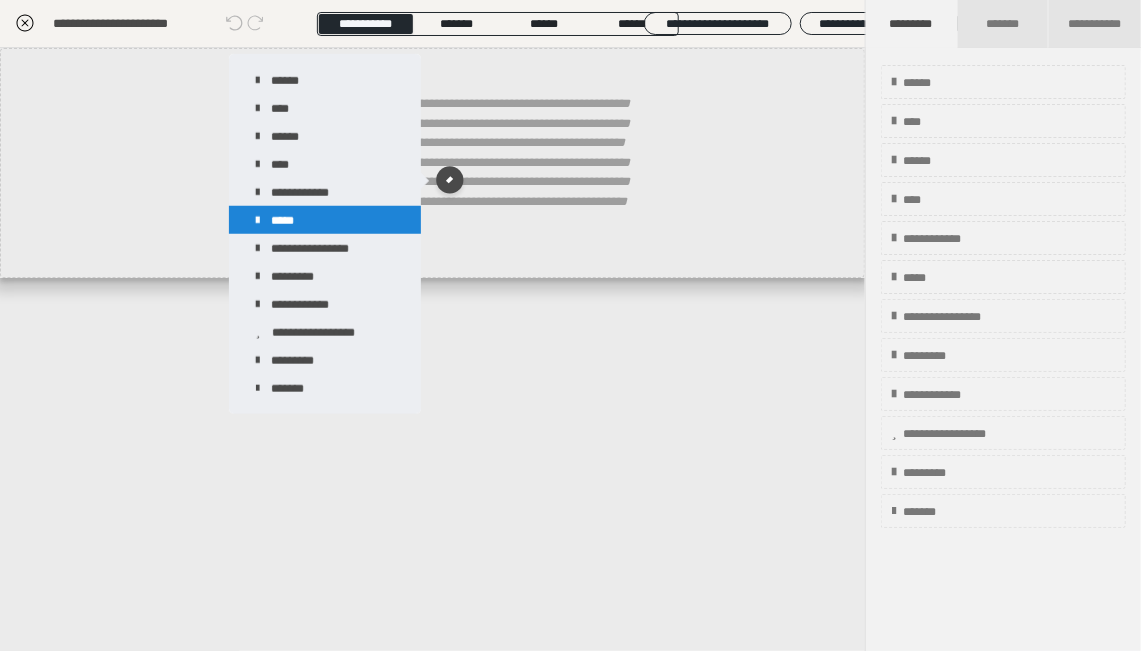 click on "*****" at bounding box center [325, 220] 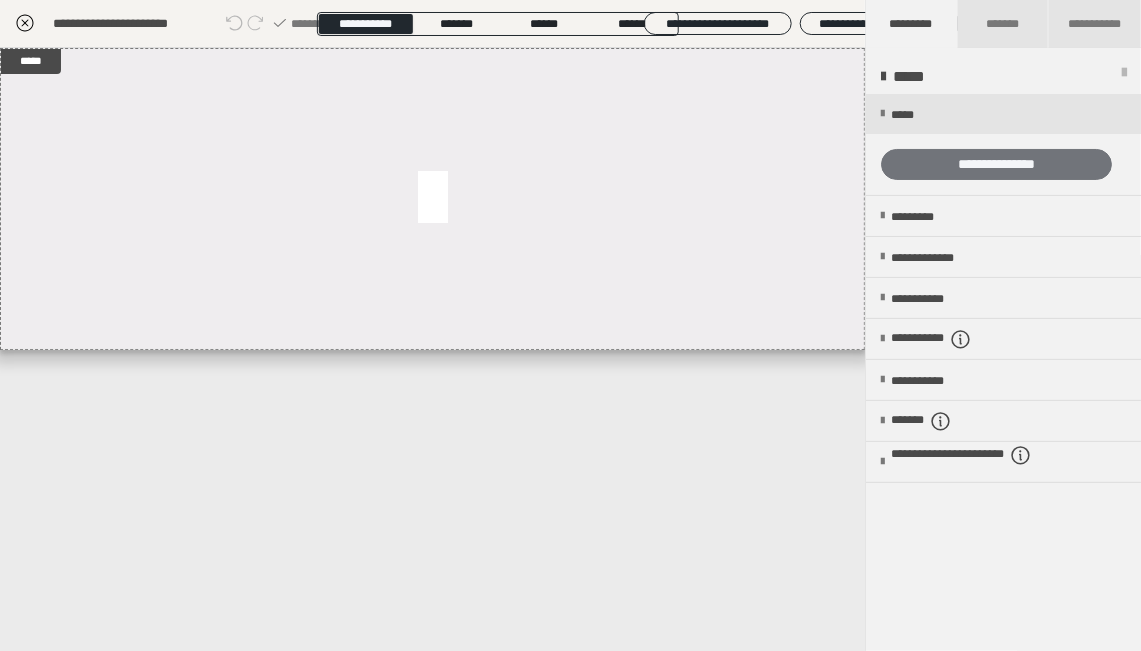 click on "**********" at bounding box center (996, 164) 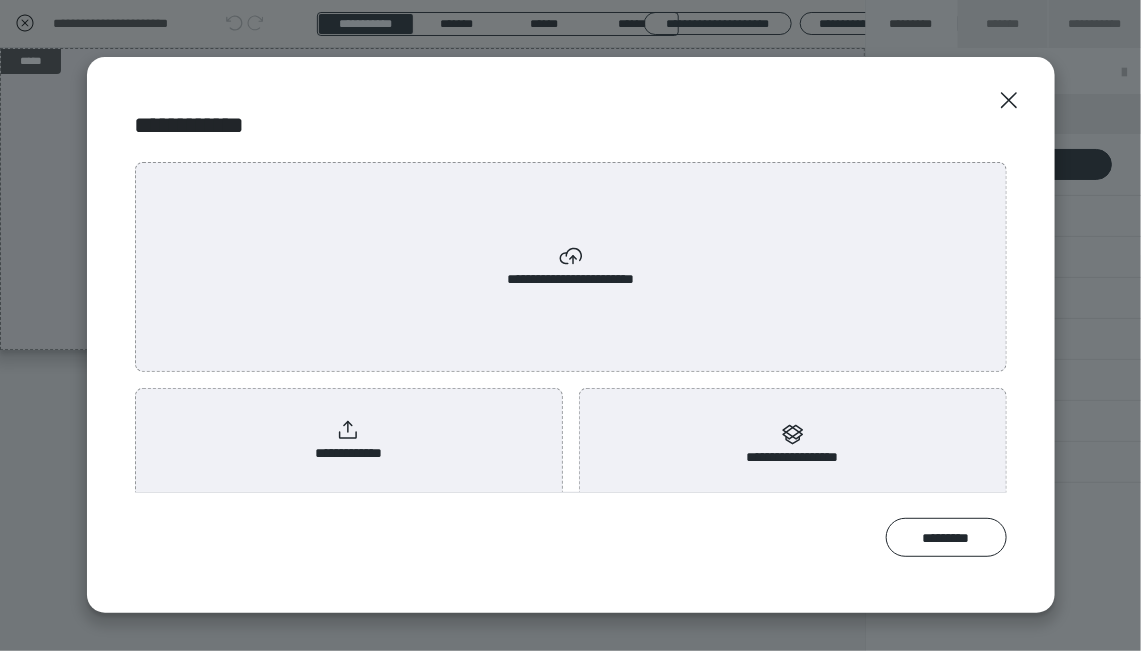 click on "**********" at bounding box center (348, 441) 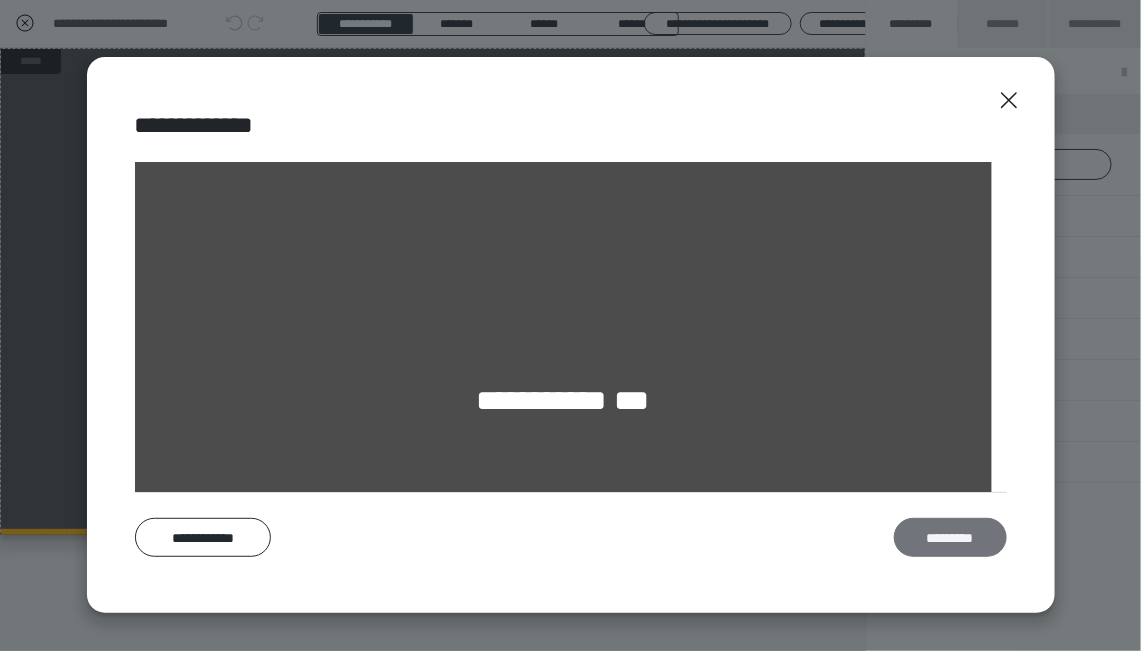 click on "*********" at bounding box center (950, 537) 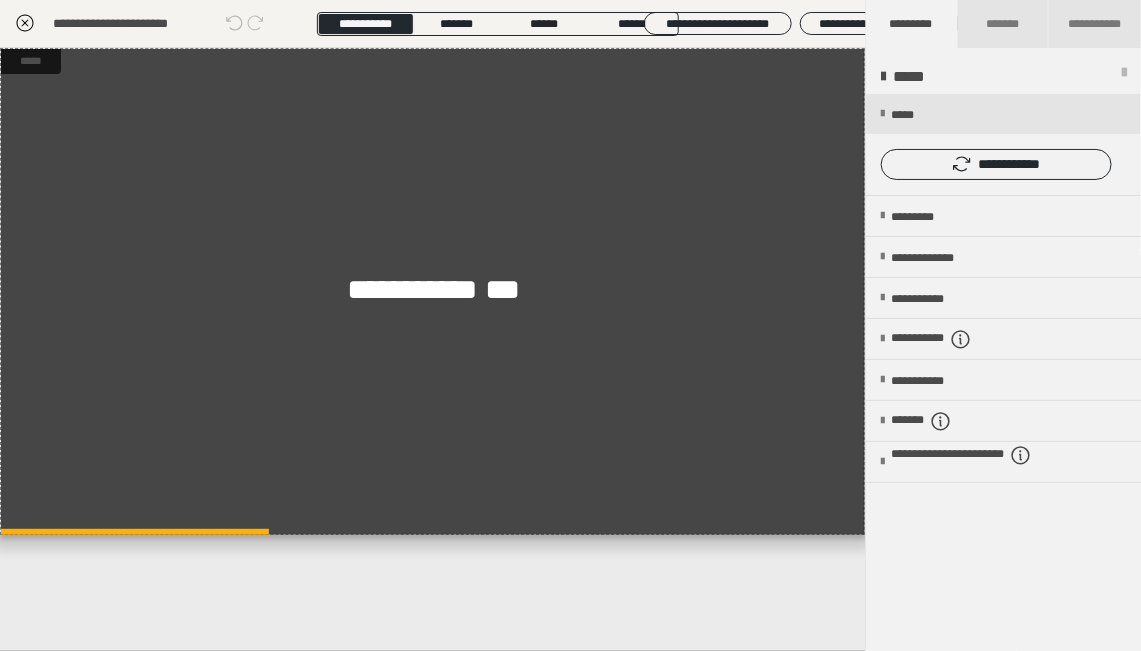 click 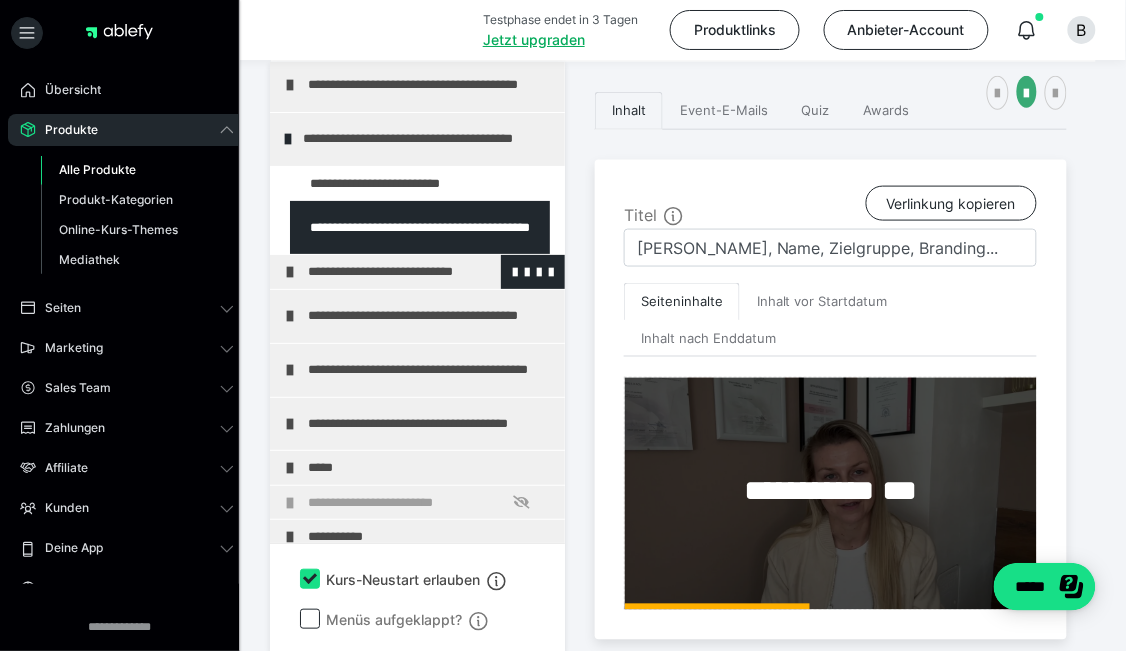 click on "**********" at bounding box center [417, 271] 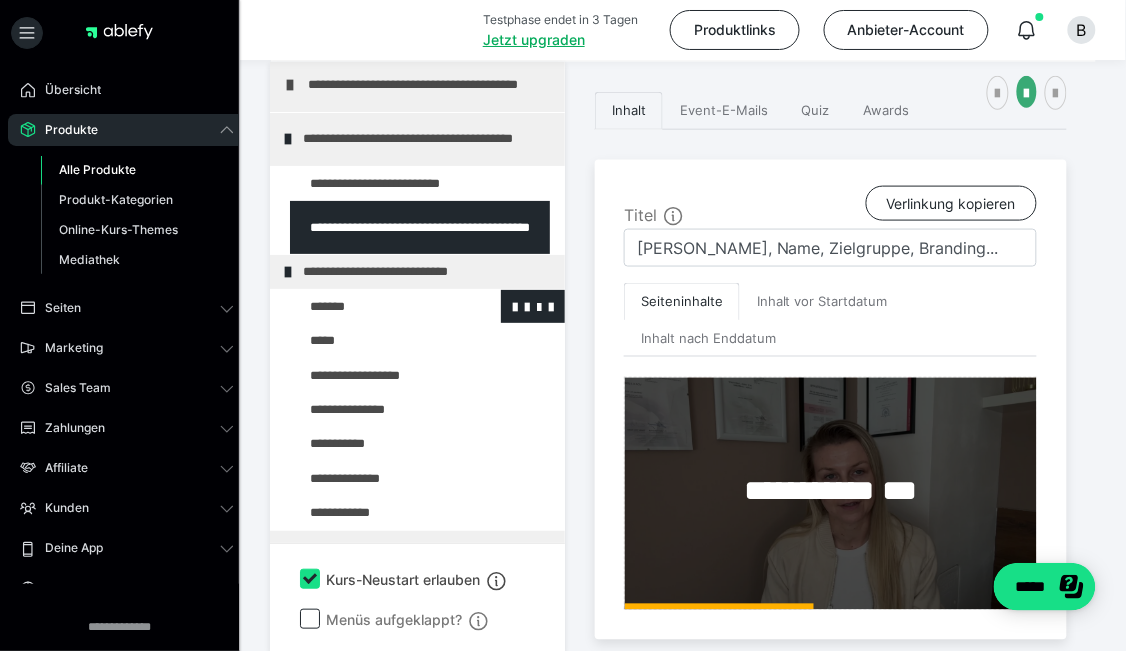 click at bounding box center (375, 306) 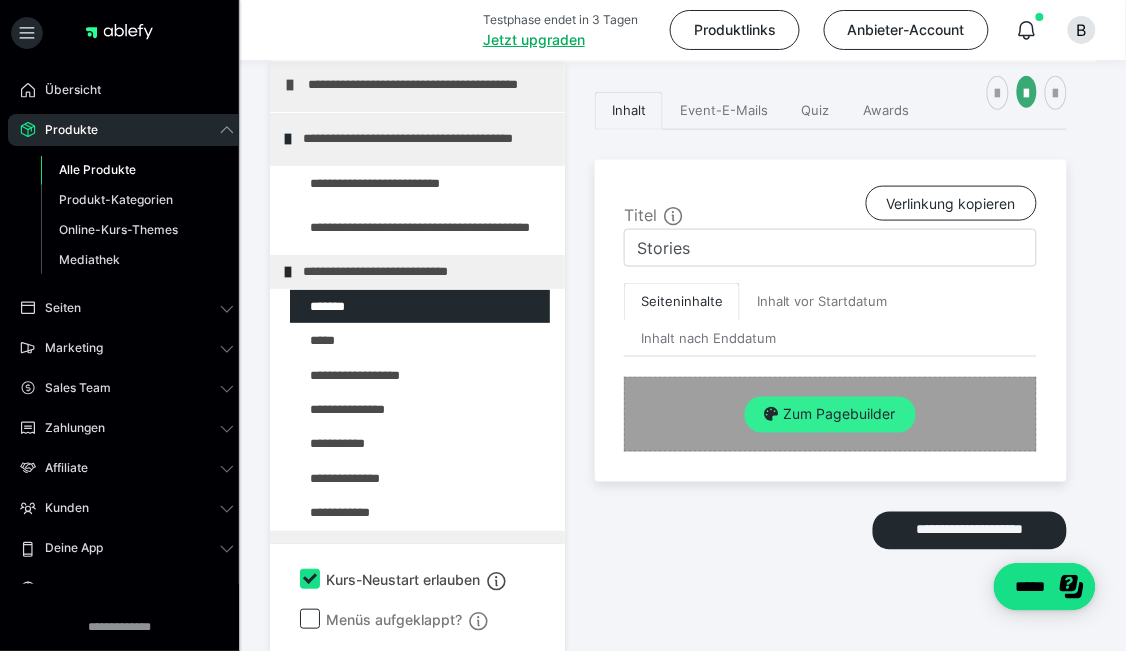 click on "Zum Pagebuilder" at bounding box center [830, 415] 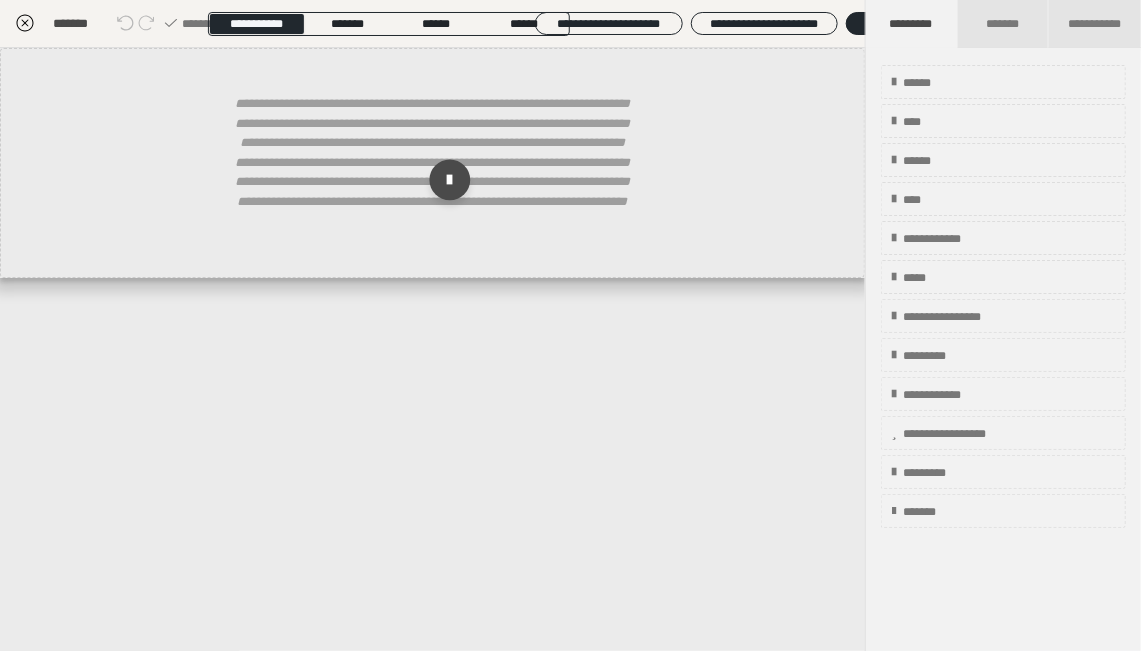 click at bounding box center (449, 180) 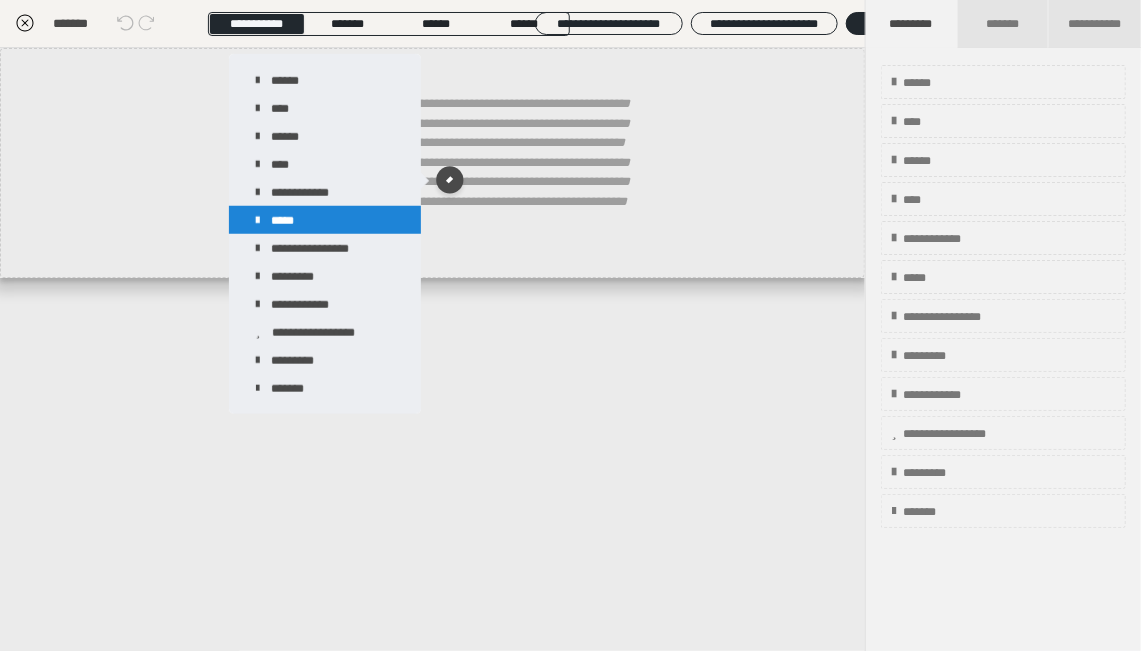click on "*****" at bounding box center (325, 220) 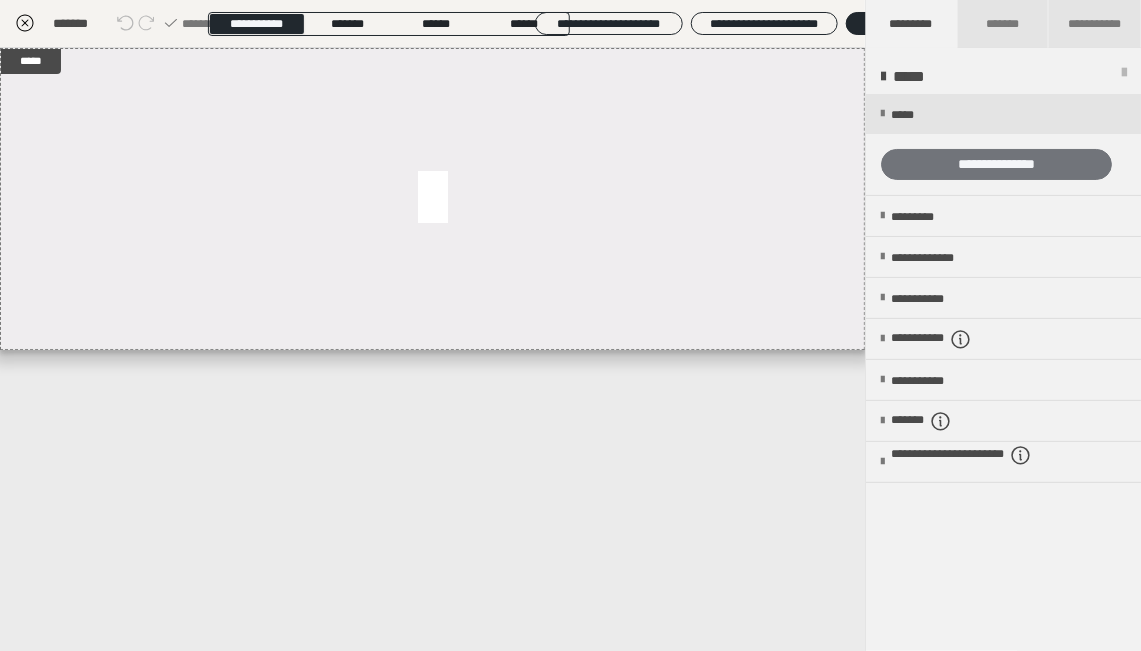click on "**********" at bounding box center [996, 164] 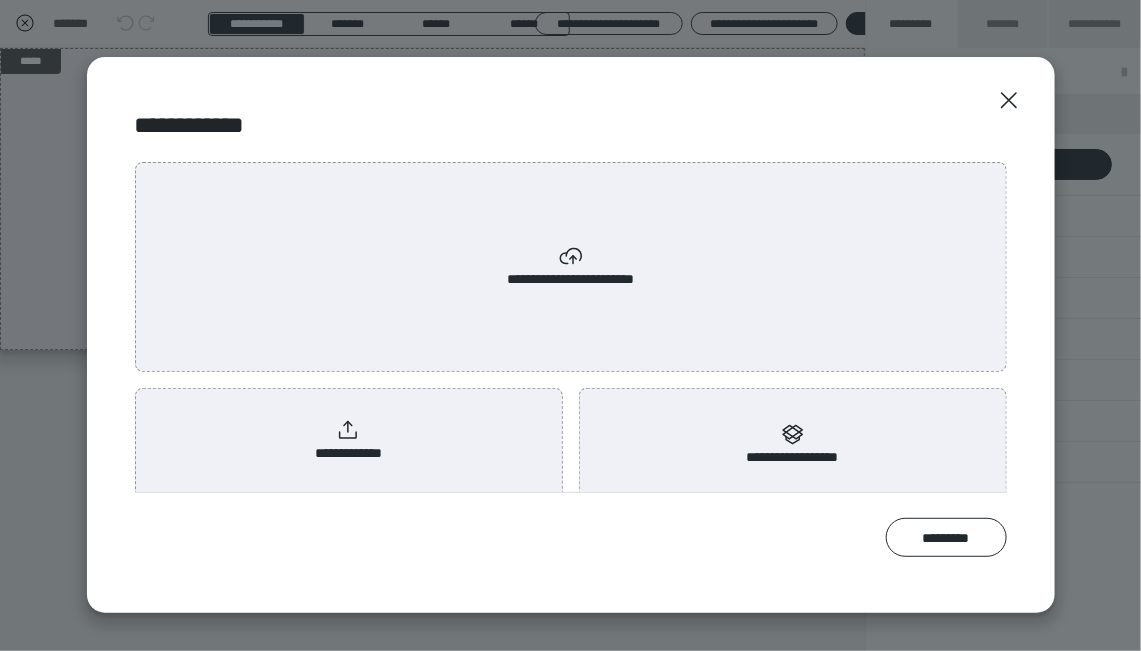 click on "**********" at bounding box center [349, 441] 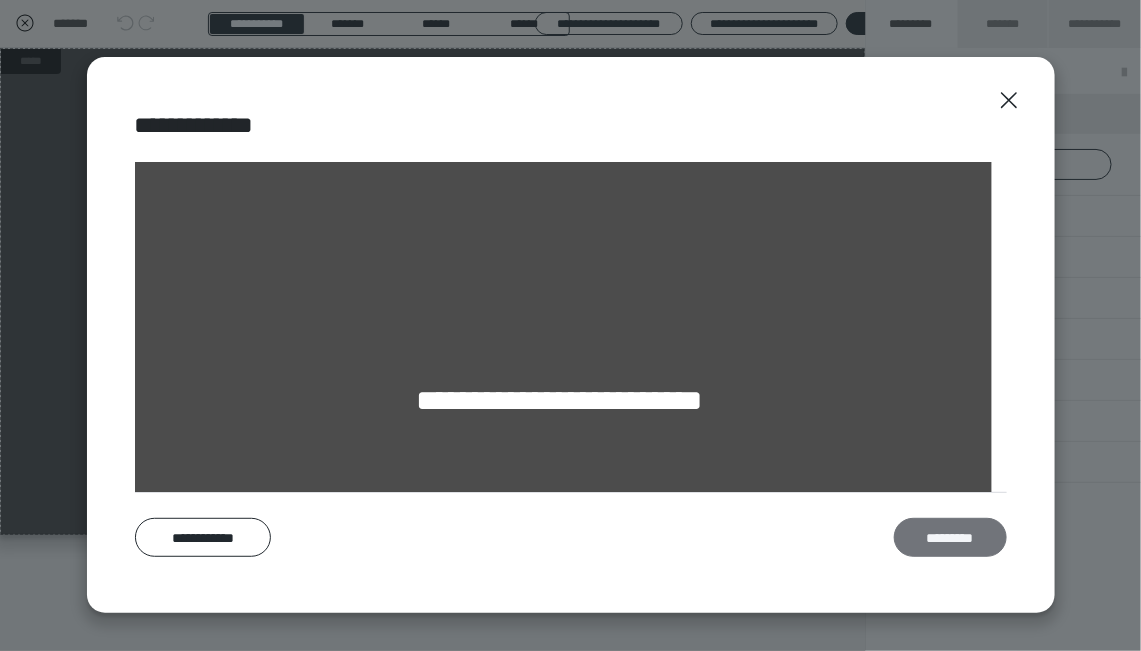 click on "*********" at bounding box center [950, 537] 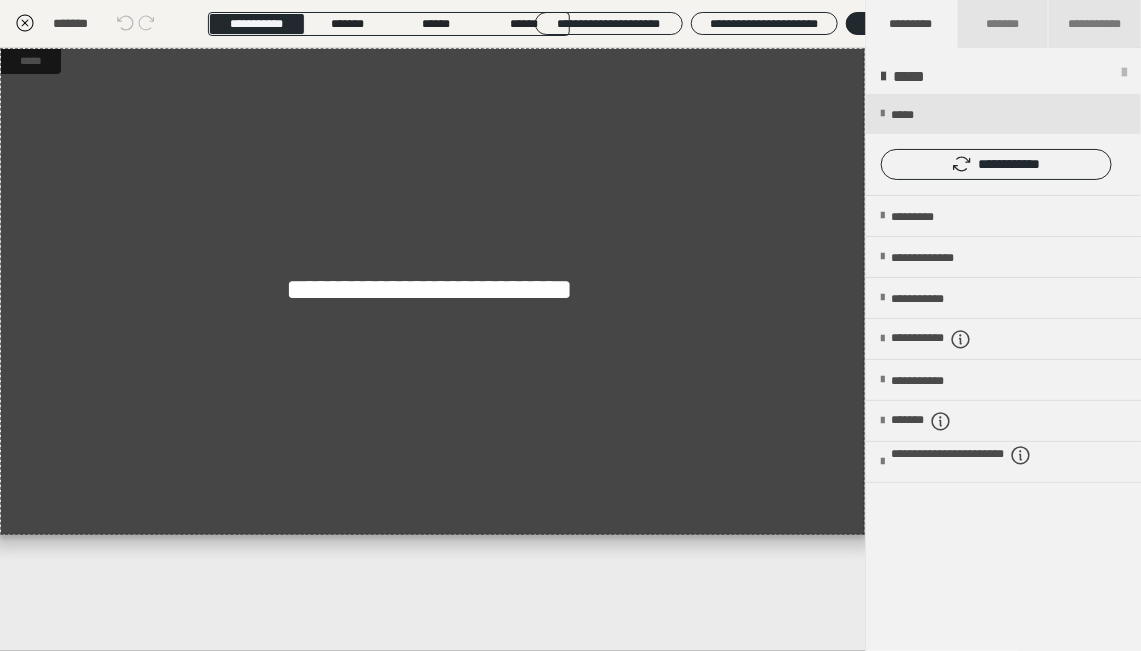 click 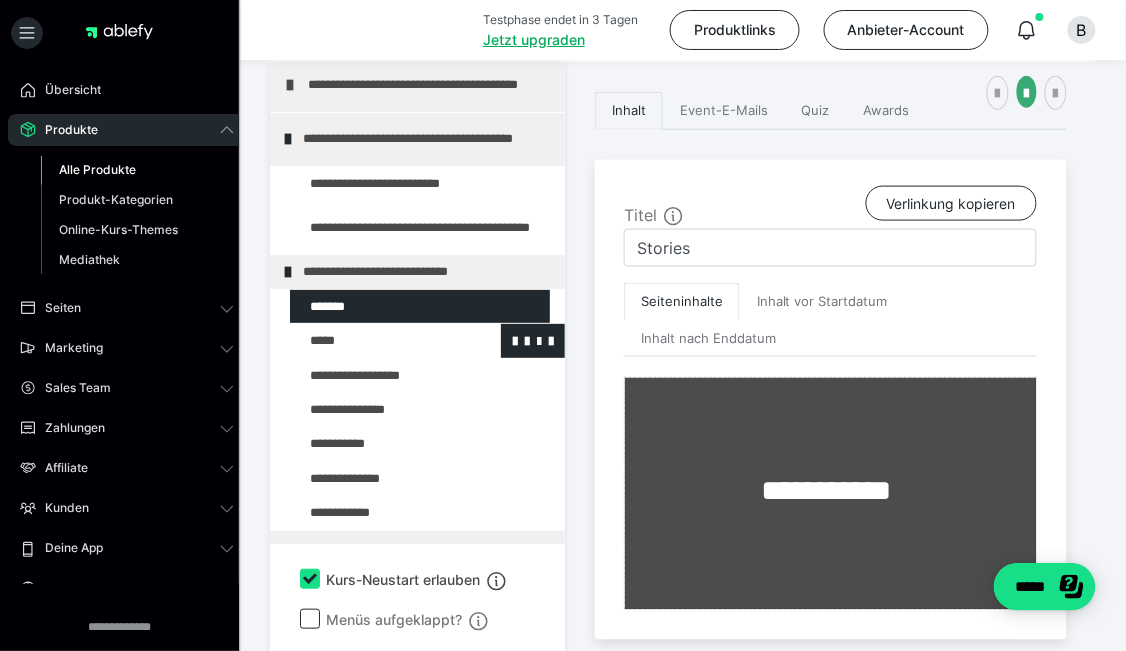 click at bounding box center [375, 340] 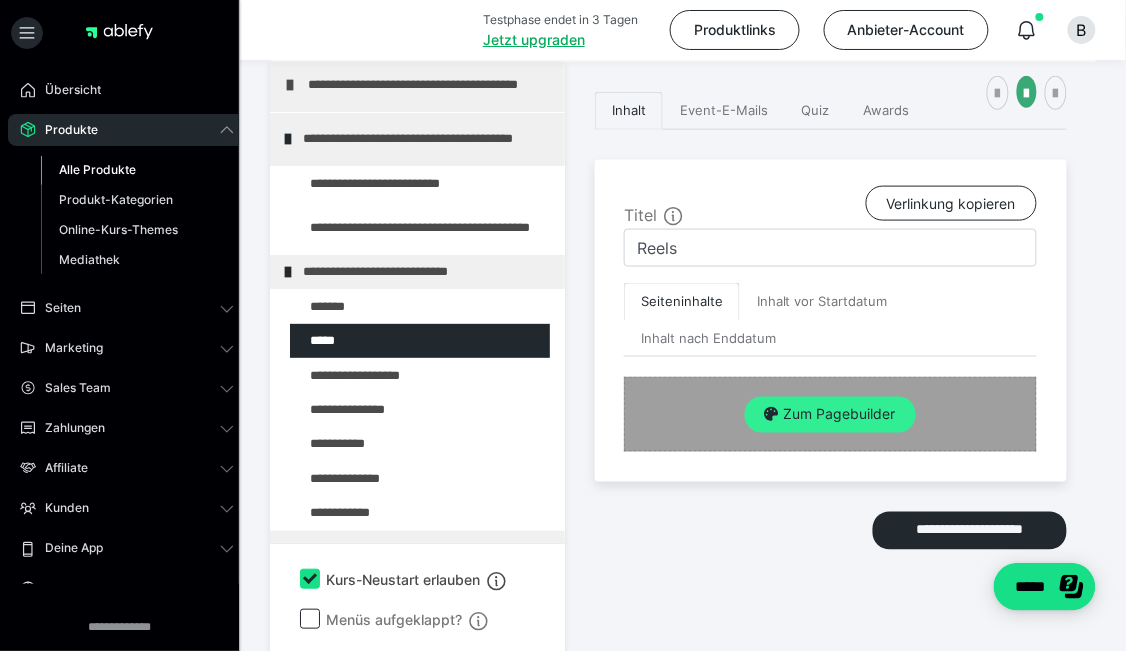 click on "Zum Pagebuilder" at bounding box center [830, 415] 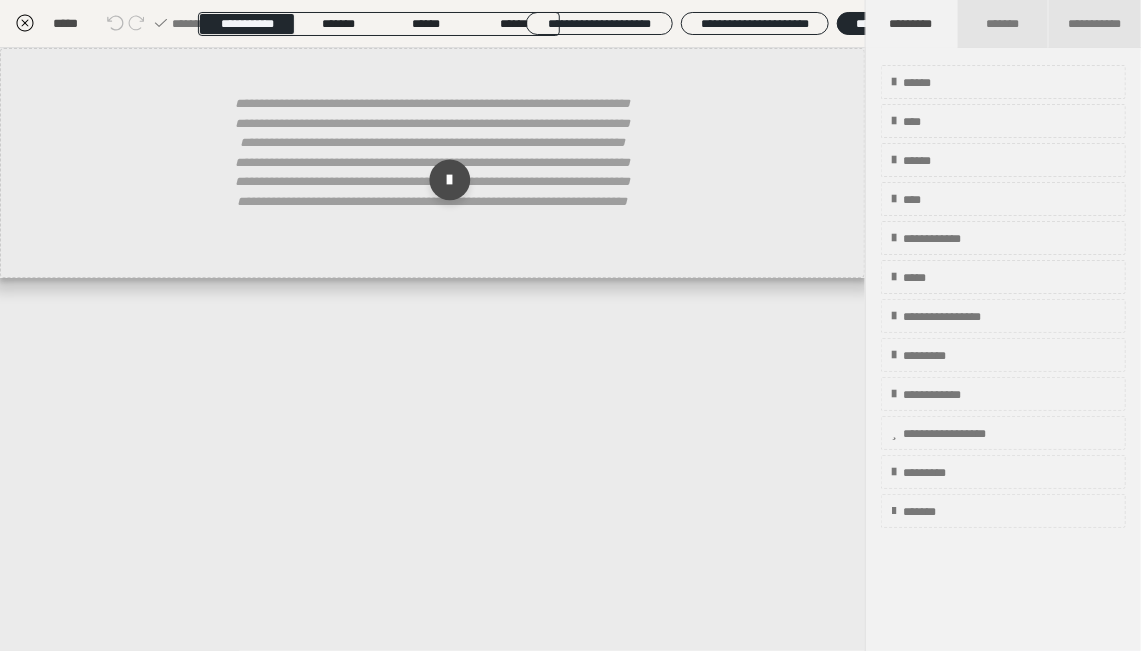 click at bounding box center (449, 180) 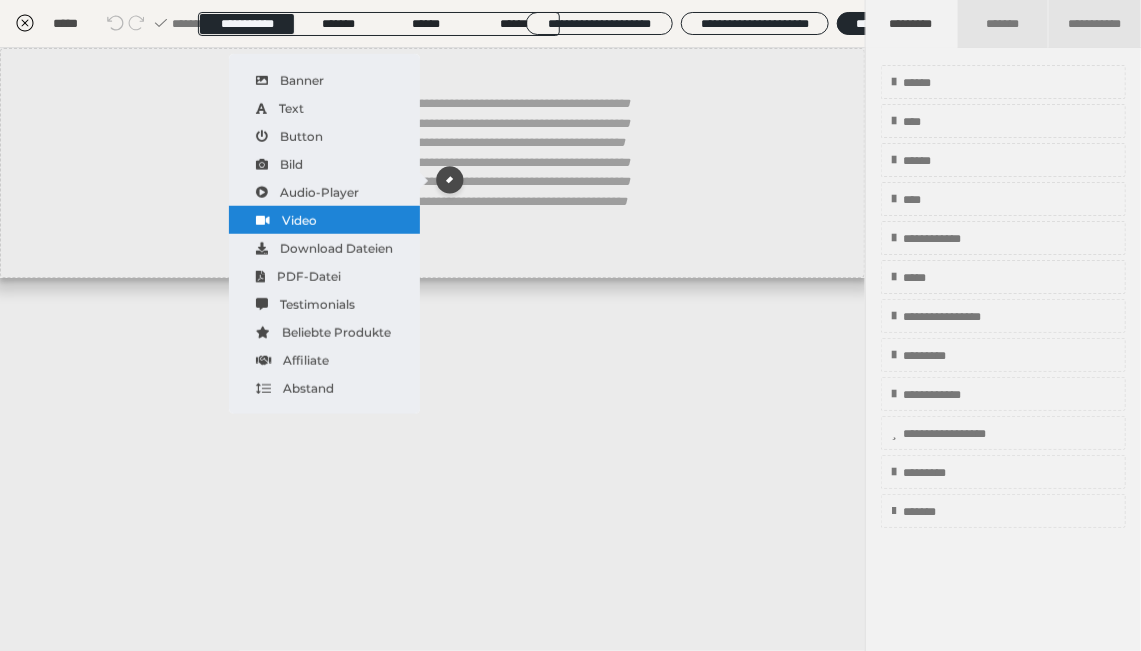click on "Video" at bounding box center (324, 220) 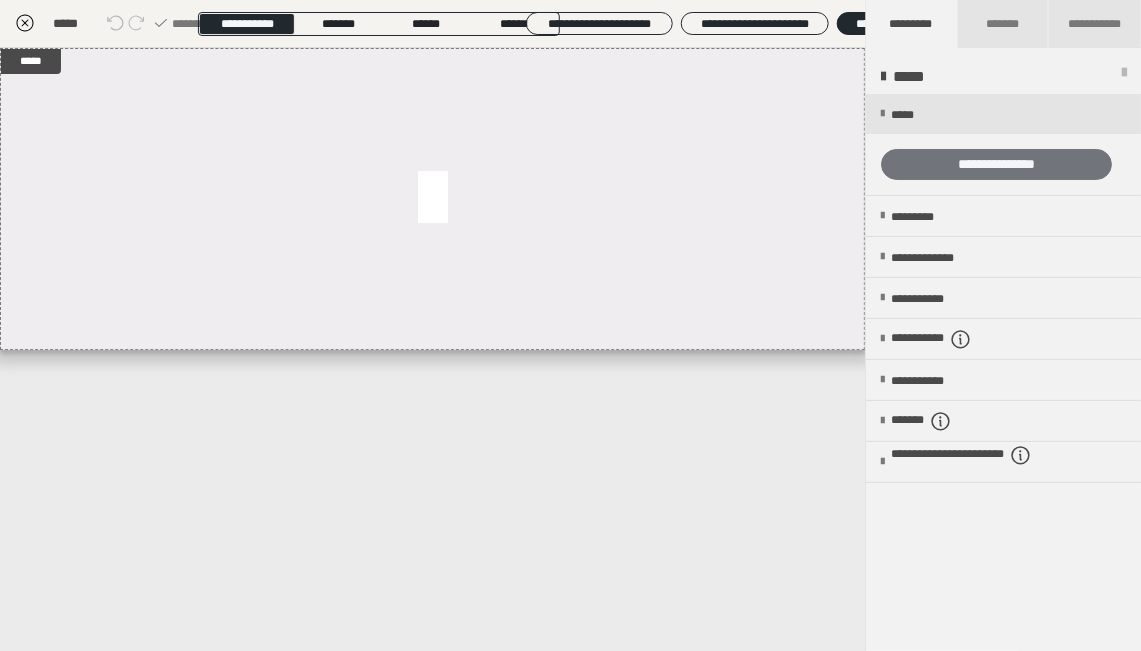 click on "**********" at bounding box center (996, 164) 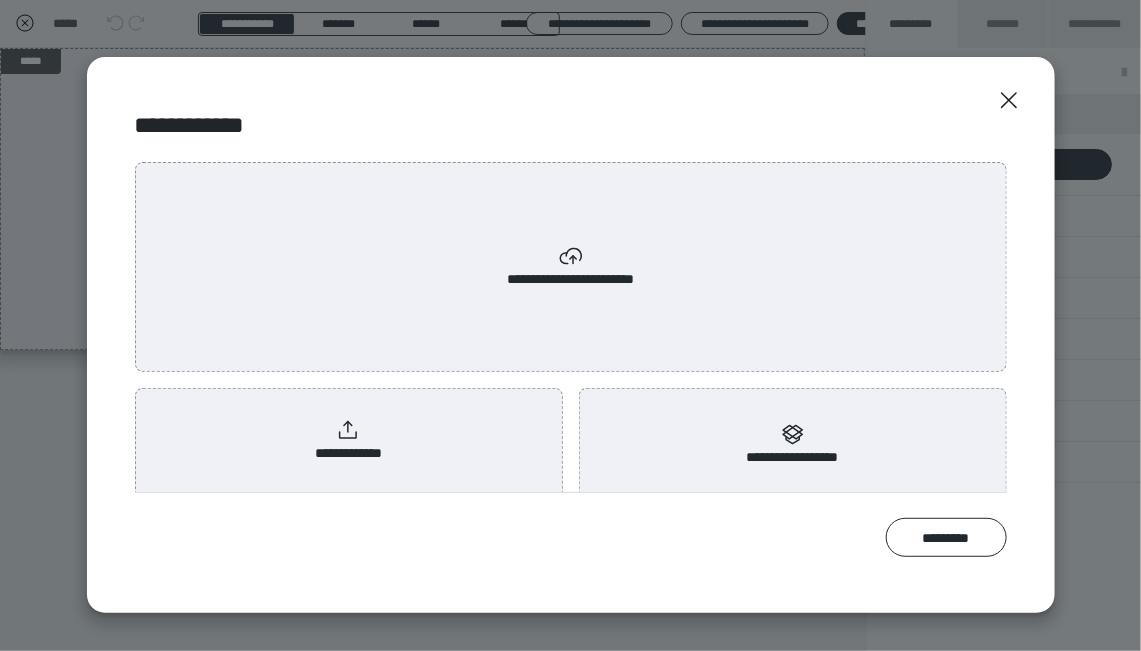 click on "**********" at bounding box center (349, 441) 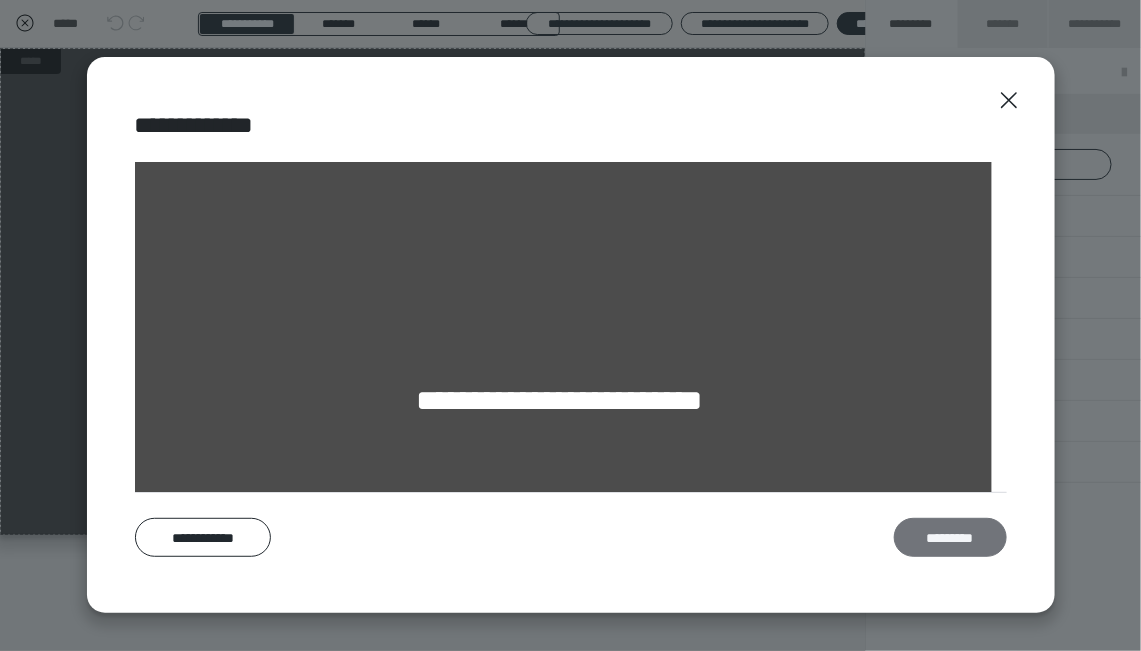 click on "*********" at bounding box center [950, 537] 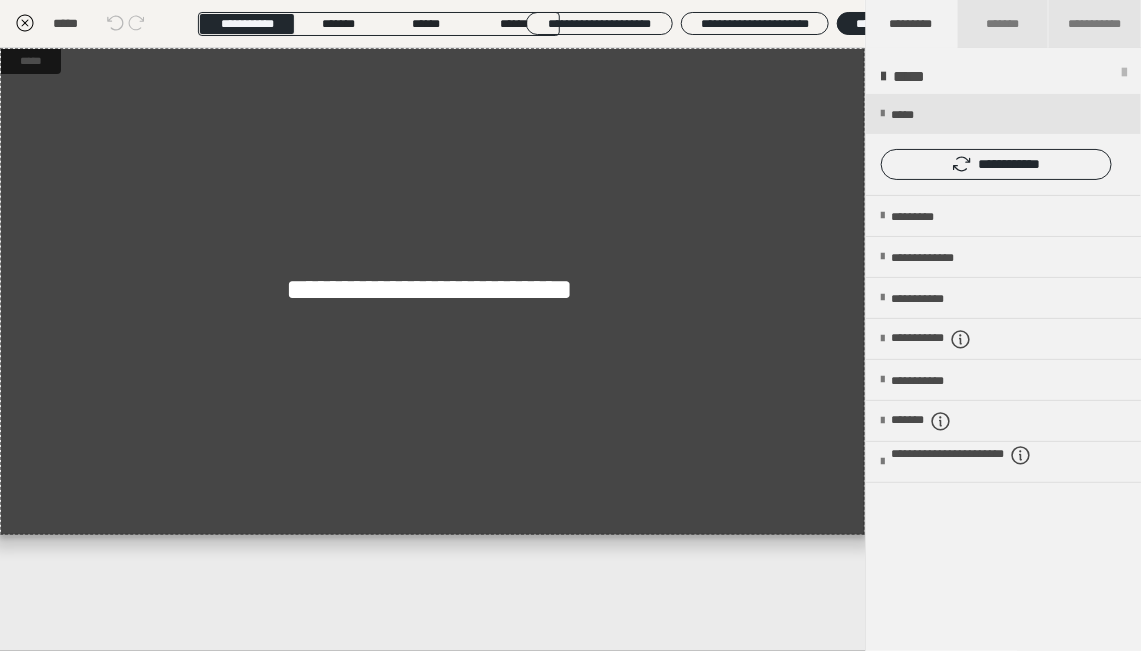click 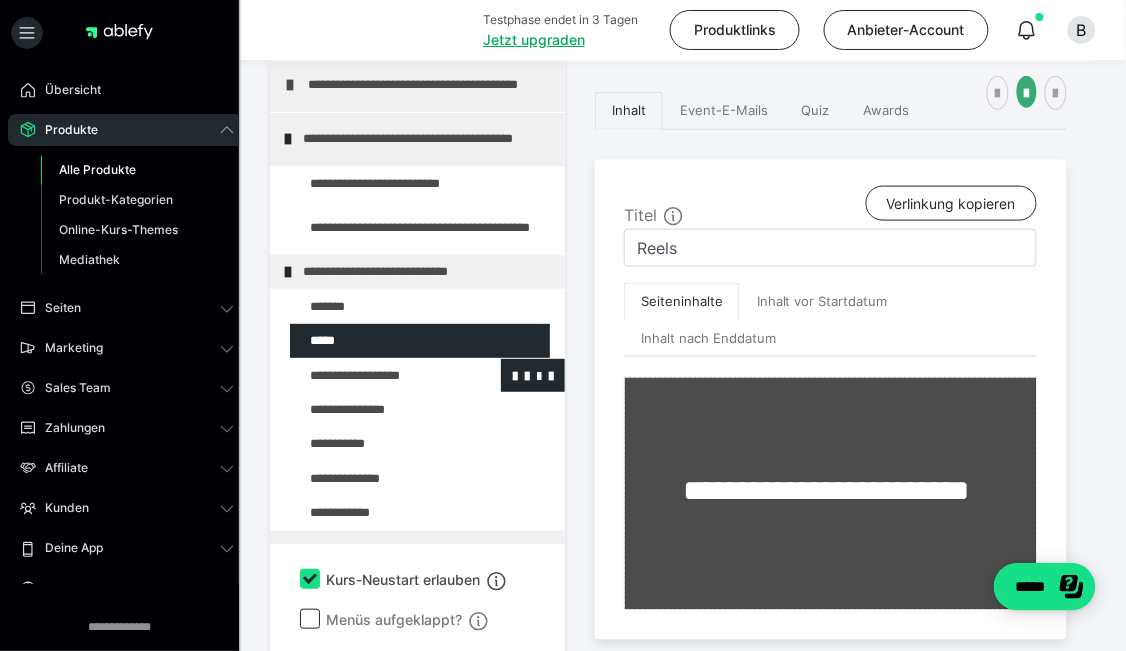 click at bounding box center (375, 375) 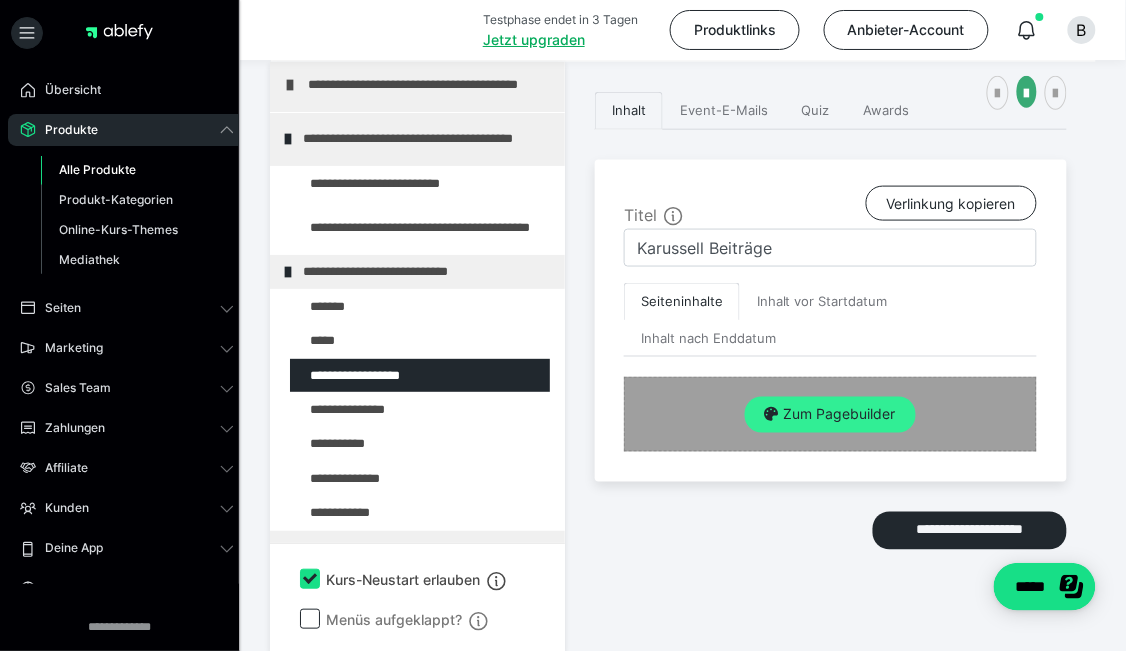 click on "Zum Pagebuilder" at bounding box center (830, 415) 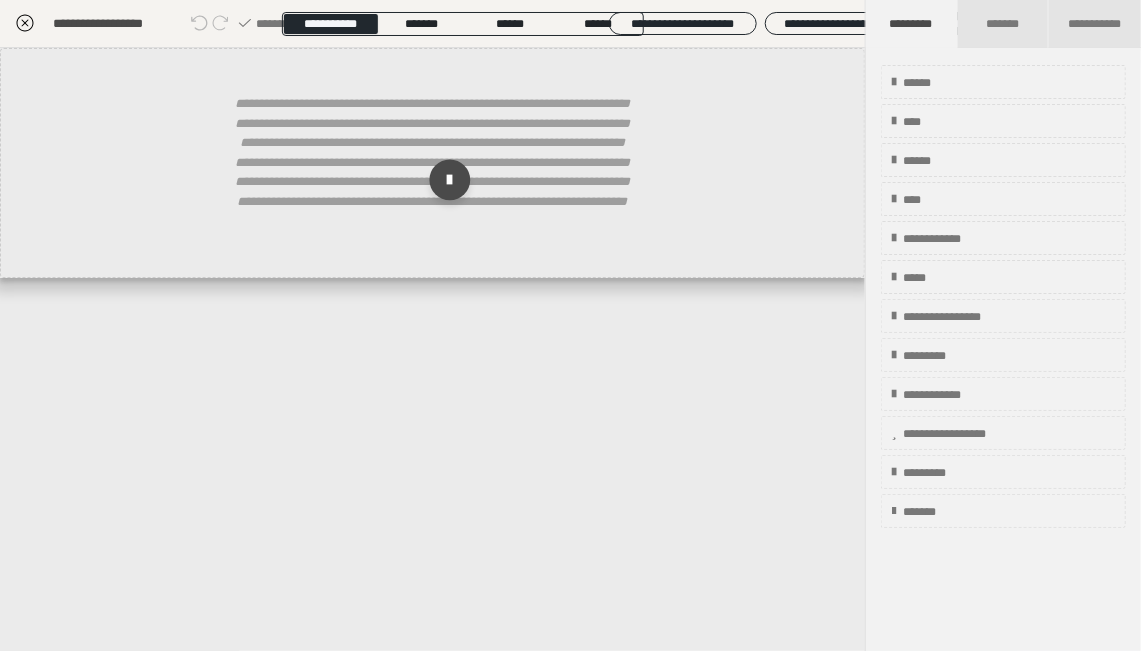 click at bounding box center [449, 180] 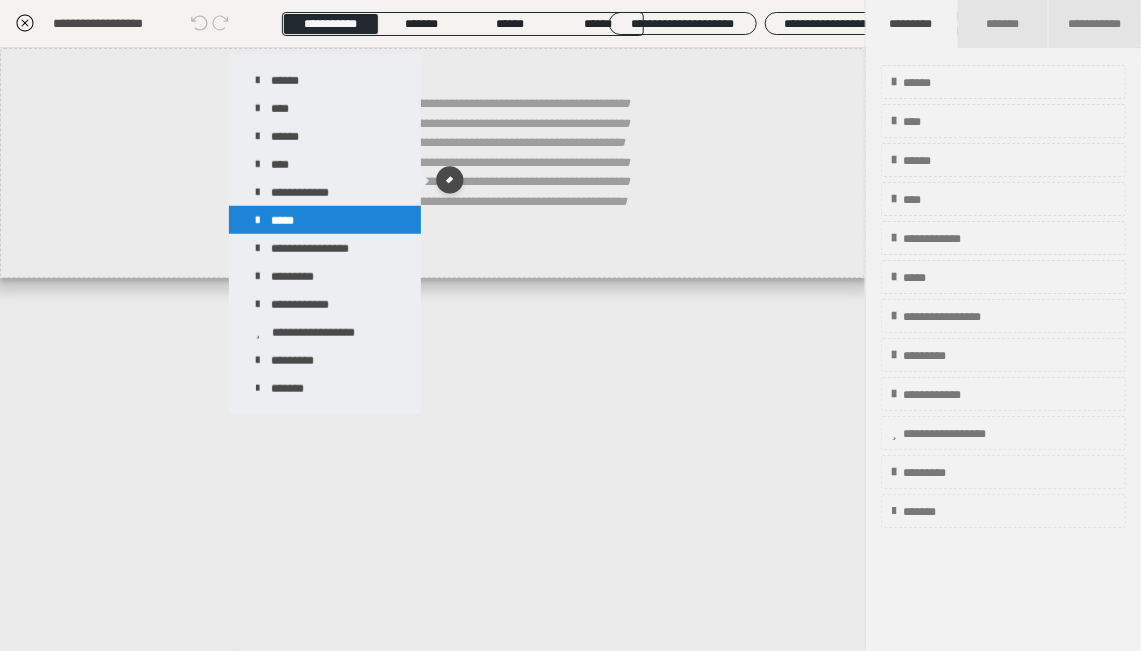 click on "*****" at bounding box center [325, 220] 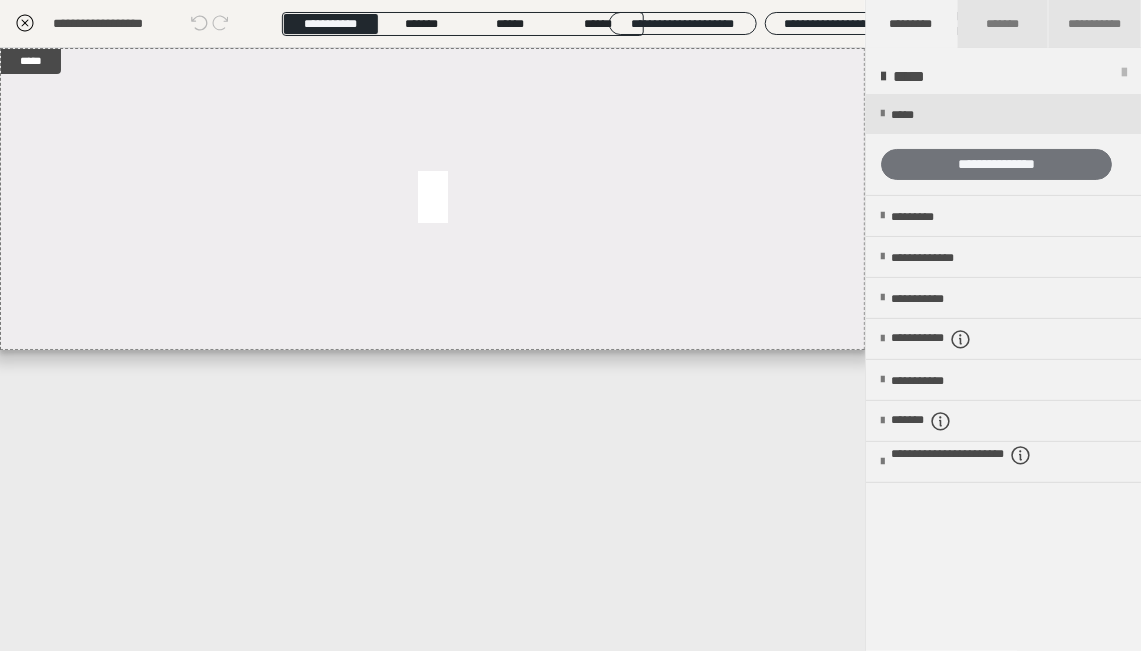 click on "**********" at bounding box center [996, 164] 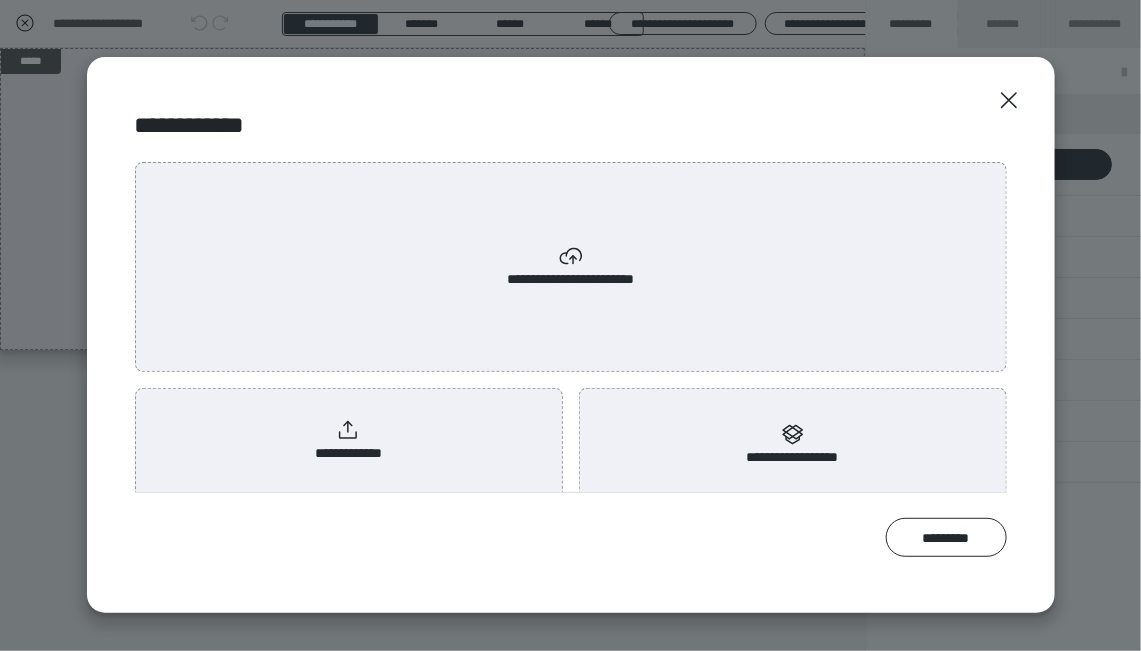 click on "**********" at bounding box center (348, 441) 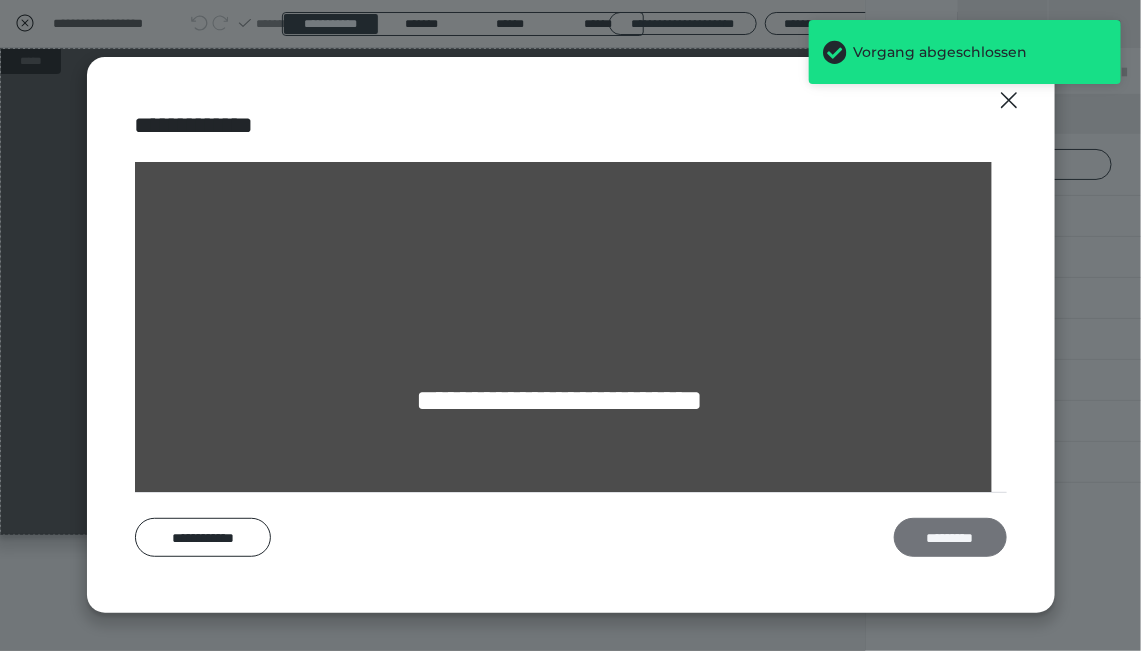 click on "*********" at bounding box center (950, 537) 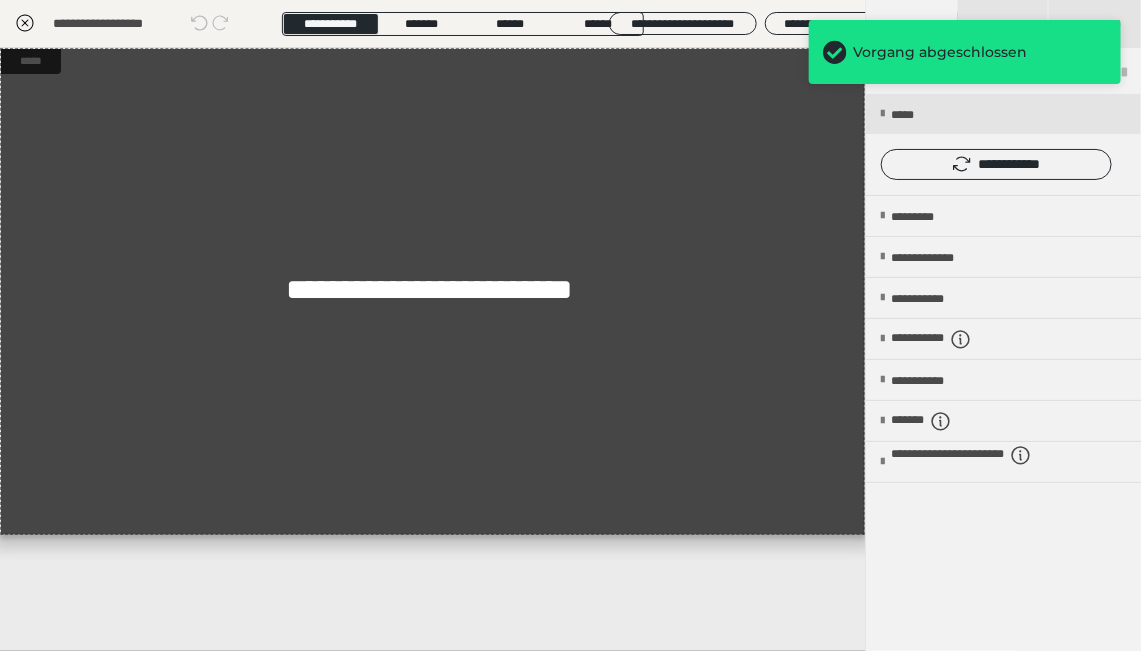 click 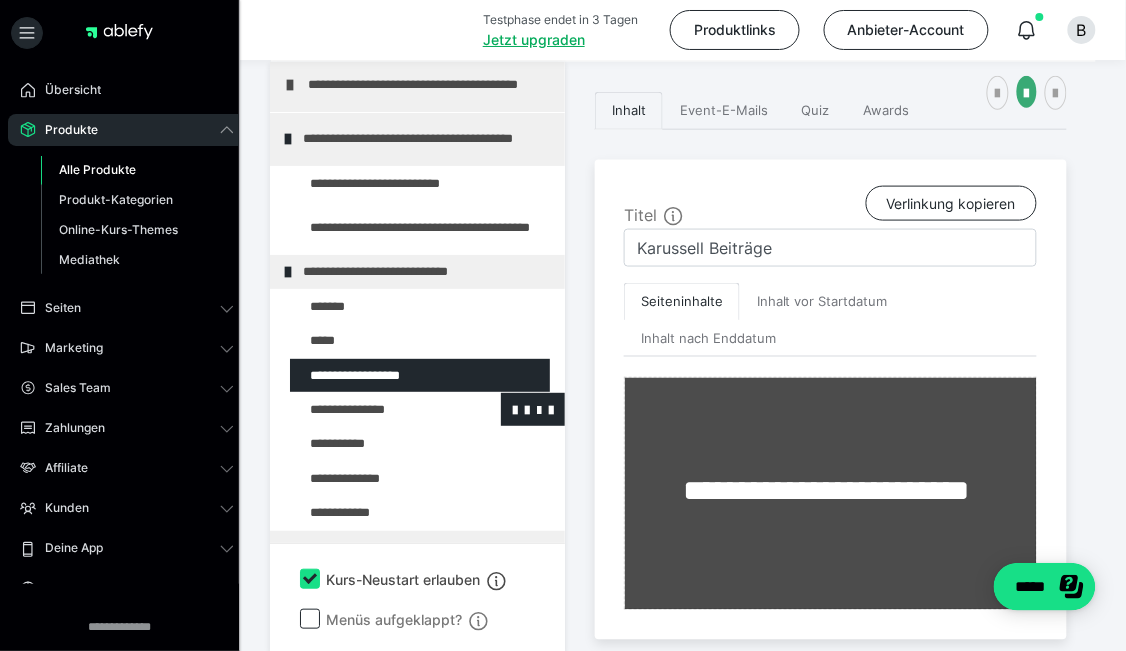 click at bounding box center (375, 409) 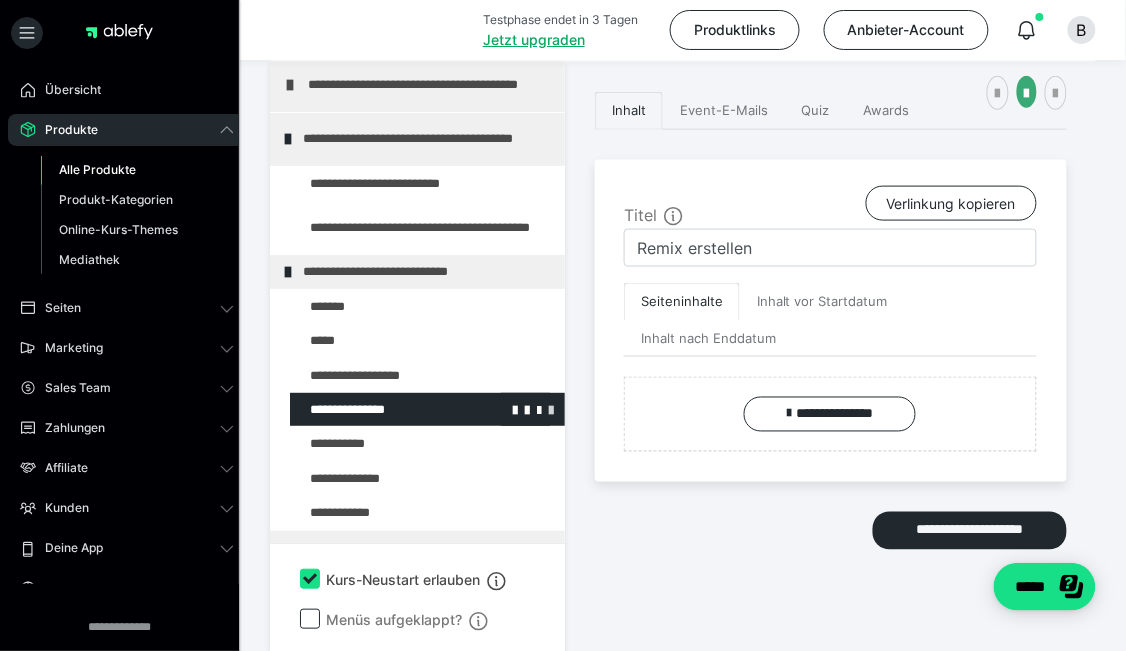 click at bounding box center (551, 409) 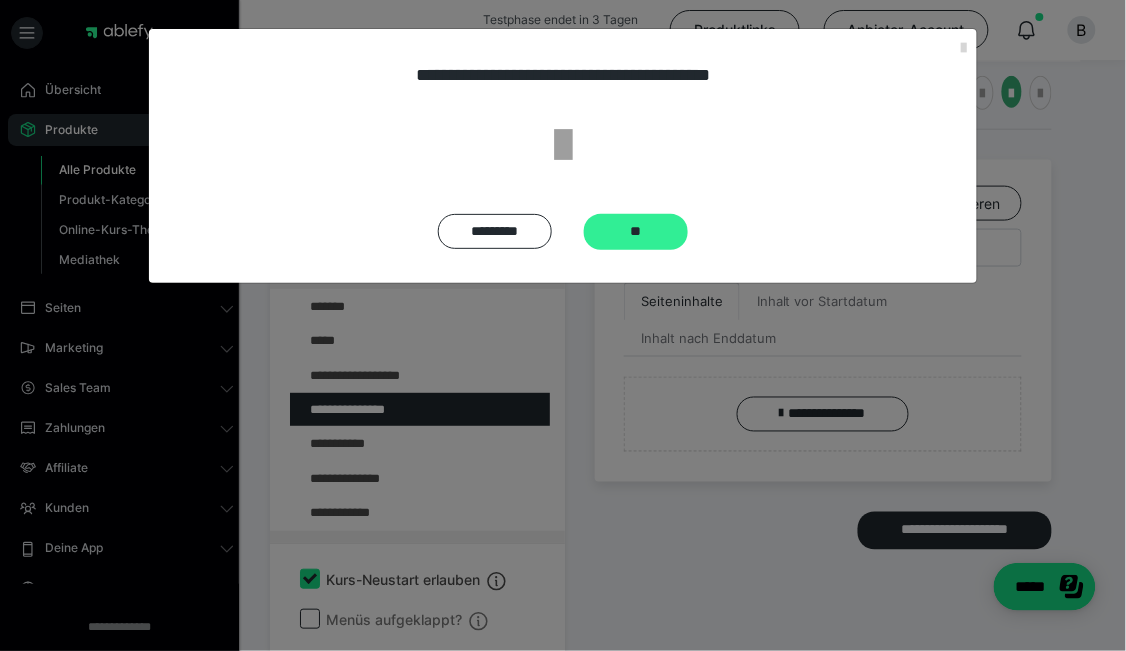 click on "**" at bounding box center [636, 232] 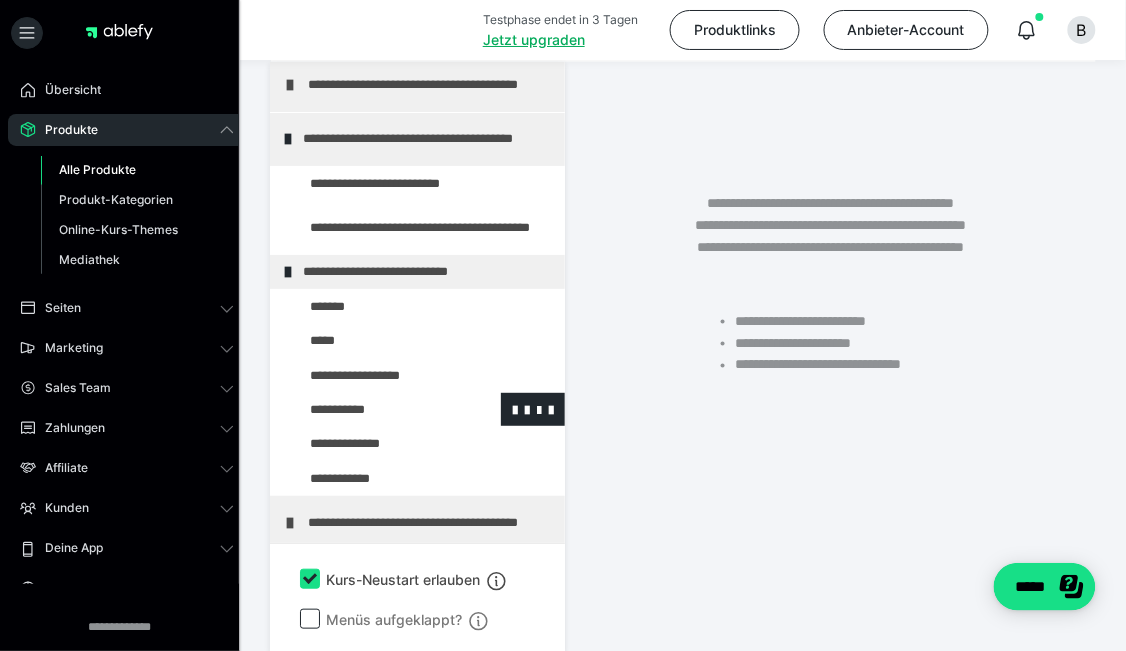 click at bounding box center (375, 409) 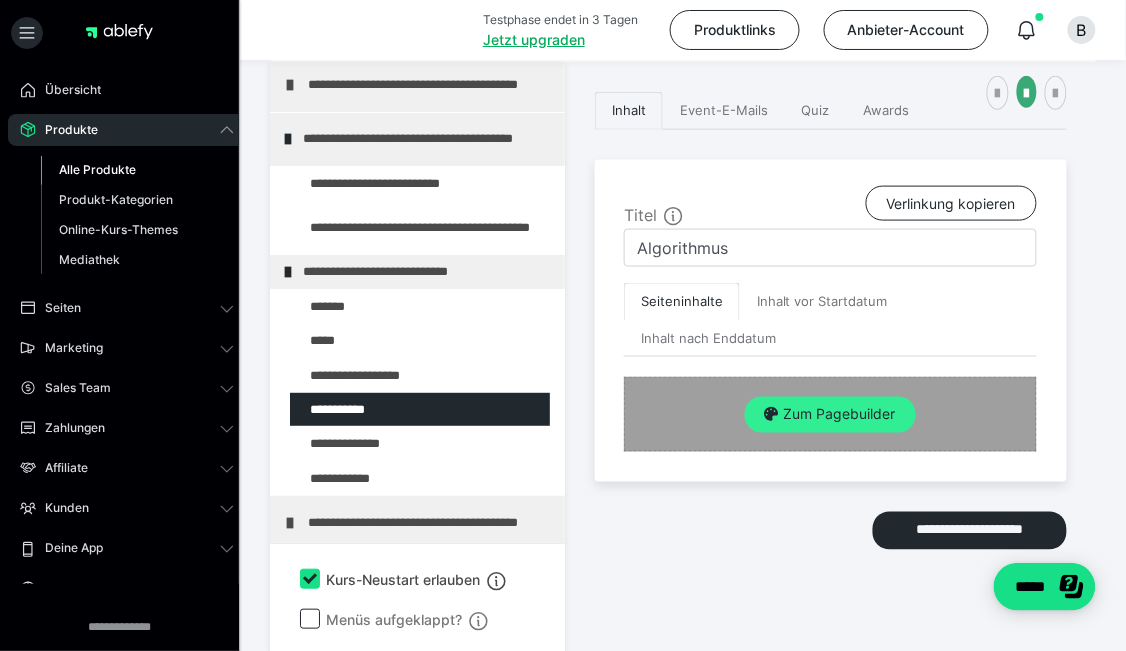 click on "Zum Pagebuilder" at bounding box center [830, 415] 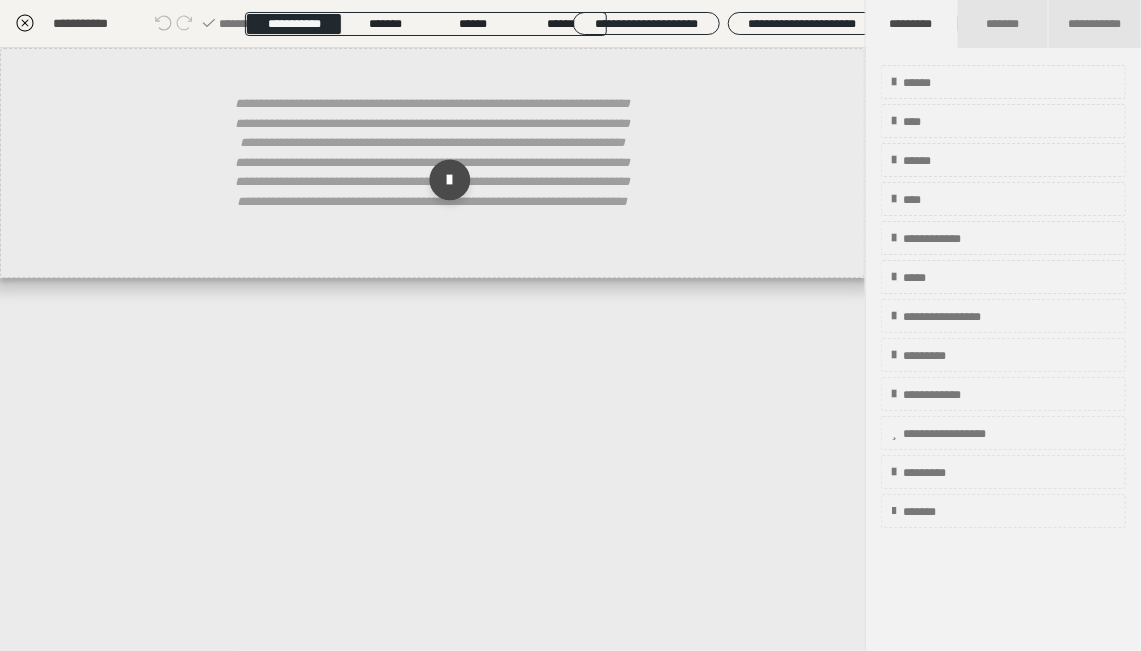 click at bounding box center (449, 180) 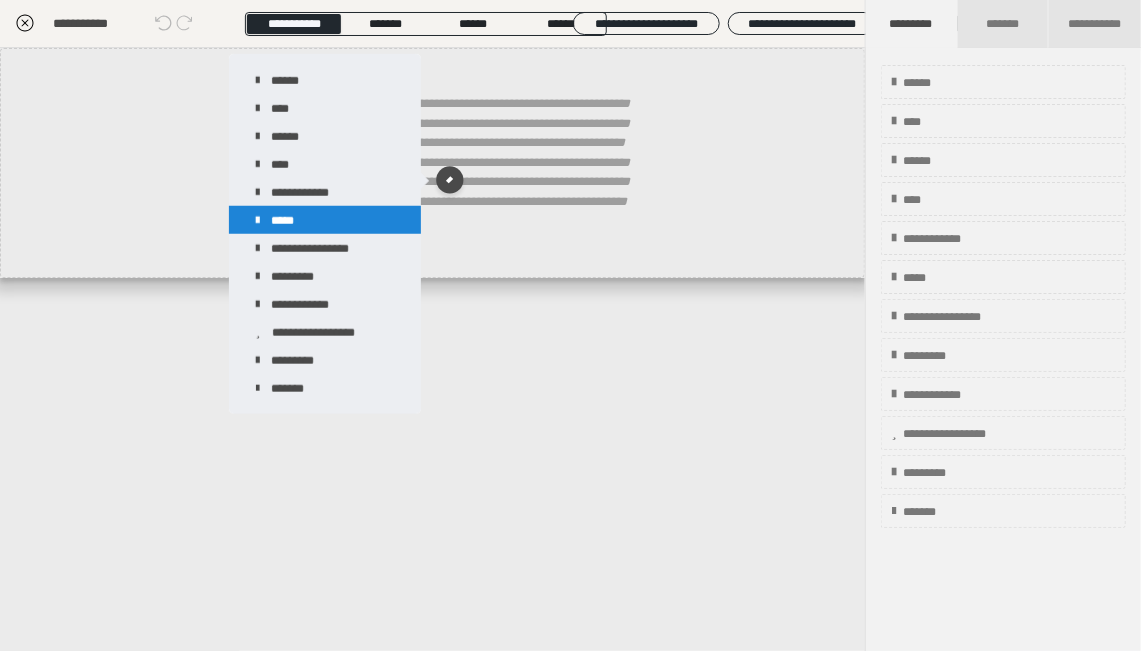 click on "*****" at bounding box center (325, 220) 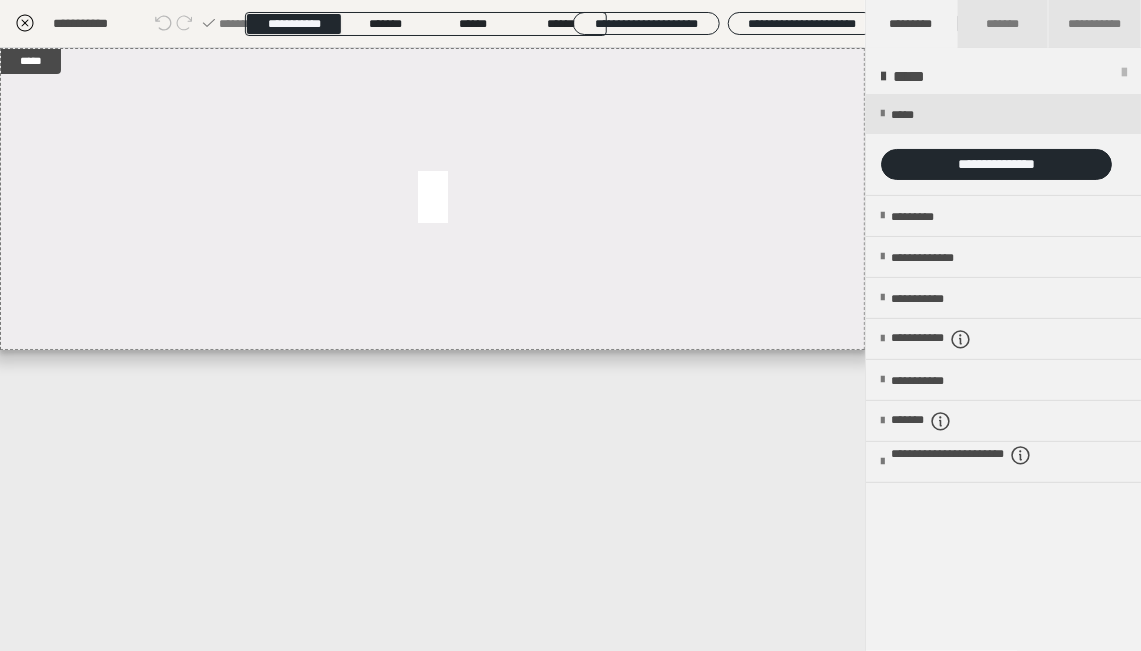 click on "**********" at bounding box center (1003, 145) 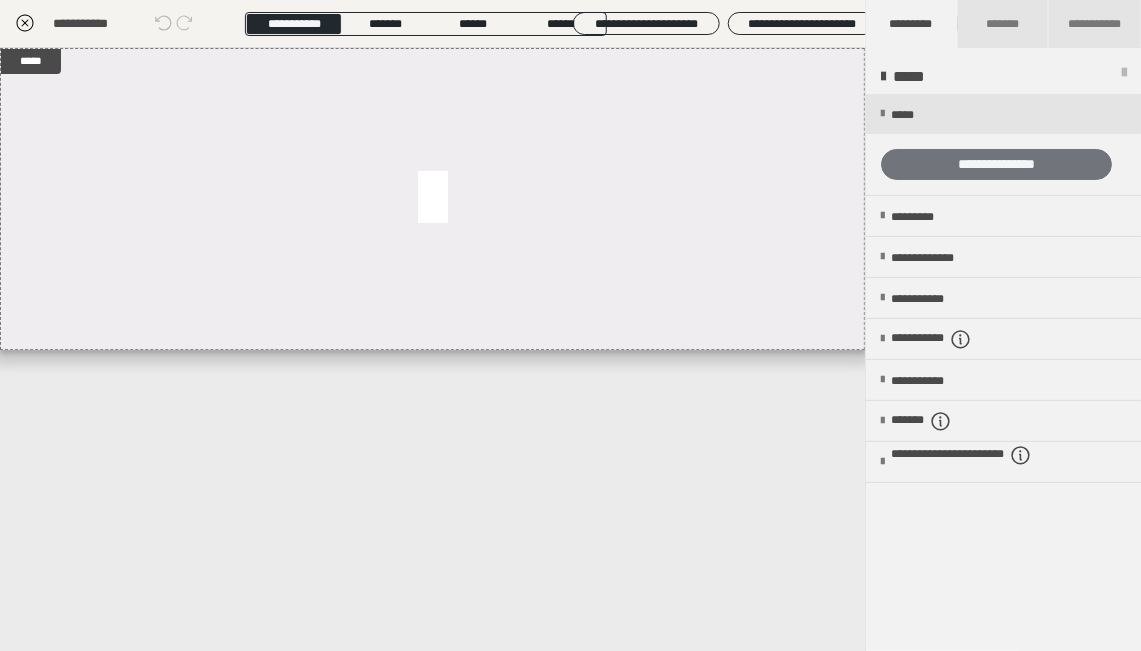 click on "**********" at bounding box center [996, 164] 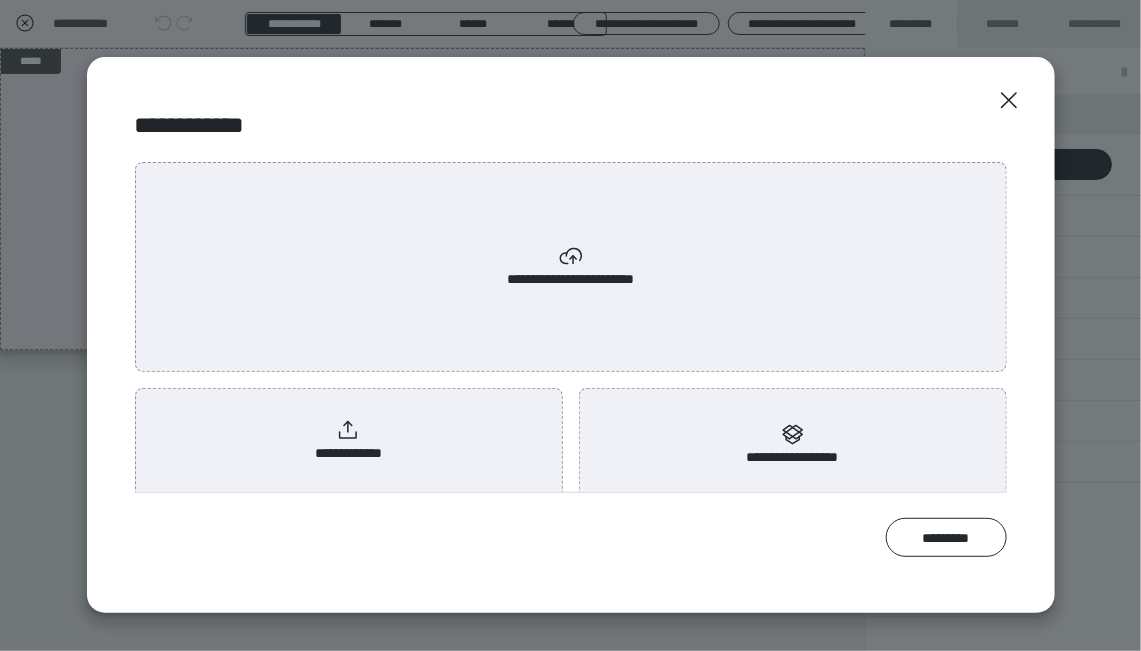 click on "**********" at bounding box center [349, 441] 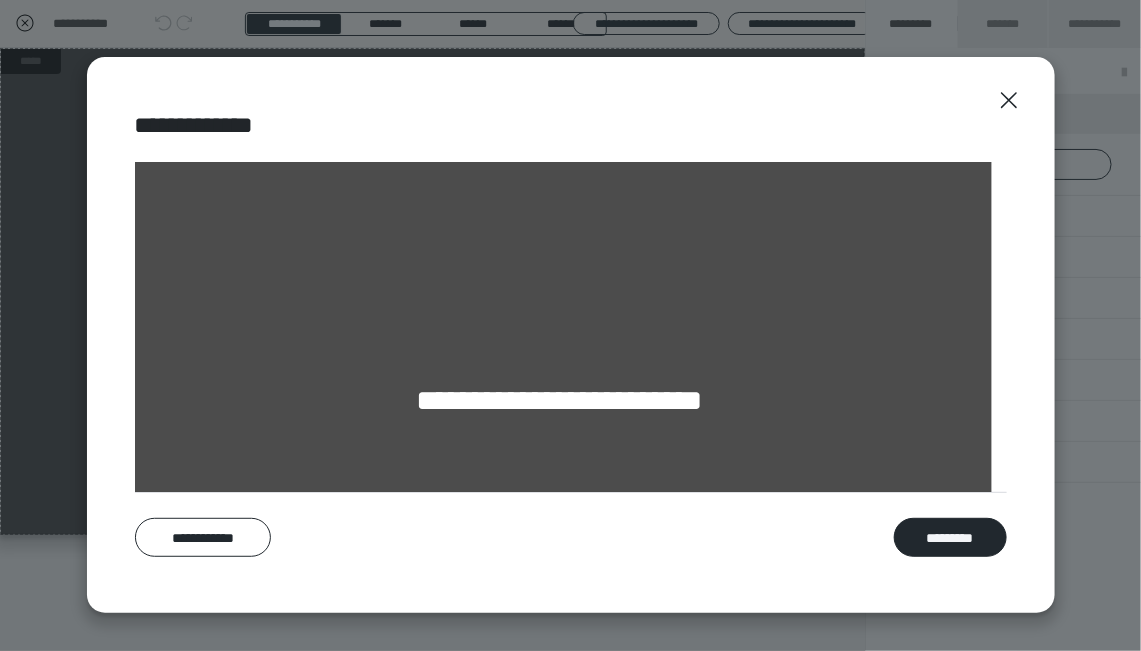 click on "*********" at bounding box center [950, 537] 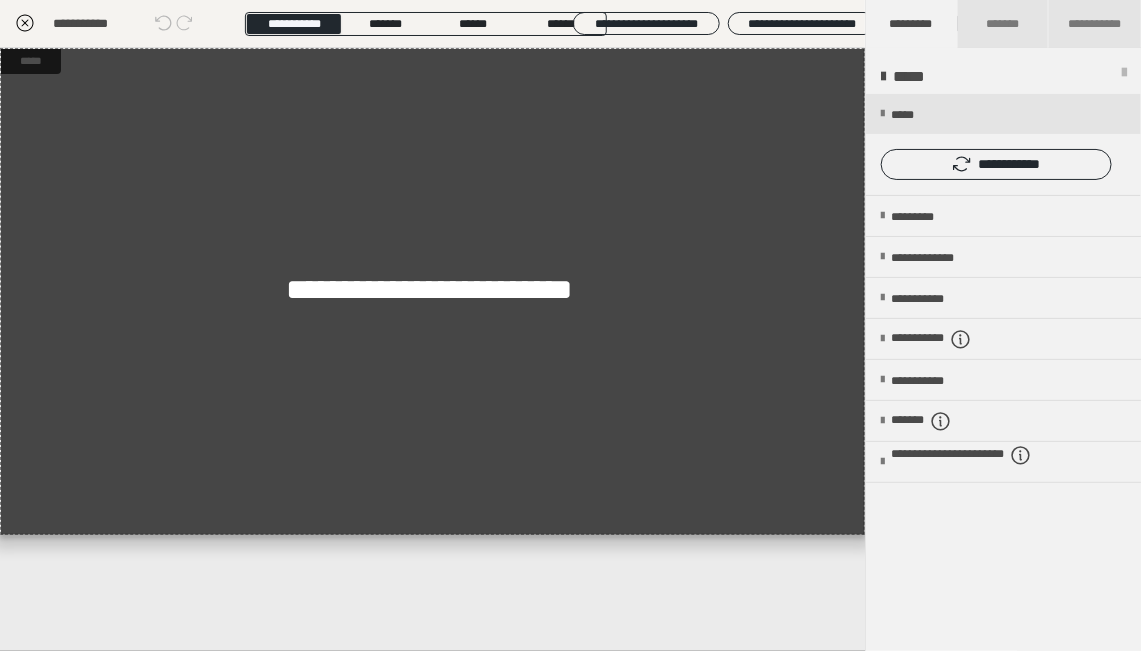 click 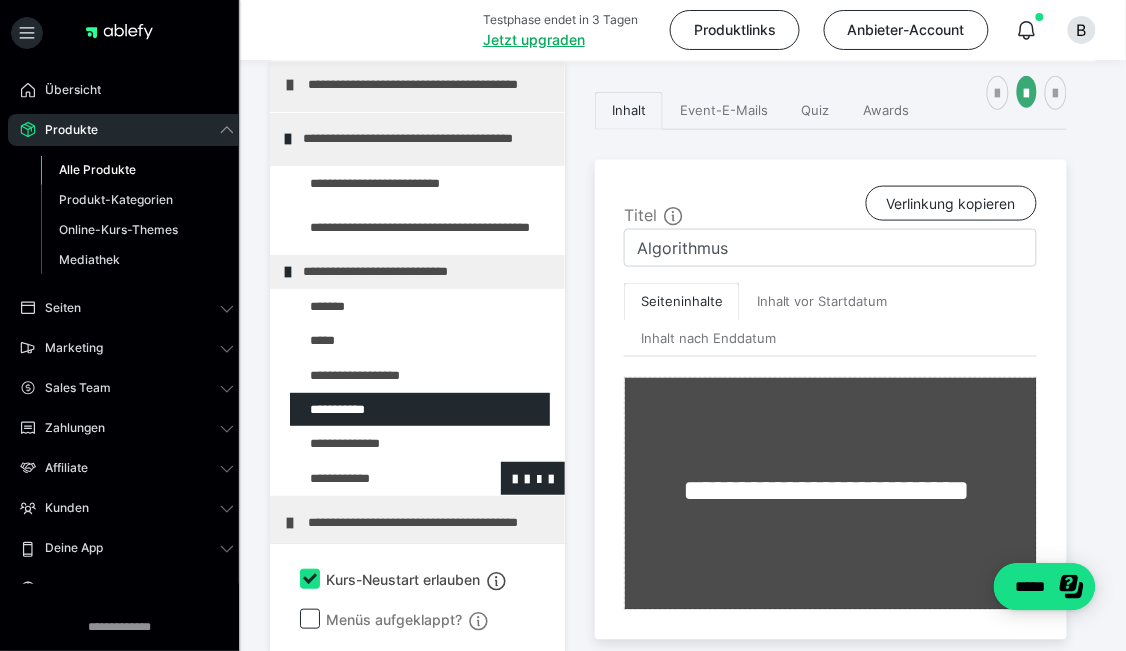 click at bounding box center (375, 478) 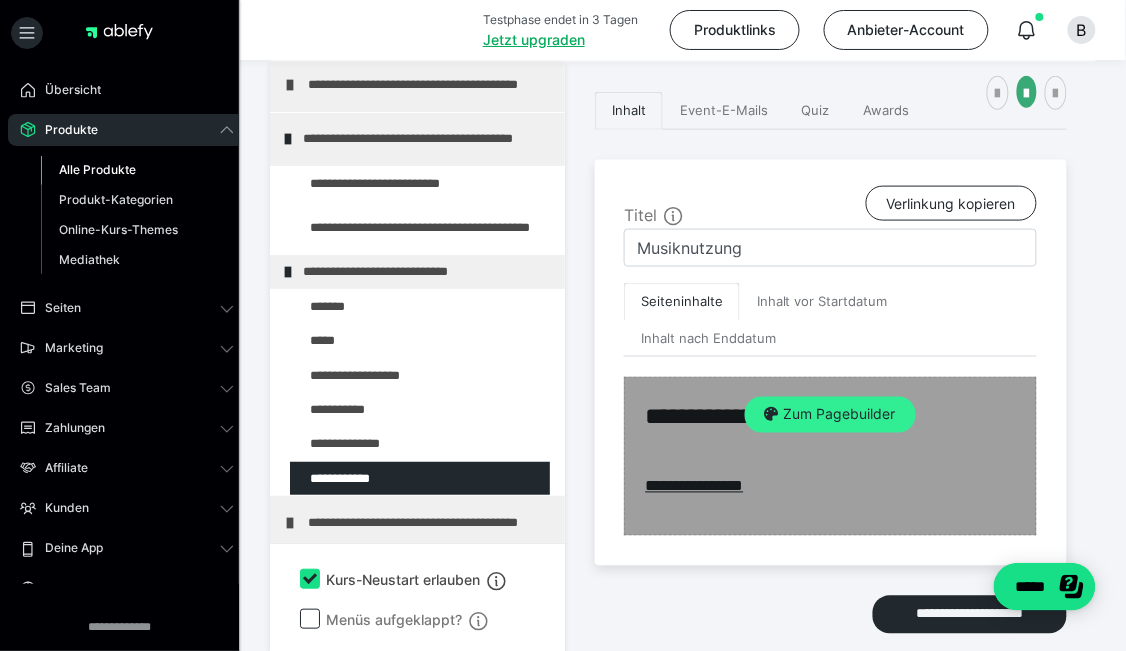 click on "Zum Pagebuilder" at bounding box center (830, 415) 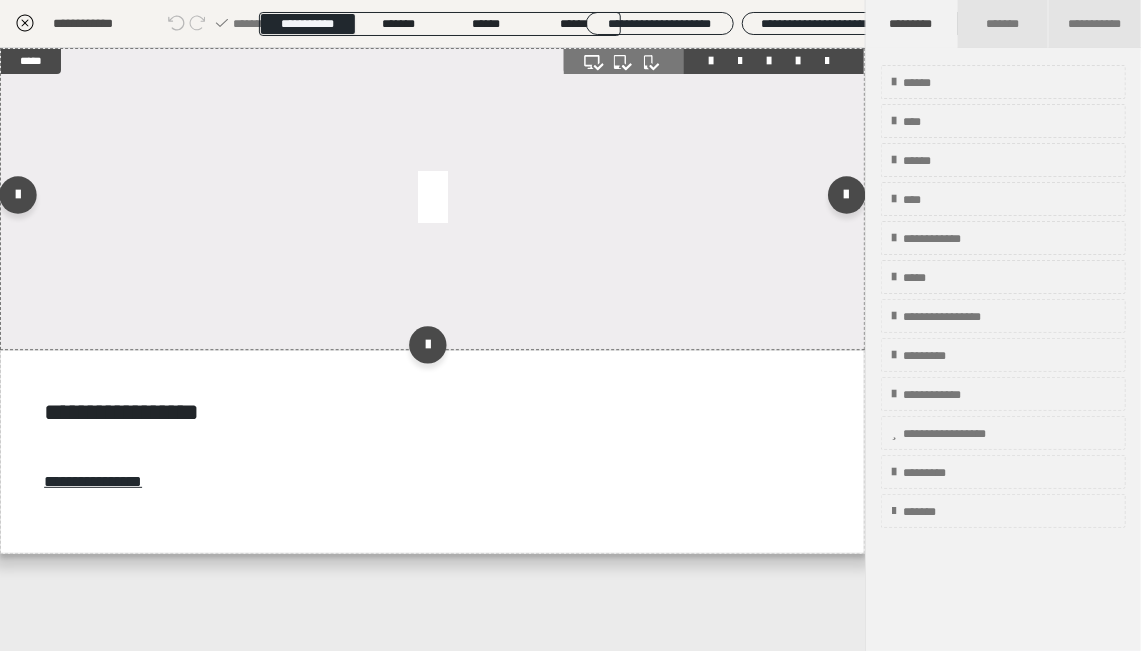 click at bounding box center (432, 199) 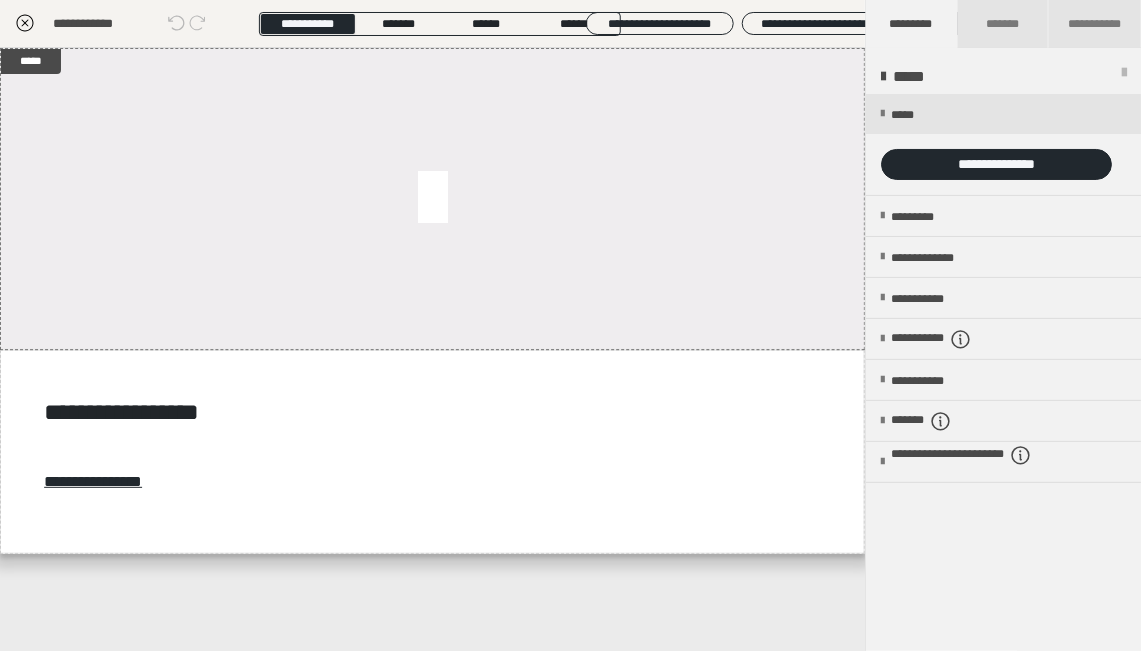 click at bounding box center [1003, 144] 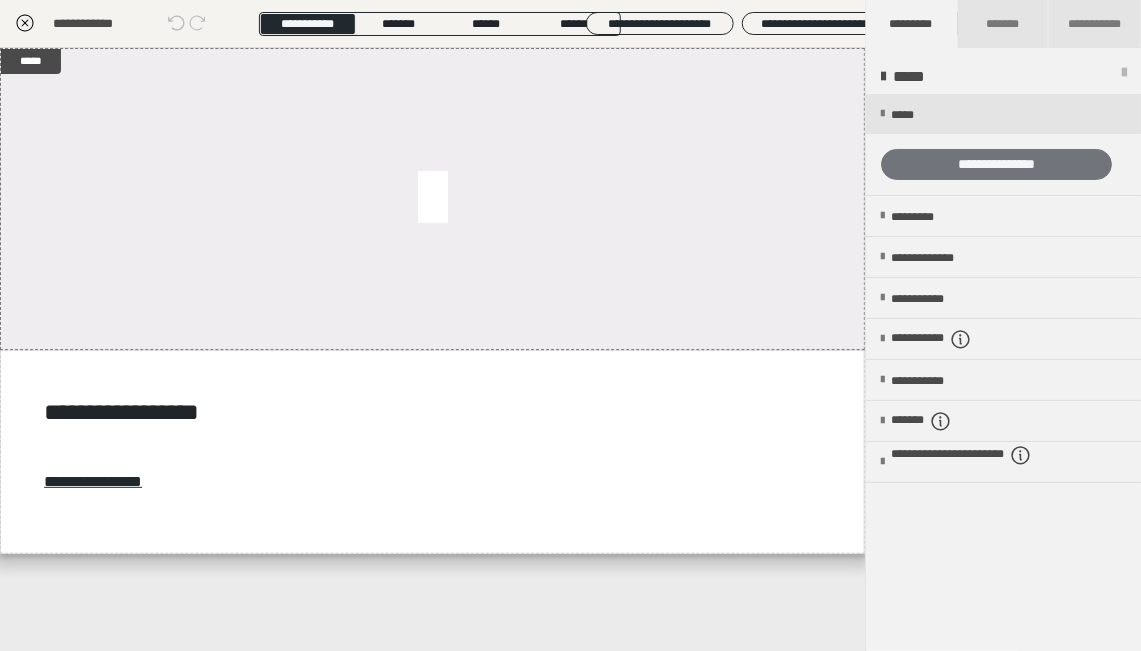 click on "**********" at bounding box center (996, 164) 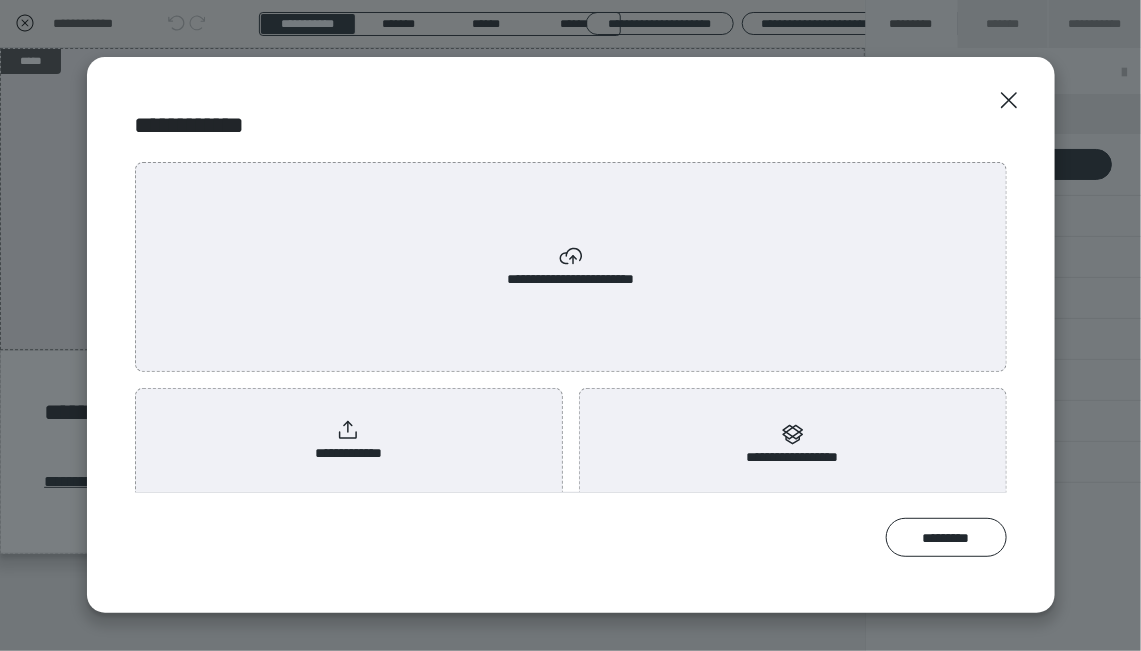 click on "**********" at bounding box center [348, 441] 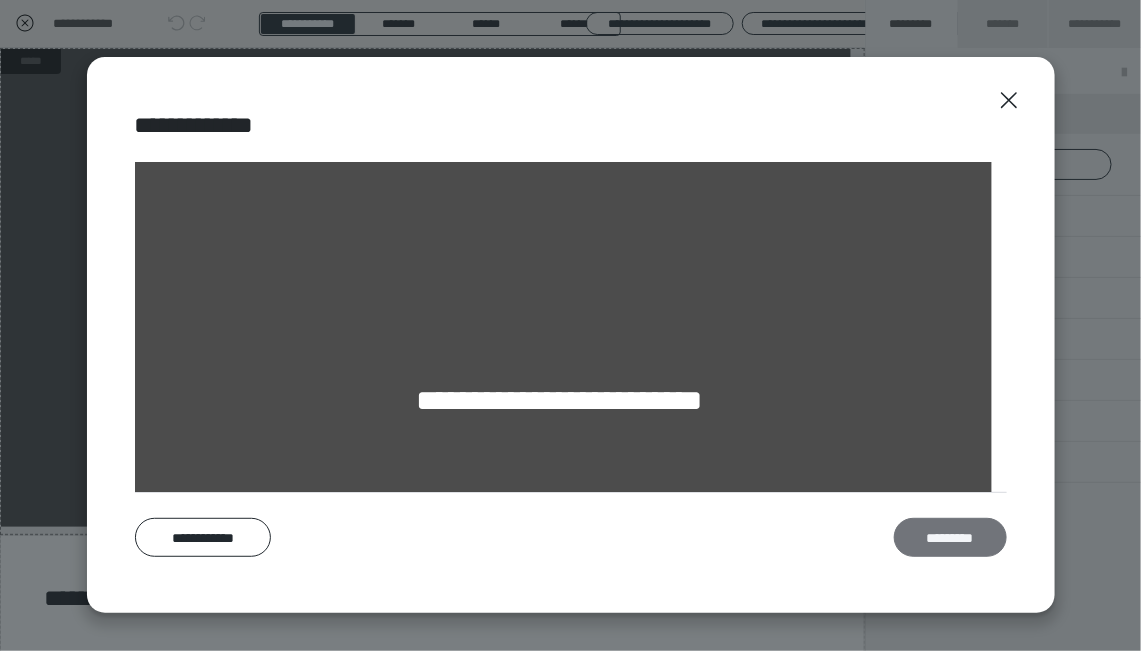 click on "*********" at bounding box center (950, 537) 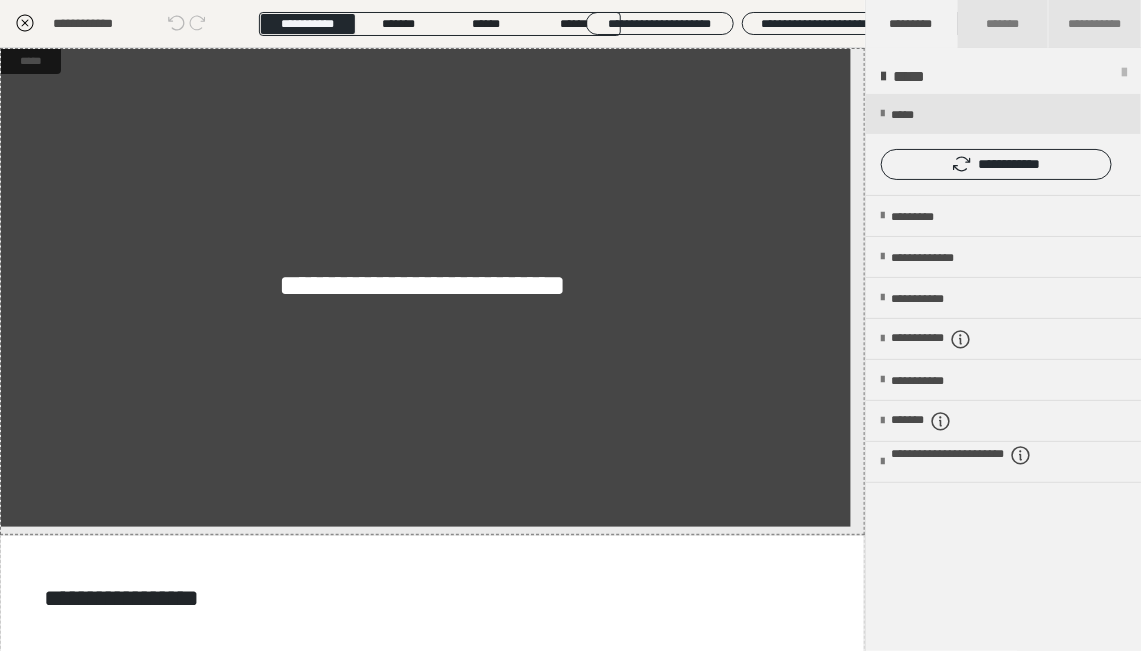 click 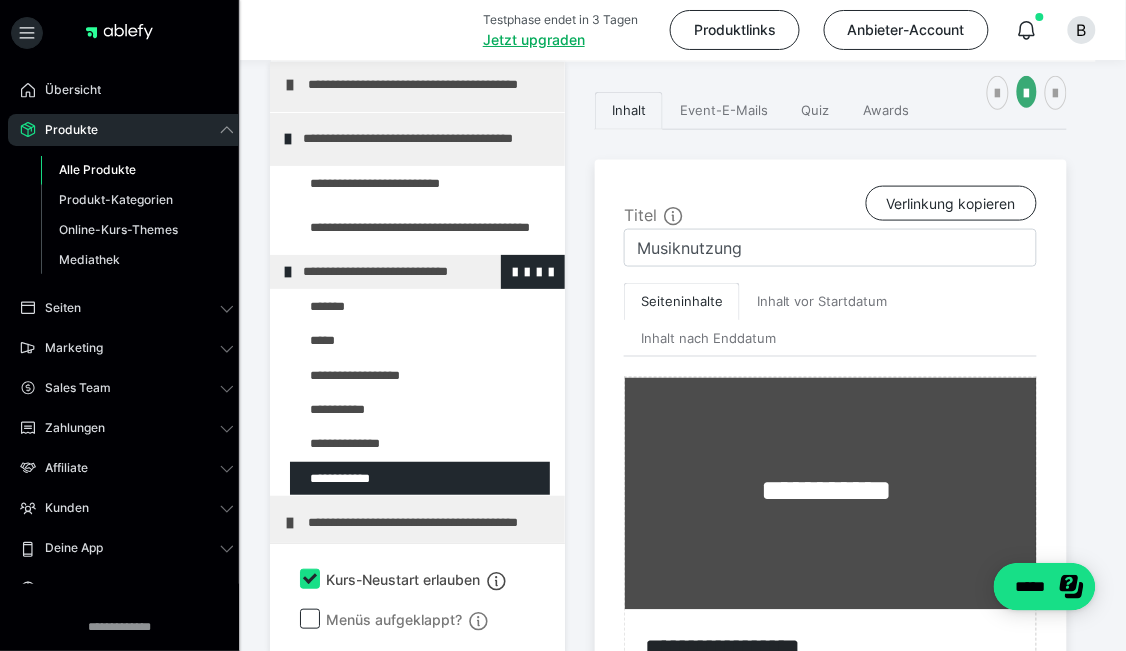 click at bounding box center (288, 272) 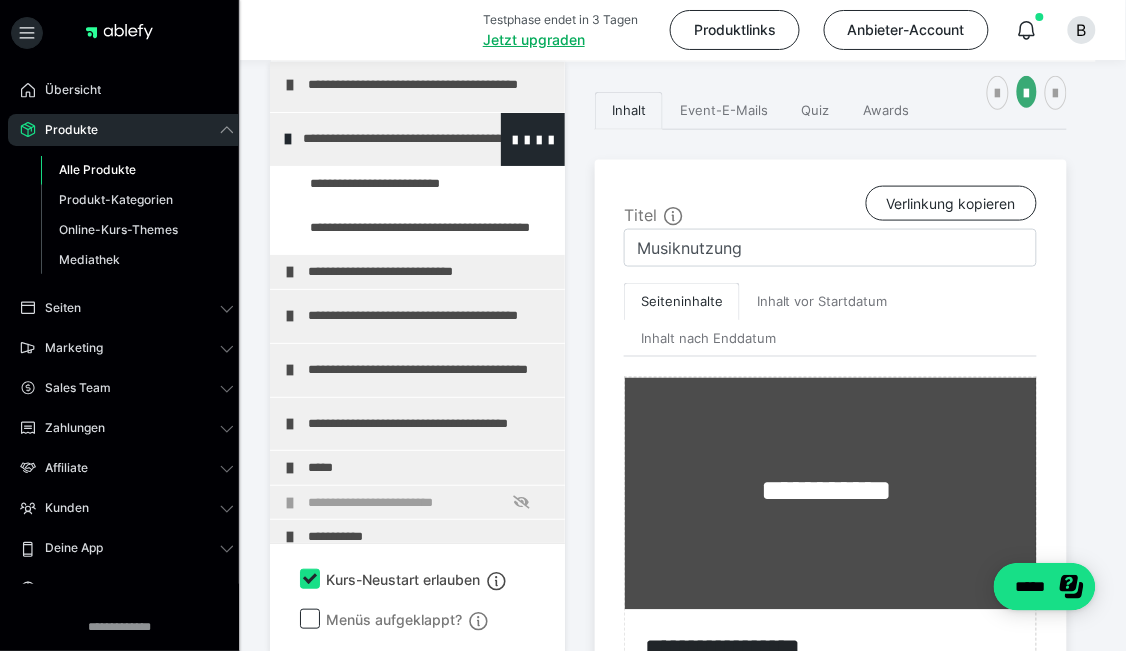 click at bounding box center [288, 139] 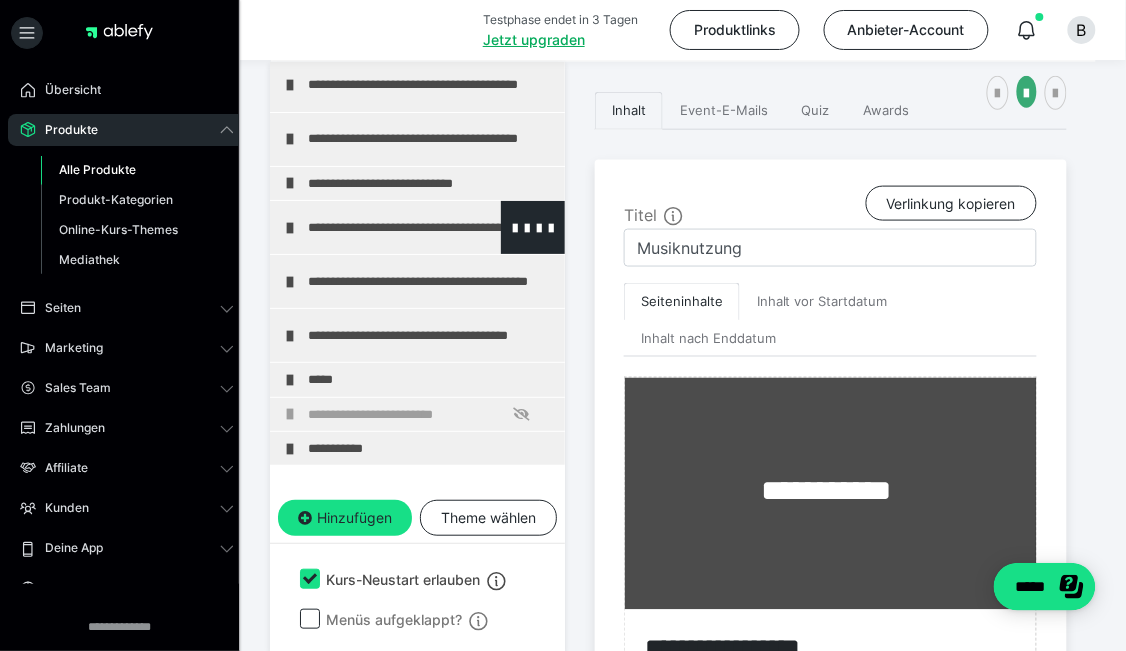 click at bounding box center (290, 228) 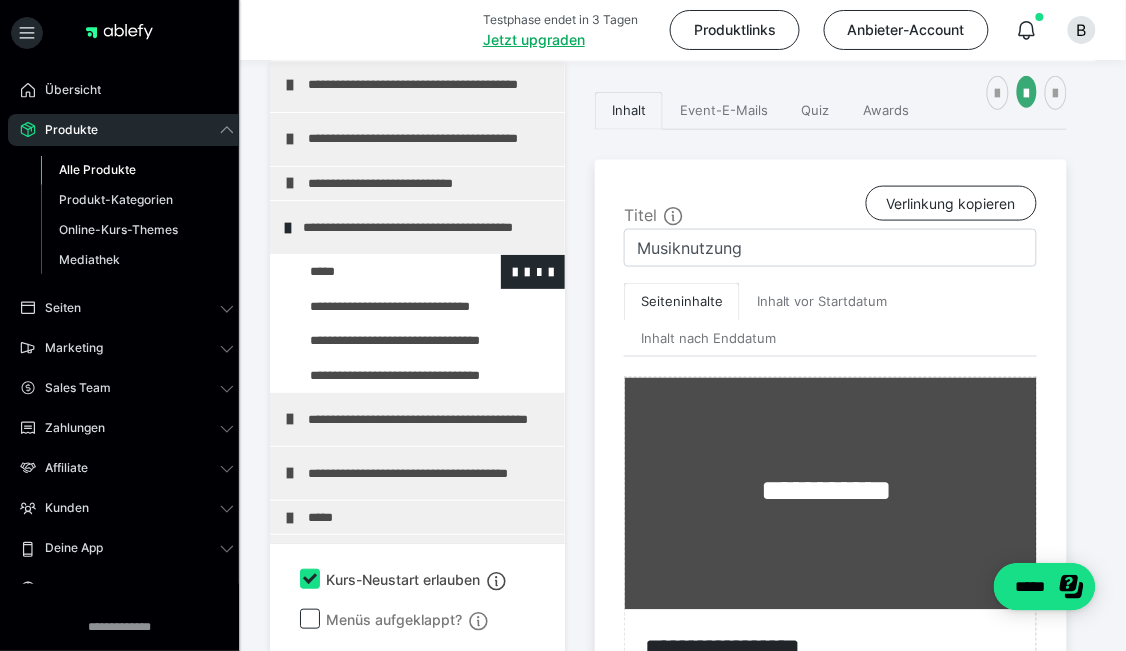 click at bounding box center [375, 271] 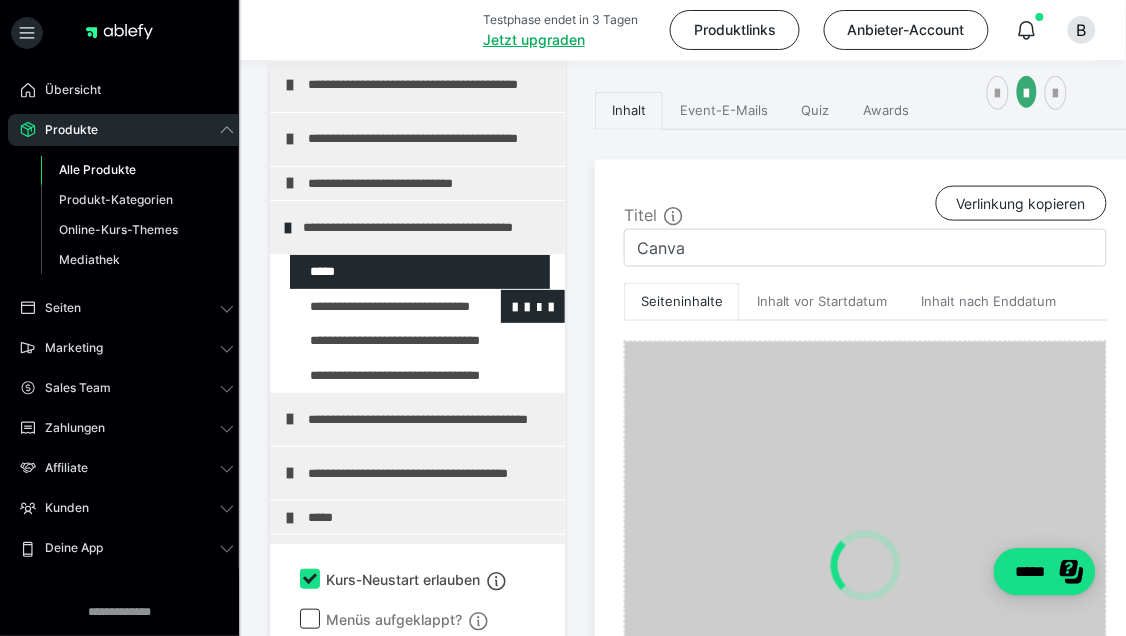 click at bounding box center [375, 306] 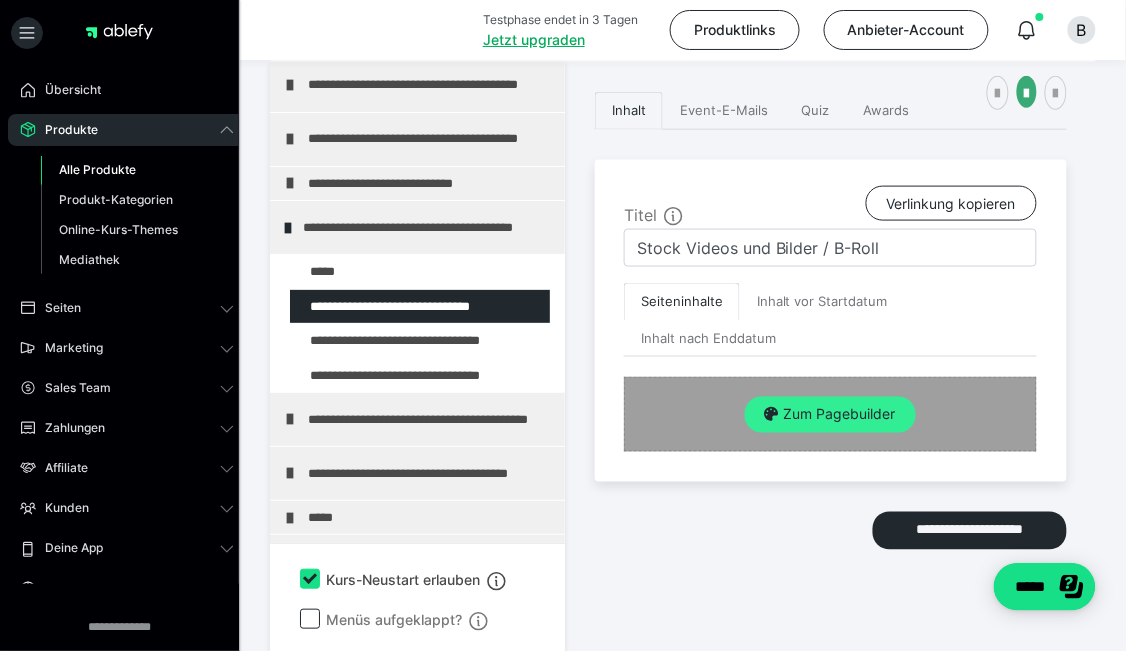 click on "Zum Pagebuilder" at bounding box center [830, 415] 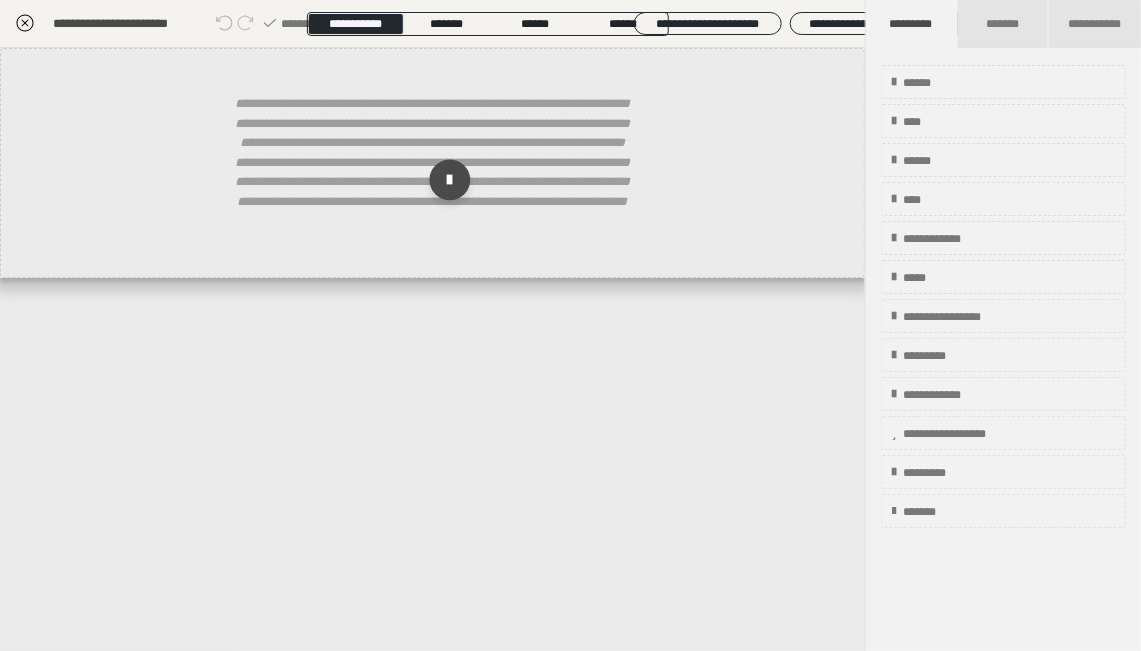 click at bounding box center (449, 180) 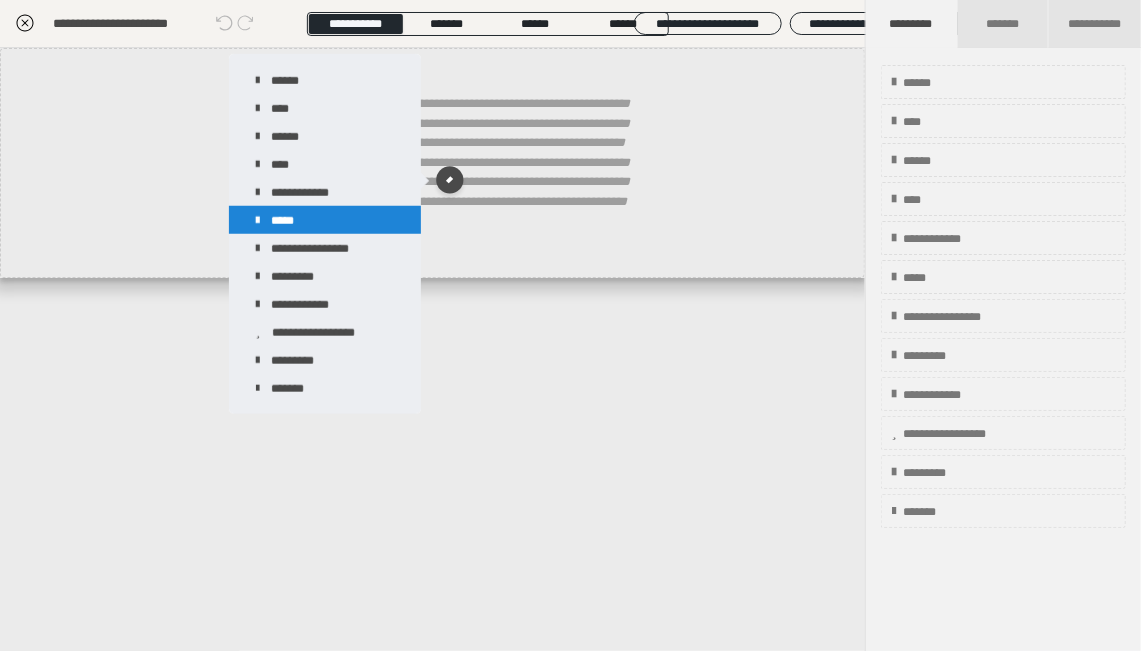 click on "*****" at bounding box center [325, 220] 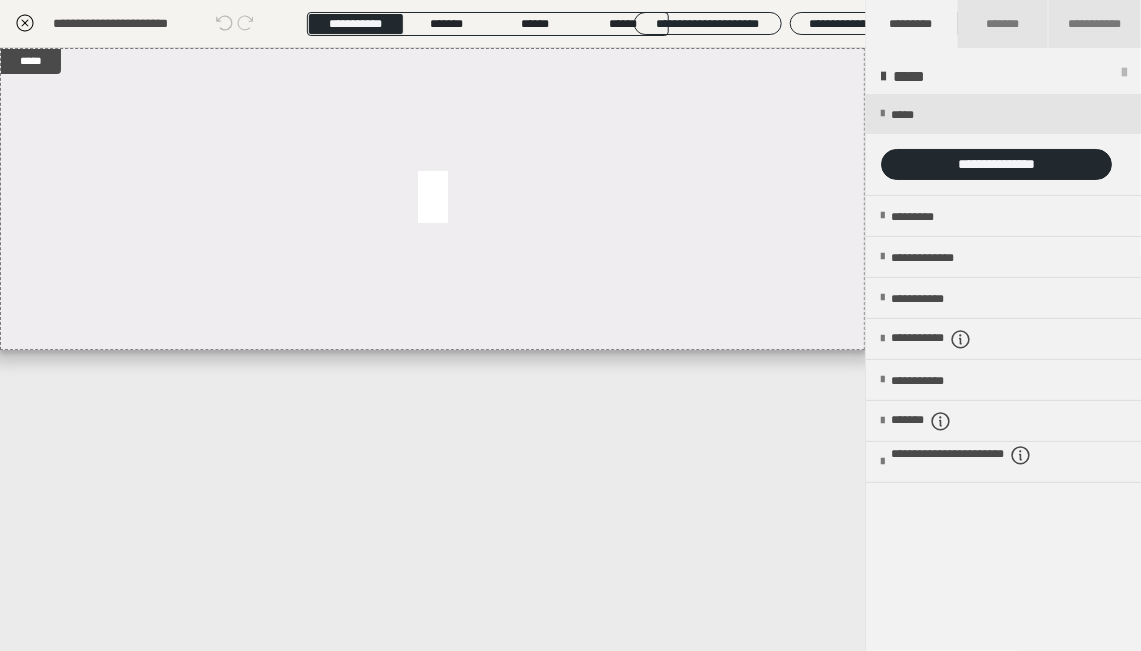 click 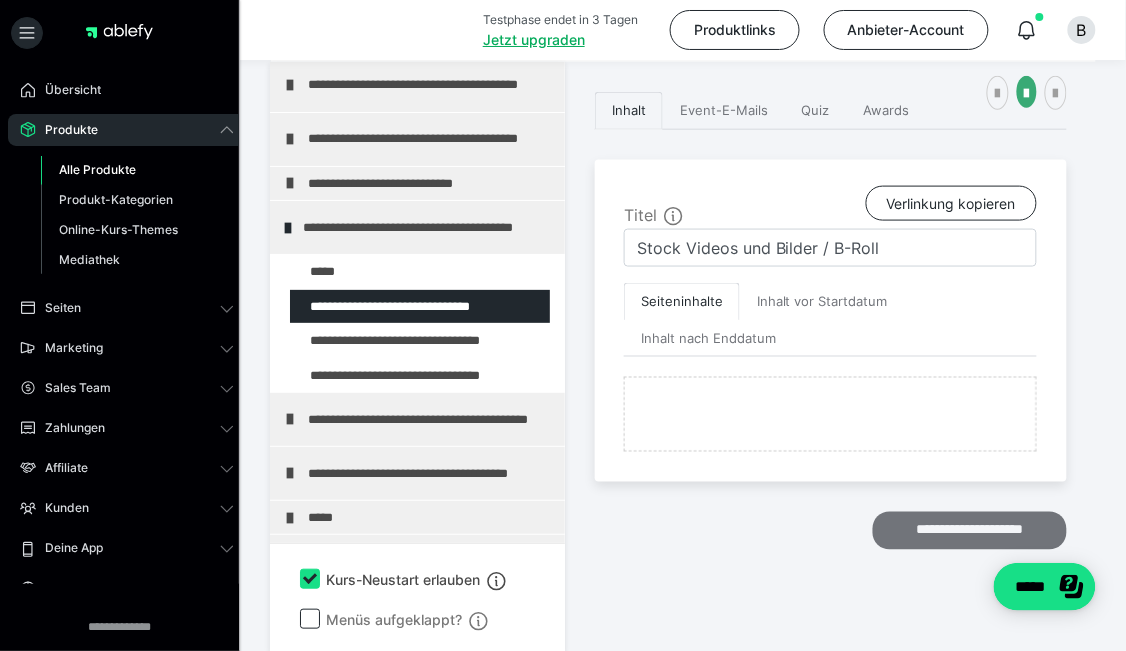 click on "**********" at bounding box center (970, 531) 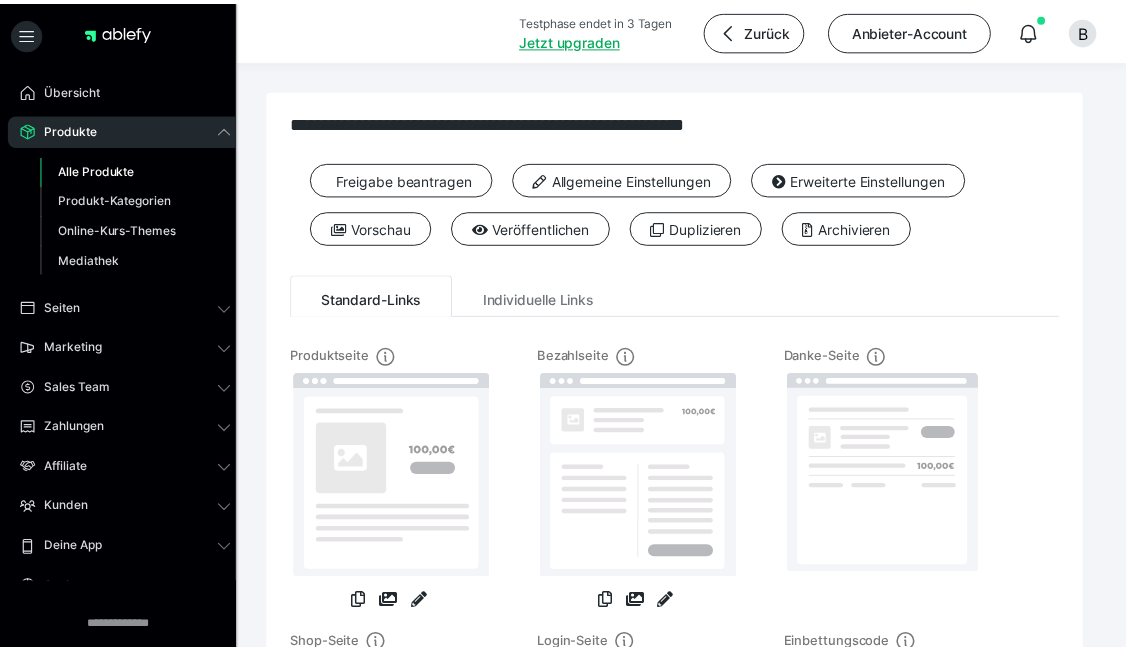 scroll, scrollTop: 0, scrollLeft: 0, axis: both 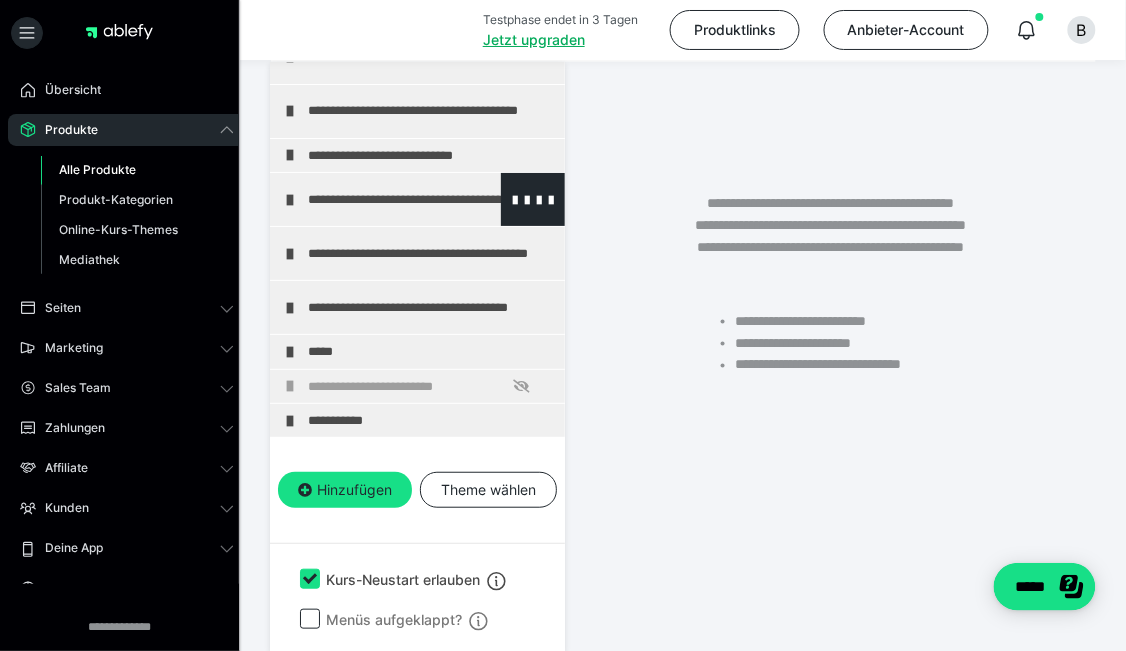 click on "**********" at bounding box center (417, 199) 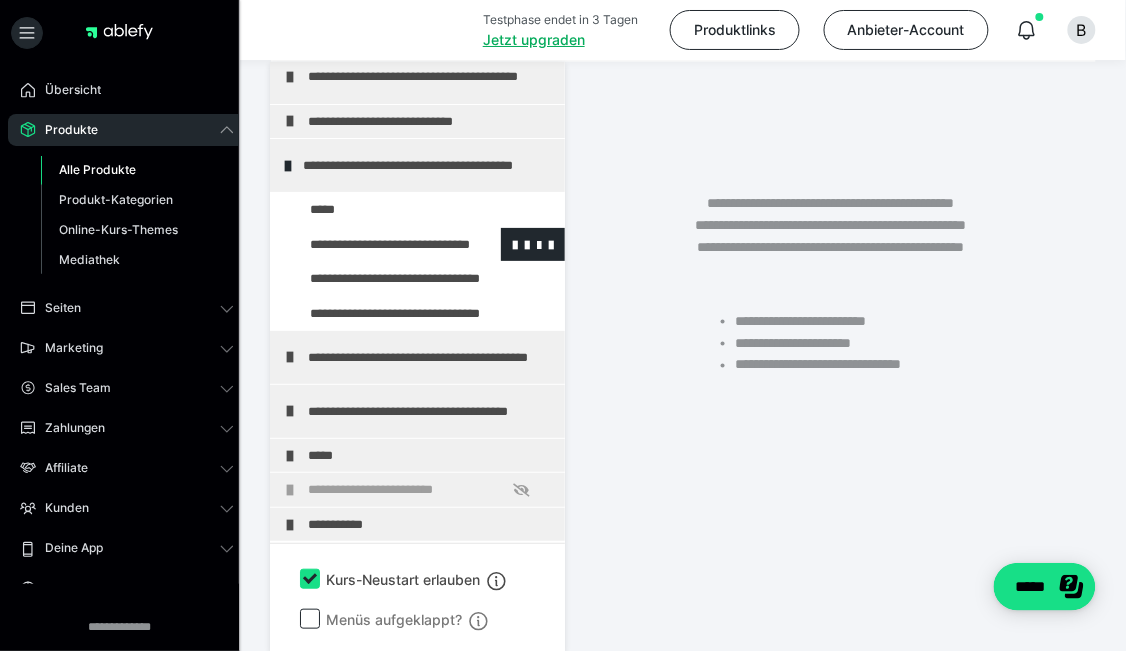 click at bounding box center [375, 244] 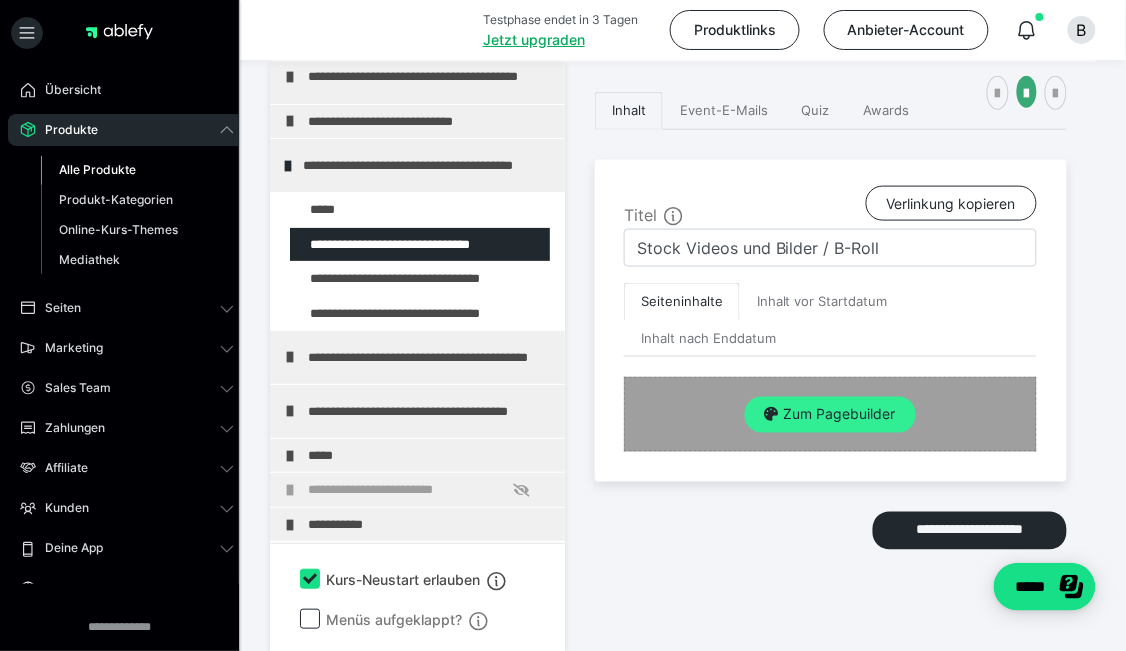 click on "Zum Pagebuilder" at bounding box center [830, 415] 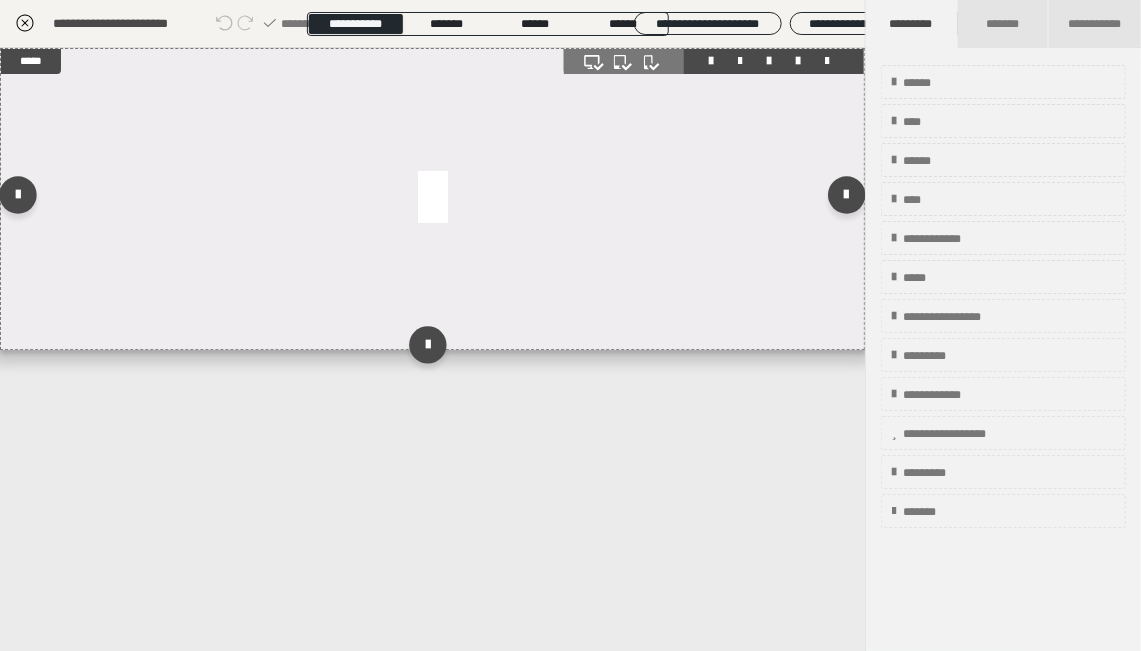 click at bounding box center (432, 199) 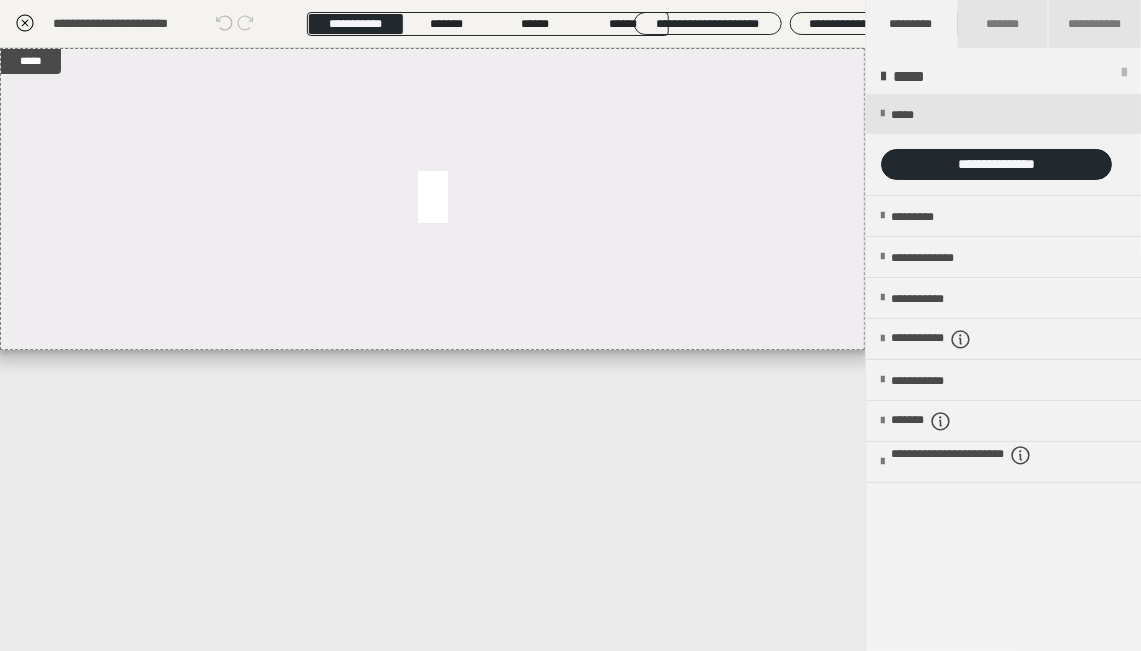 click at bounding box center [1003, 144] 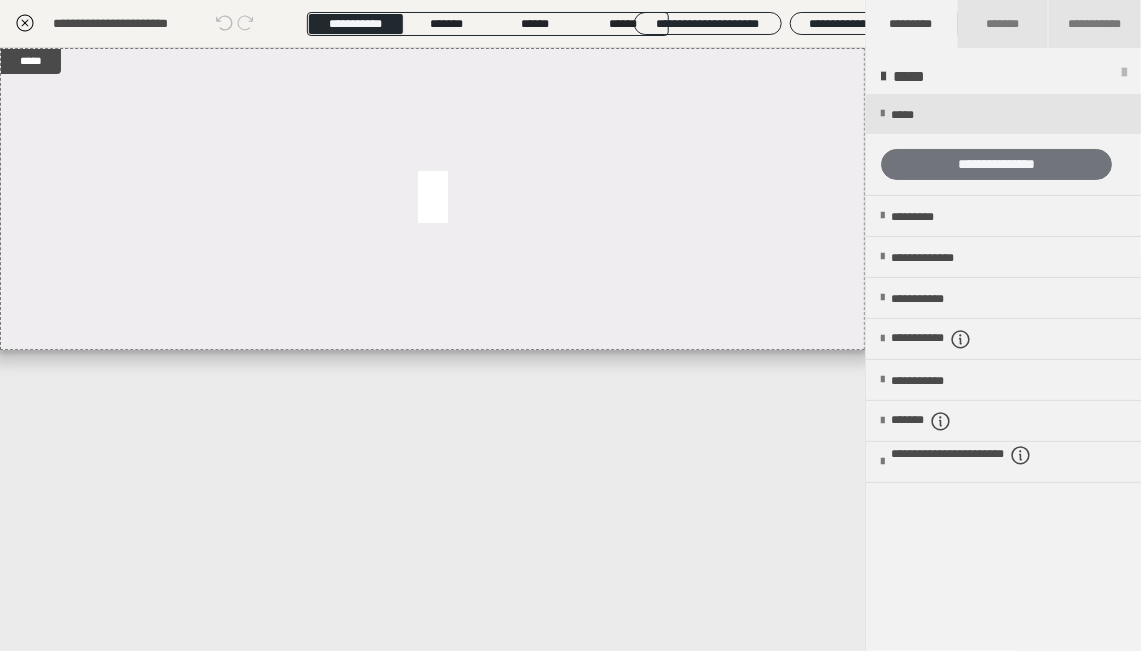 click on "**********" at bounding box center (996, 164) 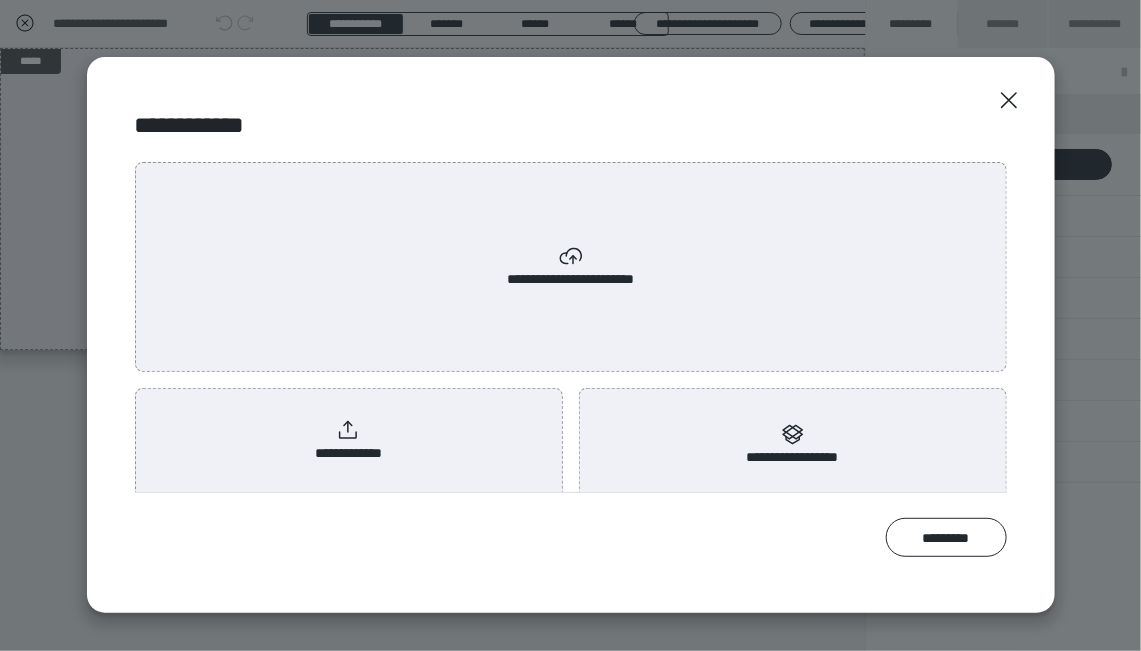 click on "**********" at bounding box center (348, 441) 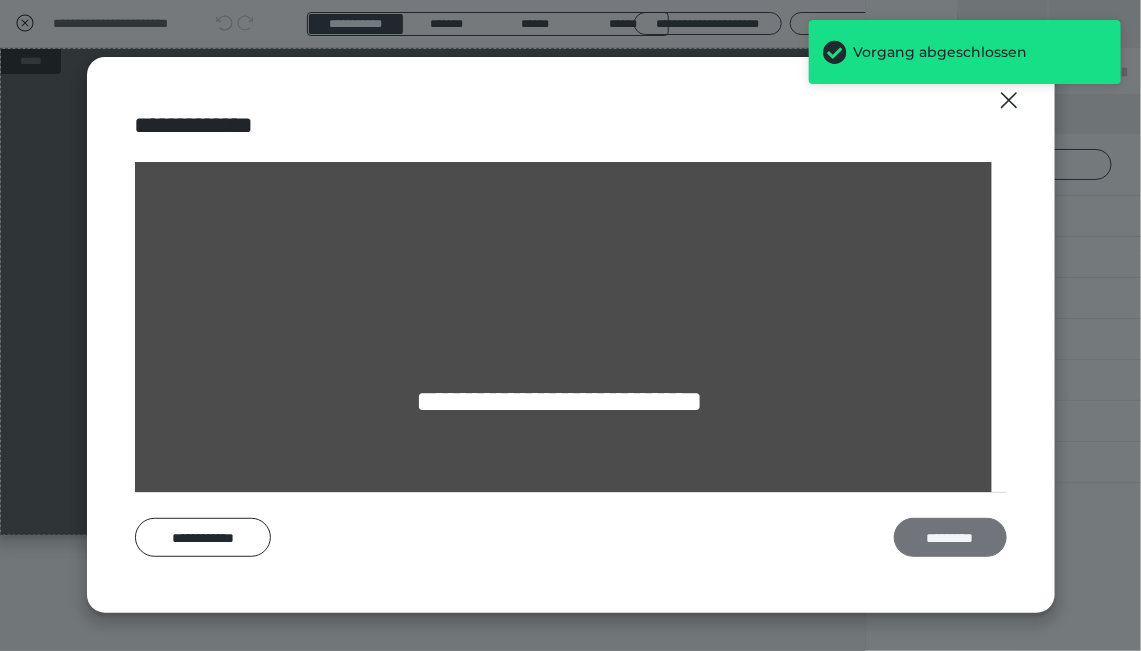 click on "*********" at bounding box center (950, 537) 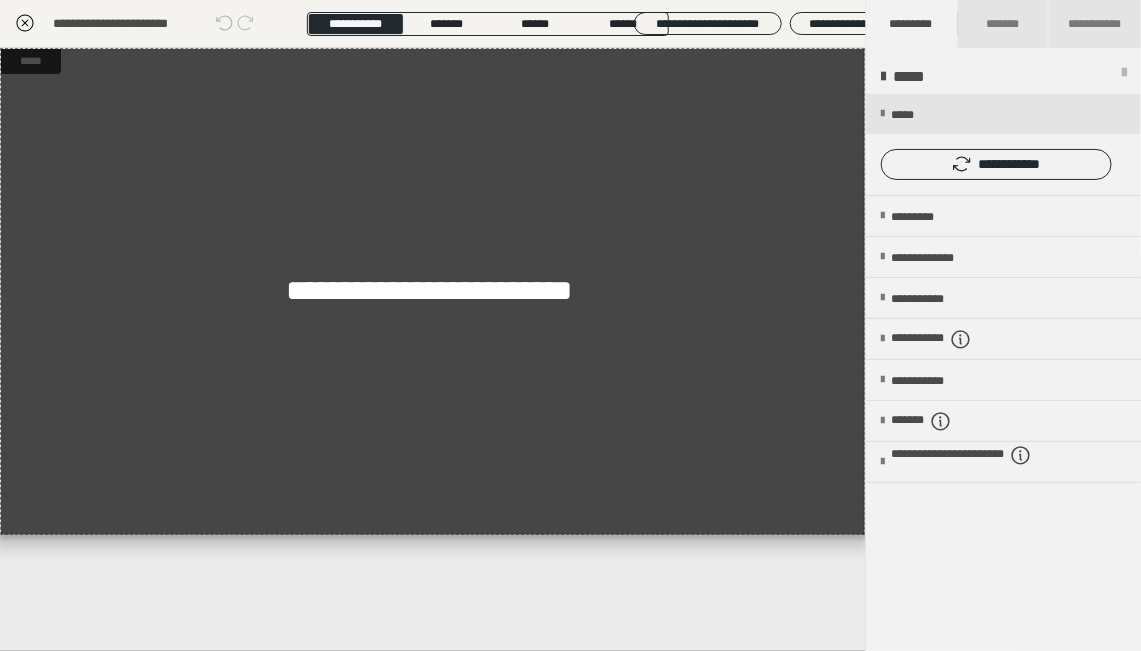 click 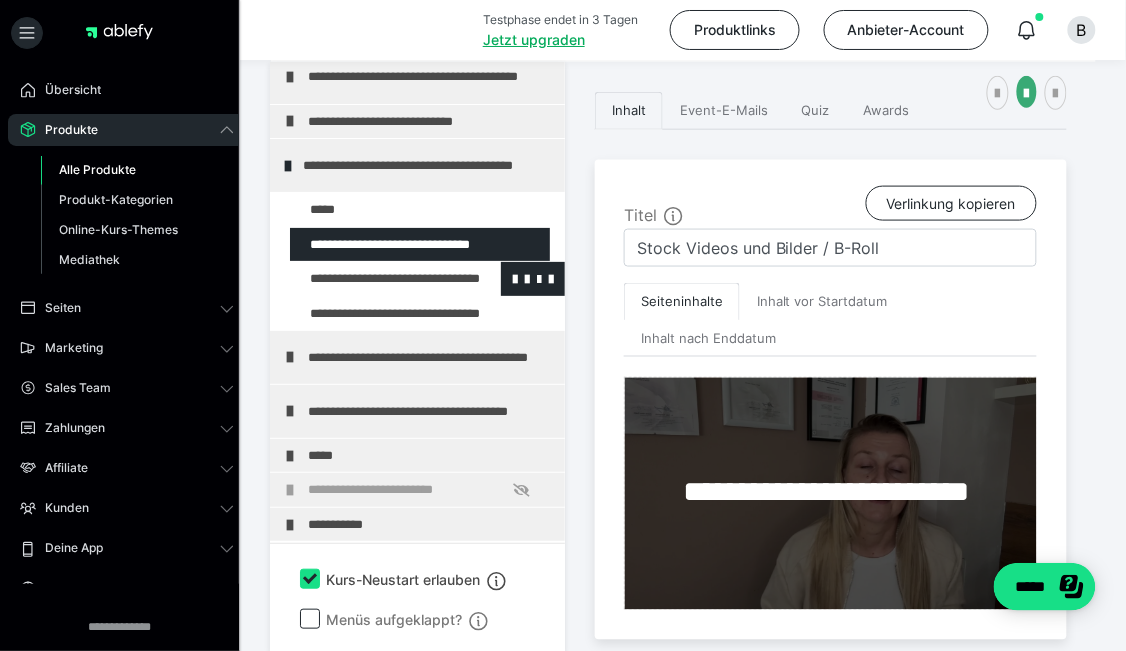 click at bounding box center [375, 278] 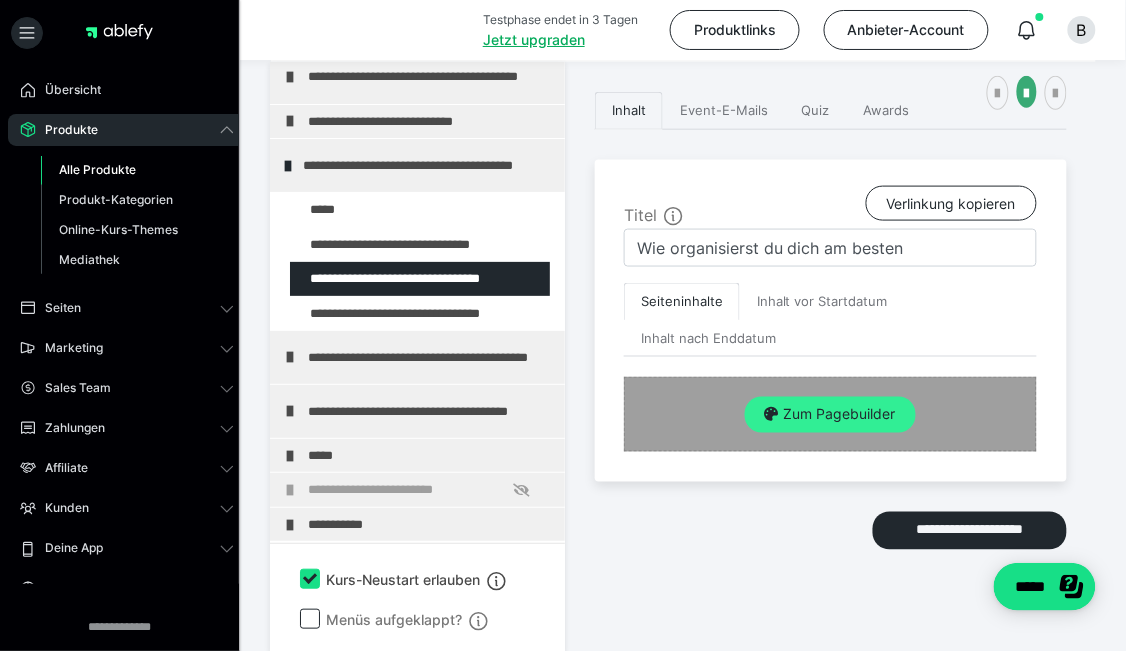 click on "Zum Pagebuilder" at bounding box center (830, 415) 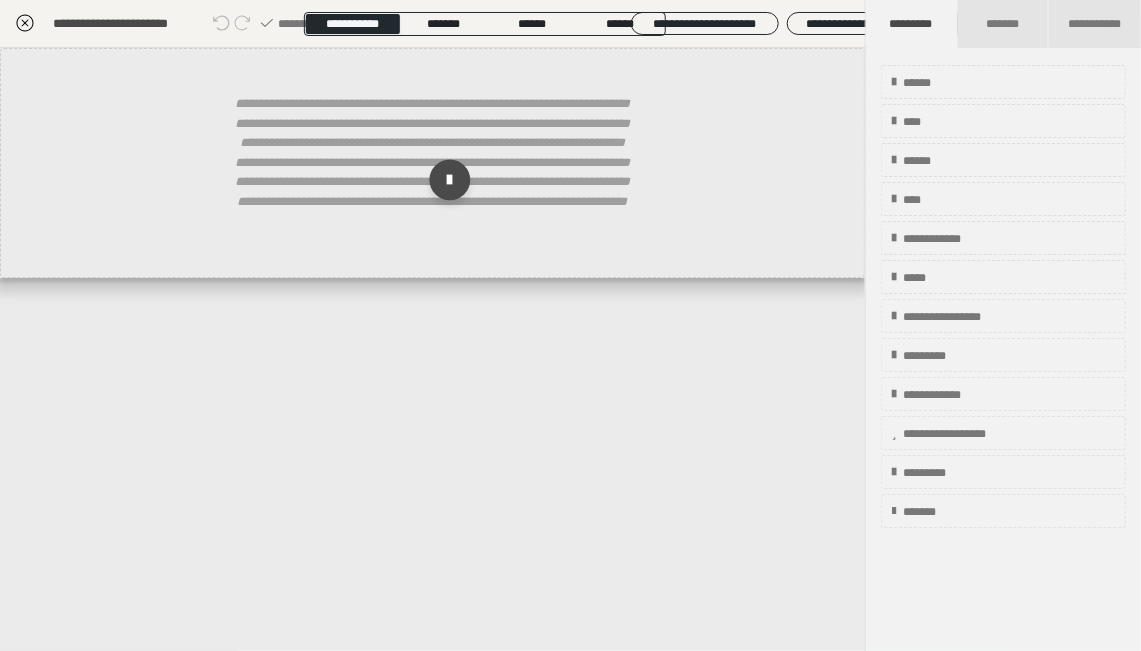 click at bounding box center [449, 180] 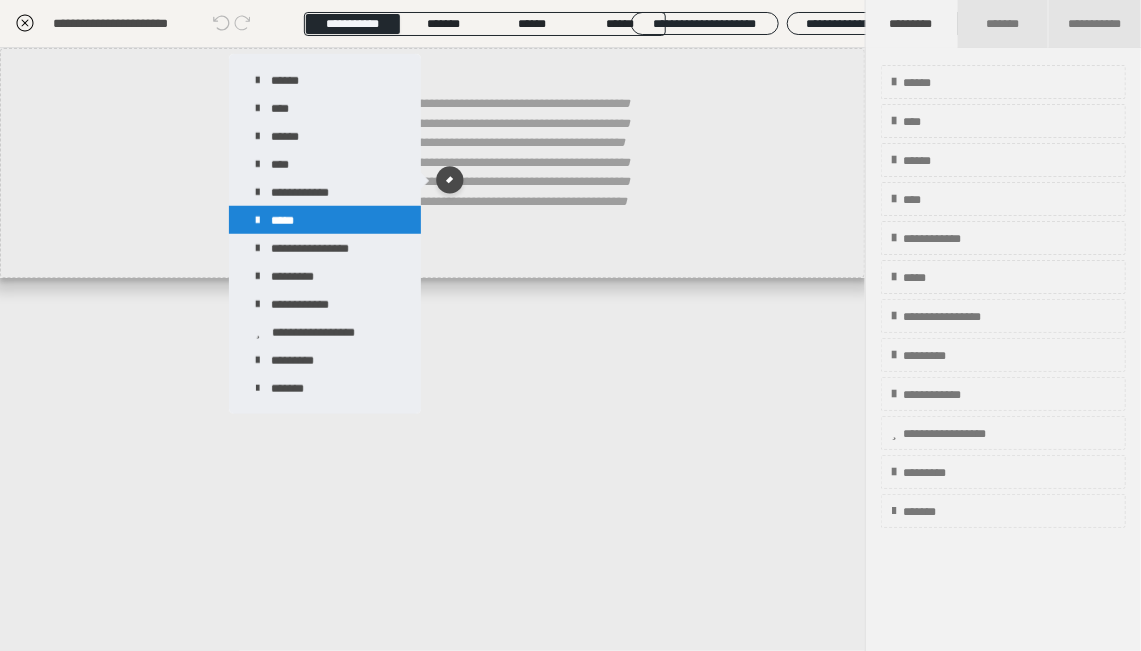 click on "*****" at bounding box center [325, 220] 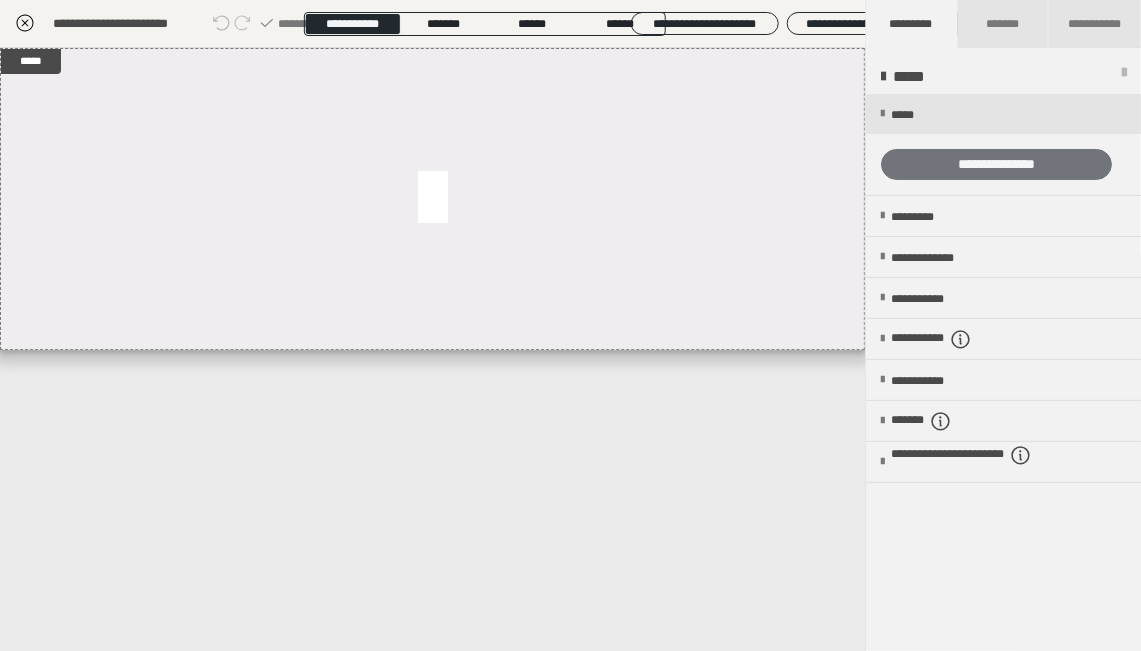 click on "**********" at bounding box center [996, 164] 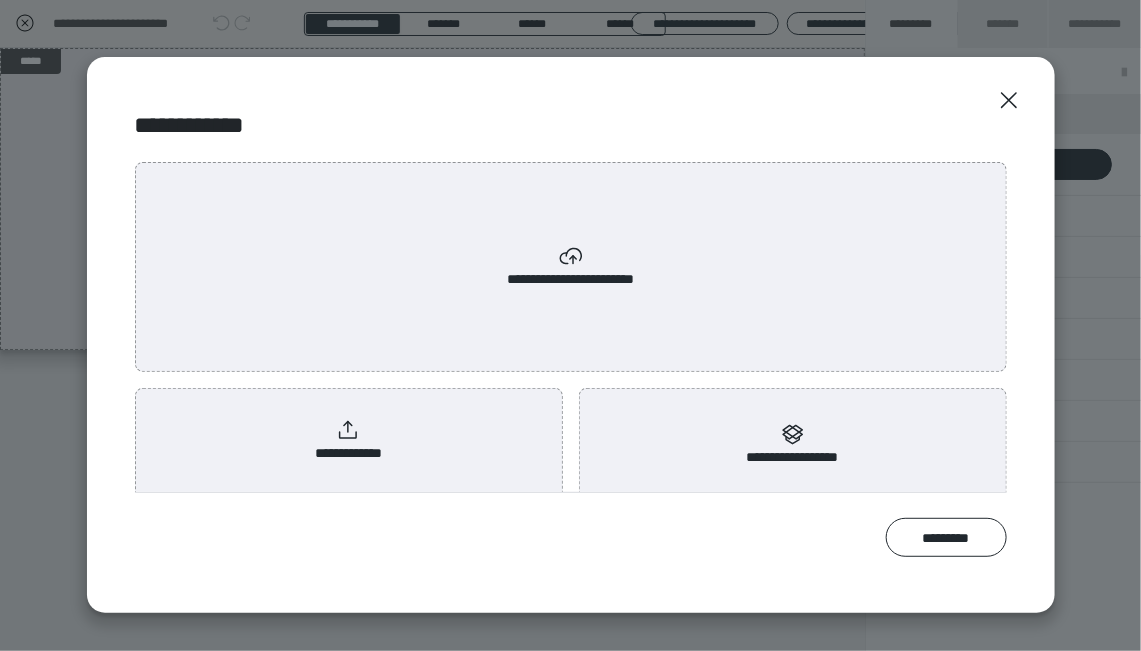 click on "**********" at bounding box center (349, 441) 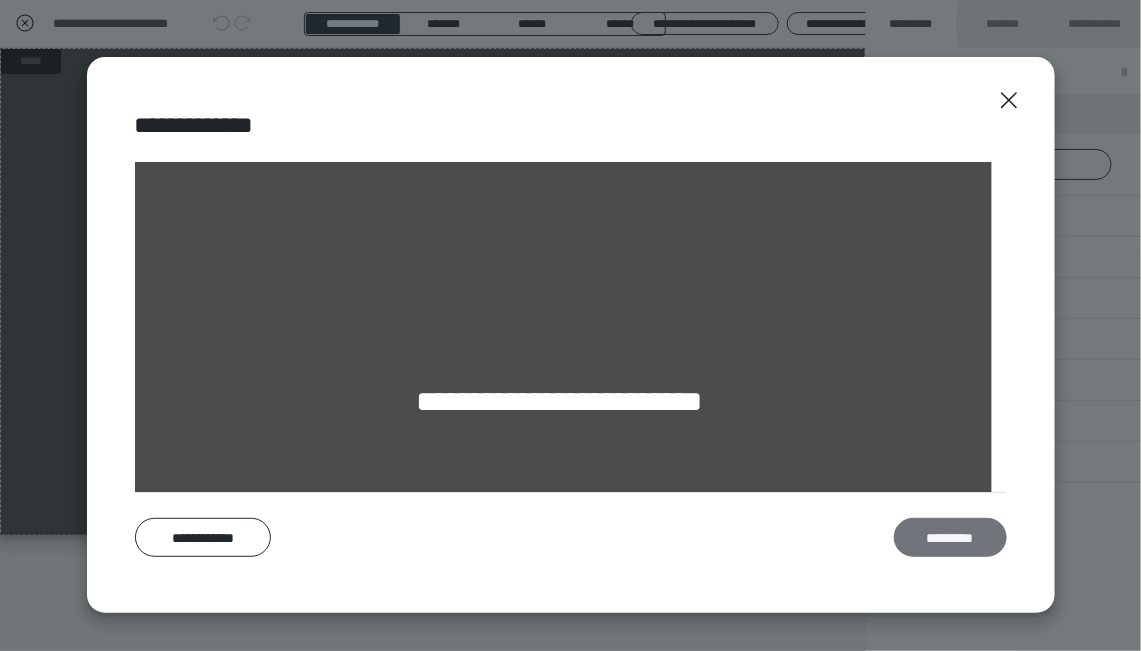 click on "*********" at bounding box center [950, 537] 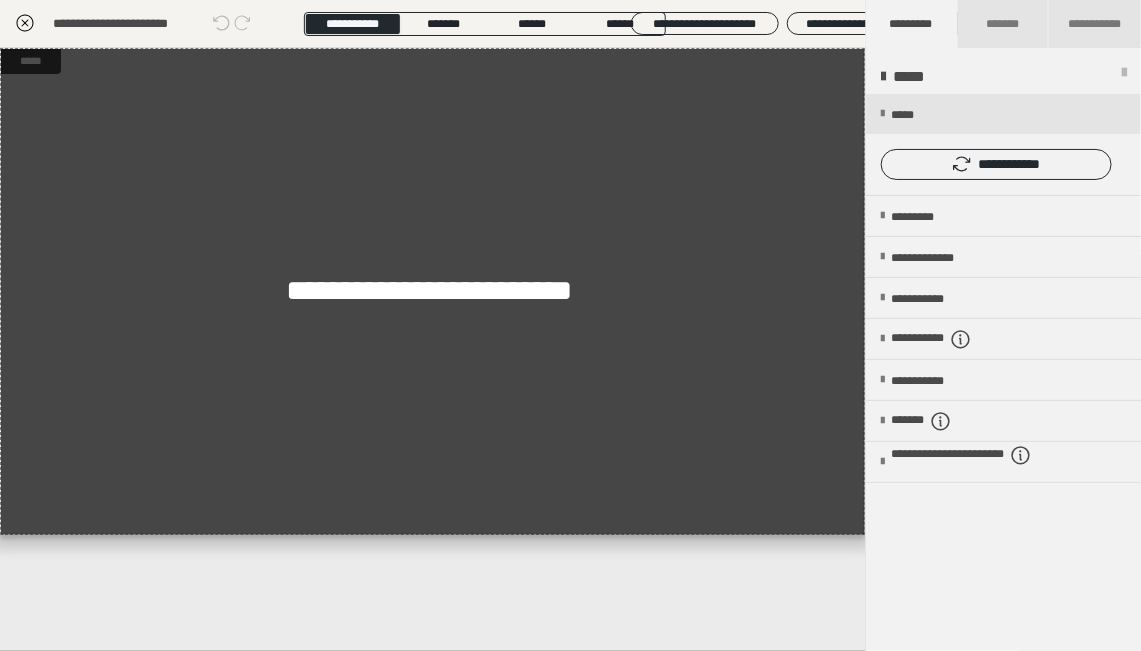 click 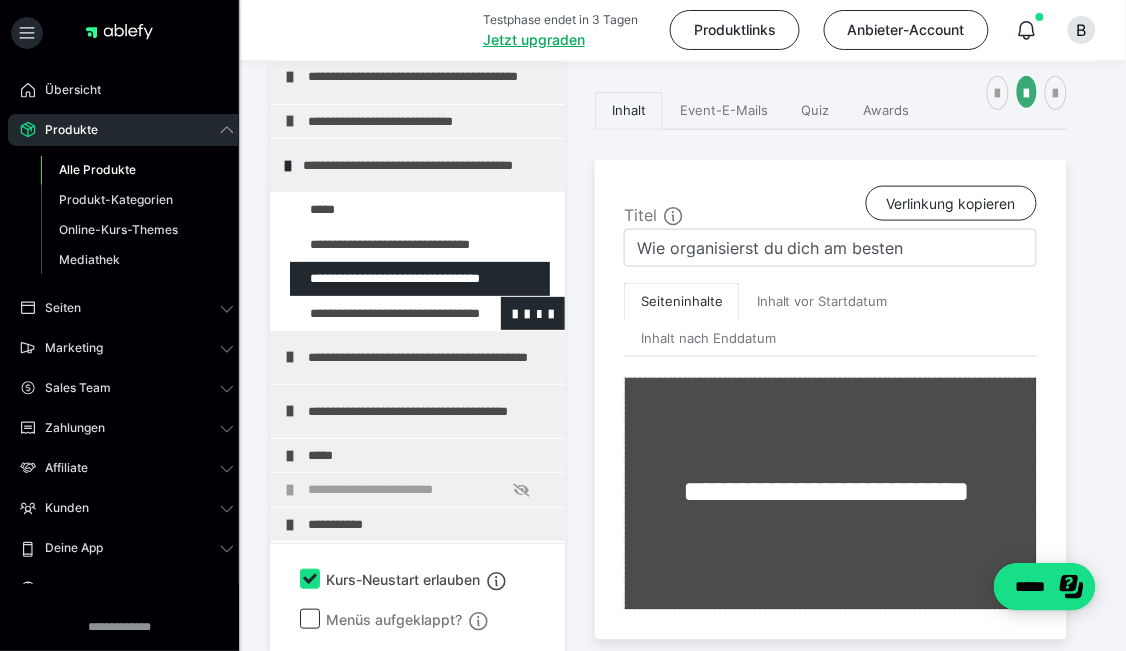 click at bounding box center (375, 313) 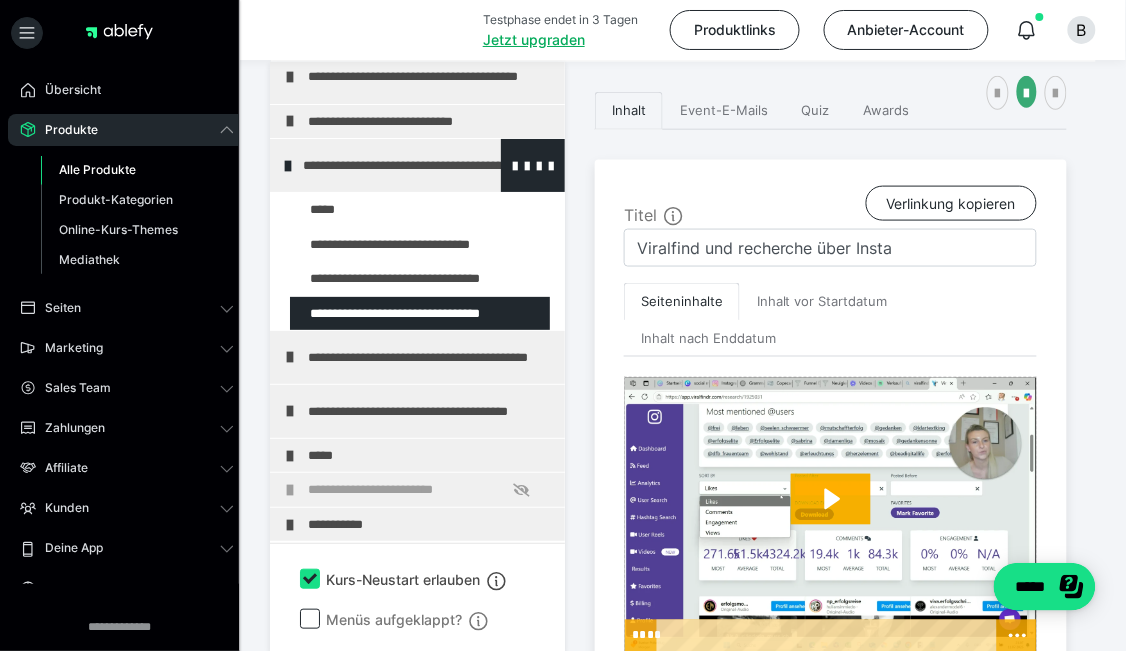 click at bounding box center [288, 166] 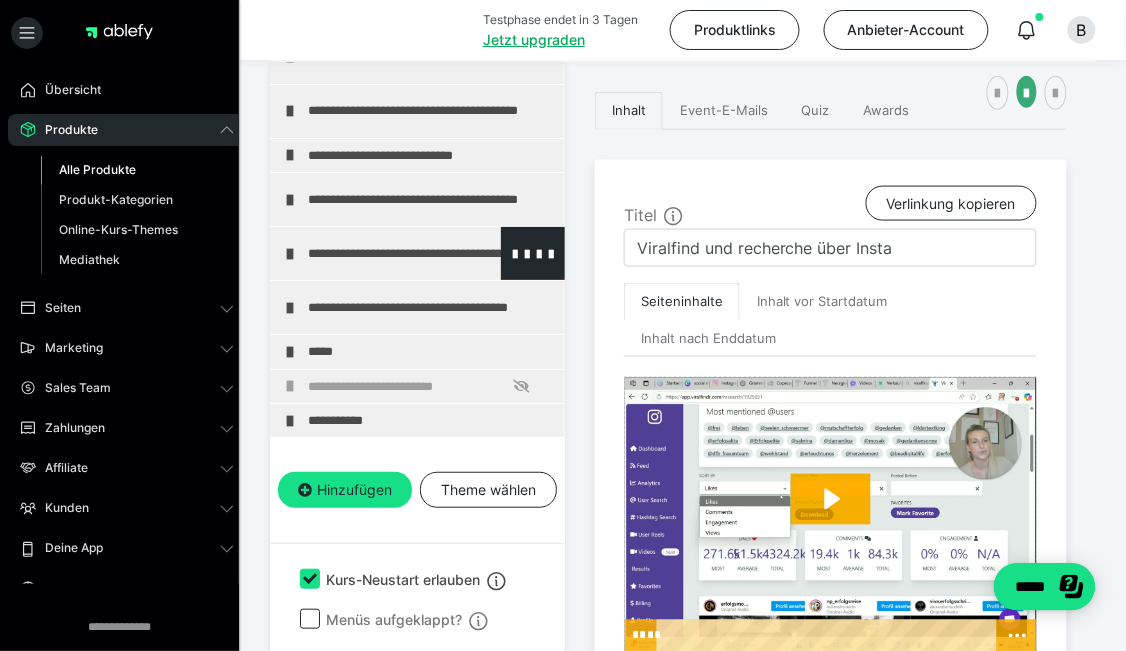 click on "**********" at bounding box center (417, 253) 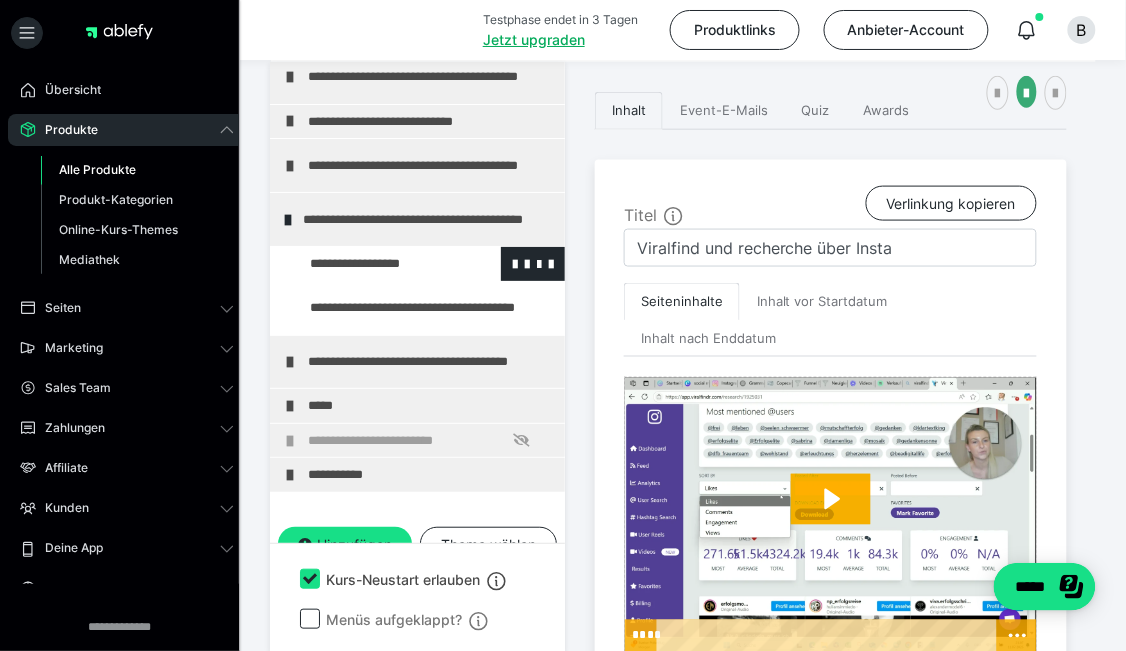 click at bounding box center [375, 263] 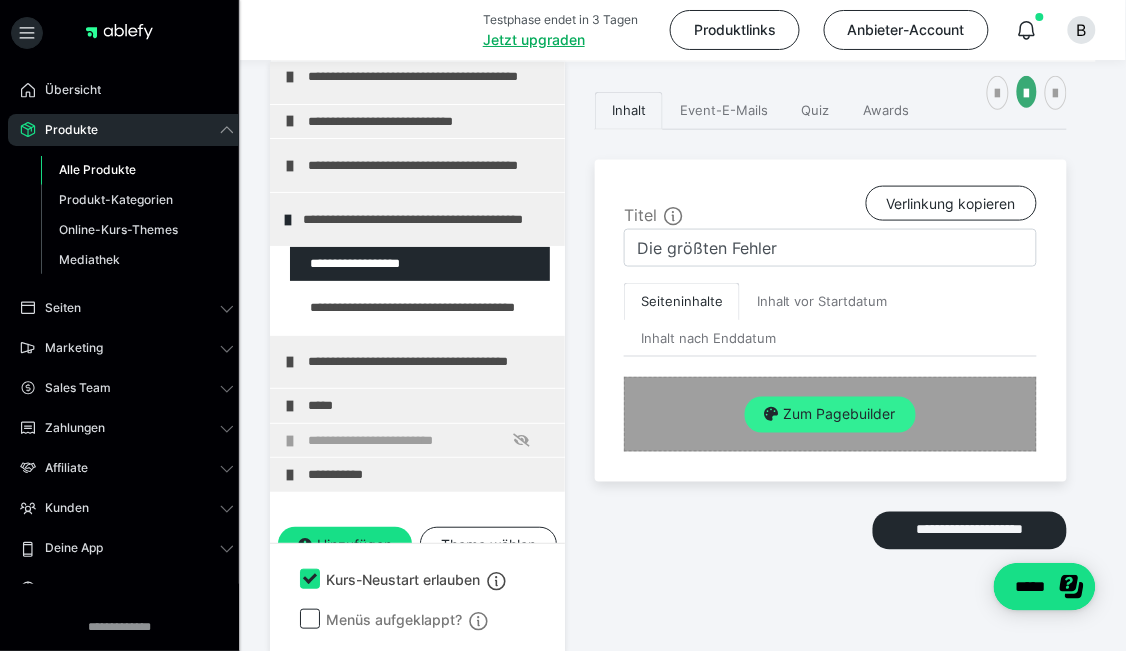 click on "Zum Pagebuilder" at bounding box center [830, 415] 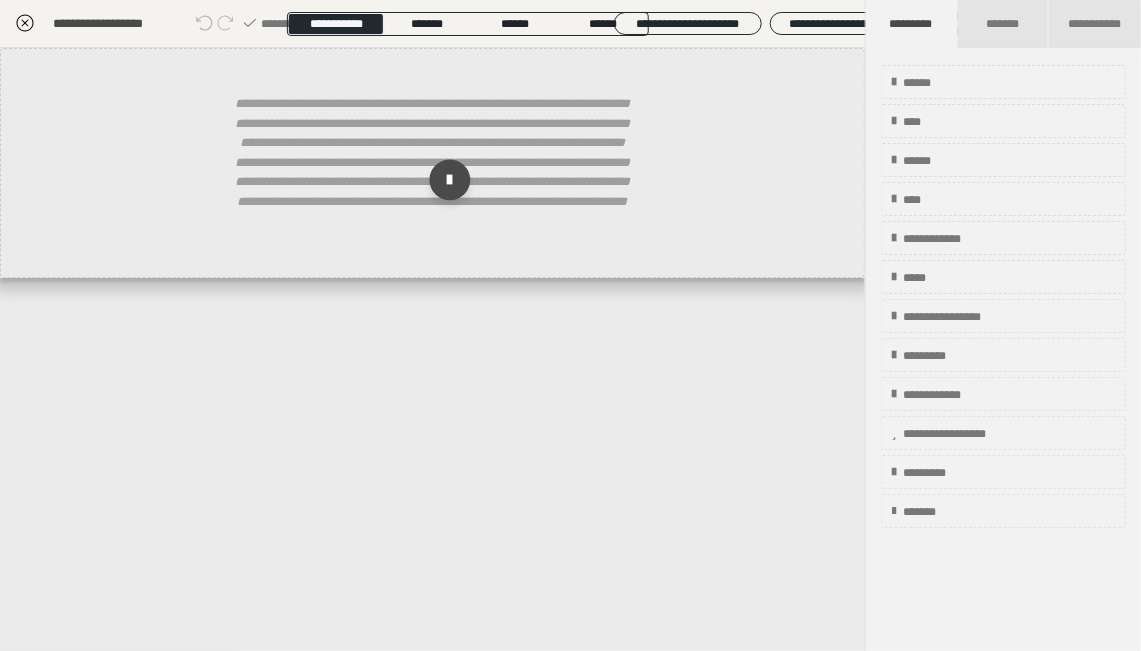 click at bounding box center (449, 180) 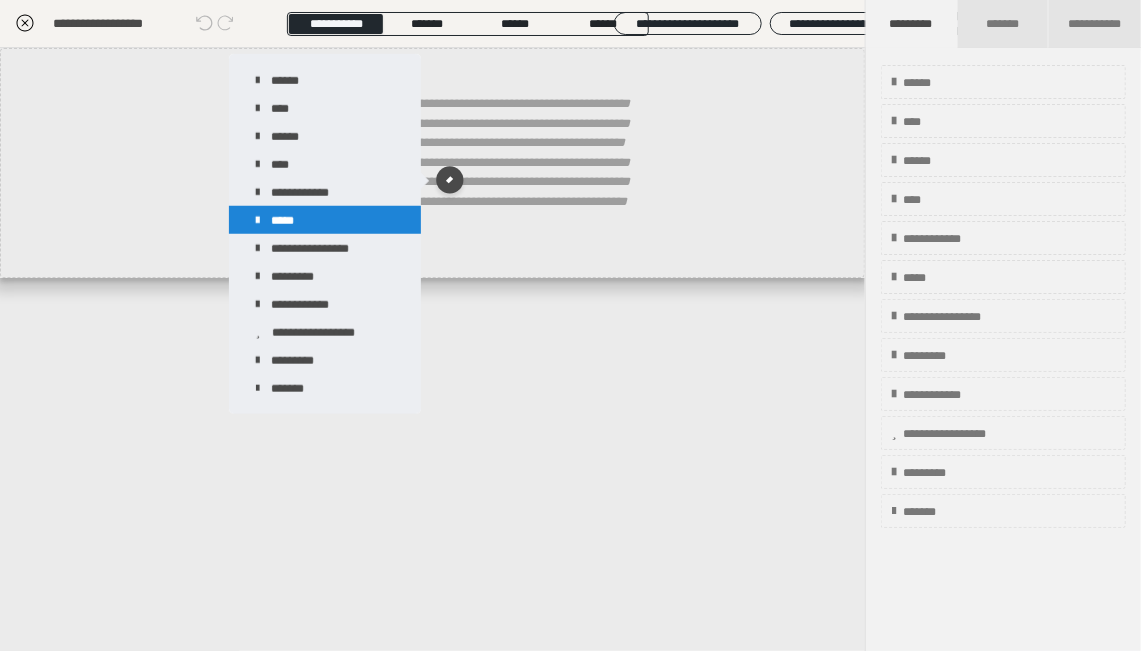 click on "*****" at bounding box center (325, 220) 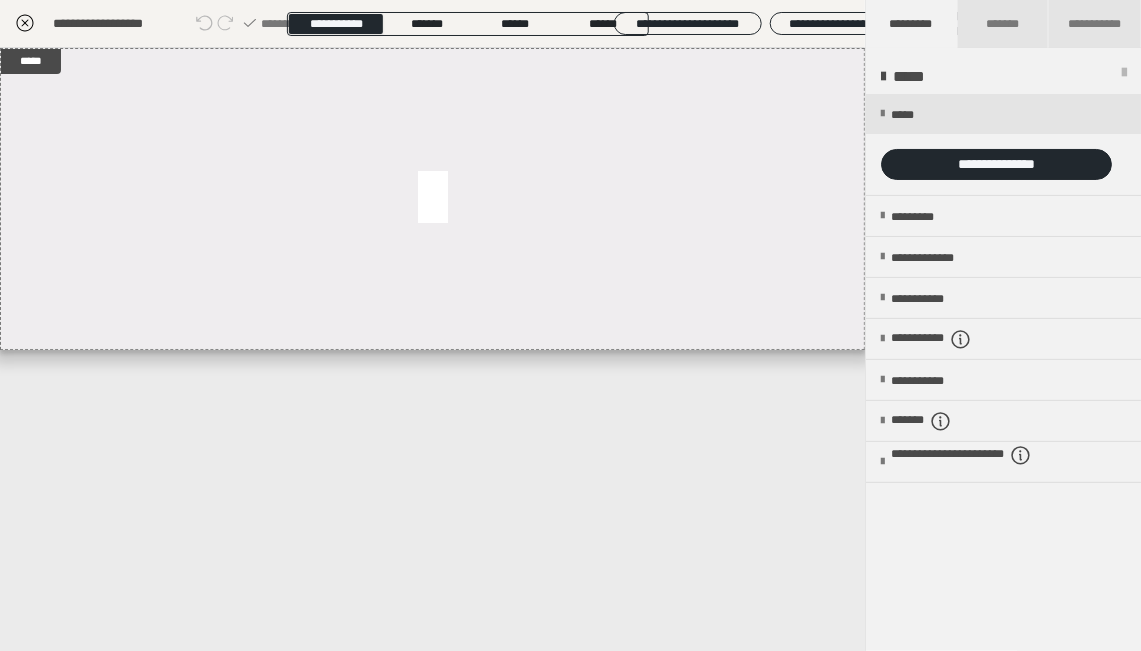 click on "**********" at bounding box center [1003, 145] 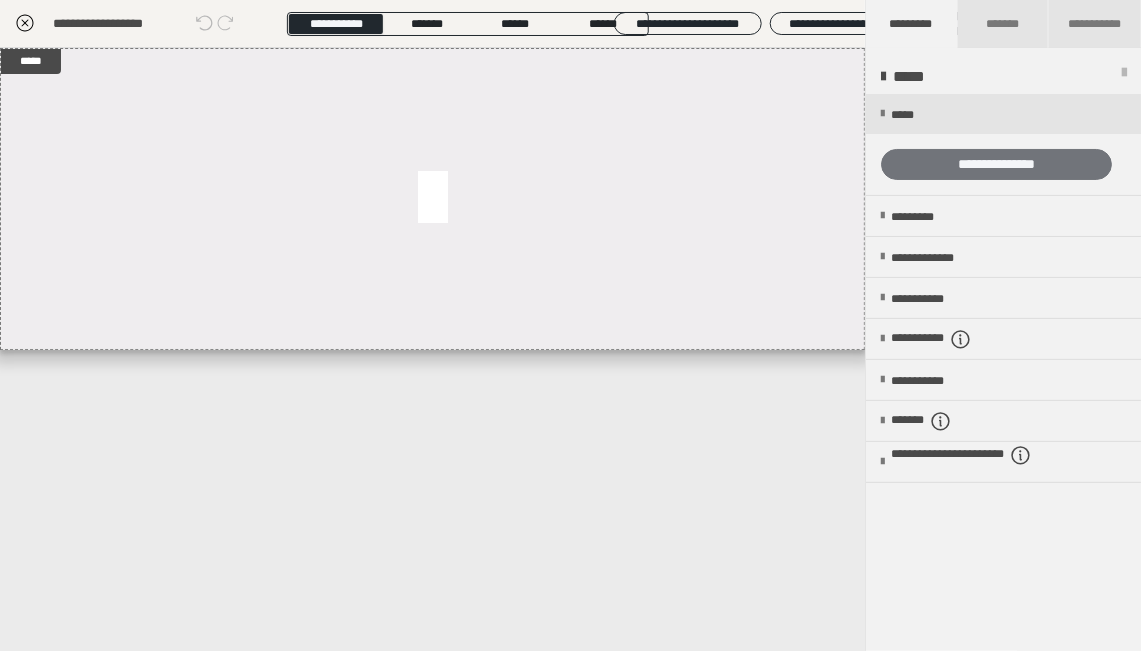 click on "**********" at bounding box center [996, 164] 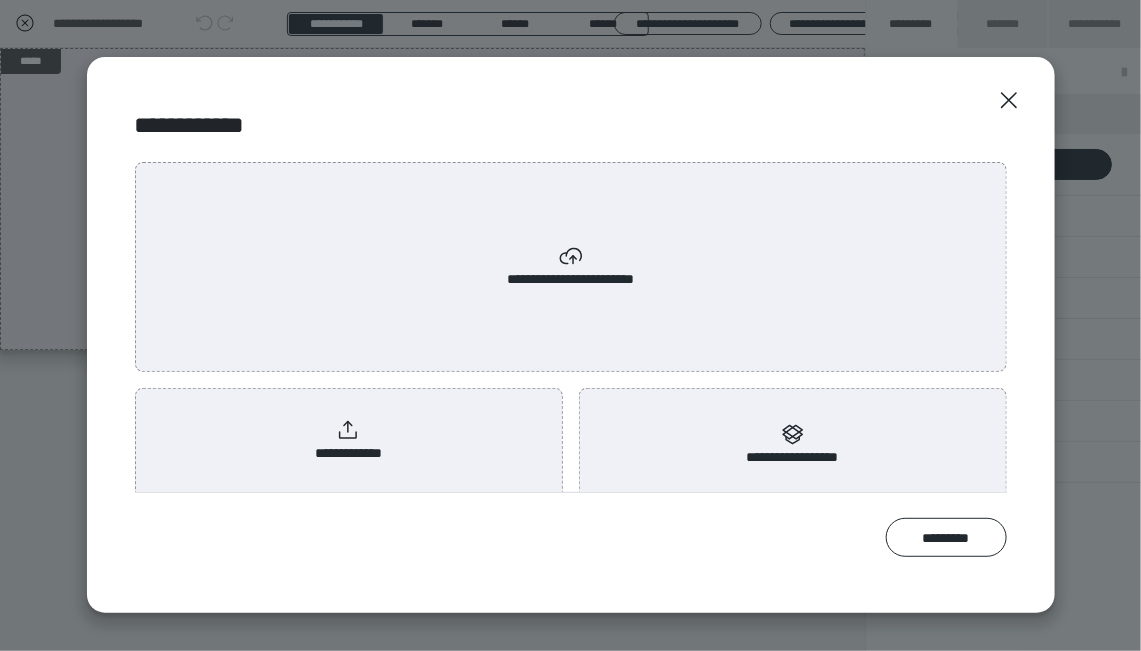 click on "**********" at bounding box center [349, 441] 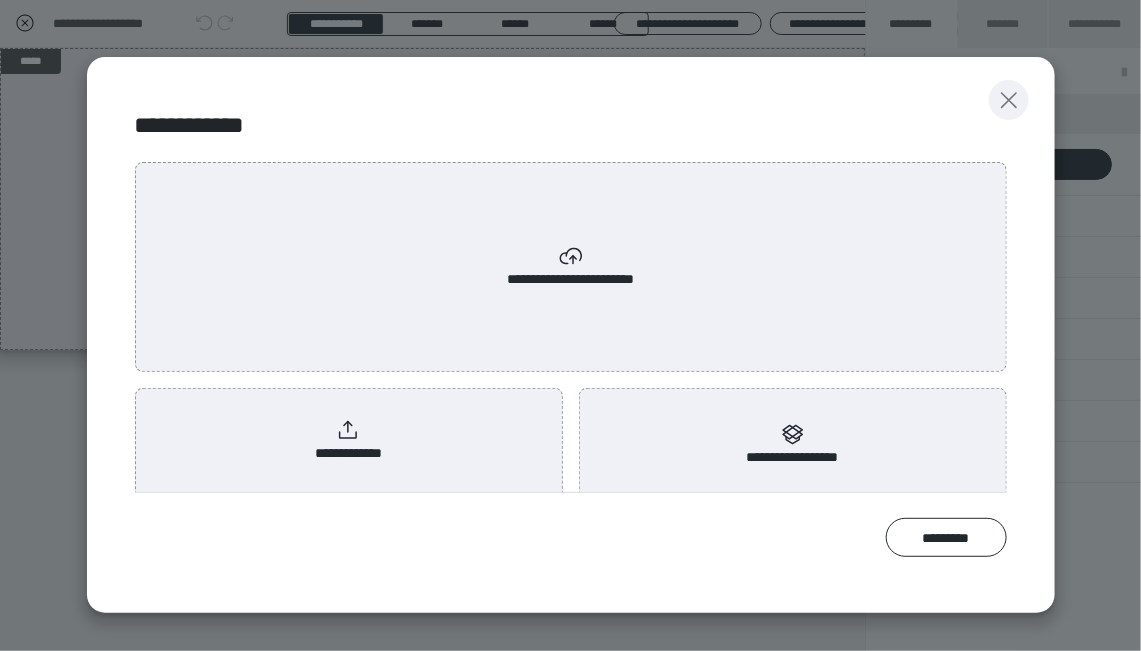 click 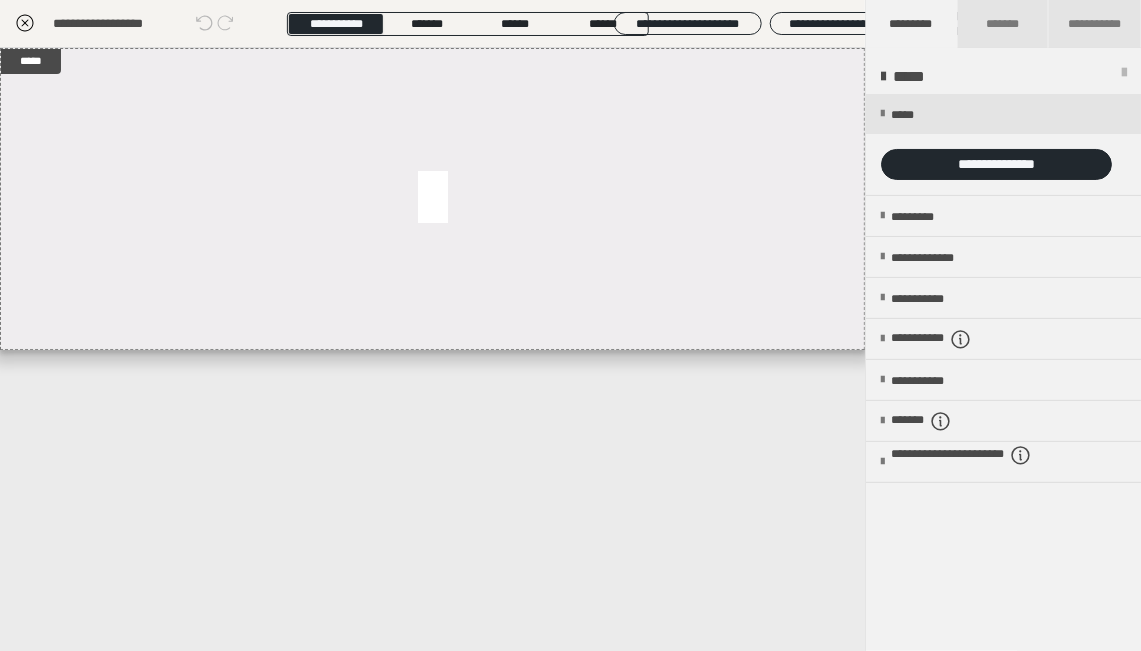 click 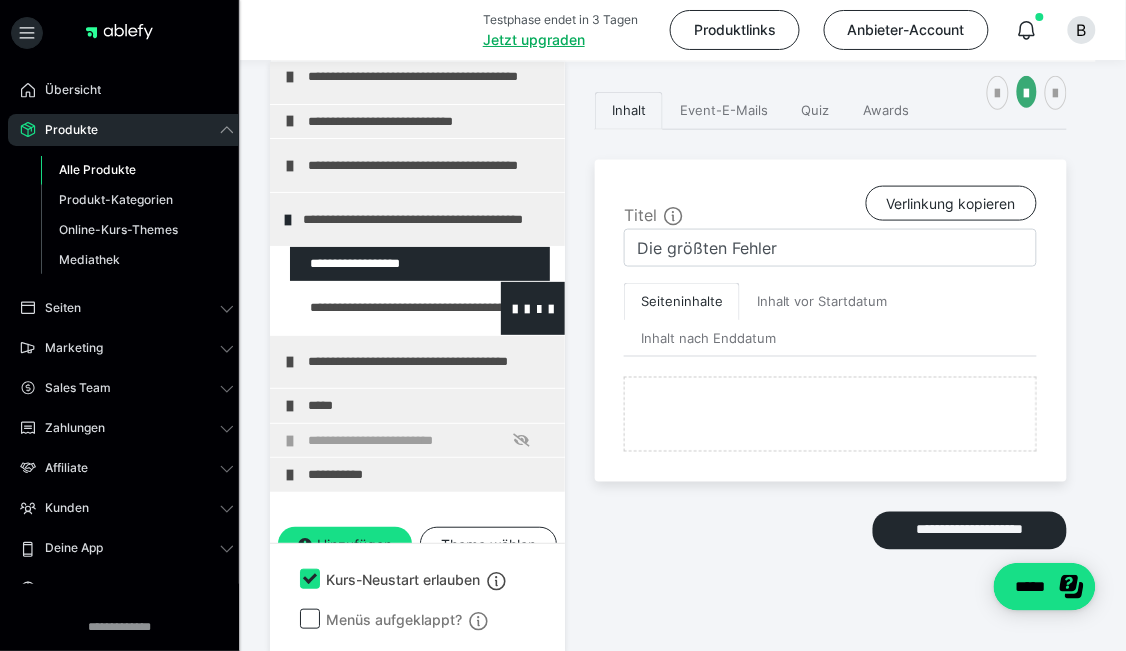 click at bounding box center (375, 308) 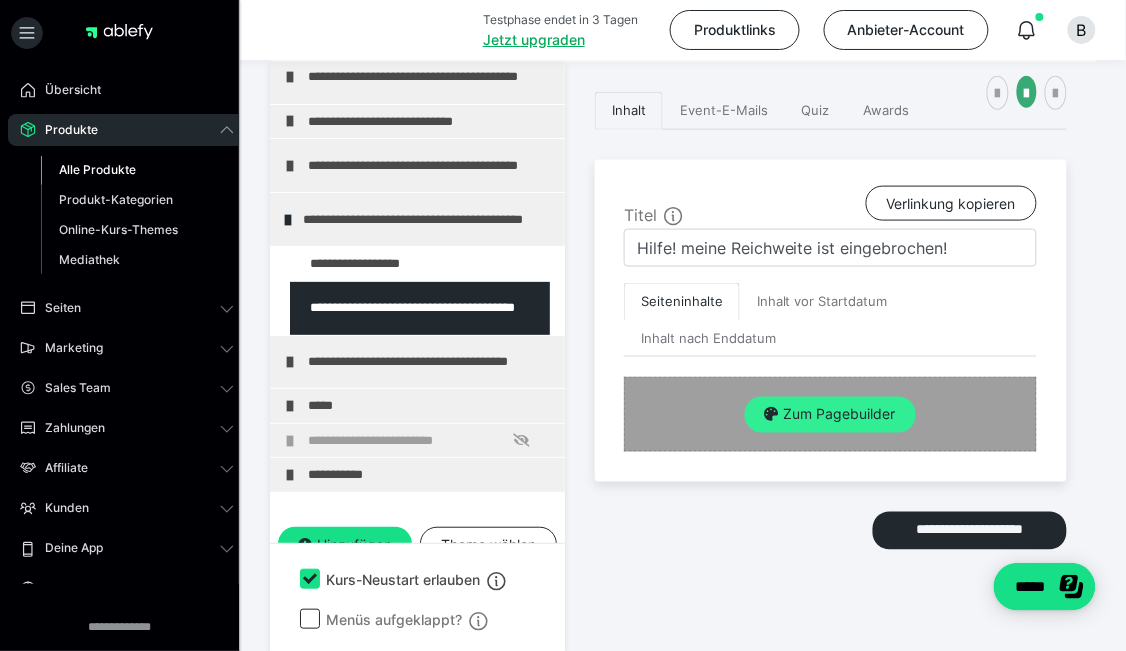 click on "Zum Pagebuilder" at bounding box center [830, 415] 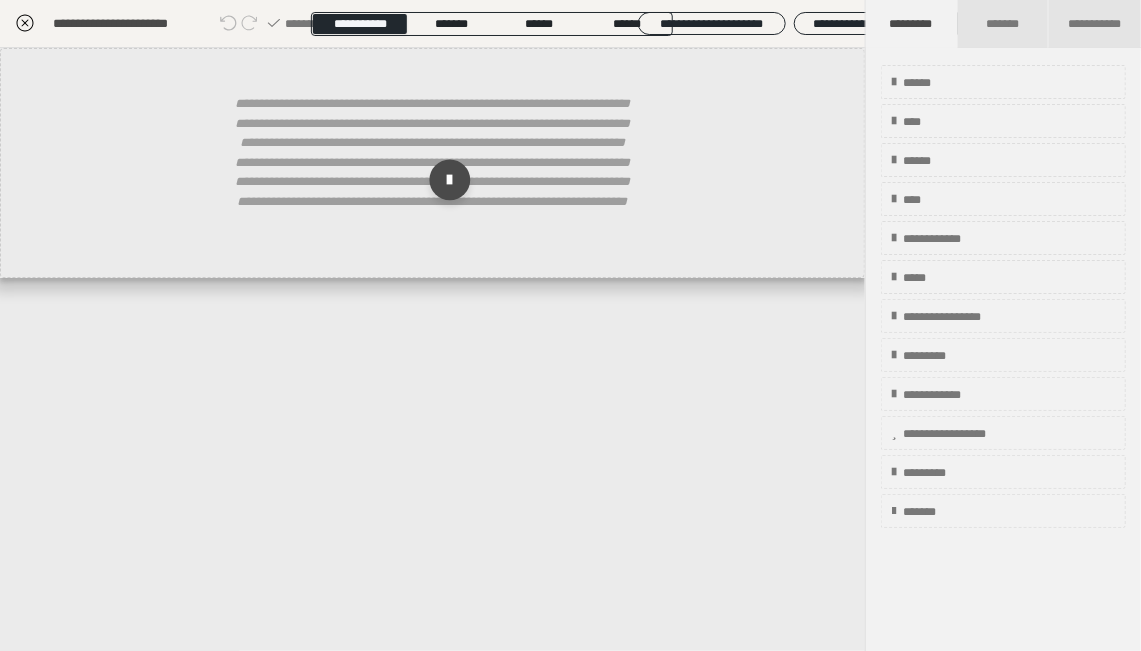 click at bounding box center (449, 180) 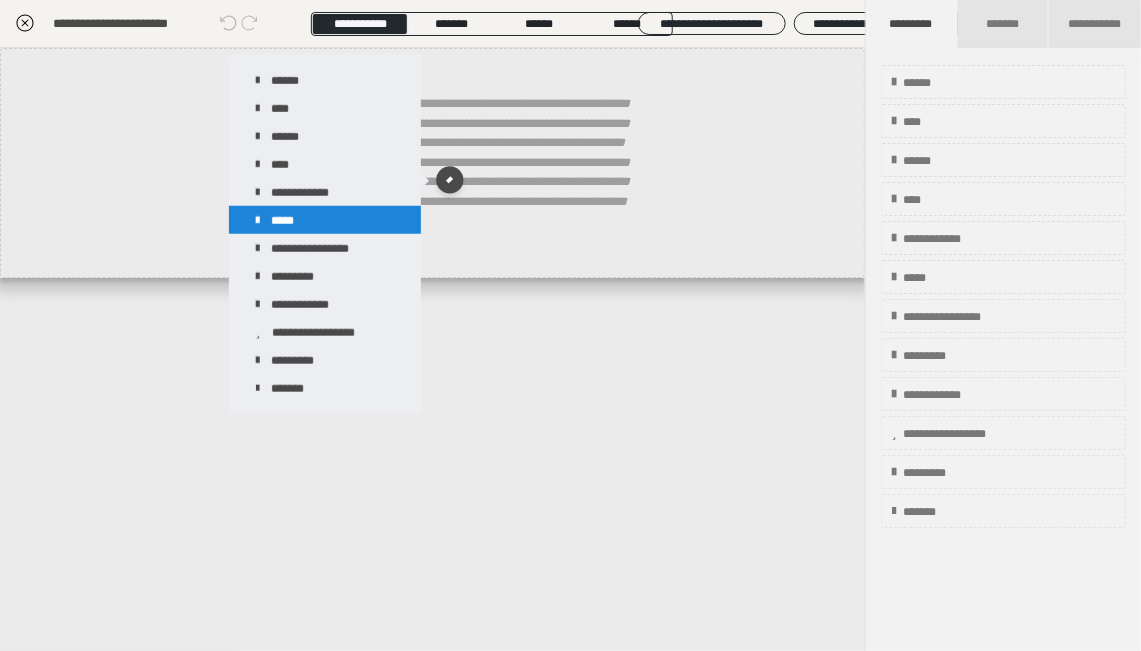 click on "*****" at bounding box center (325, 220) 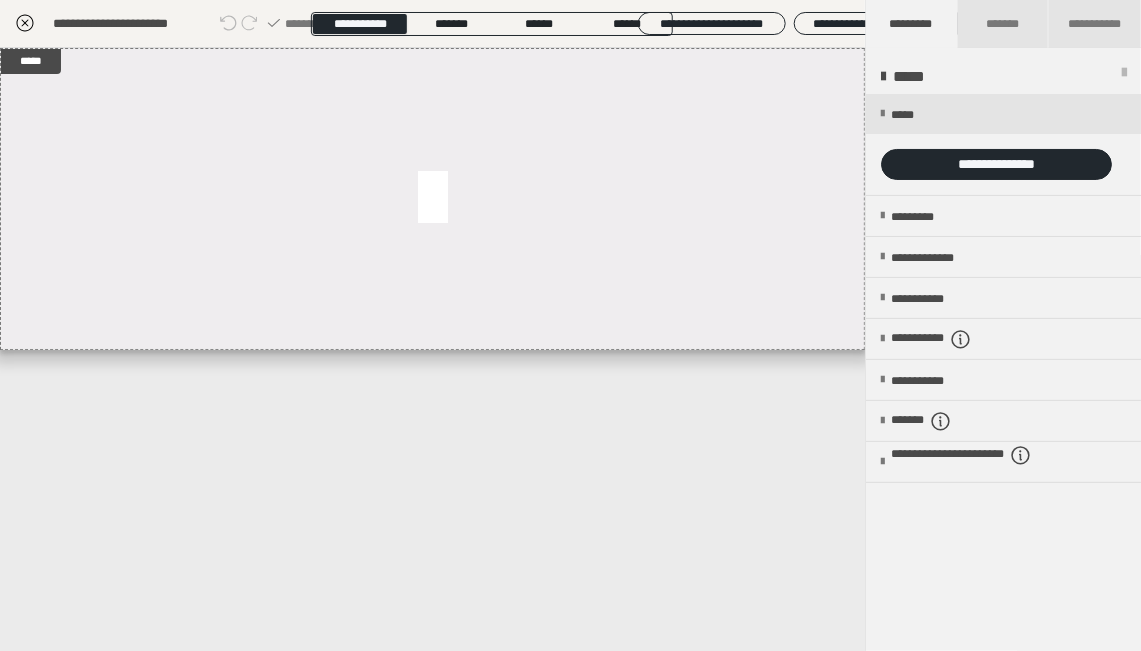 click on "**********" at bounding box center (996, 164) 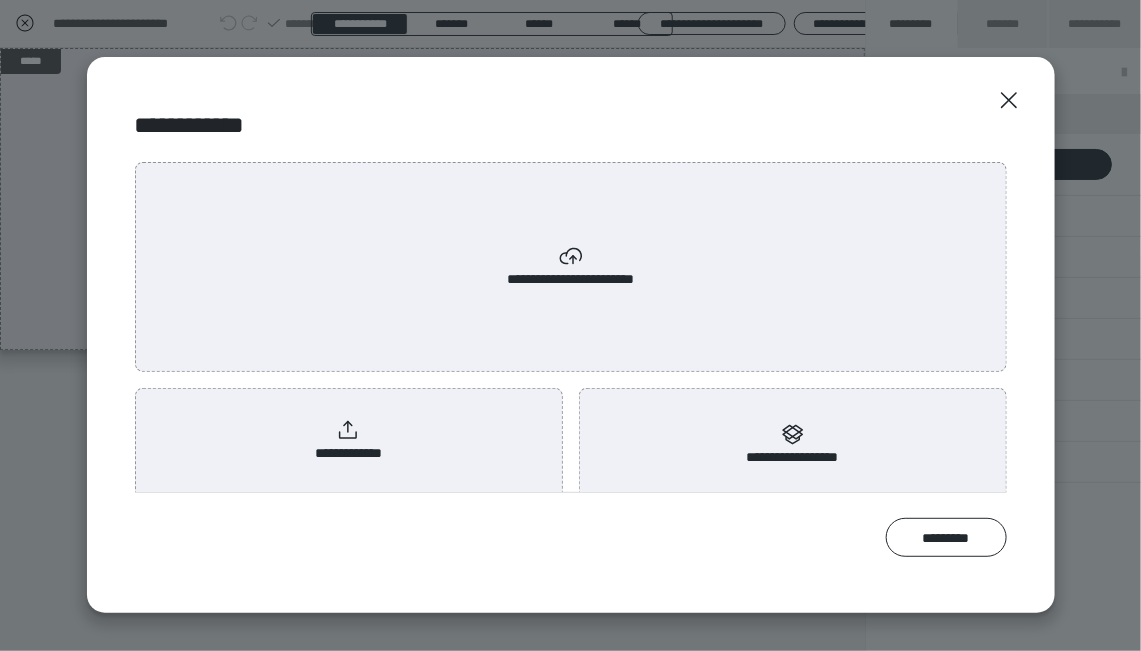click on "**********" at bounding box center [348, 441] 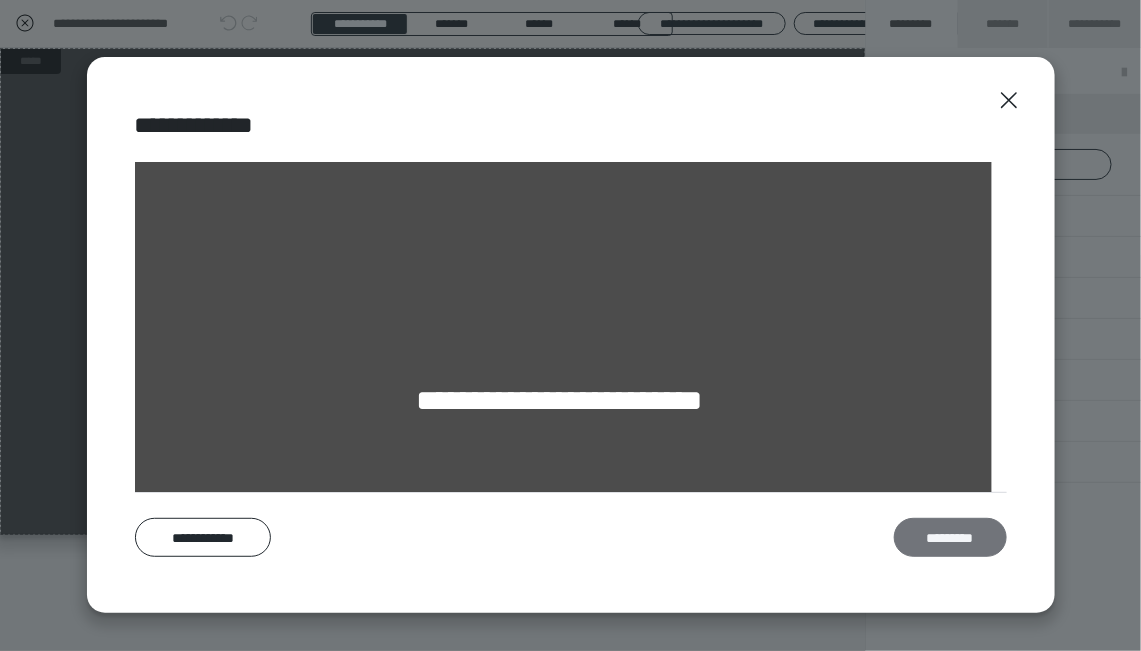 click on "*********" at bounding box center (950, 537) 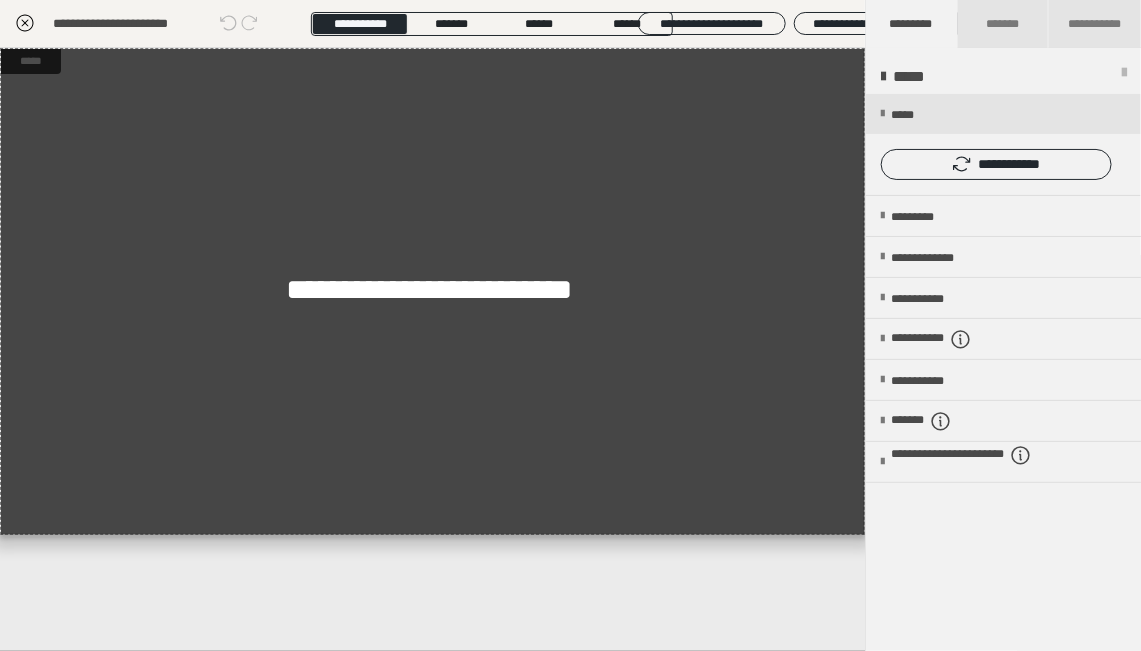 click 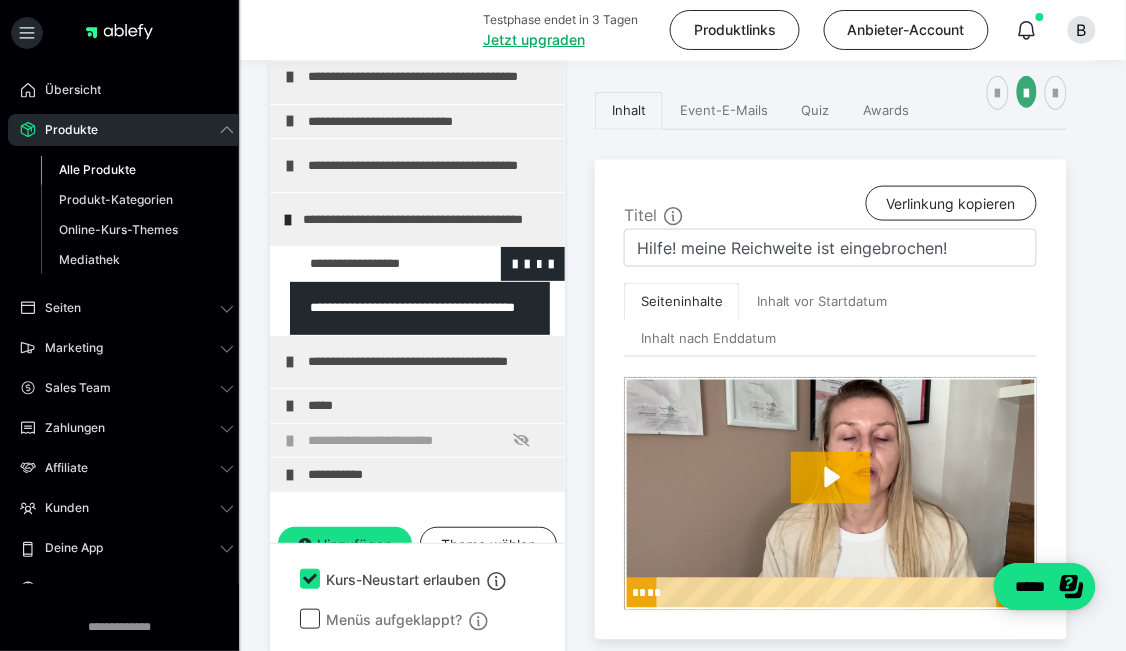 click at bounding box center [375, 263] 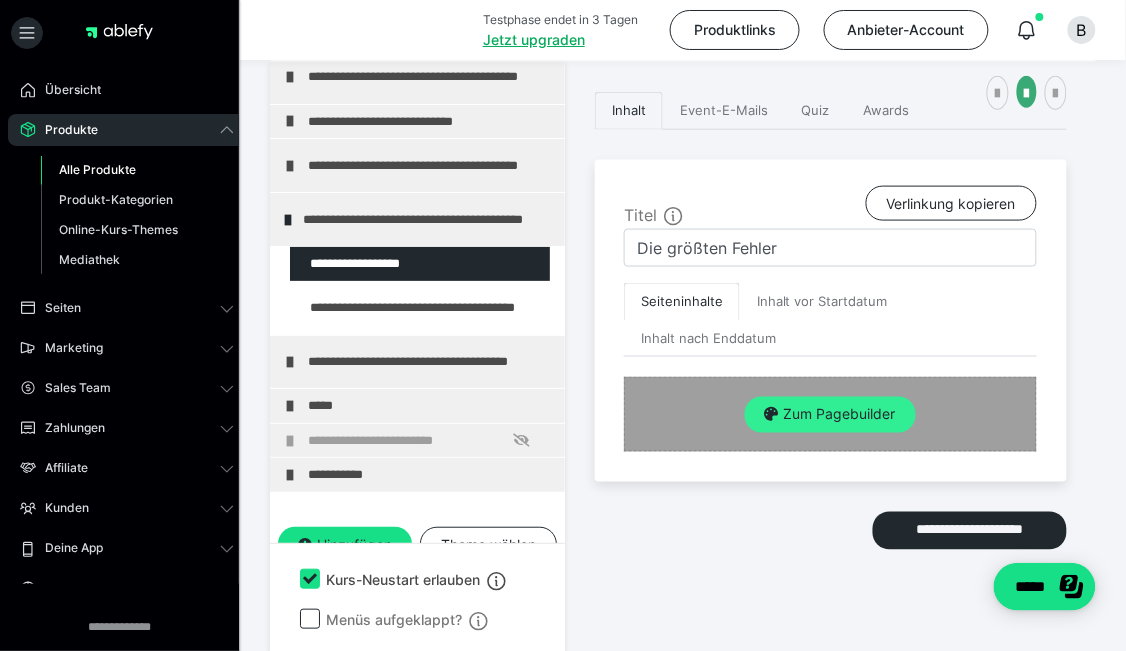 click on "Zum Pagebuilder" at bounding box center [830, 415] 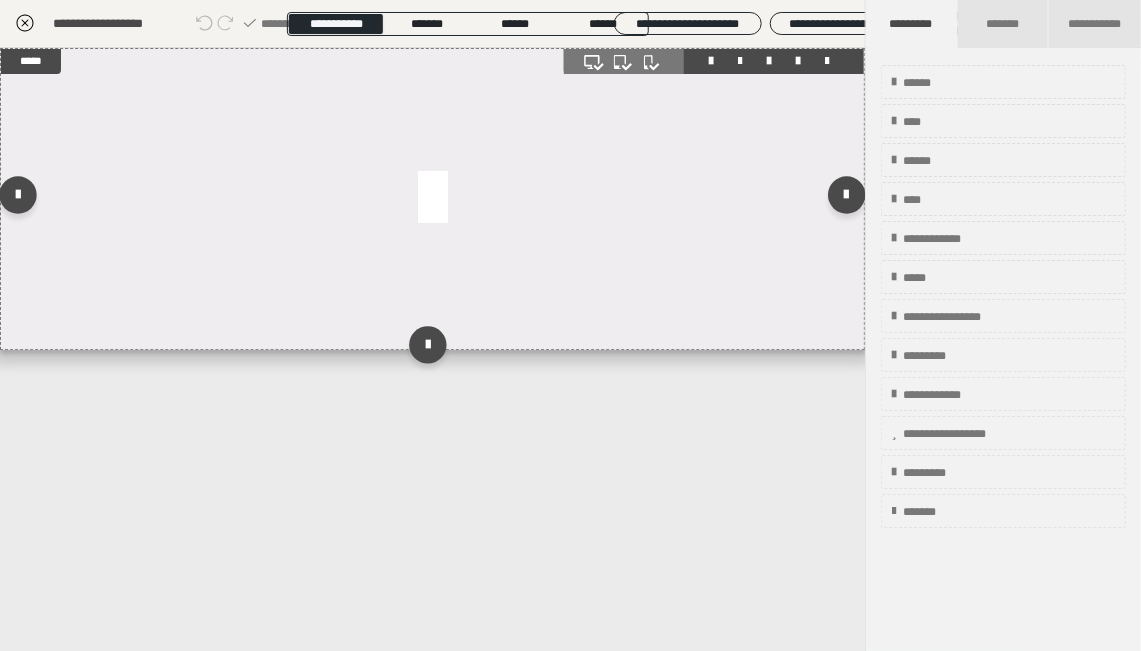 click at bounding box center [432, 199] 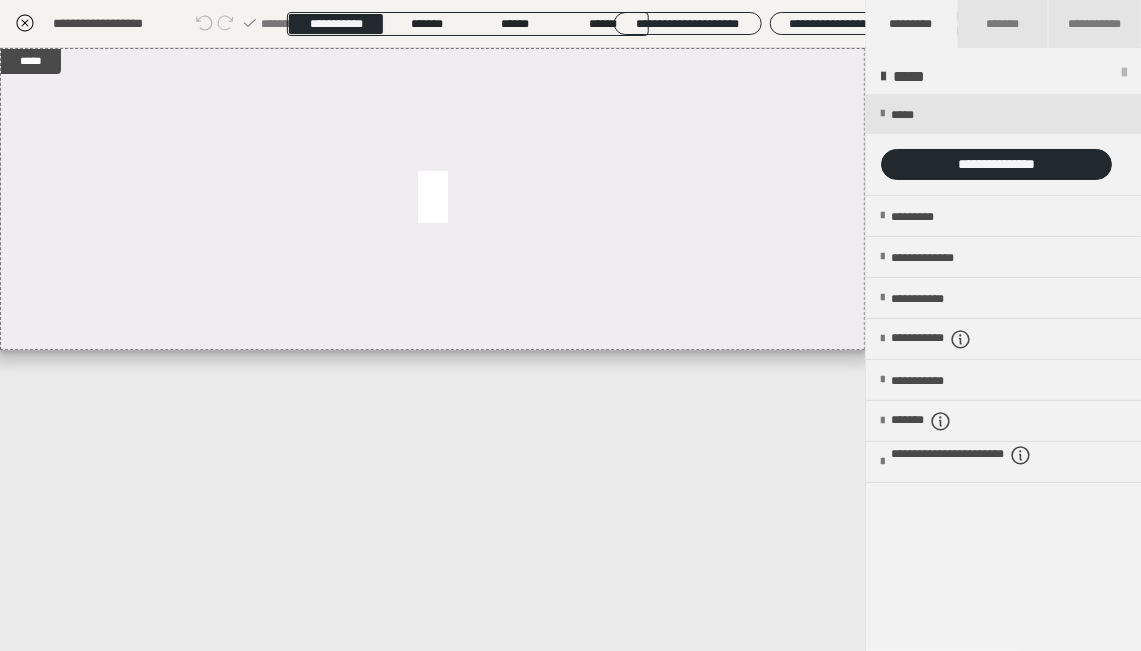 click at bounding box center (1003, 144) 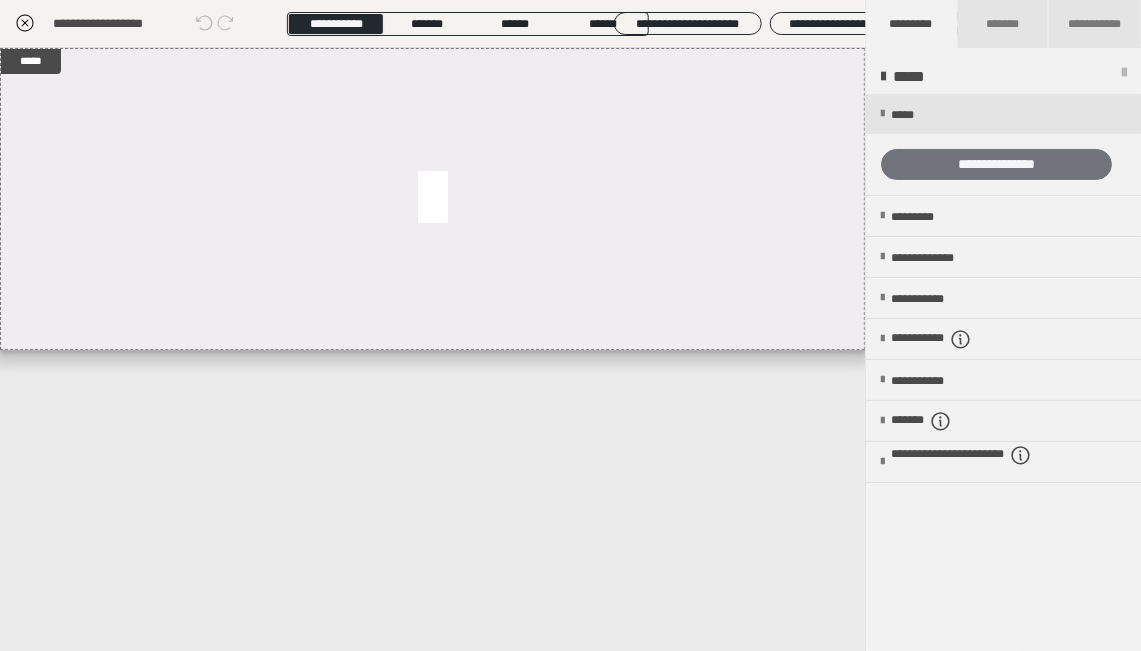click on "**********" at bounding box center [996, 164] 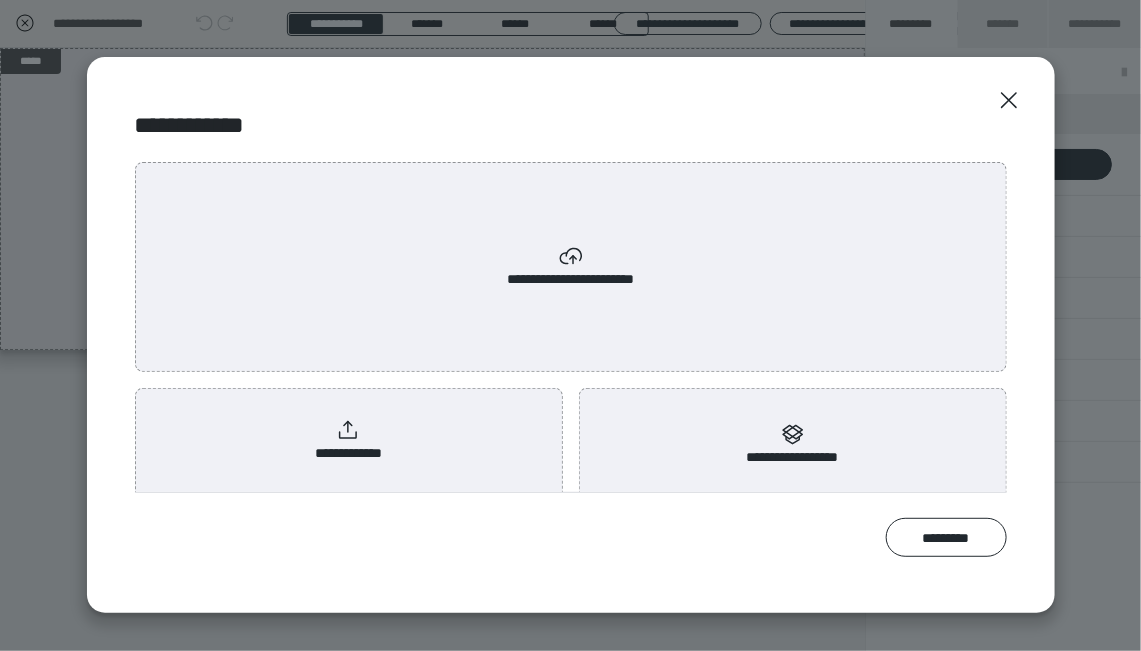 click on "**********" at bounding box center [349, 441] 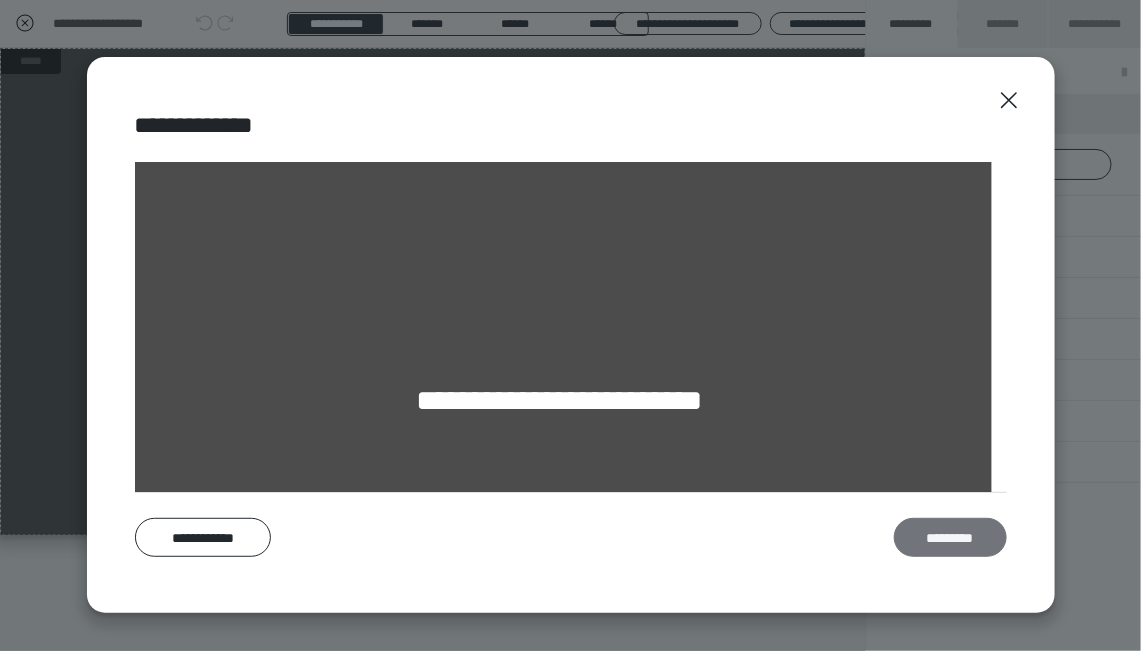 click on "*********" at bounding box center [950, 537] 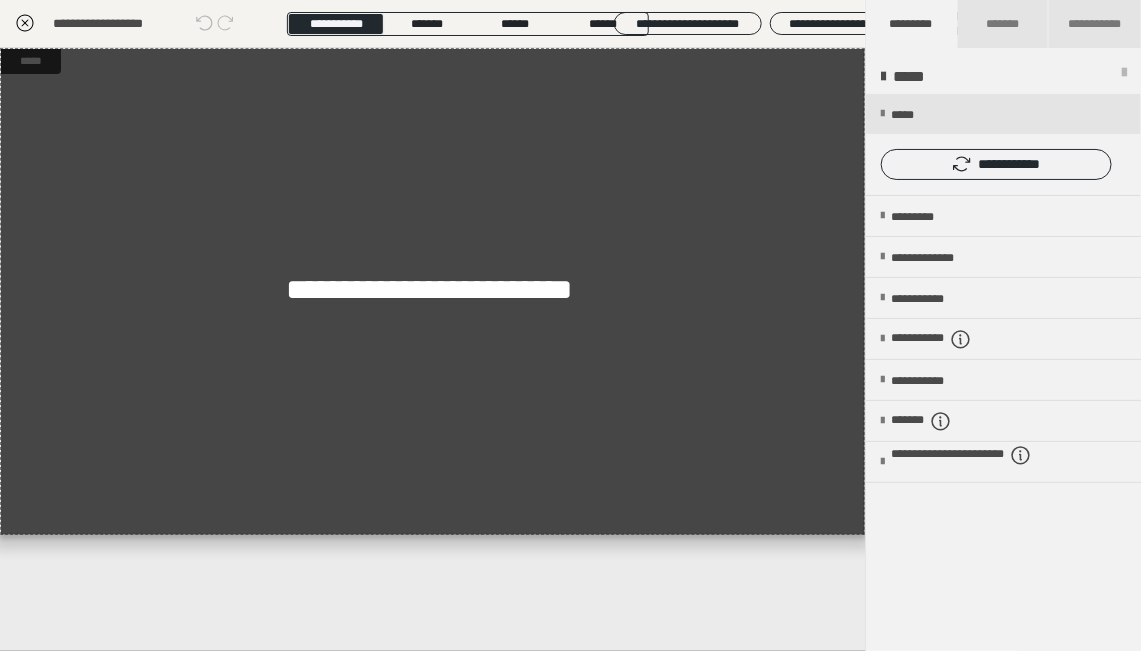 click 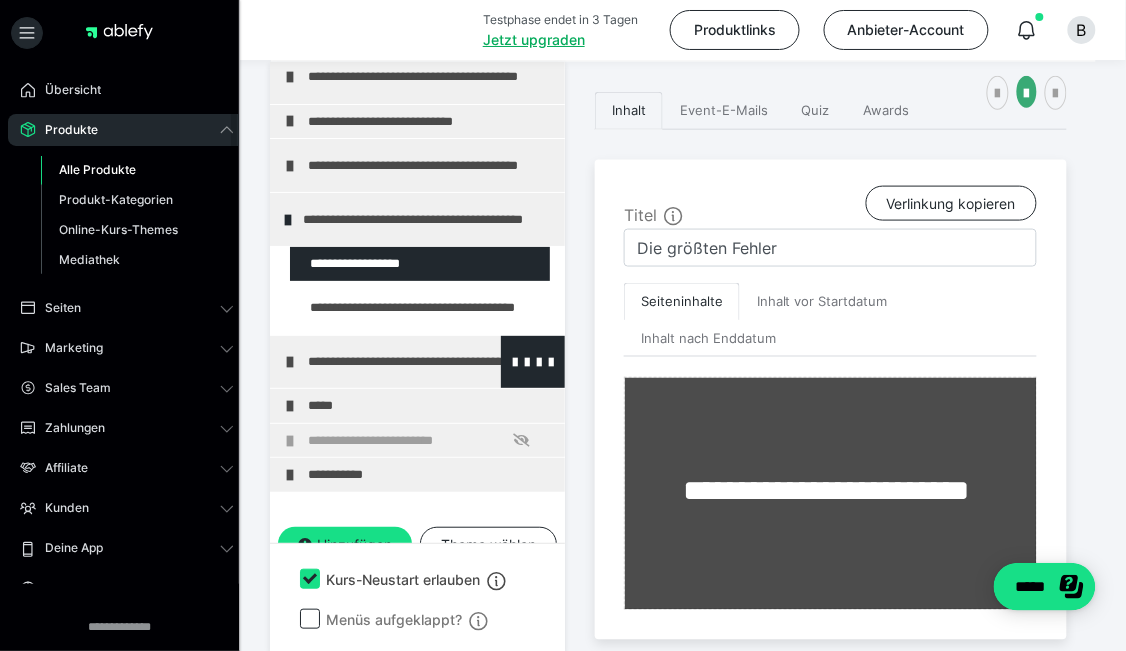 click at bounding box center [290, 362] 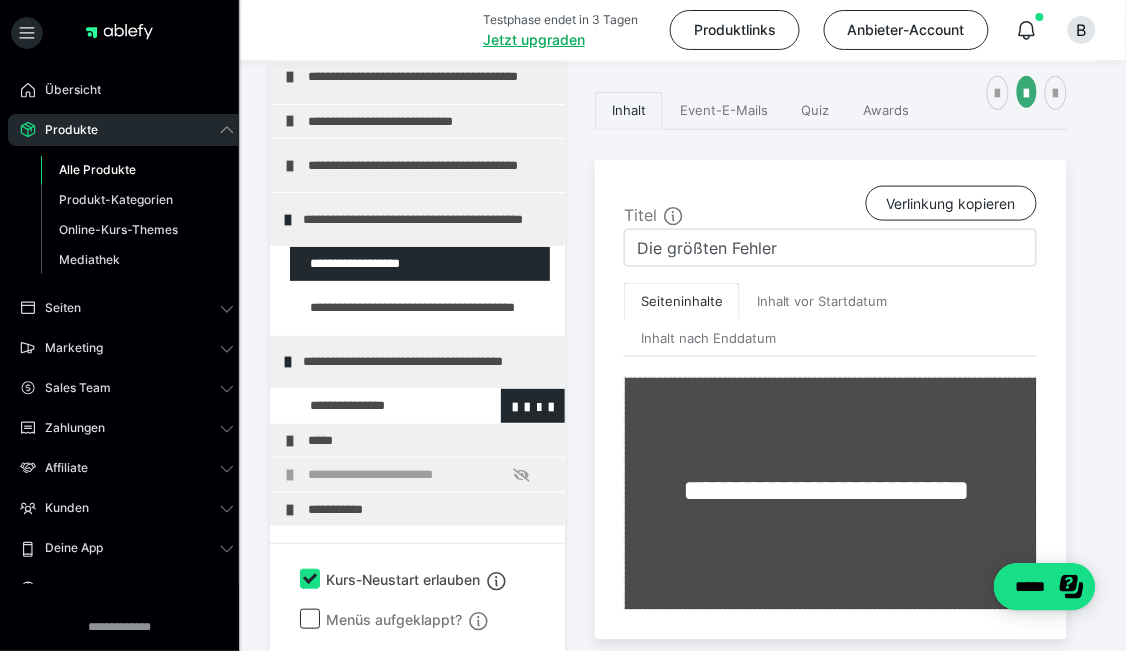 click at bounding box center (375, 405) 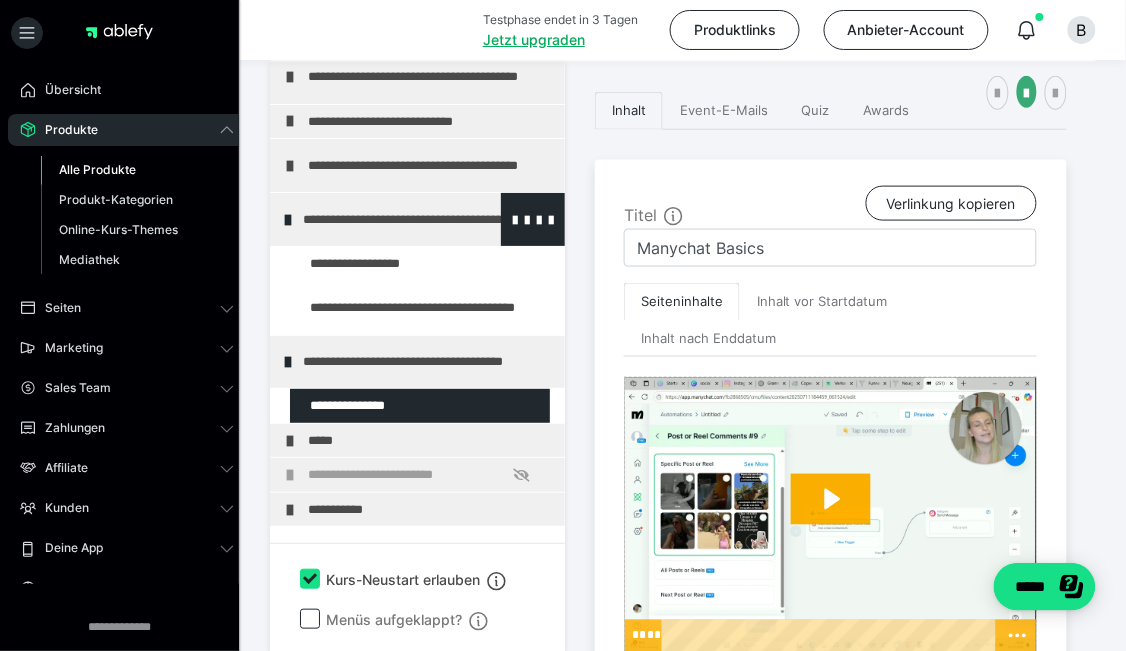 click at bounding box center (288, 220) 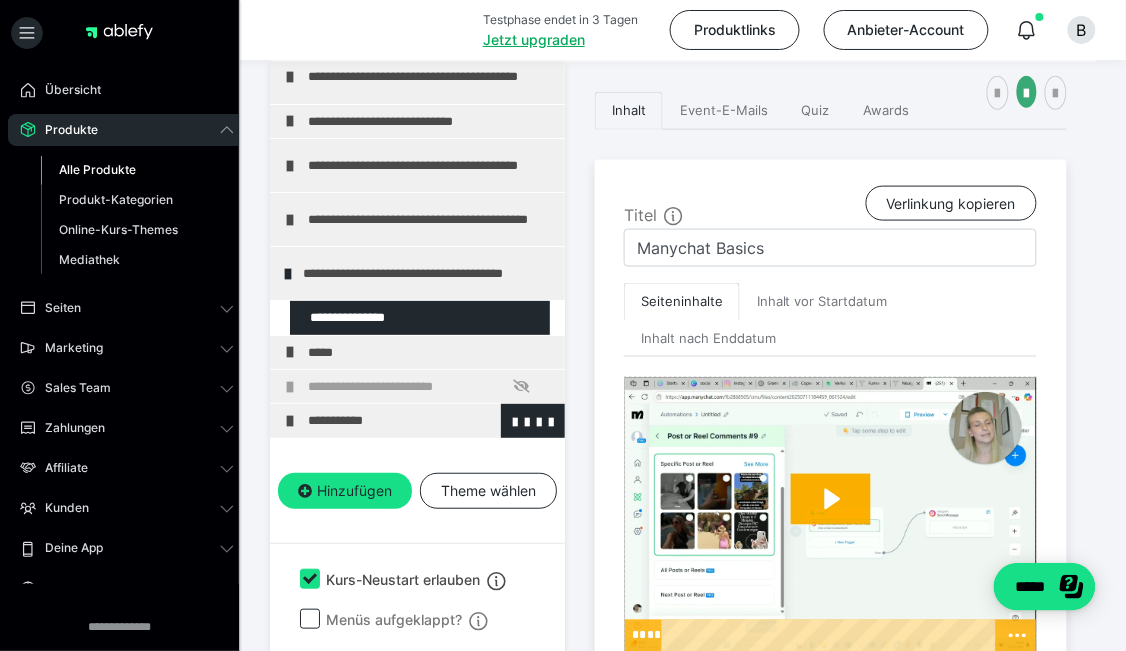 click on "**********" at bounding box center [417, 420] 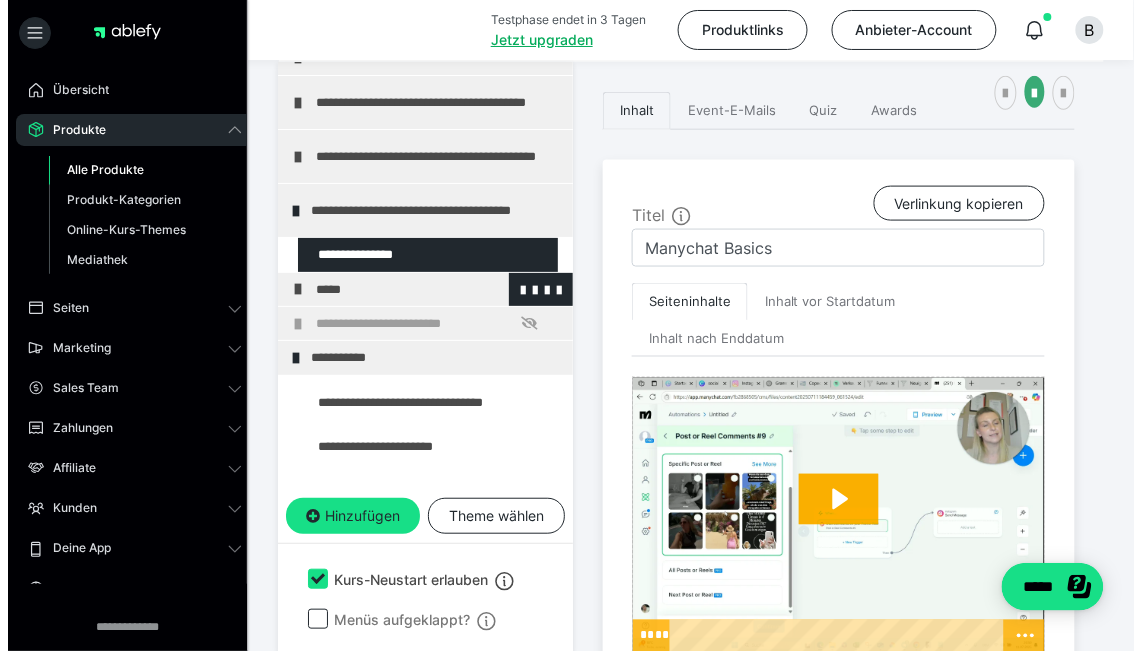 scroll, scrollTop: 362, scrollLeft: 0, axis: vertical 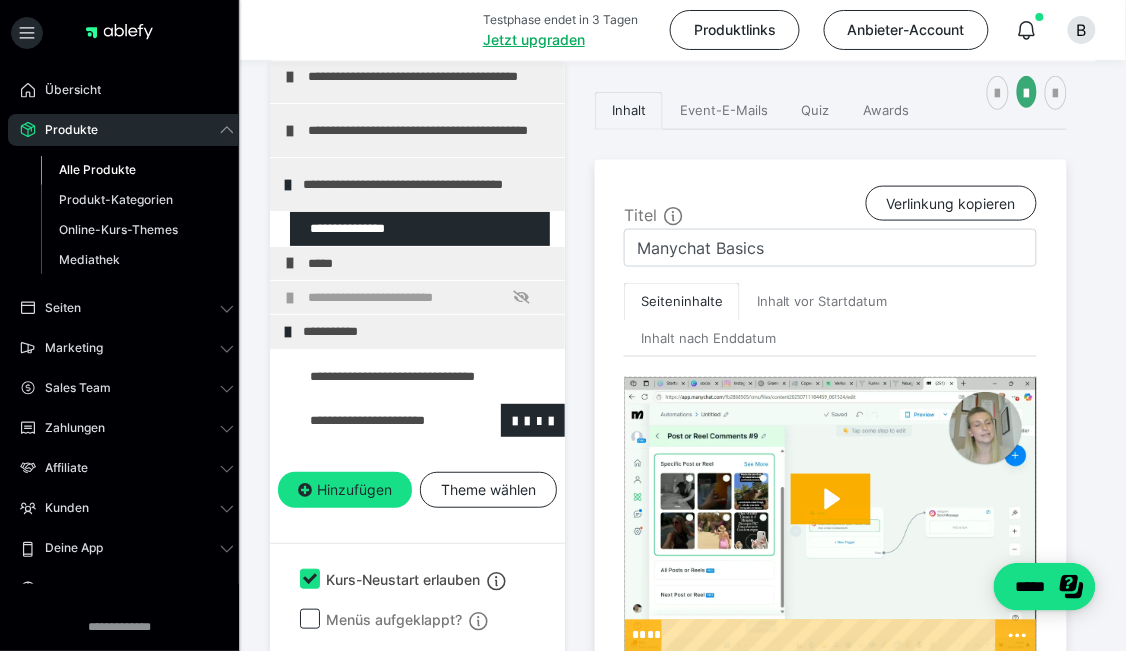 click at bounding box center [375, 420] 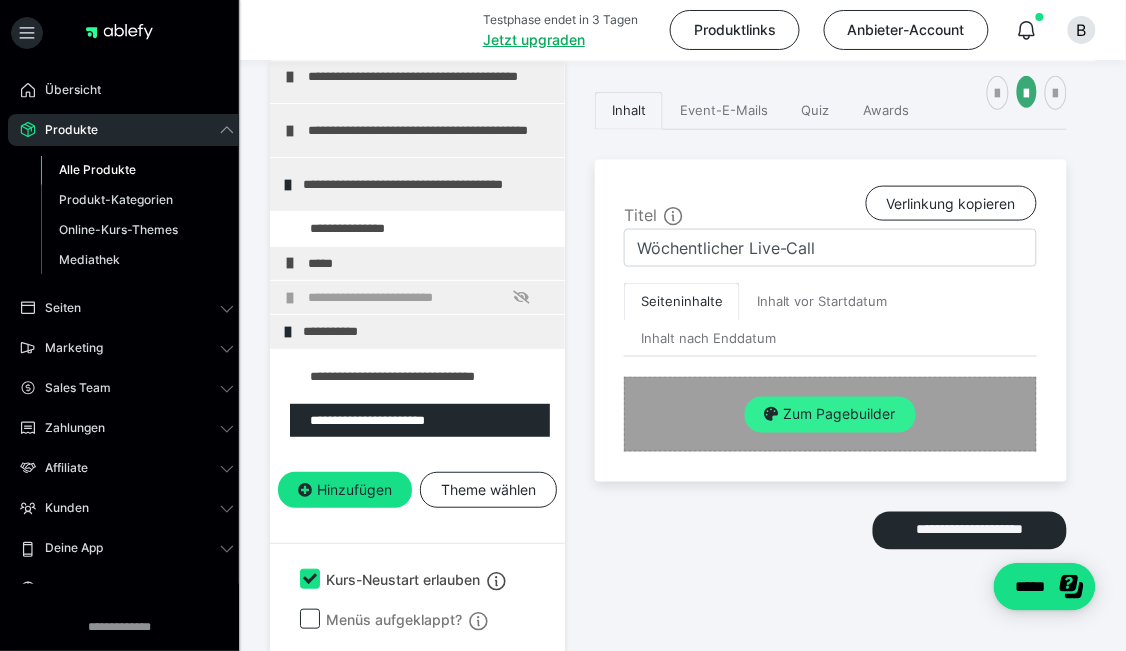 click on "Zum Pagebuilder" at bounding box center [830, 415] 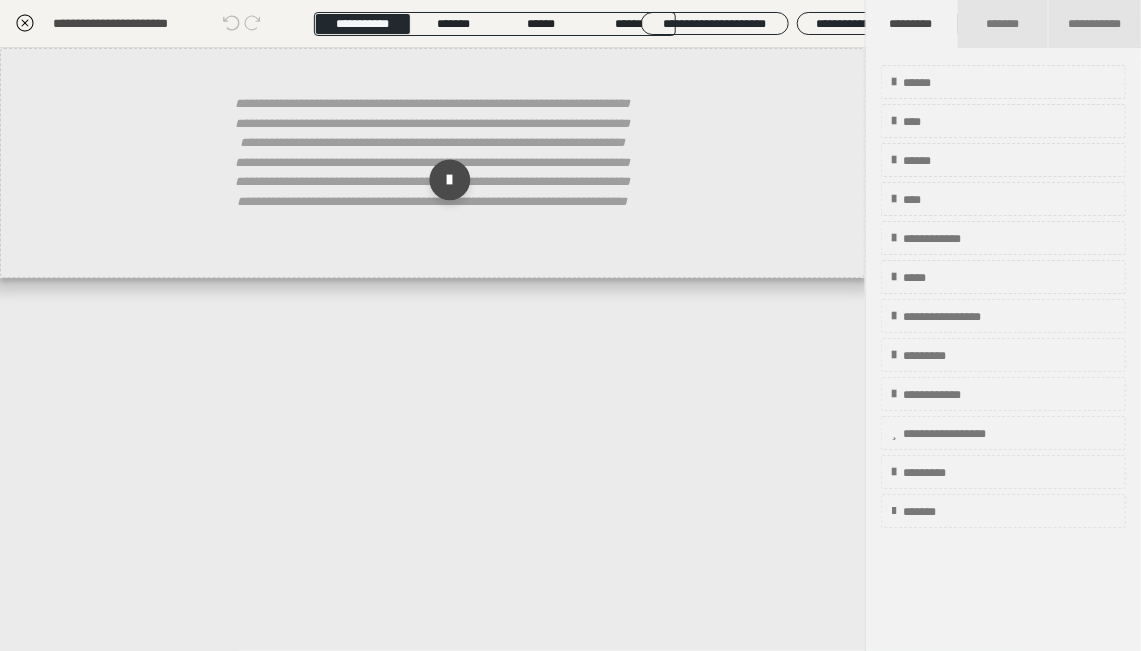 click at bounding box center [449, 180] 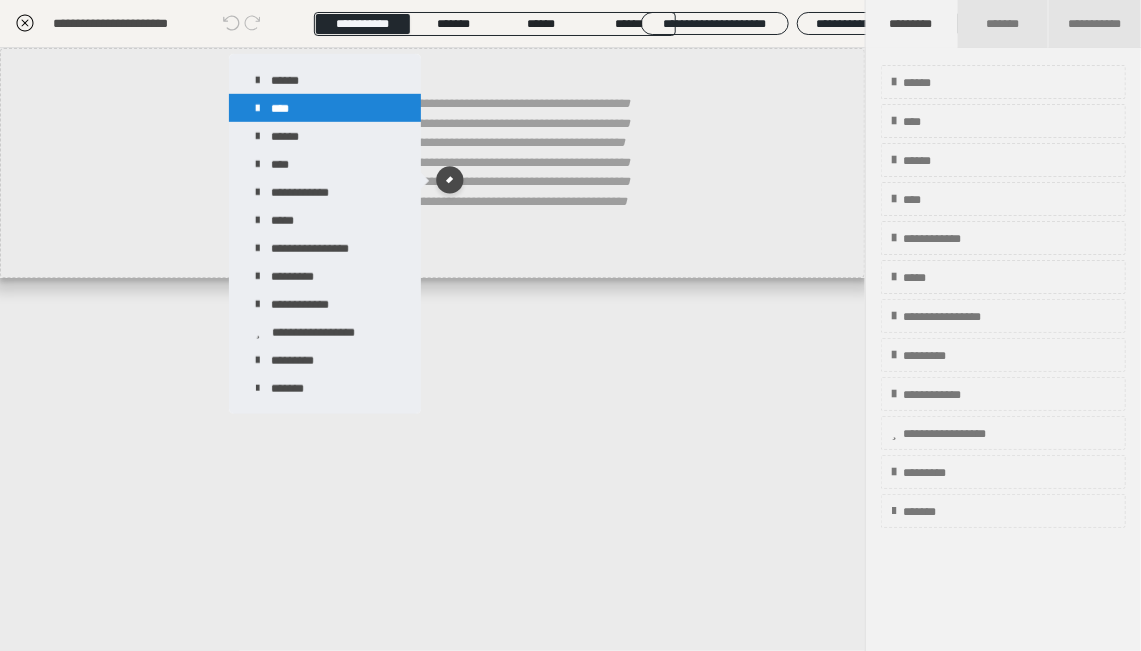 click on "****" at bounding box center (325, 108) 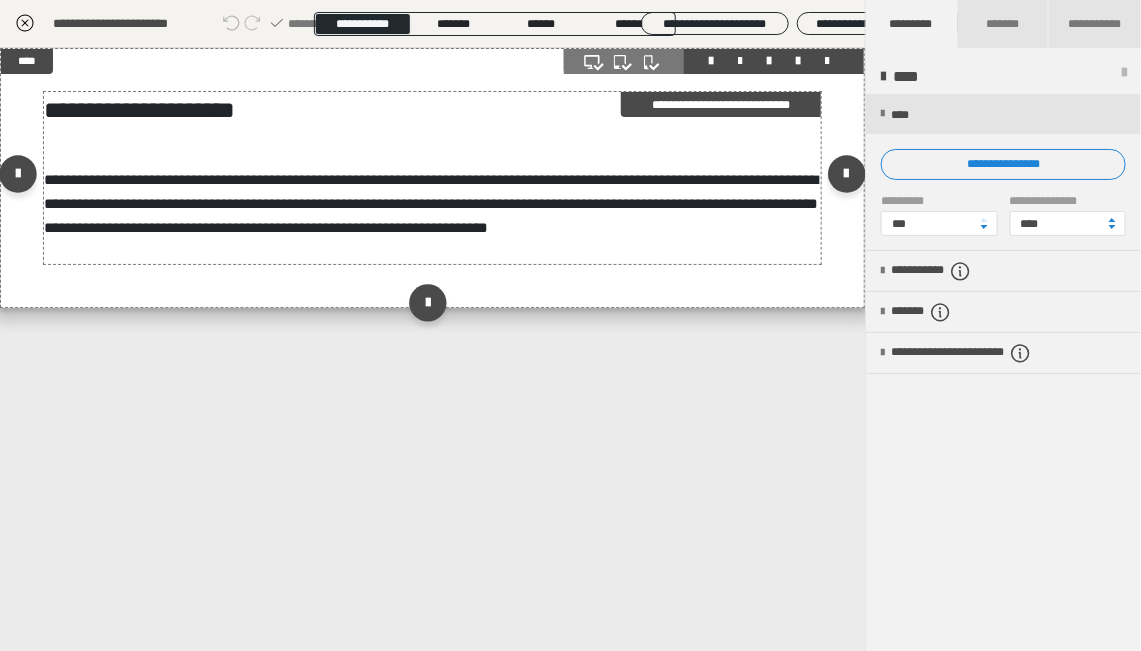 click on "**********" at bounding box center [433, 110] 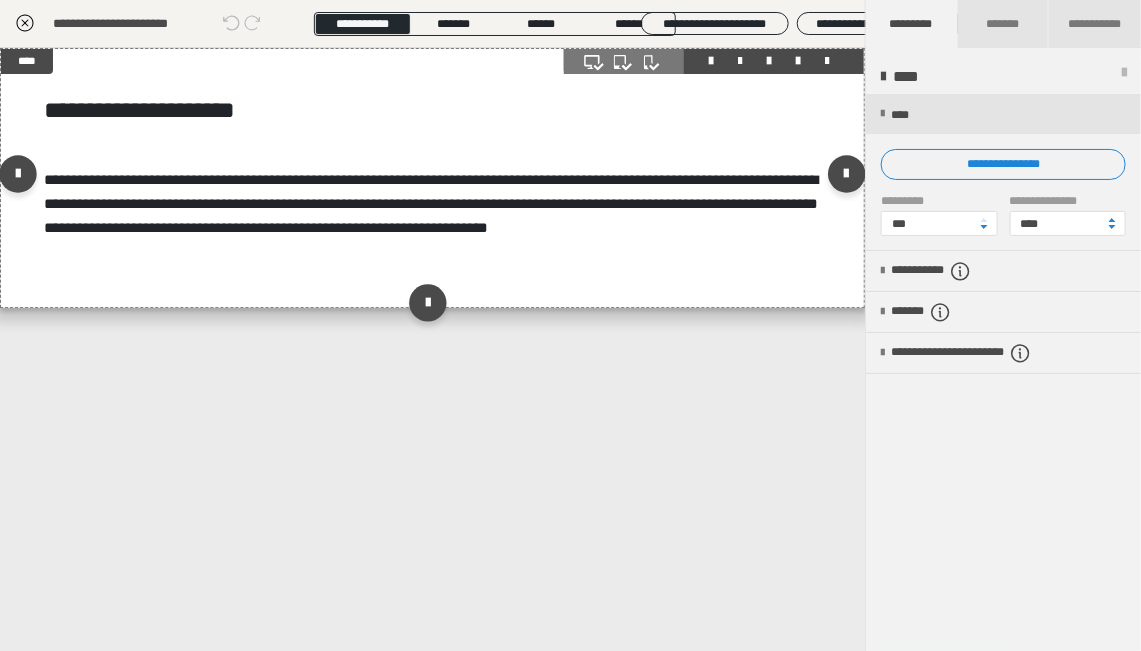 click on "**********" at bounding box center (432, 178) 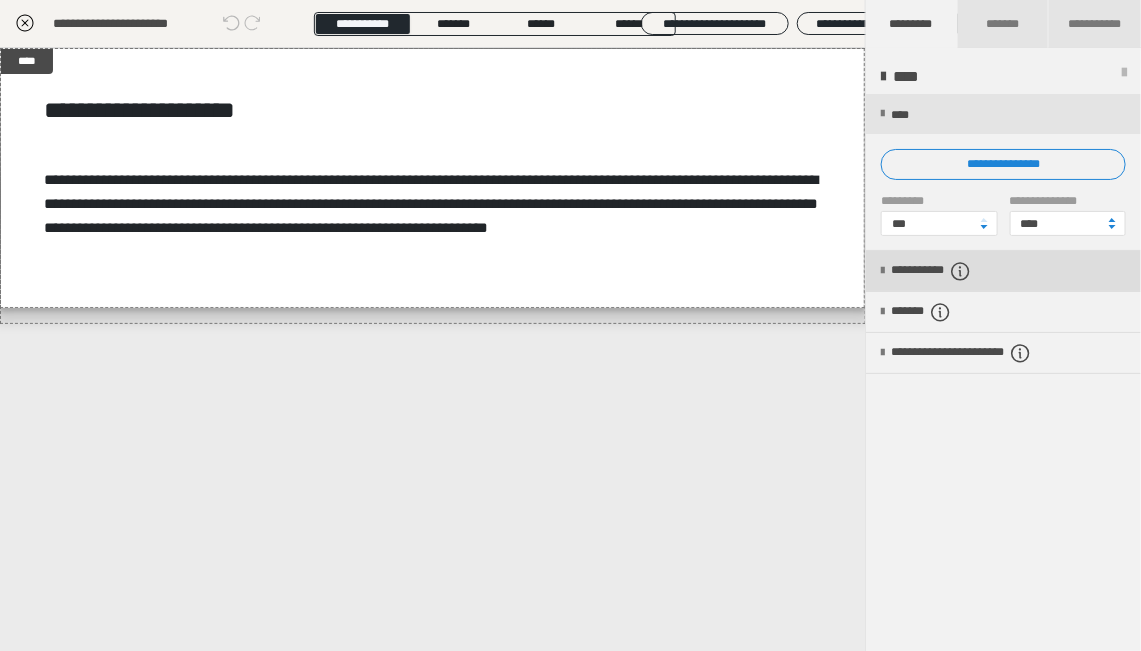 click 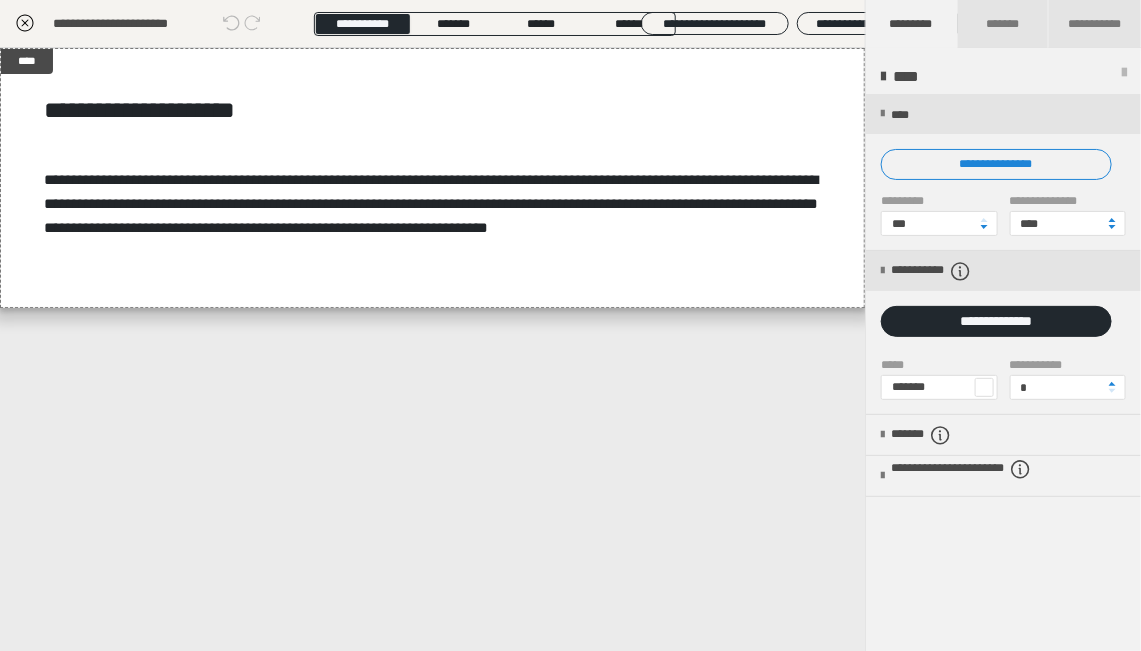 click on "**********" at bounding box center (1003, 373) 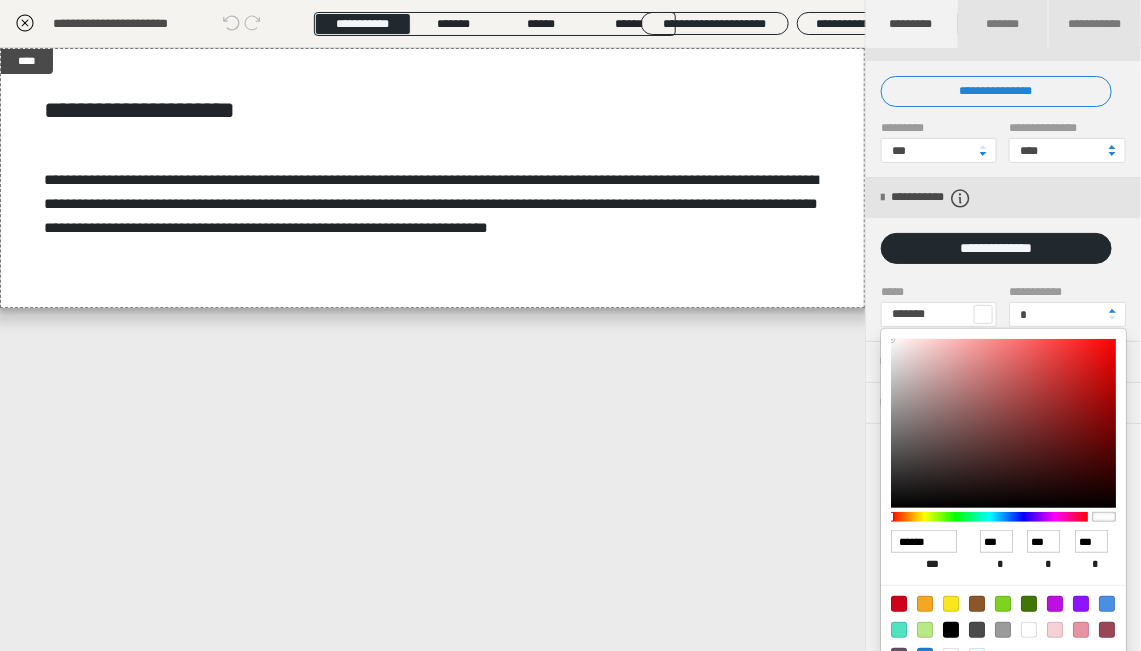 scroll, scrollTop: 95, scrollLeft: 0, axis: vertical 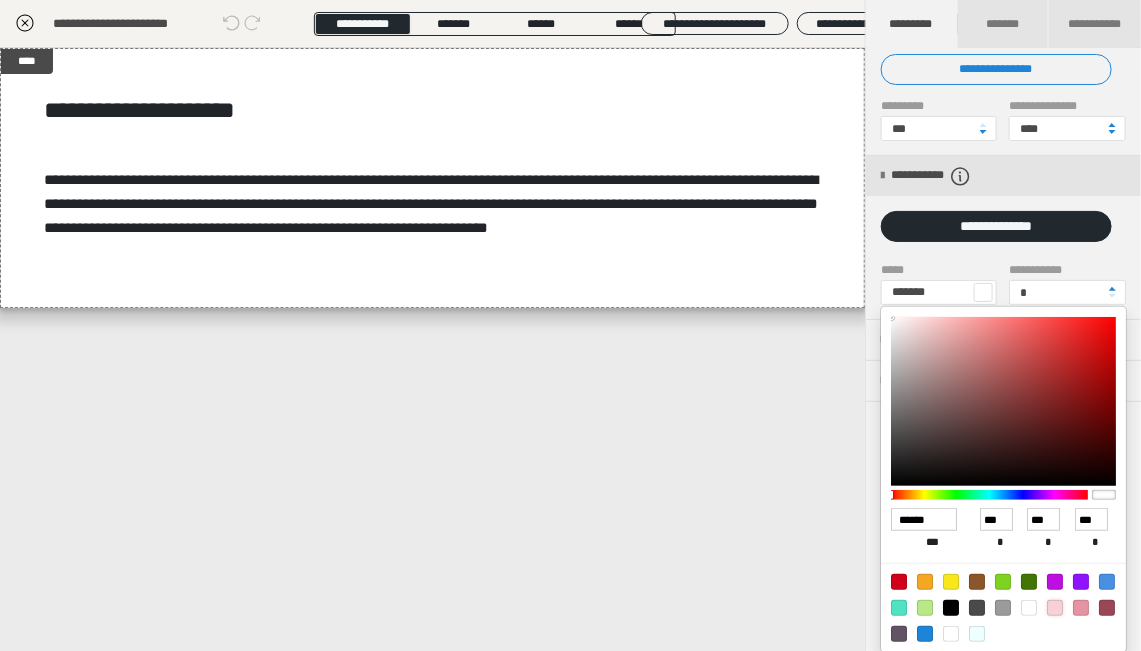 click at bounding box center [1055, 608] 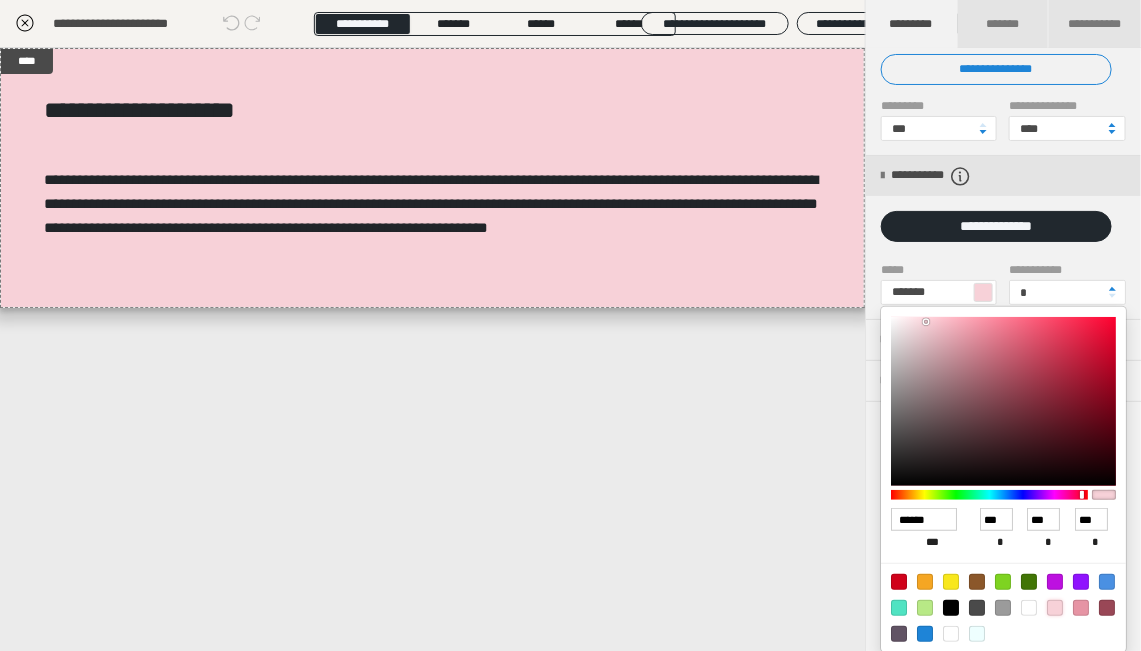 click at bounding box center [1112, 289] 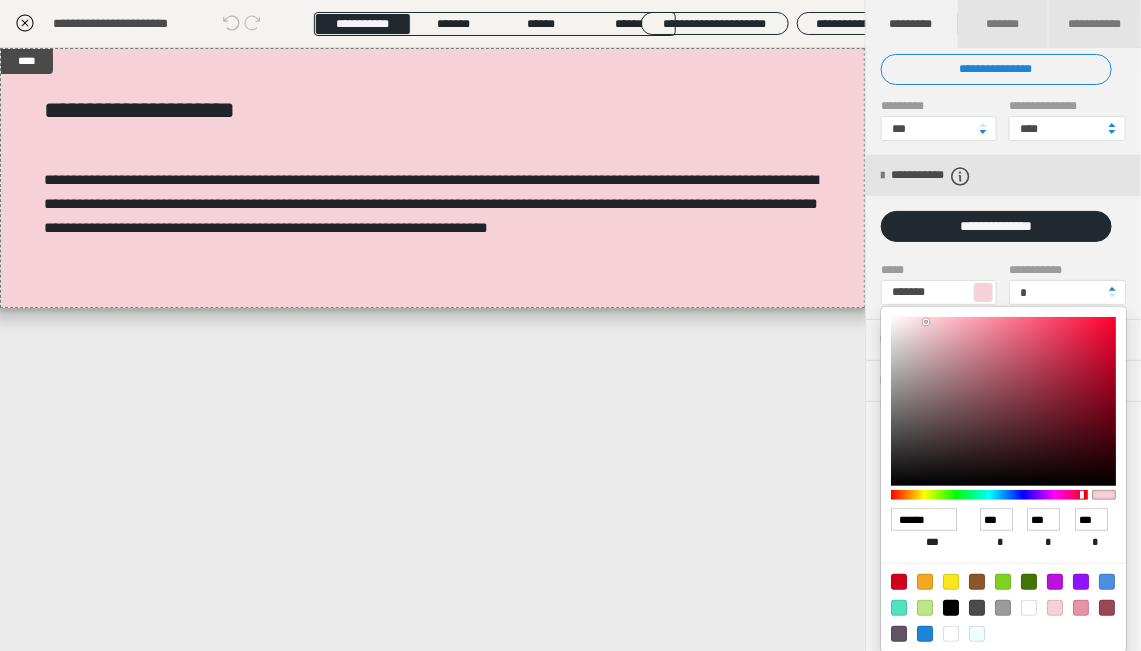 click at bounding box center (1112, 289) 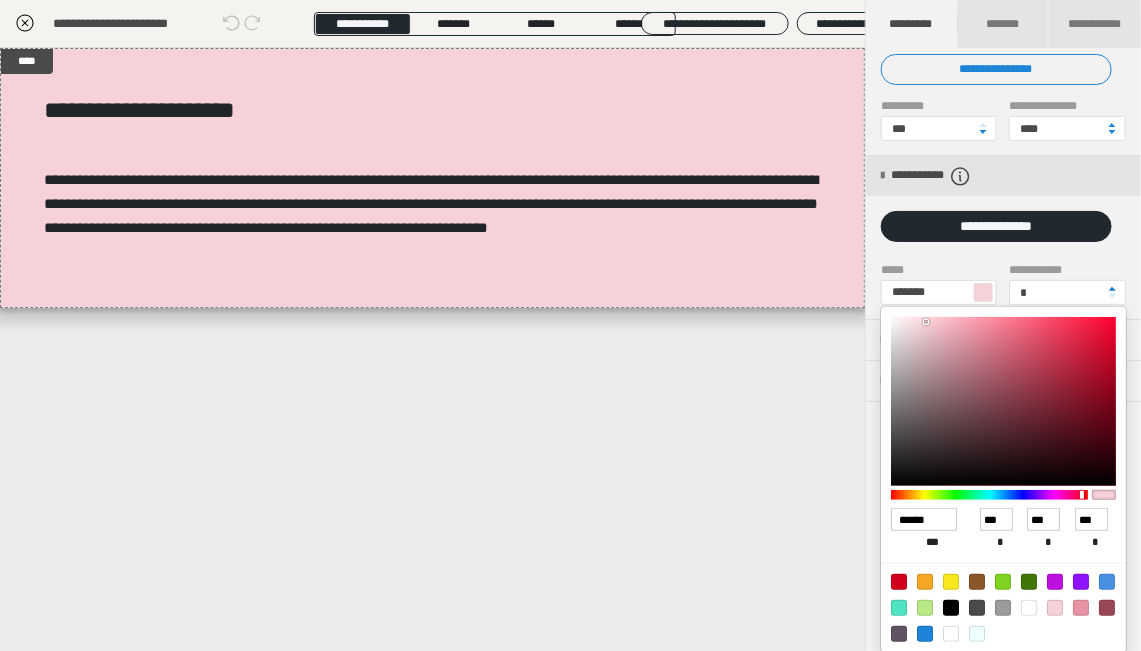 click at bounding box center (1112, 289) 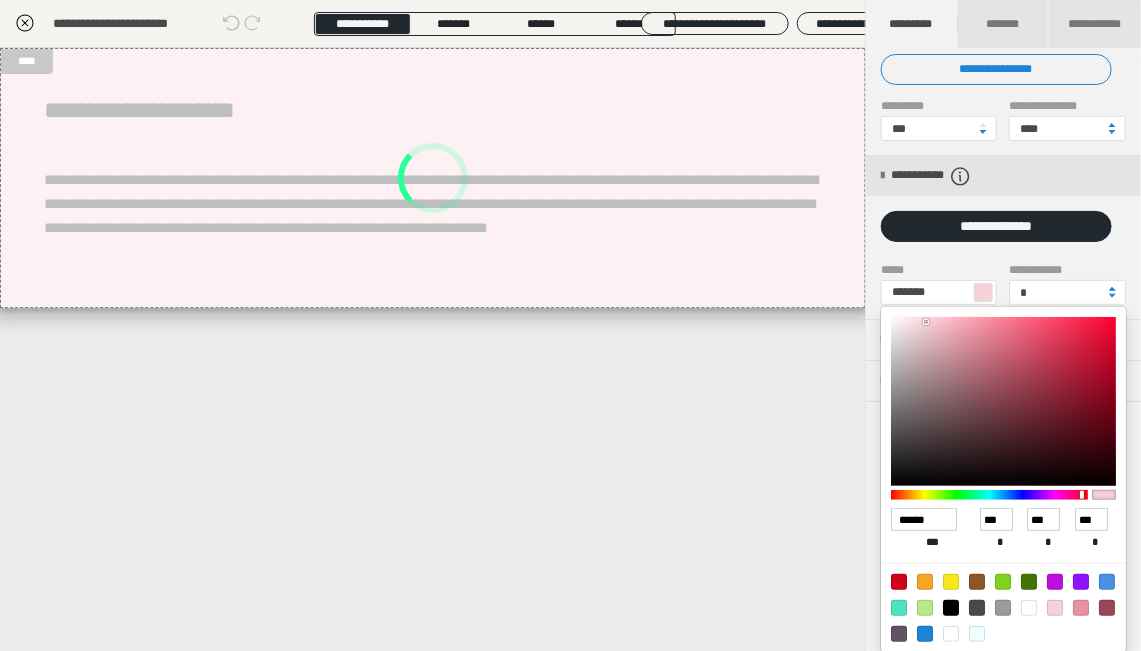 click at bounding box center (1112, 289) 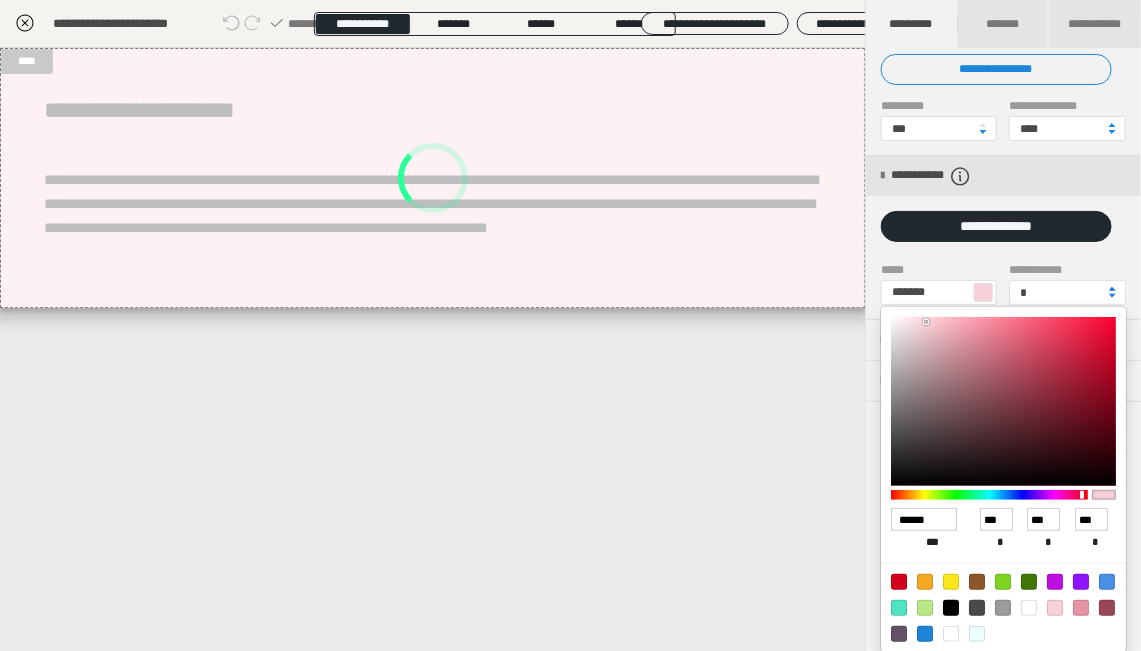 click at bounding box center (1112, 289) 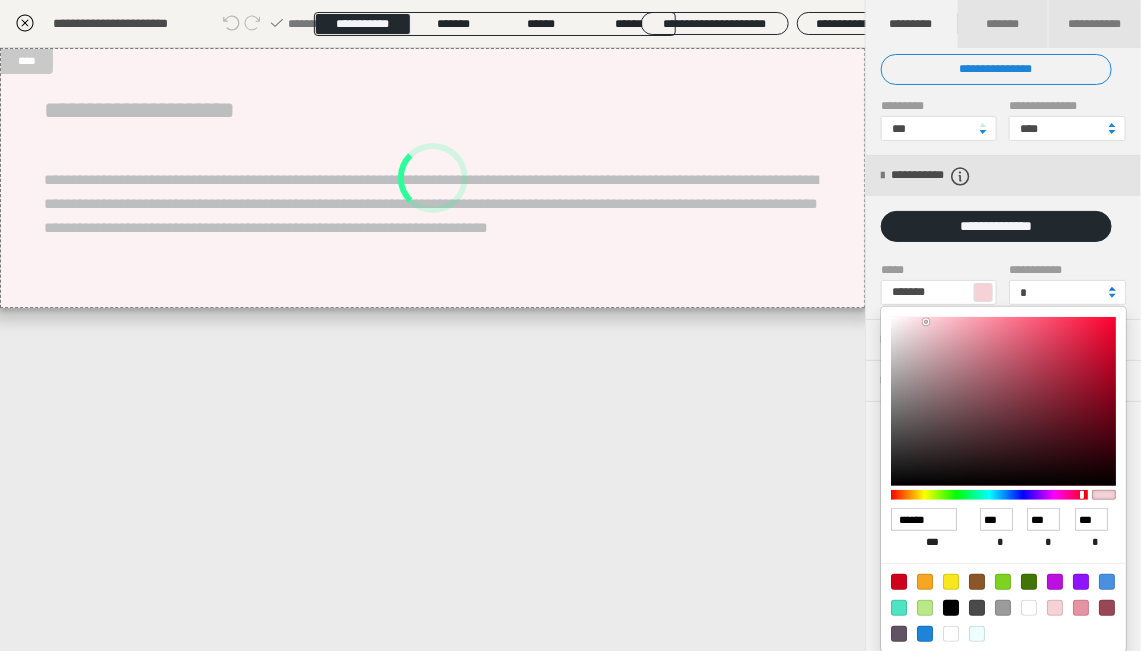 click at bounding box center [1112, 289] 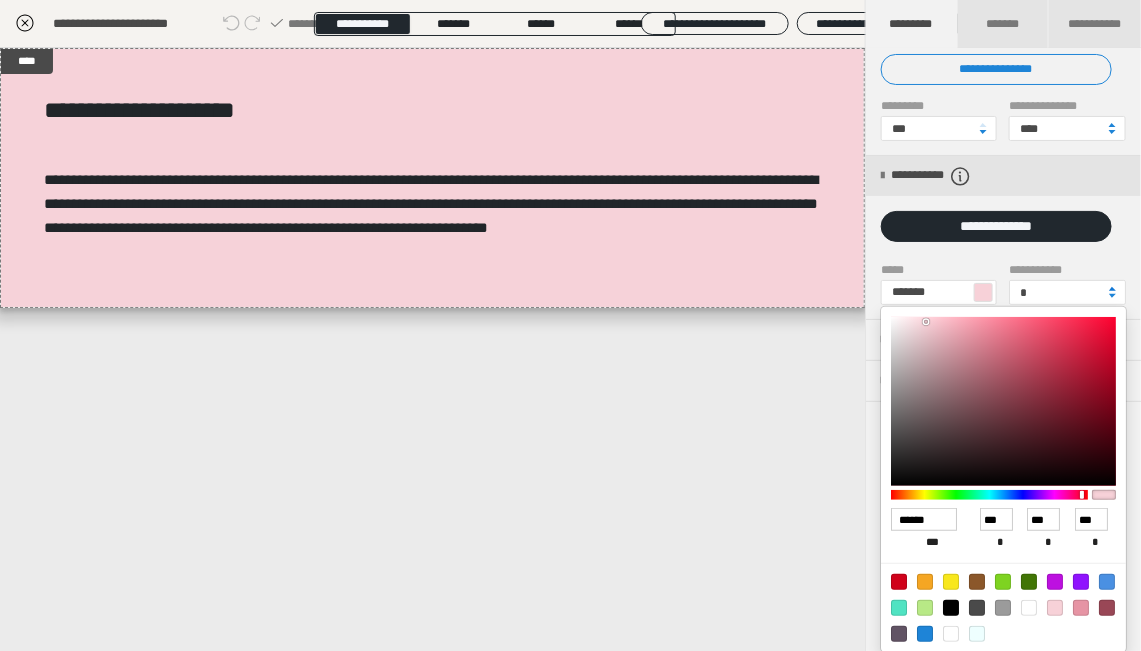 click at bounding box center [1112, 289] 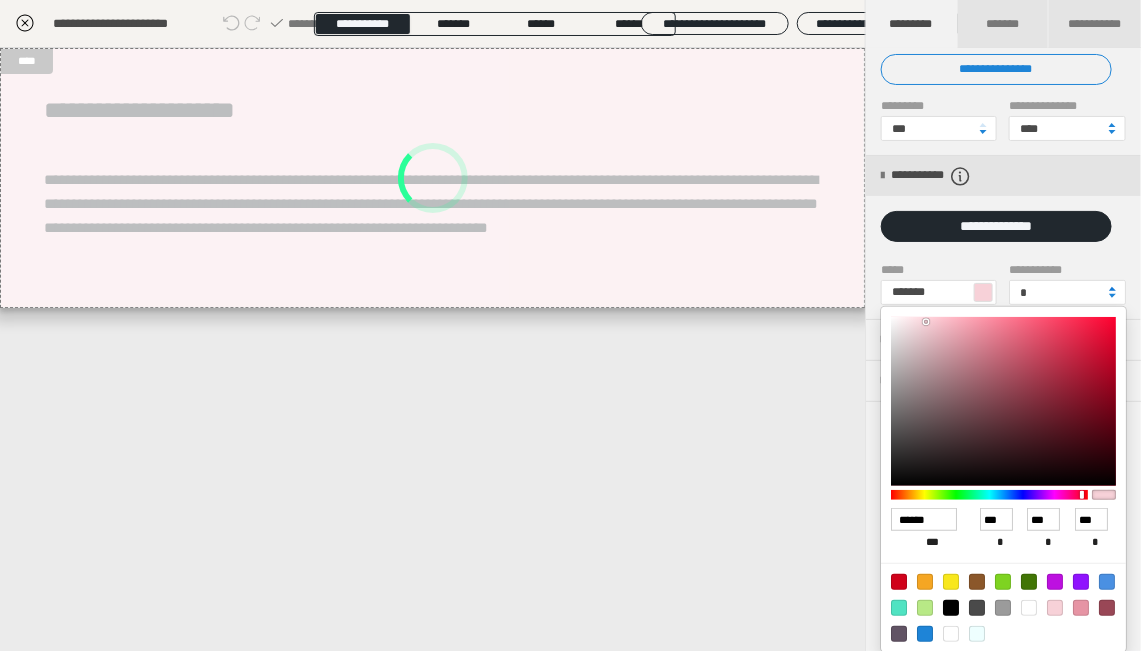 click at bounding box center (1112, 289) 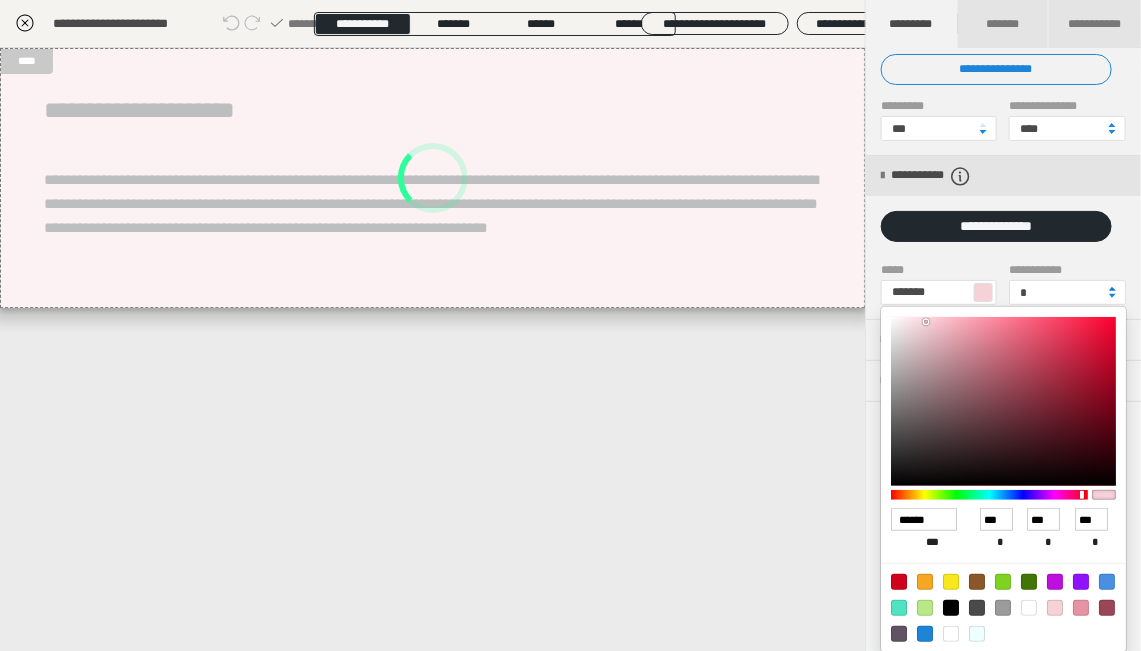 click at bounding box center (1112, 289) 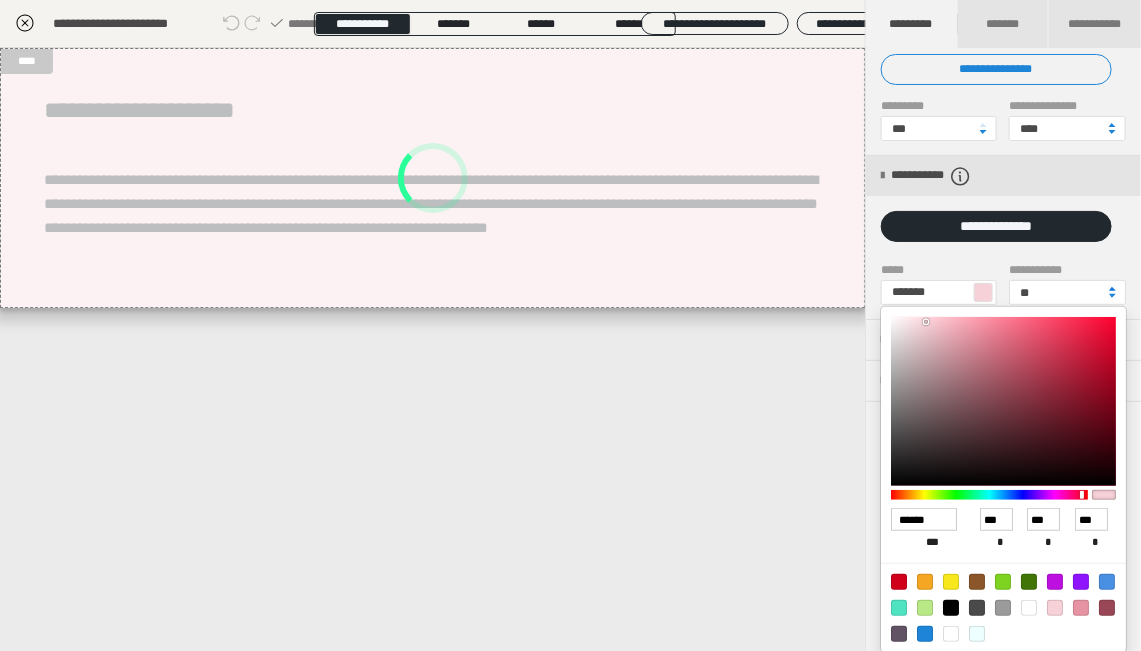 click at bounding box center (1112, 289) 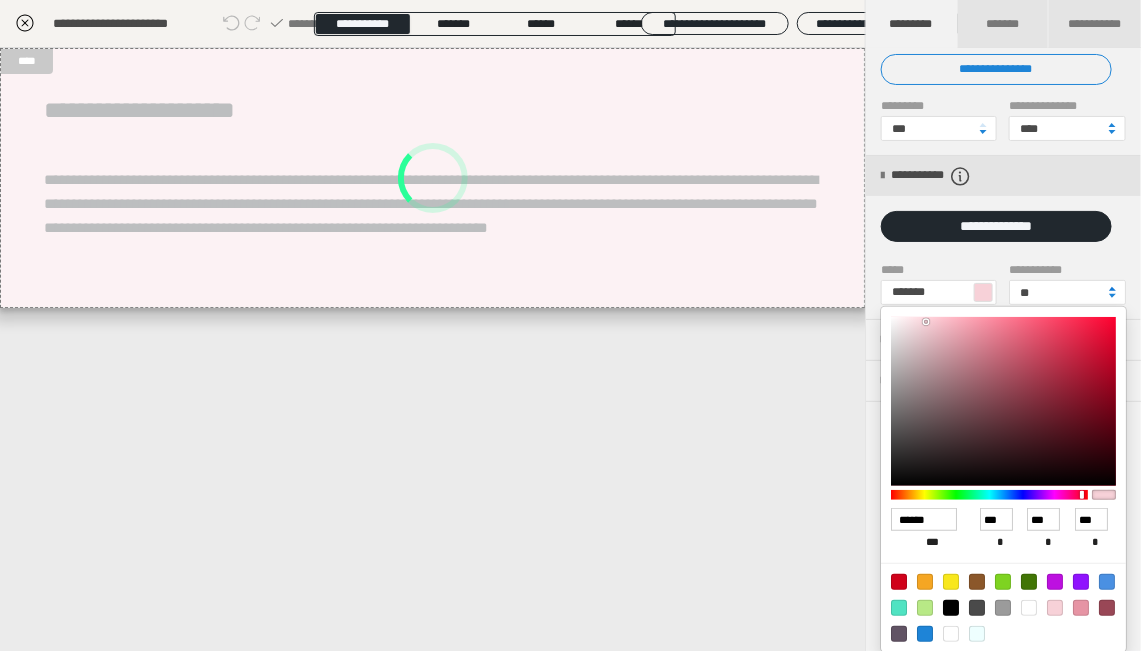 click at bounding box center (1112, 289) 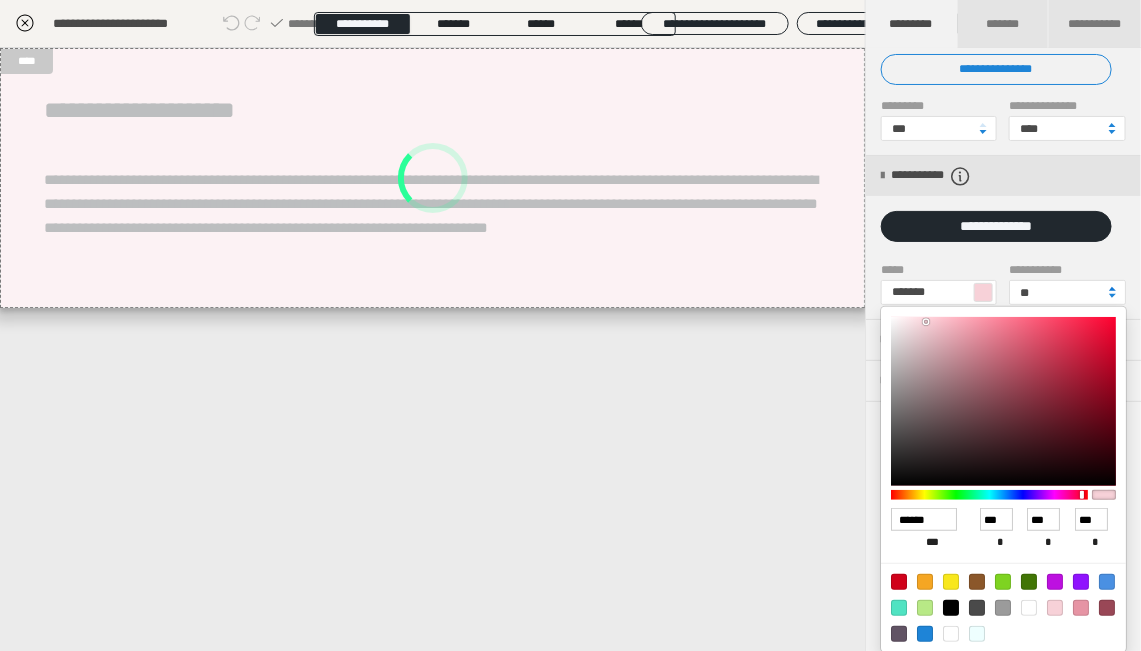 click at bounding box center [1112, 289] 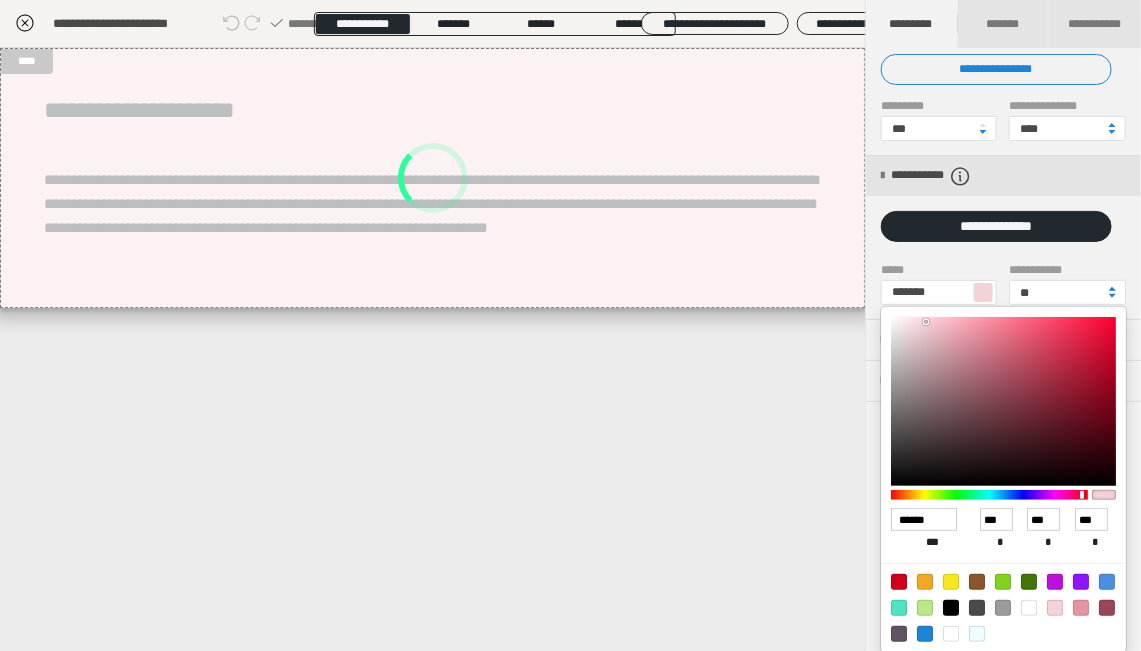 click at bounding box center [1112, 289] 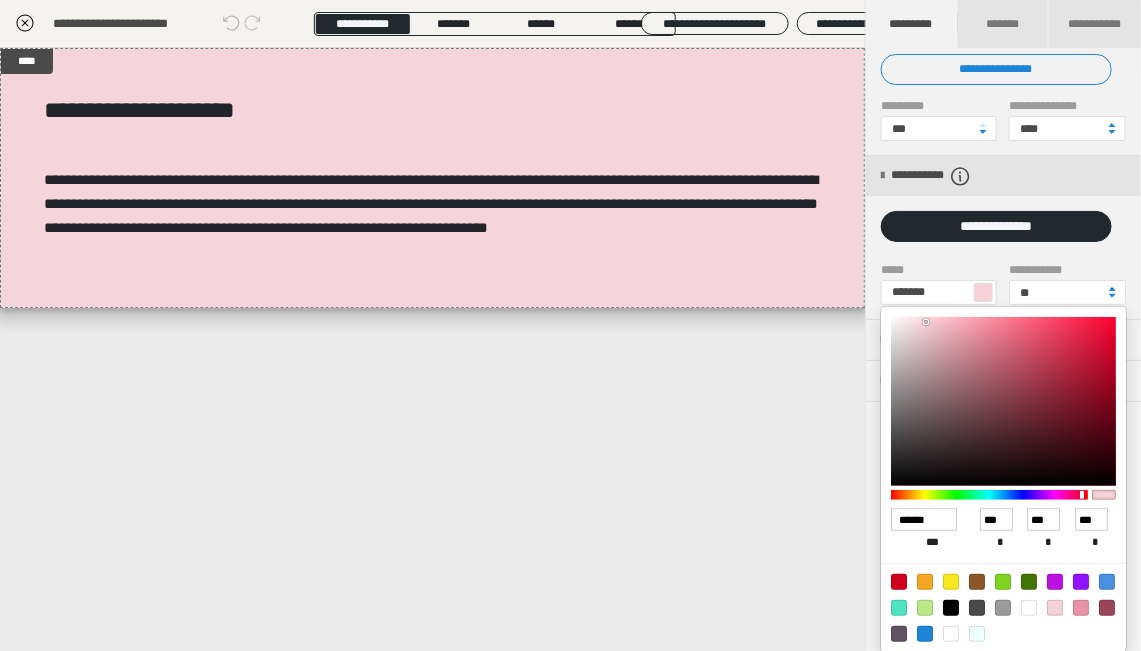 click at bounding box center [1112, 289] 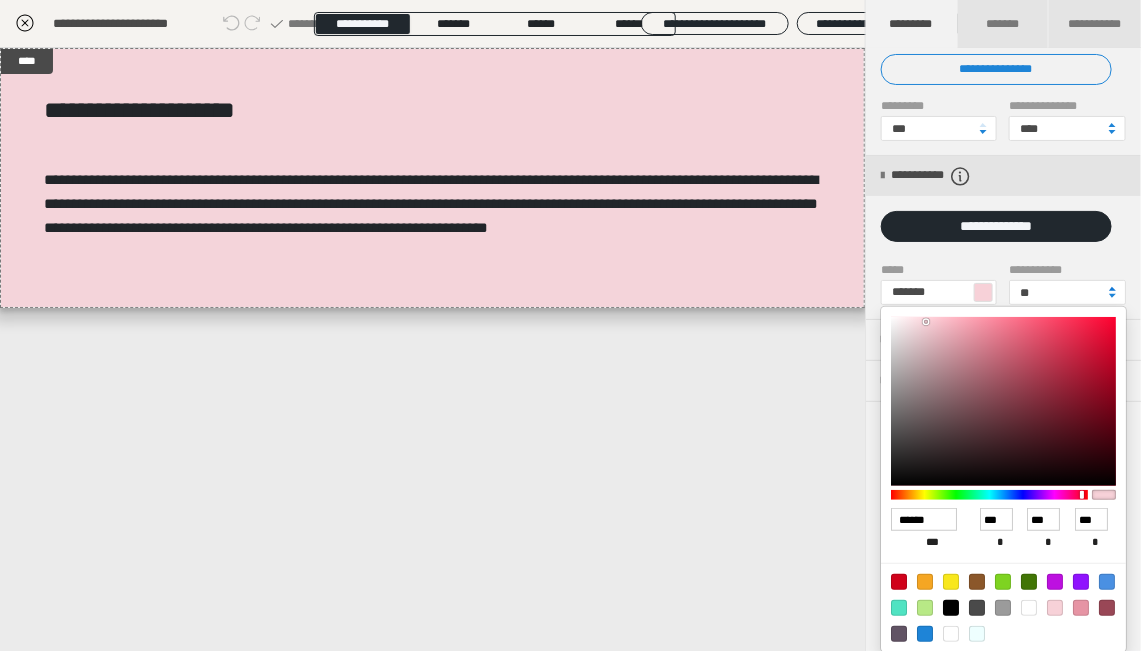 click at bounding box center [1112, 289] 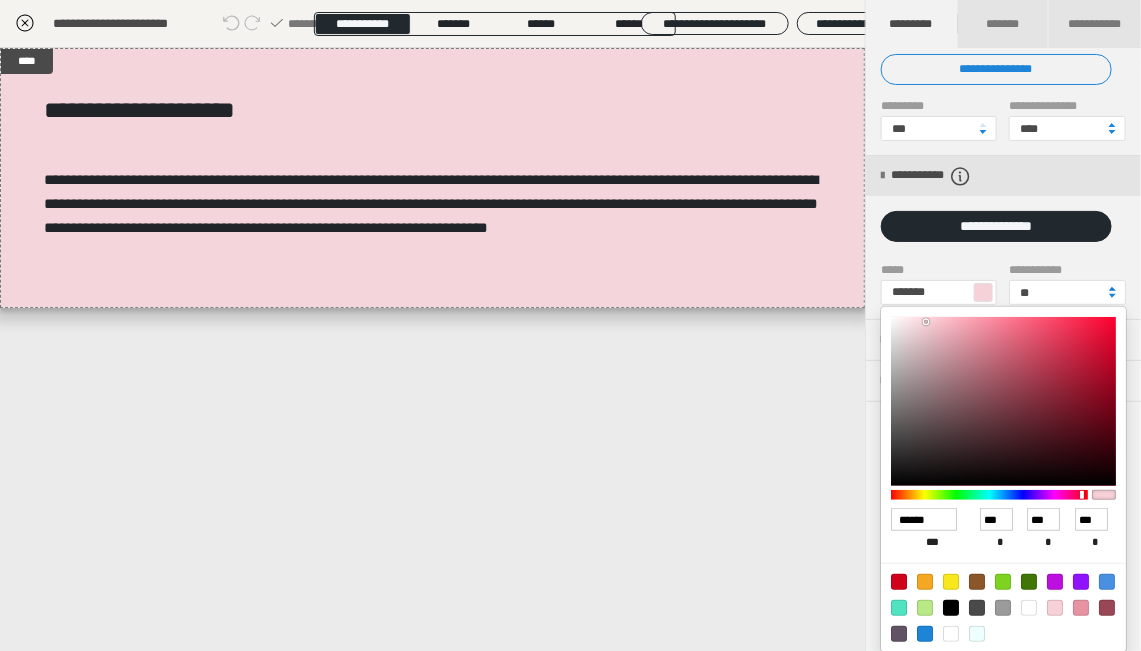 click at bounding box center [1112, 289] 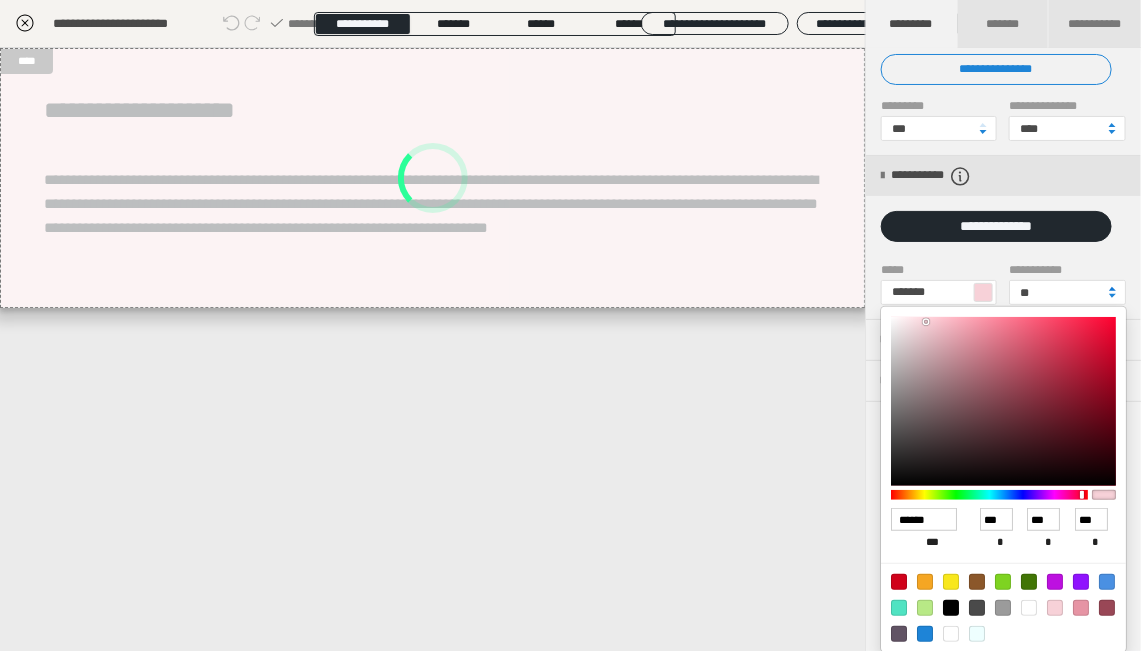 click at bounding box center [1112, 289] 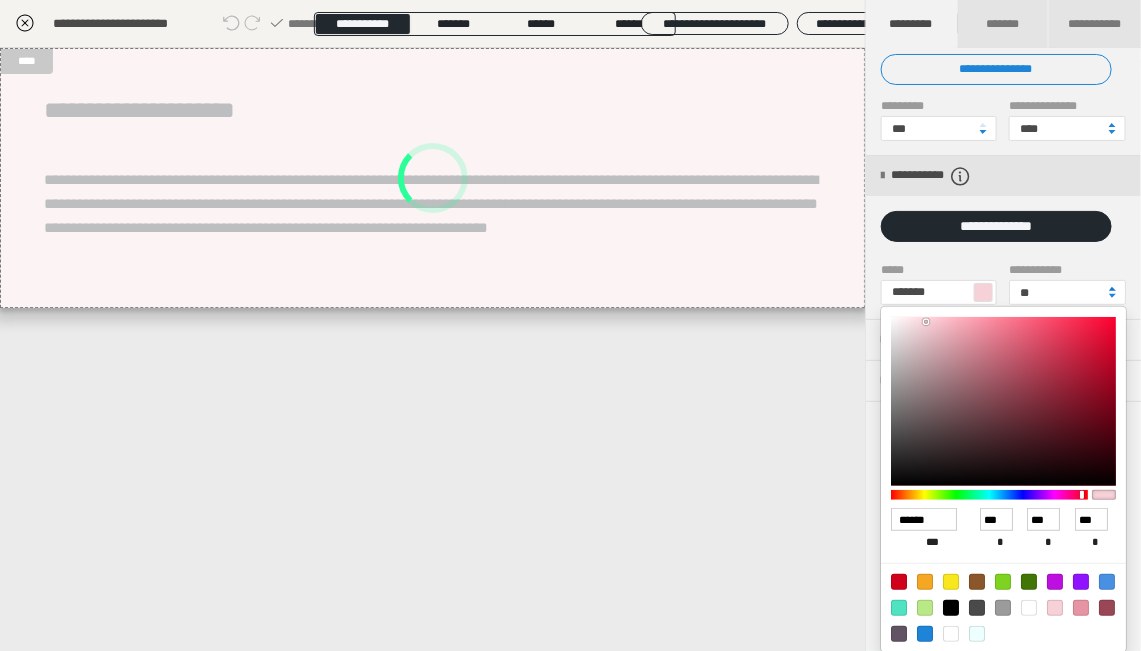 click at bounding box center (1112, 289) 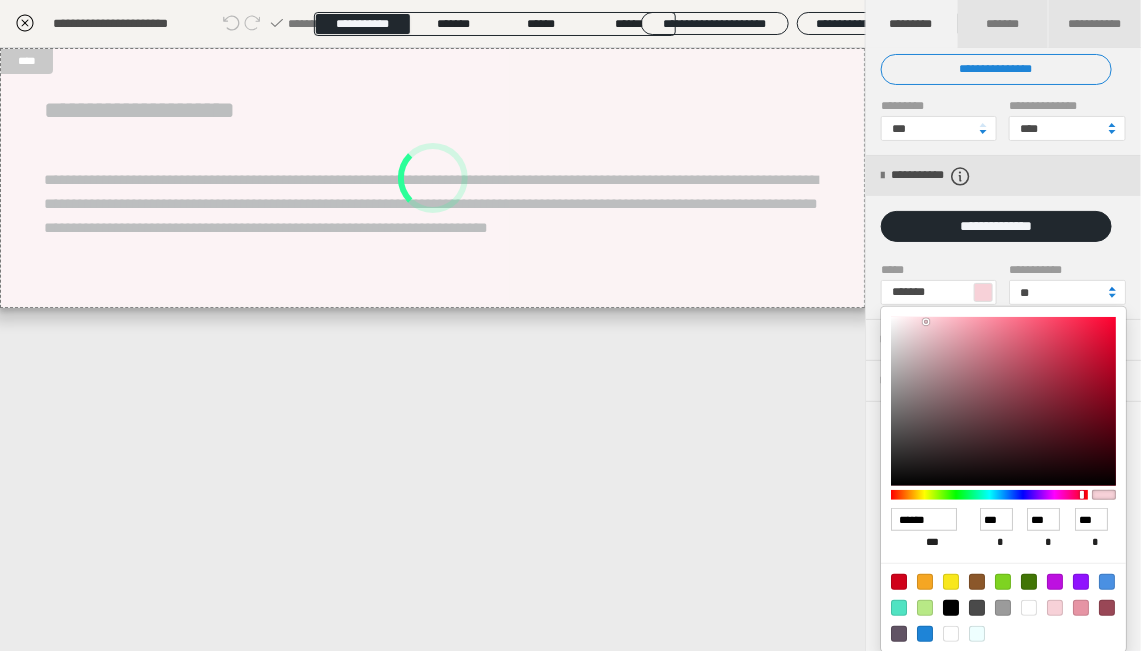 click at bounding box center [1112, 289] 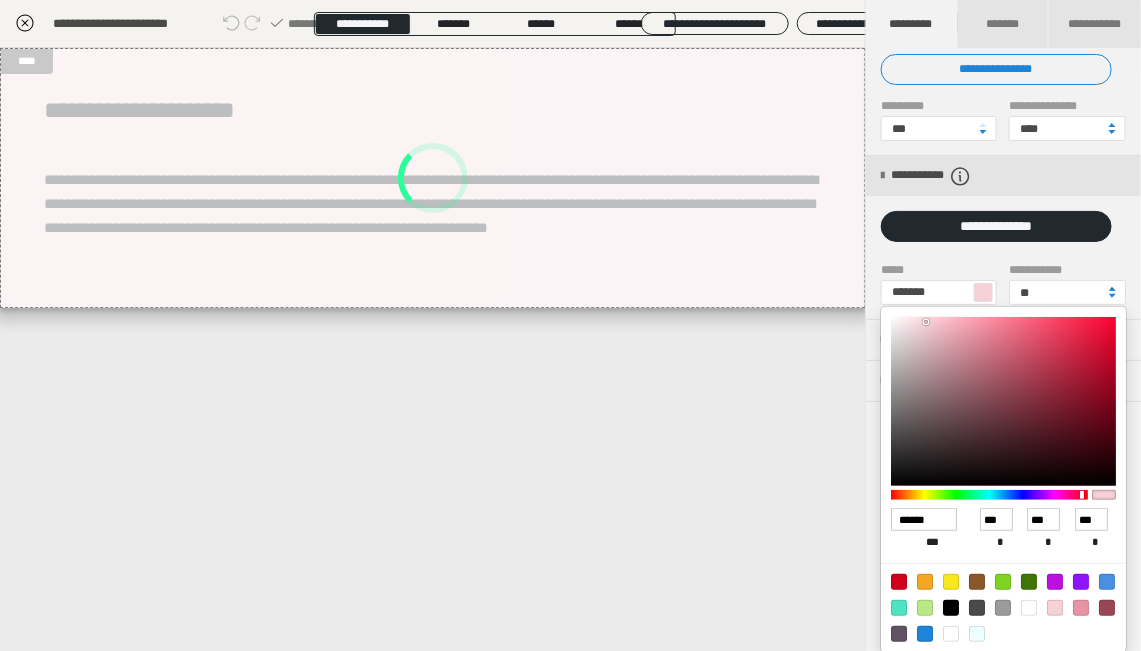 click at bounding box center [1112, 289] 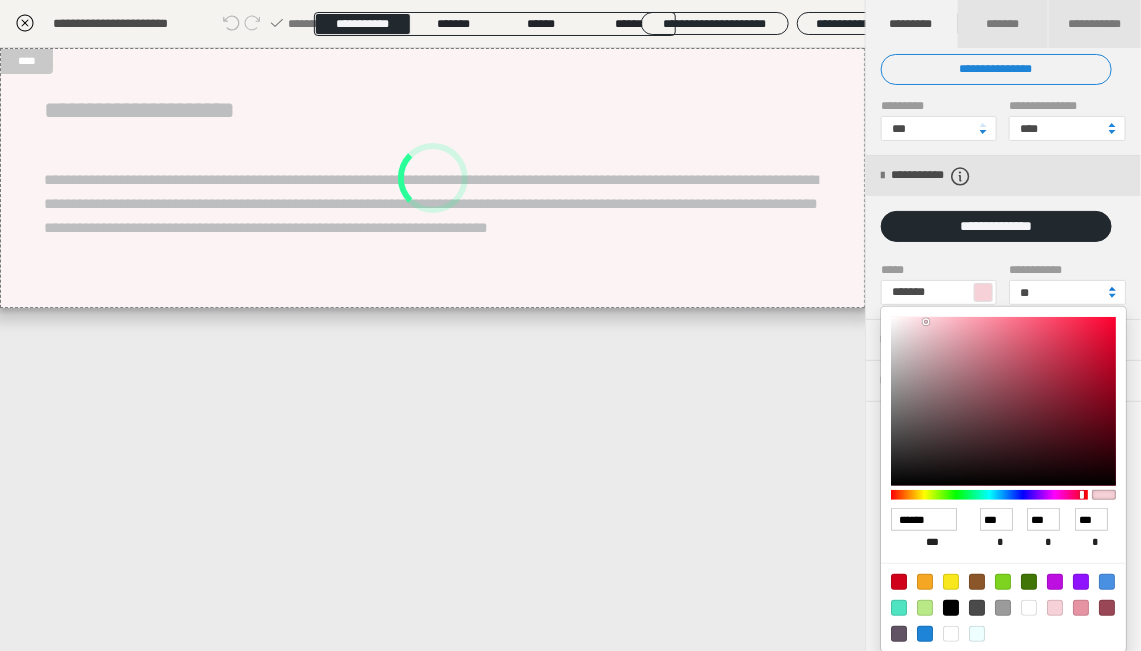 click at bounding box center (1112, 289) 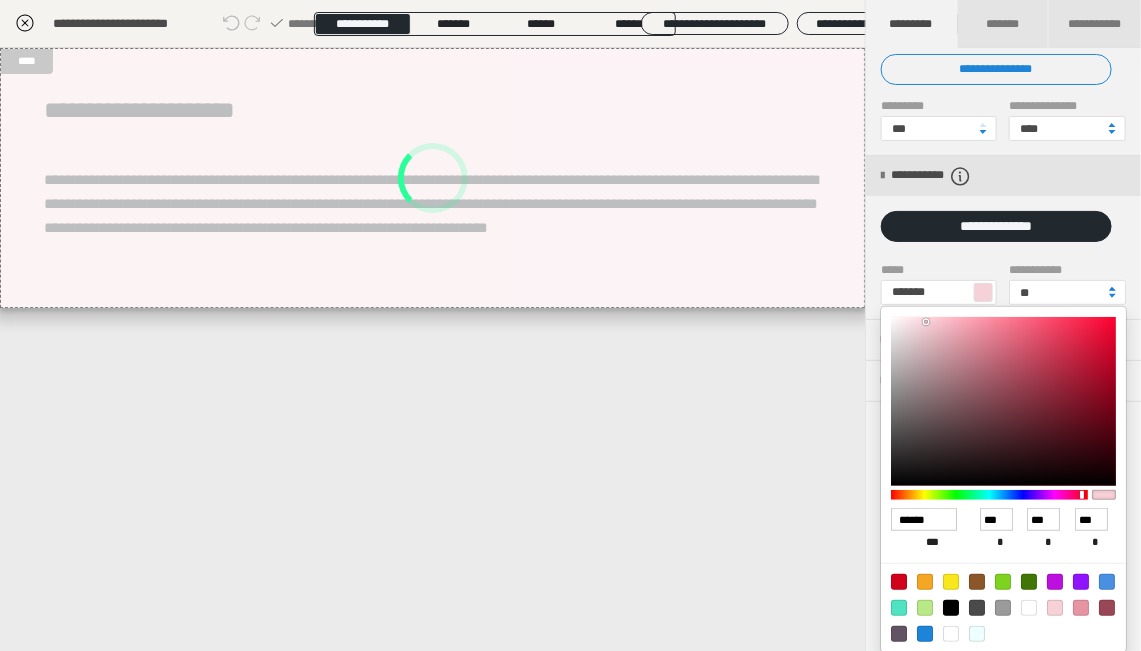 click at bounding box center [1112, 289] 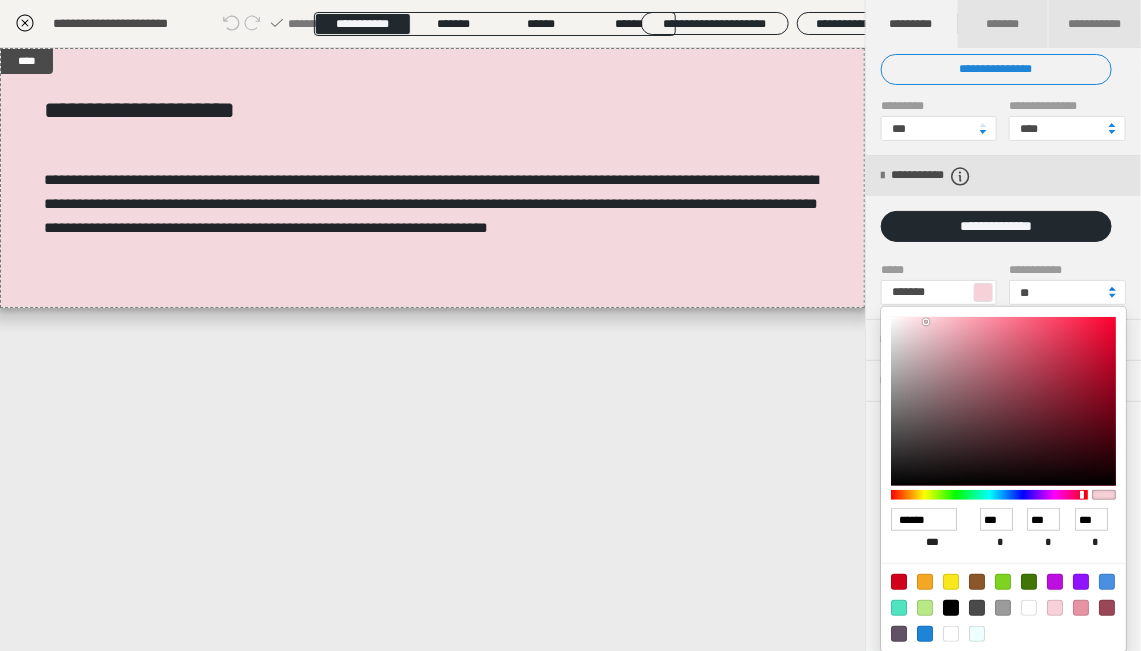 click at bounding box center [1112, 289] 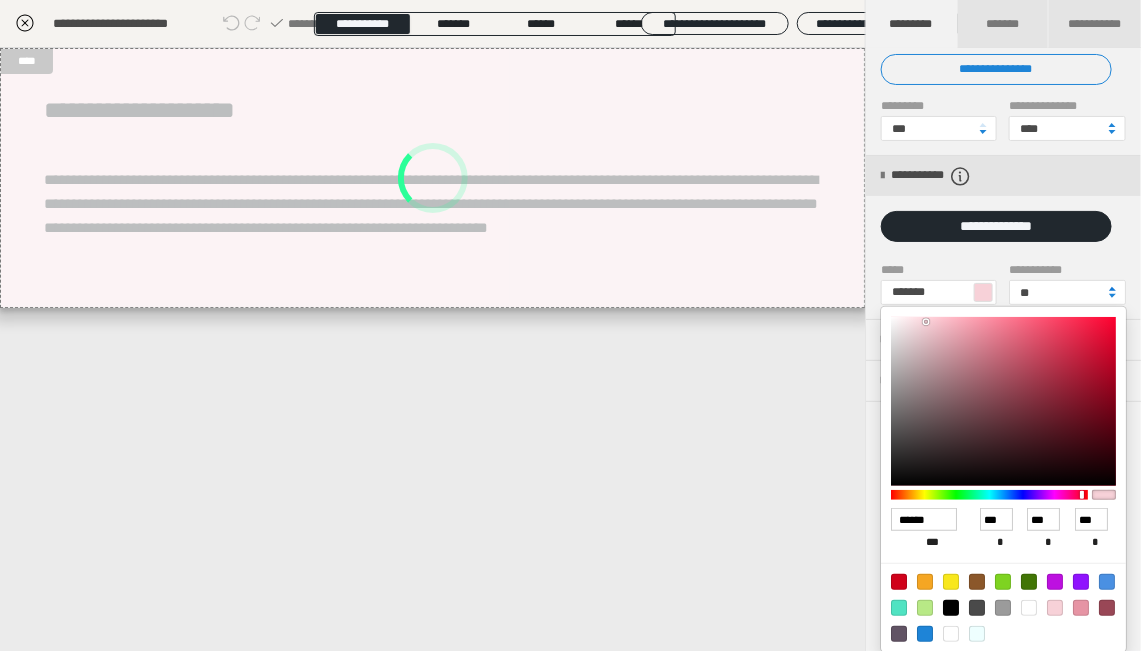 click at bounding box center [1112, 289] 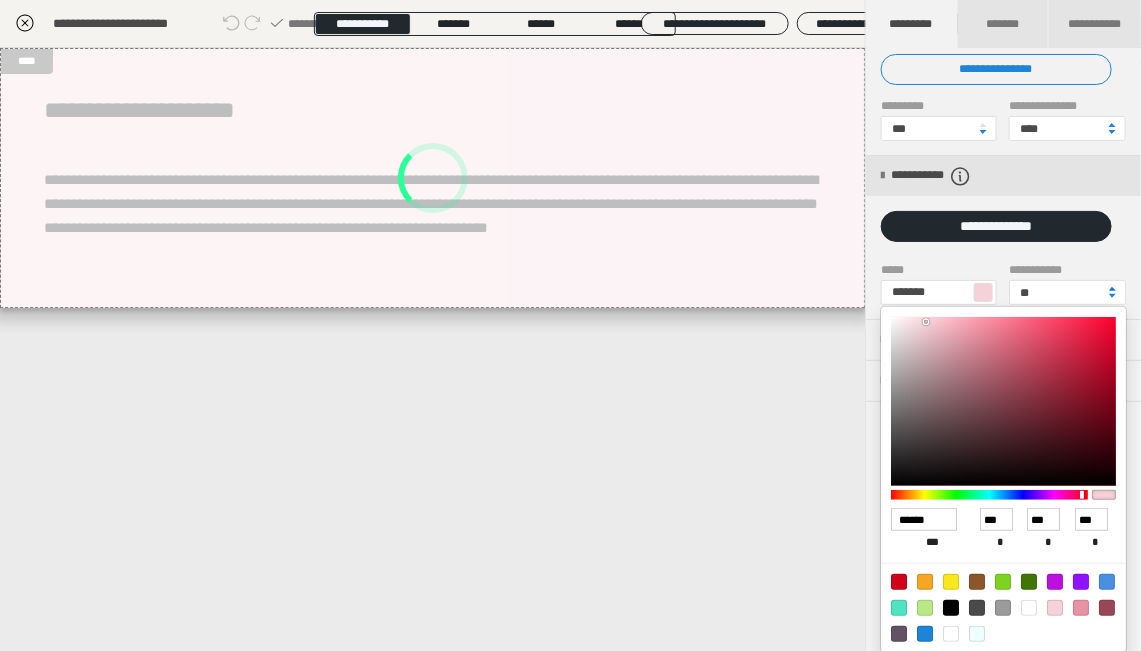 click at bounding box center [1112, 289] 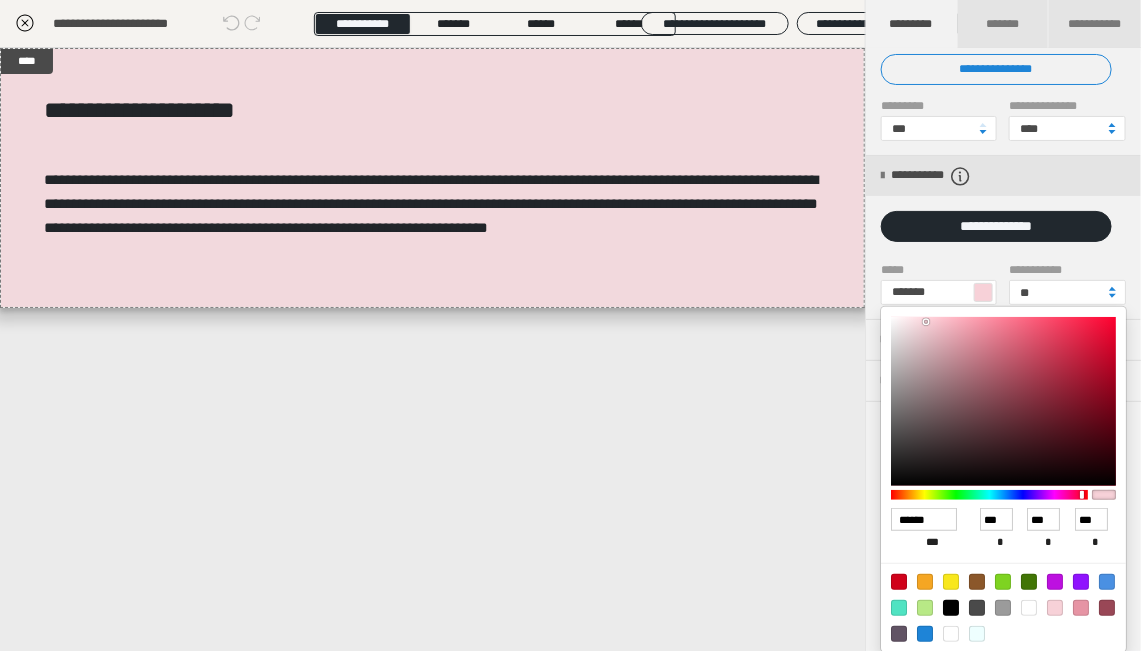 click at bounding box center (570, 325) 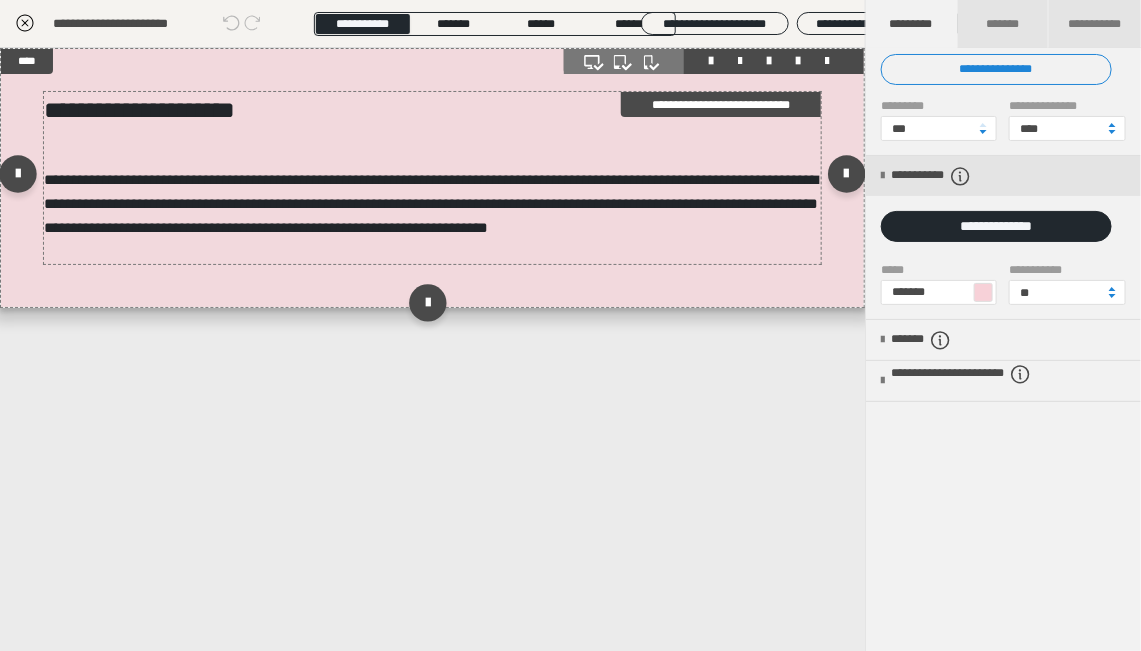 click on "**********" at bounding box center [433, 110] 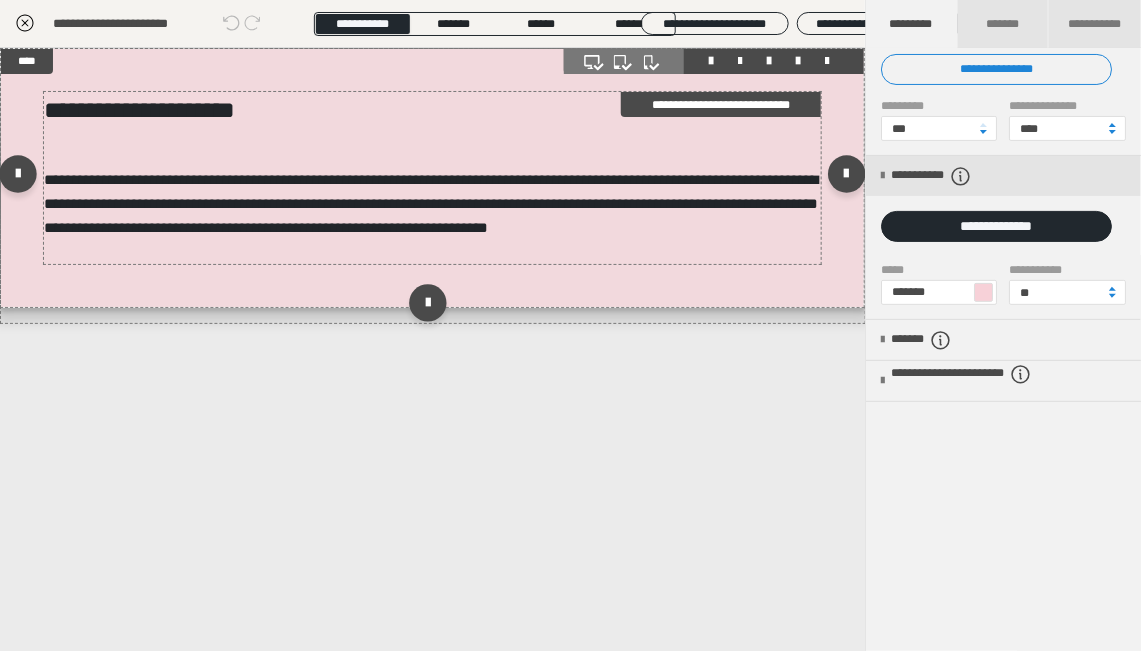 click on "**********" at bounding box center (433, 110) 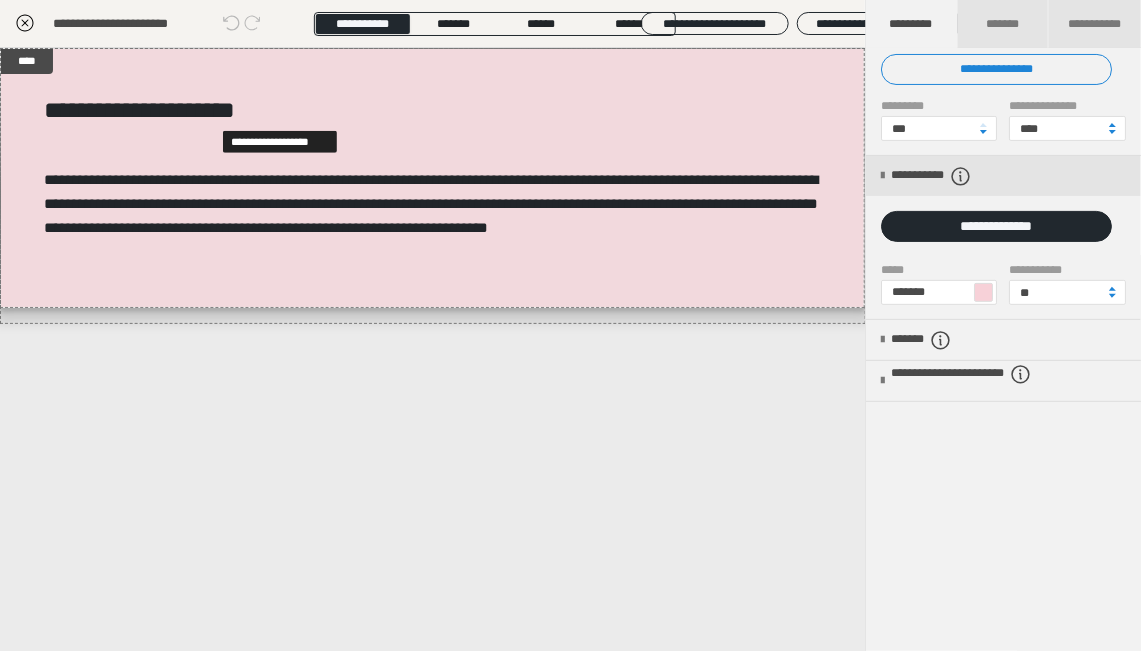 click on "**********" at bounding box center [571, 250] 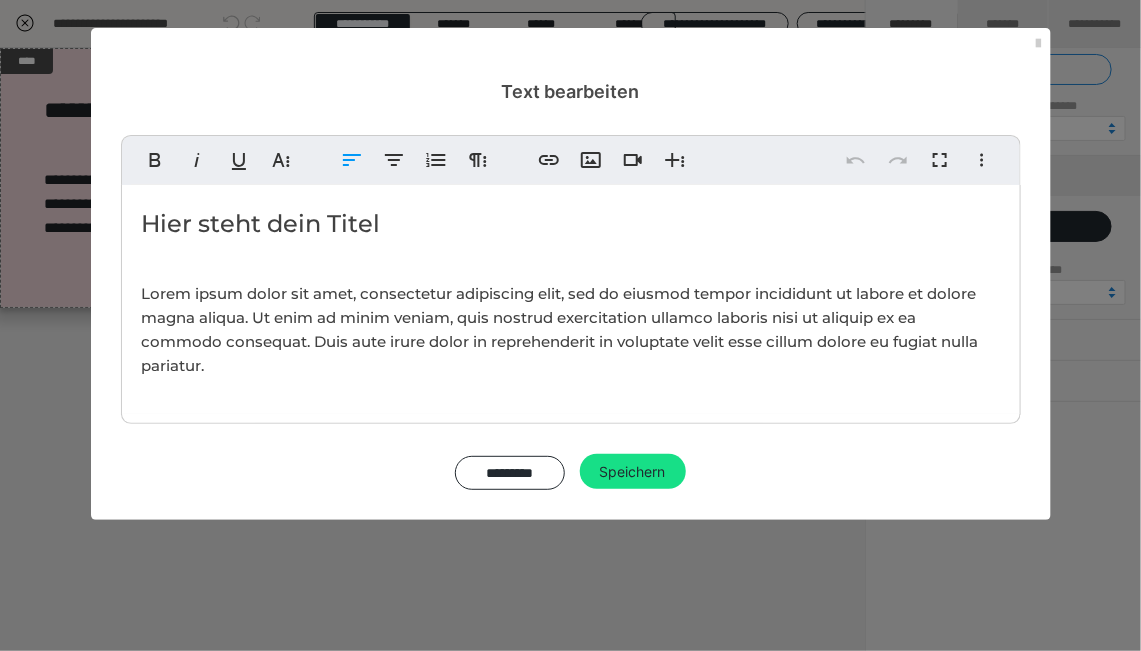 drag, startPoint x: 384, startPoint y: 225, endPoint x: 431, endPoint y: 222, distance: 47.095646 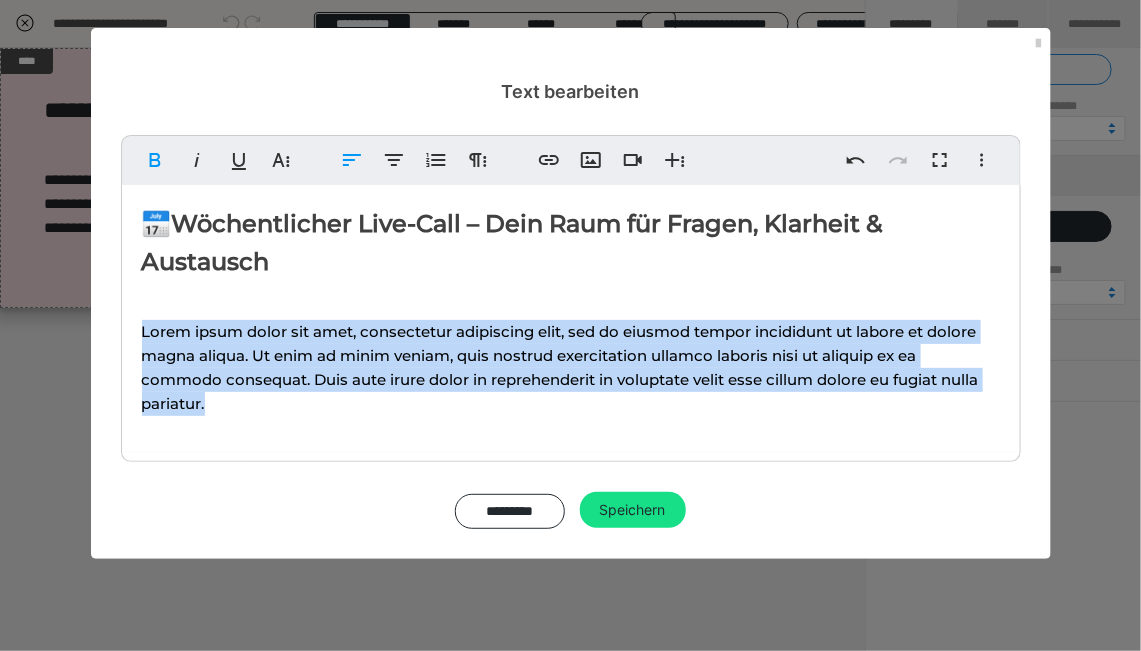 drag, startPoint x: 205, startPoint y: 412, endPoint x: 140, endPoint y: 330, distance: 104.63747 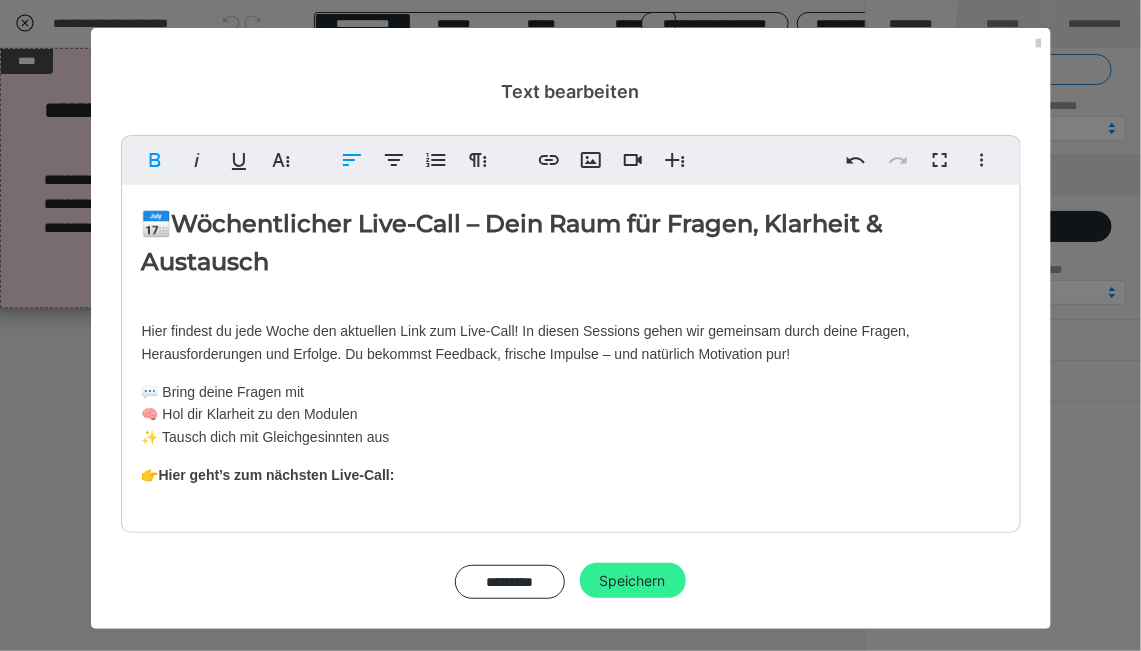 click on "Speichern" at bounding box center (633, 581) 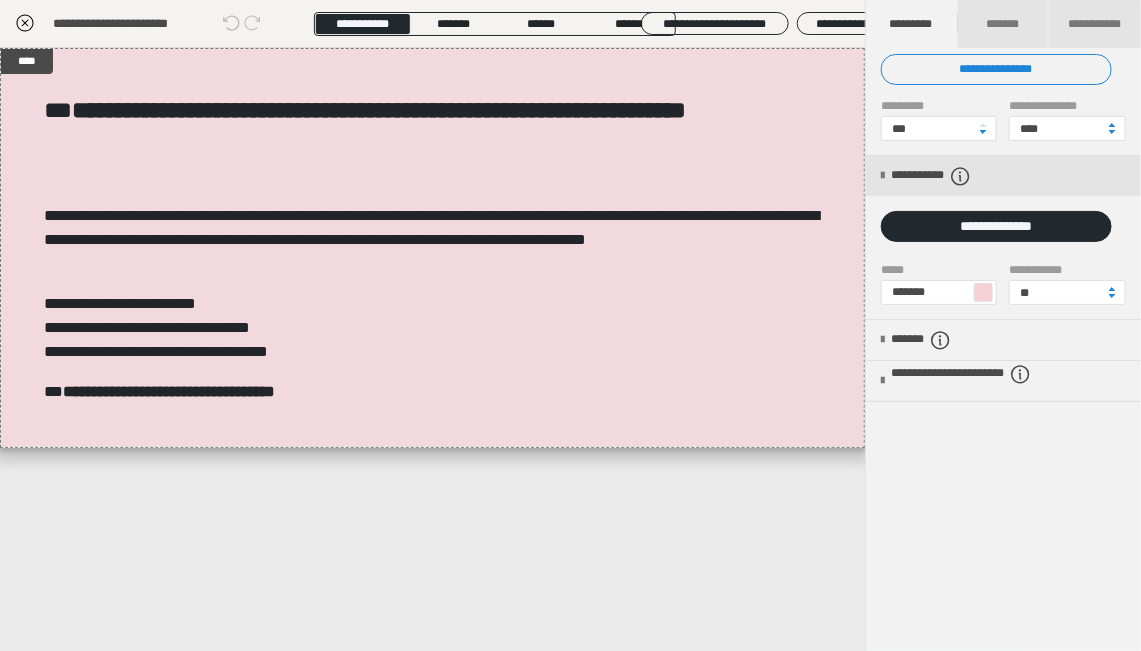 click on "**********" at bounding box center (432, 349) 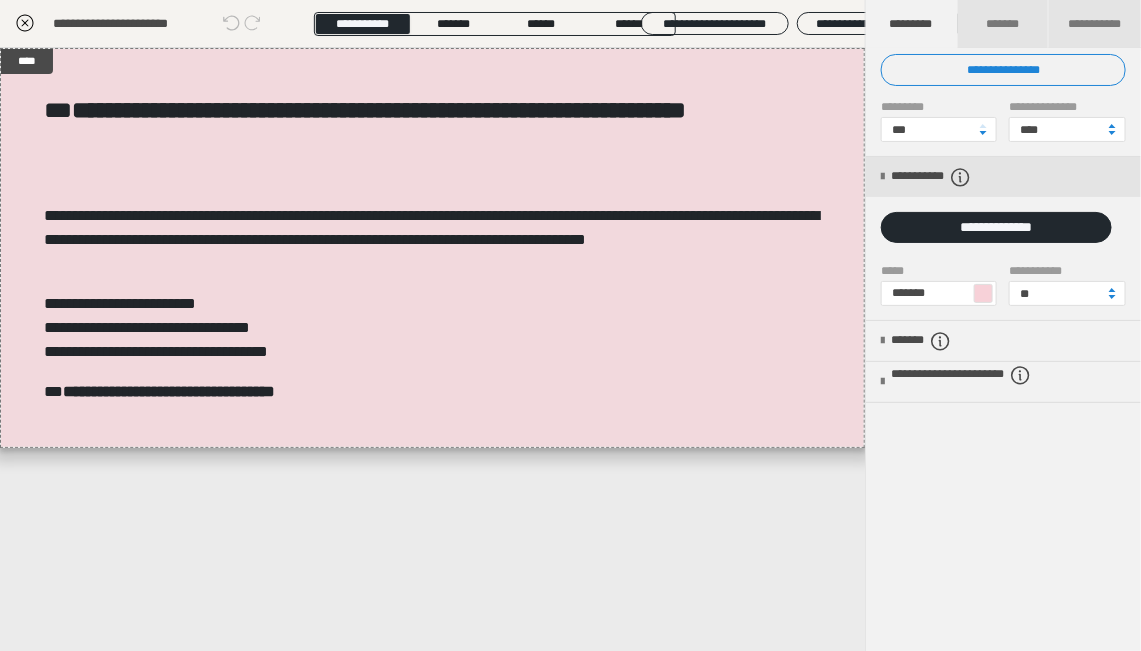 scroll, scrollTop: 0, scrollLeft: 0, axis: both 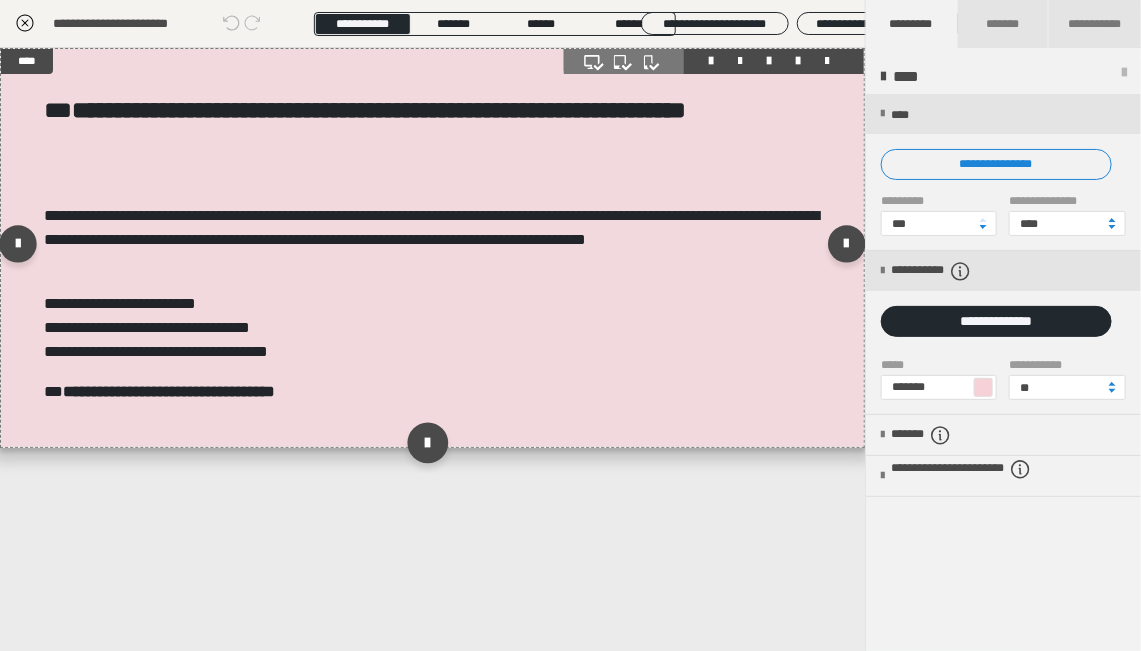 click at bounding box center [428, 442] 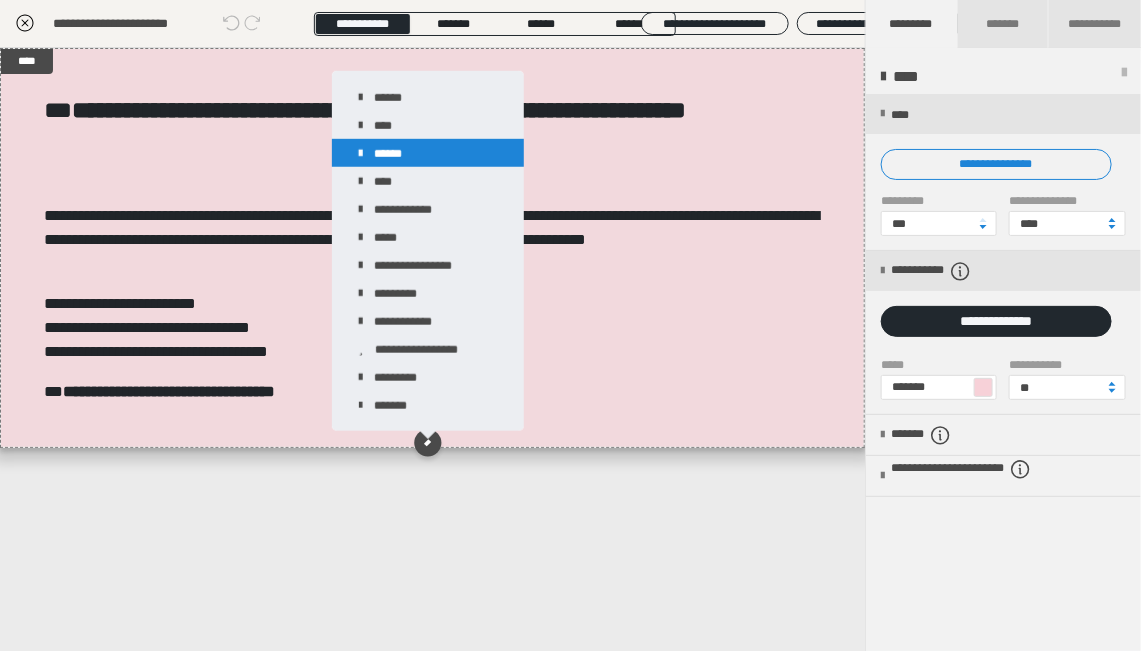 click on "******" at bounding box center (428, 153) 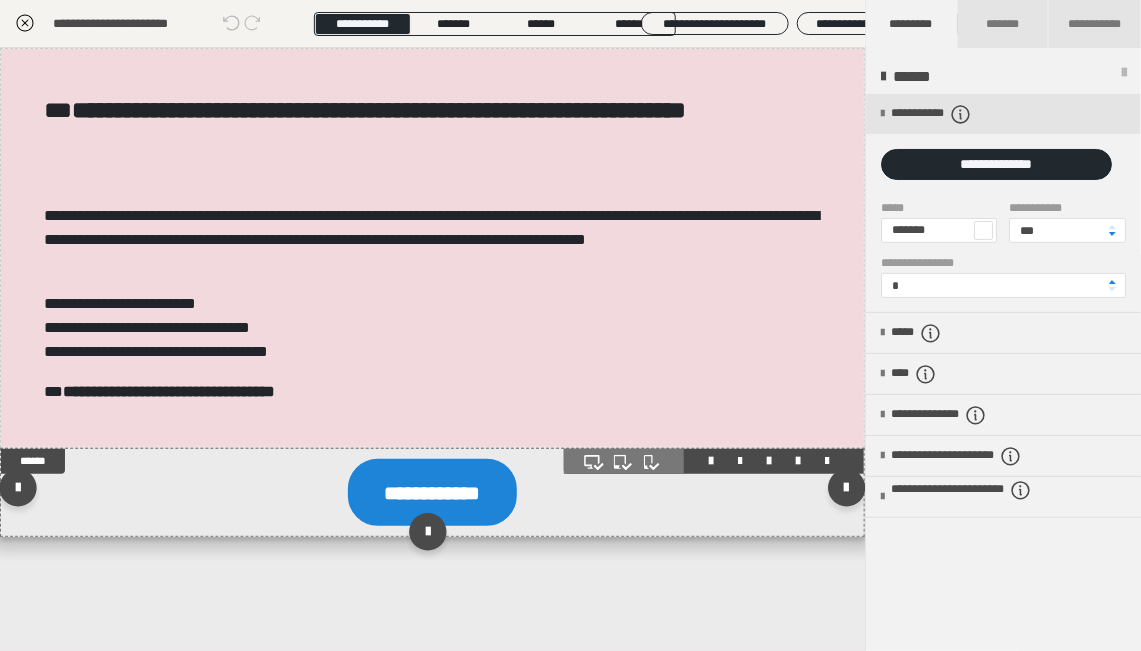 click at bounding box center (432, 492) 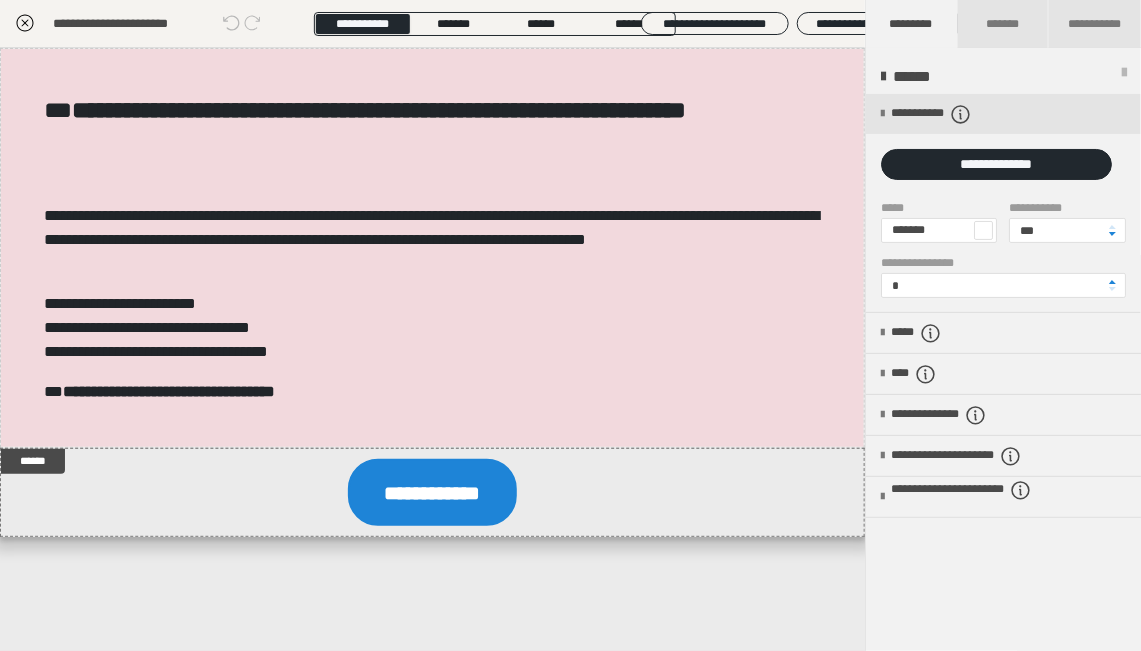 click at bounding box center (983, 230) 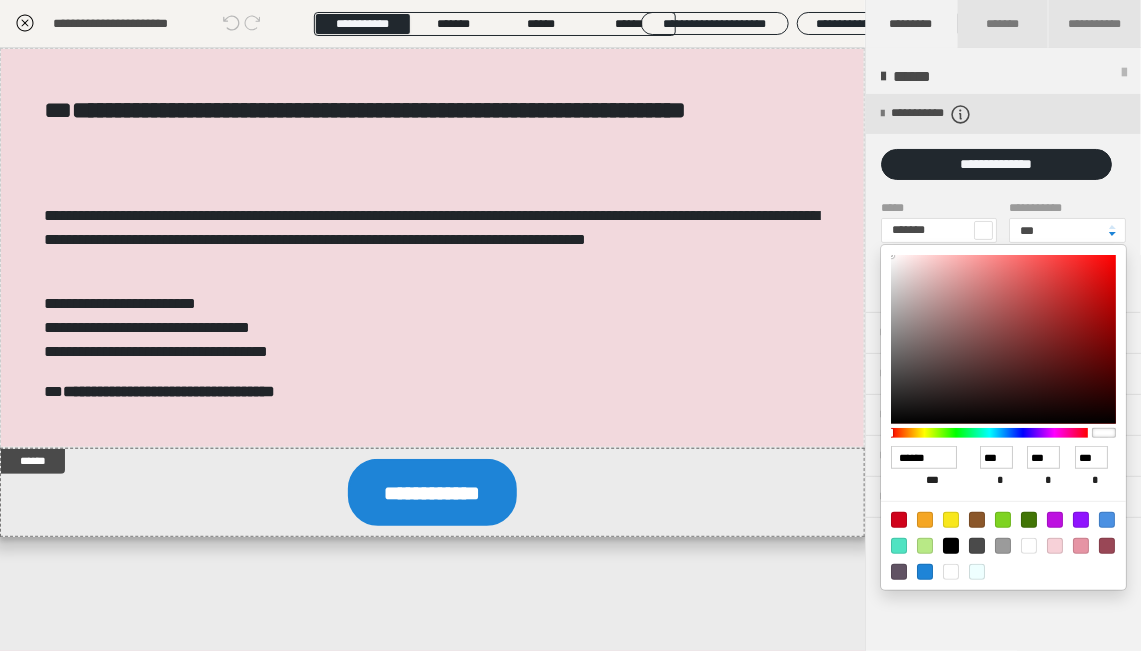 click at bounding box center [1055, 546] 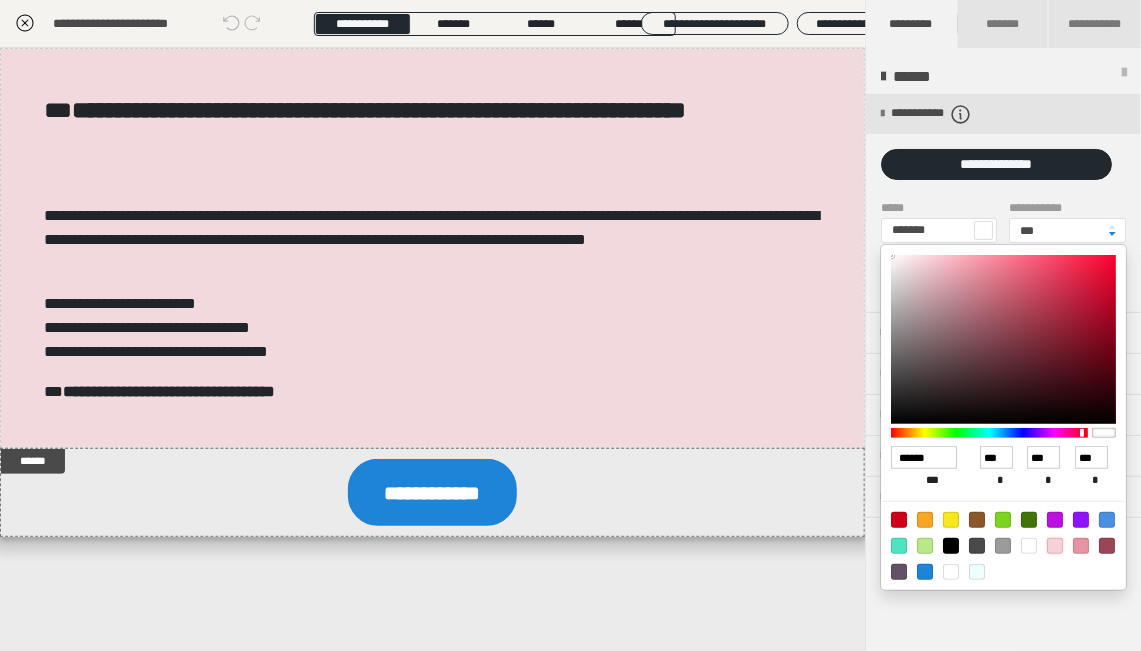 type on "*******" 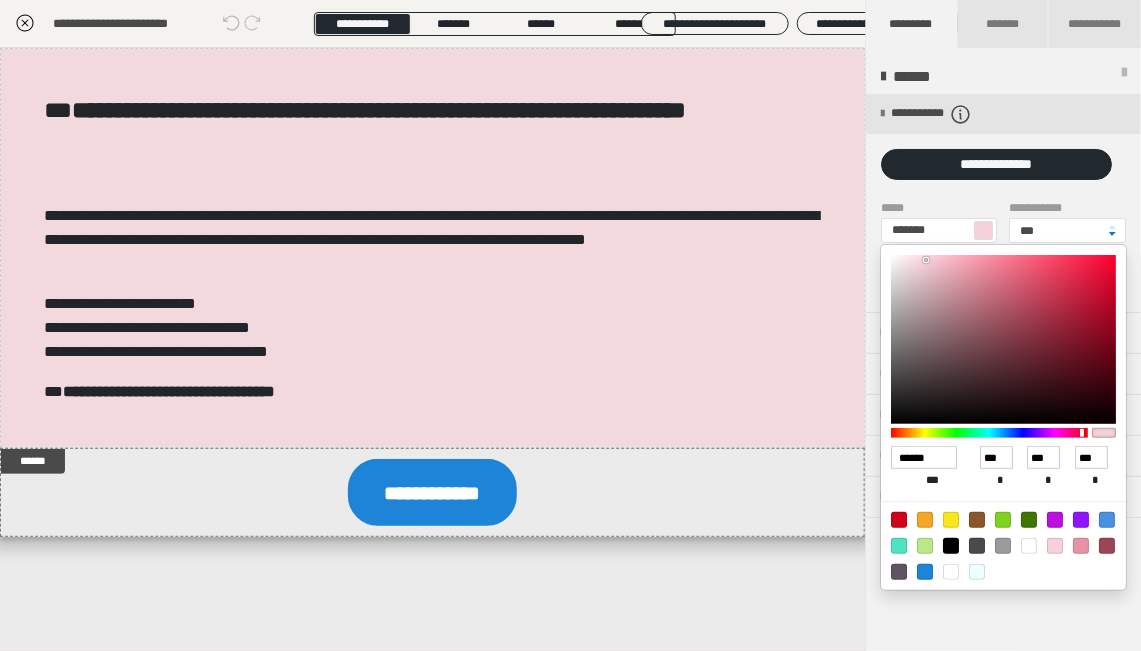 click at bounding box center [1112, 234] 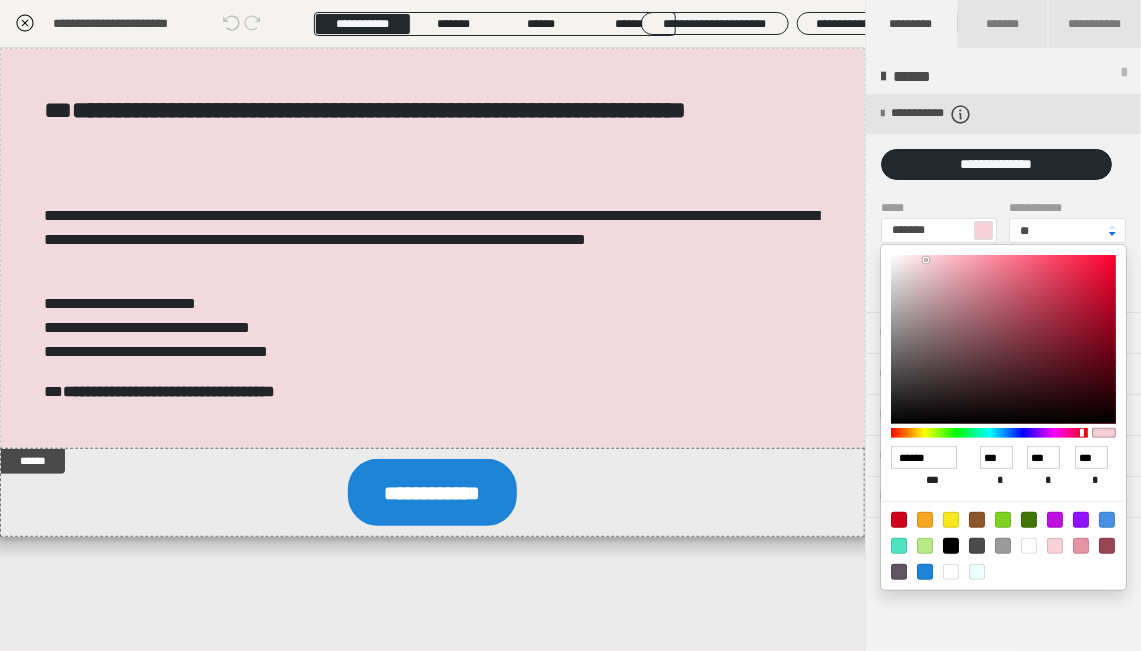 click at bounding box center (1112, 234) 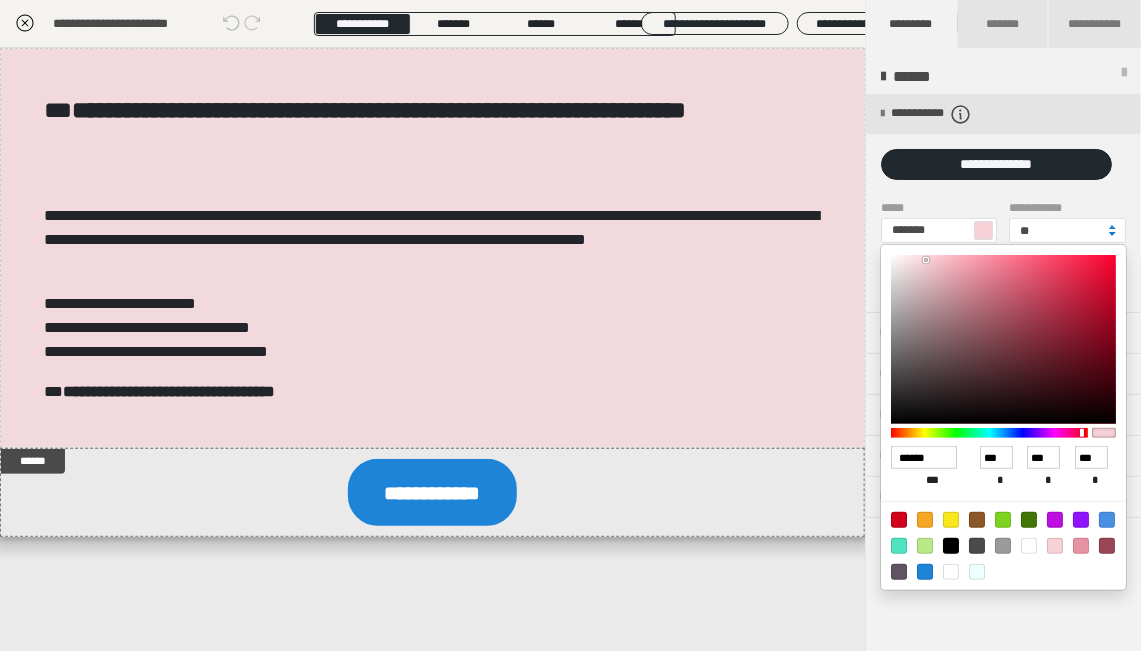 click at bounding box center [1112, 234] 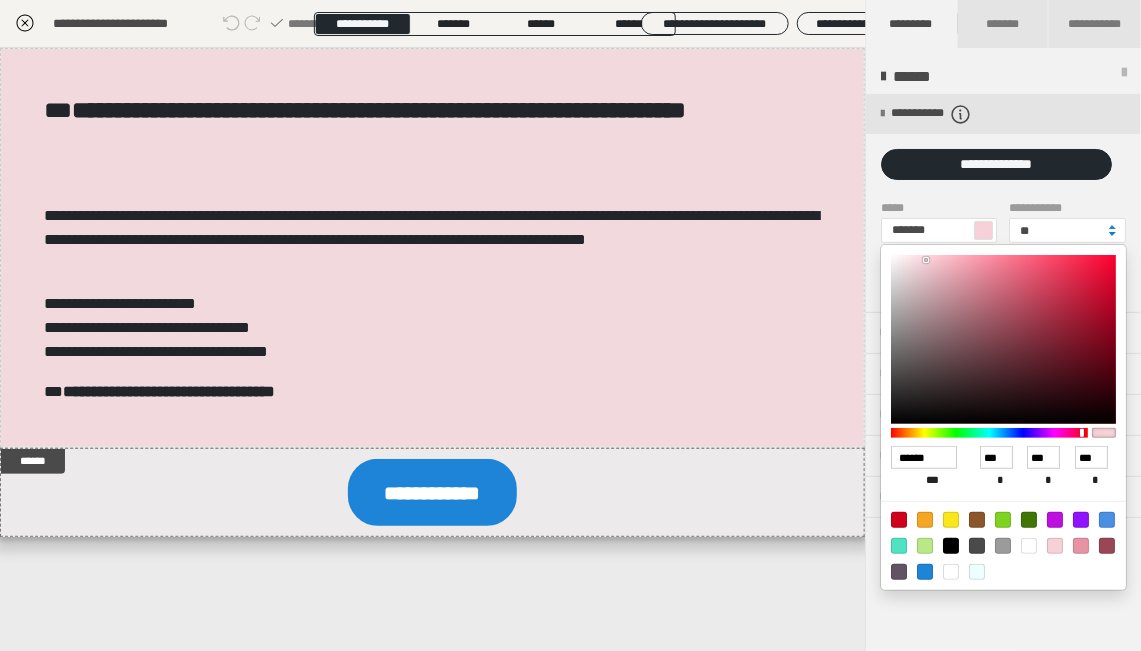 click at bounding box center [1112, 234] 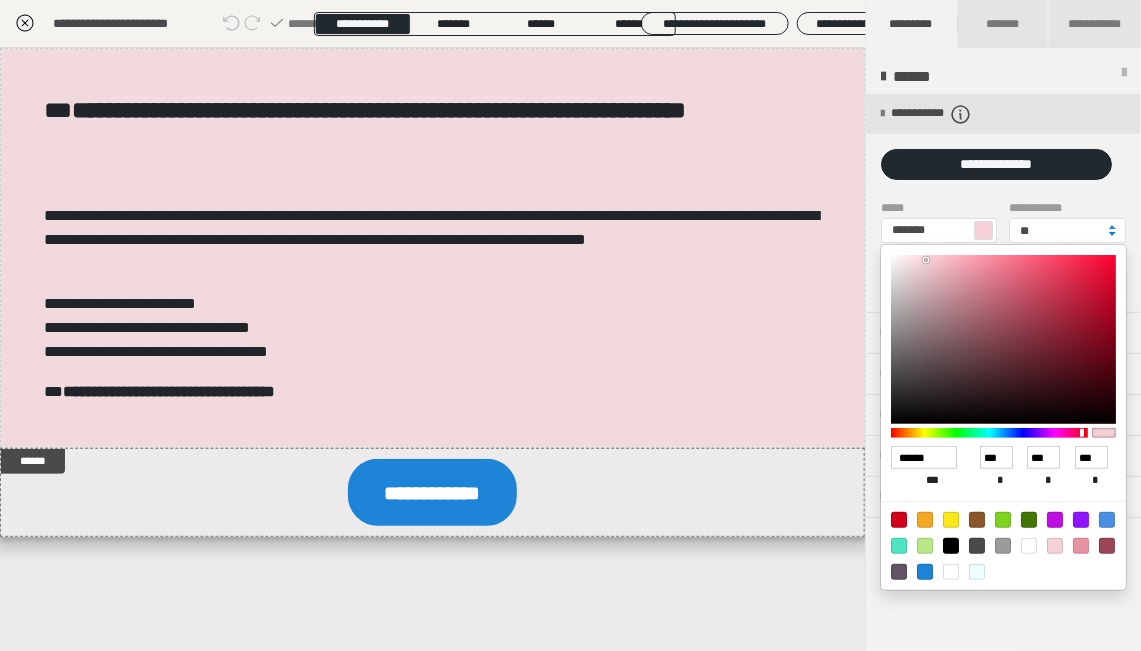 click at bounding box center [1112, 234] 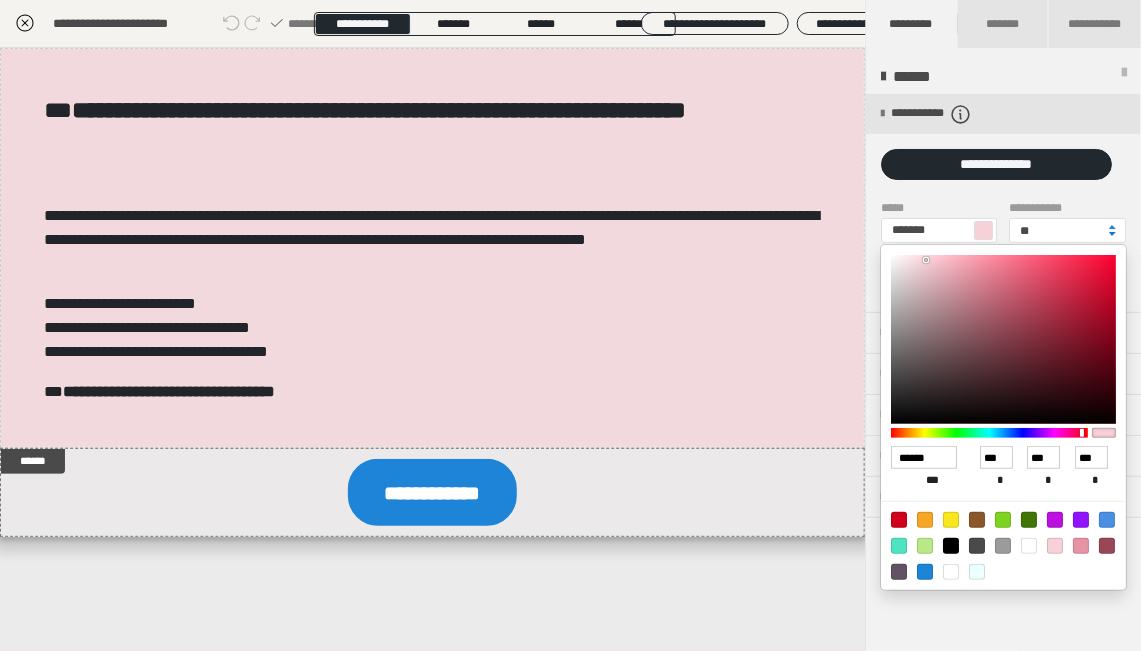 click at bounding box center [1112, 234] 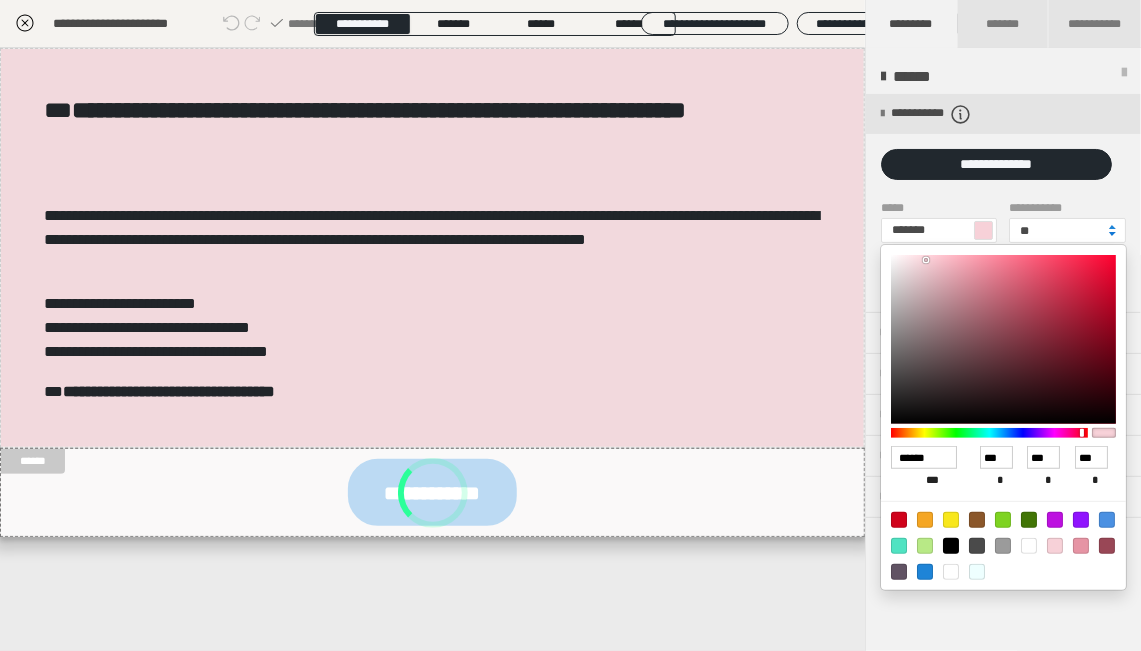 click at bounding box center (1112, 234) 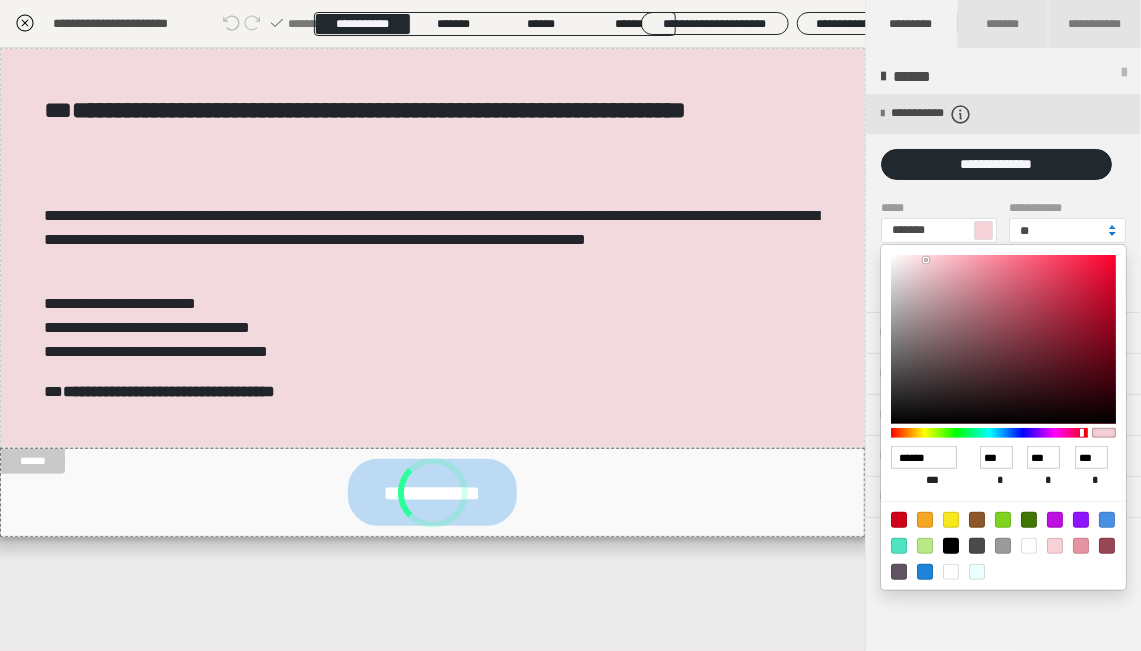 click at bounding box center [1112, 234] 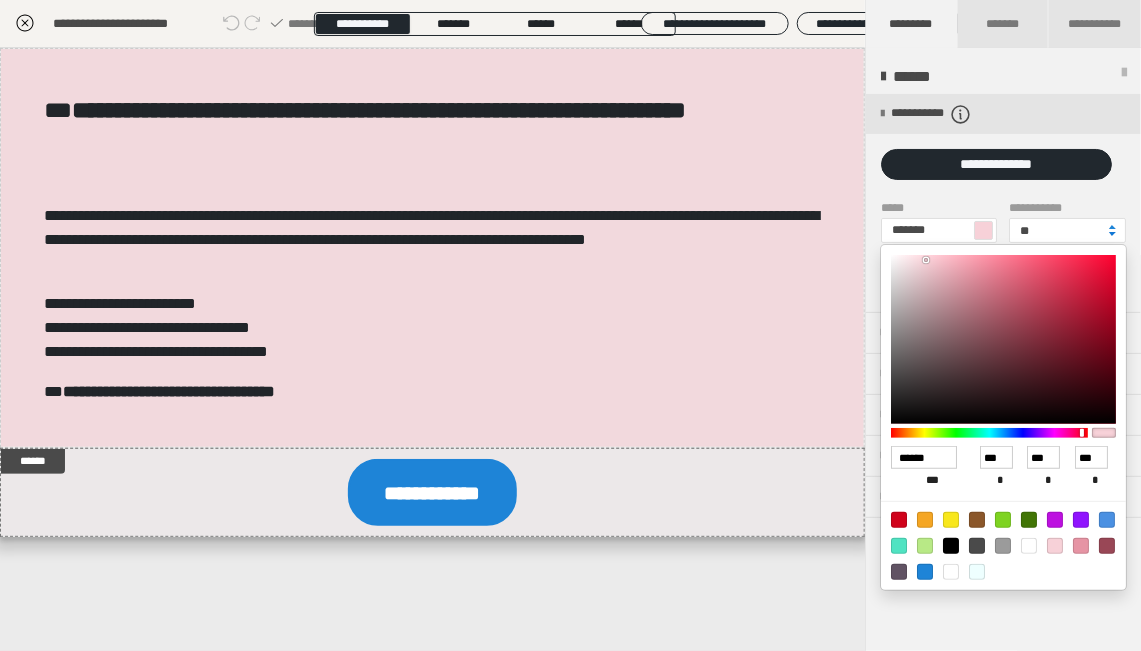 click at bounding box center (1112, 234) 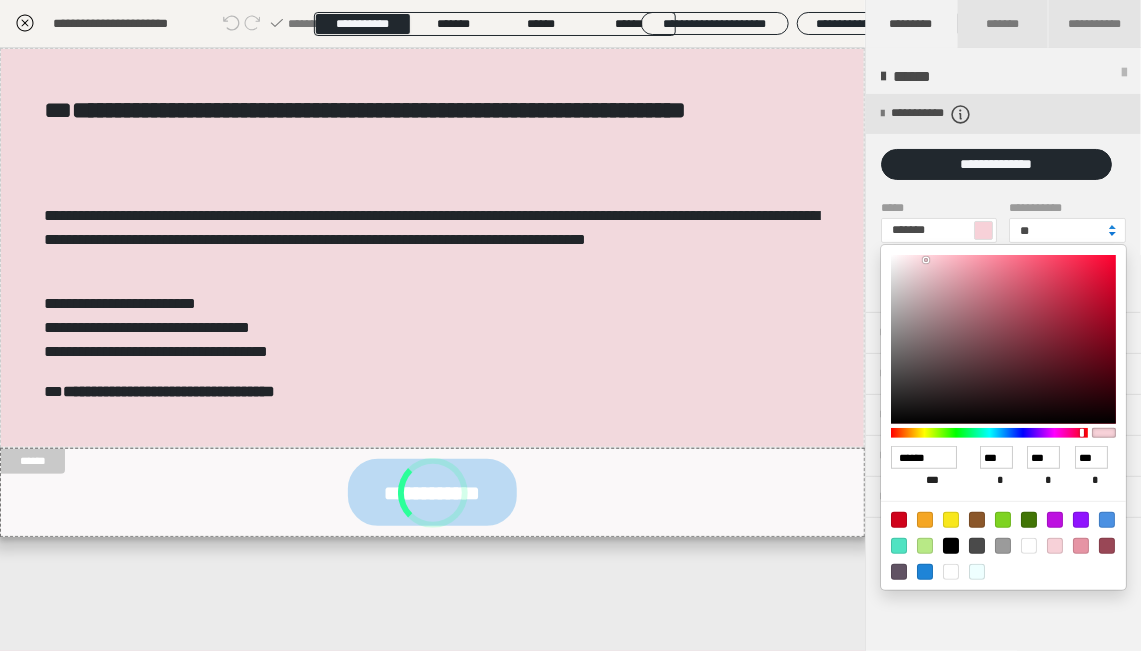 click at bounding box center [1112, 234] 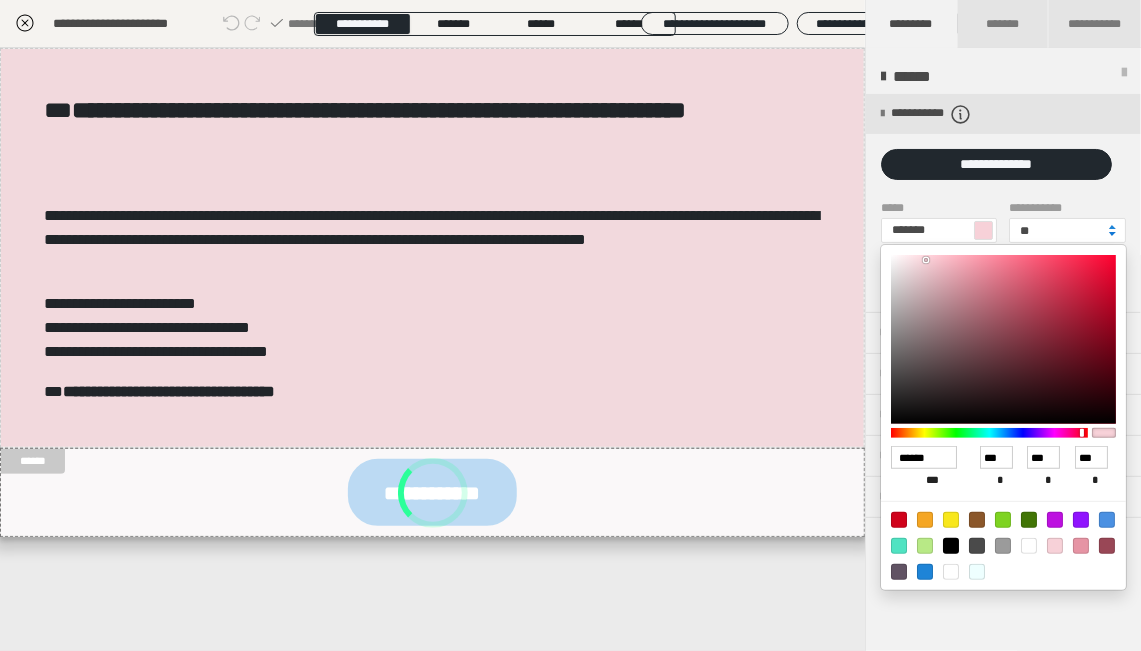 click at bounding box center (1112, 234) 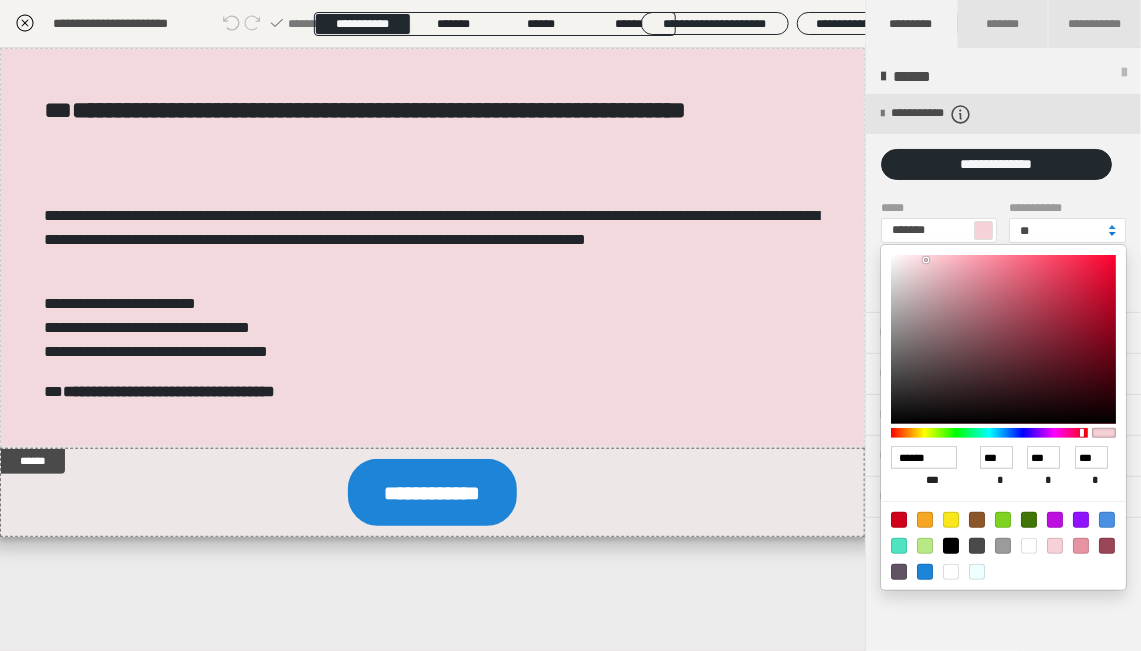 click at bounding box center (1112, 234) 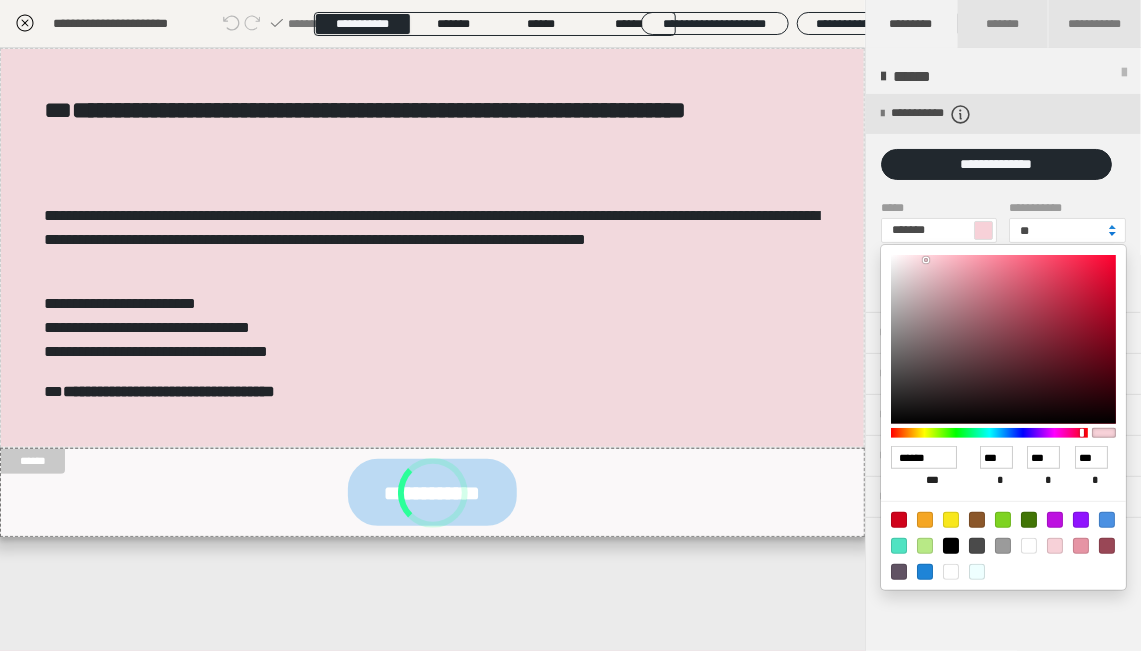 click at bounding box center (1112, 234) 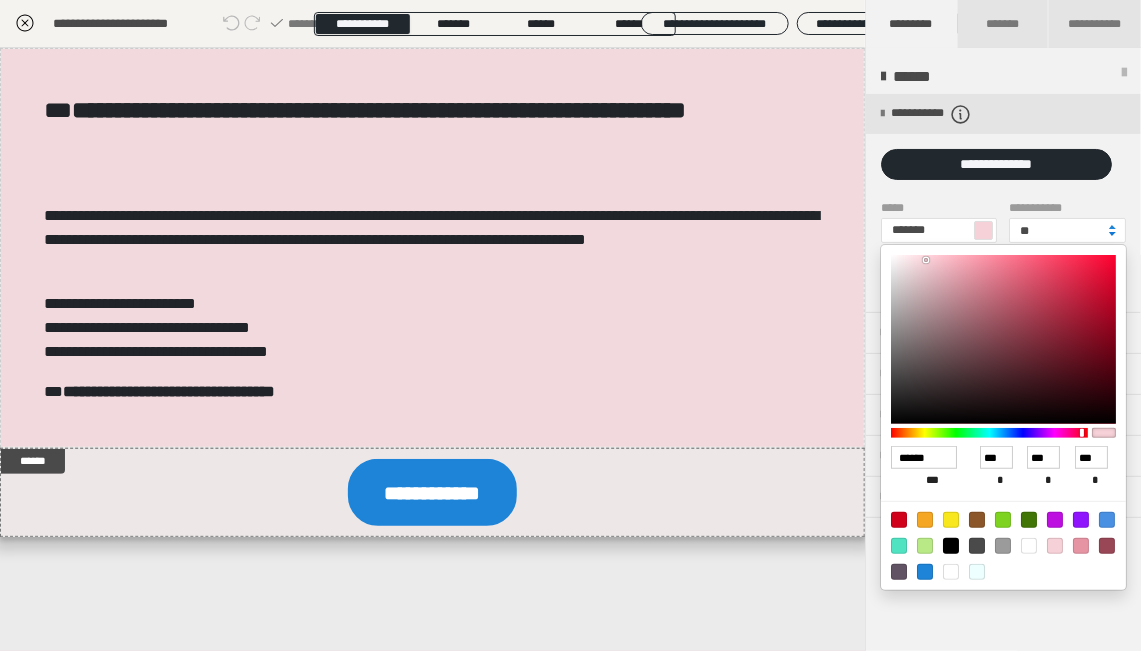 click at bounding box center [1112, 234] 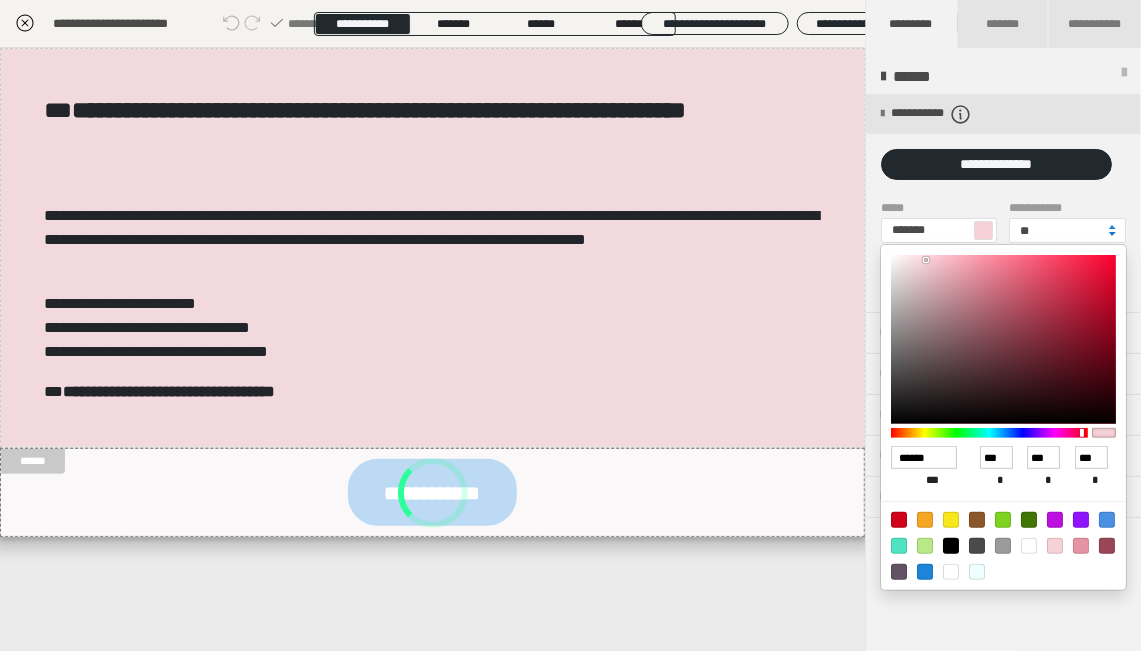 click at bounding box center [1112, 234] 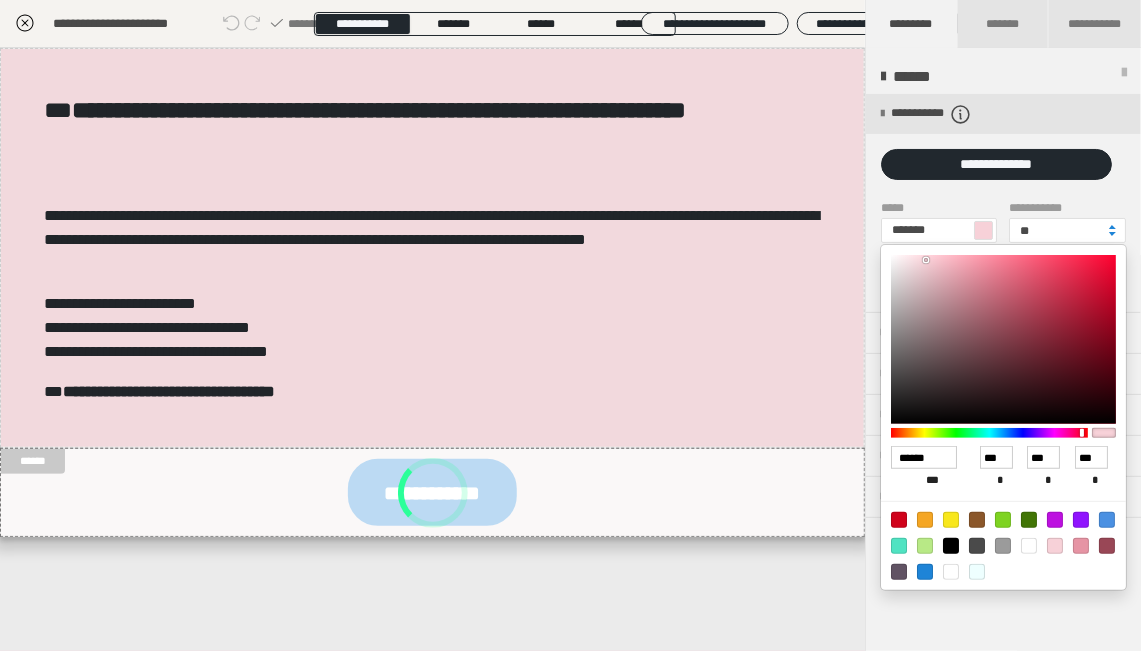 click on "**" at bounding box center (1067, 230) 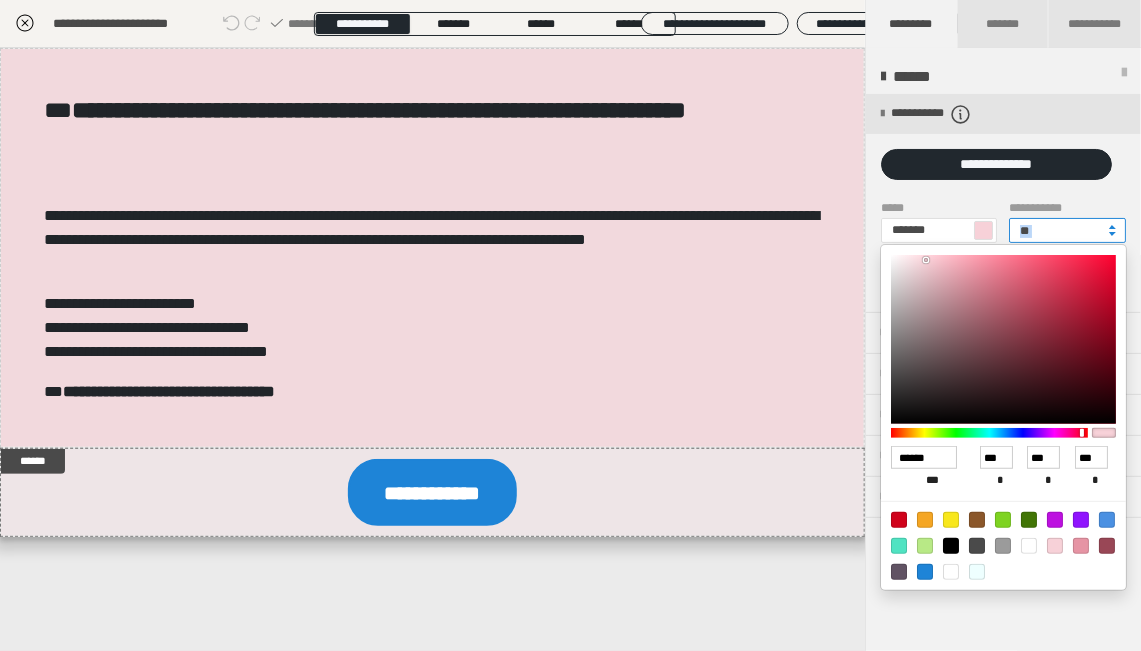 click on "**" at bounding box center [1067, 230] 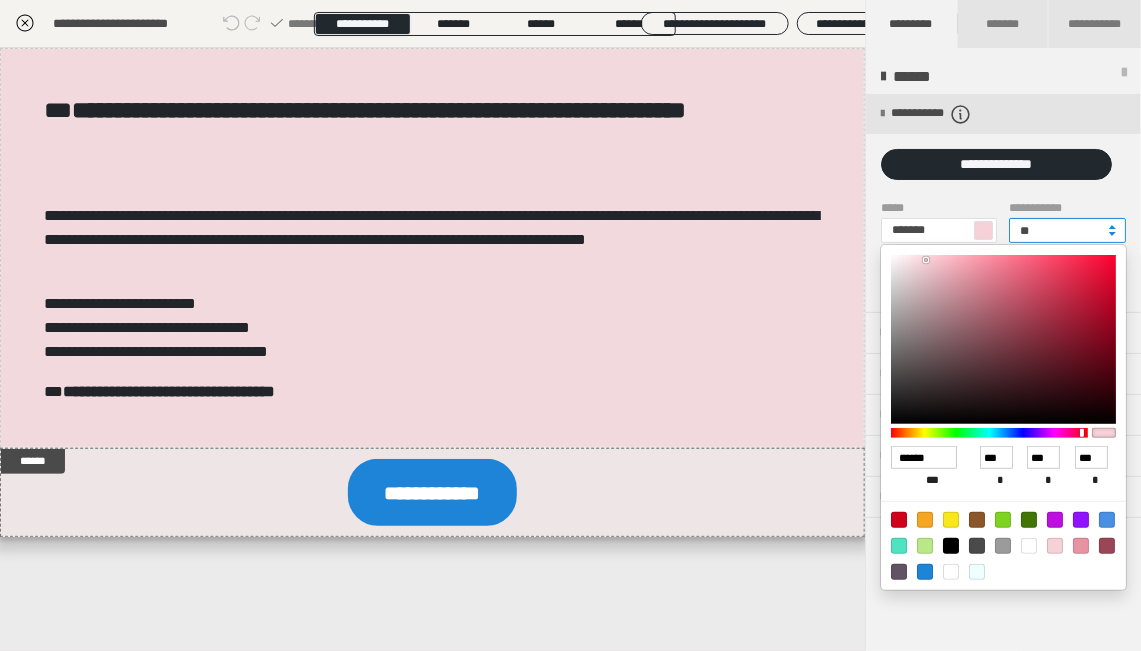 click on "**" at bounding box center [1067, 230] 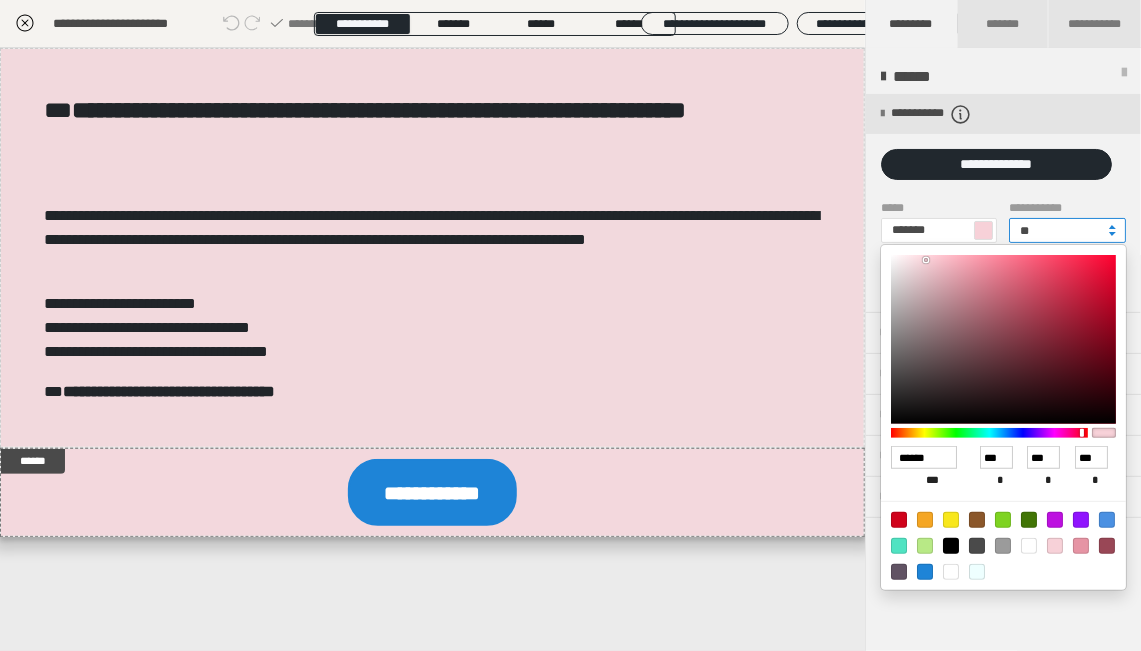 type on "**" 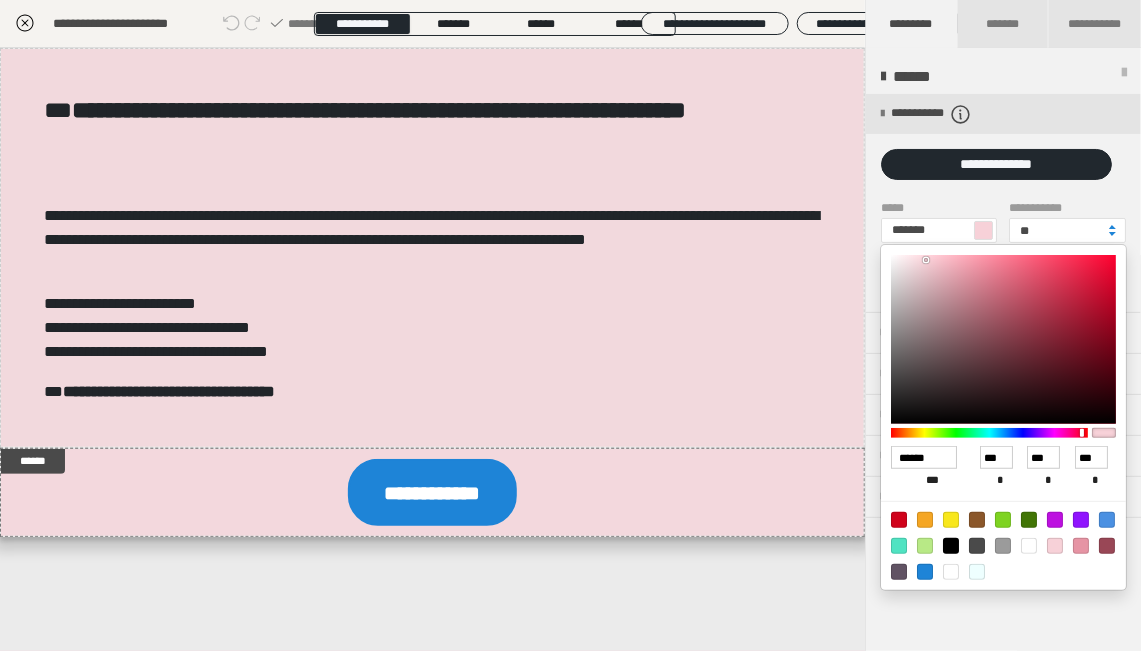 click at bounding box center [570, 325] 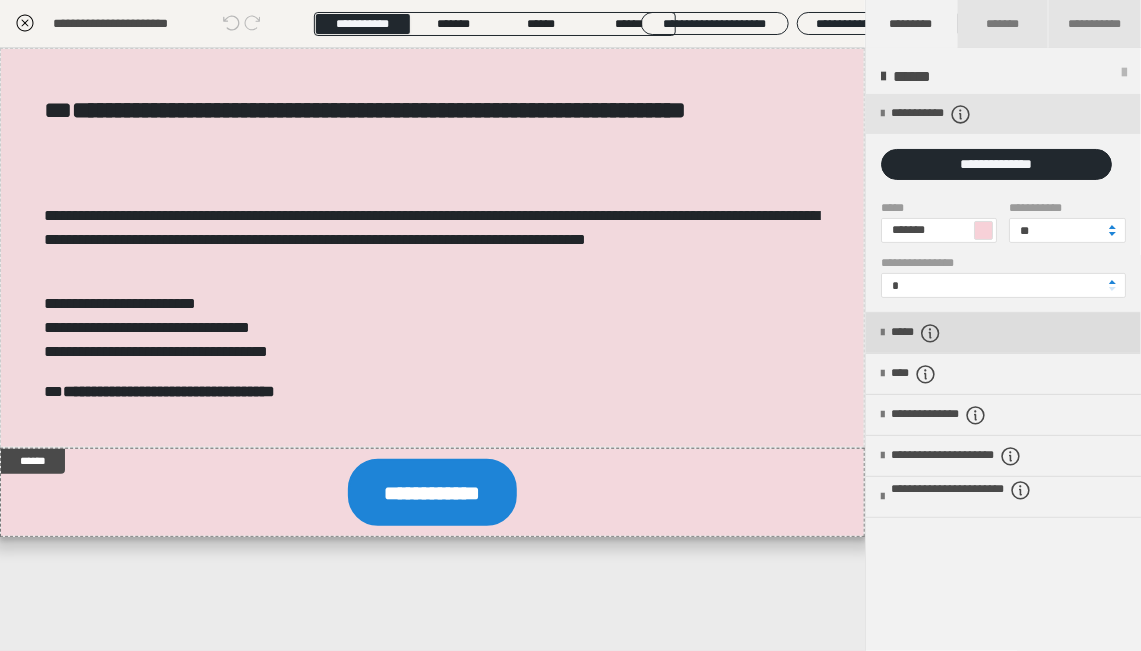 click on "*****" at bounding box center (926, 333) 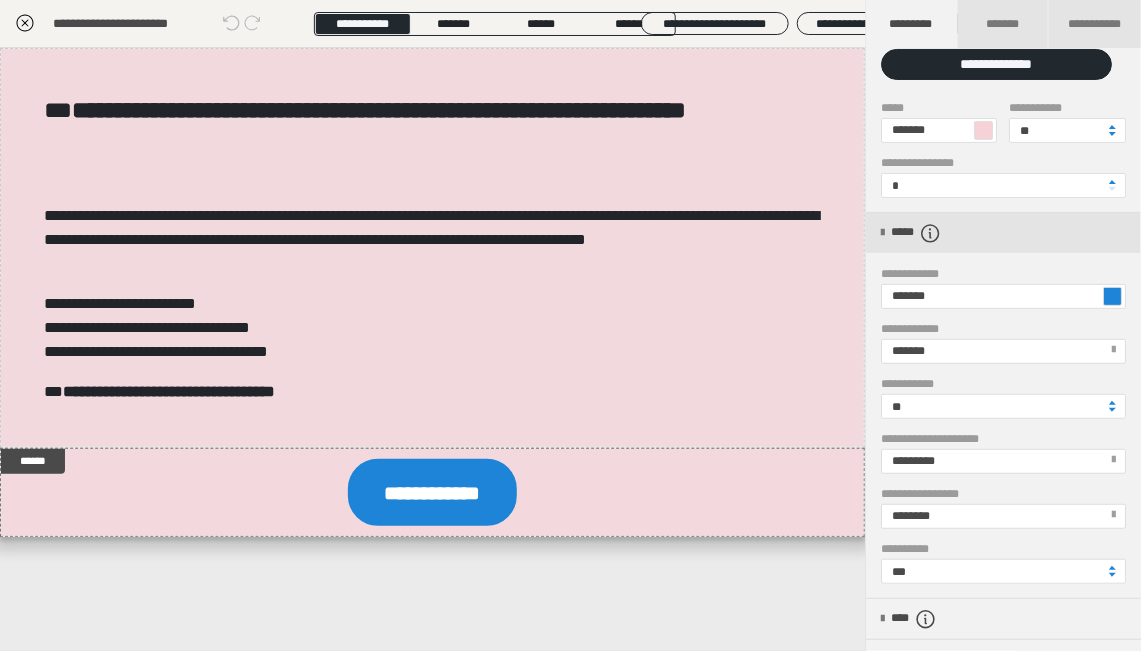 scroll, scrollTop: 99, scrollLeft: 0, axis: vertical 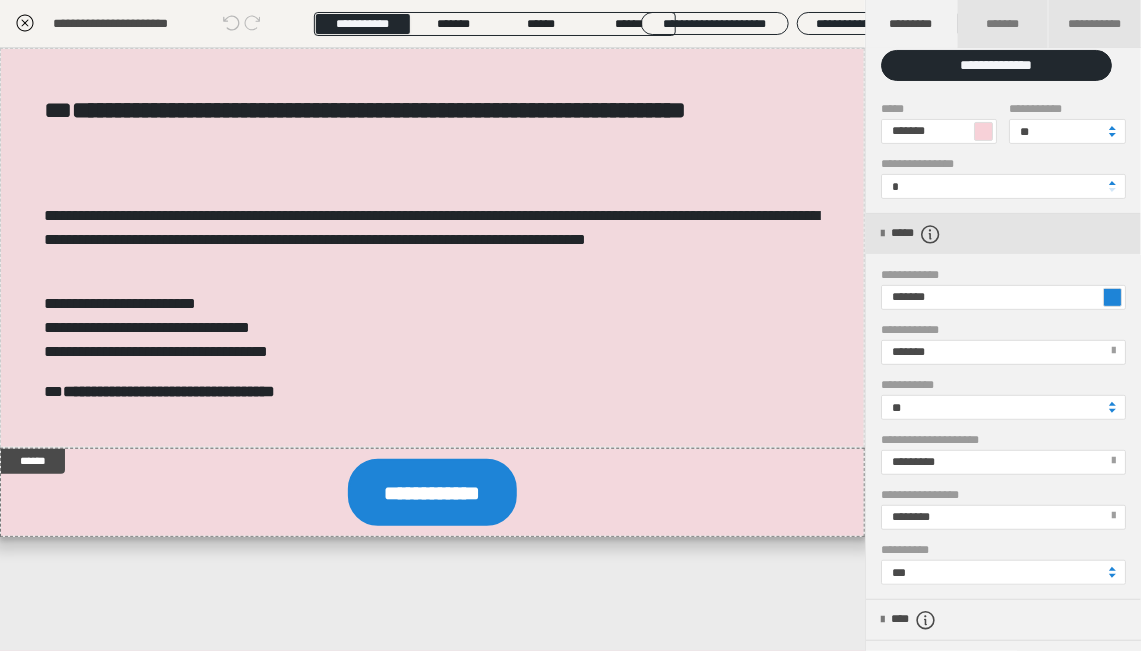 click at bounding box center [1112, 297] 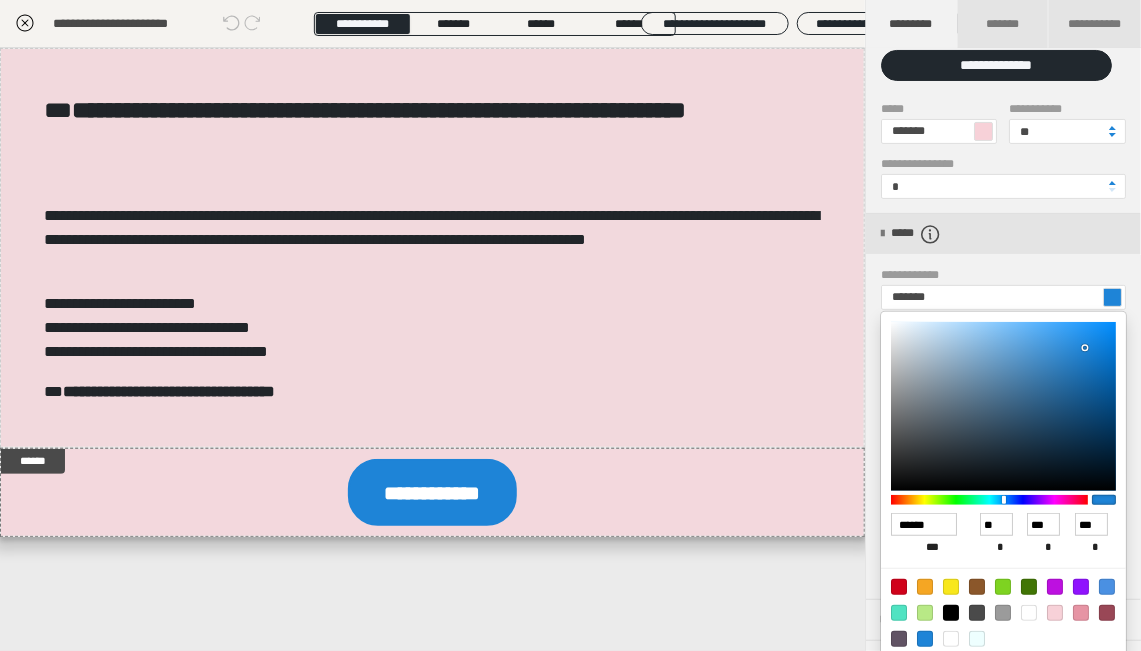 click at bounding box center [1081, 613] 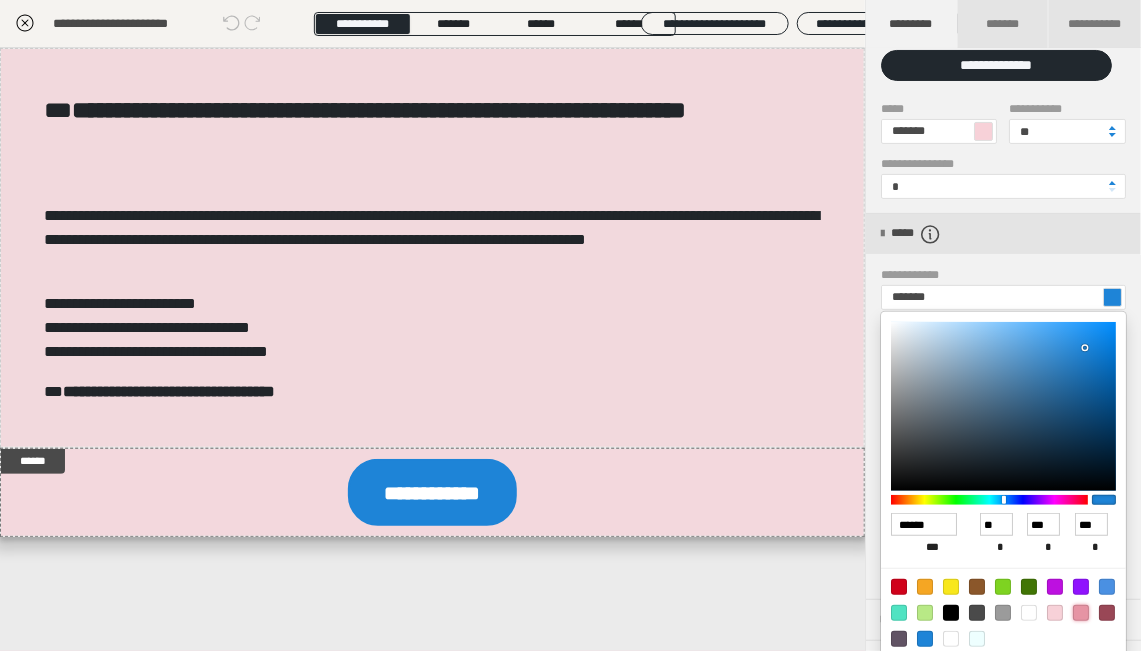 type on "*******" 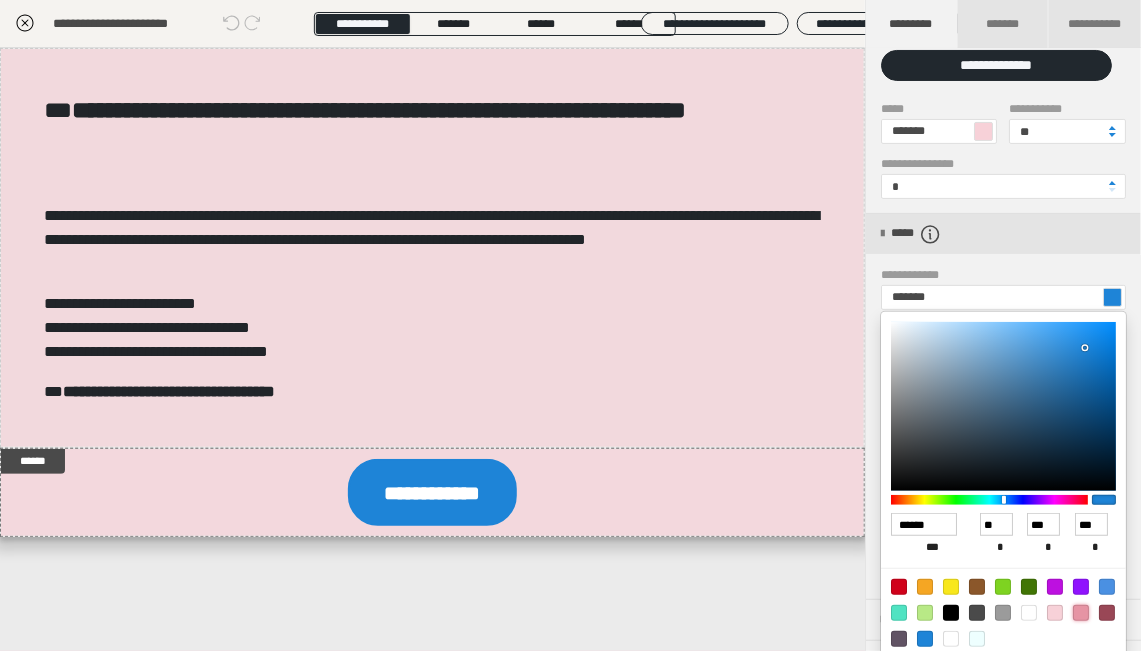 type on "******" 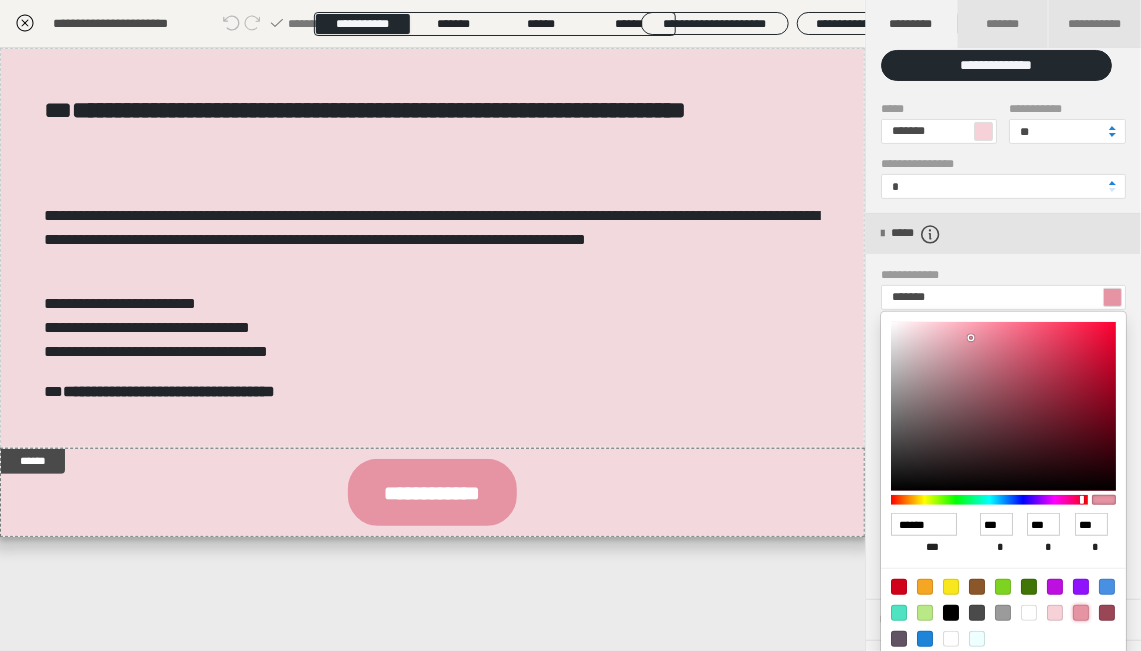 click at bounding box center [570, 325] 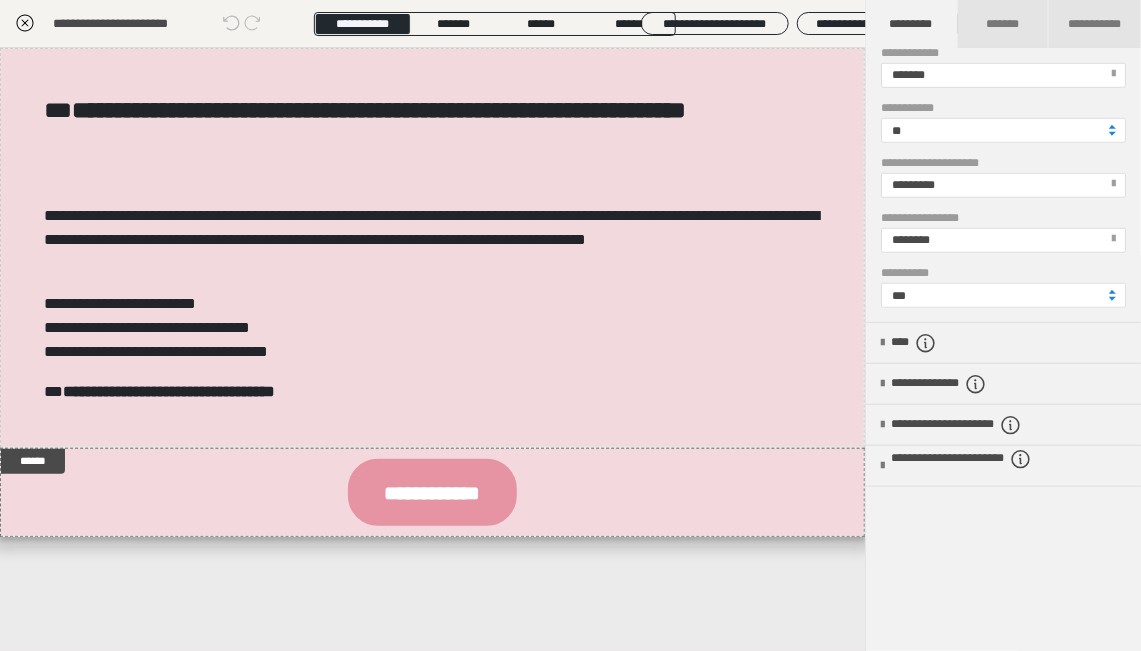 scroll, scrollTop: 400, scrollLeft: 0, axis: vertical 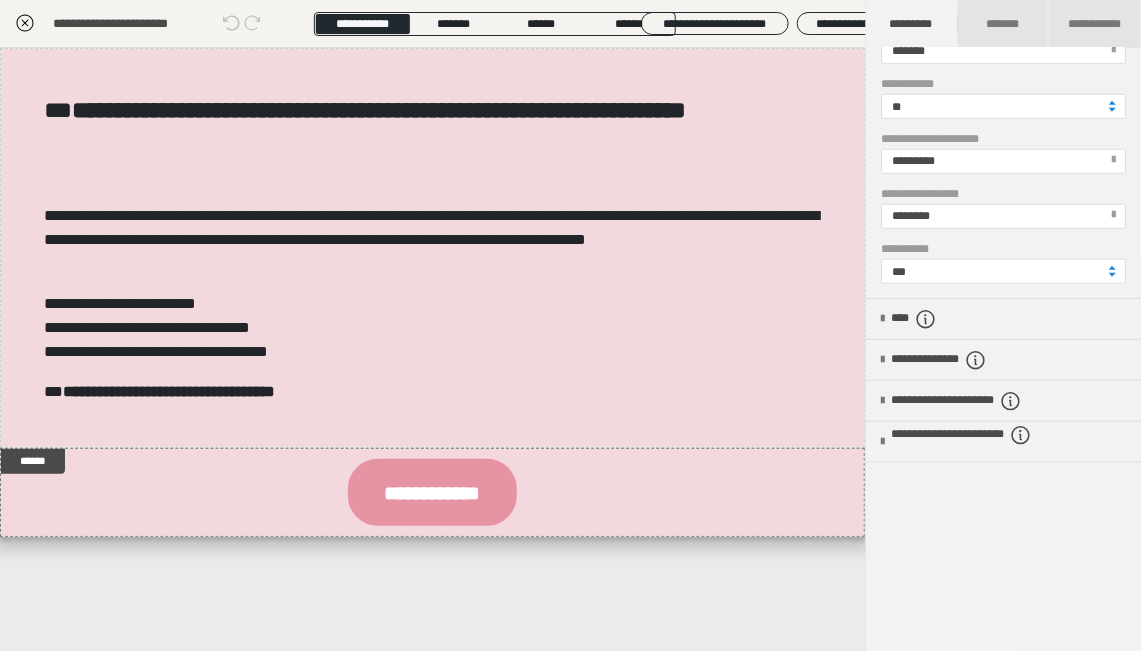 click at bounding box center (1113, 215) 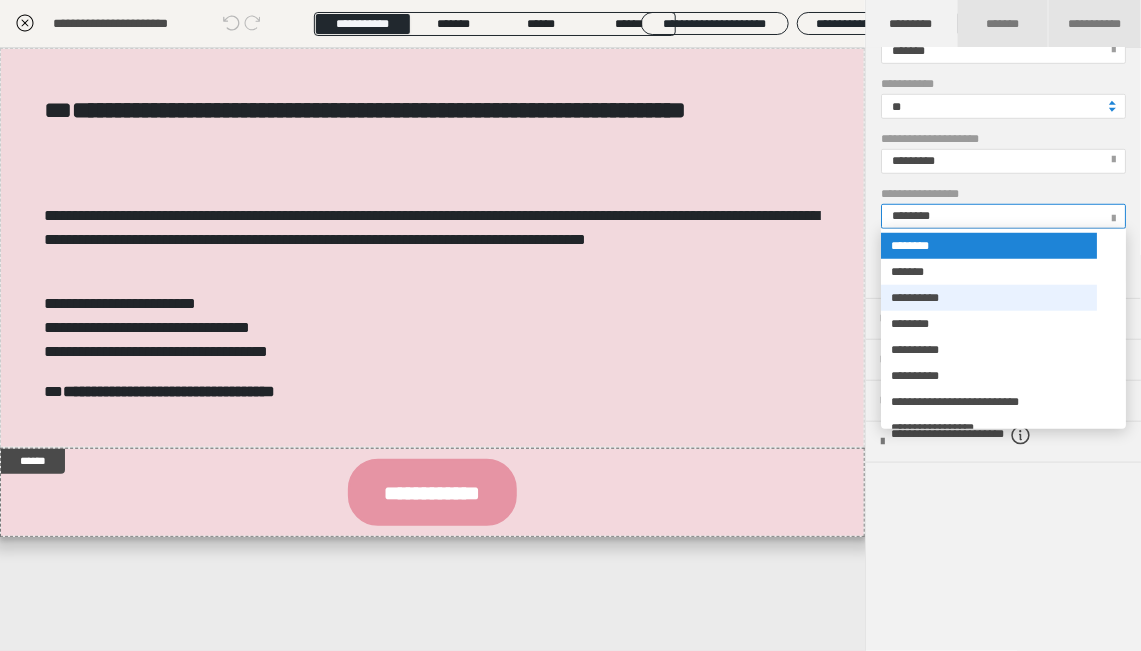 click on "**********" at bounding box center (989, 298) 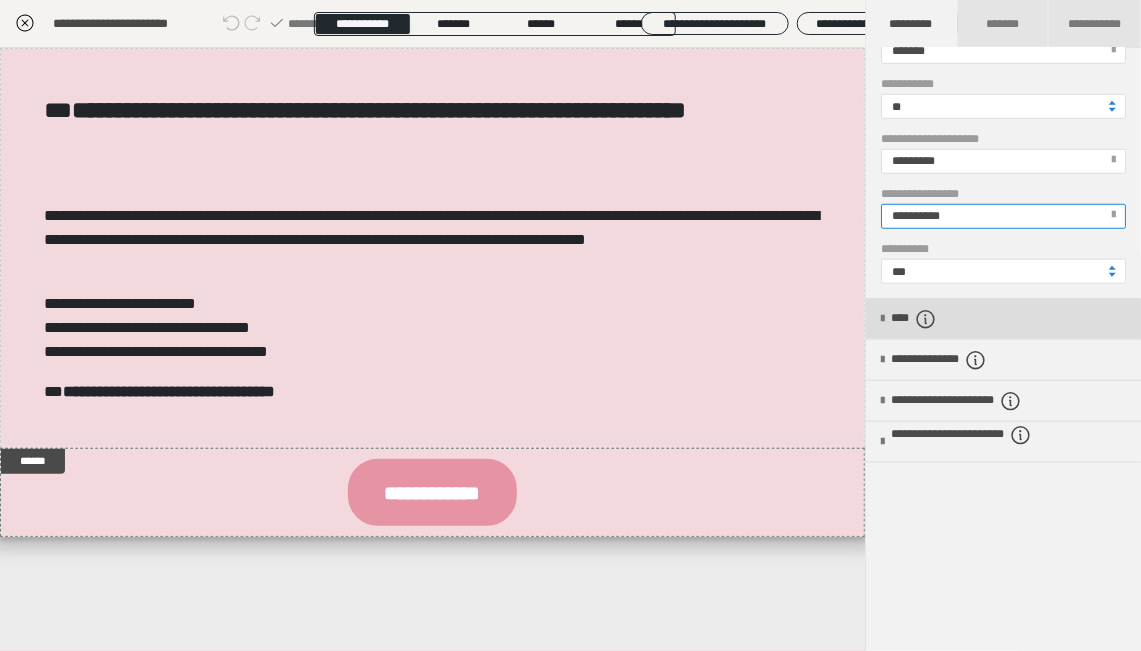 click on "****" at bounding box center (1003, 319) 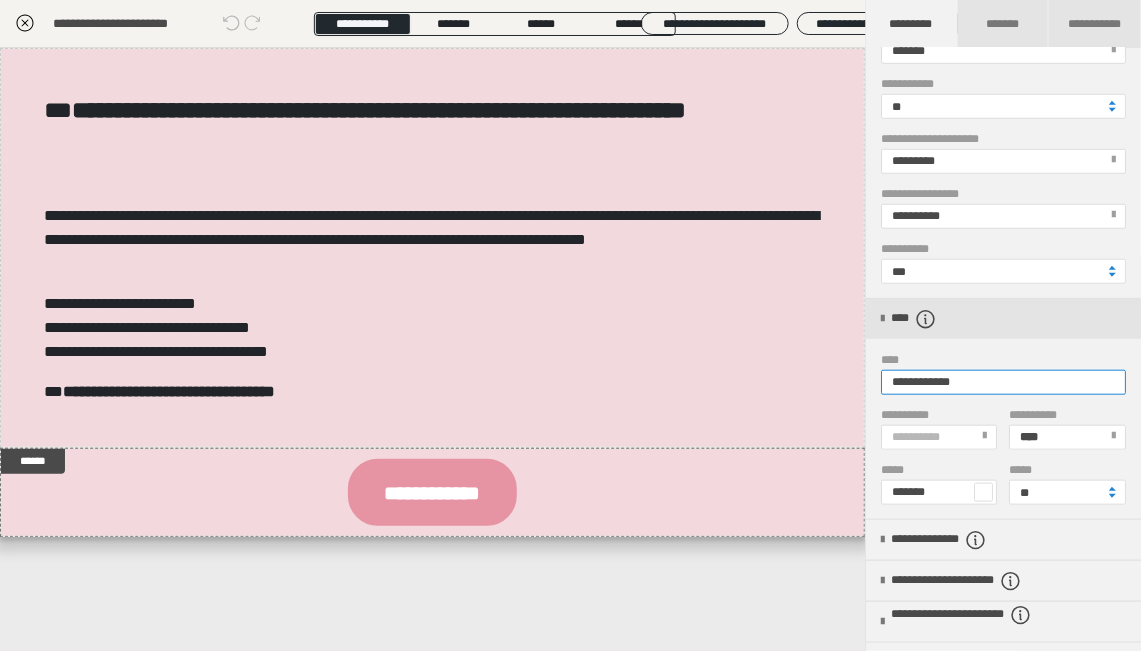 click on "**********" at bounding box center [1003, 382] 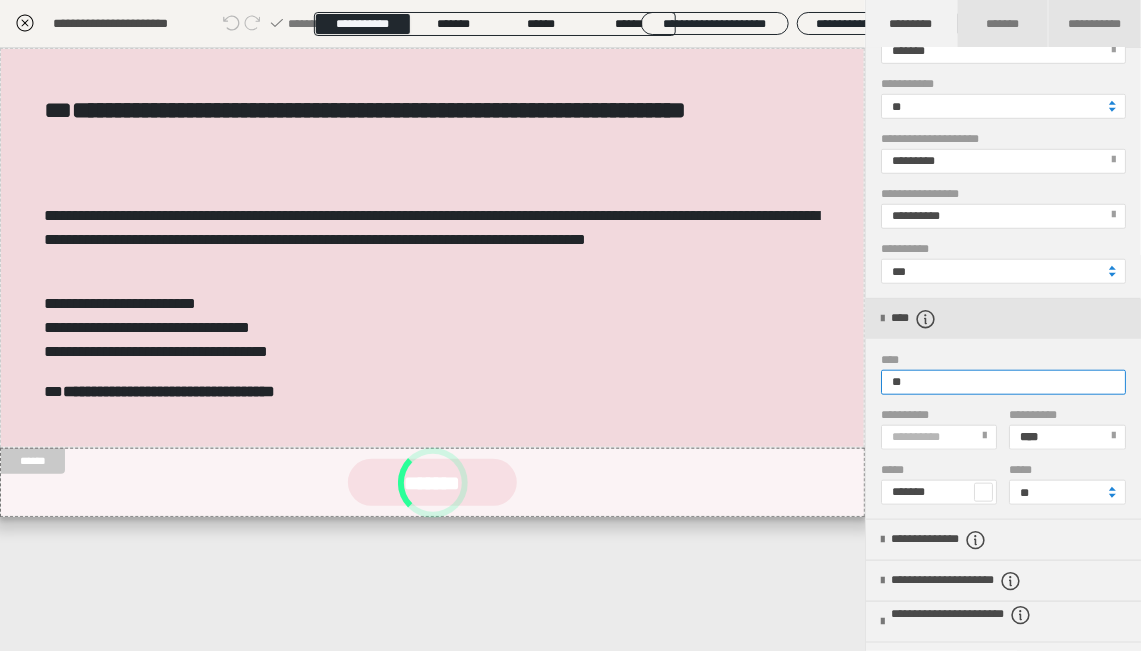 type on "*" 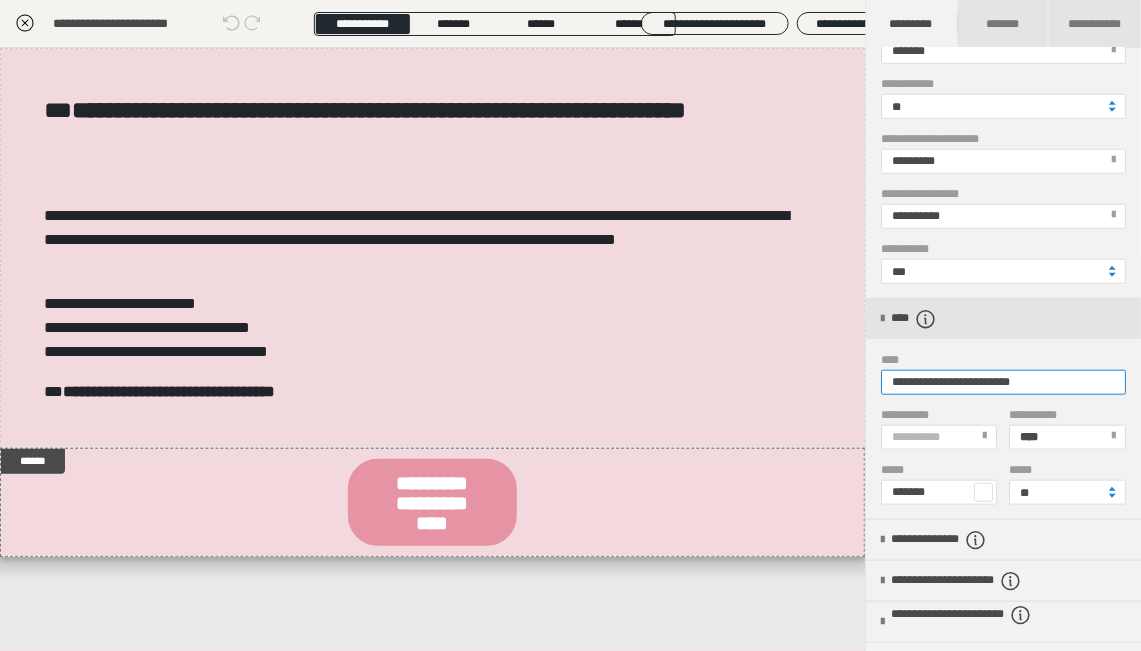 type on "**********" 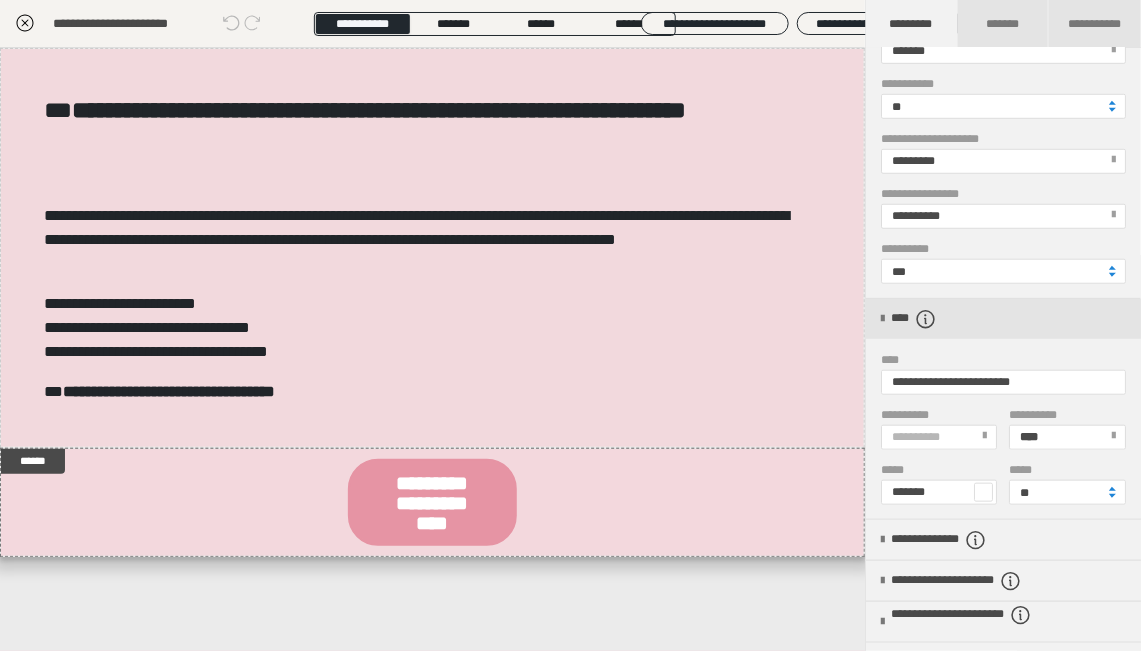 click at bounding box center [1112, 268] 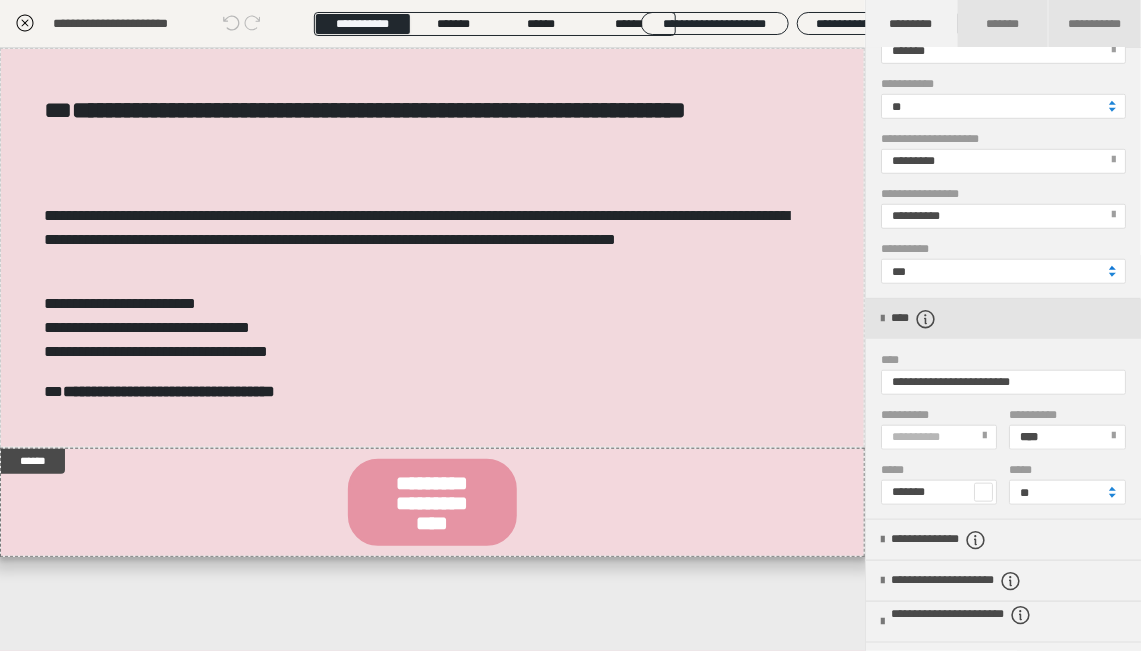 click at bounding box center (1112, 268) 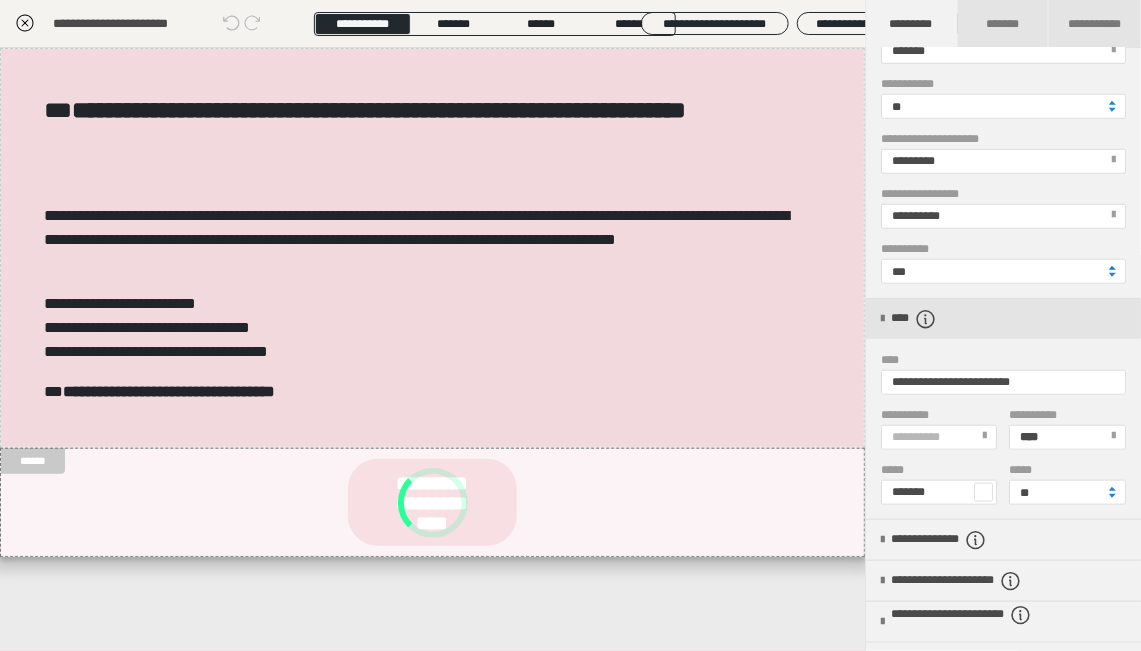 click at bounding box center [1112, 268] 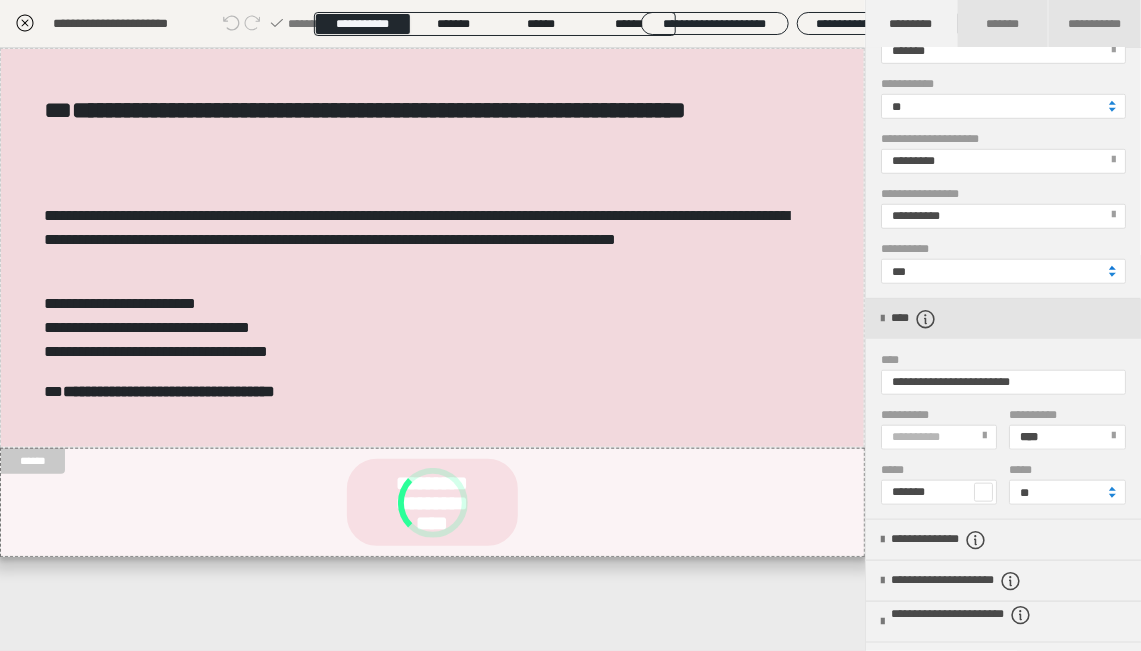 click at bounding box center [1112, 268] 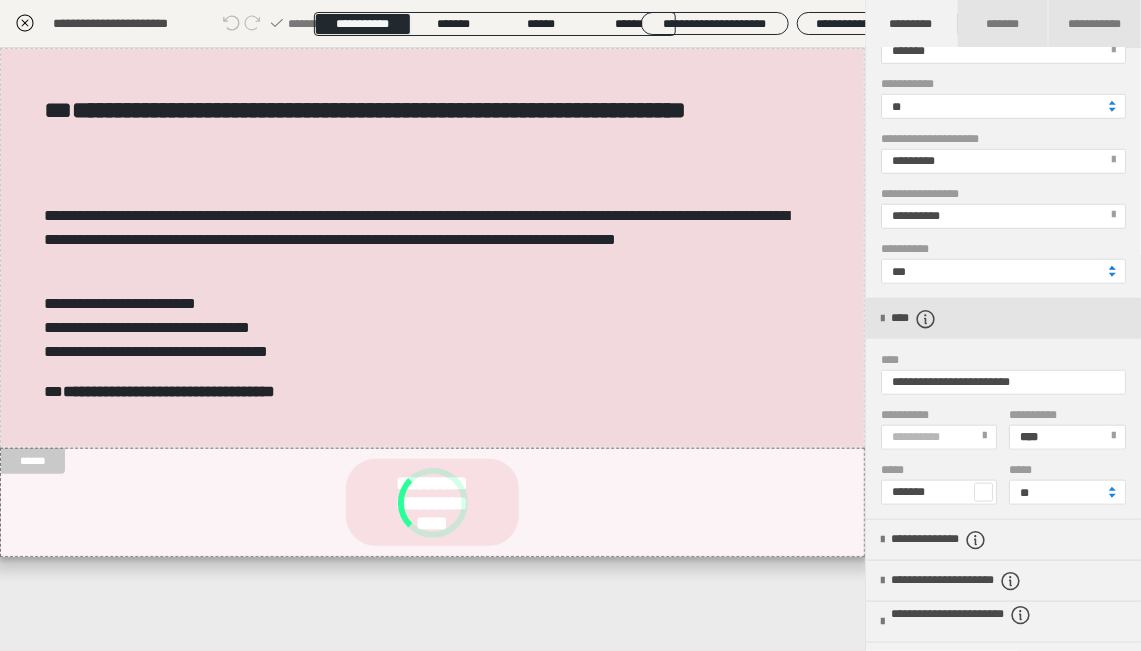 click at bounding box center [1112, 268] 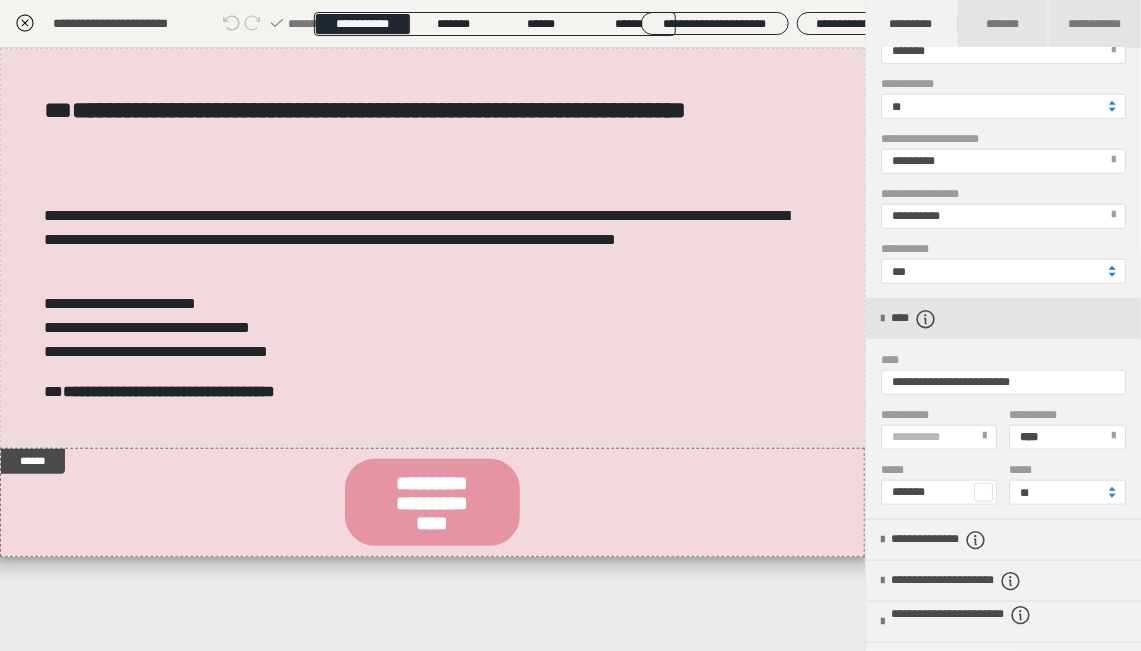 click at bounding box center (1112, 268) 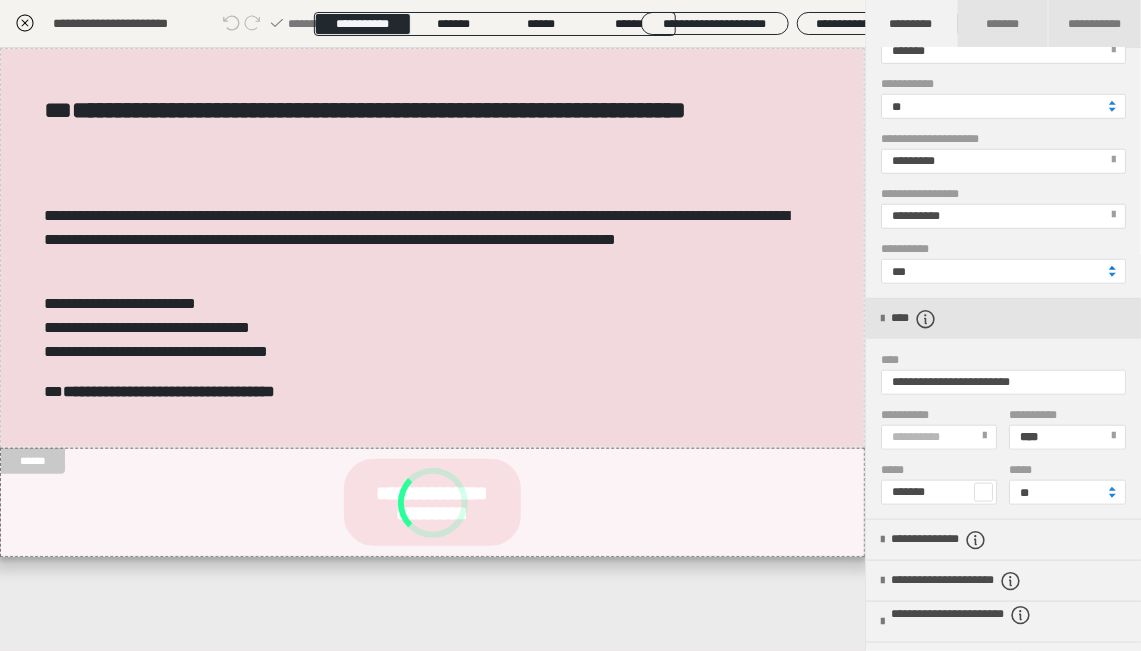 click at bounding box center (1112, 268) 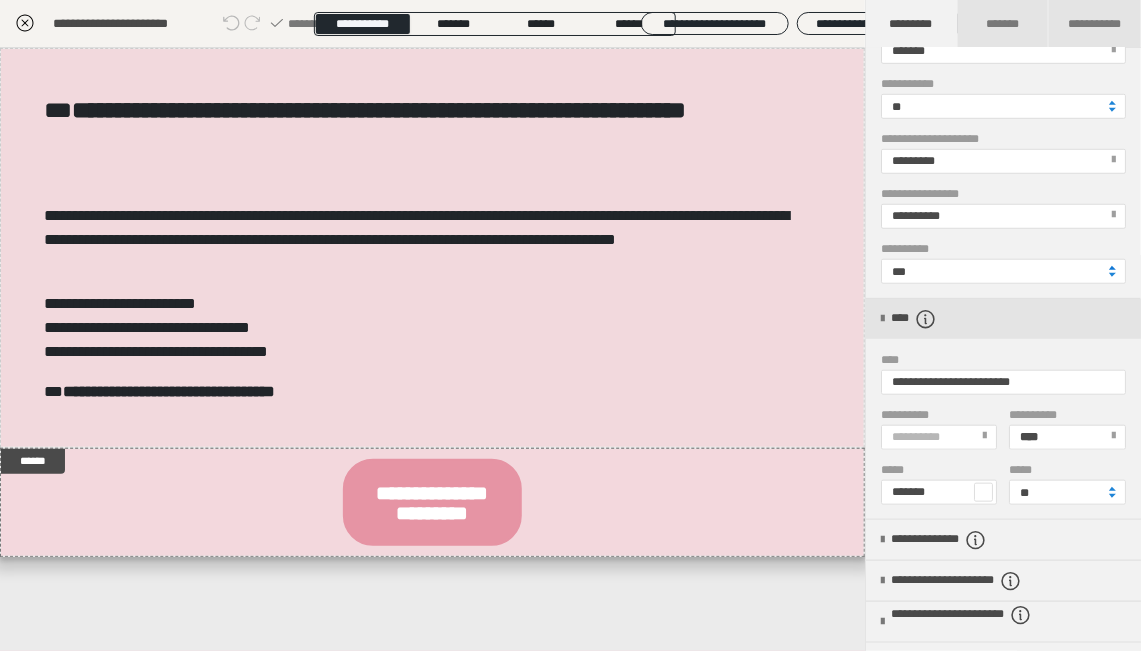 click at bounding box center [1112, 268] 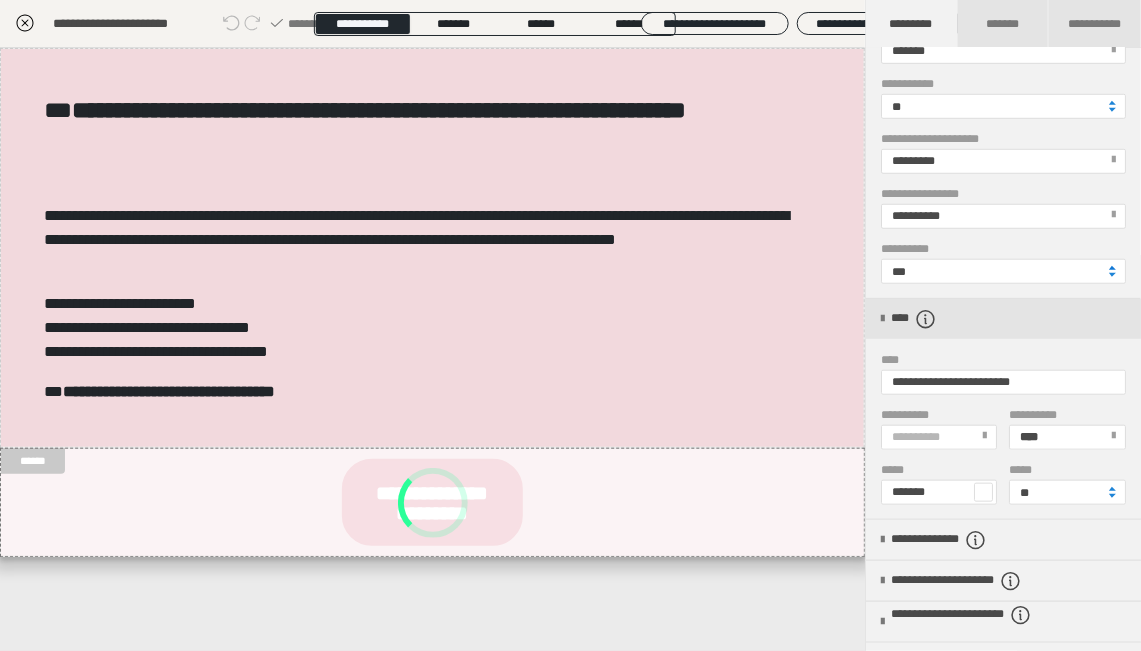 click at bounding box center [1112, 268] 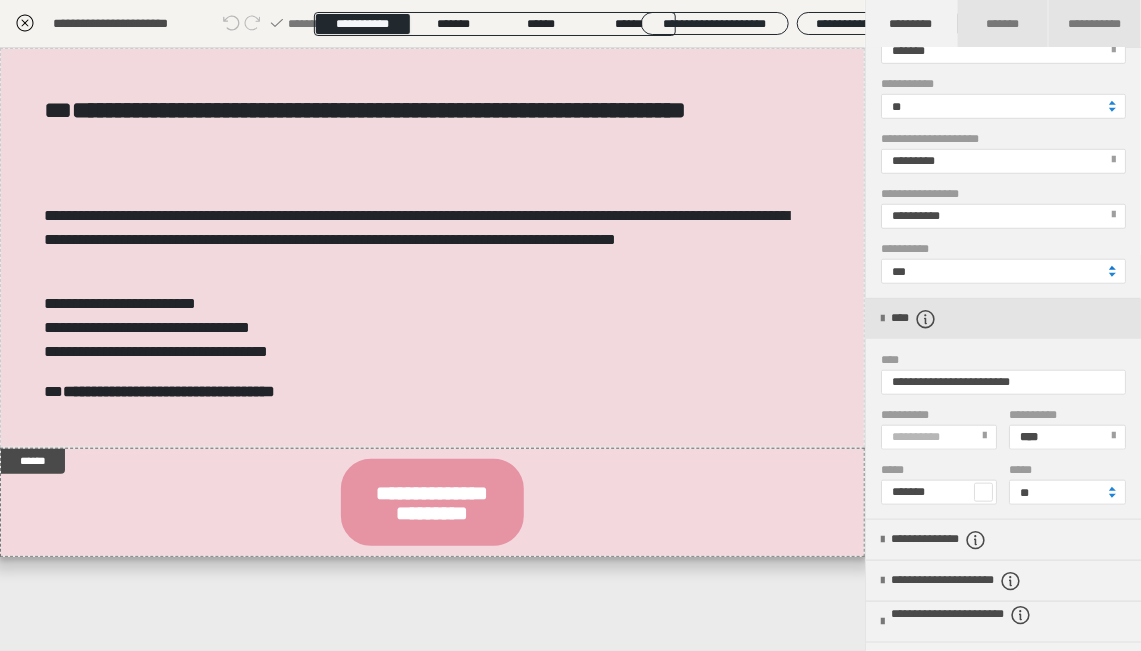 click at bounding box center (1112, 268) 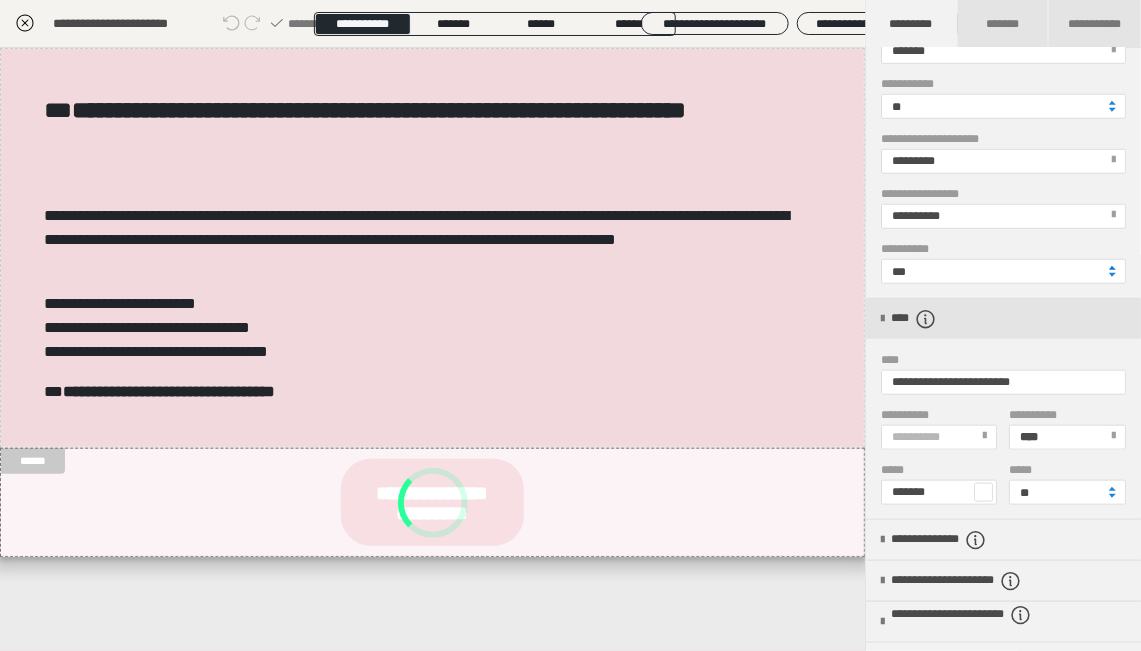 click at bounding box center (1112, 268) 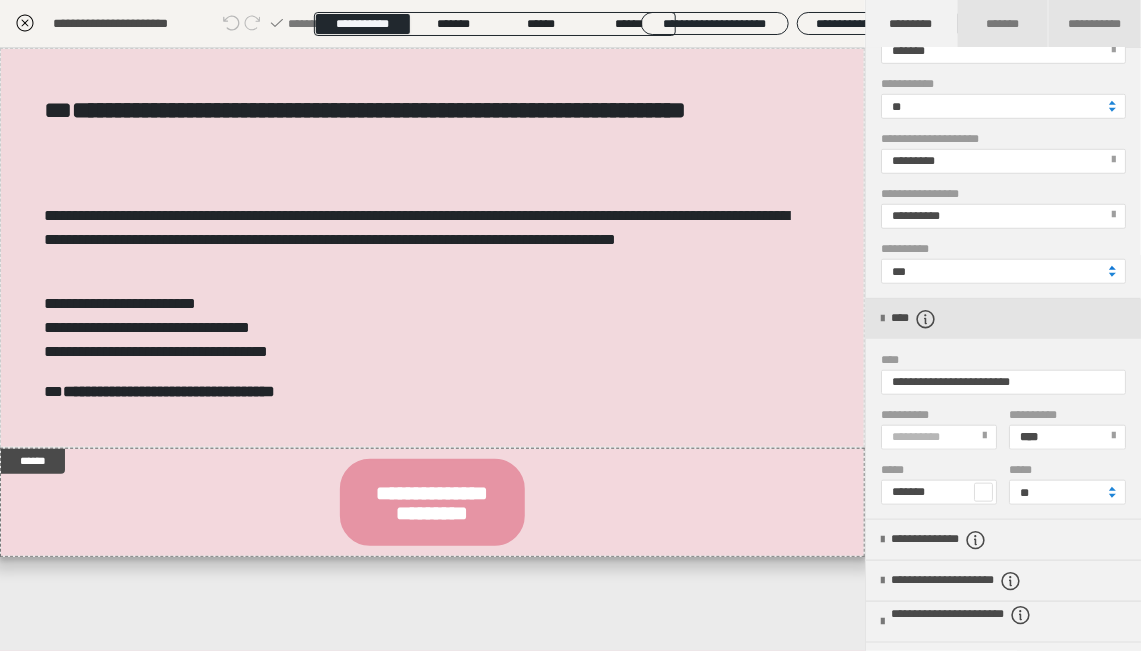 click at bounding box center [1112, 268] 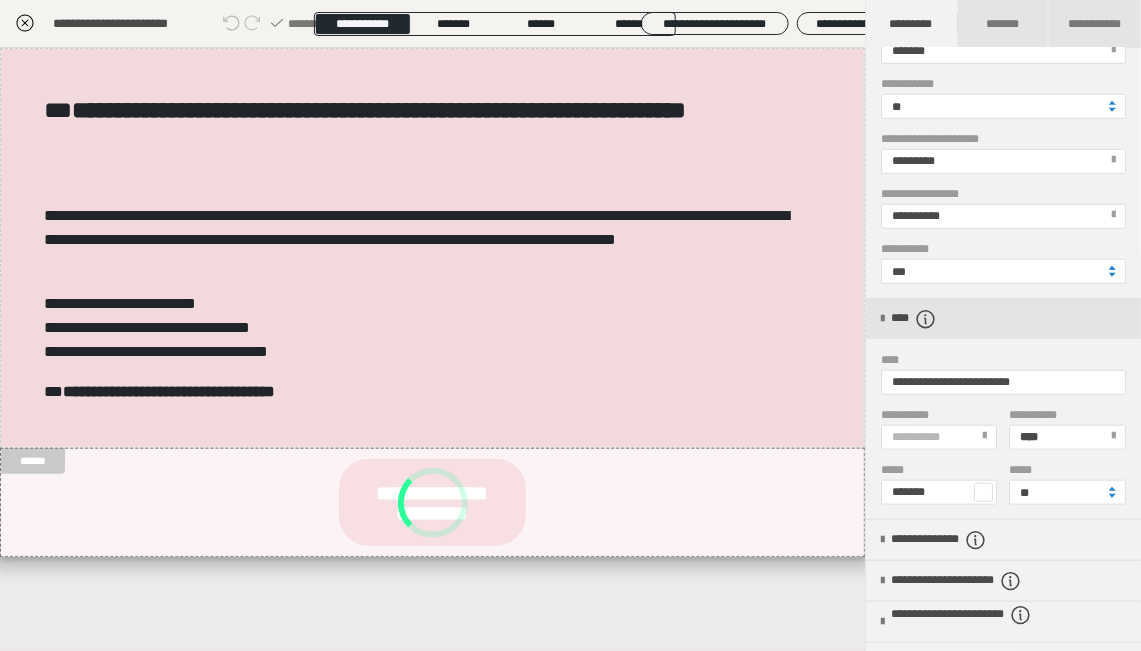 click at bounding box center (1112, 268) 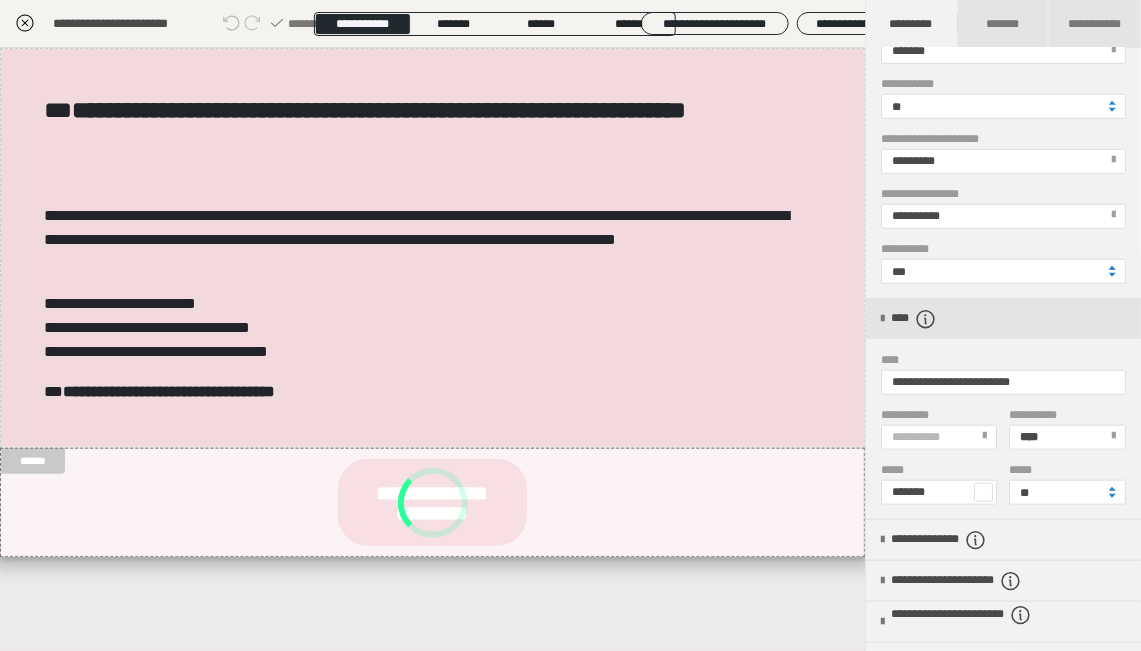 click at bounding box center [1112, 268] 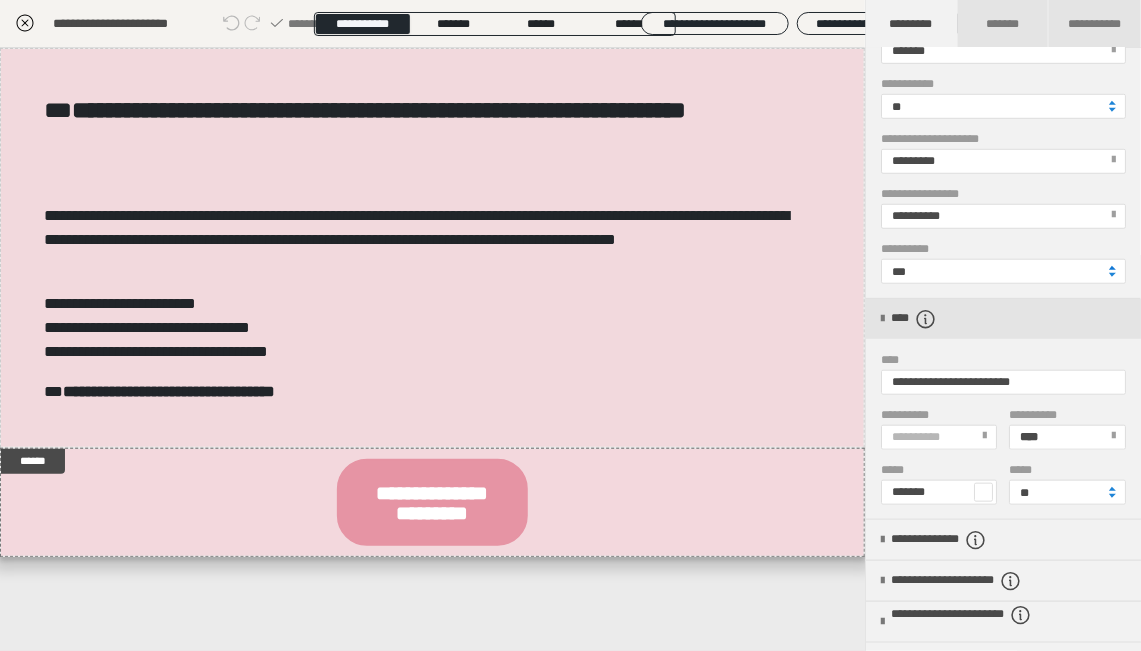 click at bounding box center [1112, 268] 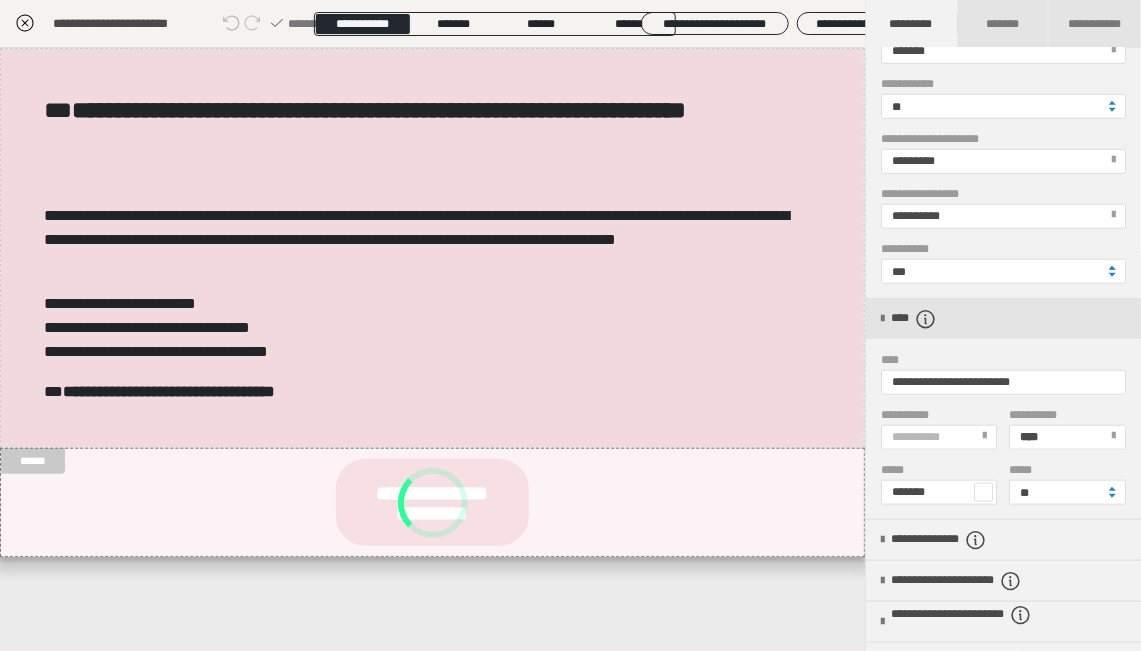 click at bounding box center (1112, 268) 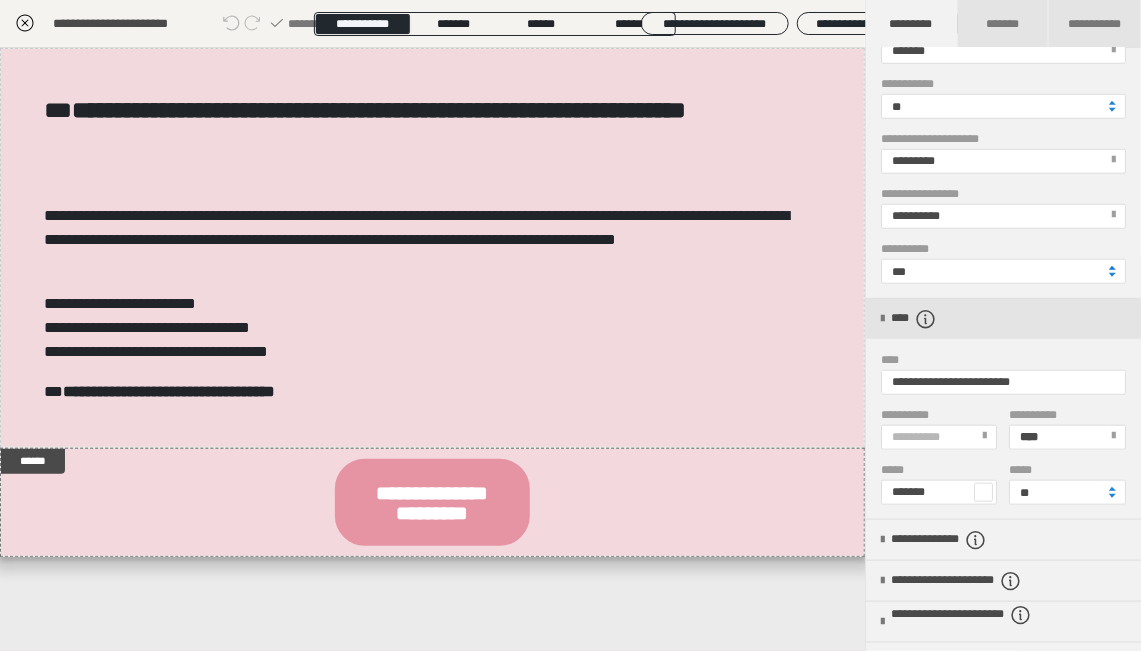 click at bounding box center [1112, 268] 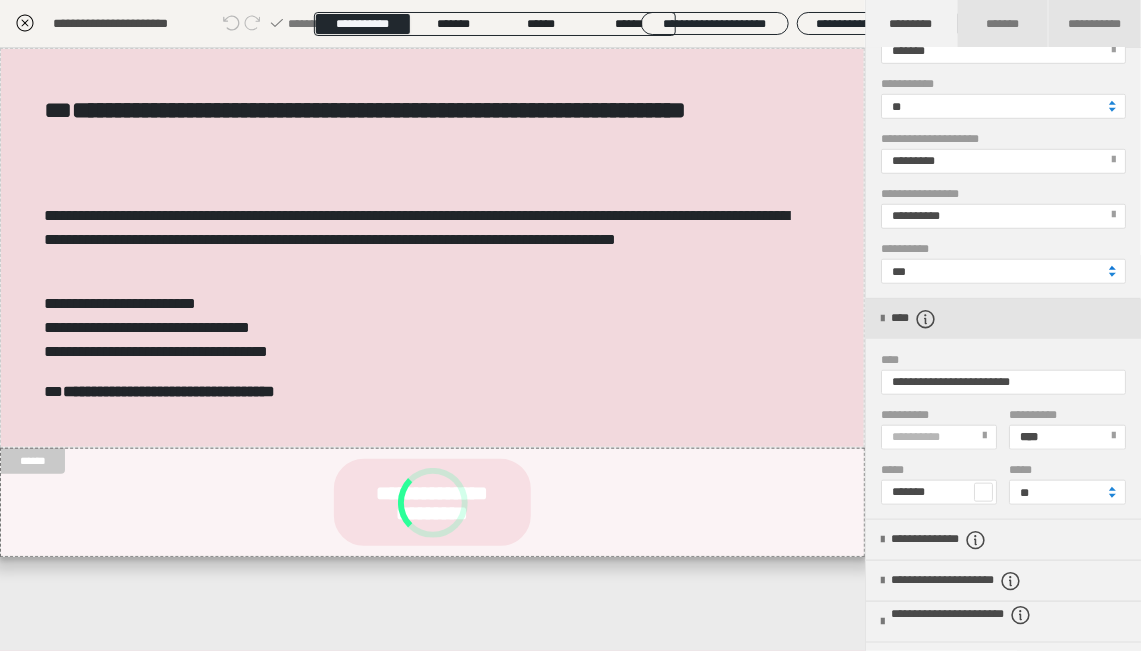 click at bounding box center [1112, 268] 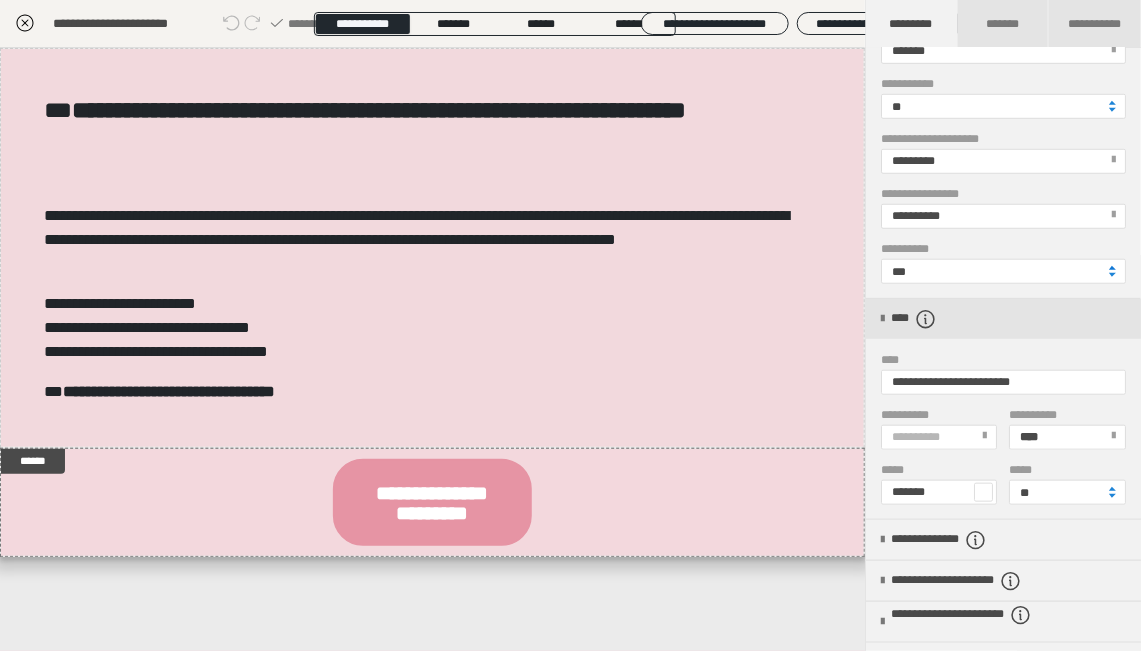 click at bounding box center [1112, 268] 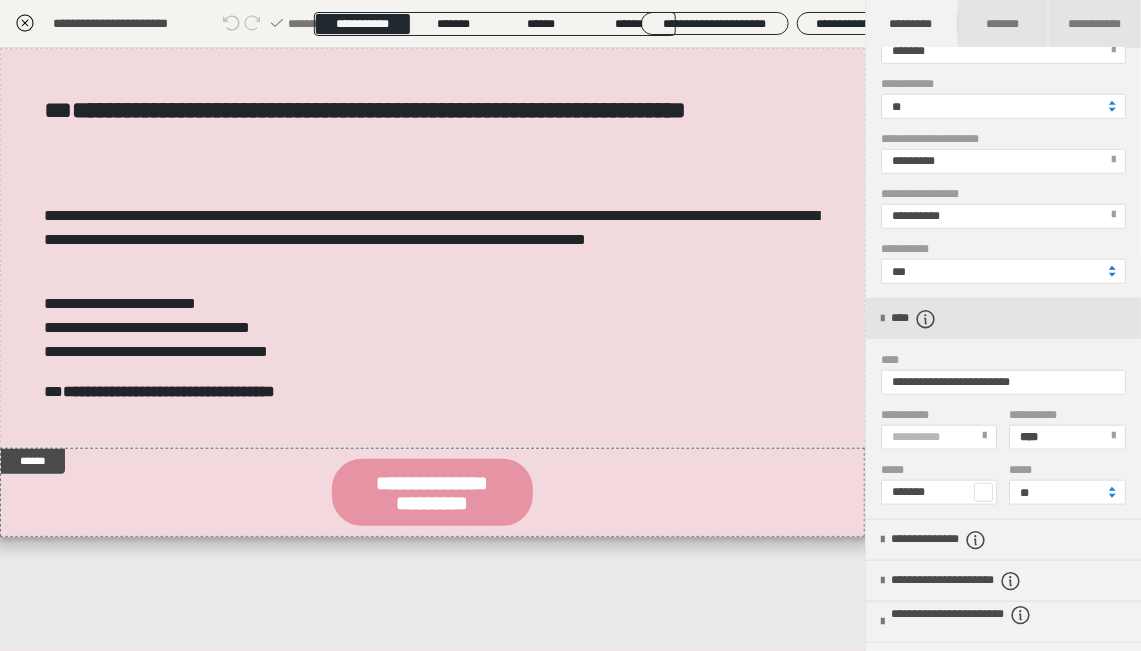 click at bounding box center (1112, 268) 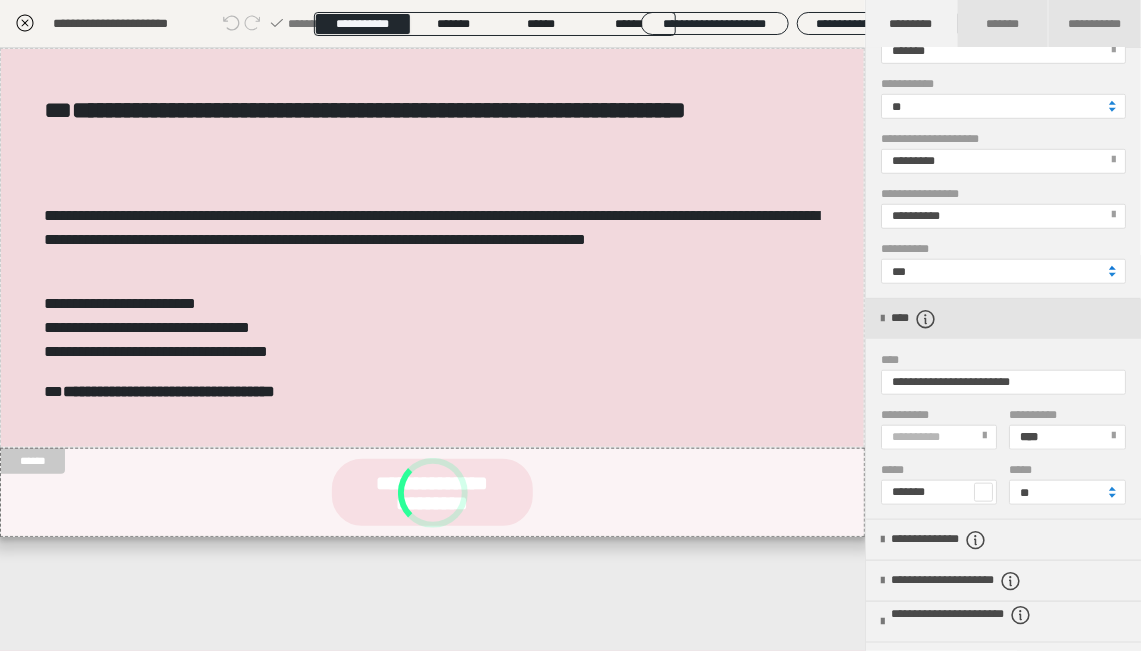 click at bounding box center [1112, 268] 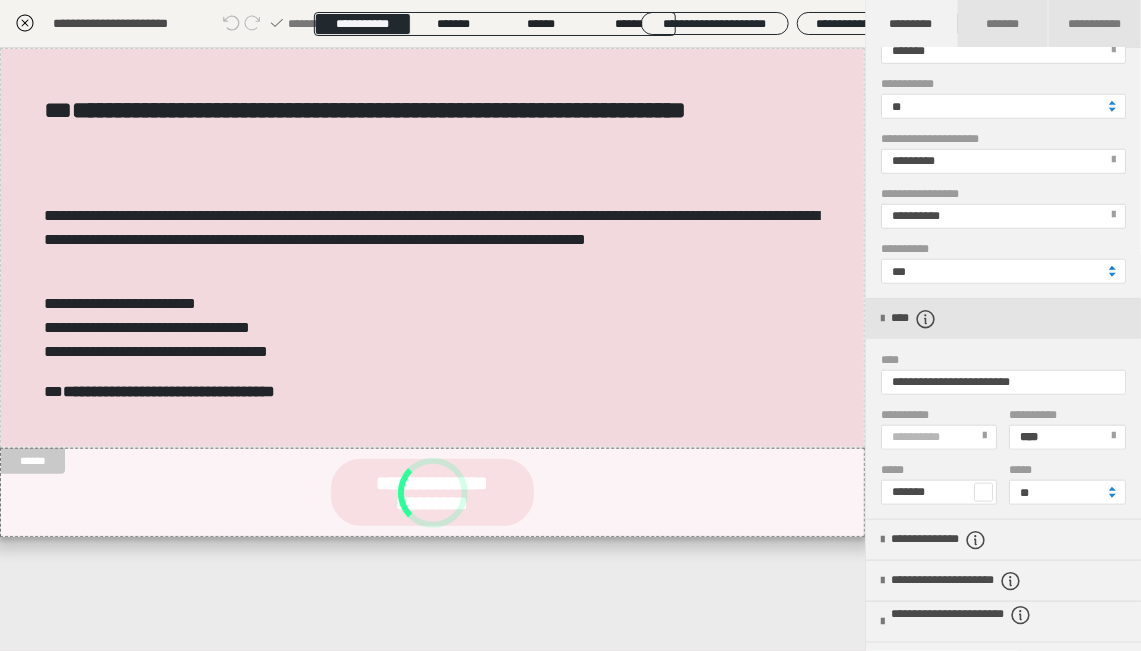 click at bounding box center [1112, 268] 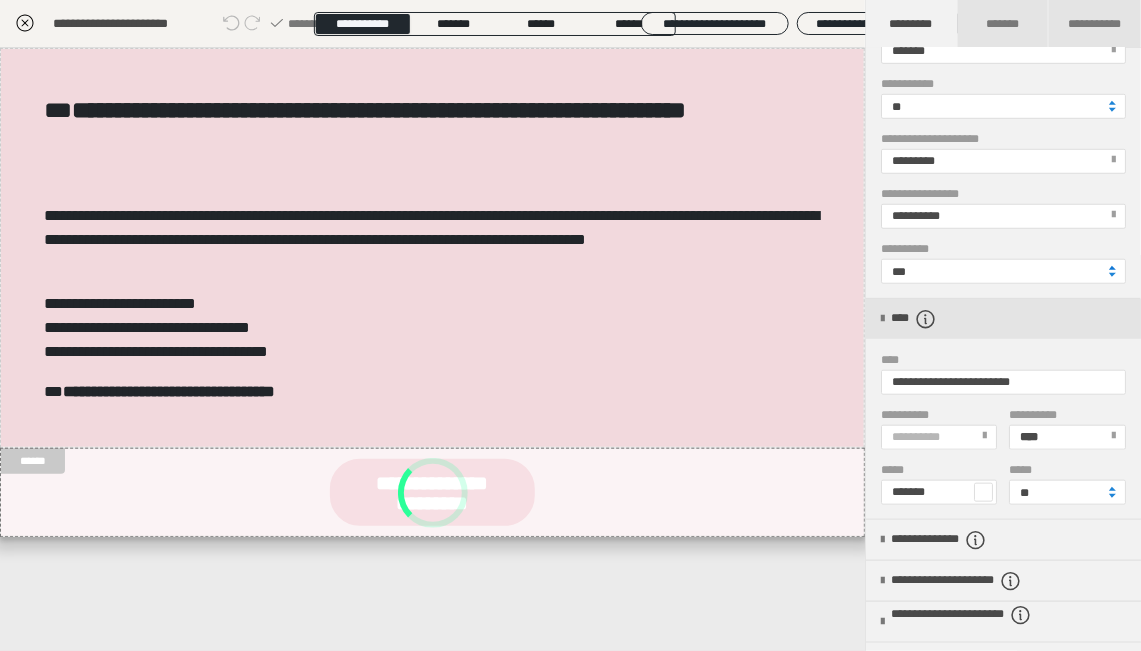 click at bounding box center (1112, 268) 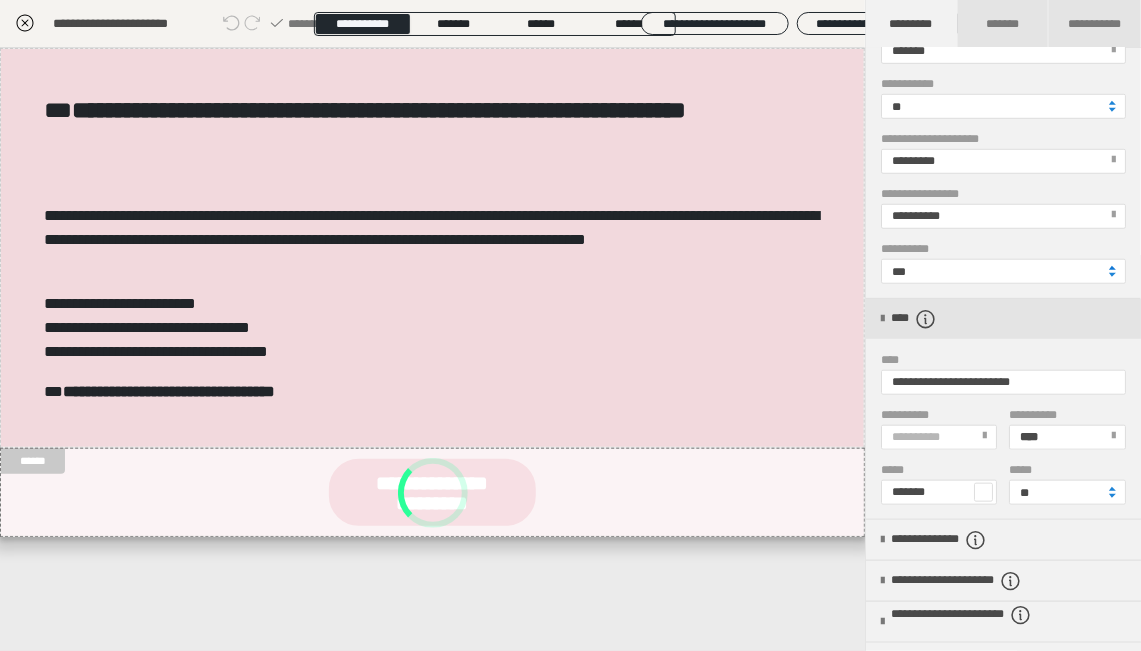 click at bounding box center [1112, 268] 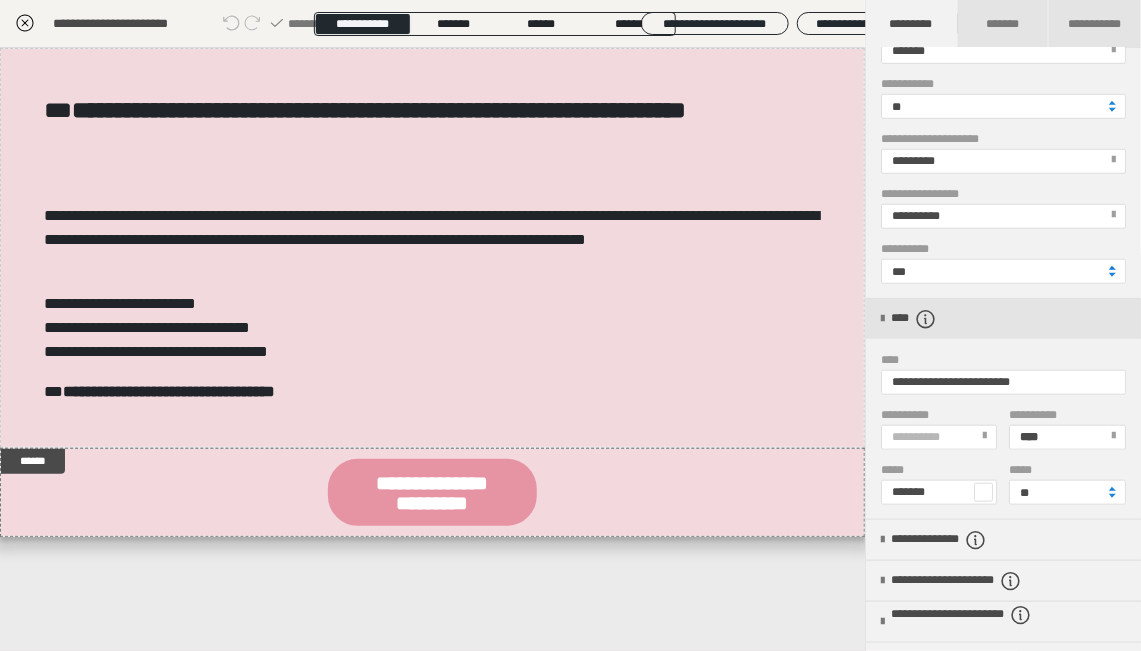 click at bounding box center [1112, 268] 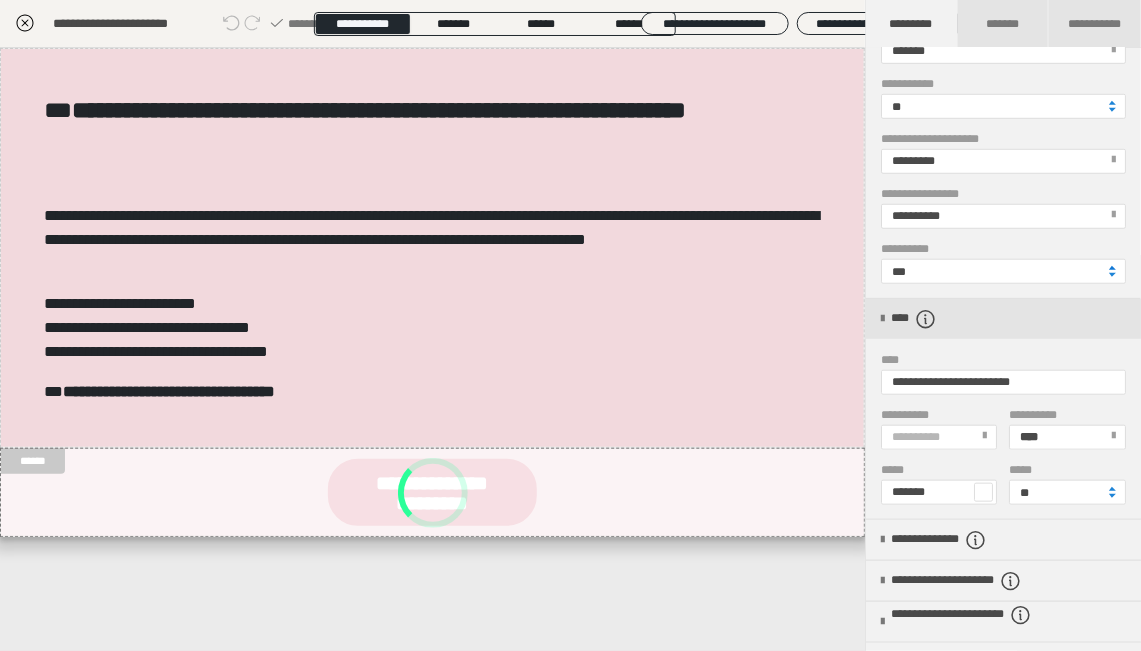 click at bounding box center (1112, 268) 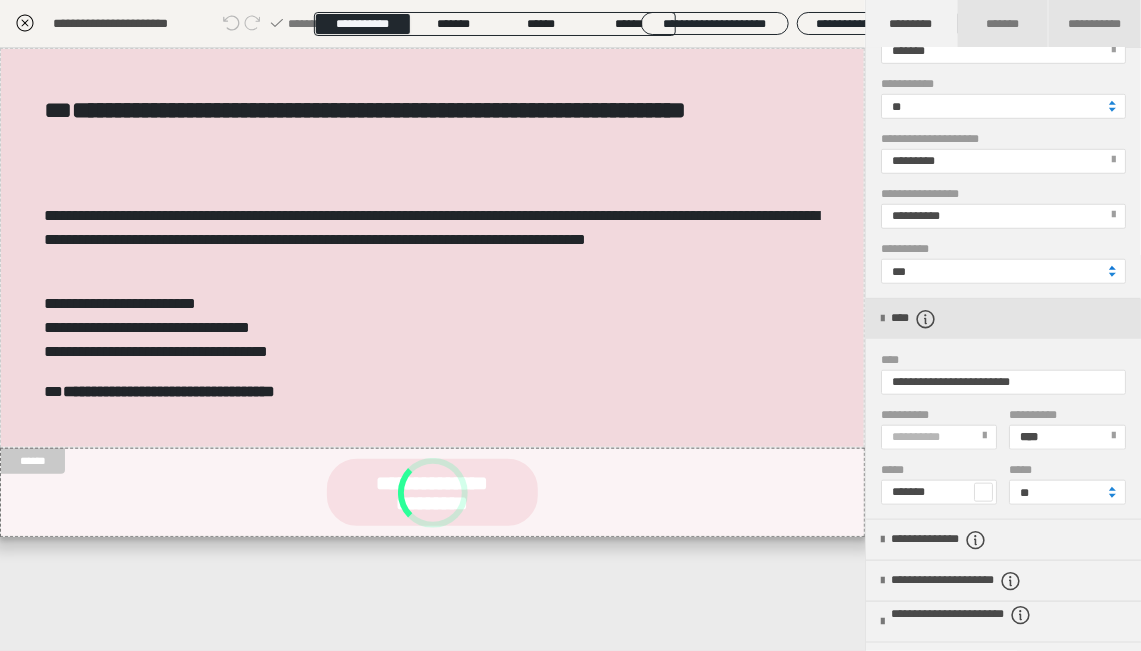 click at bounding box center [1112, 268] 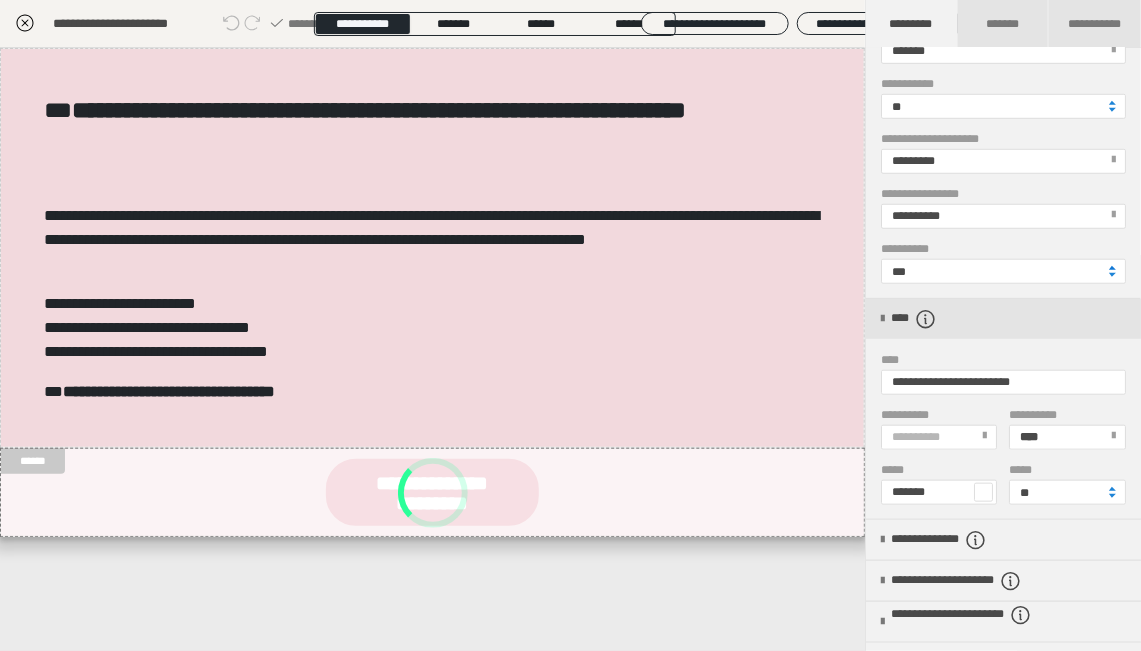 click at bounding box center [1112, 268] 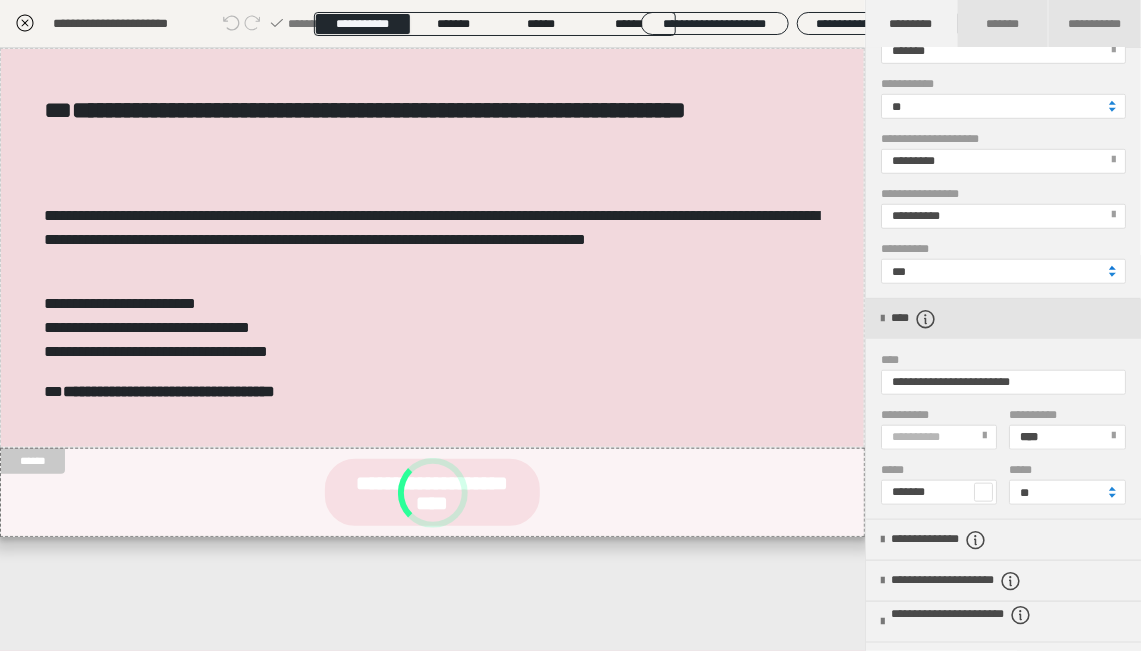 click at bounding box center (1112, 268) 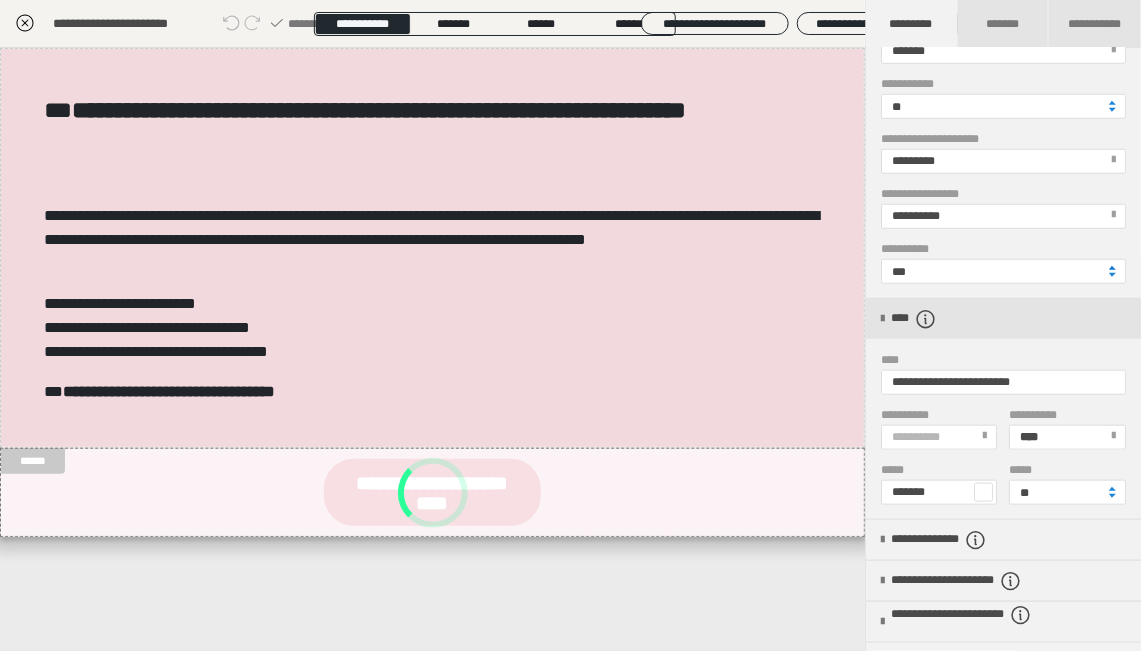 click at bounding box center [1112, 268] 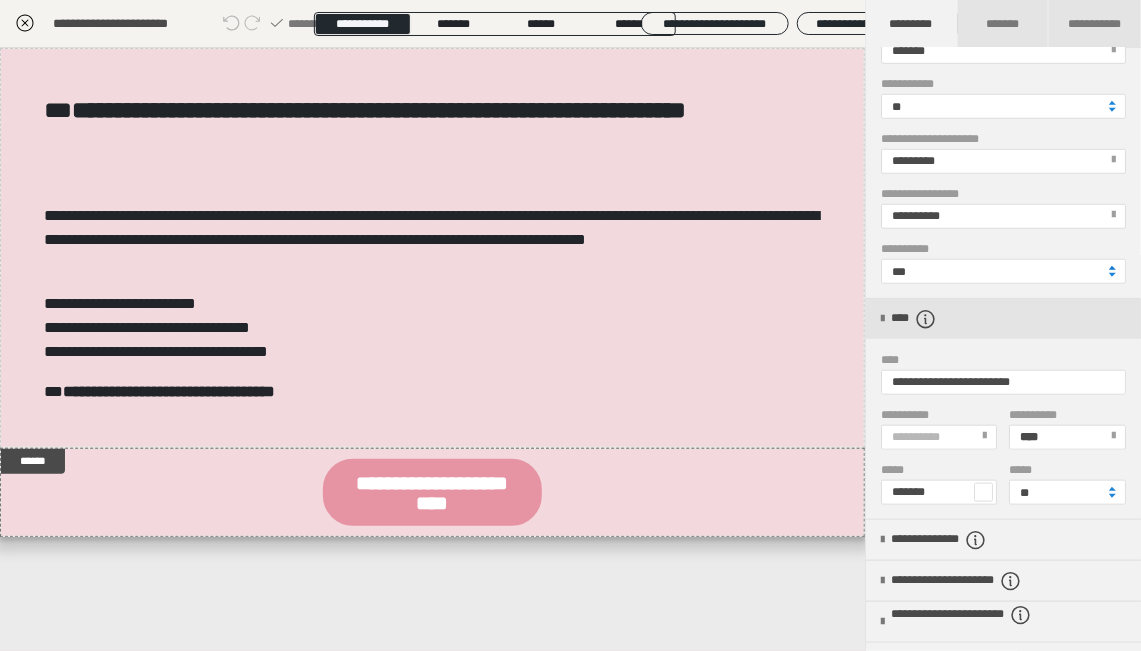click at bounding box center (1112, 268) 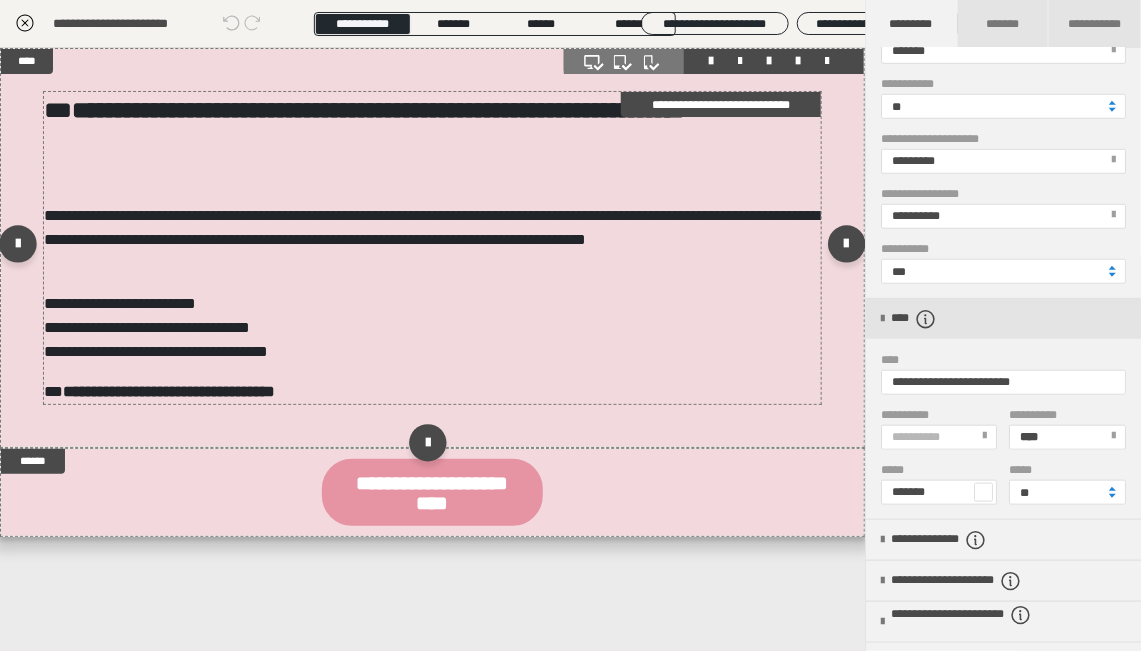click on "**********" at bounding box center [433, 248] 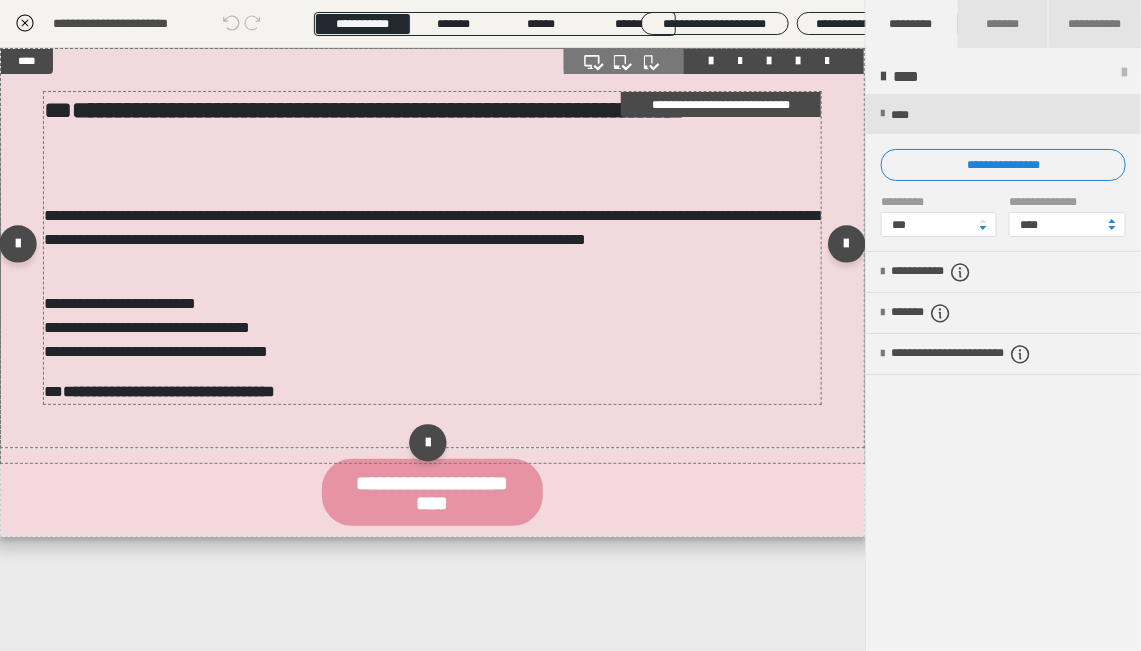 scroll, scrollTop: 0, scrollLeft: 0, axis: both 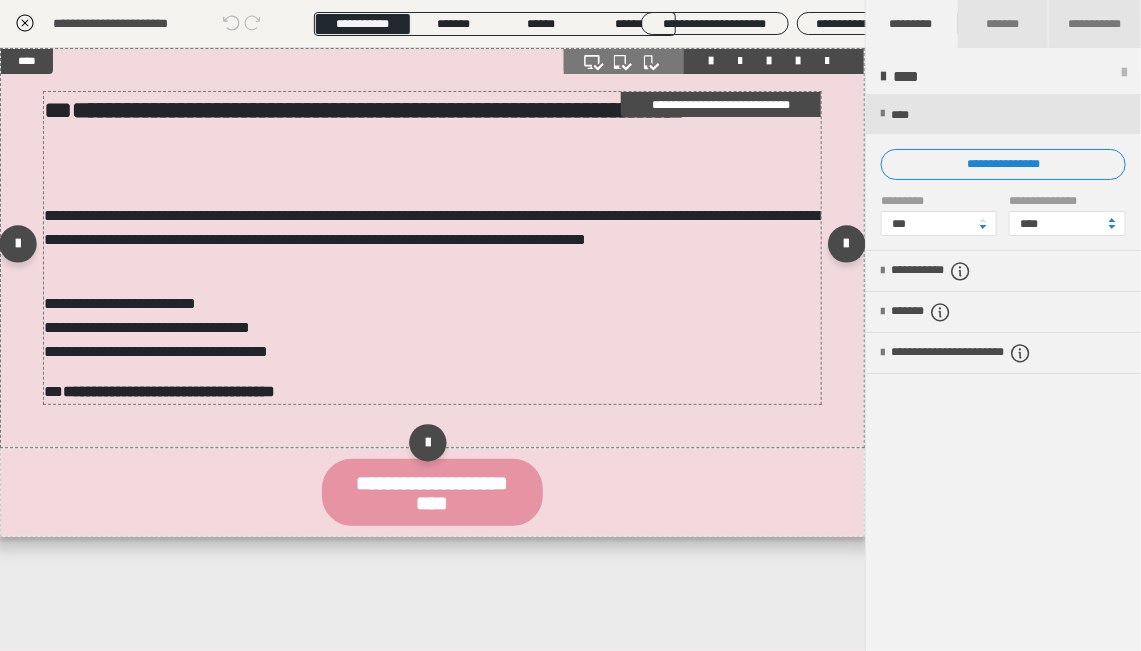 click on "**********" at bounding box center [433, 328] 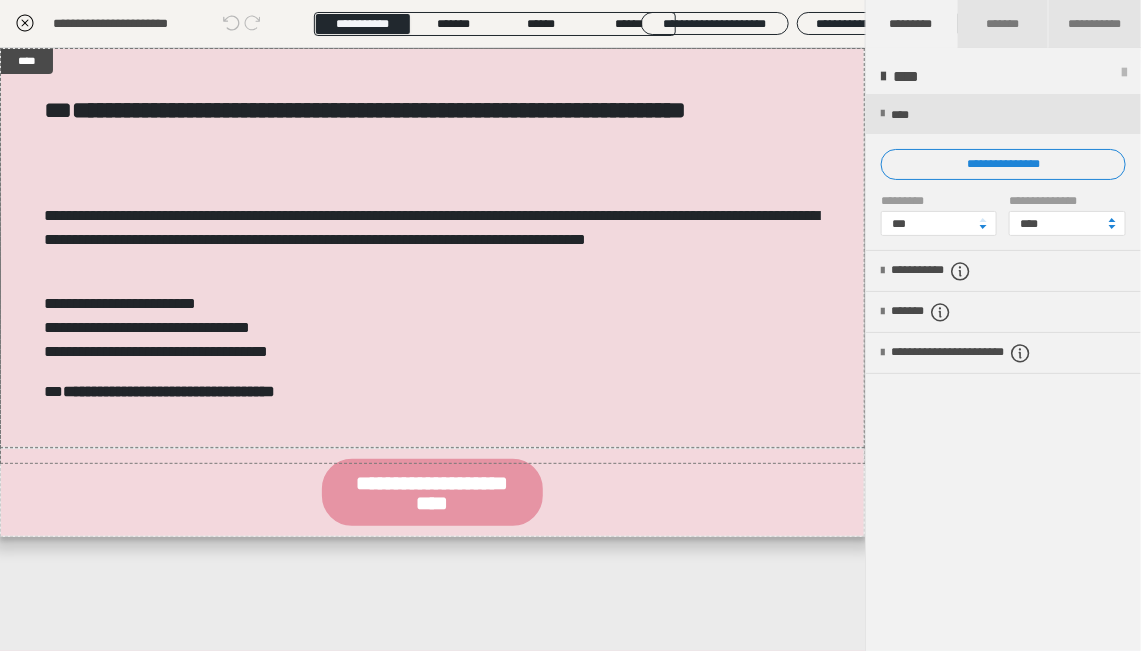 click on "**********" at bounding box center (571, 326) 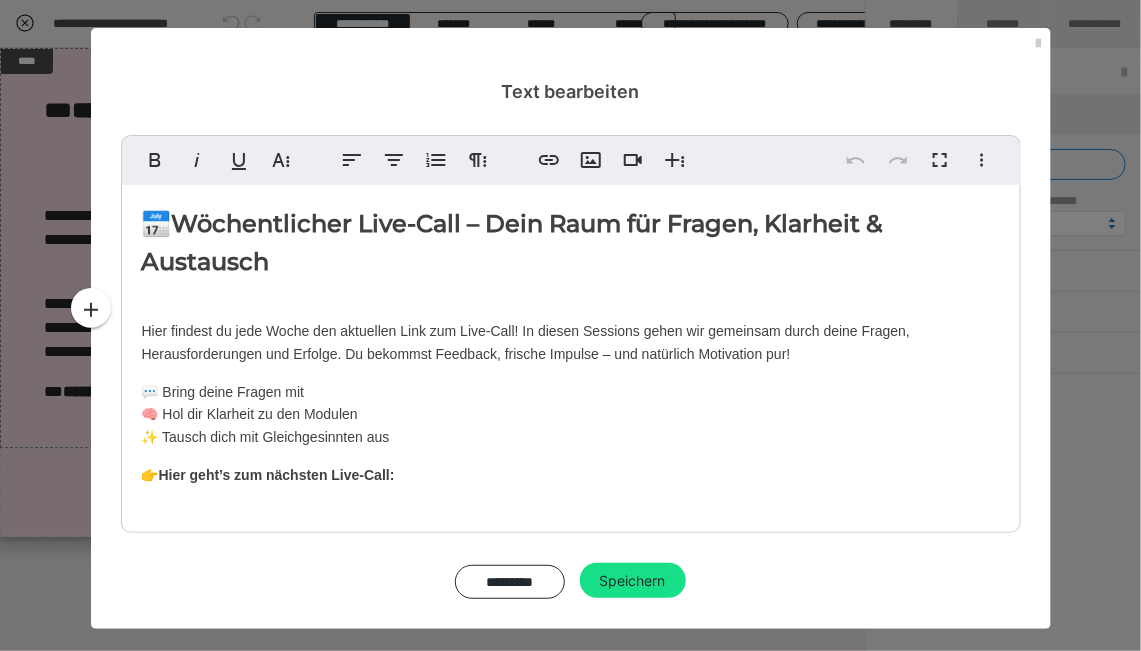 click on "📅  Wöchentlicher Live-Call – Dein Raum für Fragen, Klarheit & Austausch" at bounding box center (571, 243) 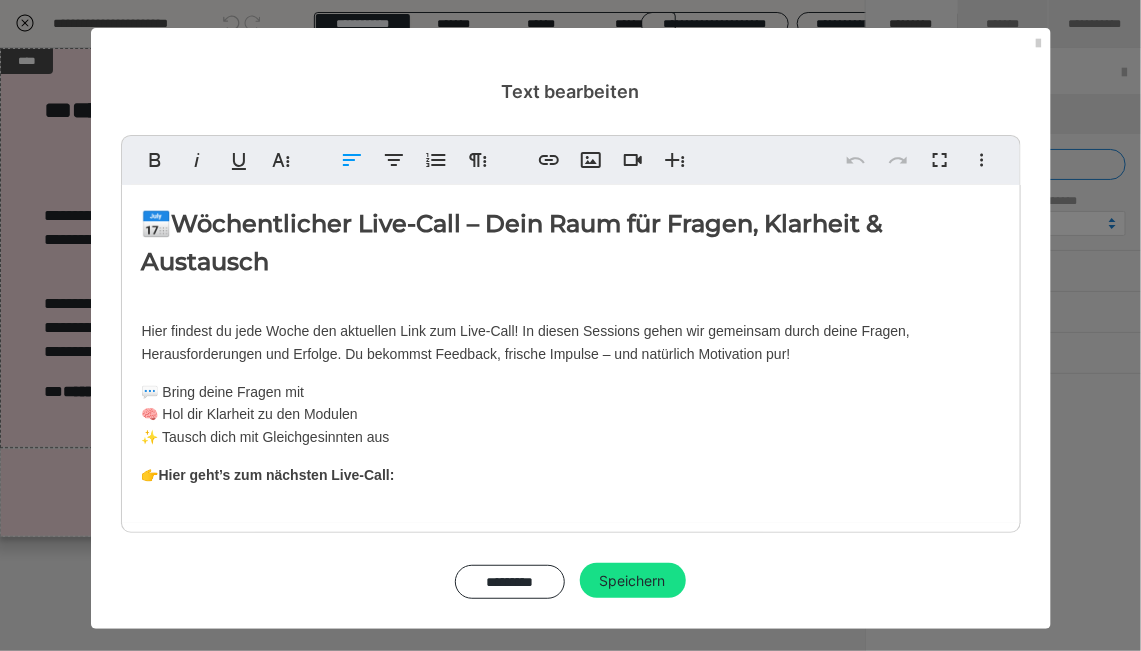 click on "💬 Bring deine Fragen mit 🧠 Hol dir Klarheit zu den Modulen ✨ Tausch dich mit Gleichgesinnten aus" at bounding box center [571, 414] 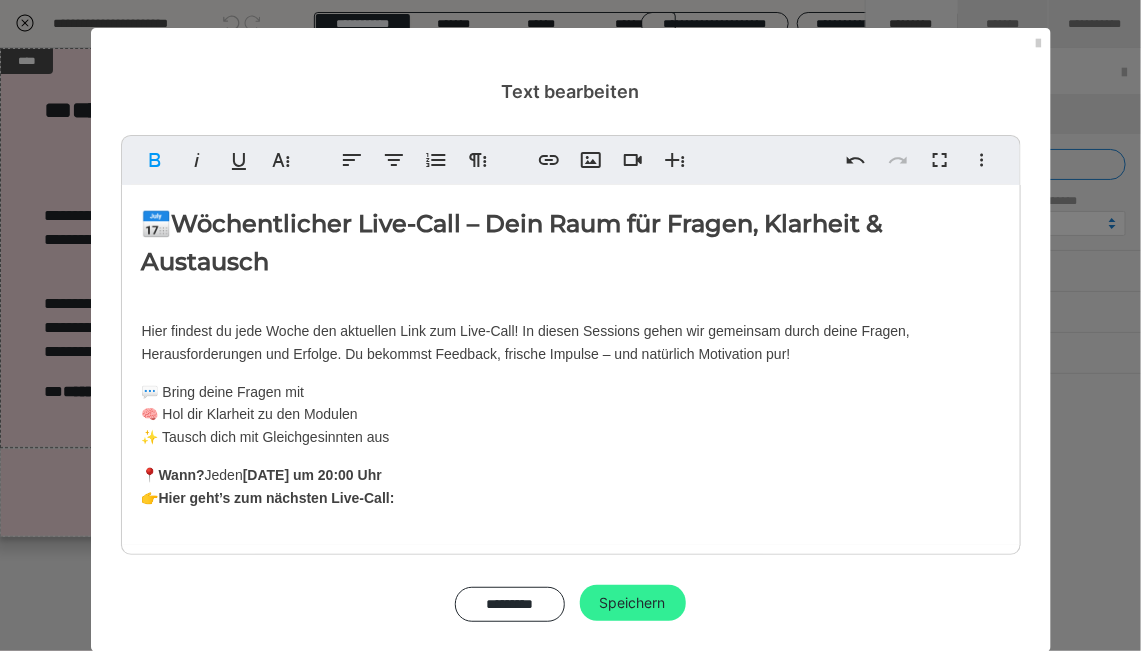 click on "Speichern" at bounding box center (633, 603) 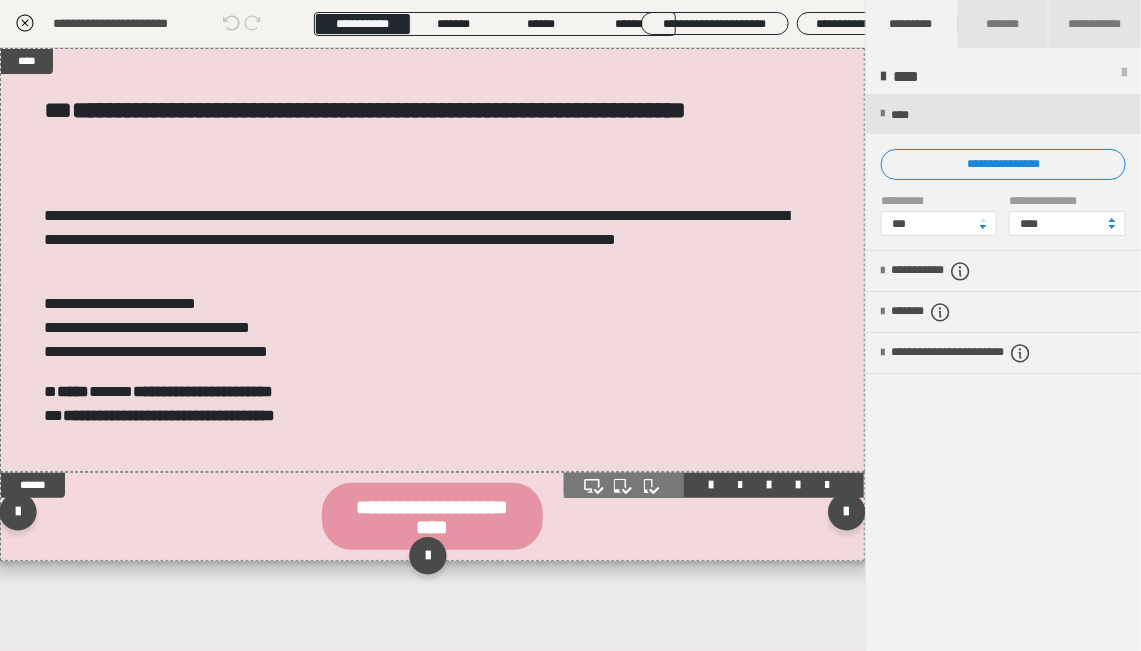 click at bounding box center (432, 516) 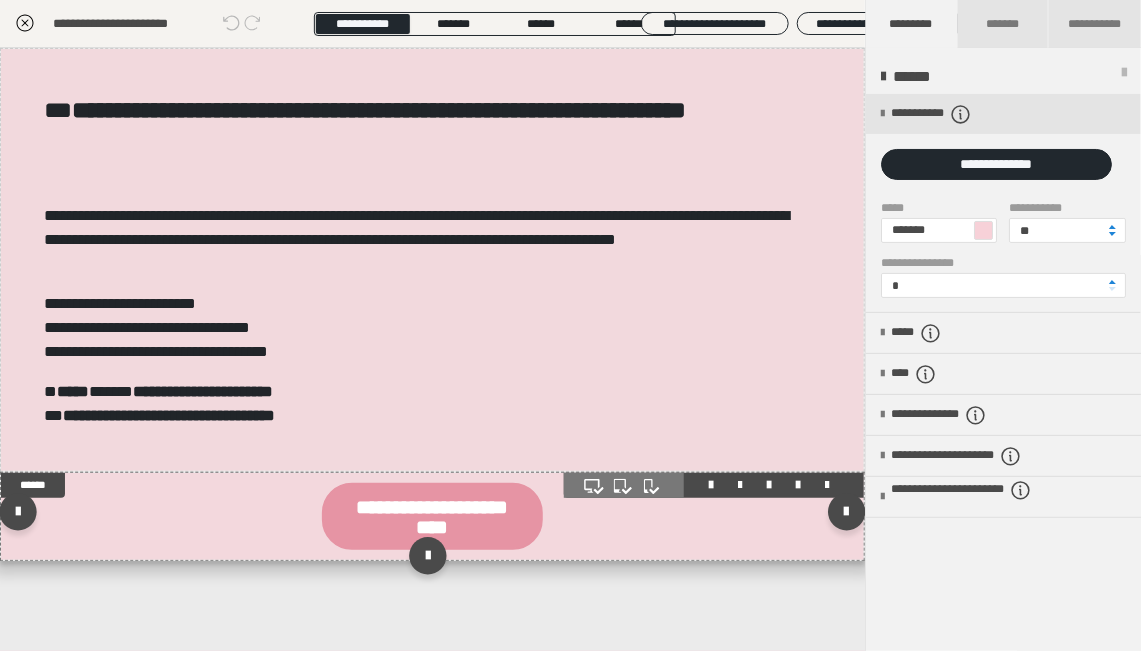 click at bounding box center [432, 516] 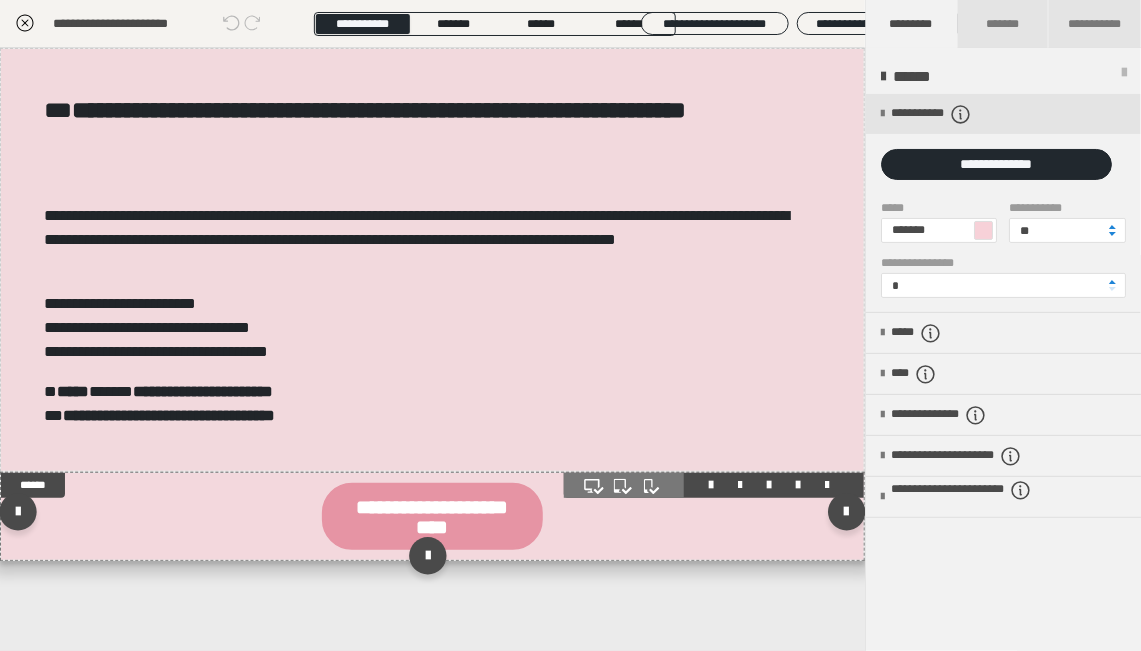 click at bounding box center [432, 516] 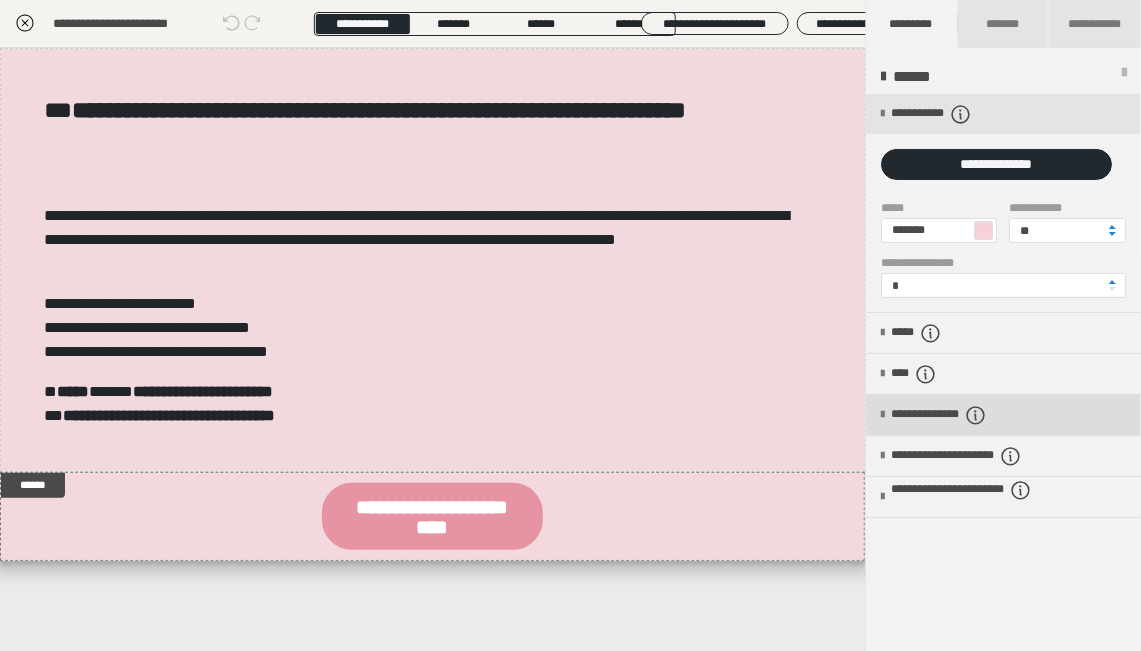 click at bounding box center (882, 415) 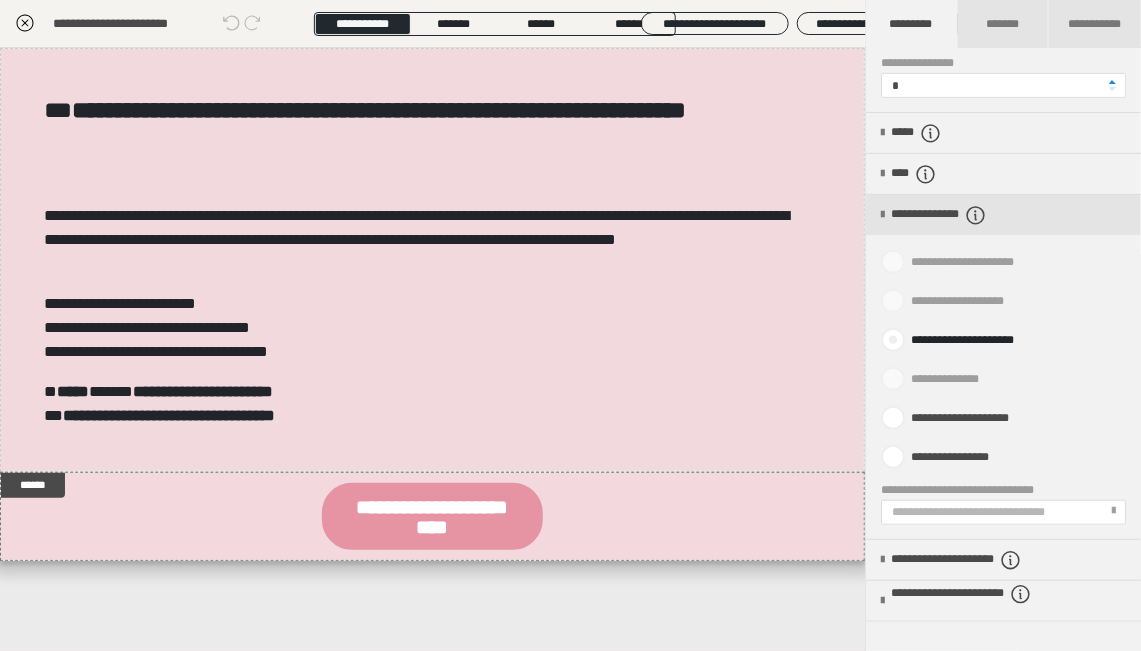 scroll, scrollTop: 299, scrollLeft: 0, axis: vertical 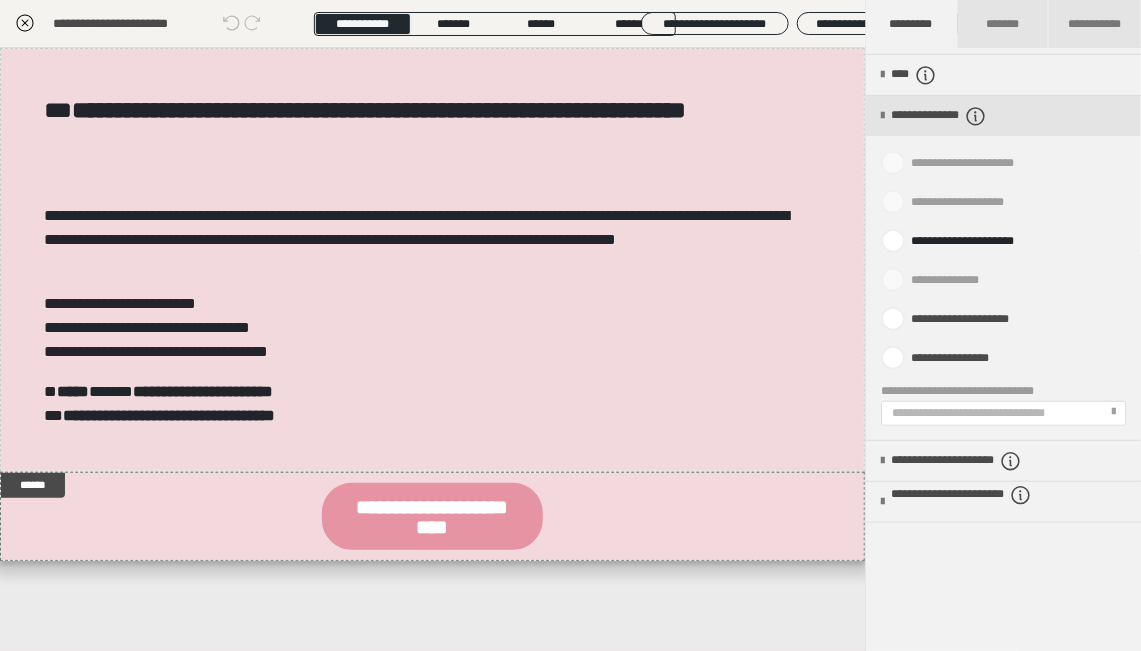 click on "**********" at bounding box center [993, 413] 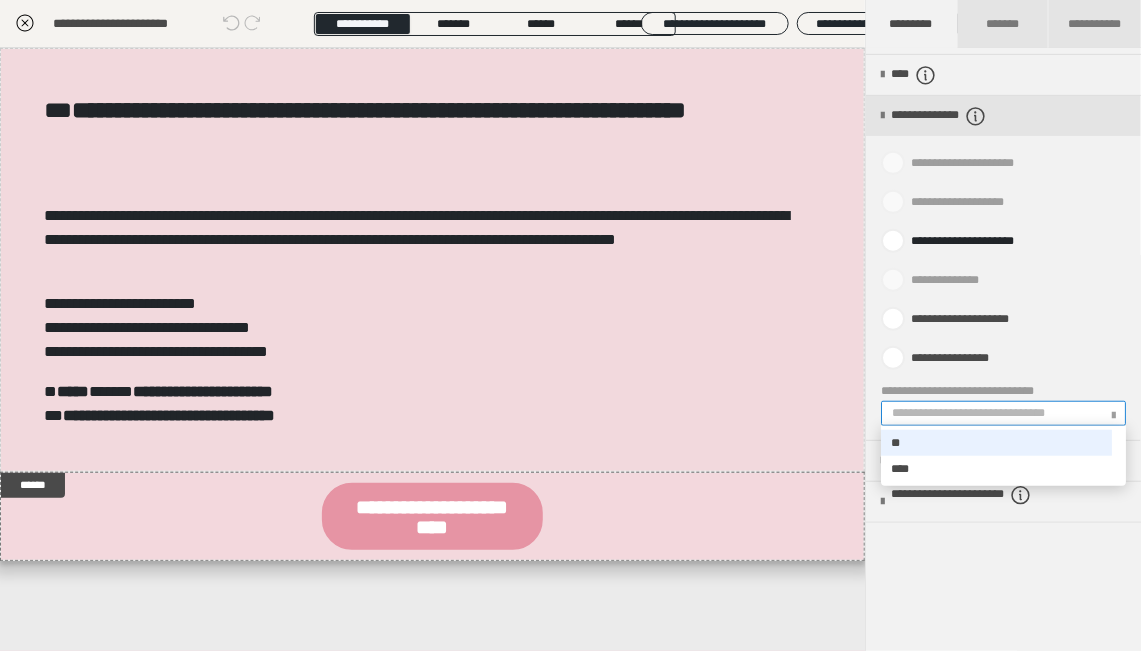 click on "**" at bounding box center [996, 443] 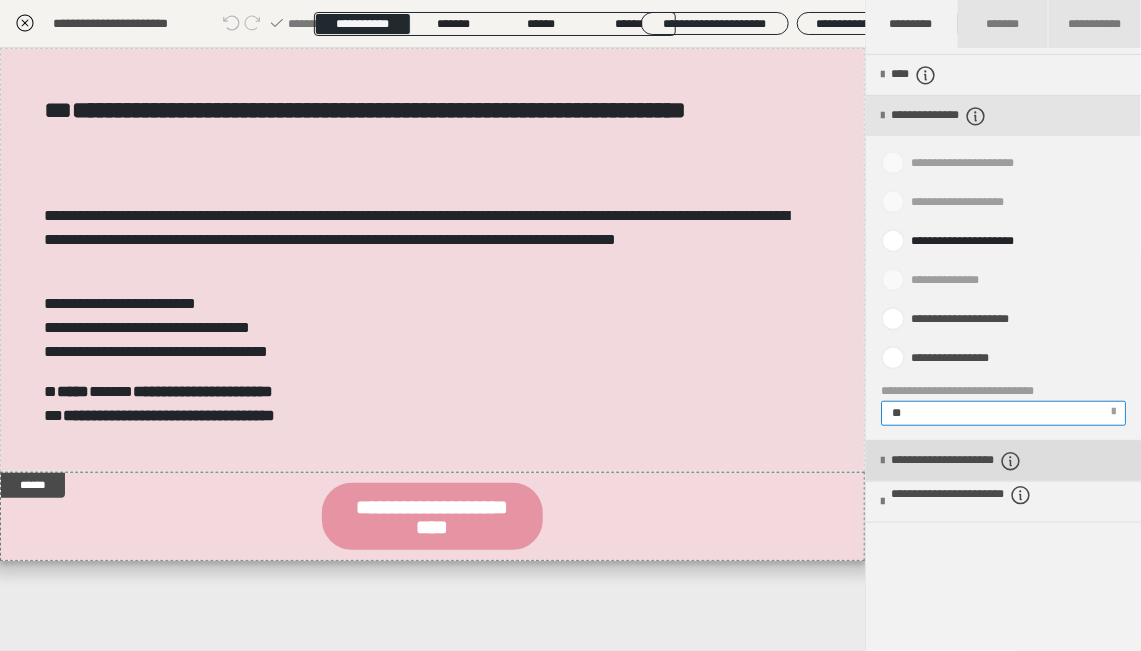click on "**********" at bounding box center (987, 461) 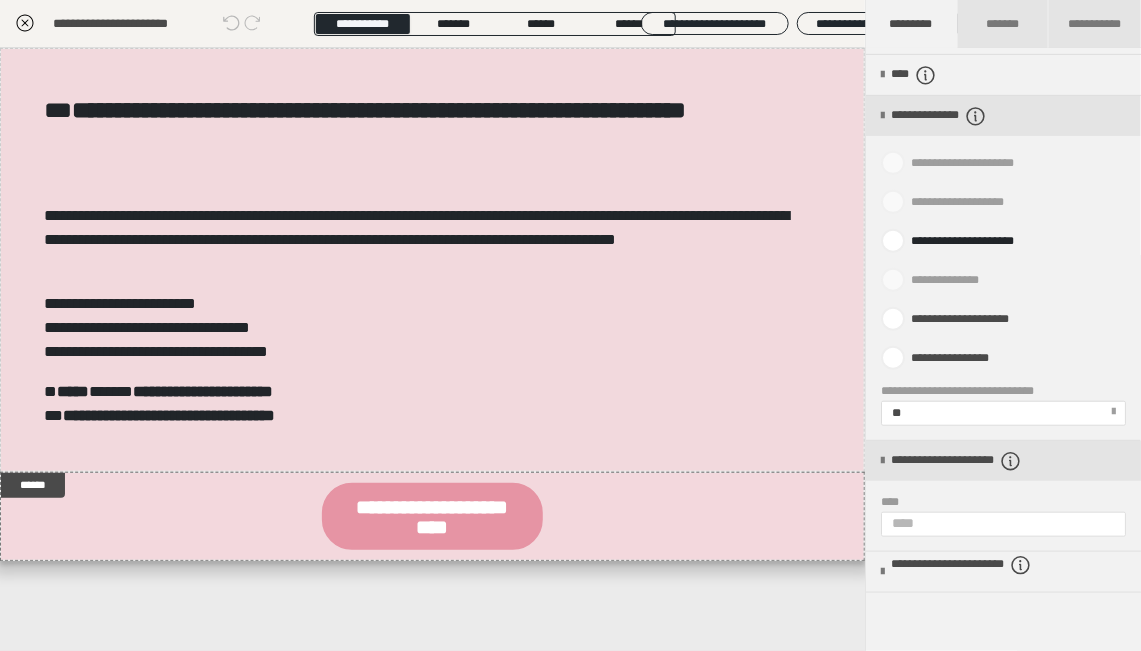 scroll, scrollTop: 400, scrollLeft: 0, axis: vertical 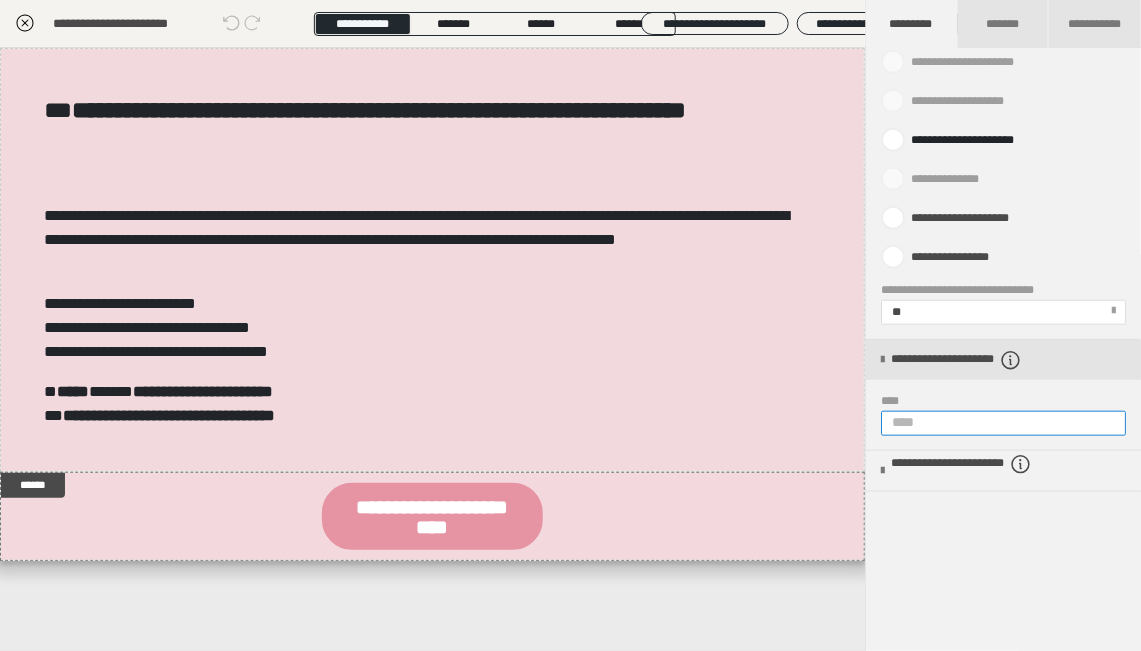 click on "****" at bounding box center [1003, 423] 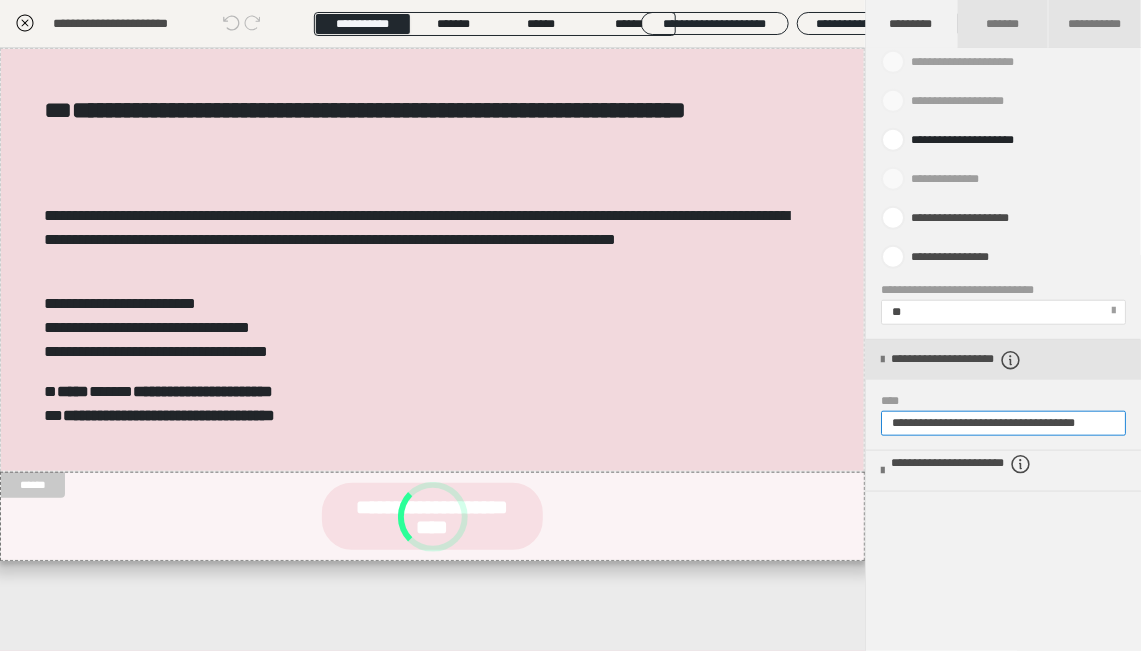 scroll, scrollTop: 0, scrollLeft: 30, axis: horizontal 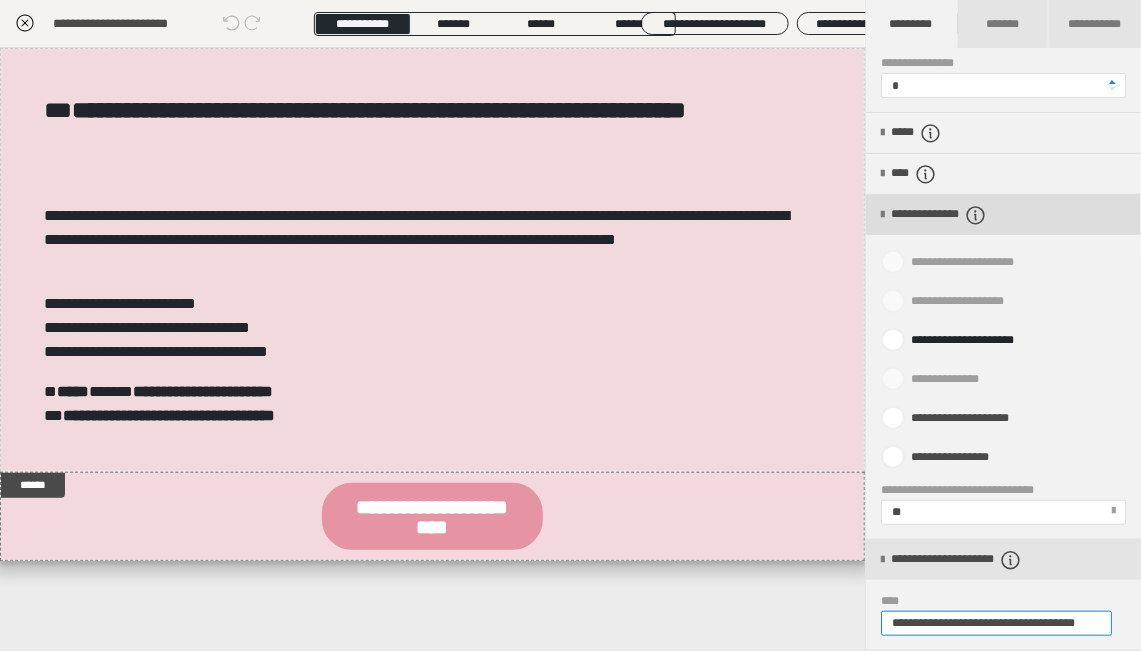 type on "**********" 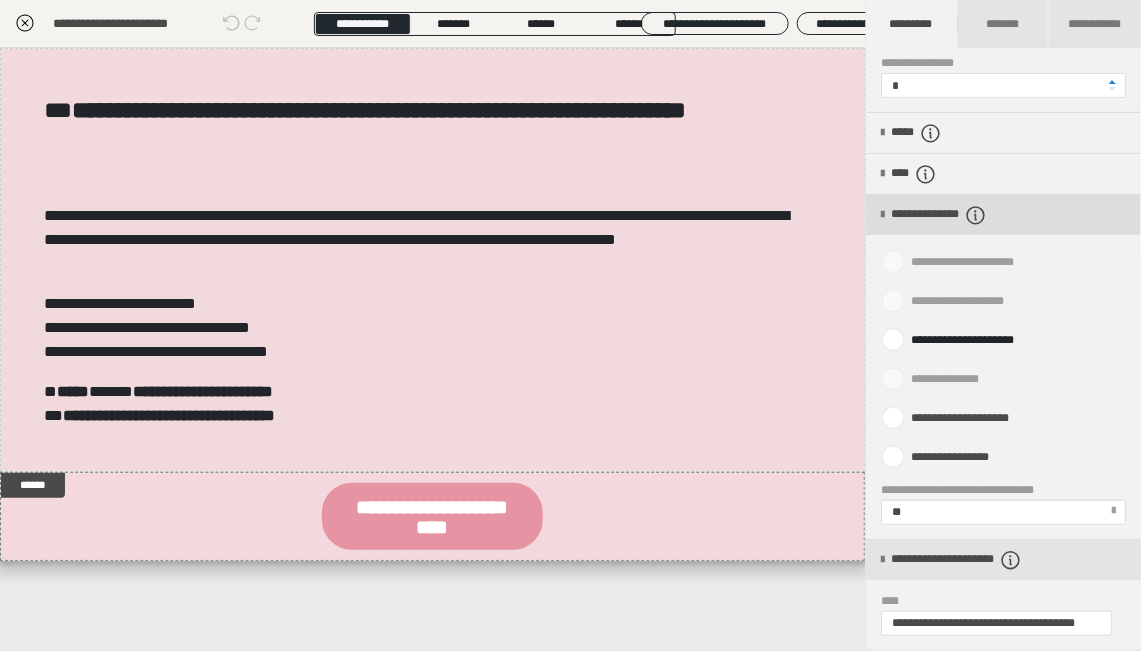 click on "**********" at bounding box center [1003, 215] 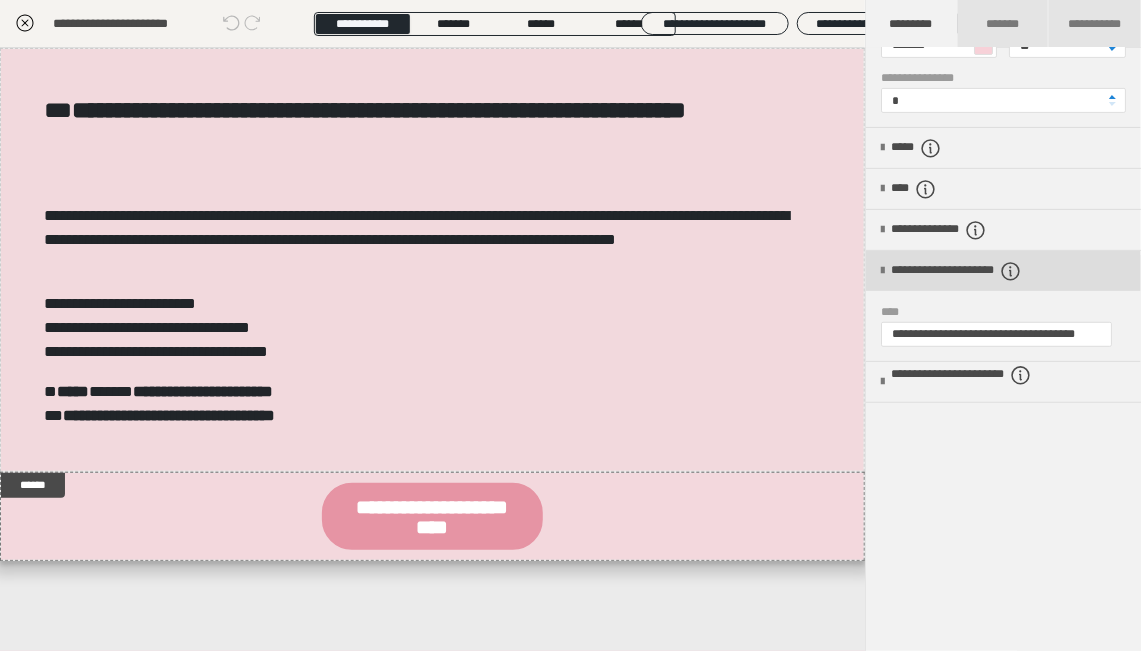 click on "**********" at bounding box center (1003, 271) 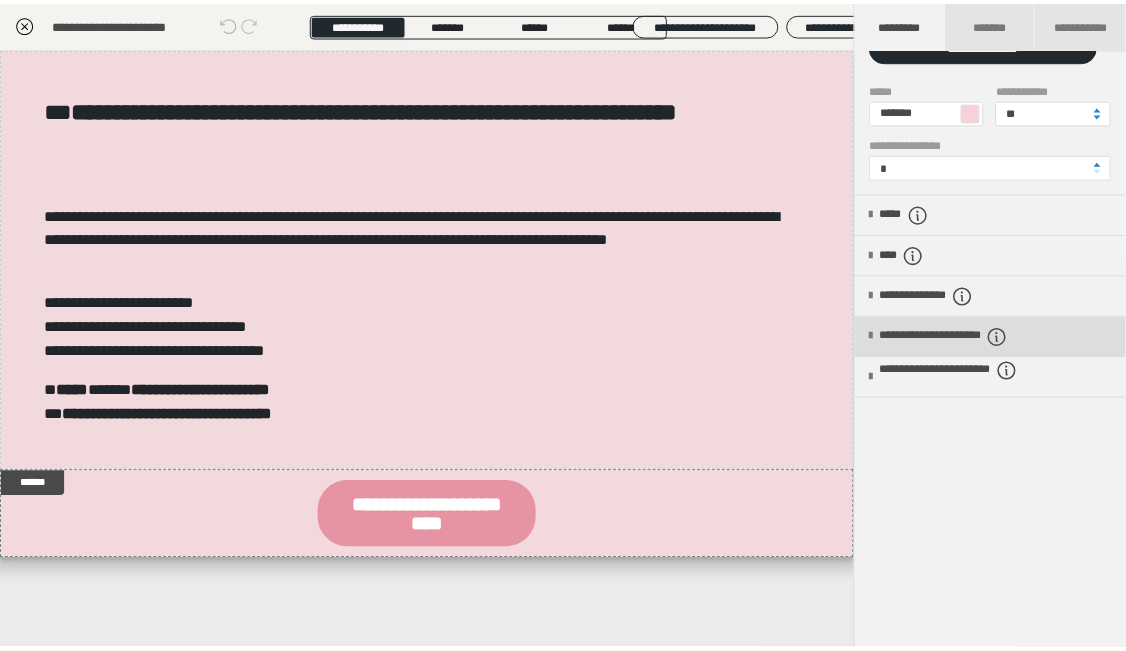 scroll, scrollTop: 115, scrollLeft: 0, axis: vertical 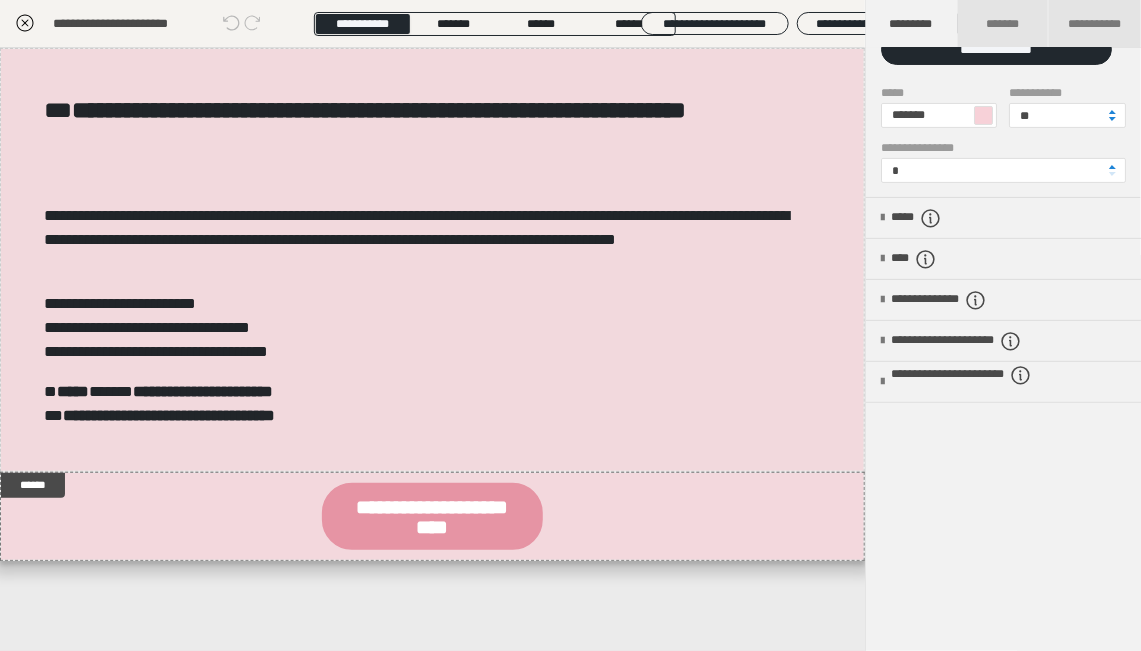 click 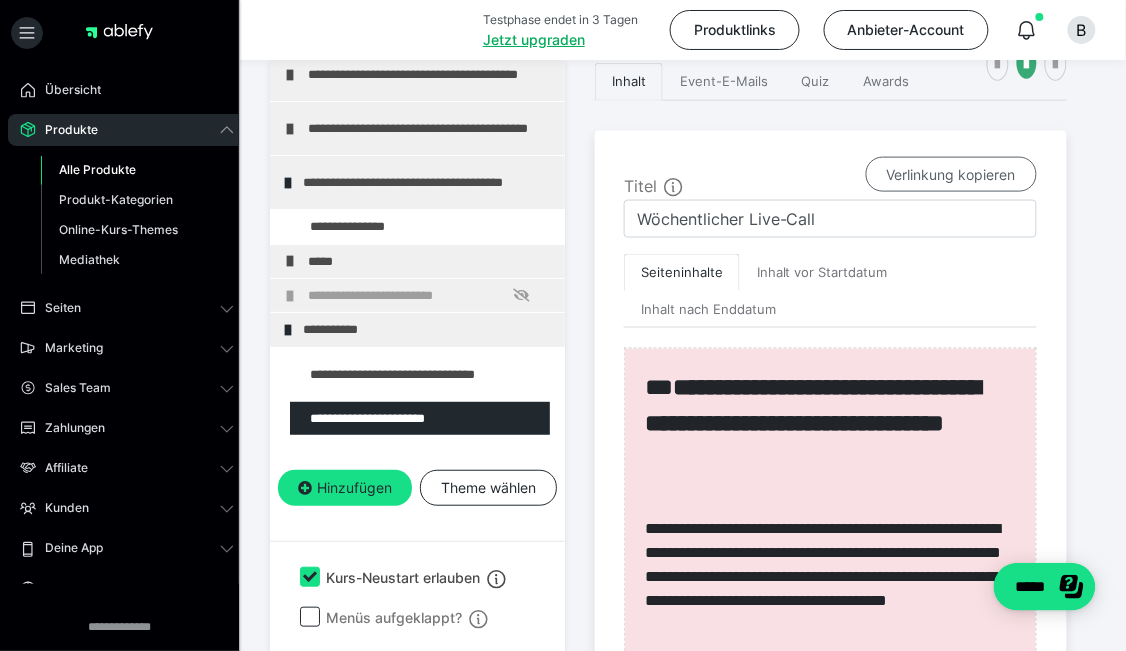 scroll, scrollTop: 635, scrollLeft: 0, axis: vertical 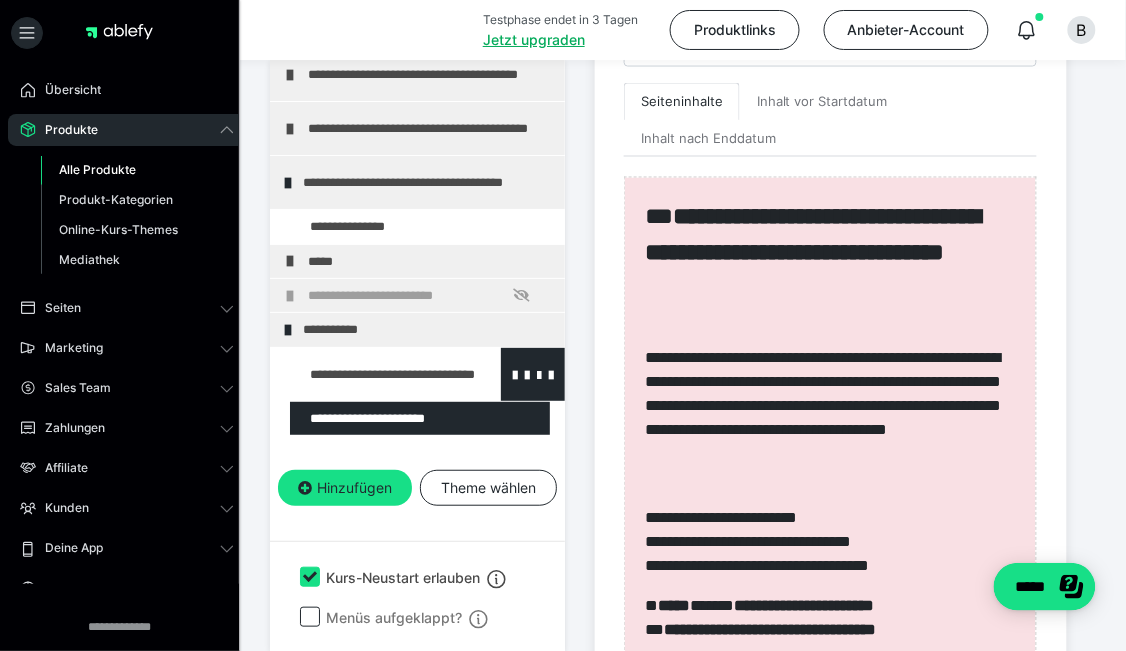 click at bounding box center [533, 374] 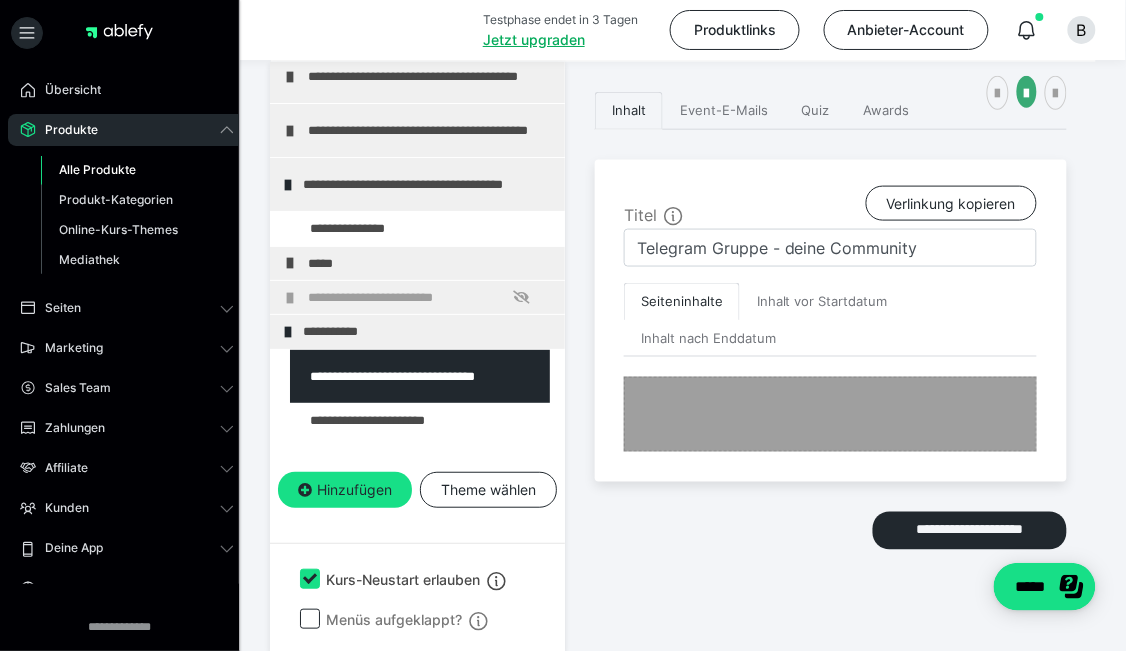 scroll, scrollTop: 440, scrollLeft: 0, axis: vertical 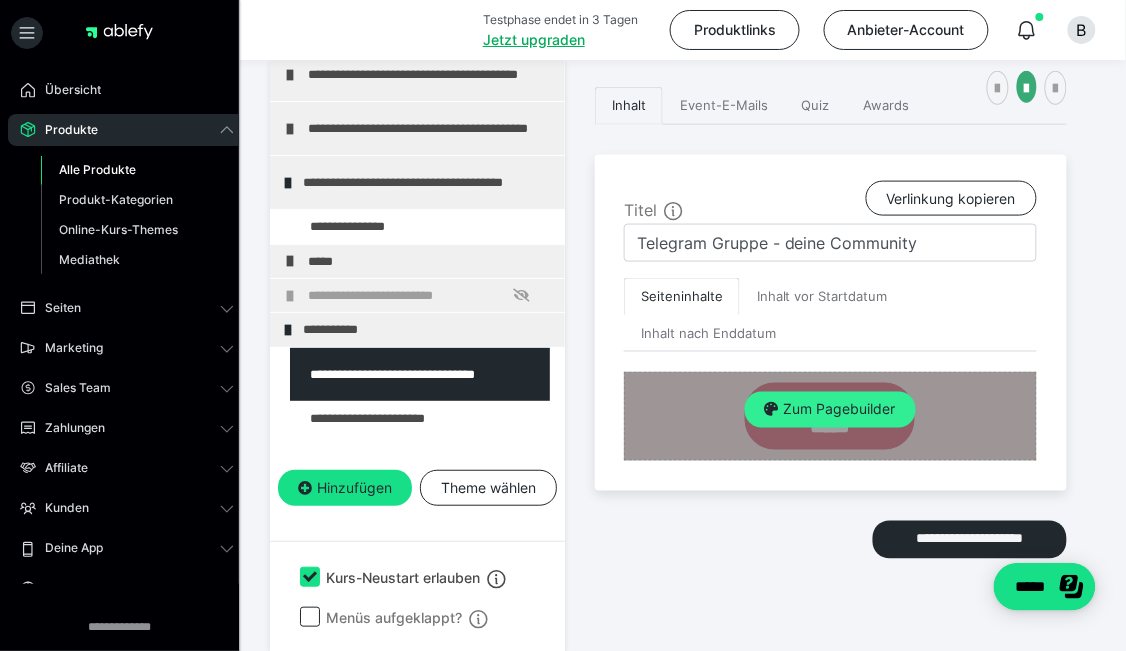 click on "Zum Pagebuilder" at bounding box center [830, 410] 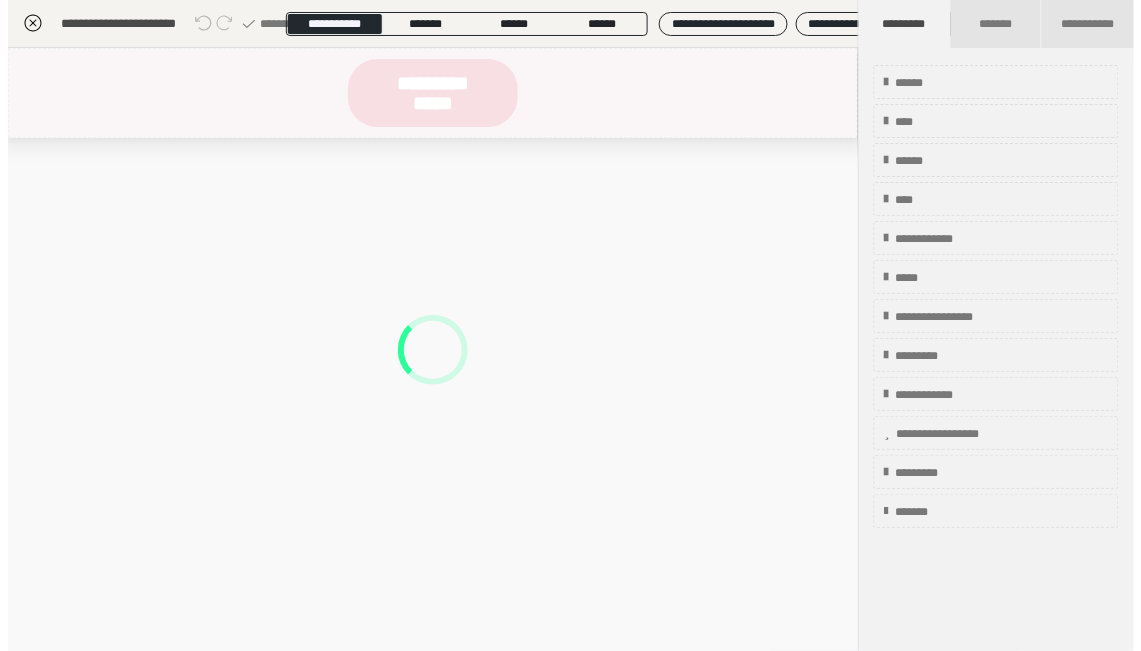scroll, scrollTop: 435, scrollLeft: 0, axis: vertical 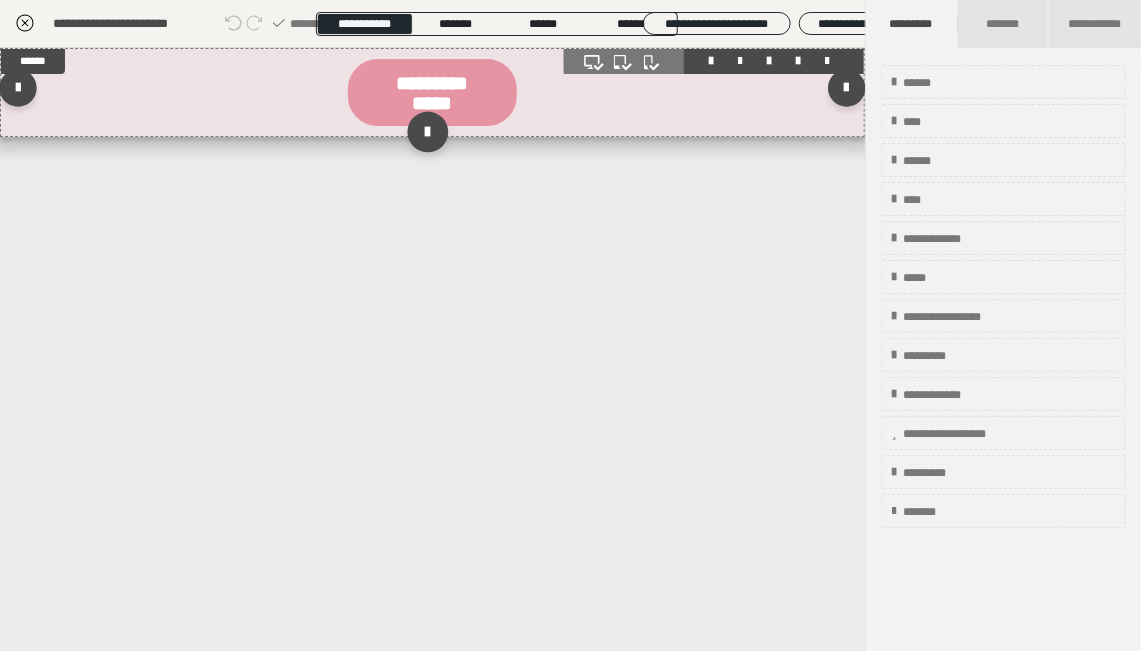 click at bounding box center (428, 131) 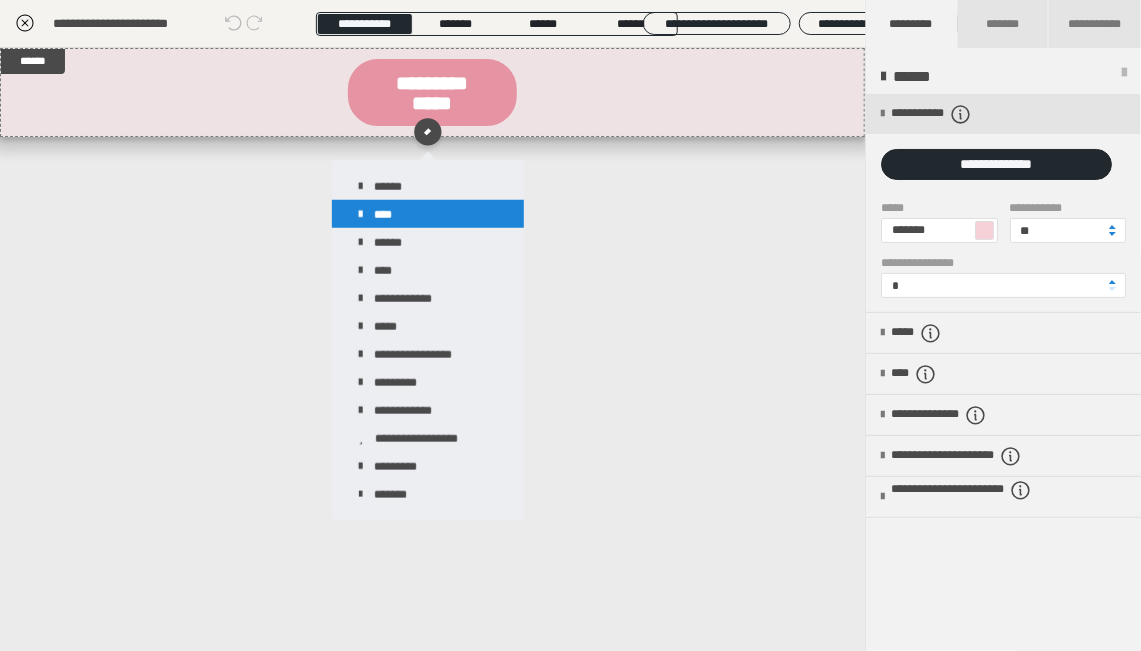click on "****" at bounding box center [428, 214] 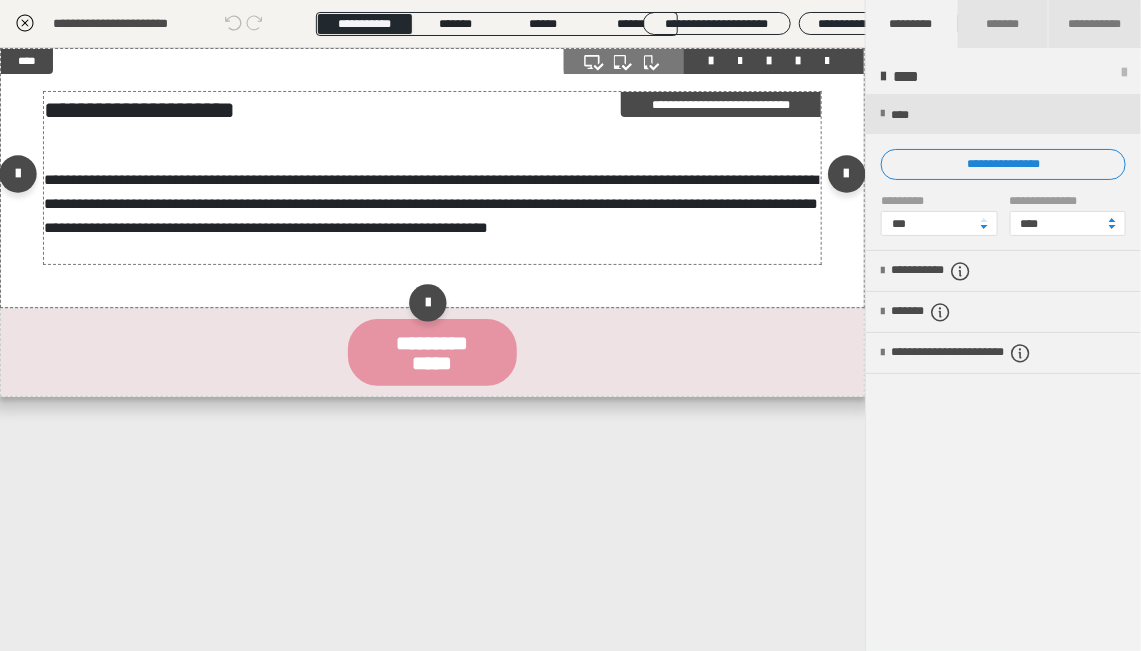 click on "**********" at bounding box center (433, 110) 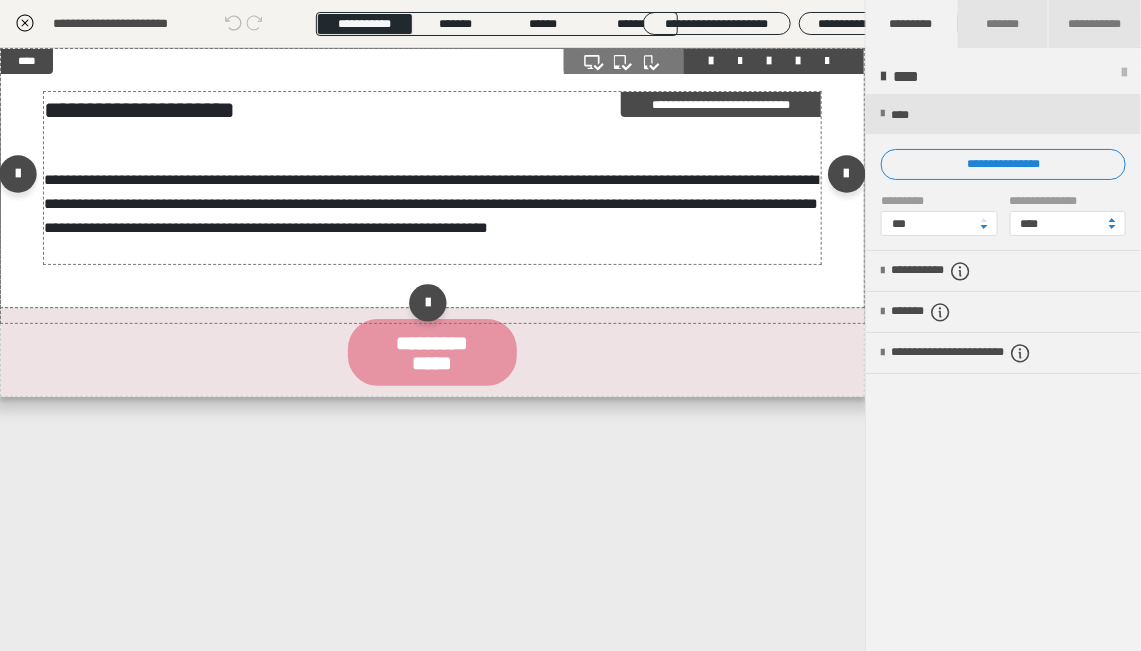 click on "**********" at bounding box center (433, 110) 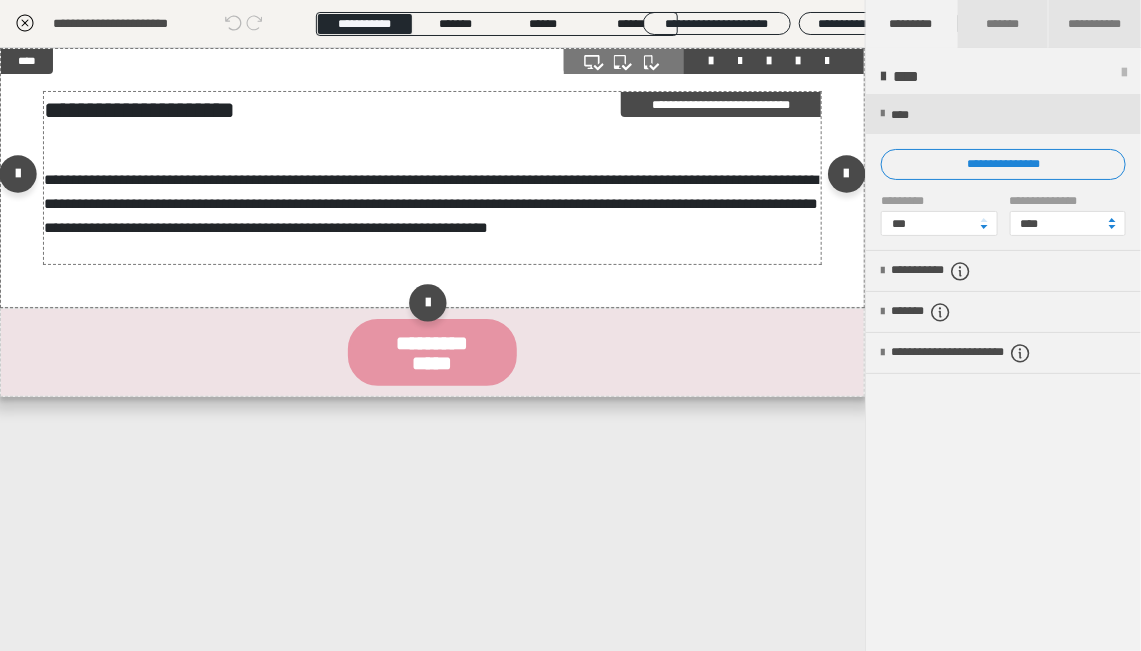 click on "**********" at bounding box center (433, 110) 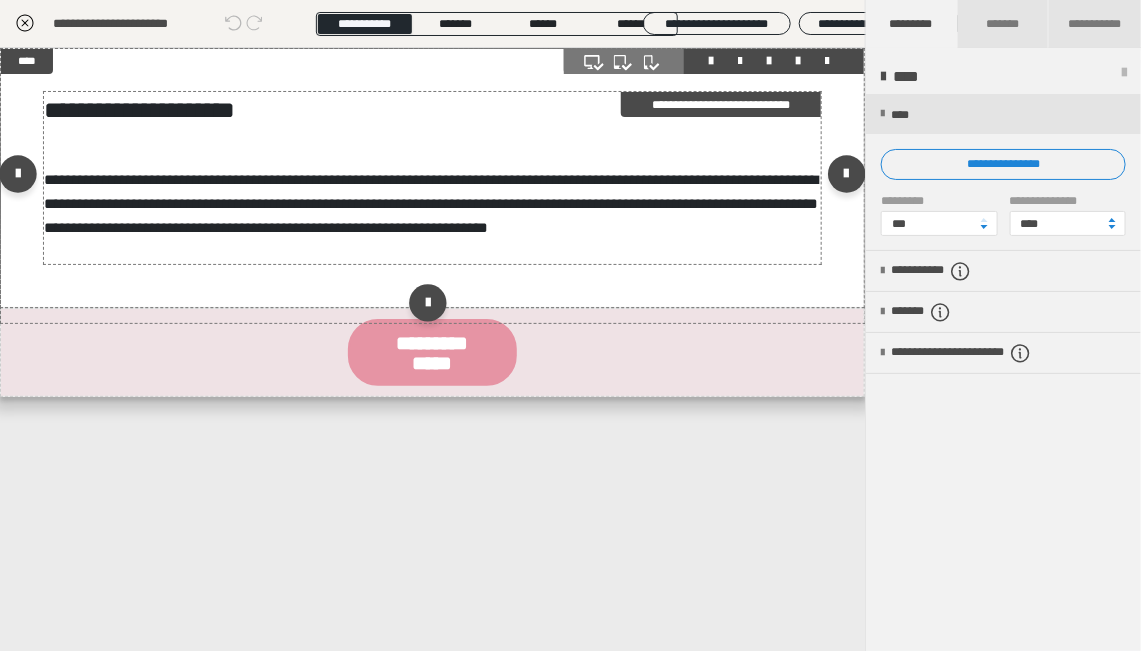 click on "**********" at bounding box center [433, 110] 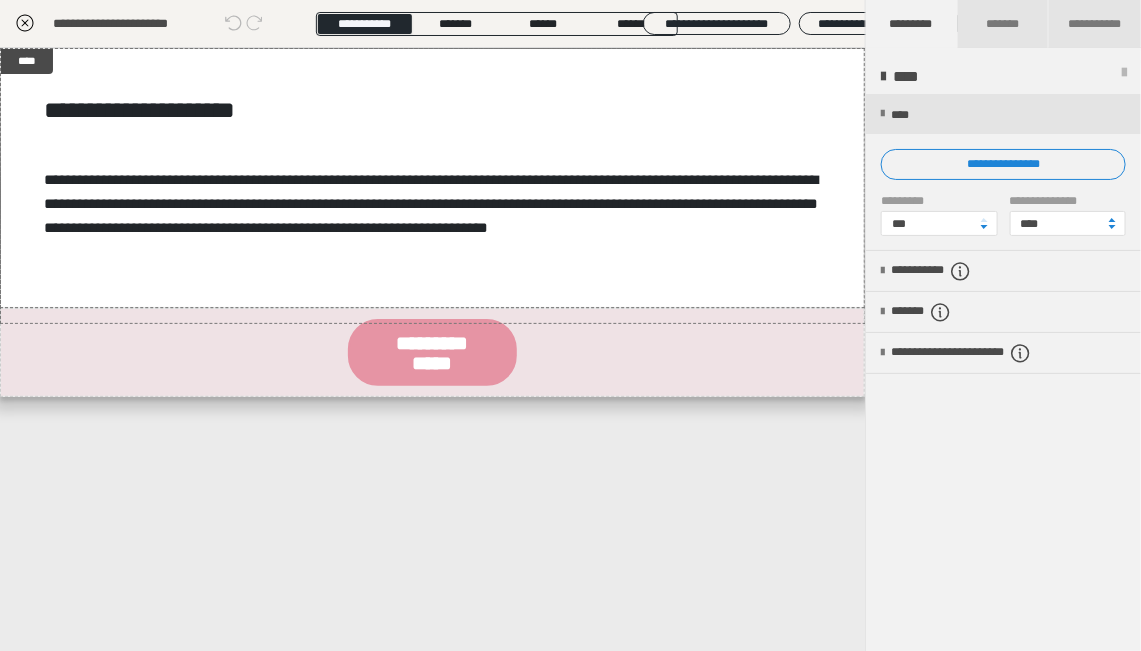 click on "**********" at bounding box center [571, 110] 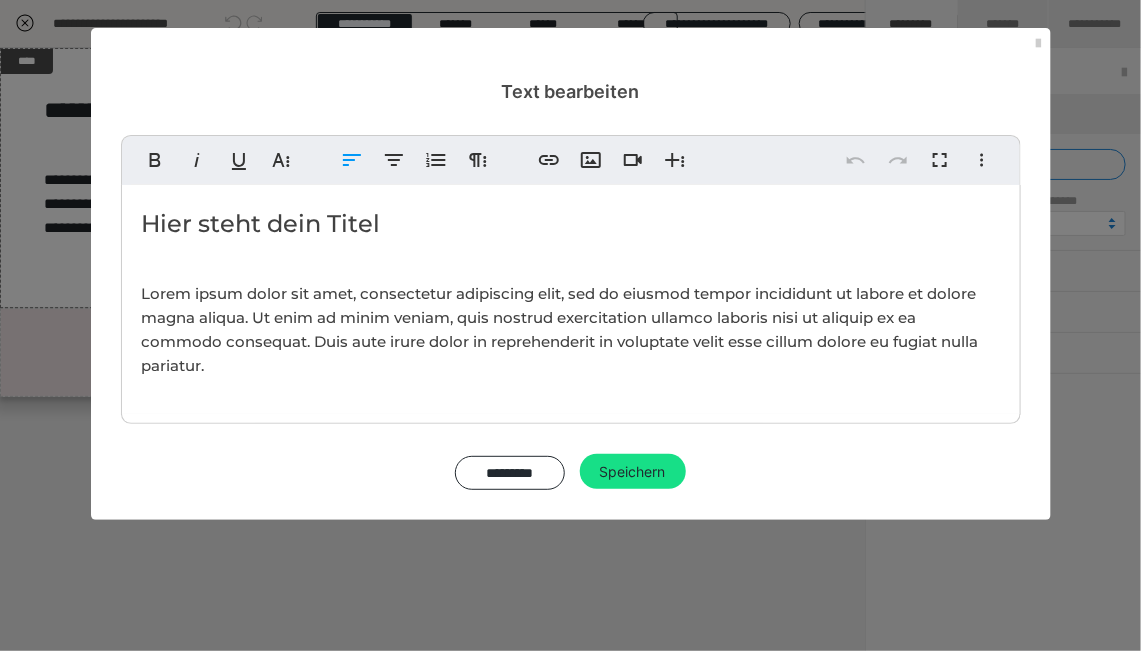 drag, startPoint x: 423, startPoint y: 229, endPoint x: 94, endPoint y: 216, distance: 329.25674 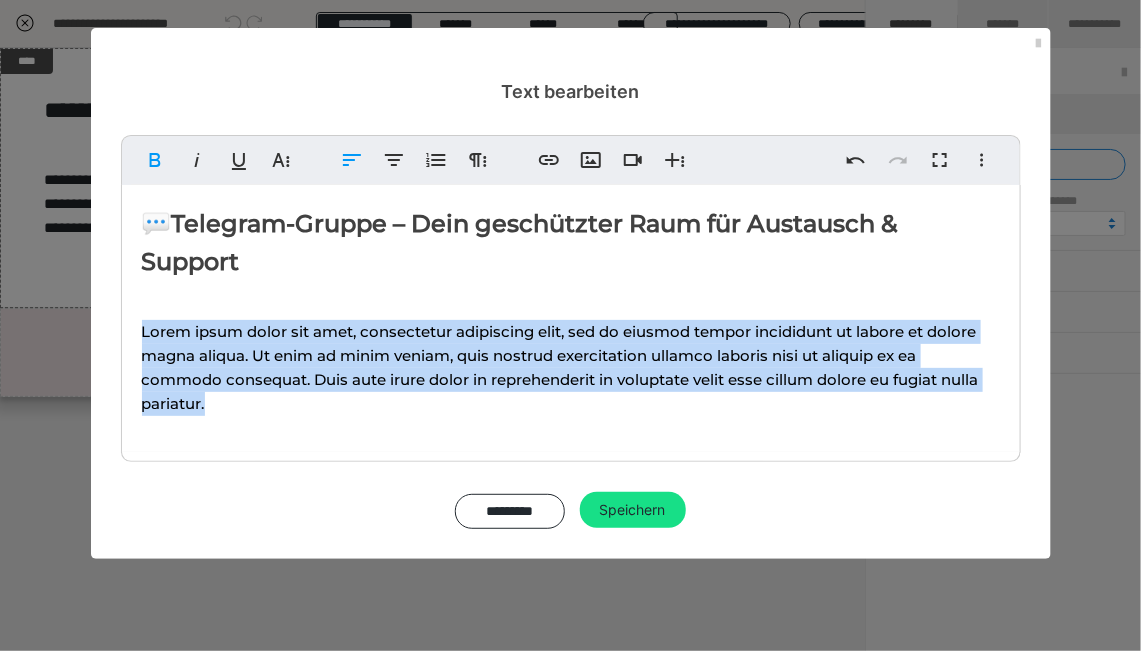 drag, startPoint x: 232, startPoint y: 407, endPoint x: 129, endPoint y: 328, distance: 129.80756 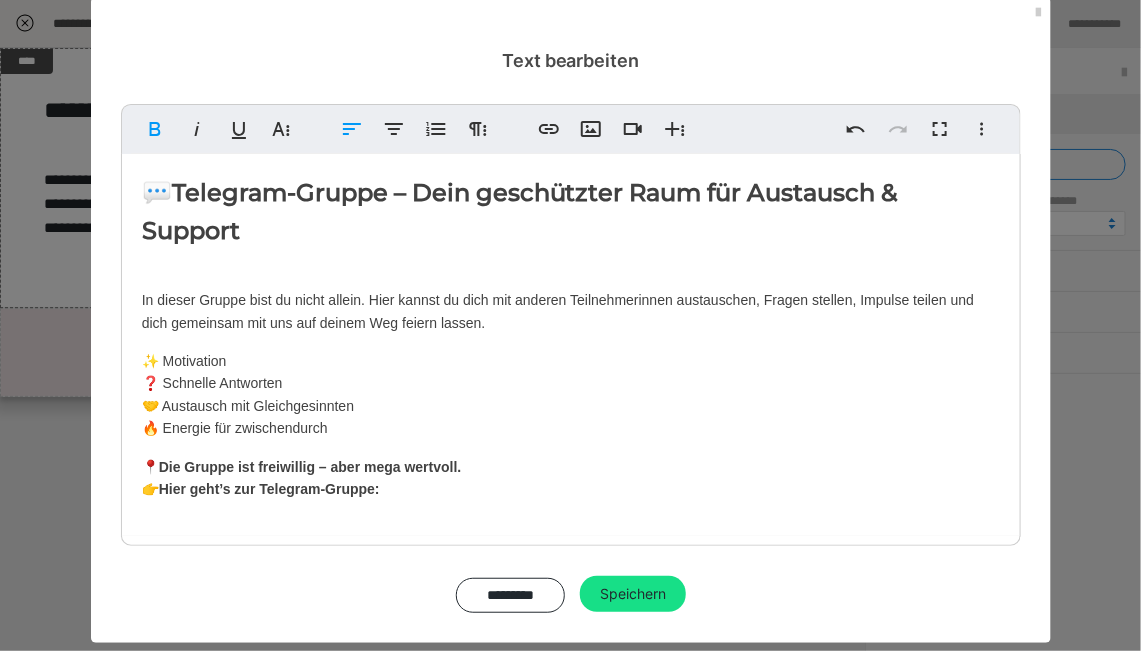 scroll, scrollTop: 48, scrollLeft: 0, axis: vertical 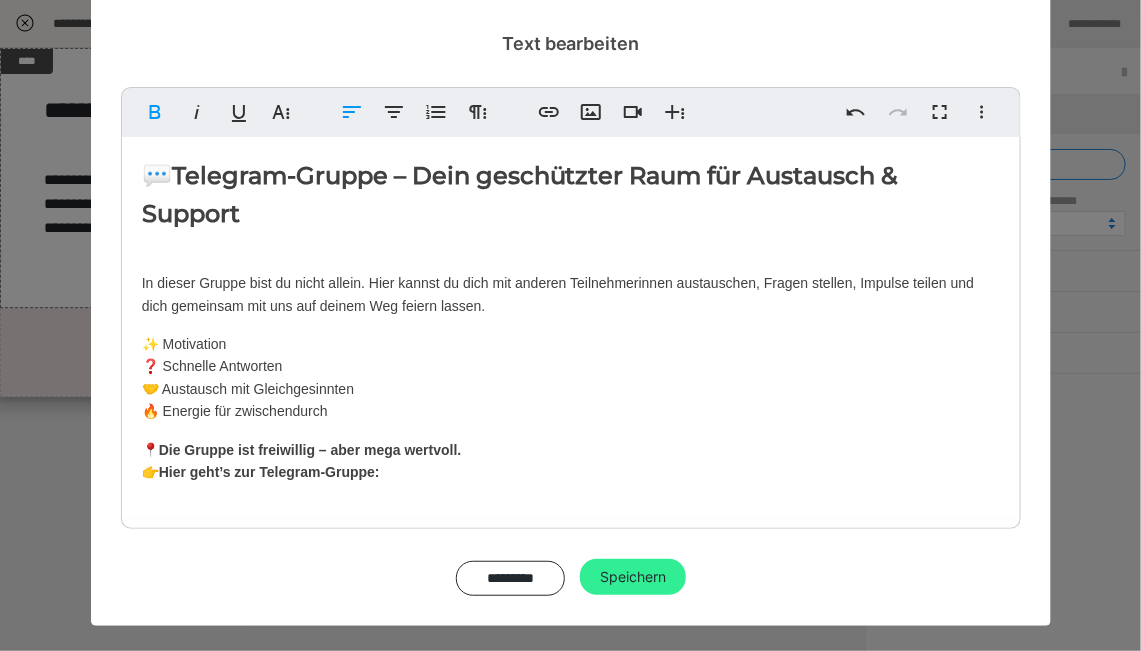 click on "Speichern" at bounding box center (633, 577) 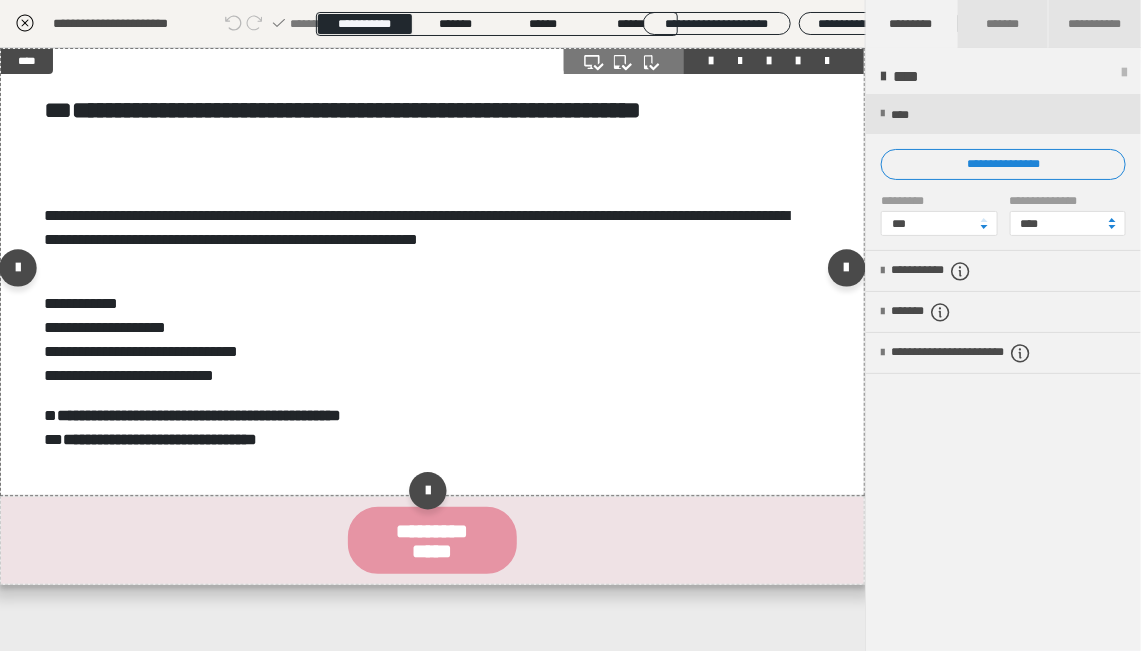 click on "**********" at bounding box center (432, 272) 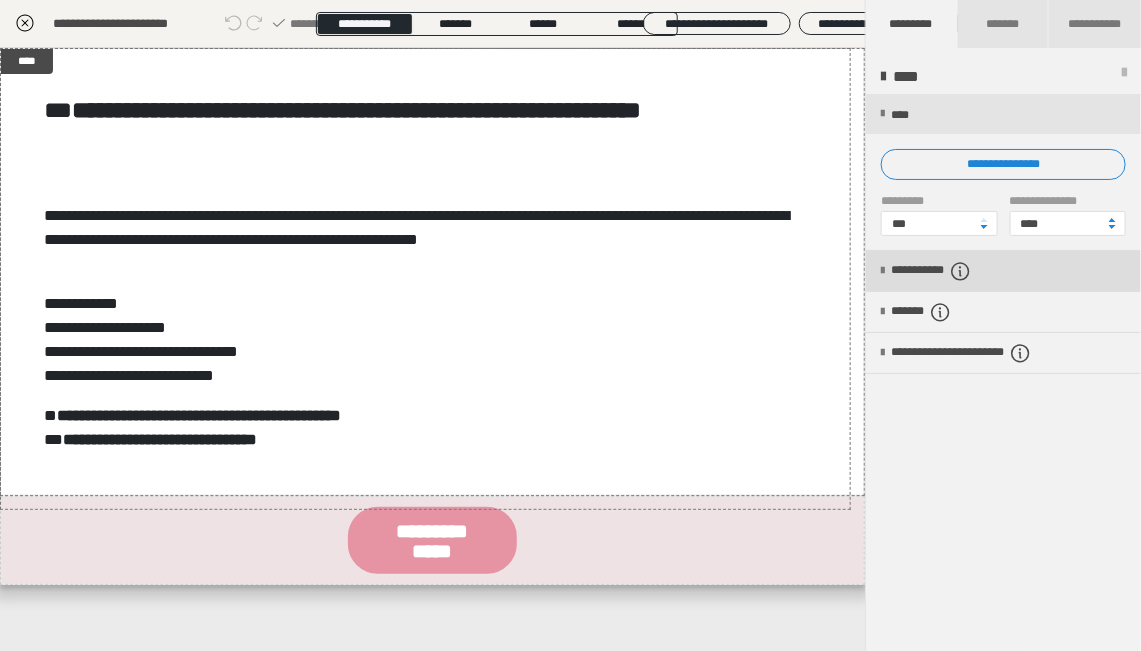 click on "**********" at bounding box center [1003, 271] 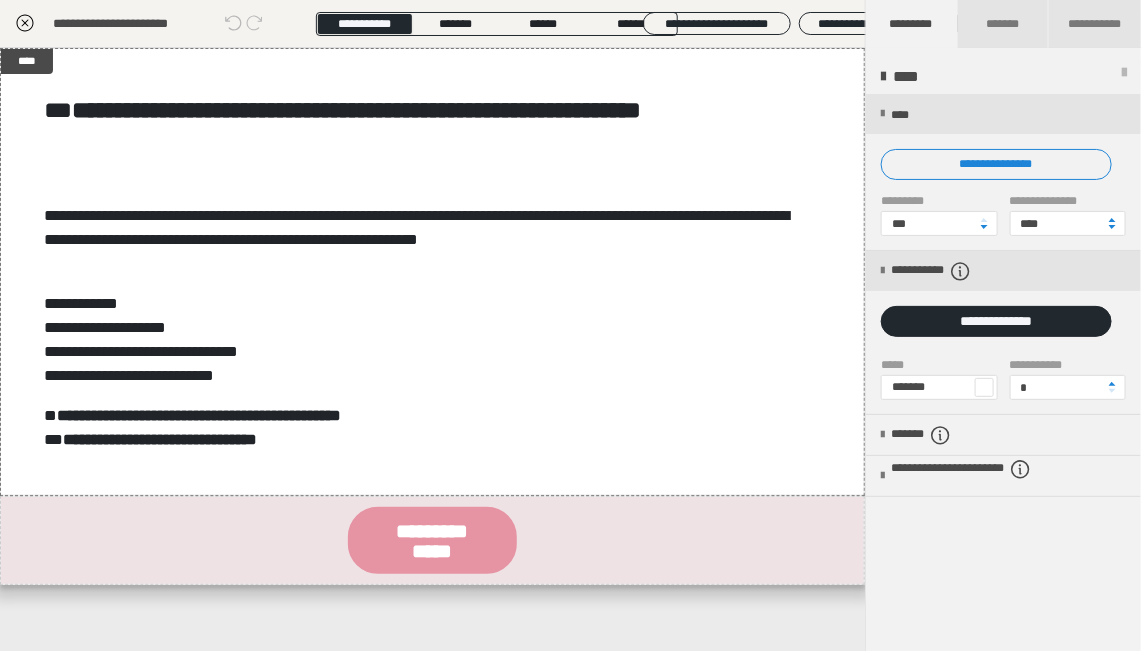 click at bounding box center [984, 387] 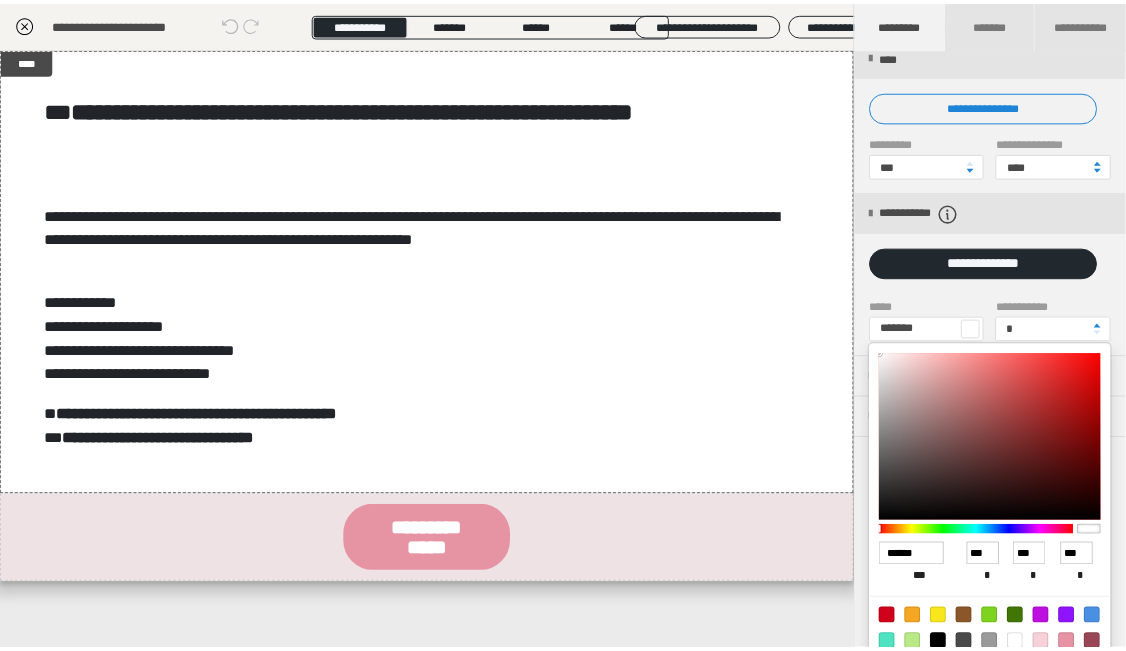scroll, scrollTop: 95, scrollLeft: 0, axis: vertical 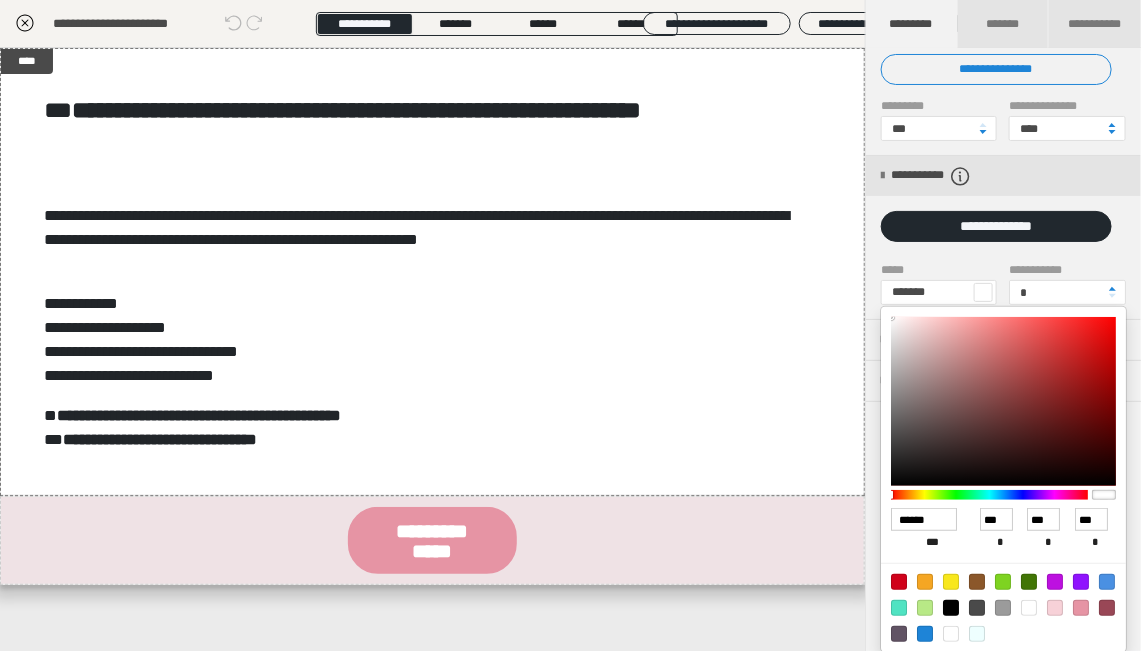 click at bounding box center [1055, 608] 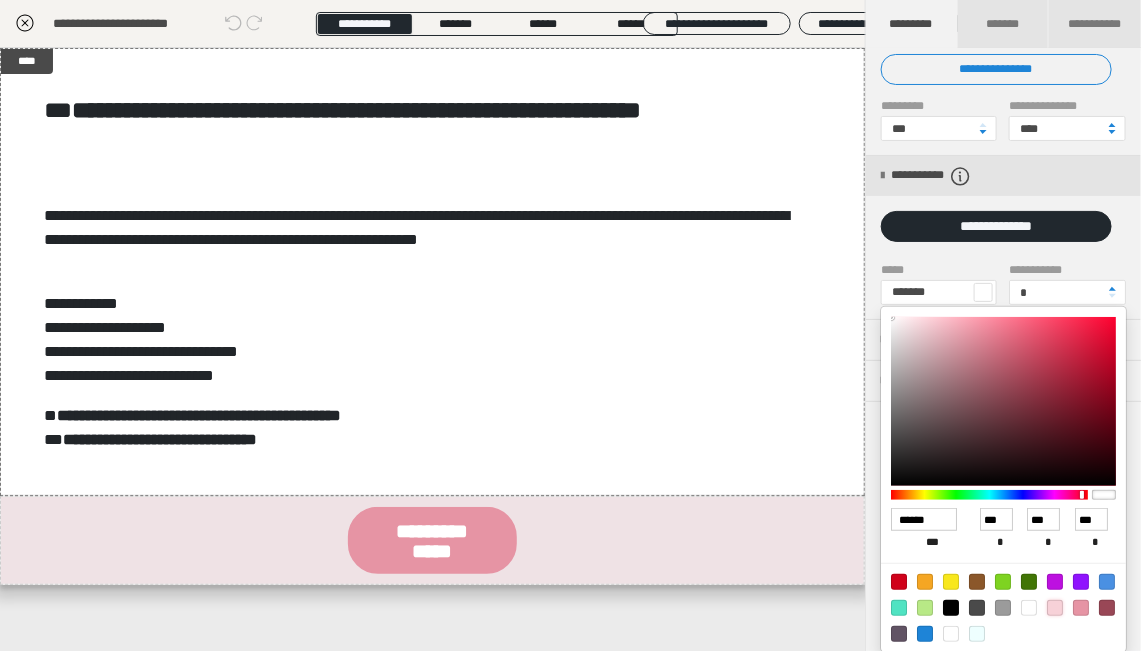 type on "*******" 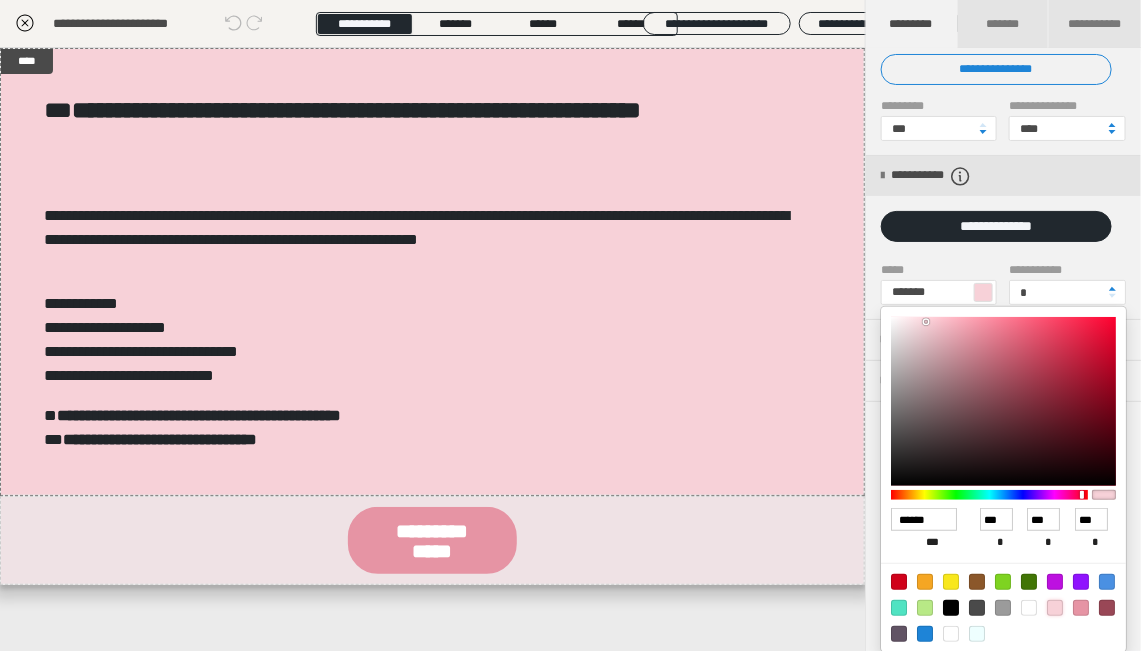 click at bounding box center (570, 325) 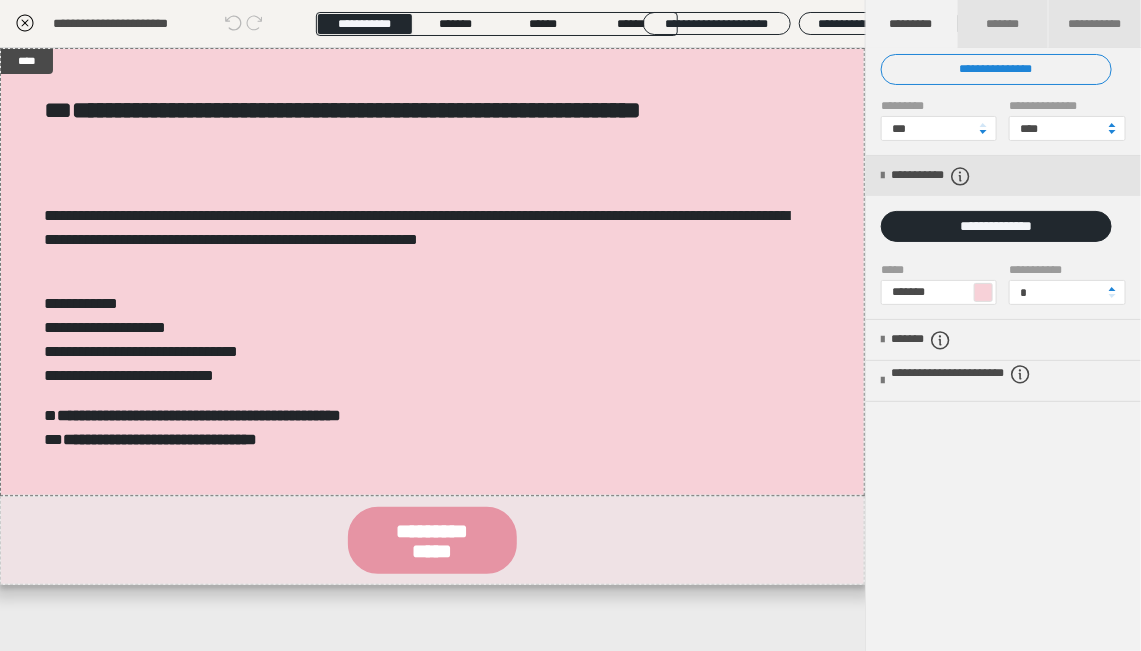 click 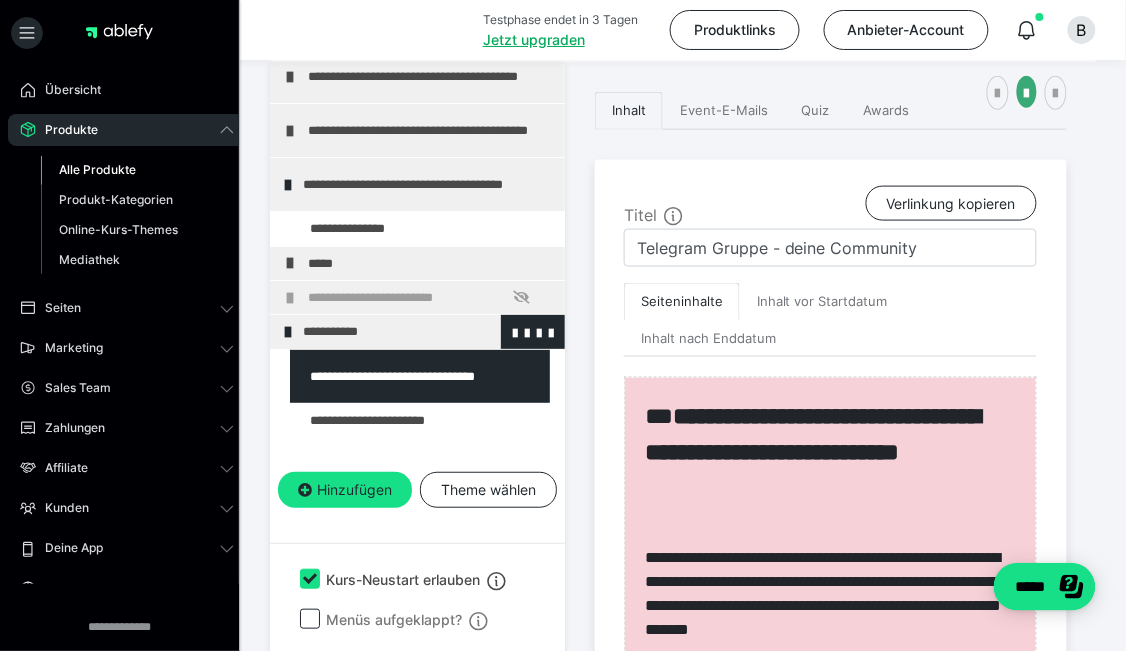 click at bounding box center (288, 332) 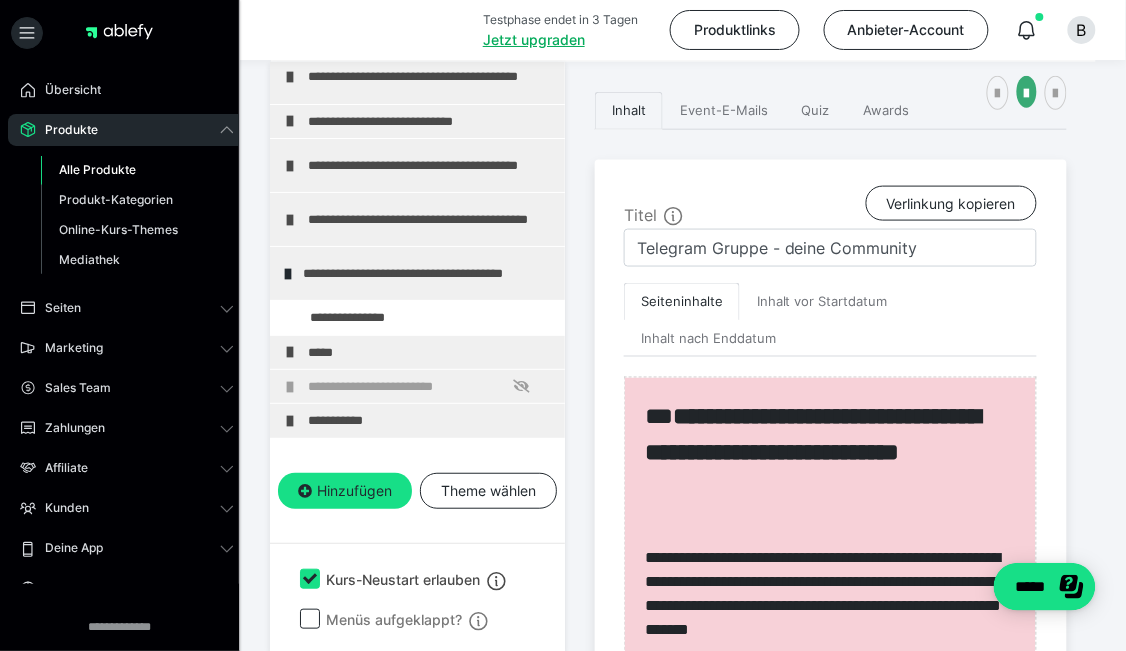 scroll, scrollTop: 297, scrollLeft: 0, axis: vertical 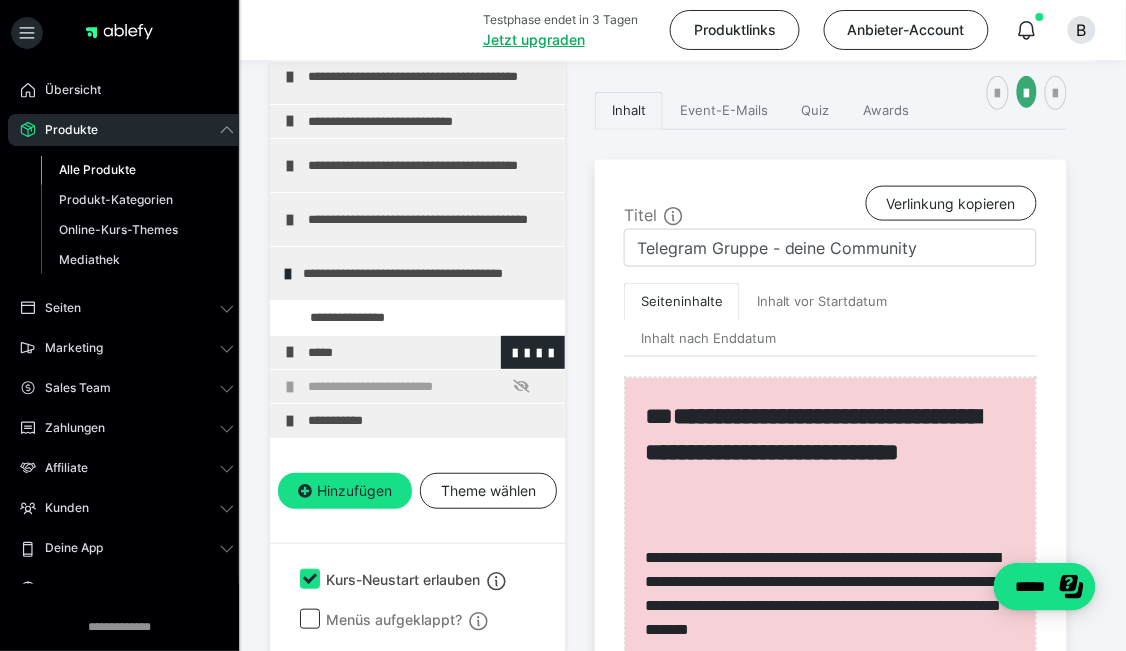 click on "*****" at bounding box center [417, 352] 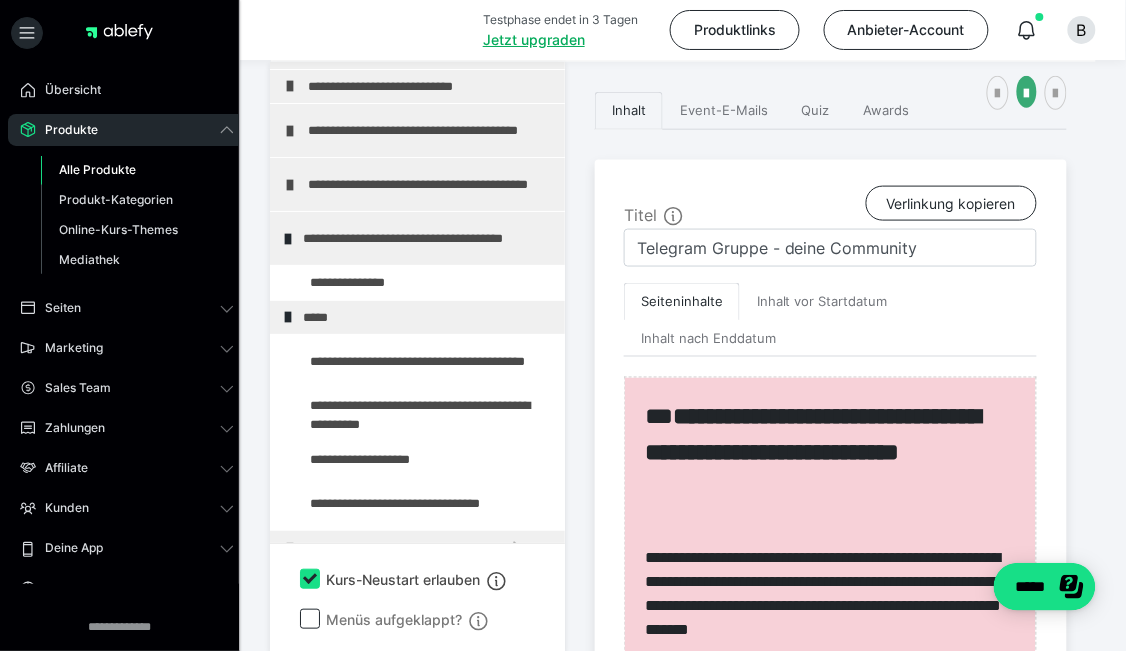 scroll, scrollTop: 385, scrollLeft: 0, axis: vertical 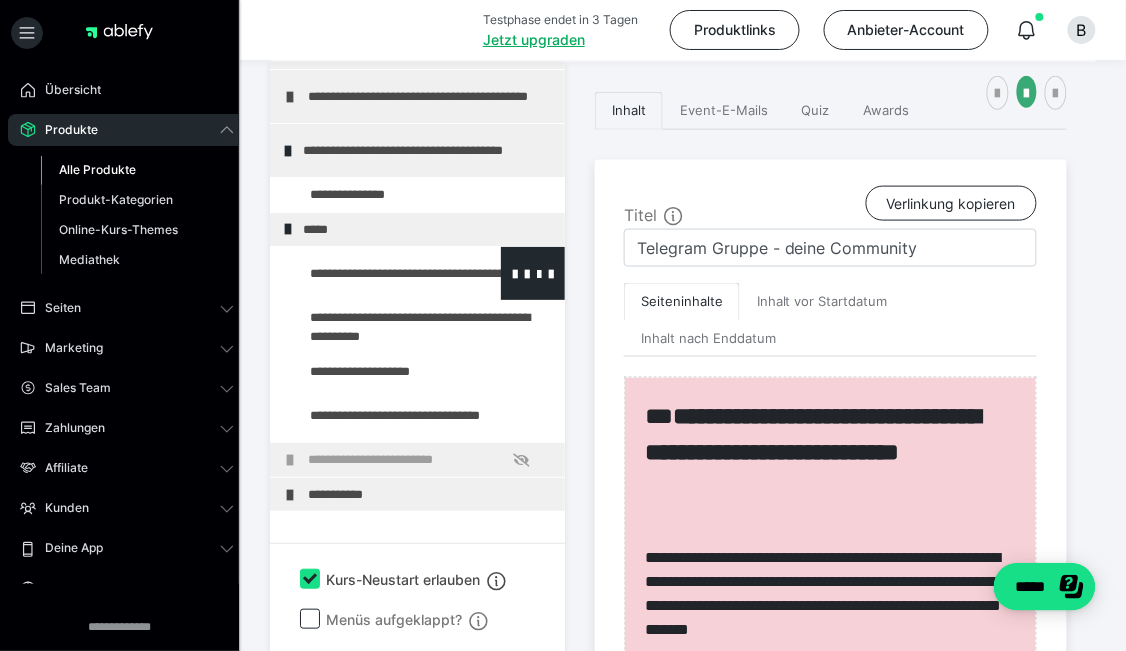 click at bounding box center [375, 273] 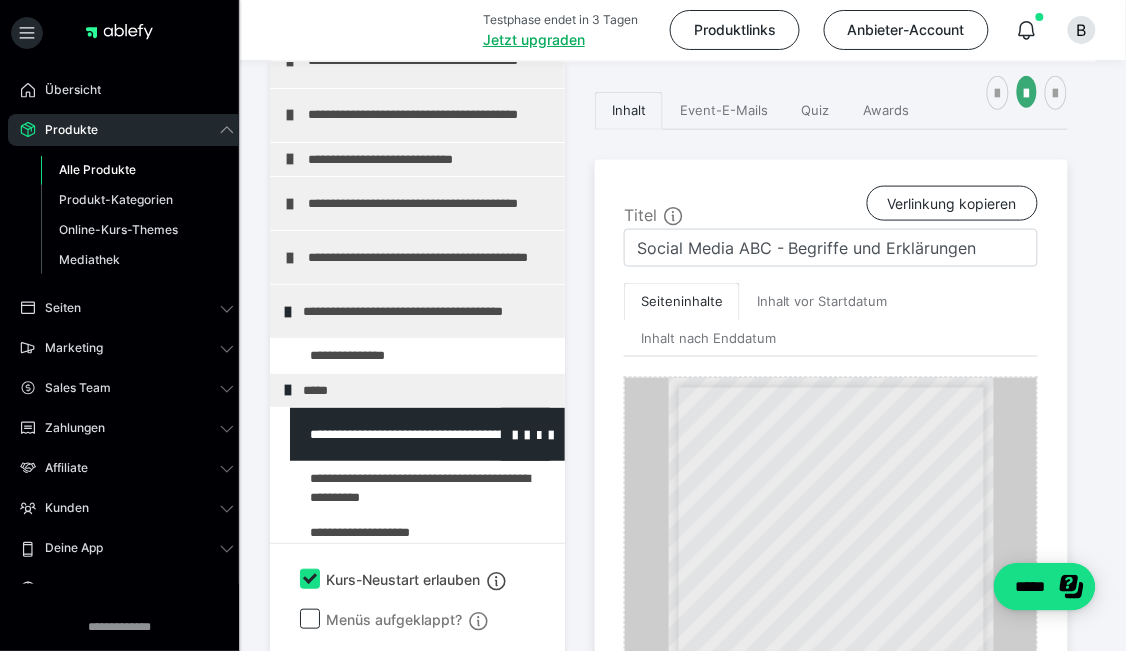 scroll, scrollTop: 185, scrollLeft: 0, axis: vertical 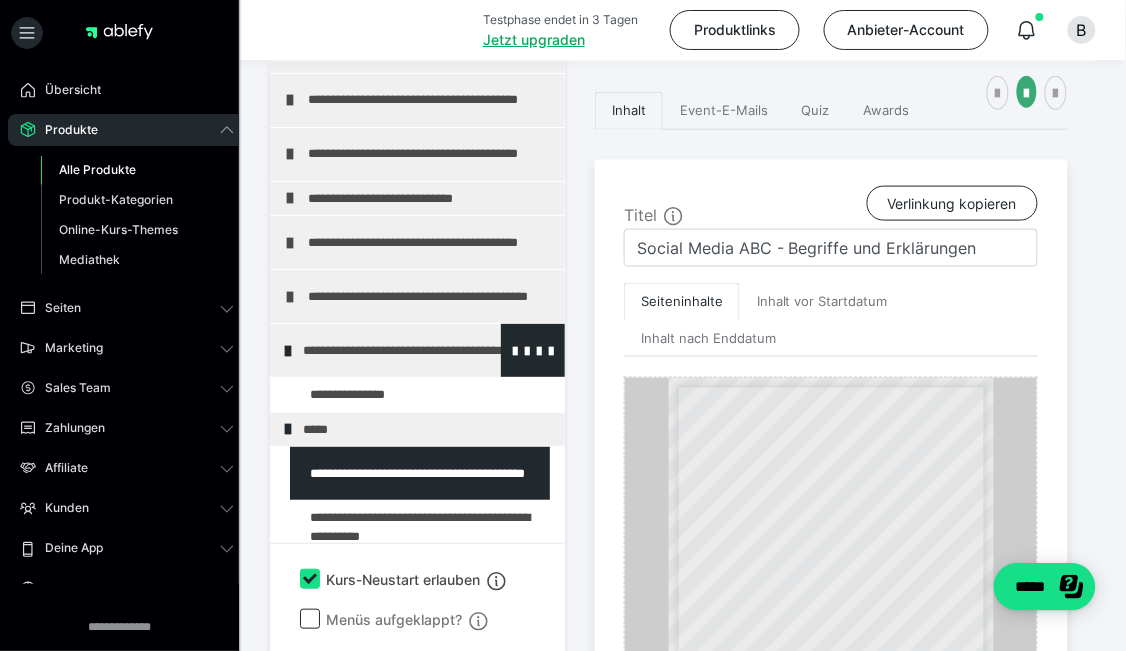 click on "**********" at bounding box center (417, 350) 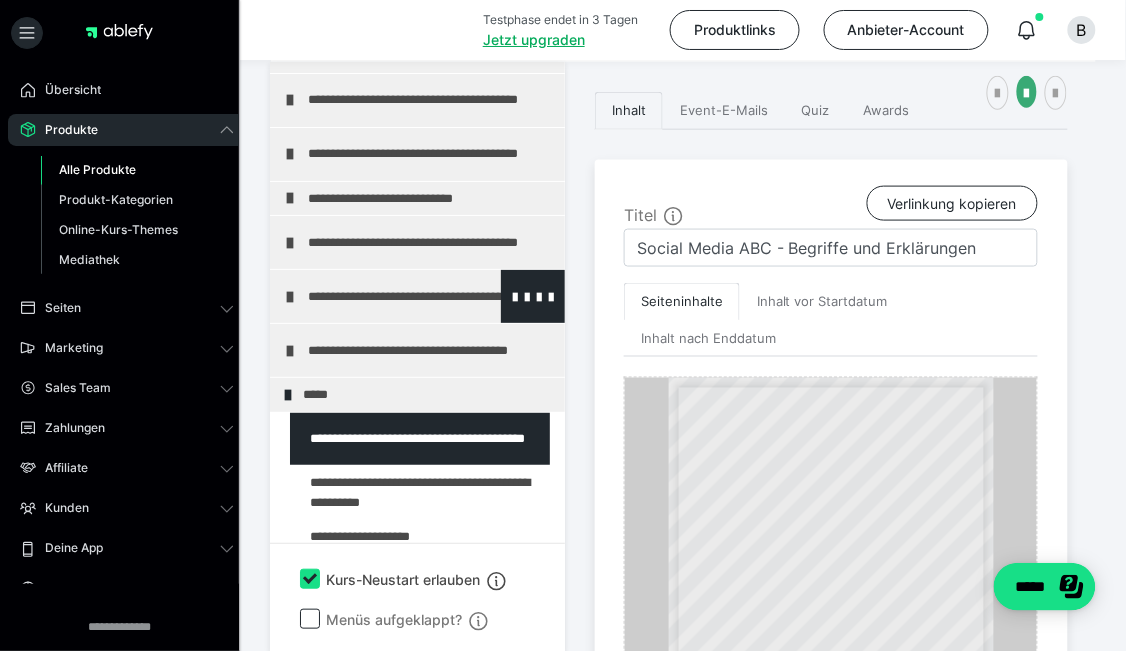 click on "**********" at bounding box center [417, 296] 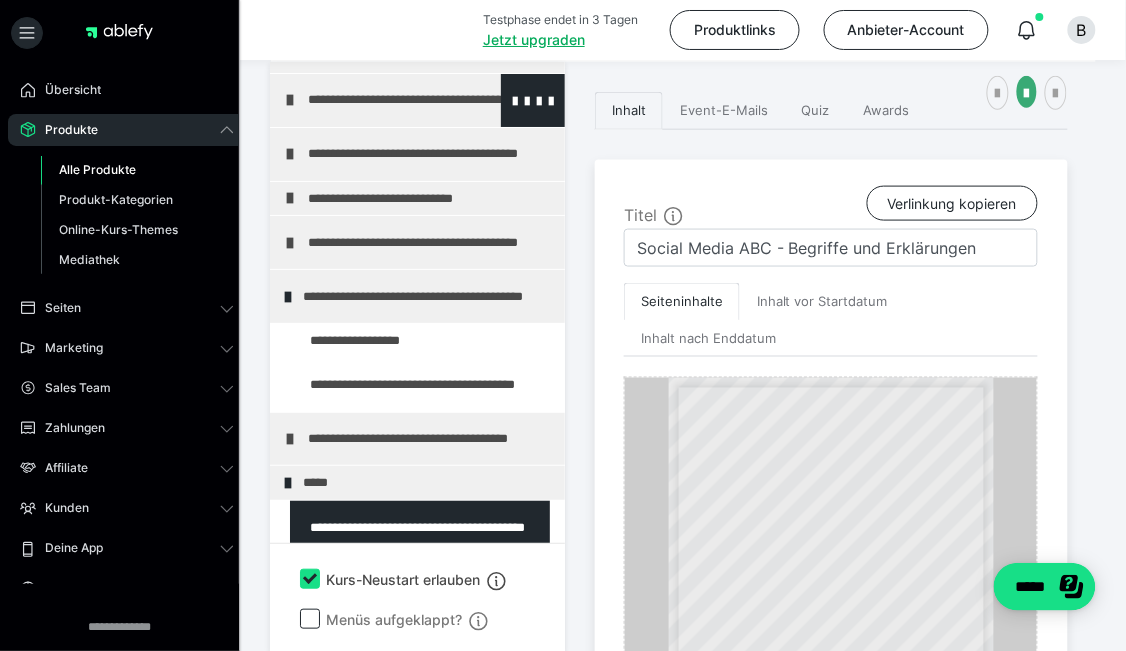 scroll, scrollTop: 0, scrollLeft: 0, axis: both 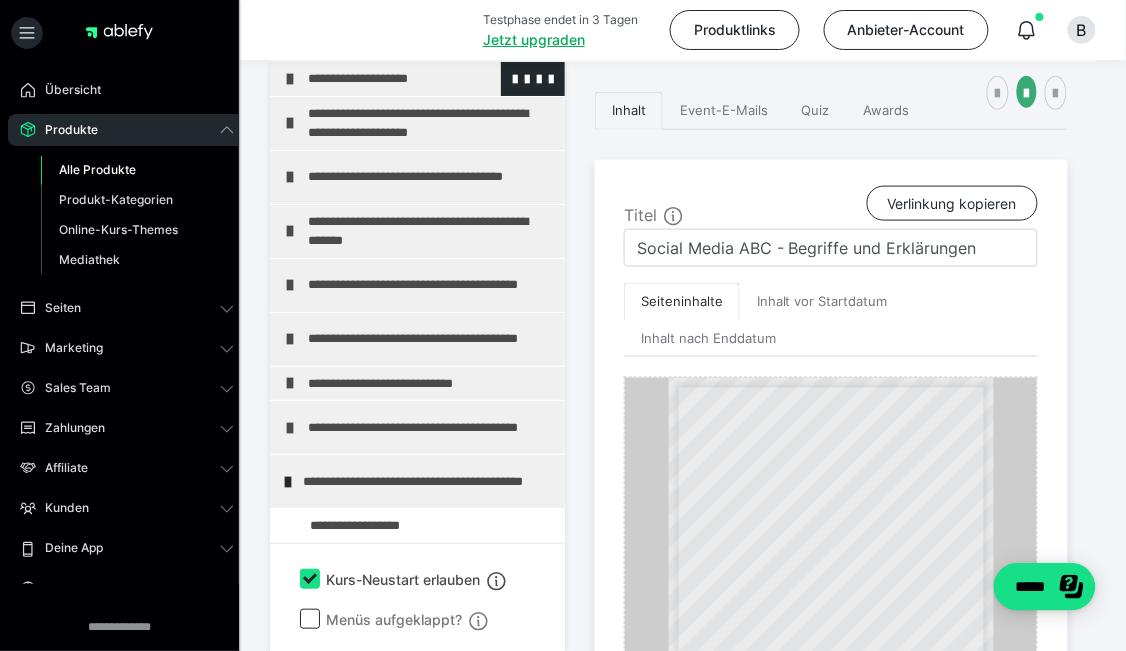 click on "**********" at bounding box center [417, 78] 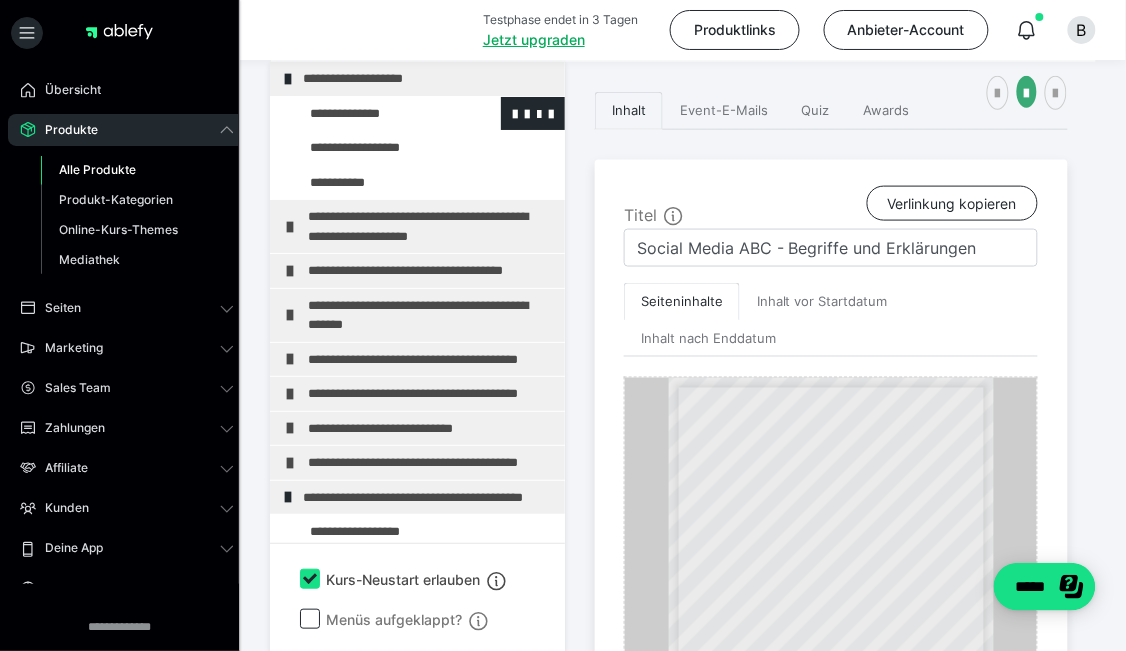 click at bounding box center (375, 114) 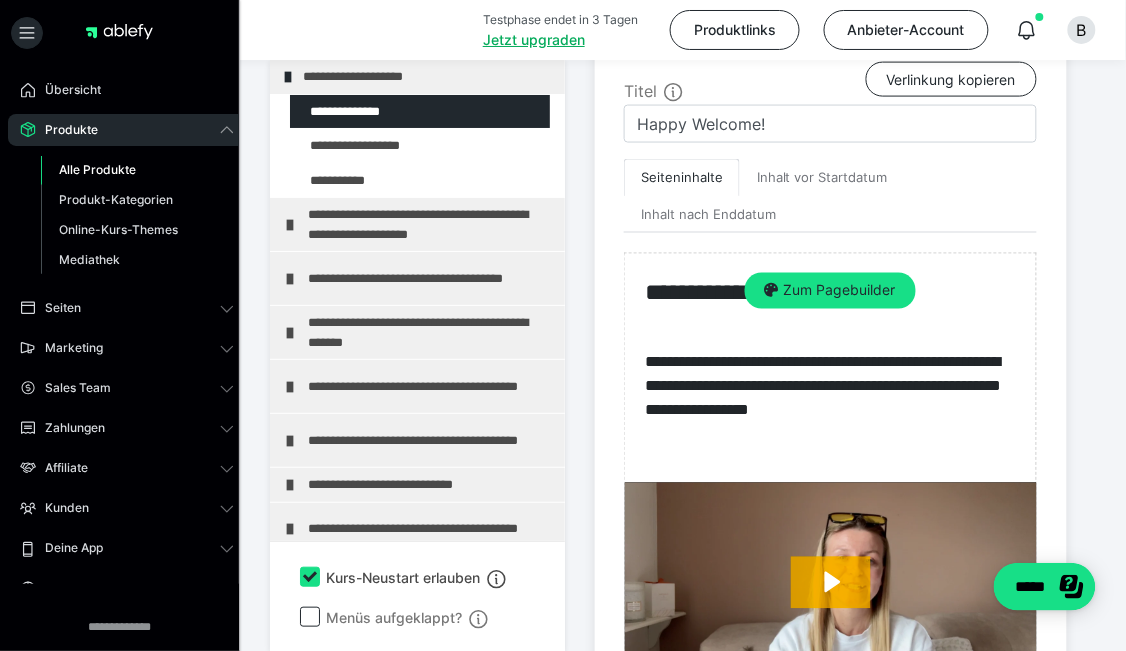 scroll, scrollTop: 535, scrollLeft: 0, axis: vertical 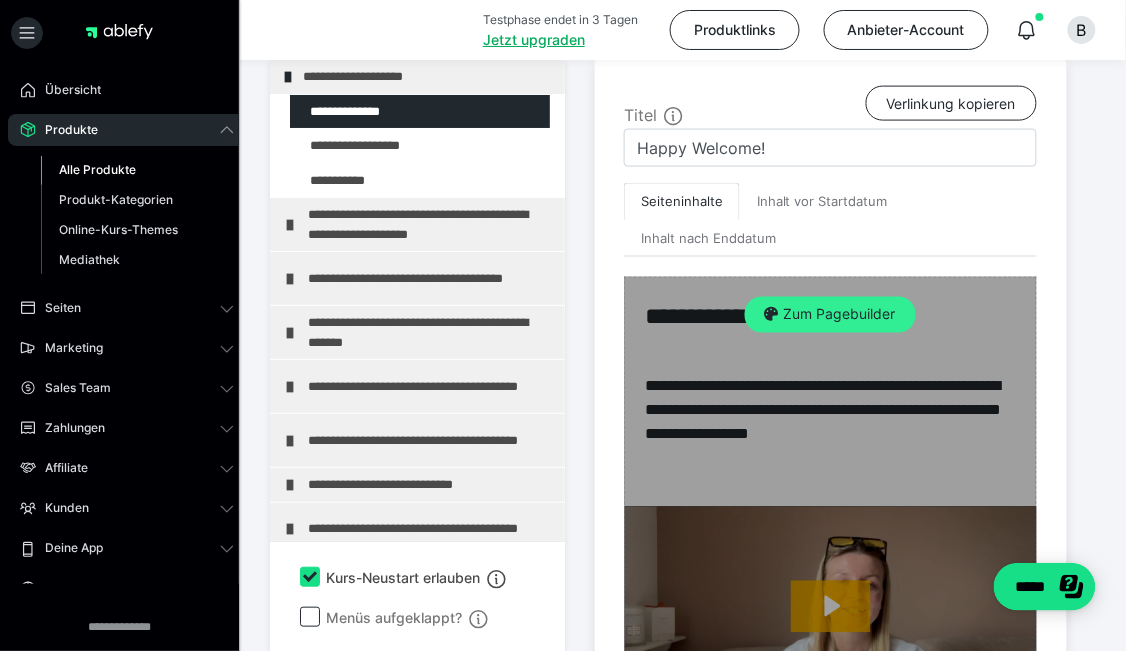 click on "Zum Pagebuilder" at bounding box center (830, 315) 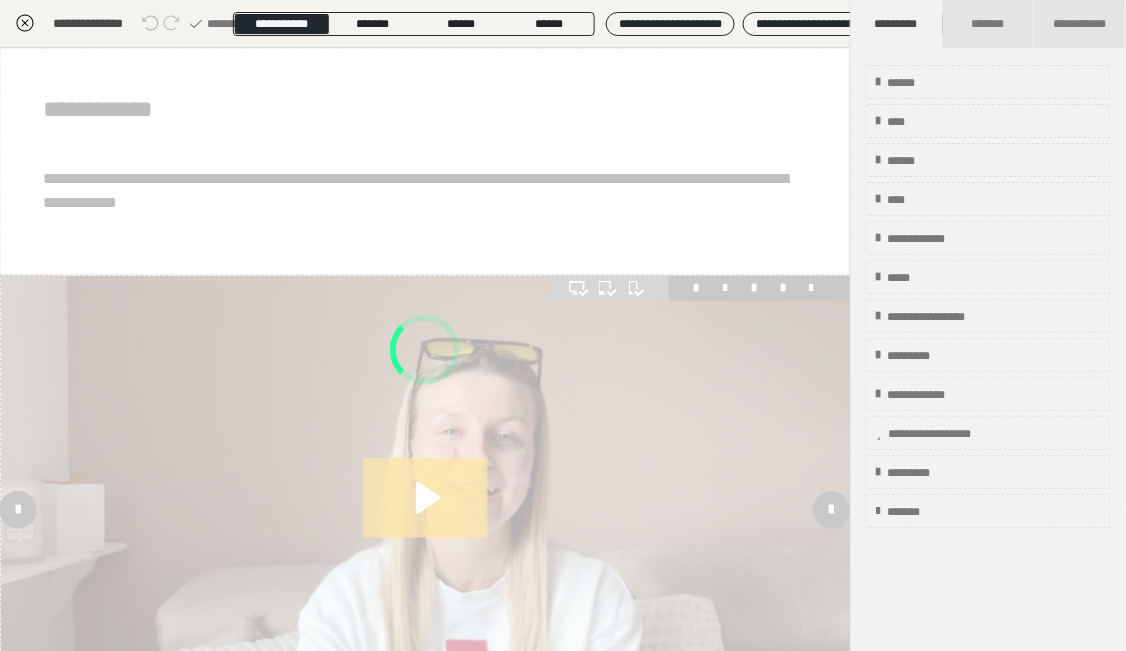 scroll, scrollTop: 435, scrollLeft: 0, axis: vertical 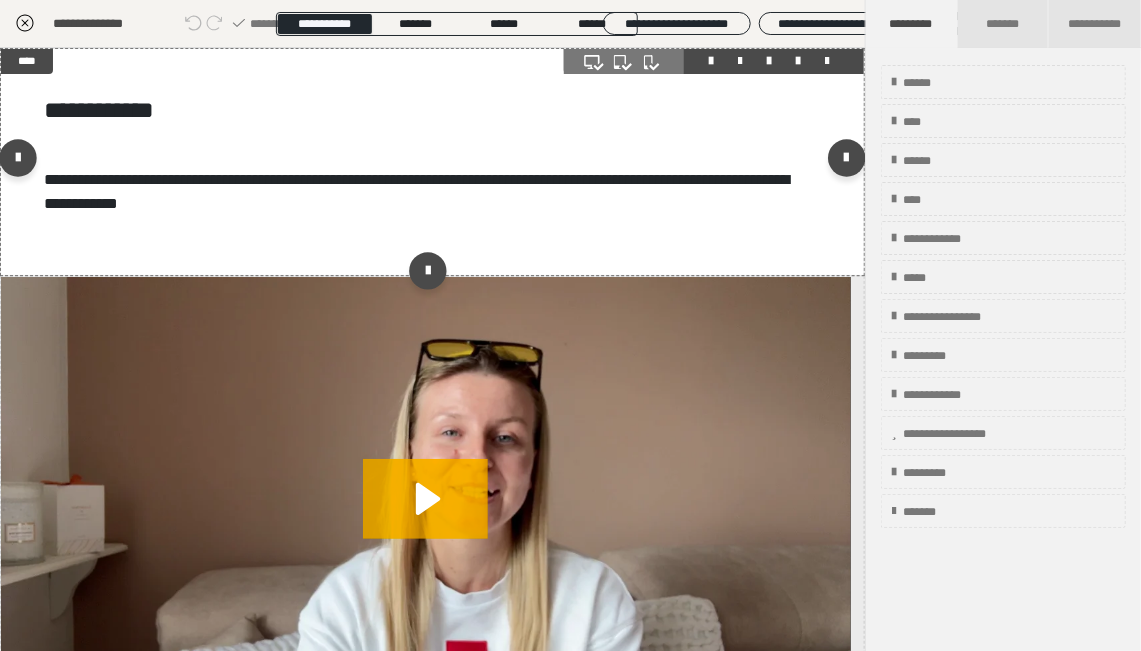 click at bounding box center [827, 61] 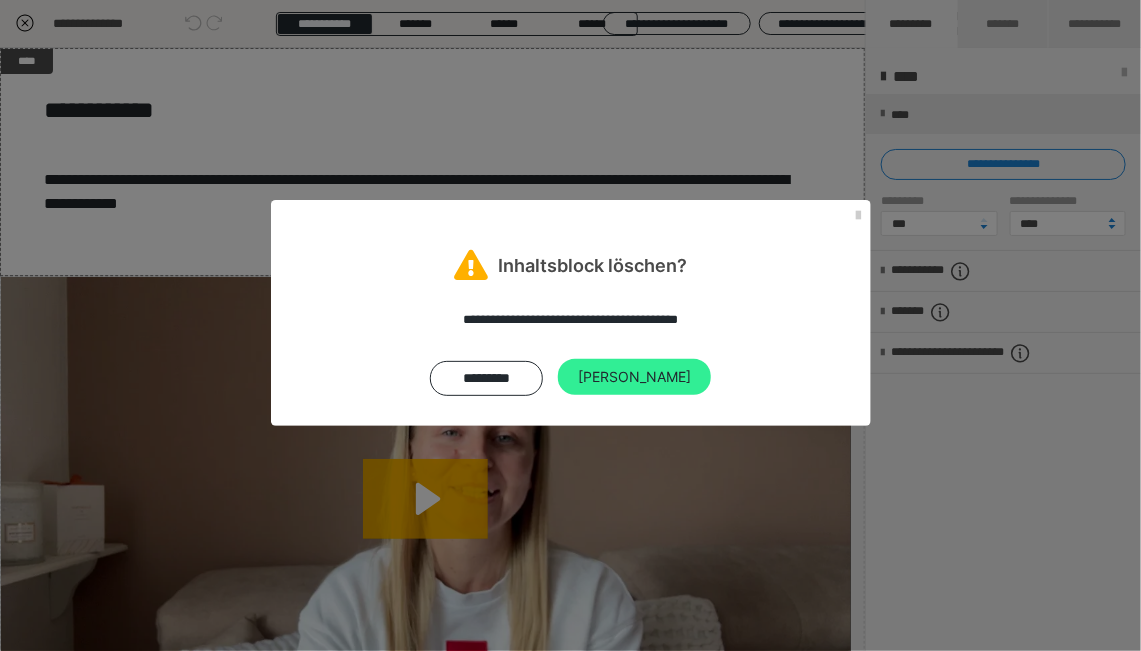 click on "Ja" at bounding box center (634, 377) 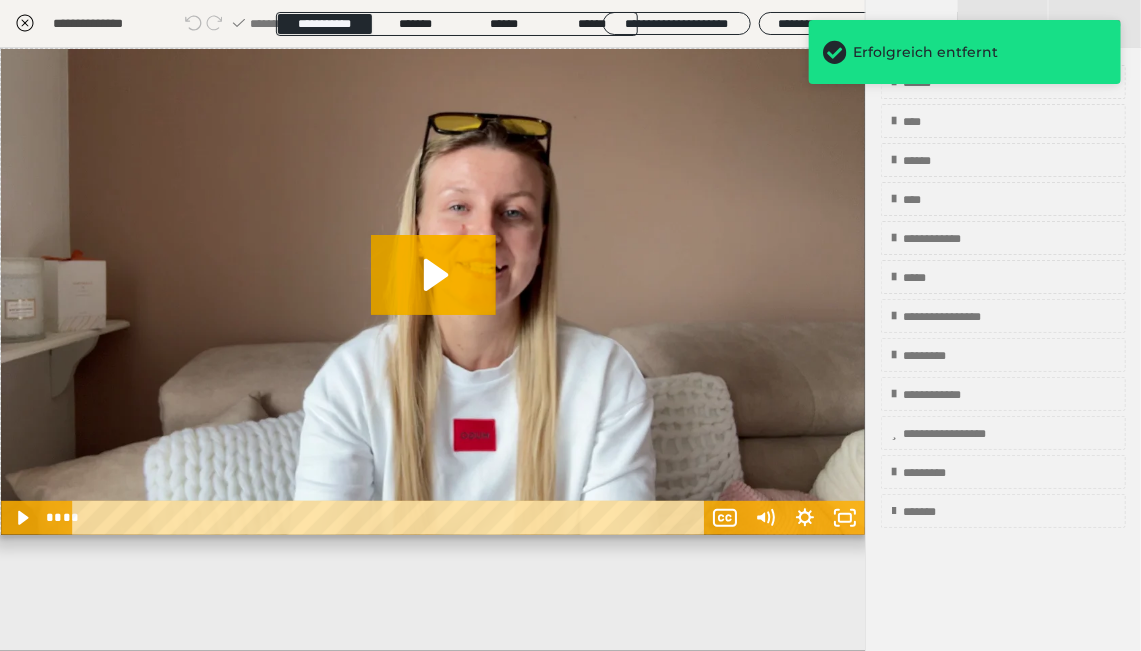 click 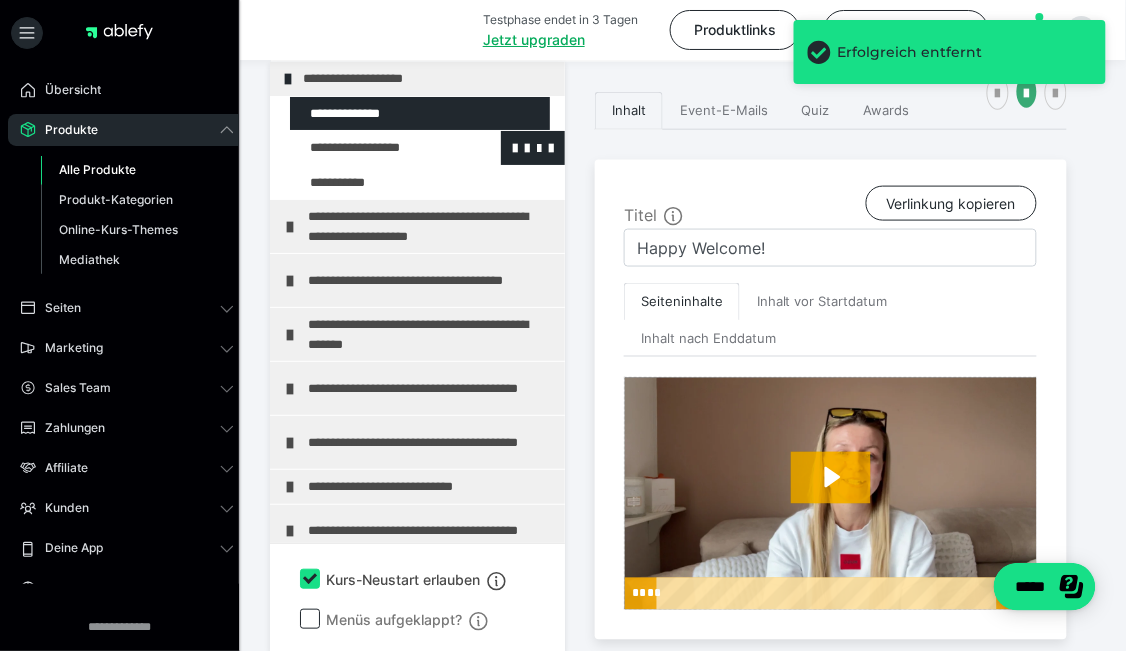 click at bounding box center (375, 147) 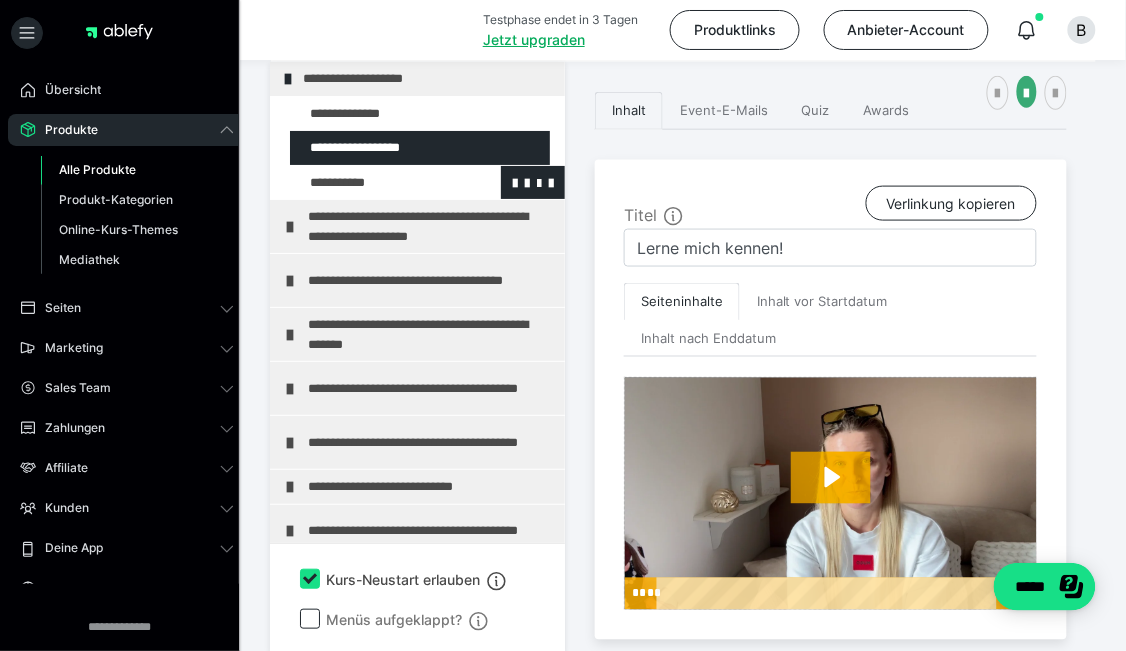 click at bounding box center [375, 182] 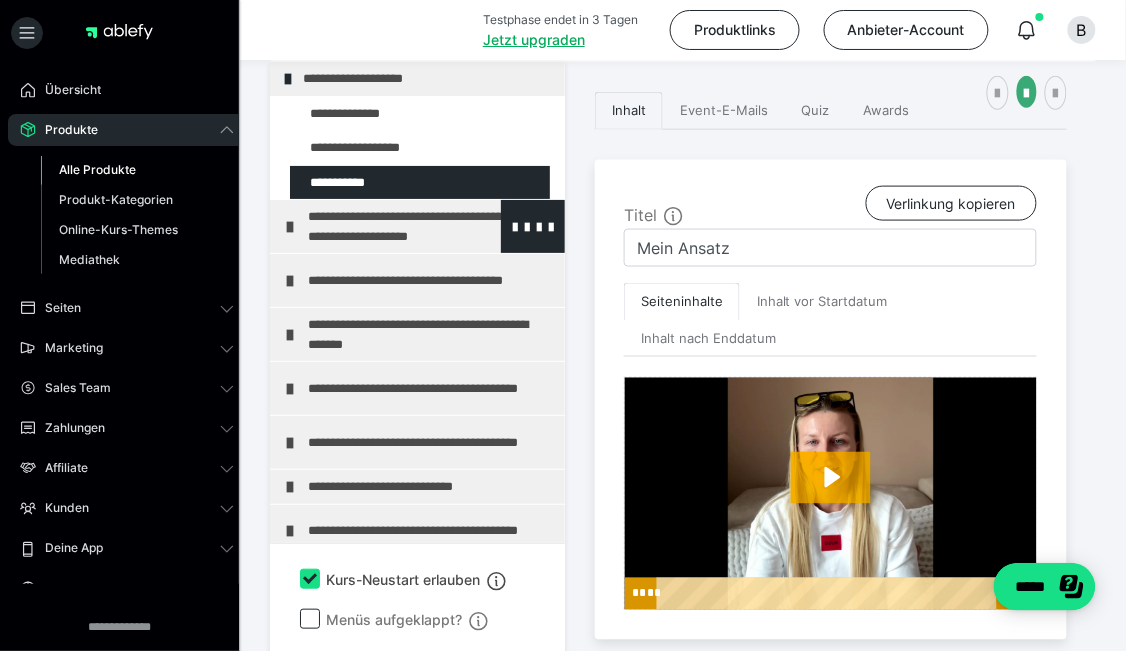 click at bounding box center (290, 227) 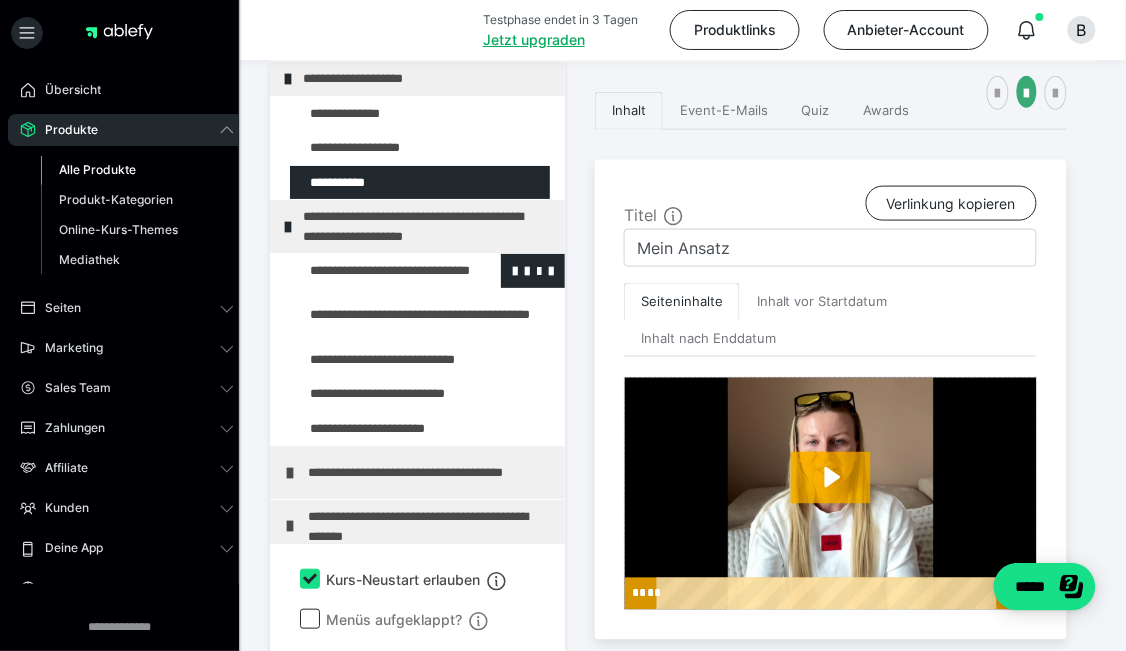 click at bounding box center [375, 270] 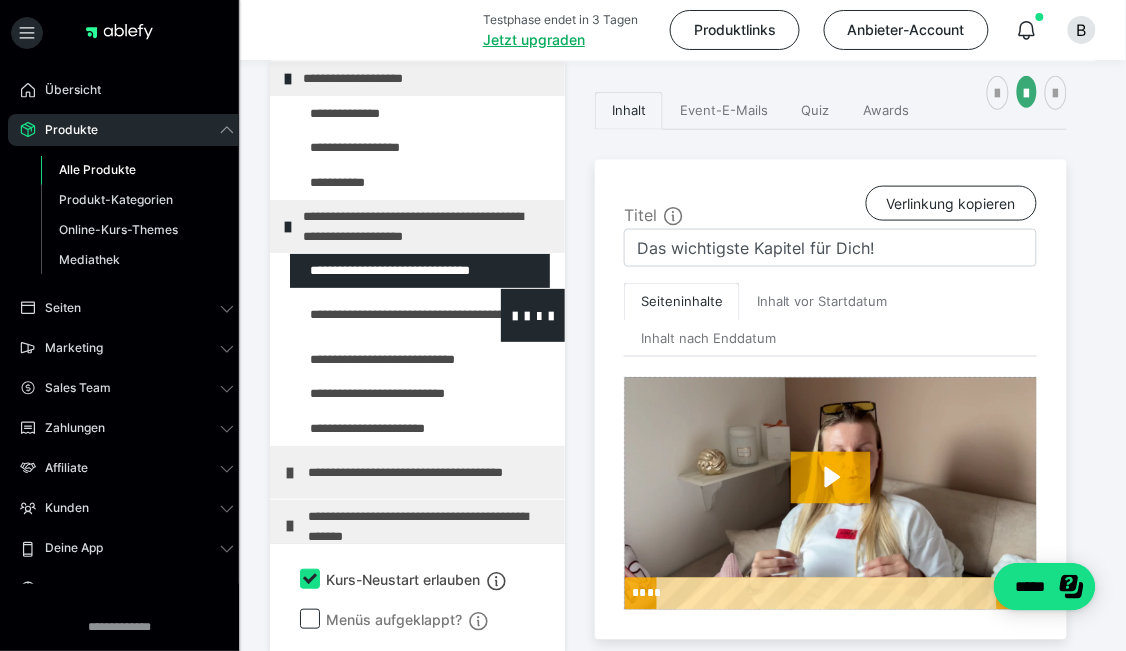 click at bounding box center (375, 315) 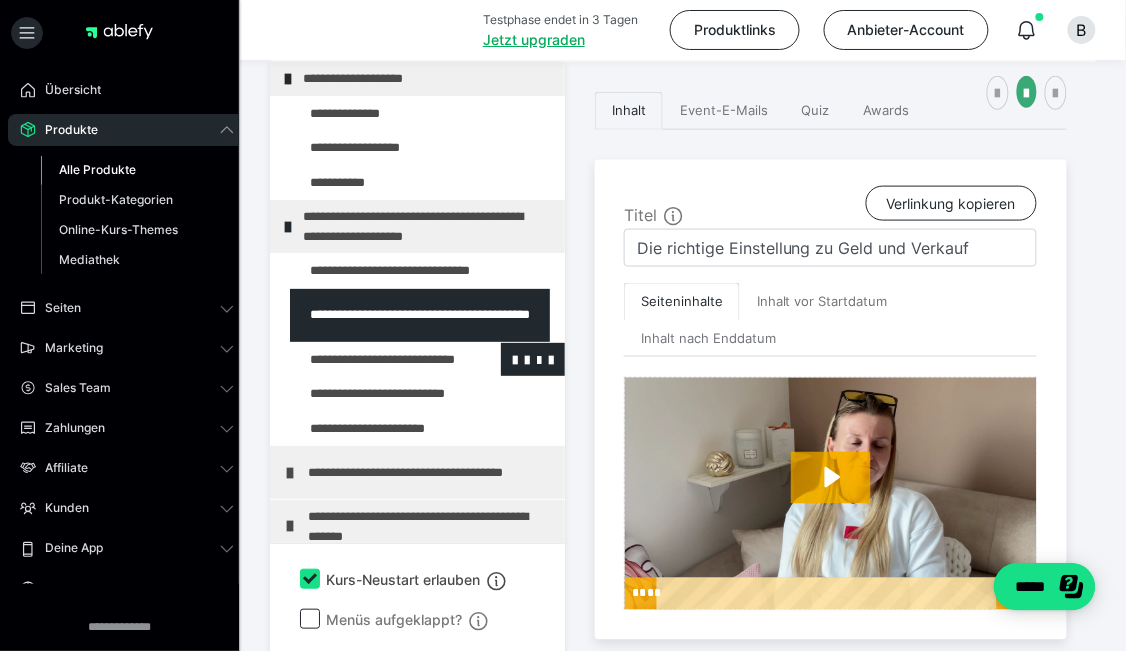 click at bounding box center [375, 359] 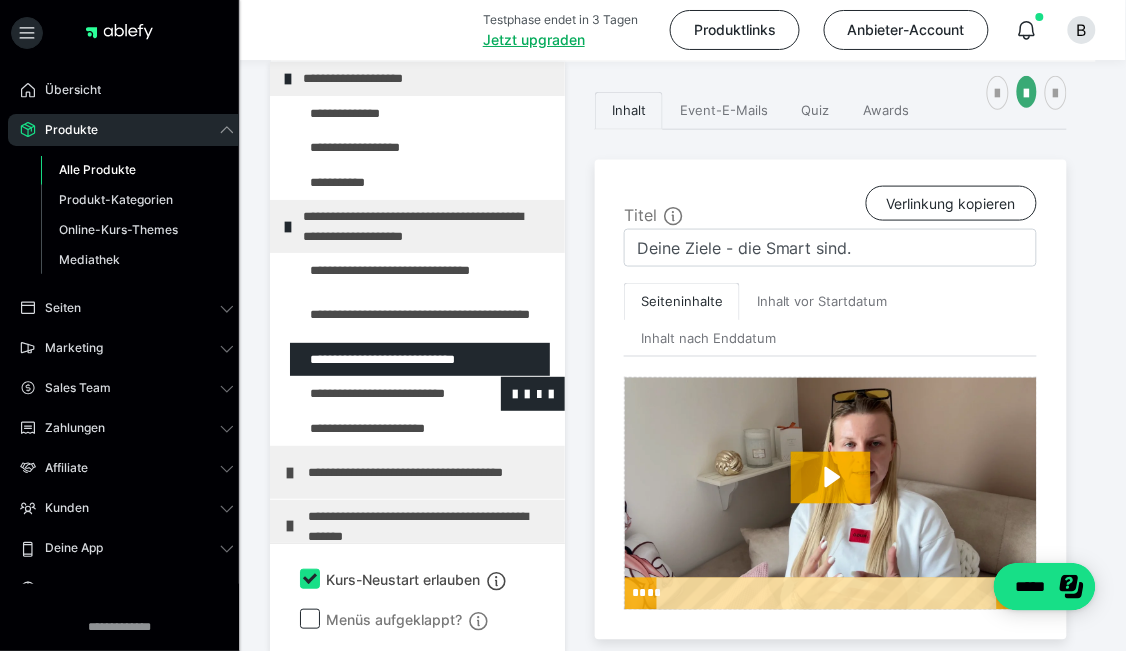 click at bounding box center [375, 393] 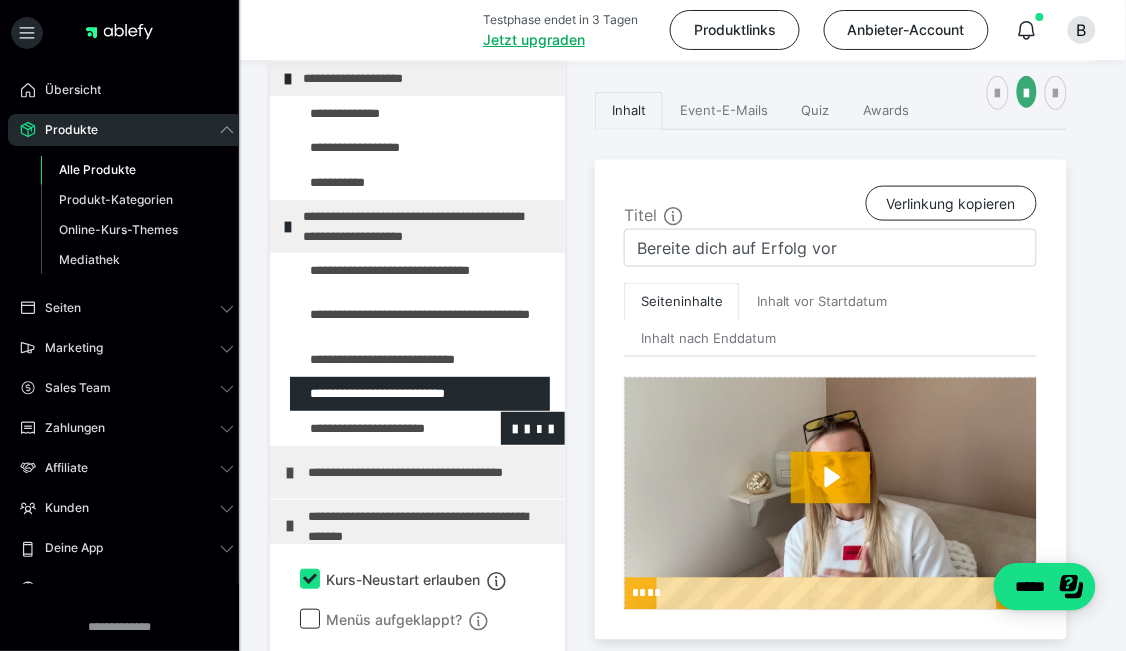 click at bounding box center (375, 428) 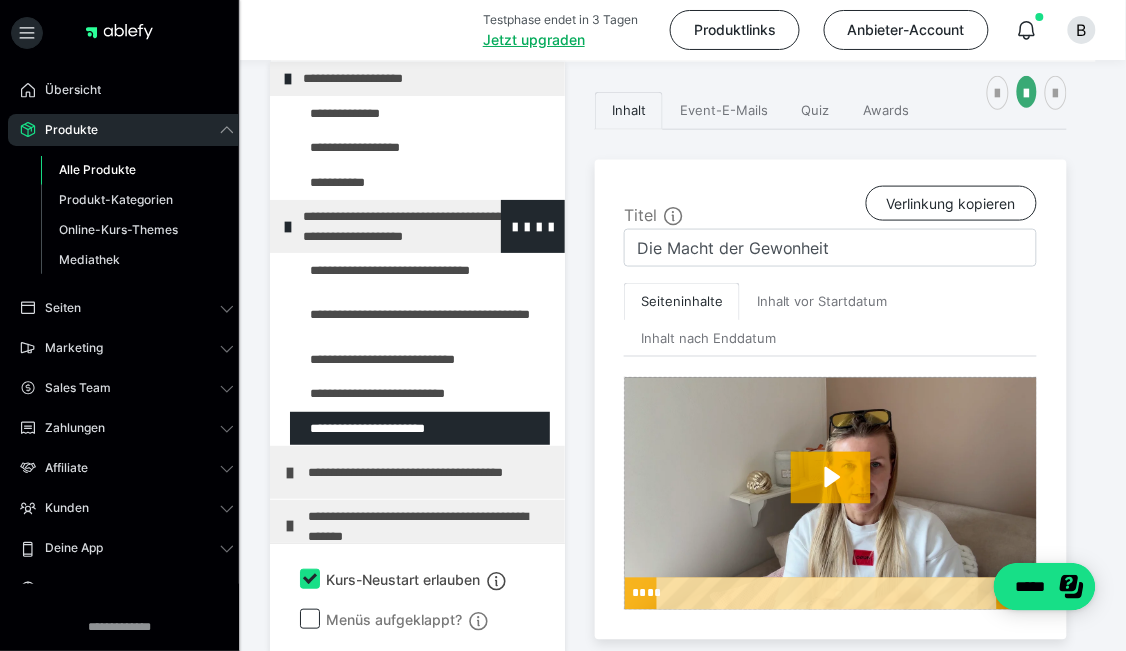 click at bounding box center [288, 227] 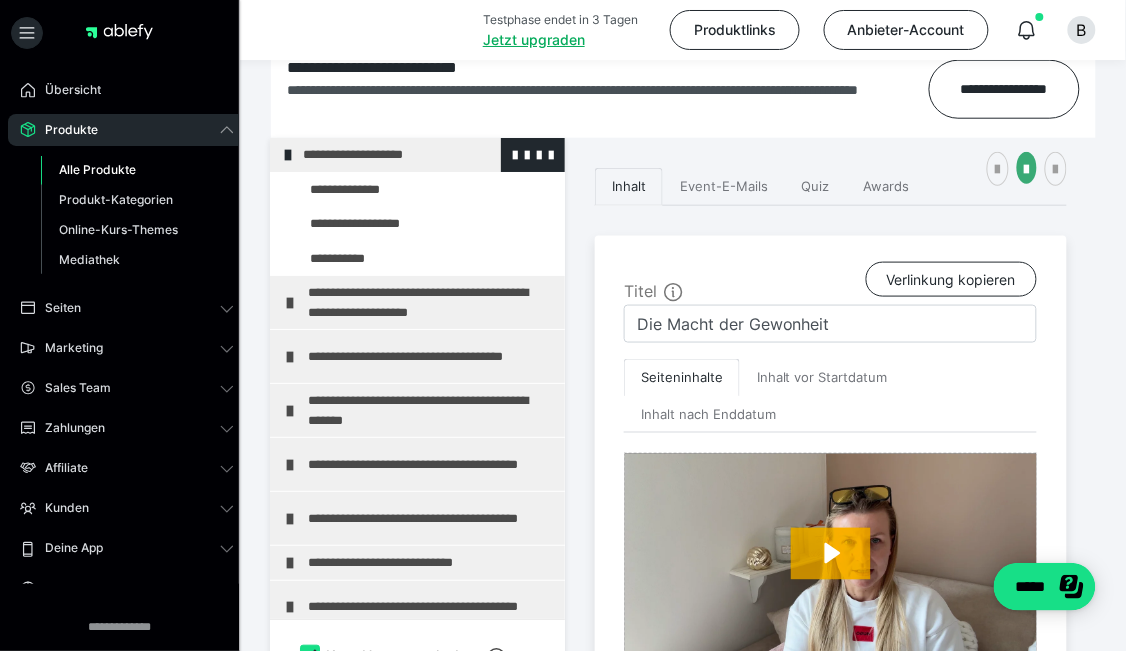 scroll, scrollTop: 335, scrollLeft: 0, axis: vertical 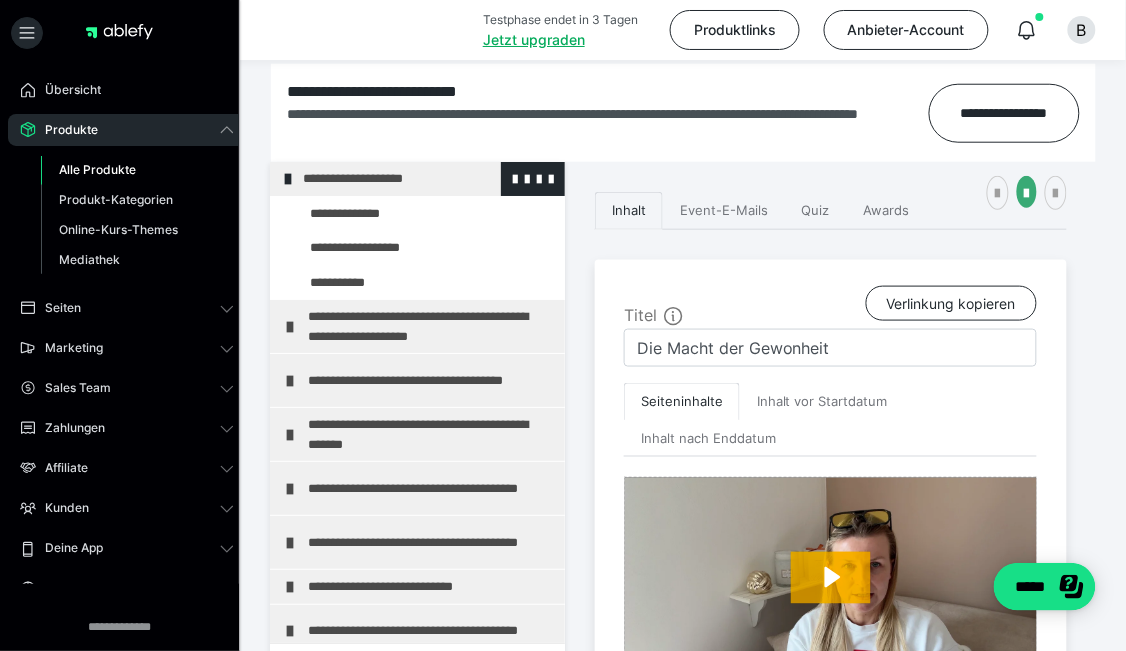click at bounding box center (288, 179) 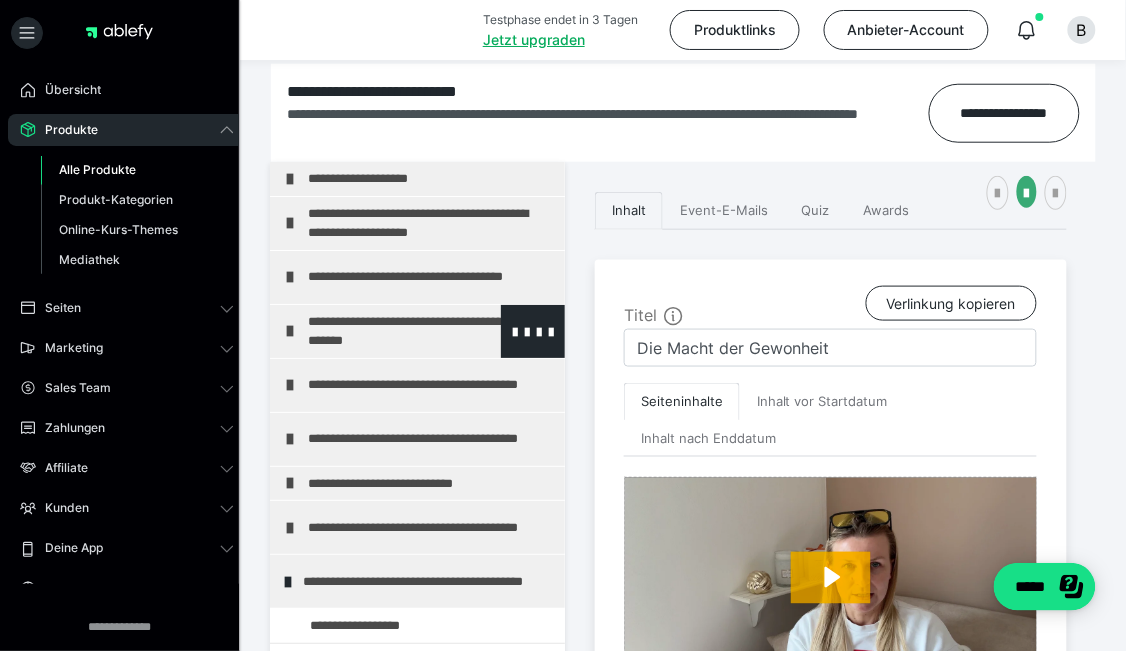 click at bounding box center (290, 331) 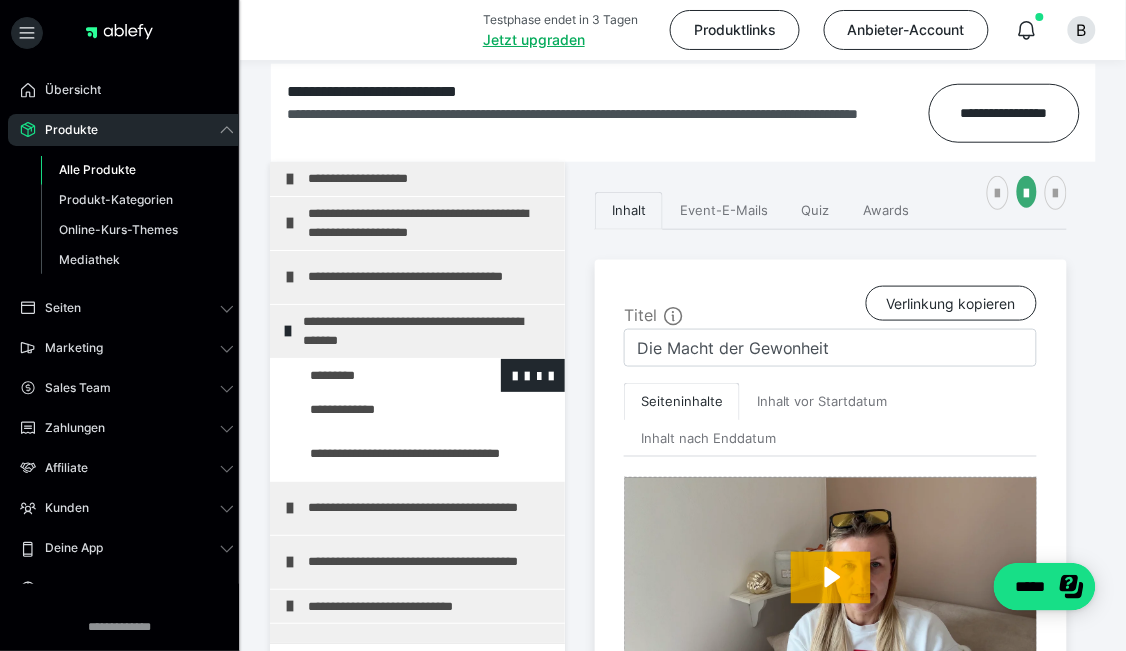 click at bounding box center (375, 375) 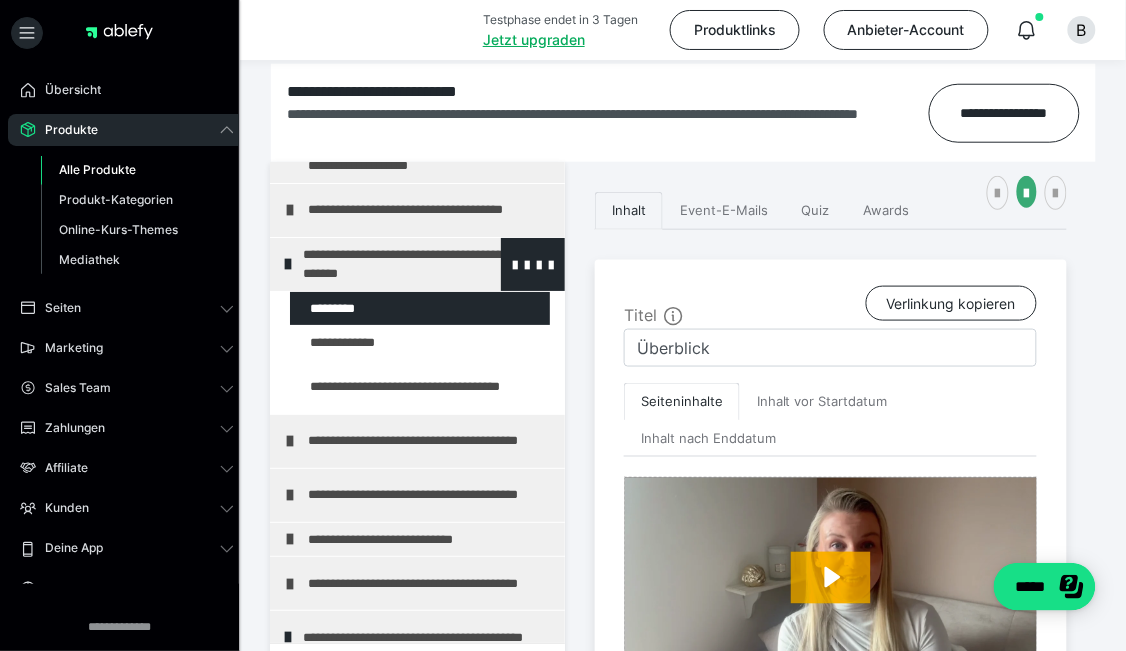 scroll, scrollTop: 99, scrollLeft: 0, axis: vertical 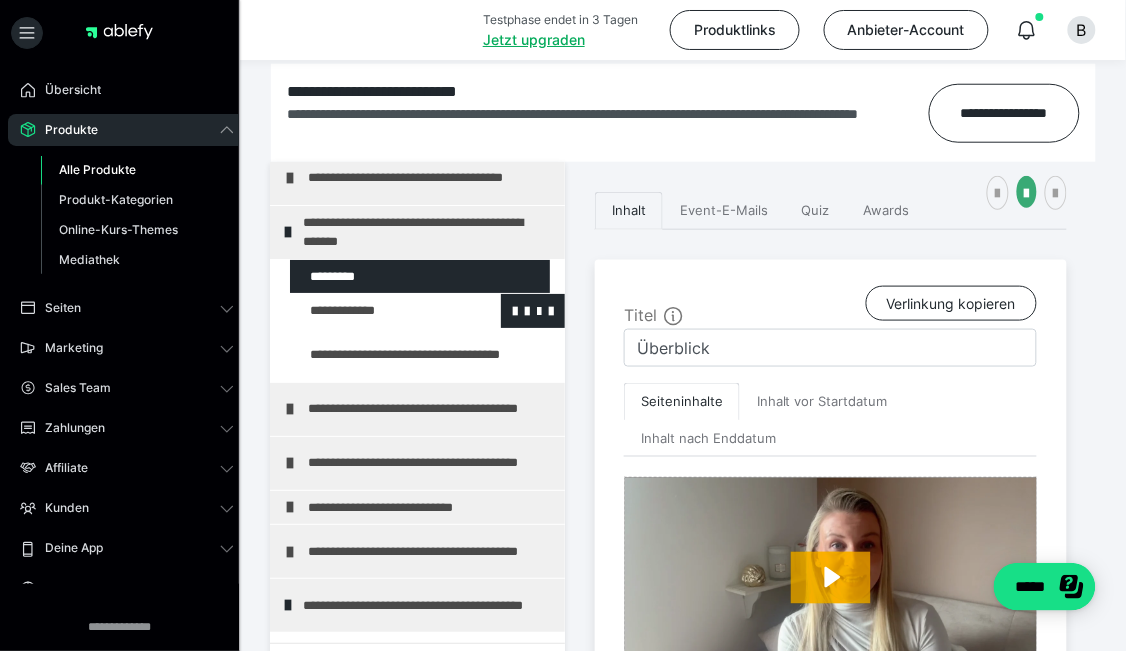 click at bounding box center [375, 310] 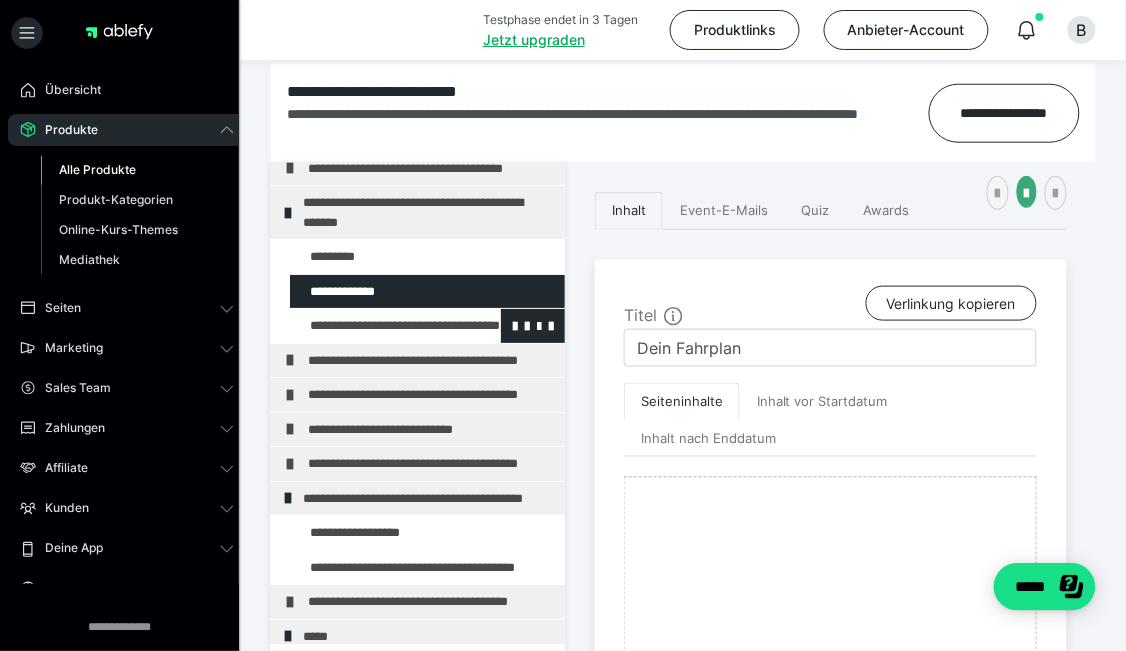 click at bounding box center (375, 326) 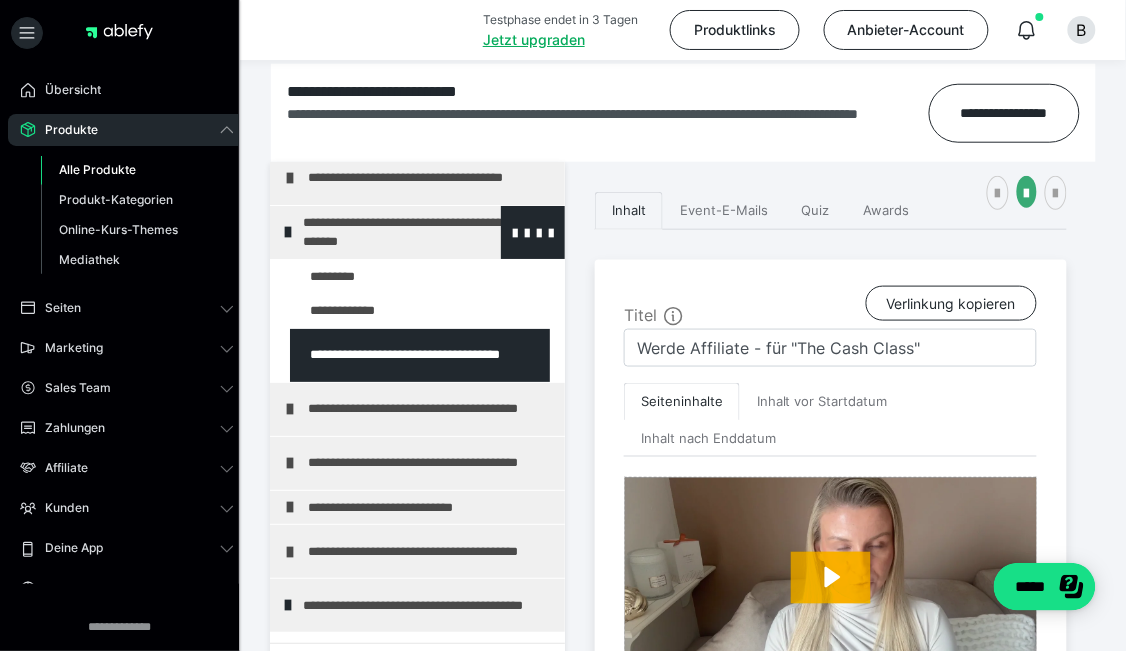 scroll, scrollTop: 200, scrollLeft: 0, axis: vertical 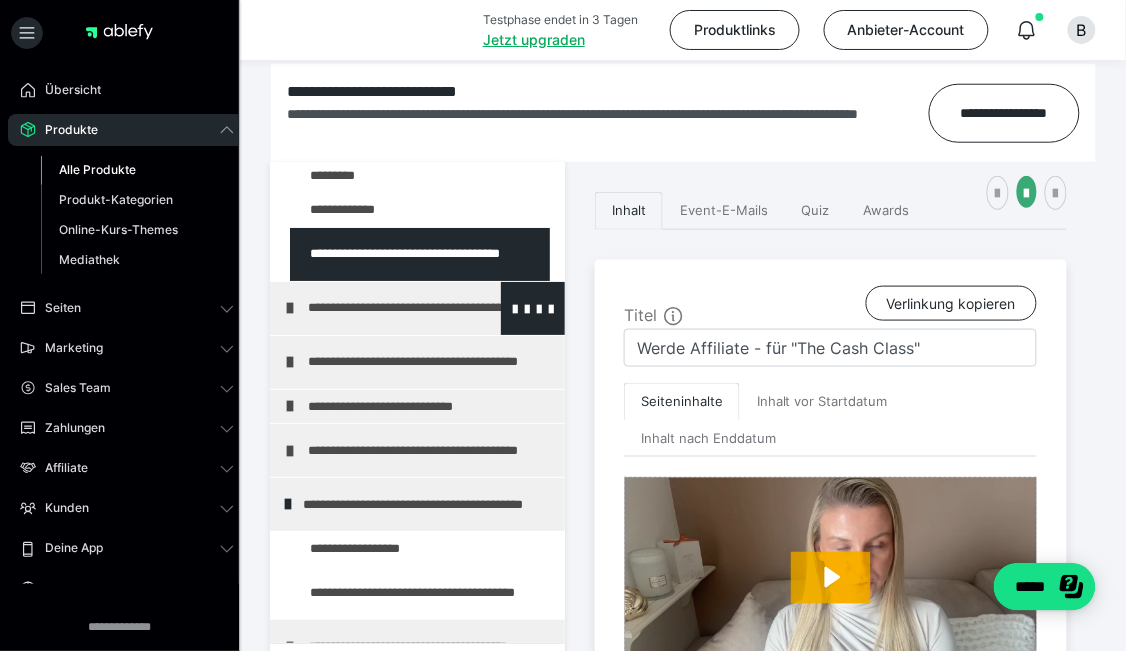click at bounding box center (290, 308) 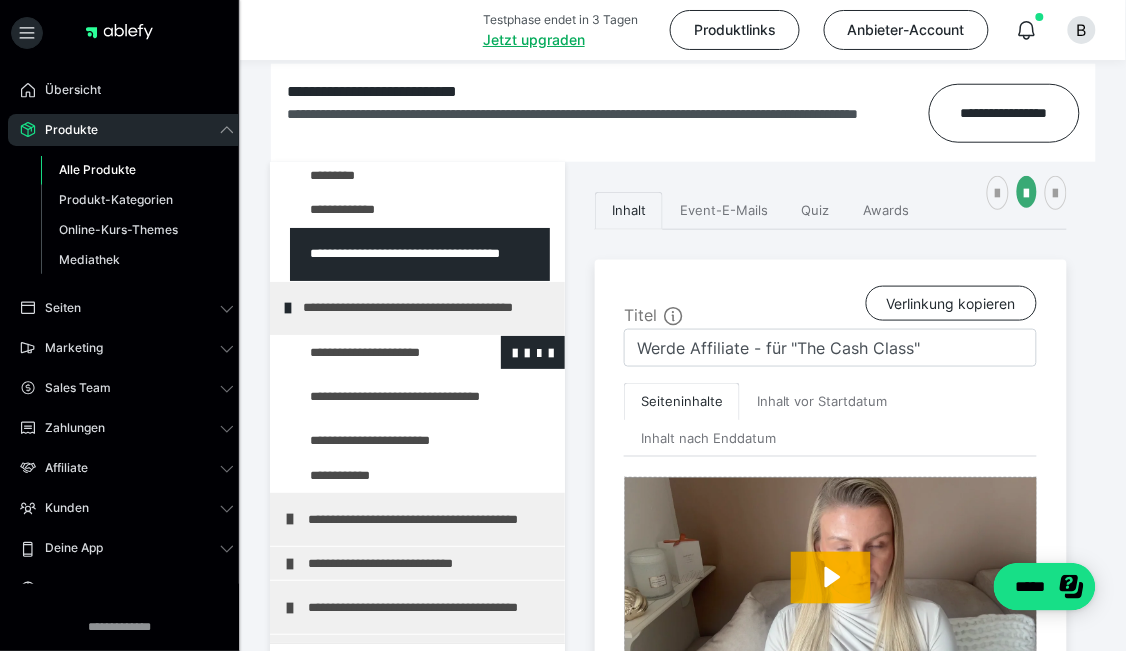 click at bounding box center [375, 352] 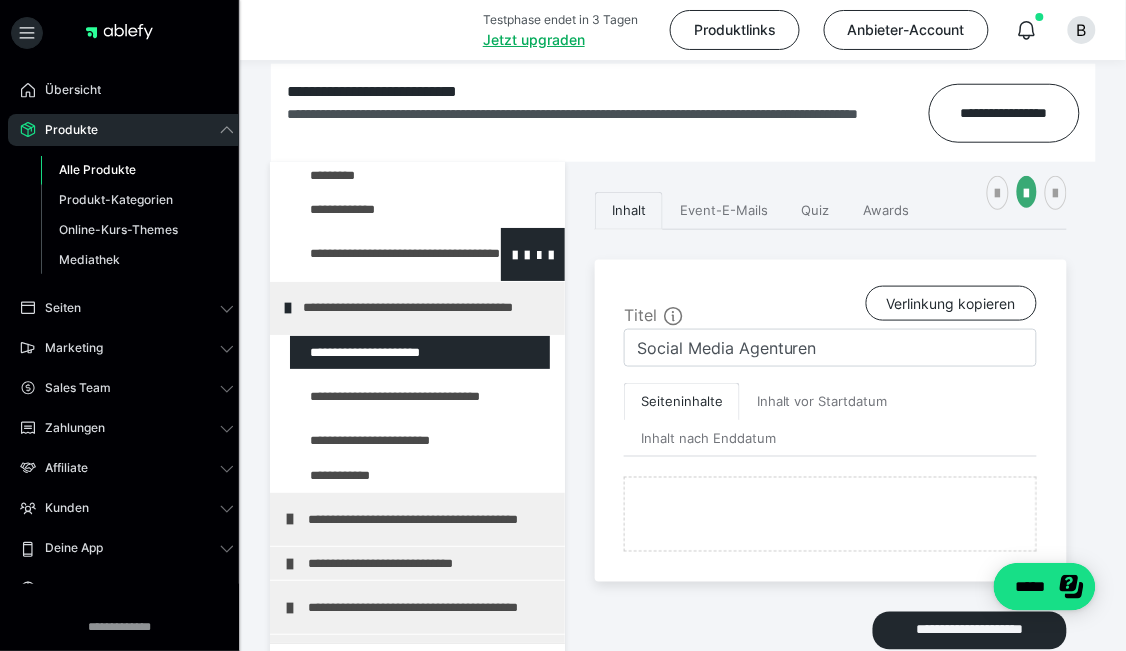 scroll, scrollTop: 299, scrollLeft: 0, axis: vertical 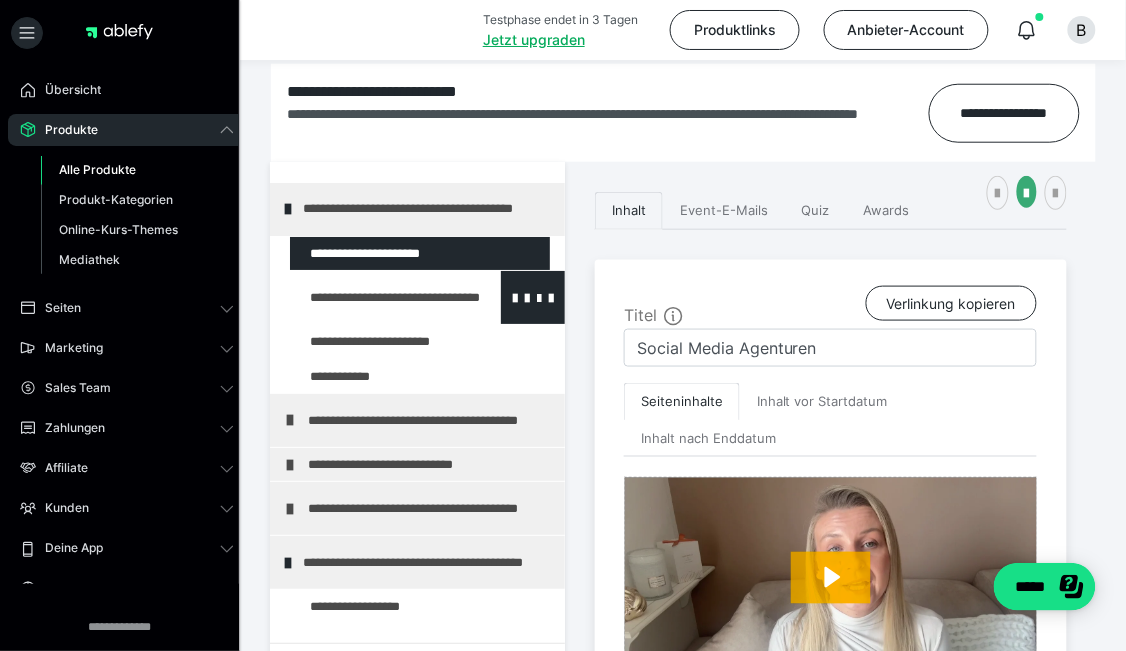 click at bounding box center (375, 297) 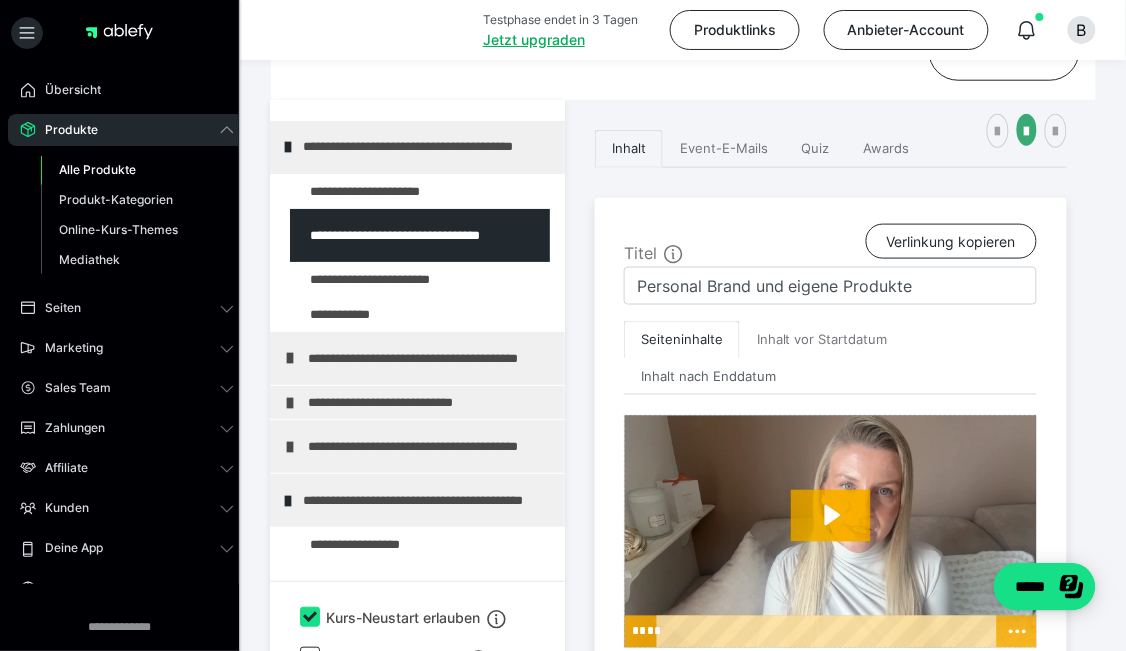 scroll, scrollTop: 435, scrollLeft: 0, axis: vertical 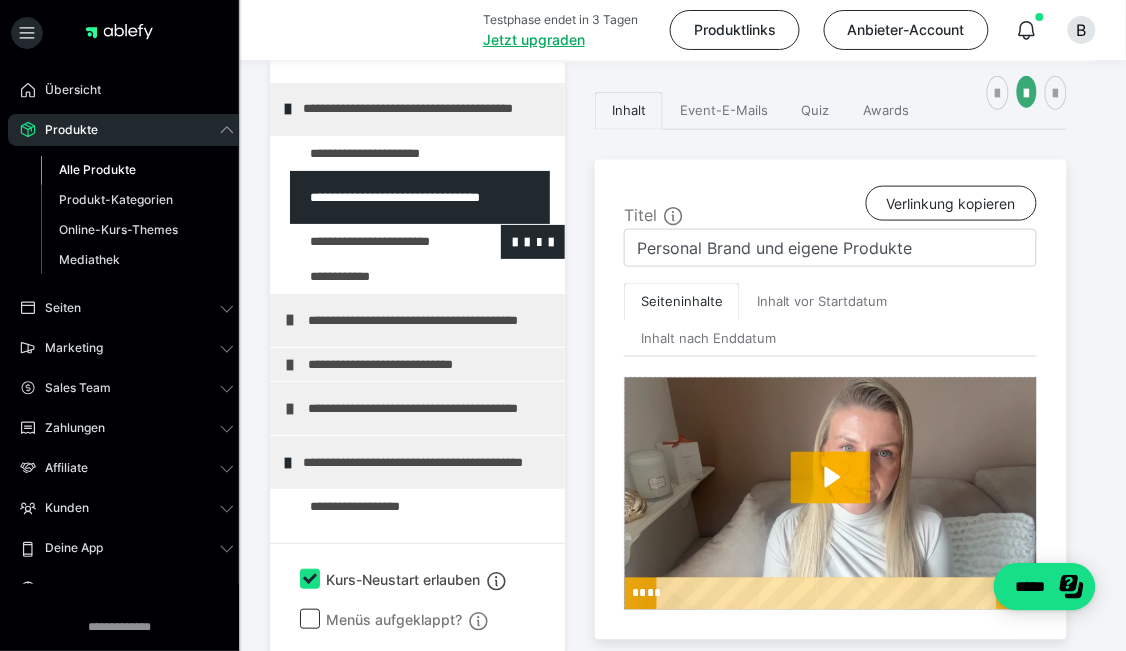click at bounding box center [375, 241] 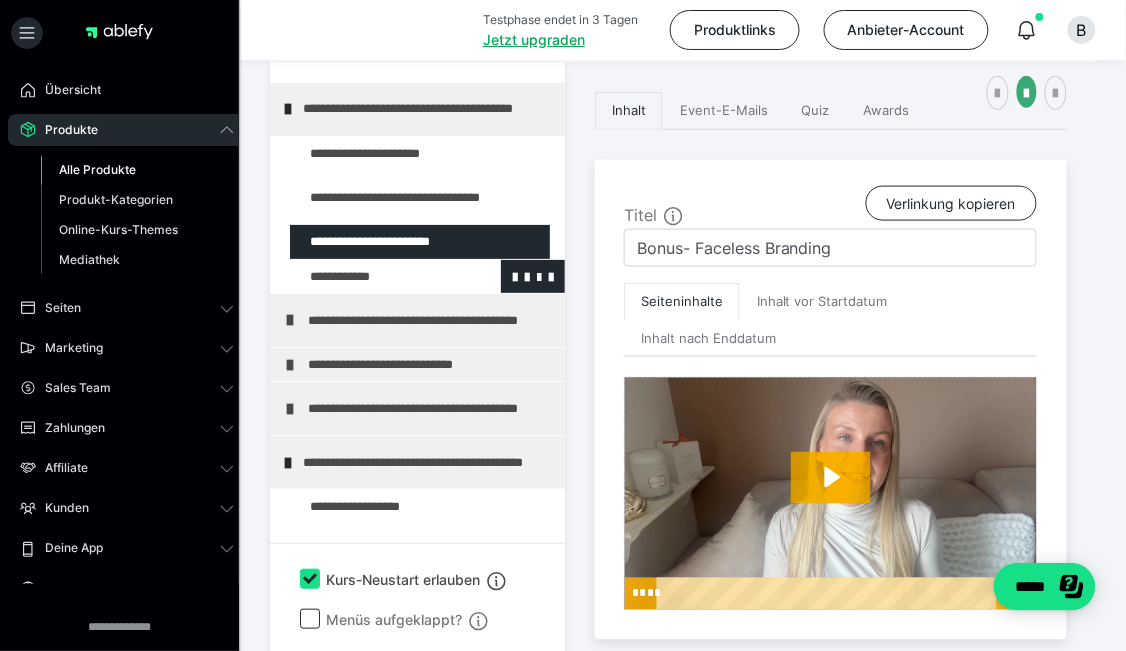click at bounding box center (375, 276) 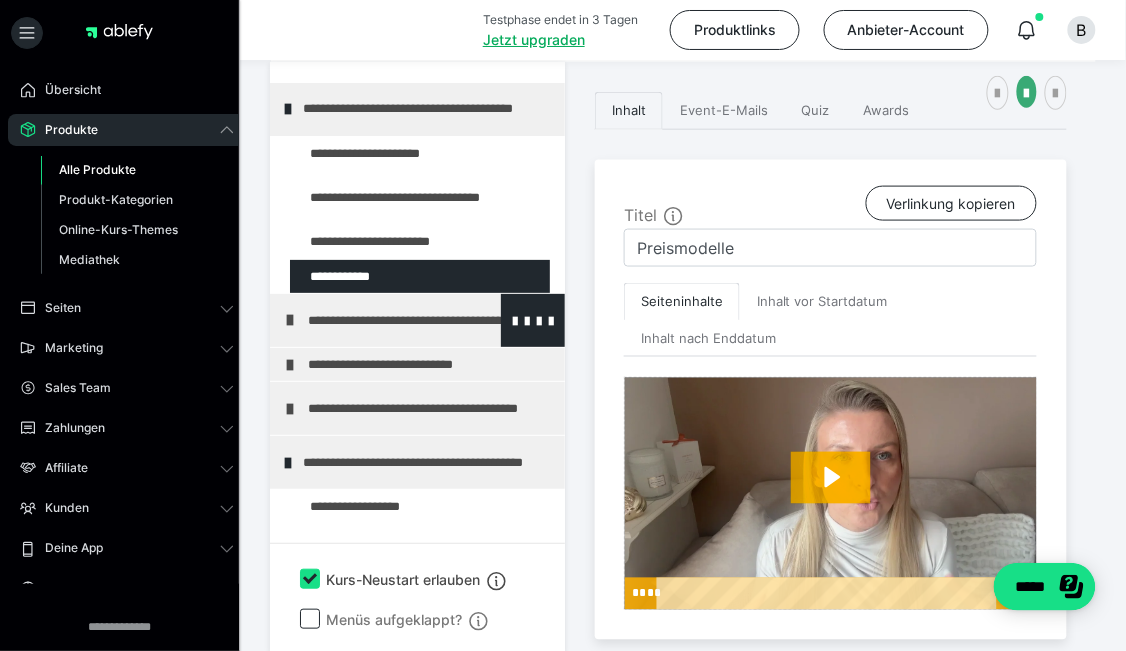 click on "**********" at bounding box center (423, 320) 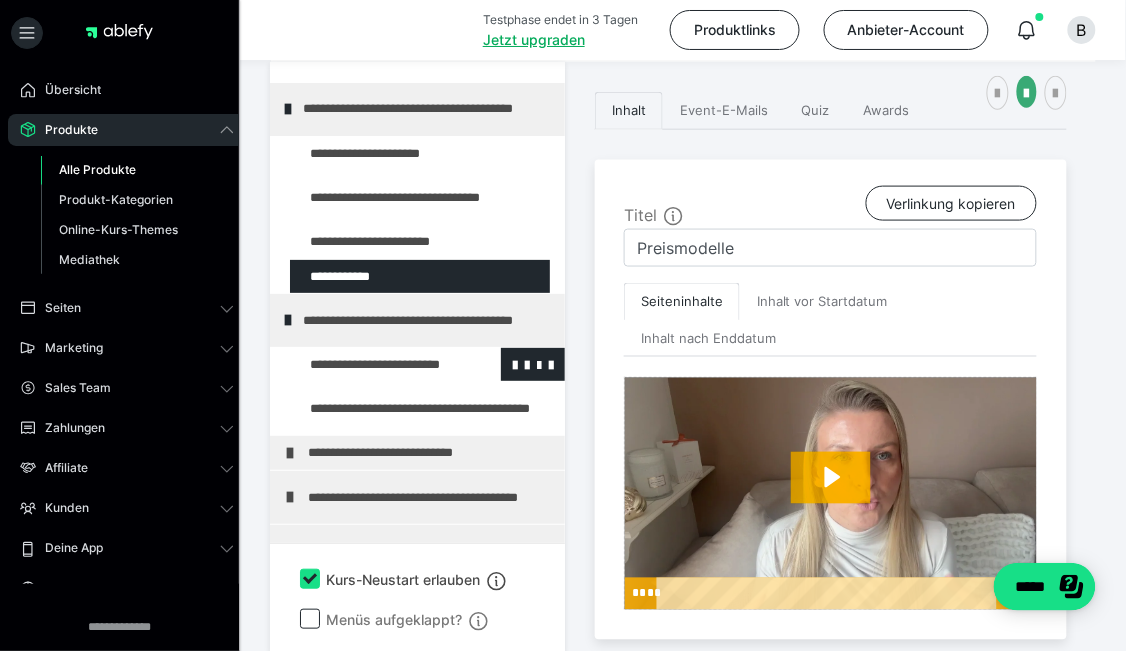 click at bounding box center (375, 364) 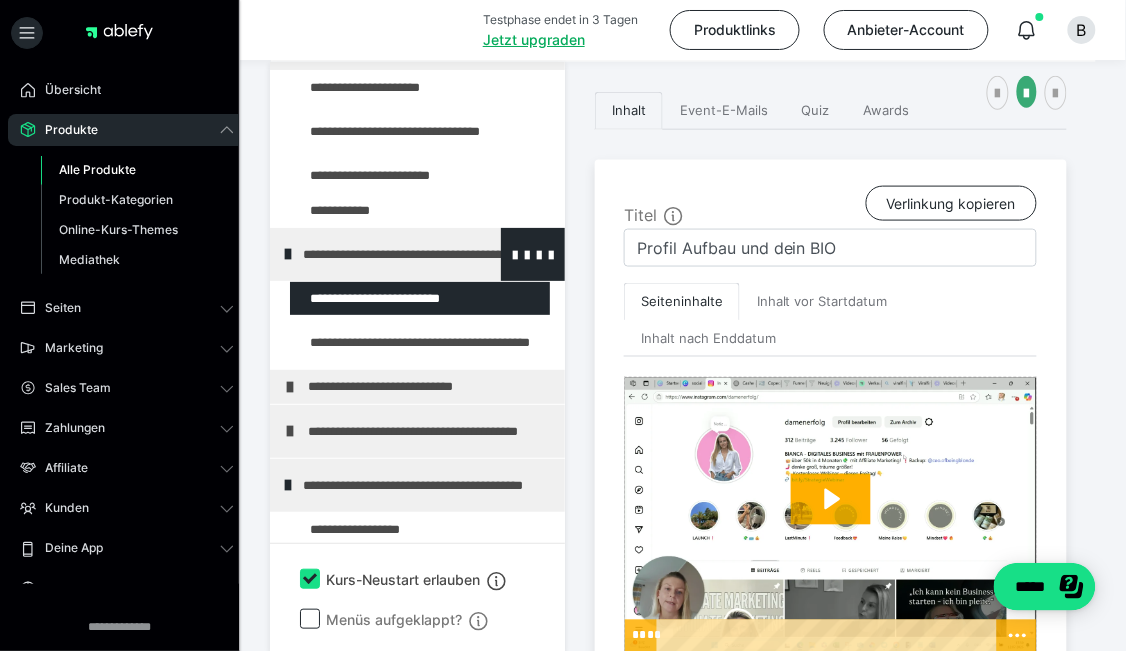scroll, scrollTop: 400, scrollLeft: 0, axis: vertical 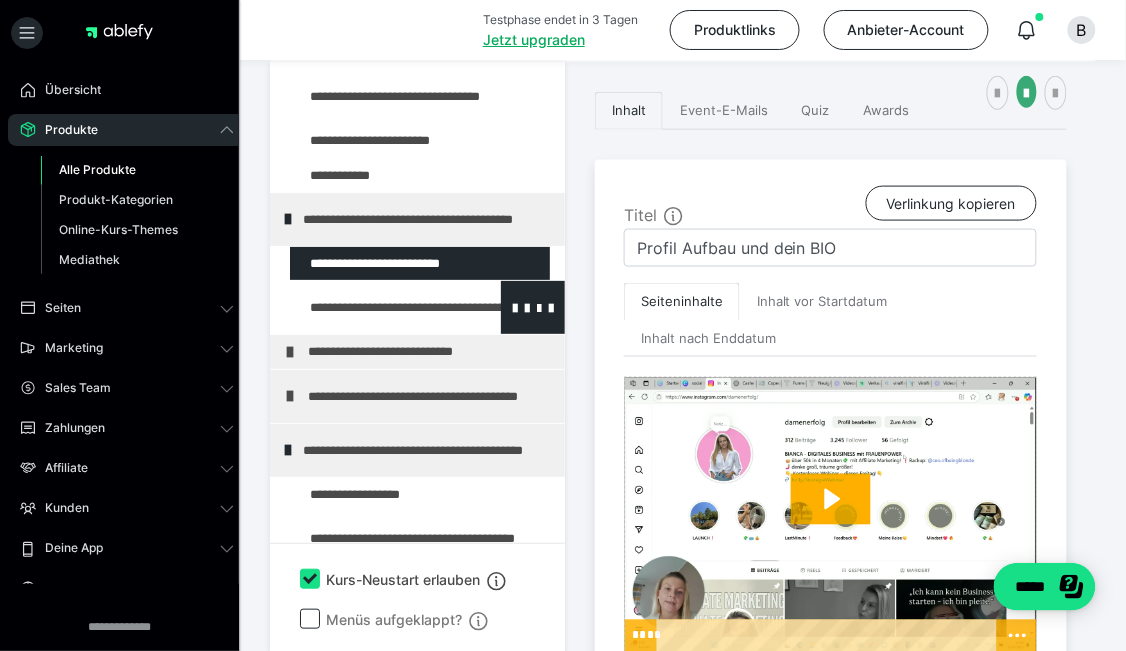 click at bounding box center [375, 307] 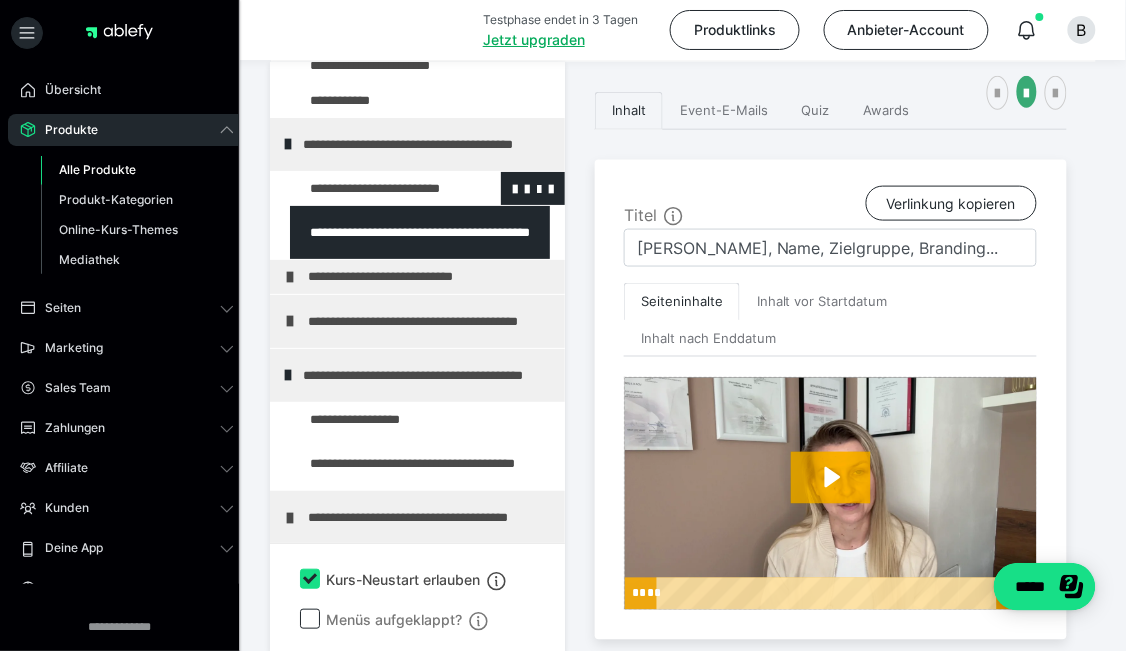 scroll, scrollTop: 499, scrollLeft: 0, axis: vertical 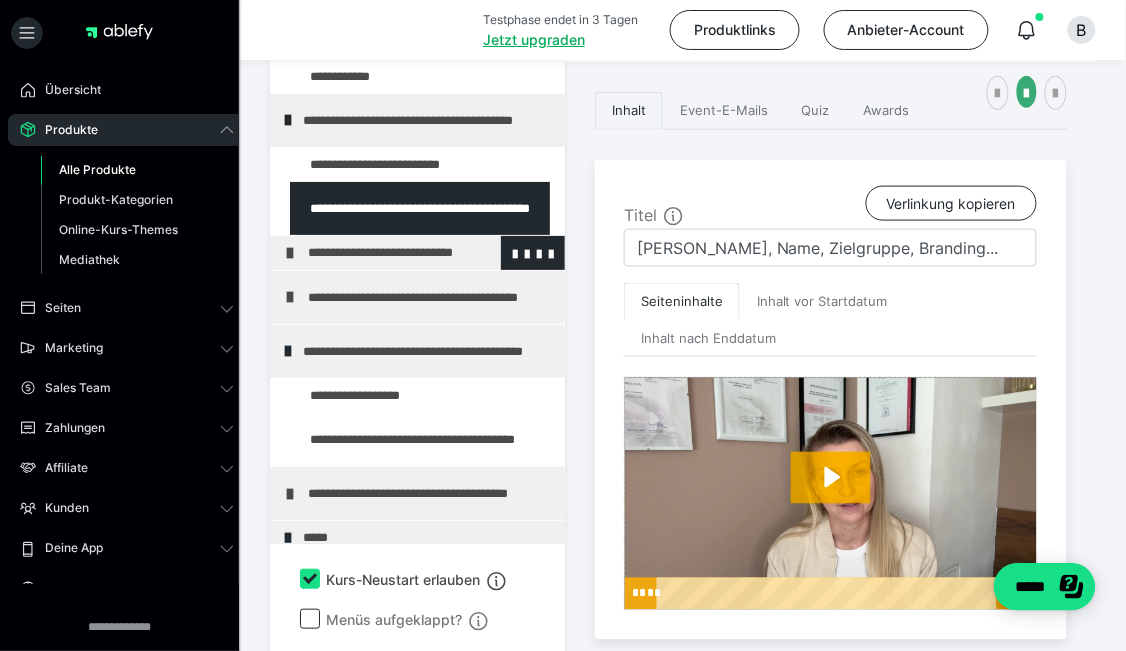 click on "**********" at bounding box center [417, 252] 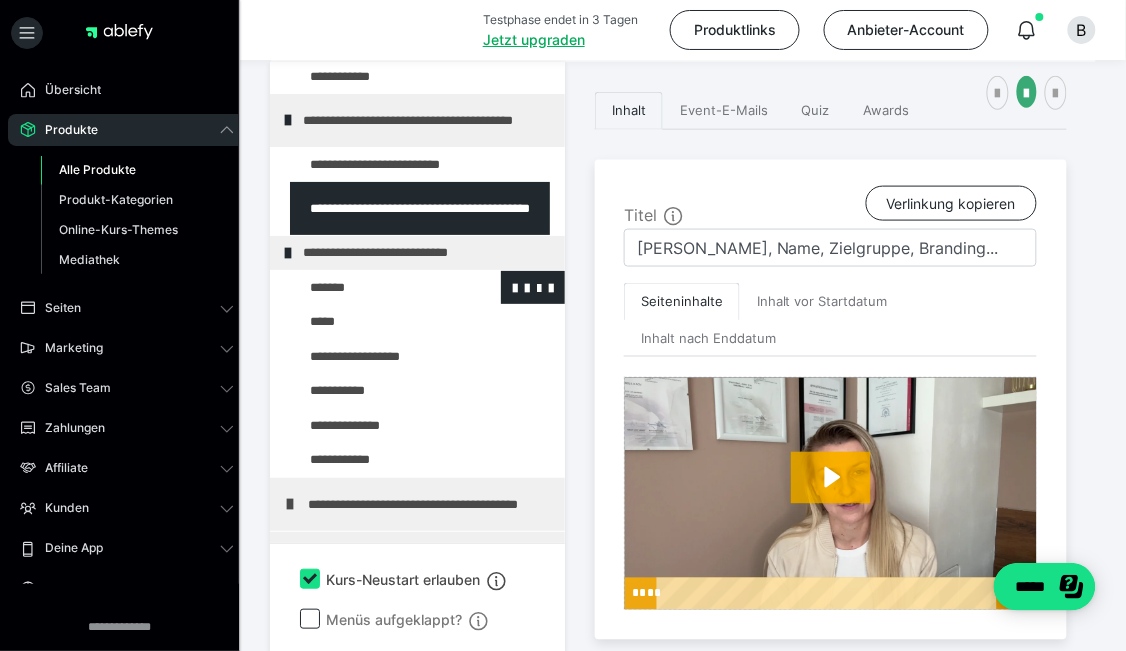 click at bounding box center [375, 287] 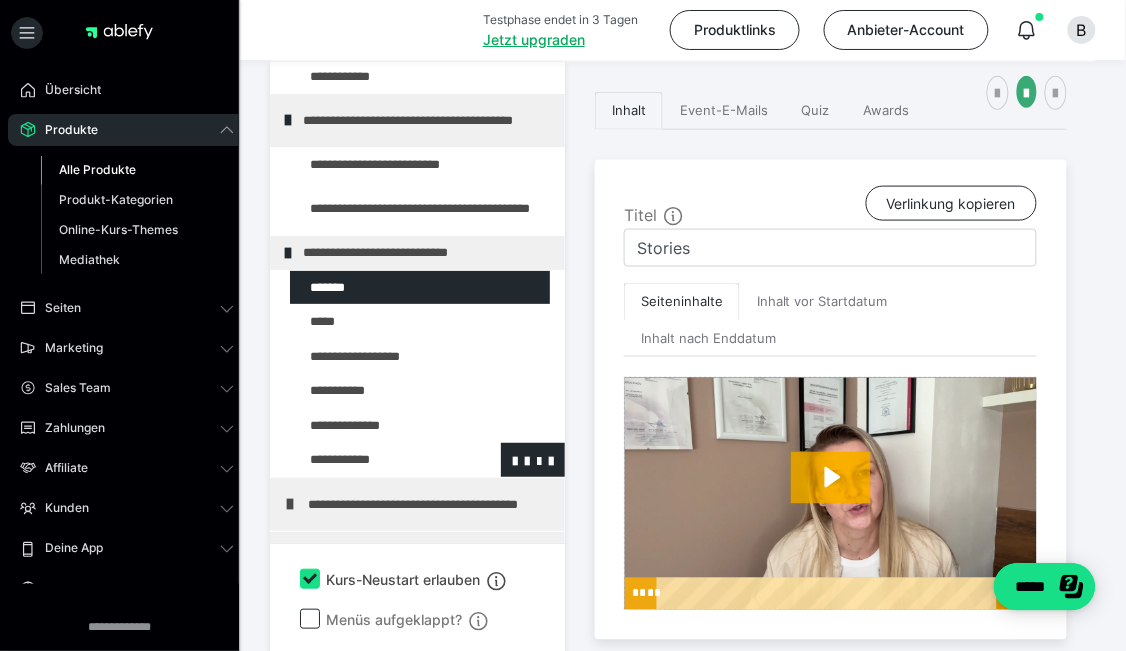 click at bounding box center (375, 459) 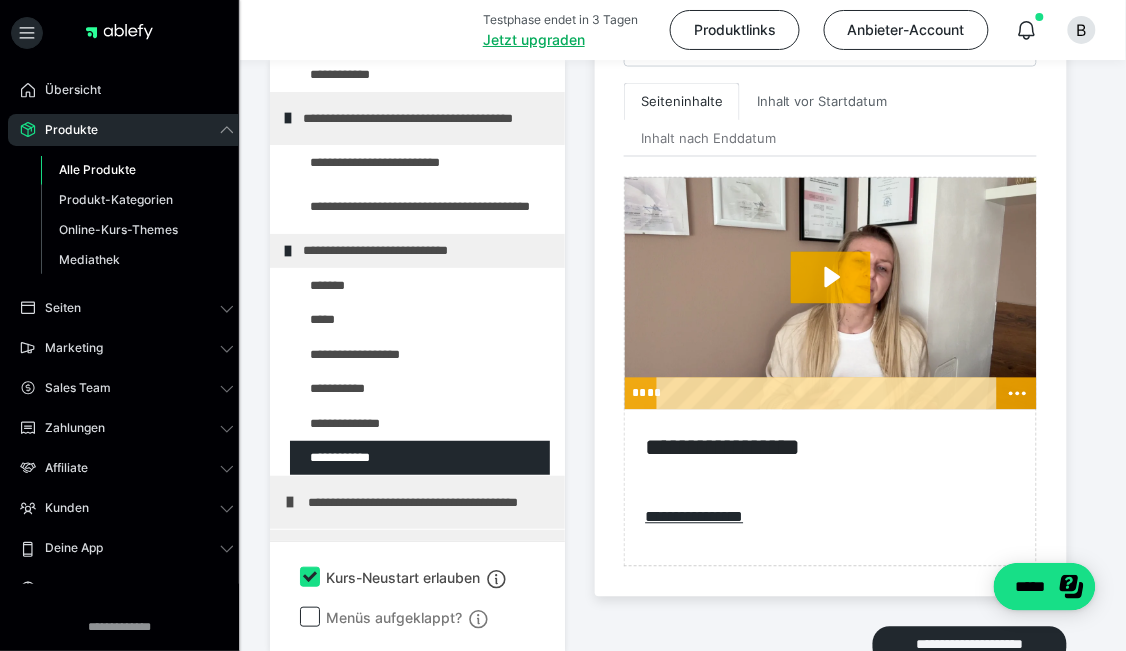 scroll, scrollTop: 635, scrollLeft: 0, axis: vertical 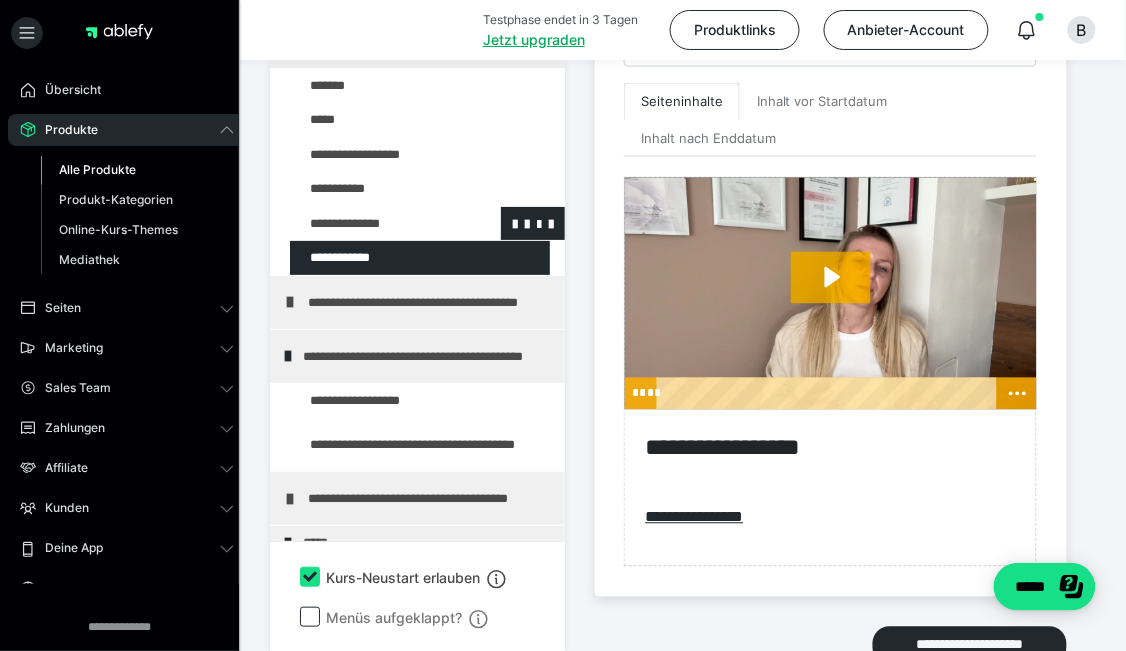 click at bounding box center (375, 223) 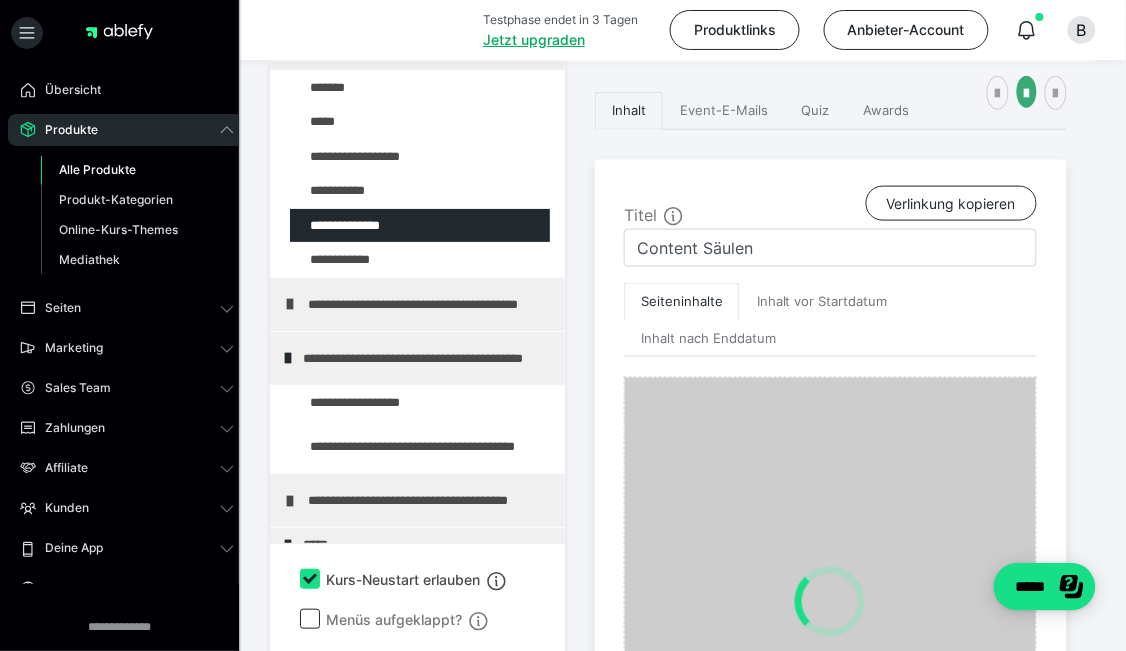 scroll, scrollTop: 635, scrollLeft: 0, axis: vertical 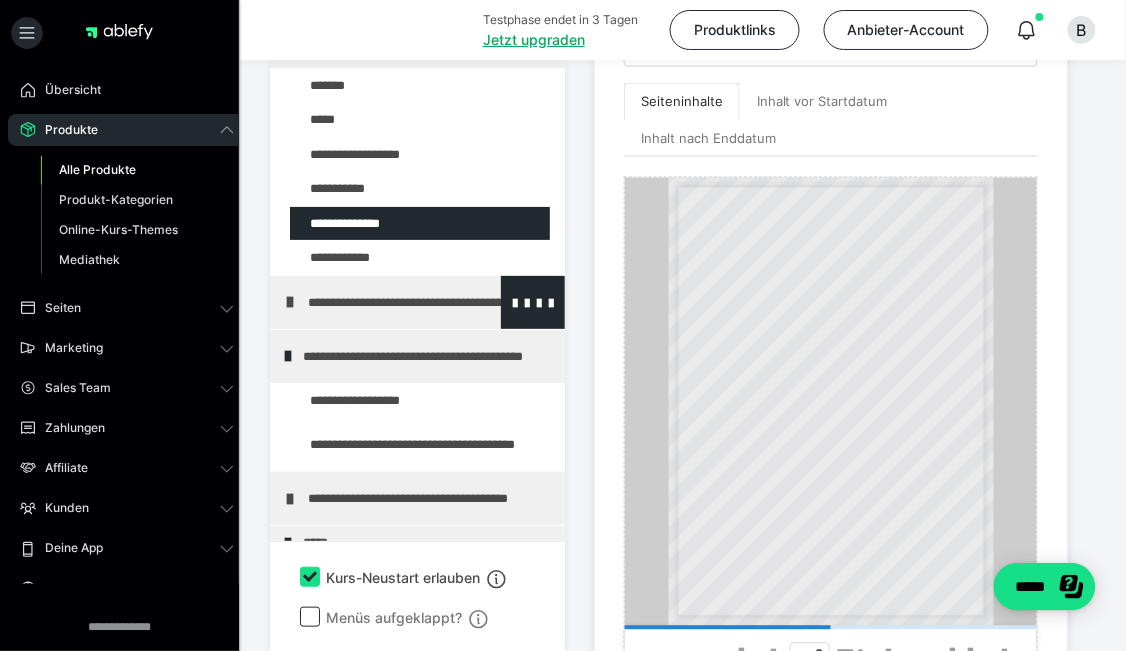 click at bounding box center (290, 302) 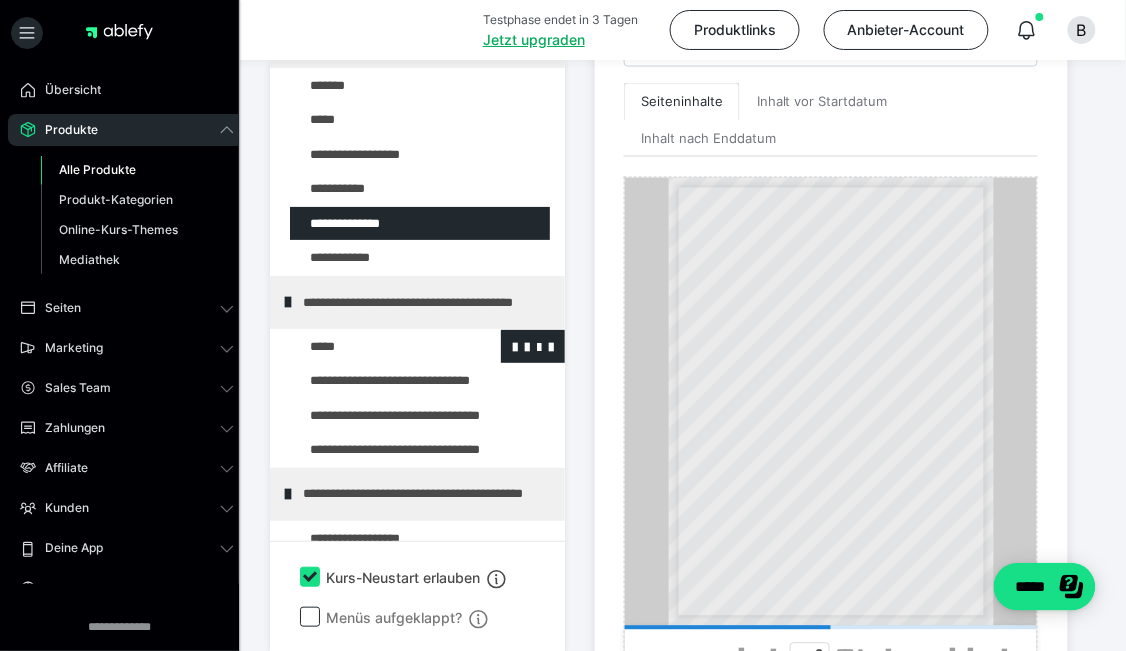 click at bounding box center [375, 346] 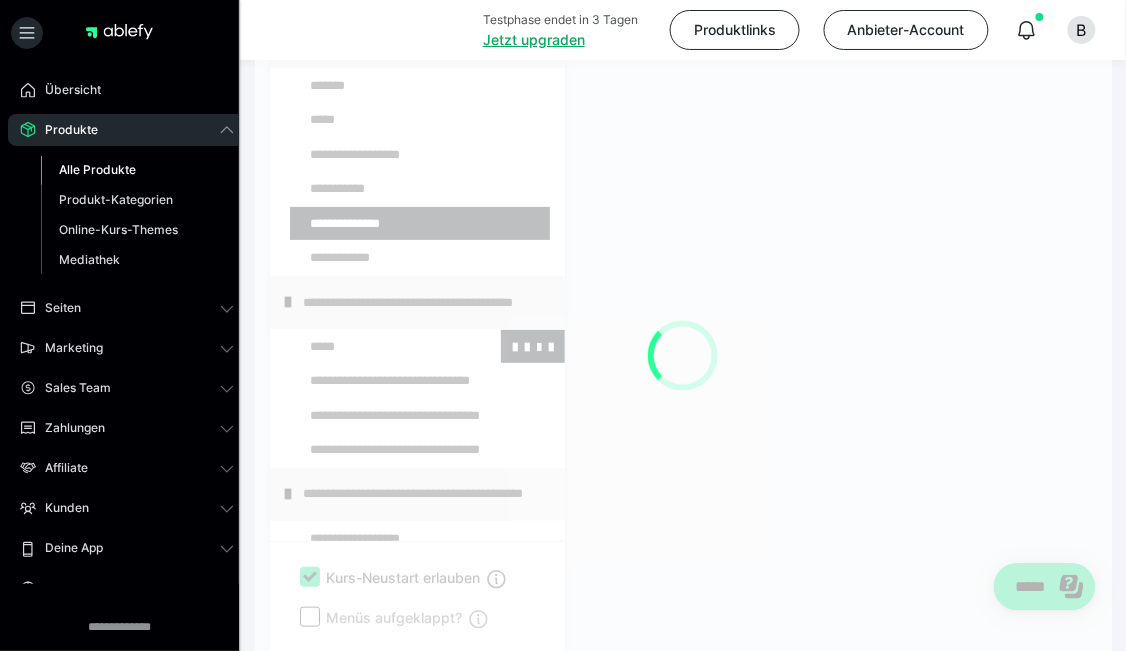 scroll, scrollTop: 435, scrollLeft: 0, axis: vertical 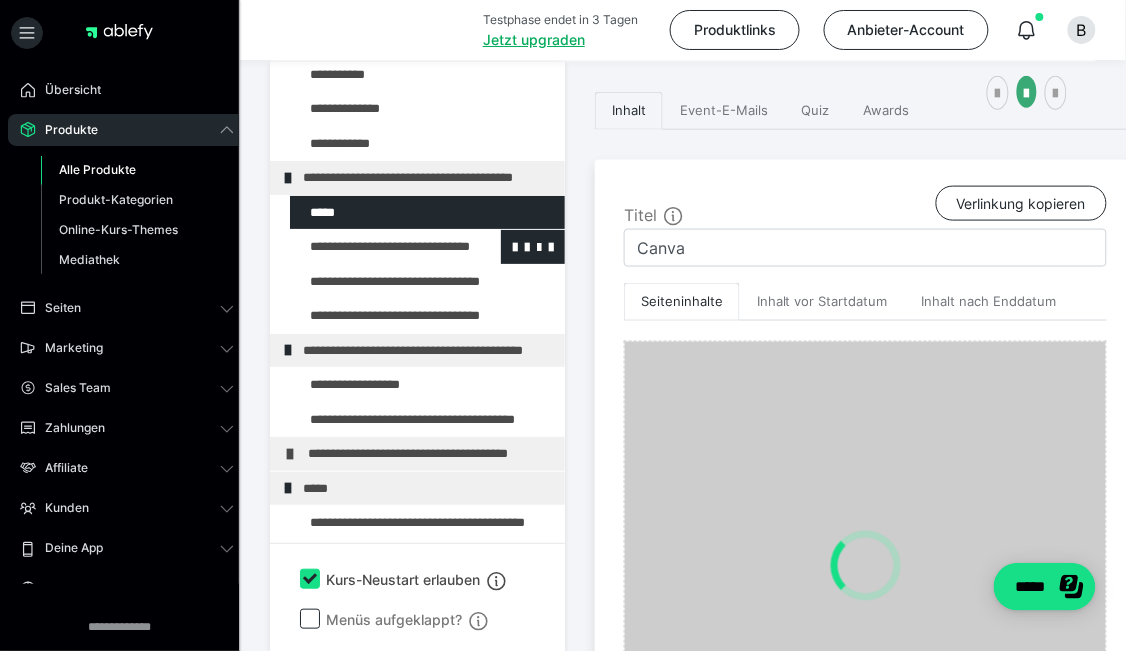 click at bounding box center [375, 247] 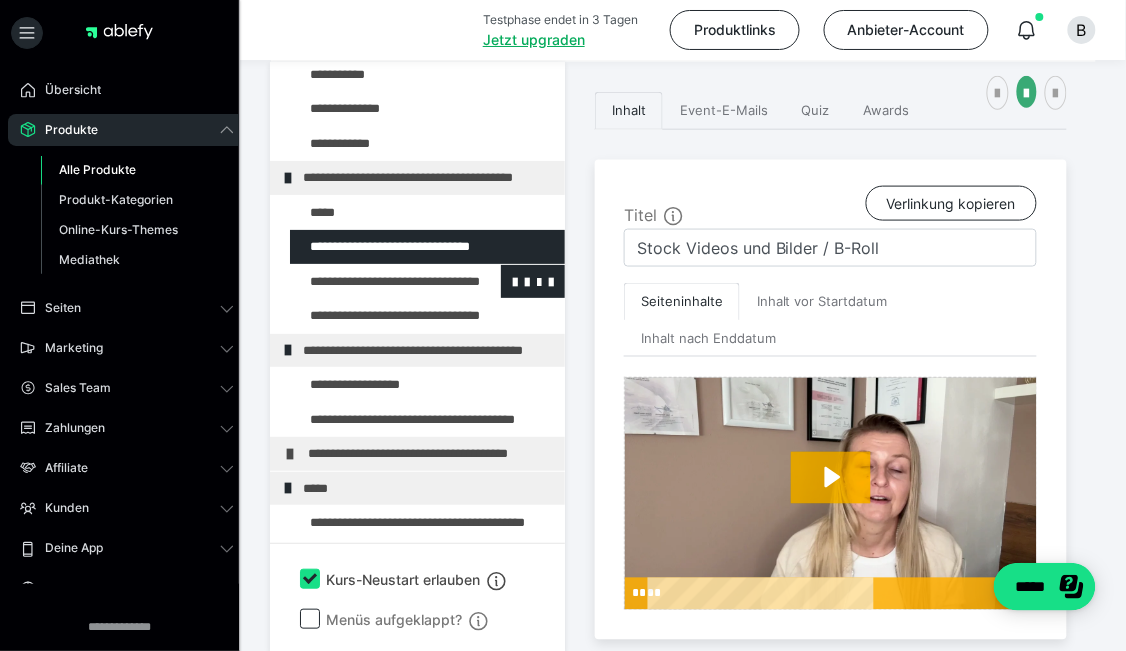 click at bounding box center (375, 282) 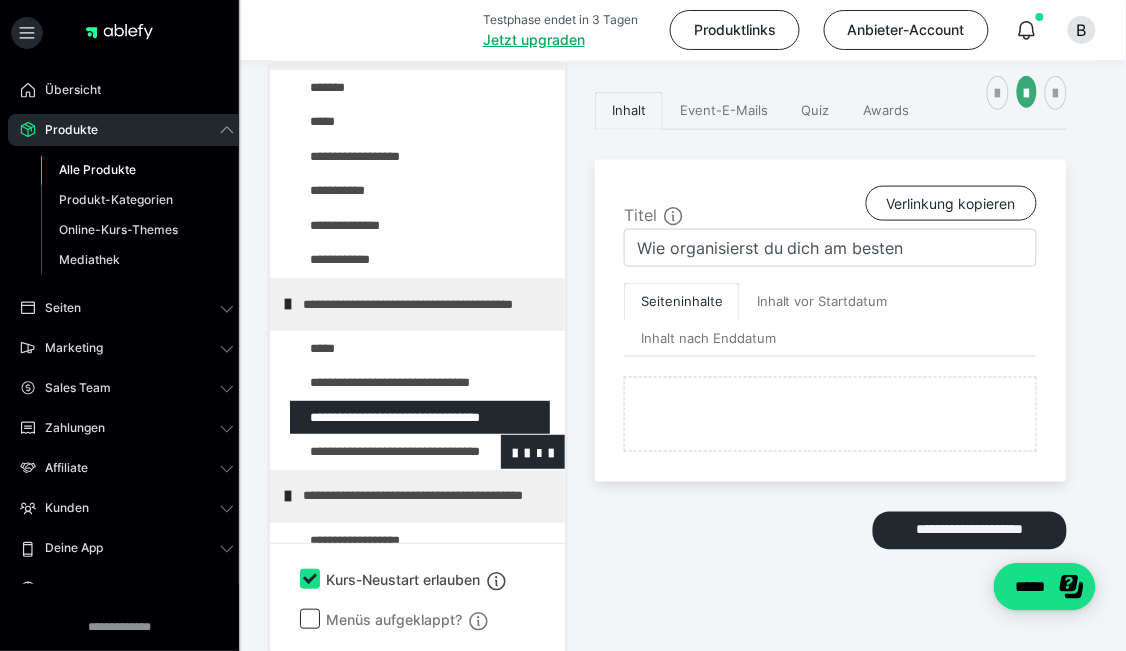 click at bounding box center [375, 451] 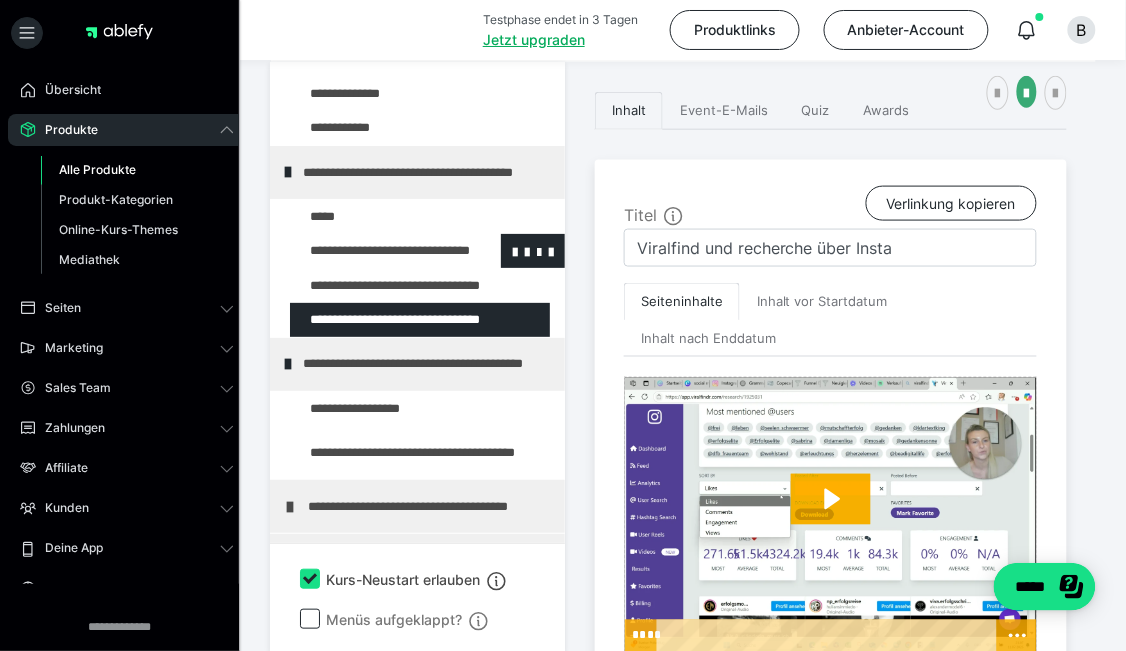 scroll, scrollTop: 899, scrollLeft: 0, axis: vertical 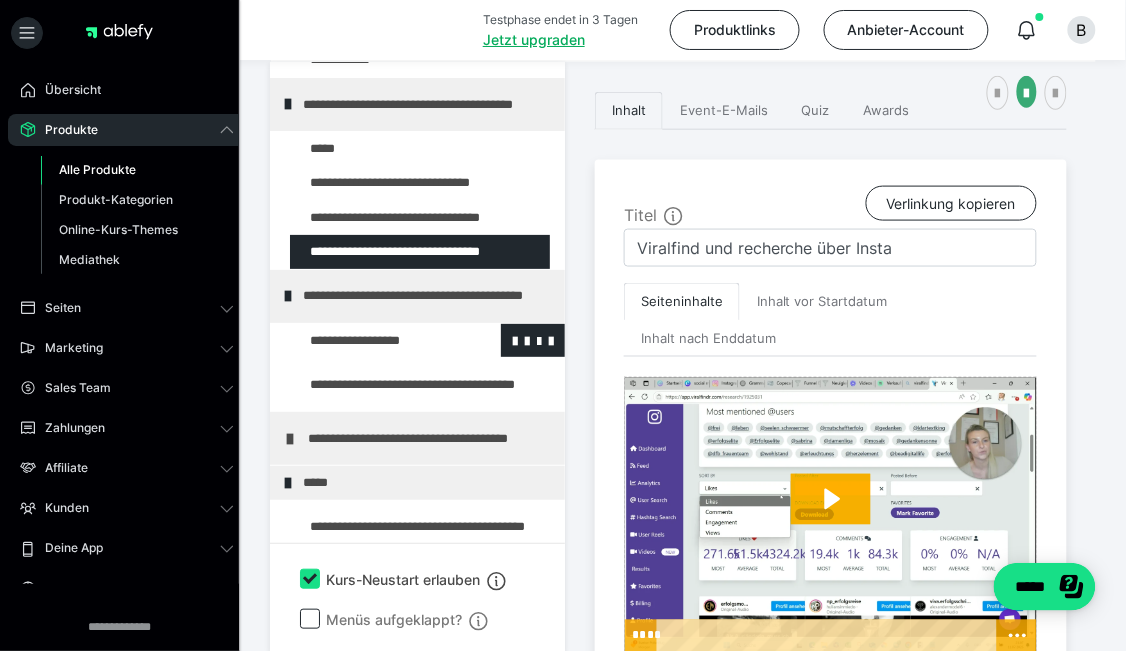 click at bounding box center (375, 340) 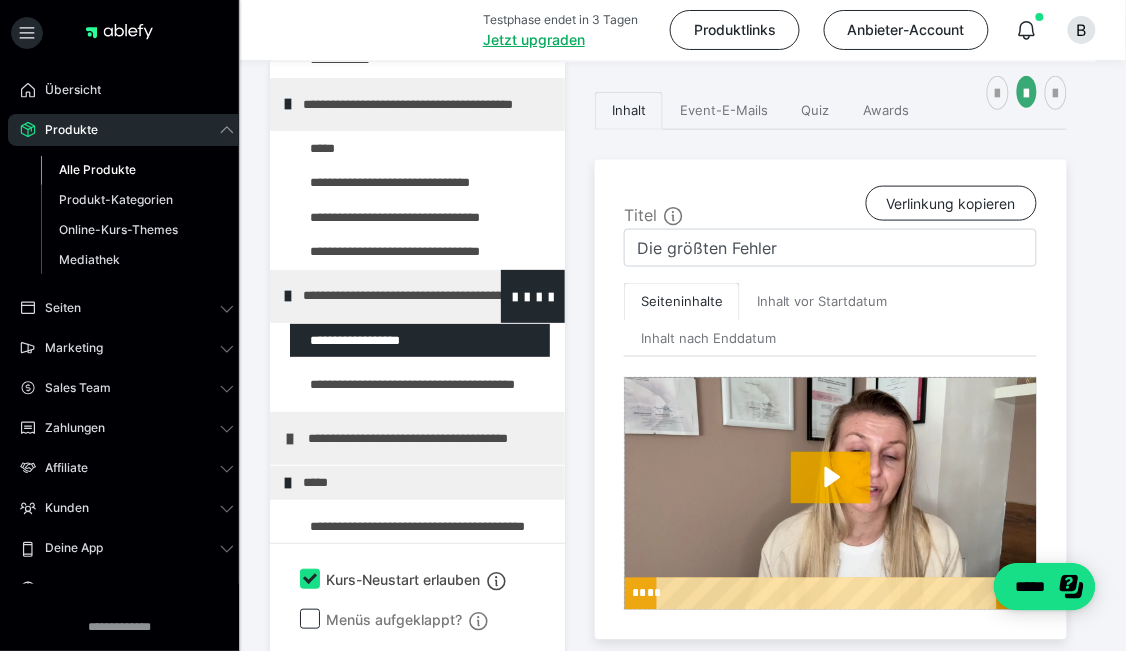scroll, scrollTop: 1000, scrollLeft: 0, axis: vertical 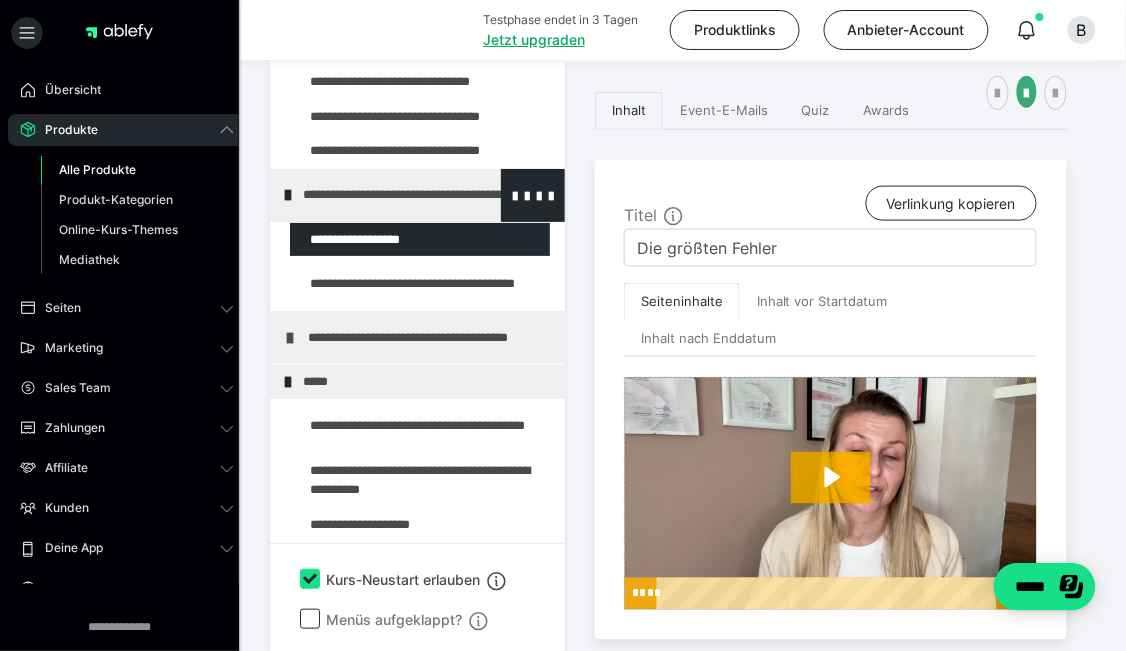 click at bounding box center [375, 283] 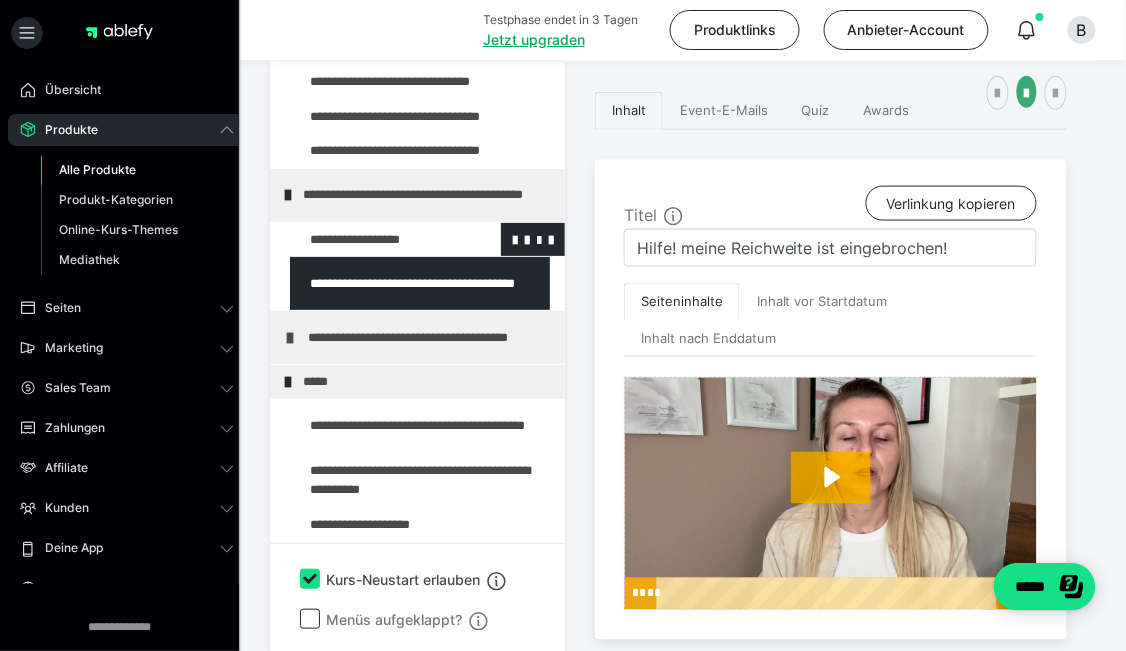 scroll, scrollTop: 1099, scrollLeft: 0, axis: vertical 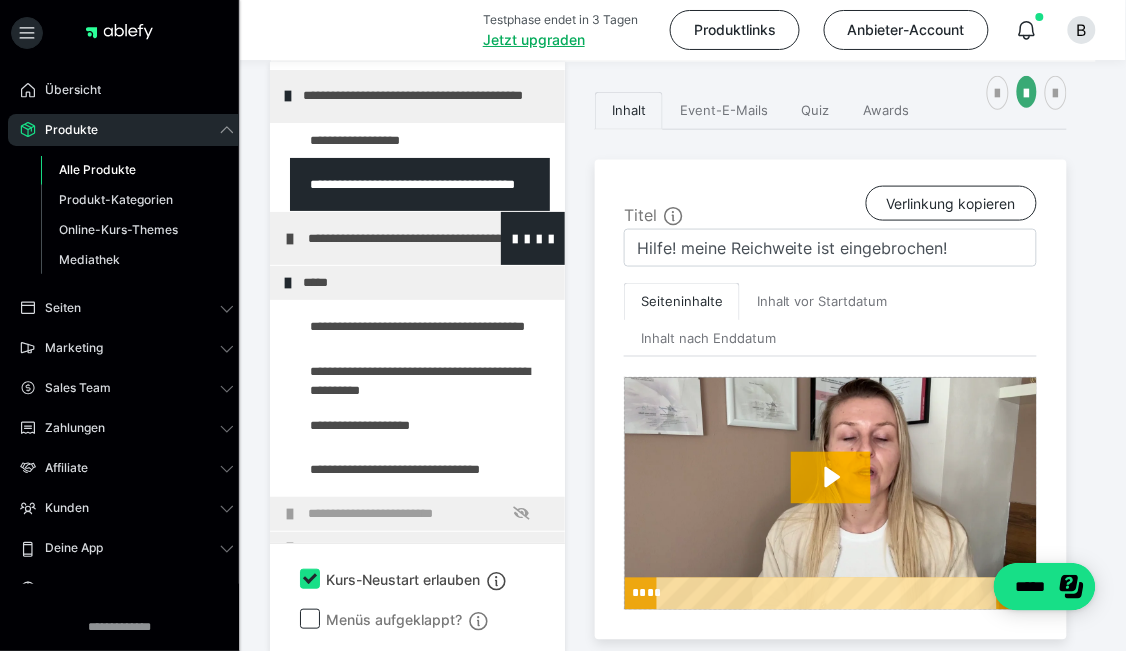 click on "**********" at bounding box center [417, 238] 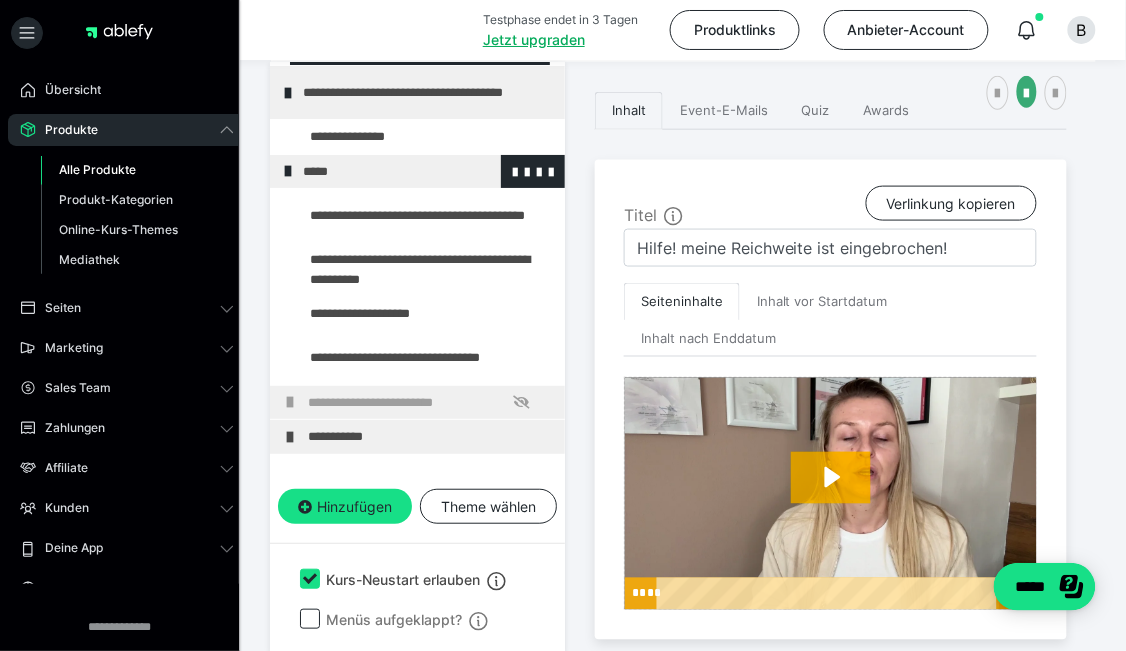 scroll, scrollTop: 1295, scrollLeft: 0, axis: vertical 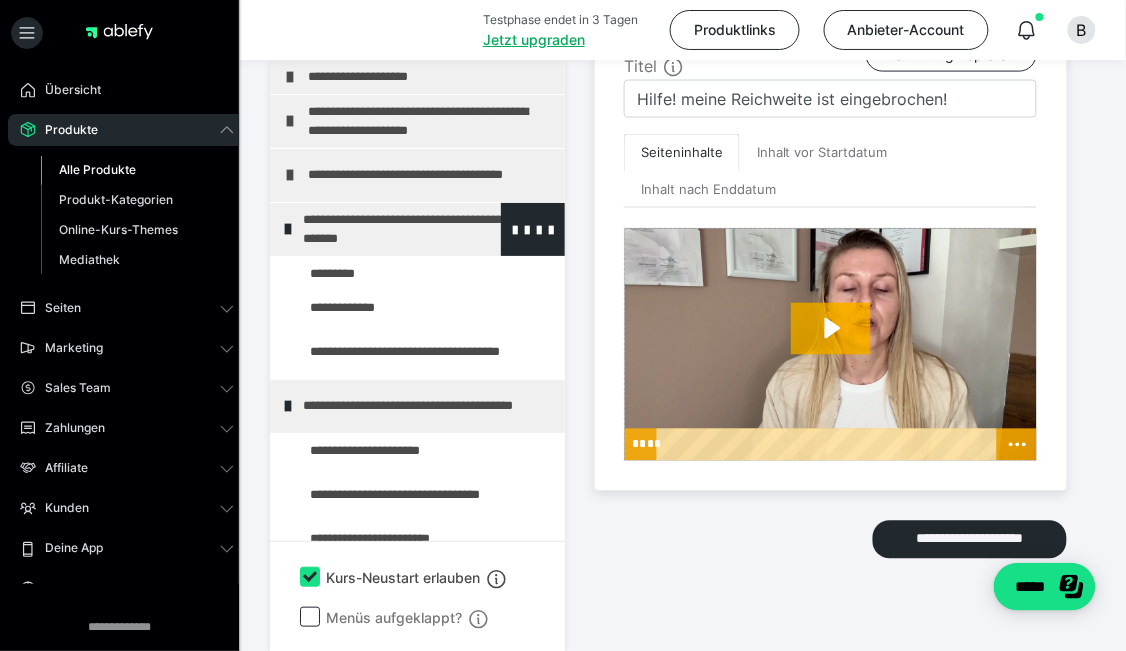 click at bounding box center [288, 229] 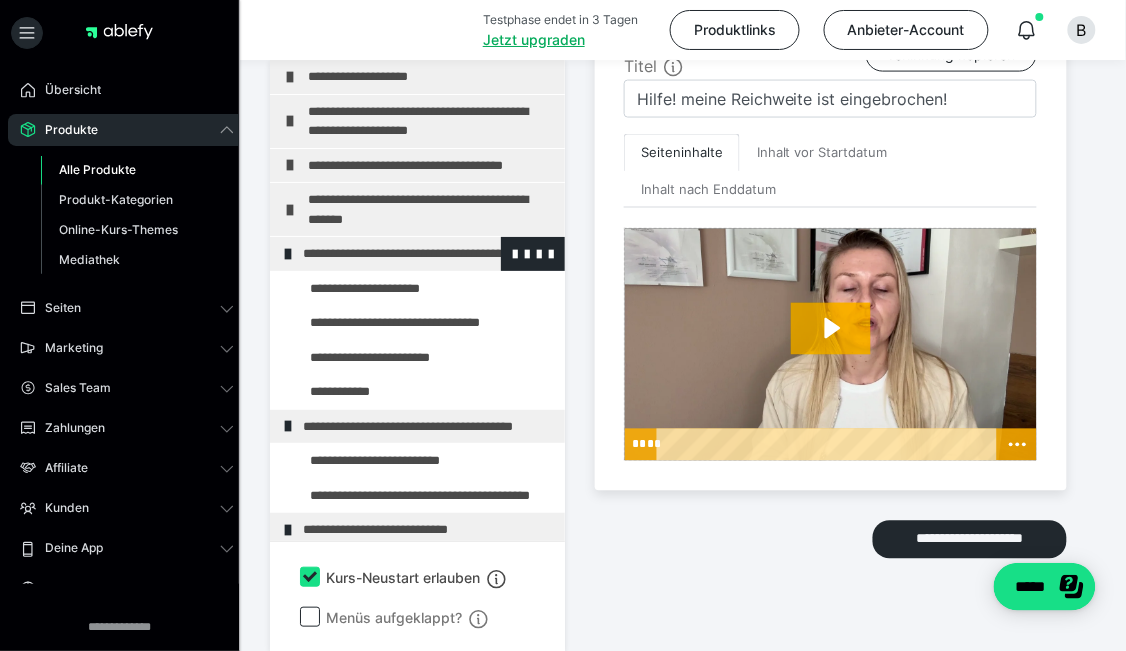 click at bounding box center [288, 254] 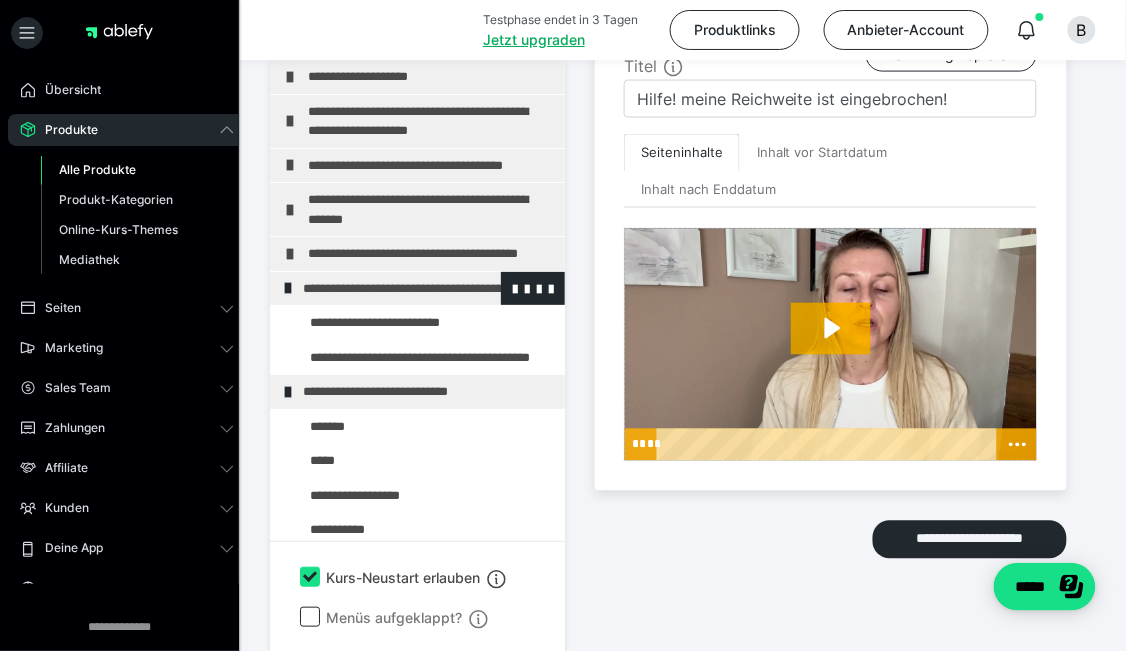 click at bounding box center [288, 288] 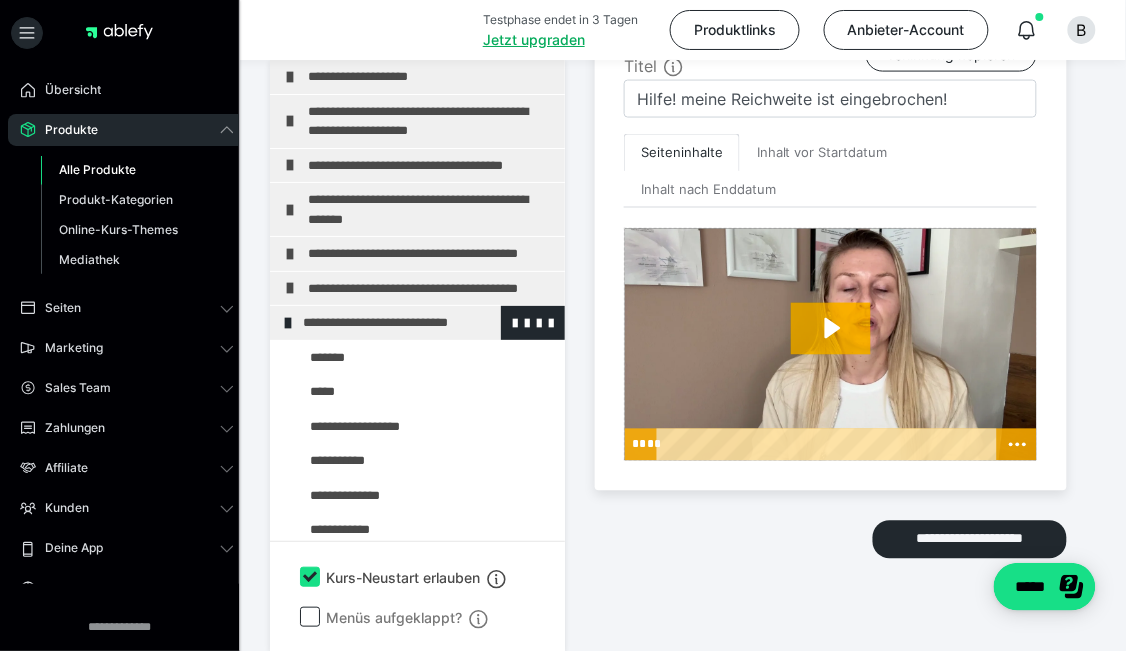 click at bounding box center (288, 323) 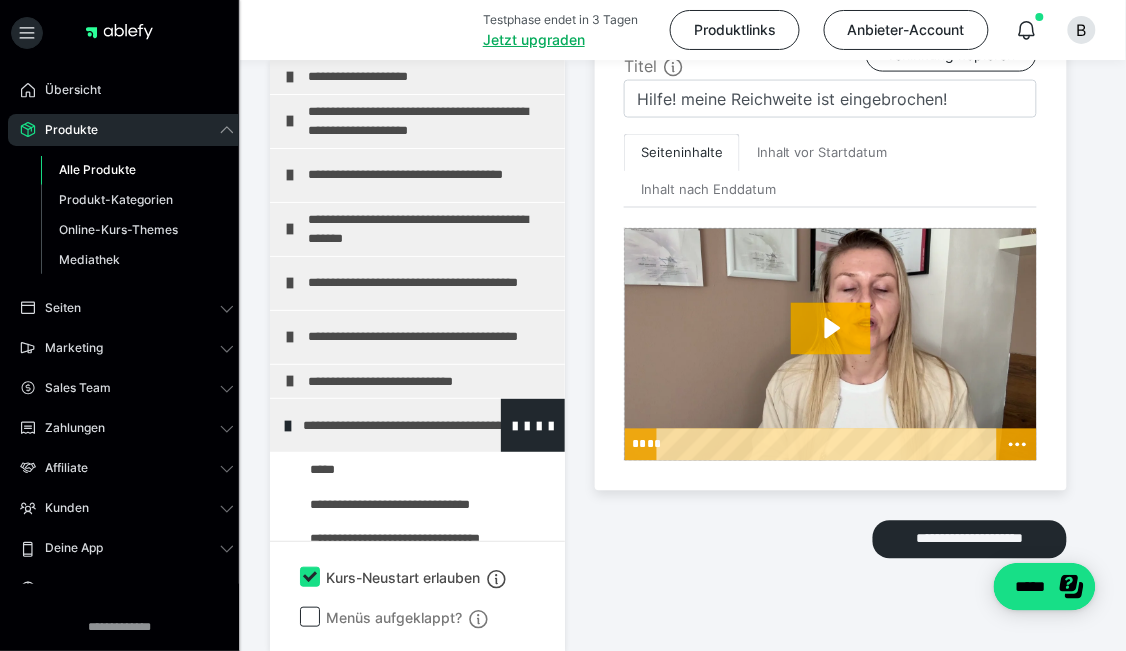click at bounding box center [288, 425] 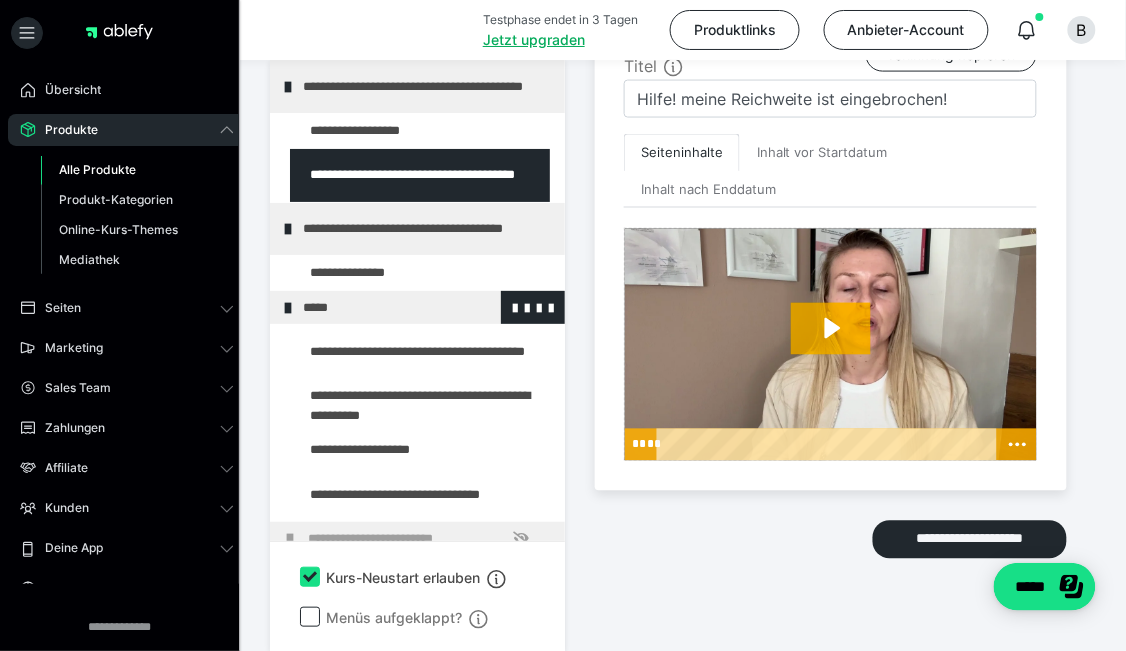 scroll, scrollTop: 400, scrollLeft: 0, axis: vertical 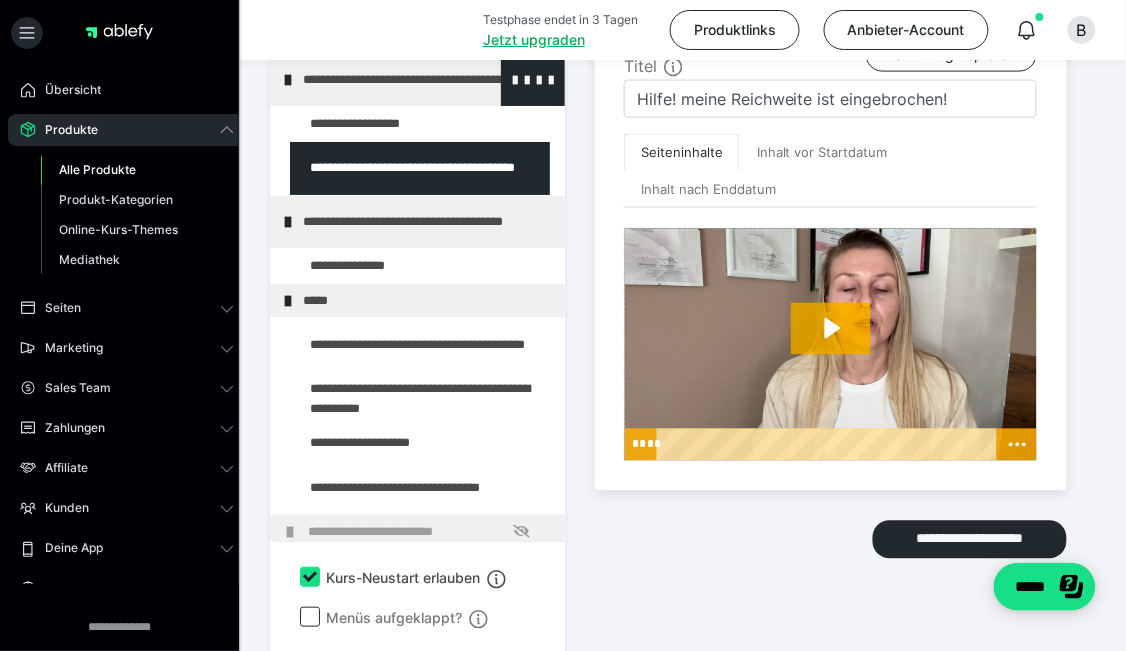 click on "**********" at bounding box center (417, 79) 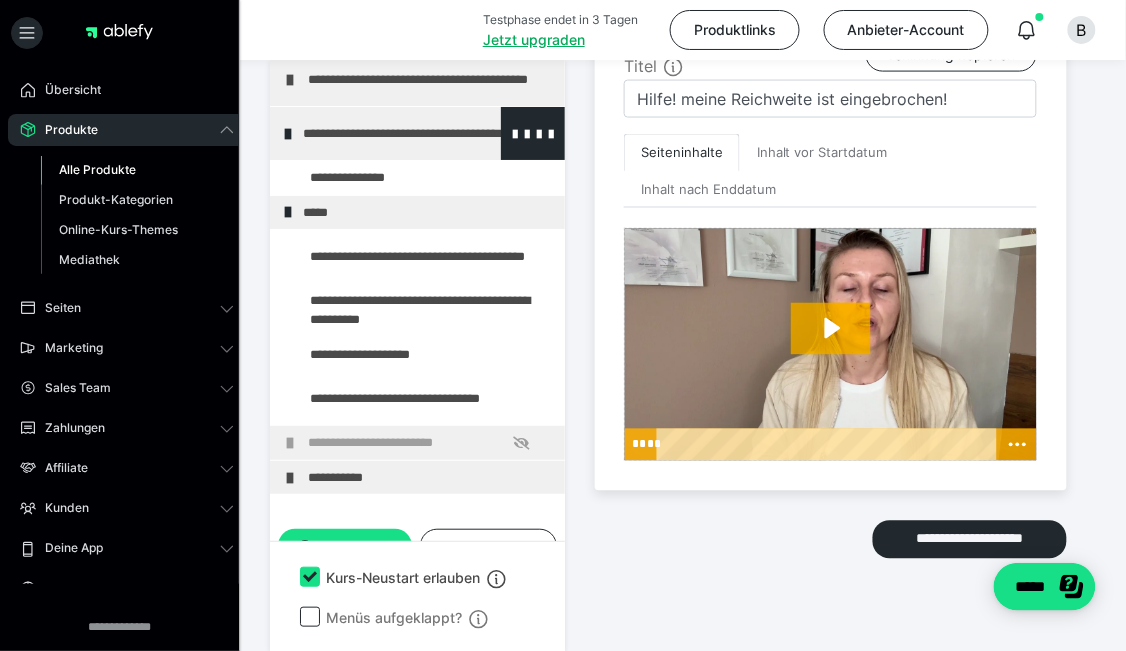 click at bounding box center [288, 133] 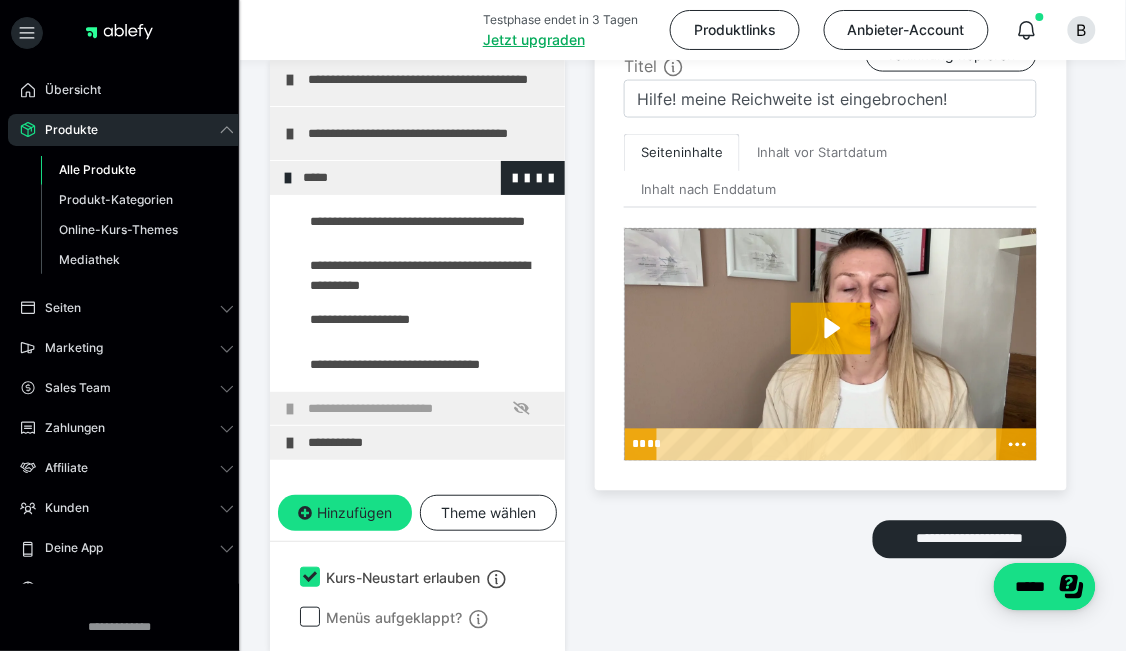 click at bounding box center [288, 178] 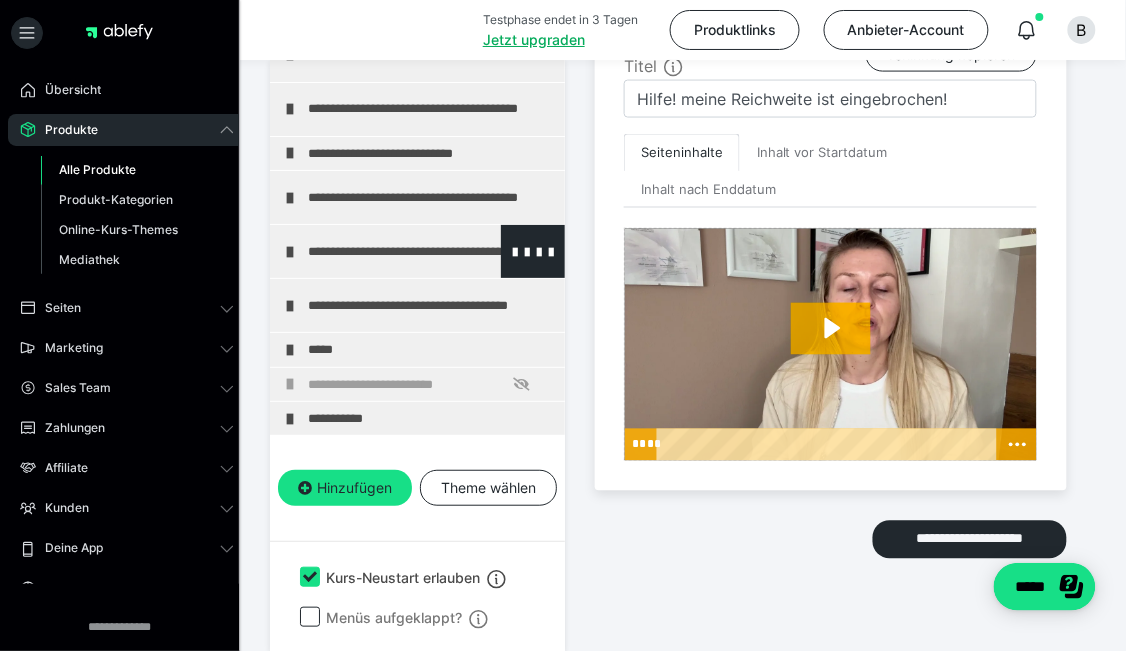 scroll, scrollTop: 262, scrollLeft: 0, axis: vertical 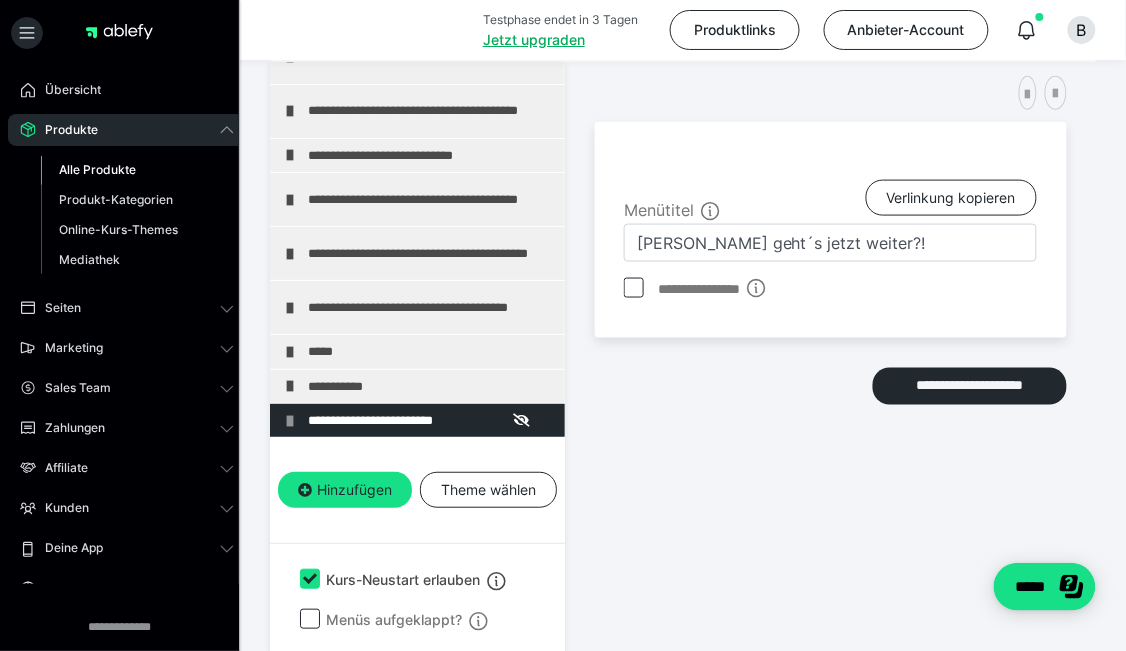 click on "**********" at bounding box center [831, 322] 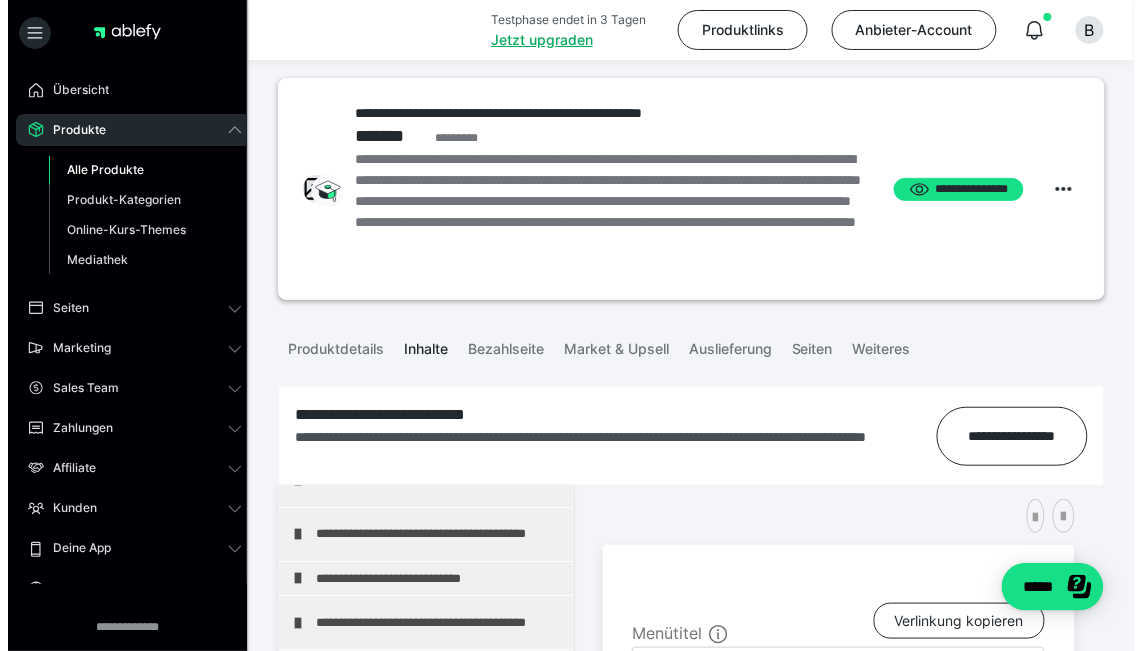 scroll, scrollTop: 0, scrollLeft: 0, axis: both 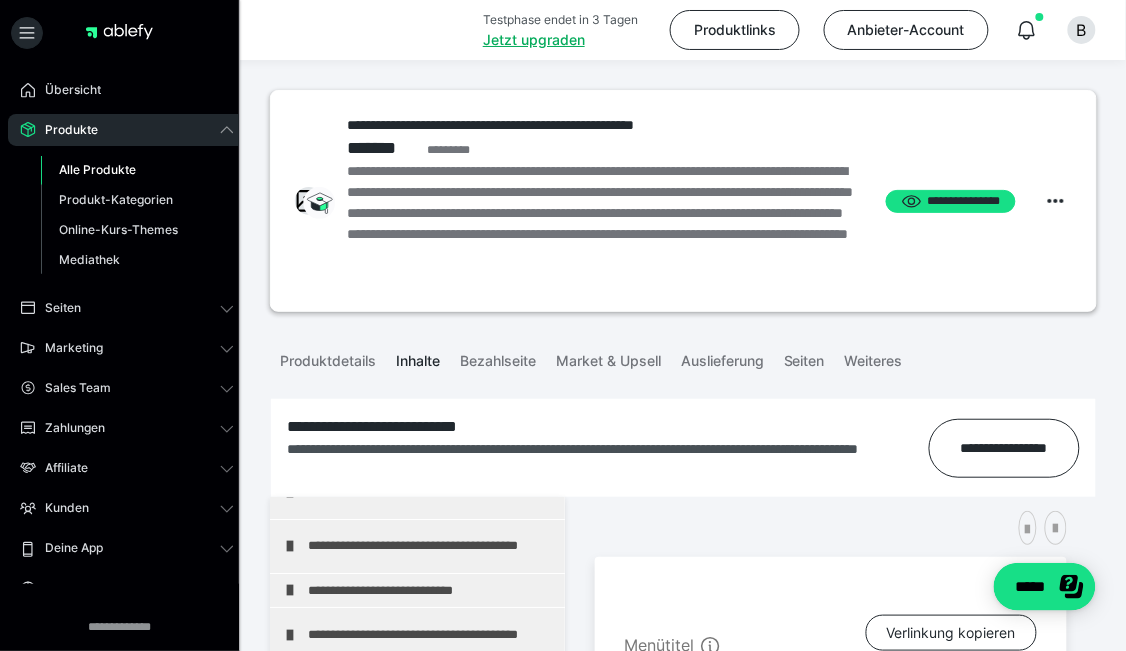 click on "Alle Produkte" at bounding box center (97, 169) 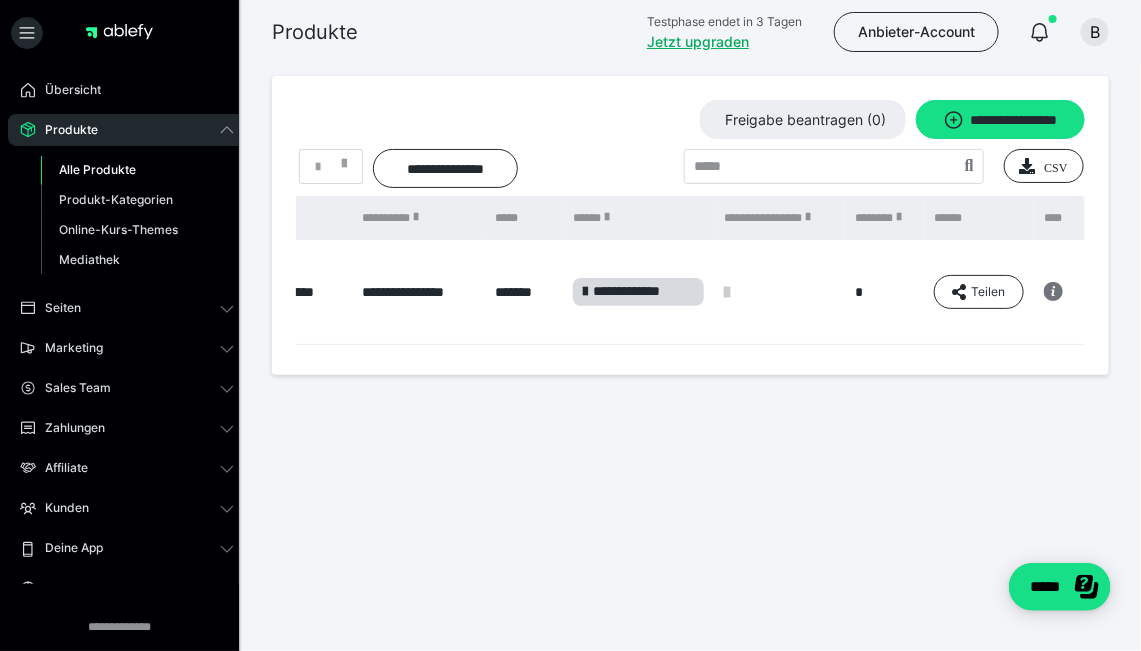 scroll, scrollTop: 0, scrollLeft: 425, axis: horizontal 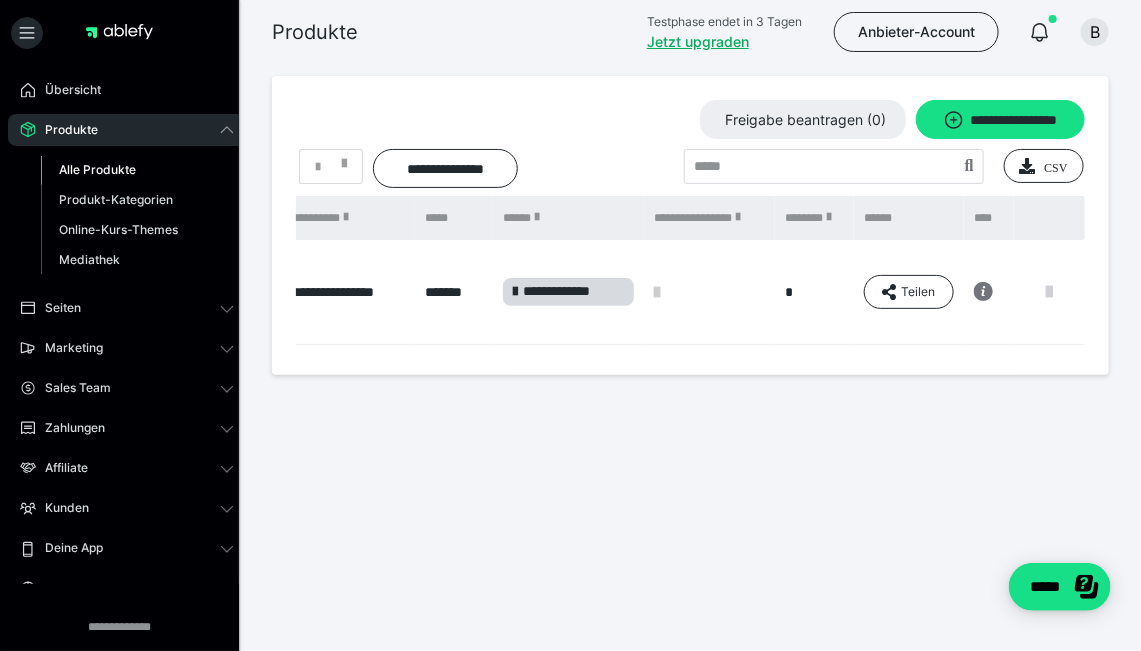 click at bounding box center [1050, 292] 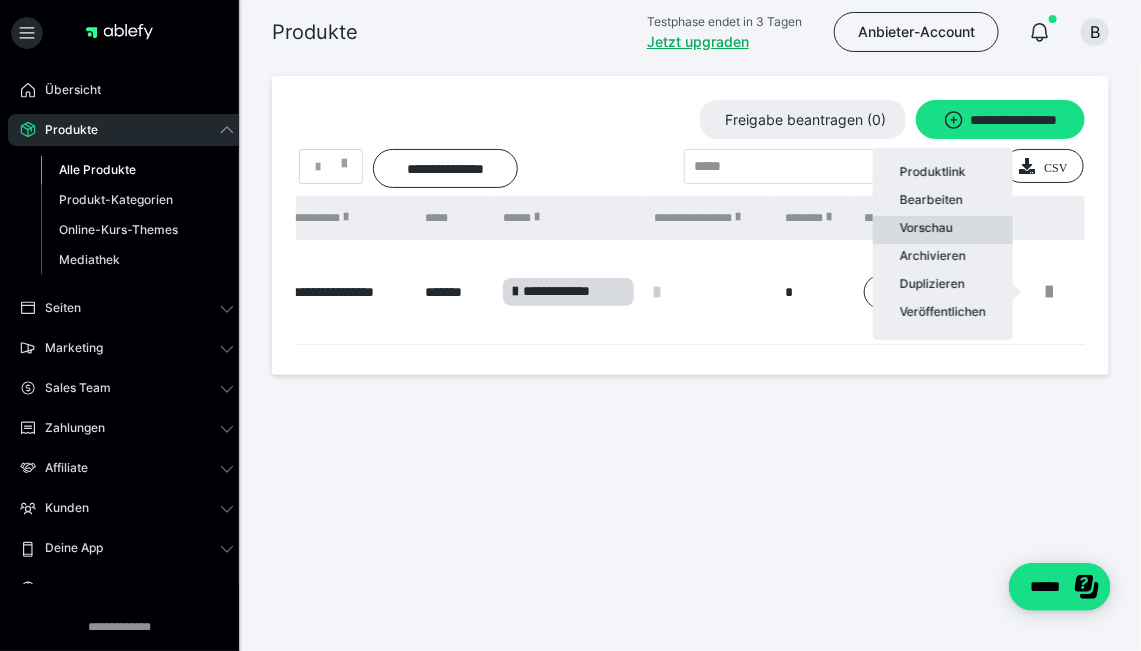 click on "Vorschau" at bounding box center (943, 230) 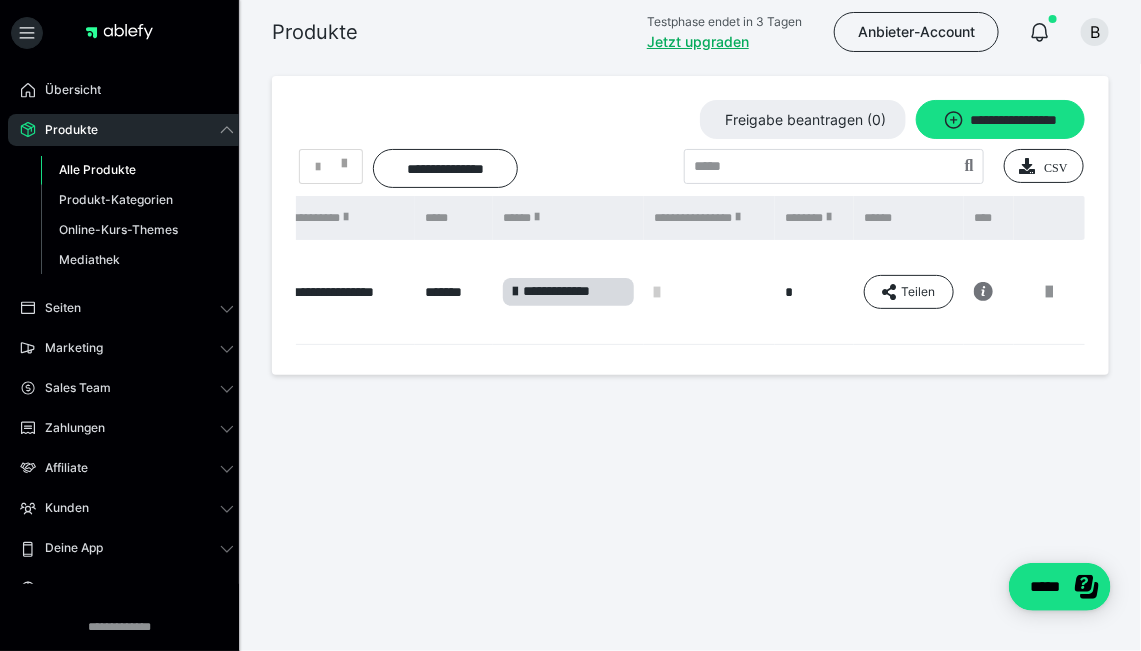 click 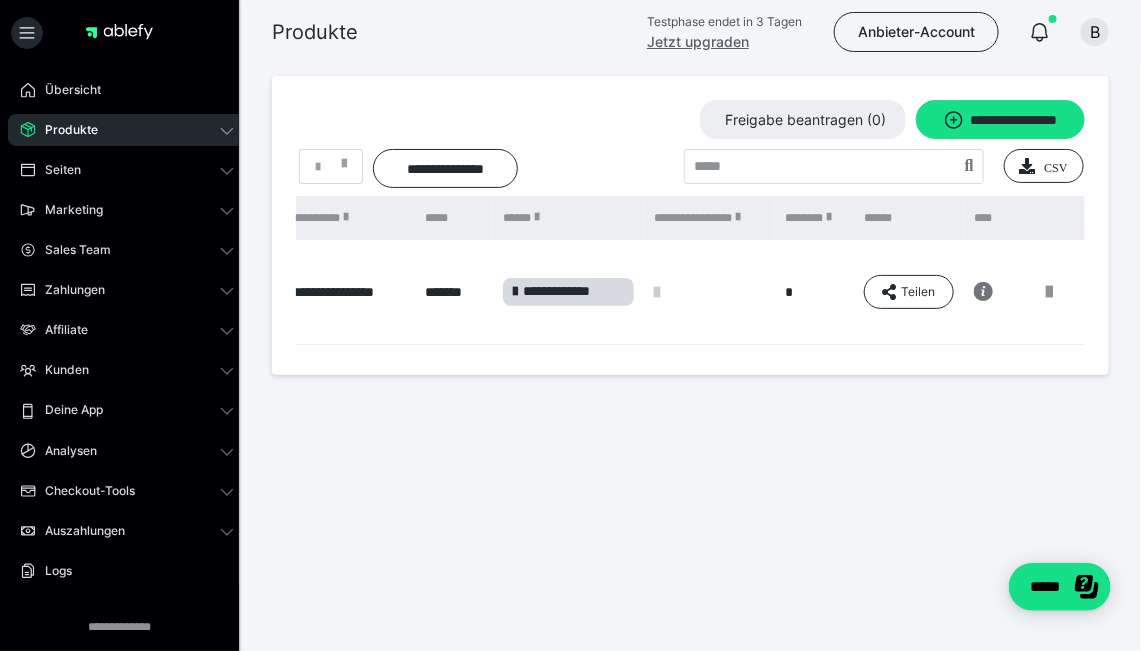 click on "Jetzt upgraden" at bounding box center [698, 41] 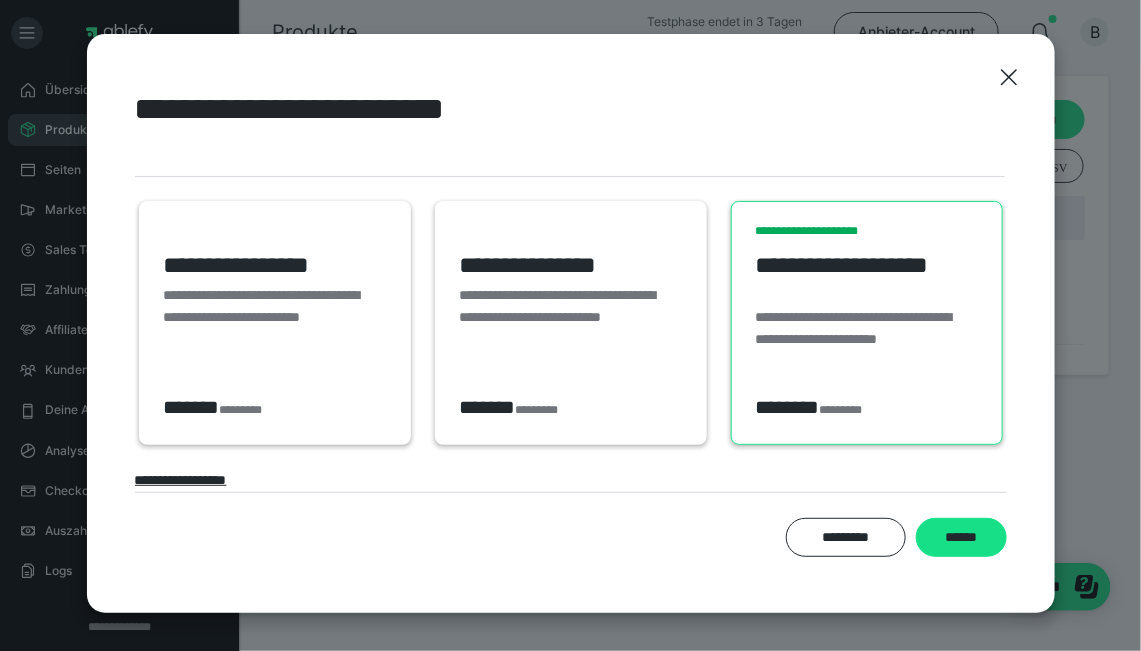 scroll, scrollTop: 119, scrollLeft: 0, axis: vertical 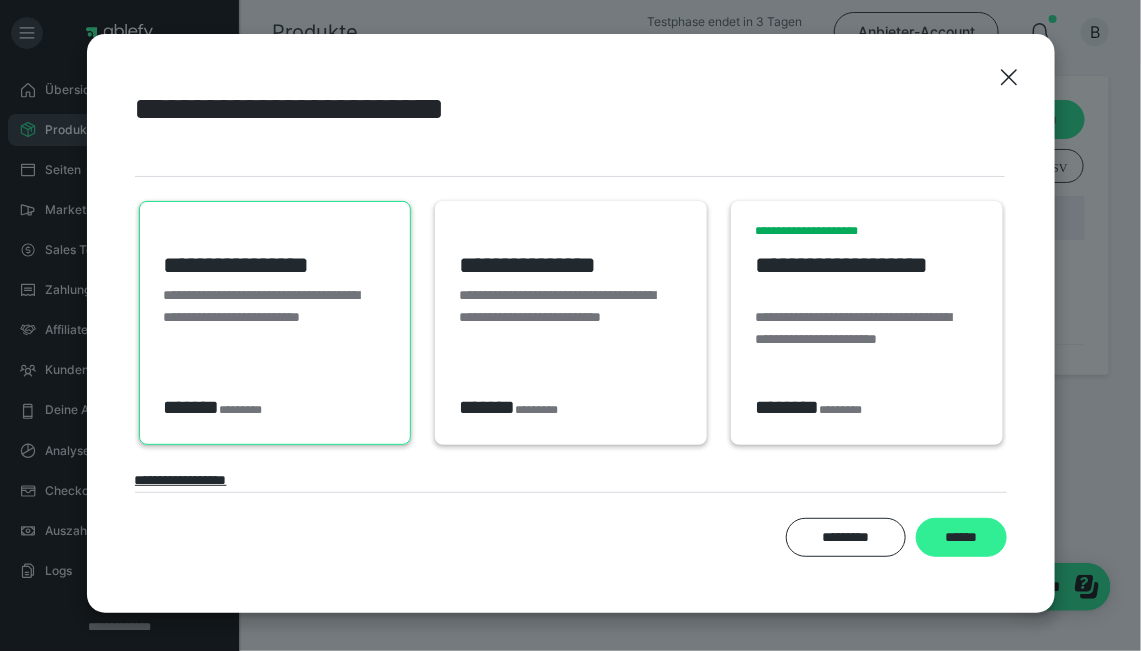 click on "******" at bounding box center [961, 537] 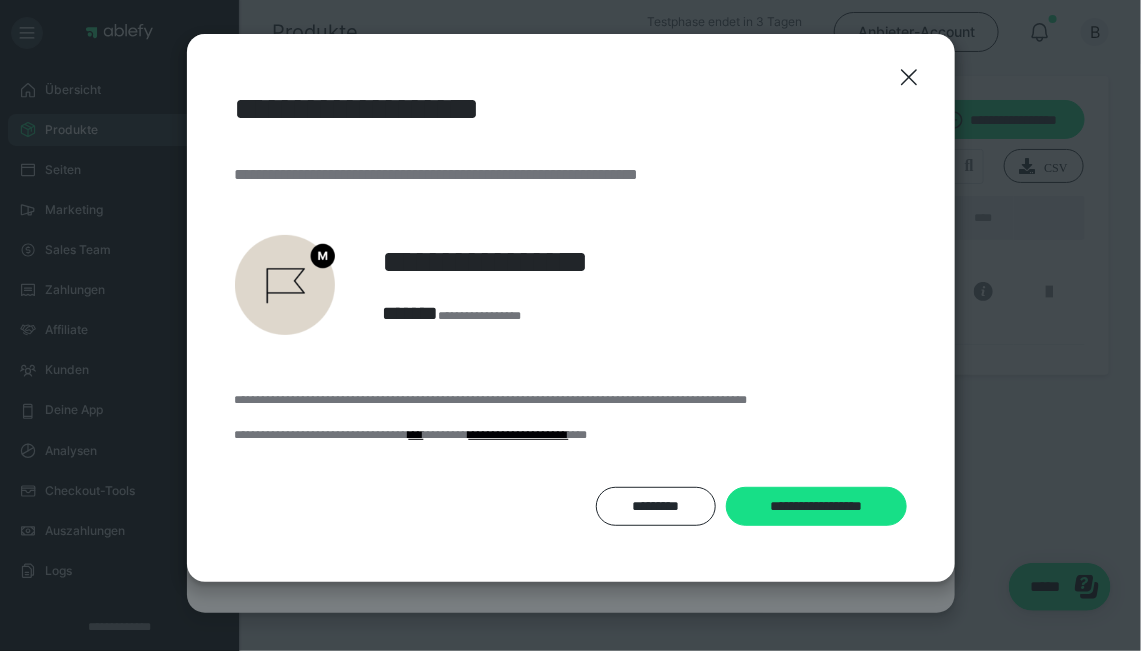 scroll, scrollTop: 0, scrollLeft: 0, axis: both 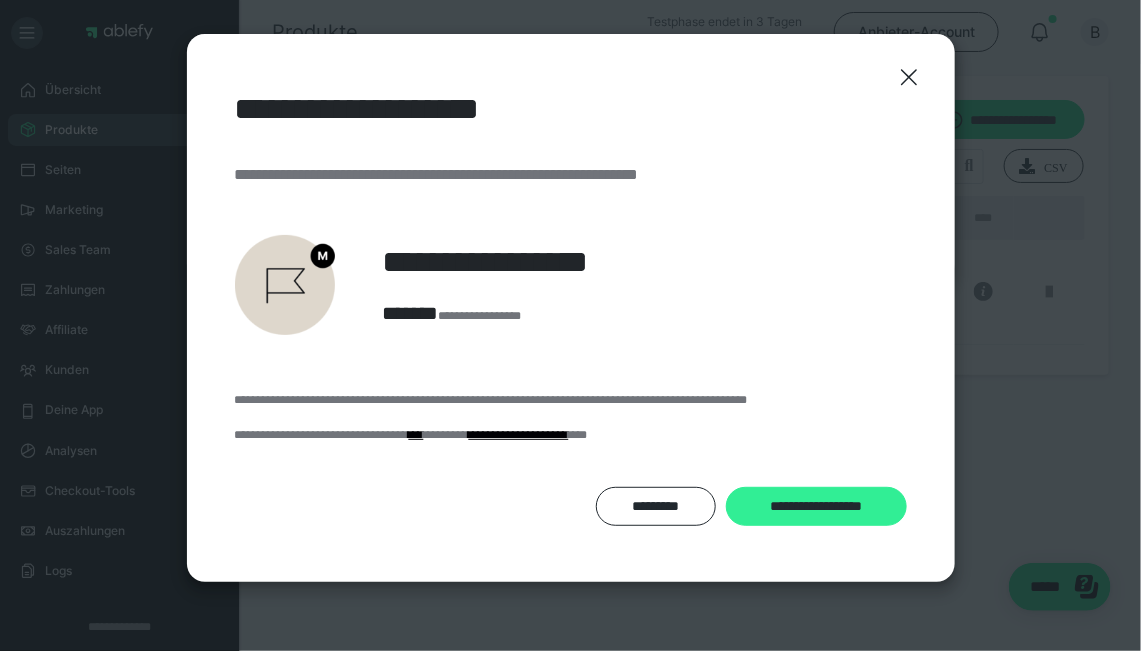 click on "**********" at bounding box center [816, 506] 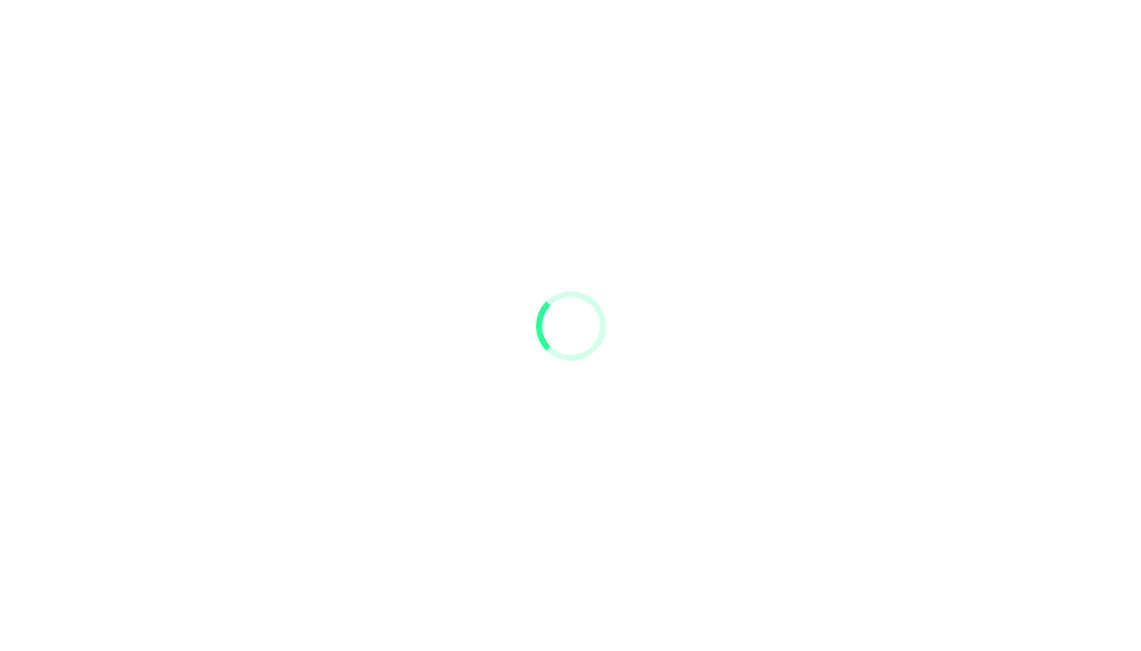 scroll, scrollTop: 0, scrollLeft: 0, axis: both 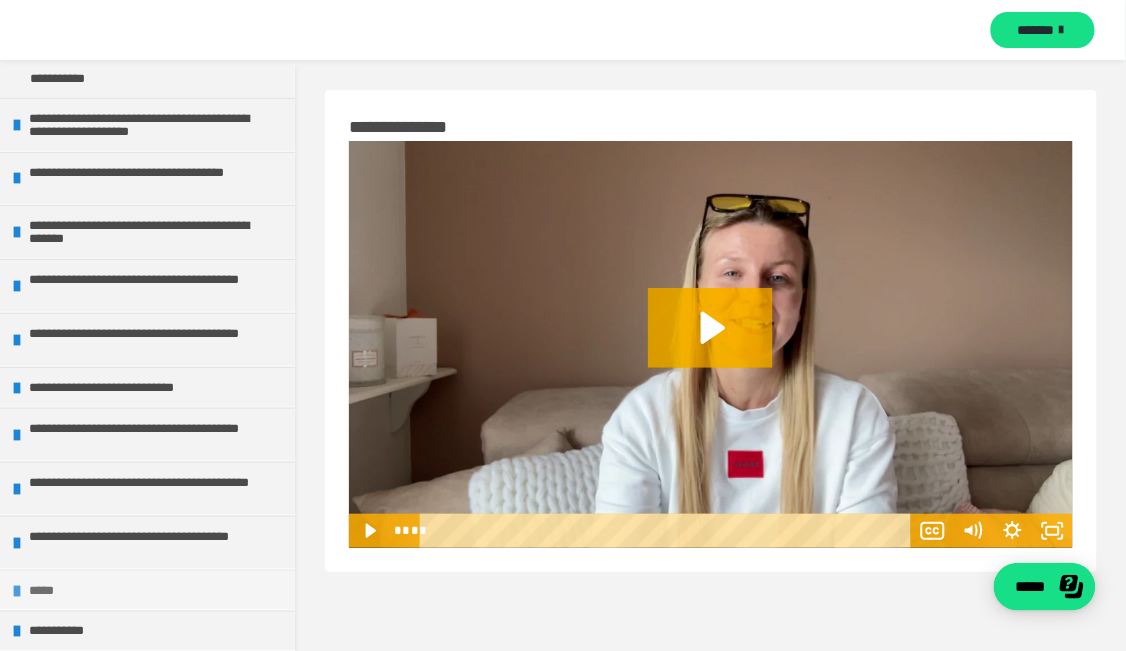 click at bounding box center [17, 591] 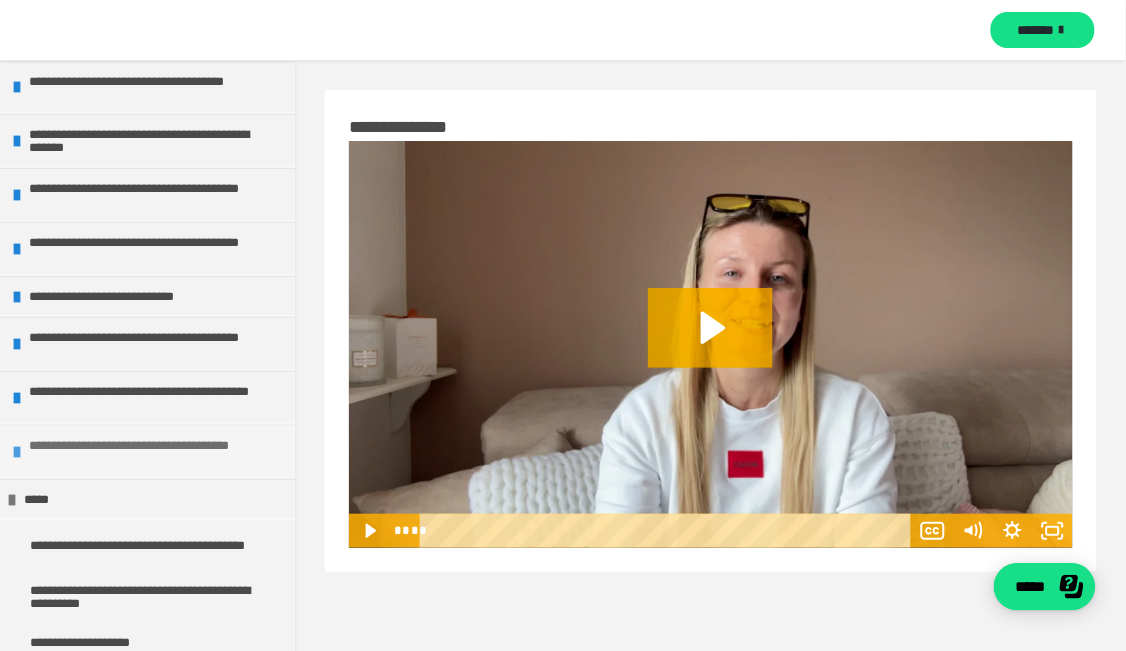 scroll, scrollTop: 441, scrollLeft: 0, axis: vertical 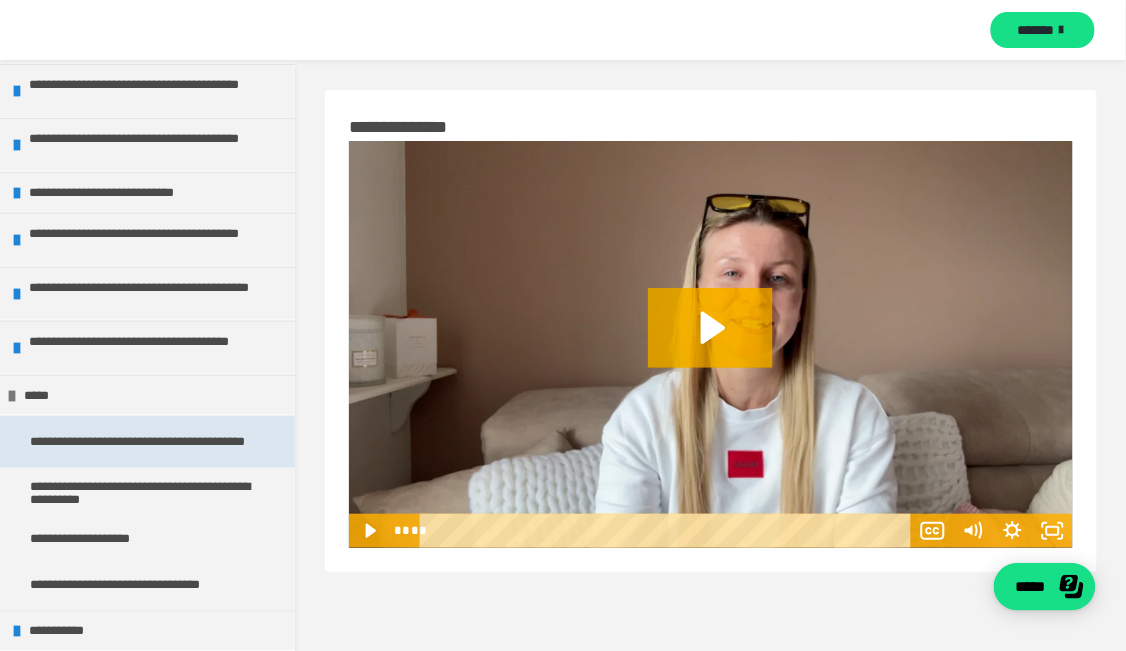 click on "**********" at bounding box center [140, 442] 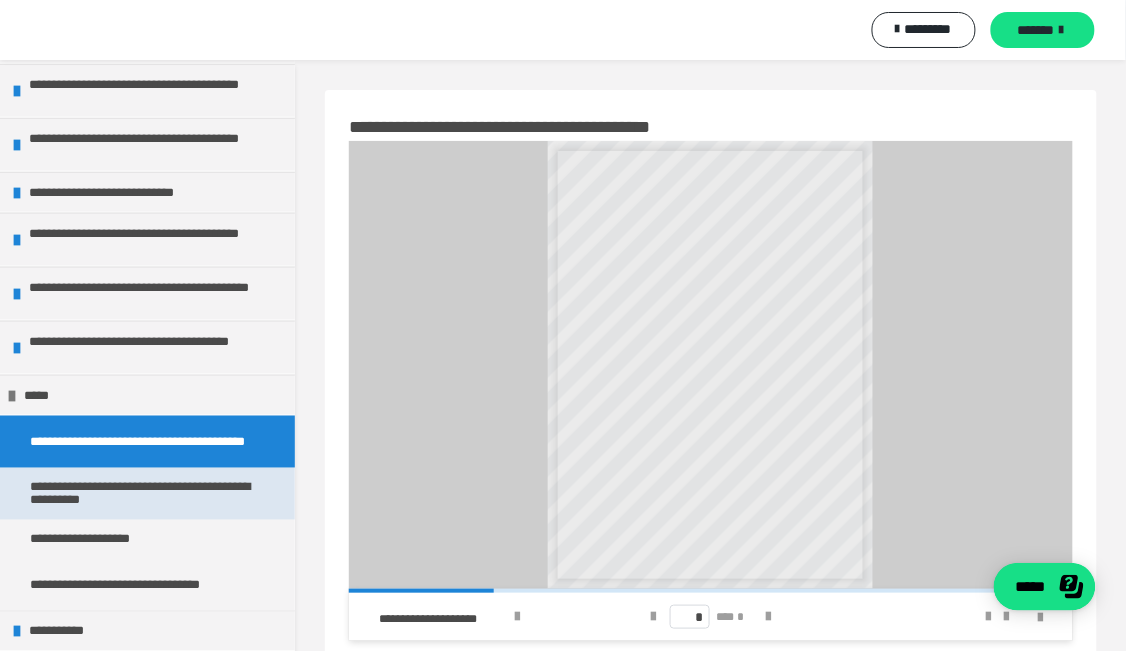 click on "**********" at bounding box center (140, 494) 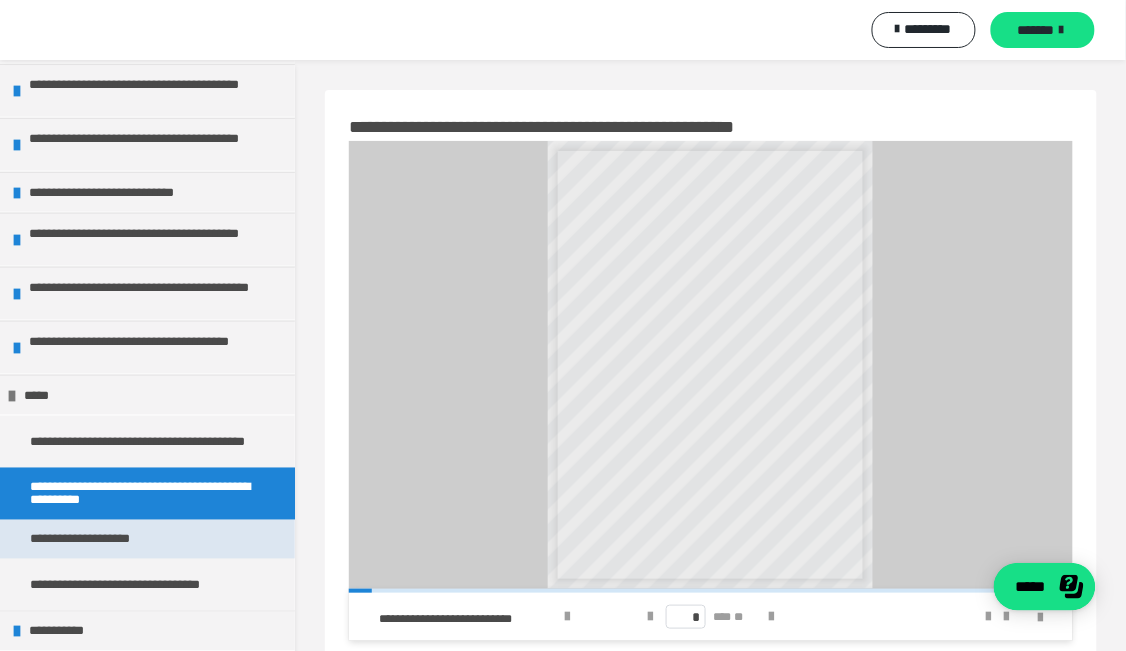 click on "**********" at bounding box center (93, 539) 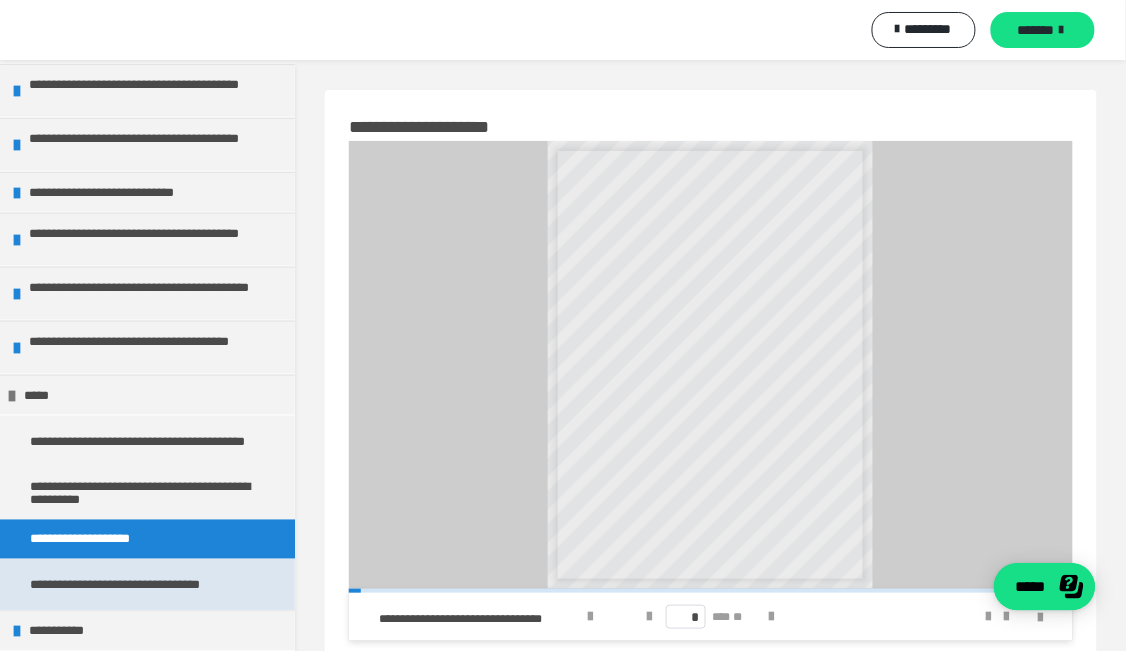 click on "**********" at bounding box center (140, 585) 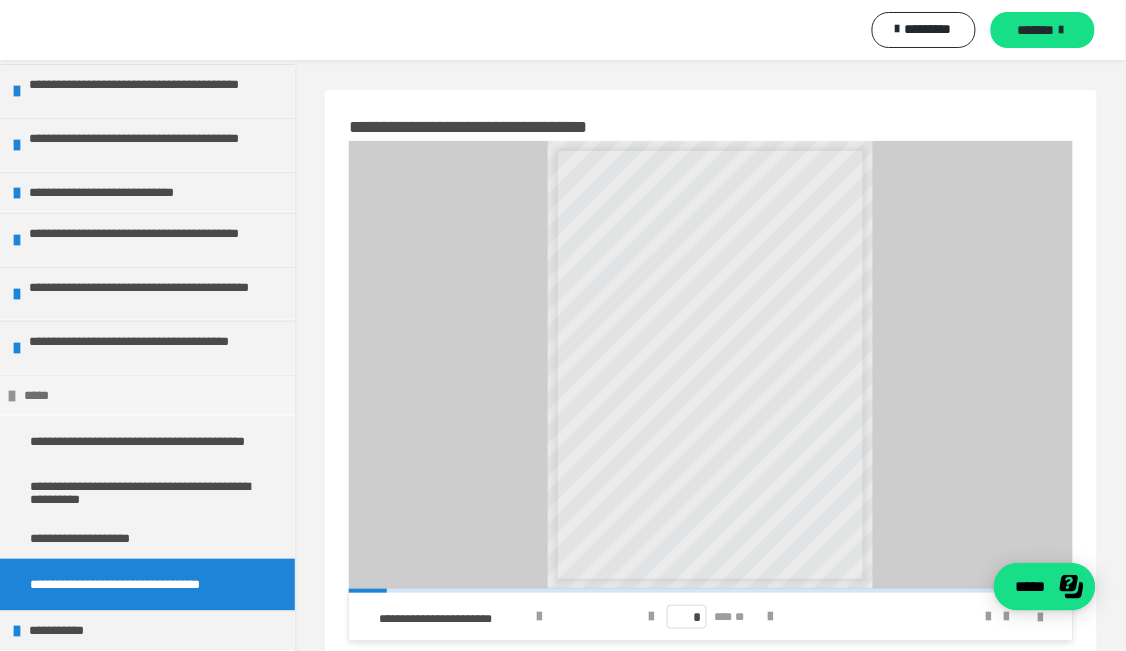 scroll, scrollTop: 60, scrollLeft: 0, axis: vertical 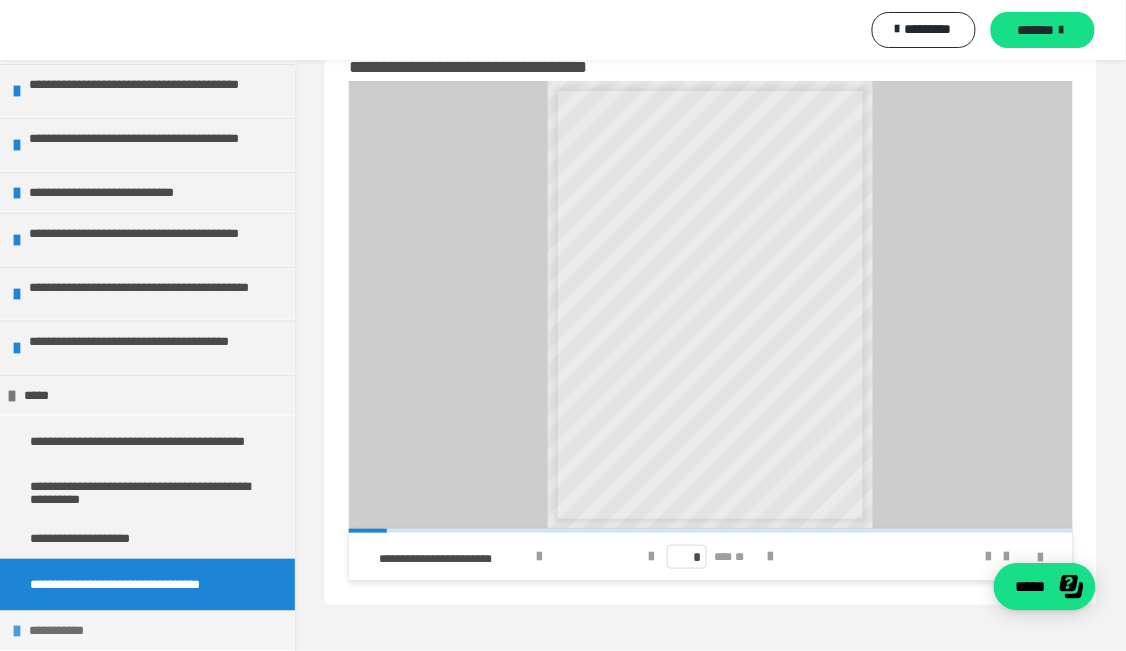 click on "**********" at bounding box center [149, 631] 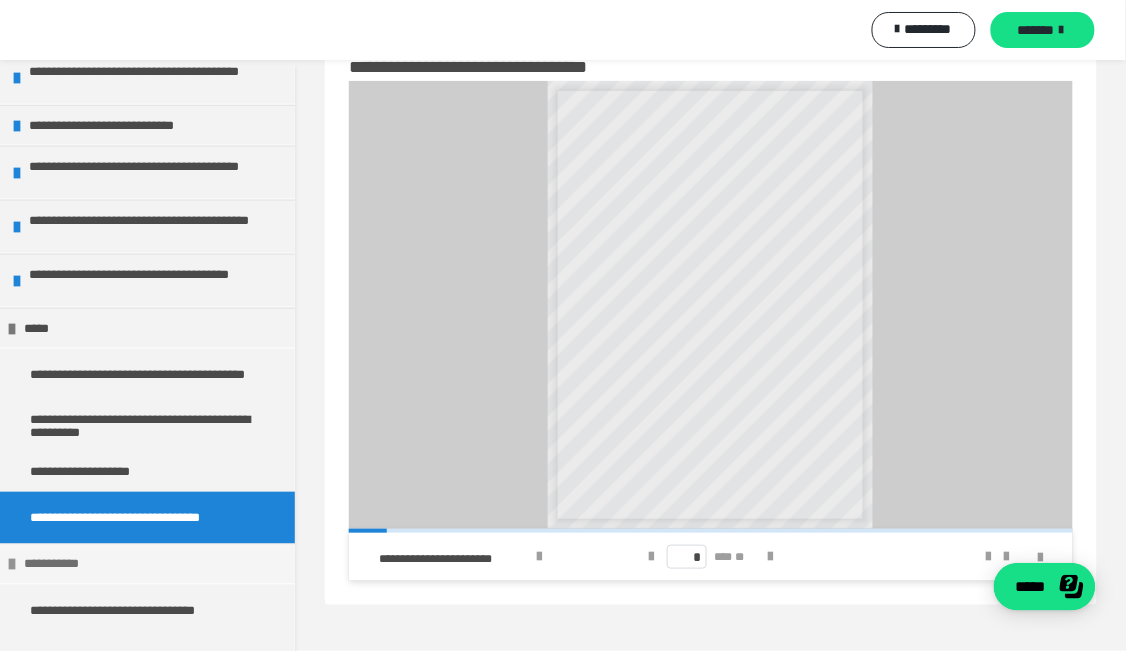scroll, scrollTop: 532, scrollLeft: 0, axis: vertical 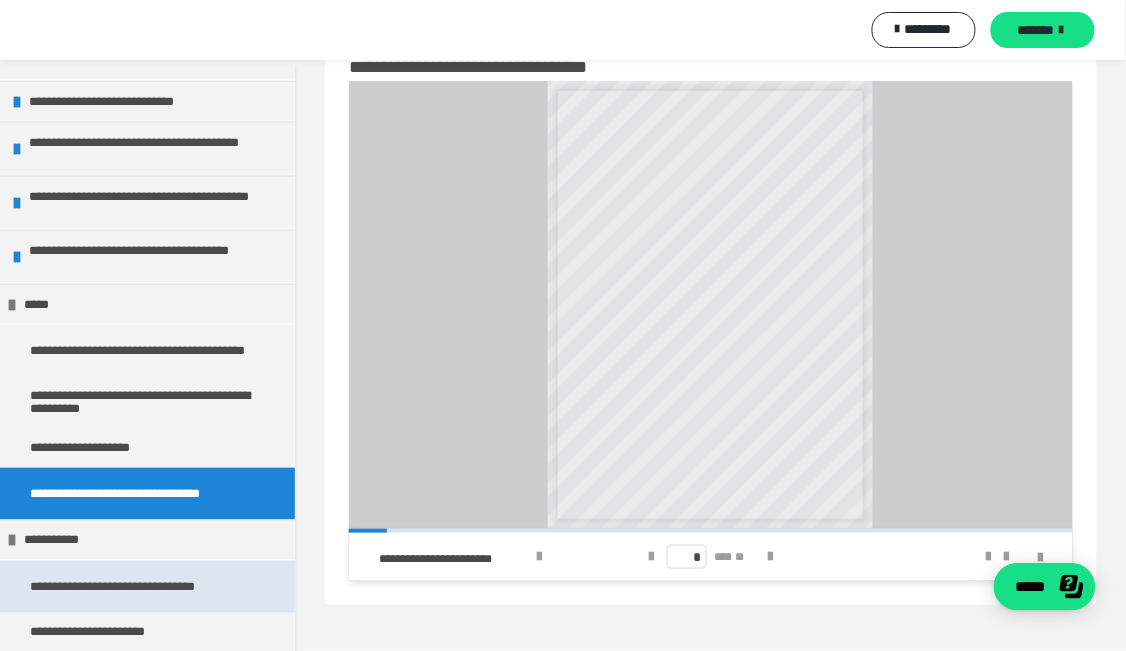 click on "**********" at bounding box center (140, 587) 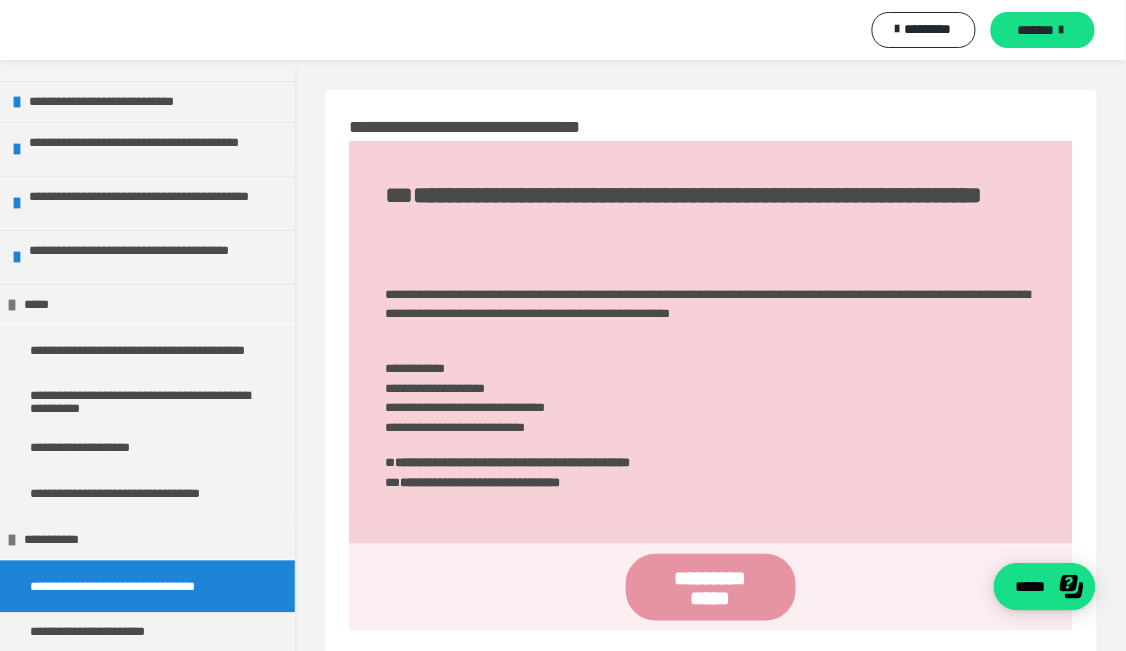click on "**********" at bounding box center (711, 587) 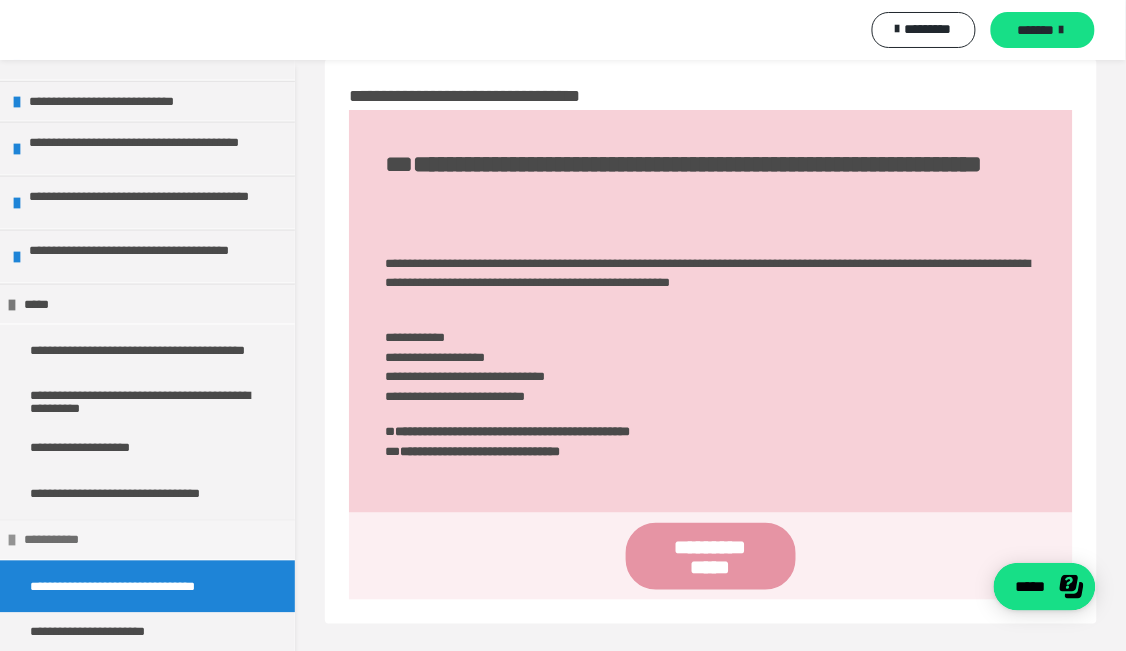 scroll, scrollTop: 60, scrollLeft: 0, axis: vertical 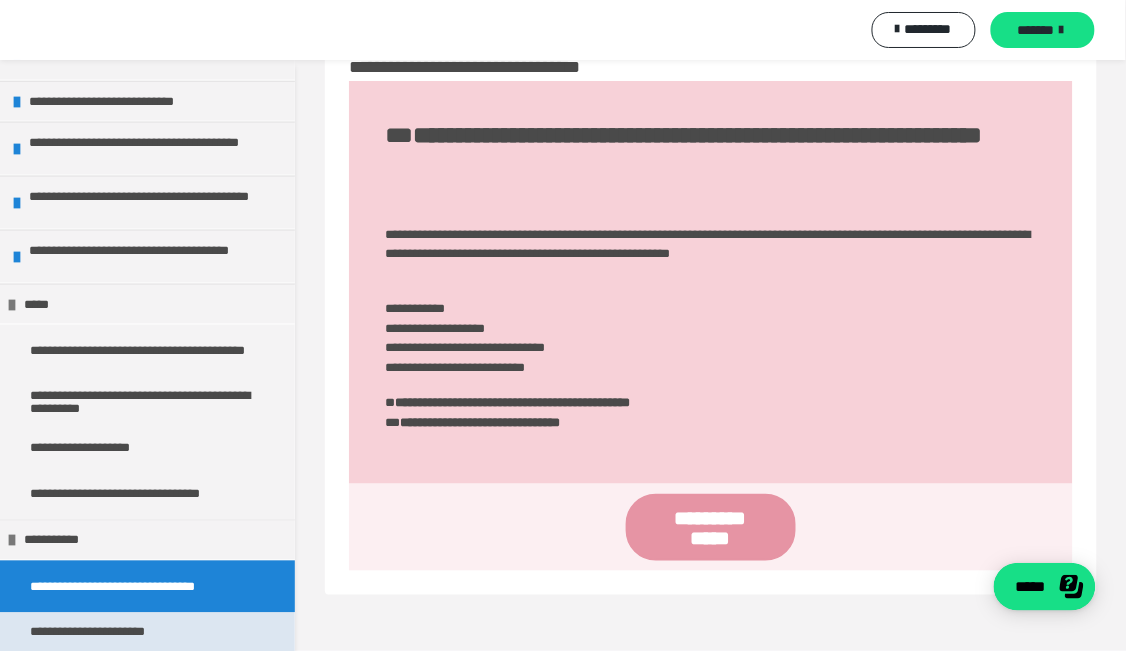 click on "**********" at bounding box center (107, 632) 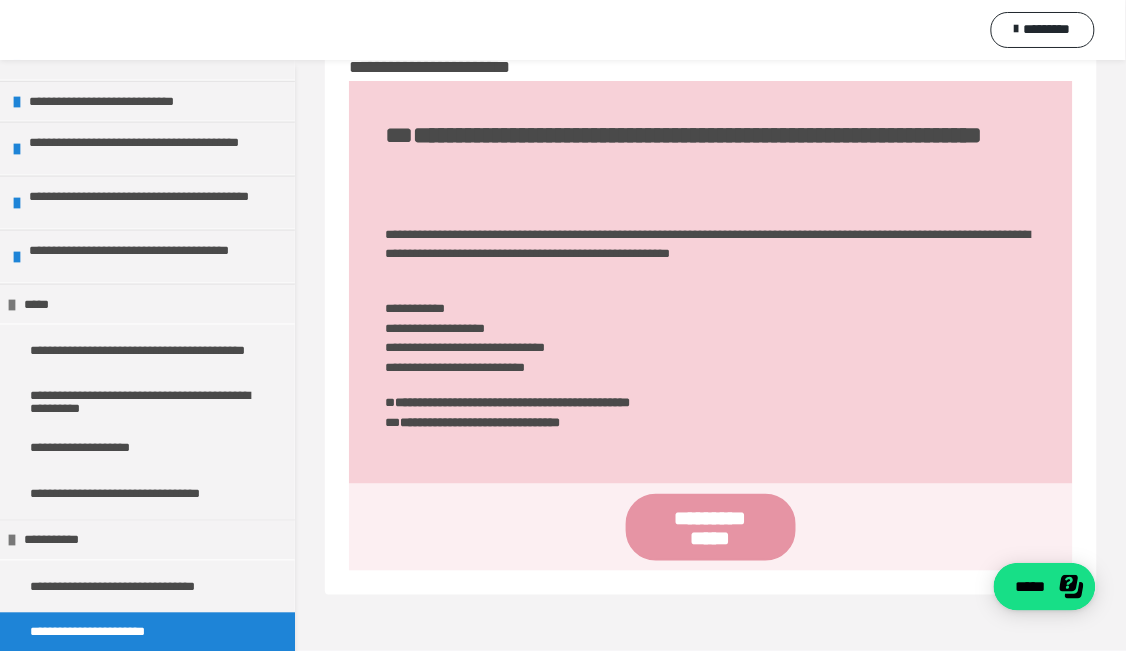 scroll, scrollTop: 0, scrollLeft: 0, axis: both 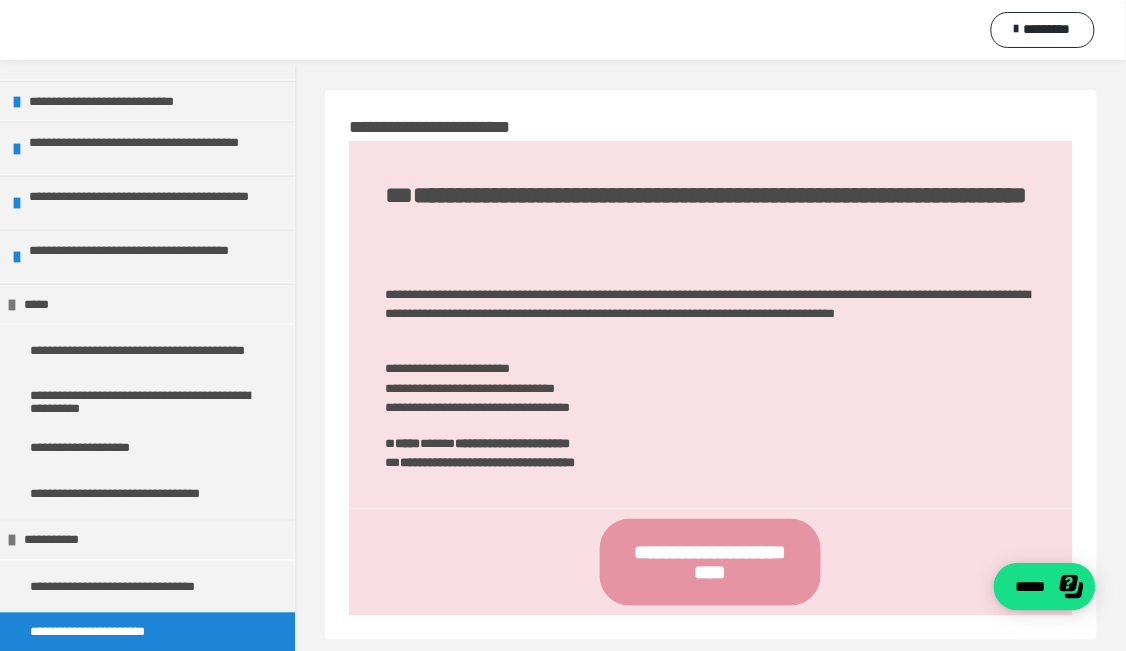 click on "**********" at bounding box center (710, 562) 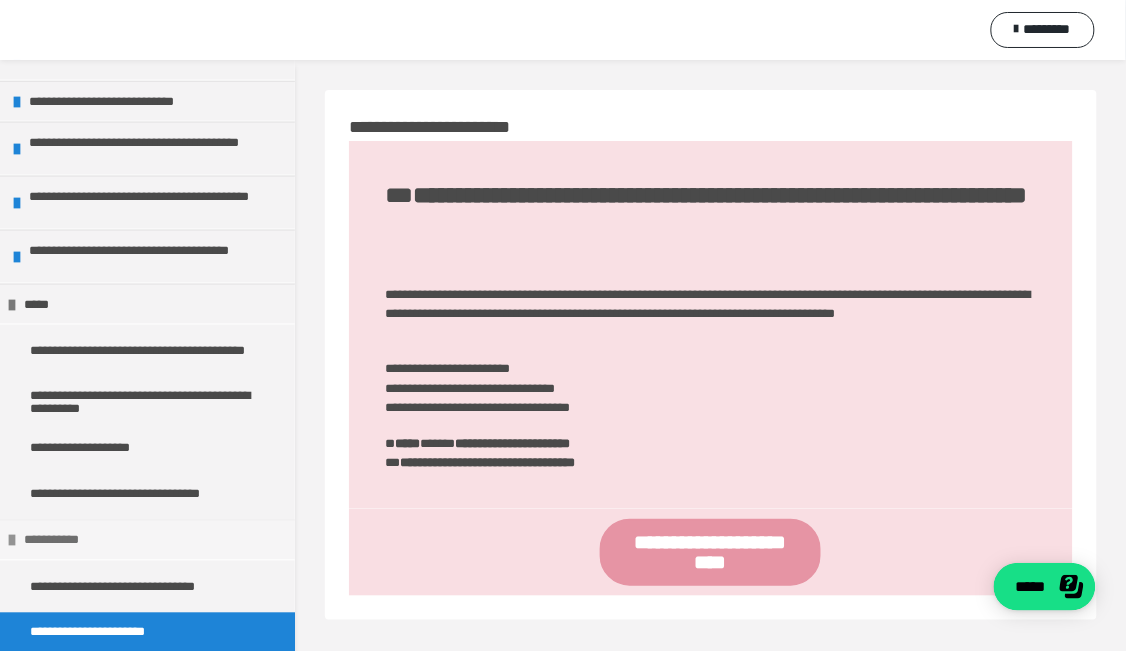 click at bounding box center (12, 541) 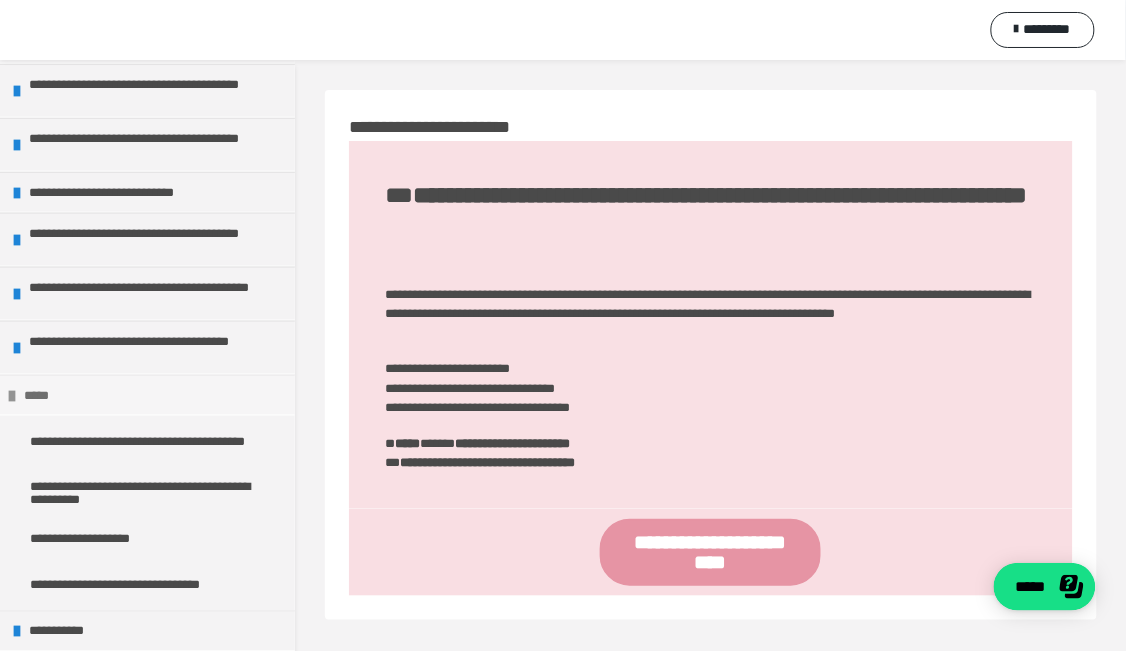 click on "*****" at bounding box center (147, 395) 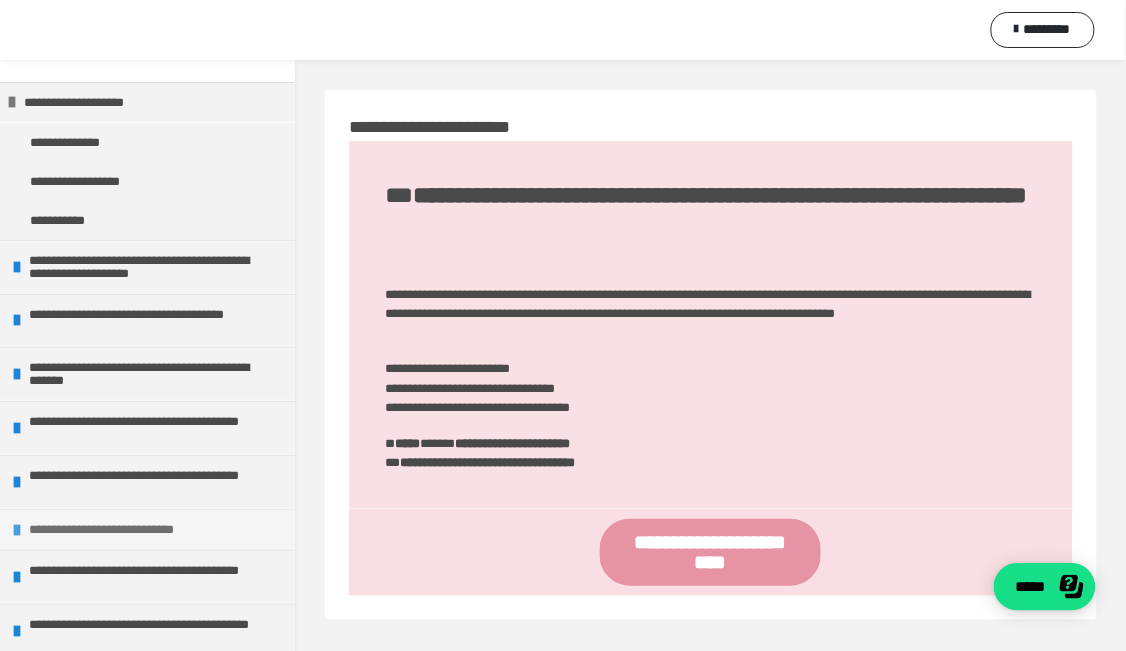 scroll, scrollTop: 0, scrollLeft: 0, axis: both 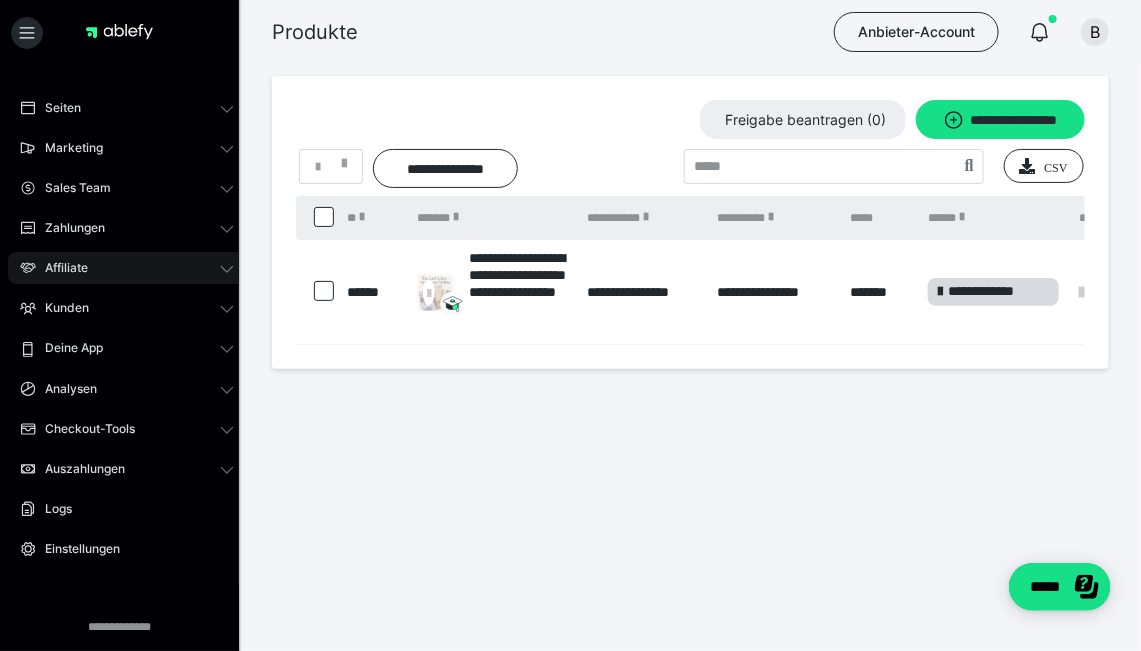 click on "Affiliate" at bounding box center (127, 268) 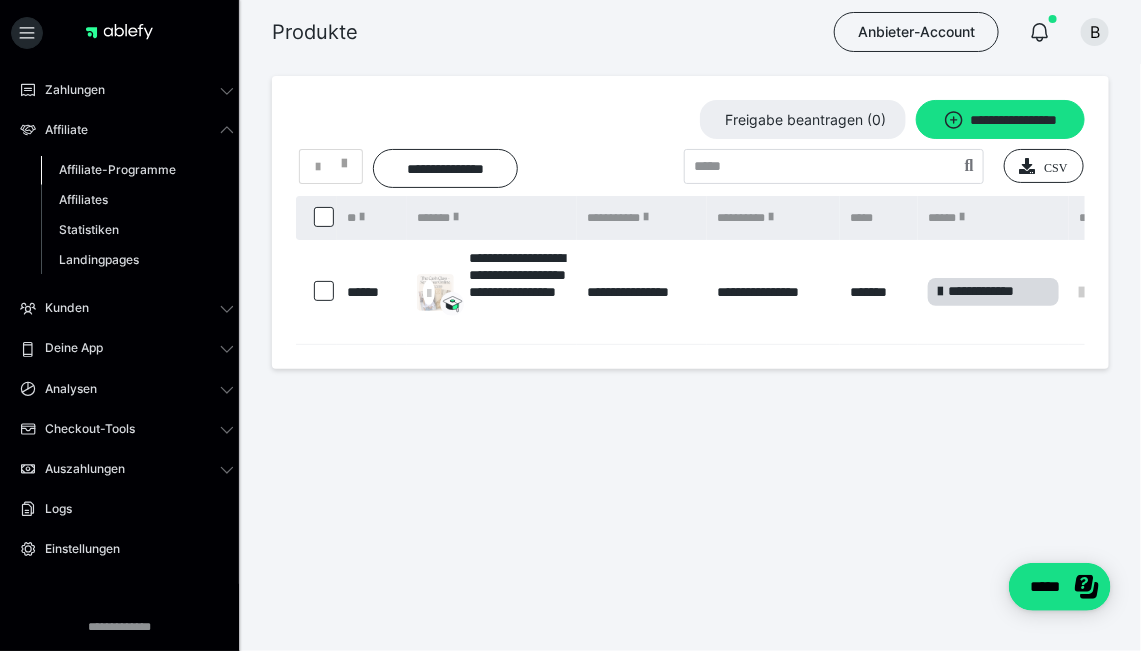 click on "Affiliate-Programme" at bounding box center (117, 169) 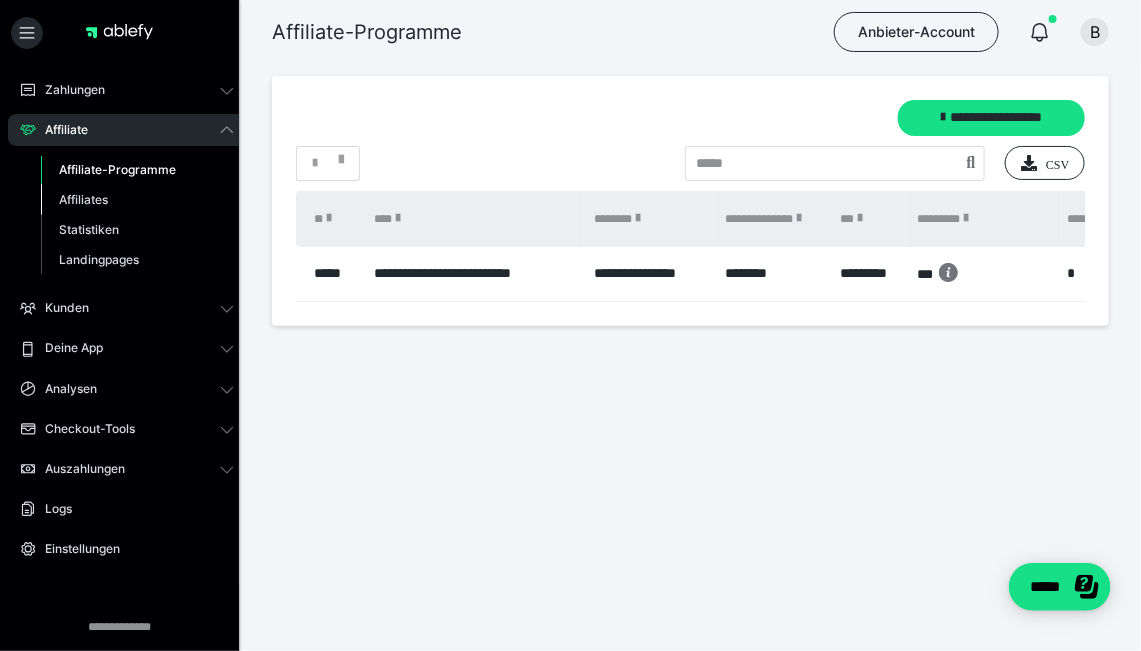 click on "Affiliates" at bounding box center [137, 200] 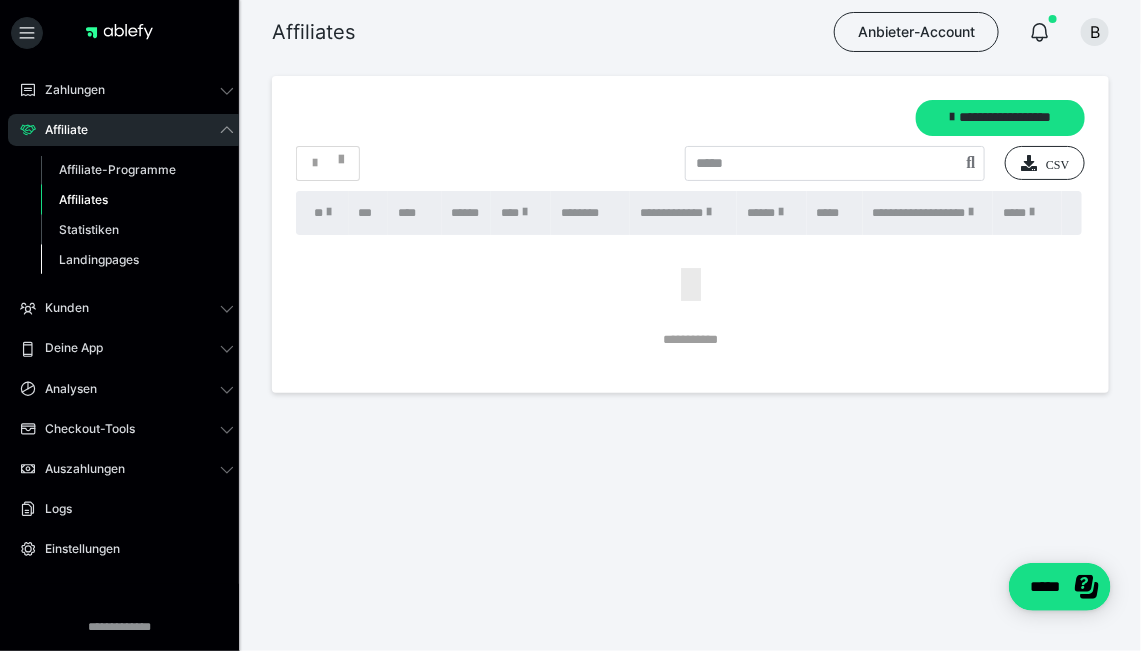 click on "Landingpages" at bounding box center (99, 259) 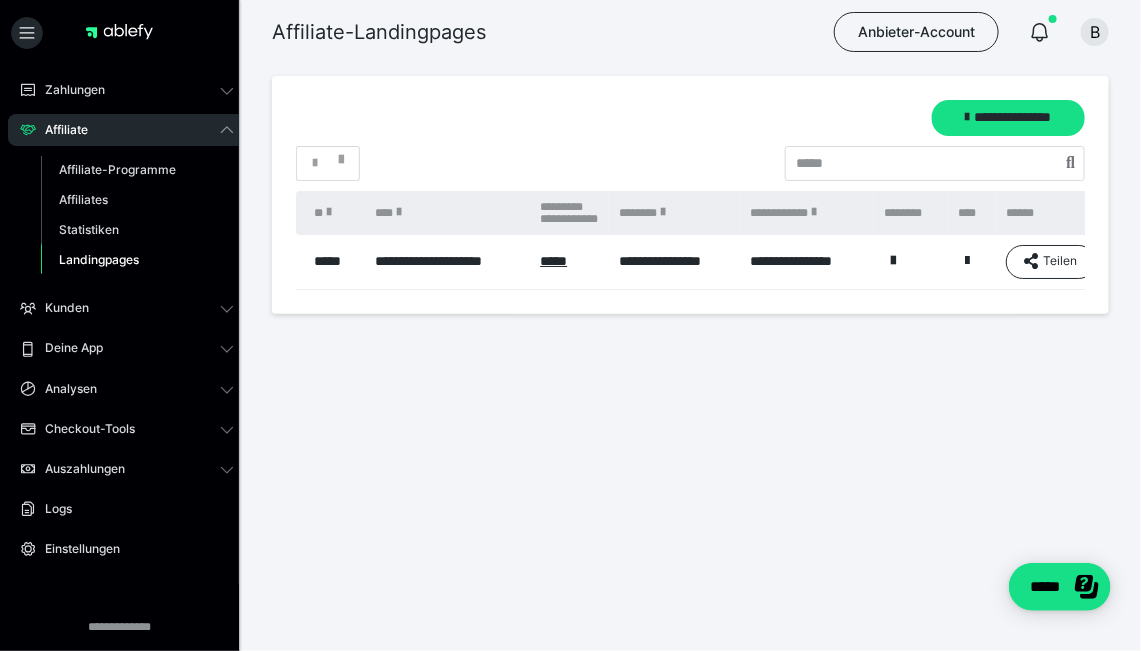 scroll, scrollTop: 0, scrollLeft: 92, axis: horizontal 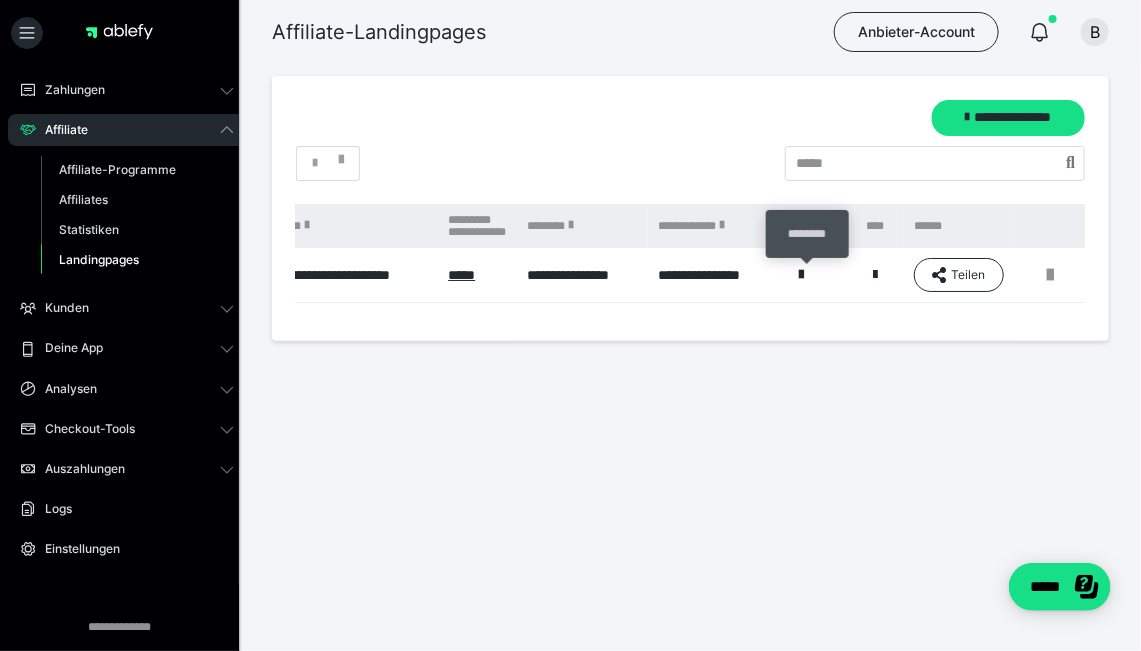 click at bounding box center [801, 275] 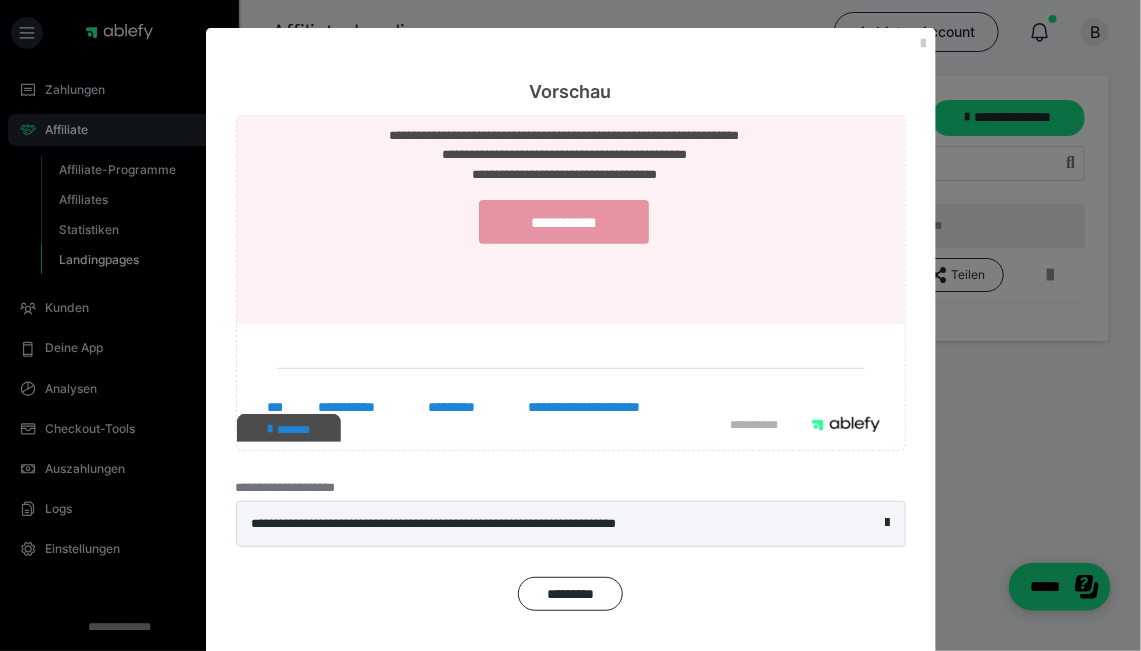 scroll, scrollTop: 218, scrollLeft: 0, axis: vertical 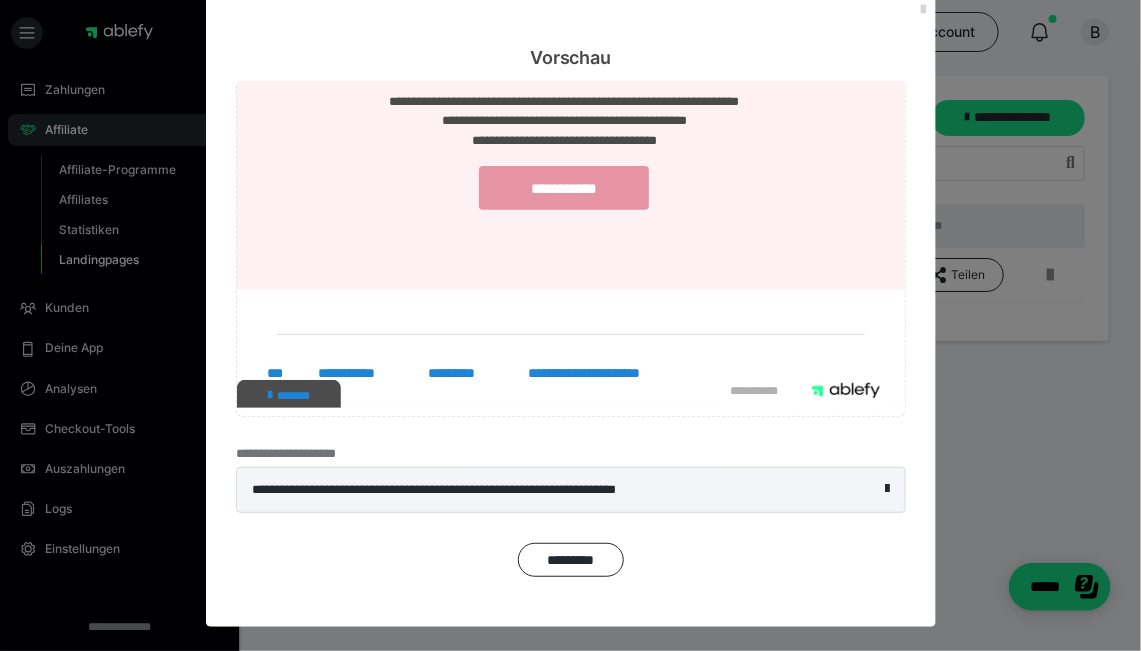 click at bounding box center (924, 10) 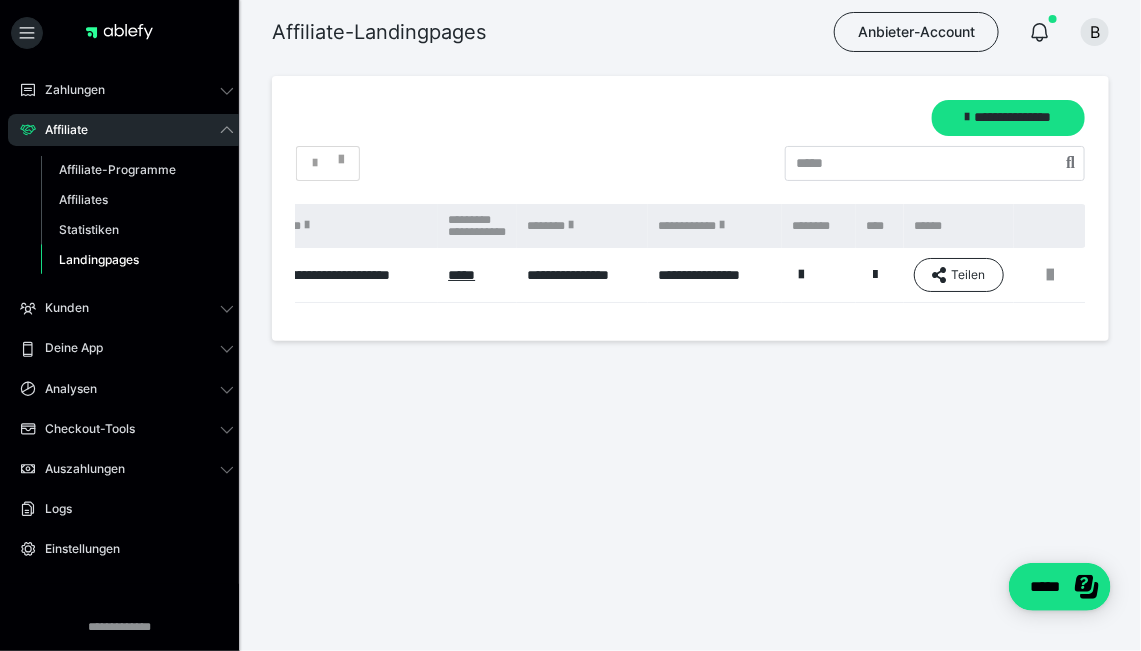 click on "Affiliate" at bounding box center (127, 130) 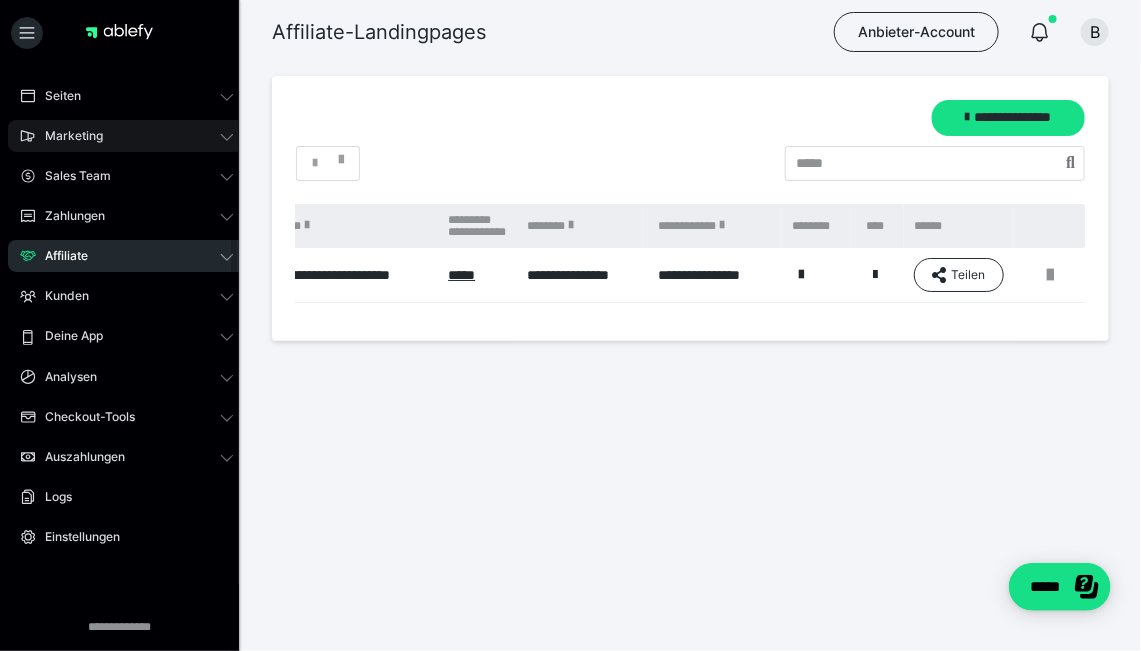 scroll, scrollTop: 88, scrollLeft: 0, axis: vertical 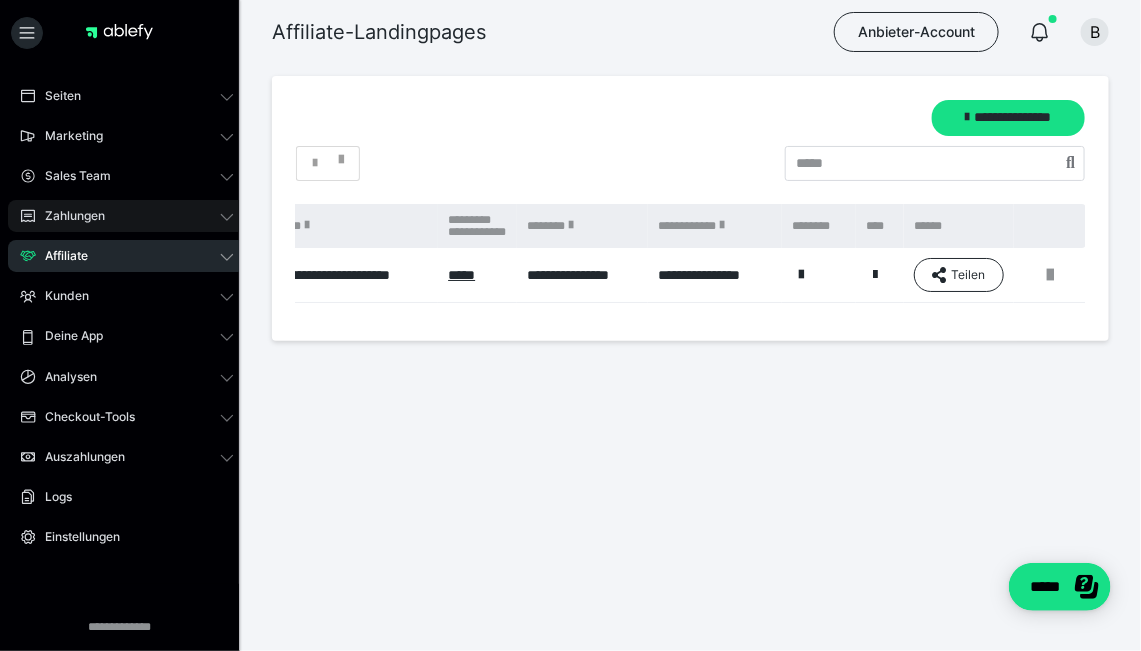 click 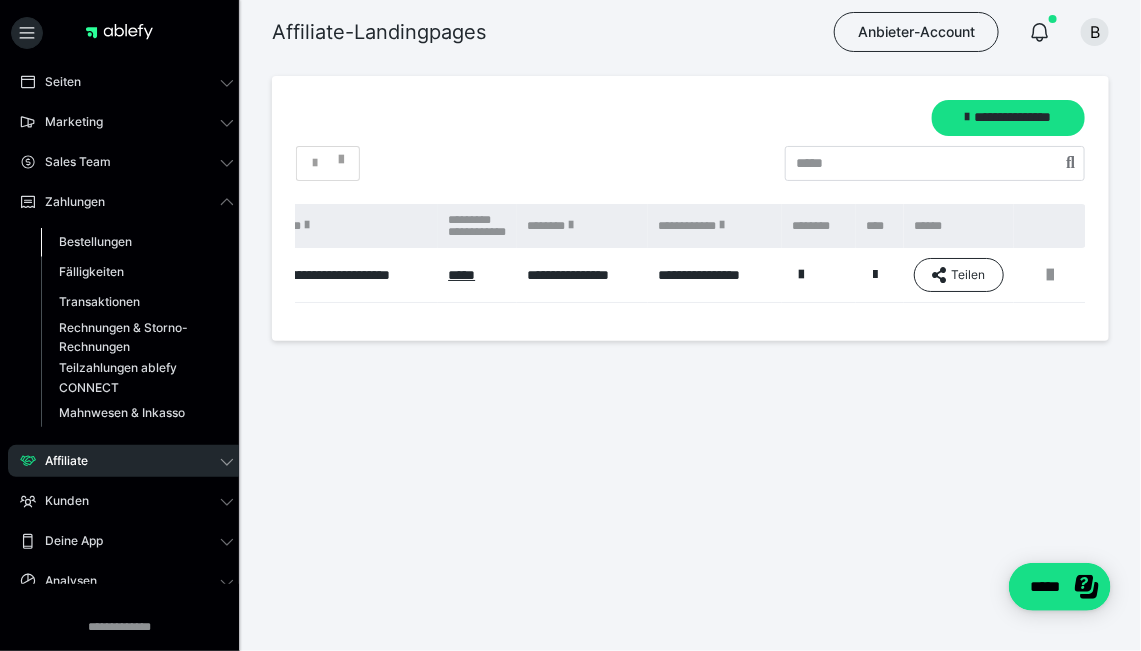 click on "Bestellungen" at bounding box center (95, 241) 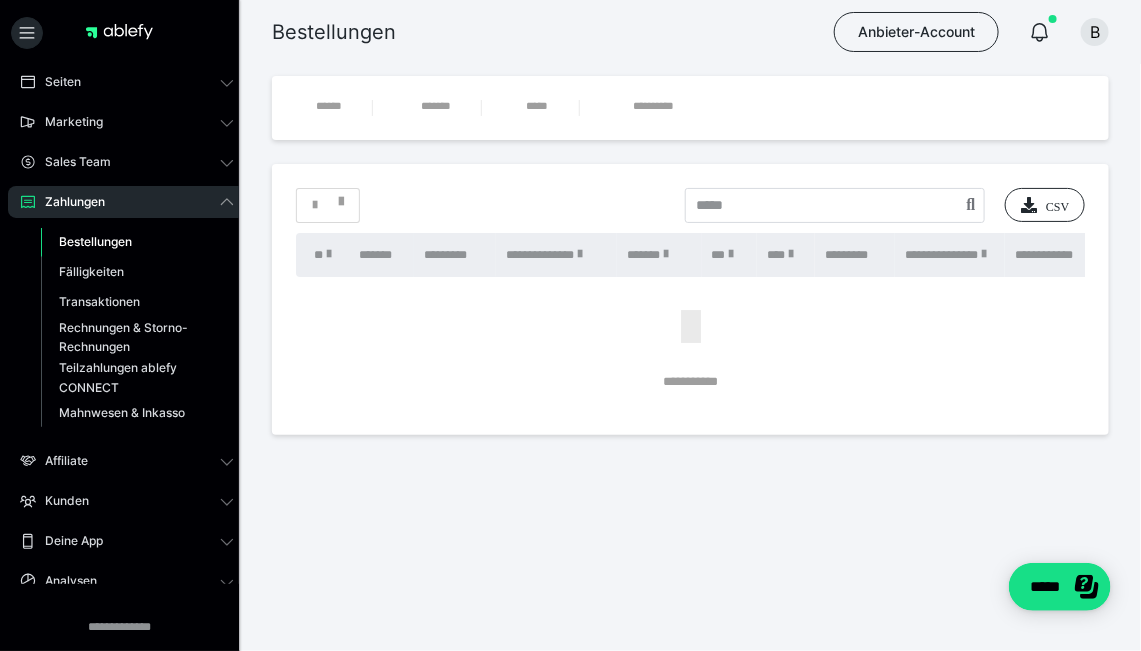 click on "*******" at bounding box center (427, 105) 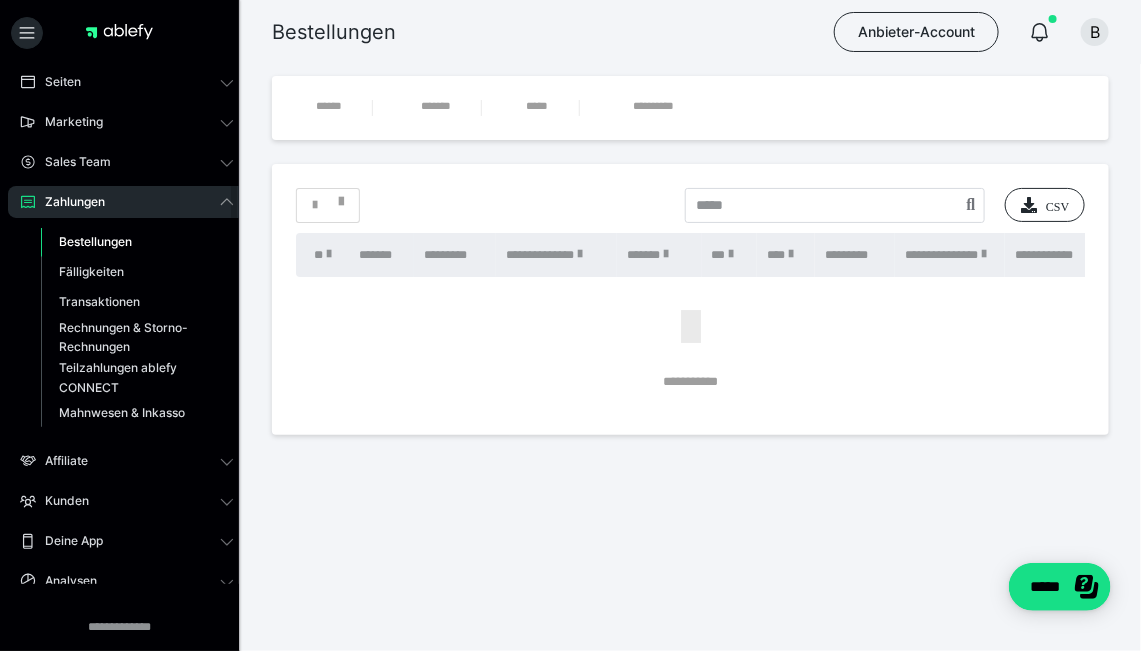 click on "Zahlungen" at bounding box center (127, 202) 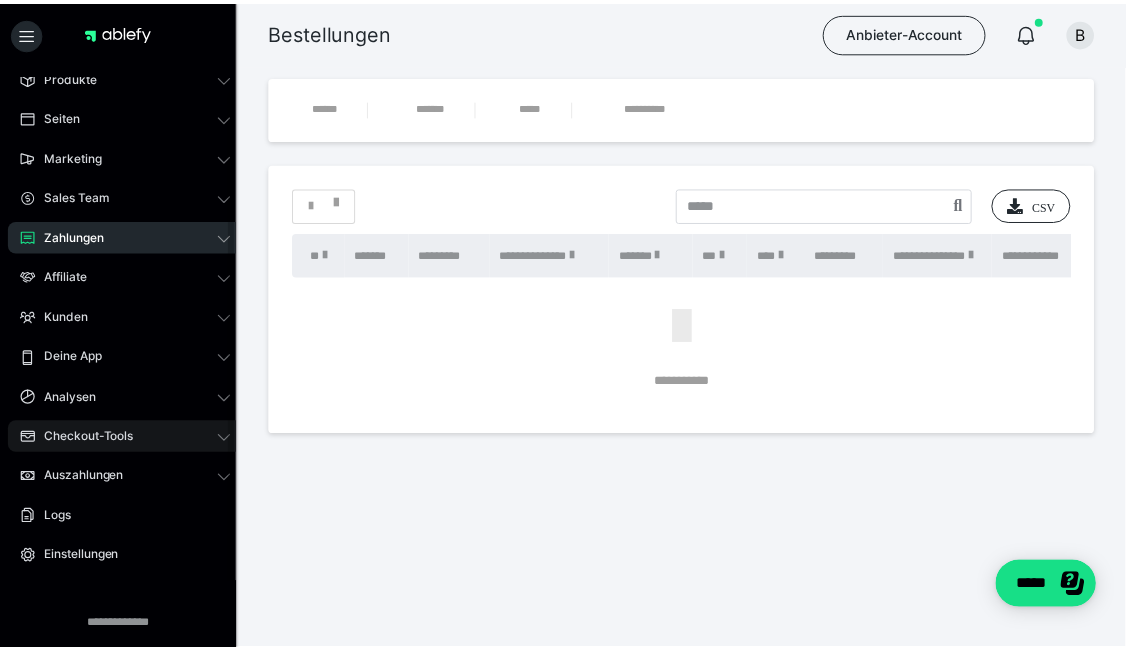 scroll, scrollTop: 88, scrollLeft: 0, axis: vertical 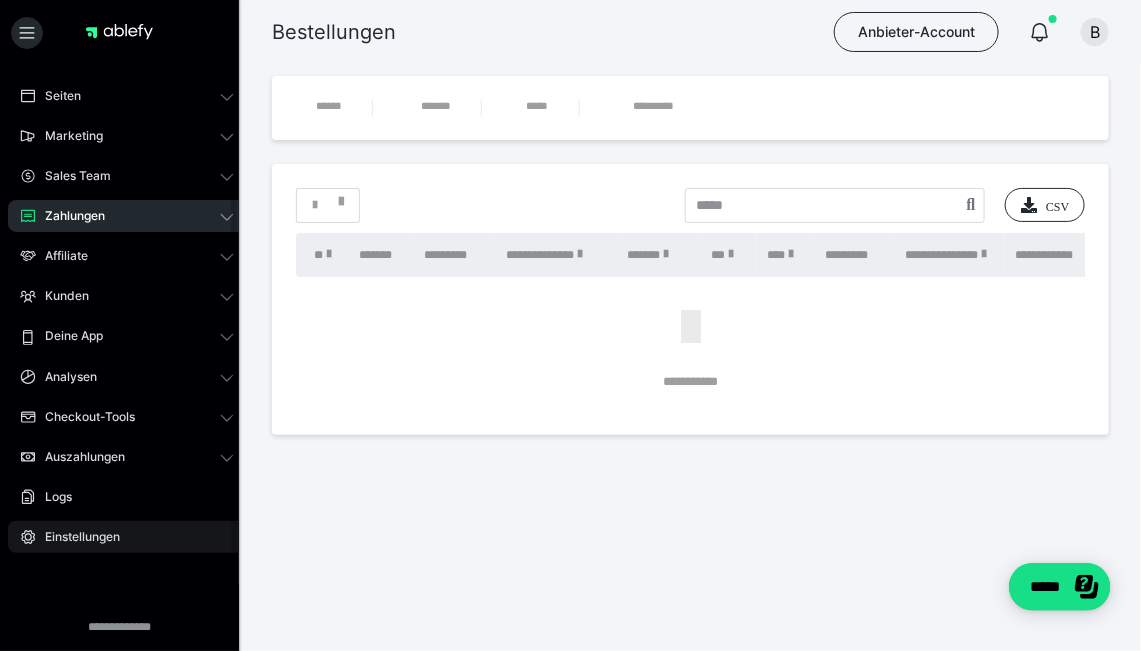 click on "Einstellungen" at bounding box center [127, 537] 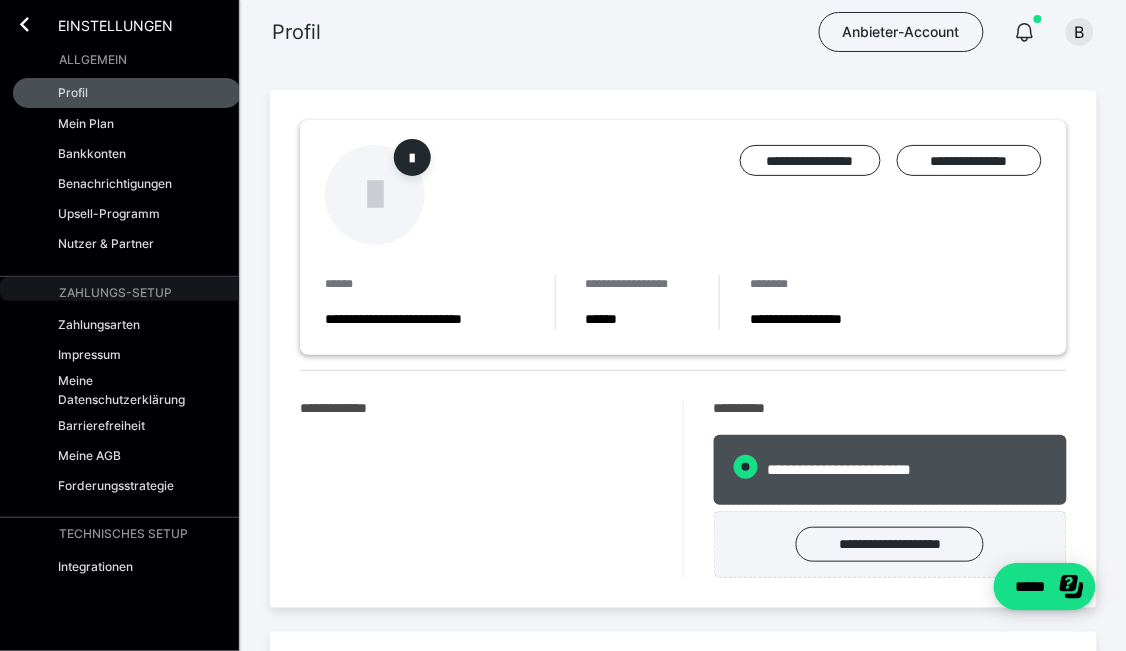 radio on "****" 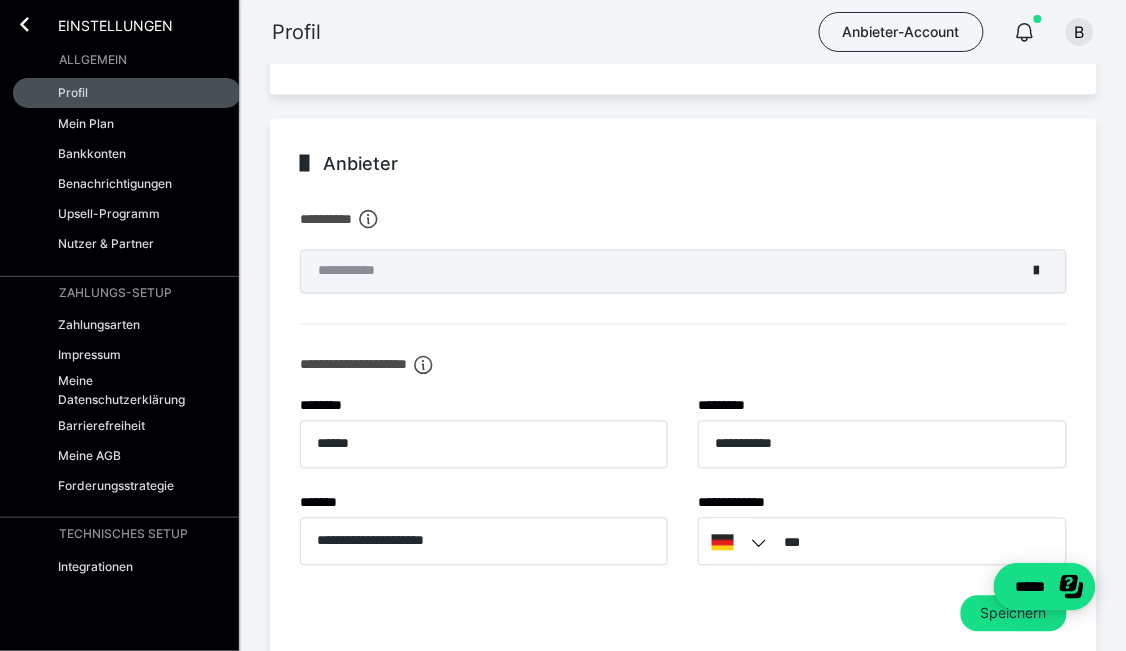 scroll, scrollTop: 527, scrollLeft: 0, axis: vertical 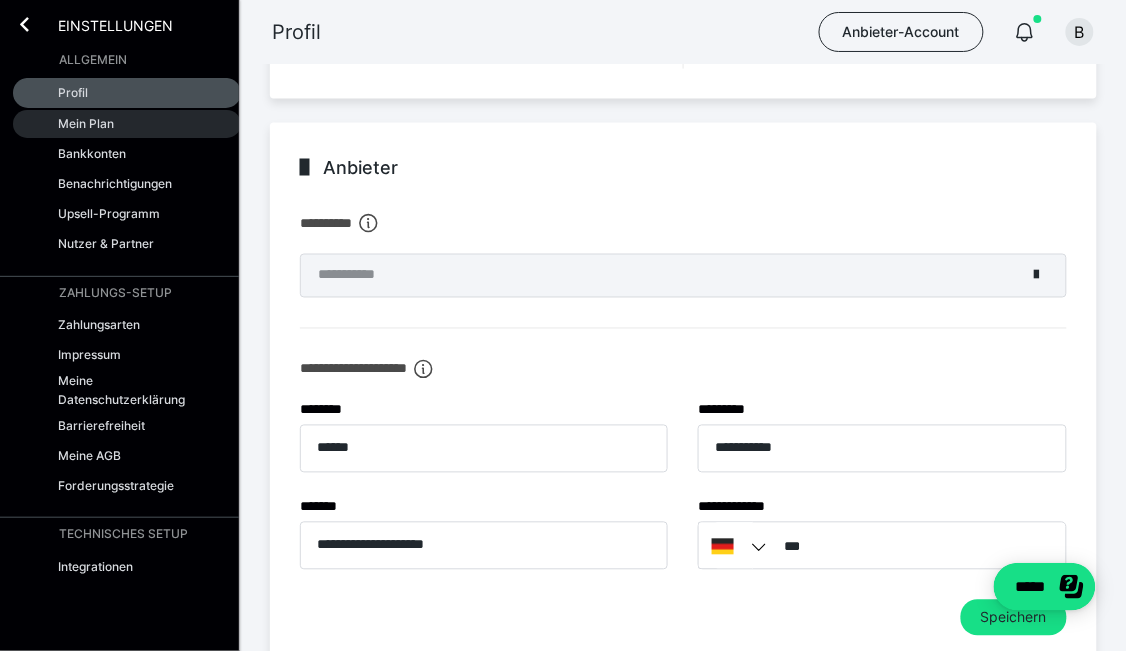 click on "Mein Plan" at bounding box center (127, 124) 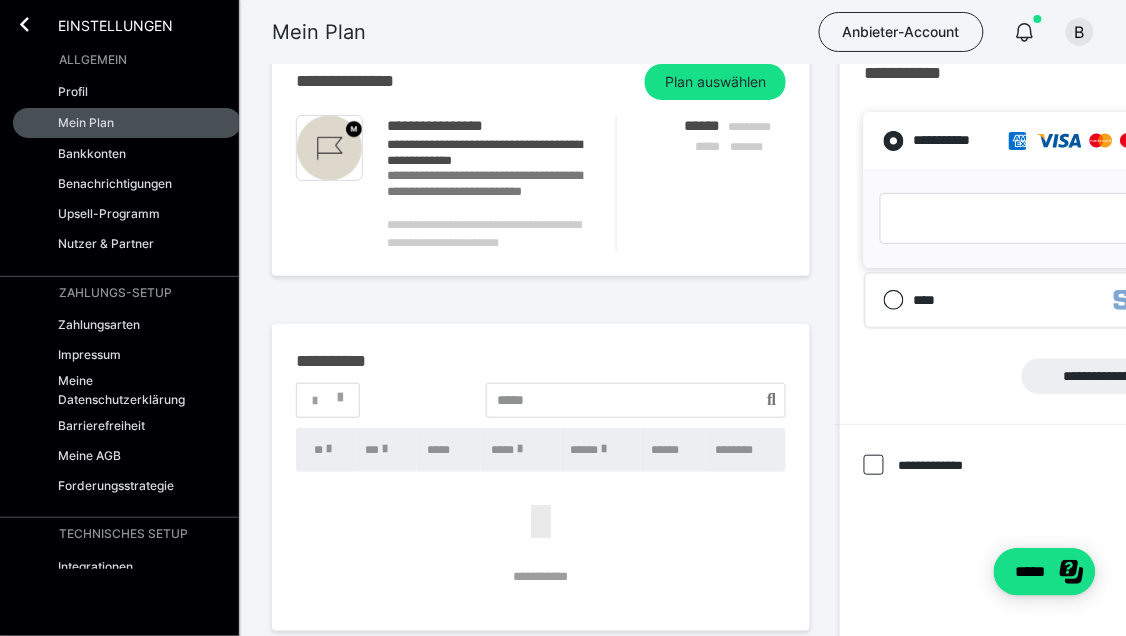 scroll, scrollTop: 0, scrollLeft: 0, axis: both 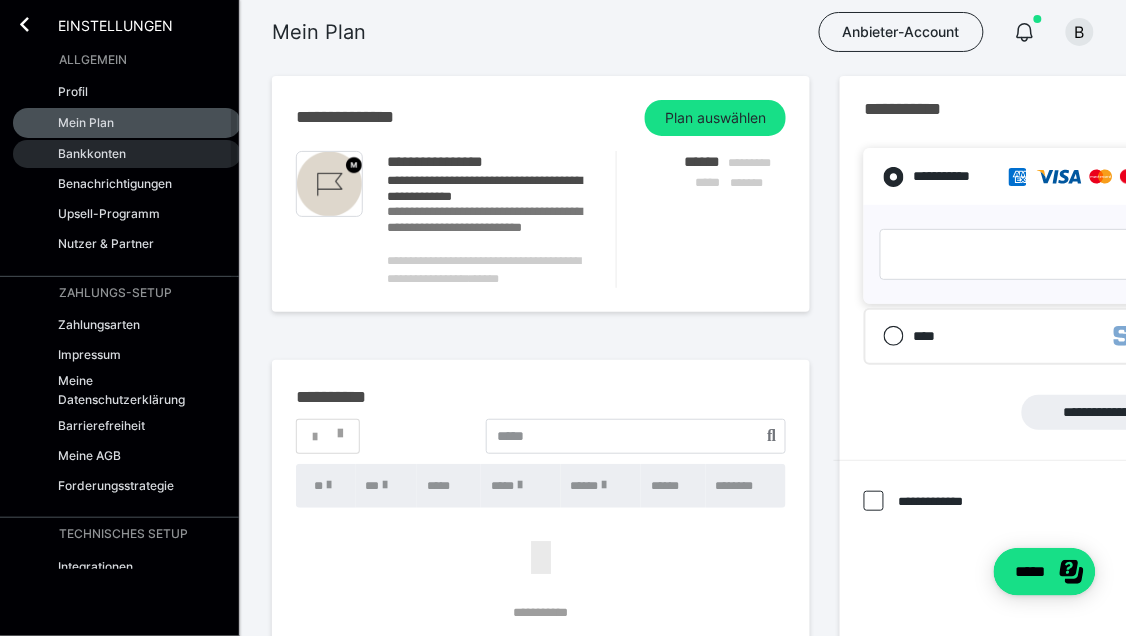 click on "Bankkonten" at bounding box center (127, 154) 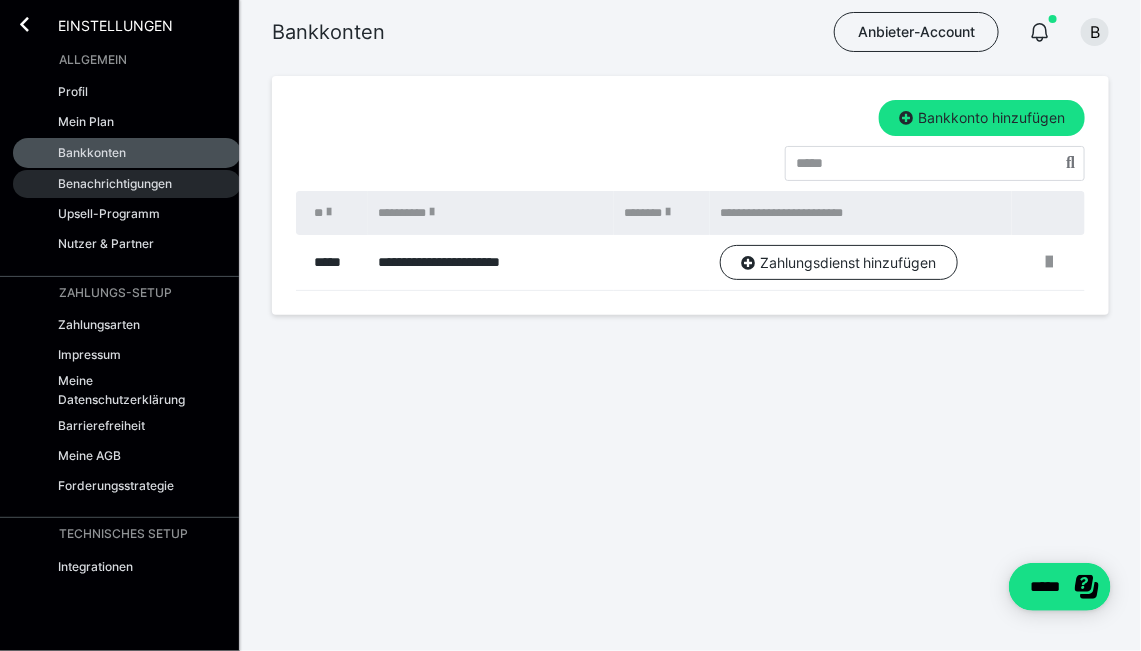 click on "Benachrichtigungen" at bounding box center [115, 183] 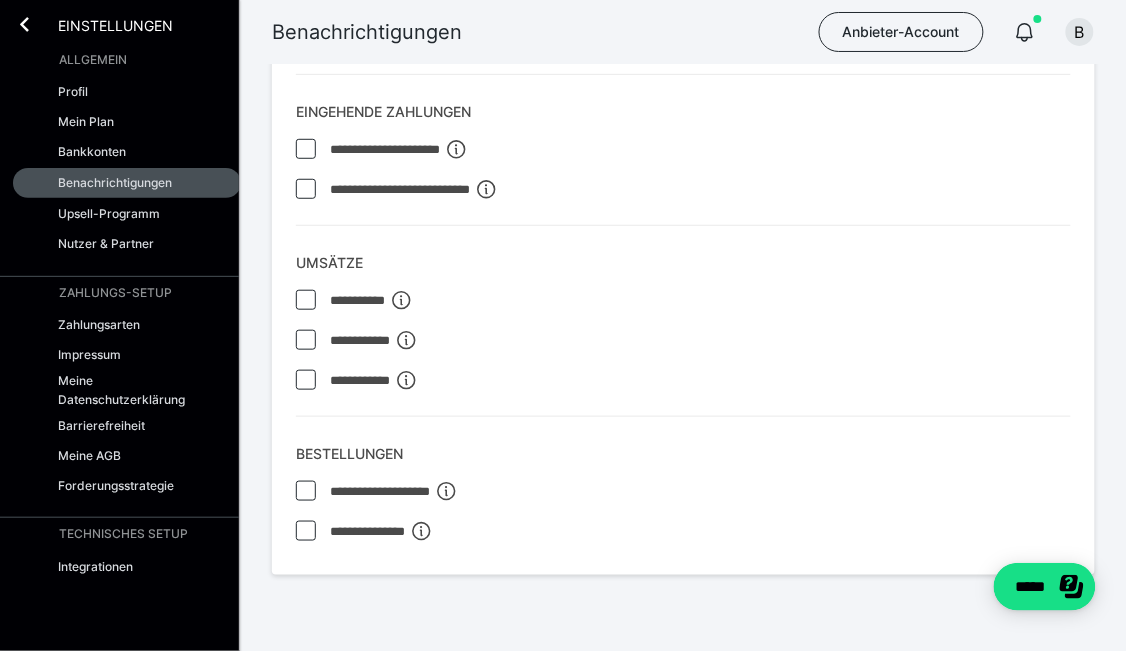 scroll, scrollTop: 246, scrollLeft: 0, axis: vertical 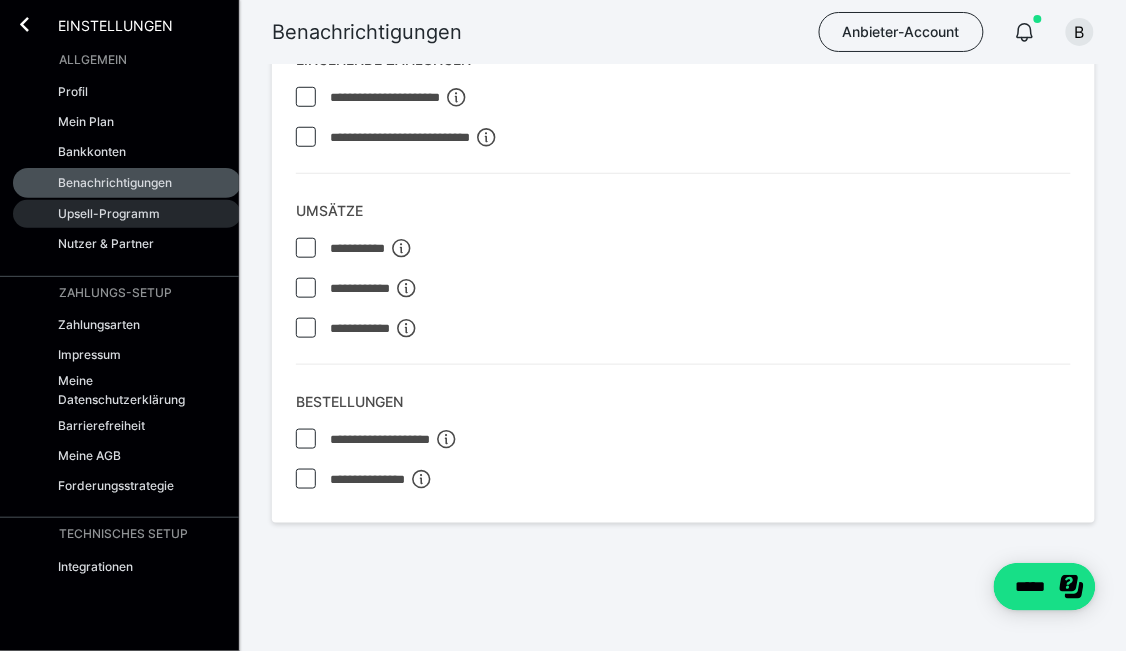 click on "Upsell-Programm" at bounding box center (109, 213) 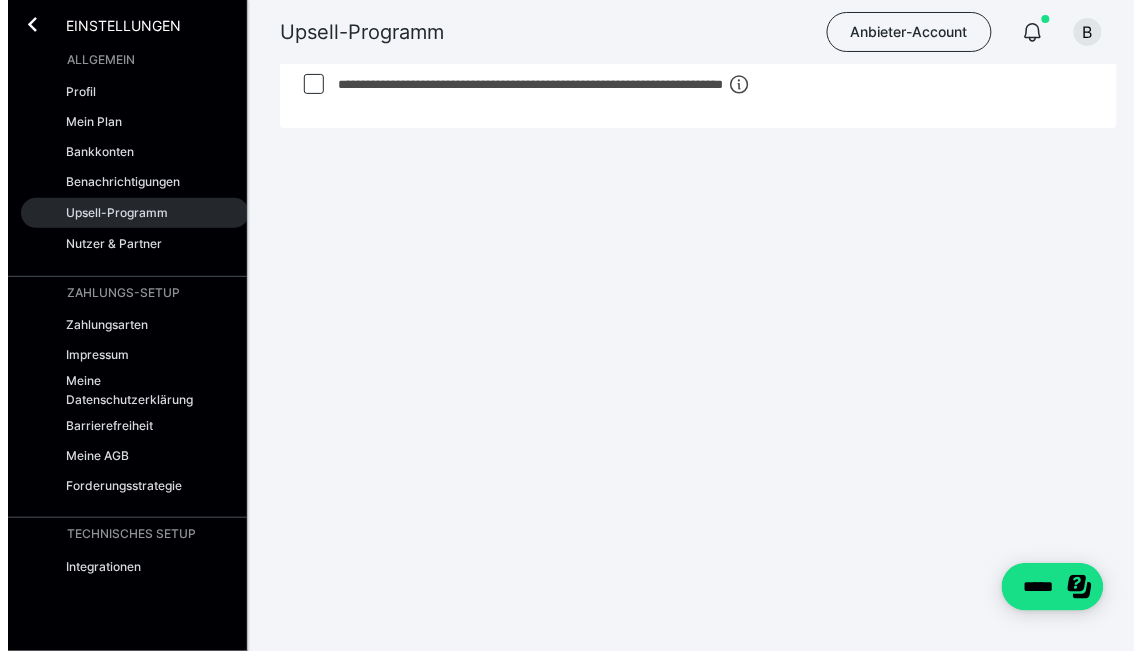 scroll, scrollTop: 0, scrollLeft: 0, axis: both 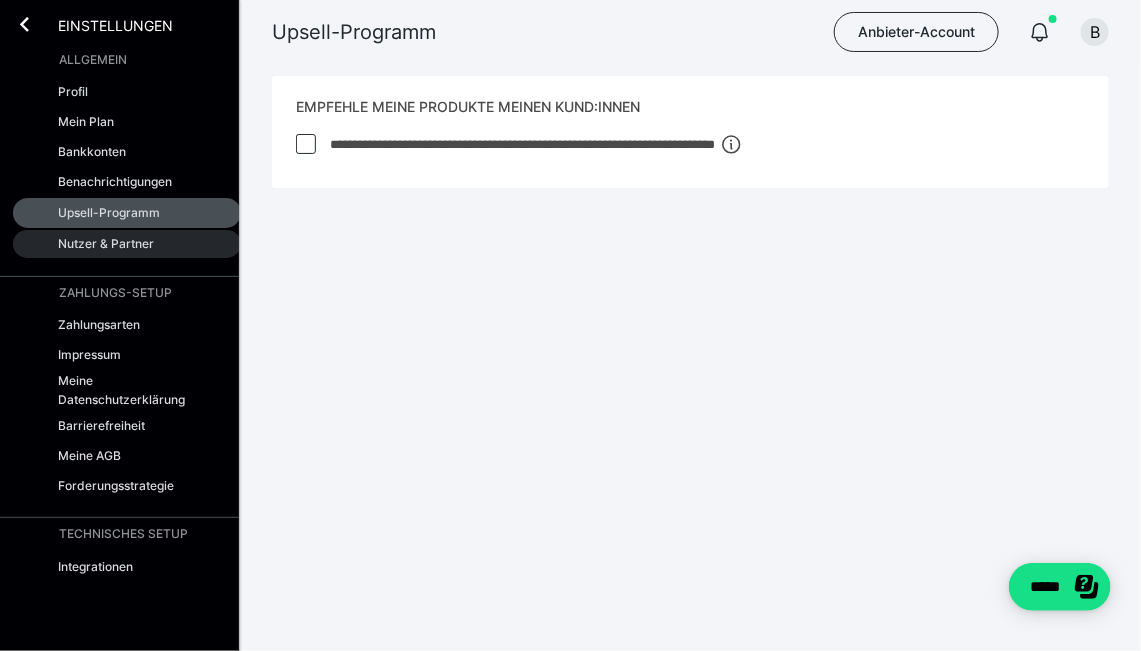 click on "Nutzer & Partner" at bounding box center (106, 243) 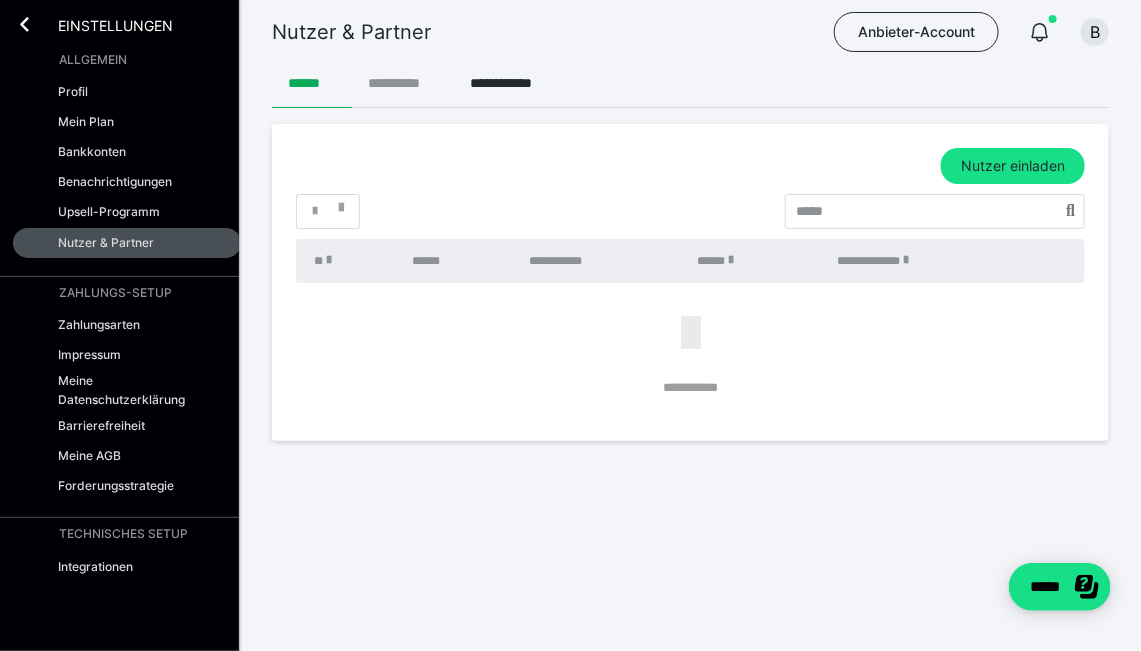click on "**********" at bounding box center [403, 84] 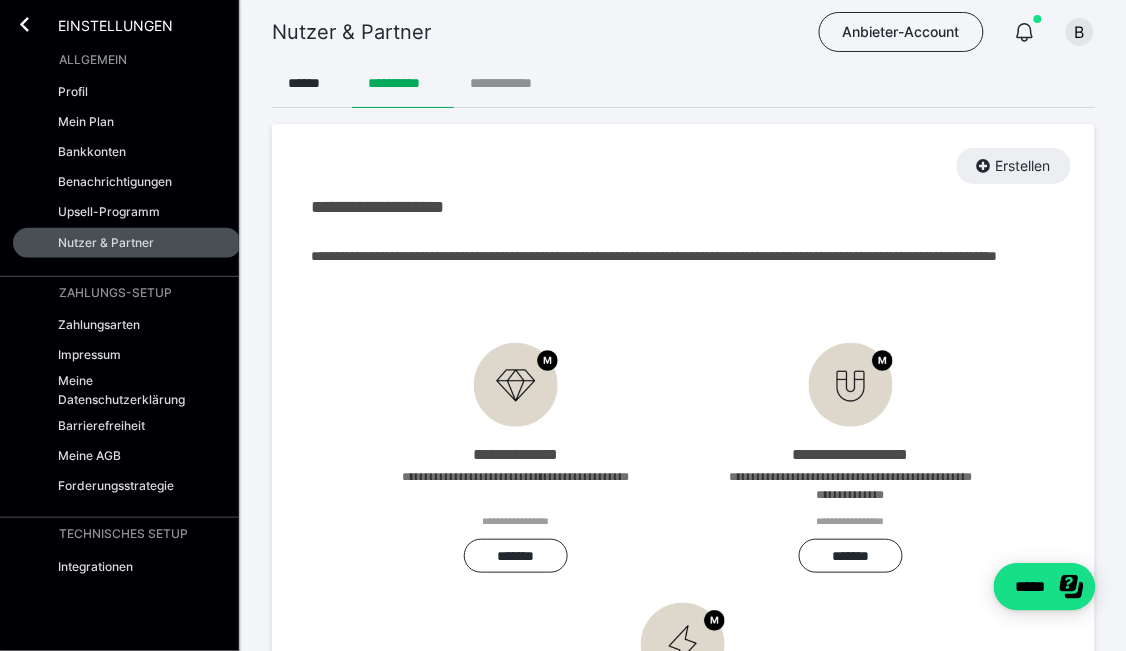 click on "**********" at bounding box center [511, 84] 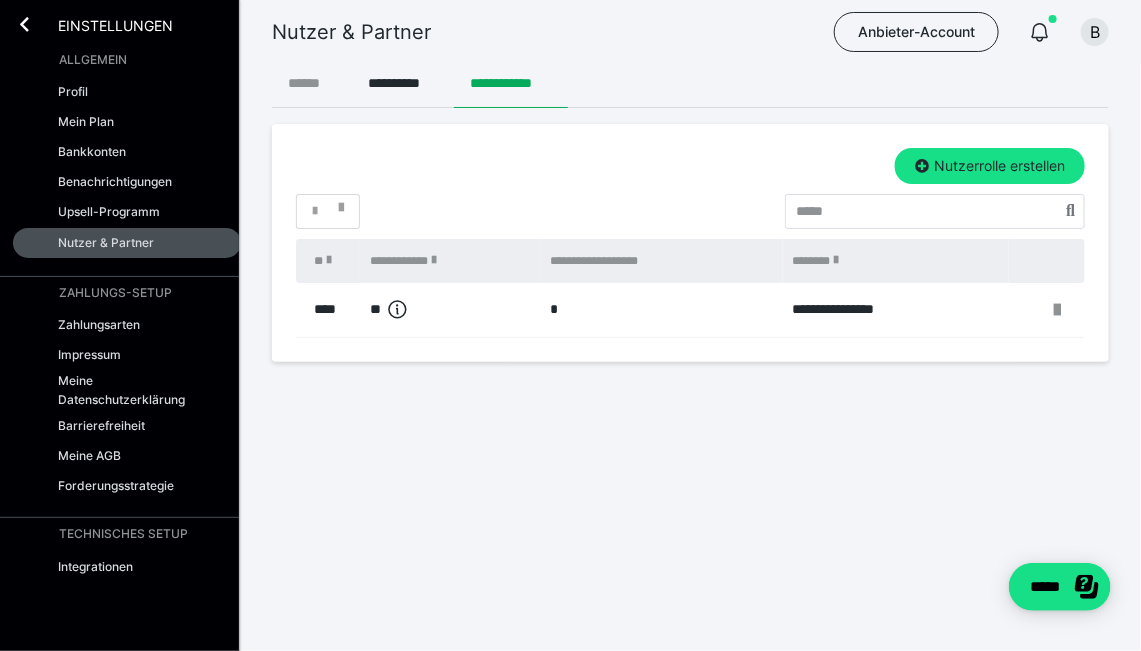 click on "******" at bounding box center [312, 84] 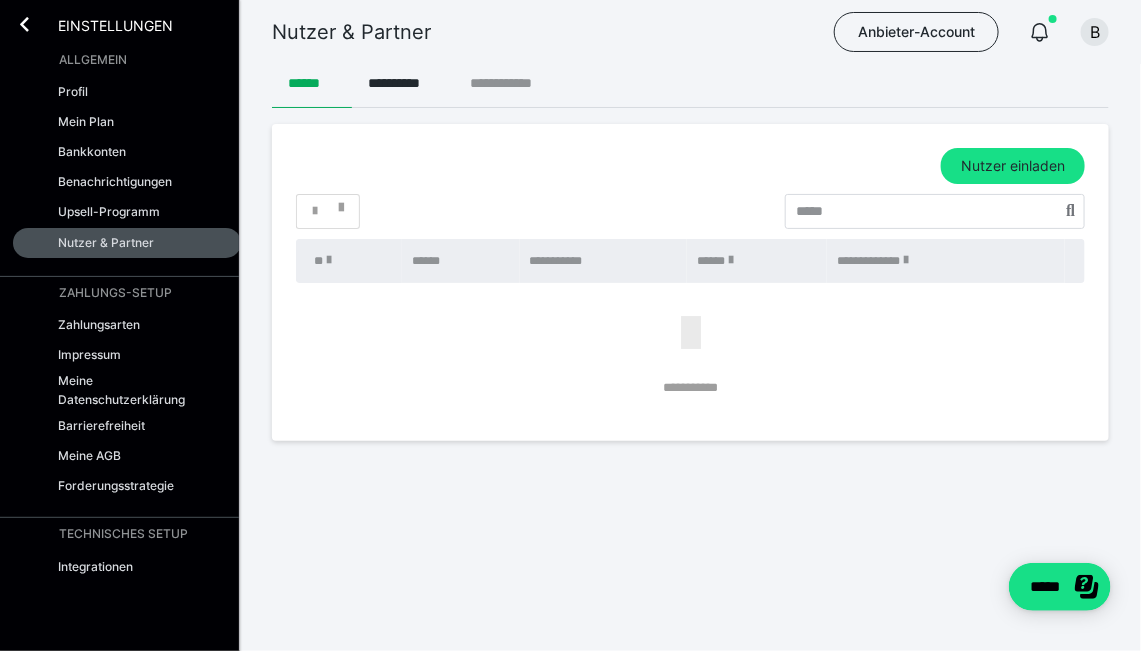 click on "**********" at bounding box center [511, 84] 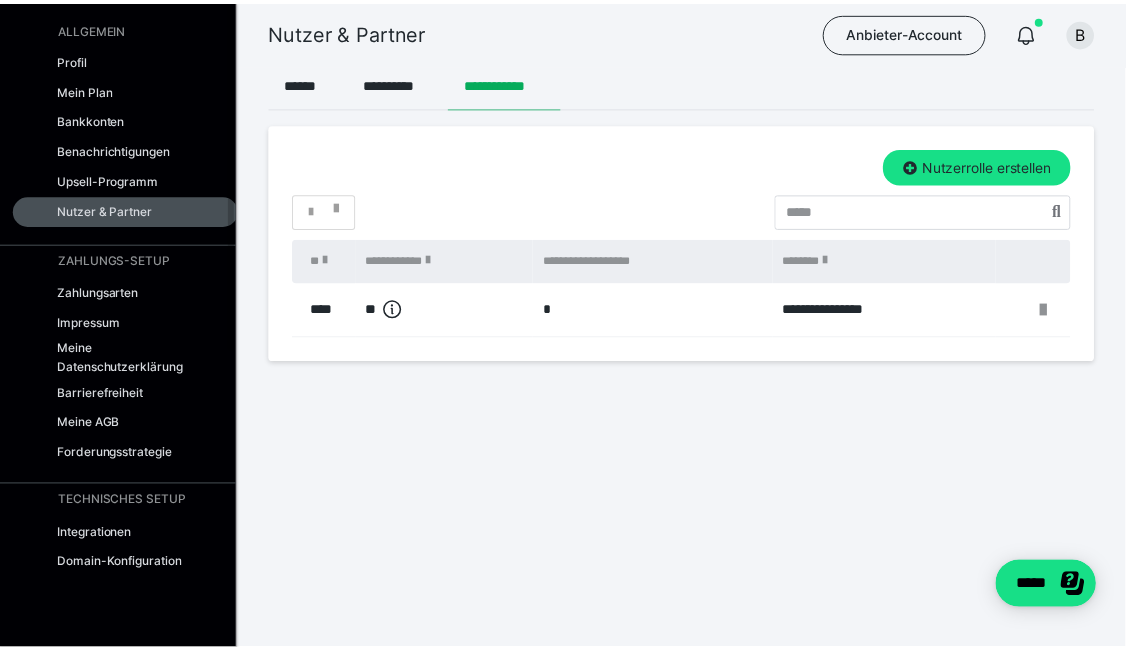 scroll, scrollTop: 0, scrollLeft: 0, axis: both 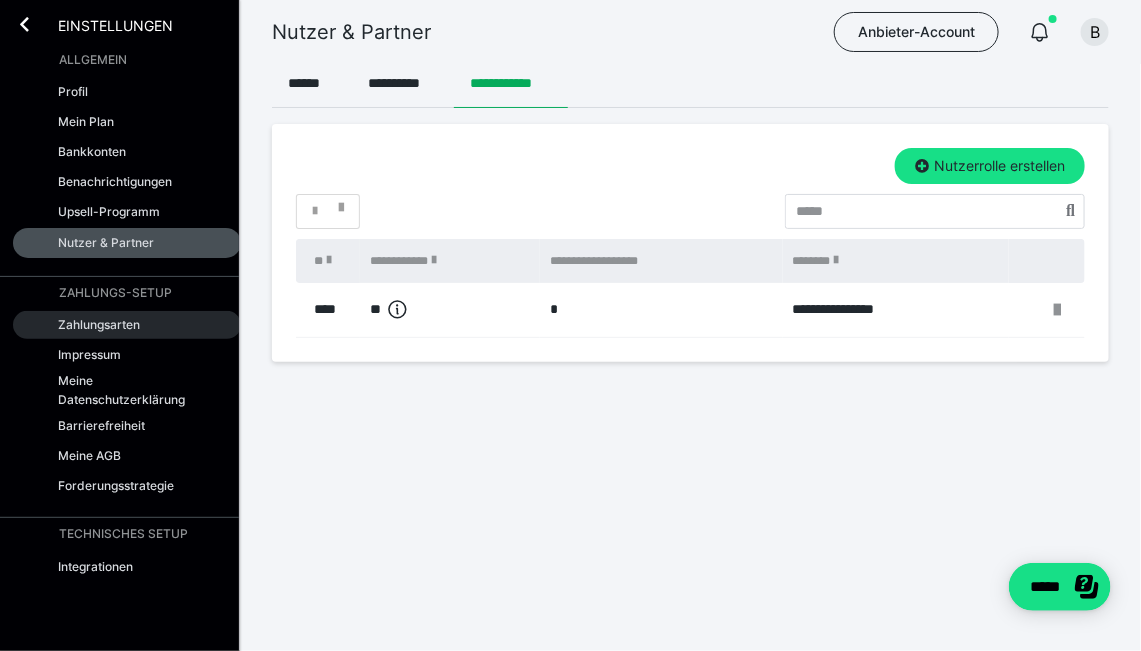click on "Zahlungsarten" at bounding box center (99, 324) 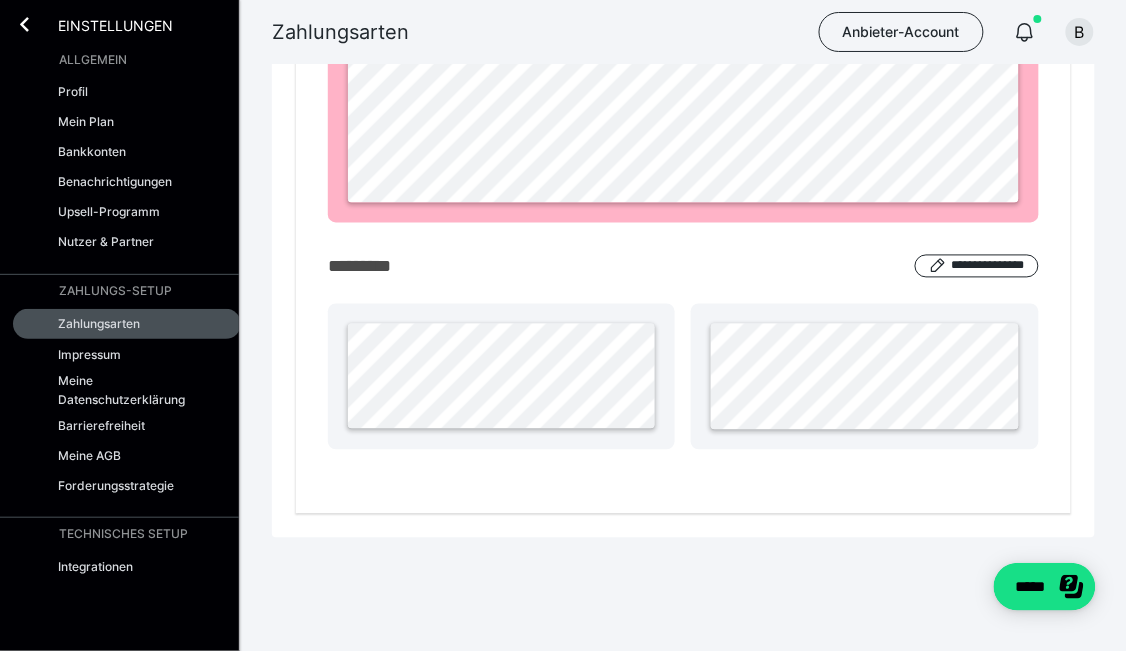 scroll, scrollTop: 680, scrollLeft: 0, axis: vertical 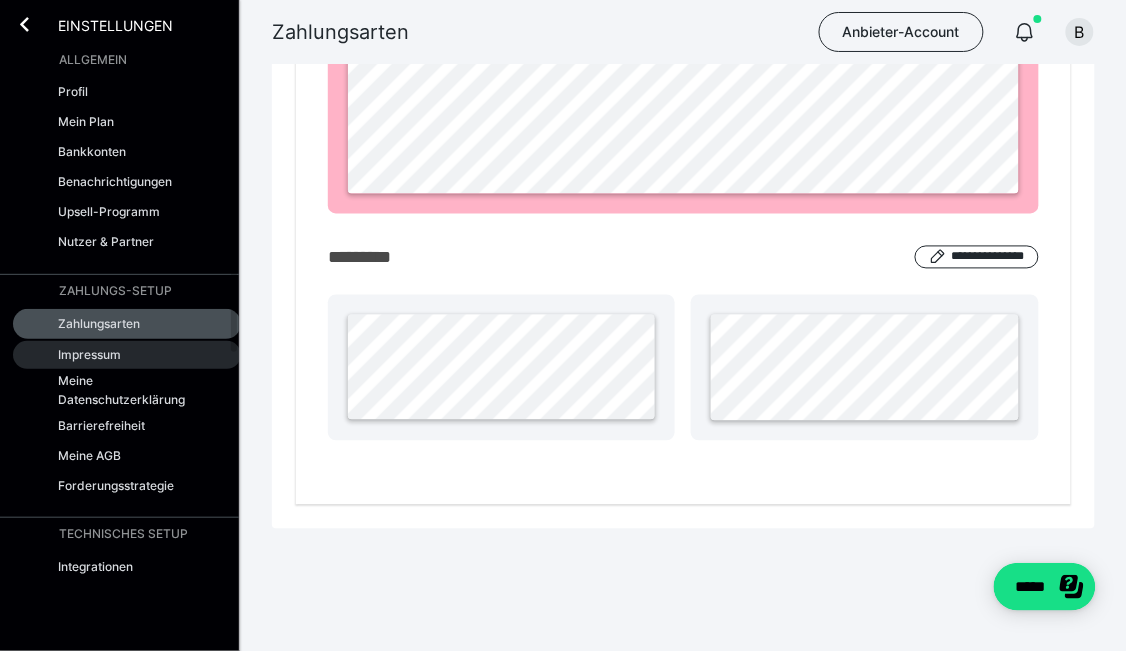 click on "Impressum" at bounding box center (89, 354) 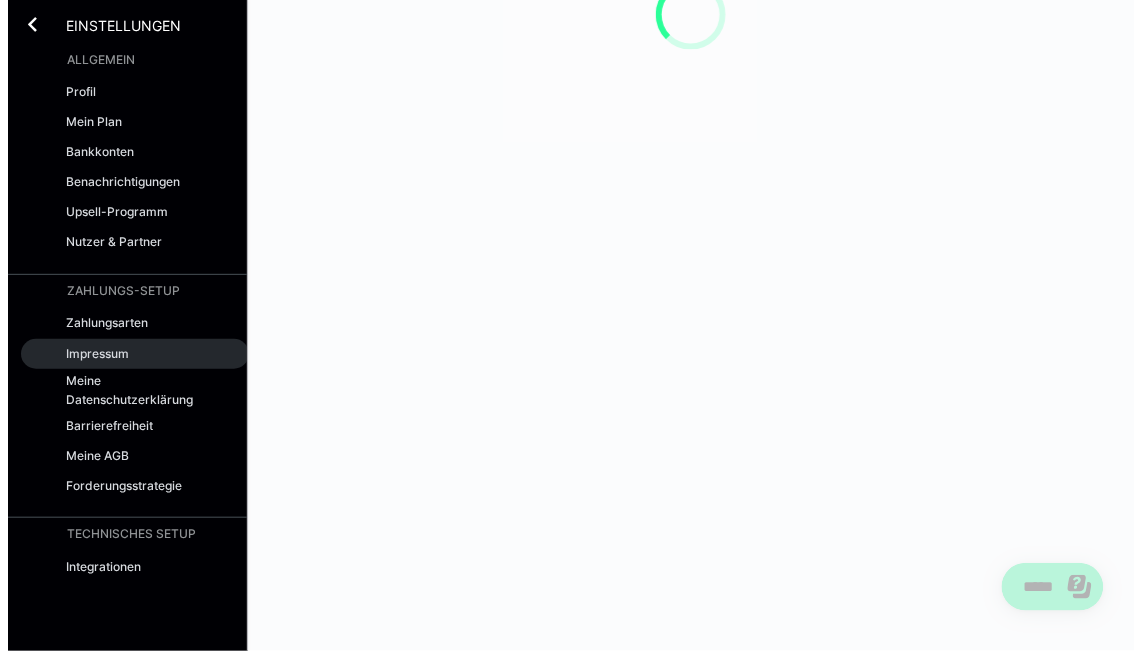 scroll, scrollTop: 0, scrollLeft: 0, axis: both 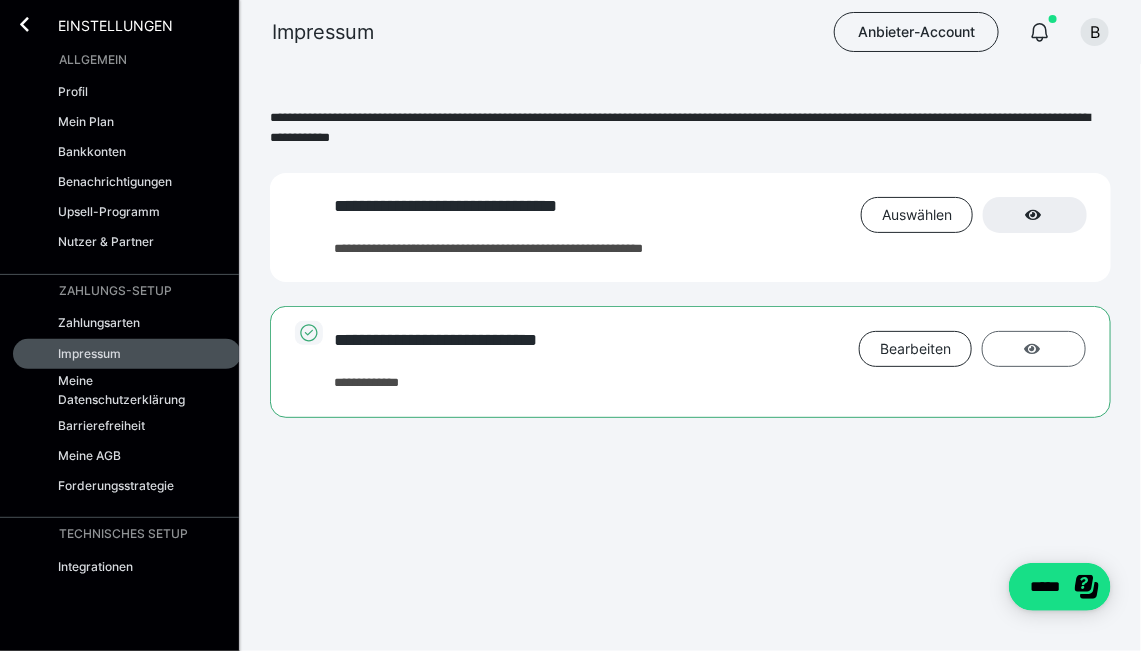 click at bounding box center (1034, 349) 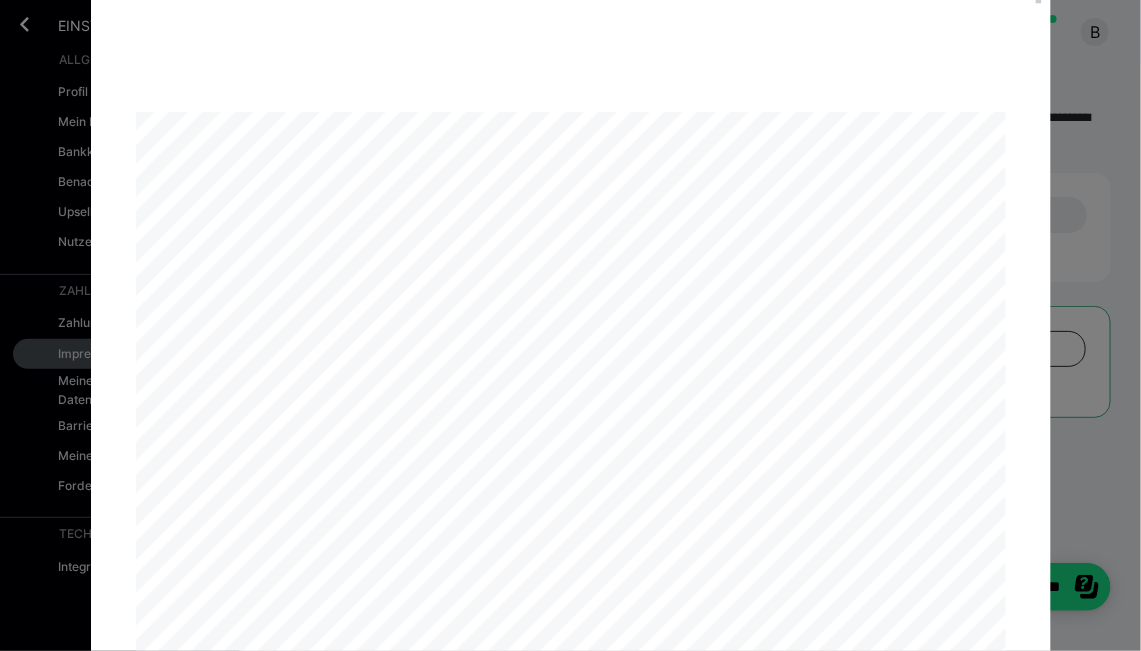 scroll, scrollTop: 0, scrollLeft: 0, axis: both 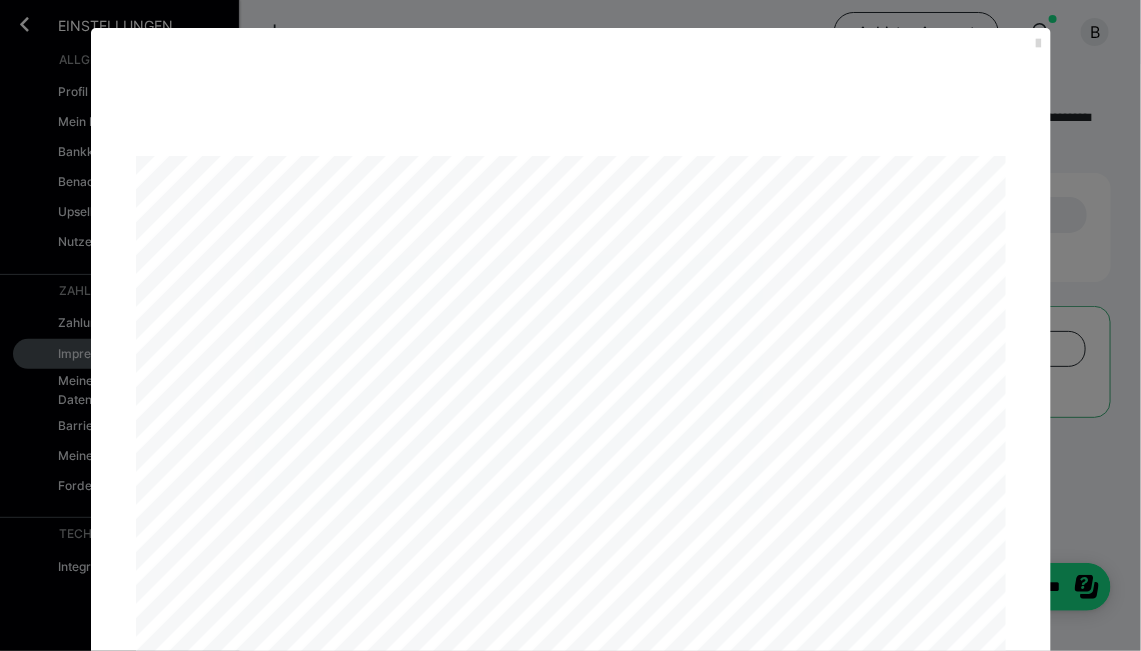 click at bounding box center [1039, 44] 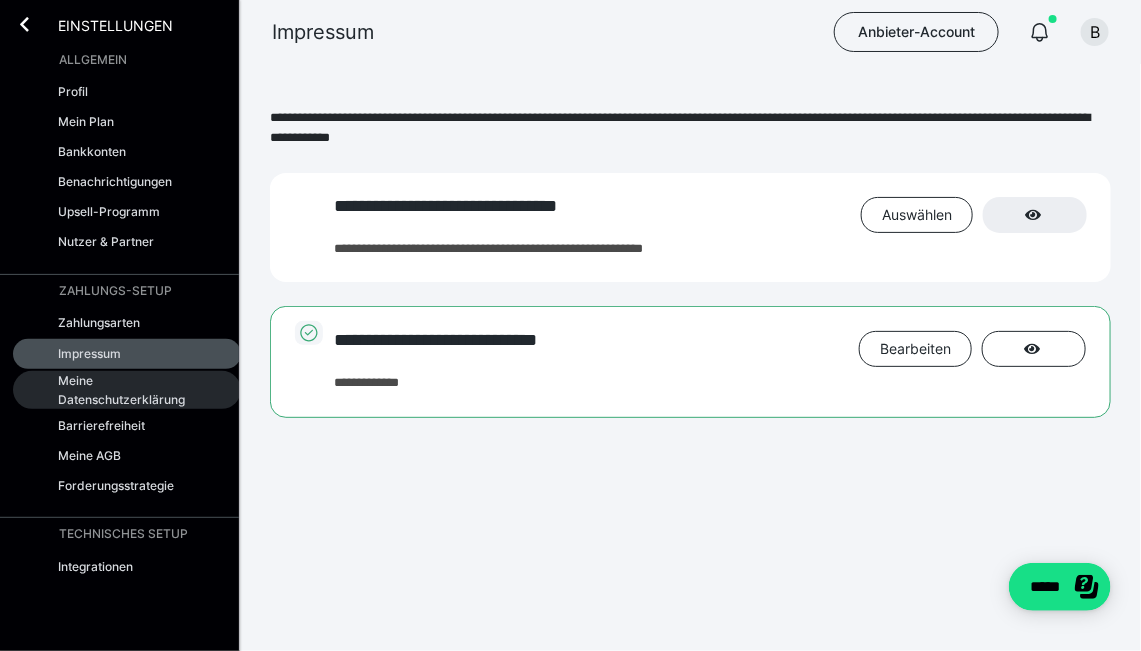 click on "Meine Datenschutzerklärung" at bounding box center [125, 390] 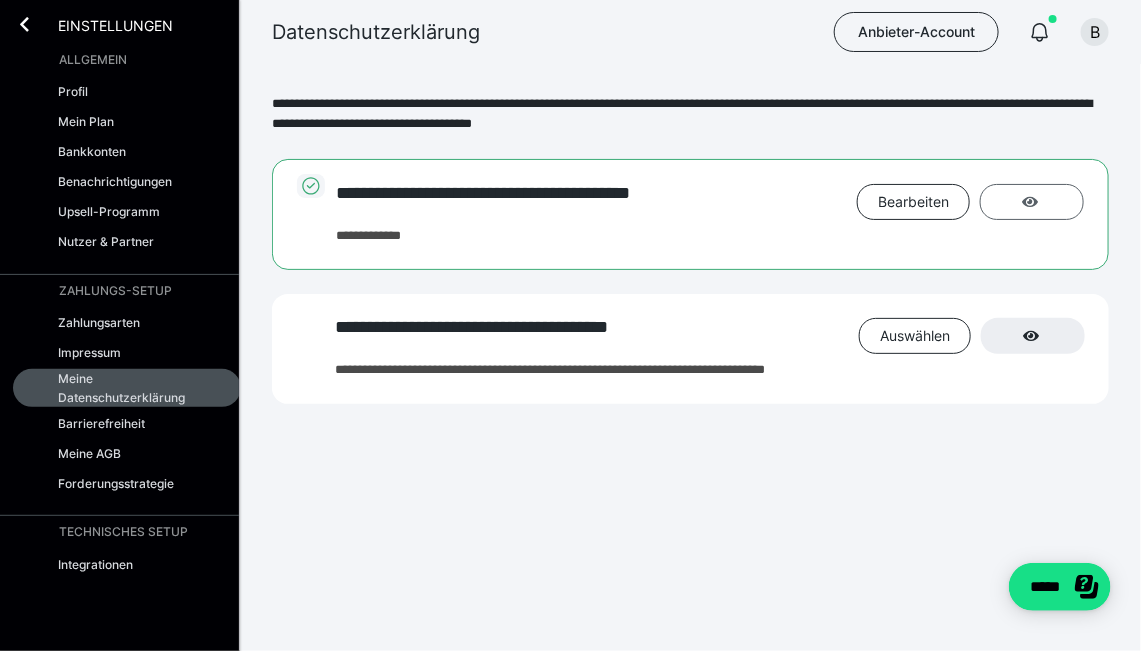 click at bounding box center (1030, 202) 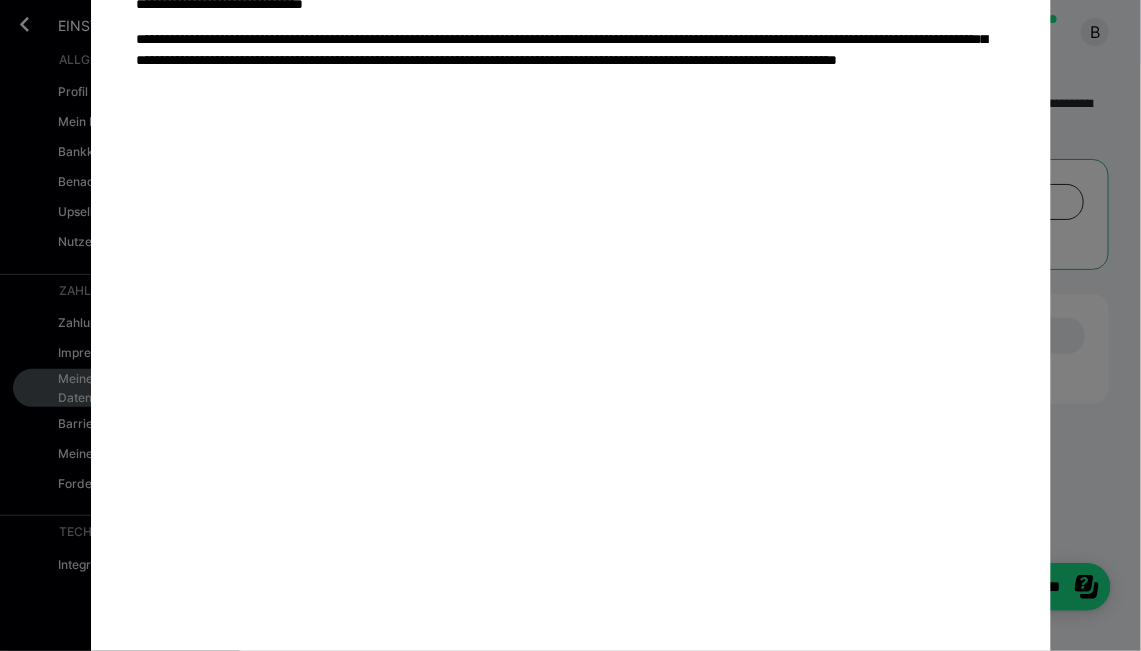 scroll, scrollTop: 2586, scrollLeft: 0, axis: vertical 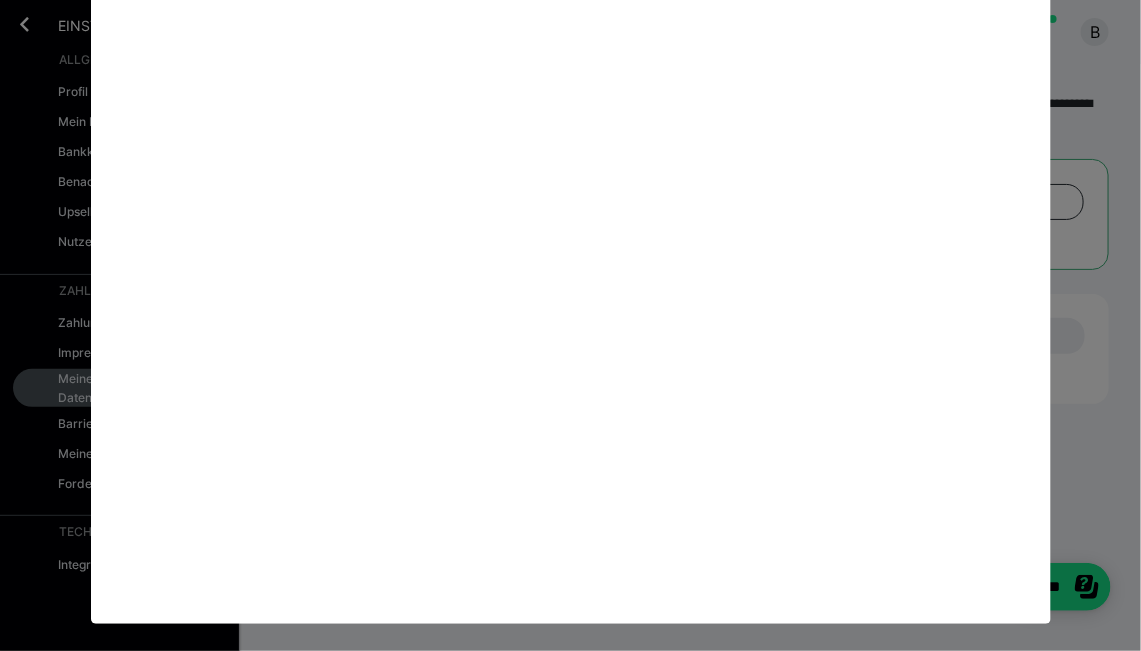 click on "**********" at bounding box center (570, 325) 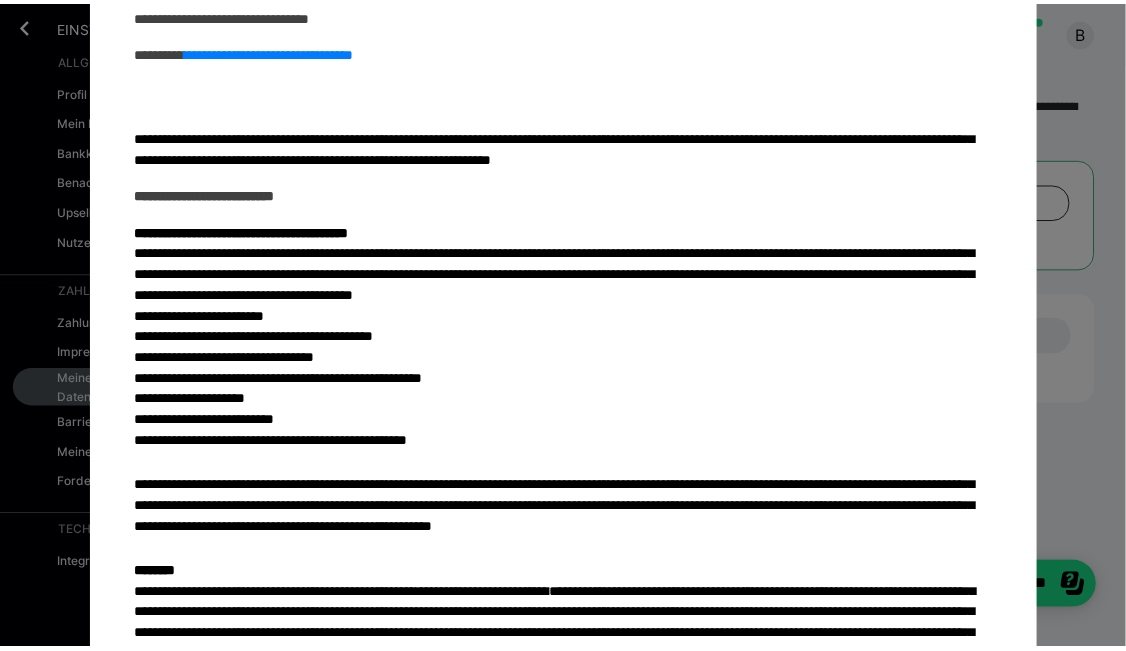 scroll, scrollTop: 0, scrollLeft: 0, axis: both 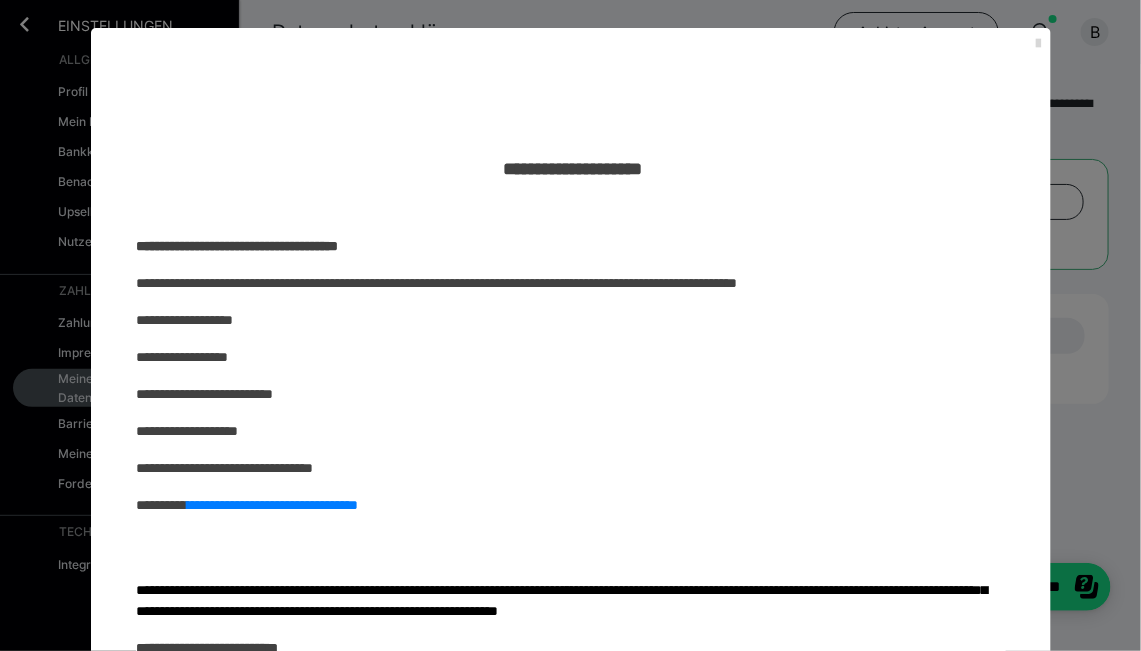 click at bounding box center [1039, 44] 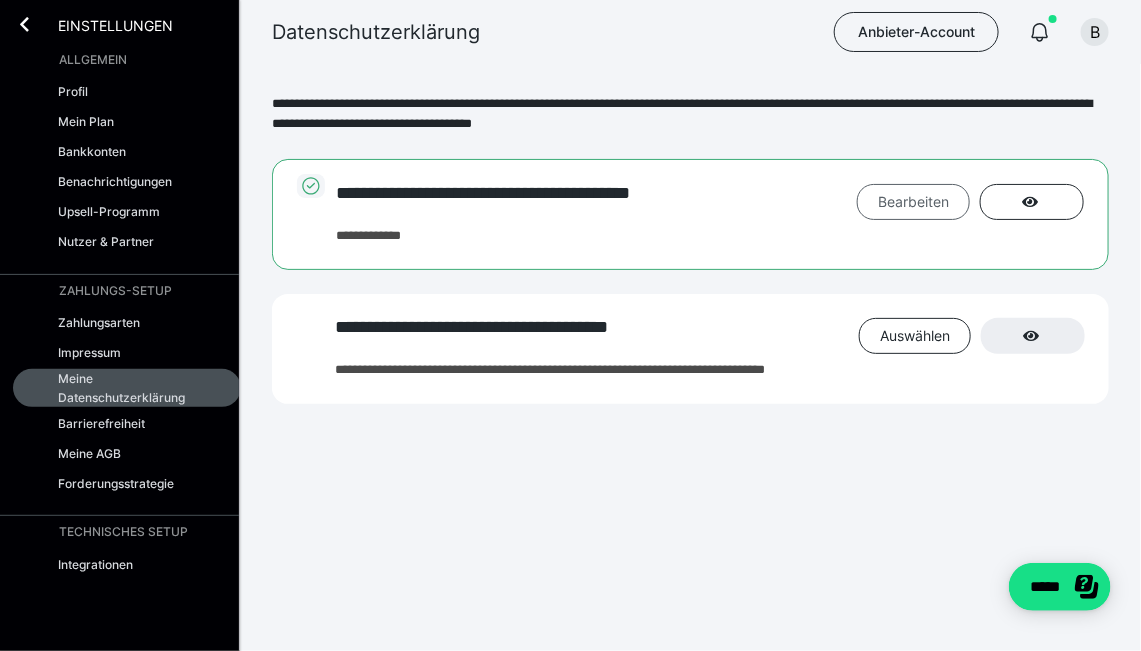 click on "Bearbeiten" at bounding box center (913, 201) 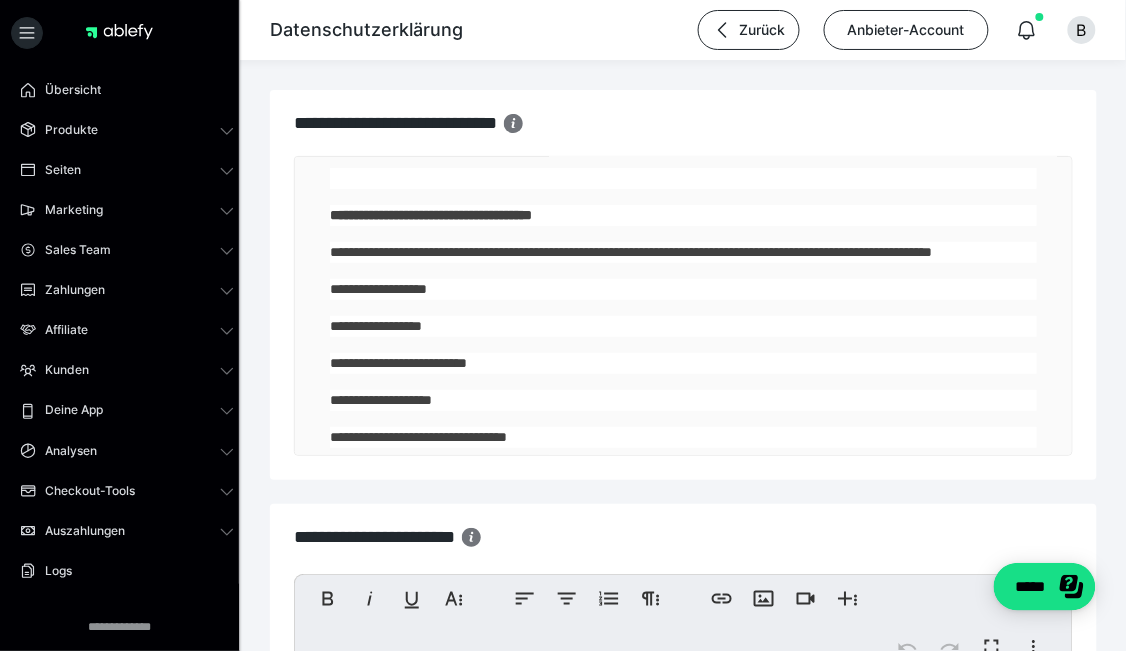 scroll, scrollTop: 99, scrollLeft: 0, axis: vertical 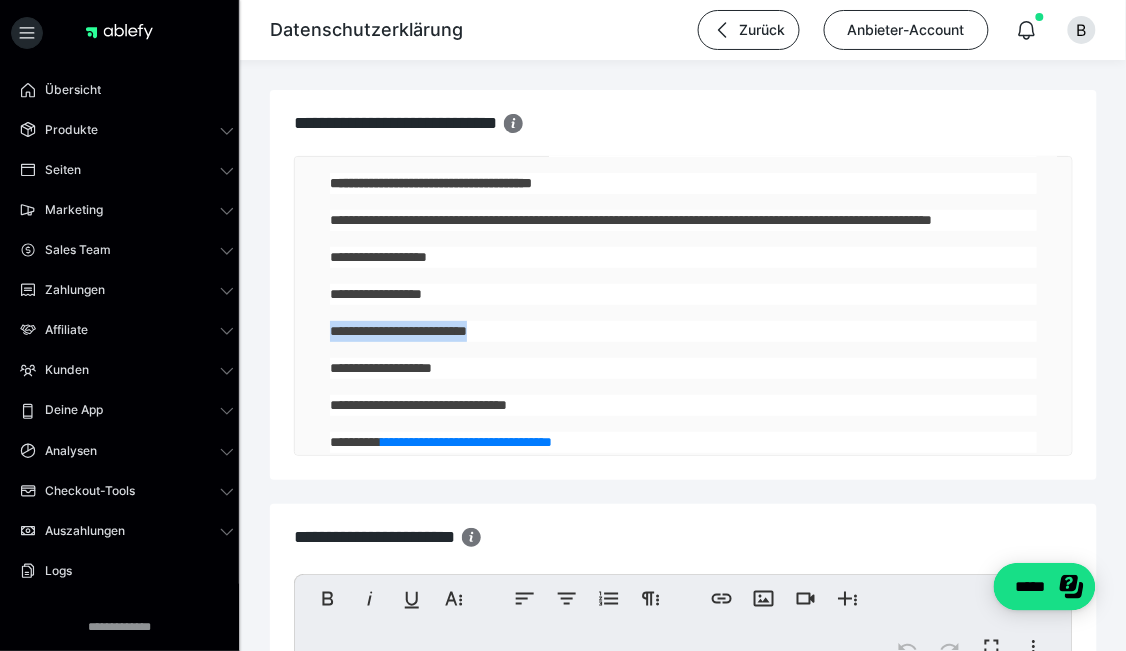 drag, startPoint x: 524, startPoint y: 345, endPoint x: 322, endPoint y: 350, distance: 202.06187 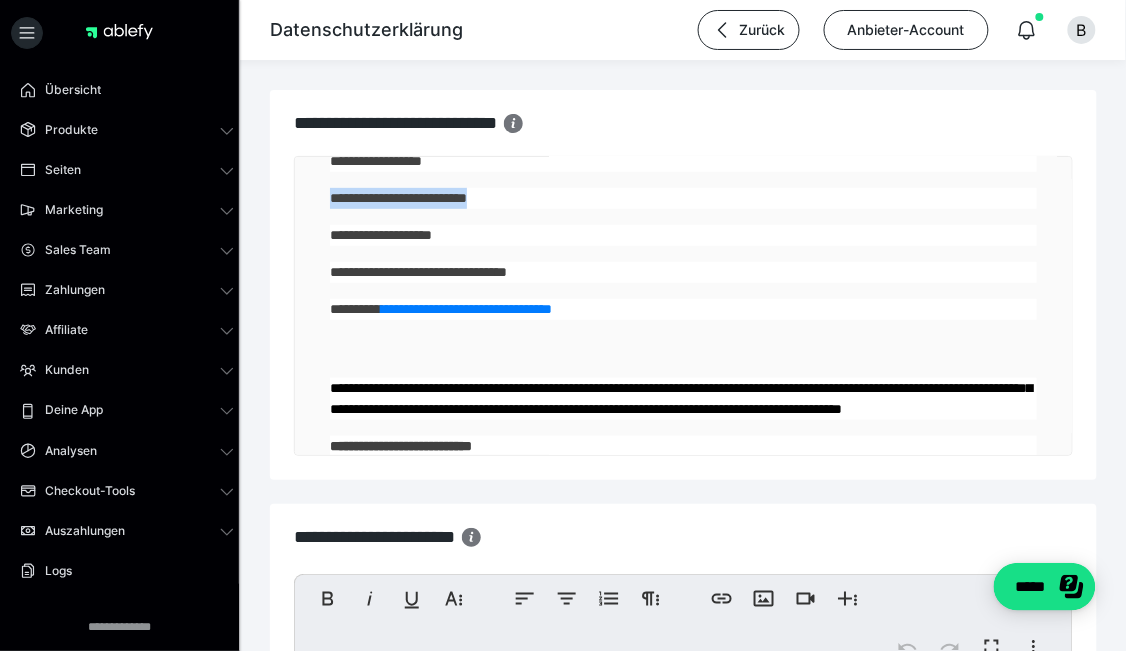 scroll, scrollTop: 200, scrollLeft: 0, axis: vertical 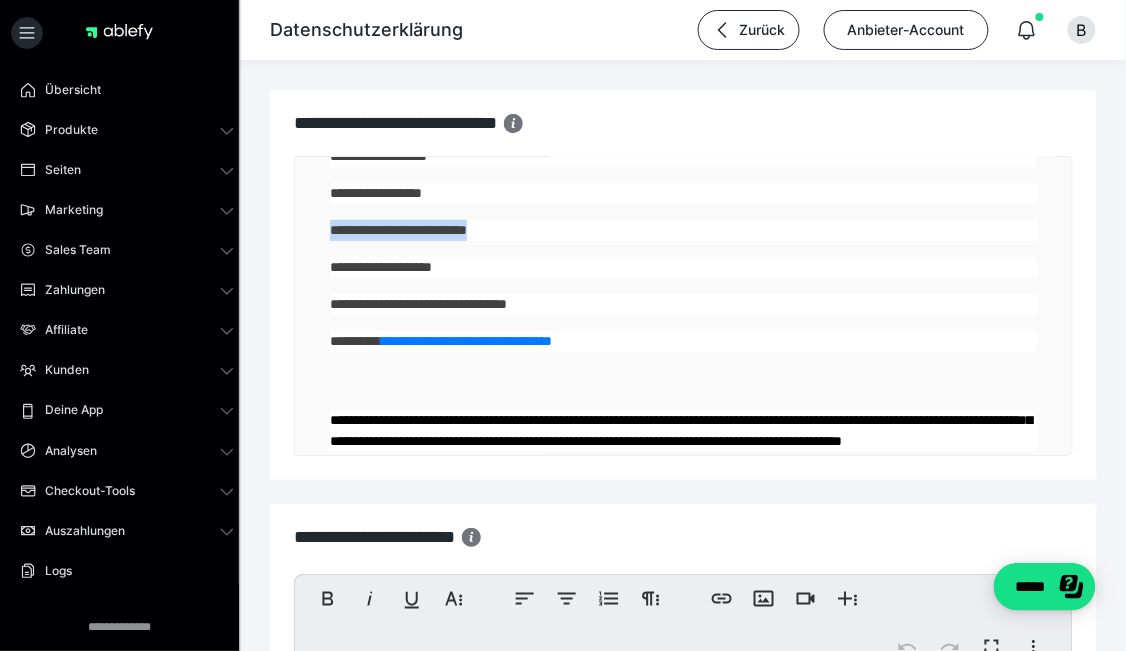 click on "**********" at bounding box center [683, 230] 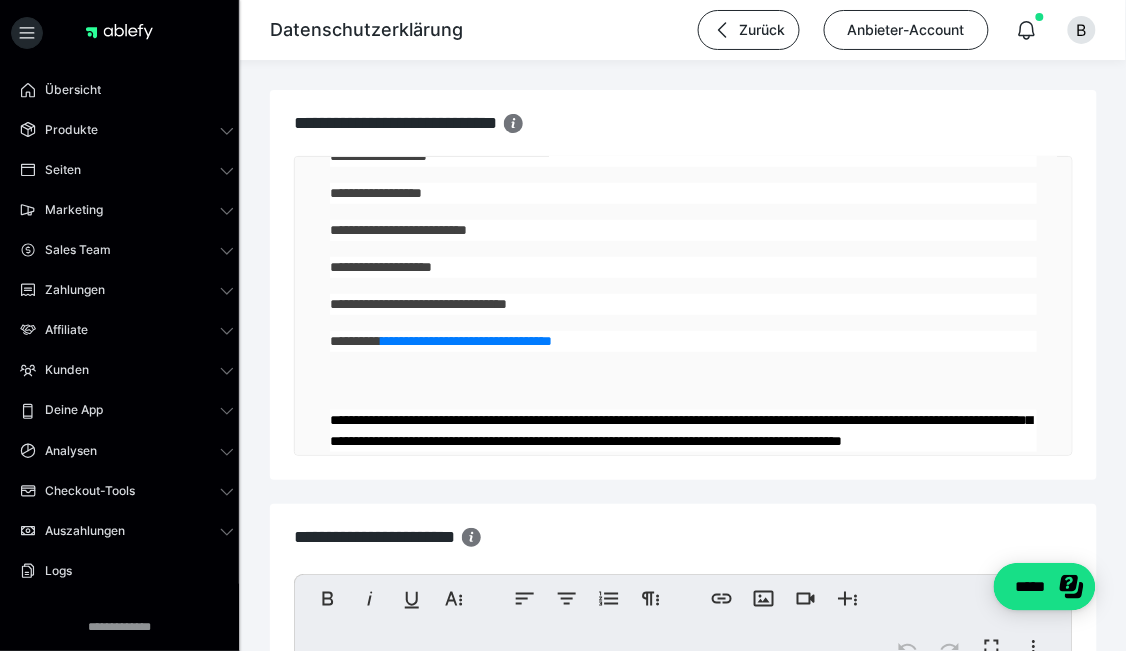 click on "**********" at bounding box center (683, 230) 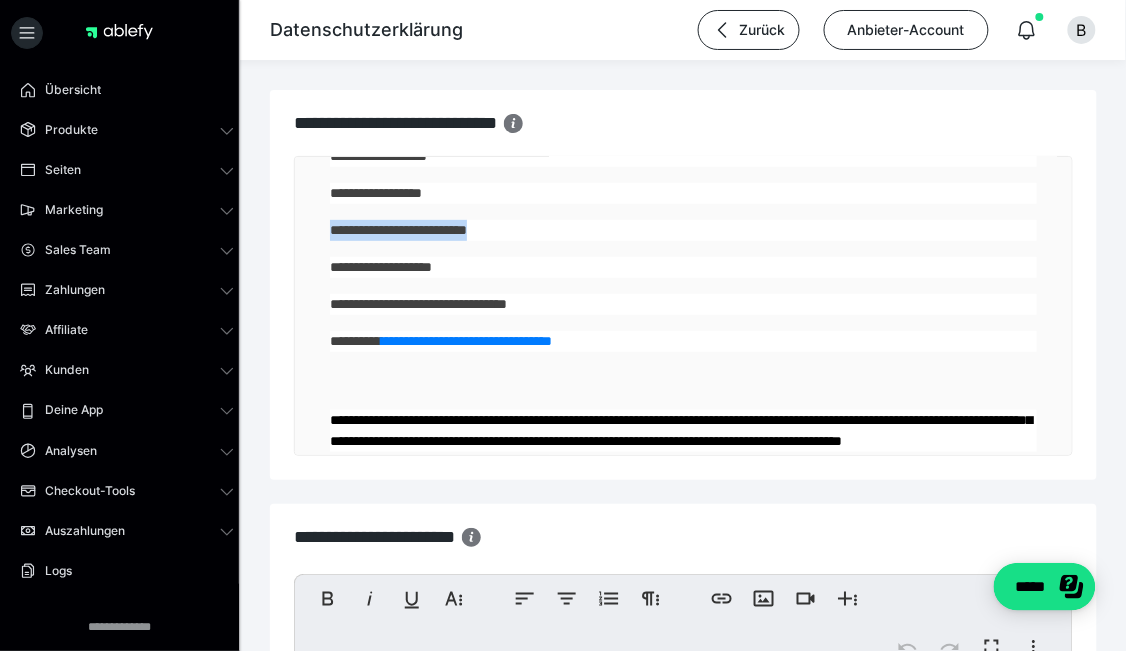 drag, startPoint x: 513, startPoint y: 252, endPoint x: 282, endPoint y: 254, distance: 231.00865 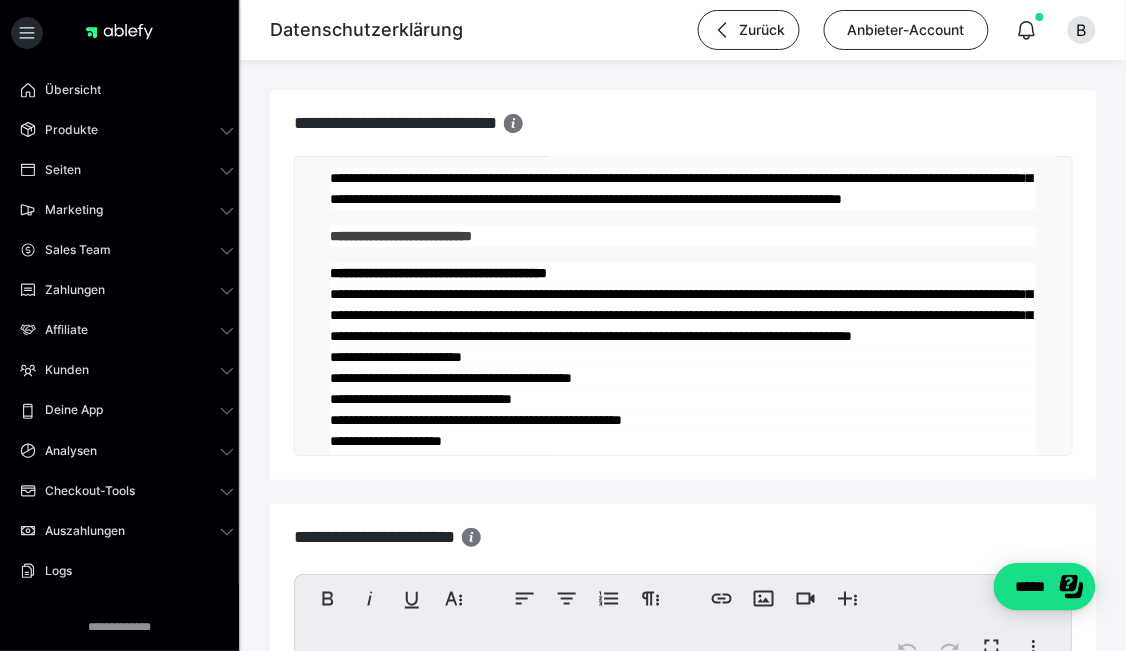 scroll, scrollTop: 499, scrollLeft: 0, axis: vertical 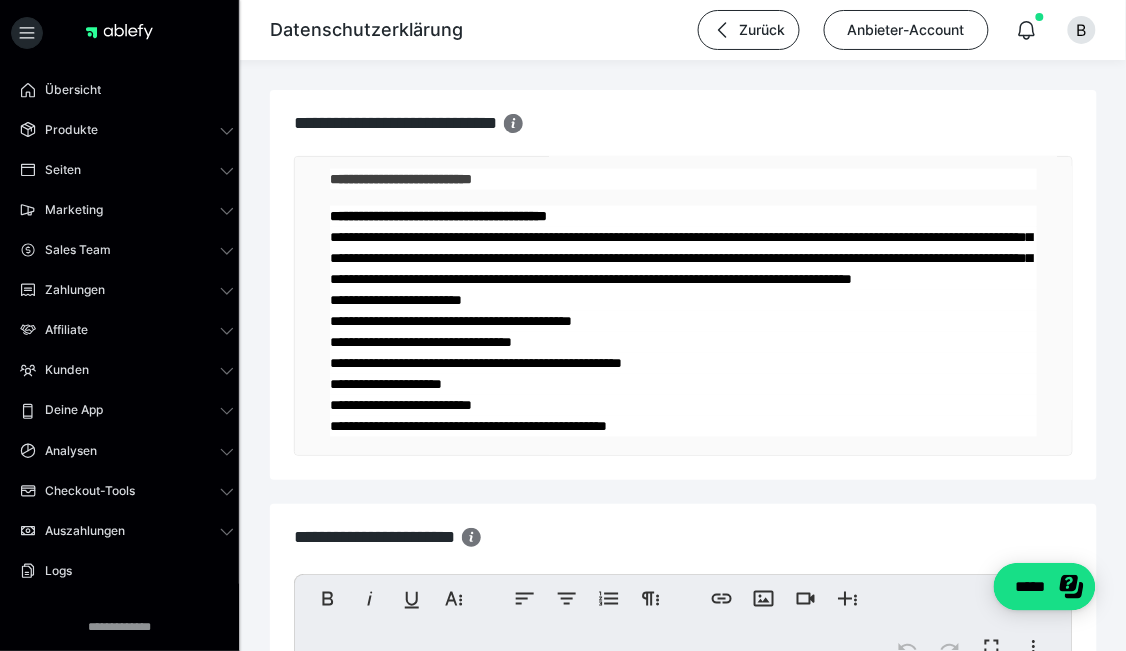 click on "**********" at bounding box center [683, 1067] 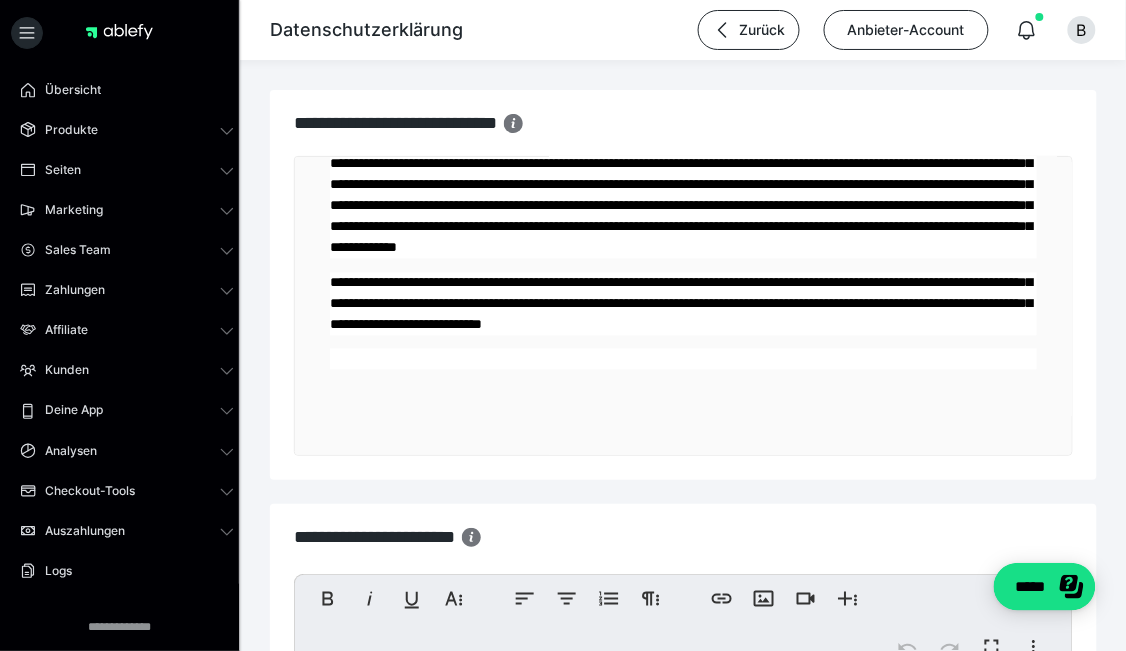 scroll, scrollTop: 3211, scrollLeft: 0, axis: vertical 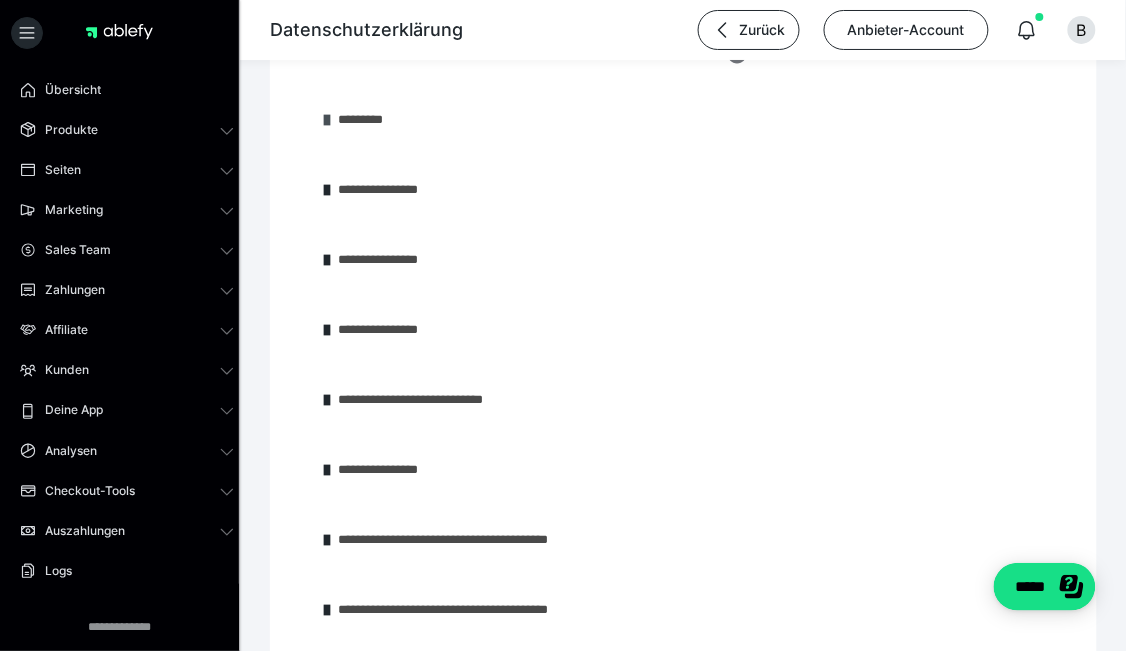 click at bounding box center (327, 120) 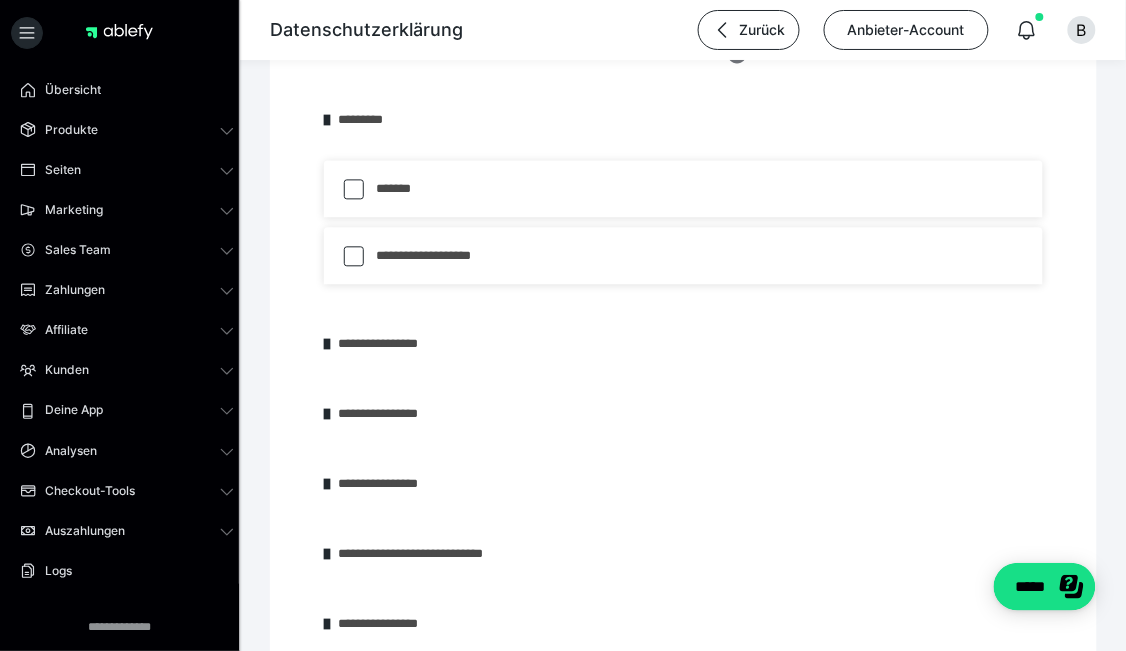 click at bounding box center (327, 120) 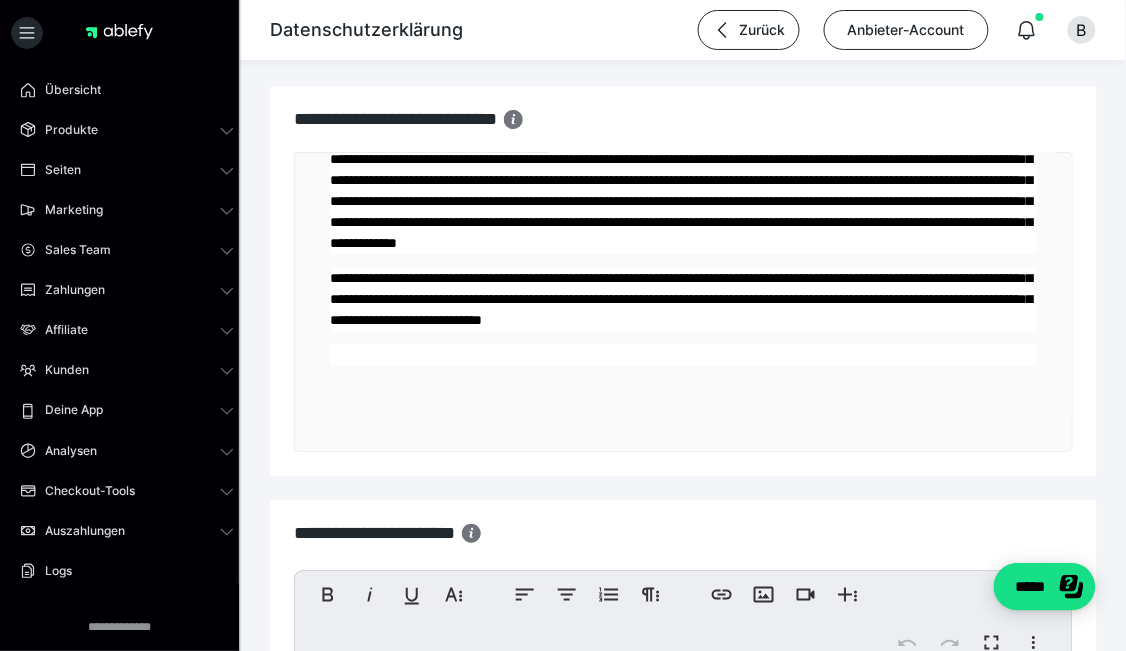 scroll, scrollTop: 0, scrollLeft: 0, axis: both 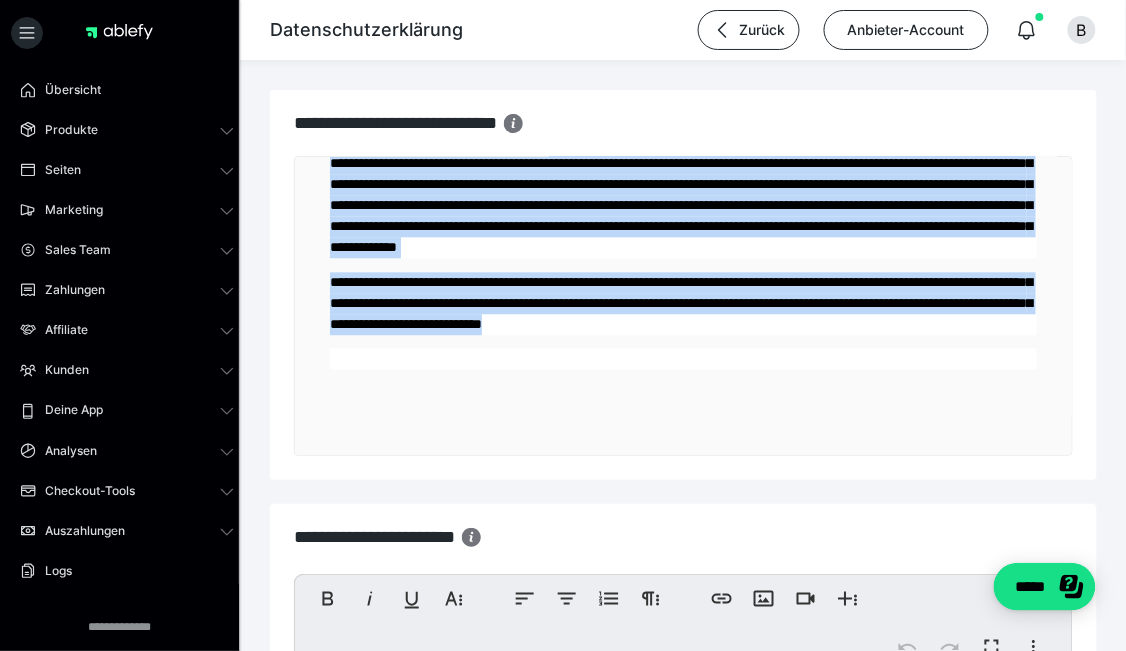 drag, startPoint x: 326, startPoint y: 183, endPoint x: 359, endPoint y: 338, distance: 158.47397 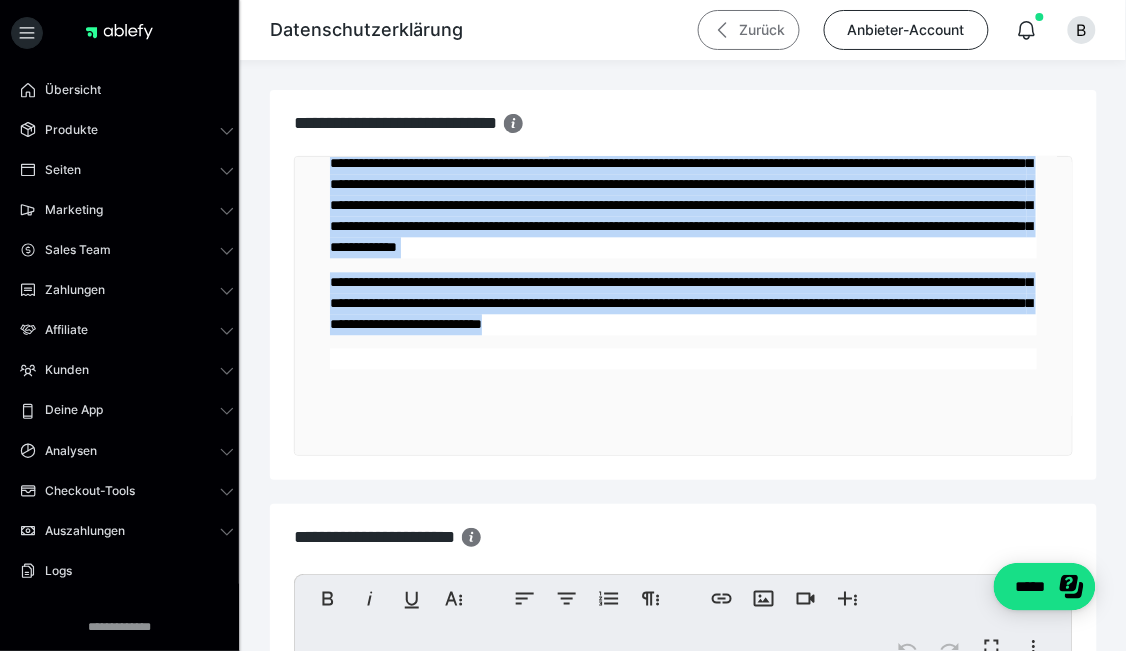 click 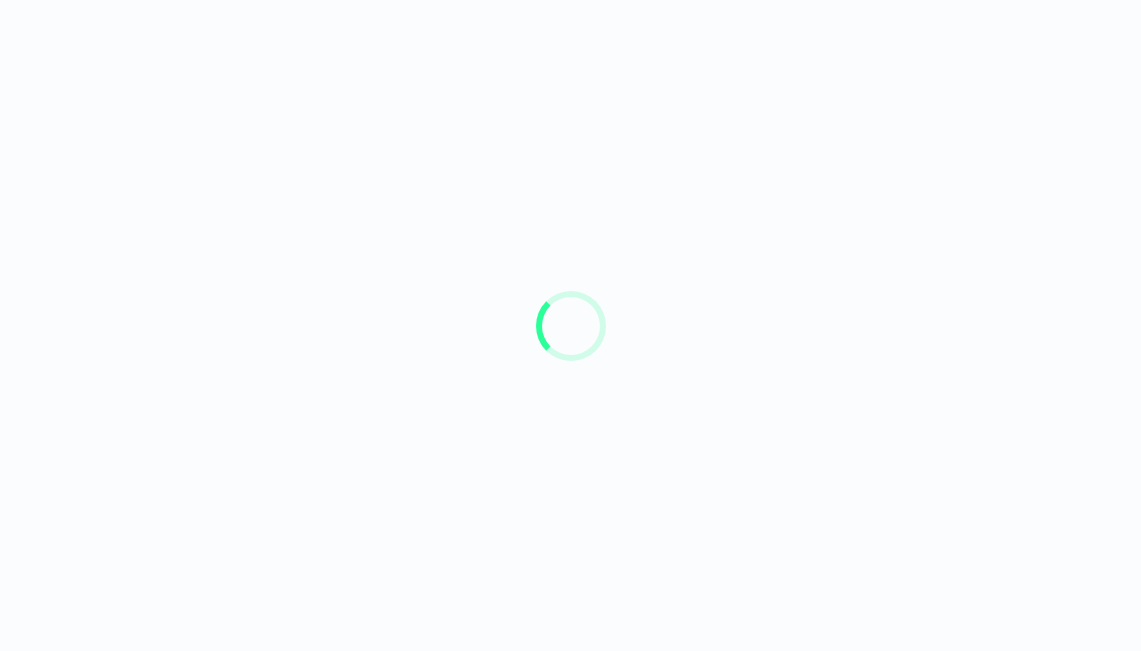 scroll, scrollTop: 0, scrollLeft: 0, axis: both 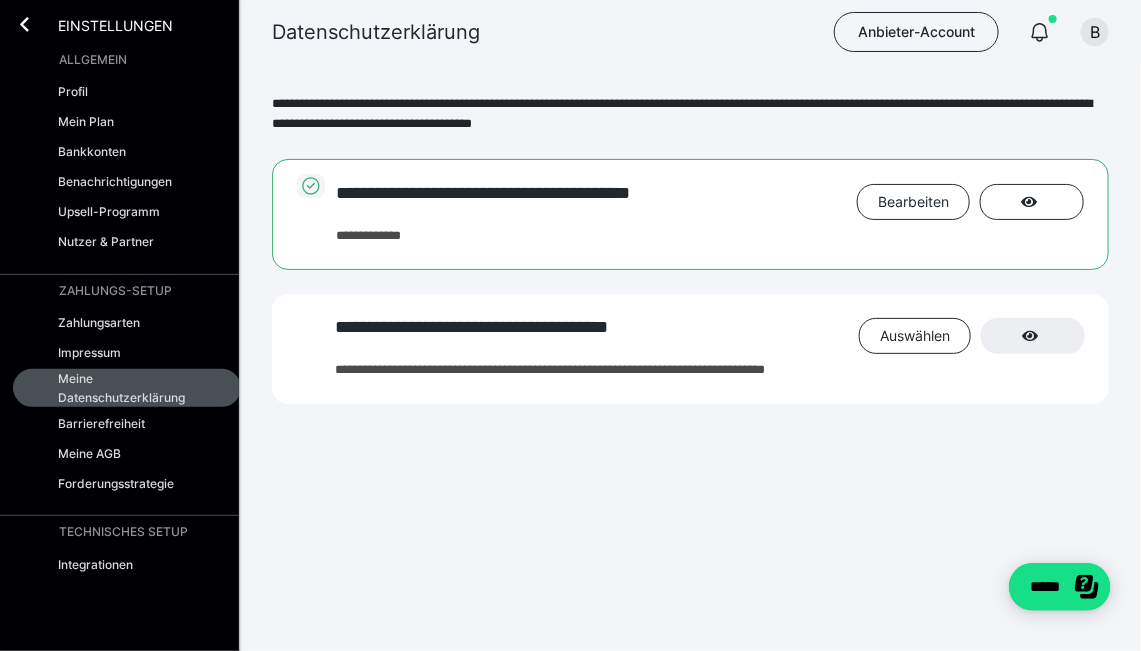 click on "**********" at bounding box center [710, 339] 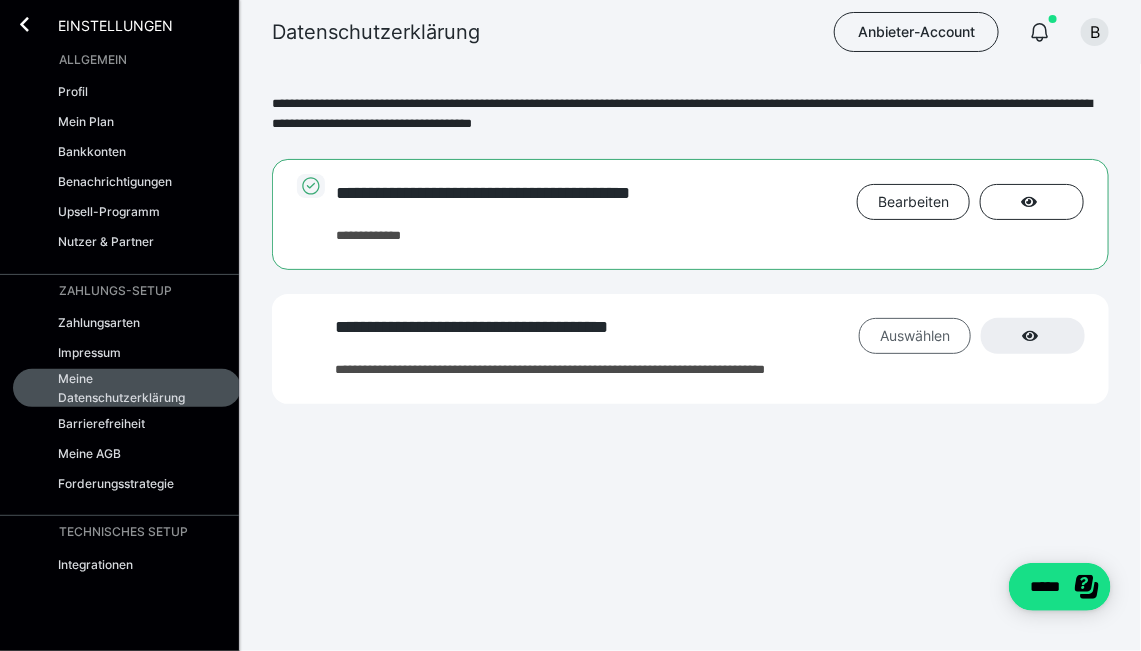 click on "Auswählen" at bounding box center [913, 202] 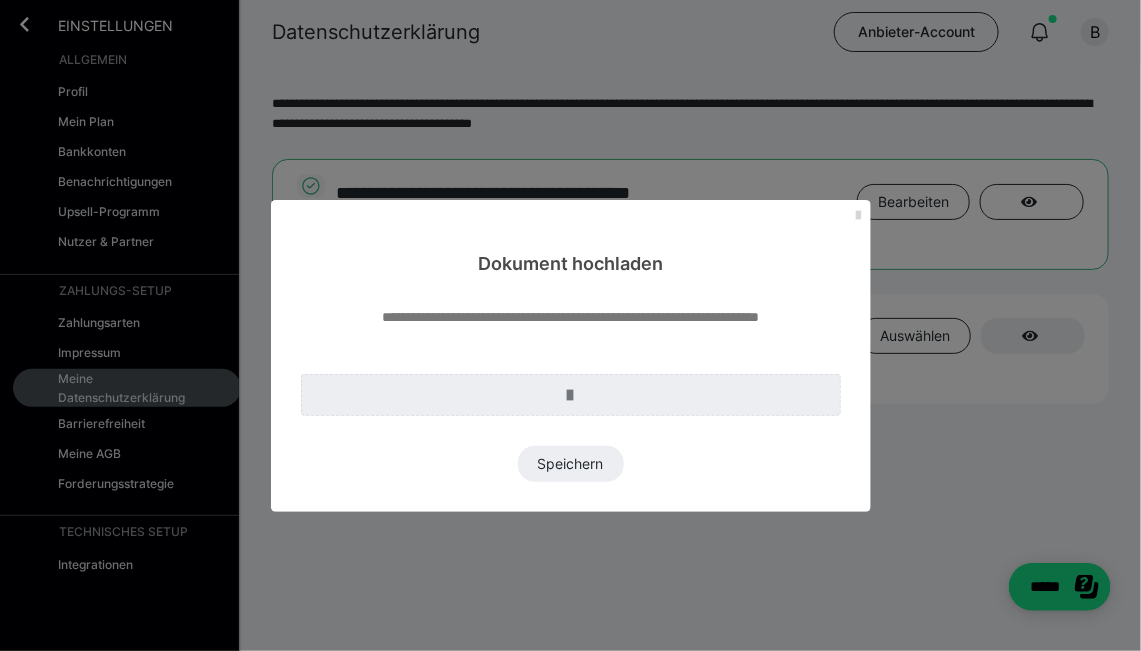 click at bounding box center (859, 216) 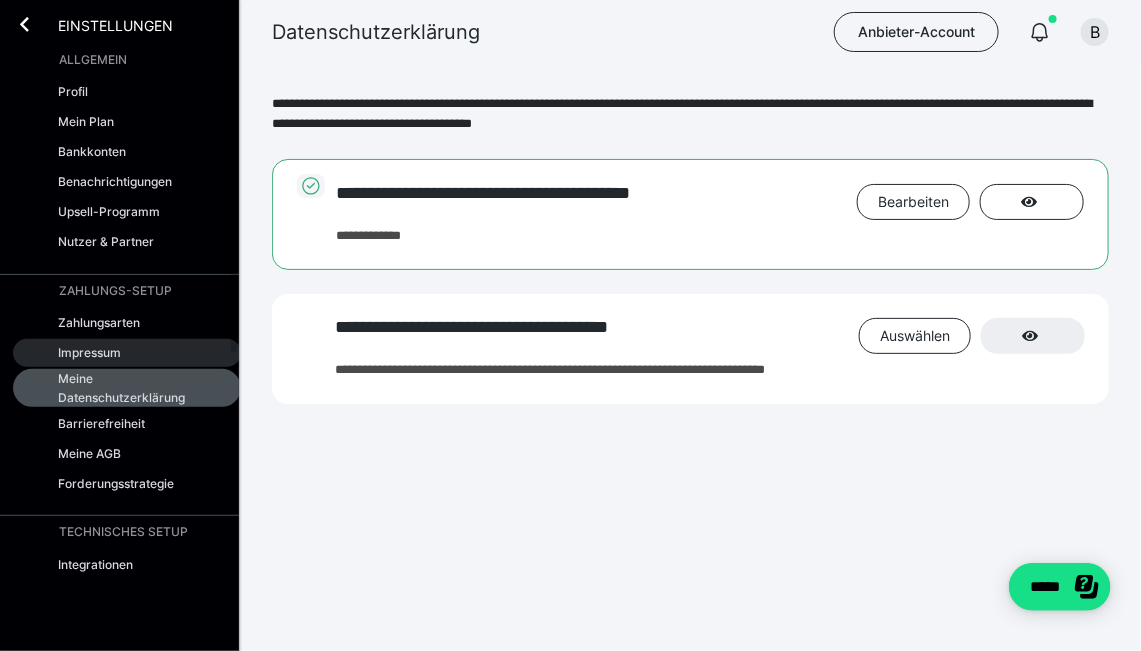 click on "Impressum" at bounding box center [127, 353] 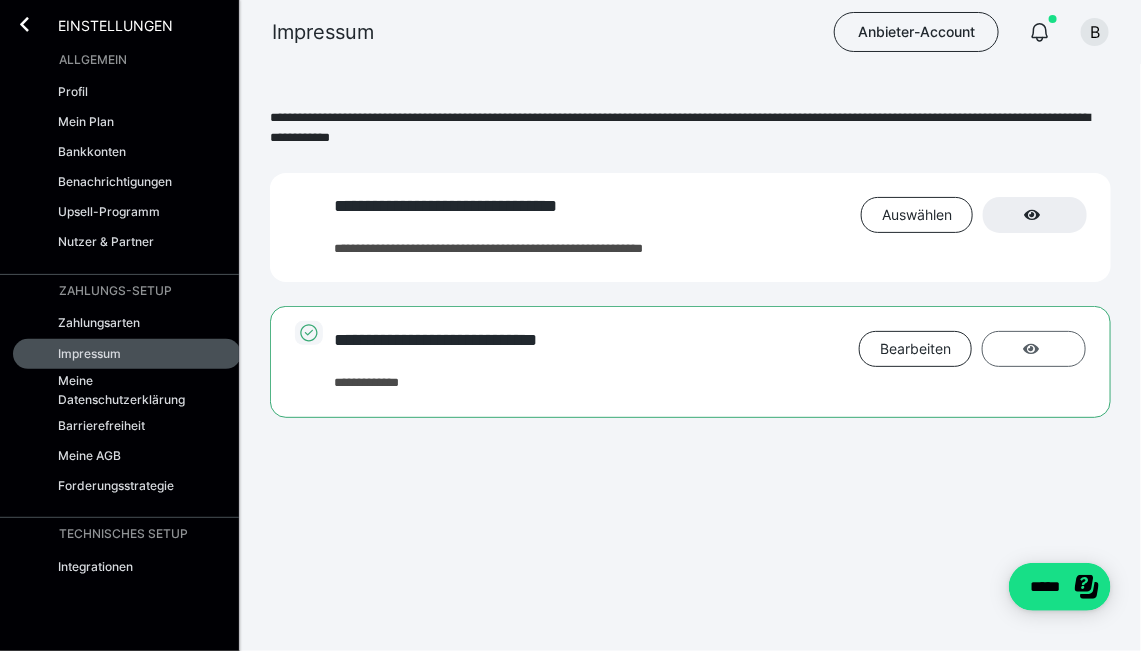 click at bounding box center (1034, 349) 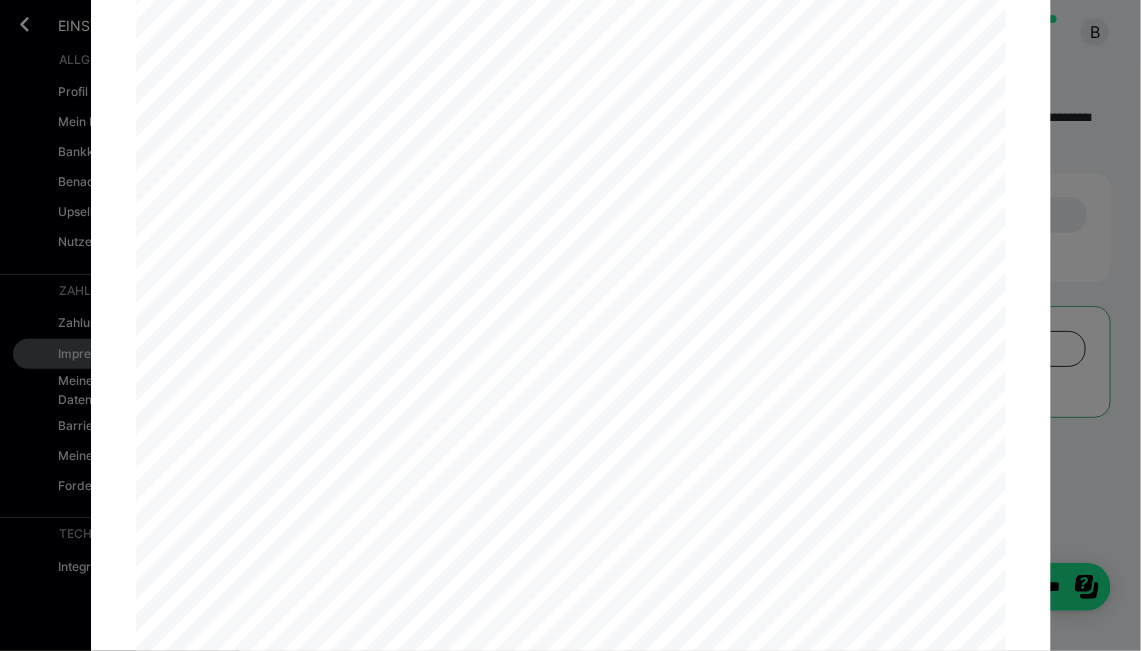 scroll, scrollTop: 0, scrollLeft: 0, axis: both 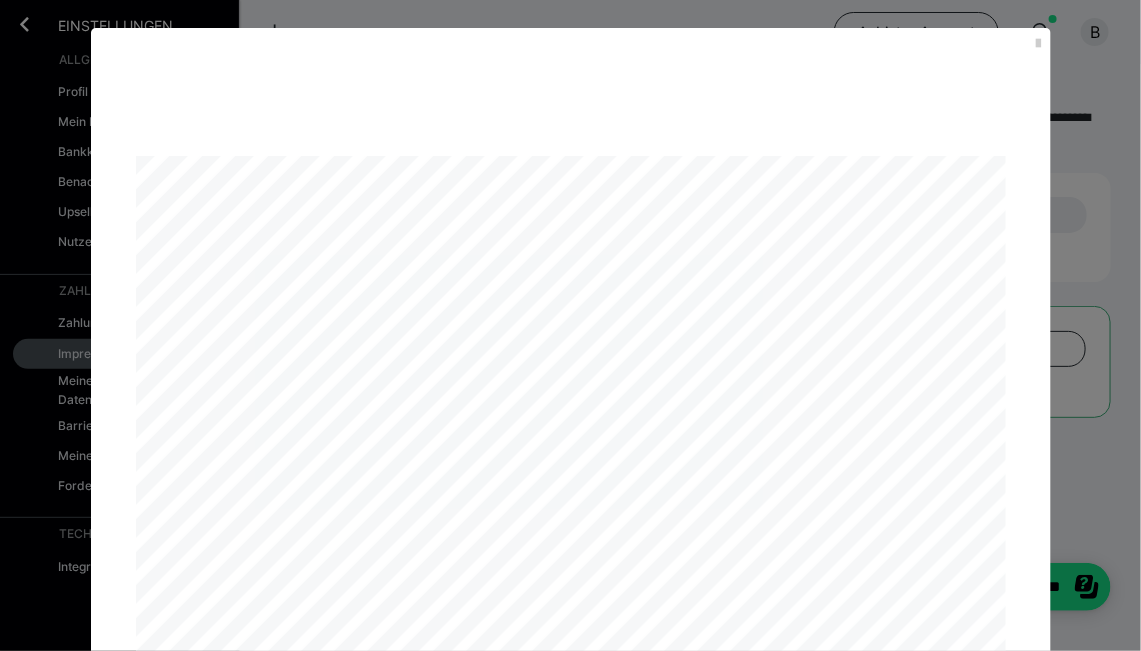 click at bounding box center [571, 53] 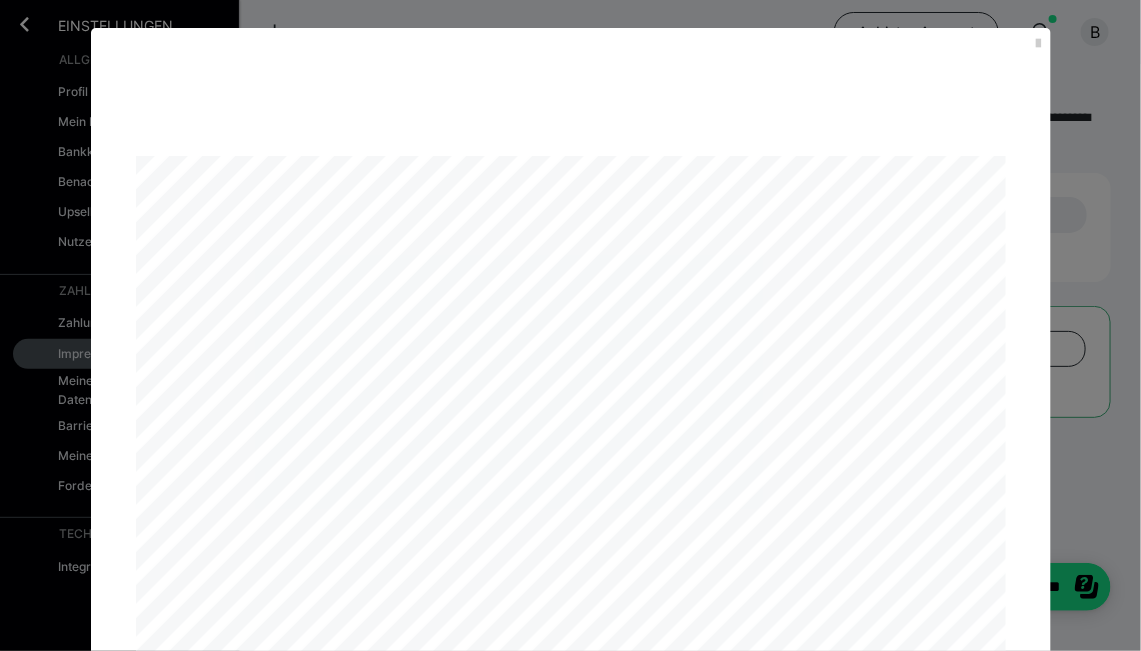 click at bounding box center (571, 53) 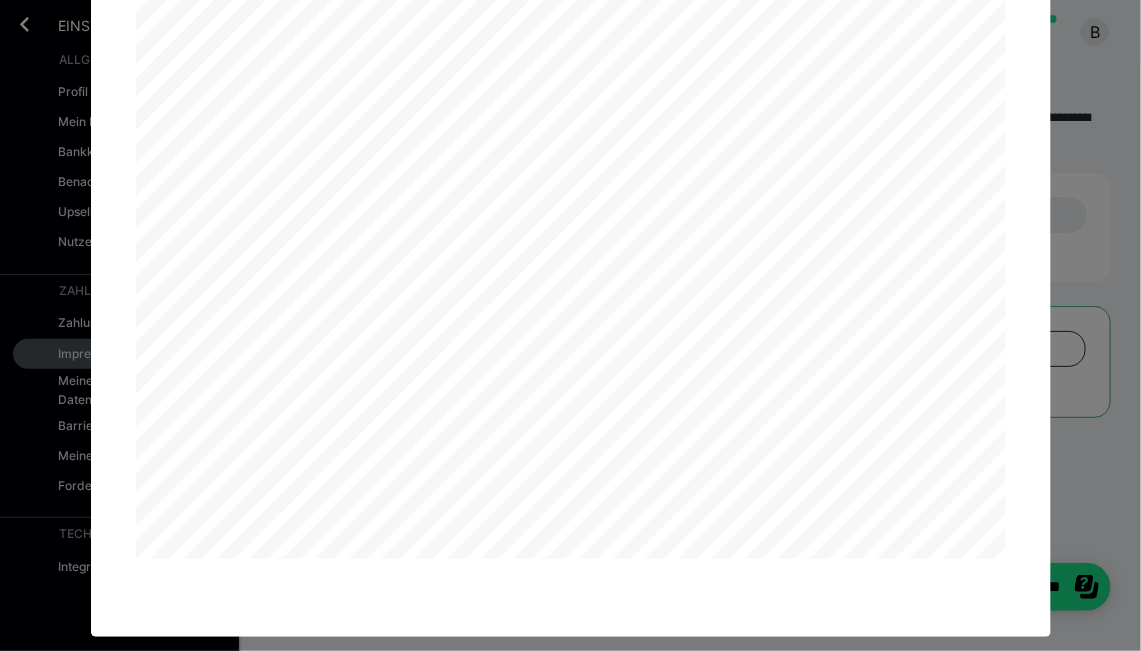 scroll, scrollTop: 883, scrollLeft: 0, axis: vertical 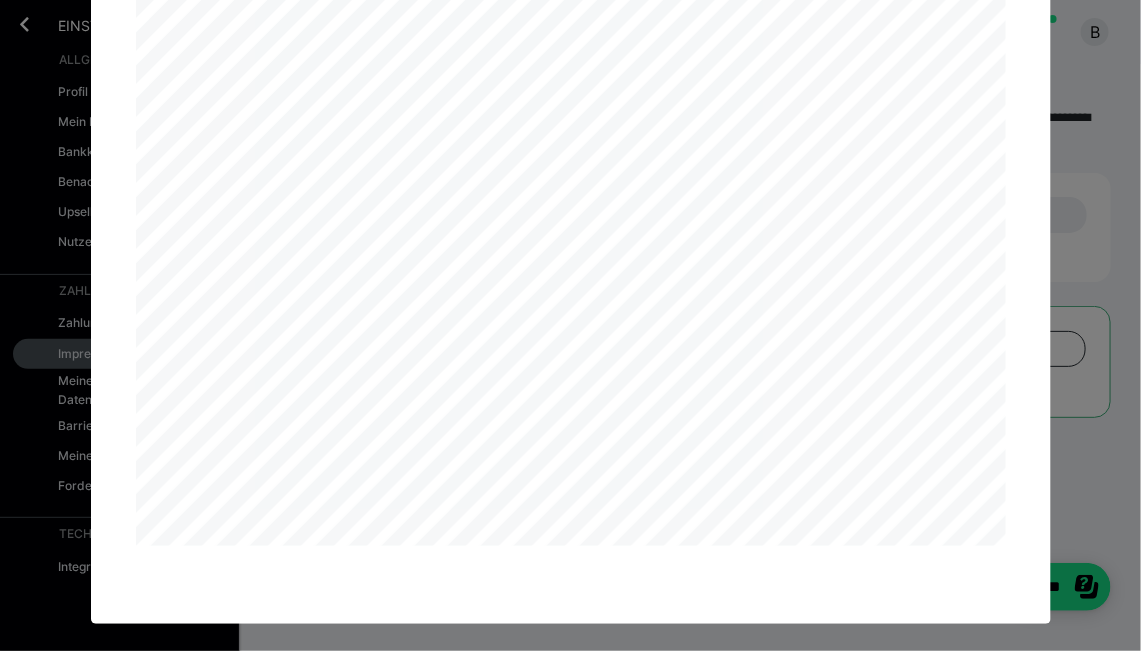 click on "[PERSON_NAME] e.U. Postfach 0037 [GEOGRAPHIC_DATA]: 38 446/8096 Kontakt E-Mail: [EMAIL_ADDRESS][DOMAIN_NAME] Impressum" at bounding box center [570, 325] 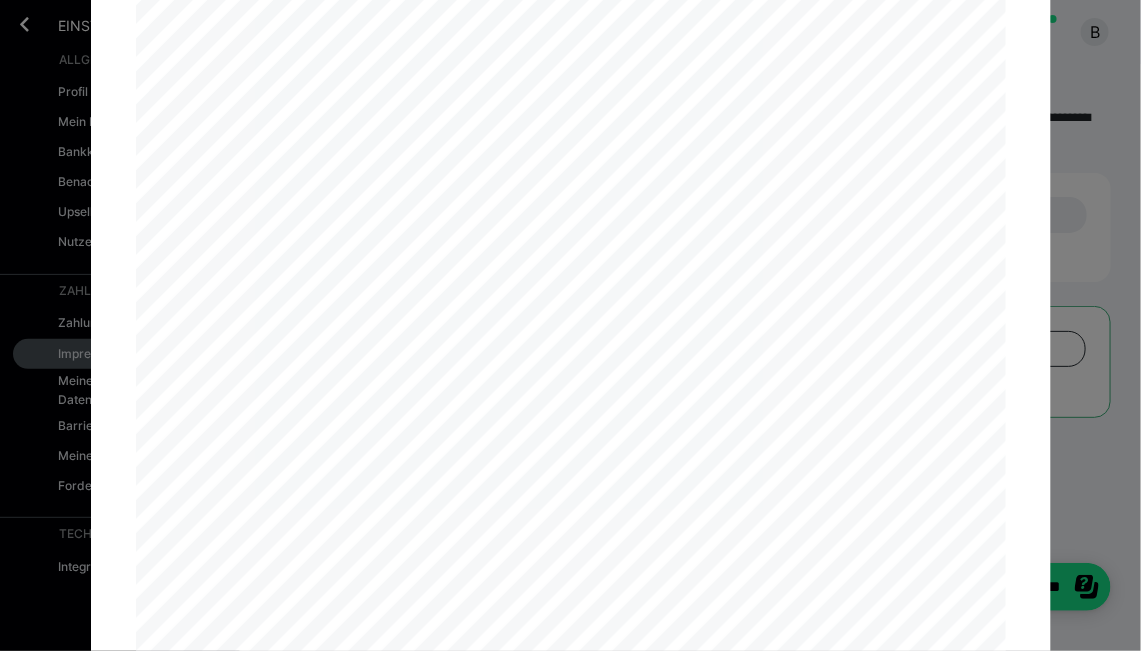 scroll, scrollTop: 0, scrollLeft: 0, axis: both 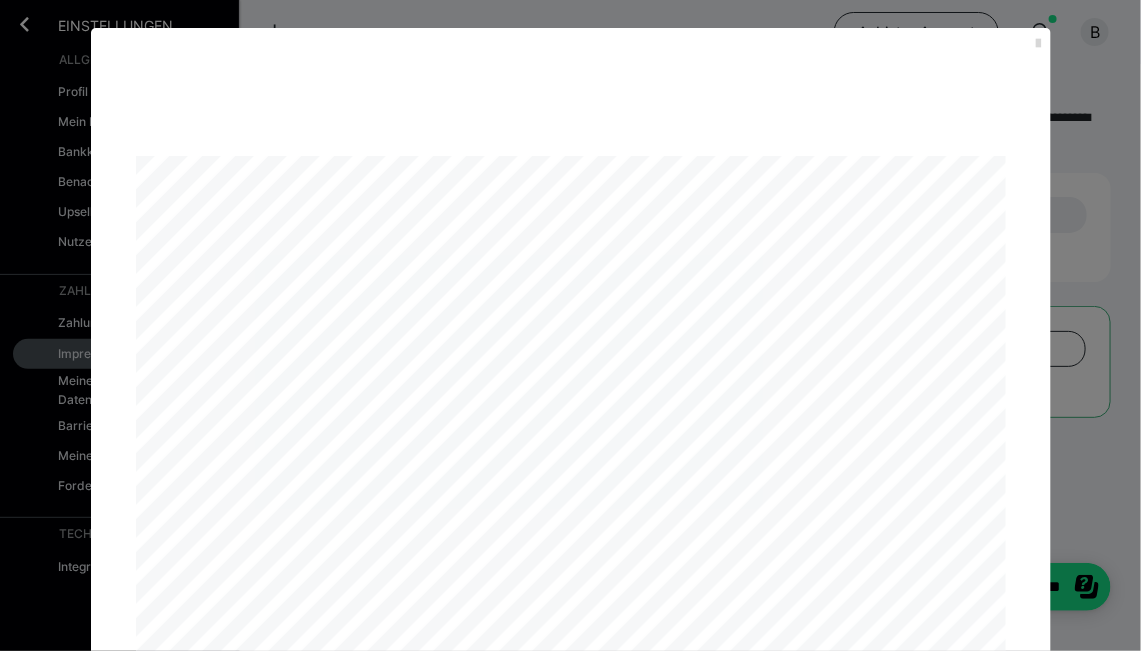 click at bounding box center (1039, 44) 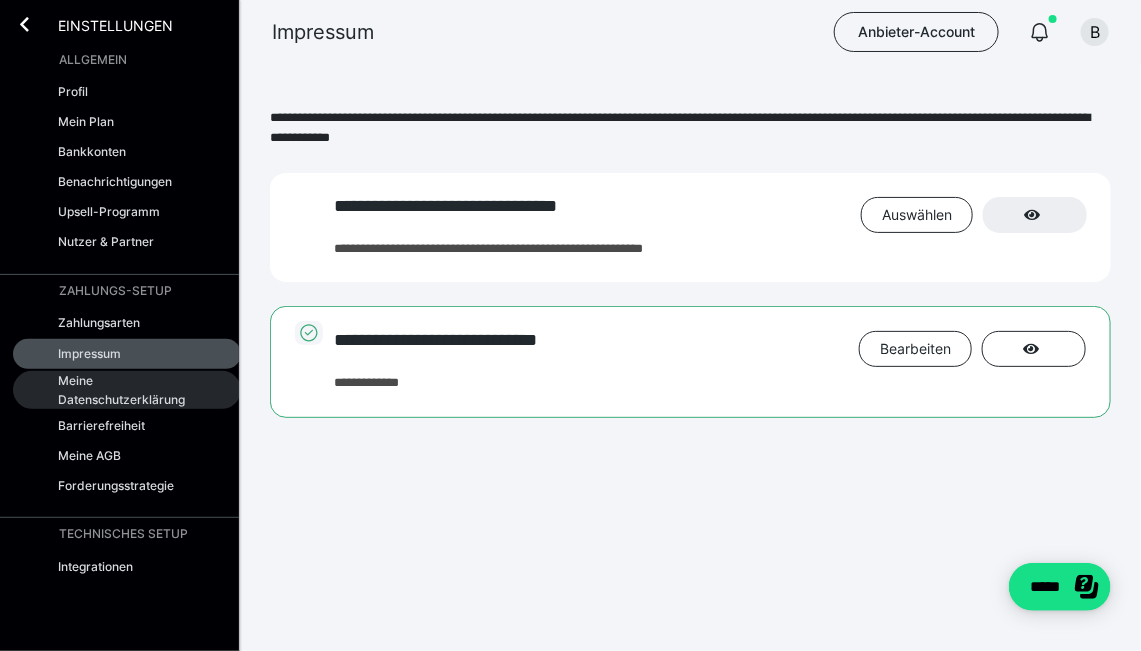 click on "Meine Datenschutzerklärung" at bounding box center [125, 390] 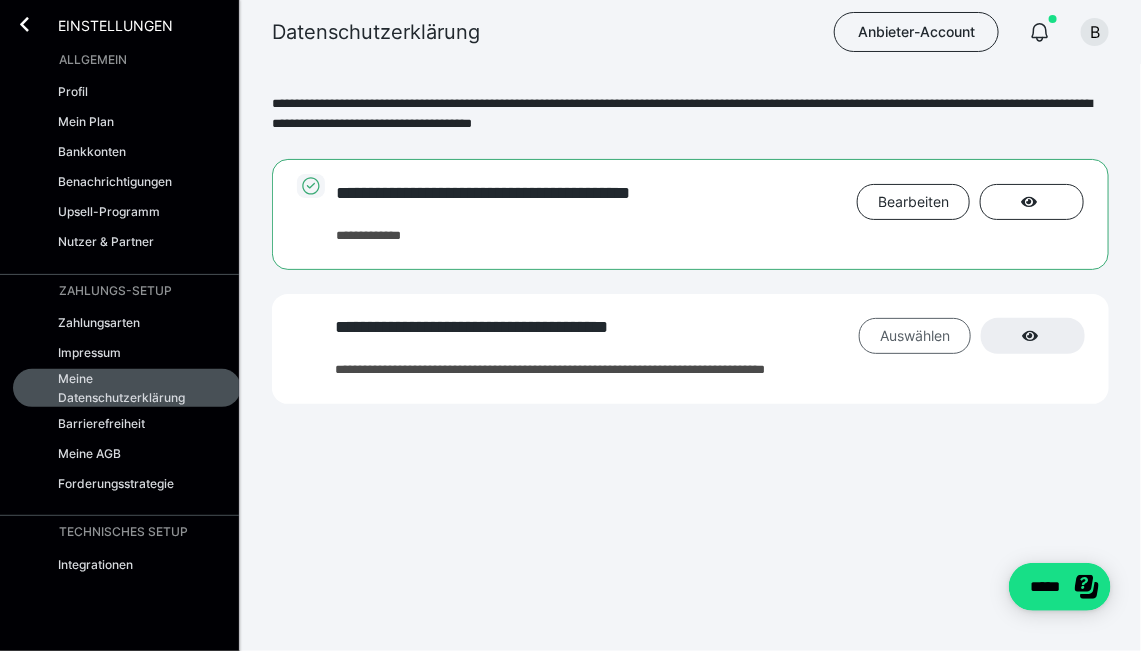 click on "Auswählen" at bounding box center [913, 201] 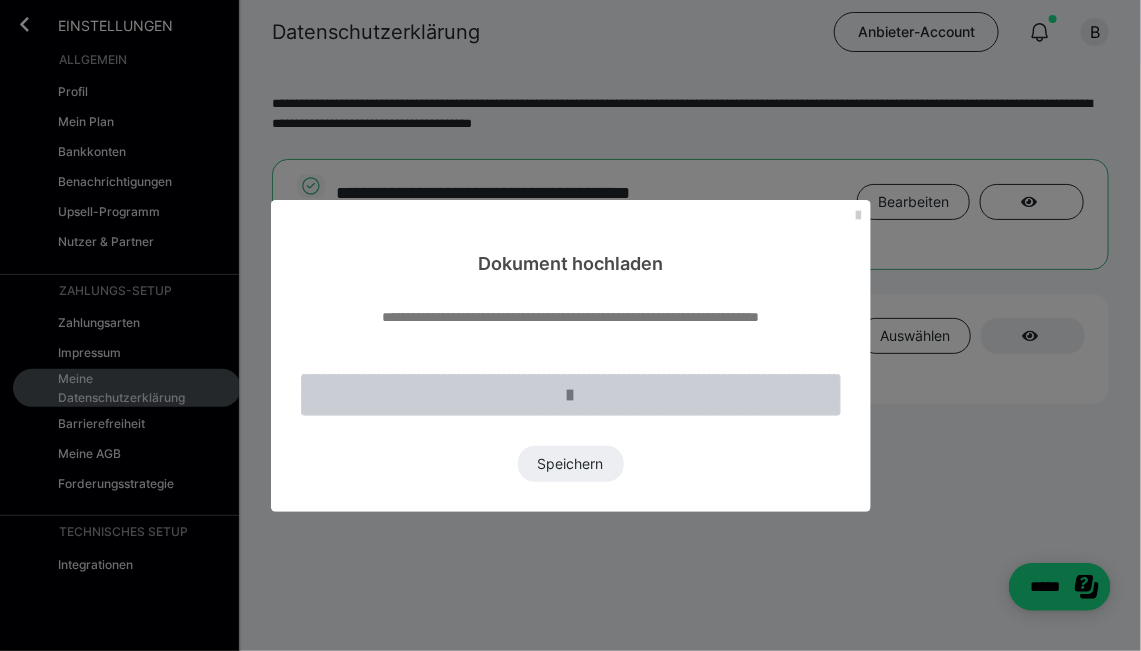 click at bounding box center (571, 395) 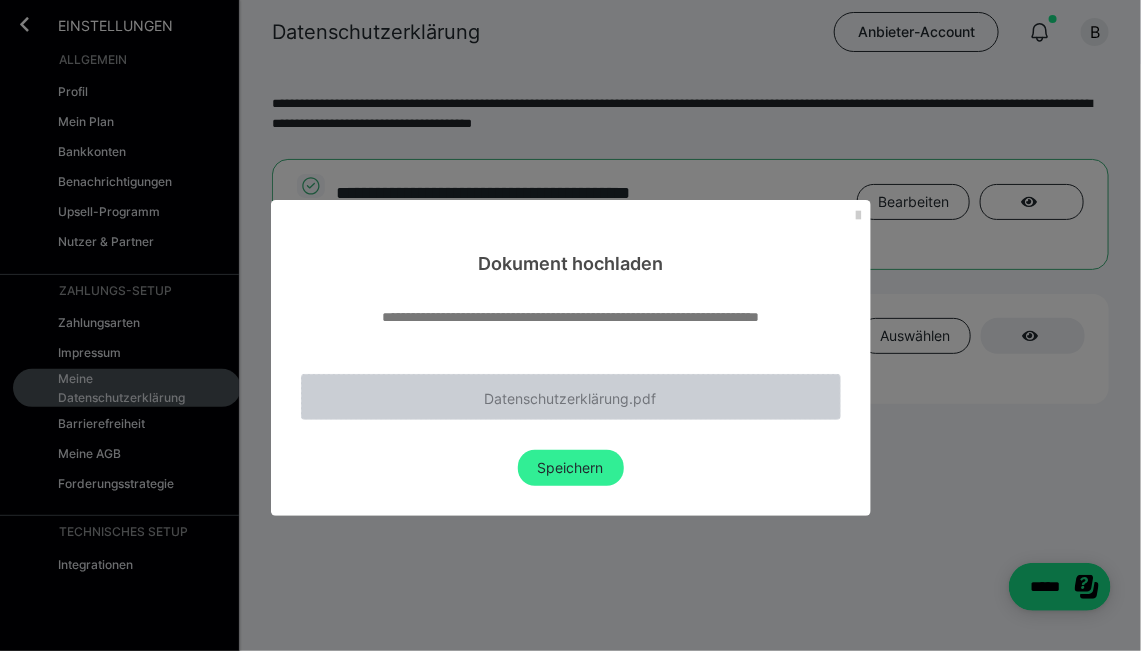 click on "Speichern" at bounding box center [571, 468] 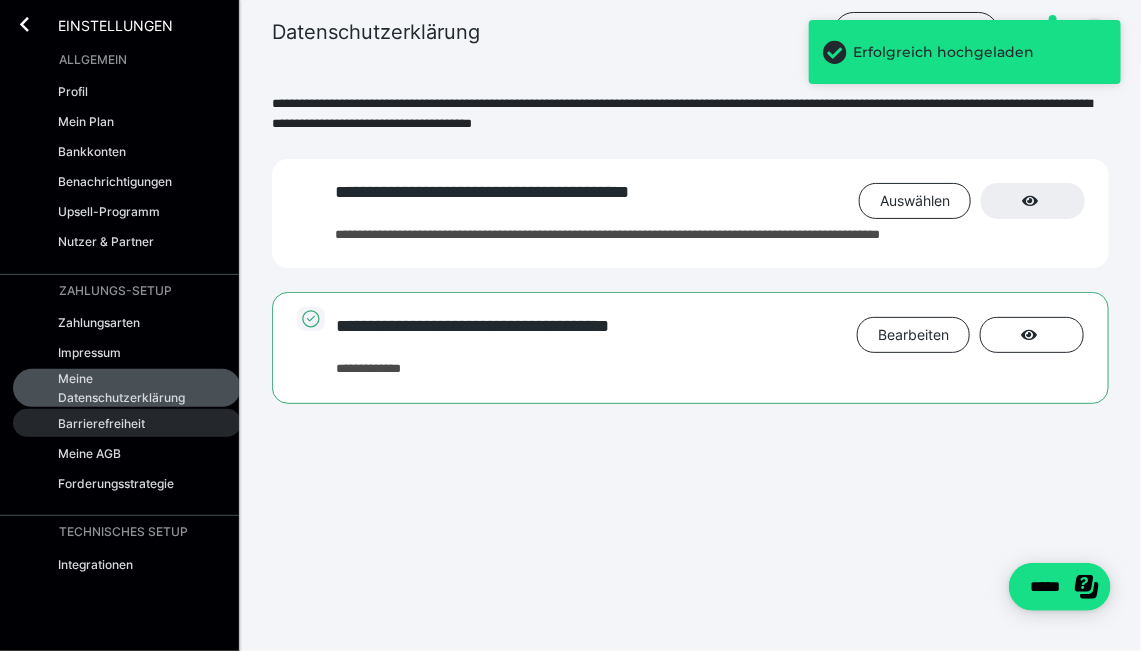 click on "Barrierefreiheit" at bounding box center [101, 423] 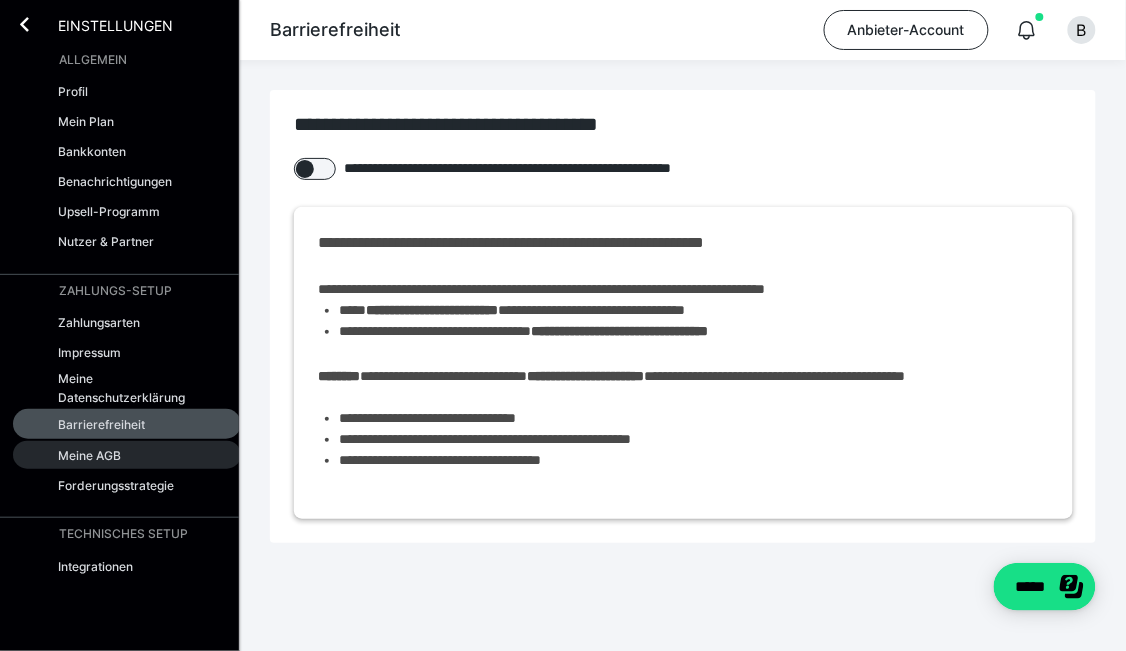 click on "Meine AGB" at bounding box center [89, 455] 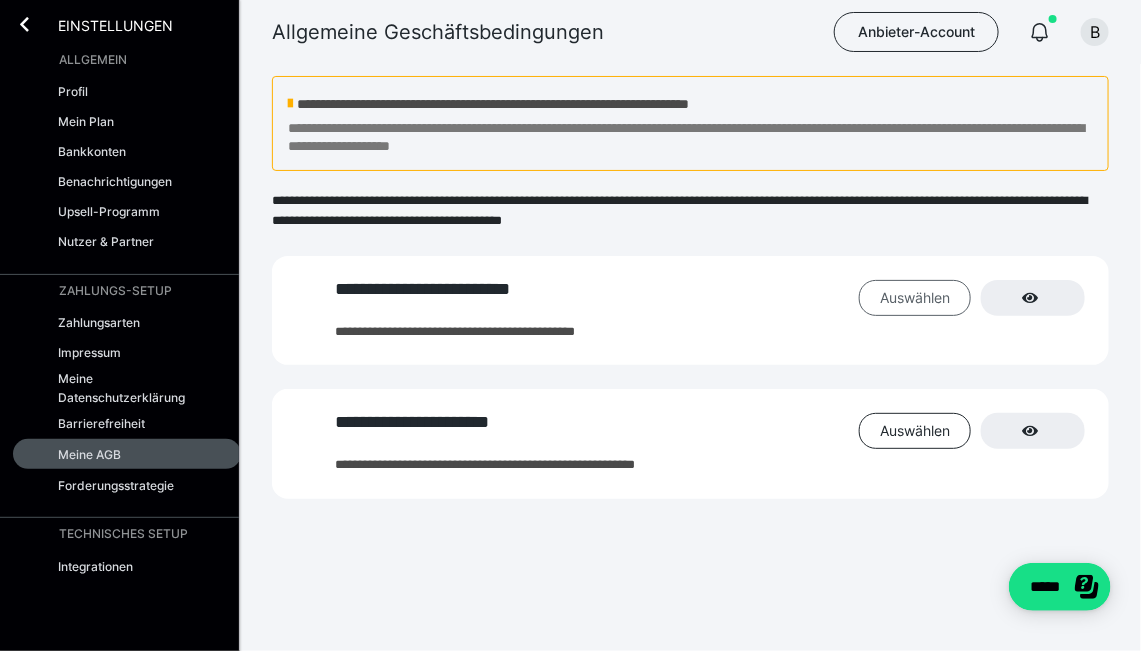 click on "Auswählen" at bounding box center [915, 297] 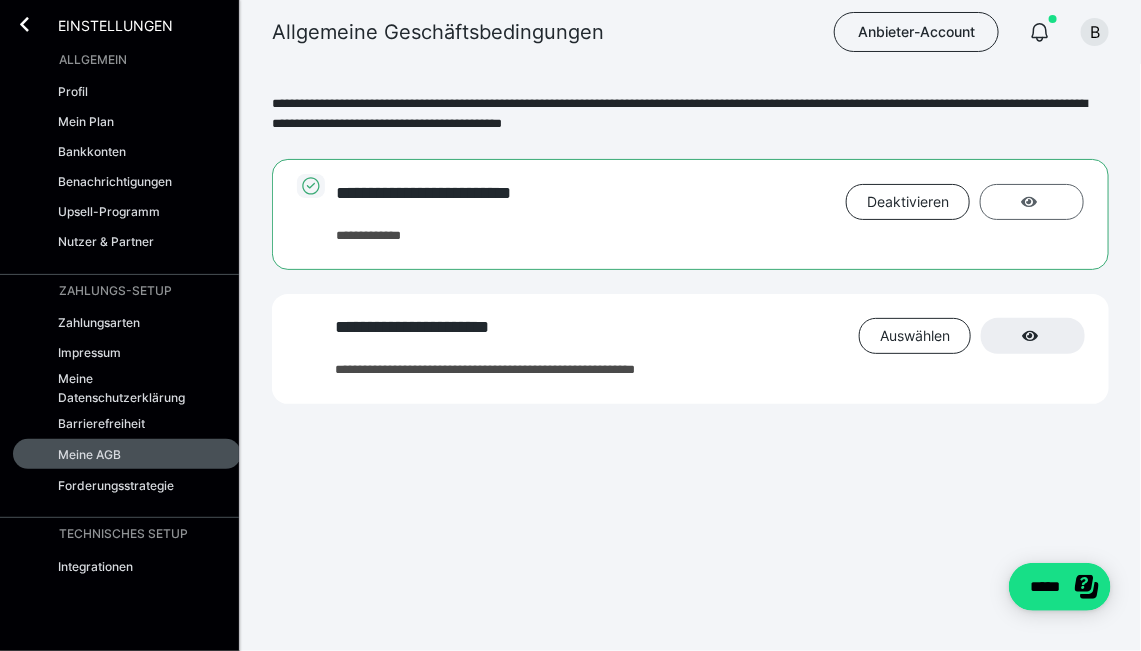click at bounding box center [1032, 202] 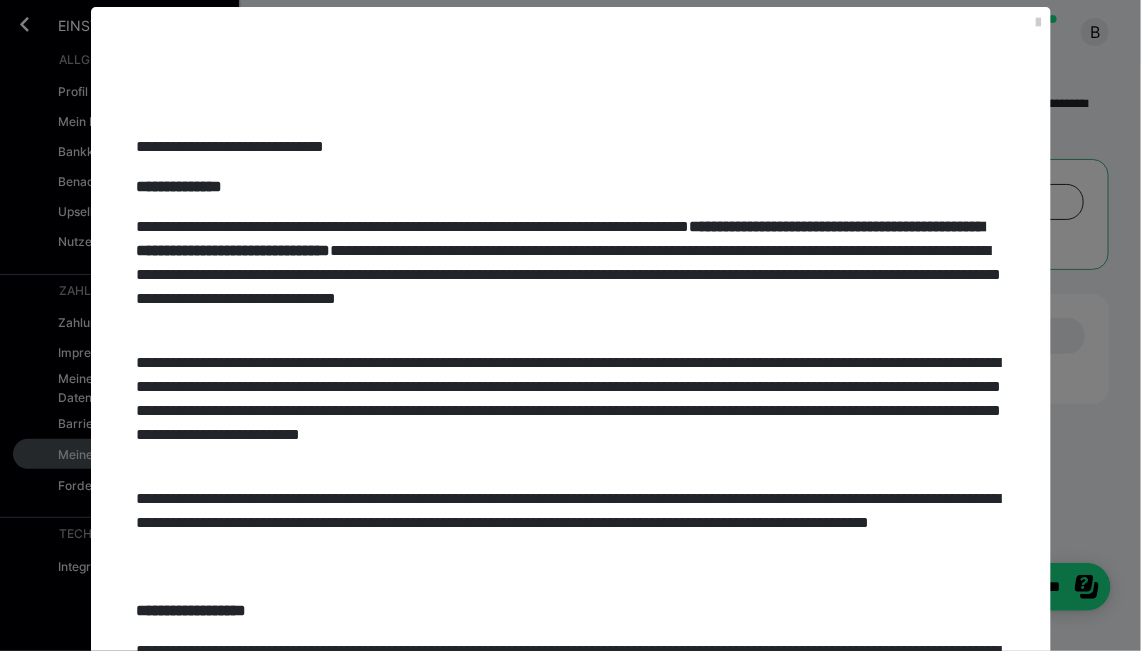 scroll, scrollTop: 0, scrollLeft: 0, axis: both 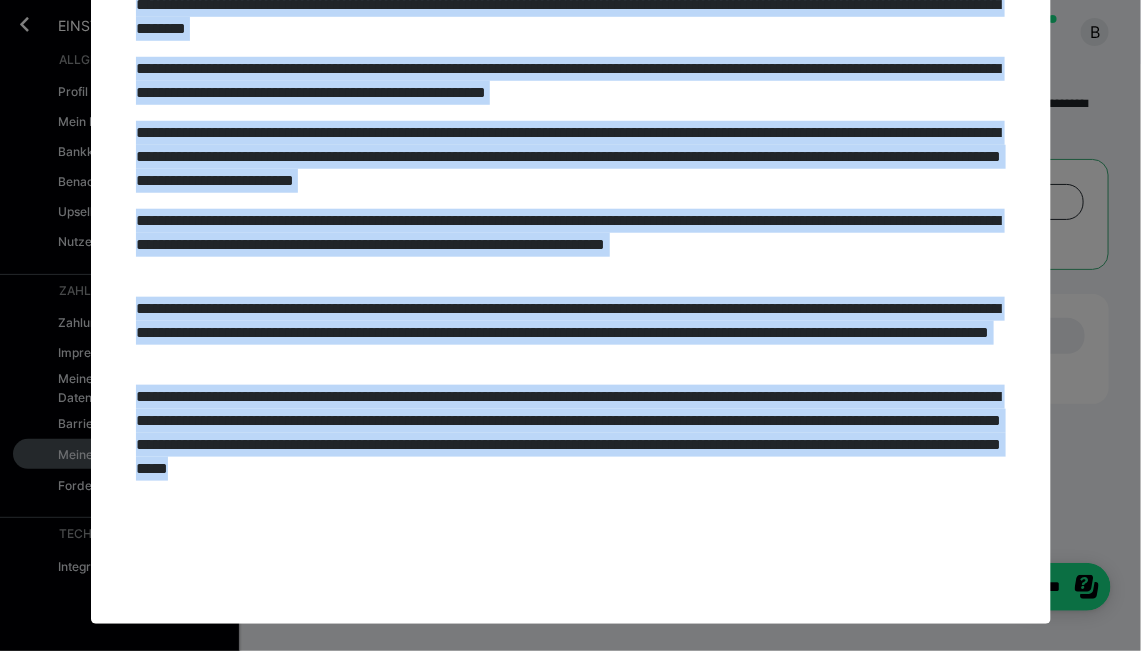 drag, startPoint x: 126, startPoint y: 161, endPoint x: 371, endPoint y: 528, distance: 441.2641 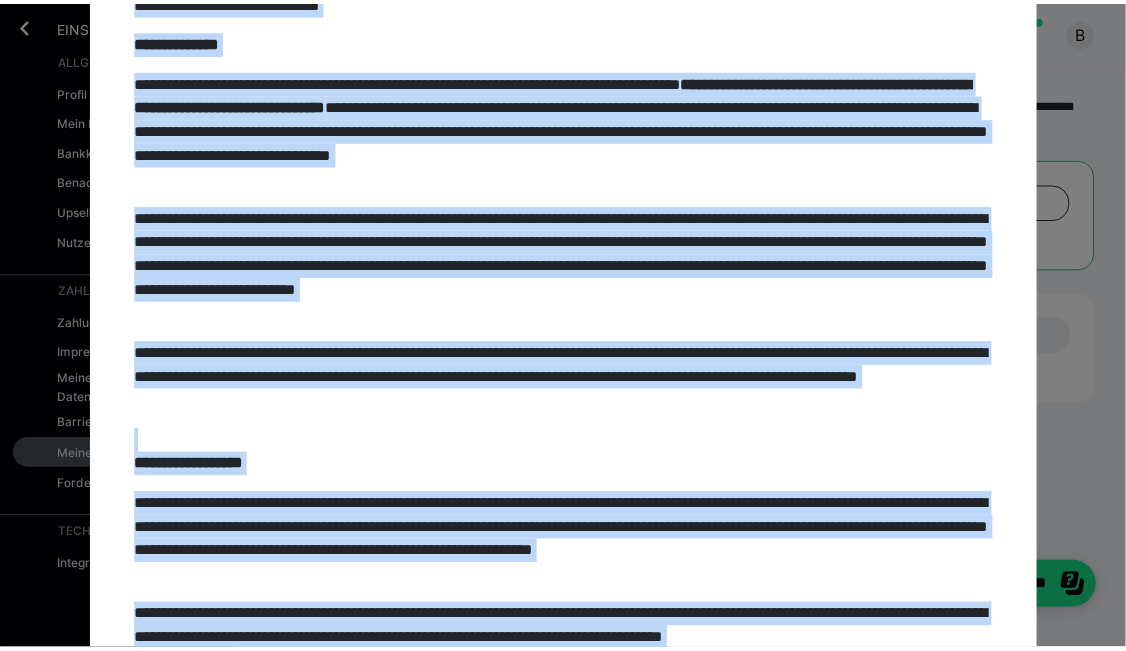 scroll, scrollTop: 0, scrollLeft: 0, axis: both 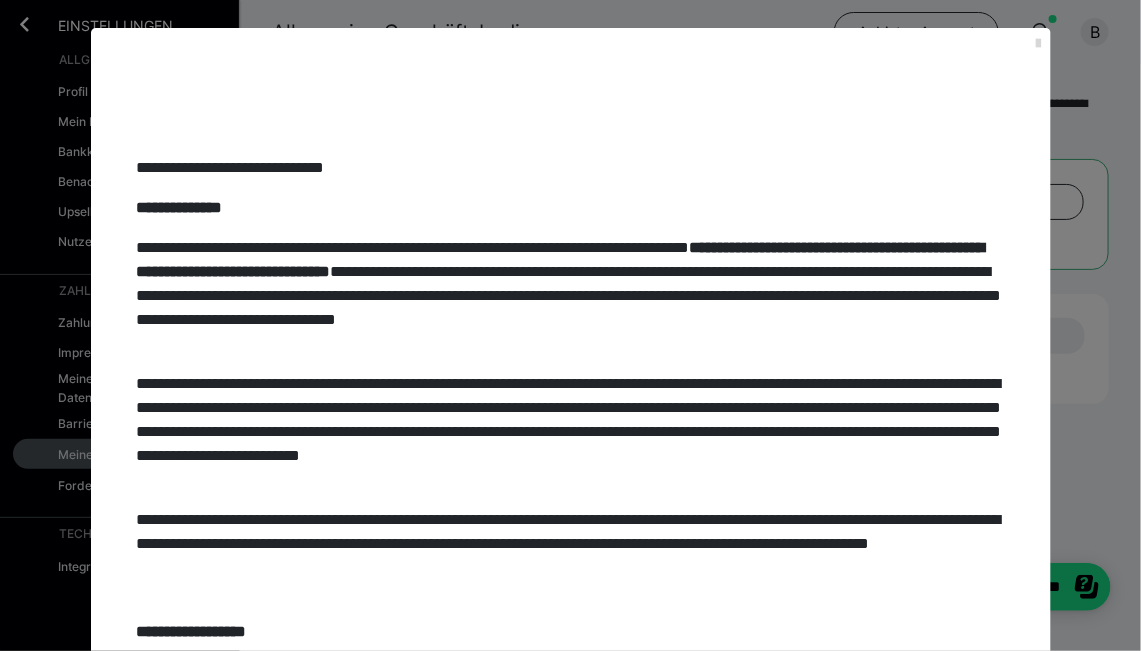 click at bounding box center (1039, 44) 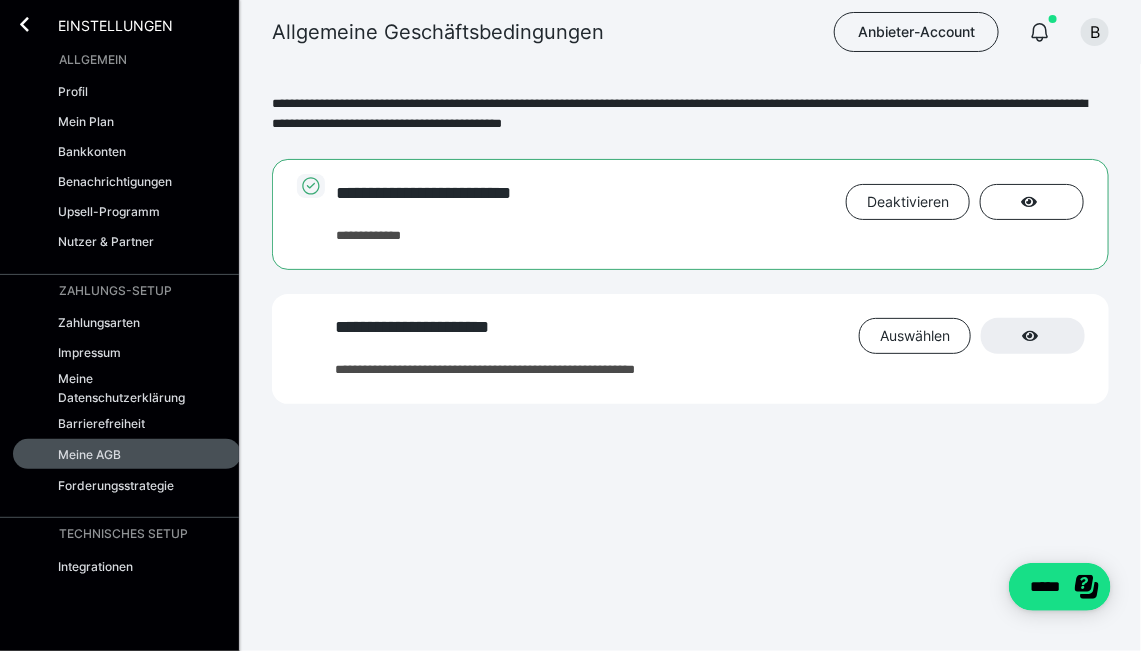 click on "**********" at bounding box center (710, 339) 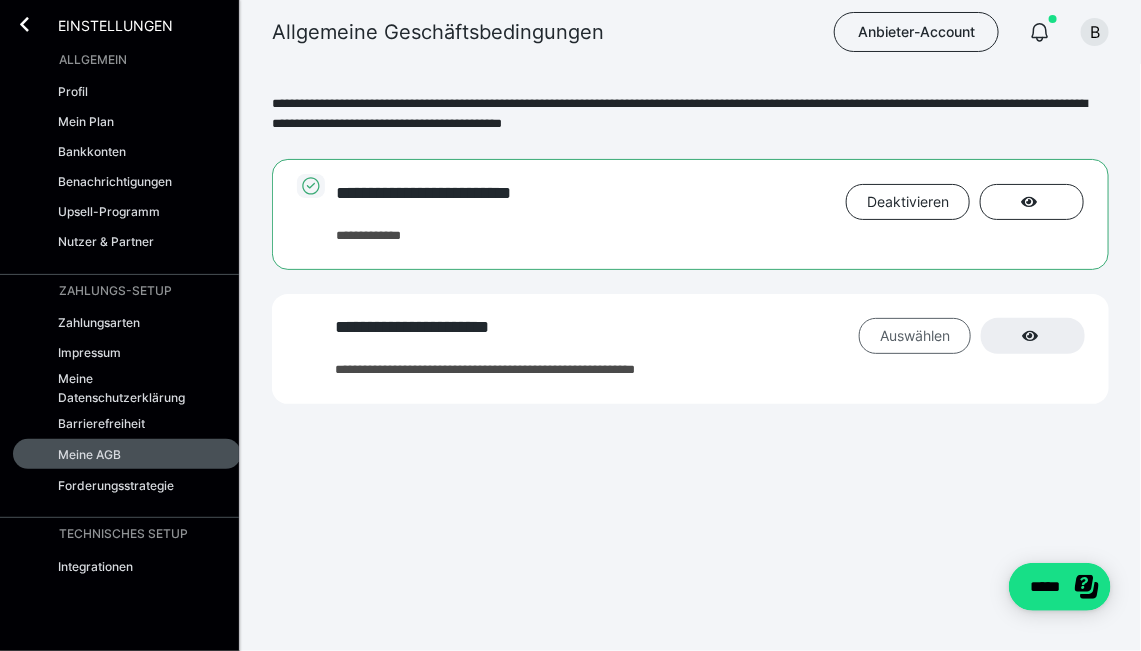 click on "Auswählen" at bounding box center (908, 202) 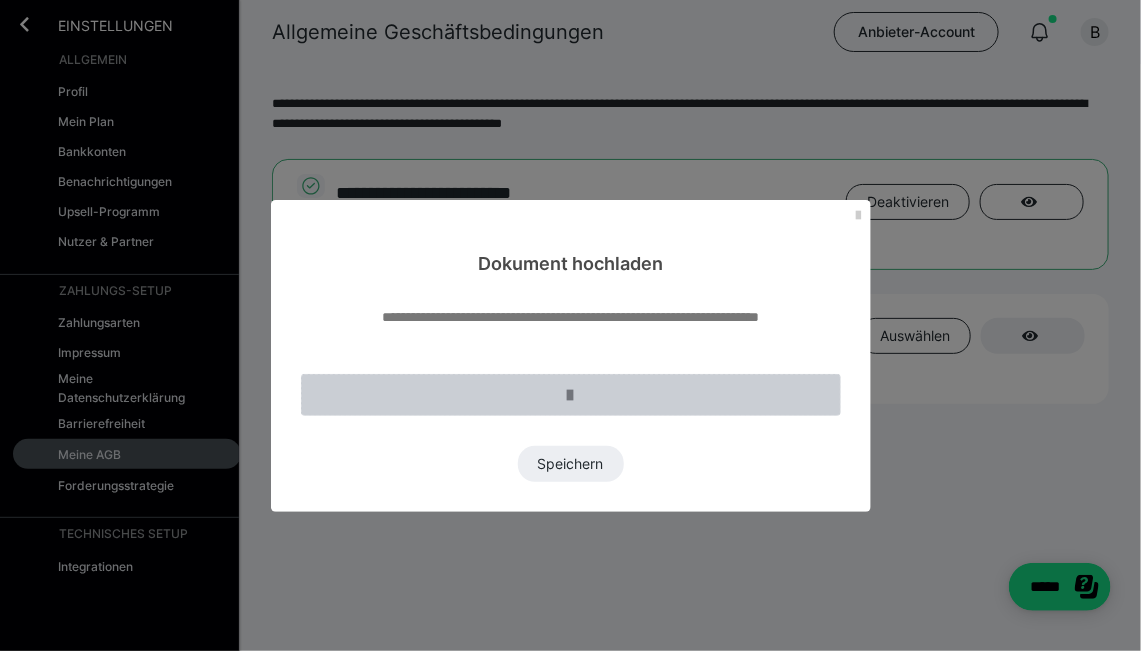 click at bounding box center (571, 395) 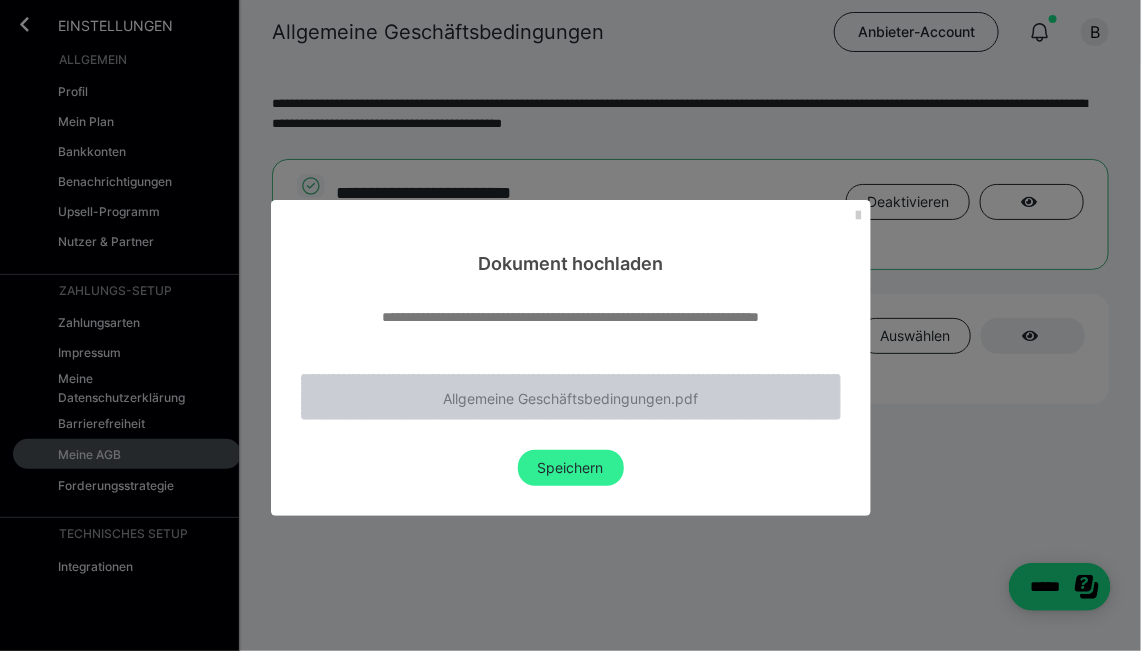 click on "Speichern" at bounding box center (571, 468) 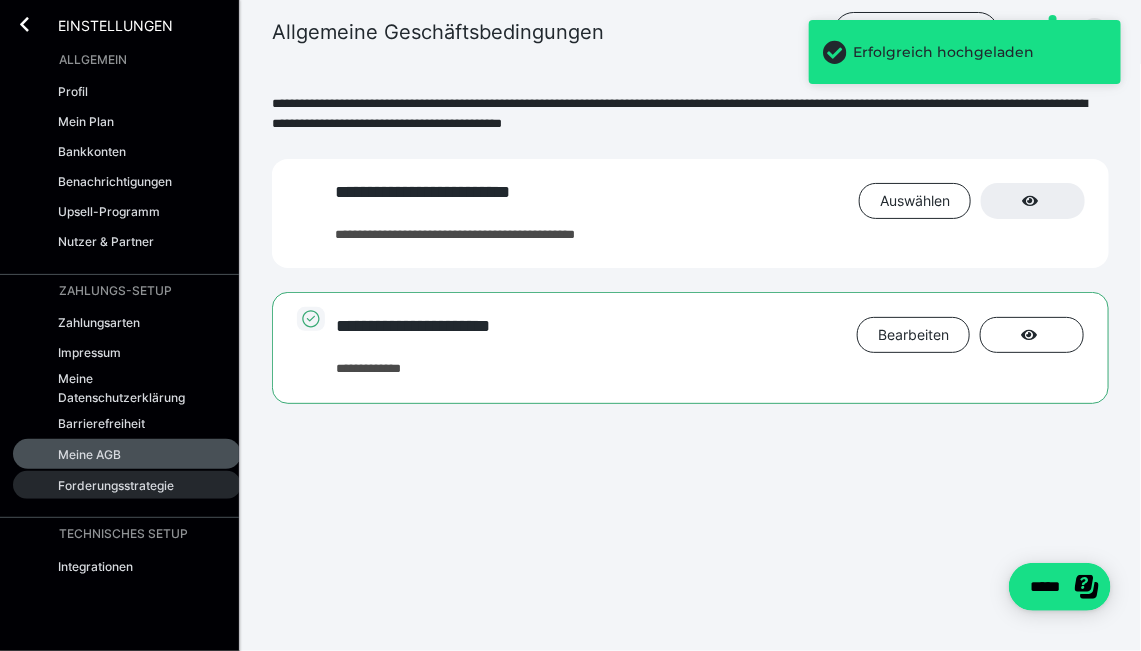 click on "Forderungsstrategie" at bounding box center [116, 485] 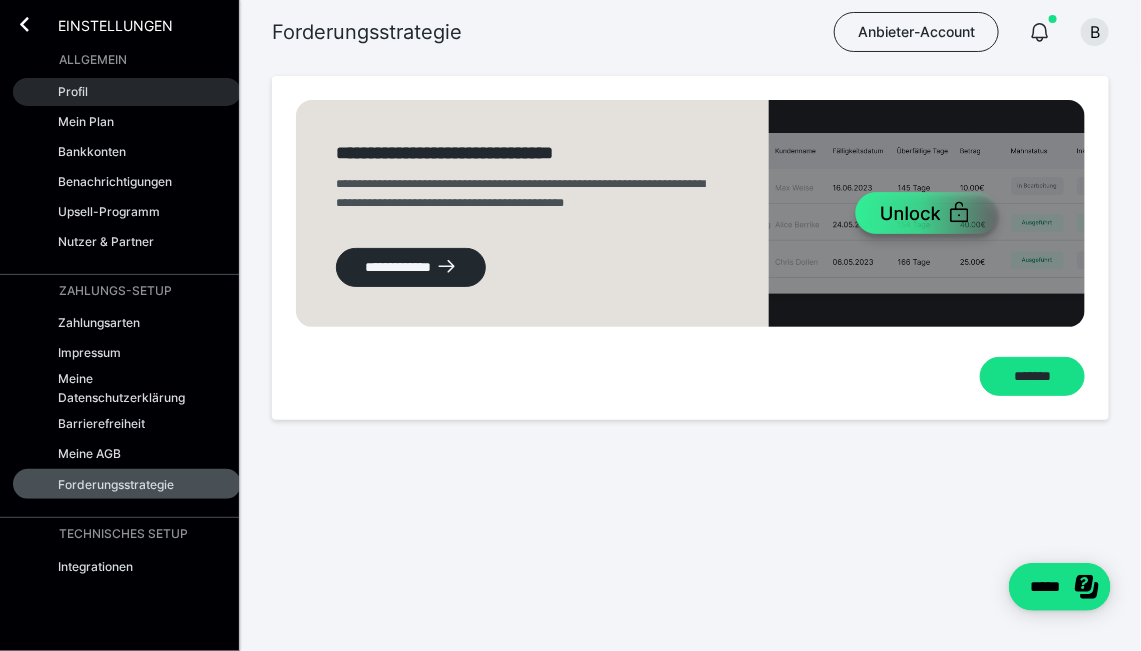 click on "Profil" at bounding box center [73, 91] 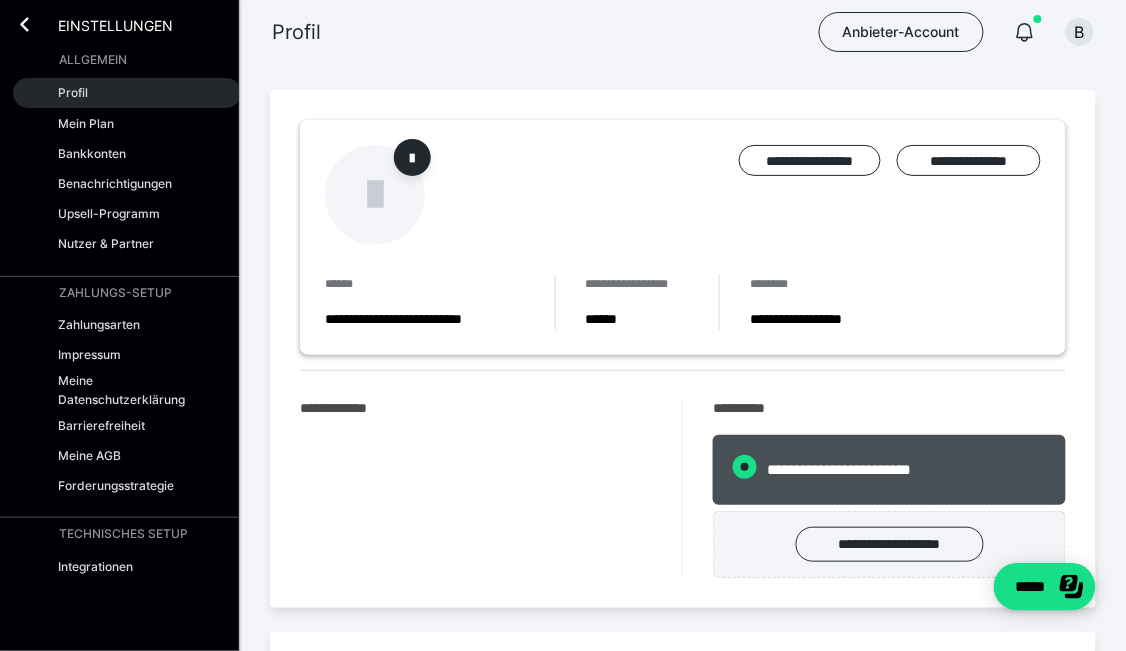 radio on "****" 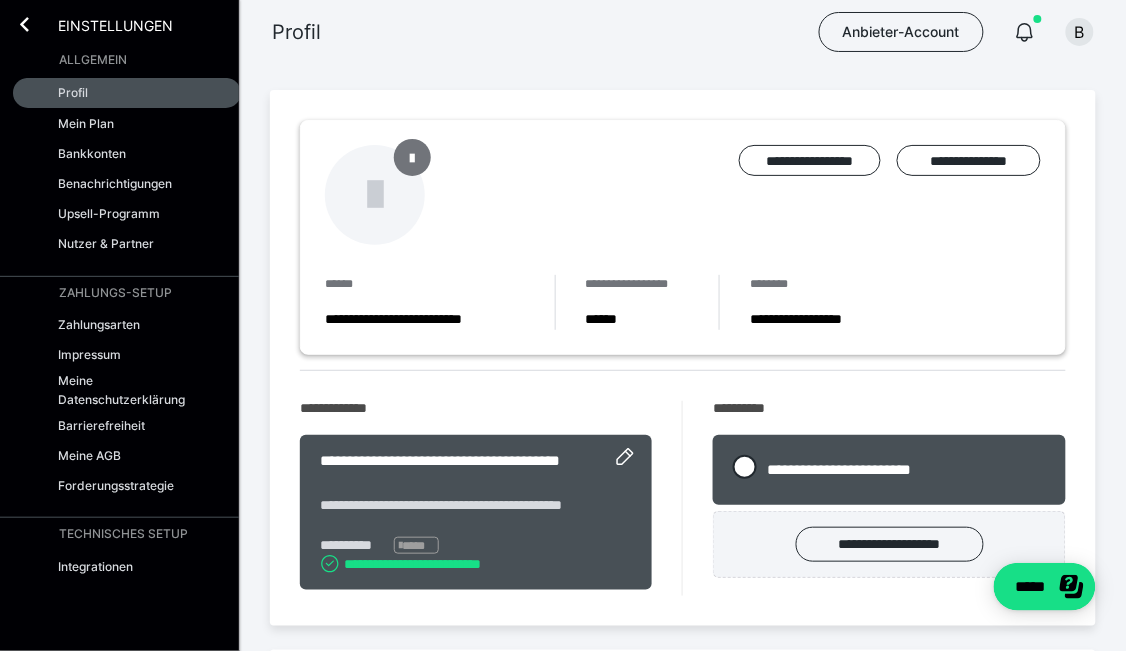 click at bounding box center (413, 157) 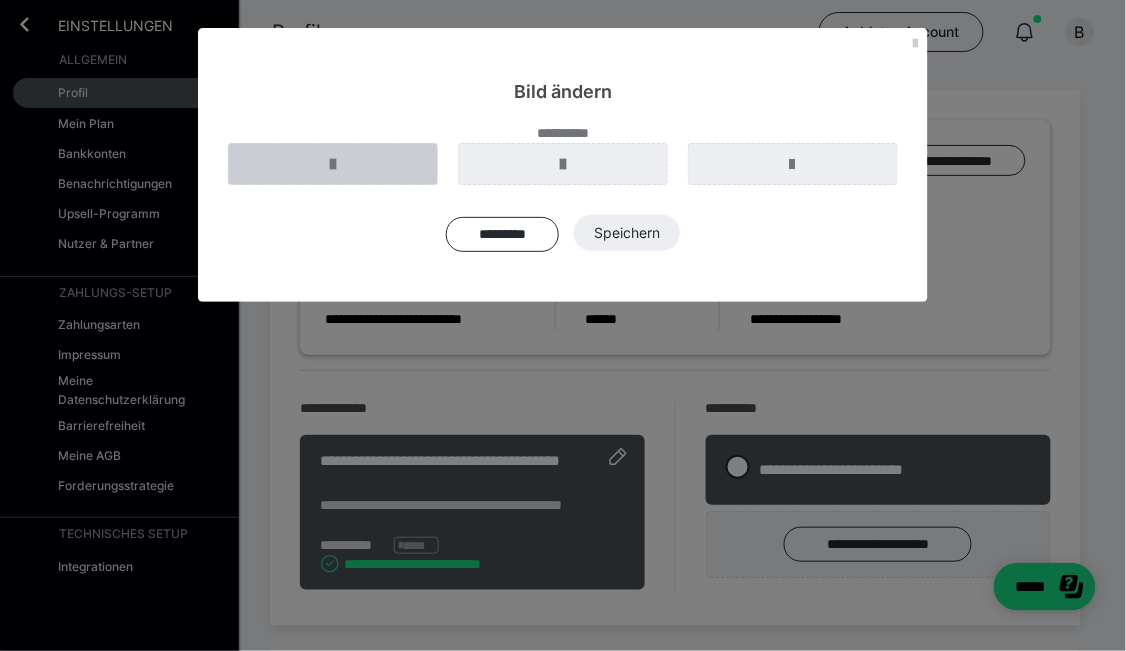 click at bounding box center (333, 164) 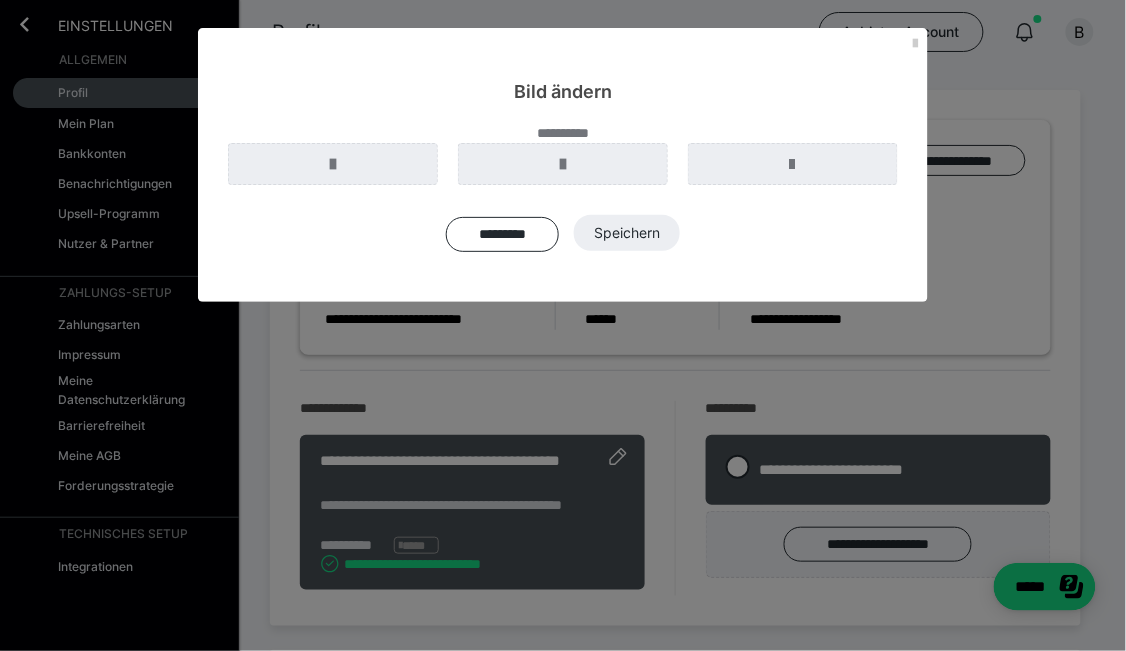 click on "********* Speichern" at bounding box center (563, 233) 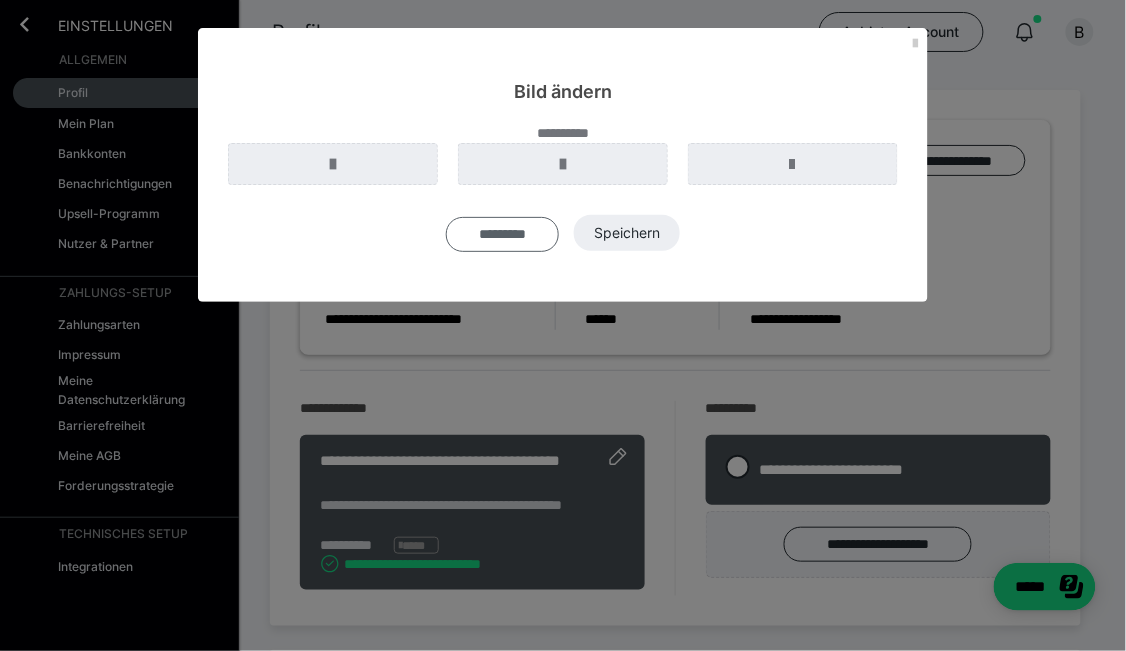 click on "*********" at bounding box center (502, 234) 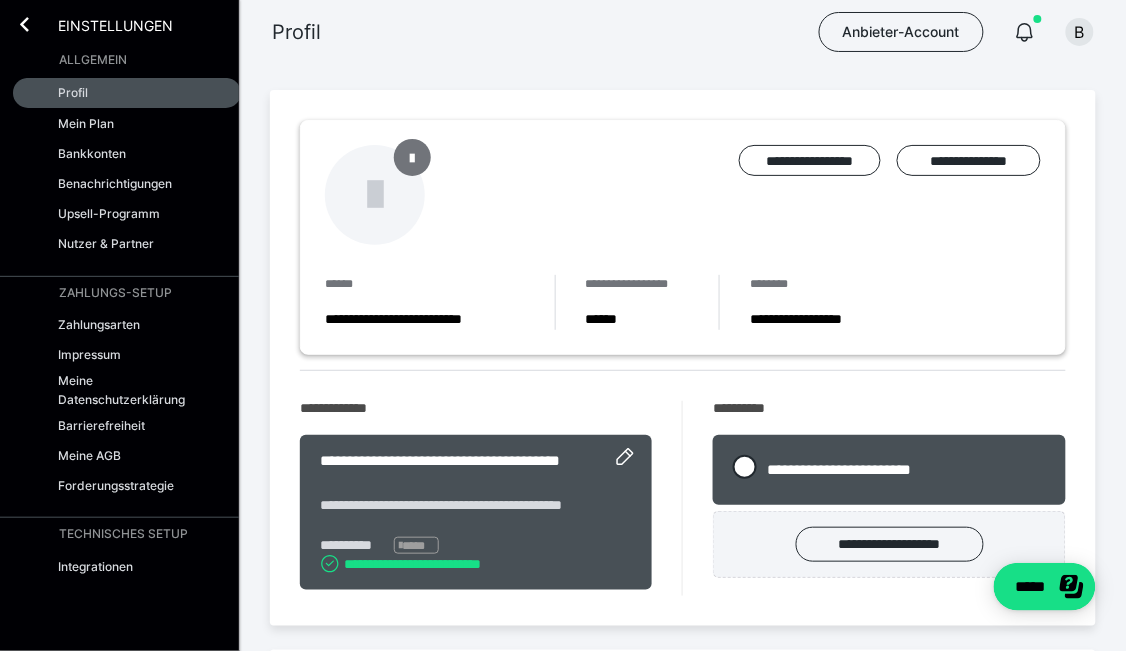 click at bounding box center (413, 157) 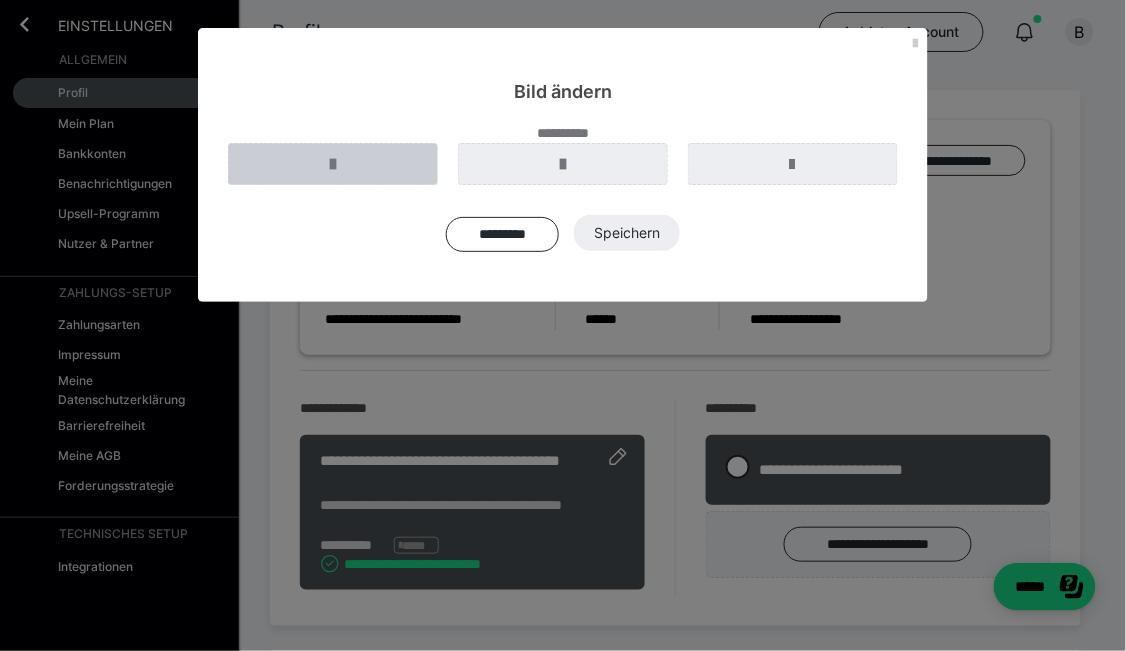 click at bounding box center [333, 164] 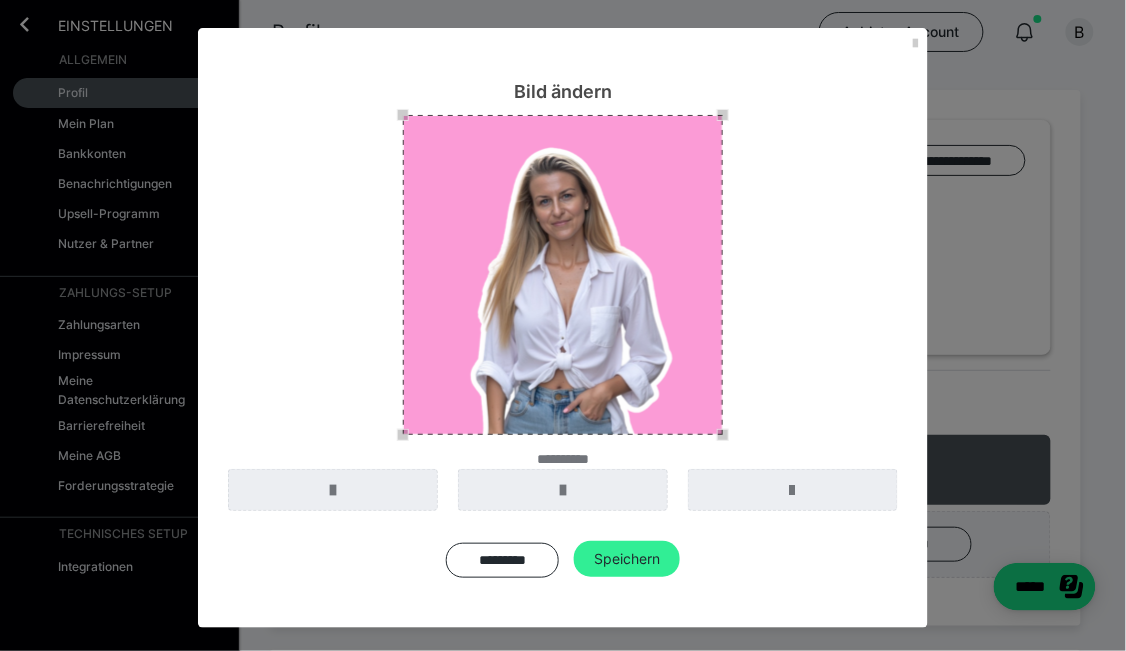 click on "Speichern" at bounding box center [627, 559] 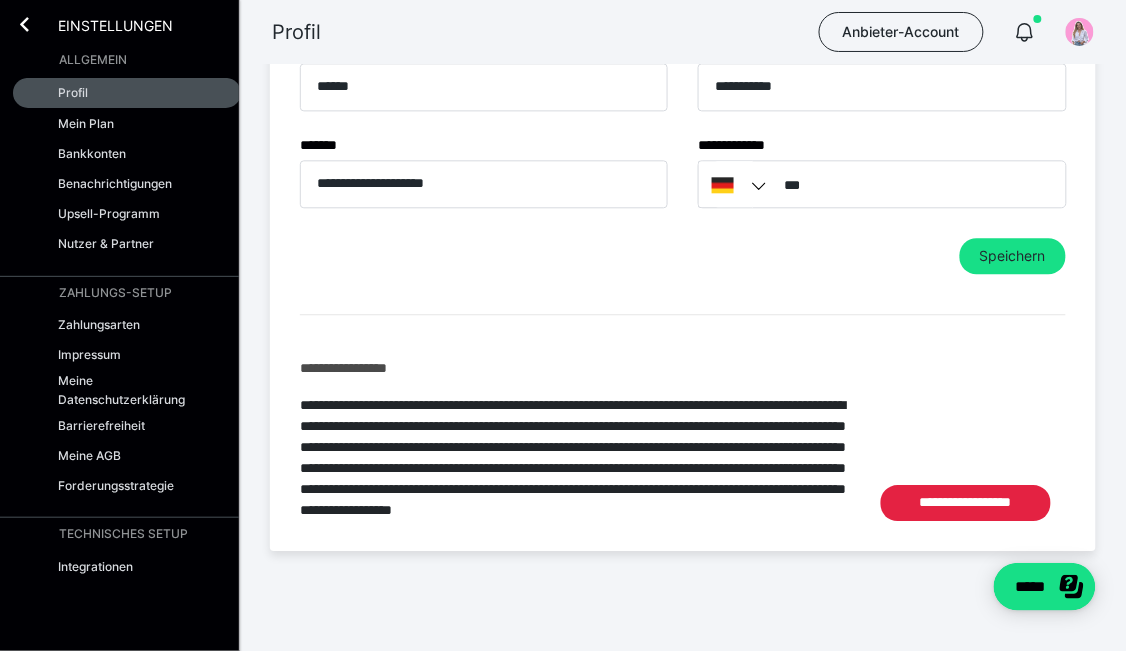 scroll, scrollTop: 927, scrollLeft: 0, axis: vertical 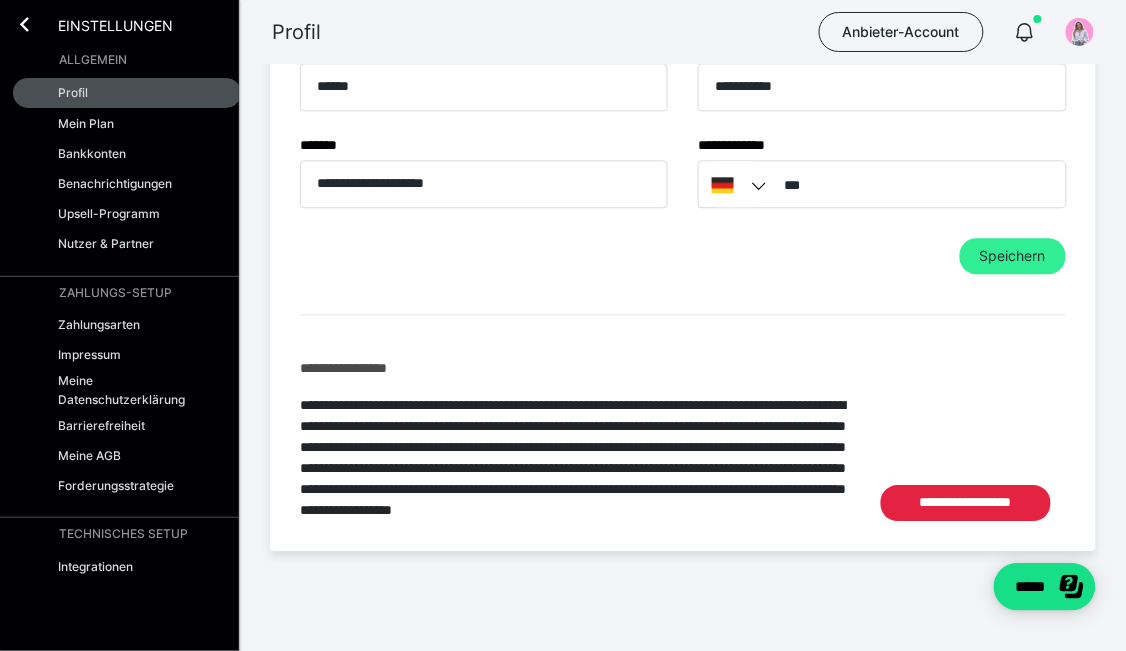 click on "Speichern" at bounding box center [1013, 256] 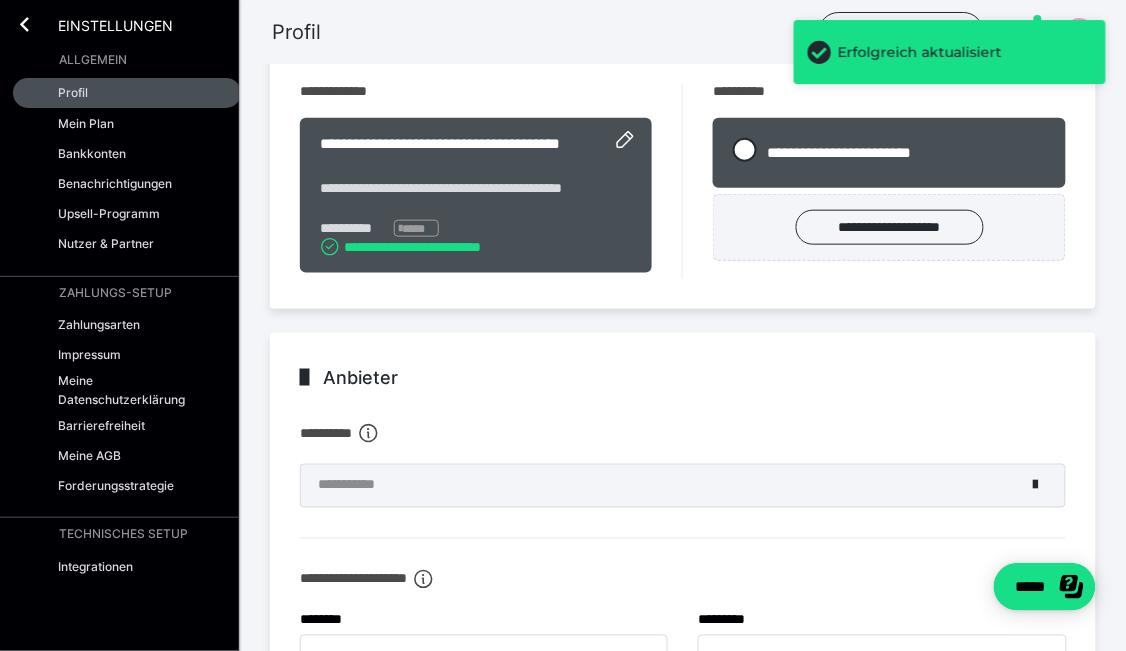 scroll, scrollTop: 927, scrollLeft: 0, axis: vertical 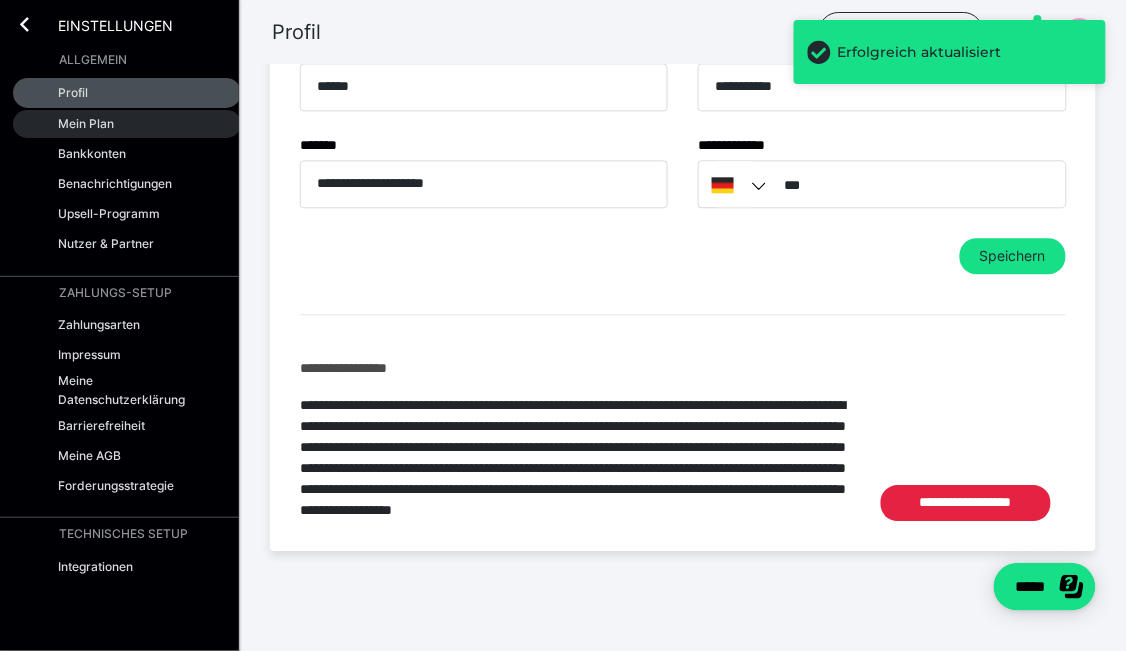click on "Mein Plan" at bounding box center [127, 124] 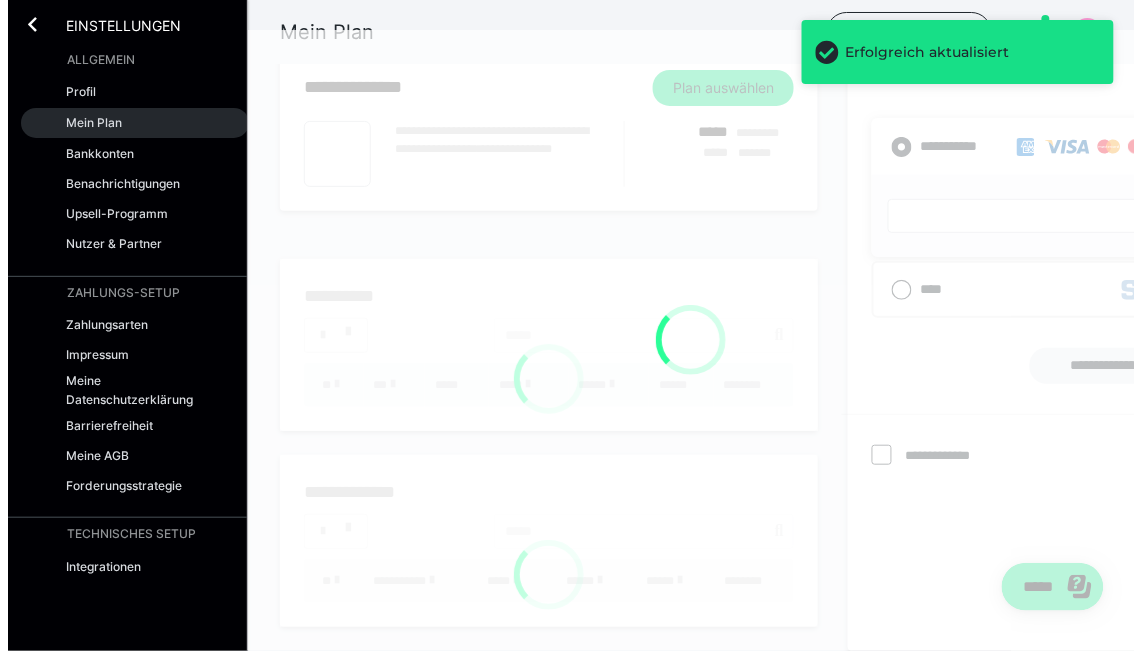 scroll, scrollTop: 0, scrollLeft: 0, axis: both 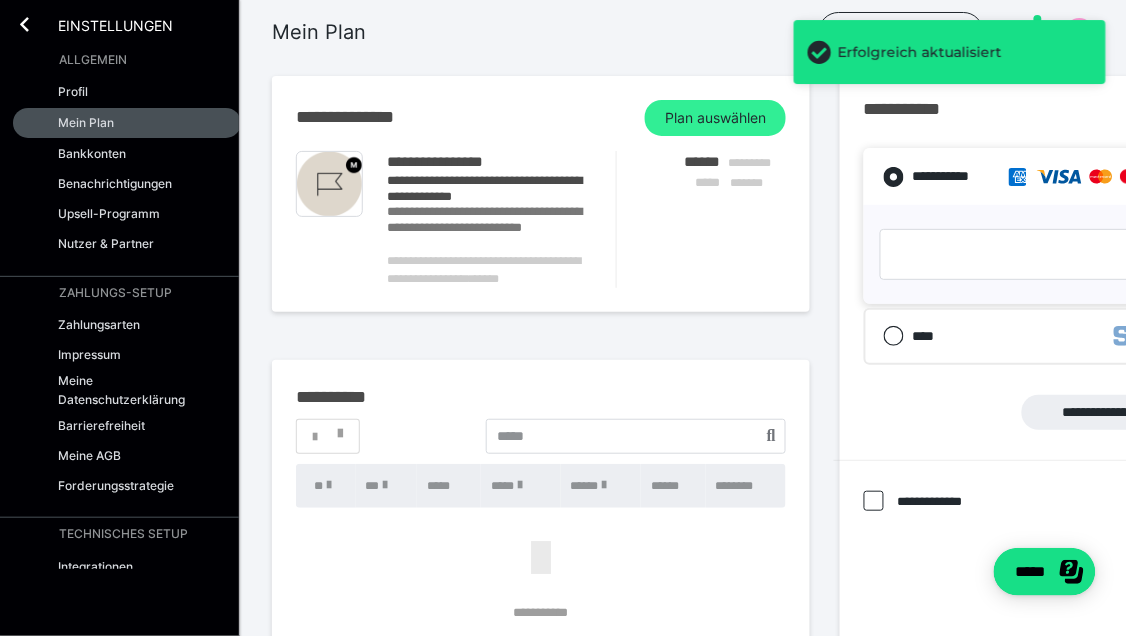 click on "Plan auswählen" at bounding box center [715, 118] 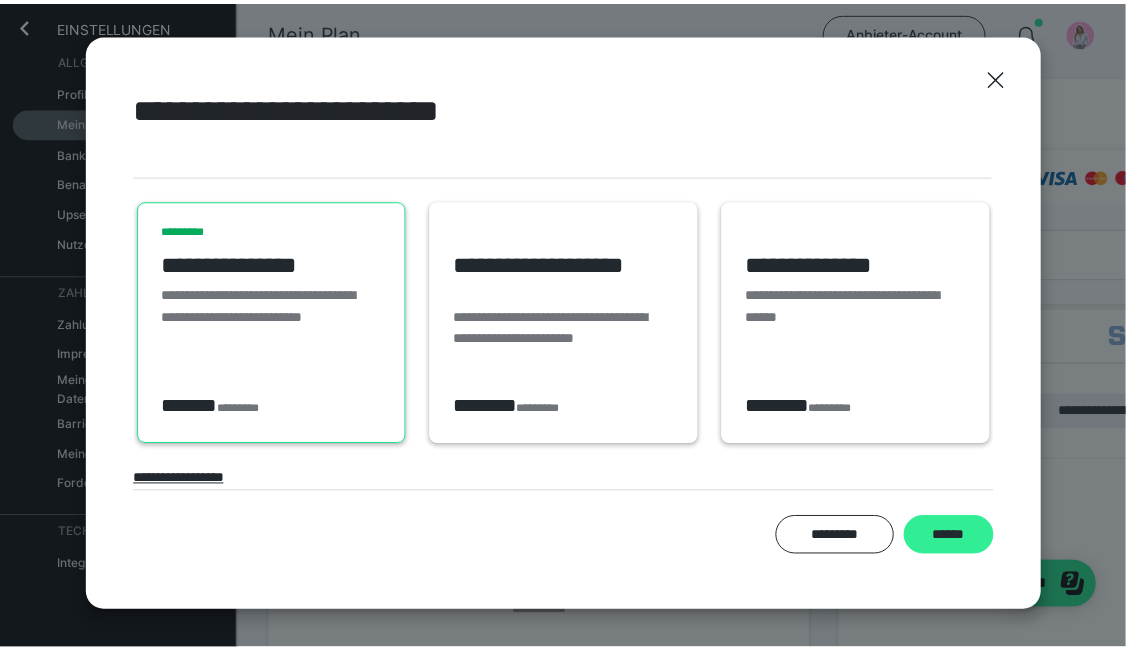 scroll, scrollTop: 119, scrollLeft: 0, axis: vertical 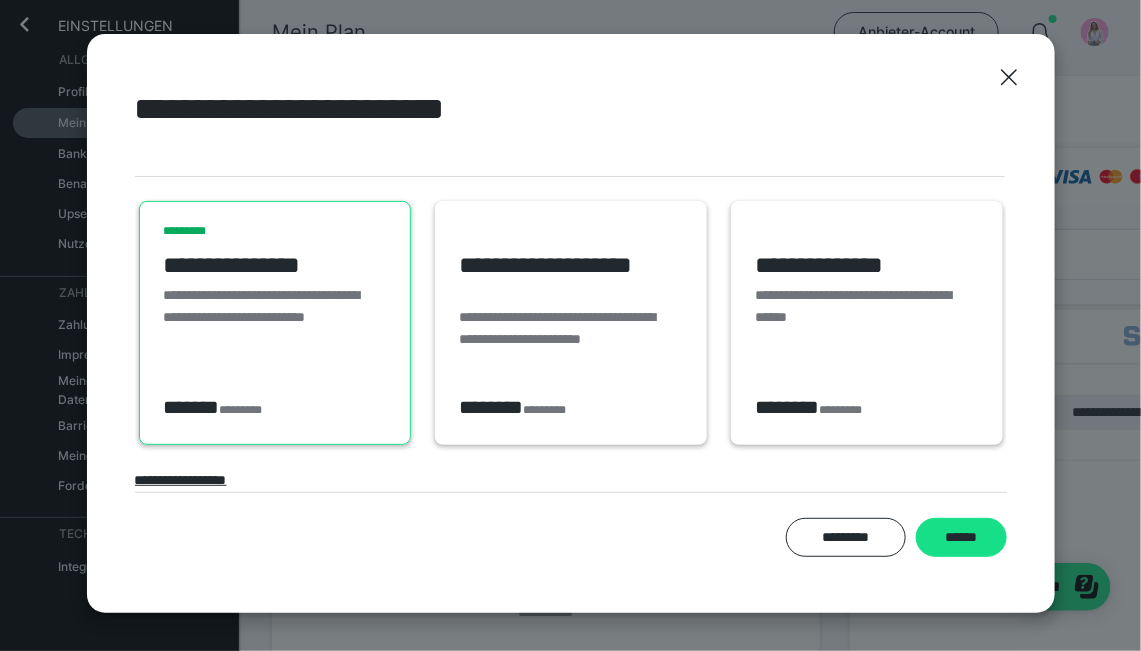 click on "**********" at bounding box center [275, 323] 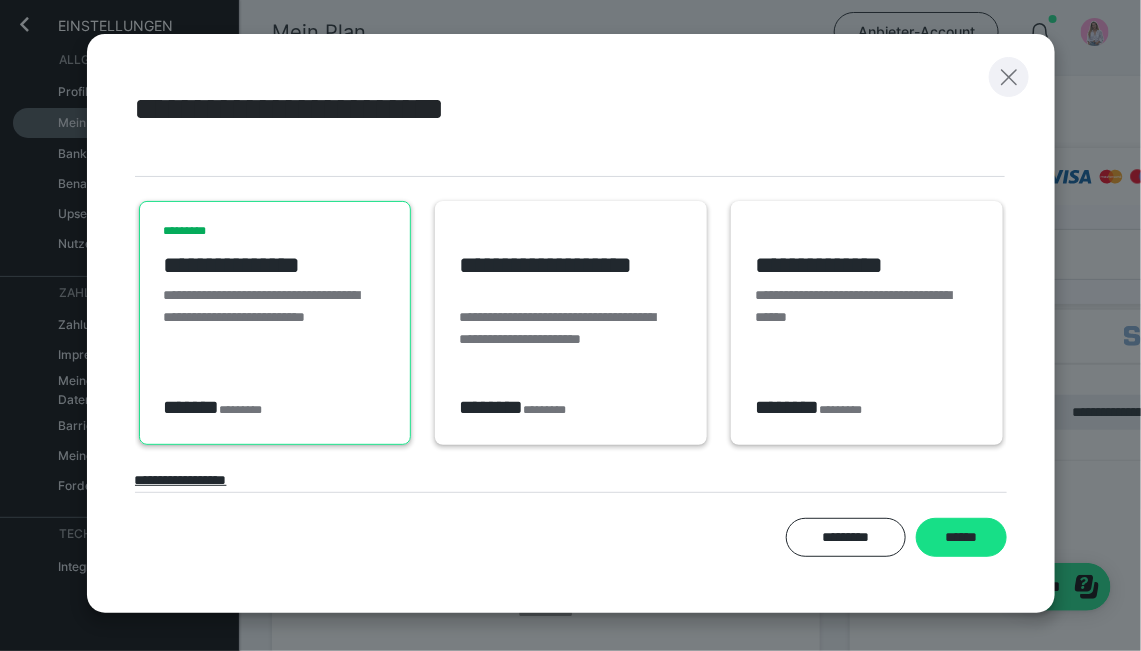 click 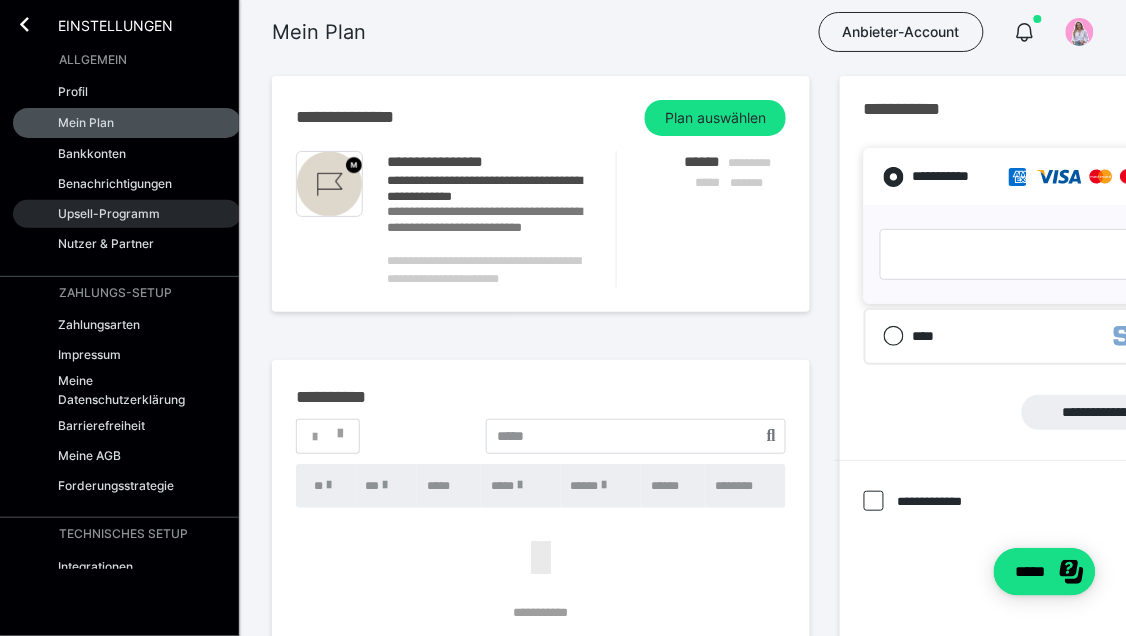 click on "Upsell-Programm" at bounding box center (109, 213) 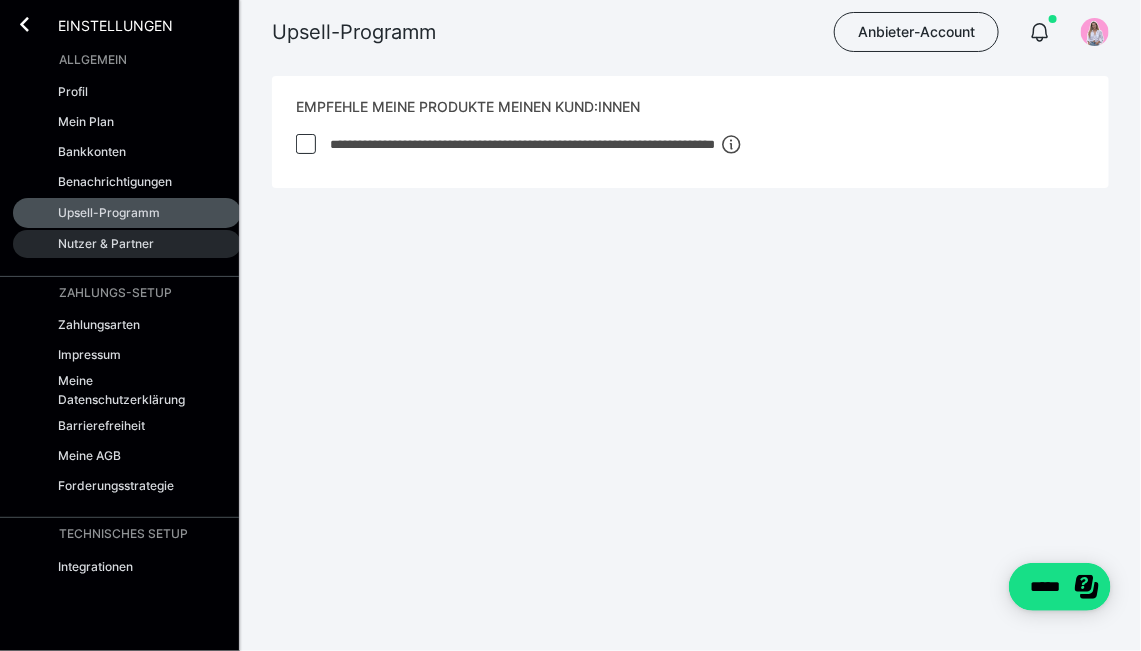 click on "Nutzer & Partner" at bounding box center (106, 243) 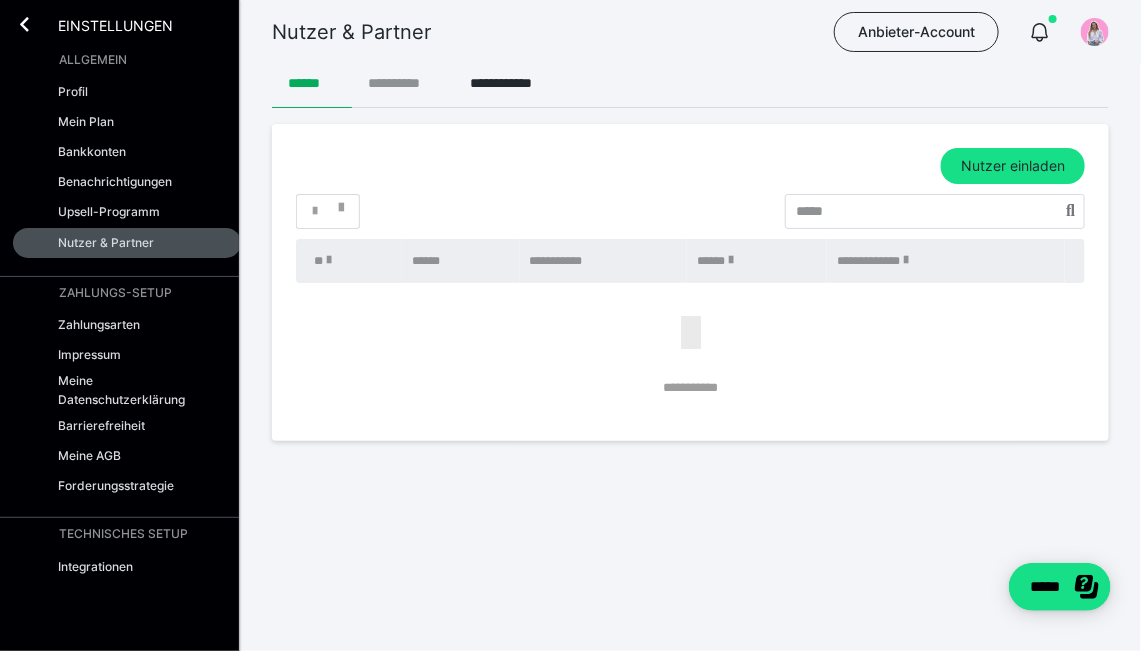 click on "**********" at bounding box center (403, 84) 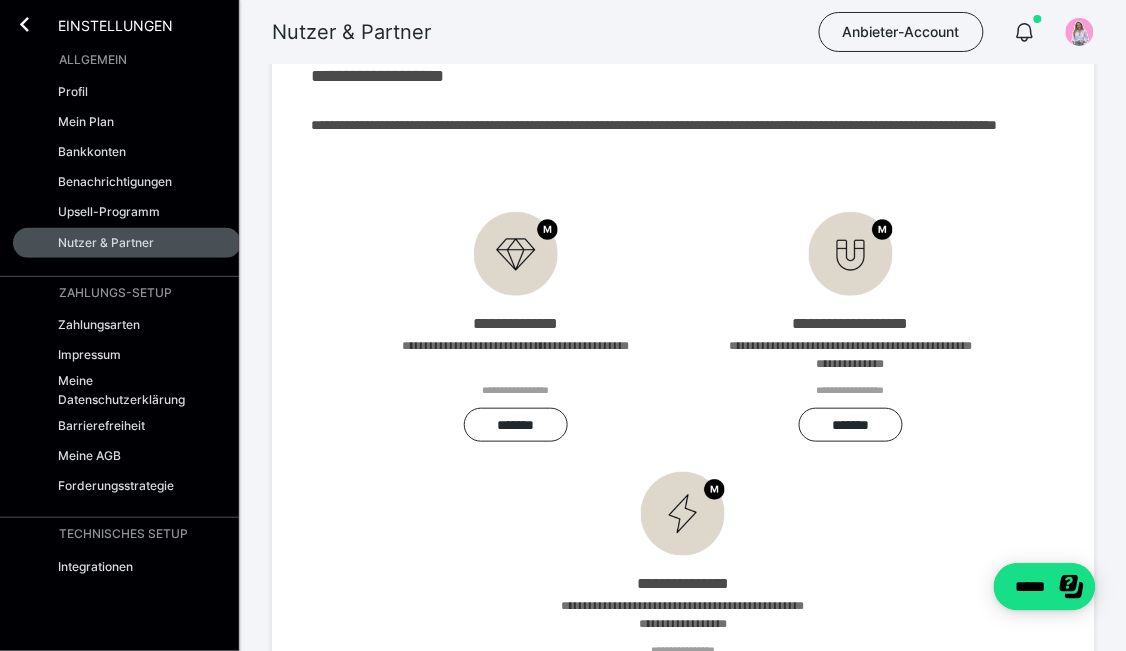 scroll, scrollTop: 0, scrollLeft: 0, axis: both 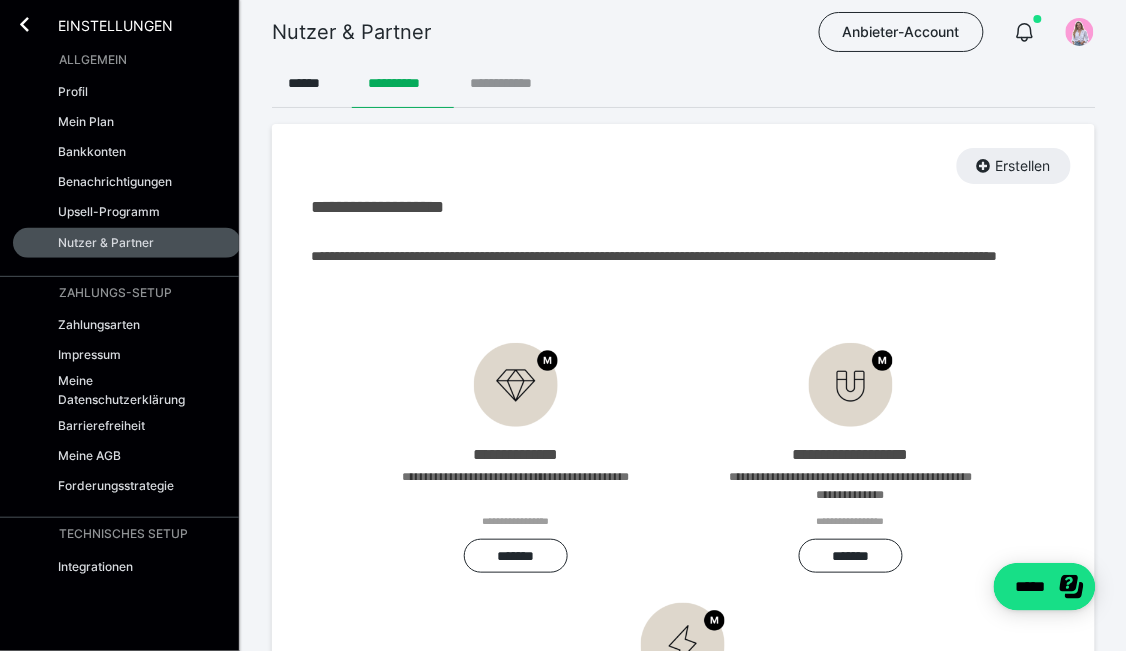 click on "**********" at bounding box center [511, 84] 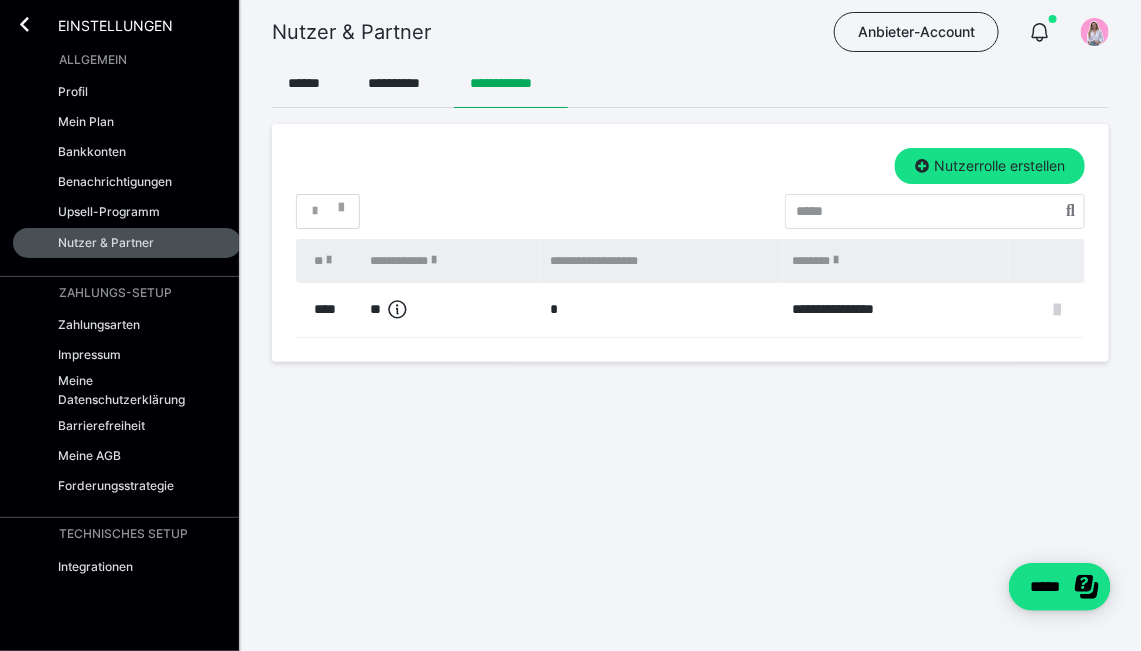 click at bounding box center (1049, 310) 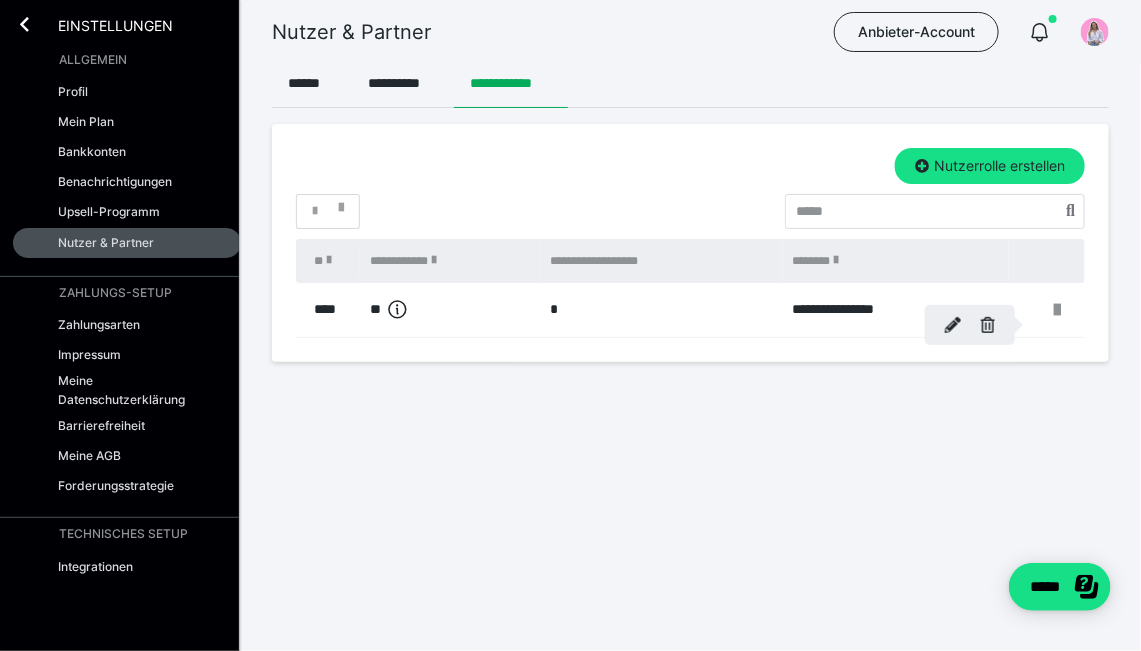 click at bounding box center [953, 325] 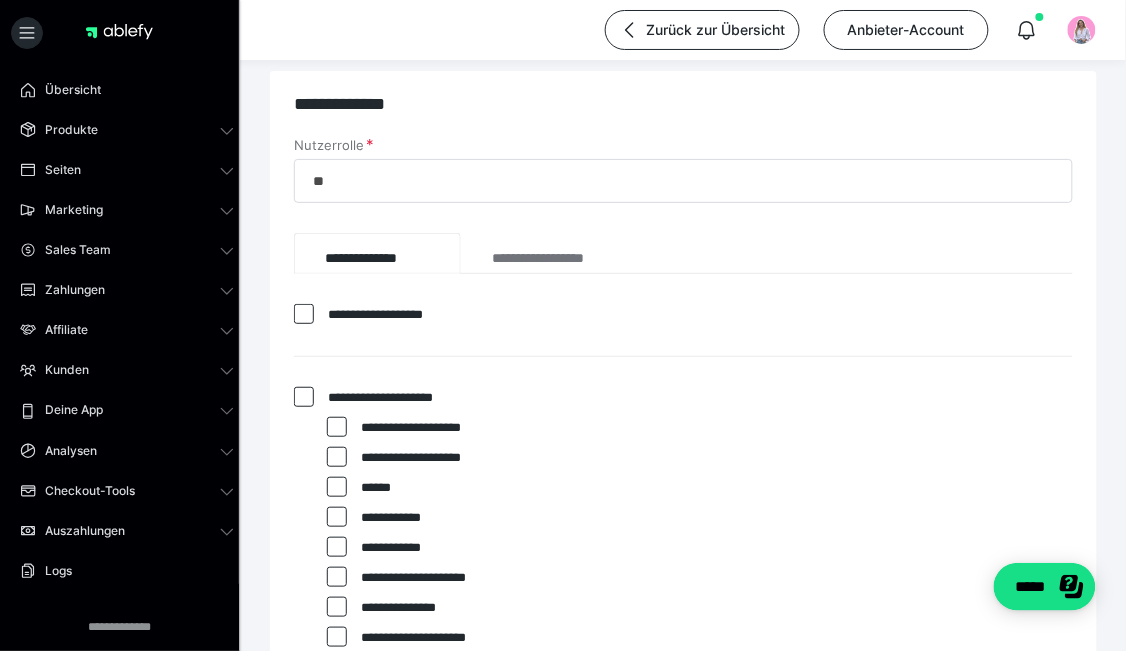 scroll, scrollTop: 0, scrollLeft: 0, axis: both 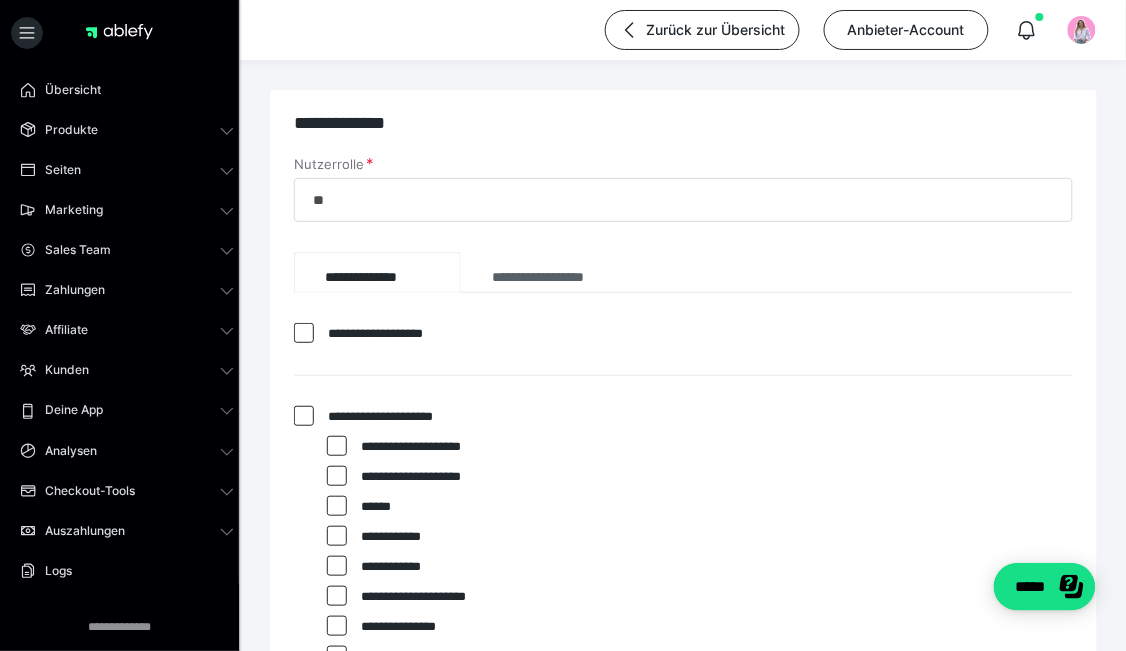 click on "**********" at bounding box center [559, 272] 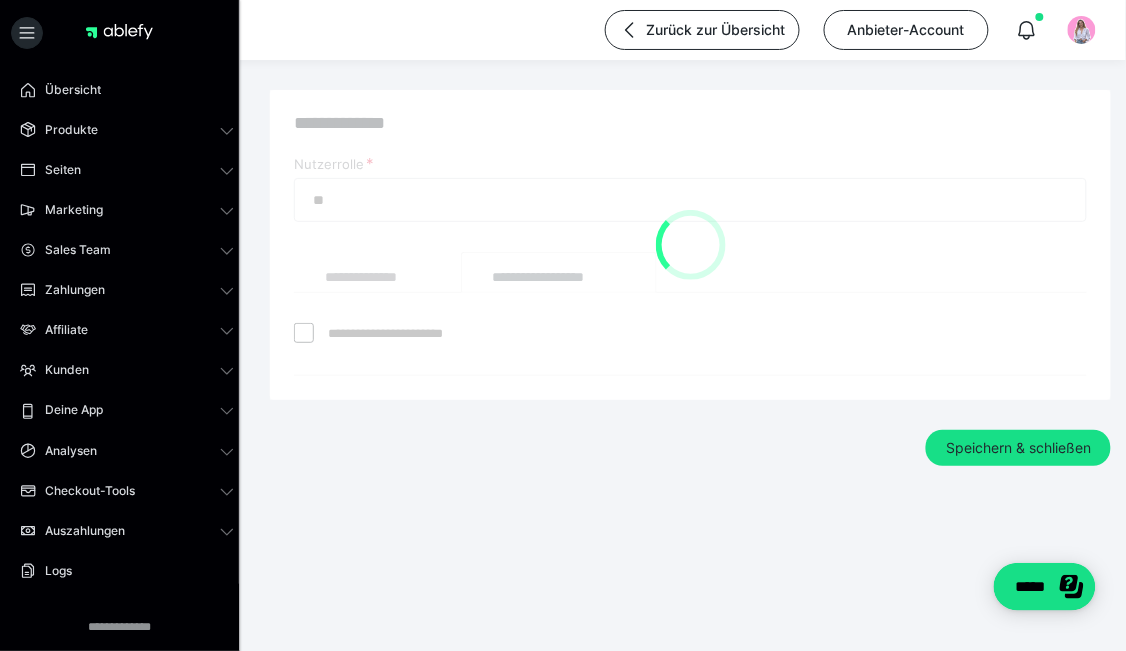 checkbox on "*****" 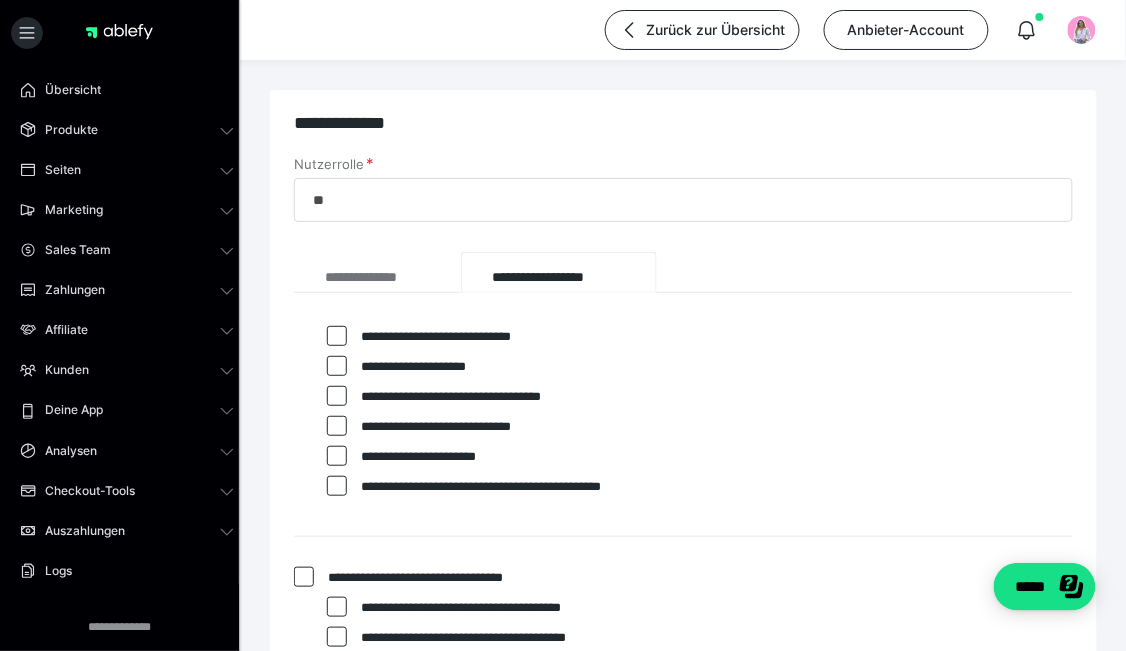 scroll, scrollTop: 353, scrollLeft: 0, axis: vertical 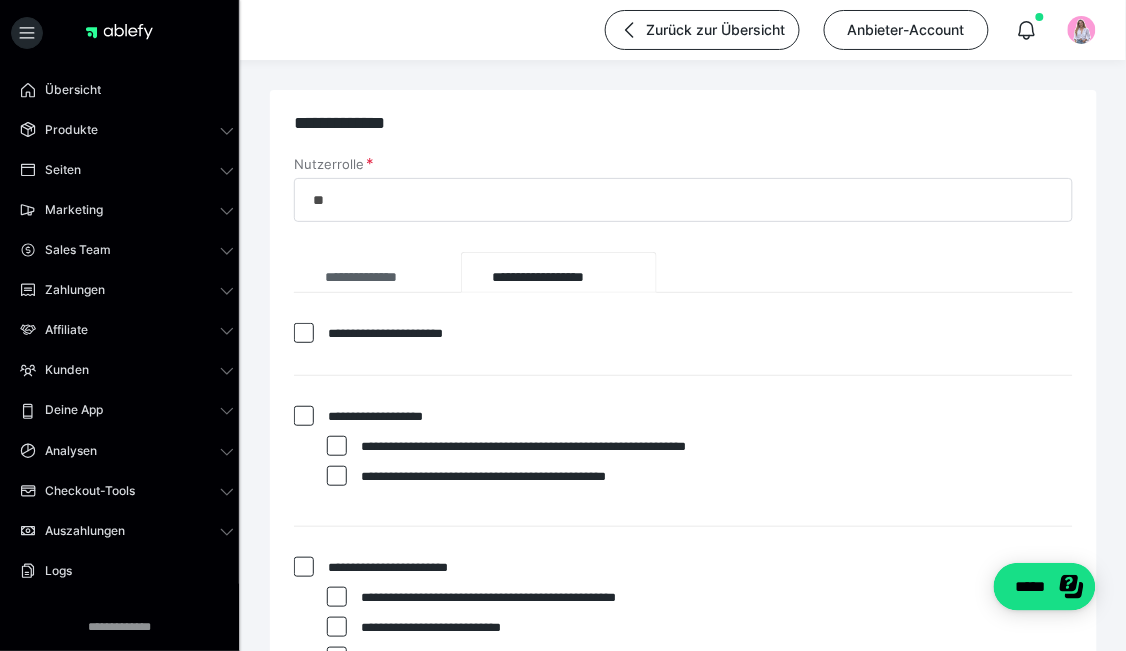 click on "**********" at bounding box center (377, 272) 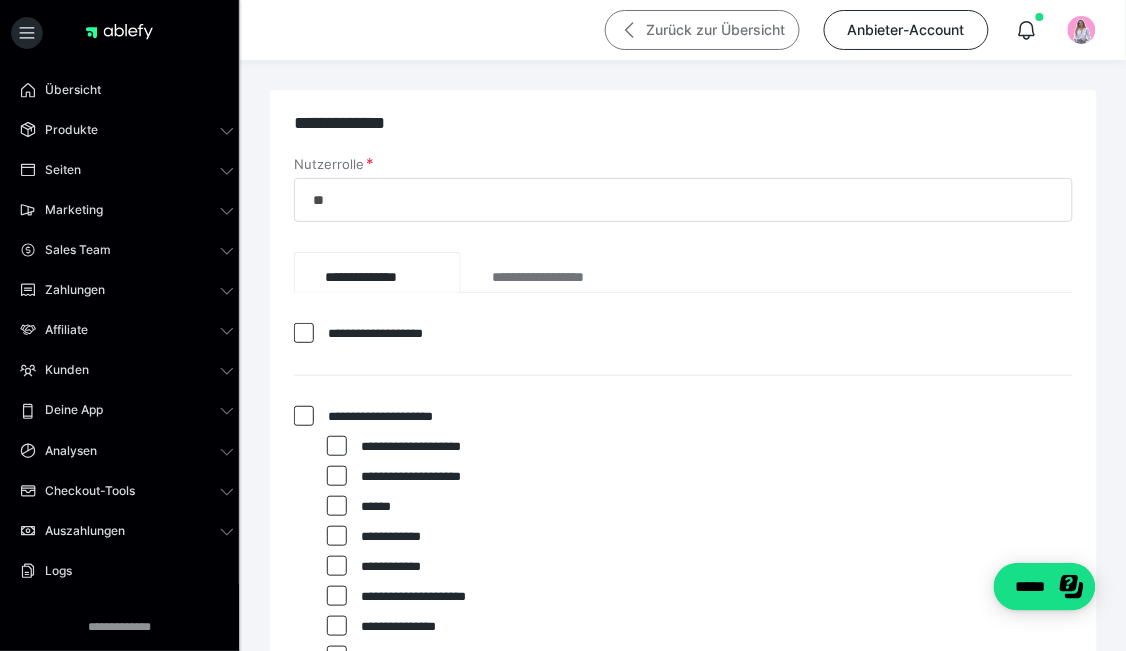 click on "Zurück zur Übersicht" at bounding box center (702, 30) 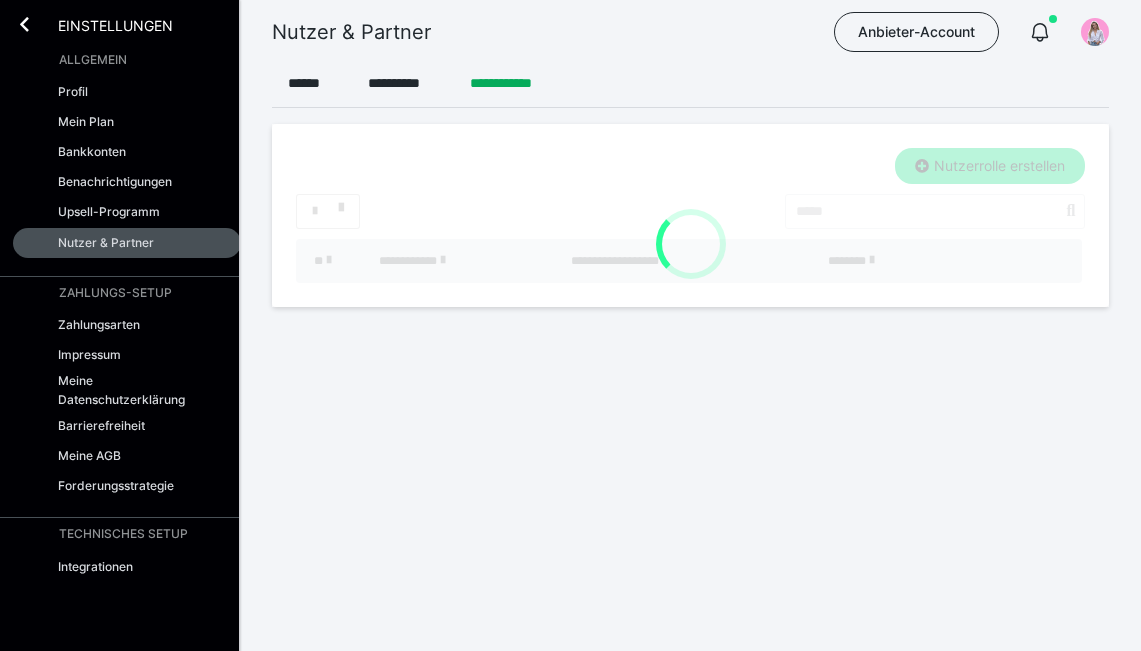 scroll, scrollTop: 0, scrollLeft: 0, axis: both 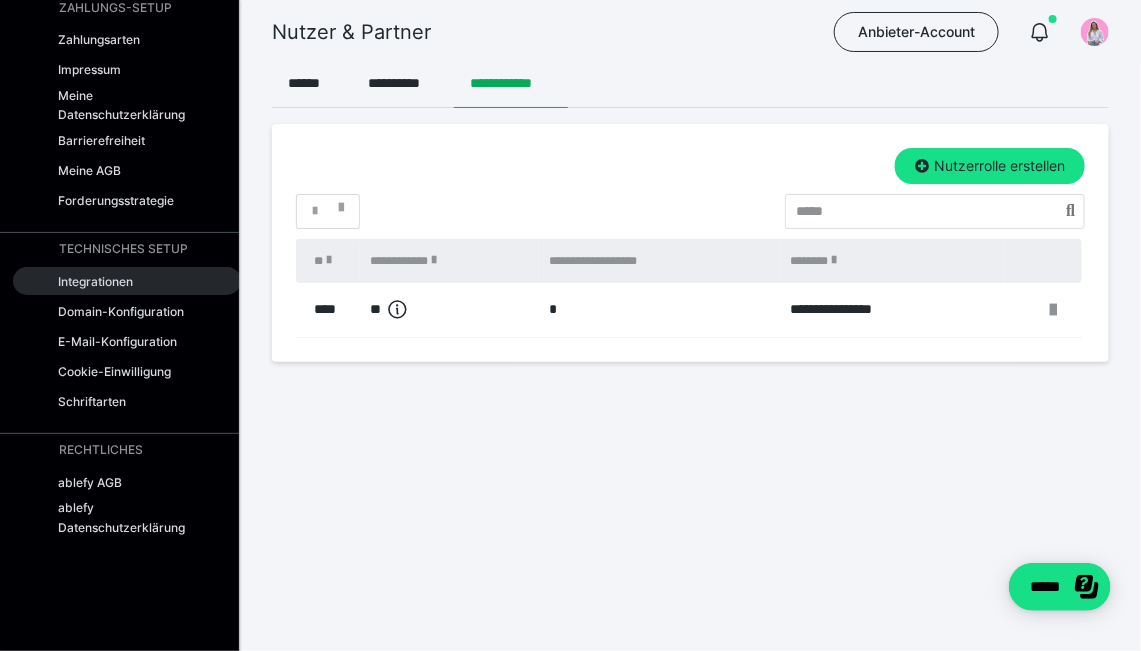 click on "Integrationen" at bounding box center [95, 281] 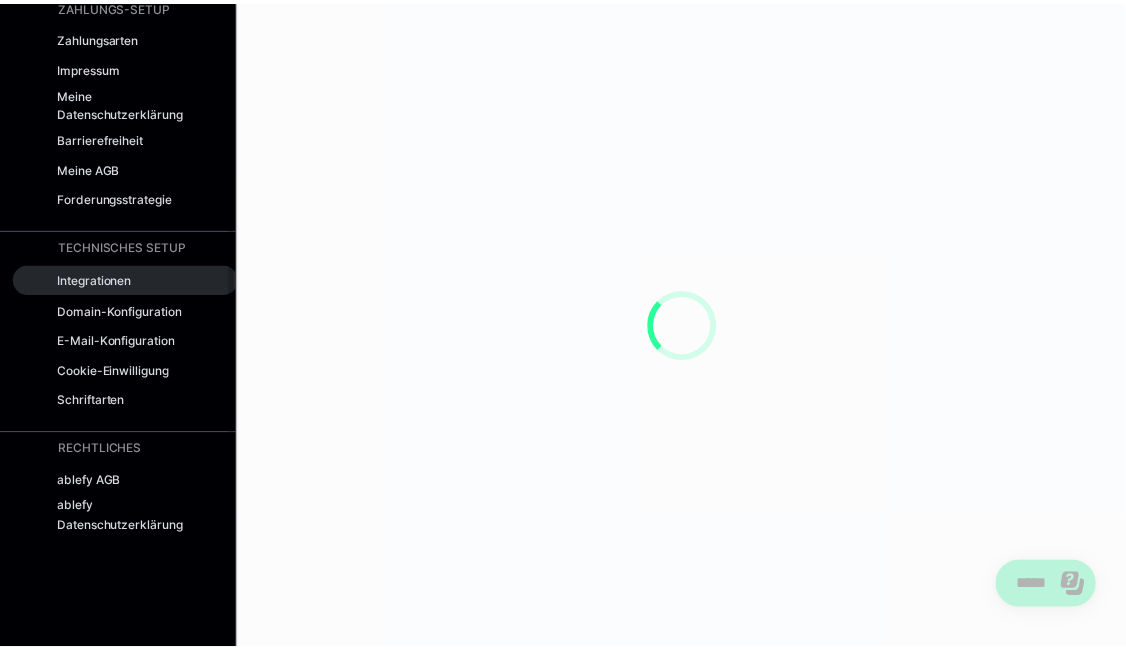 scroll, scrollTop: 283, scrollLeft: 0, axis: vertical 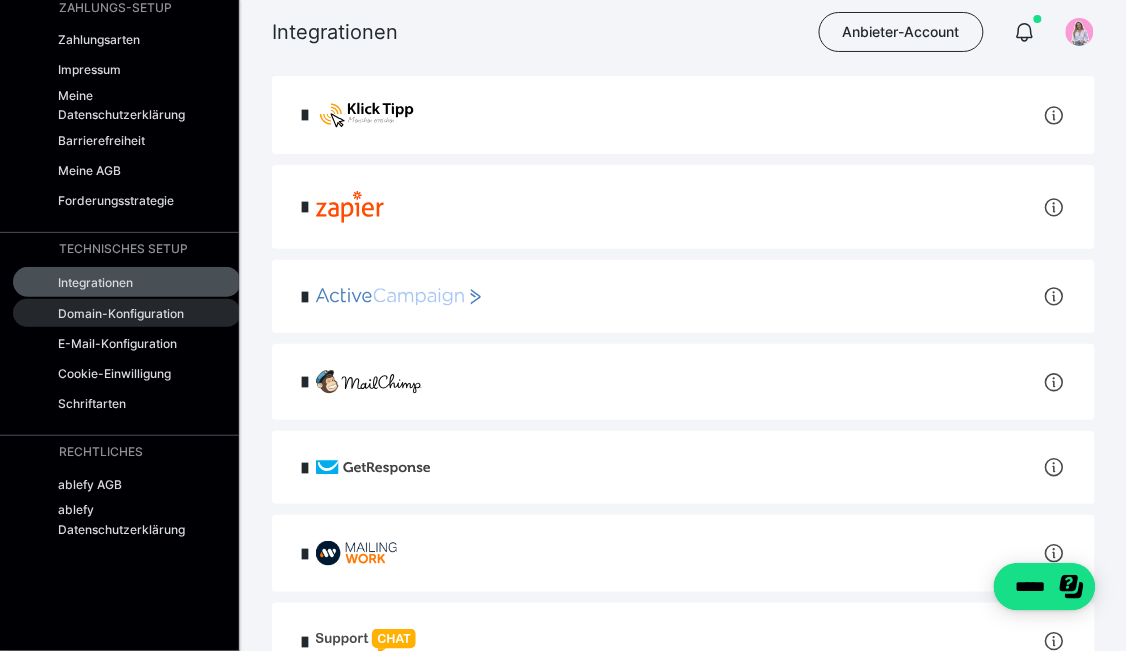 click on "Domain-Konfiguration" at bounding box center [121, 313] 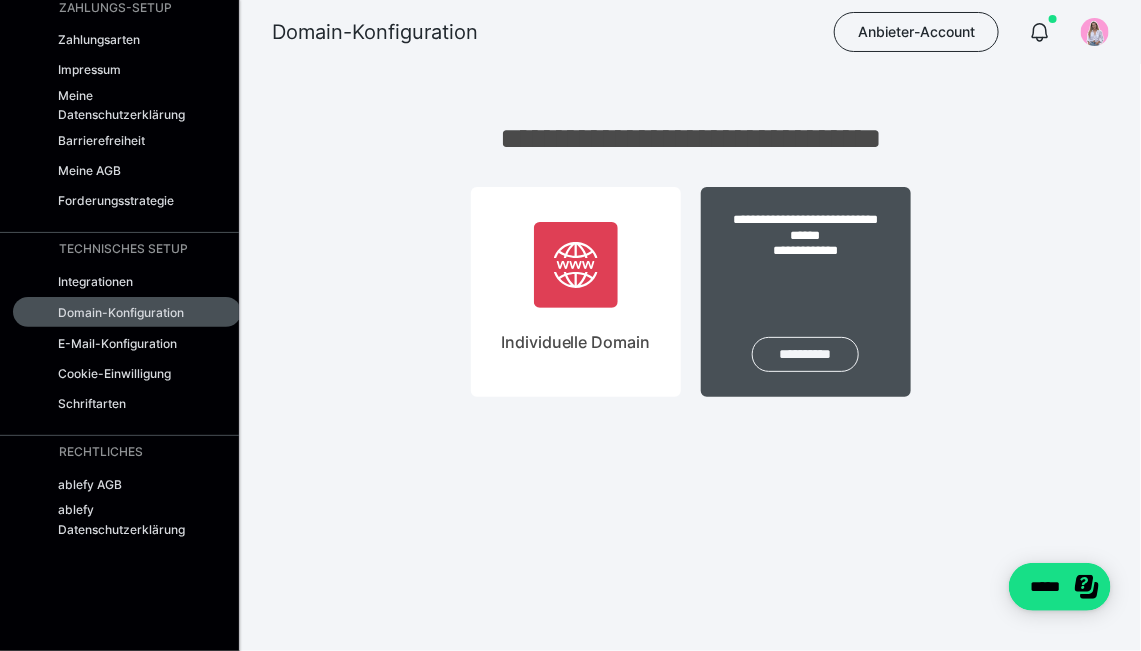 click on "**********" at bounding box center [805, 354] 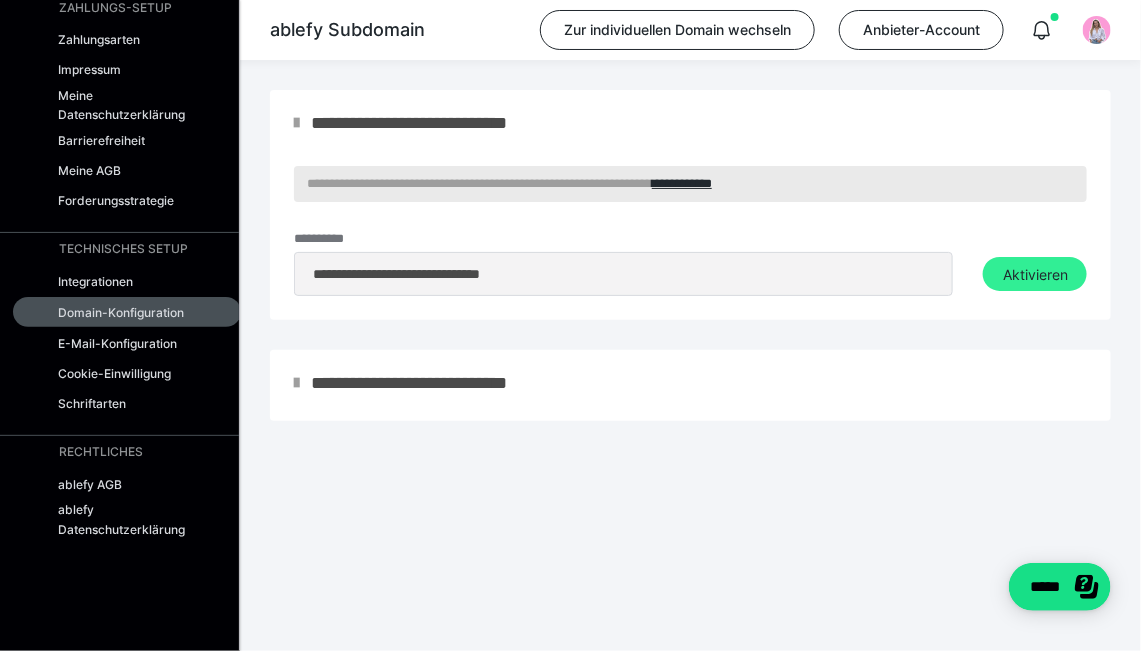 click on "Aktivieren" at bounding box center [1035, 274] 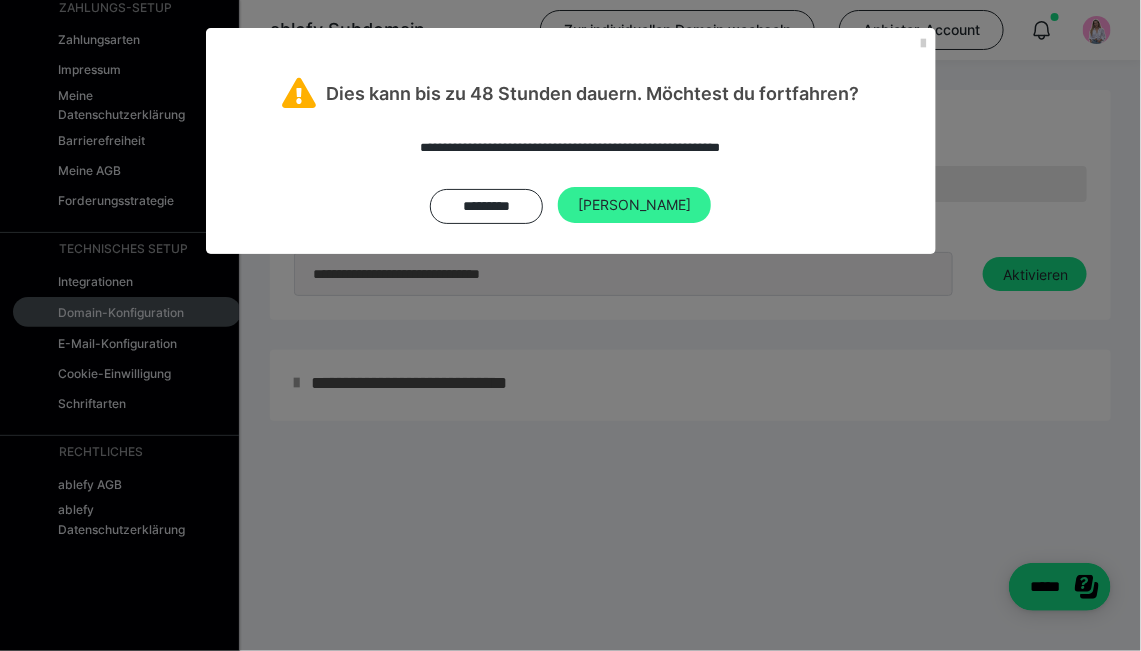 click on "Ja" at bounding box center (634, 205) 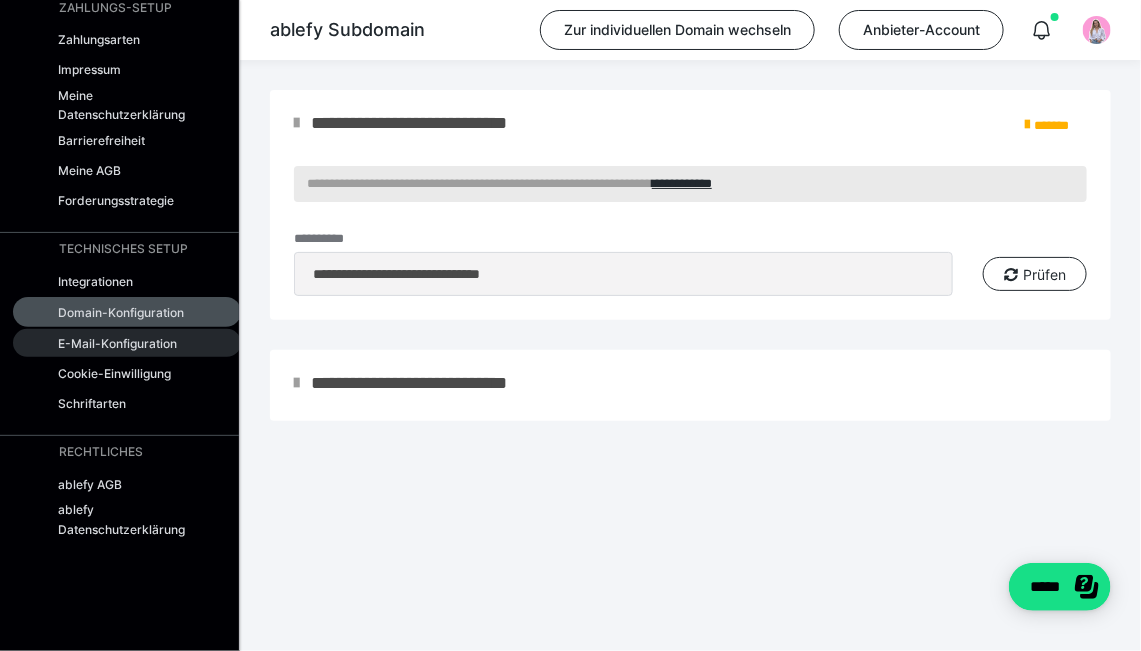 click on "E-Mail-Konfiguration" at bounding box center (117, 343) 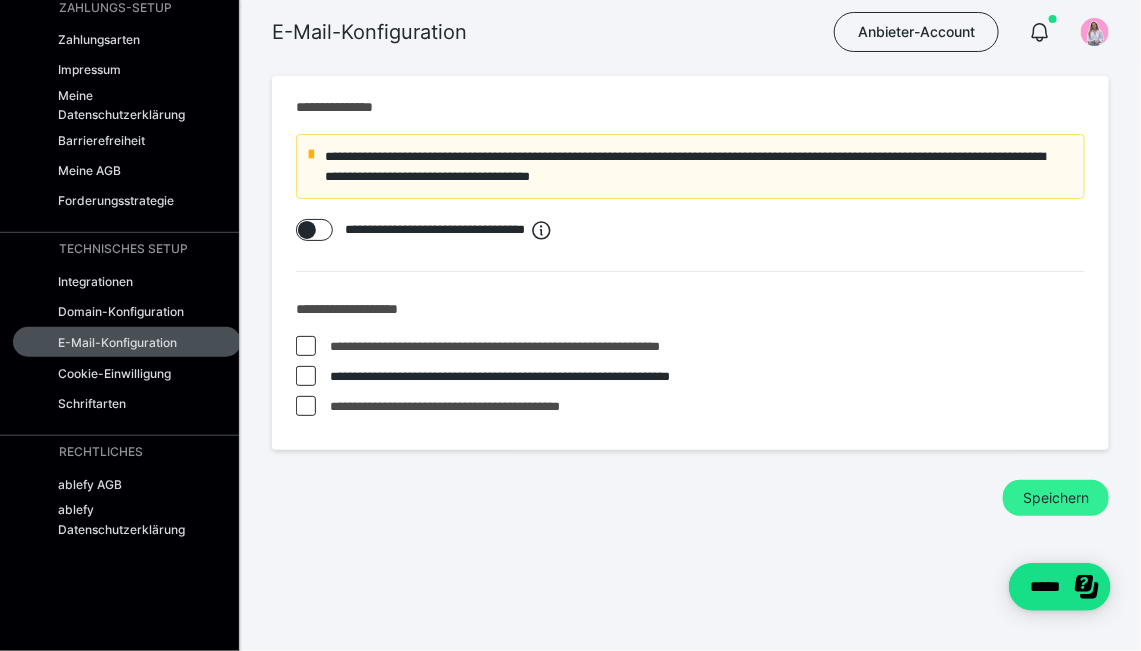 click on "Speichern" at bounding box center [1056, 498] 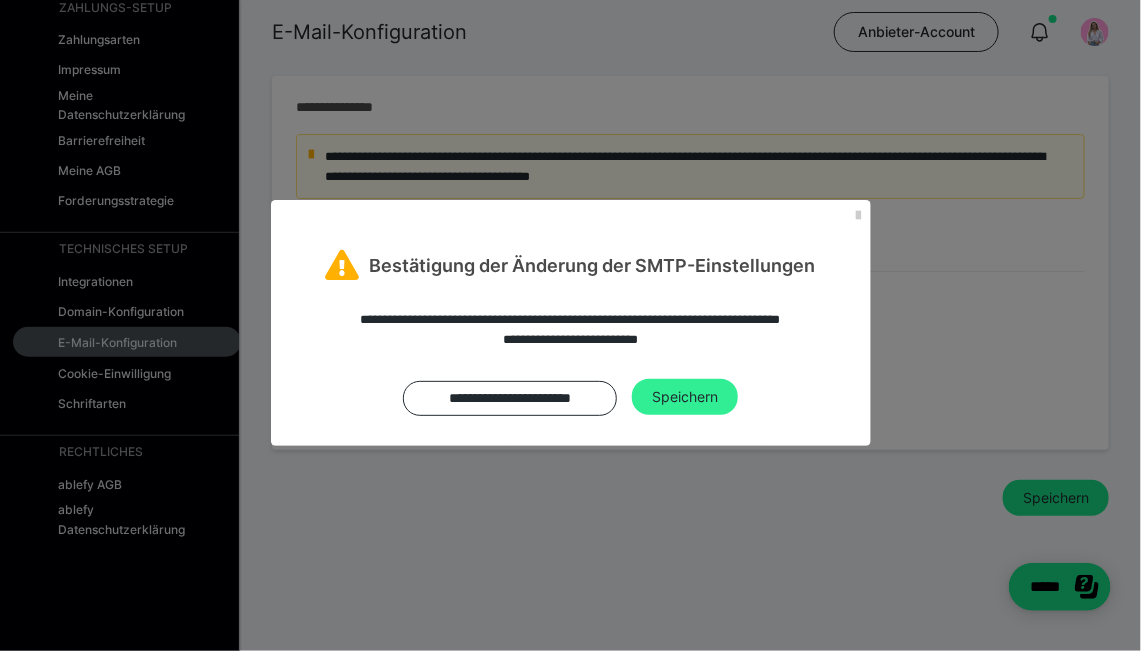 click on "Speichern" at bounding box center (685, 397) 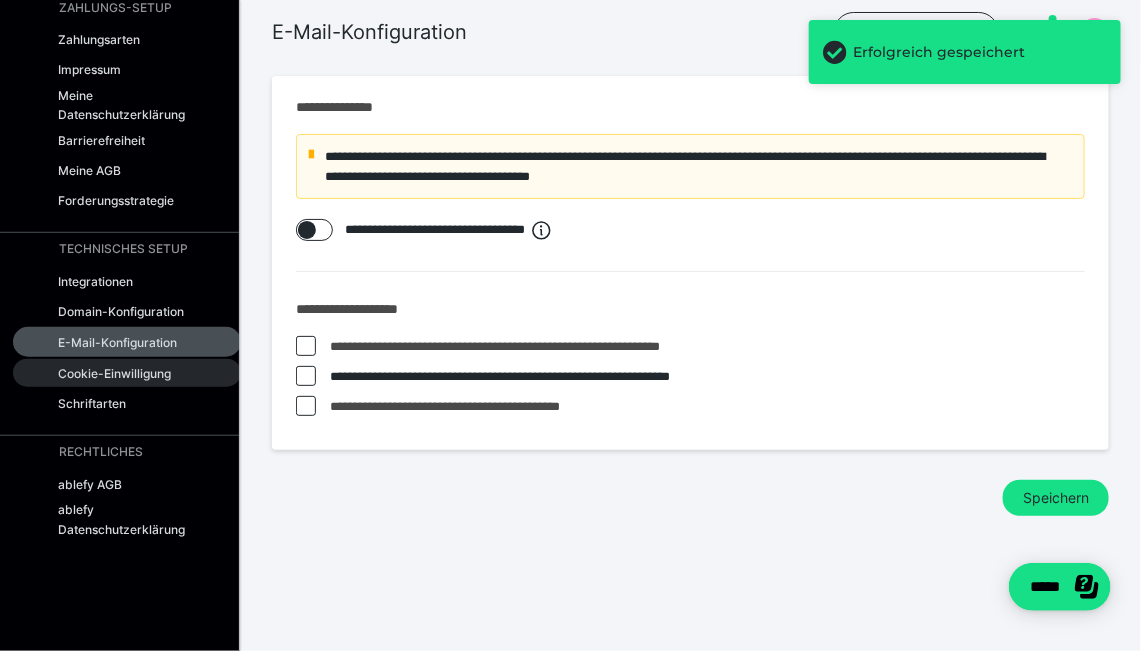click on "Cookie-Einwilligung" at bounding box center (114, 373) 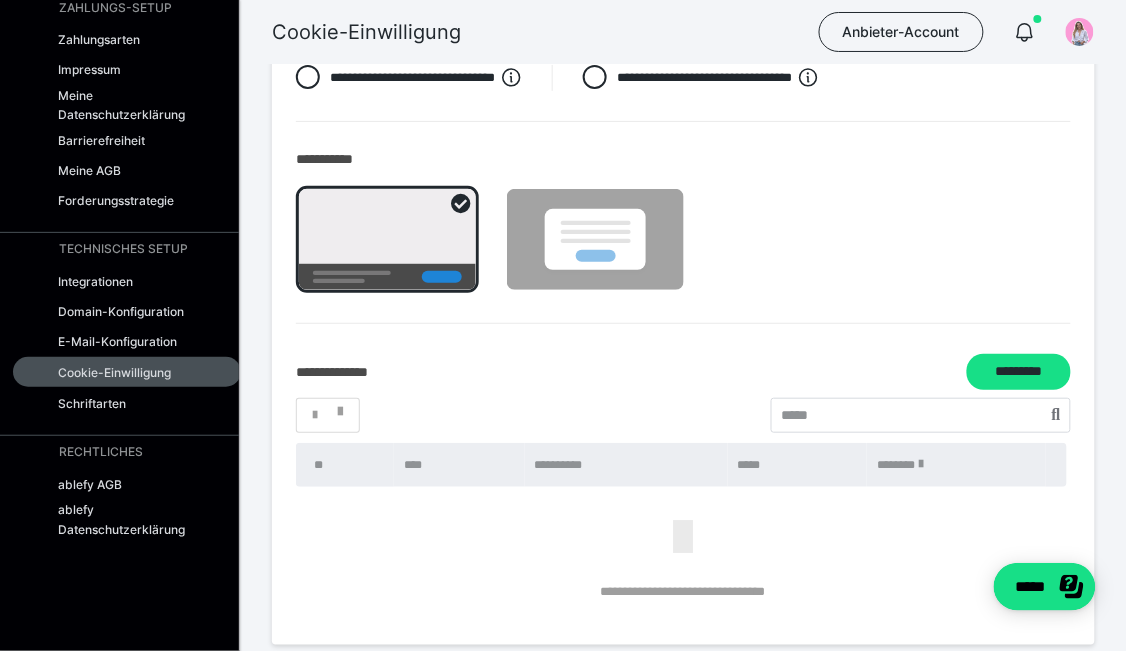 scroll, scrollTop: 185, scrollLeft: 0, axis: vertical 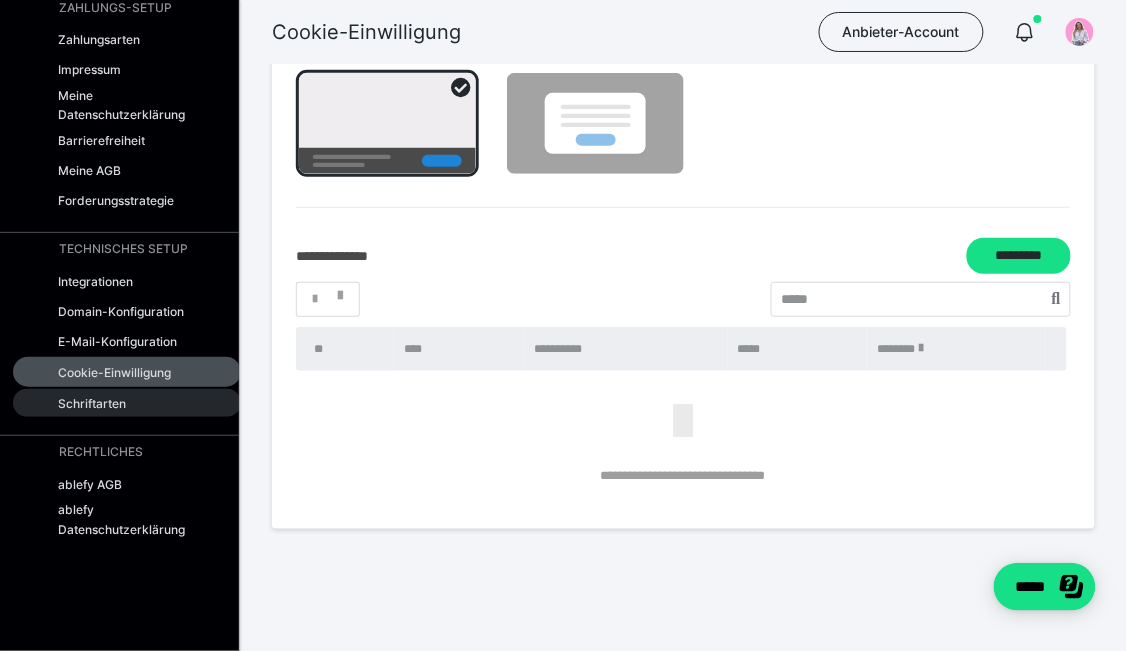 click on "Schriftarten" at bounding box center (92, 403) 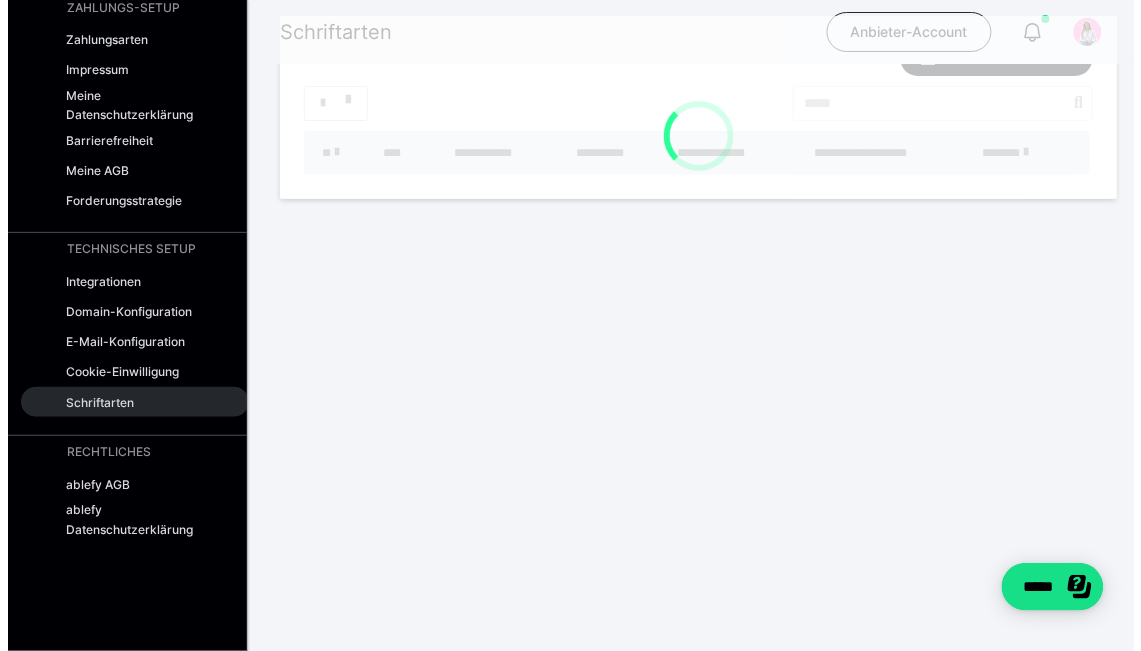 scroll, scrollTop: 0, scrollLeft: 0, axis: both 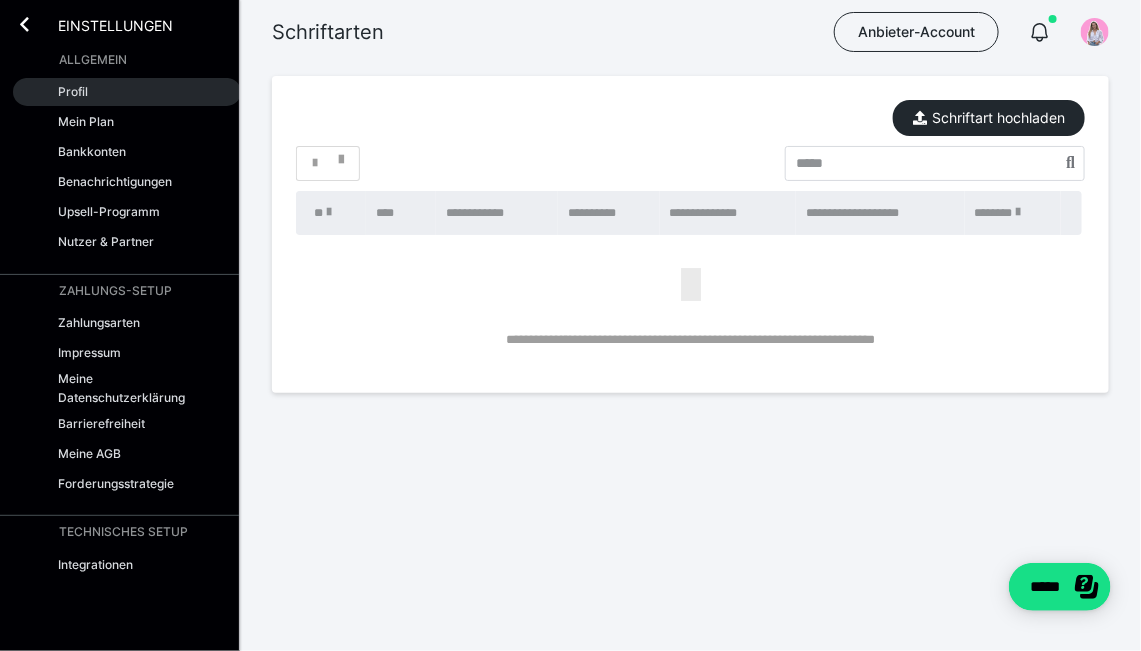 click on "Profil" at bounding box center (73, 91) 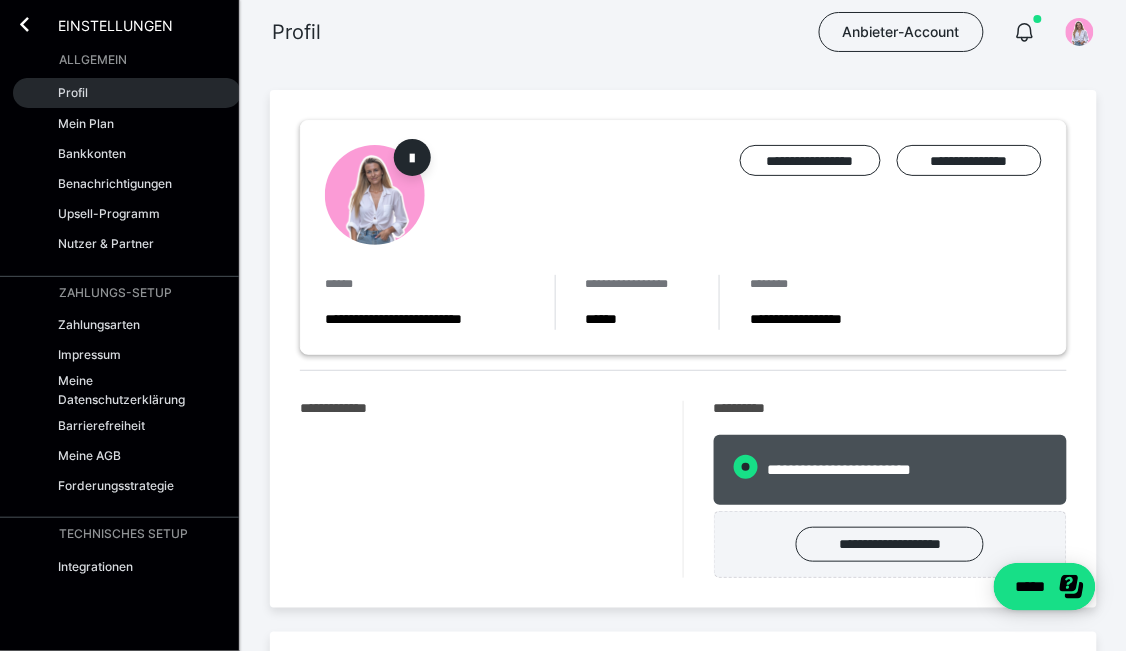 radio on "****" 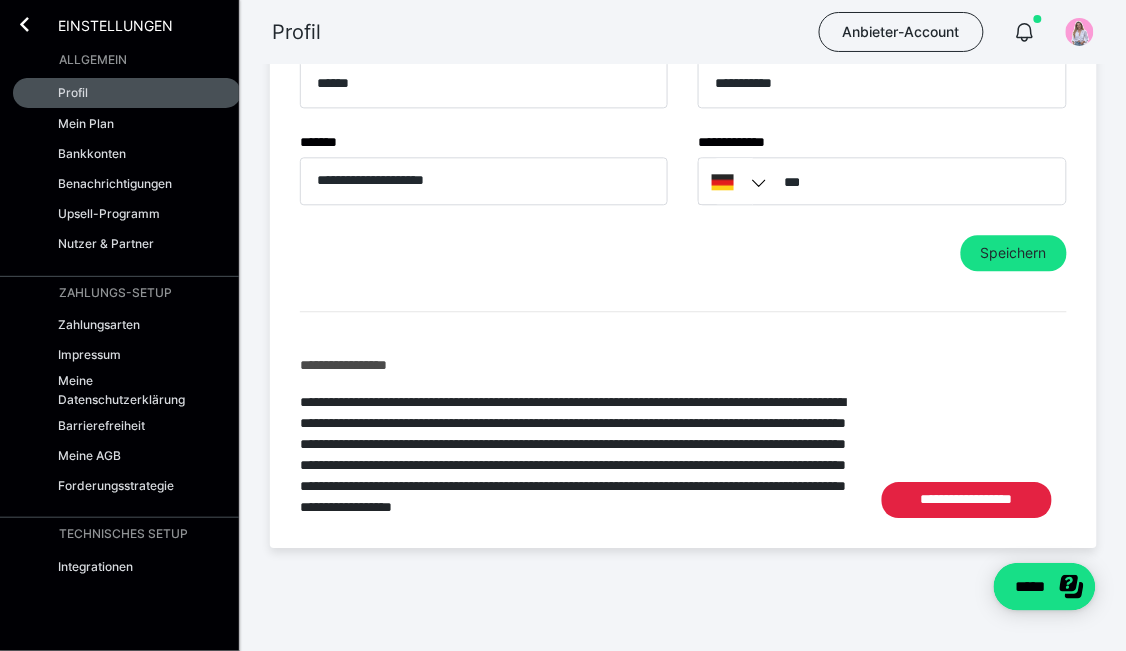 scroll, scrollTop: 899, scrollLeft: 0, axis: vertical 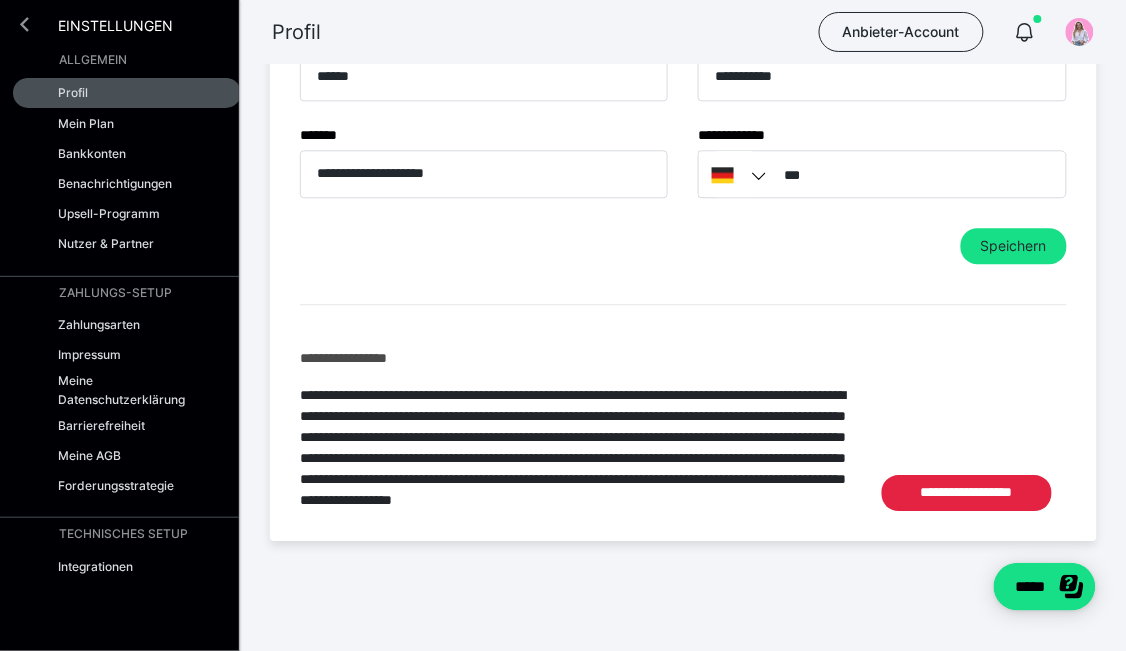 click at bounding box center [24, 24] 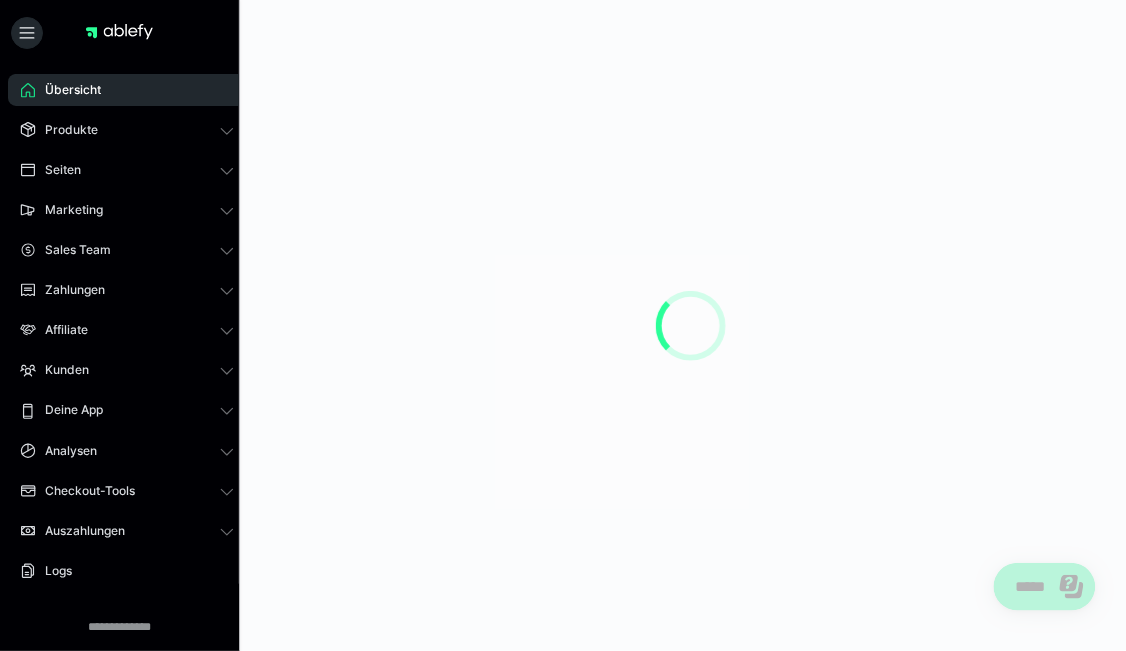 scroll, scrollTop: 0, scrollLeft: 0, axis: both 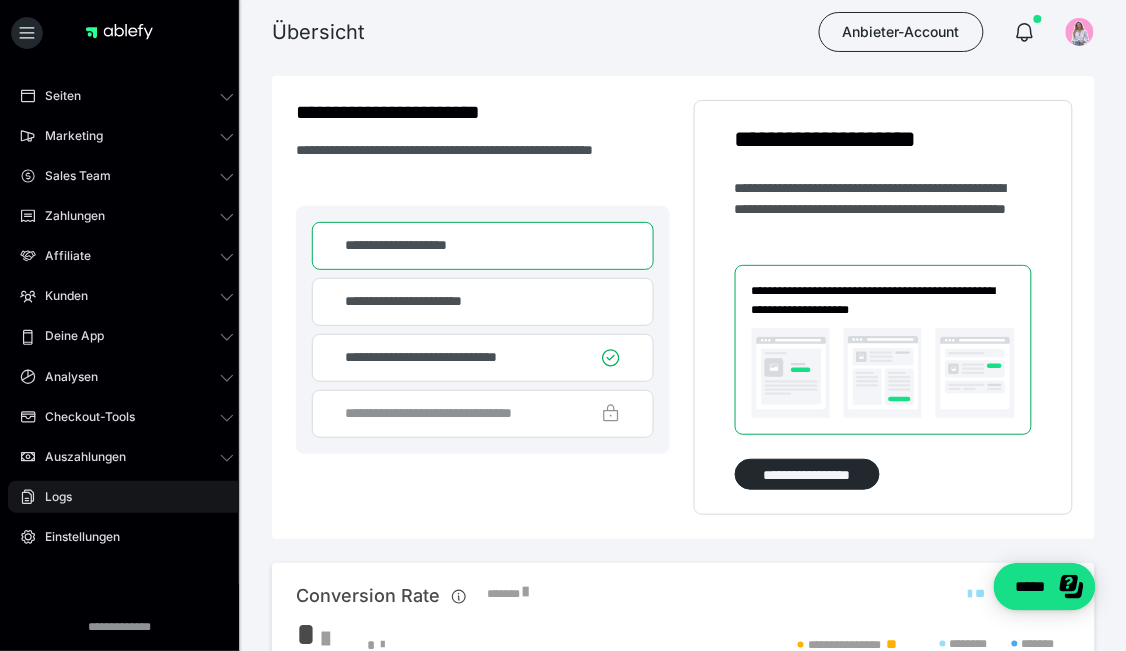 click on "Logs" at bounding box center [127, 497] 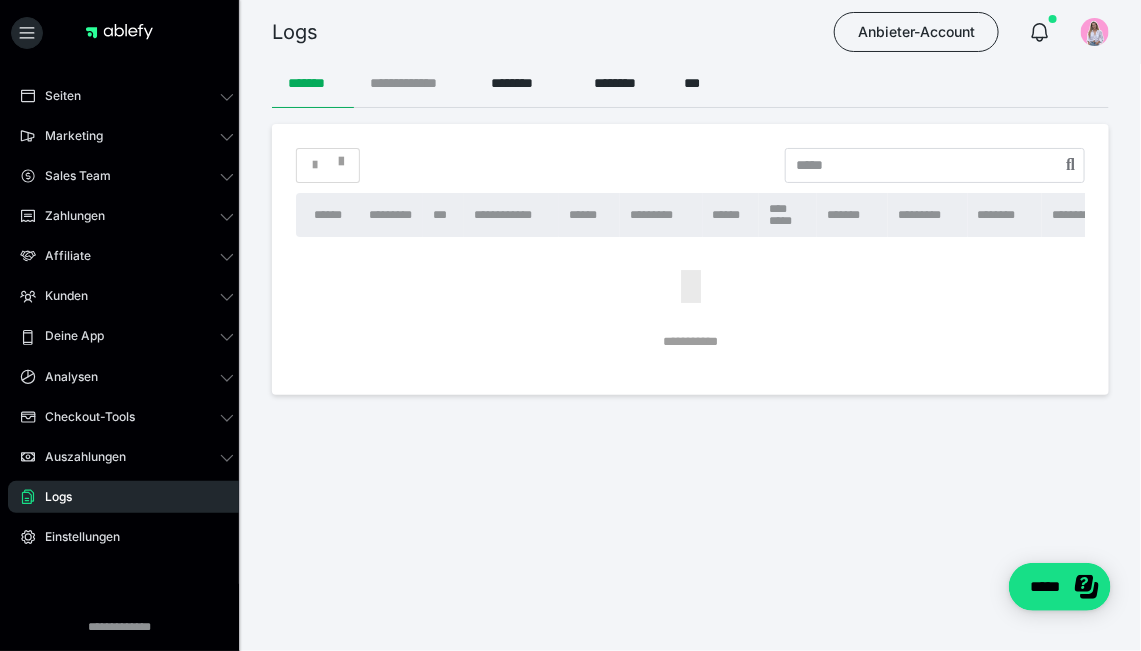 click on "**********" at bounding box center (414, 84) 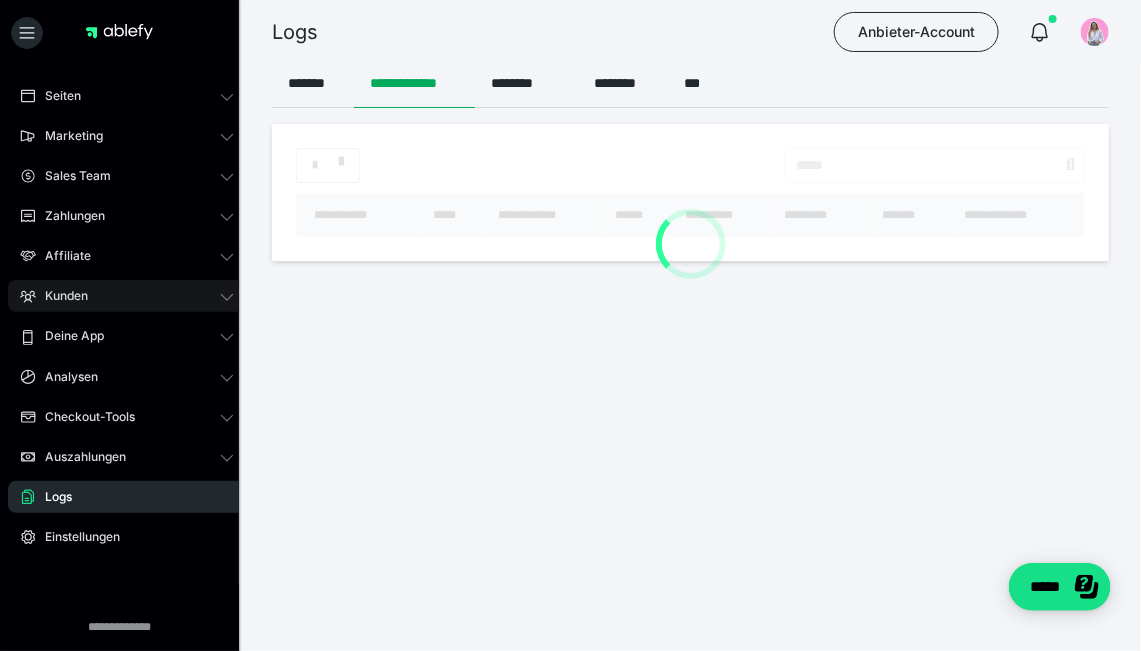 click on "Kunden" at bounding box center (127, 296) 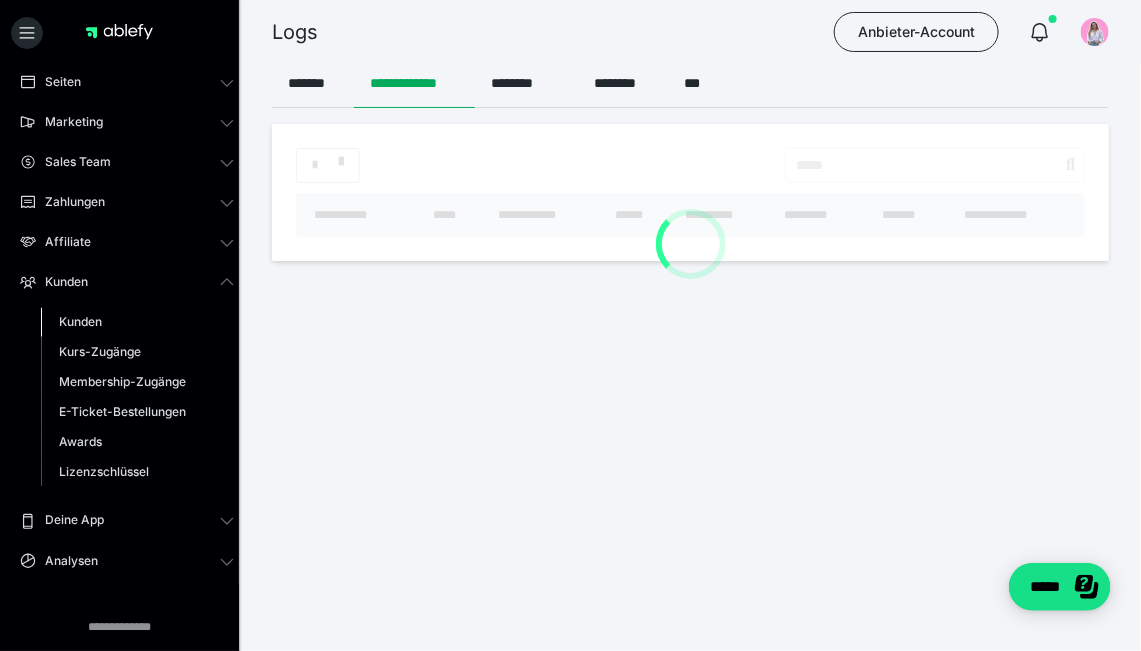 click on "Kunden" at bounding box center (80, 321) 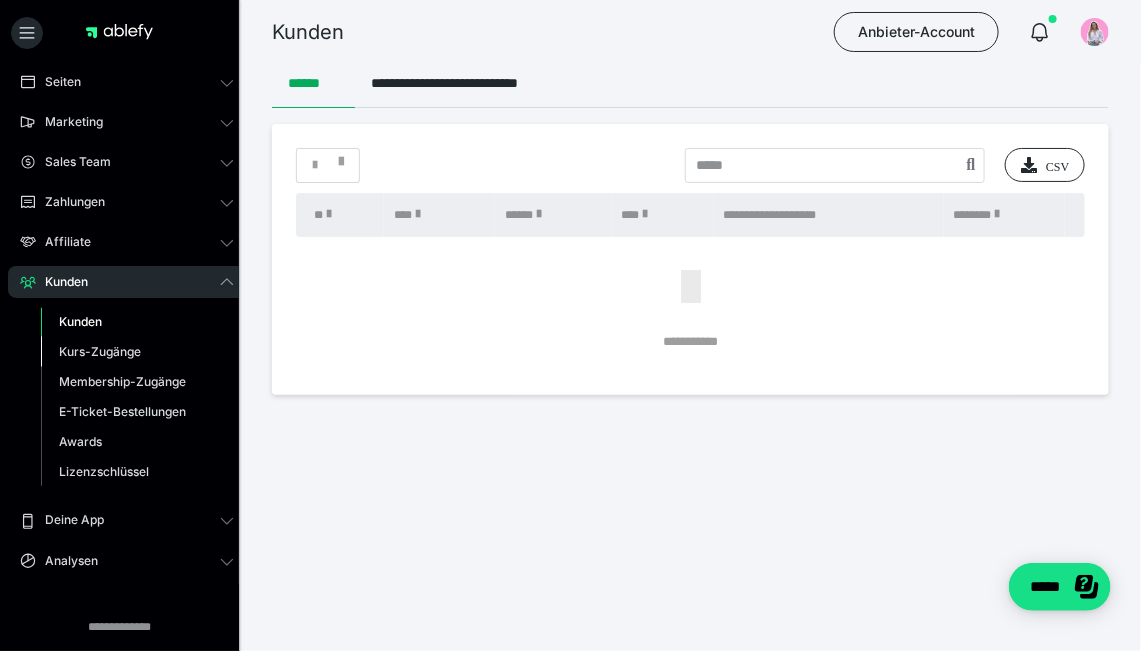 click on "Kurs-Zugänge" at bounding box center [100, 351] 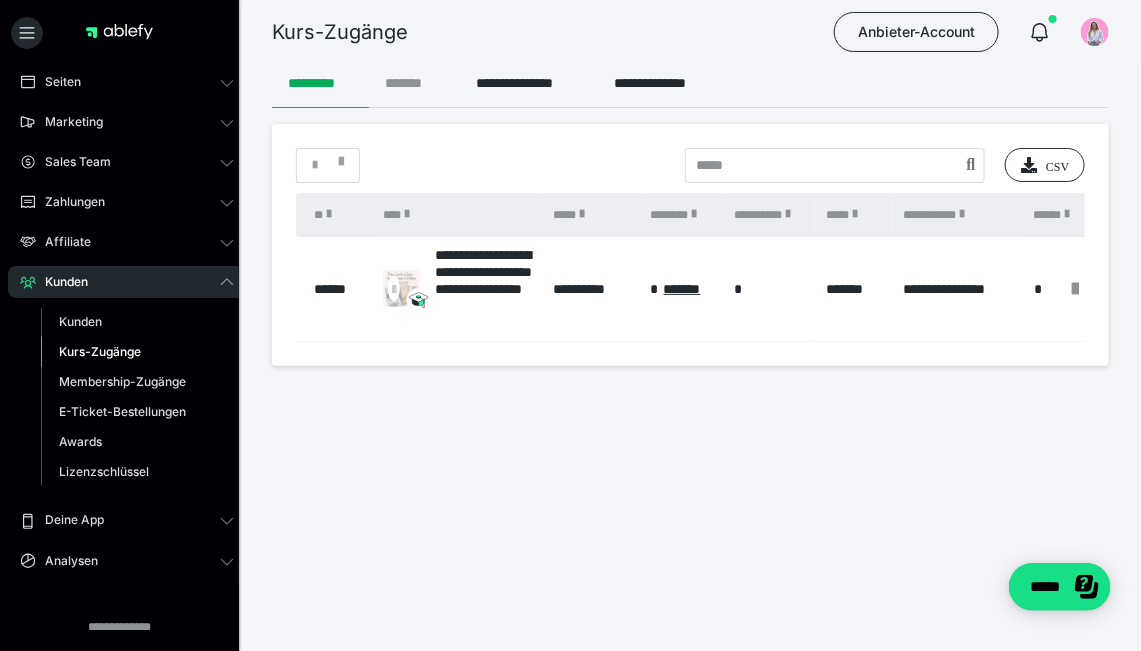 click on "*******" at bounding box center (414, 84) 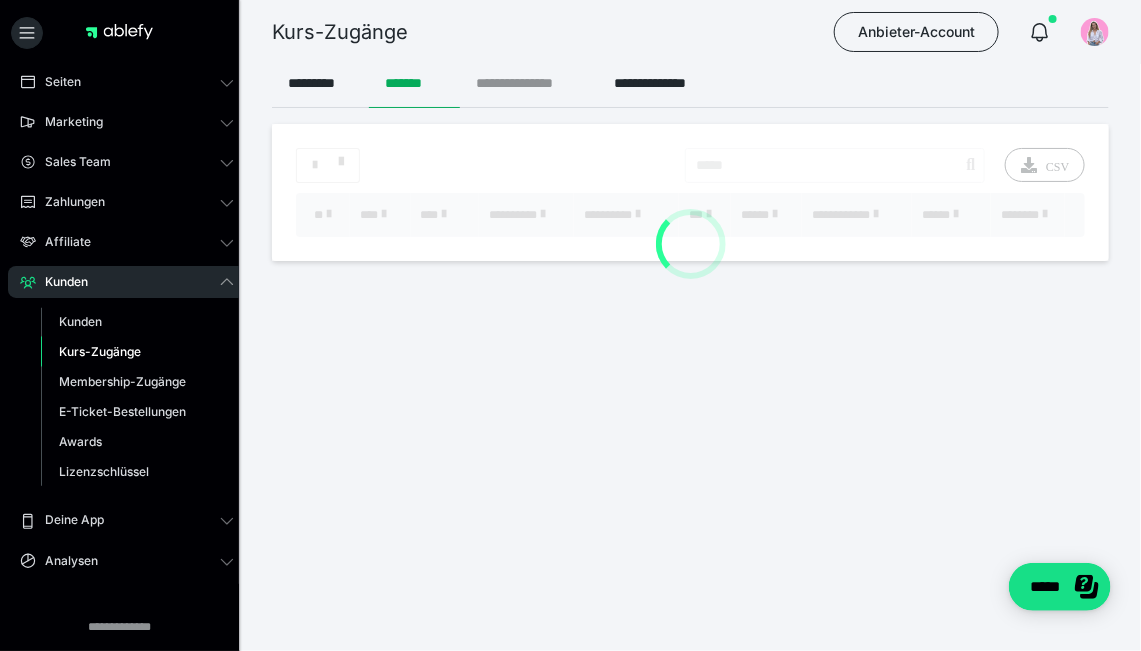 click on "**********" at bounding box center (529, 84) 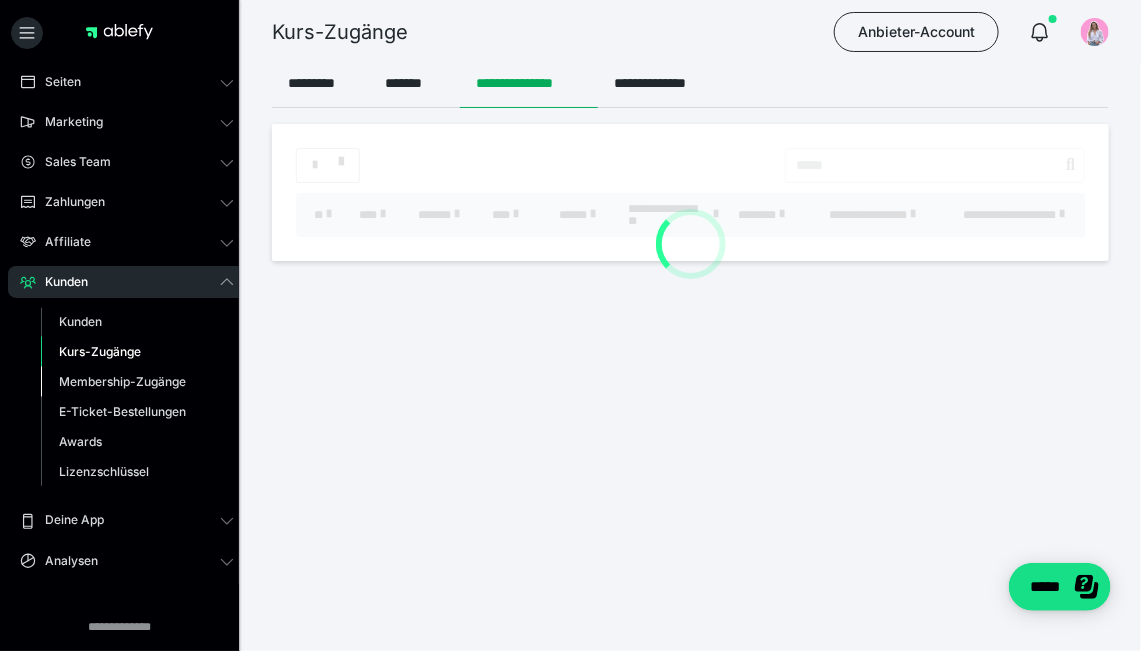 click on "Membership-Zugänge" at bounding box center [122, 381] 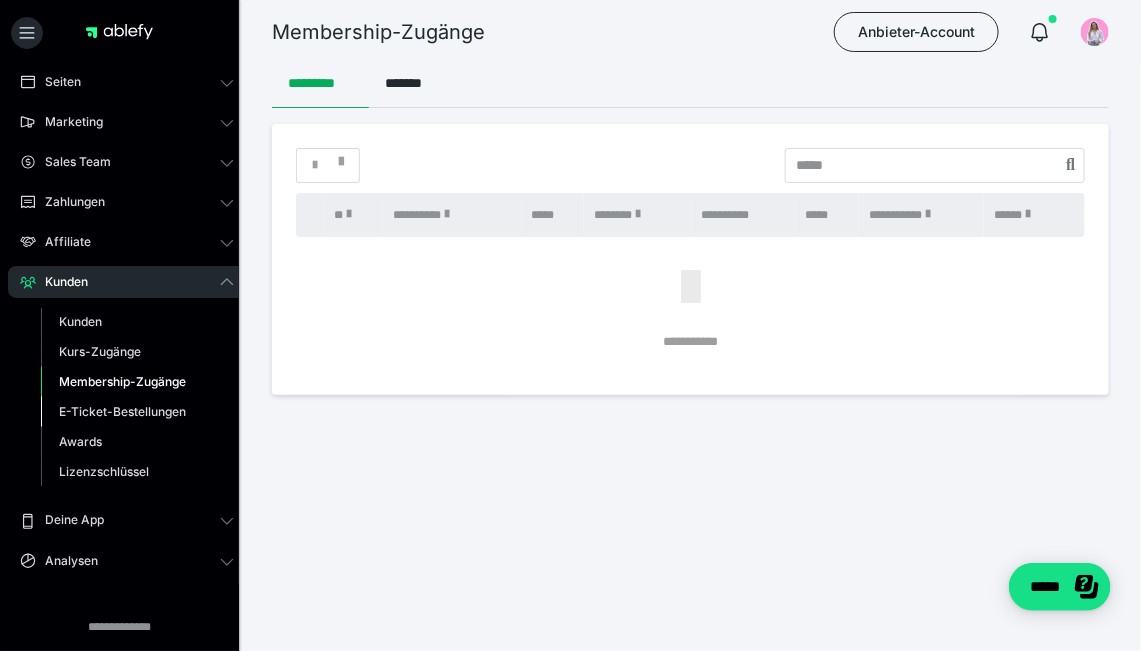 click on "E-Ticket-Bestellungen" at bounding box center (137, 412) 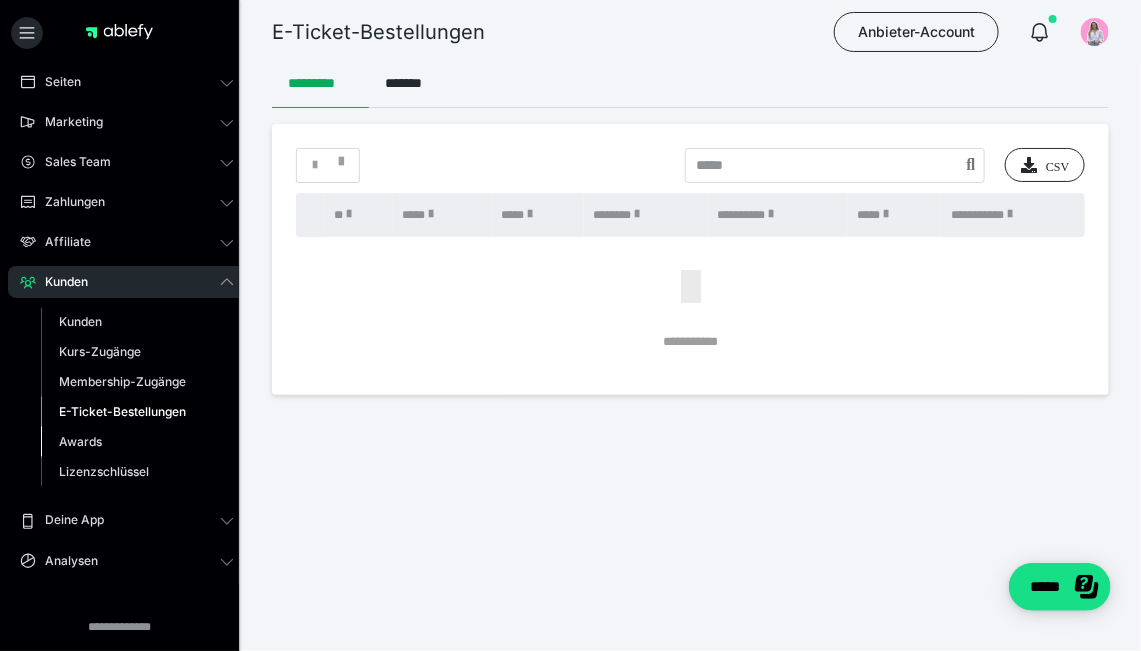 click on "Awards" at bounding box center (80, 441) 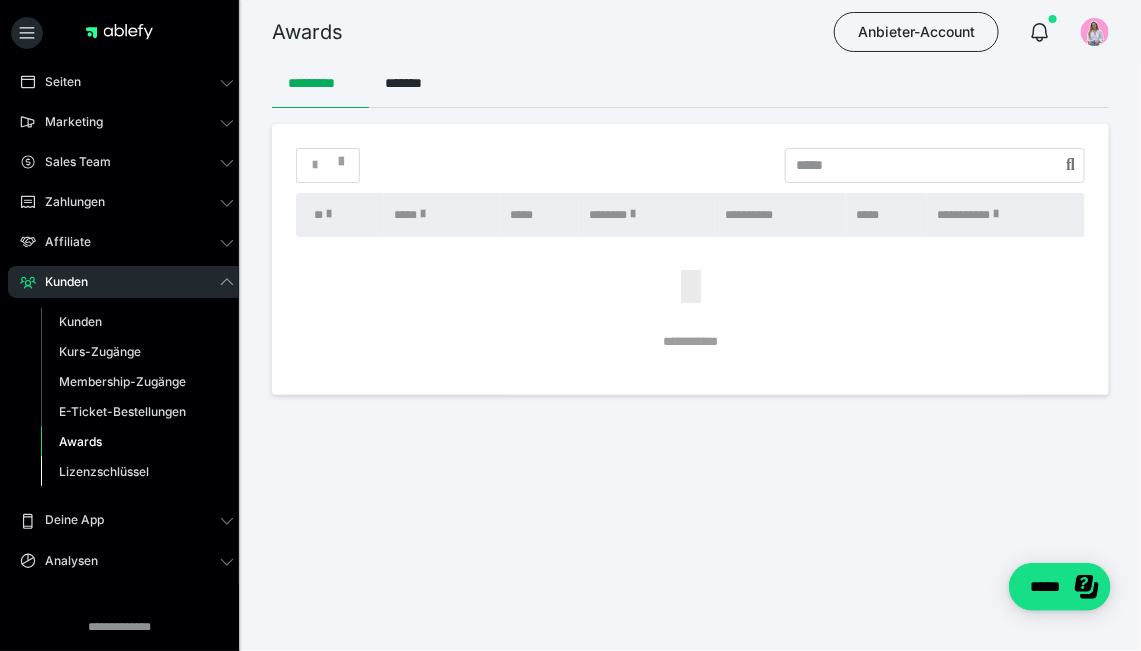 click on "Lizenzschlüssel" at bounding box center [104, 471] 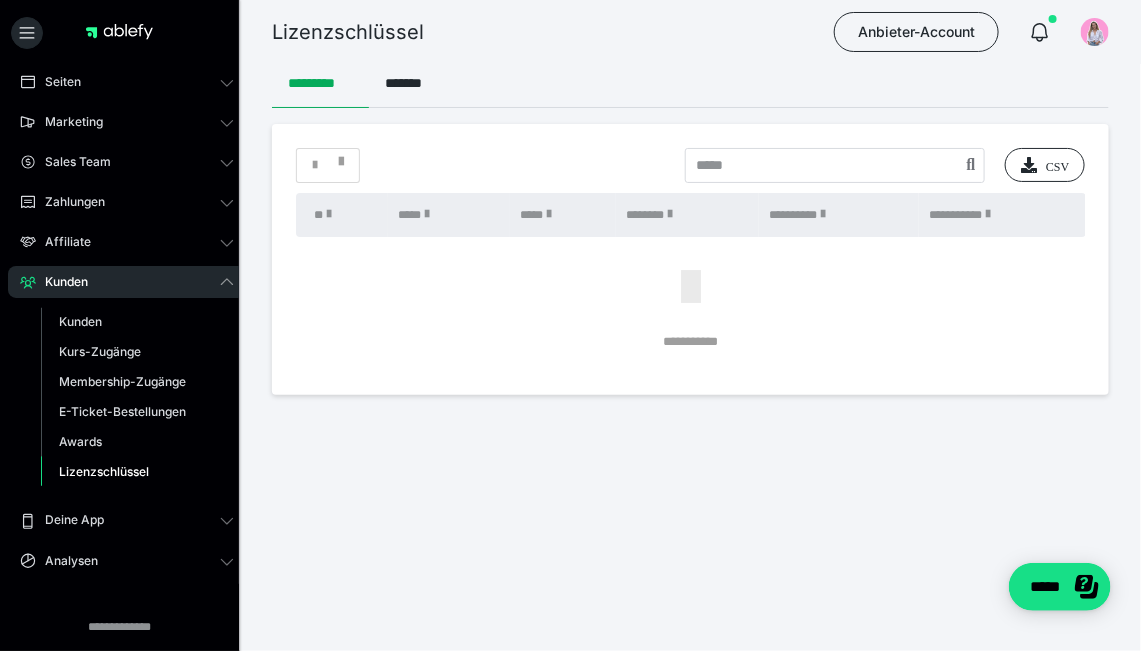 click 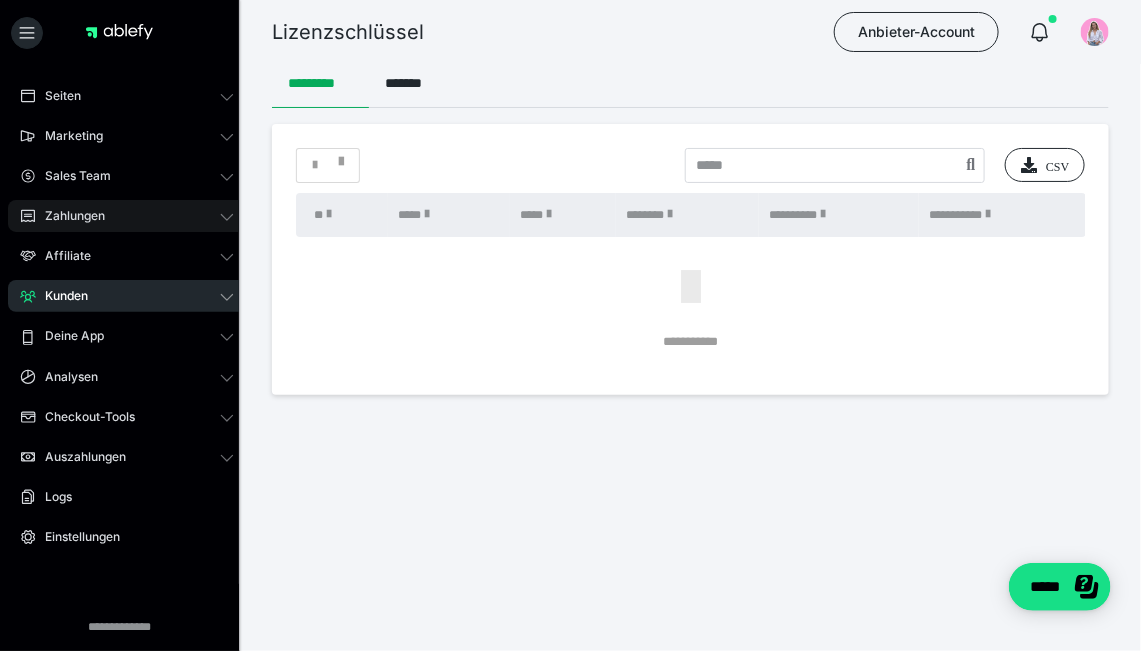 click on "Zahlungen" at bounding box center [127, 216] 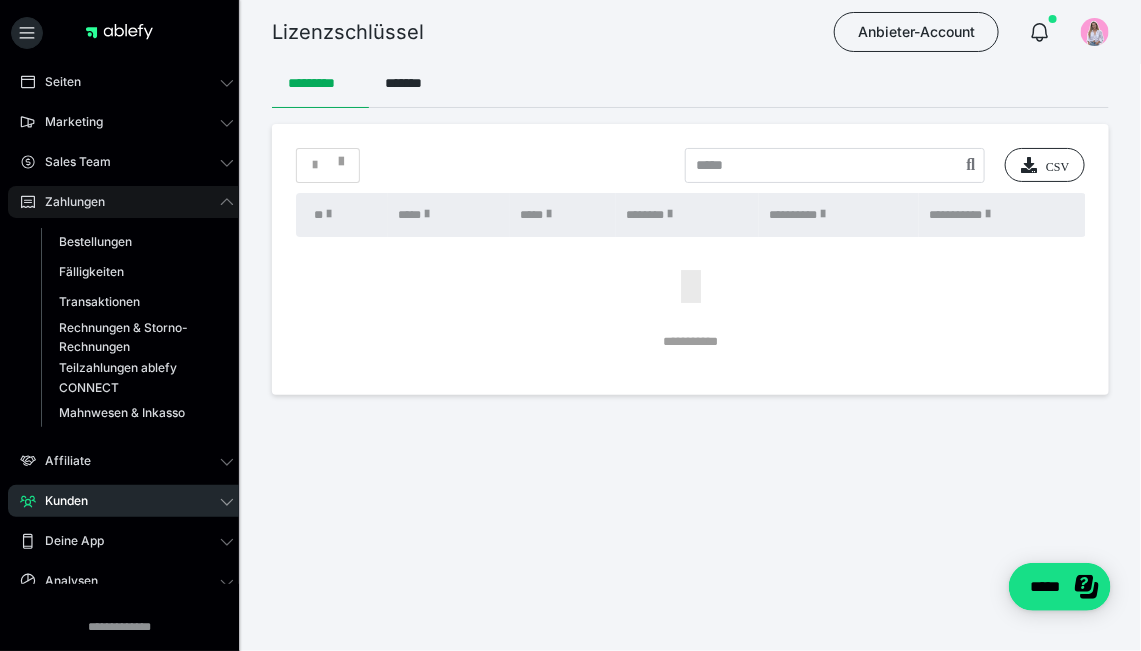 click on "Zahlungen" at bounding box center [127, 202] 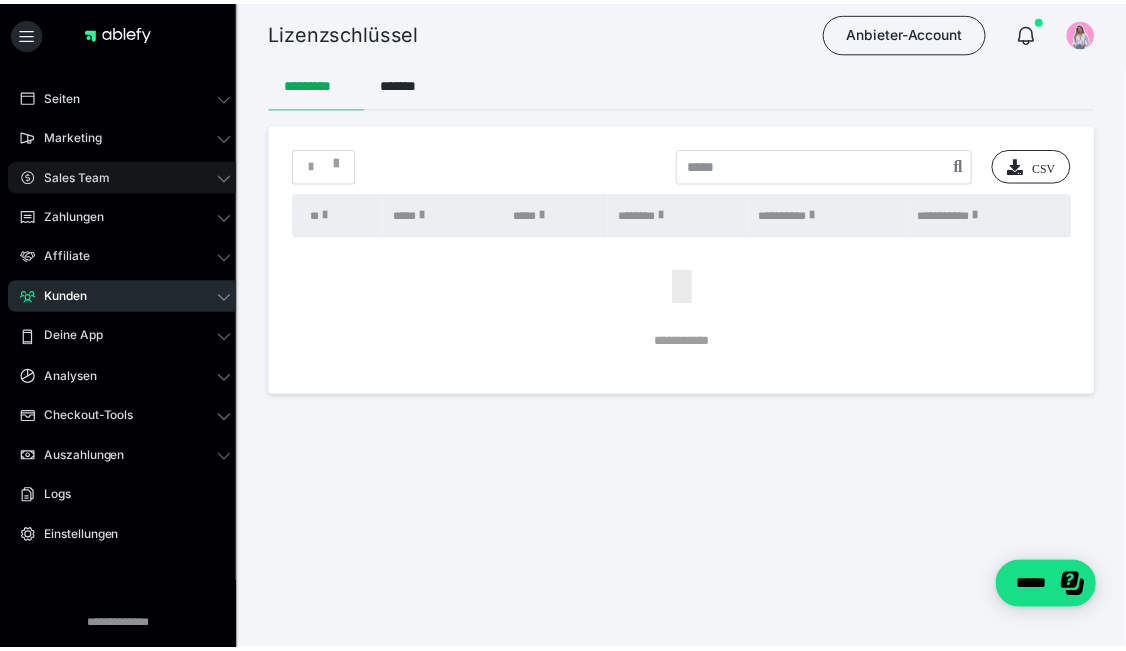 scroll, scrollTop: 0, scrollLeft: 0, axis: both 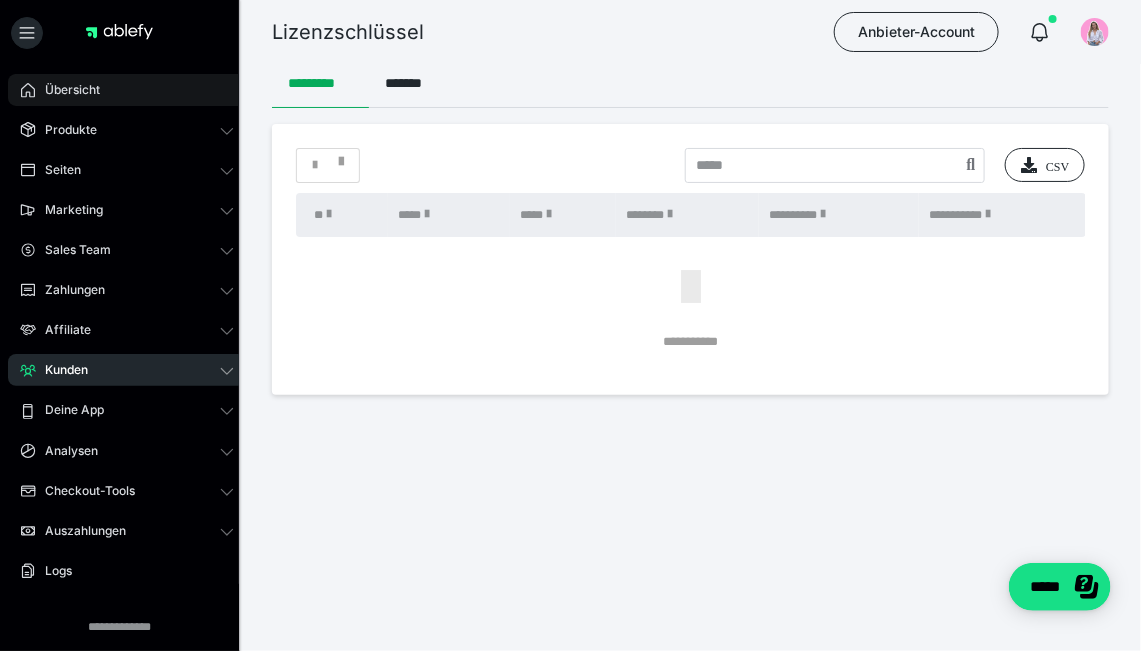click on "Übersicht" at bounding box center (127, 90) 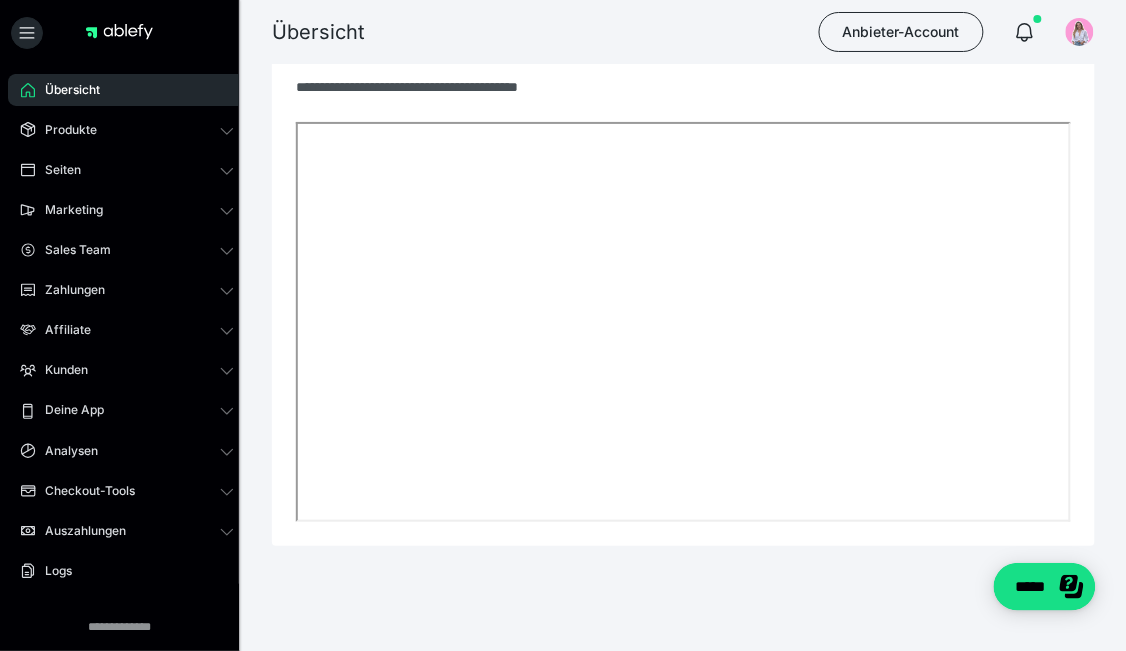 scroll, scrollTop: 1593, scrollLeft: 0, axis: vertical 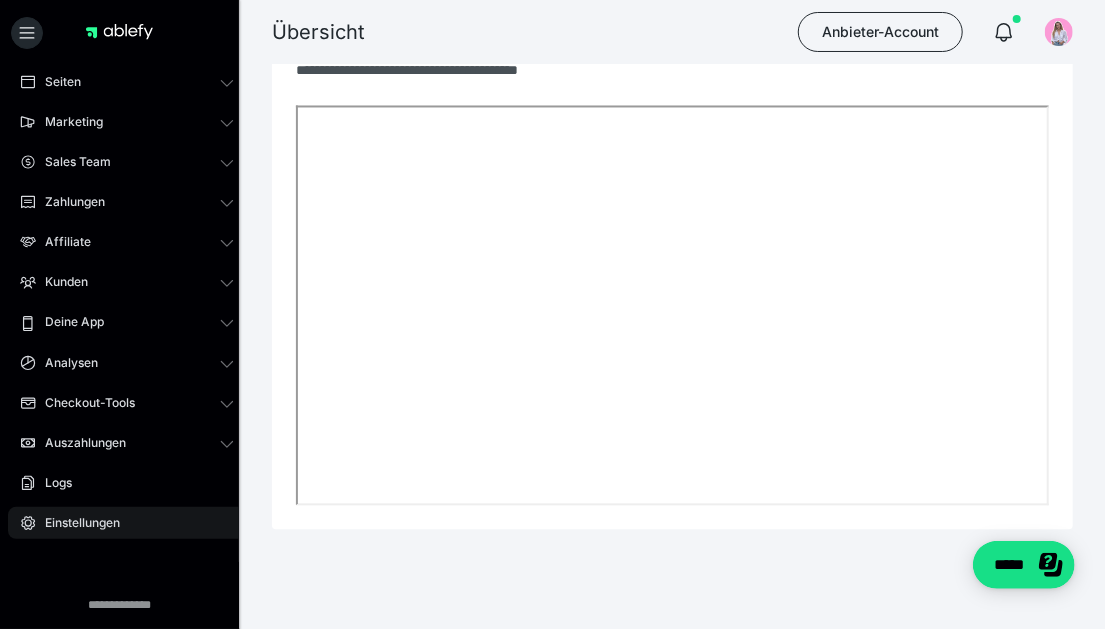 click on "Einstellungen" at bounding box center (75, 523) 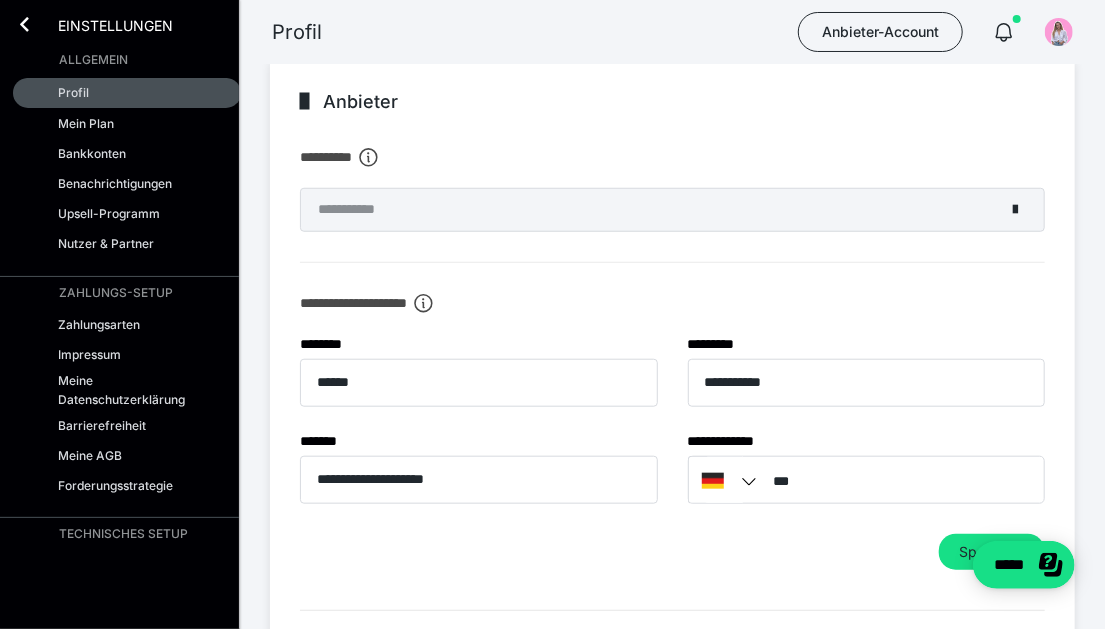 scroll, scrollTop: 699, scrollLeft: 0, axis: vertical 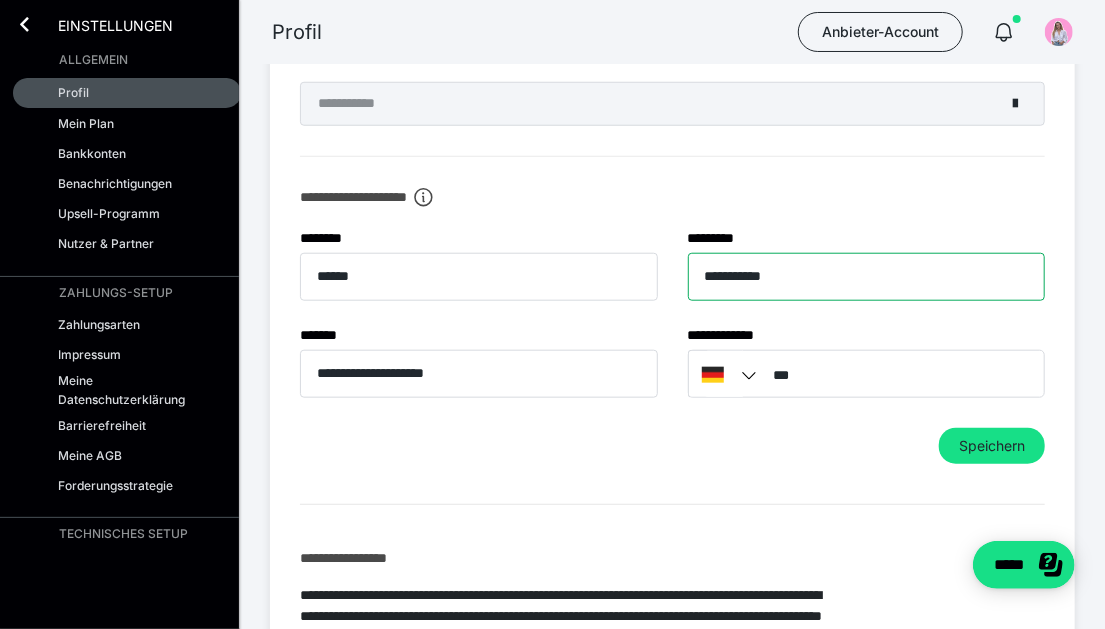 drag, startPoint x: 787, startPoint y: 268, endPoint x: 614, endPoint y: 270, distance: 173.01157 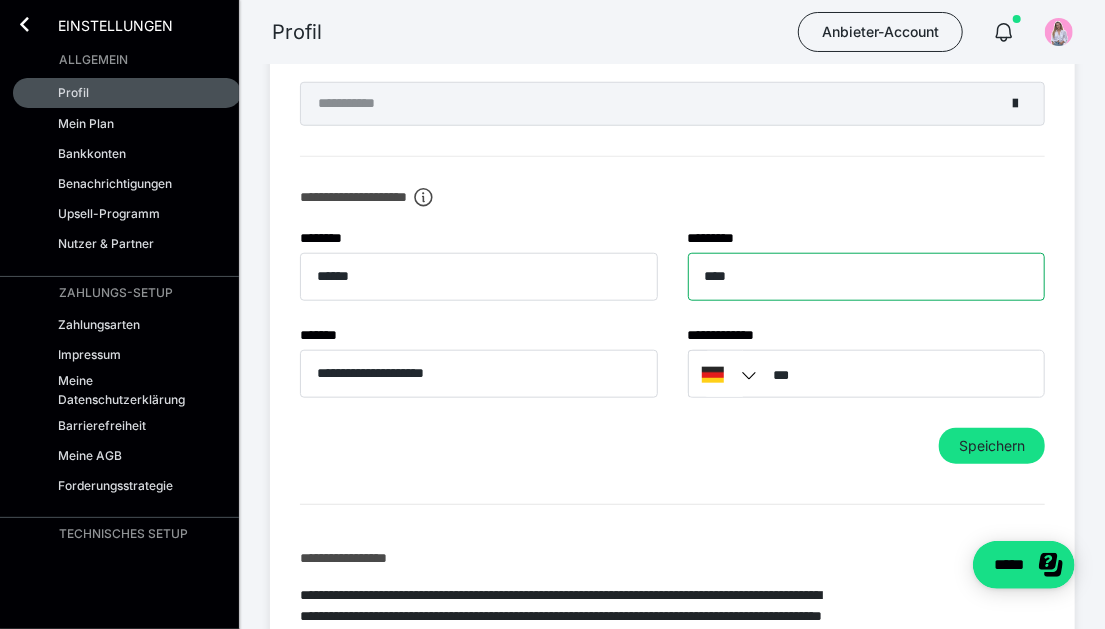 type on "**********" 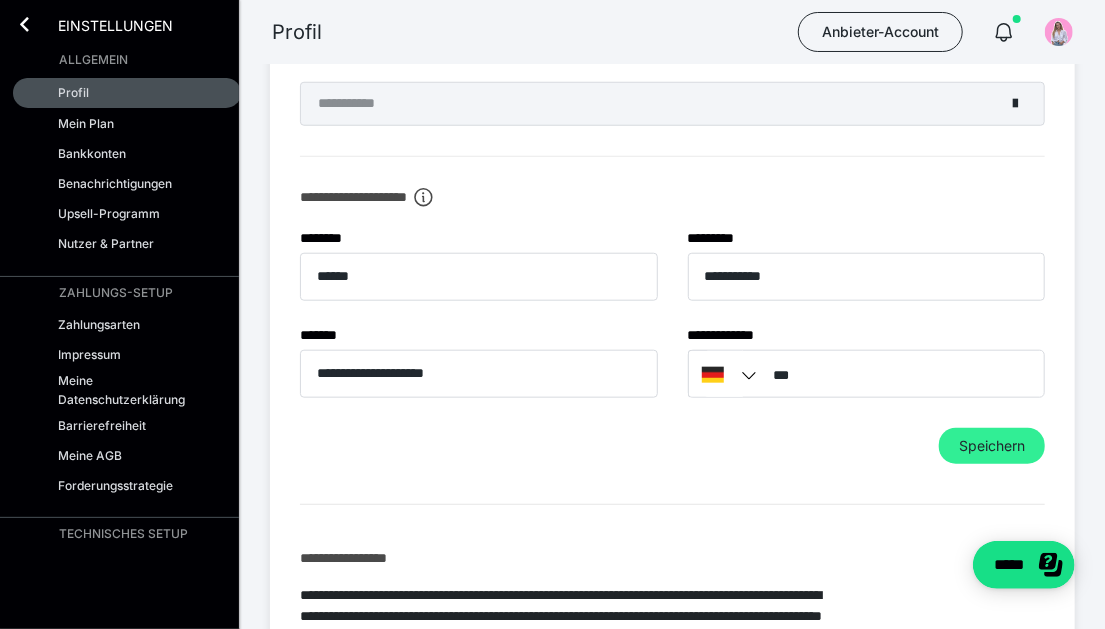 click on "Speichern" at bounding box center [992, 446] 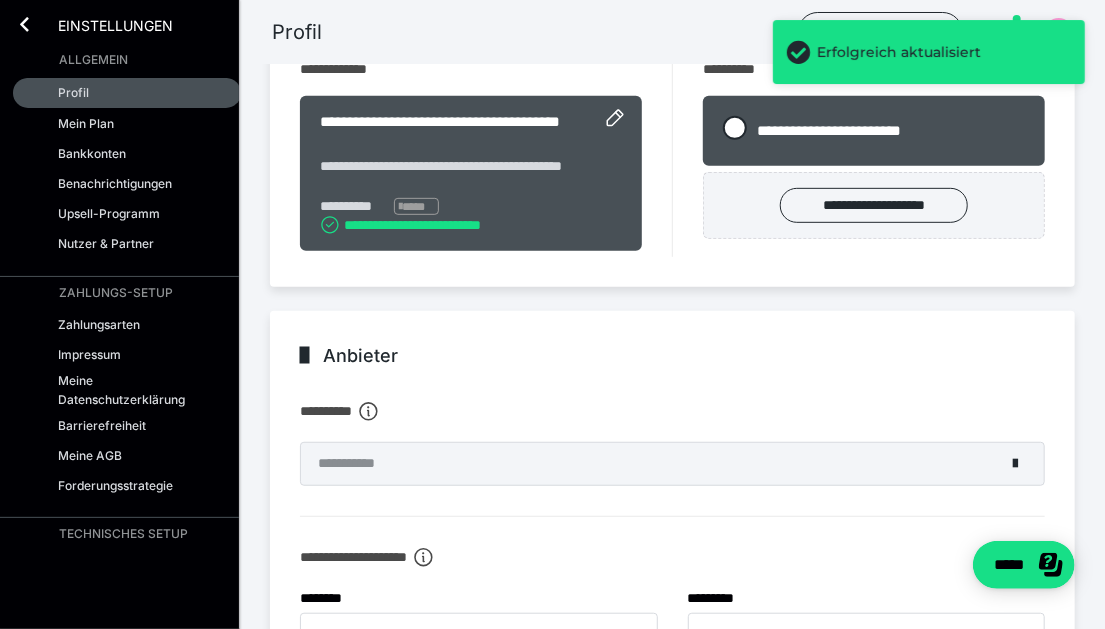 scroll, scrollTop: 699, scrollLeft: 0, axis: vertical 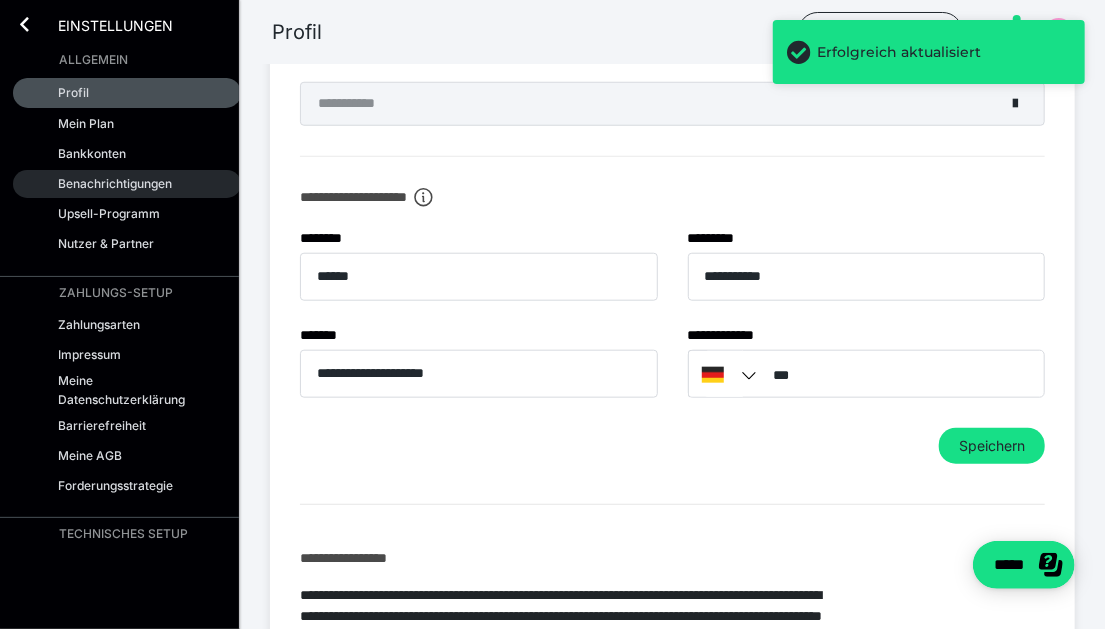 click on "Benachrichtigungen" at bounding box center [115, 183] 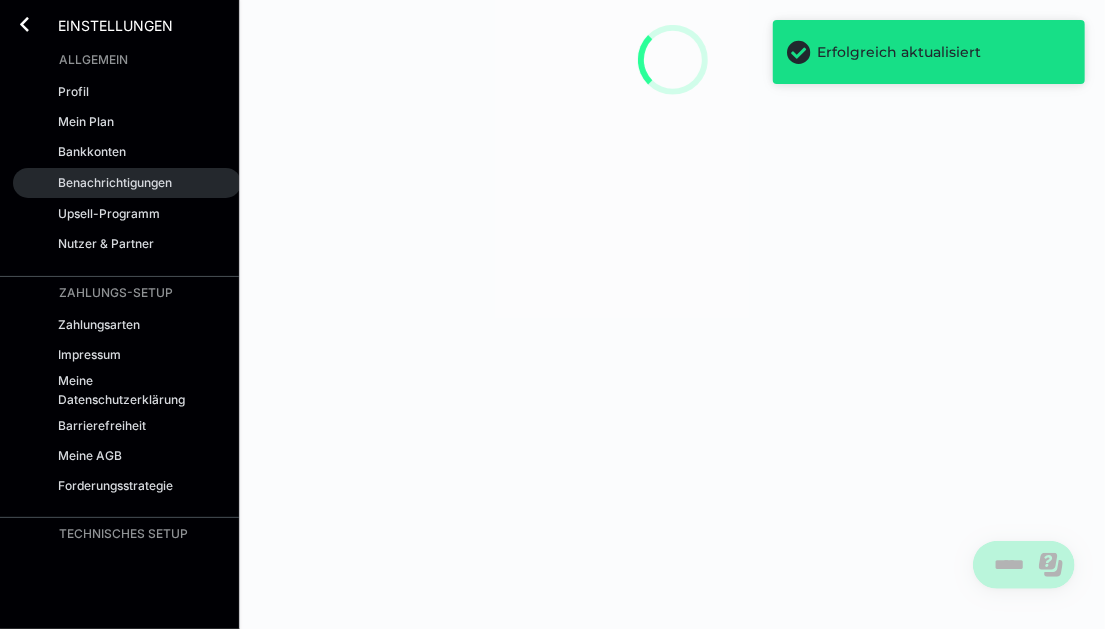 scroll, scrollTop: 0, scrollLeft: 0, axis: both 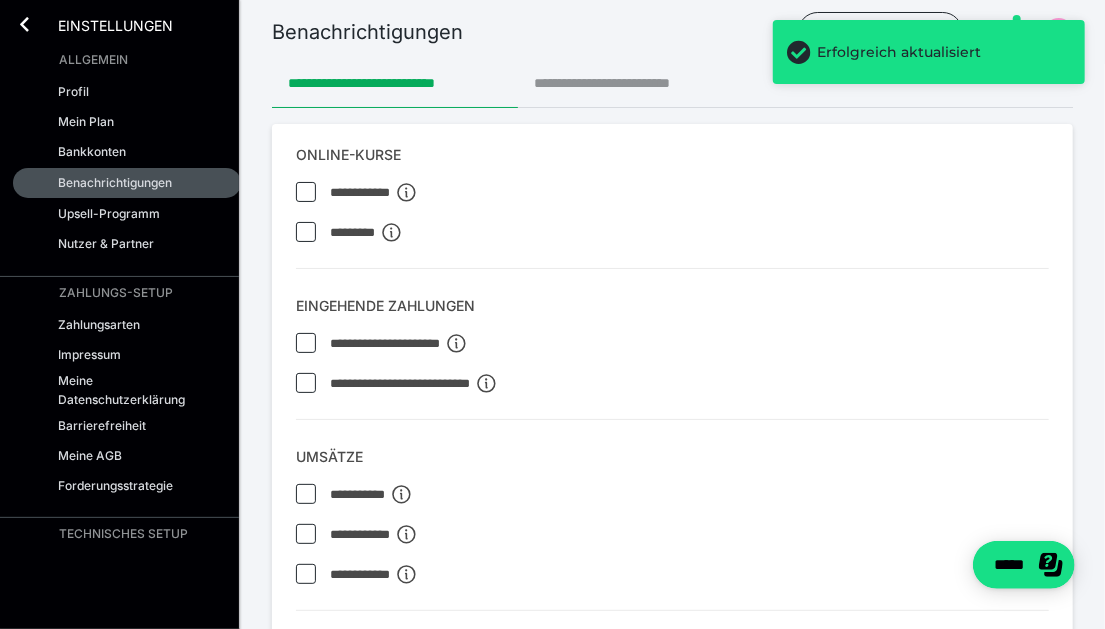 click on "**********" at bounding box center (630, 84) 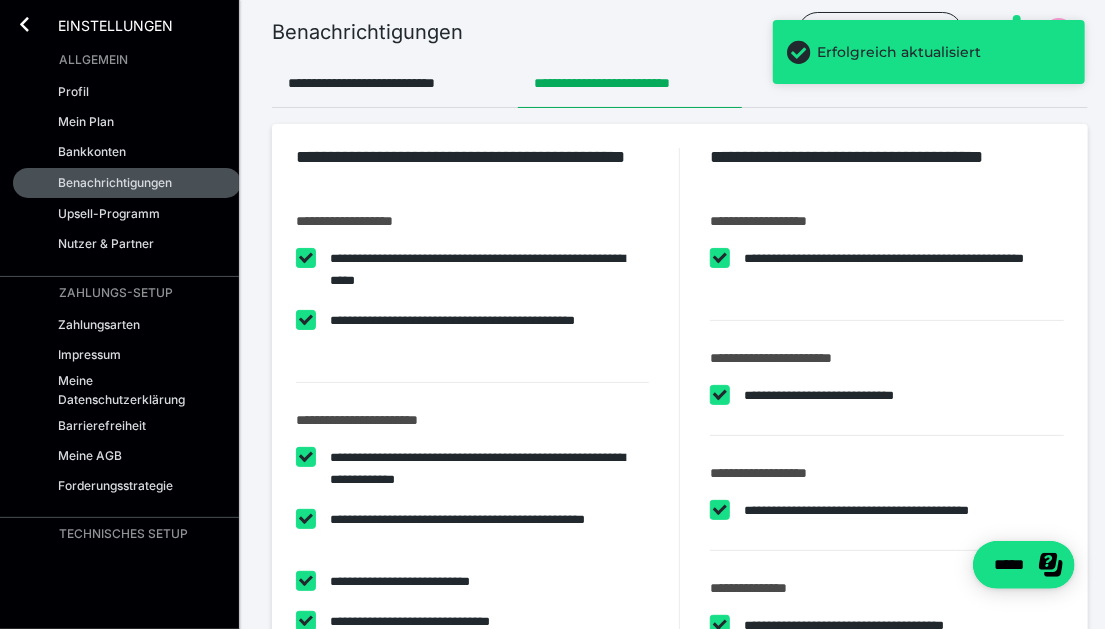 checkbox on "****" 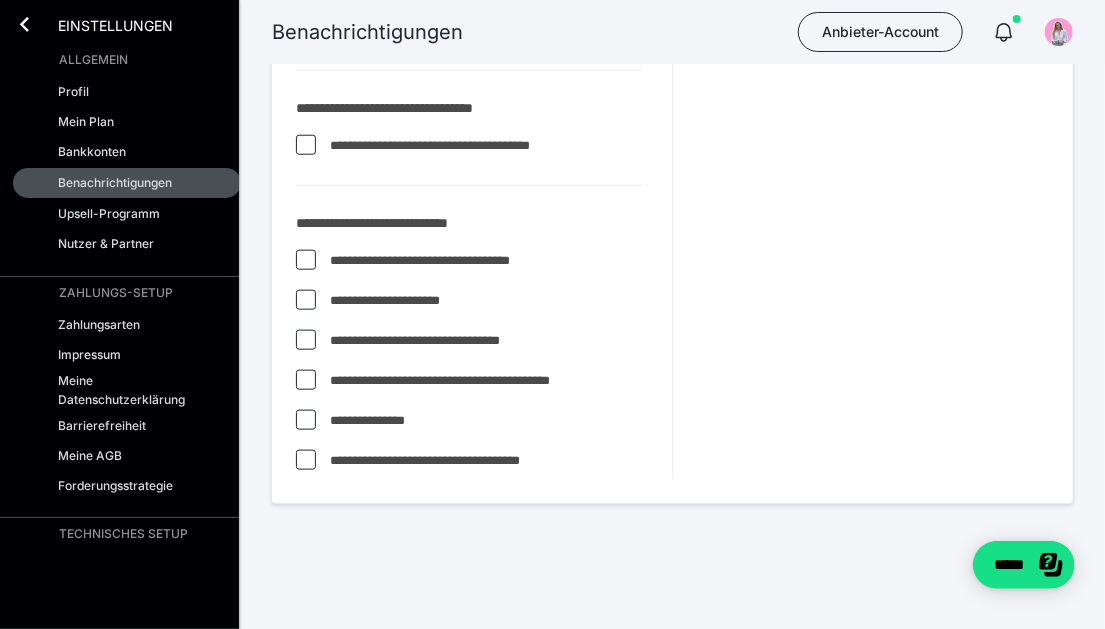 scroll, scrollTop: 818, scrollLeft: 0, axis: vertical 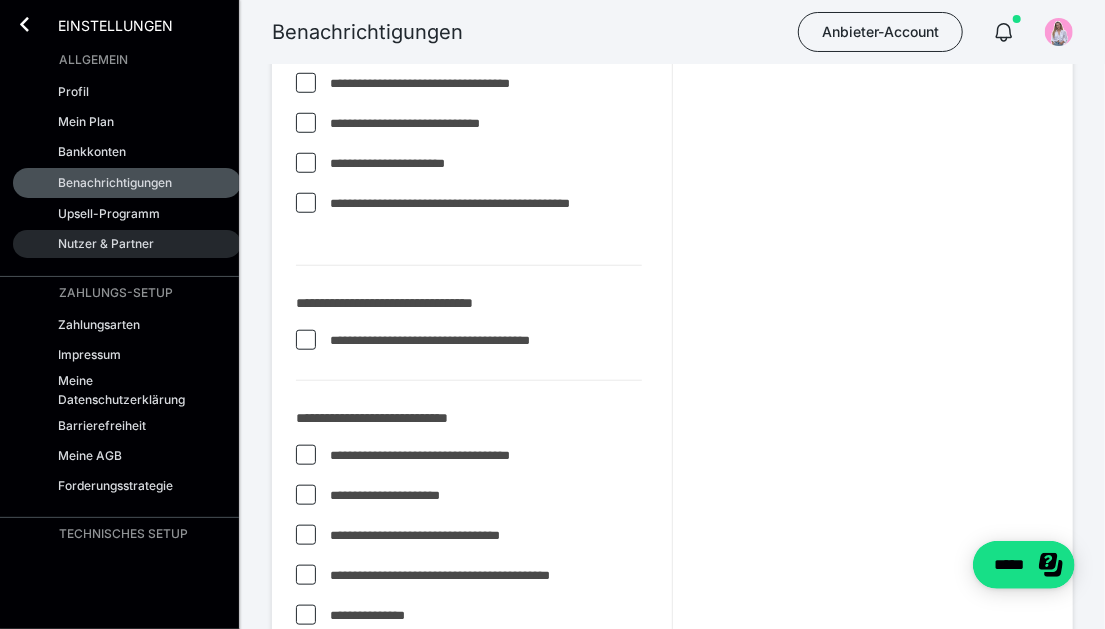 click on "Nutzer & Partner" at bounding box center [106, 243] 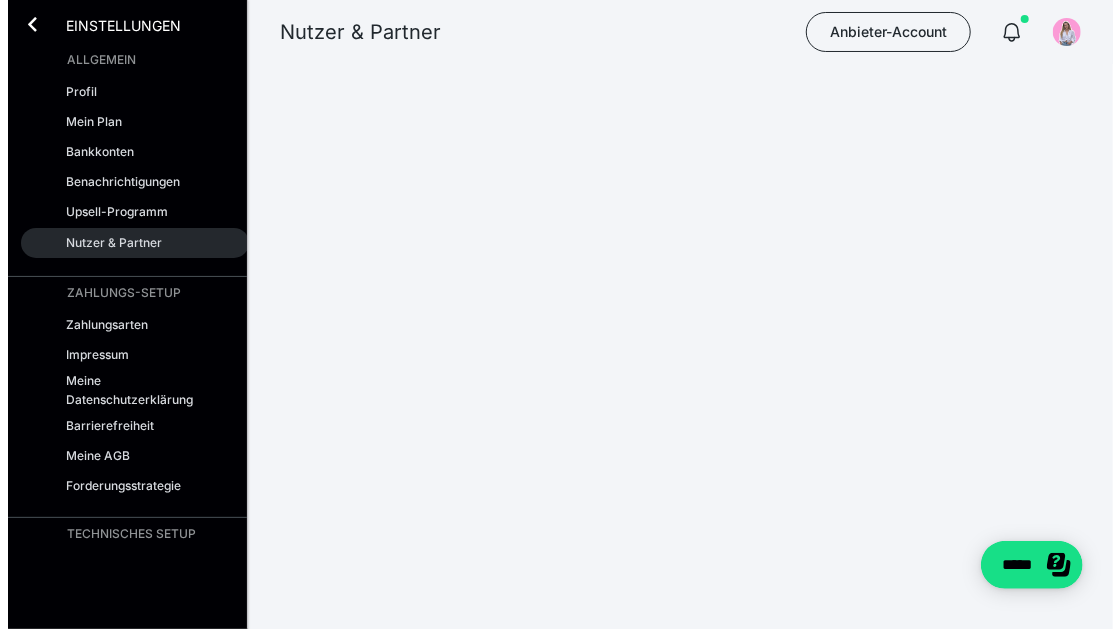 scroll, scrollTop: 0, scrollLeft: 0, axis: both 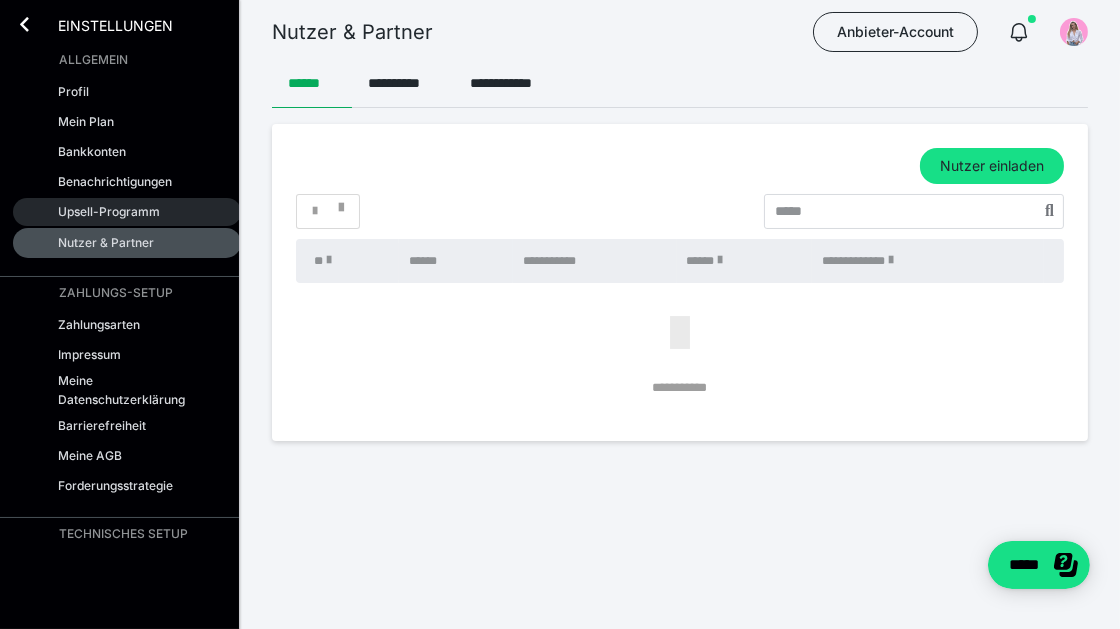 click on "Upsell-Programm" at bounding box center (109, 211) 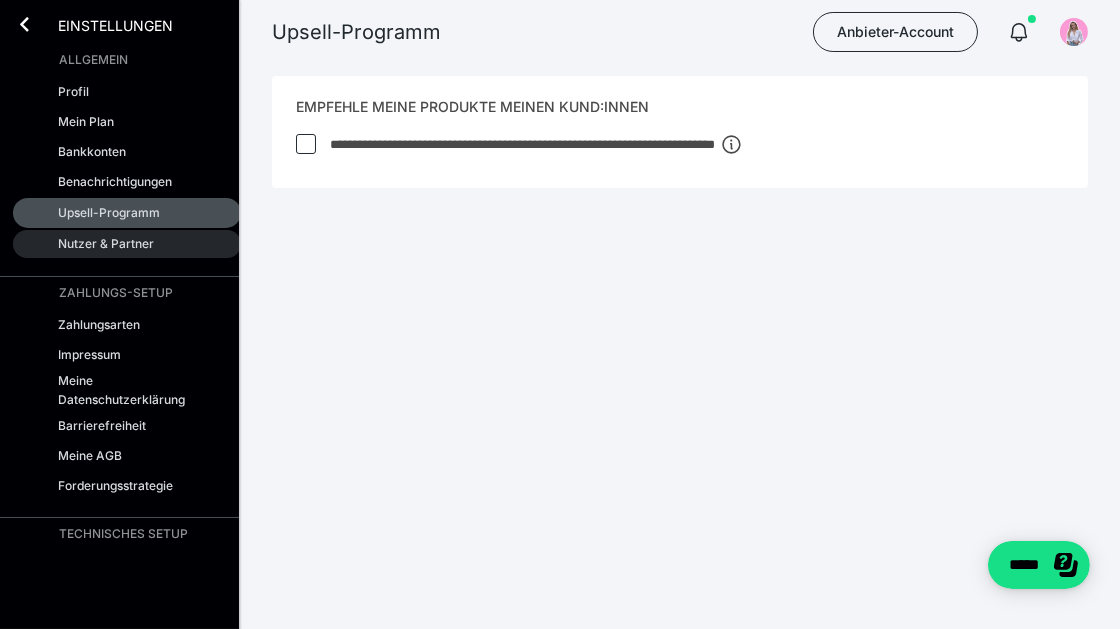 click on "Nutzer & Partner" at bounding box center [106, 243] 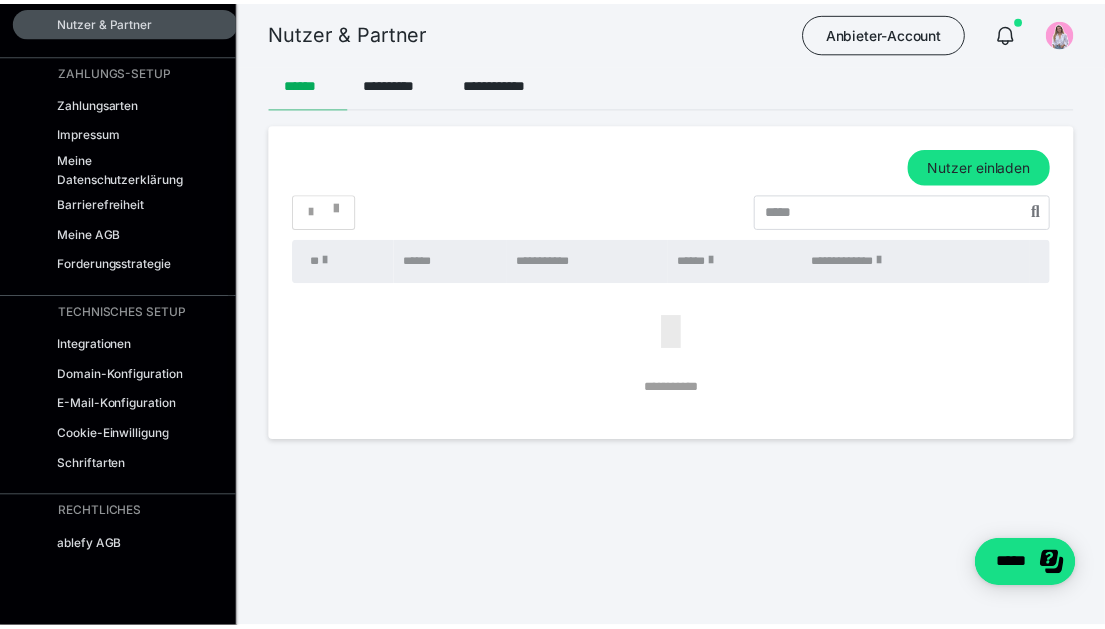 scroll, scrollTop: 107, scrollLeft: 0, axis: vertical 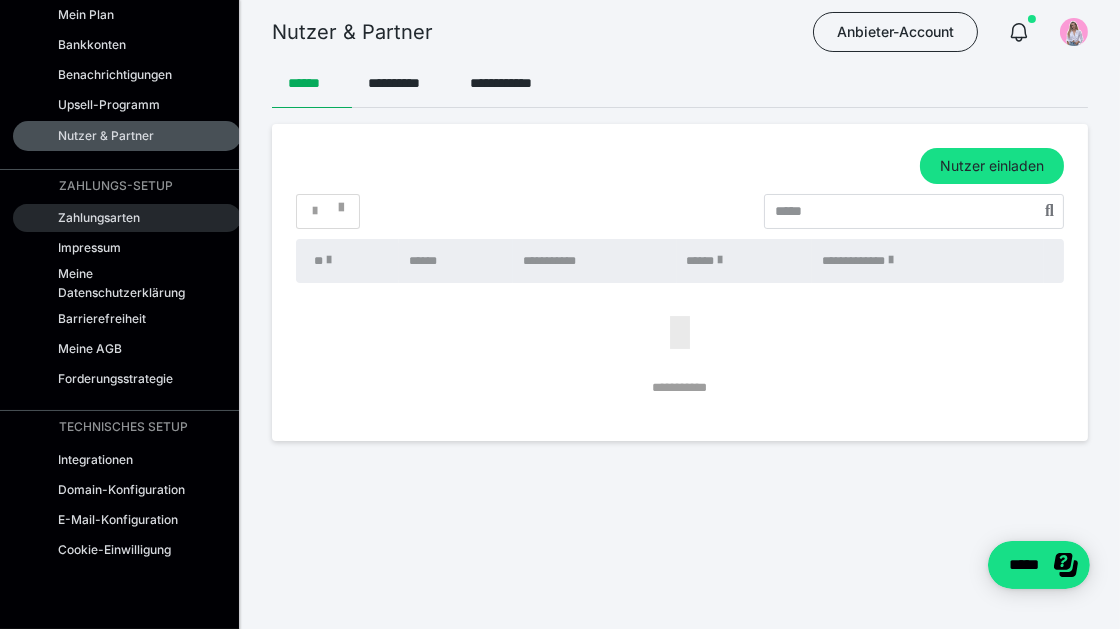 click on "Zahlungsarten" at bounding box center [99, 217] 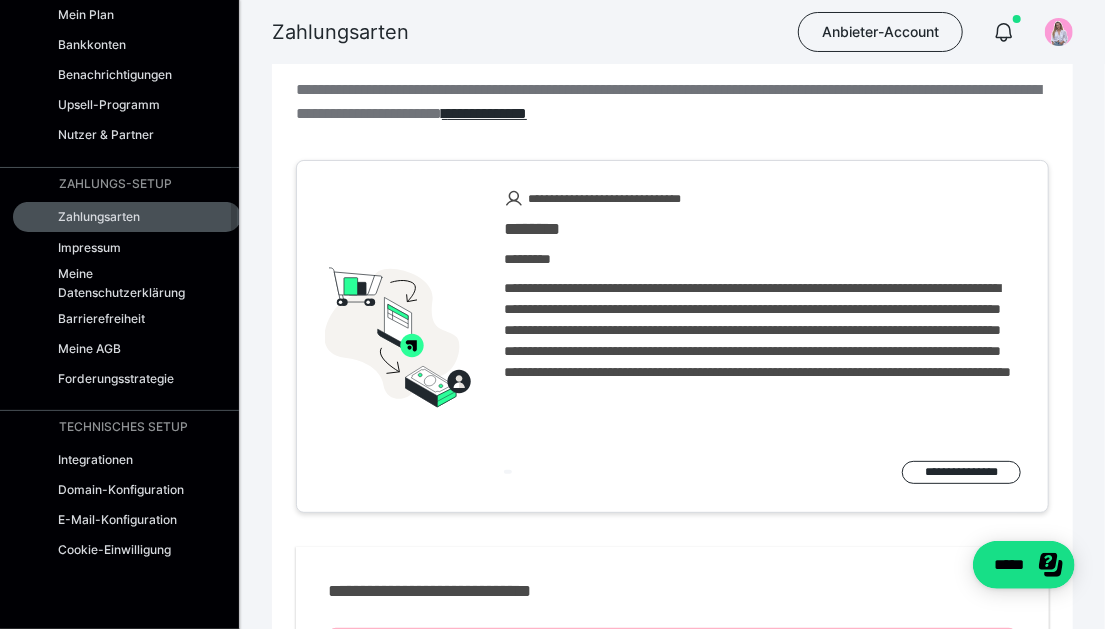 scroll, scrollTop: 99, scrollLeft: 0, axis: vertical 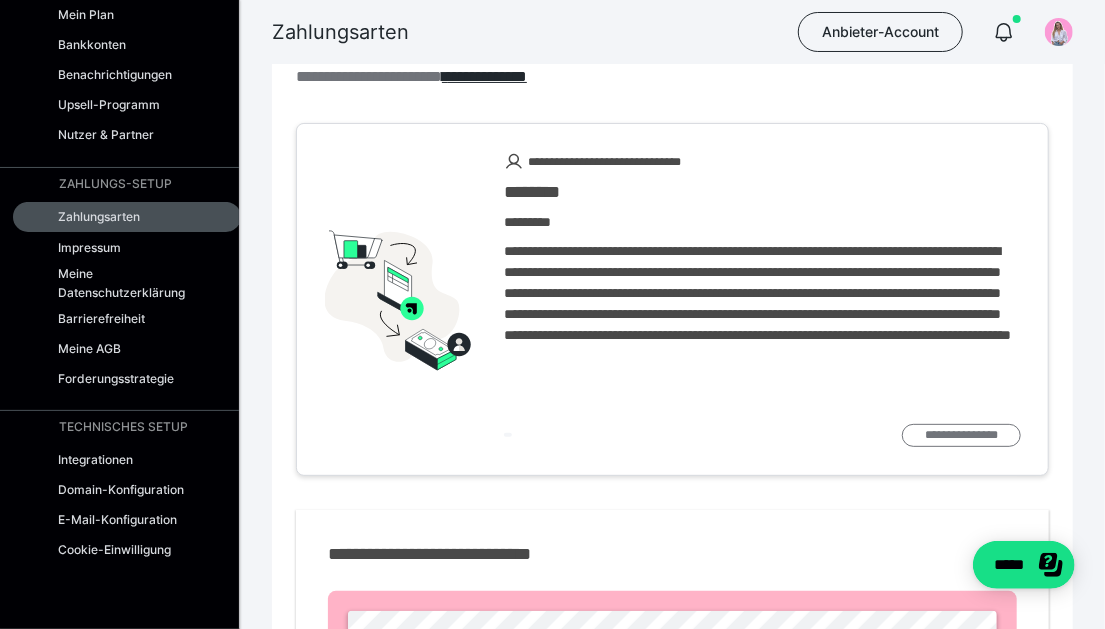click on "**********" at bounding box center [962, 435] 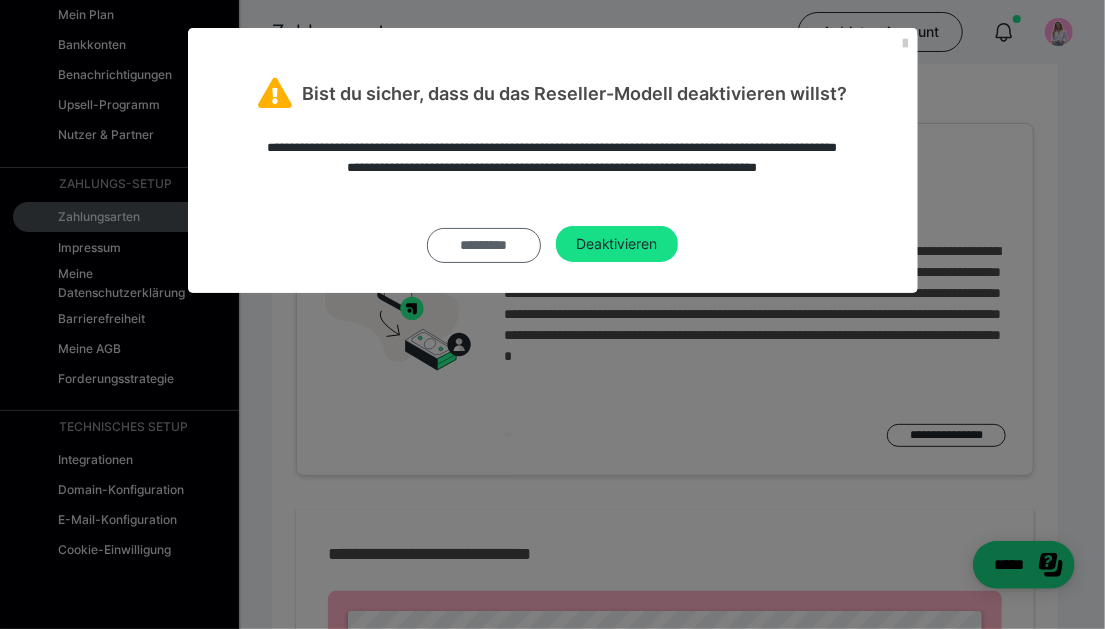 click on "*********" at bounding box center (483, 245) 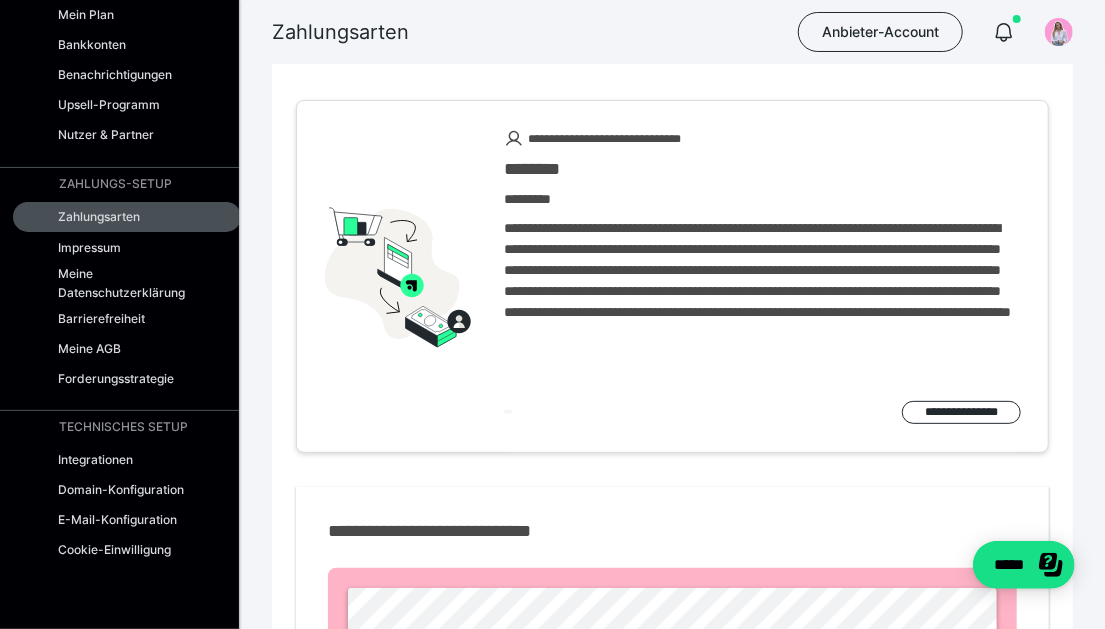 scroll, scrollTop: 0, scrollLeft: 0, axis: both 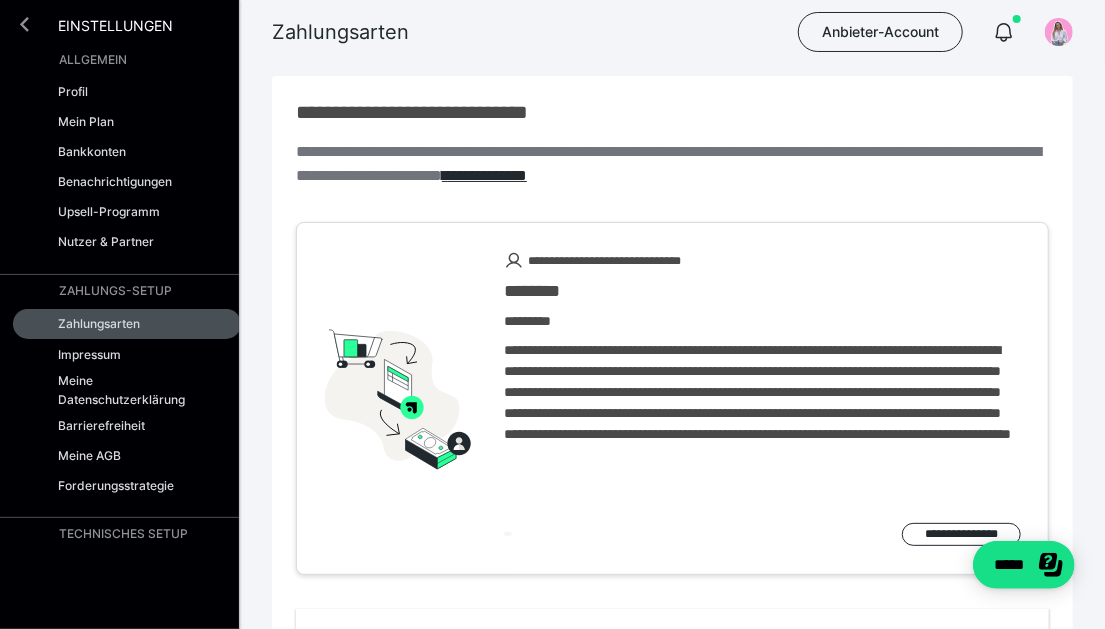 click at bounding box center (24, 24) 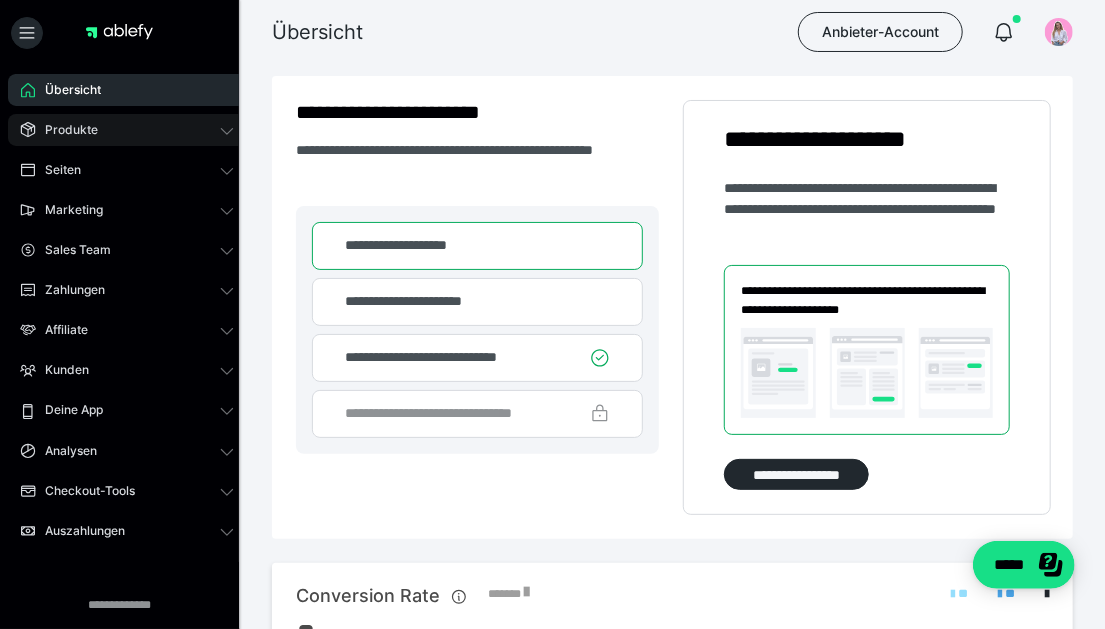 click on "Produkte" at bounding box center (127, 130) 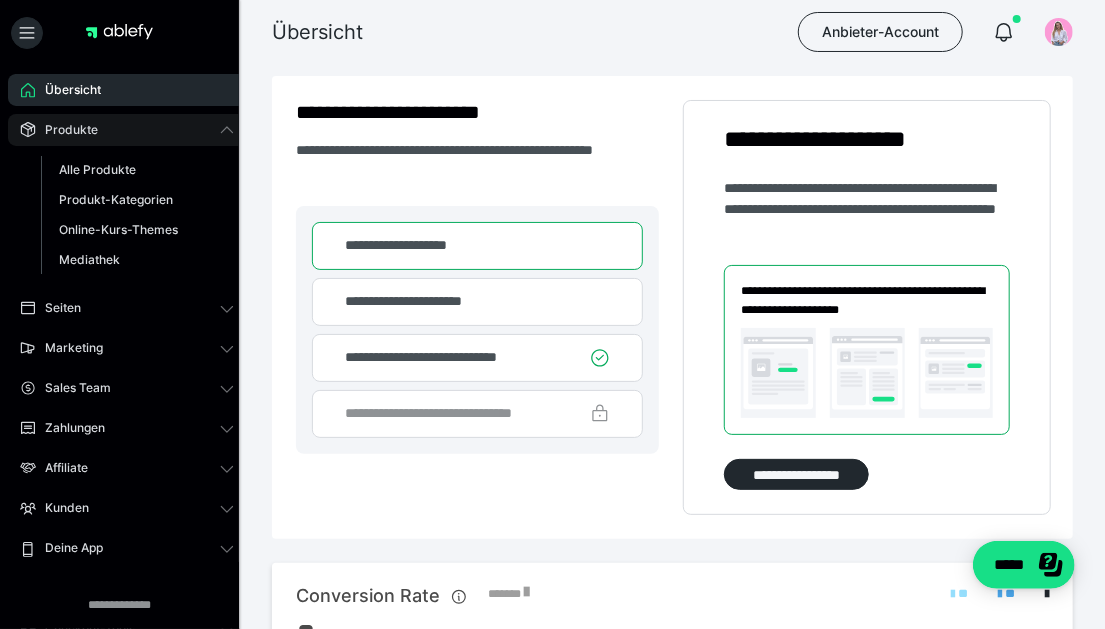 click on "Produkte" at bounding box center [127, 130] 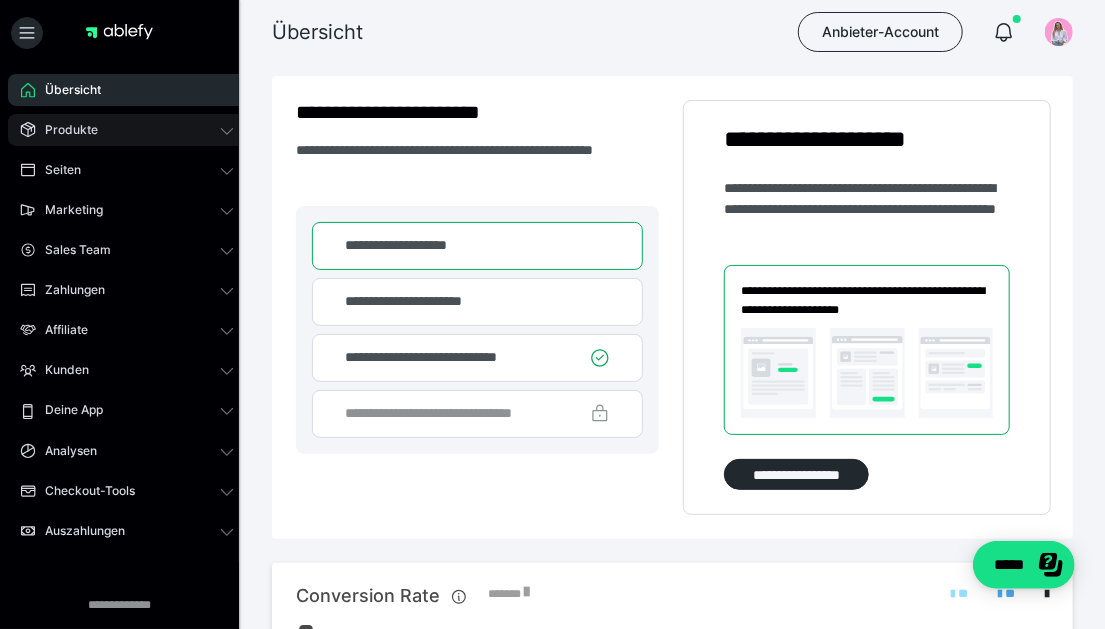 click on "Produkte" at bounding box center (127, 130) 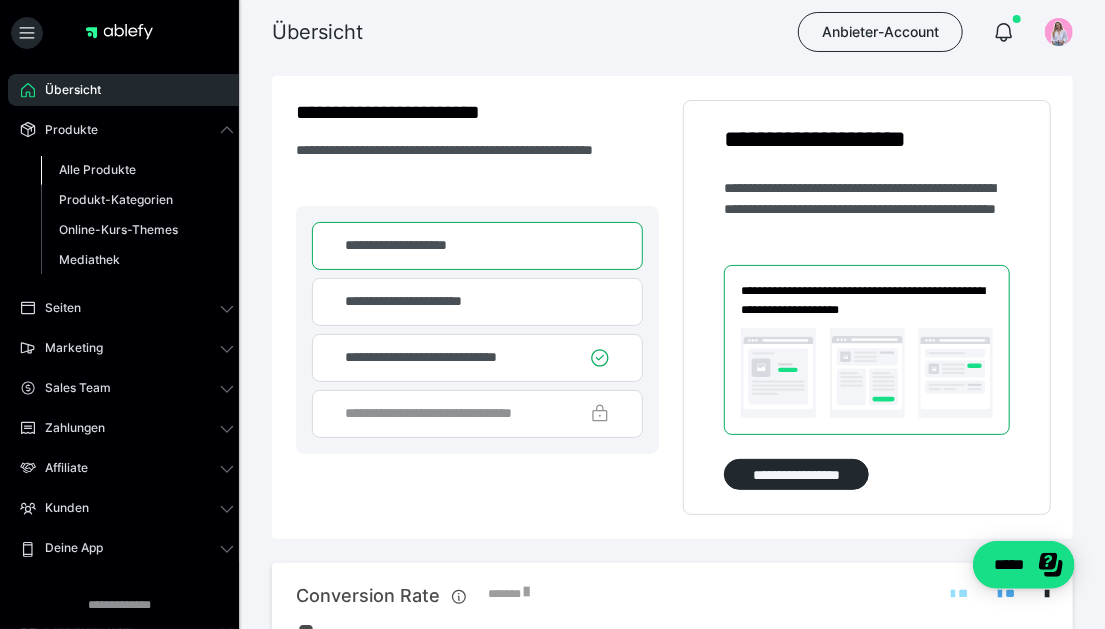 click on "Alle Produkte" at bounding box center (97, 169) 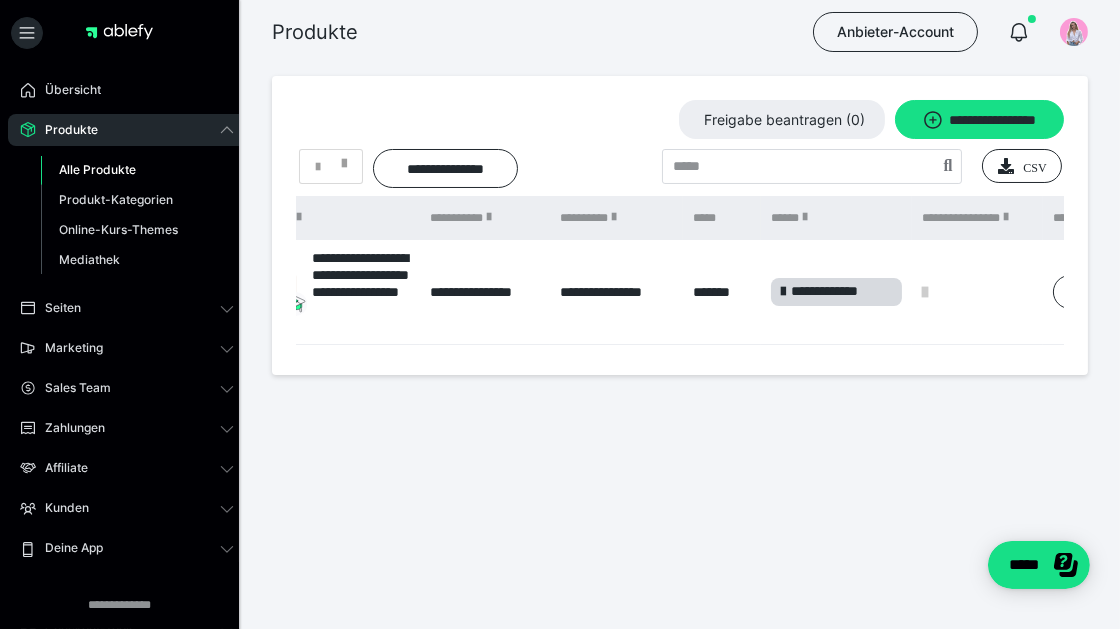 scroll, scrollTop: 0, scrollLeft: 367, axis: horizontal 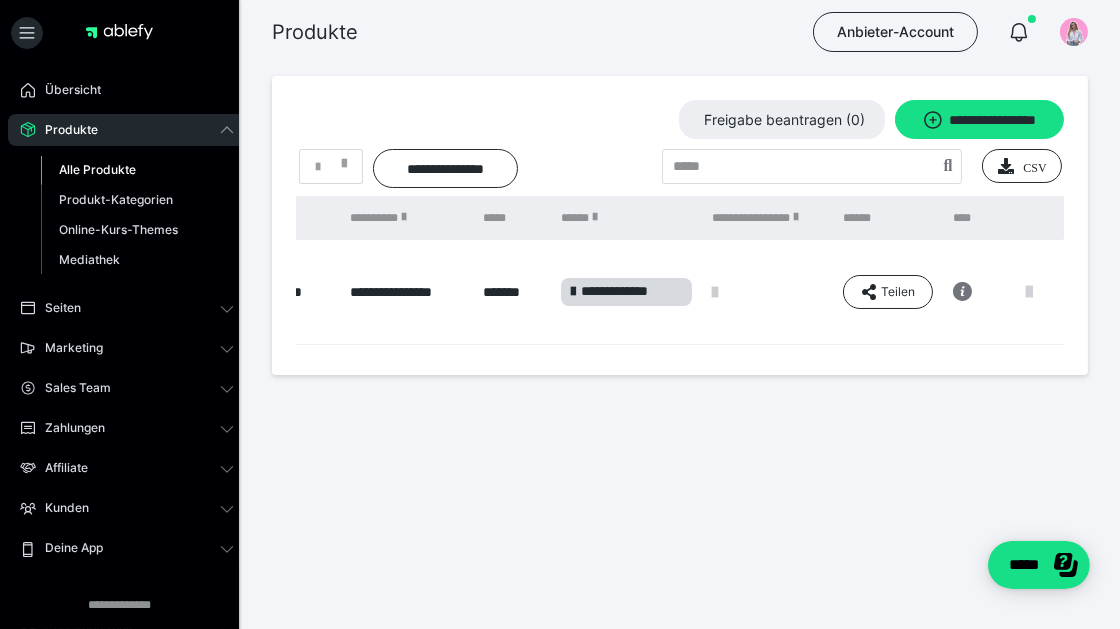 click at bounding box center [1029, 292] 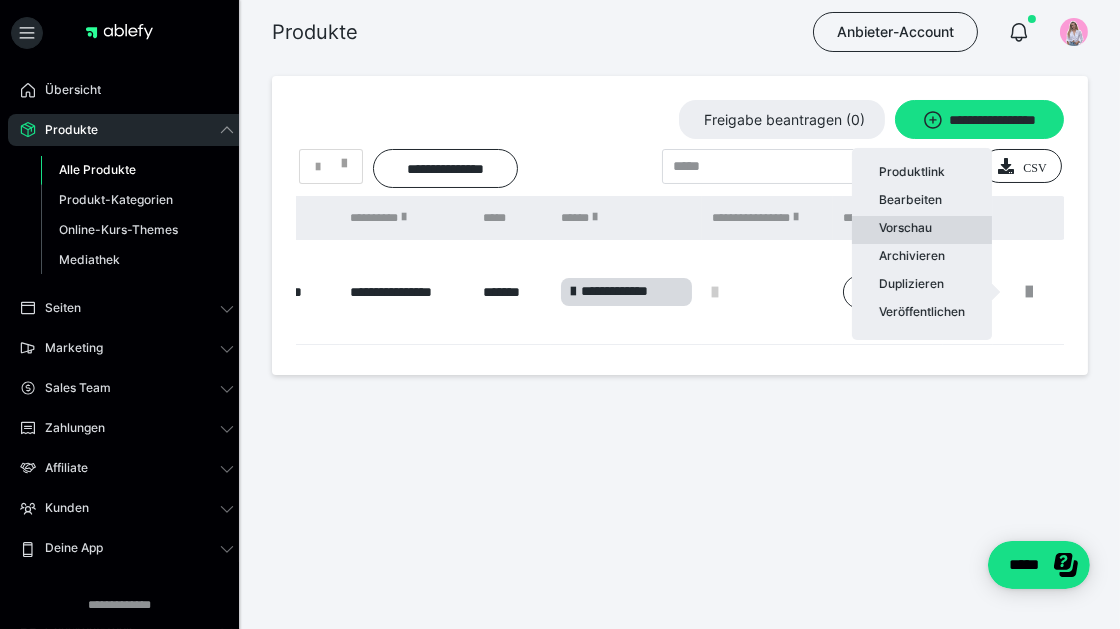 click on "Vorschau" at bounding box center (922, 230) 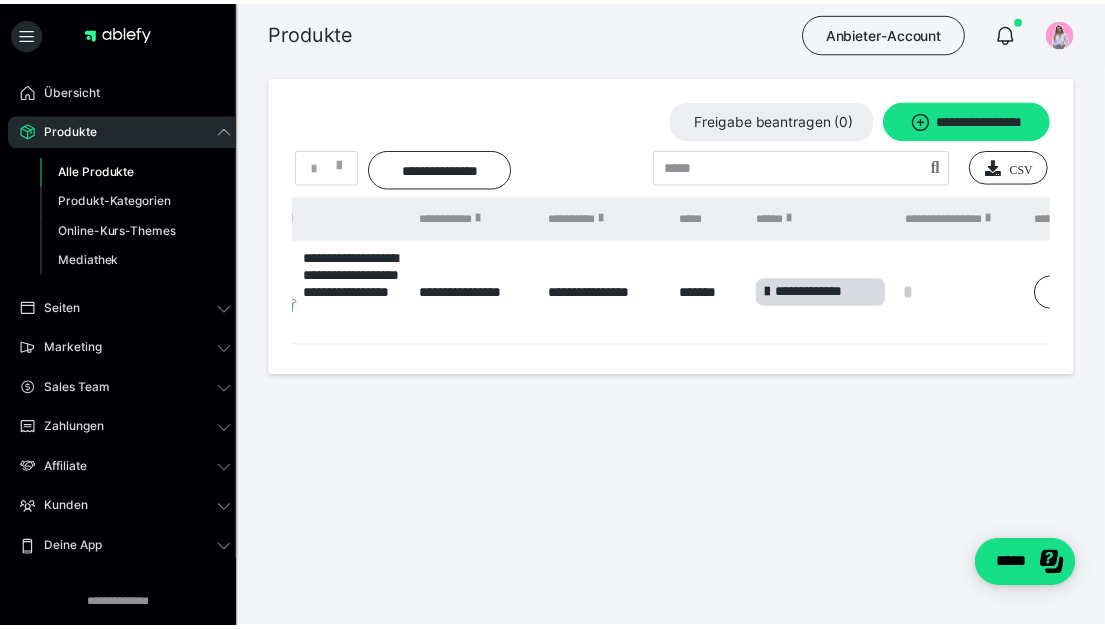 scroll, scrollTop: 0, scrollLeft: 0, axis: both 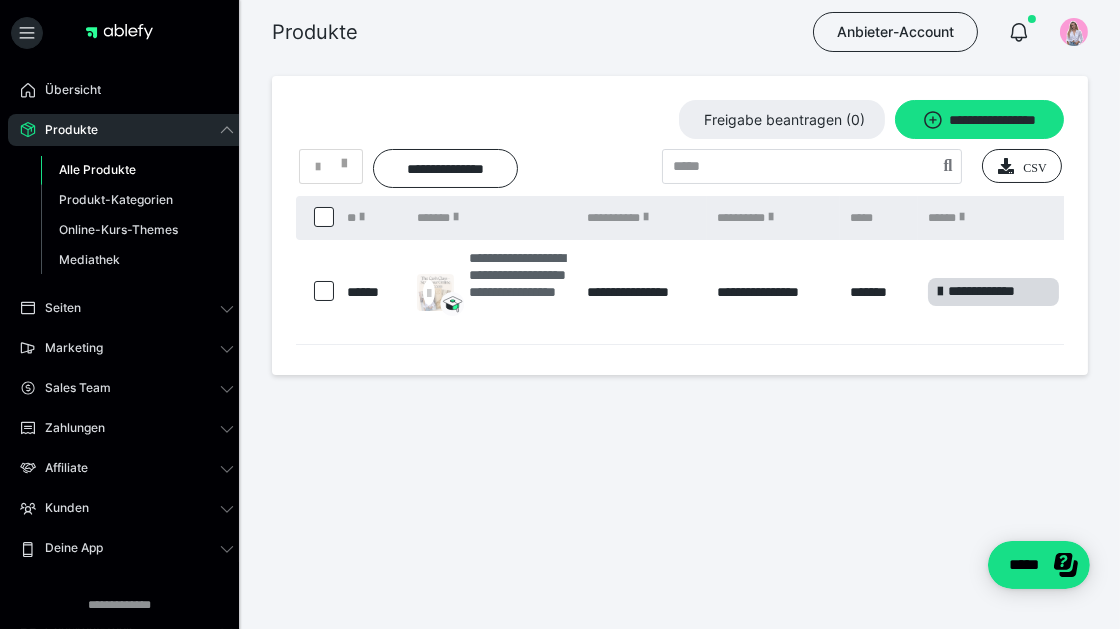click on "**********" at bounding box center (518, 292) 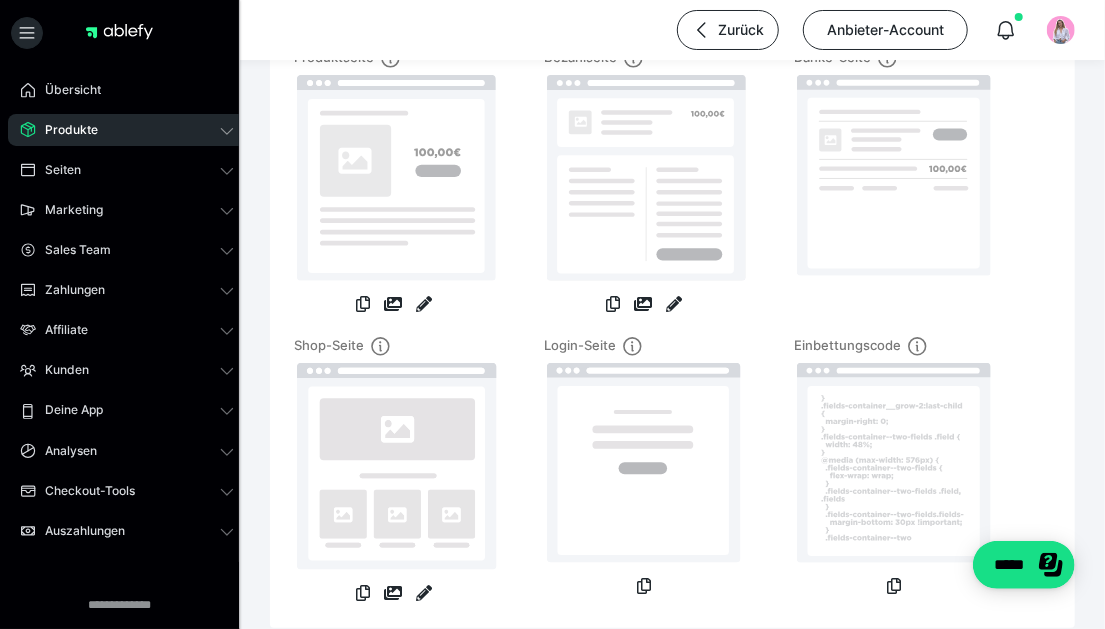 scroll, scrollTop: 200, scrollLeft: 0, axis: vertical 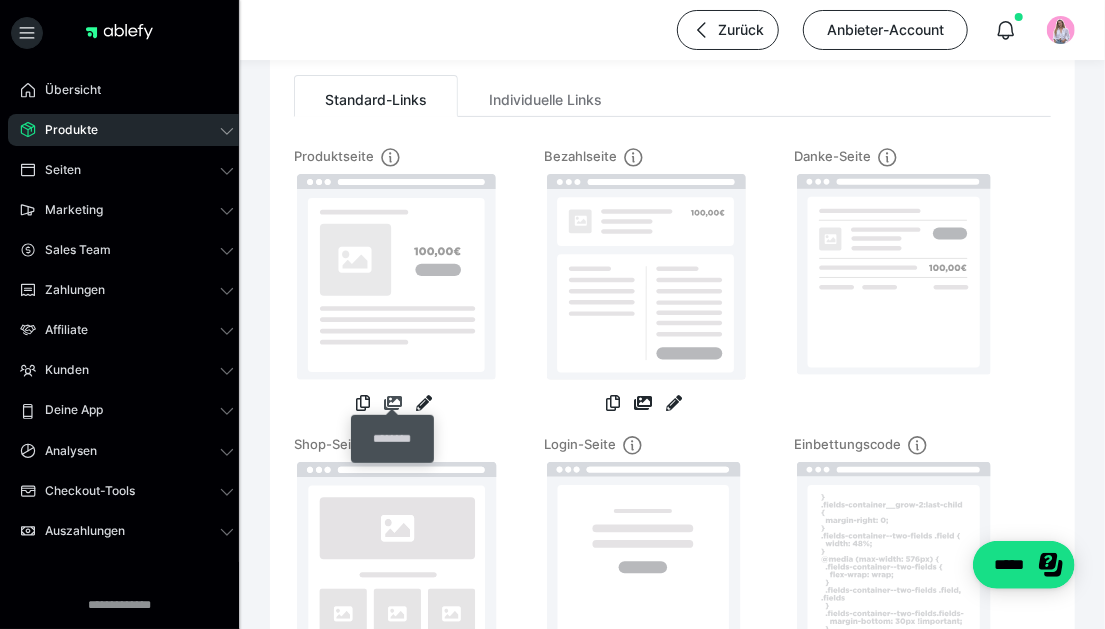 click at bounding box center (393, 403) 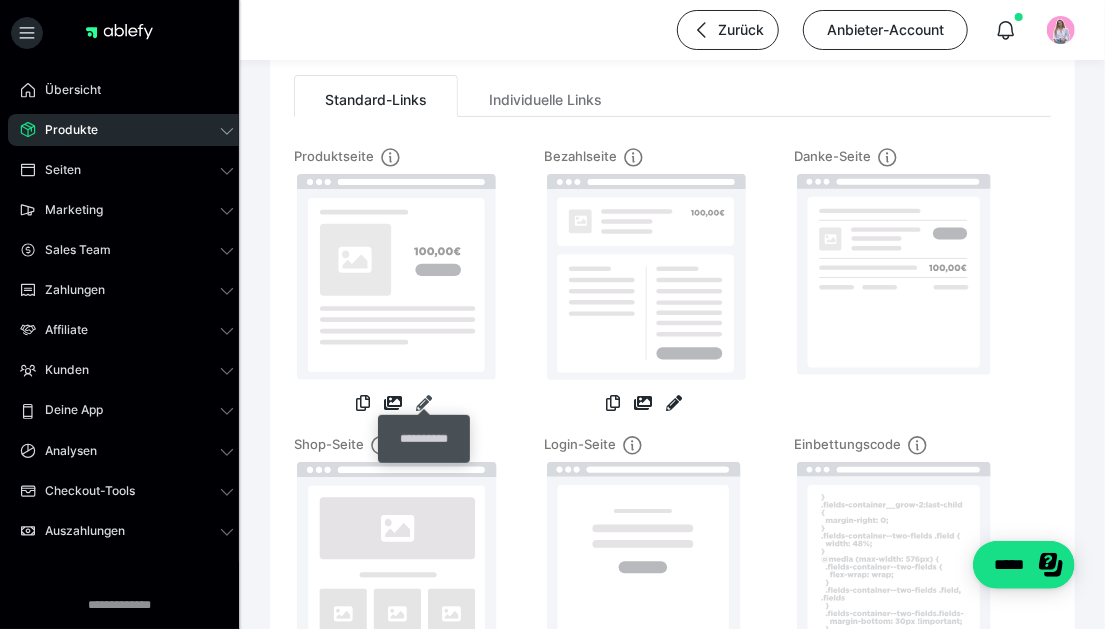 click at bounding box center (424, 403) 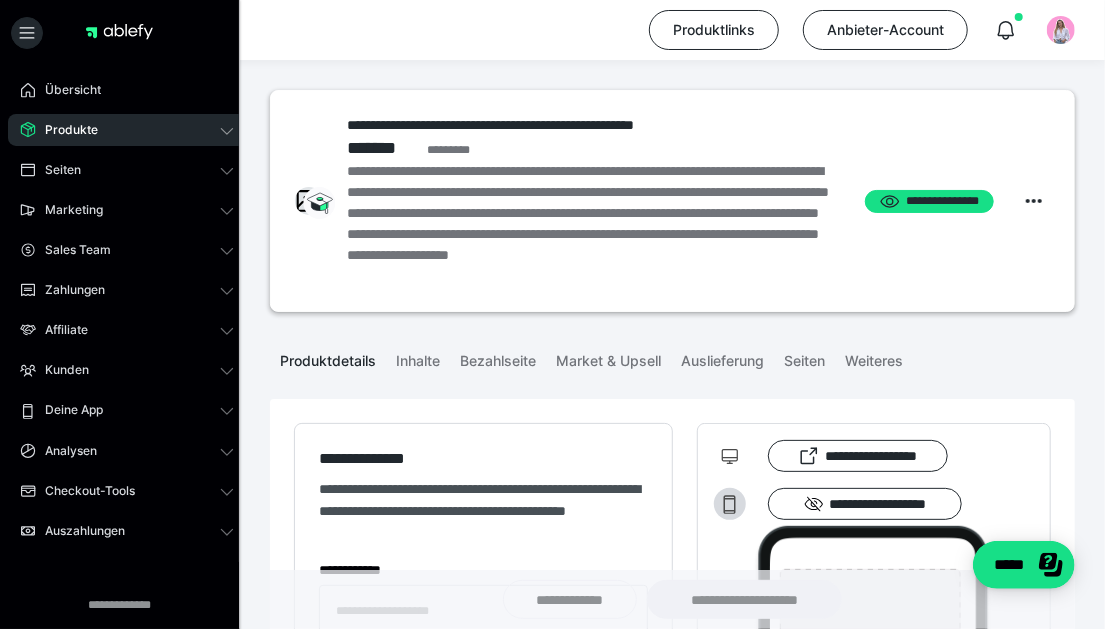 type on "**********" 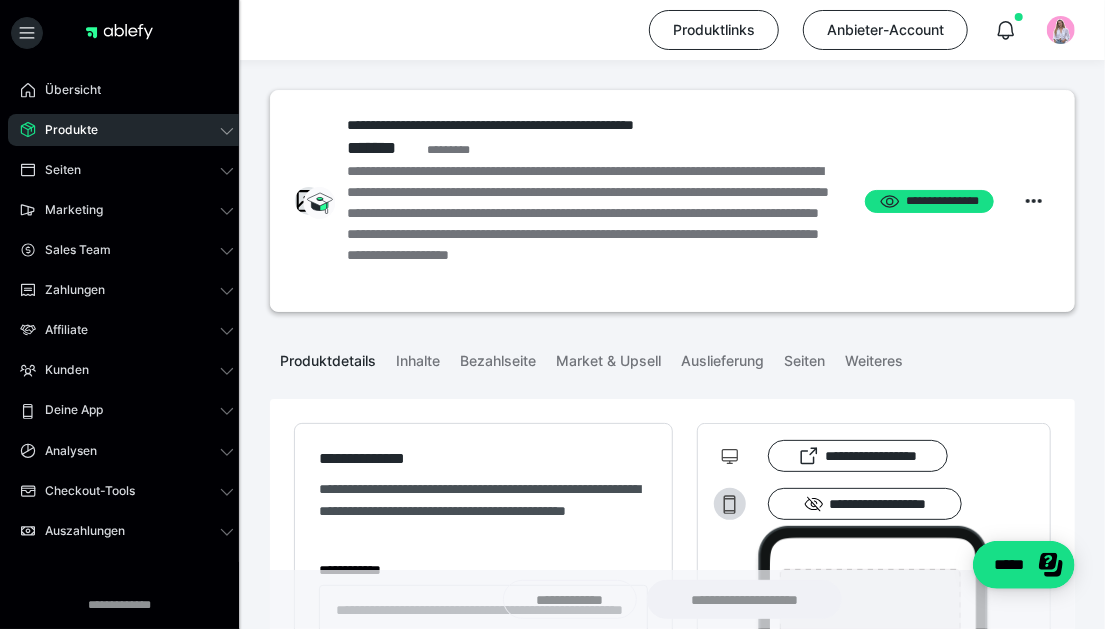 type on "**********" 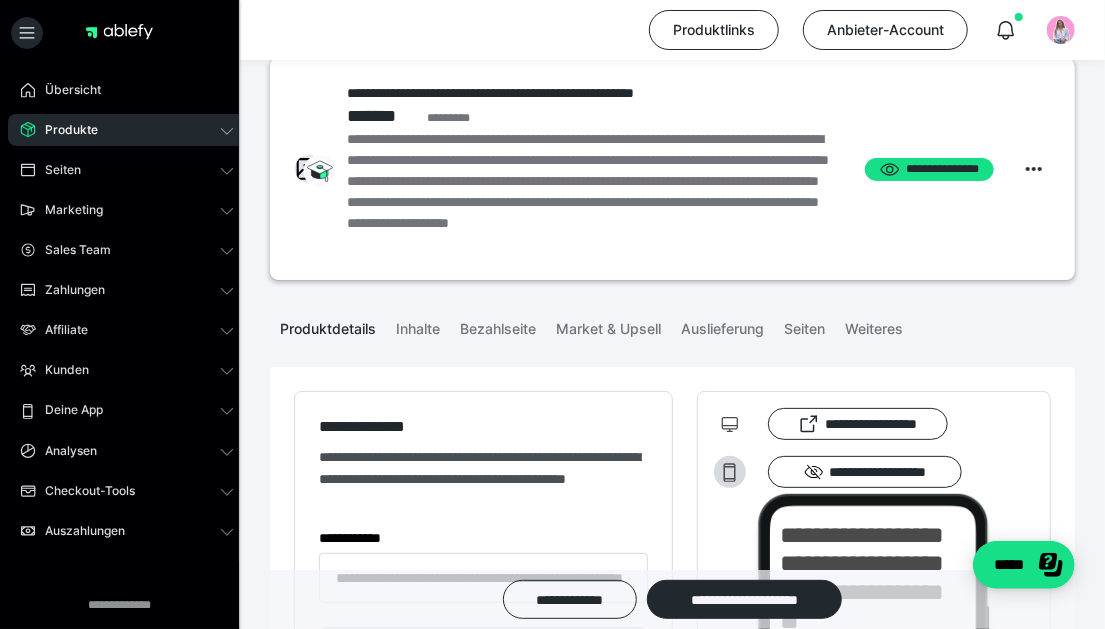 scroll, scrollTop: 0, scrollLeft: 0, axis: both 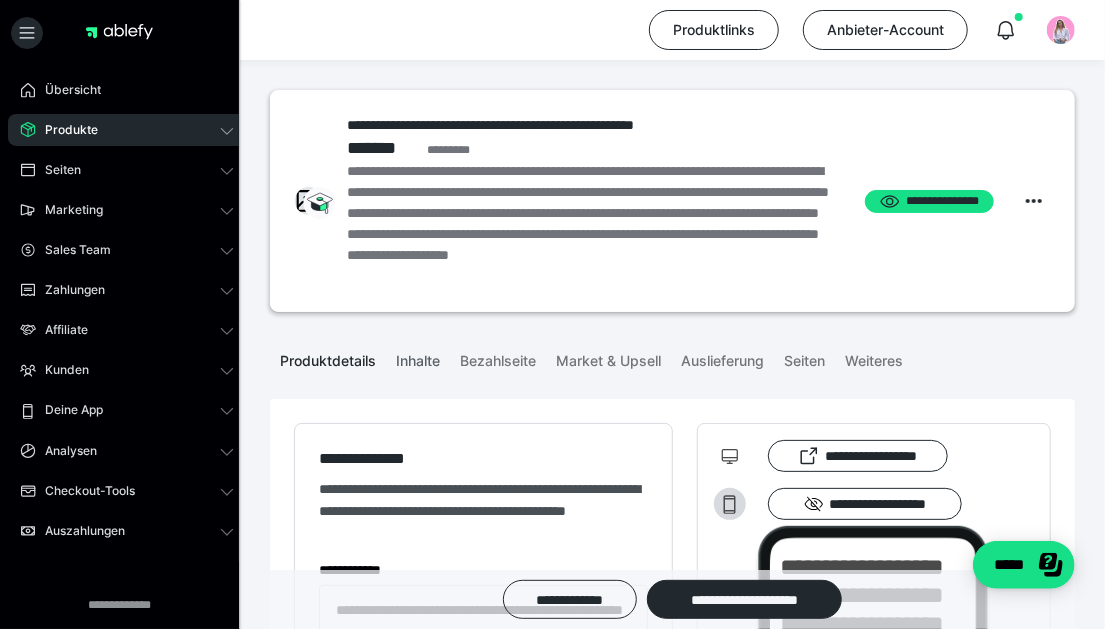 click on "Inhalte" at bounding box center [418, 357] 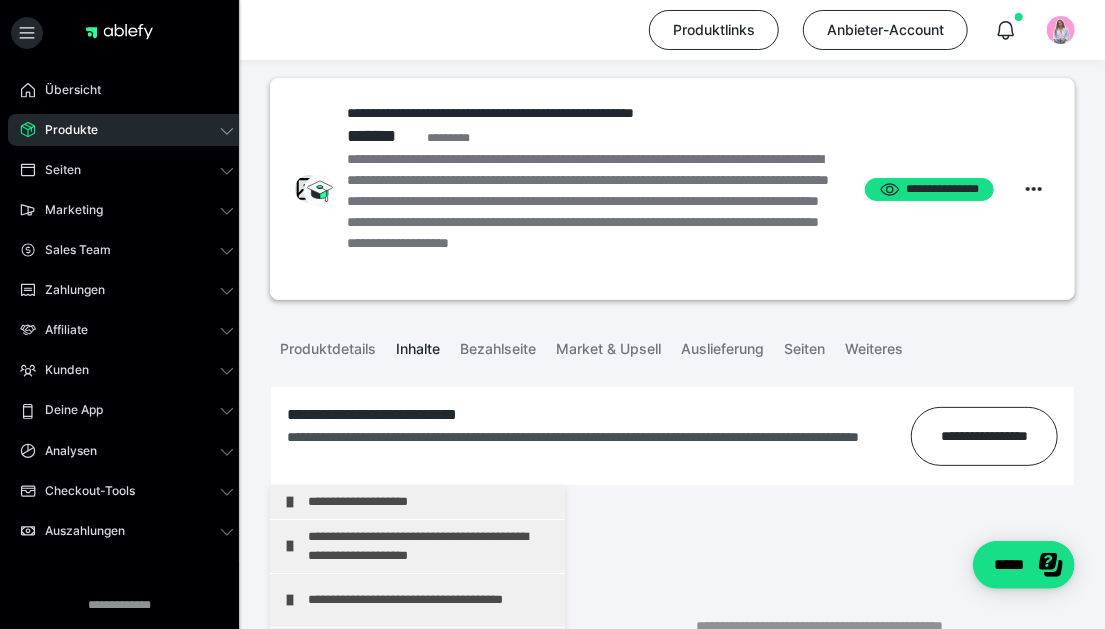 scroll, scrollTop: 0, scrollLeft: 0, axis: both 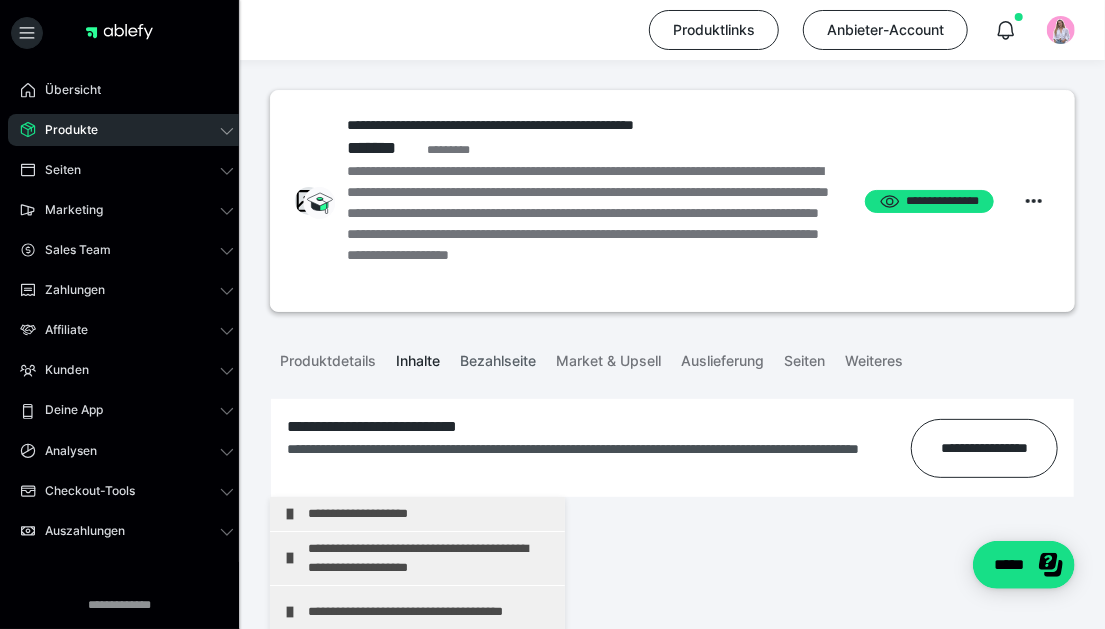 click on "Bezahlseite" at bounding box center [498, 357] 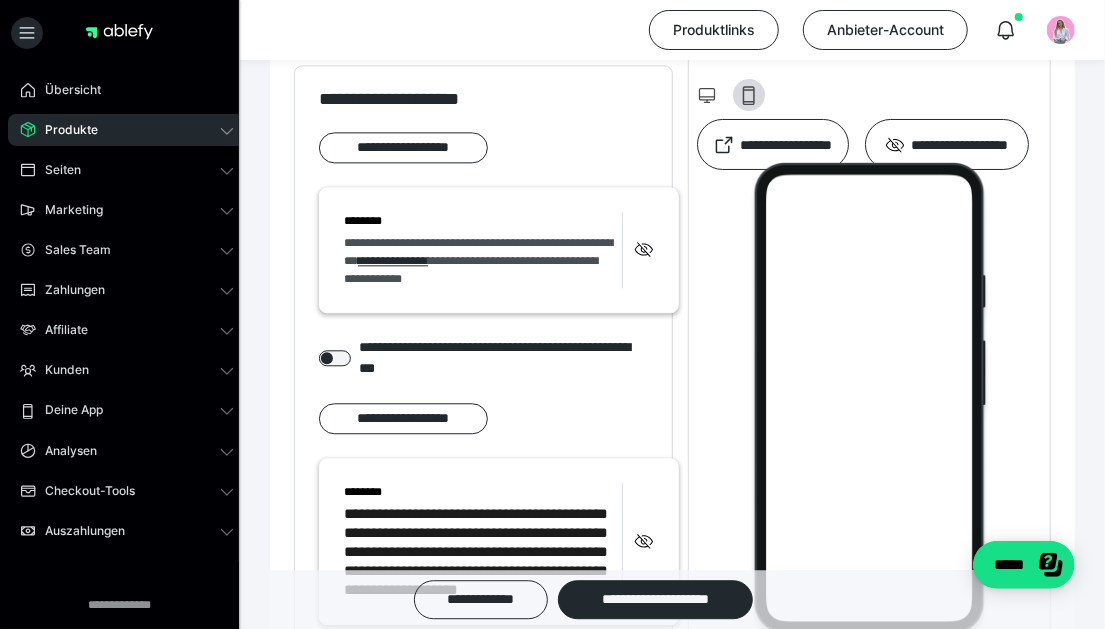 scroll, scrollTop: 1899, scrollLeft: 0, axis: vertical 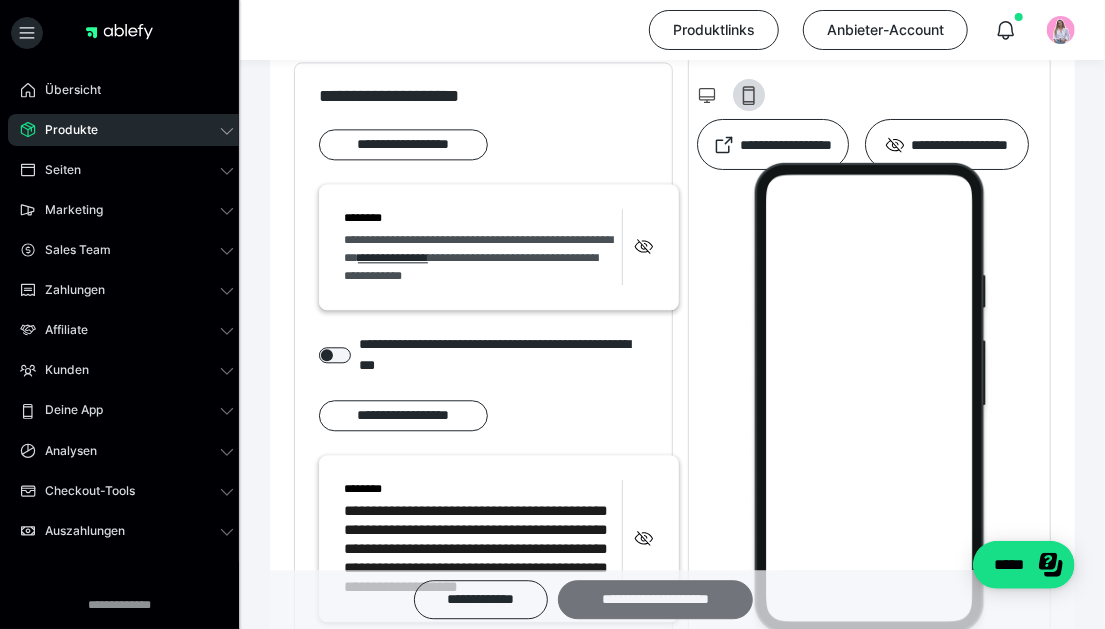 click on "**********" at bounding box center (656, 599) 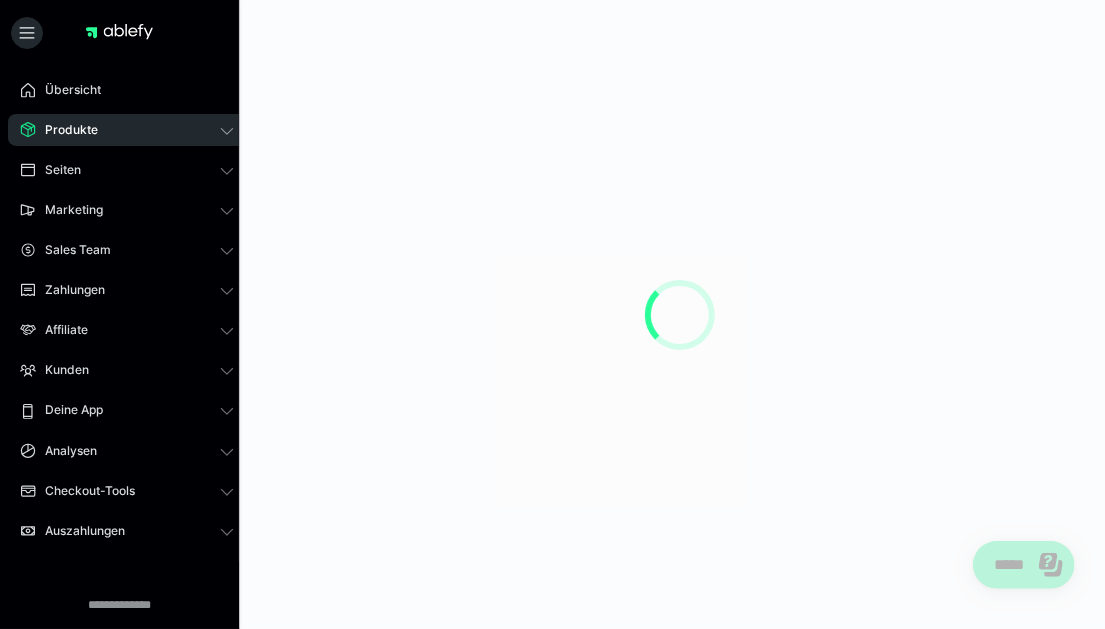 scroll, scrollTop: 0, scrollLeft: 0, axis: both 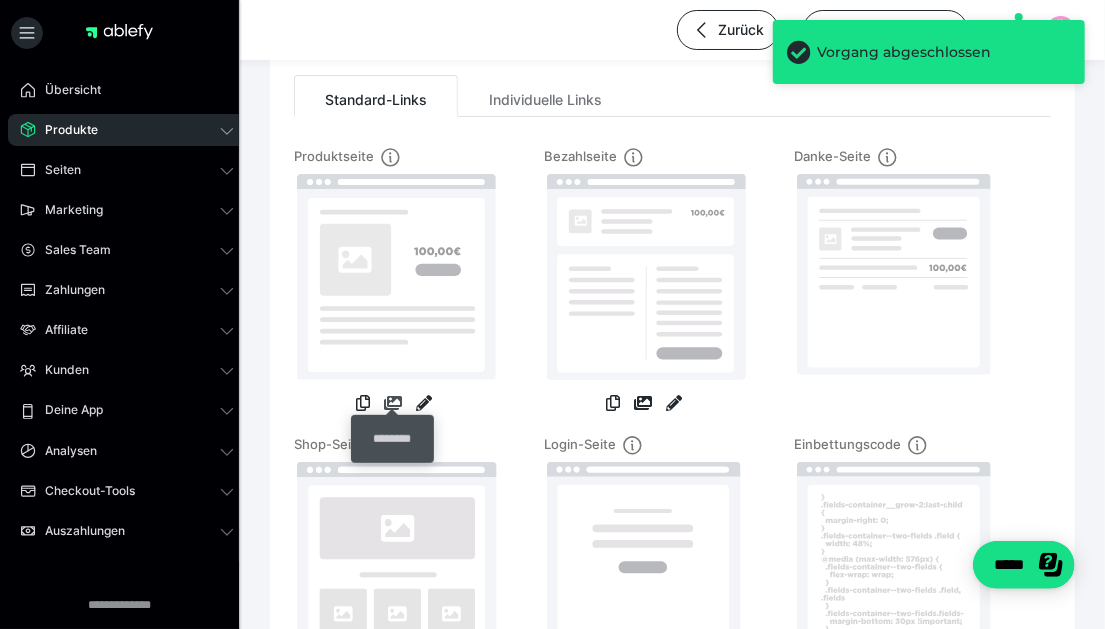 click at bounding box center [393, 403] 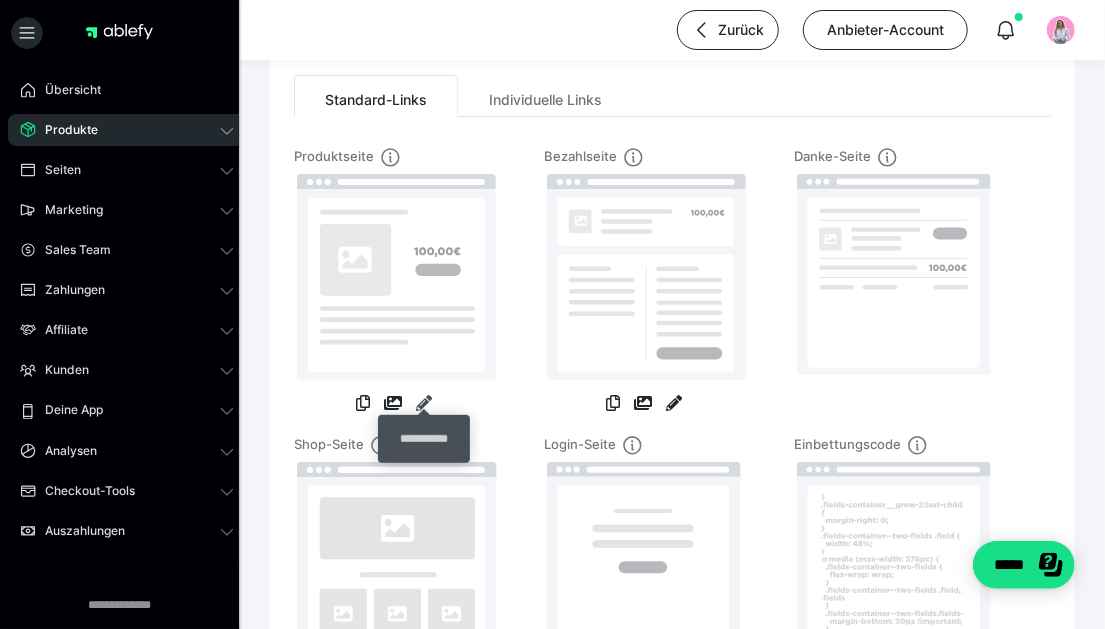 click at bounding box center [424, 403] 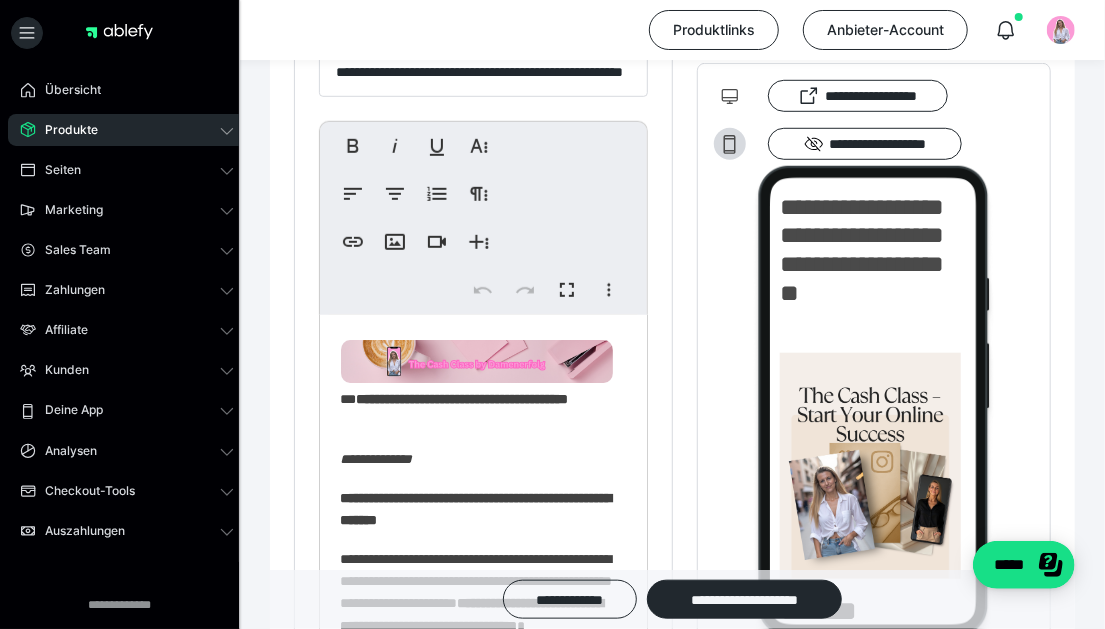 scroll, scrollTop: 600, scrollLeft: 0, axis: vertical 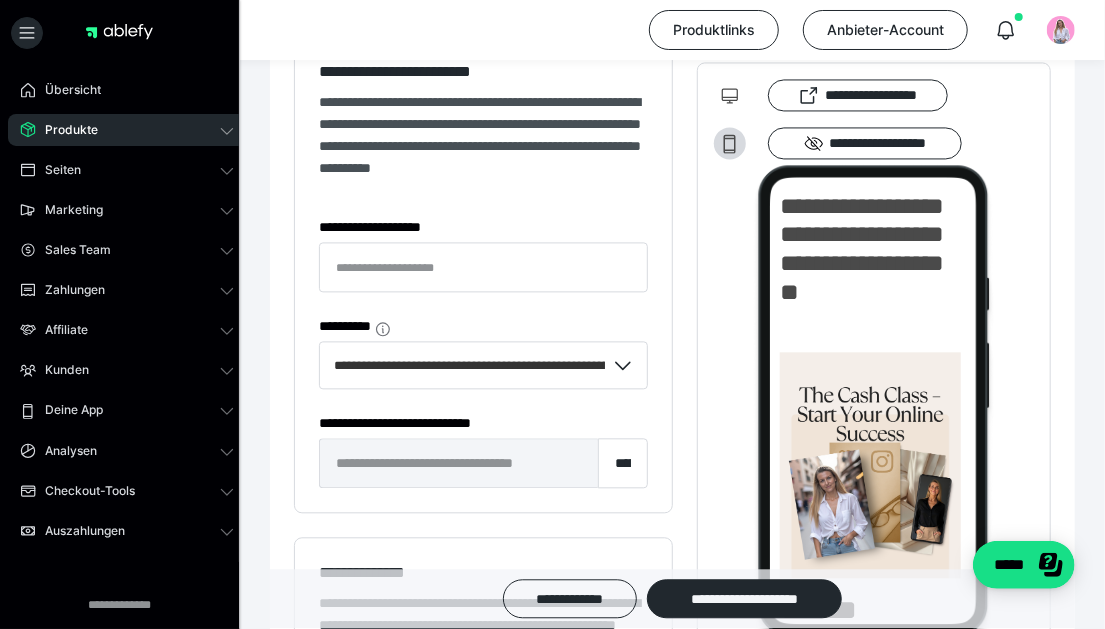 click on "**********" at bounding box center (458, 463) 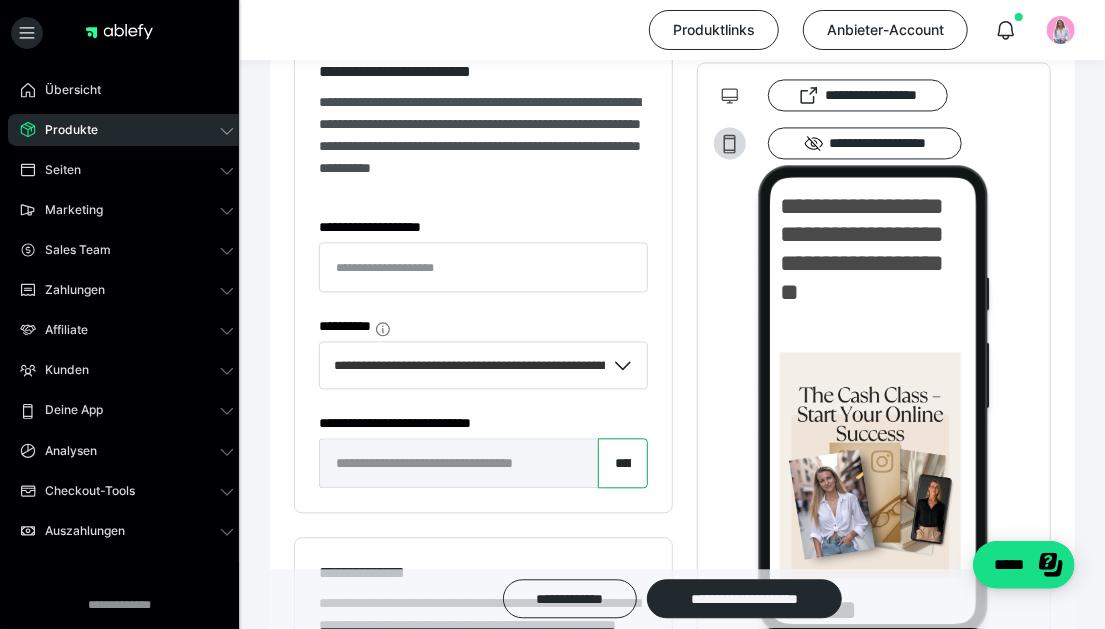 click on "**********" at bounding box center (623, 463) 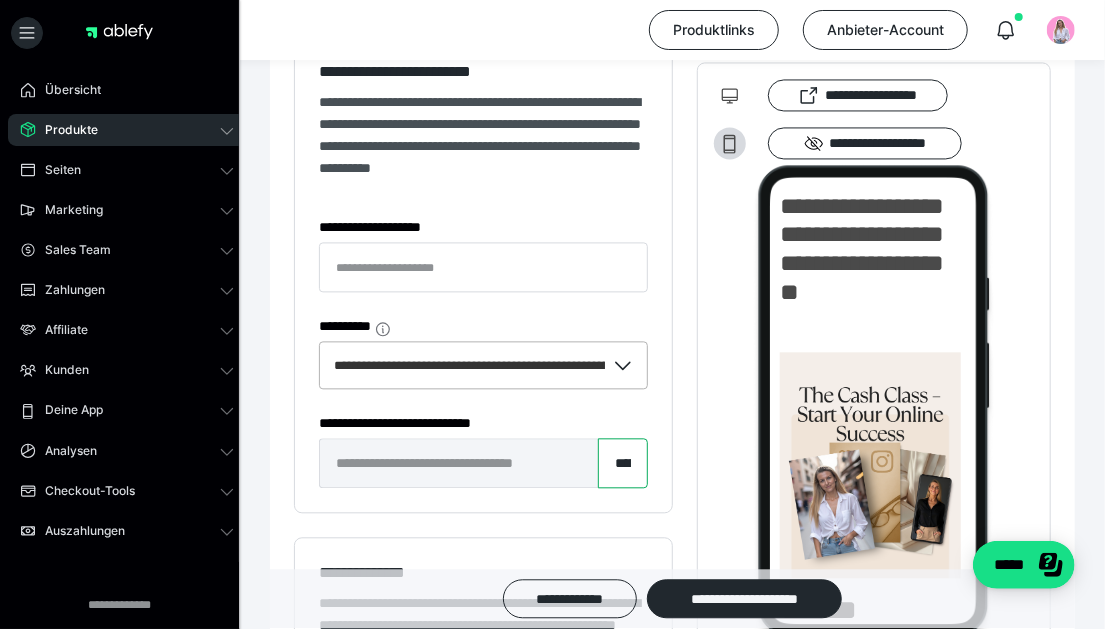scroll, scrollTop: 0, scrollLeft: 379, axis: horizontal 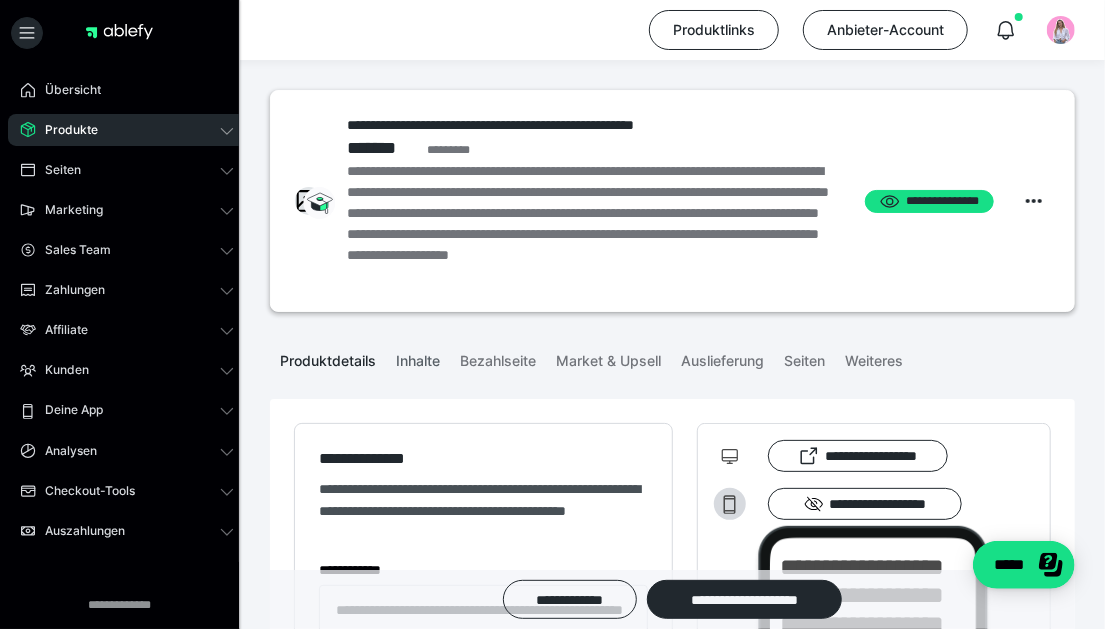 click on "Inhalte" at bounding box center [418, 357] 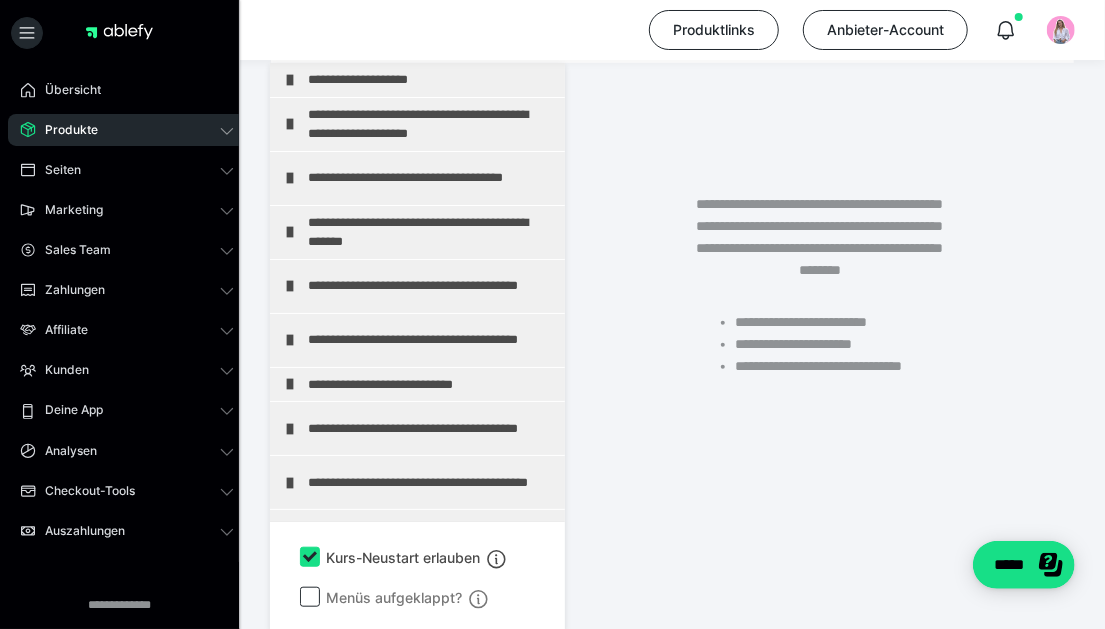 scroll, scrollTop: 435, scrollLeft: 0, axis: vertical 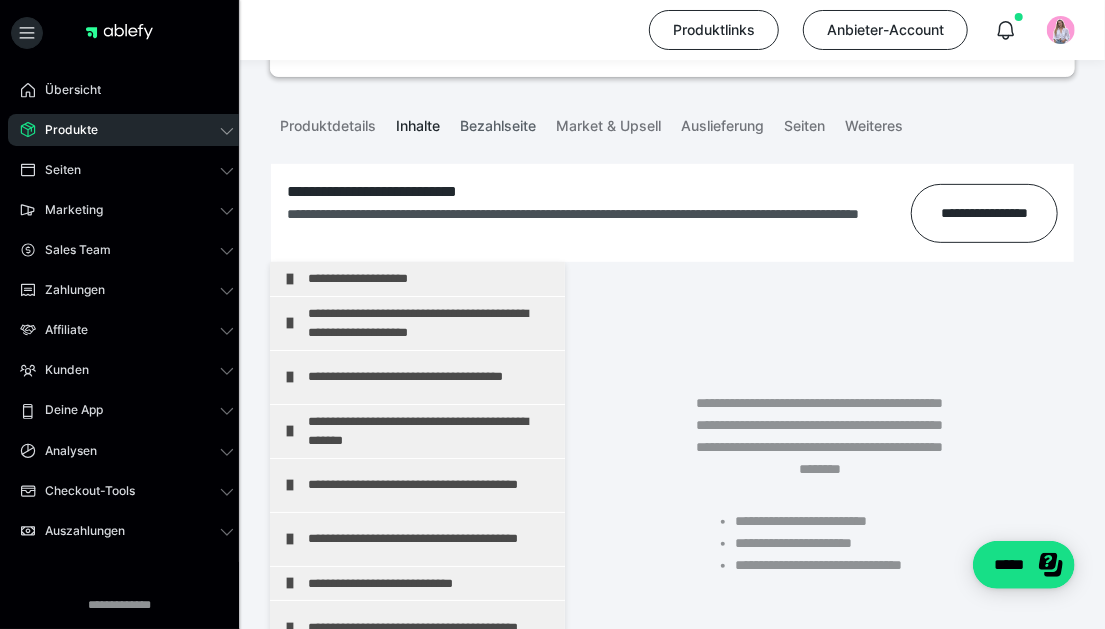 click on "Bezahlseite" at bounding box center (498, 122) 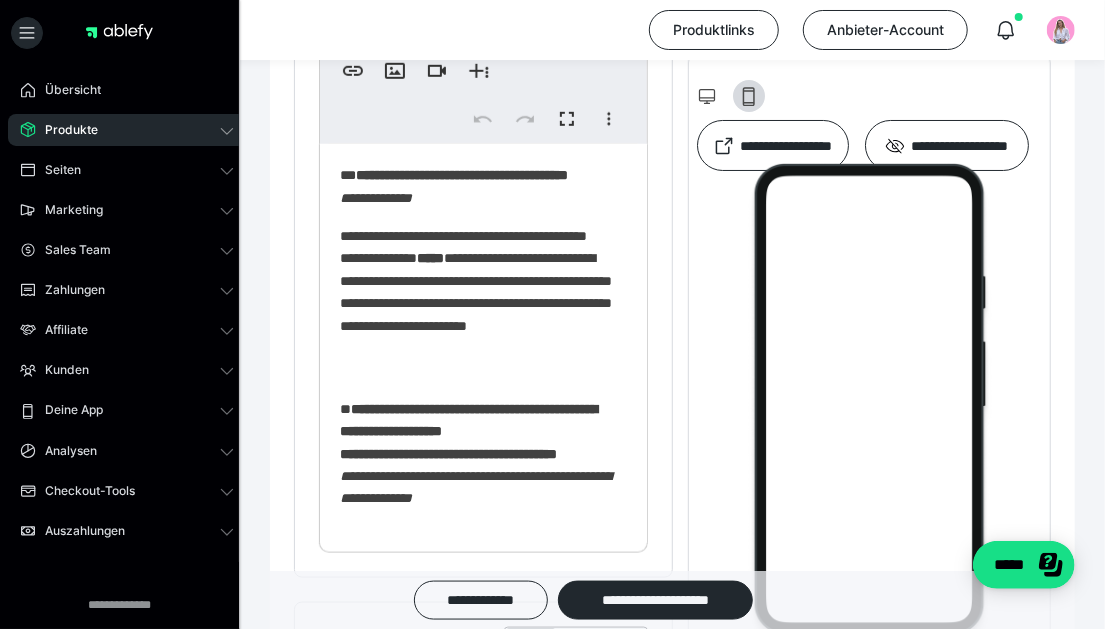 scroll, scrollTop: 835, scrollLeft: 0, axis: vertical 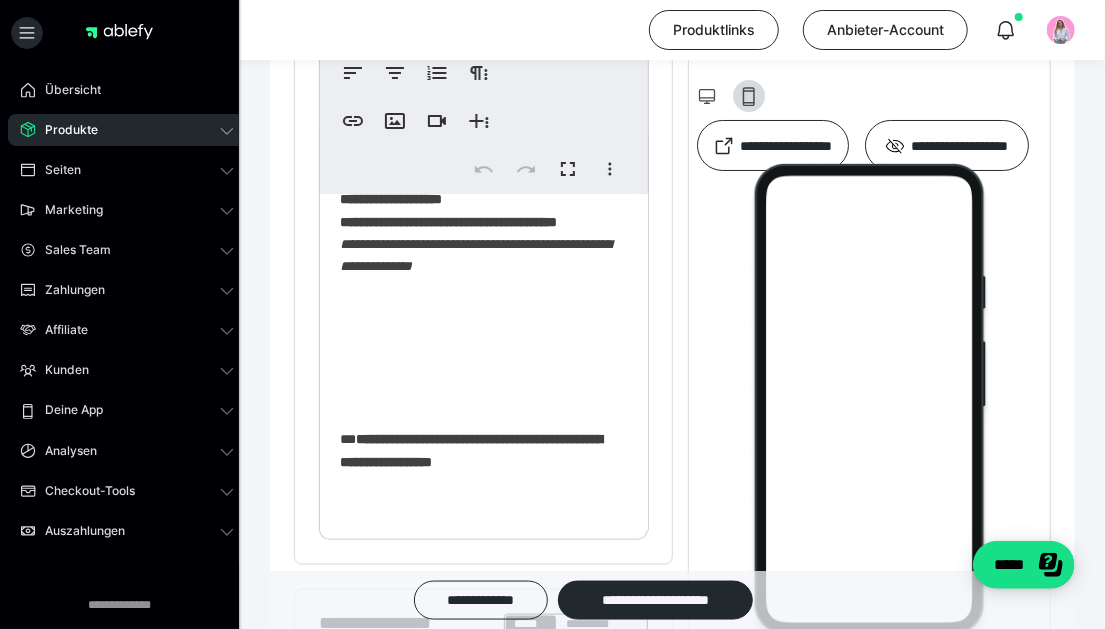 click on "**********" at bounding box center [477, 289] 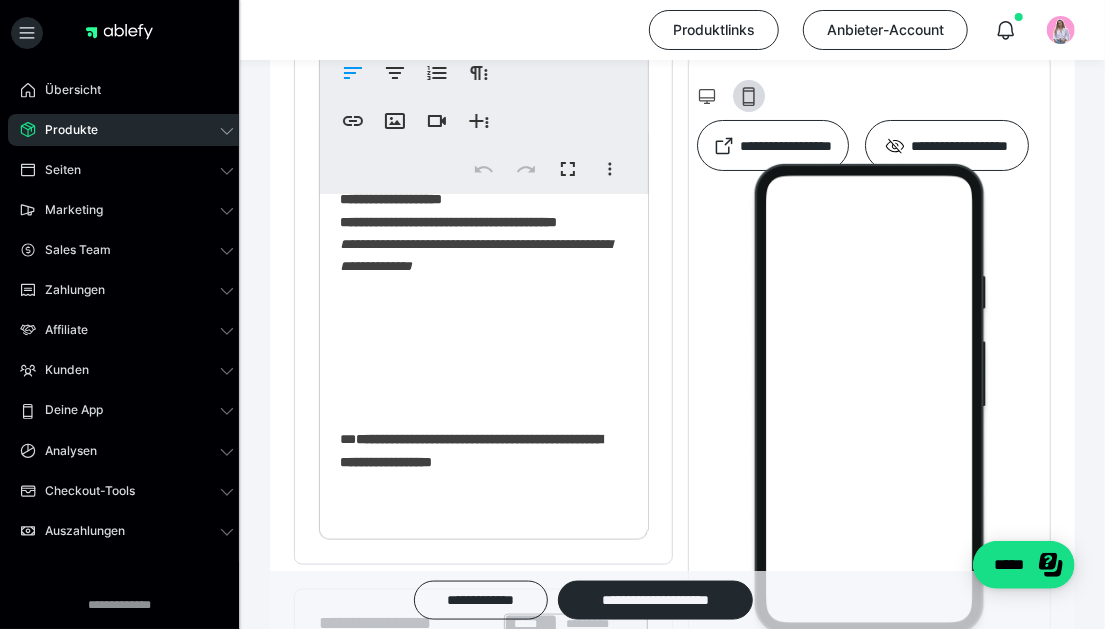 scroll, scrollTop: 858, scrollLeft: 0, axis: vertical 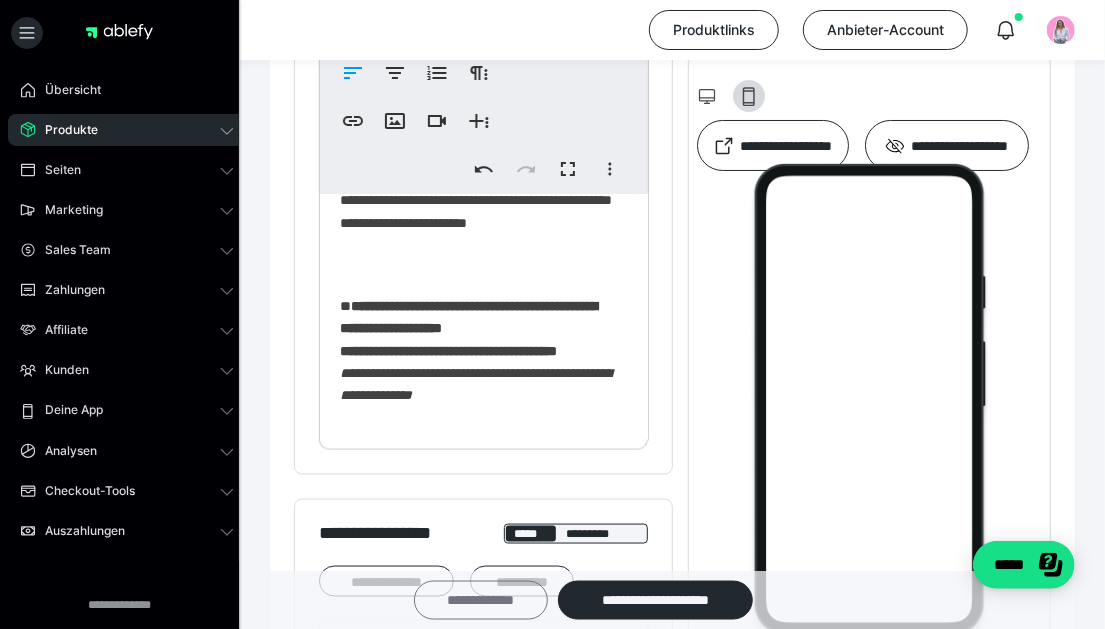 click on "**********" at bounding box center (481, 599) 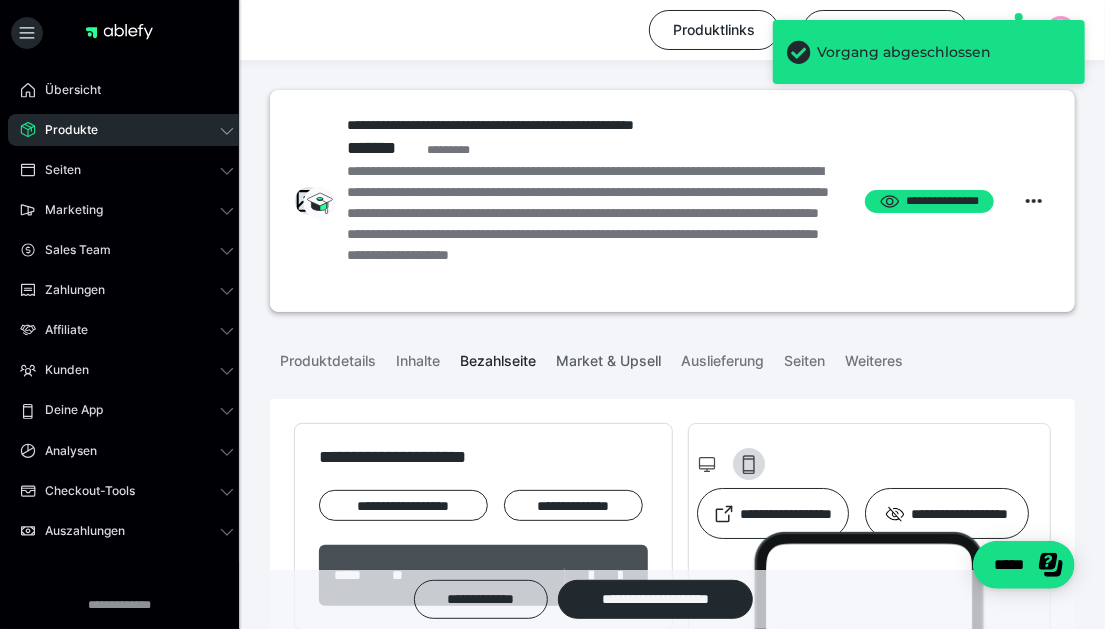 click on "Market & Upsell" at bounding box center [608, 357] 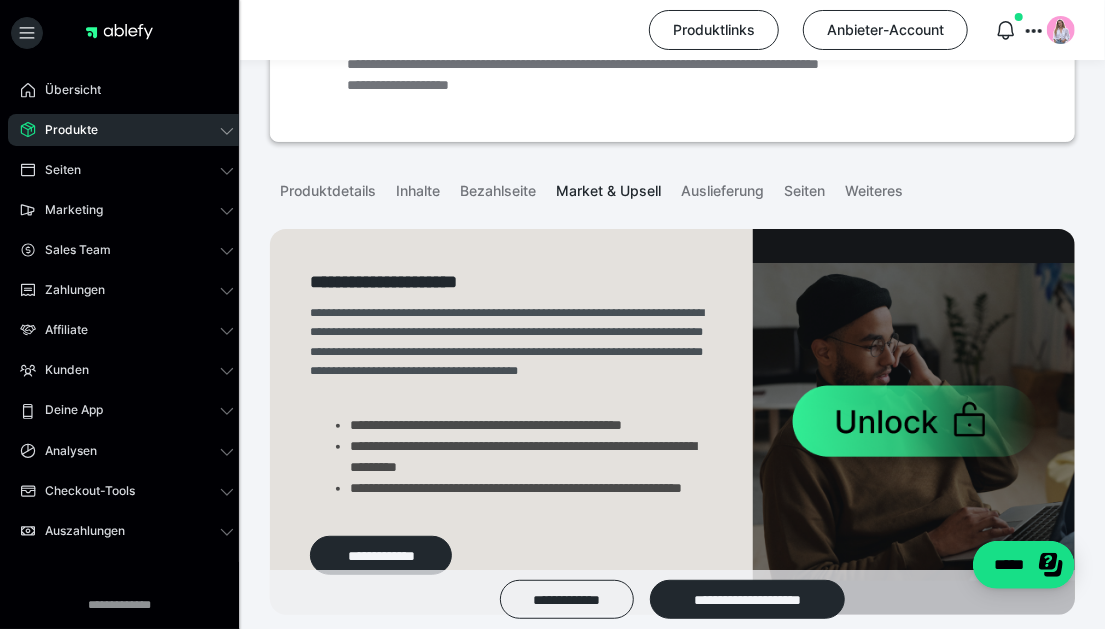 scroll, scrollTop: 170, scrollLeft: 0, axis: vertical 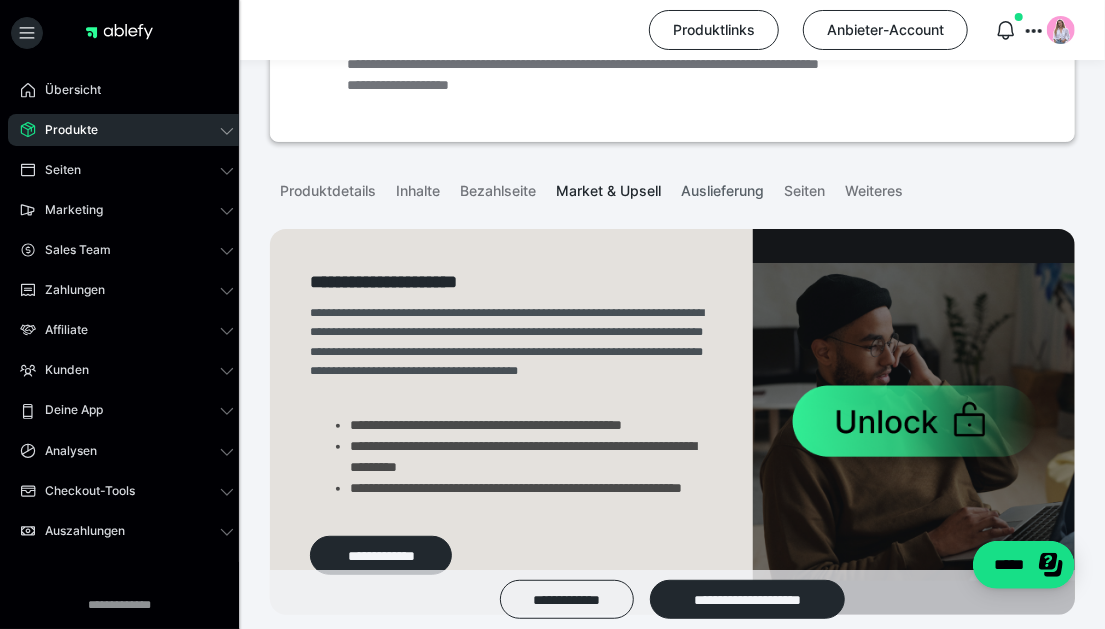 click on "Auslieferung" at bounding box center (722, 187) 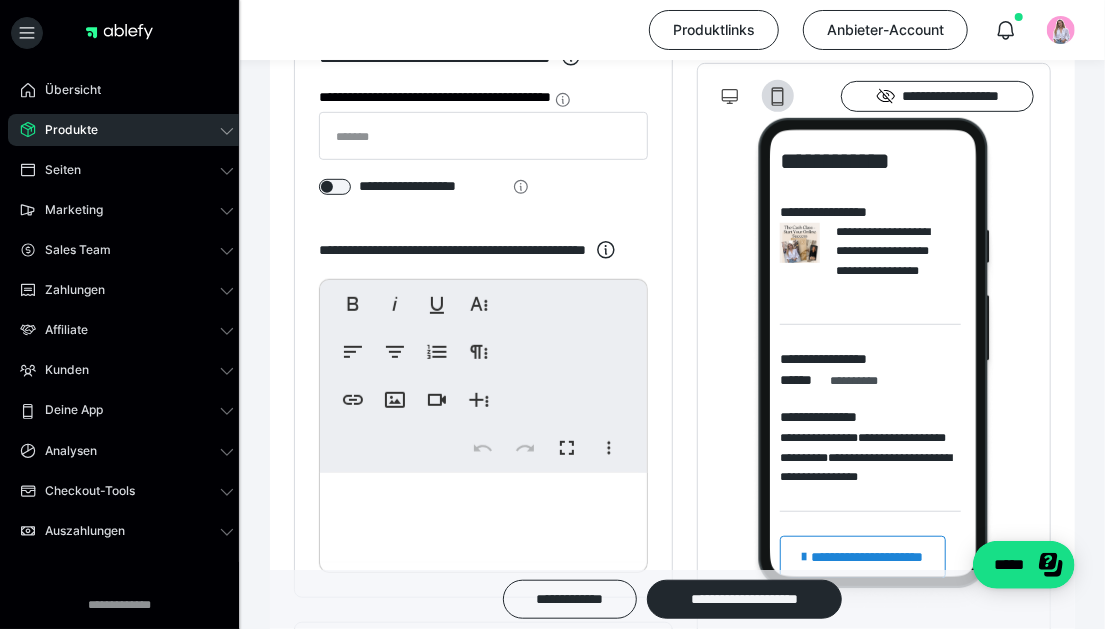 scroll, scrollTop: 405, scrollLeft: 0, axis: vertical 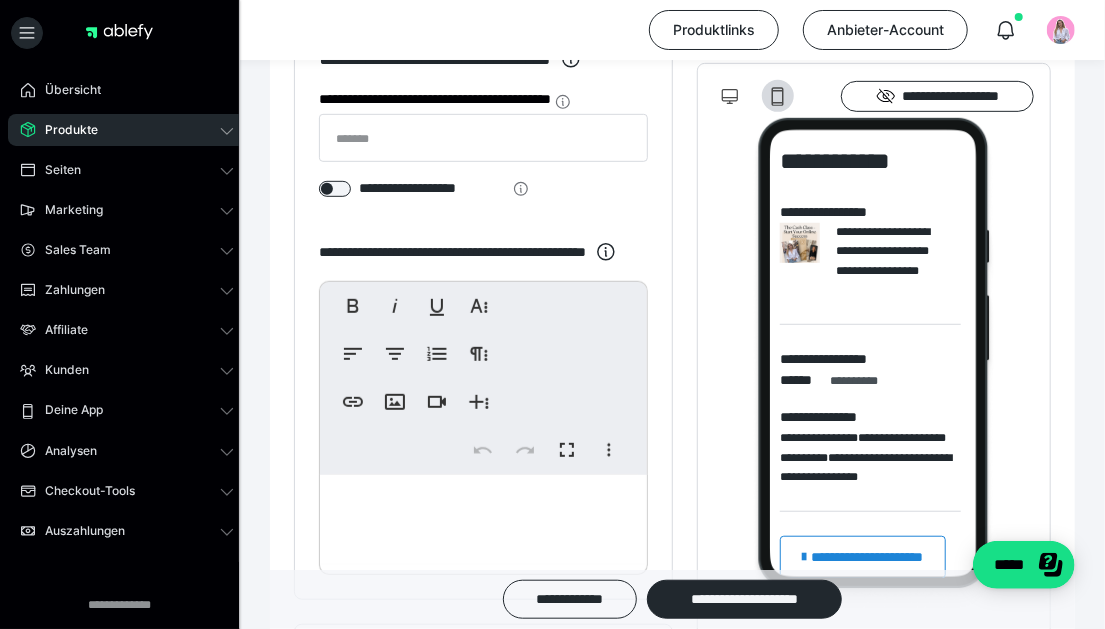 click at bounding box center [483, 520] 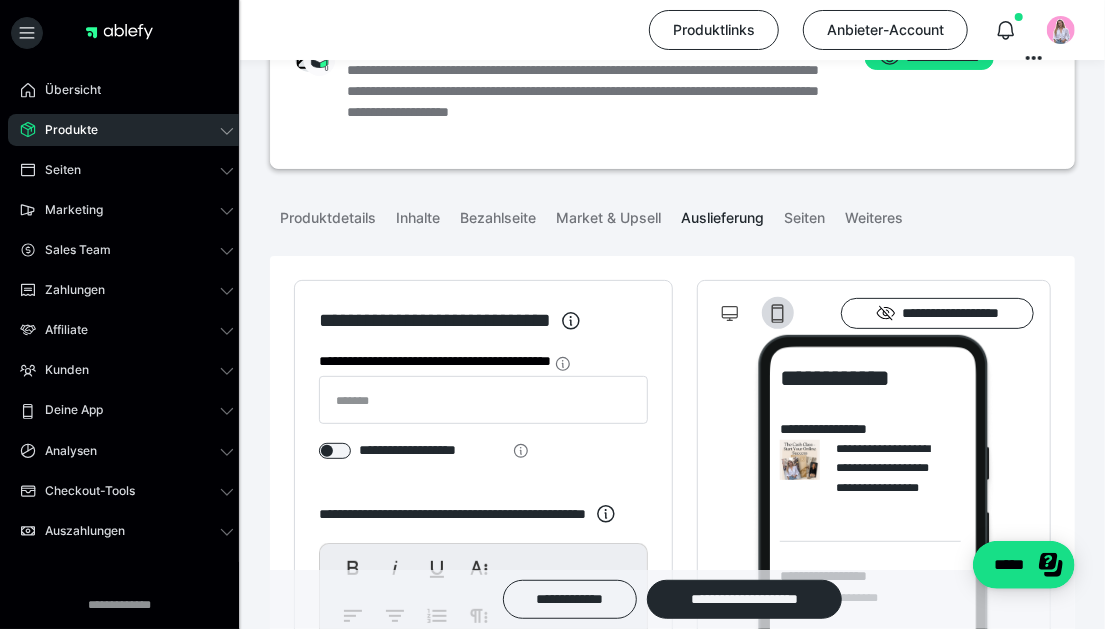 scroll, scrollTop: 105, scrollLeft: 0, axis: vertical 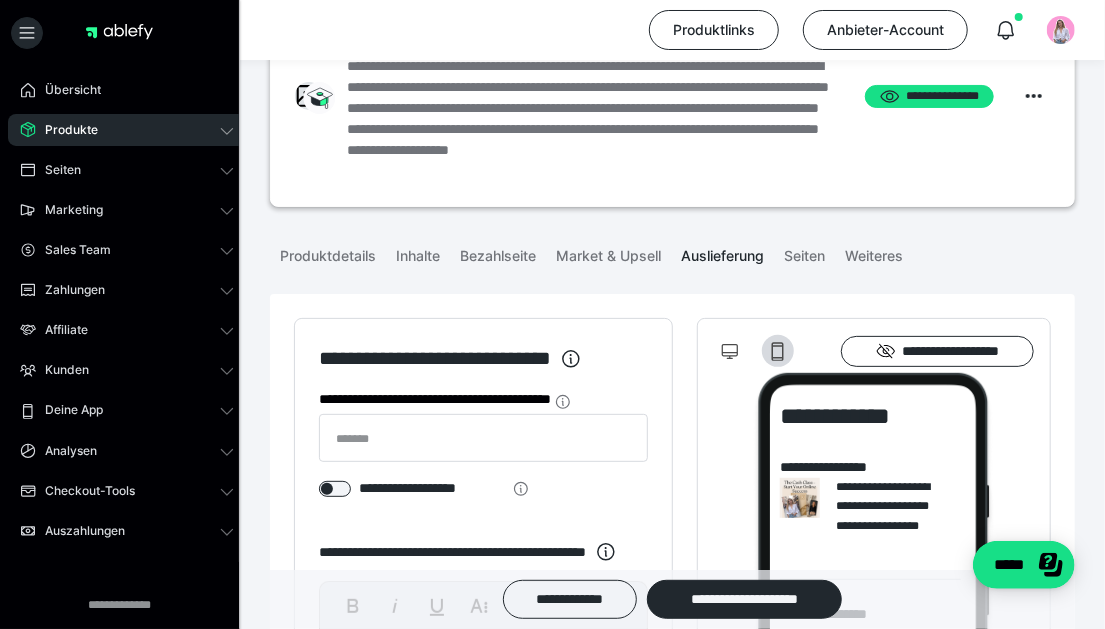 click 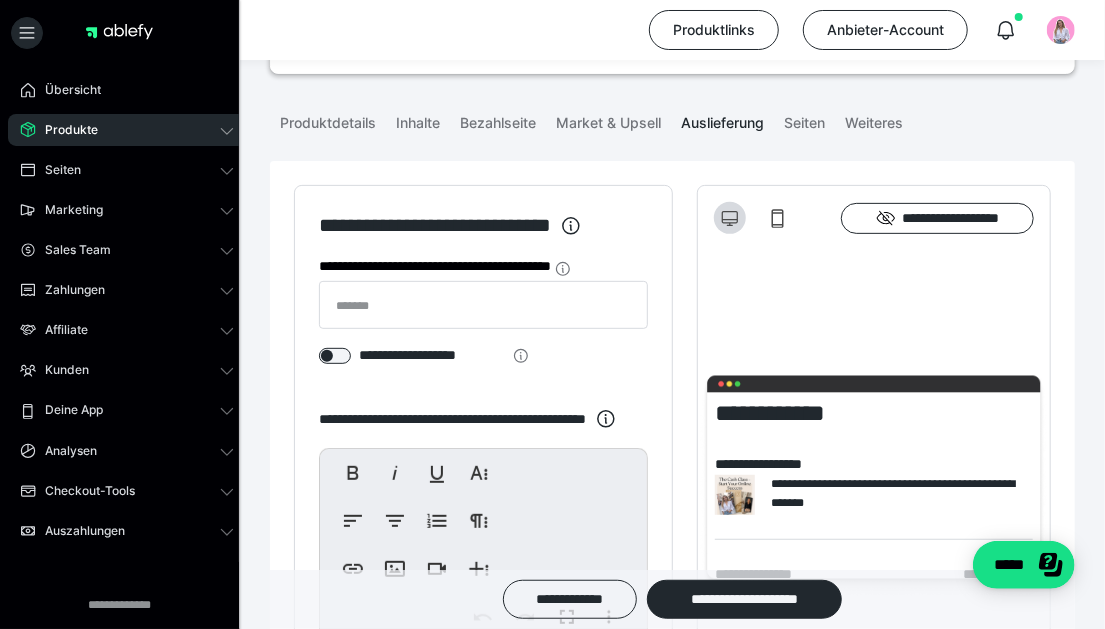 scroll, scrollTop: 405, scrollLeft: 0, axis: vertical 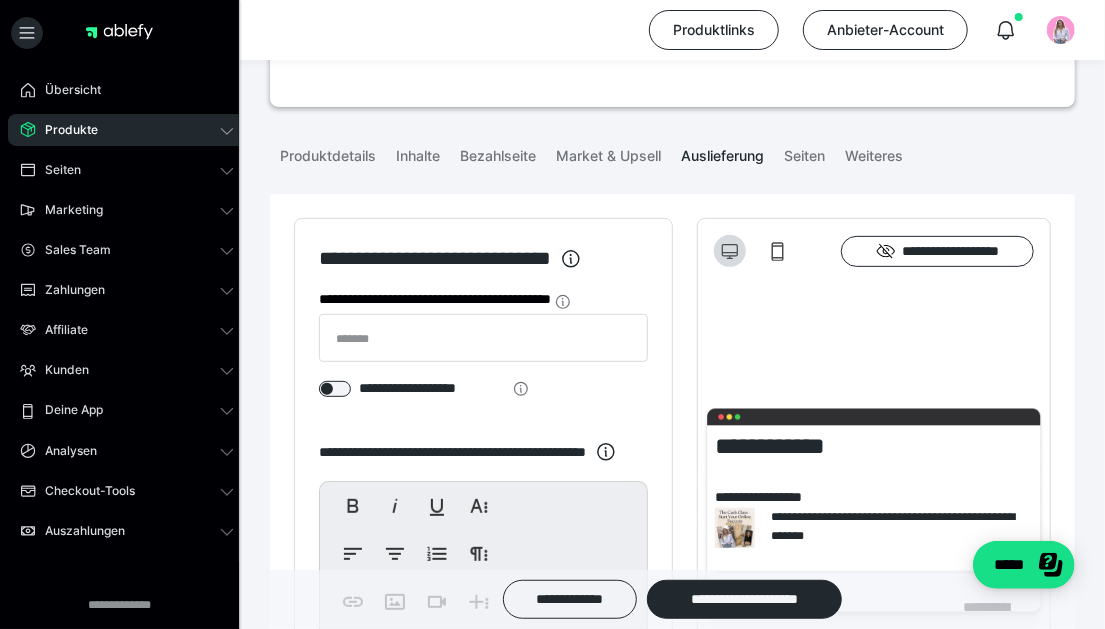 click 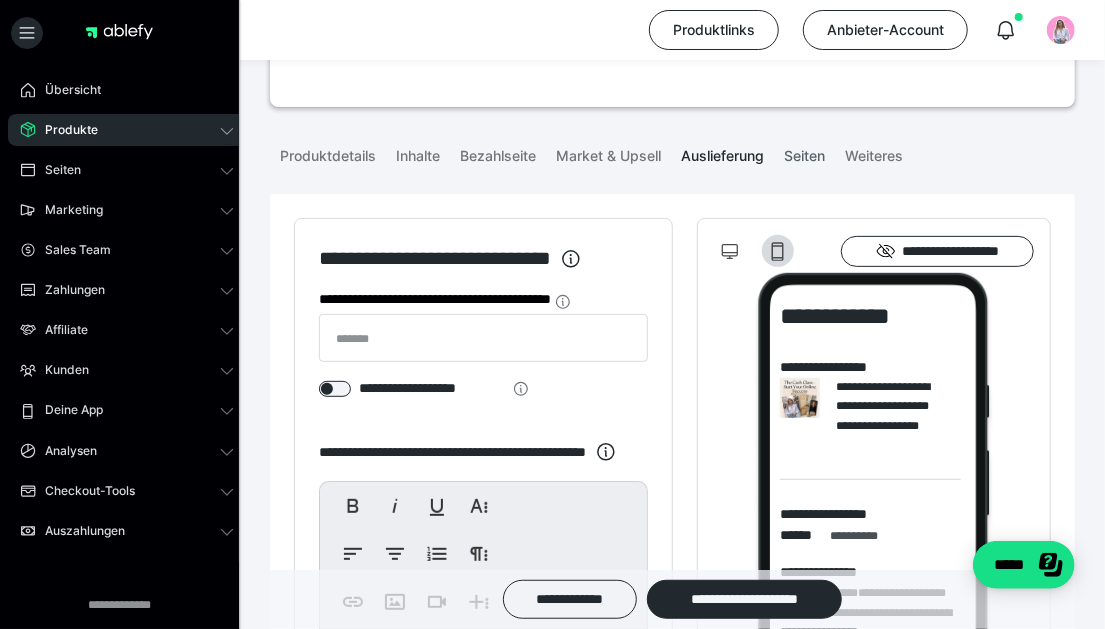 click on "Seiten" at bounding box center [804, 152] 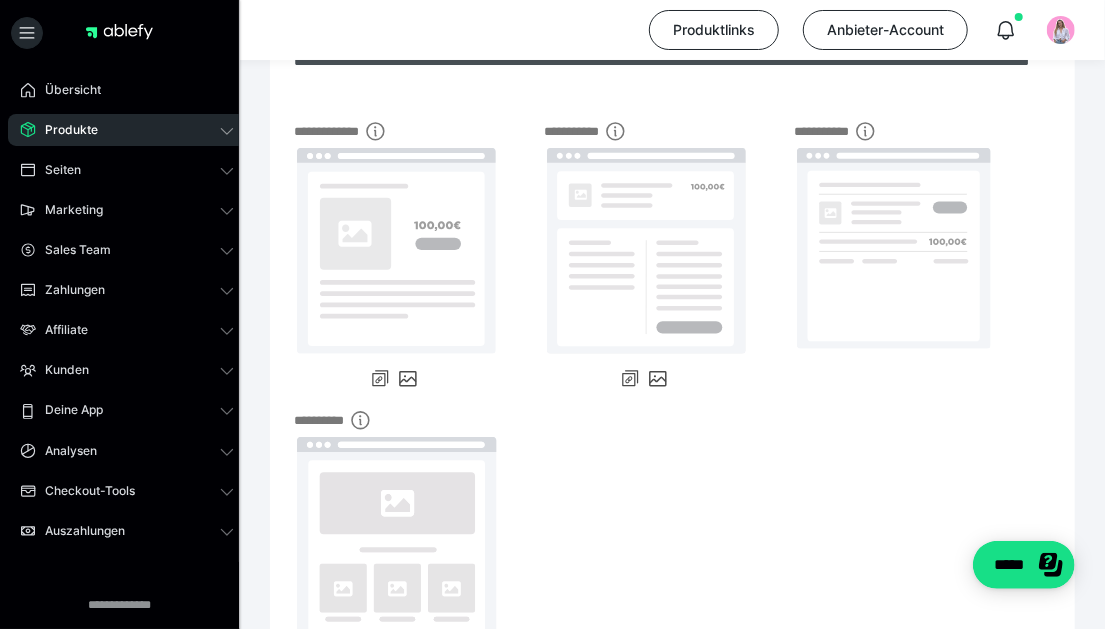 scroll, scrollTop: 405, scrollLeft: 0, axis: vertical 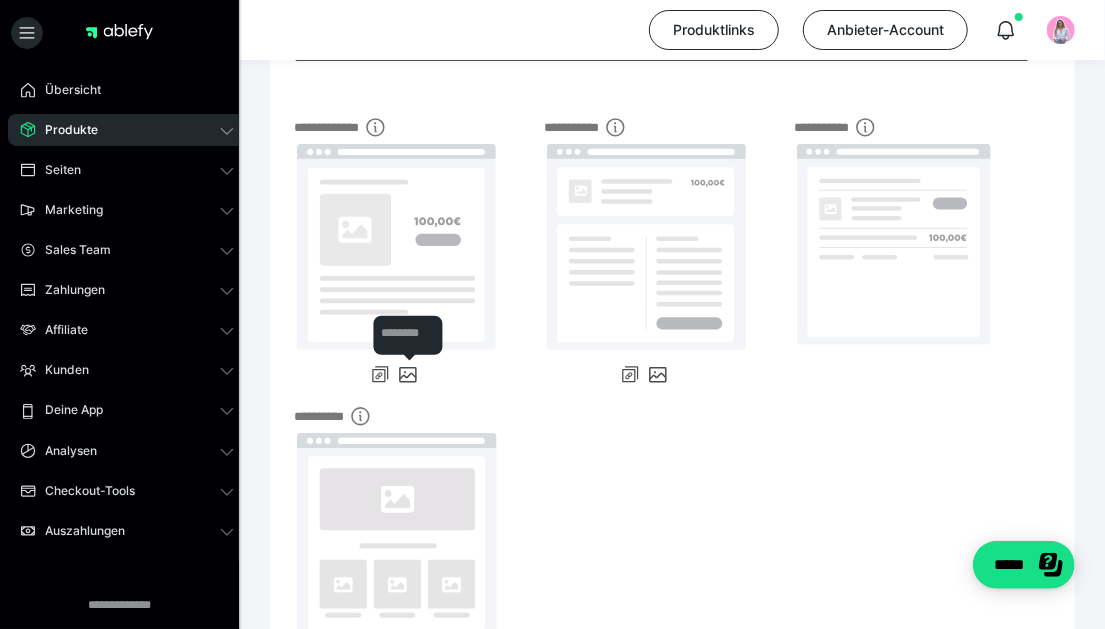 click 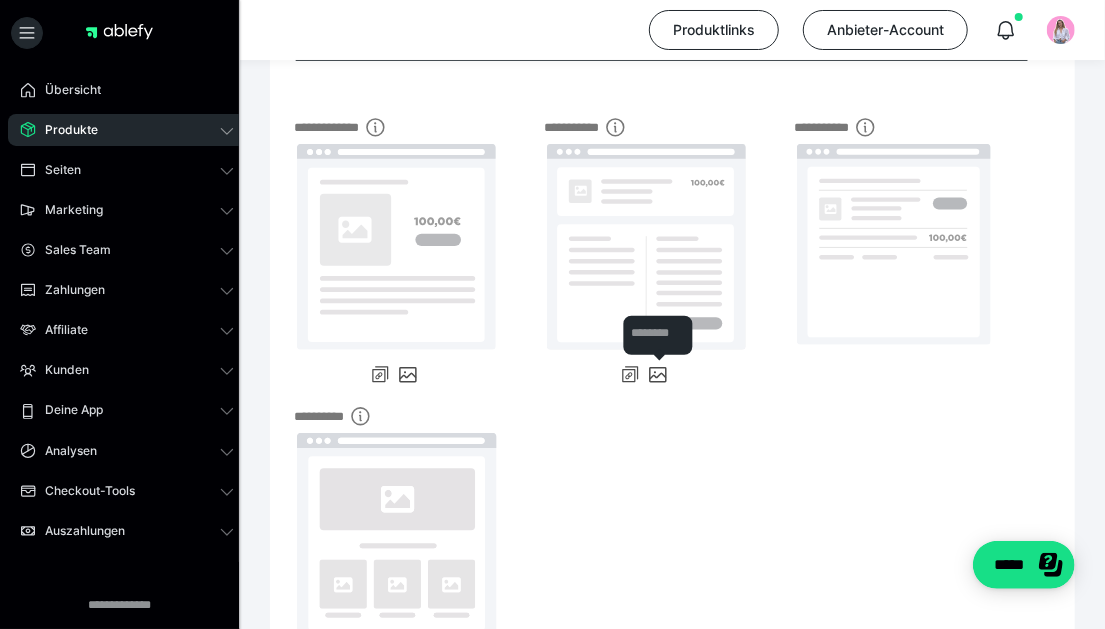 click 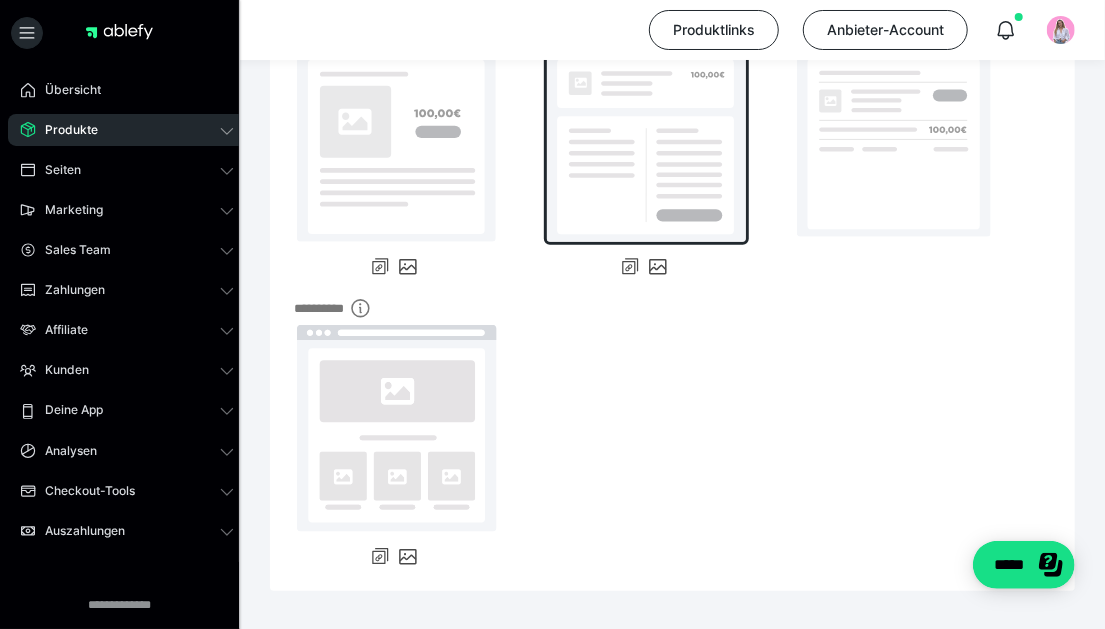 scroll, scrollTop: 572, scrollLeft: 0, axis: vertical 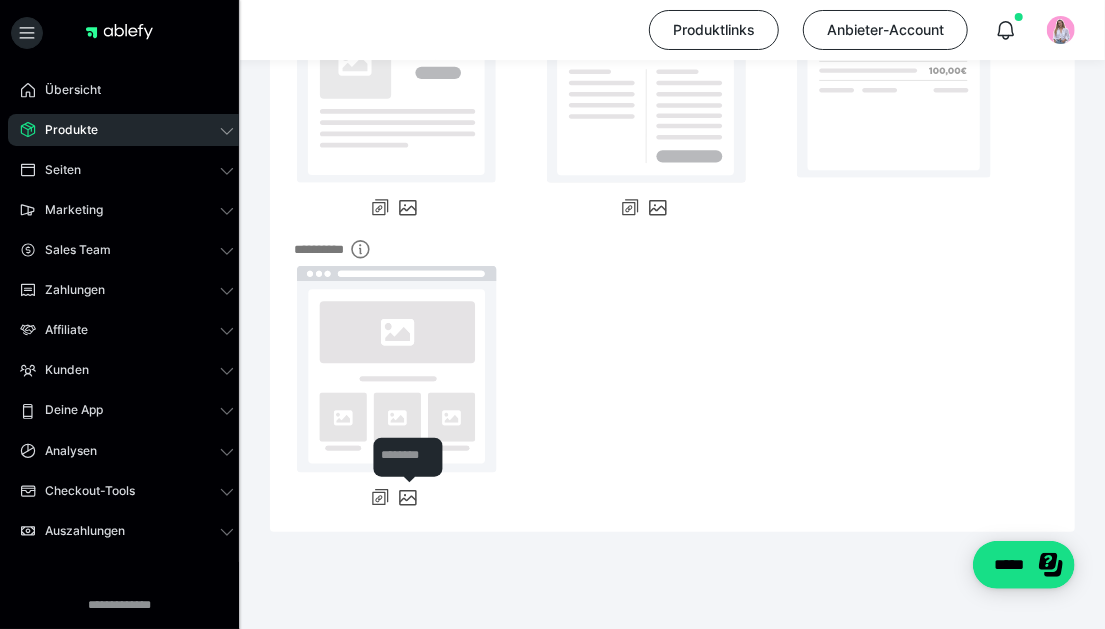 click 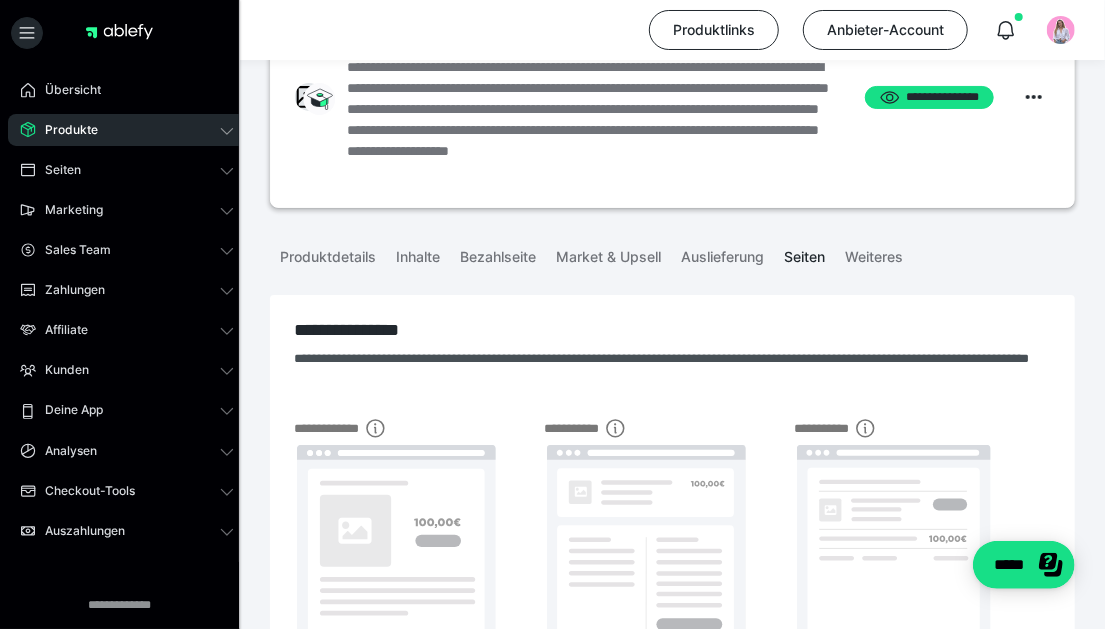 scroll, scrollTop: 72, scrollLeft: 0, axis: vertical 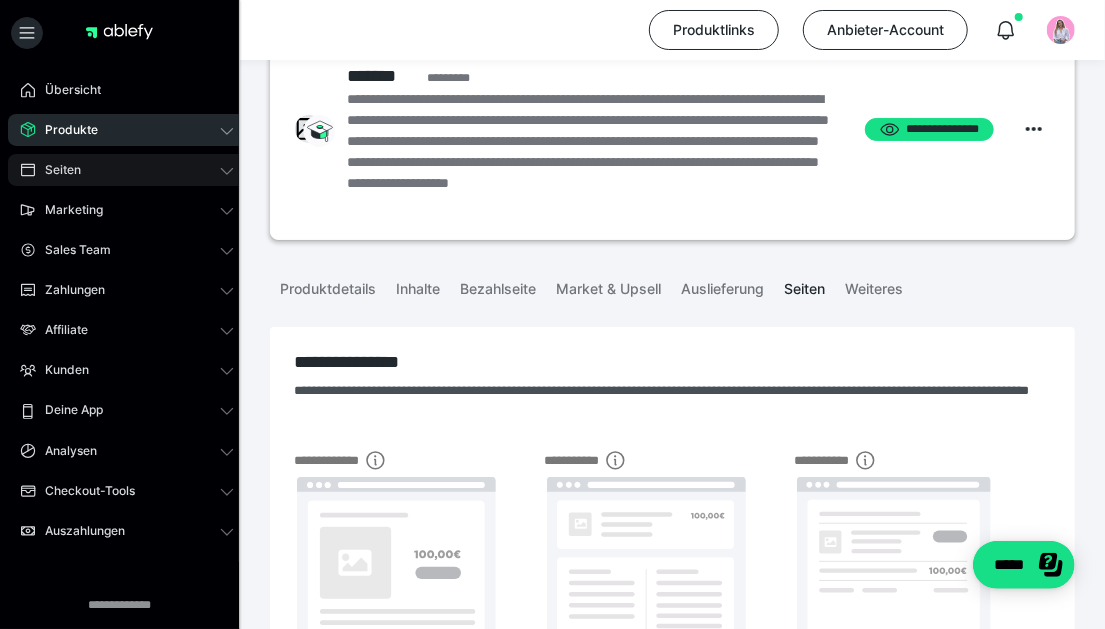click on "Seiten" at bounding box center [127, 170] 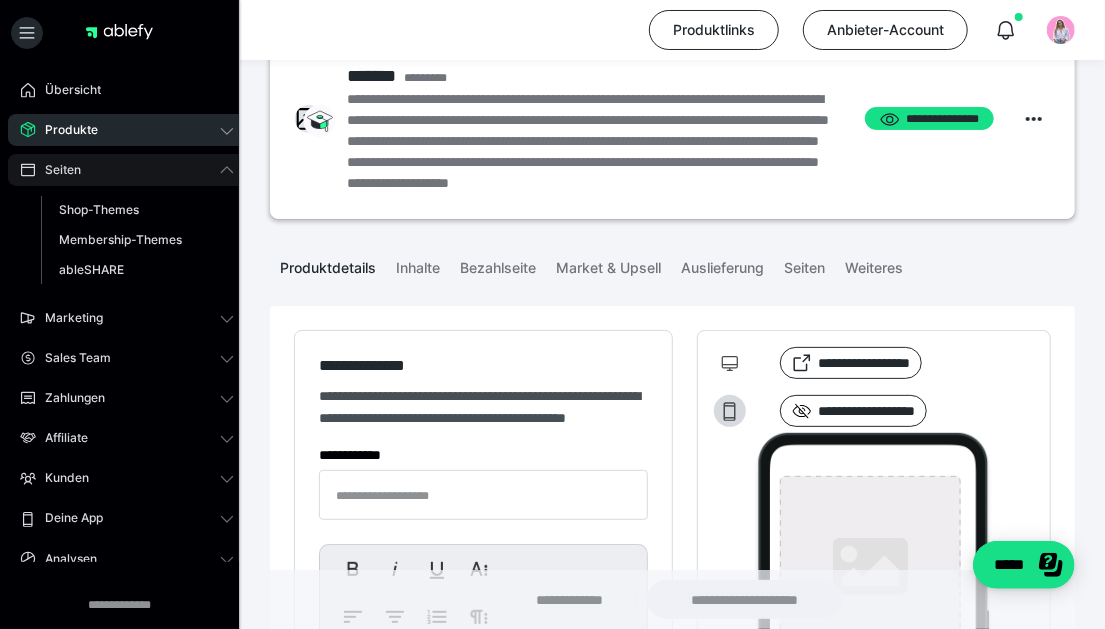 type on "**********" 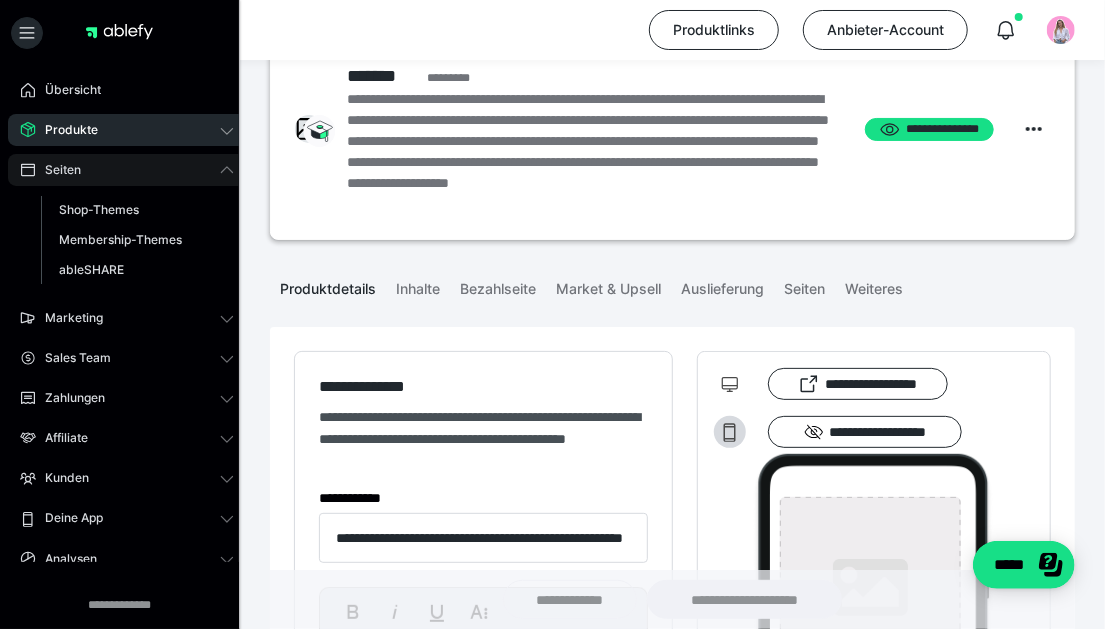 type on "**********" 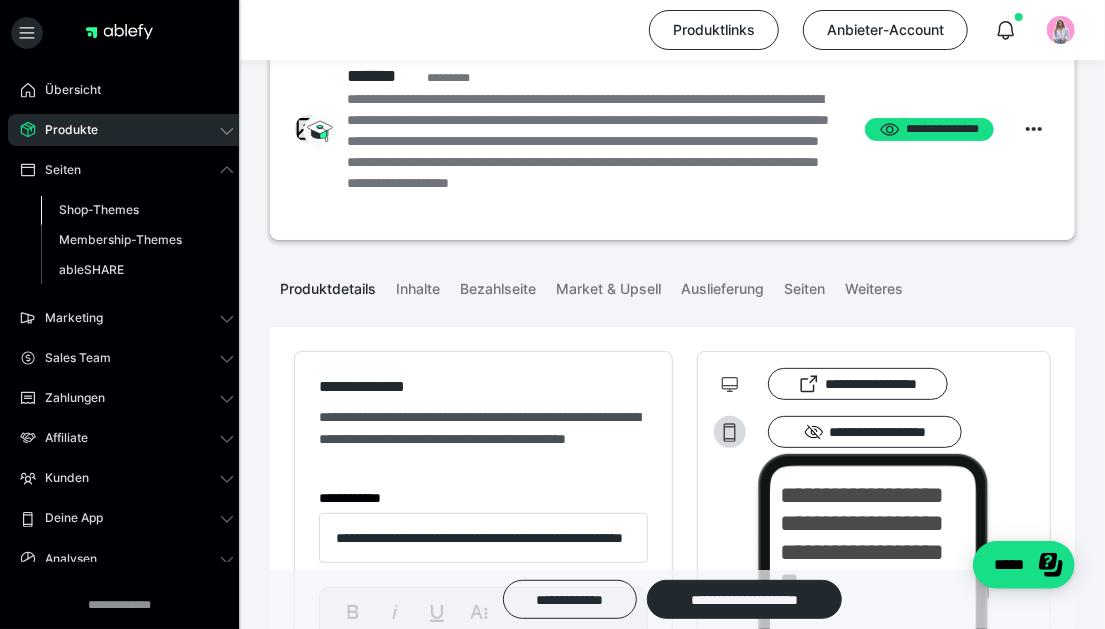 click on "Shop-Themes" at bounding box center (99, 209) 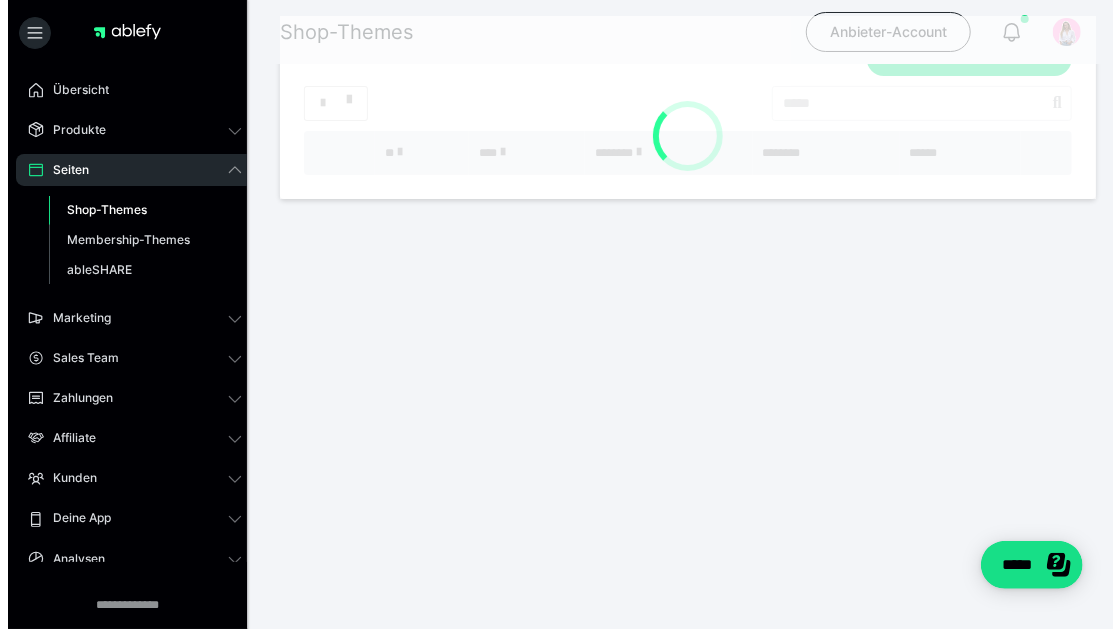 scroll, scrollTop: 0, scrollLeft: 0, axis: both 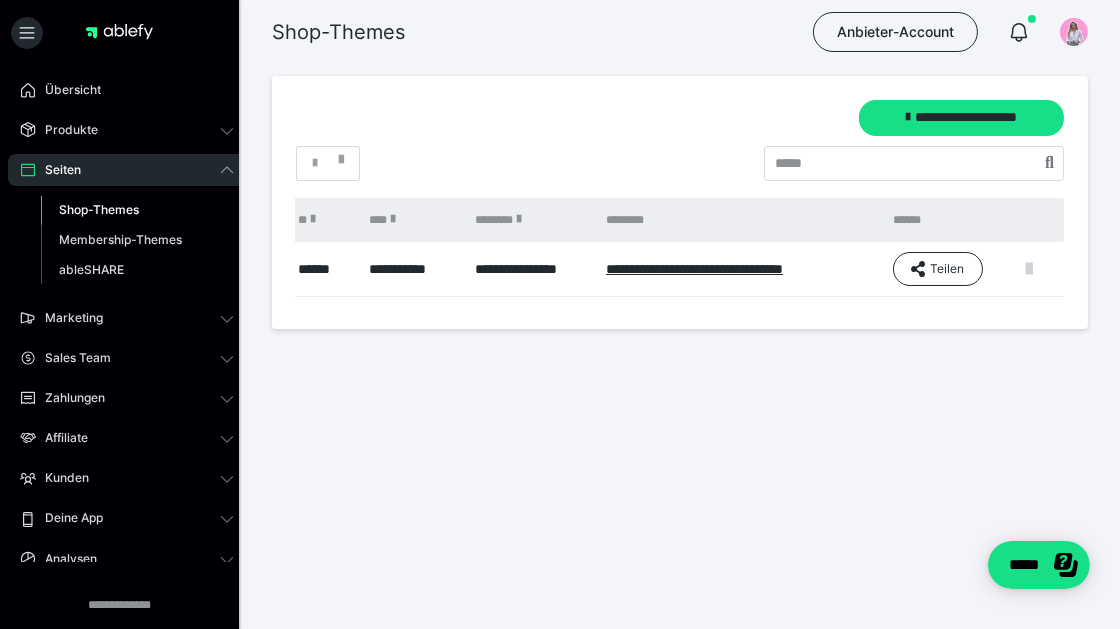 click at bounding box center (1029, 269) 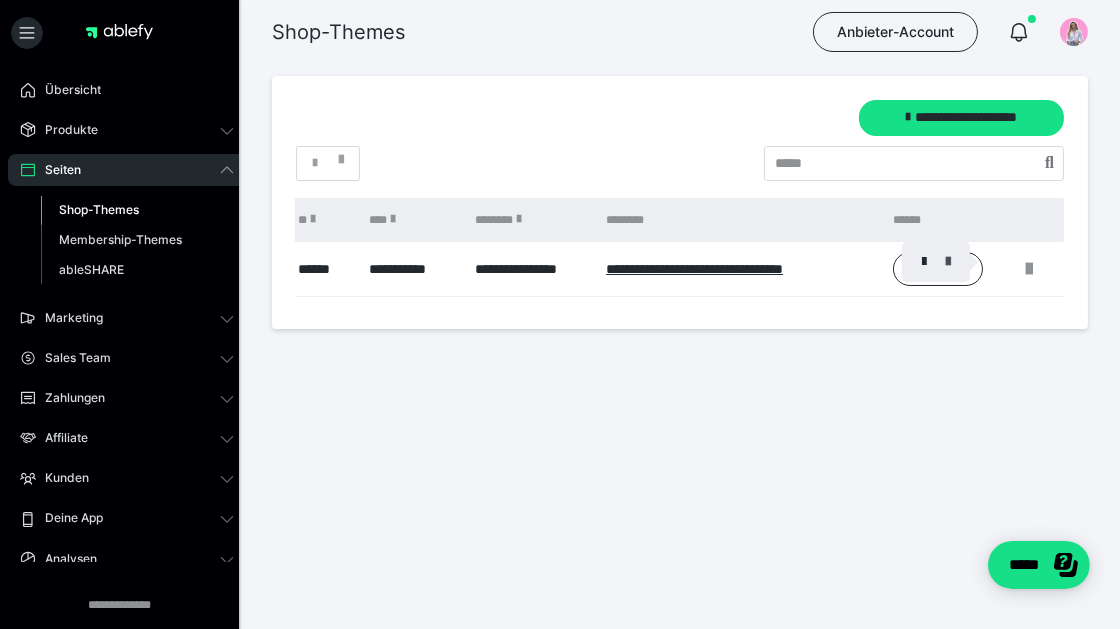 click at bounding box center (948, 262) 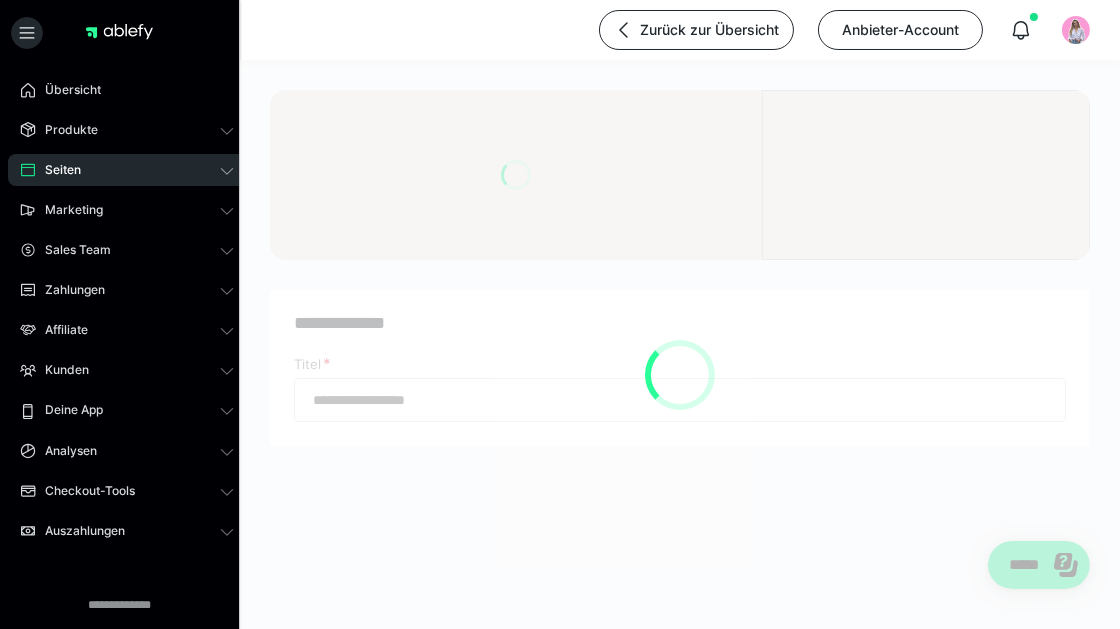 type on "**********" 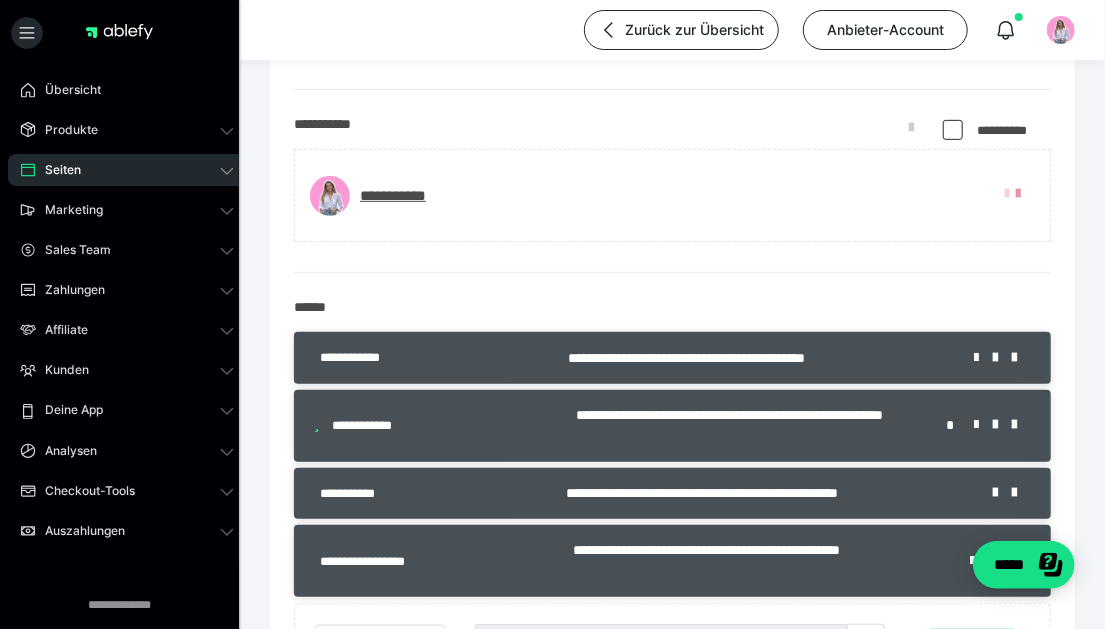 scroll, scrollTop: 499, scrollLeft: 0, axis: vertical 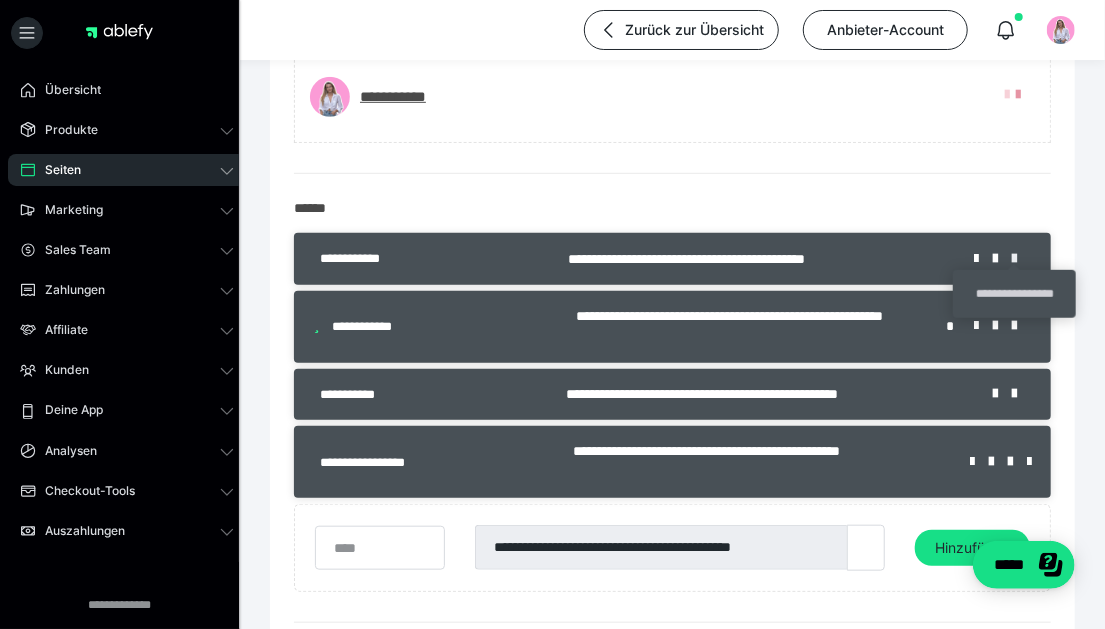 click at bounding box center [1021, 259] 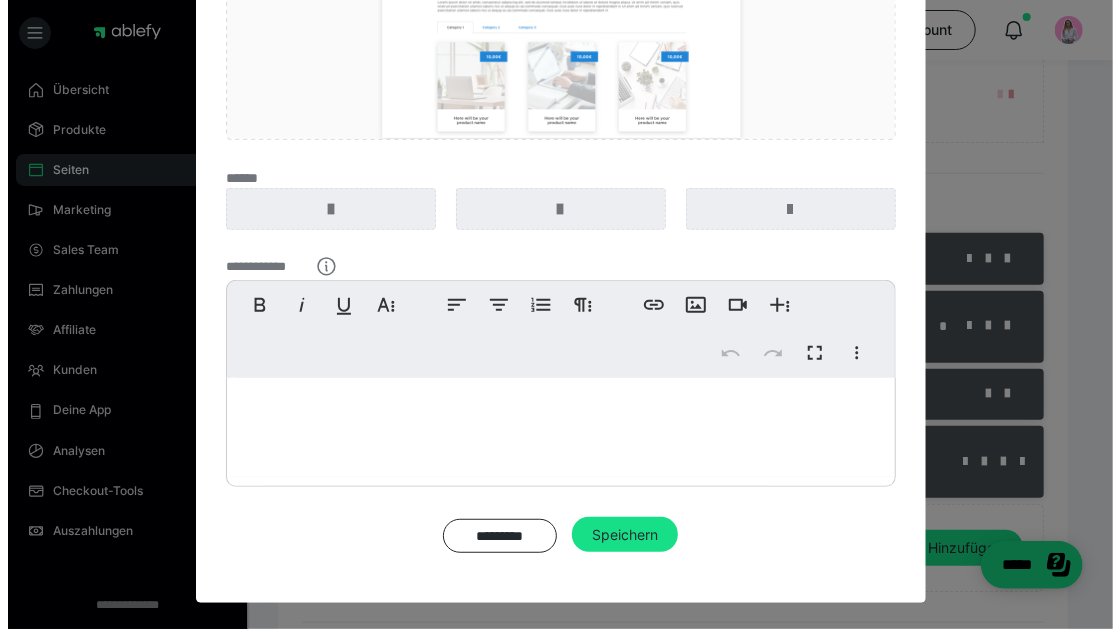 scroll, scrollTop: 0, scrollLeft: 0, axis: both 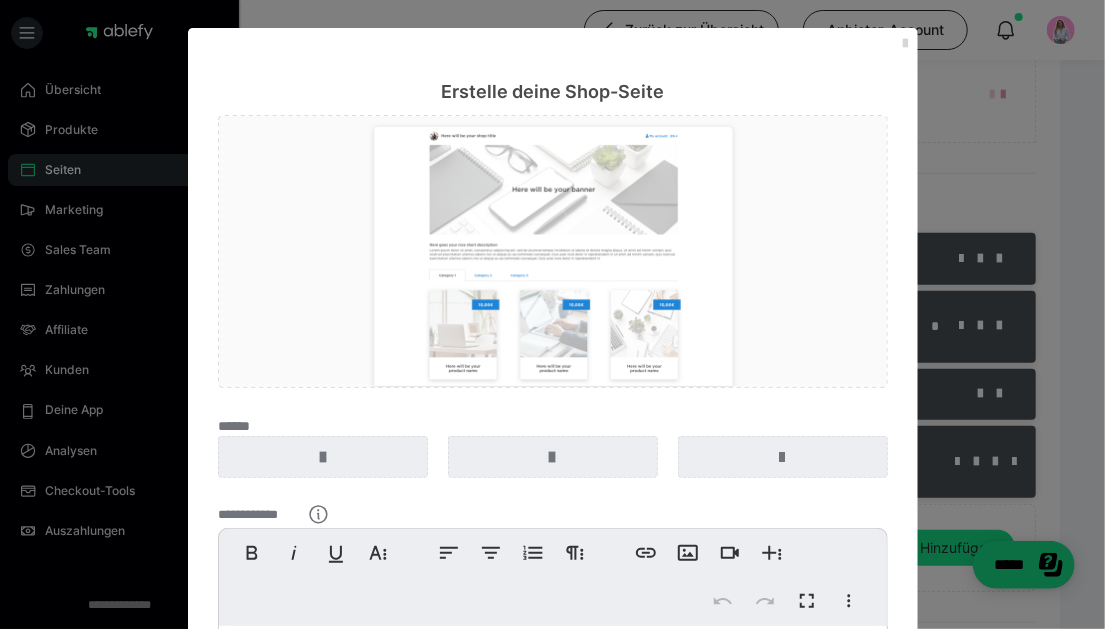 click at bounding box center (906, 44) 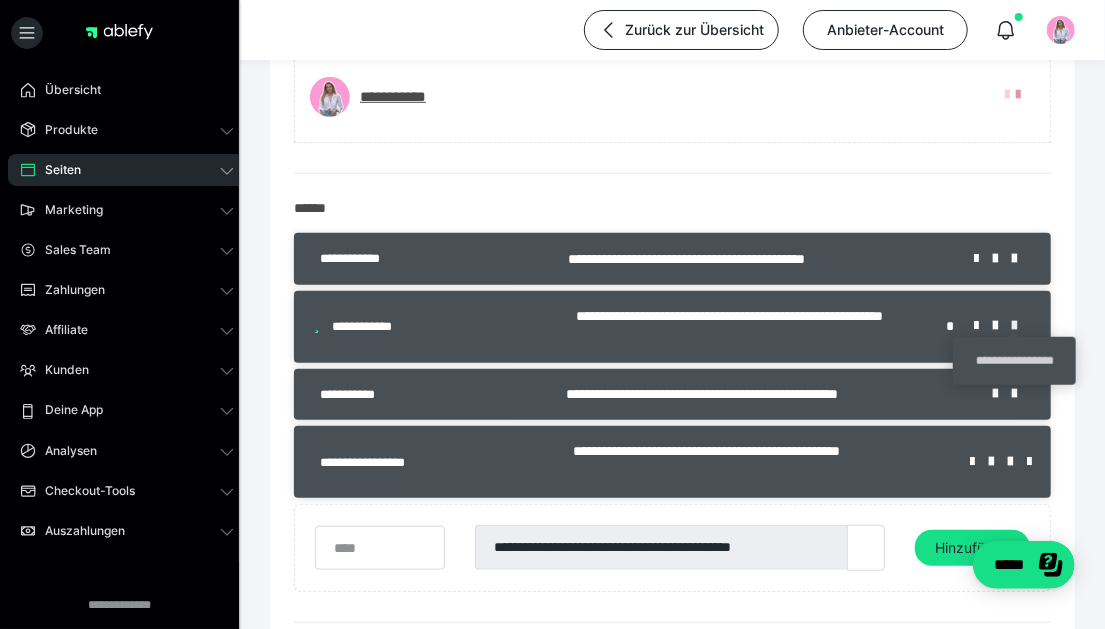 click at bounding box center (1021, 326) 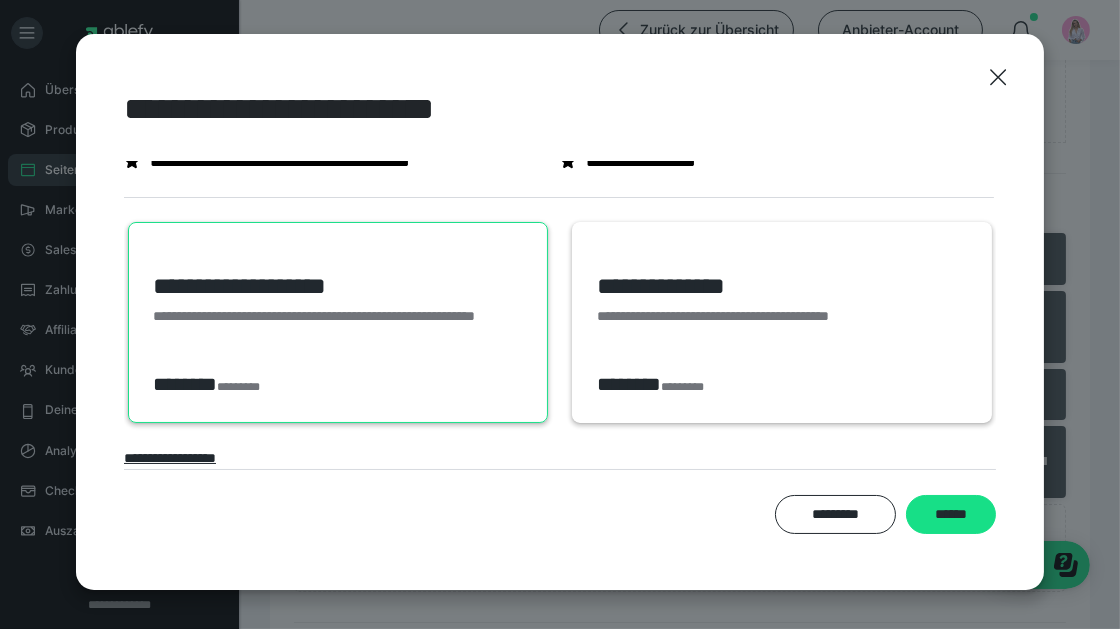 scroll, scrollTop: 0, scrollLeft: 0, axis: both 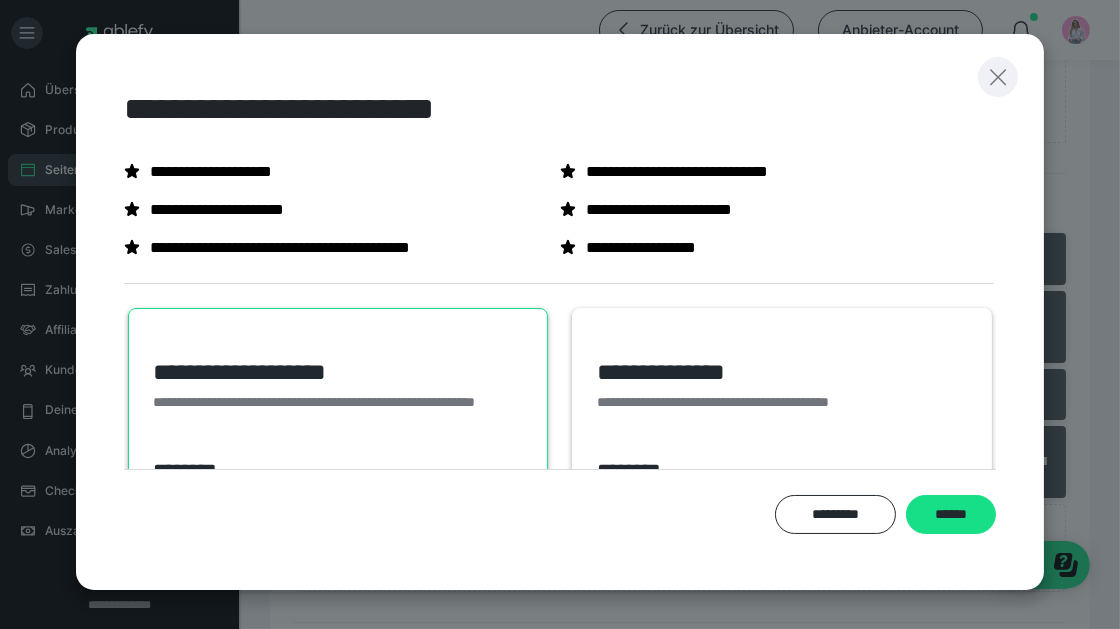 click 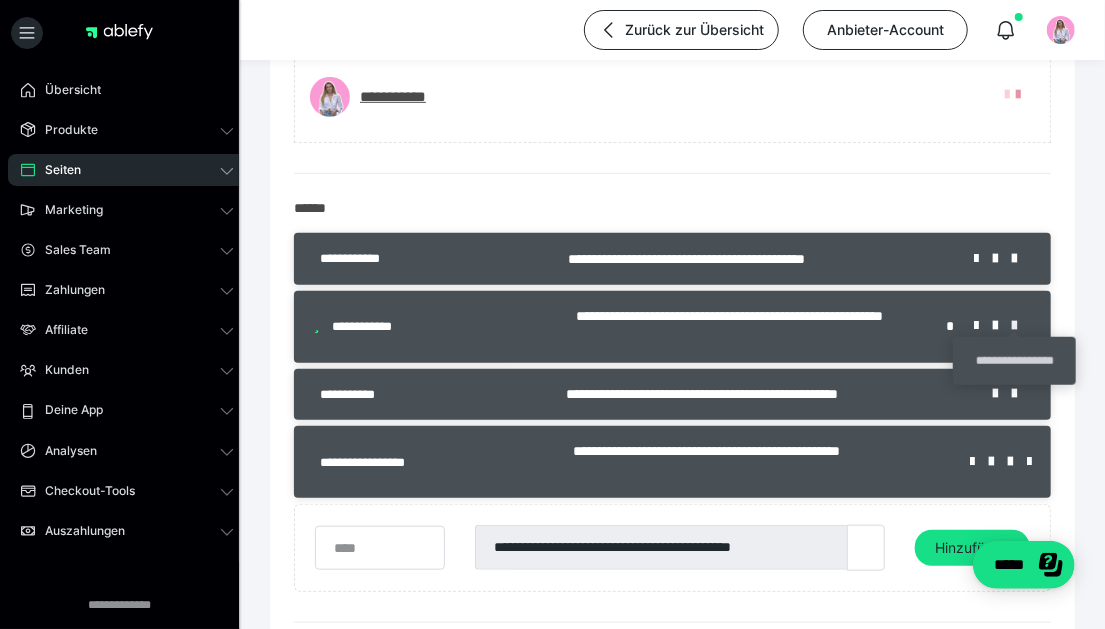 click at bounding box center (1021, 326) 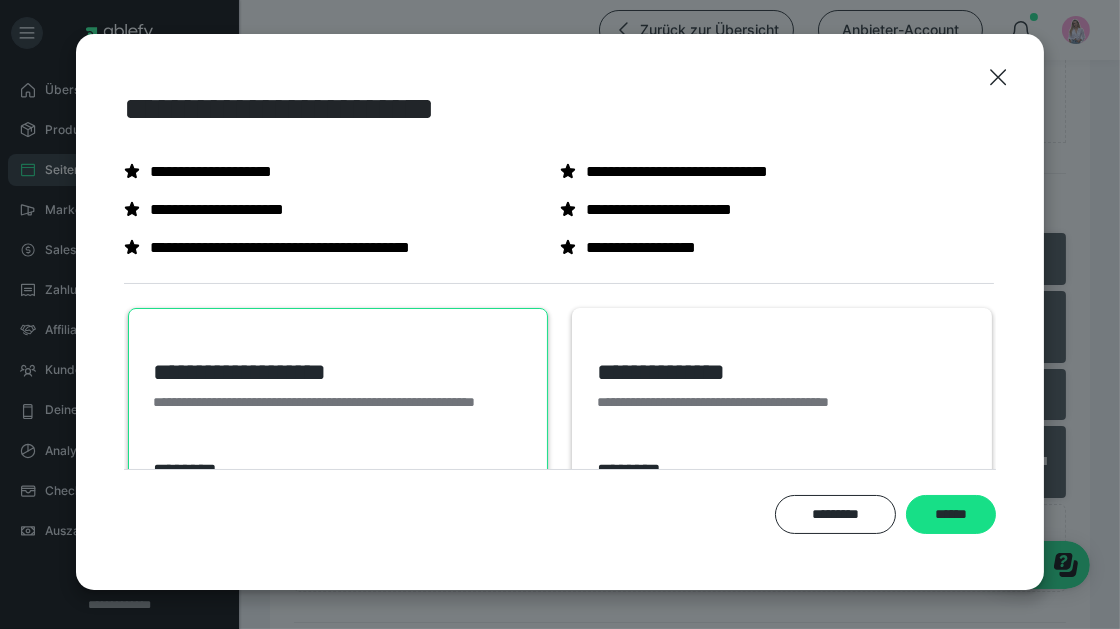 scroll, scrollTop: 112, scrollLeft: 0, axis: vertical 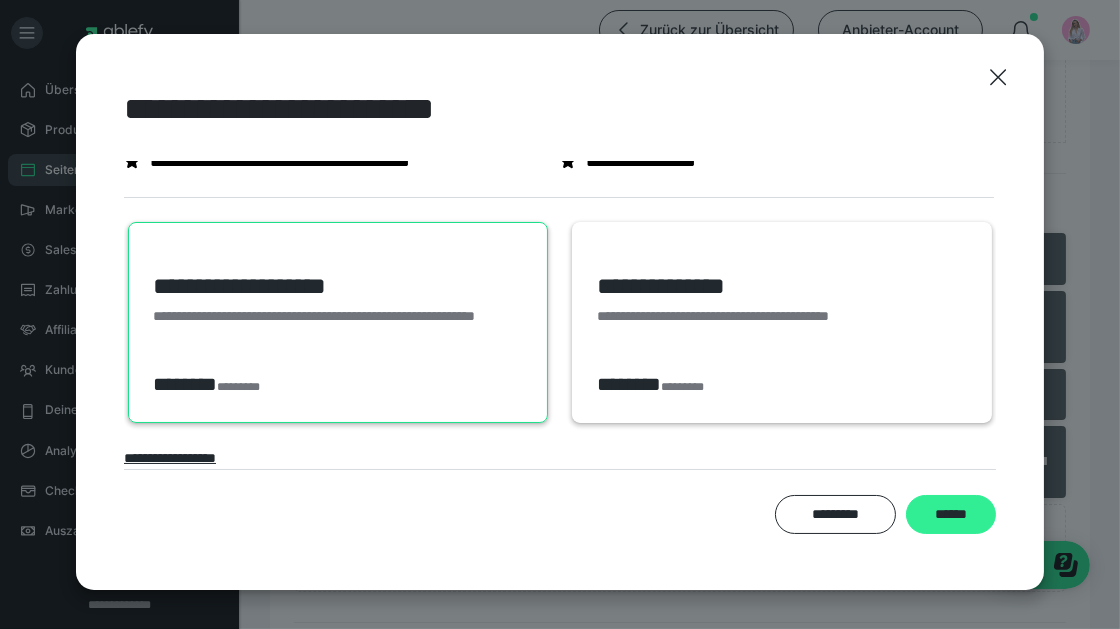 click on "******" at bounding box center [951, 514] 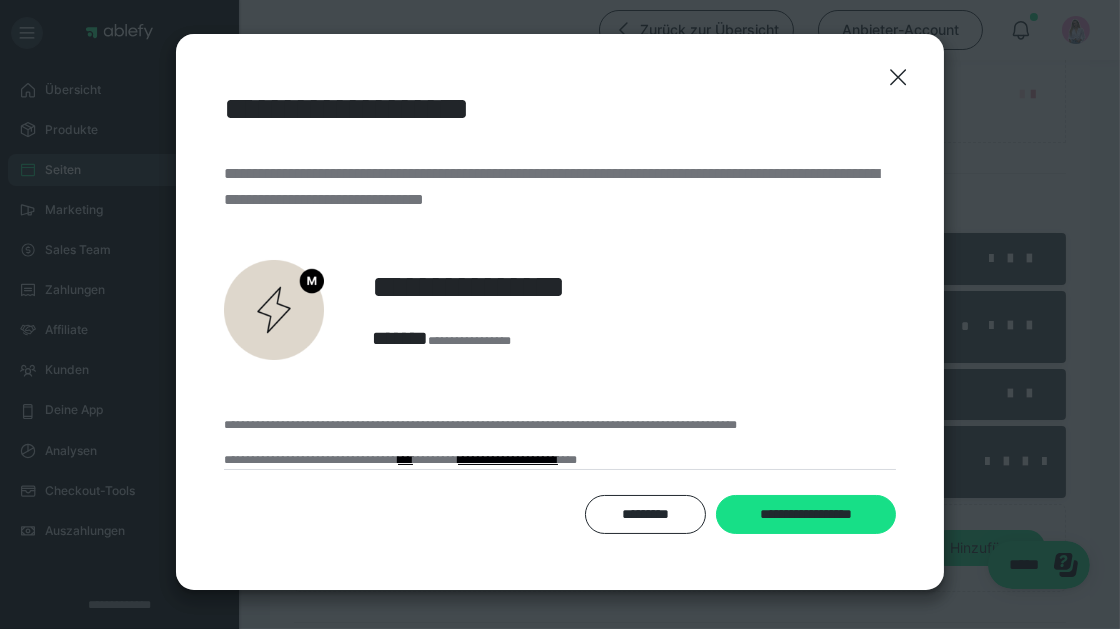scroll, scrollTop: 0, scrollLeft: 0, axis: both 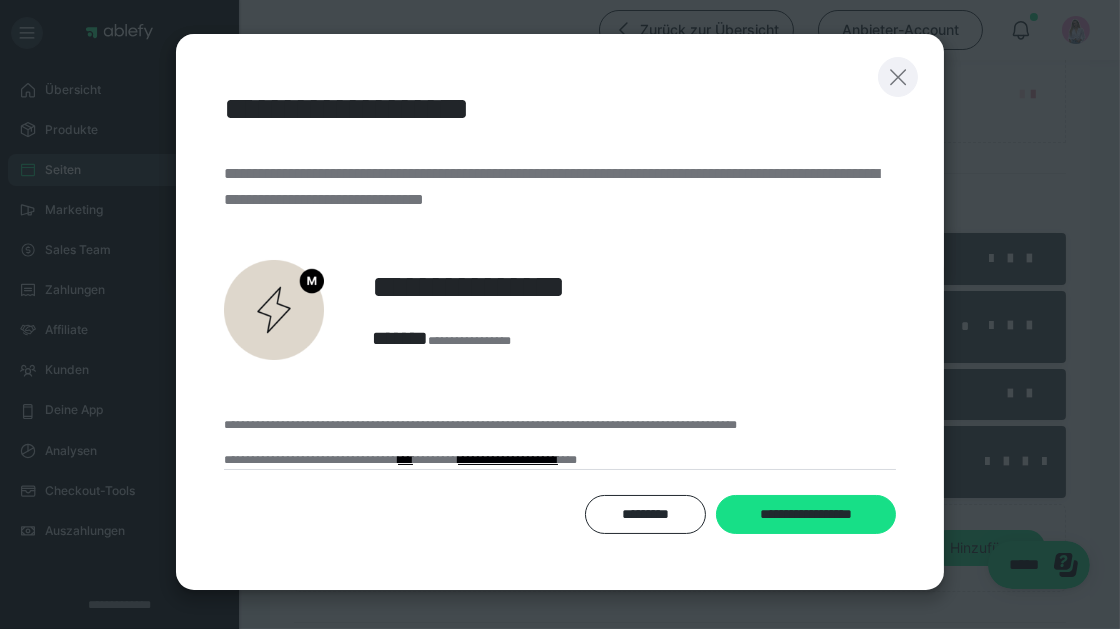 click 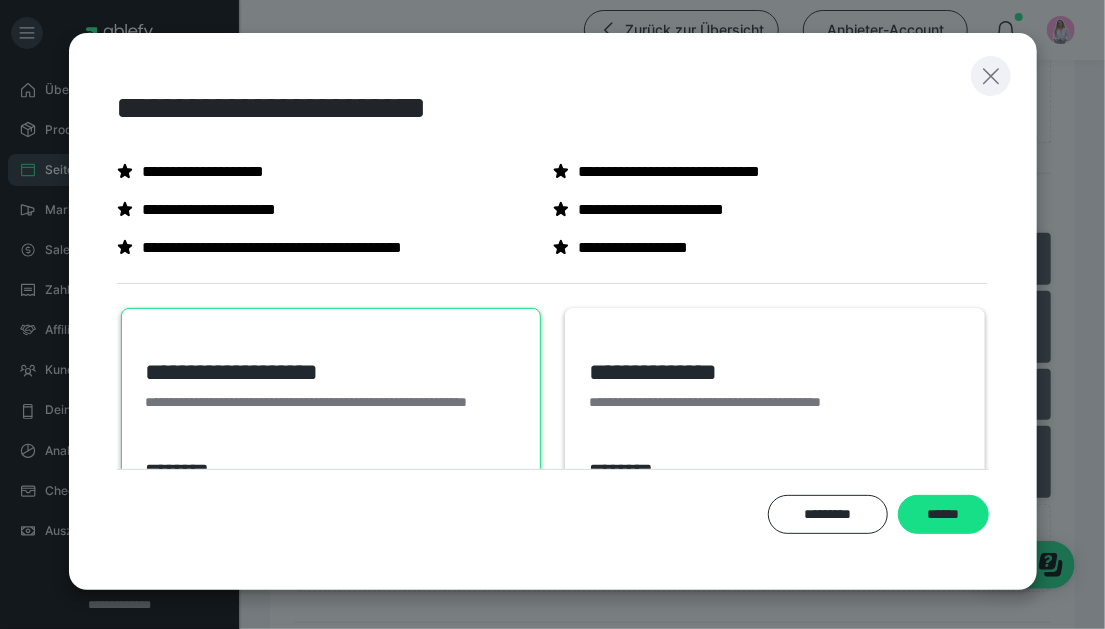 click 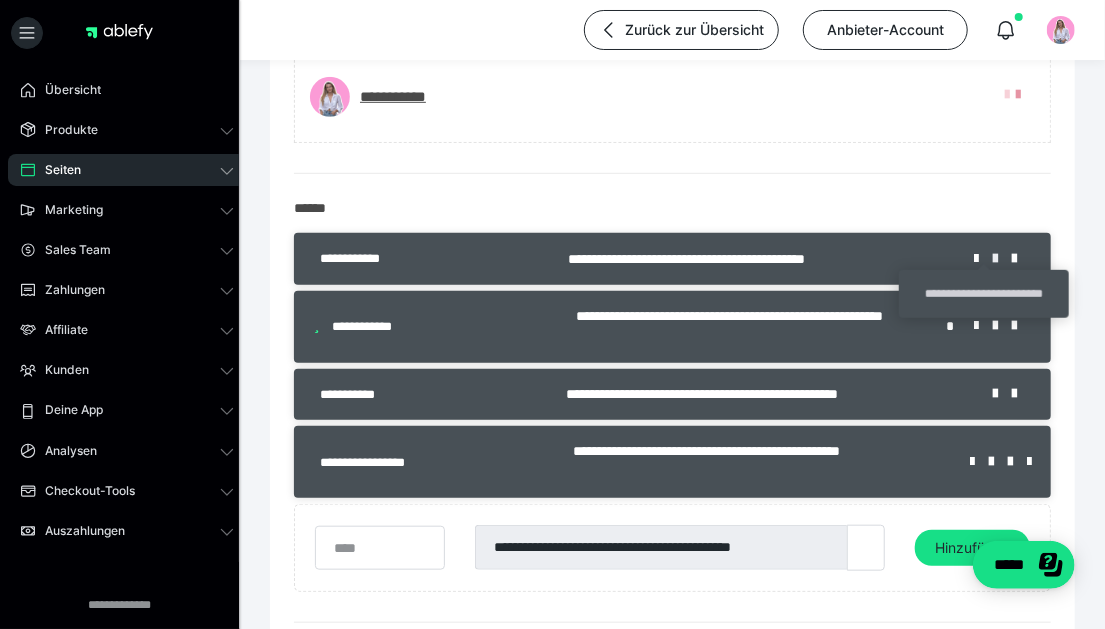 click at bounding box center [1002, 259] 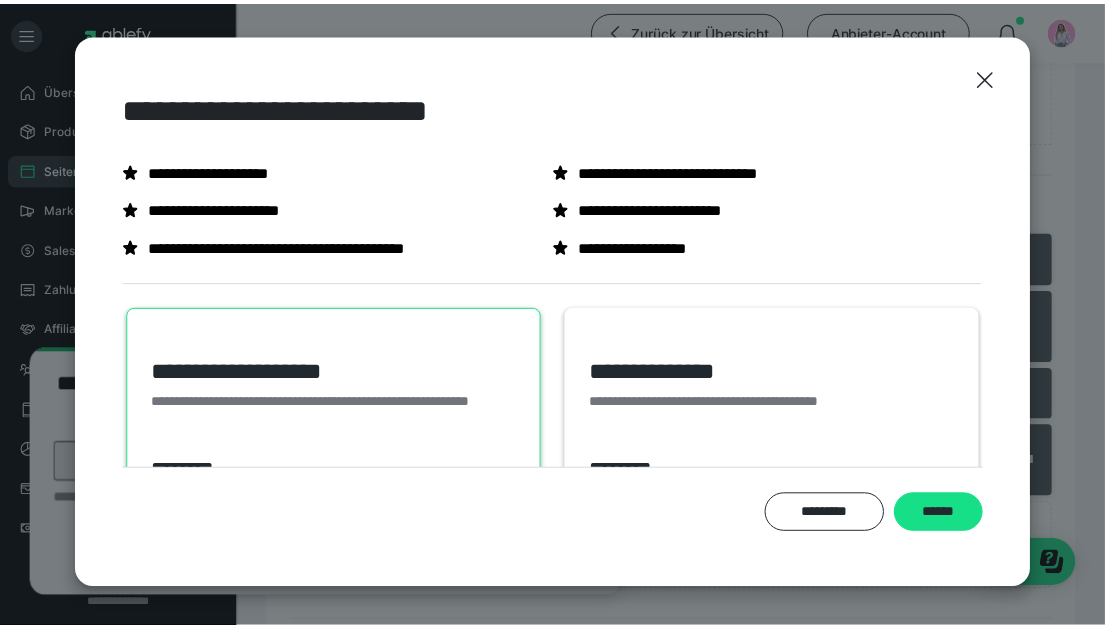 scroll, scrollTop: 0, scrollLeft: 0, axis: both 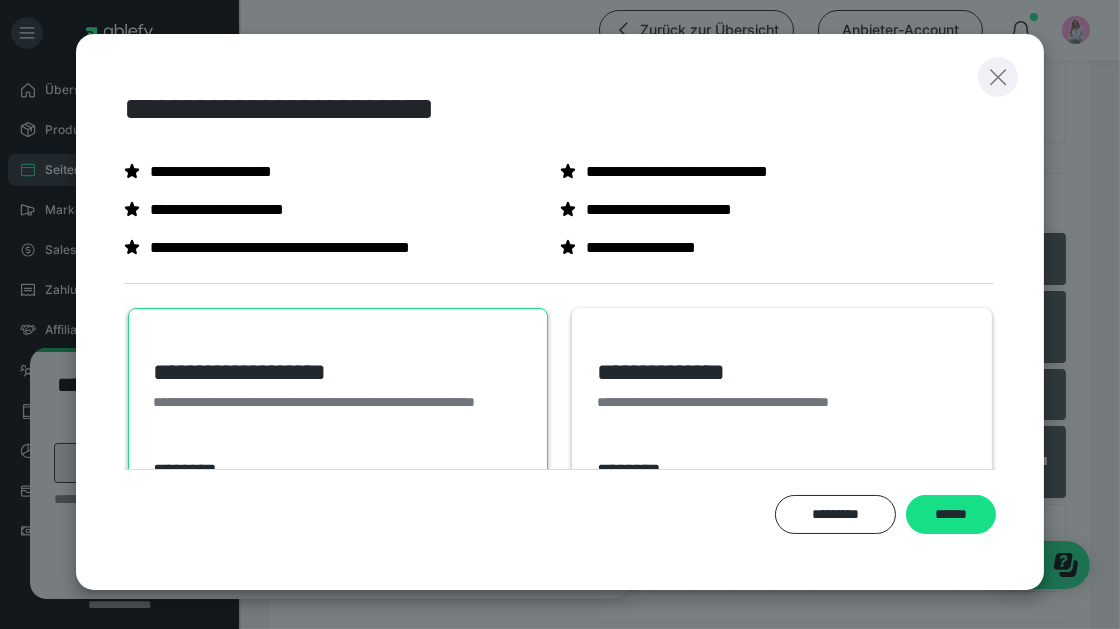 click 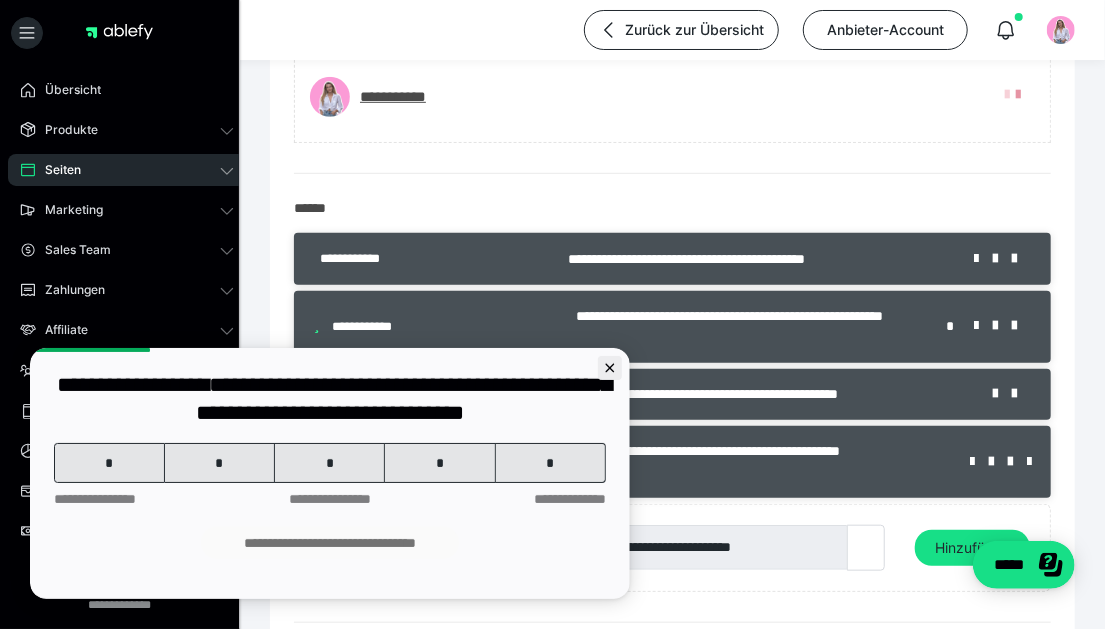 click 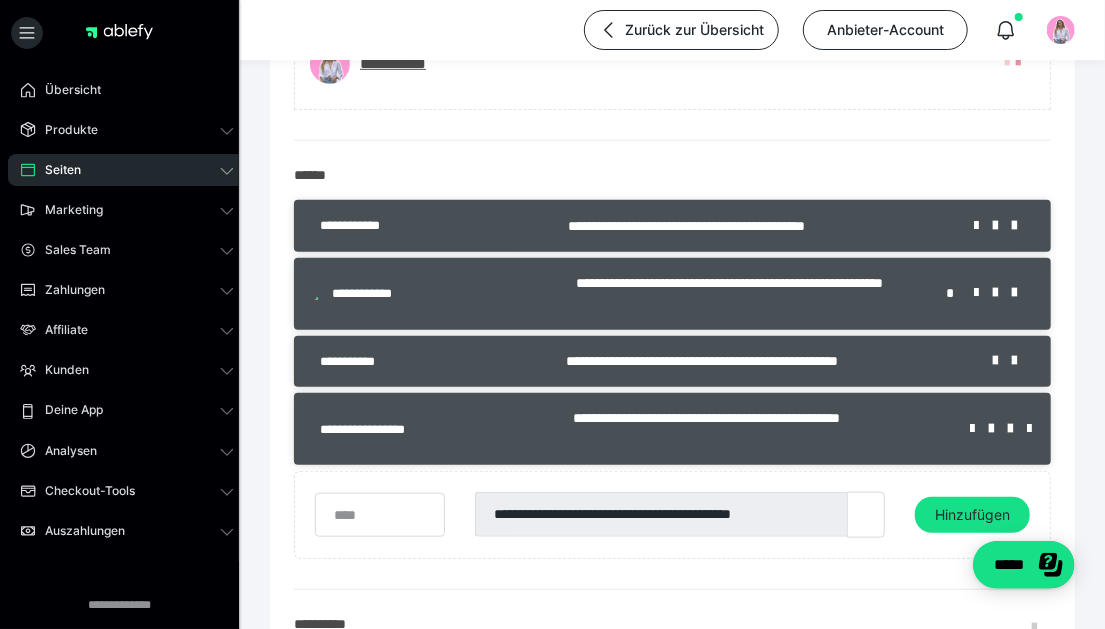 scroll, scrollTop: 513, scrollLeft: 0, axis: vertical 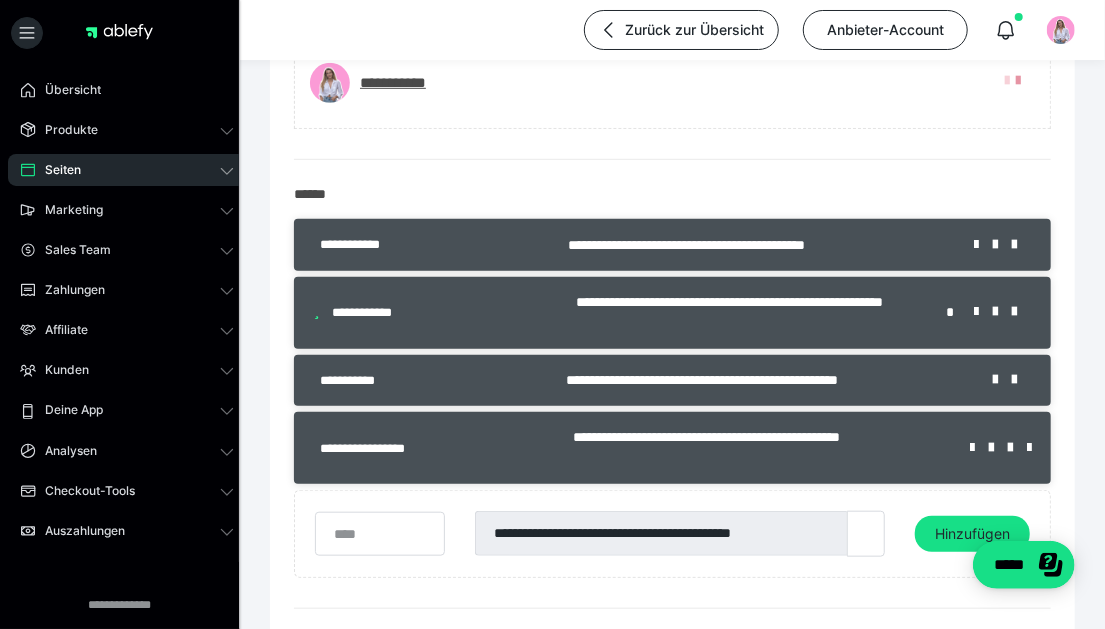 click on "**********" at bounding box center [756, 245] 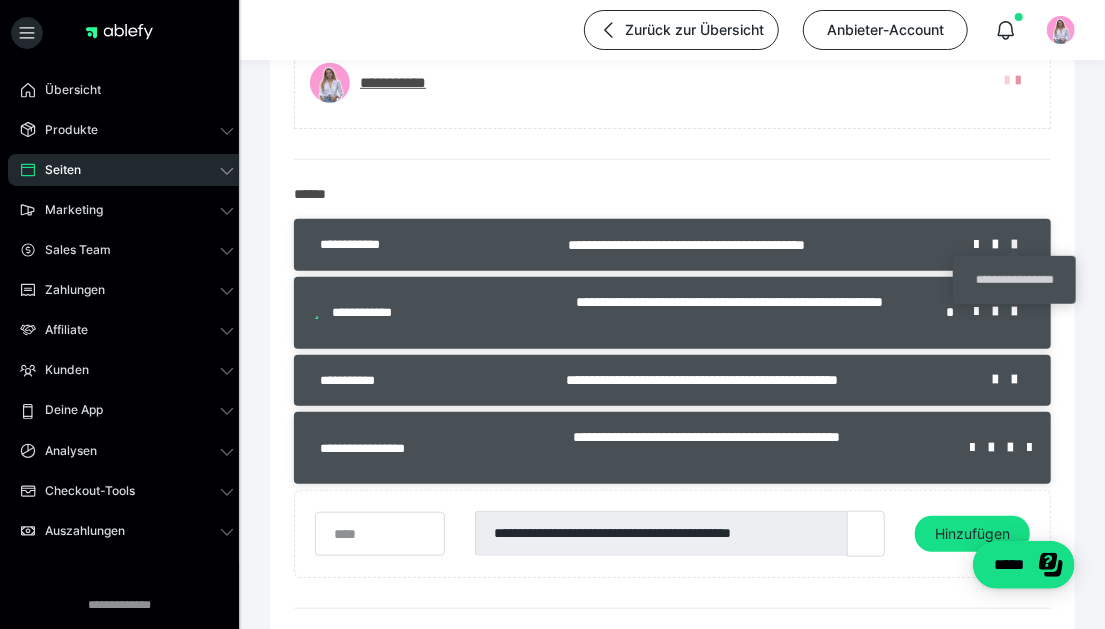 click at bounding box center [1021, 245] 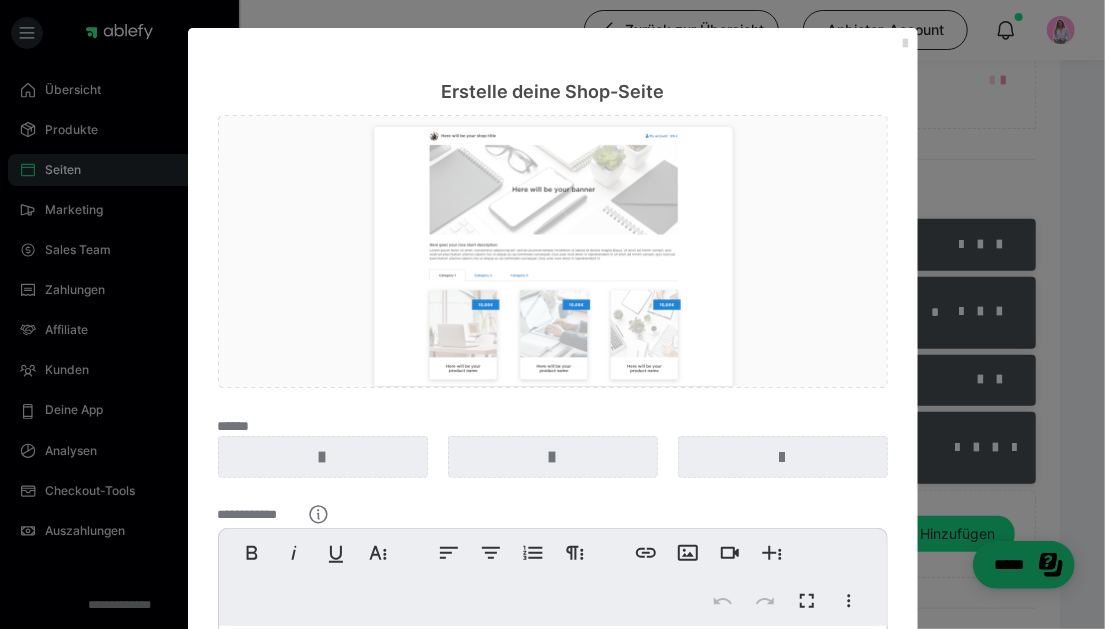 click at bounding box center (906, 44) 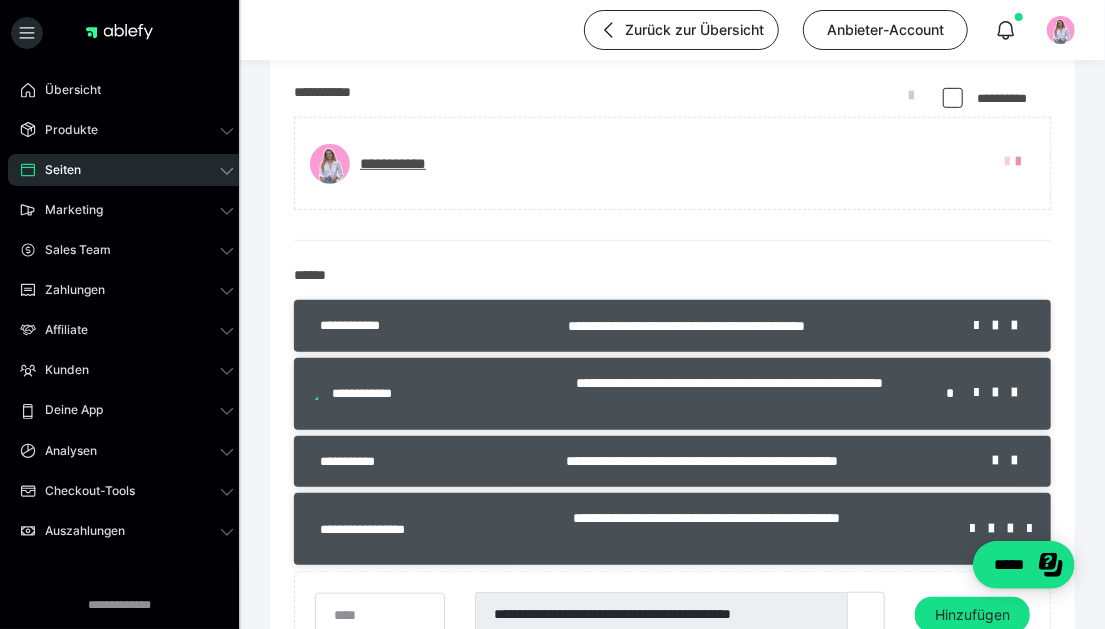 scroll, scrollTop: 614, scrollLeft: 0, axis: vertical 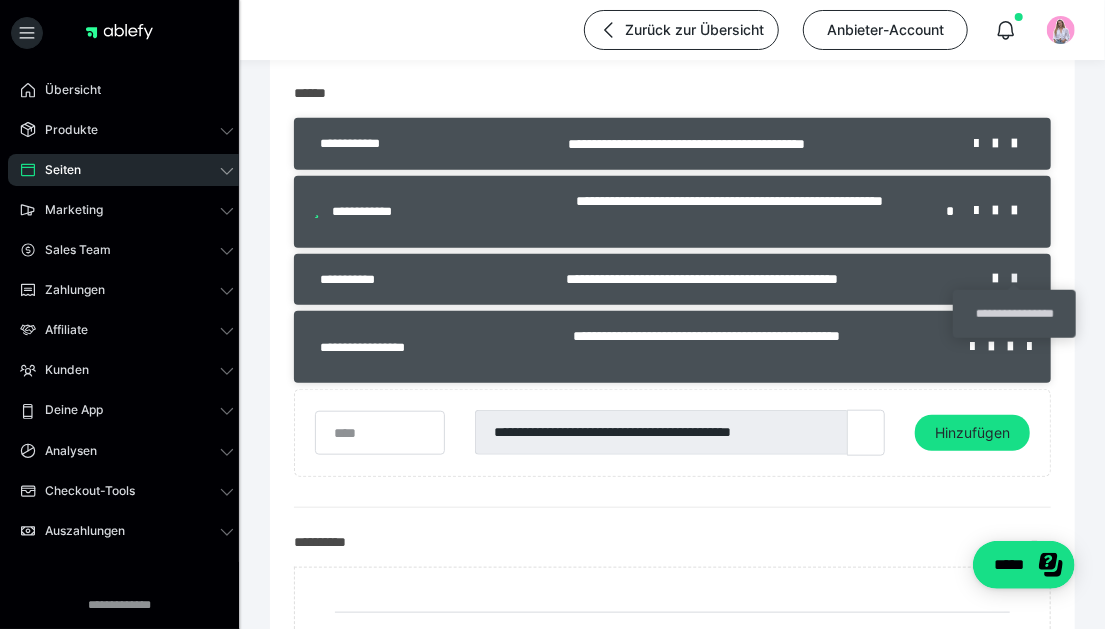 click at bounding box center [1021, 279] 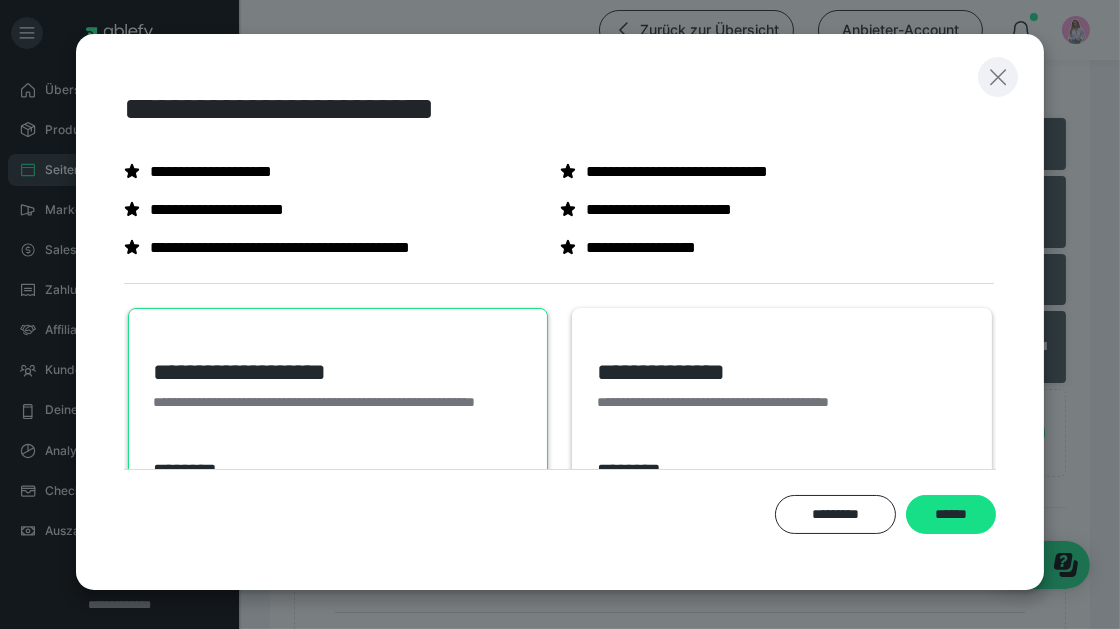 click 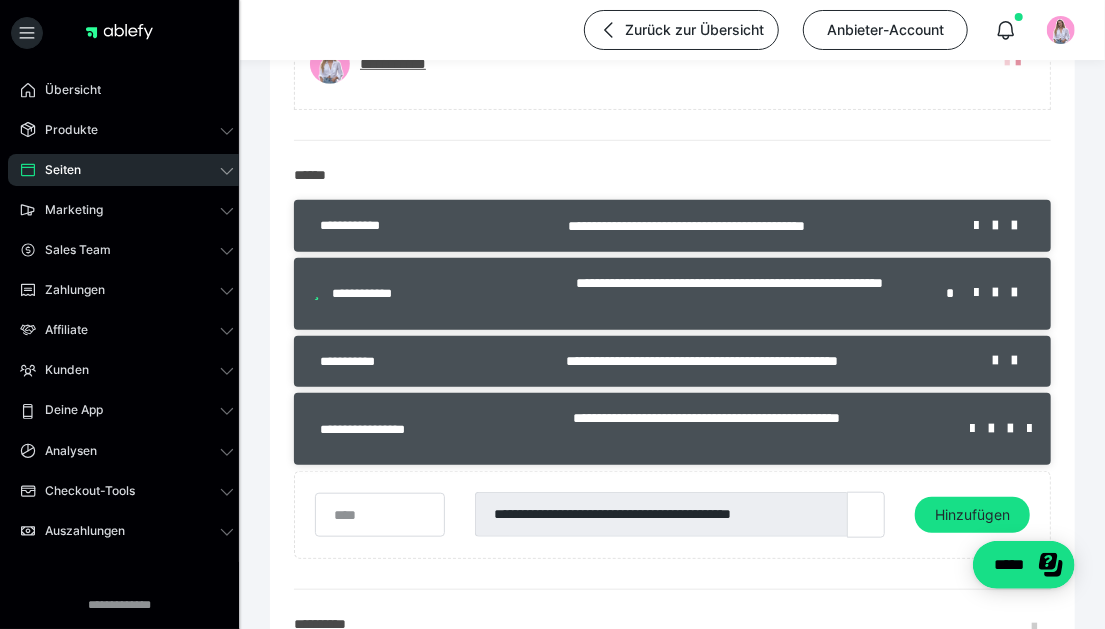 scroll, scrollTop: 513, scrollLeft: 0, axis: vertical 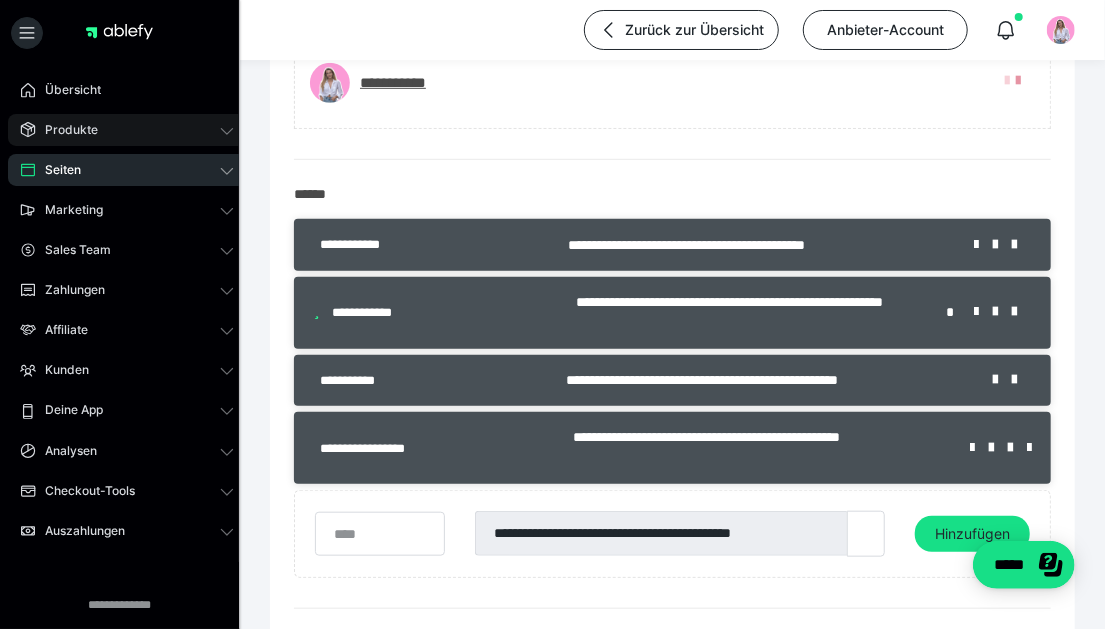click on "Produkte" at bounding box center (127, 130) 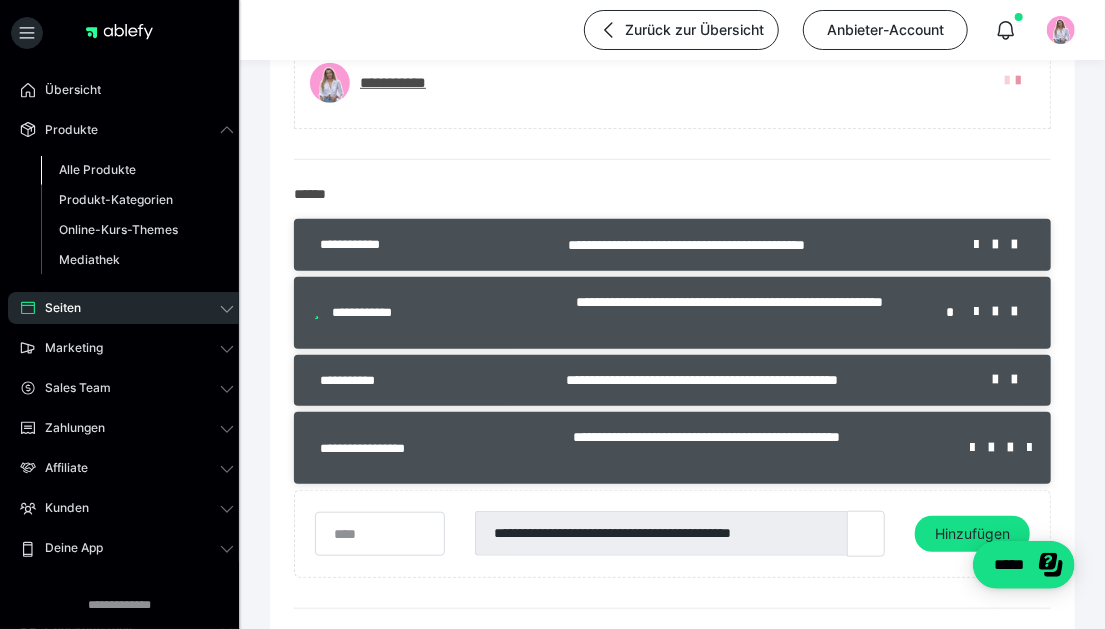 click on "Alle Produkte" at bounding box center (97, 169) 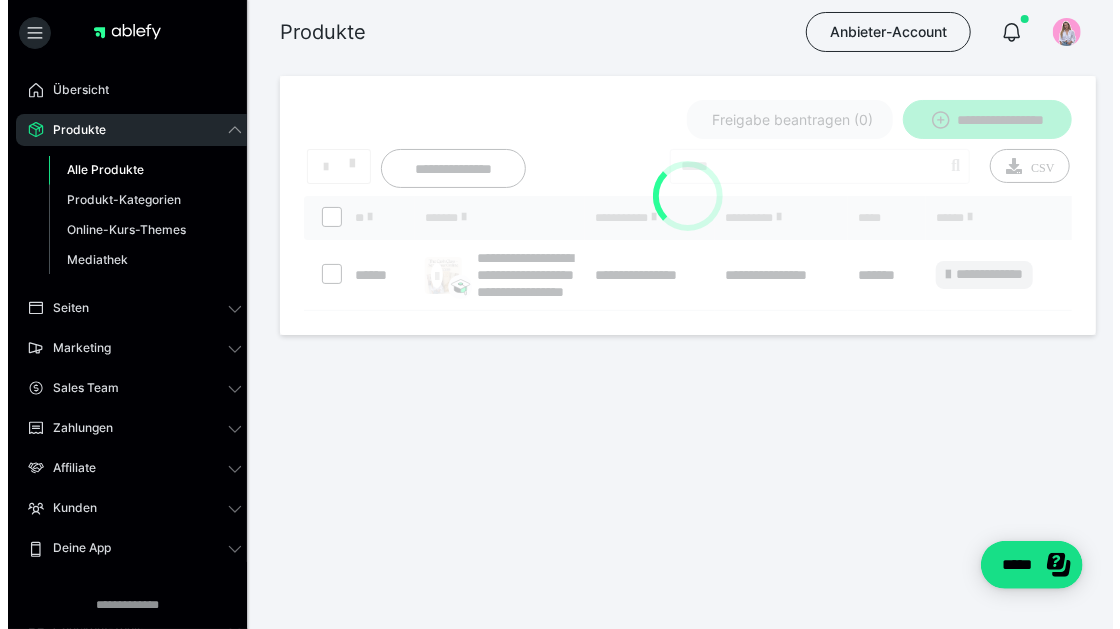 scroll, scrollTop: 0, scrollLeft: 0, axis: both 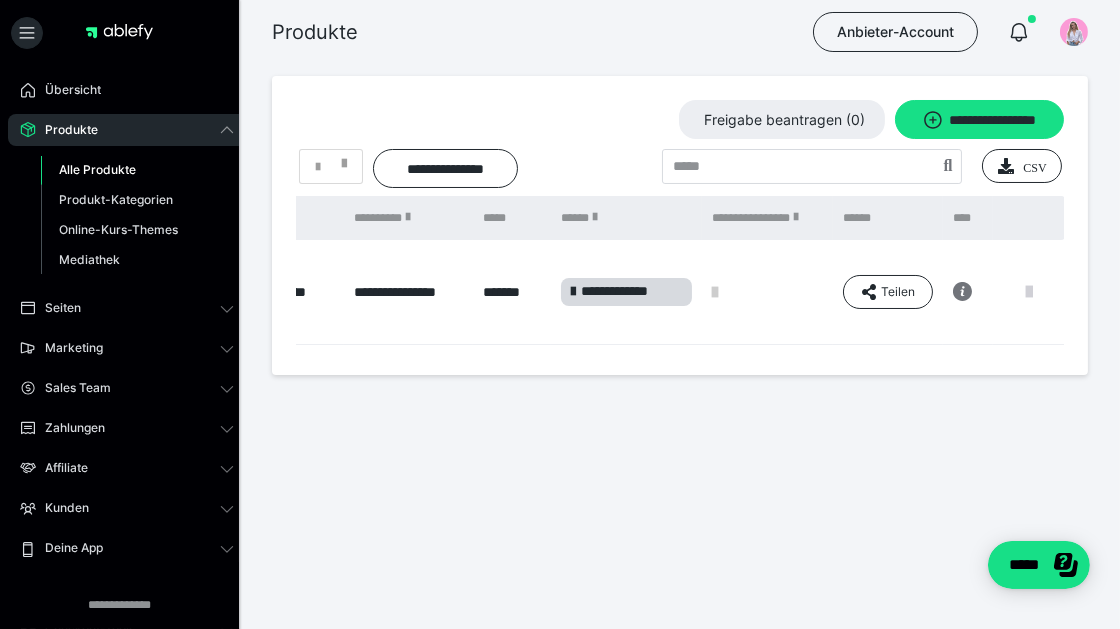 click at bounding box center [1029, 292] 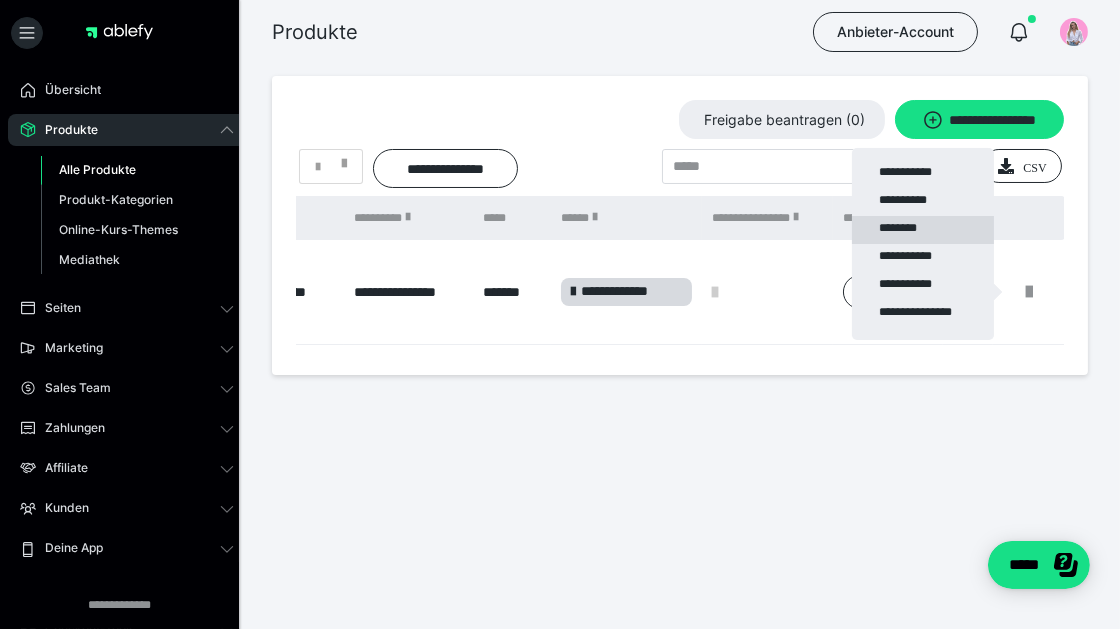 click on "********" at bounding box center [923, 230] 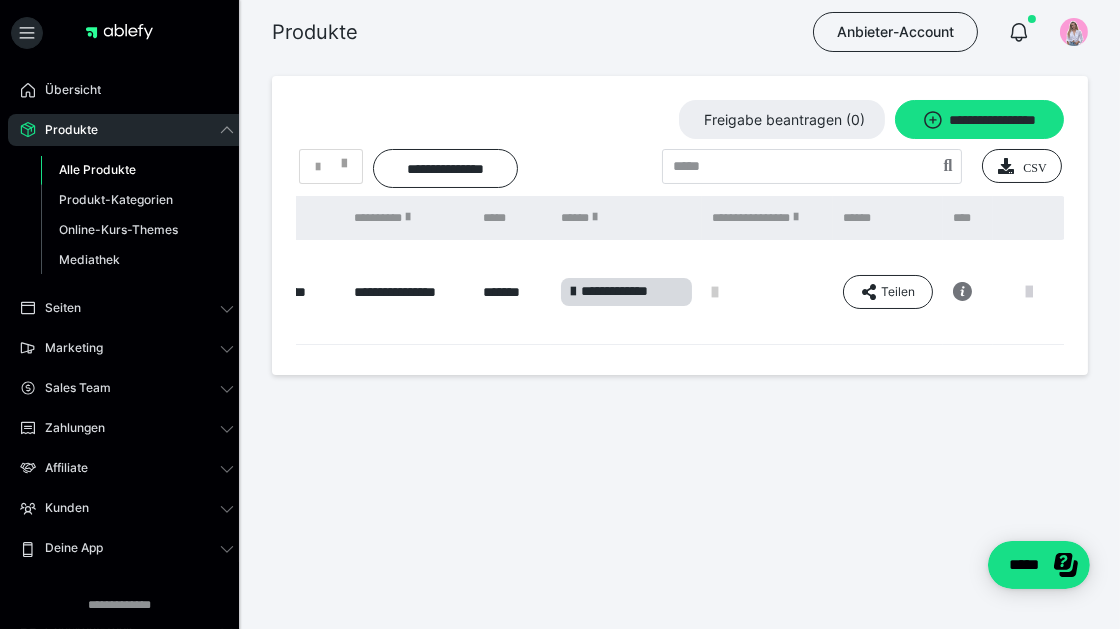 click at bounding box center [1029, 292] 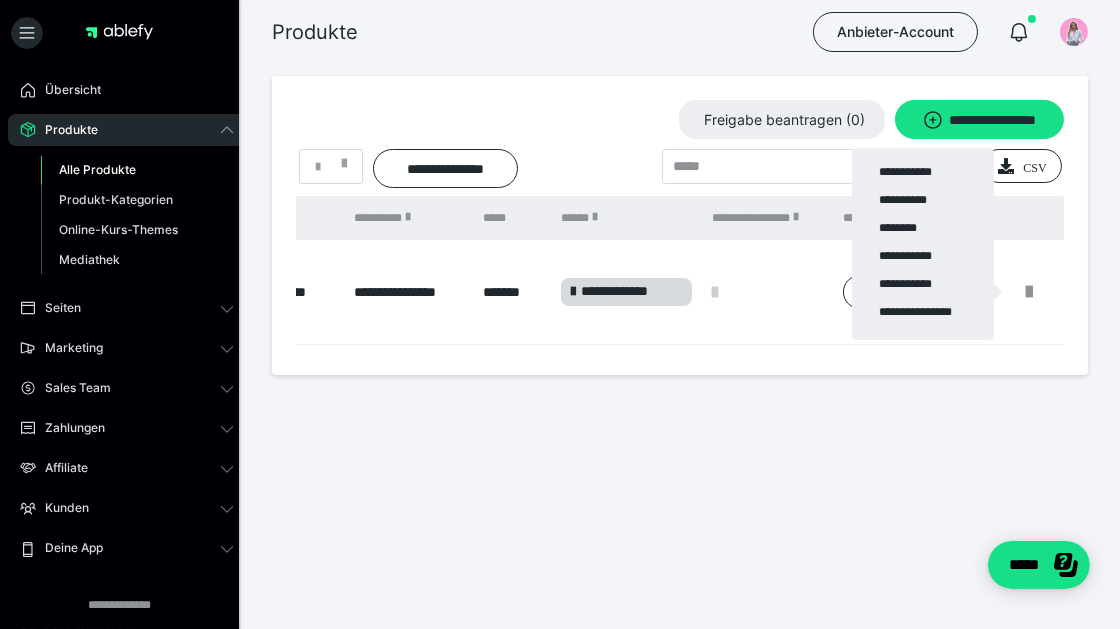 drag, startPoint x: 623, startPoint y: 344, endPoint x: 550, endPoint y: 345, distance: 73.00685 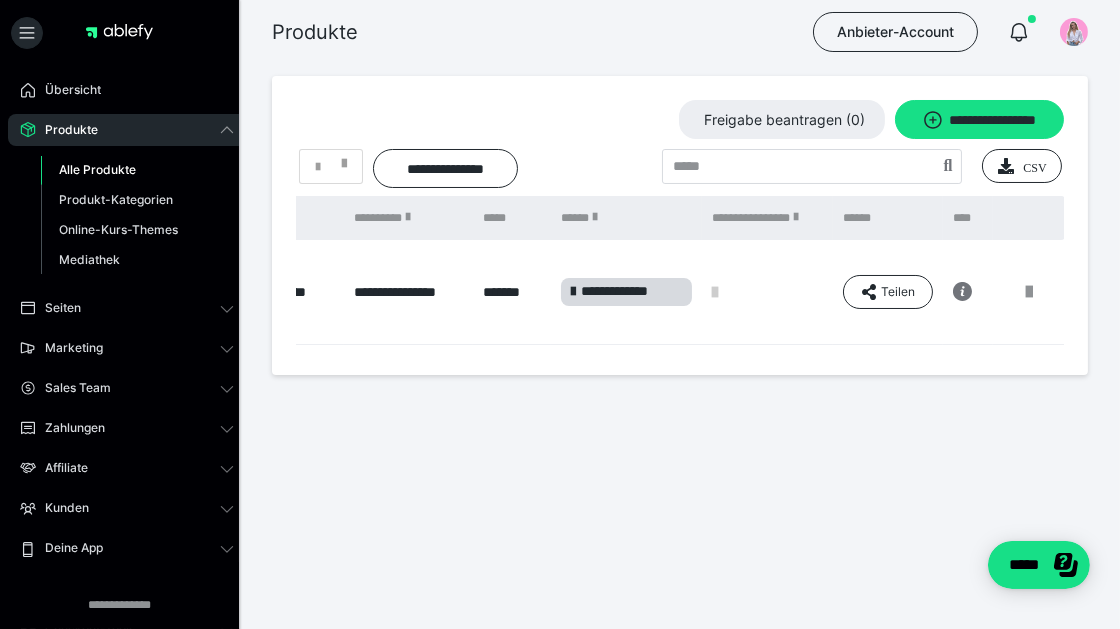 click on "**********" at bounding box center [627, 292] 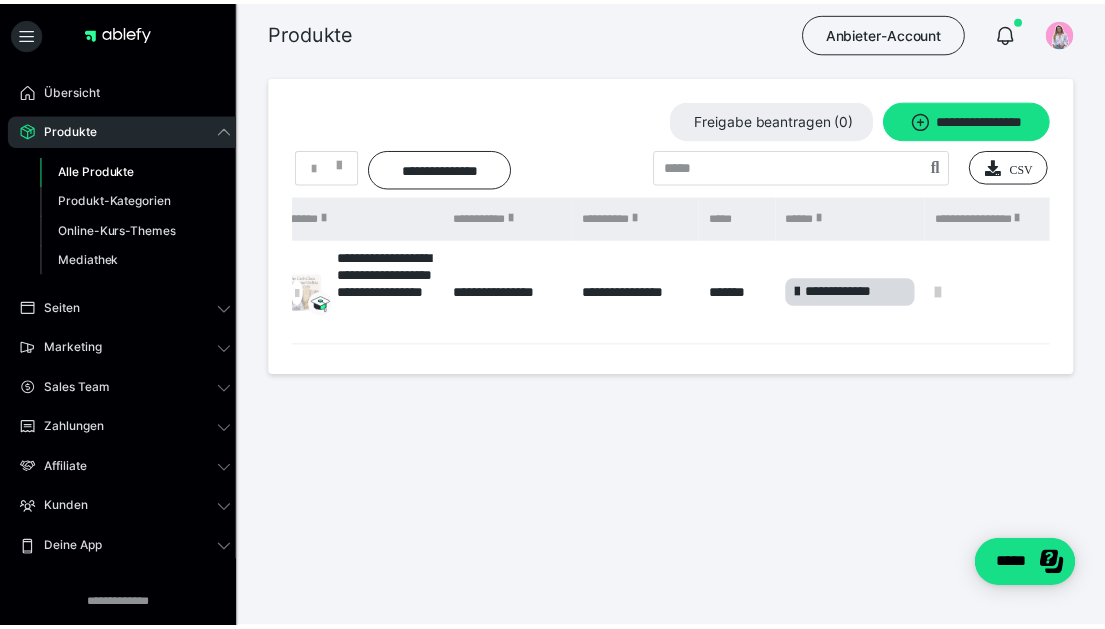 scroll, scrollTop: 0, scrollLeft: 0, axis: both 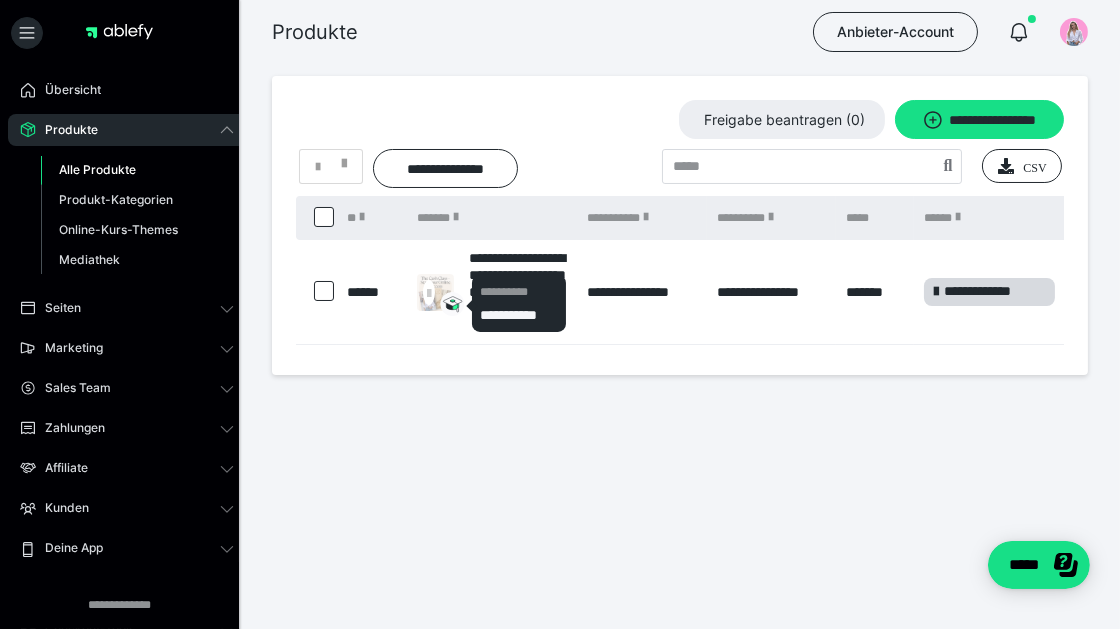 click on "**********" at bounding box center (519, 292) 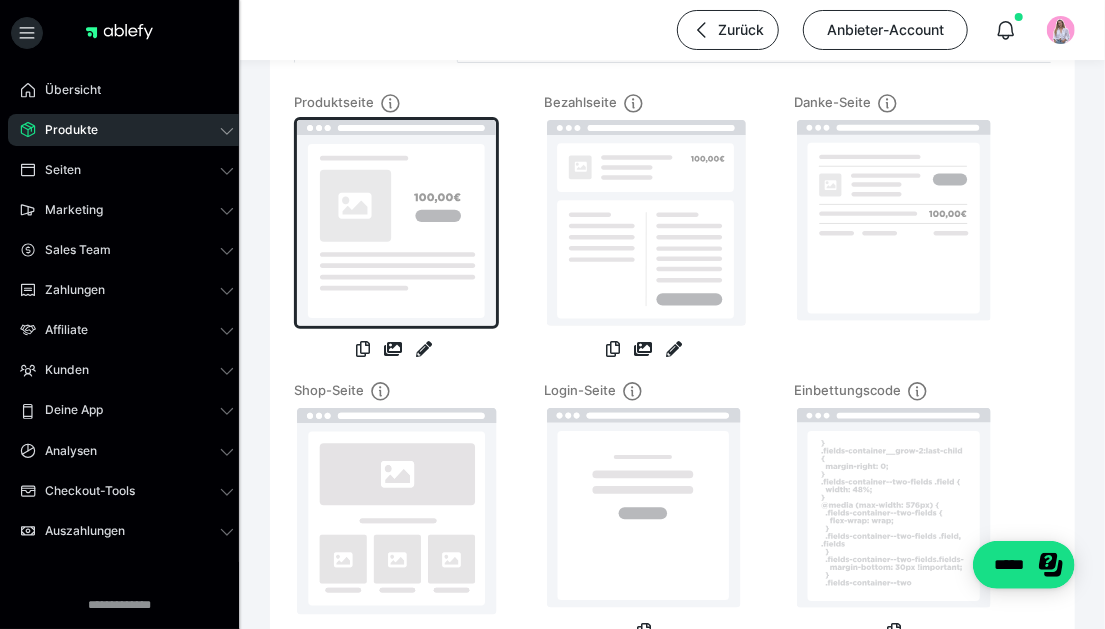 scroll, scrollTop: 200, scrollLeft: 0, axis: vertical 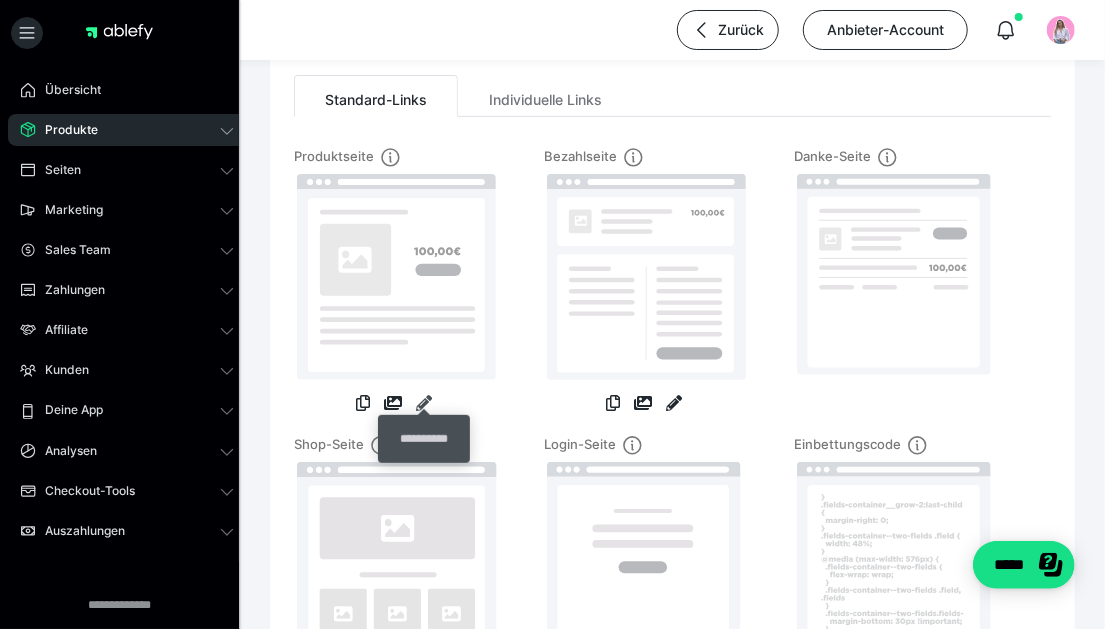 click at bounding box center (424, 403) 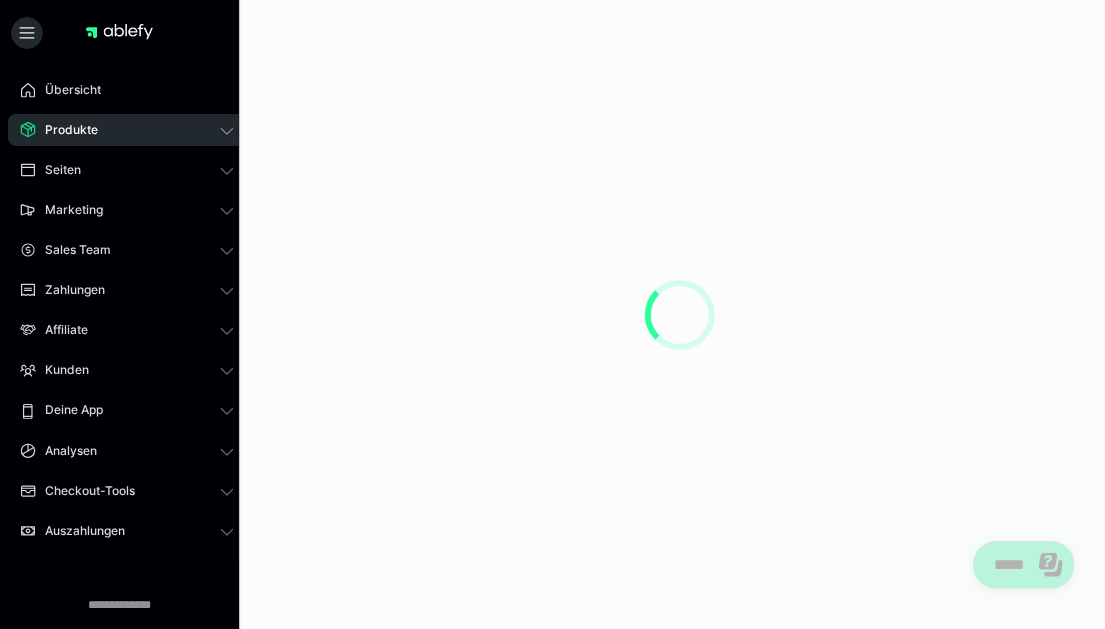 scroll, scrollTop: 0, scrollLeft: 0, axis: both 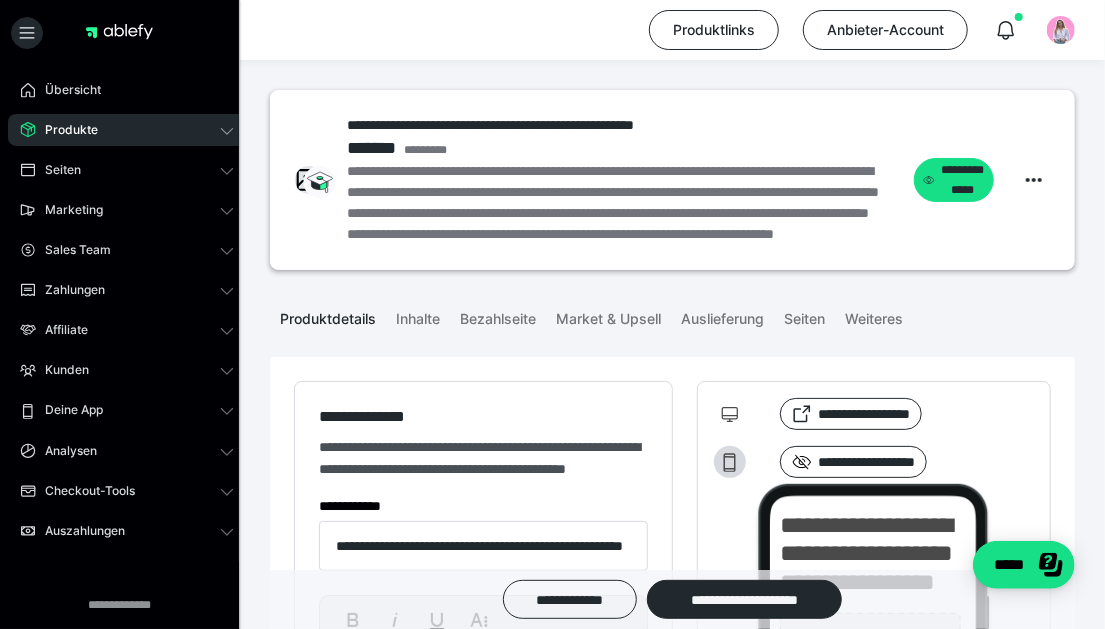 type on "**********" 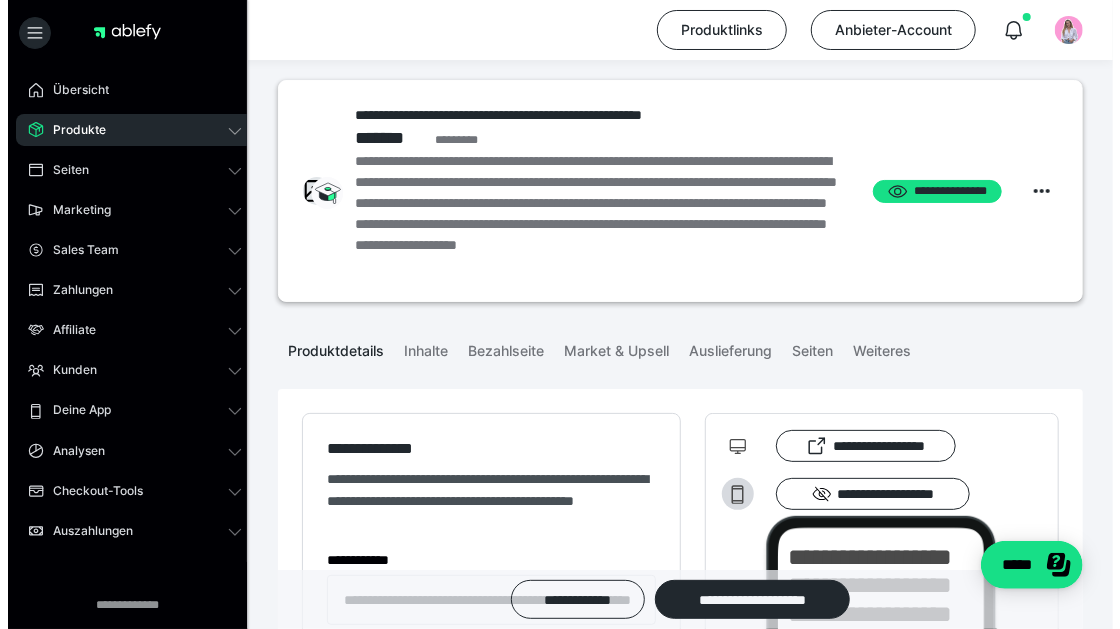scroll, scrollTop: 0, scrollLeft: 0, axis: both 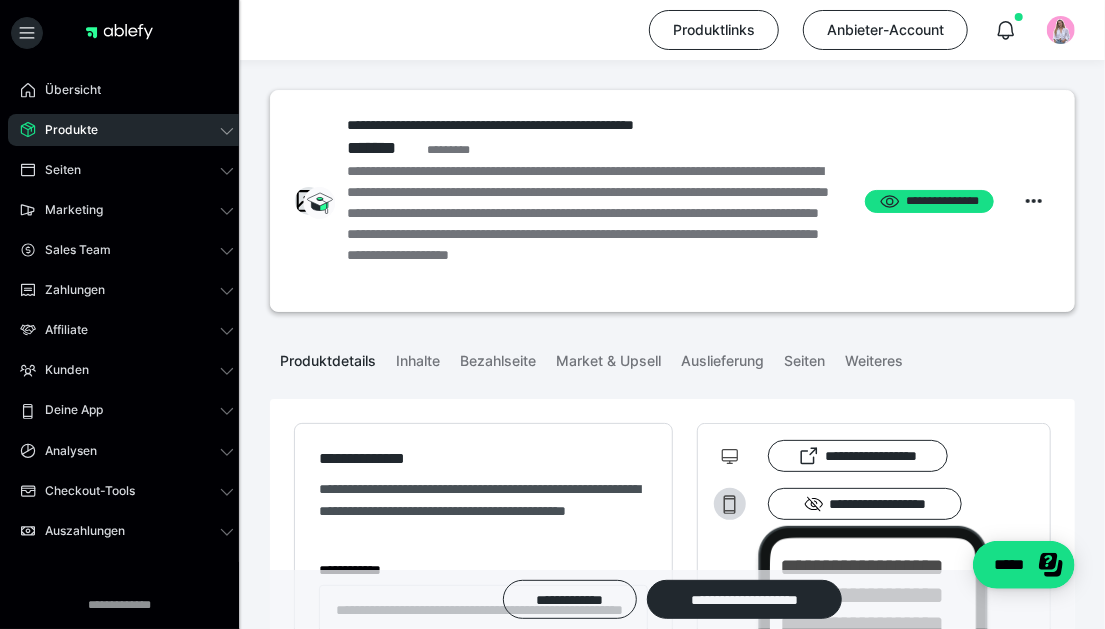 click 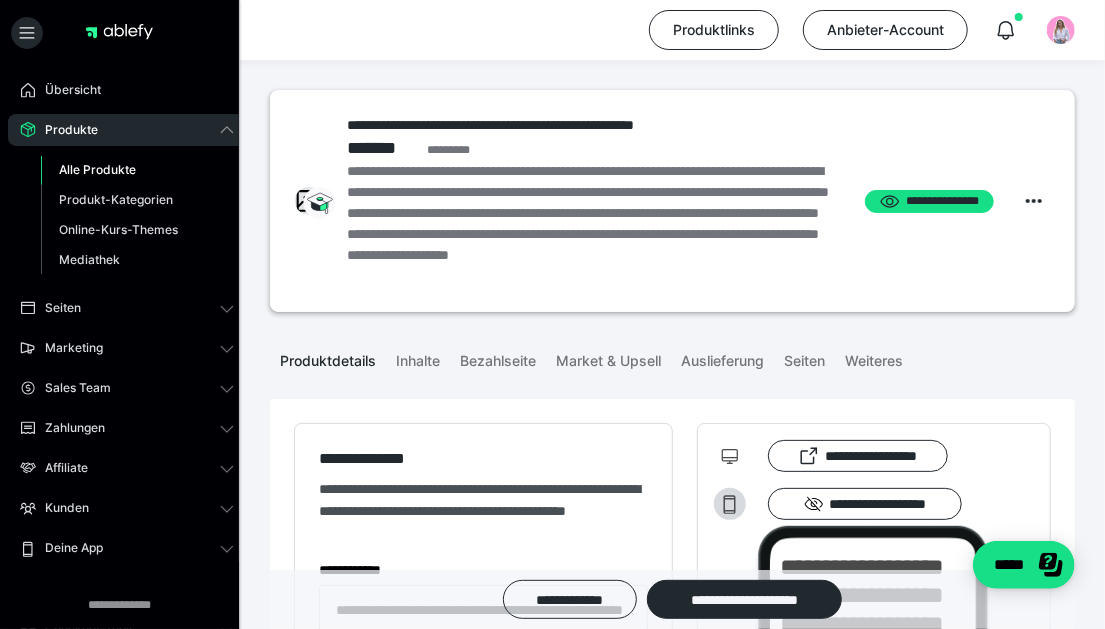 click on "Alle Produkte" at bounding box center (97, 169) 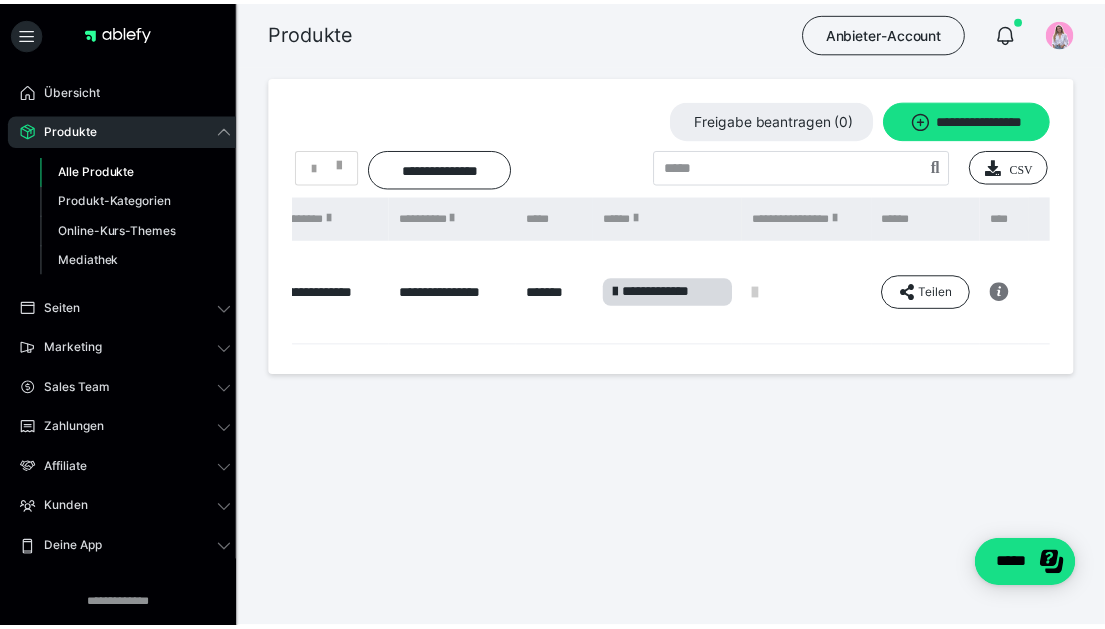scroll, scrollTop: 0, scrollLeft: 363, axis: horizontal 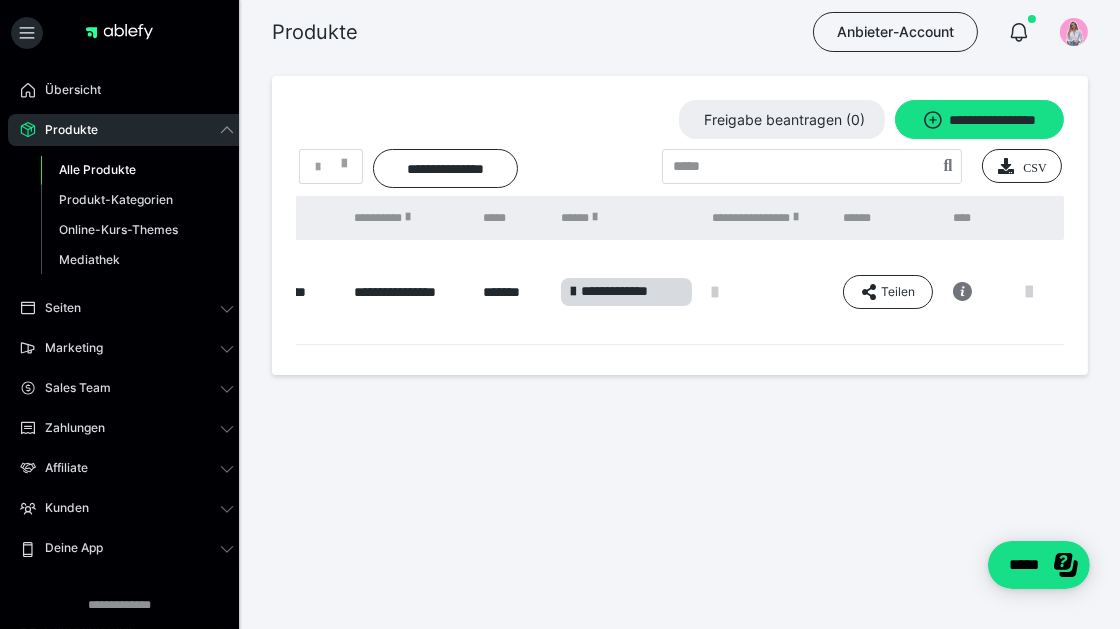 click at bounding box center (1029, 292) 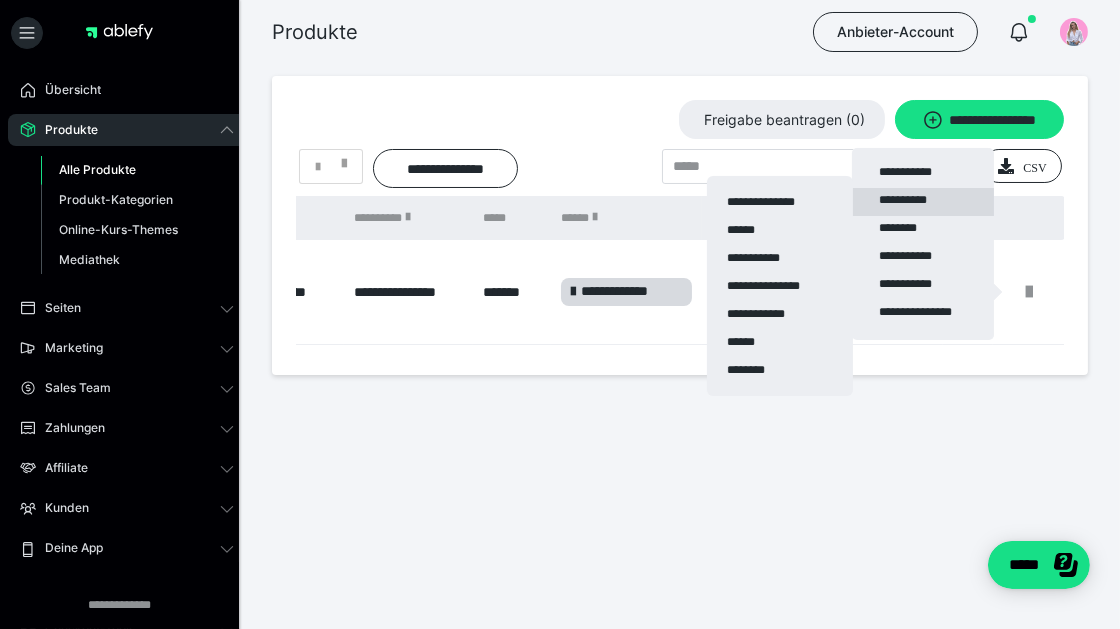 click on "**********" at bounding box center [923, 202] 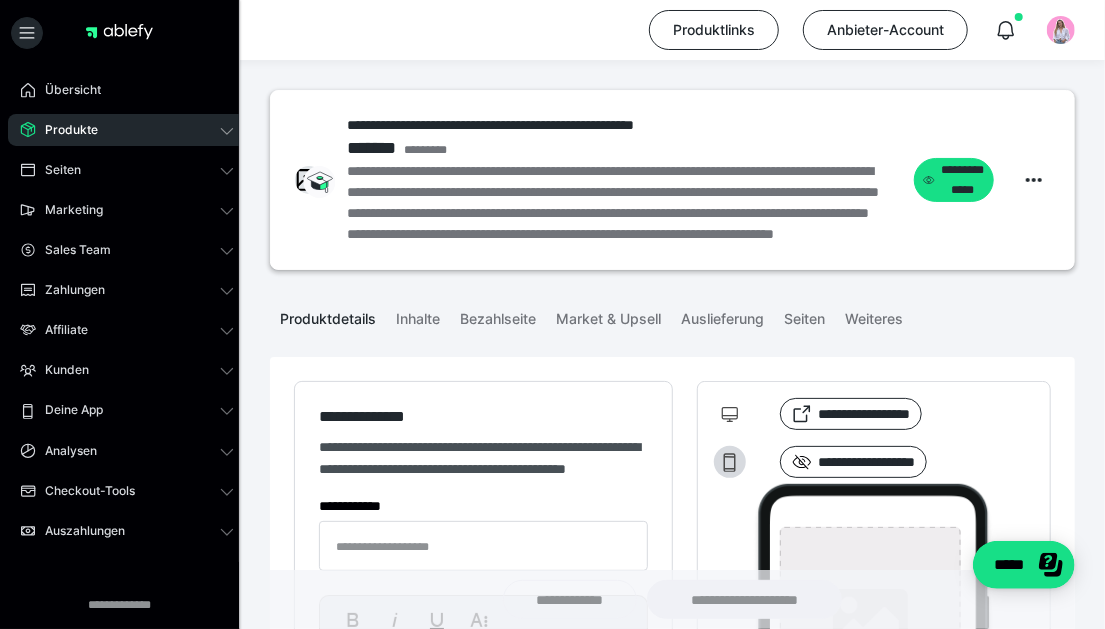 type on "**********" 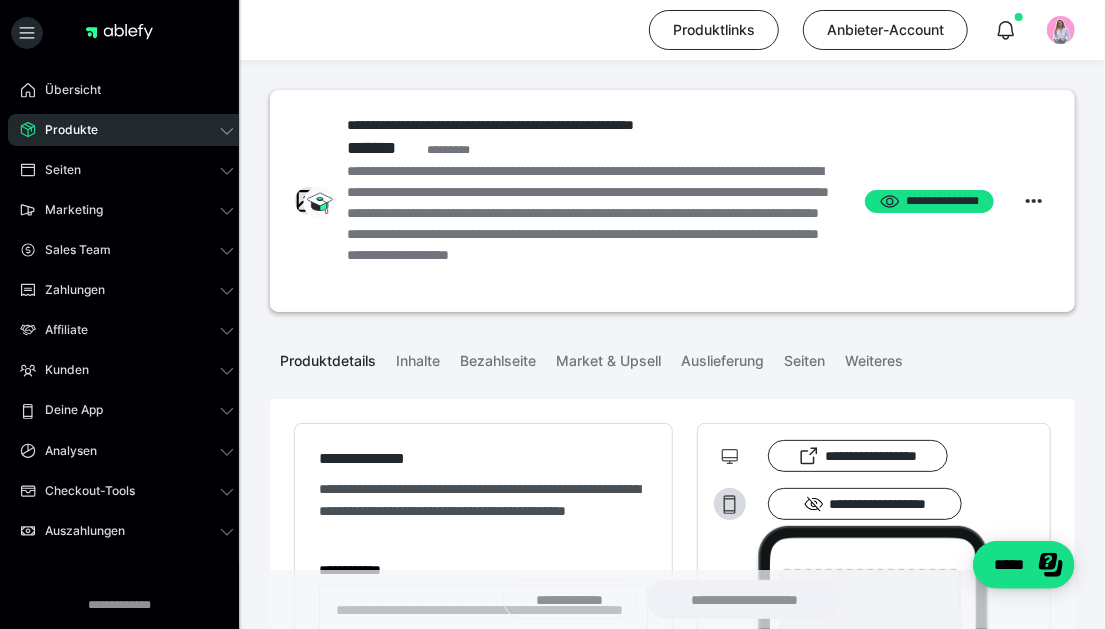 type on "**********" 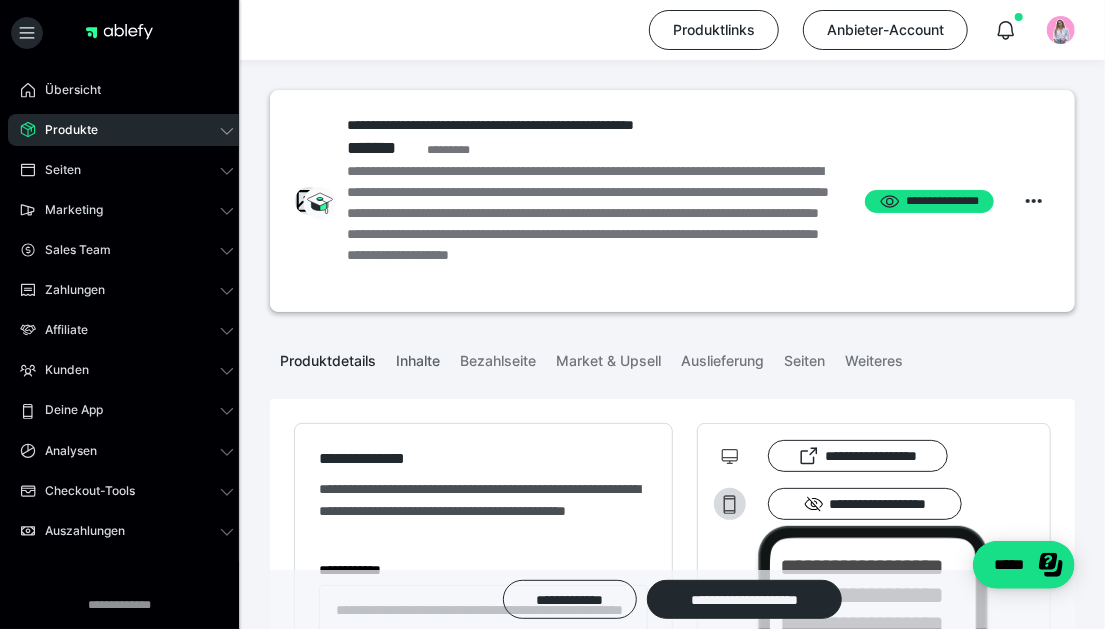 click on "Inhalte" at bounding box center [418, 357] 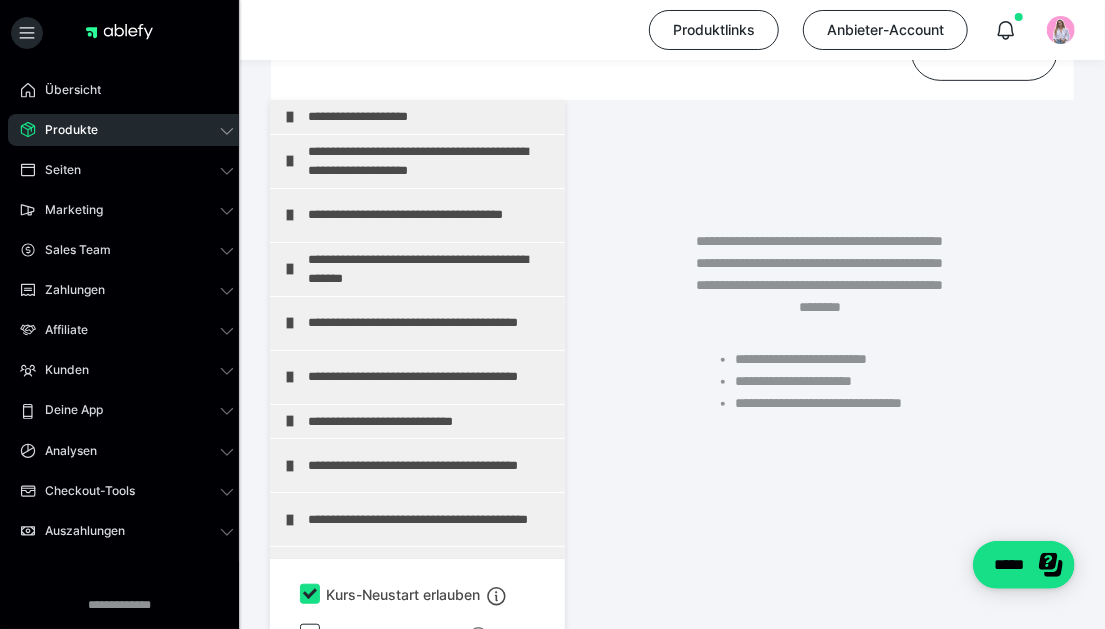 scroll, scrollTop: 400, scrollLeft: 0, axis: vertical 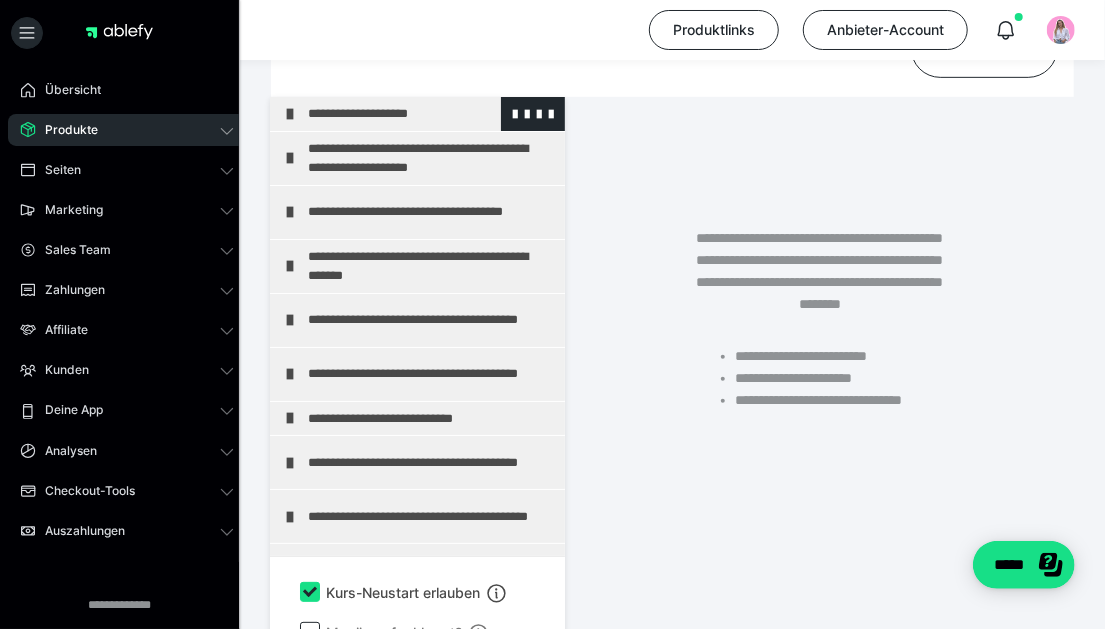 click on "**********" at bounding box center (423, 113) 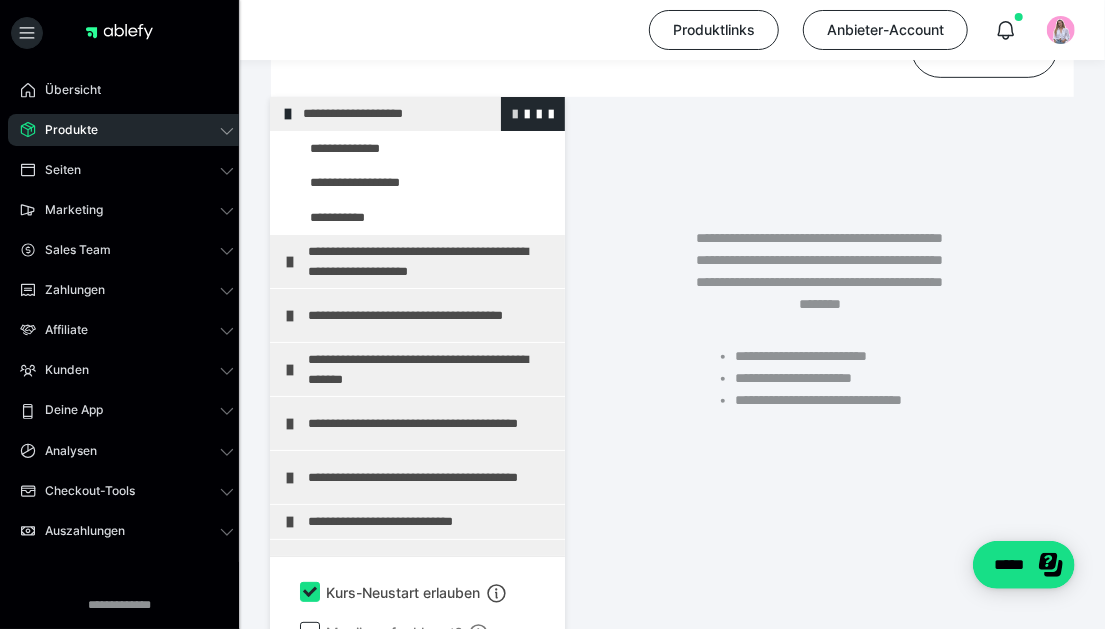 click at bounding box center (515, 113) 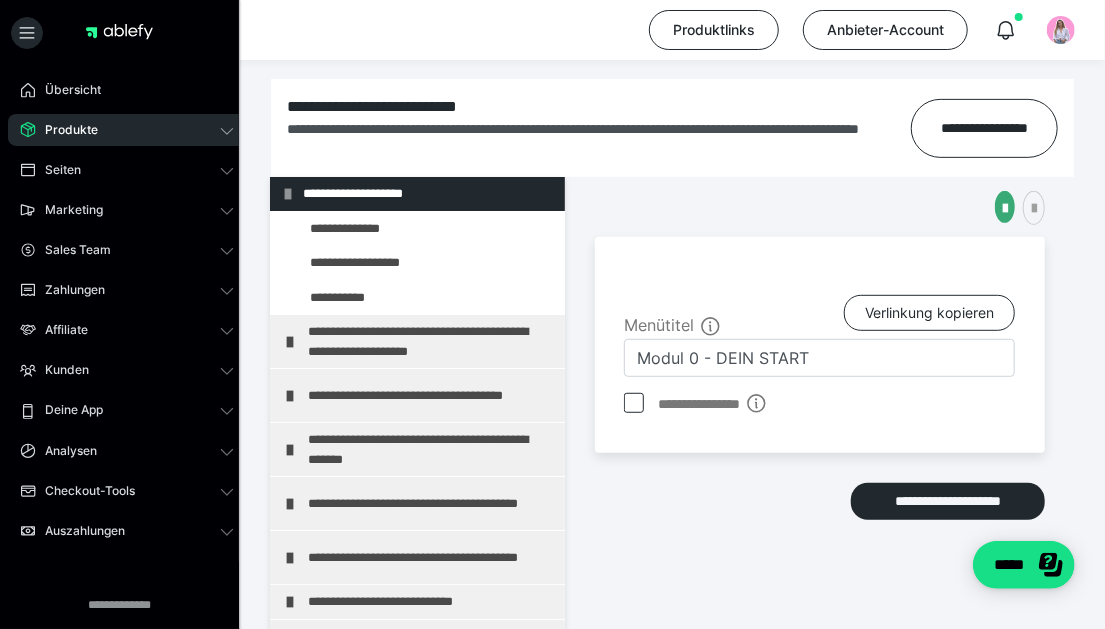 scroll, scrollTop: 299, scrollLeft: 0, axis: vertical 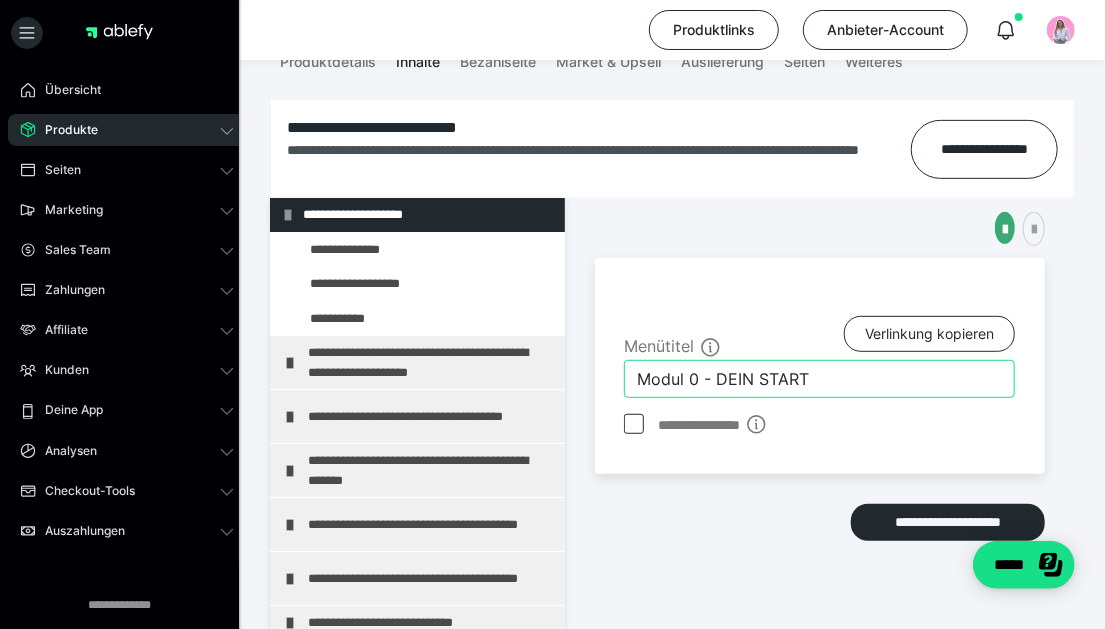 drag, startPoint x: 820, startPoint y: 373, endPoint x: 717, endPoint y: 370, distance: 103.04368 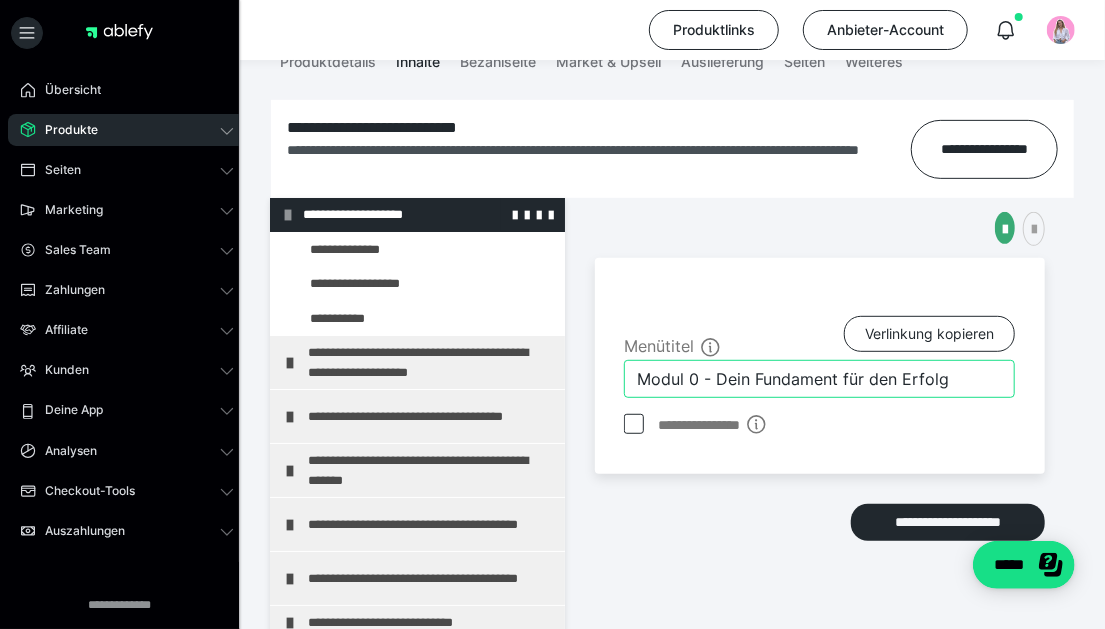 type on "Modul 0 - Dein Fundament für den Erfolg" 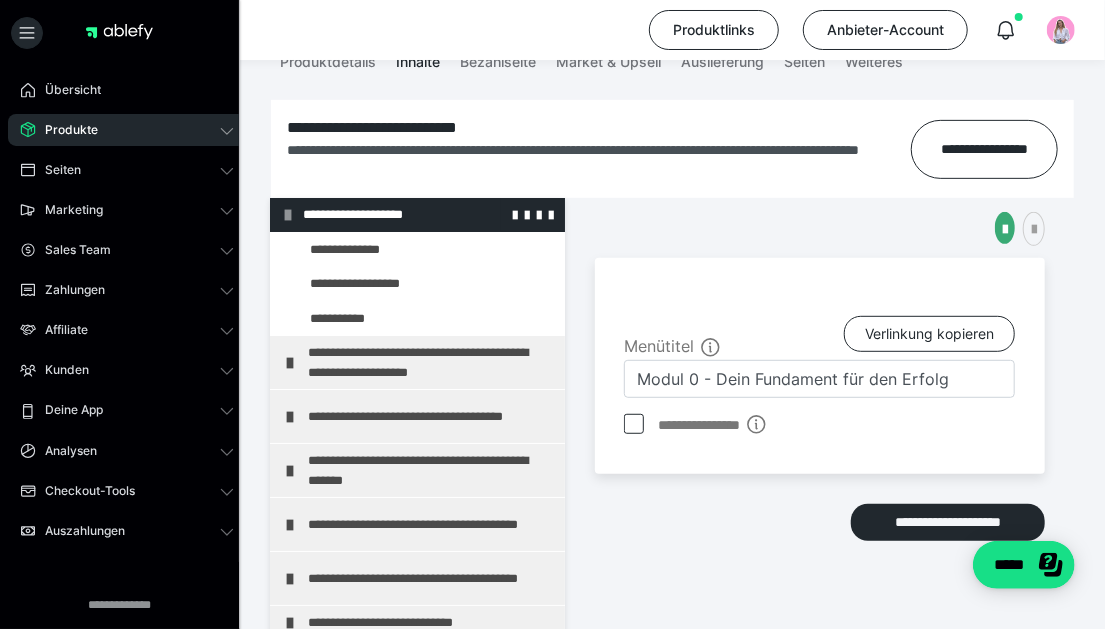 click at bounding box center [288, 215] 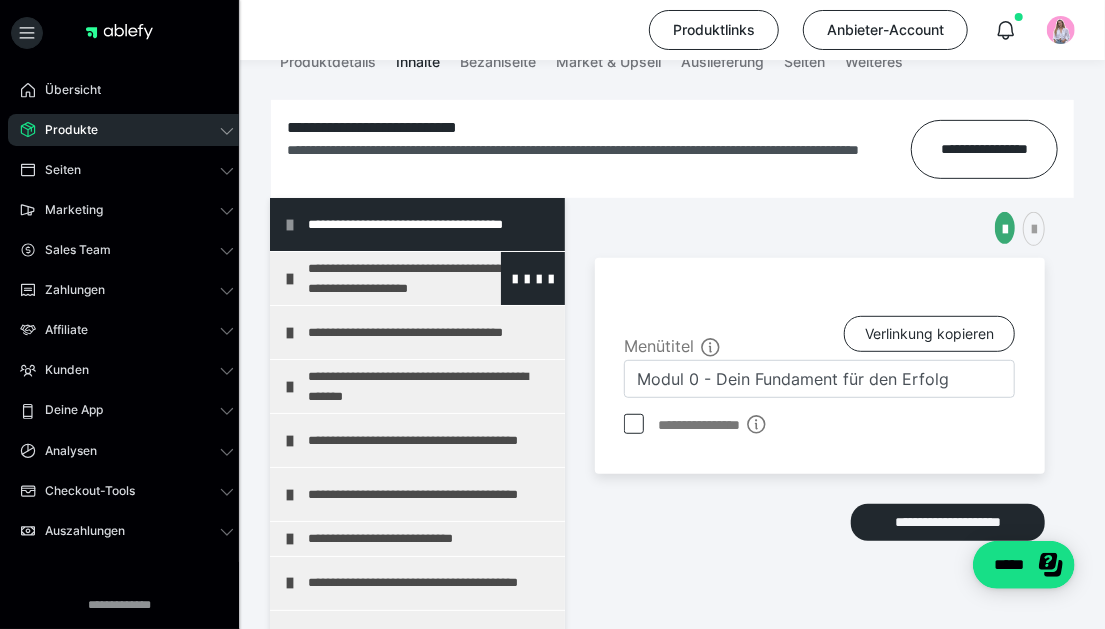 click on "**********" at bounding box center [423, 278] 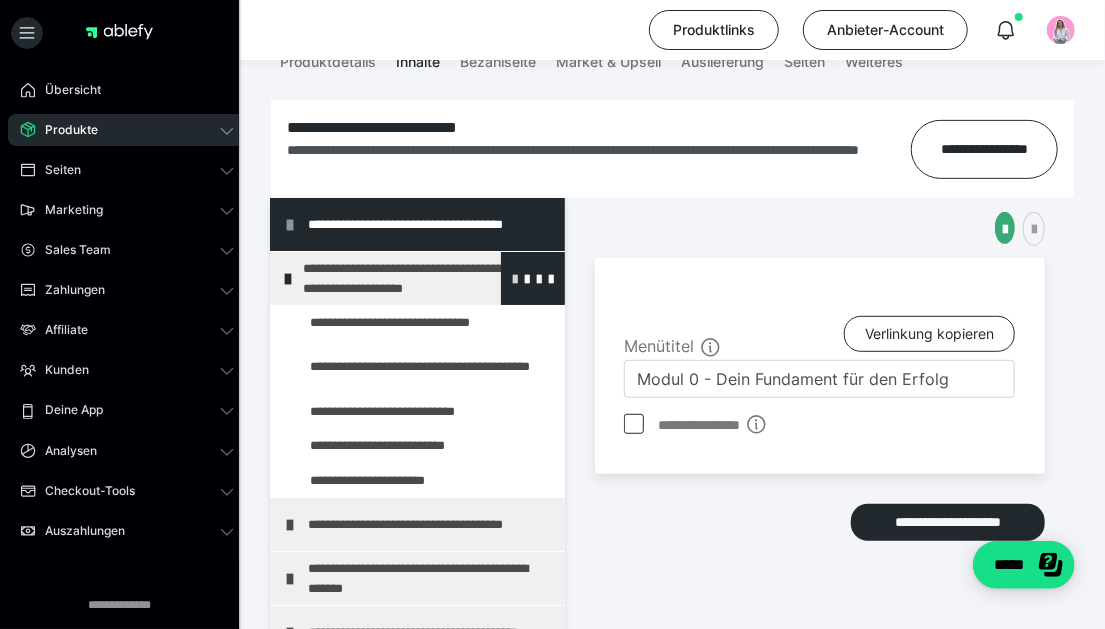 click at bounding box center (515, 278) 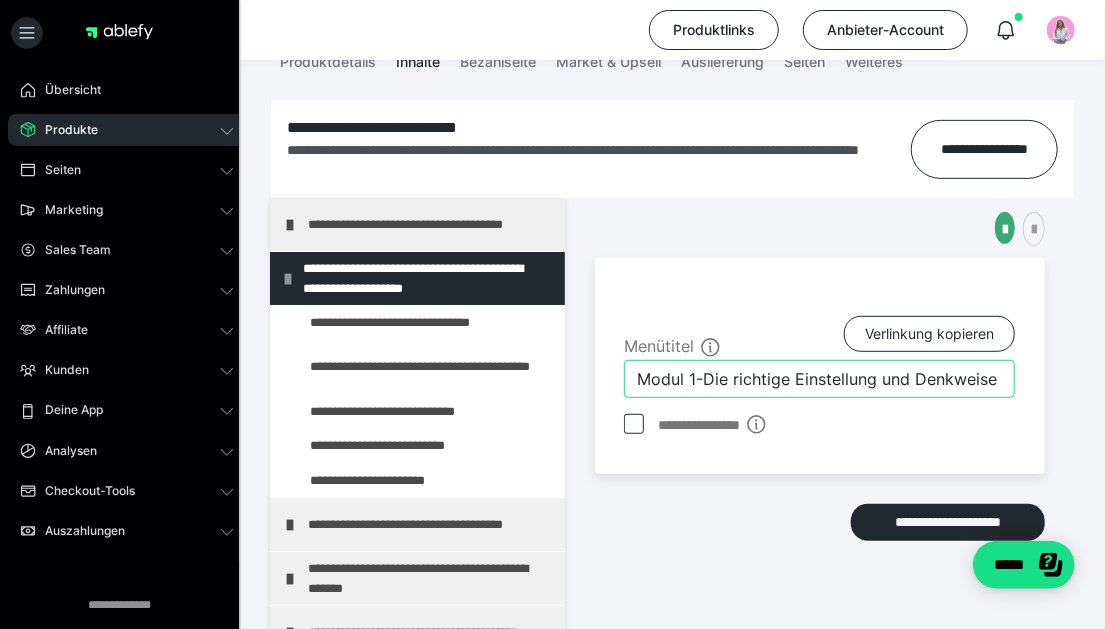 click on "Modul 1-Die richtige Einstellung und Denkweise für deinen Erfolg!" at bounding box center [819, 379] 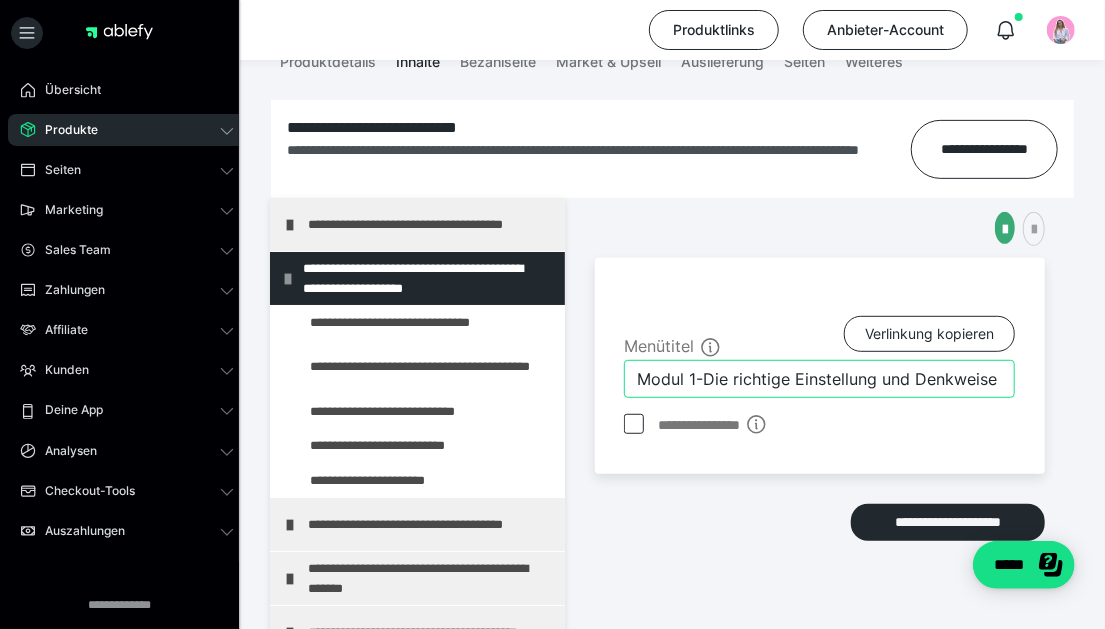 scroll, scrollTop: 0, scrollLeft: 0, axis: both 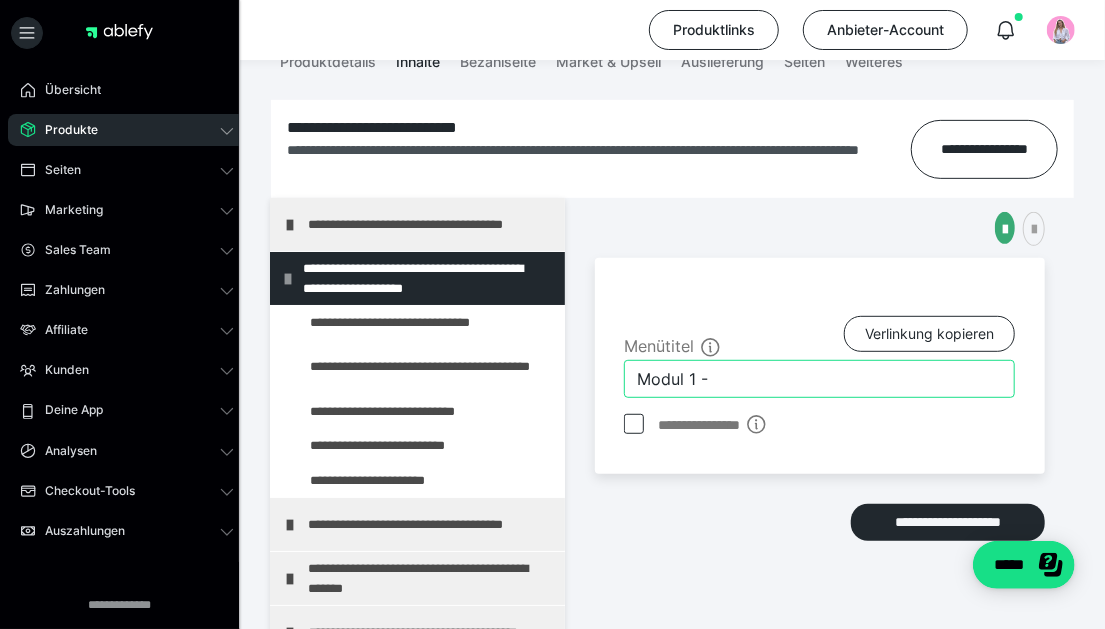 paste on "Erfolgsdenken: Deine innere Basis" 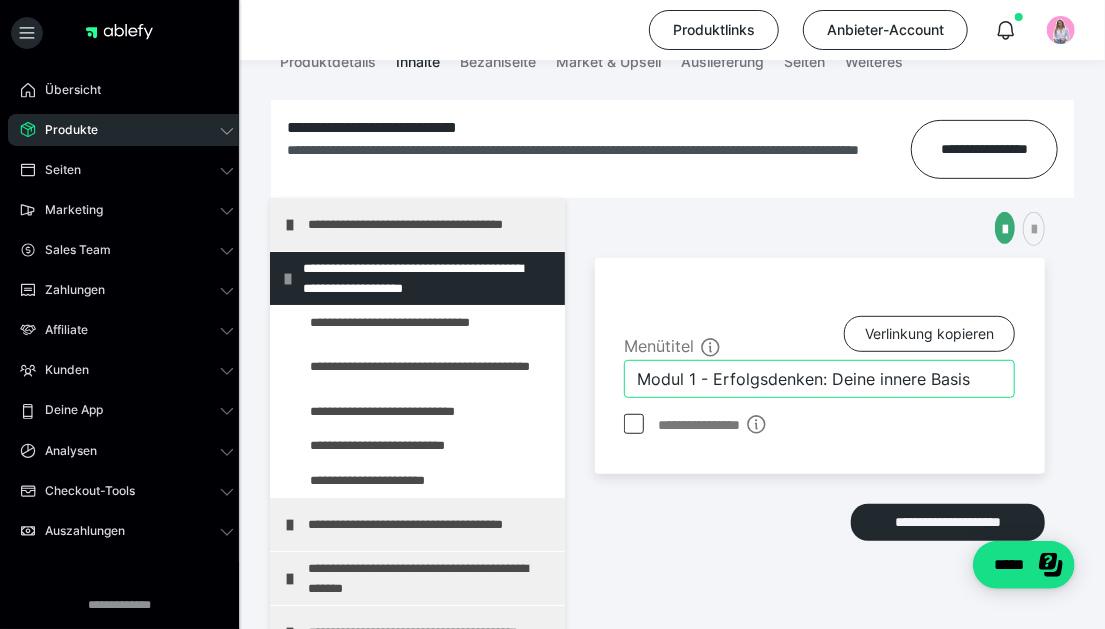 type on "Modul 1 - Erfolgsdenken: Deine innere Basis" 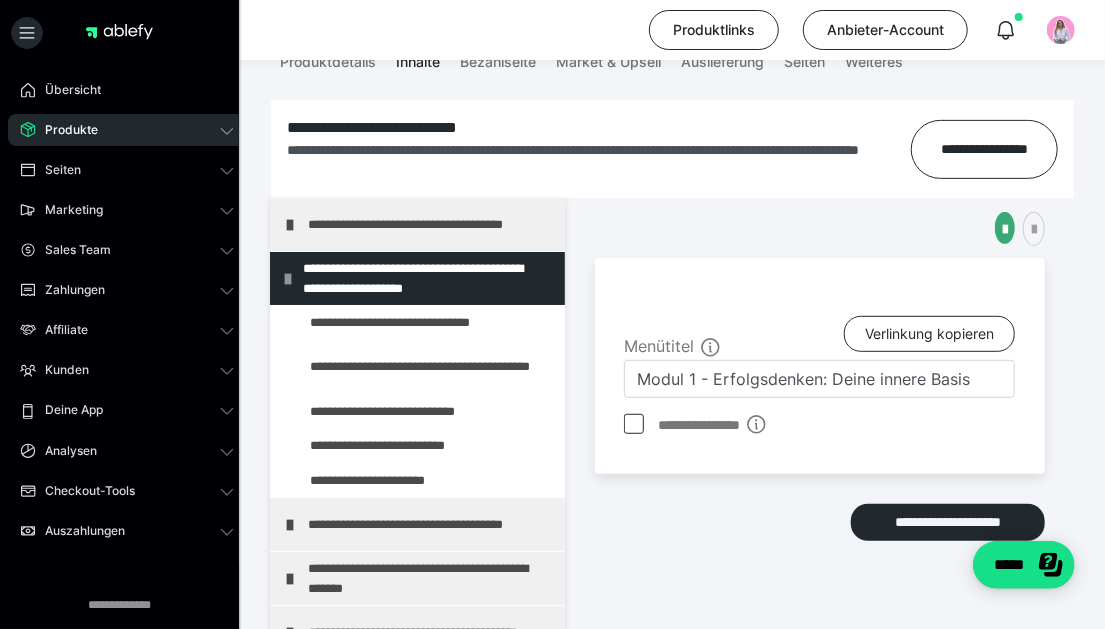 click on "**********" at bounding box center [820, 447] 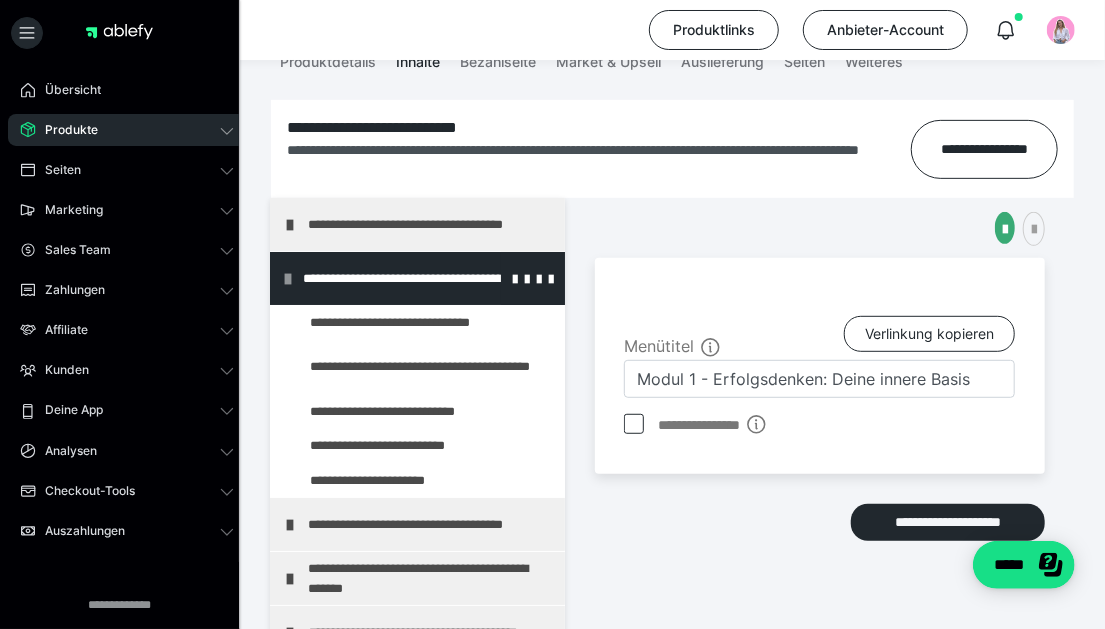 click at bounding box center (288, 279) 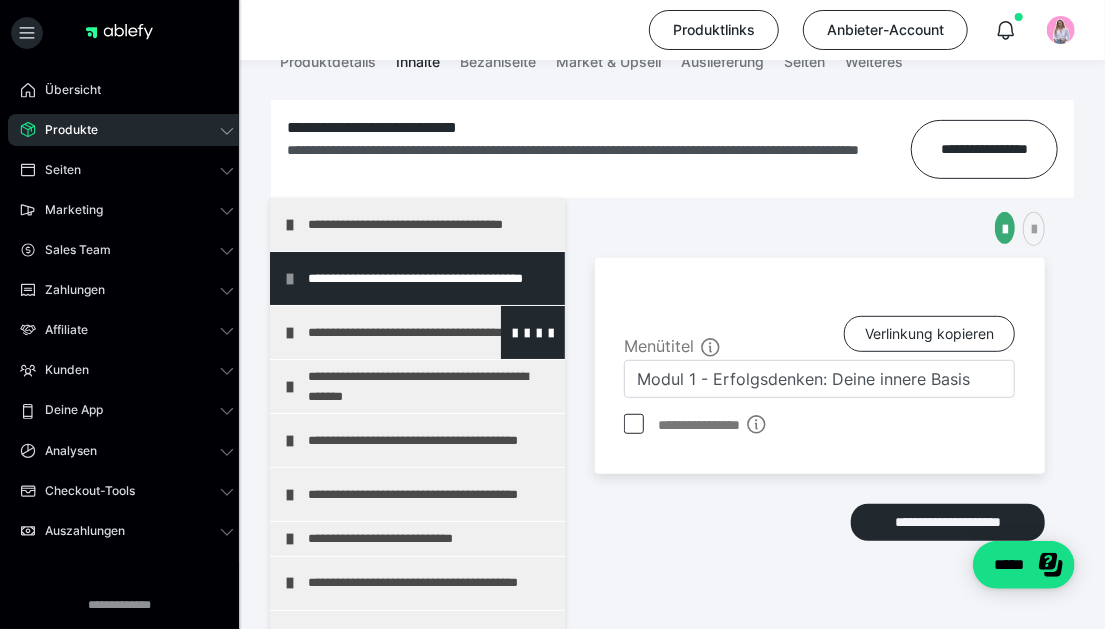 click at bounding box center [290, 333] 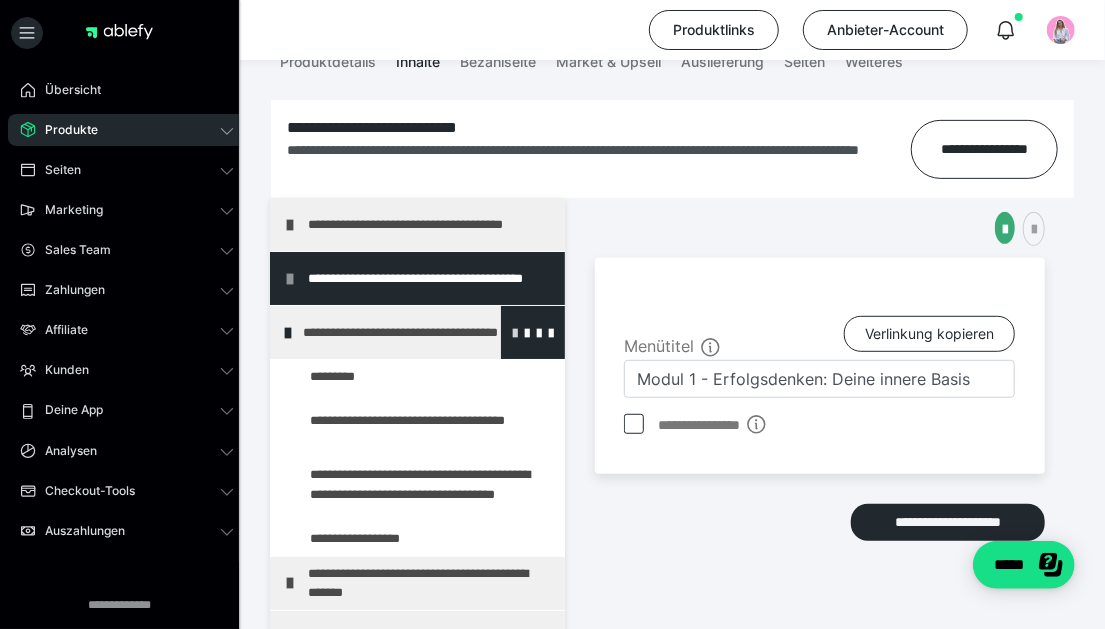 click at bounding box center (515, 332) 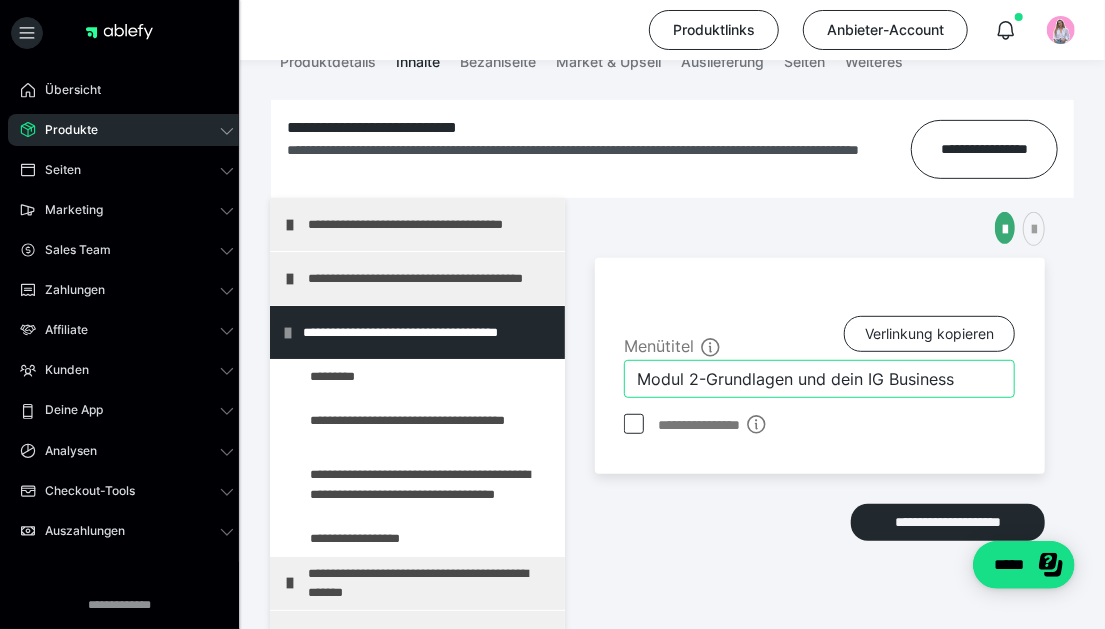 drag, startPoint x: 968, startPoint y: 369, endPoint x: 707, endPoint y: 368, distance: 261.00192 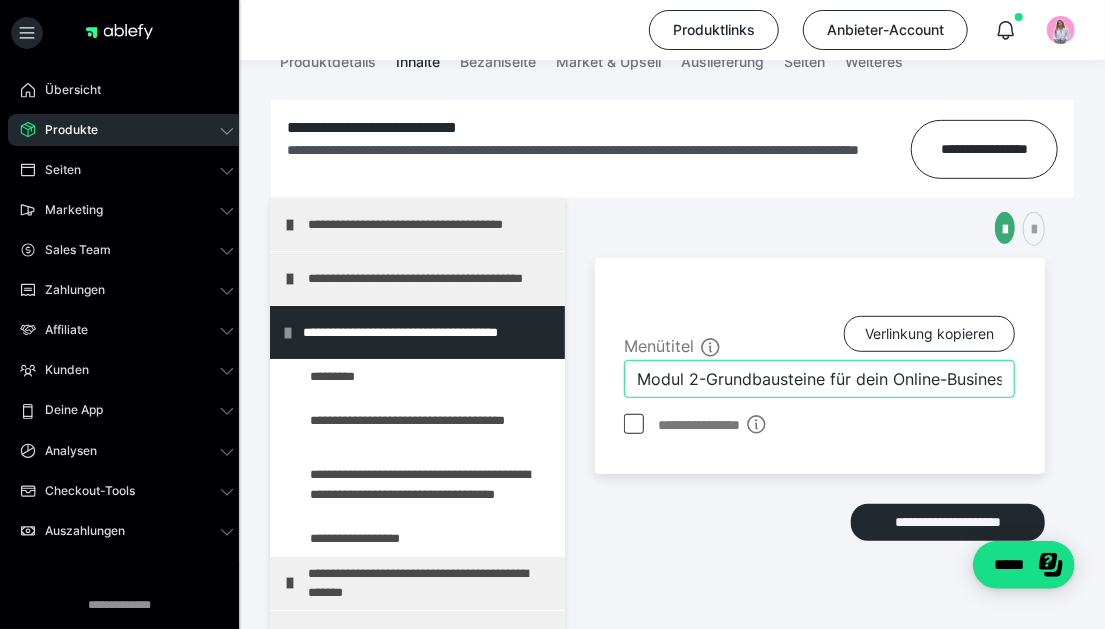 scroll, scrollTop: 0, scrollLeft: 11, axis: horizontal 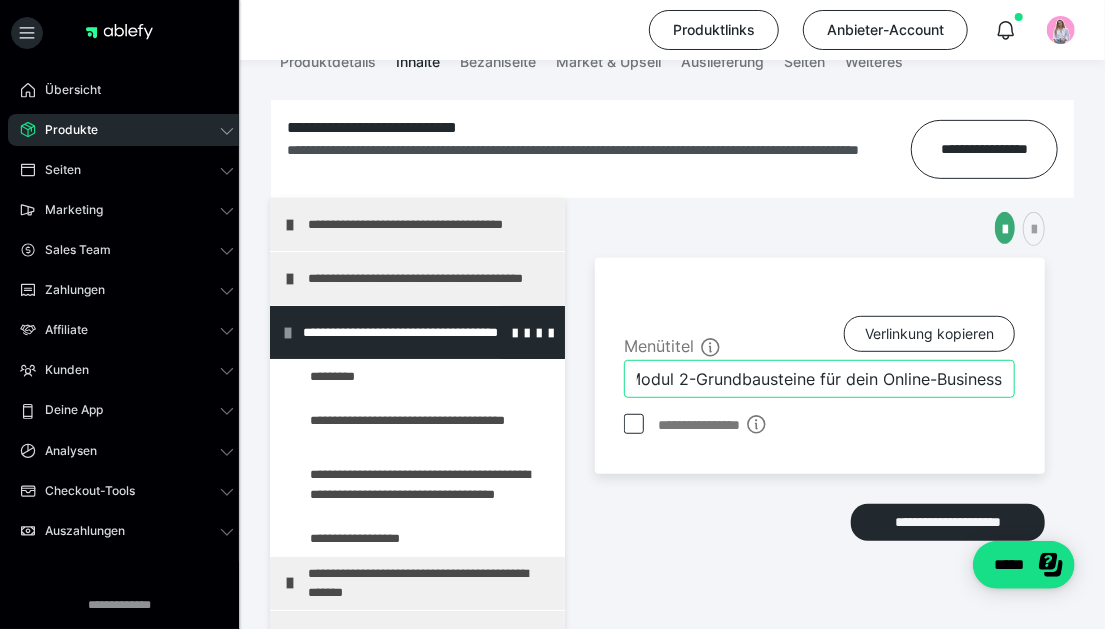 type on "Modul 2-Grundbausteine für dein Online-Business" 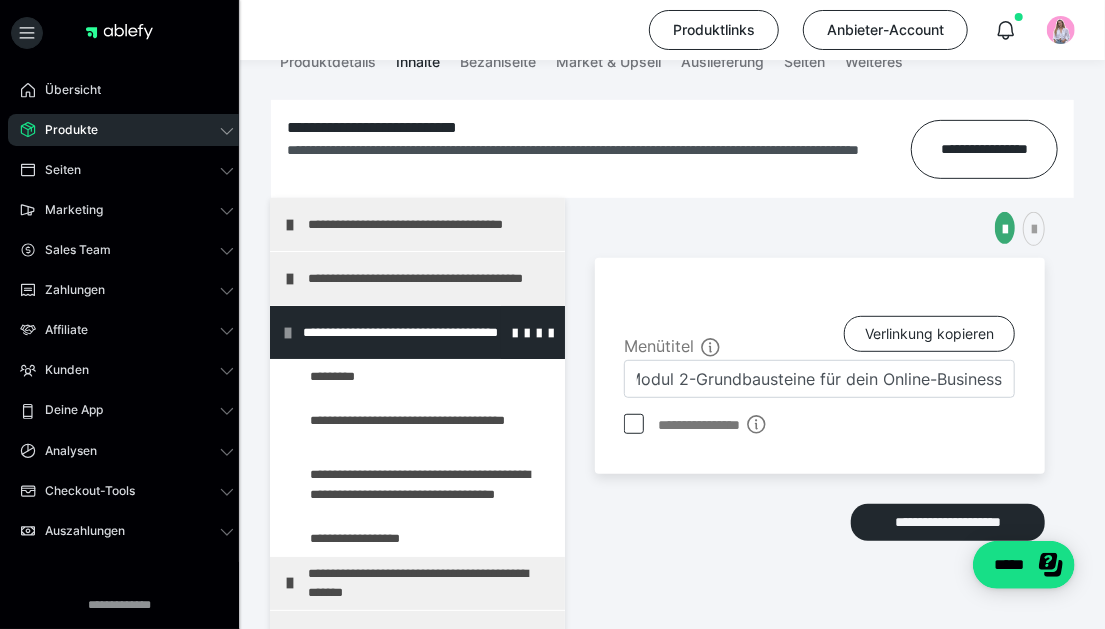 click at bounding box center [288, 333] 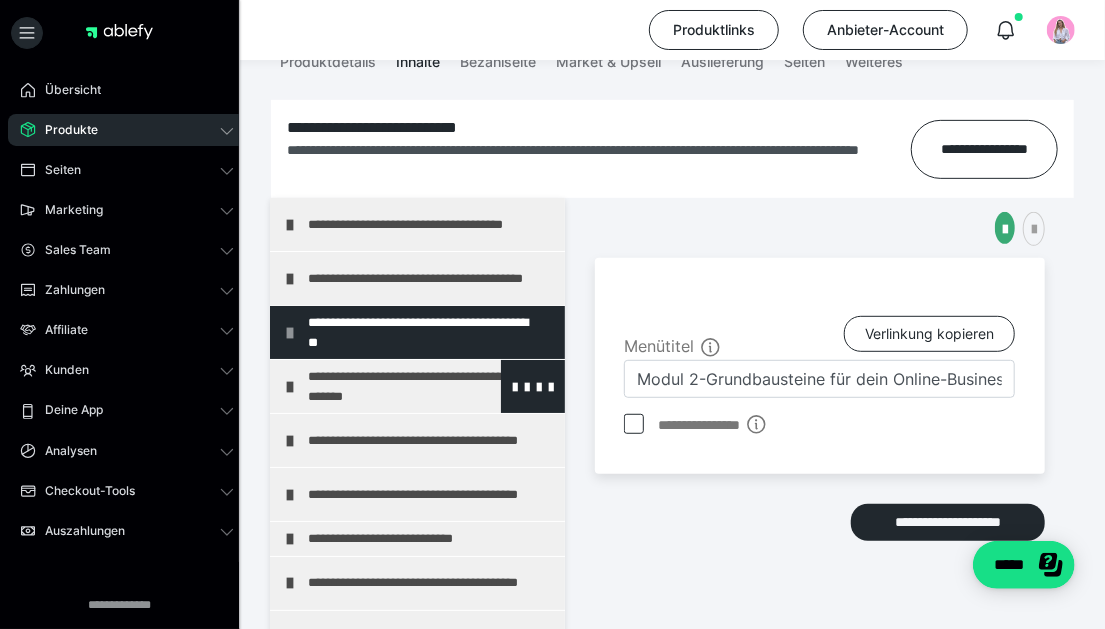 click at bounding box center (290, 387) 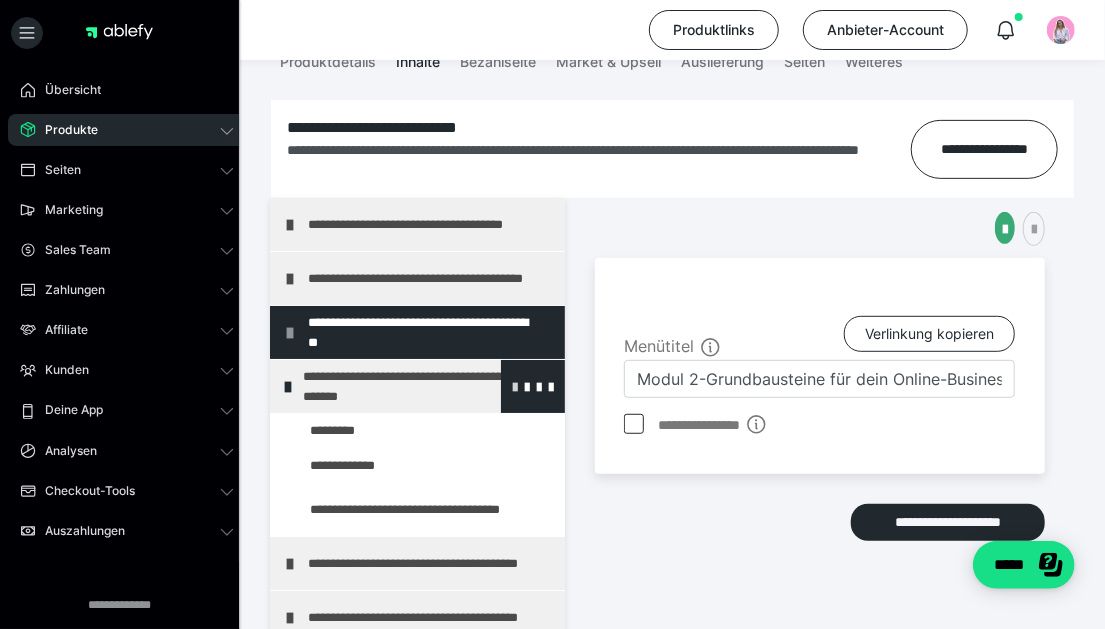 click at bounding box center (515, 386) 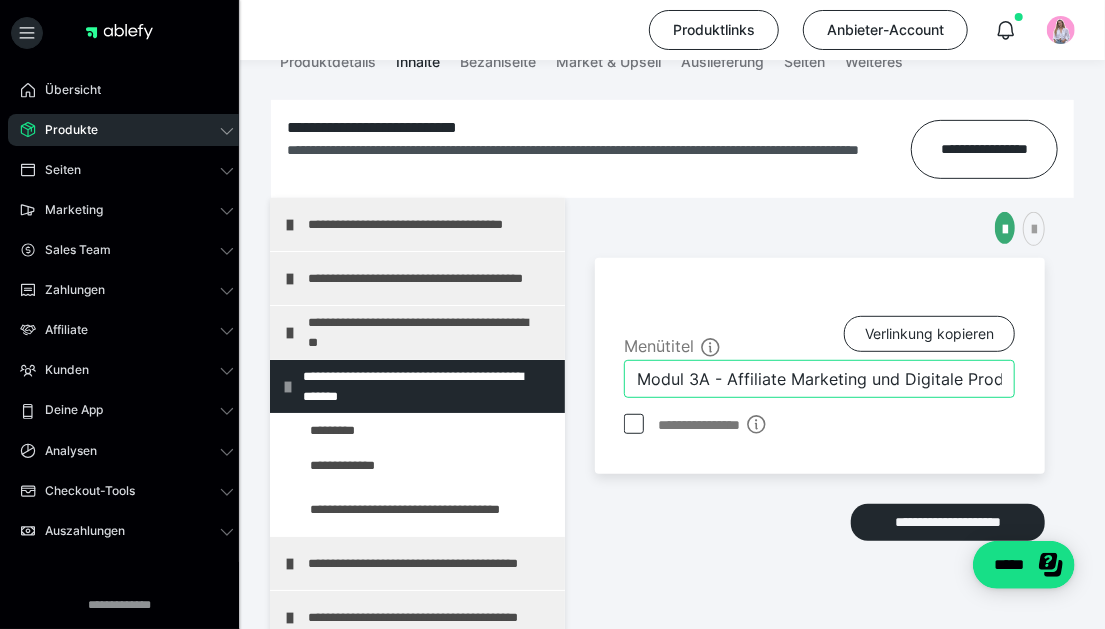 click on "Modul 3A - Affiliate Marketing und Digitale Produkte" at bounding box center (819, 379) 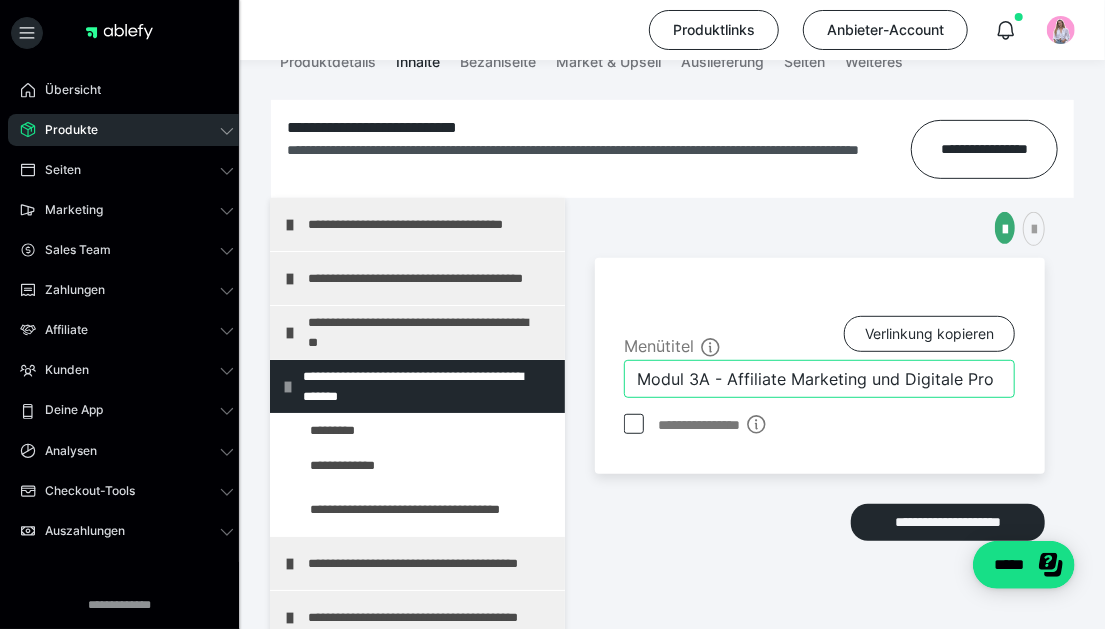 scroll, scrollTop: 0, scrollLeft: 0, axis: both 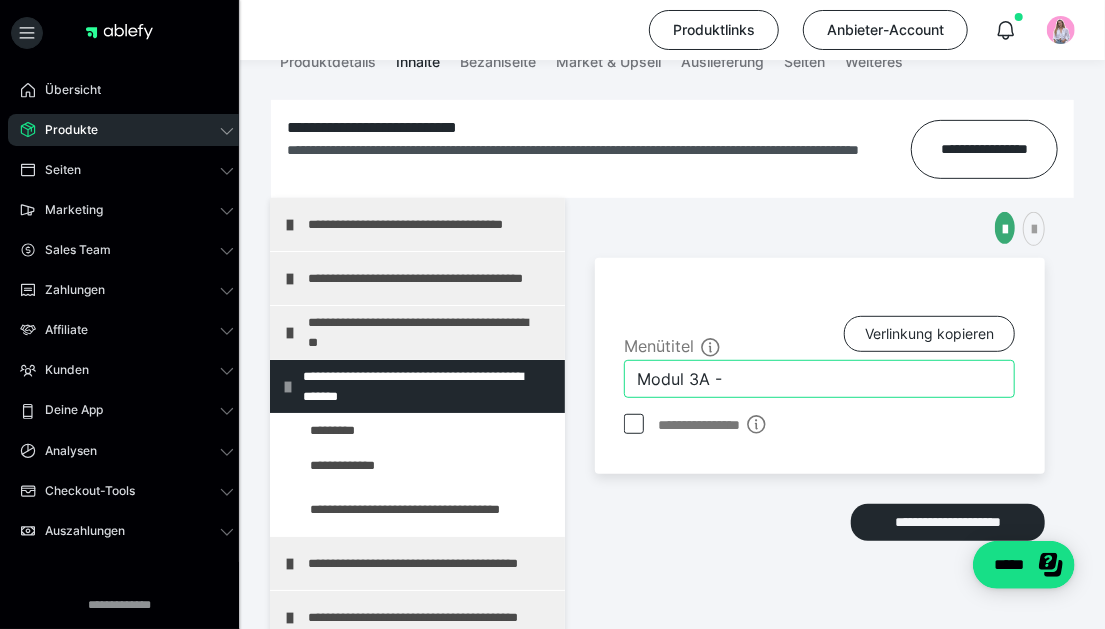 paste on "Affiliate & Digital: Dein smarter Start" 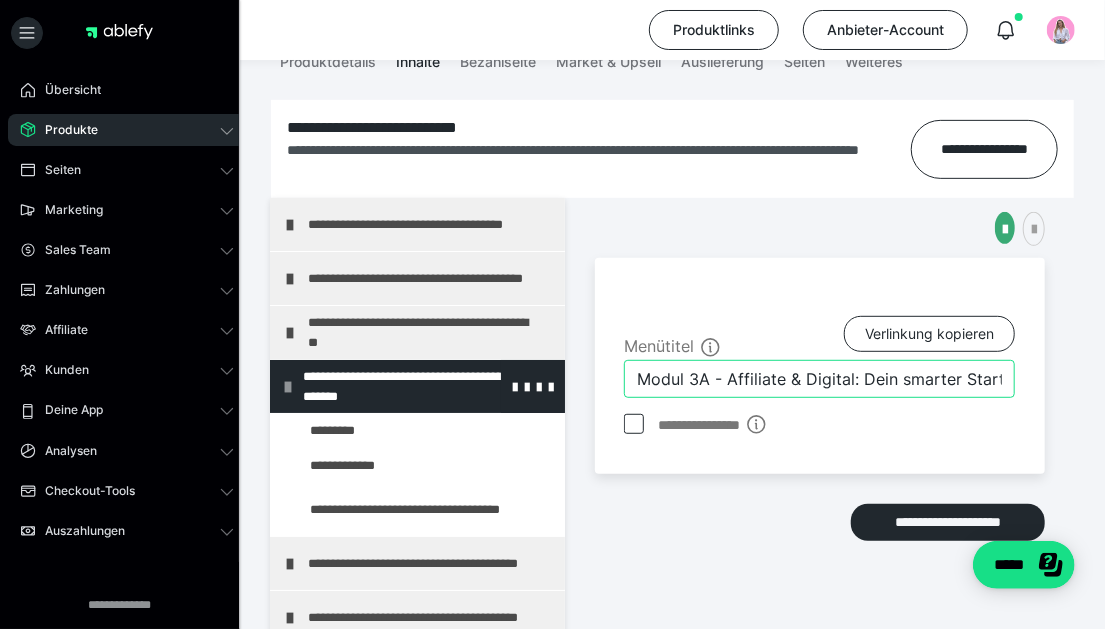 type on "Modul 3A - Affiliate & Digital: Dein smarter Start" 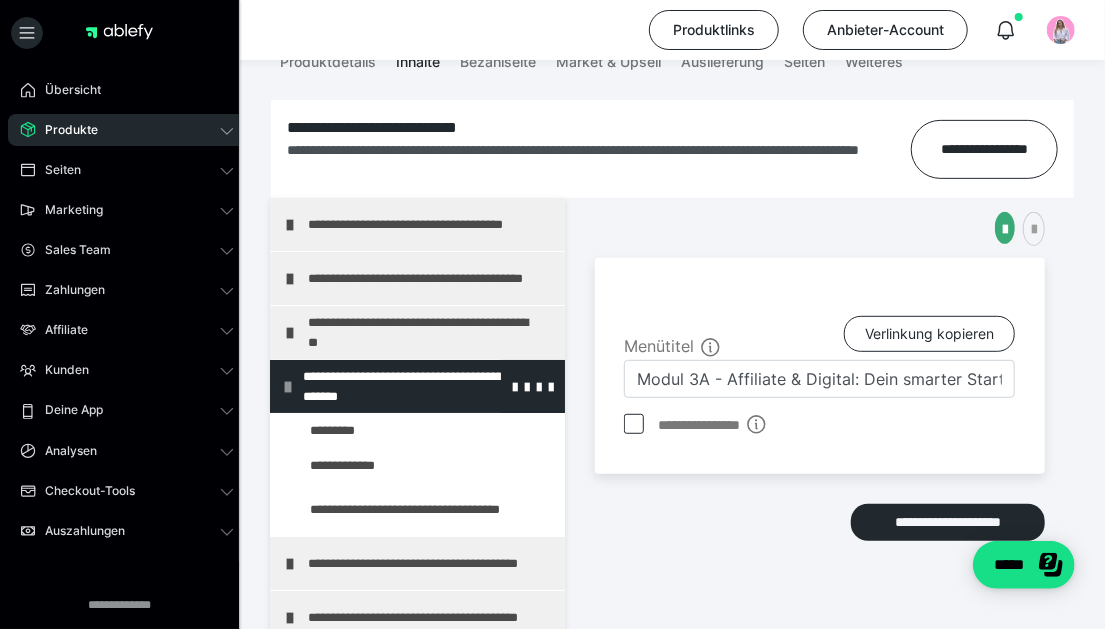 click at bounding box center (288, 387) 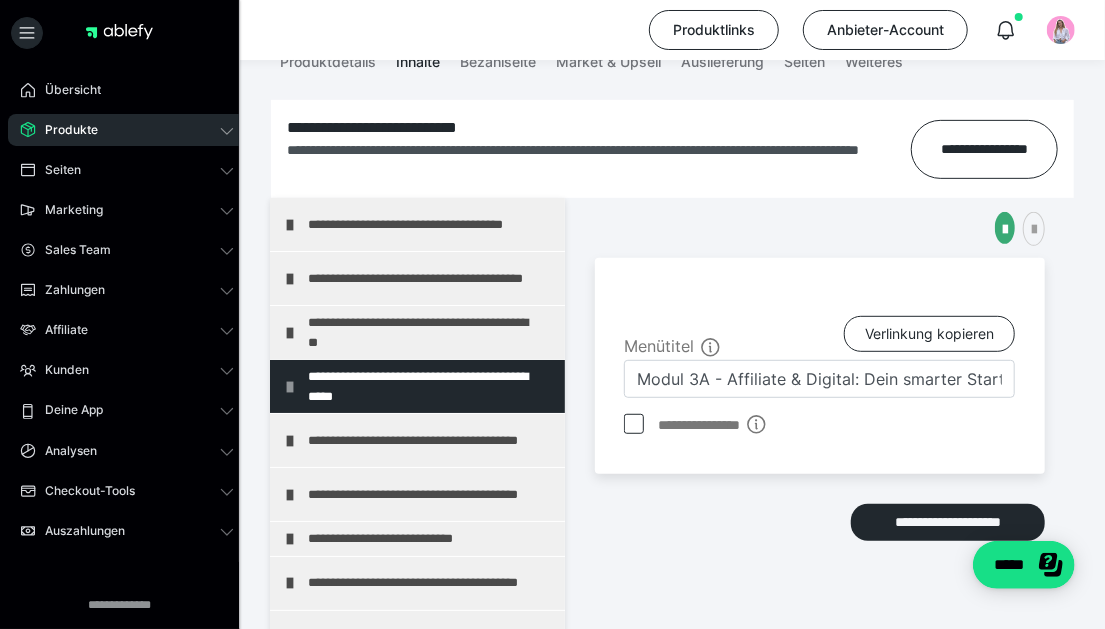 scroll, scrollTop: 99, scrollLeft: 0, axis: vertical 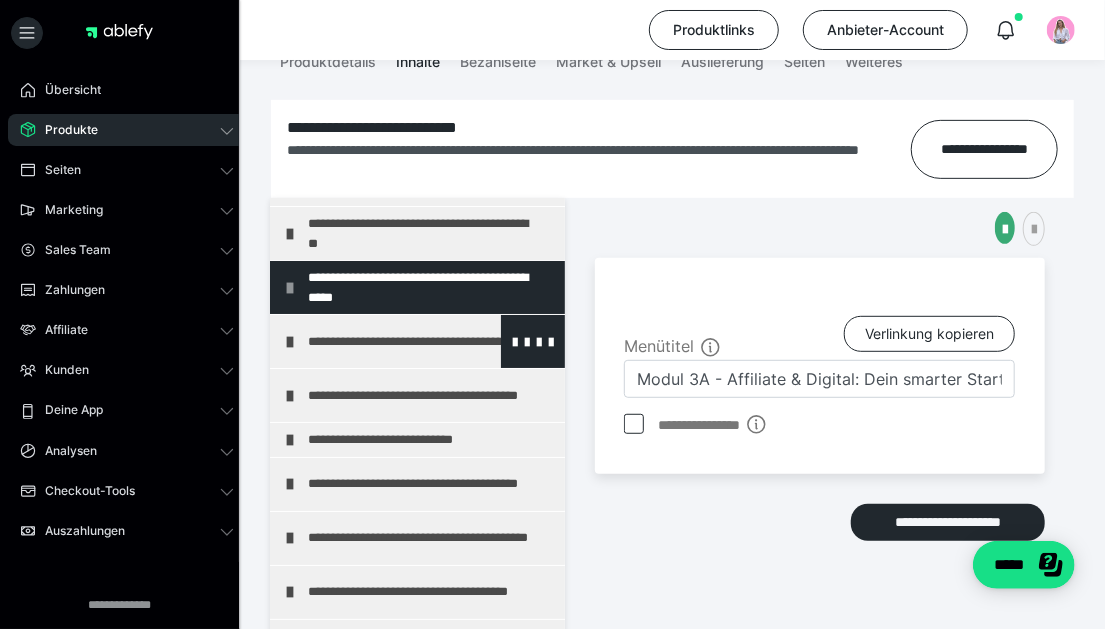 click at bounding box center [290, 342] 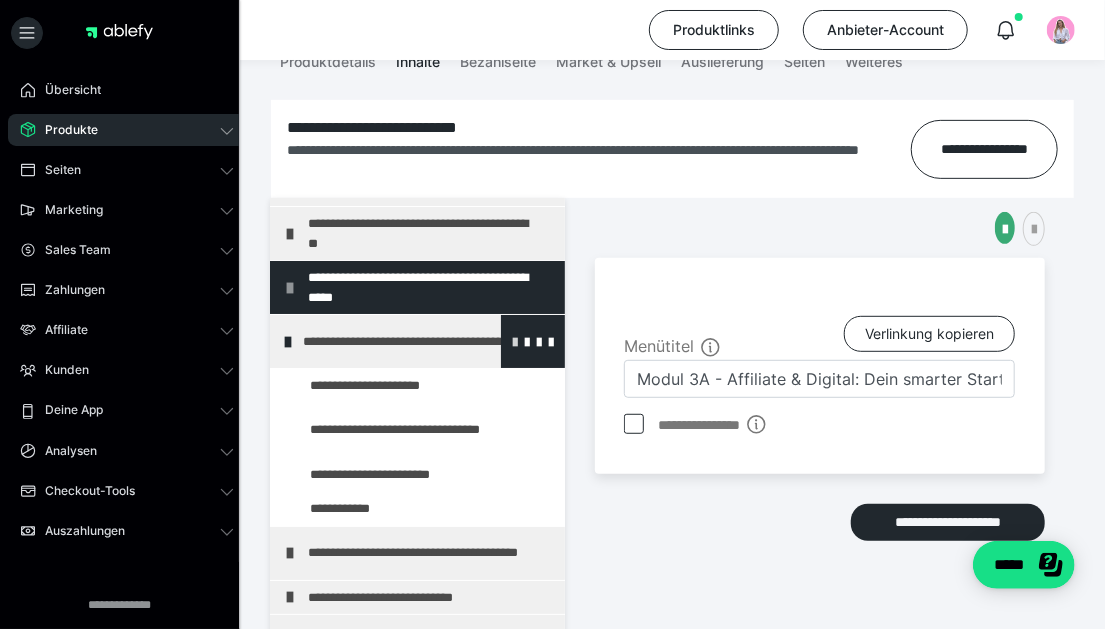 click at bounding box center (515, 341) 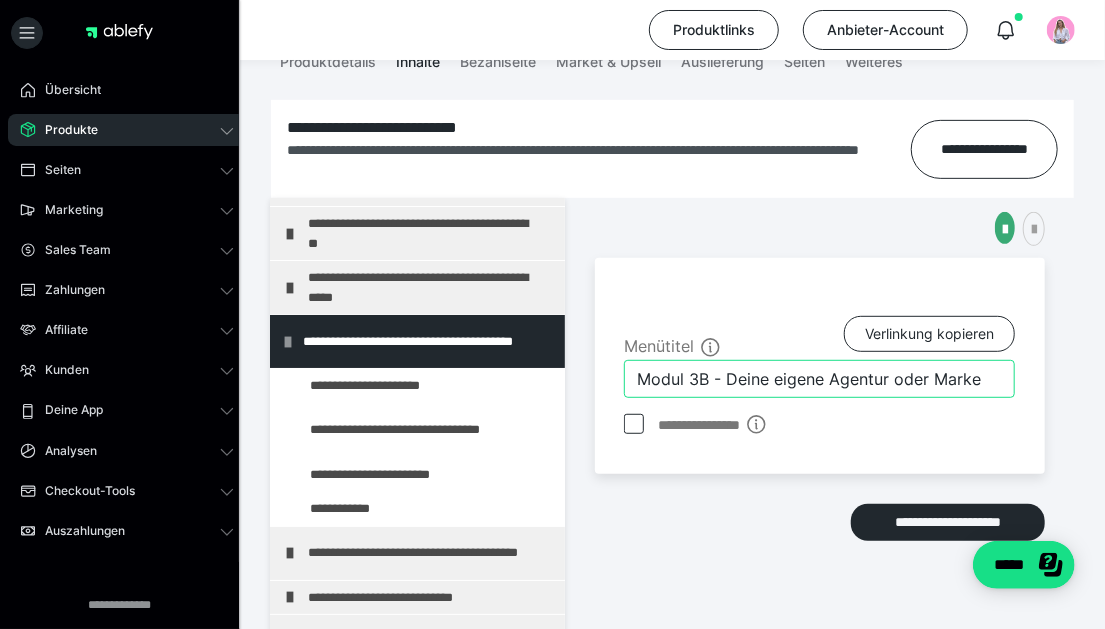 drag, startPoint x: 978, startPoint y: 378, endPoint x: 727, endPoint y: 365, distance: 251.33643 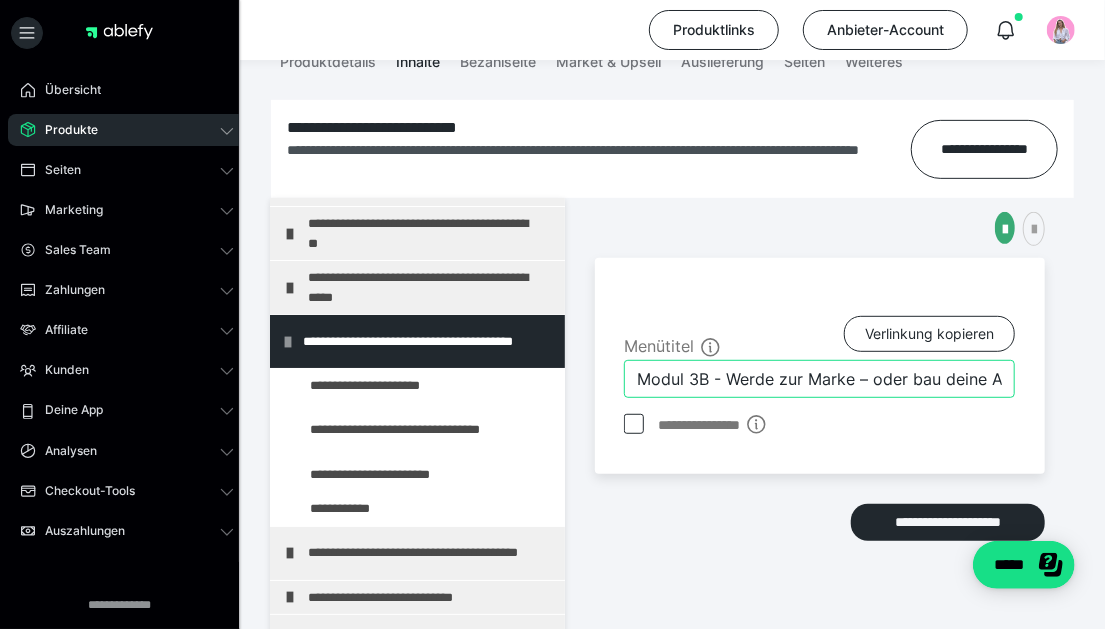 scroll, scrollTop: 0, scrollLeft: 45, axis: horizontal 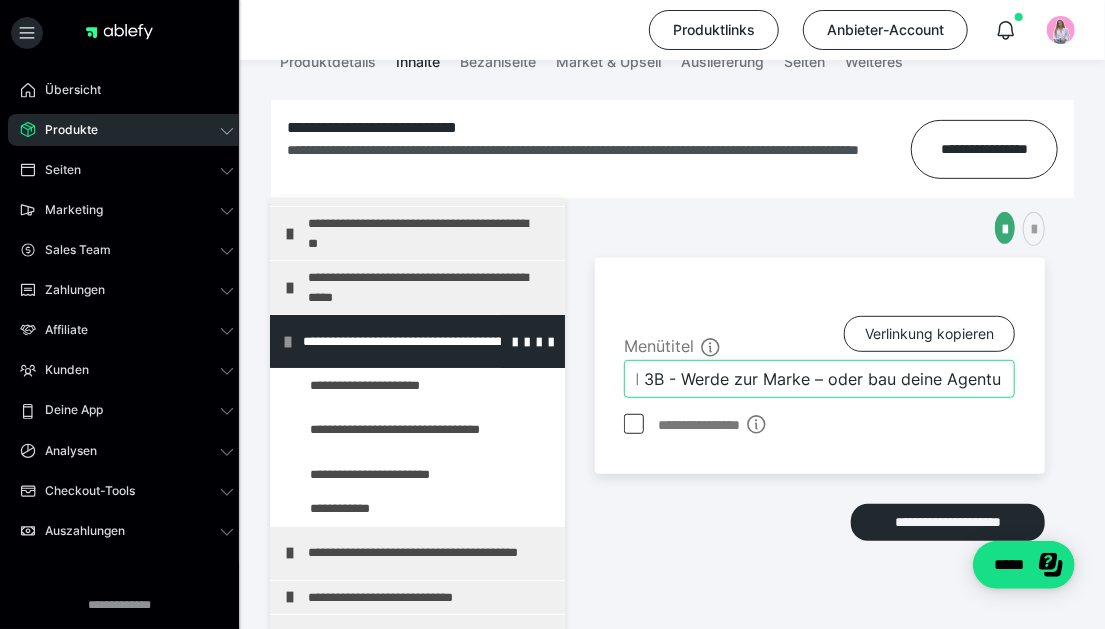 type on "Modul 3B - Werde zur Marke – oder bau deine Agentur" 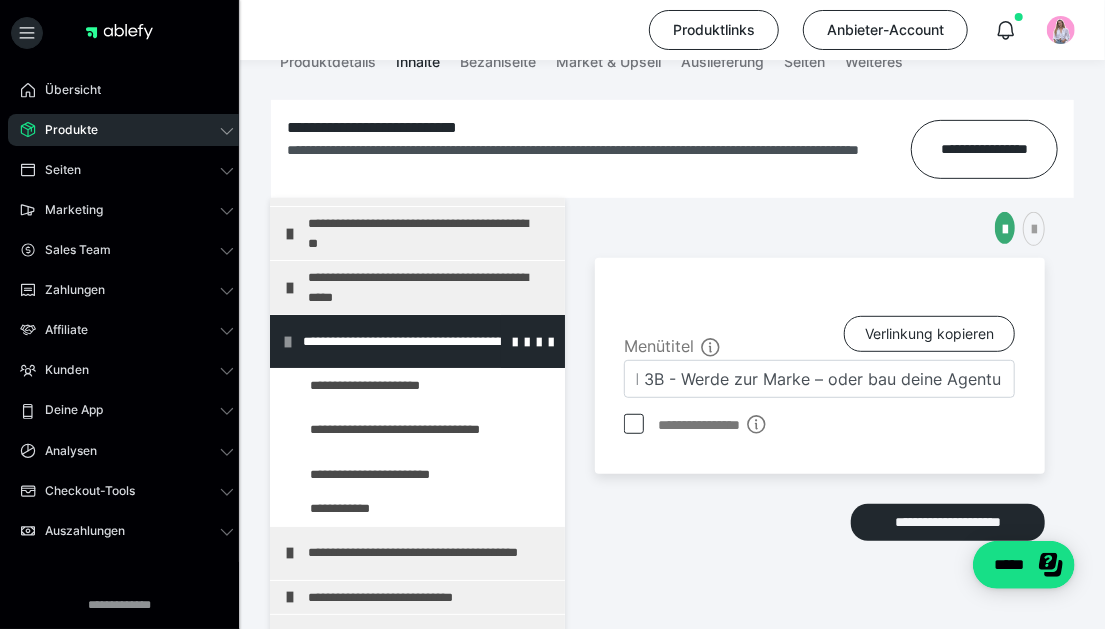 click at bounding box center [288, 342] 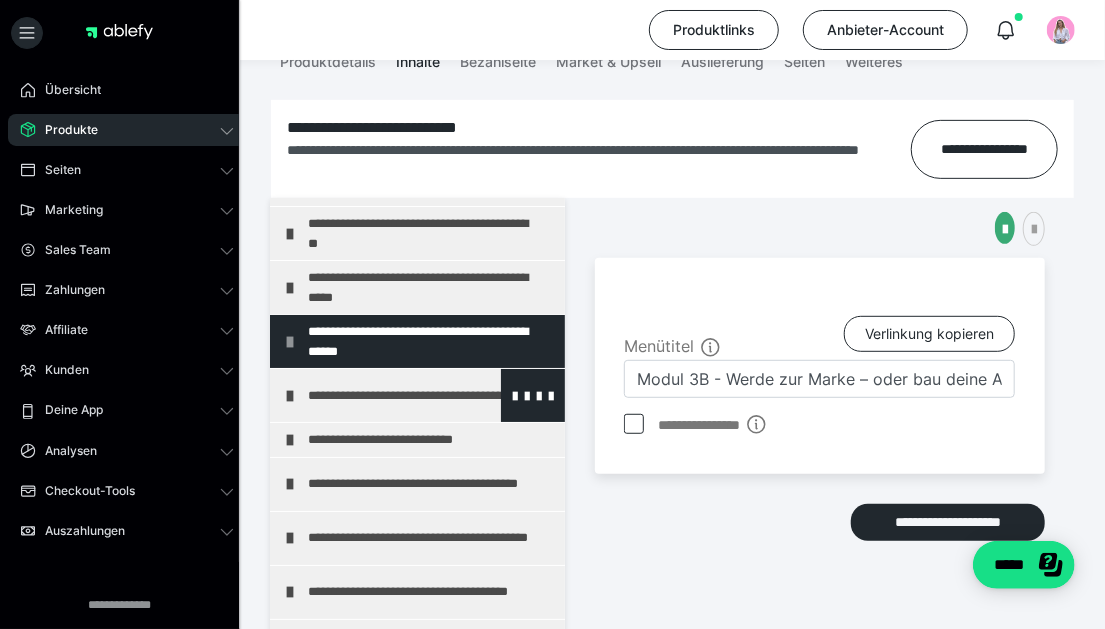 click on "**********" at bounding box center (417, 395) 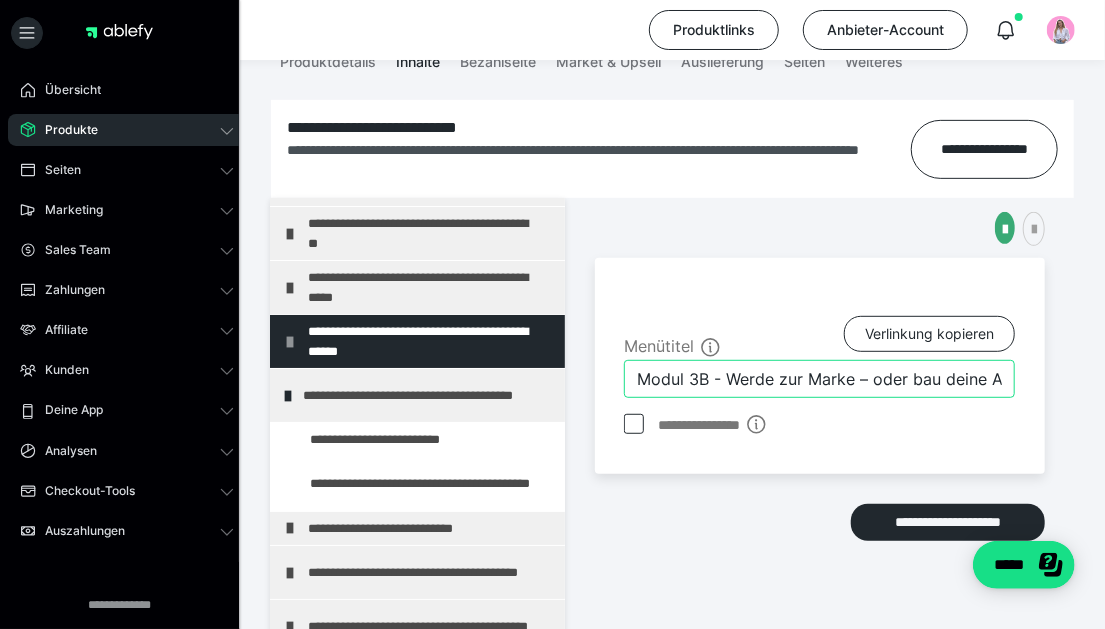 click on "Modul 3B - Werde zur Marke – oder bau deine Agentur" at bounding box center (819, 379) 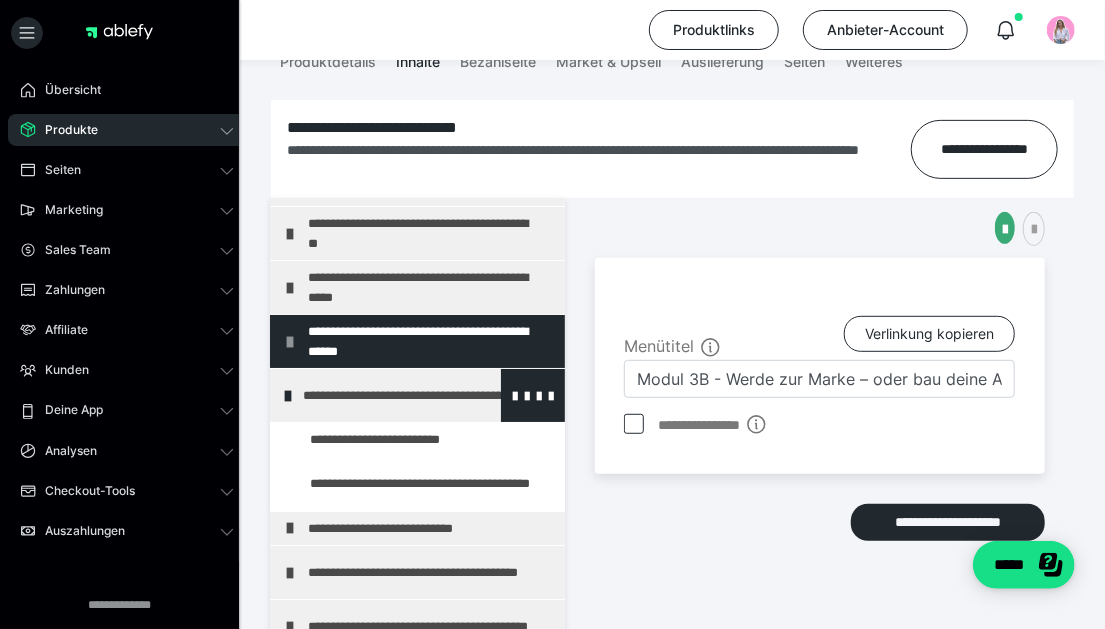 click at bounding box center (533, 395) 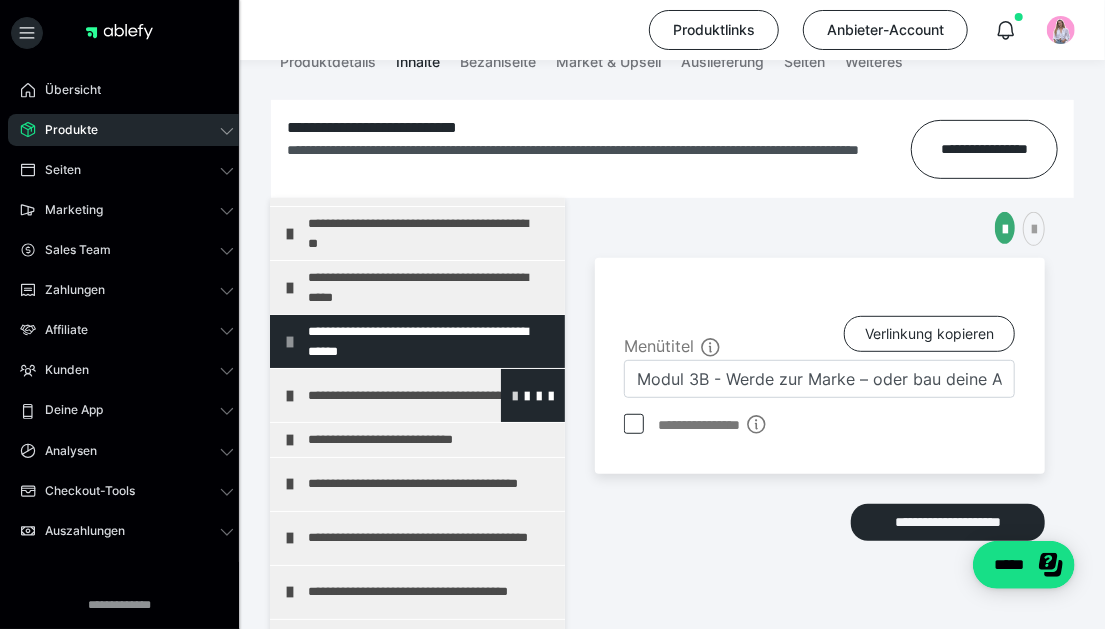 click at bounding box center (515, 395) 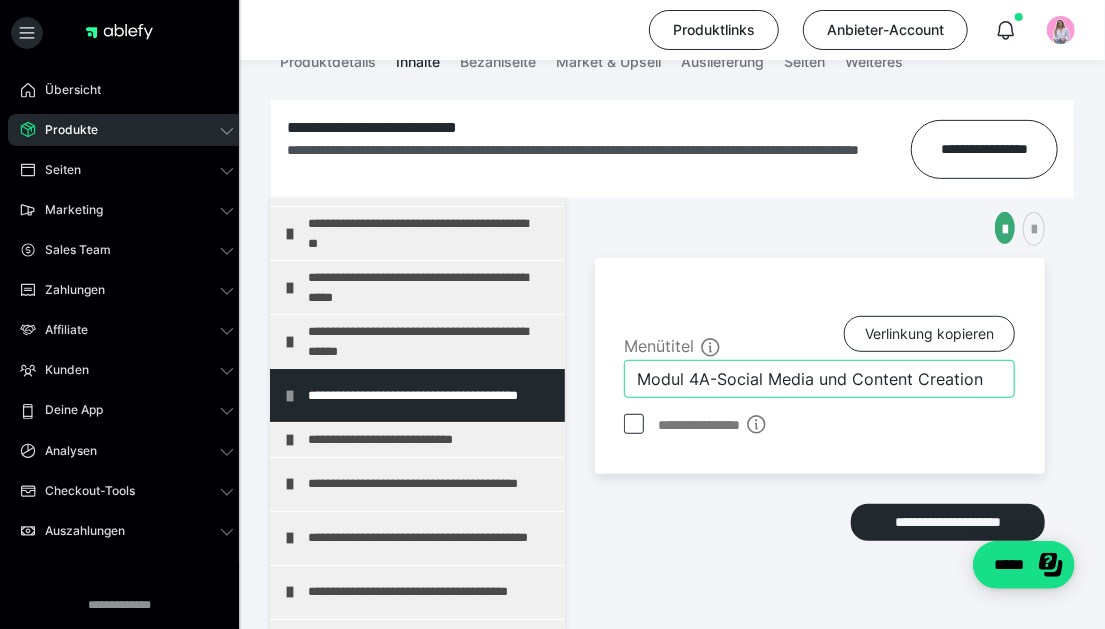 drag, startPoint x: 969, startPoint y: 372, endPoint x: 720, endPoint y: 365, distance: 249.09837 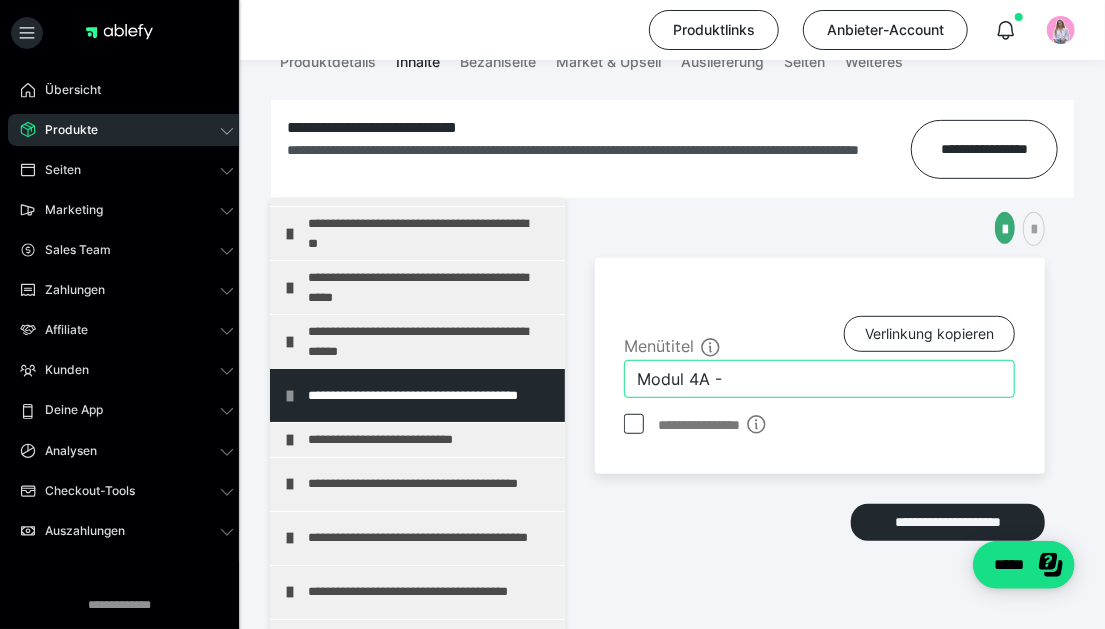 paste on "Social Media verstehen & nutzen" 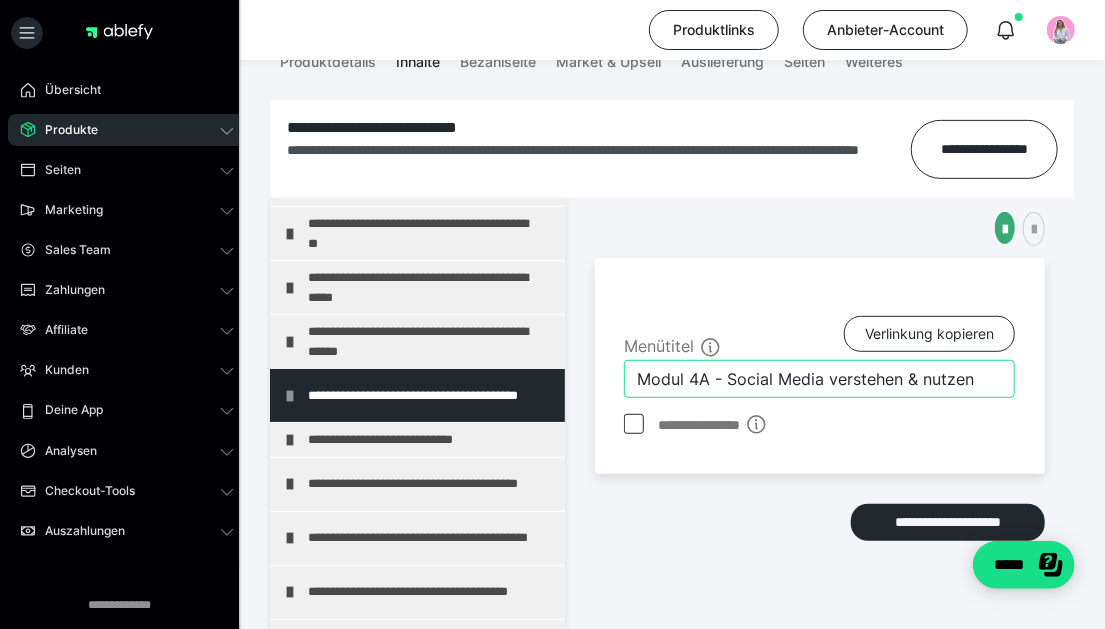 type on "Modul 4A - Social Media verstehen & nutzen" 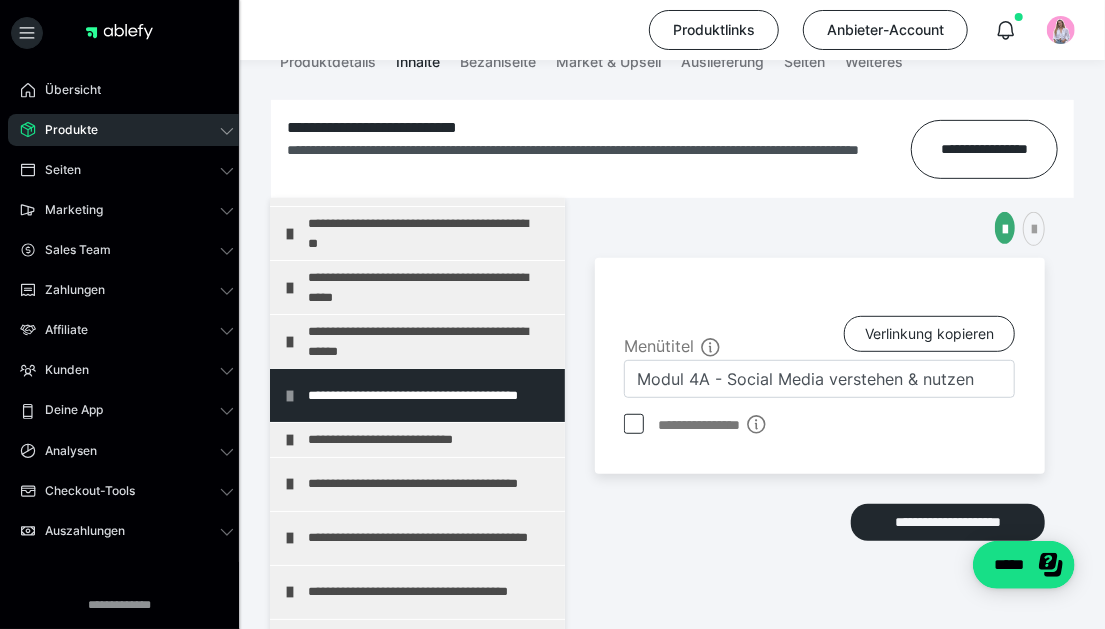 click on "**********" at bounding box center (820, 447) 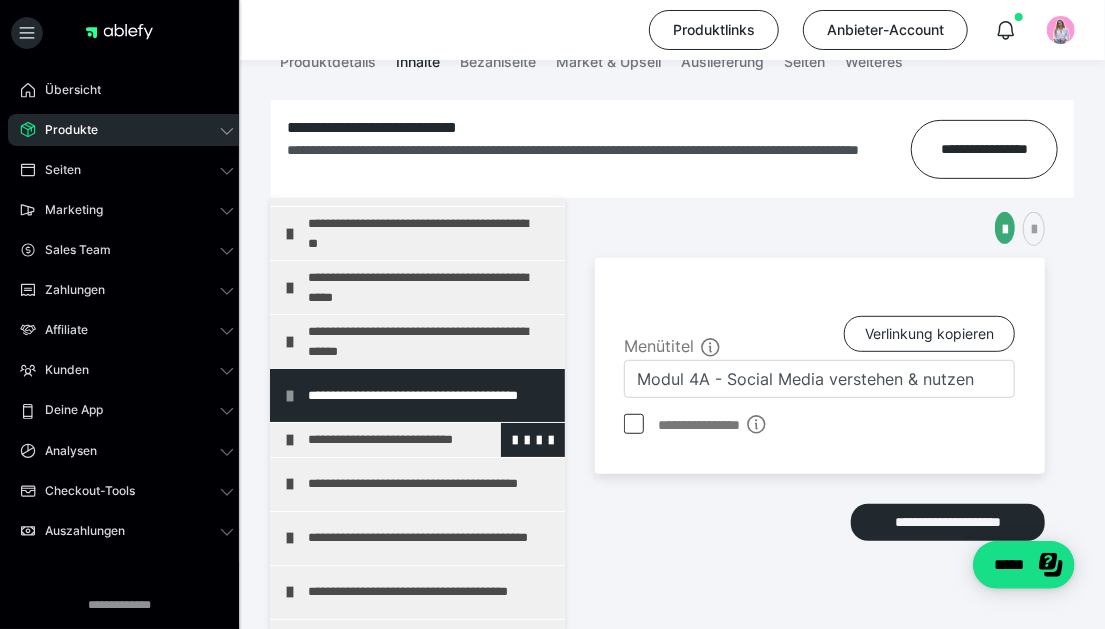 click on "**********" at bounding box center [417, 439] 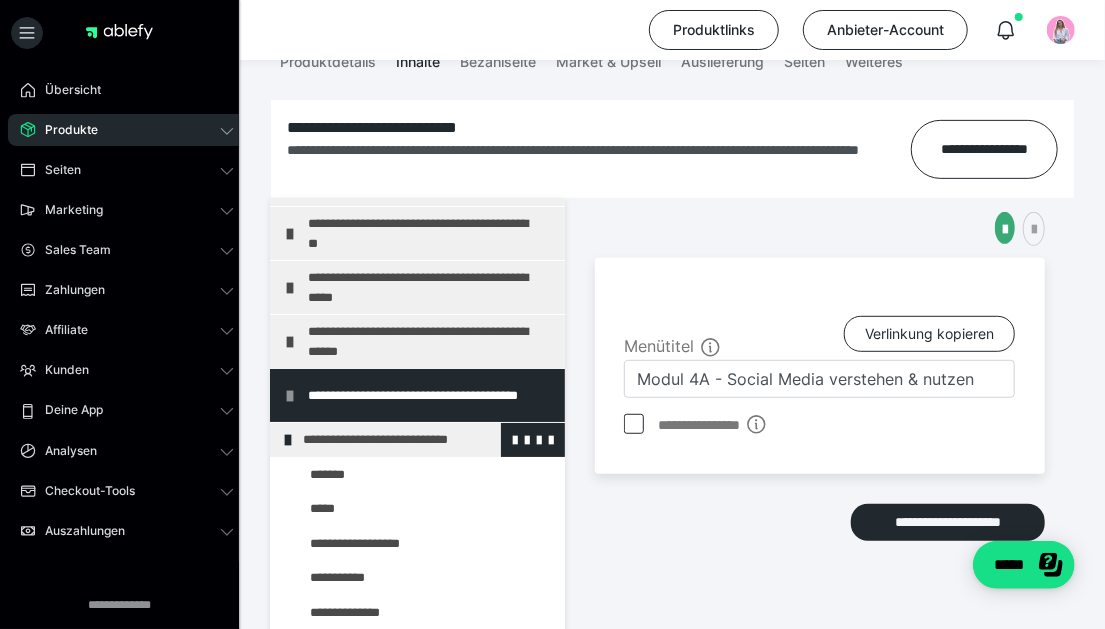 click on "**********" at bounding box center [418, 439] 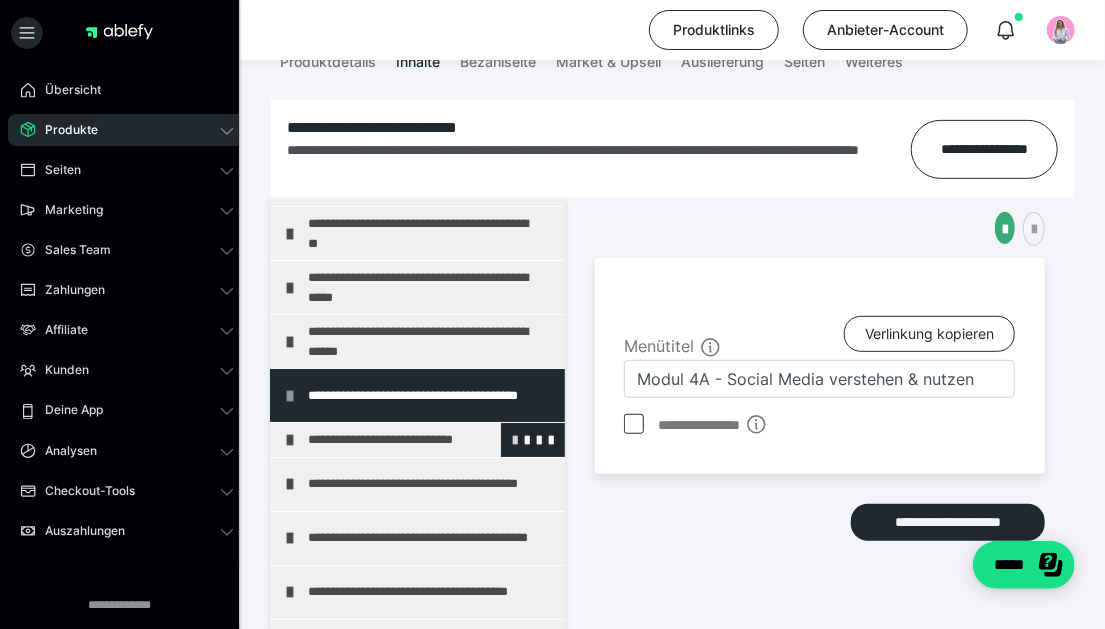click at bounding box center (515, 439) 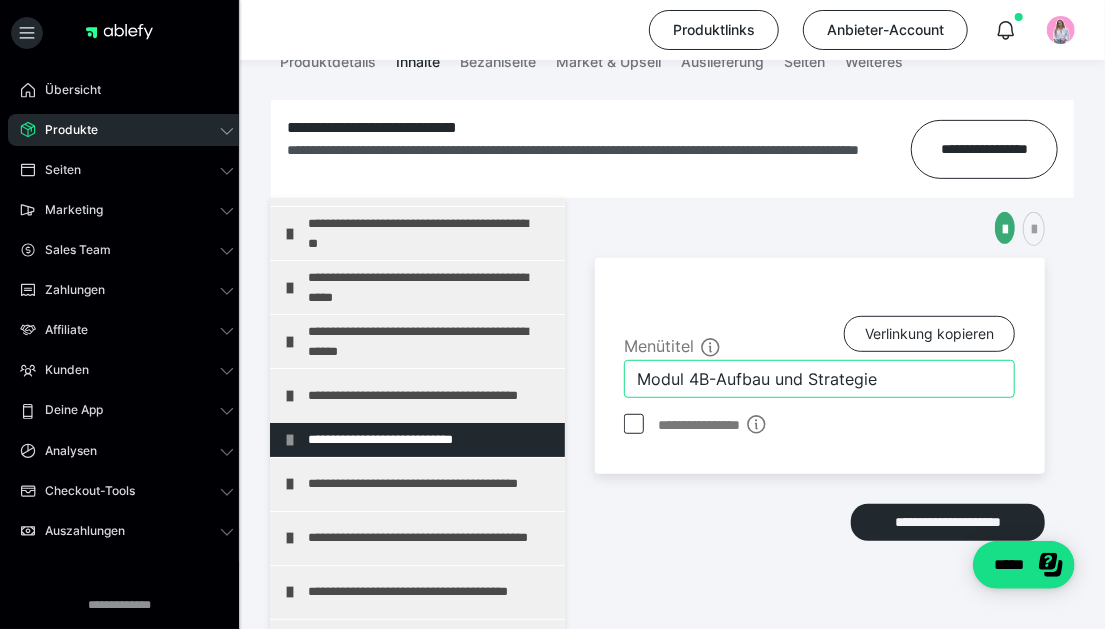 drag, startPoint x: 892, startPoint y: 375, endPoint x: 718, endPoint y: 369, distance: 174.10342 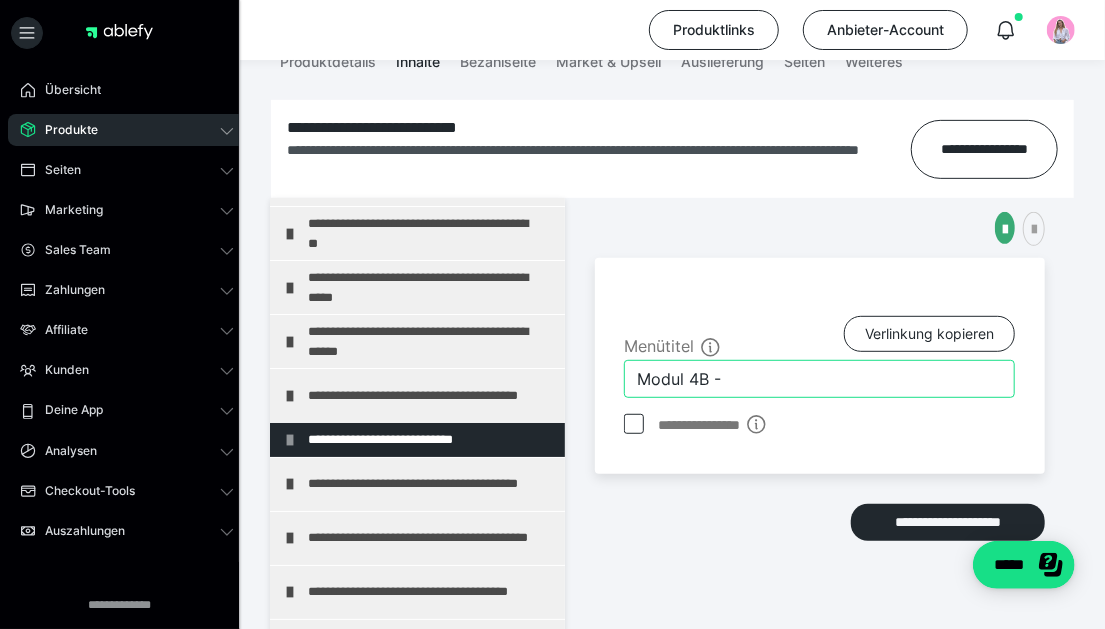 paste on "Plan statt Planlos – Content mit System" 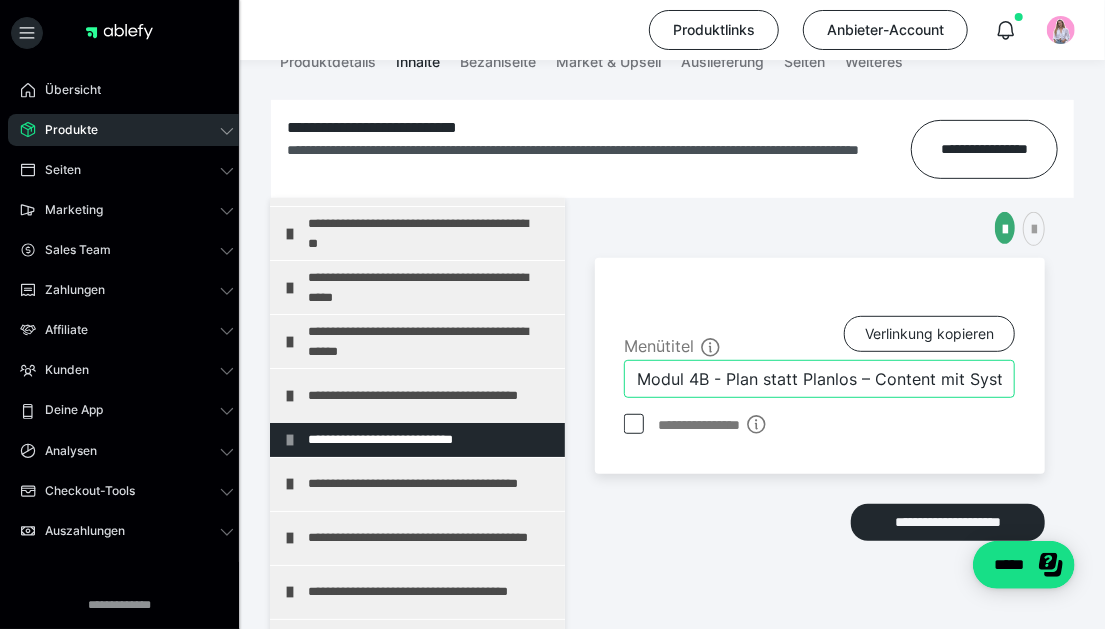 scroll, scrollTop: 0, scrollLeft: 18, axis: horizontal 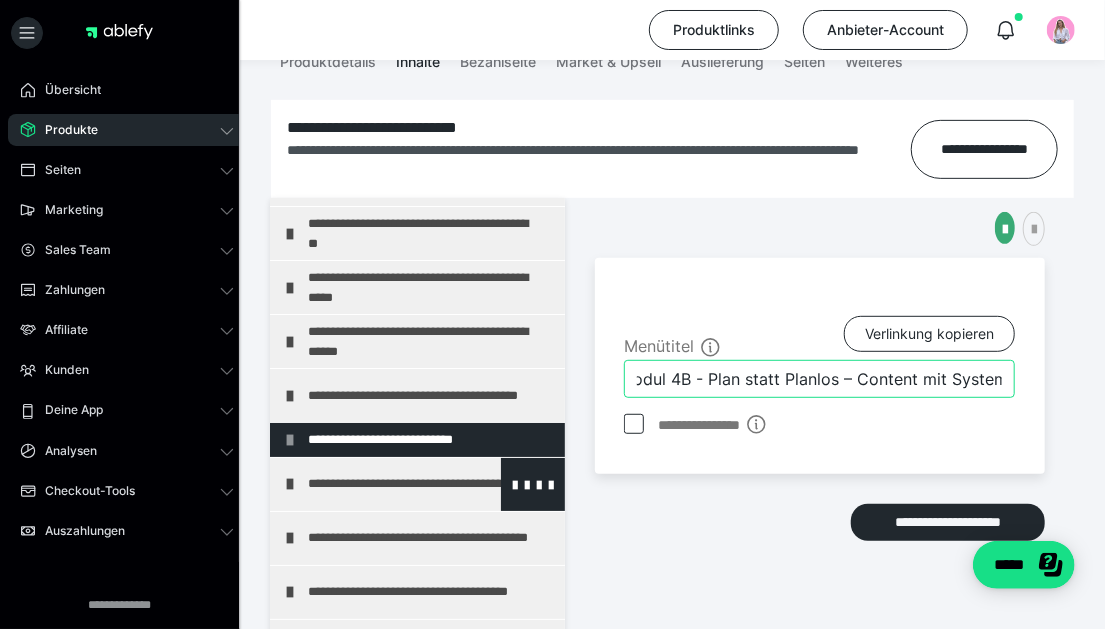 type on "Modul 4B - Plan statt Planlos – Content mit System" 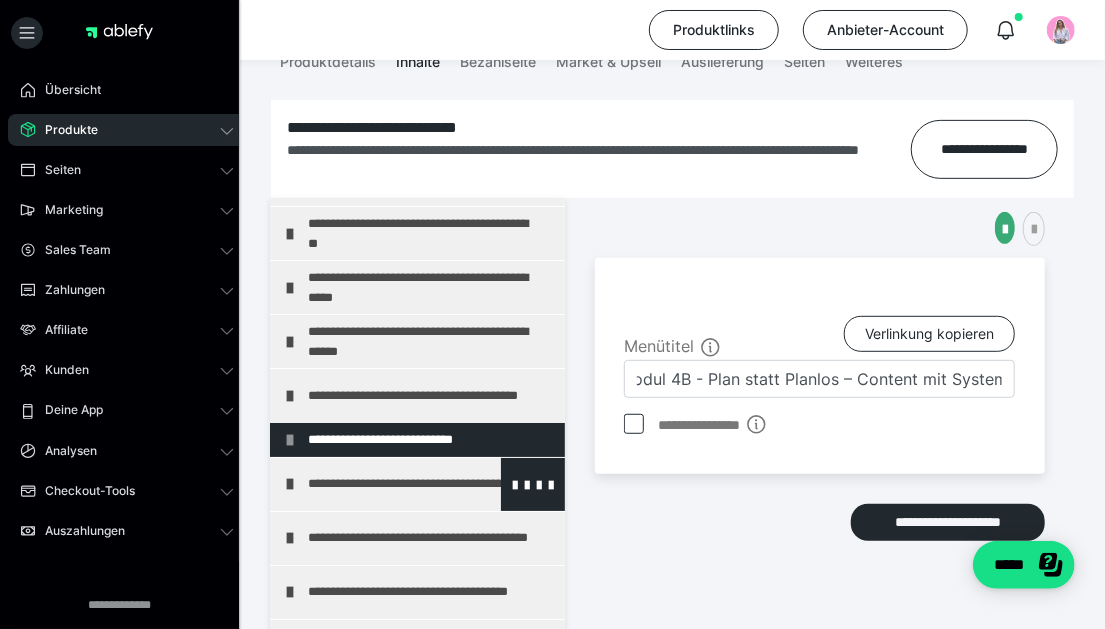 click on "**********" at bounding box center [417, 484] 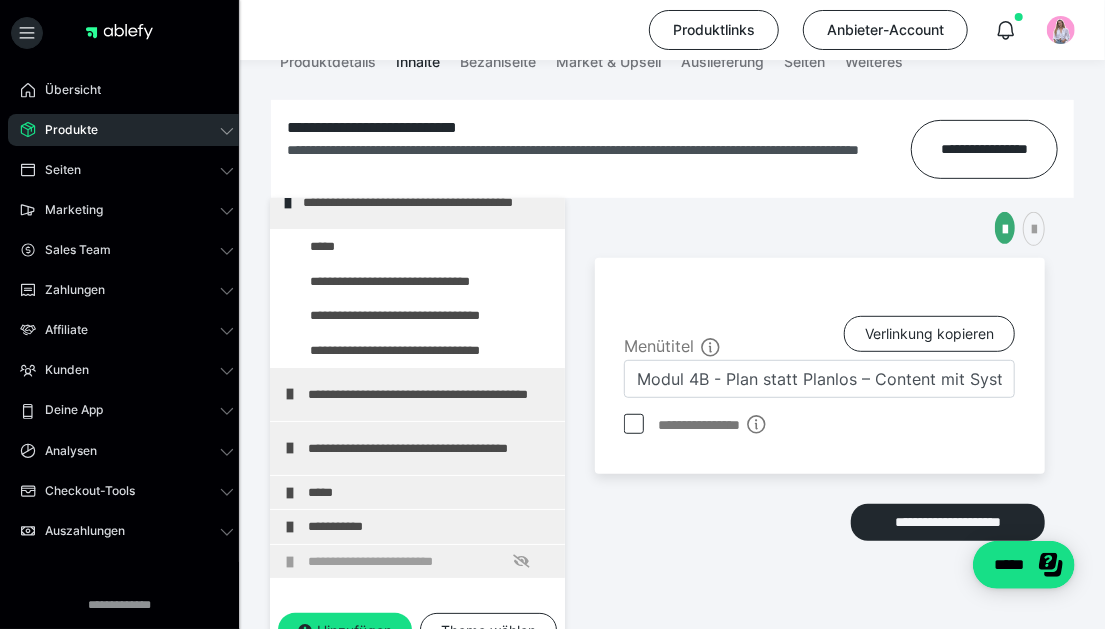 scroll, scrollTop: 299, scrollLeft: 0, axis: vertical 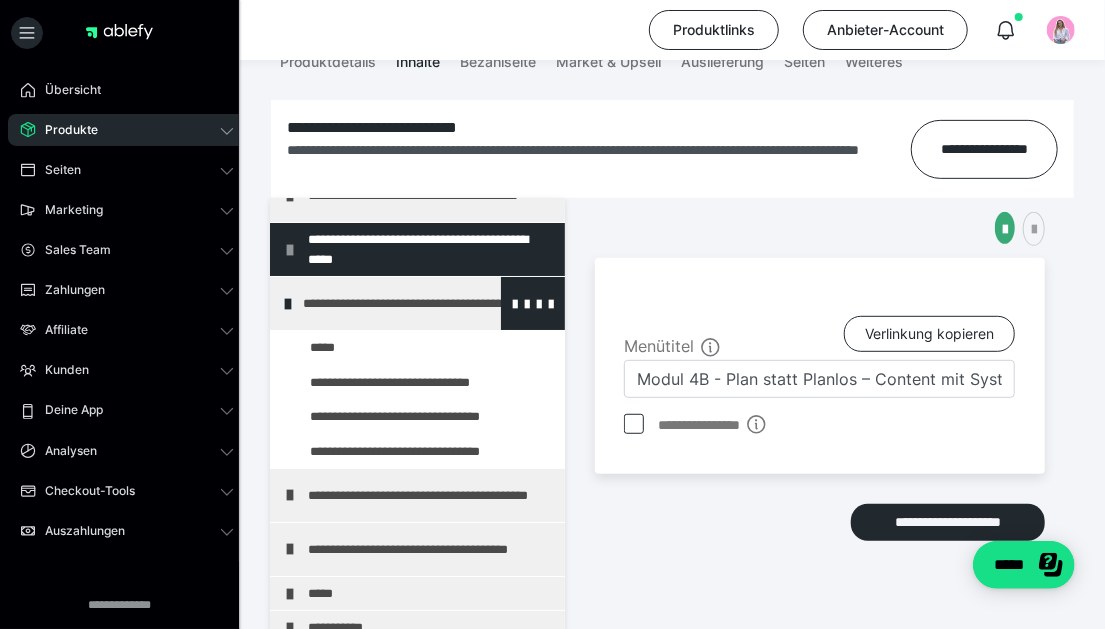 click on "**********" at bounding box center [418, 303] 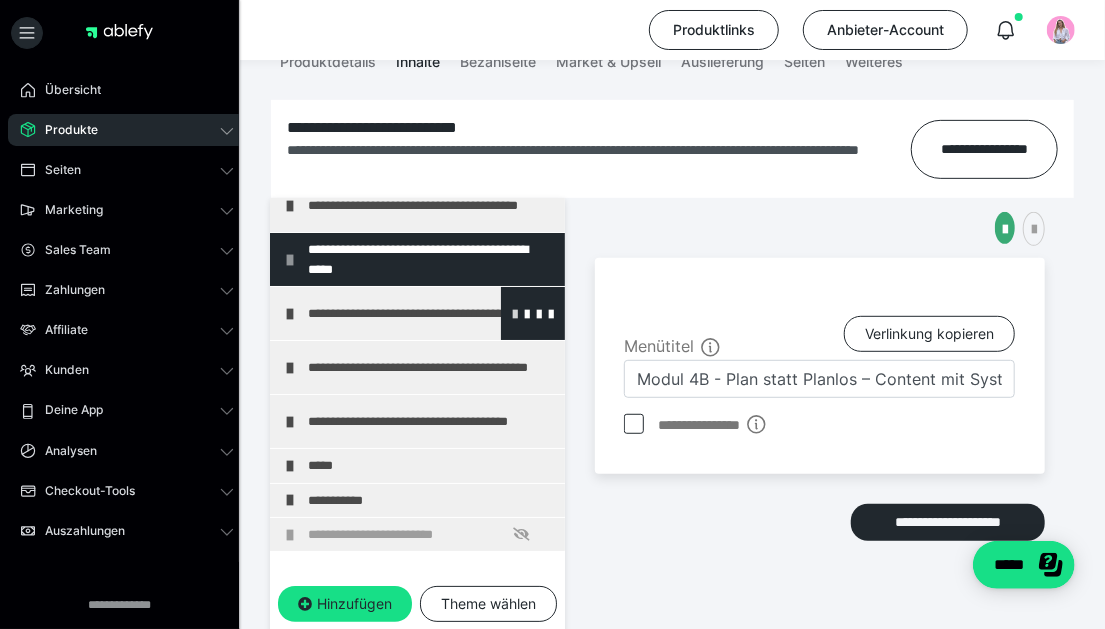 click at bounding box center (515, 313) 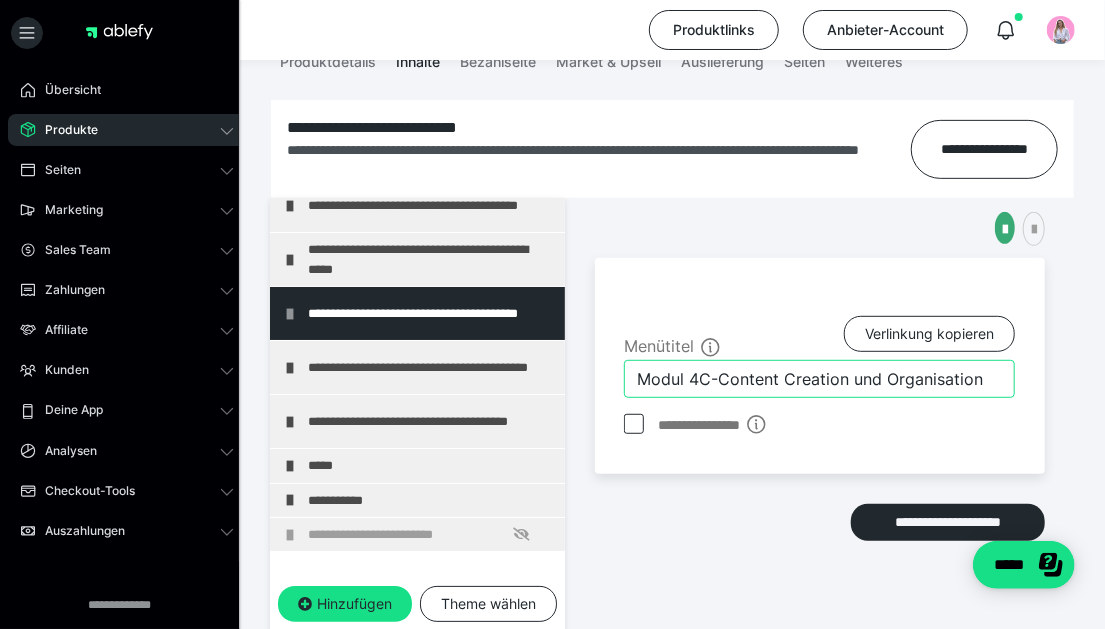 drag, startPoint x: 990, startPoint y: 373, endPoint x: 722, endPoint y: 366, distance: 268.0914 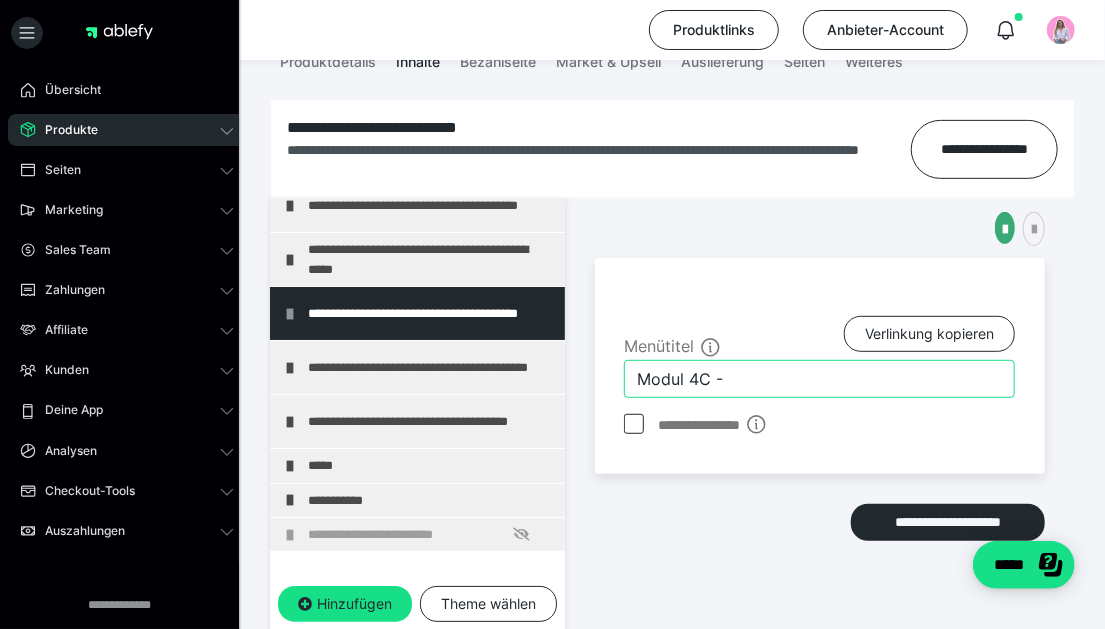 paste on "Organisation für kreative Power" 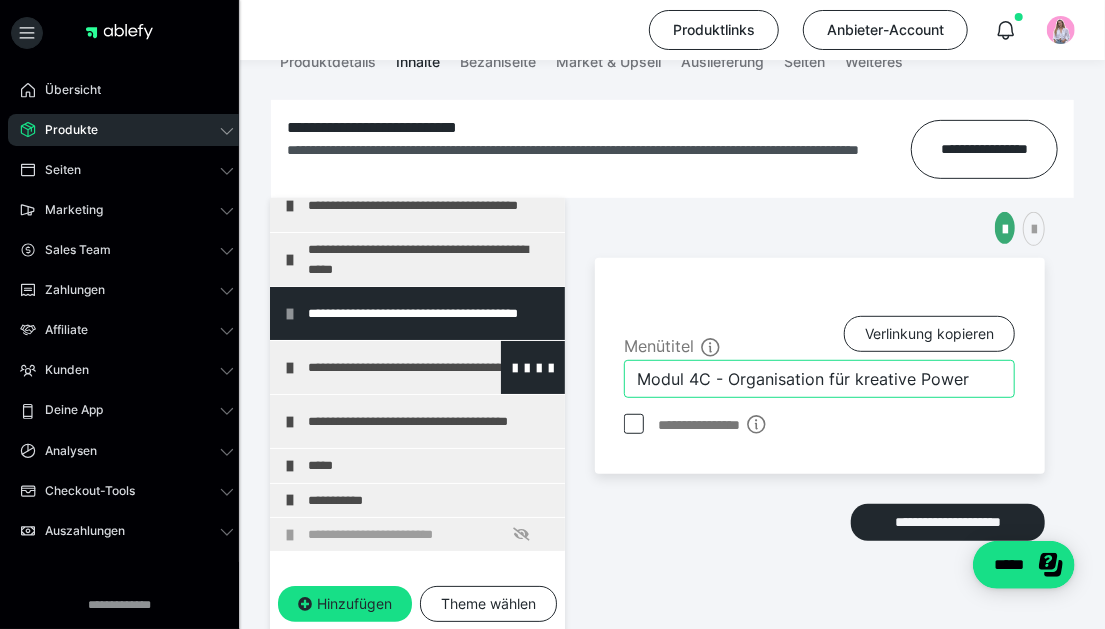 type on "Modul 4C - Organisation für kreative Power" 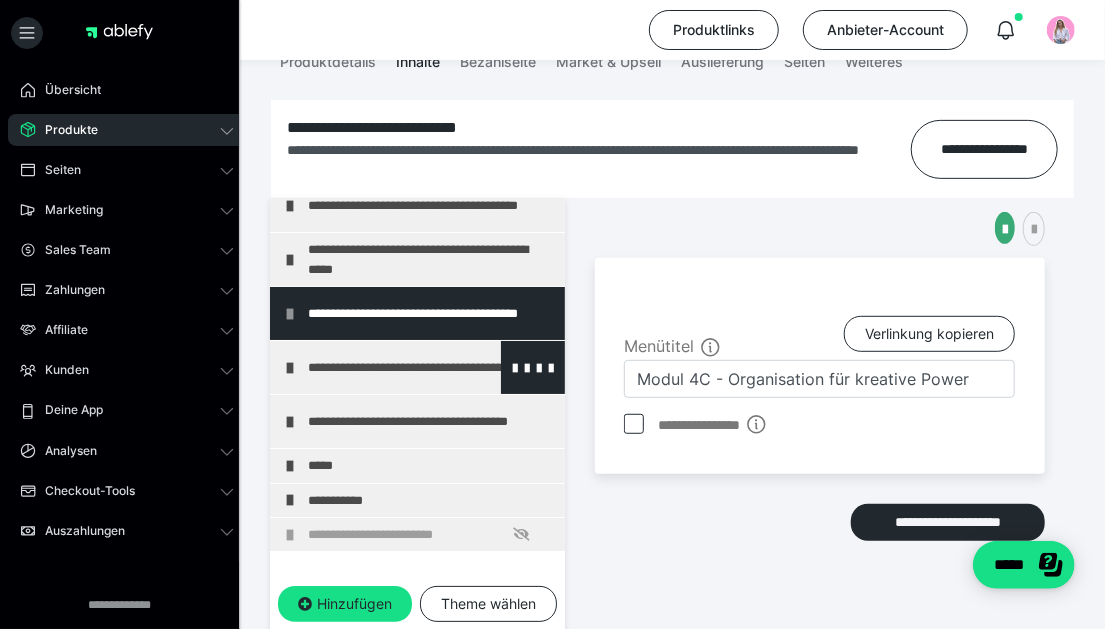 click at bounding box center [290, 368] 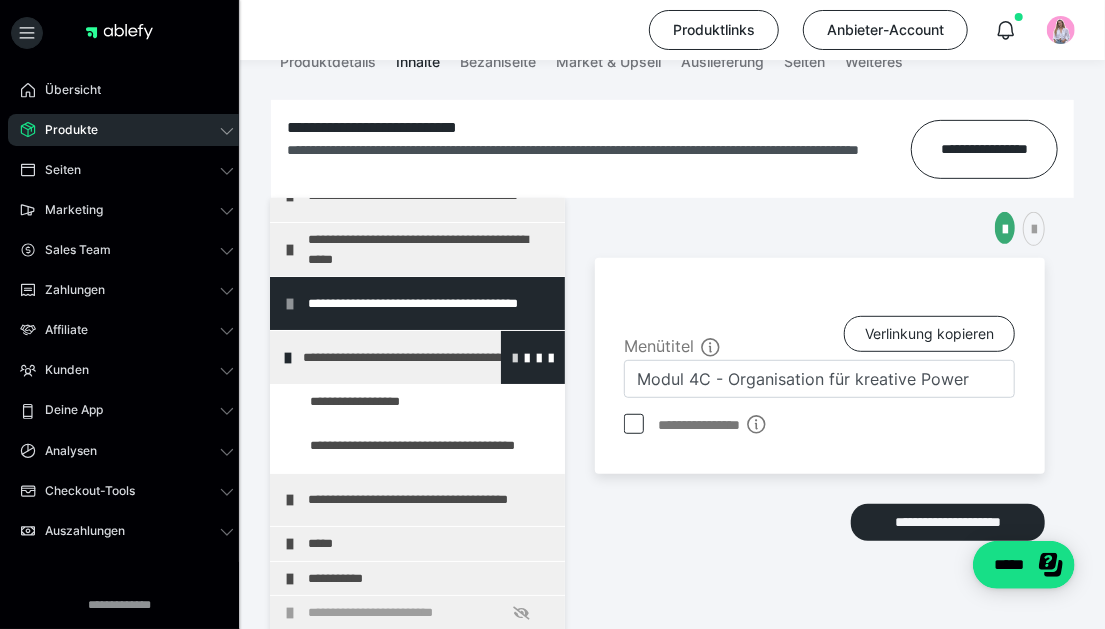 click at bounding box center [515, 357] 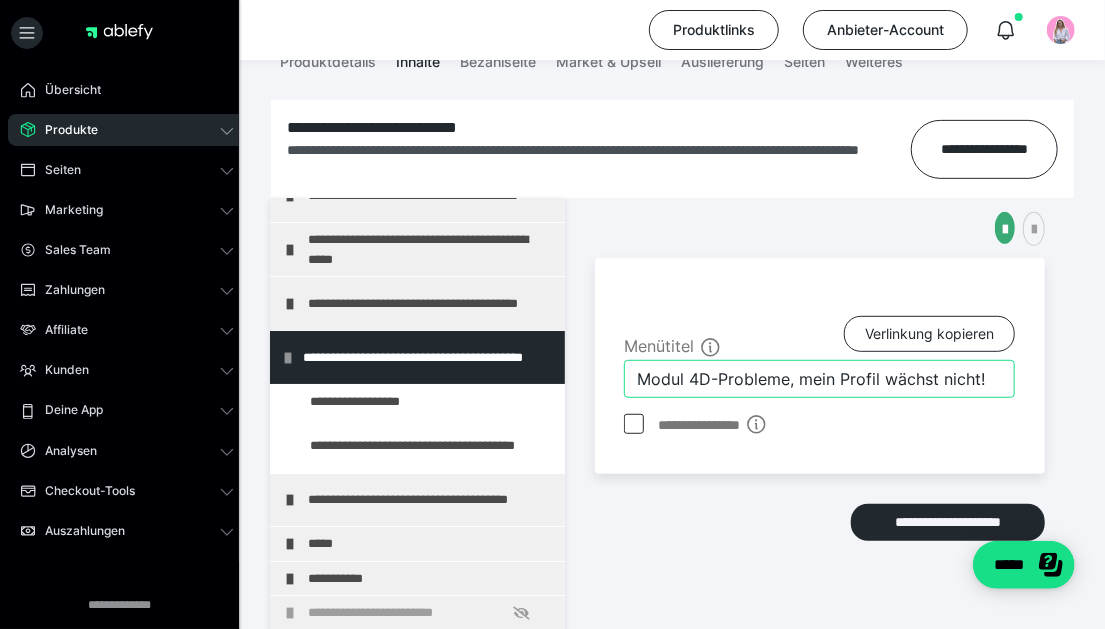 drag, startPoint x: 991, startPoint y: 375, endPoint x: 714, endPoint y: 368, distance: 277.08844 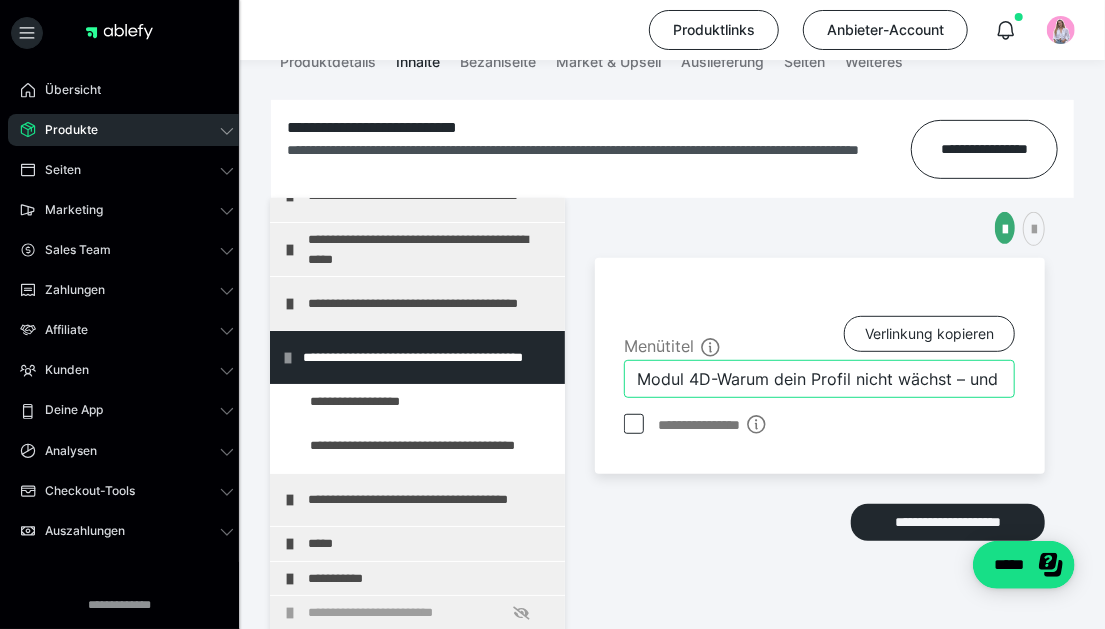 scroll, scrollTop: 0, scrollLeft: 134, axis: horizontal 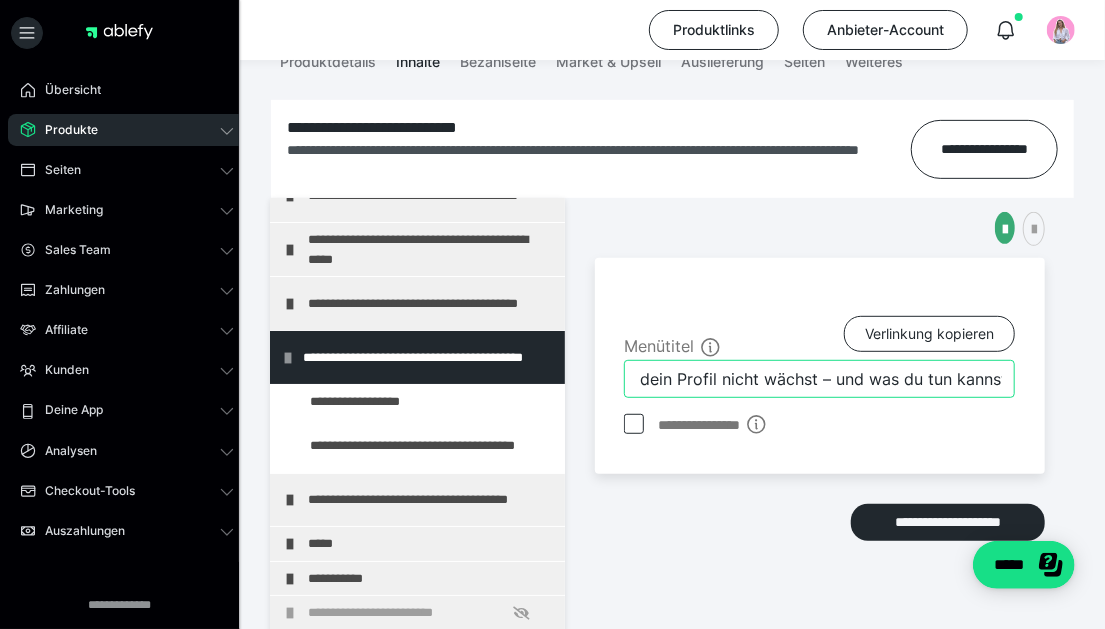 type on "Modul 4D-Warum dein Profil nicht wächst – und was du tun kannst" 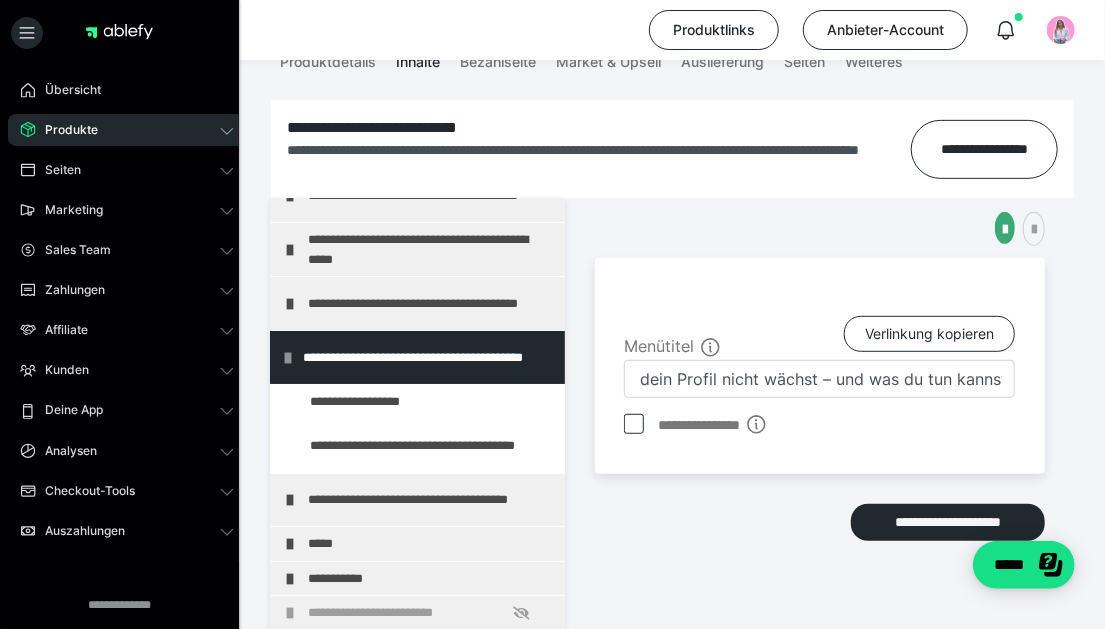 click on "**********" at bounding box center (672, 482) 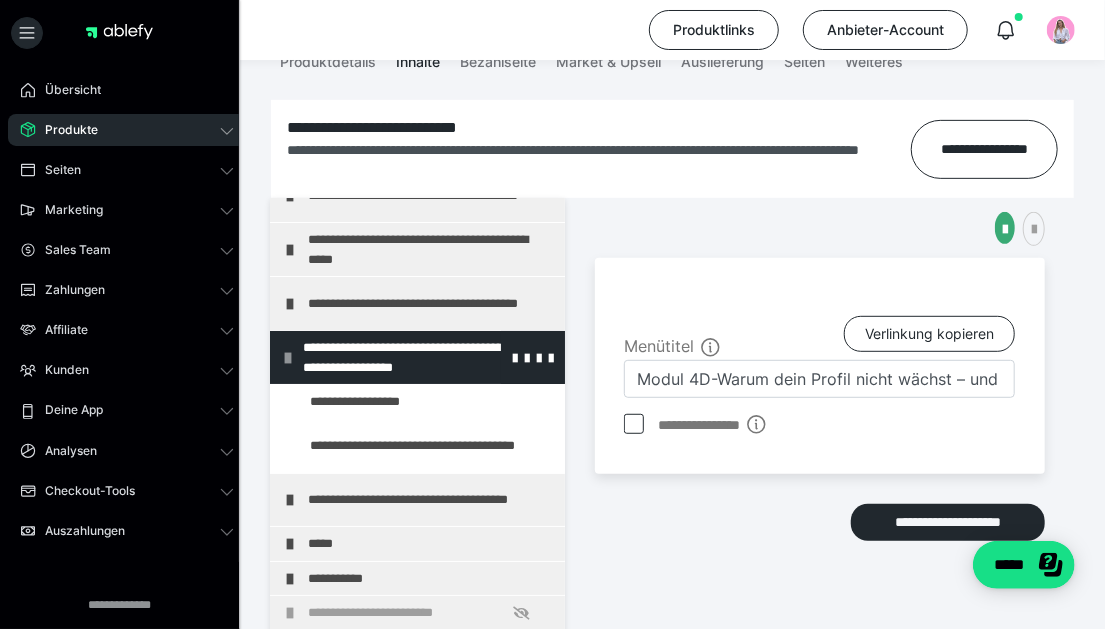 click at bounding box center [288, 358] 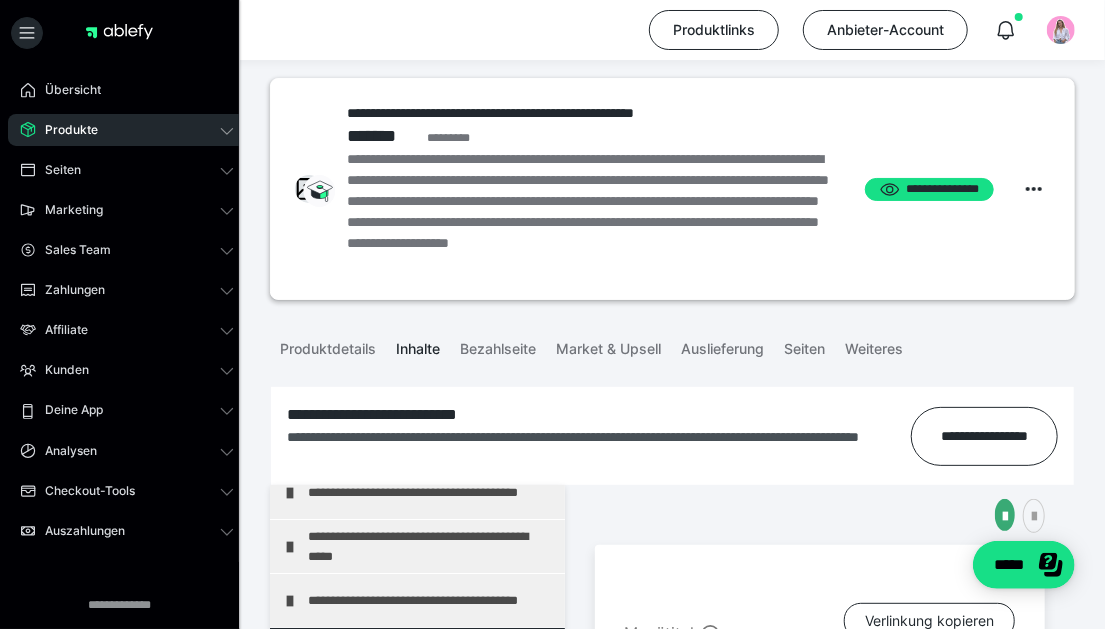 scroll, scrollTop: 0, scrollLeft: 0, axis: both 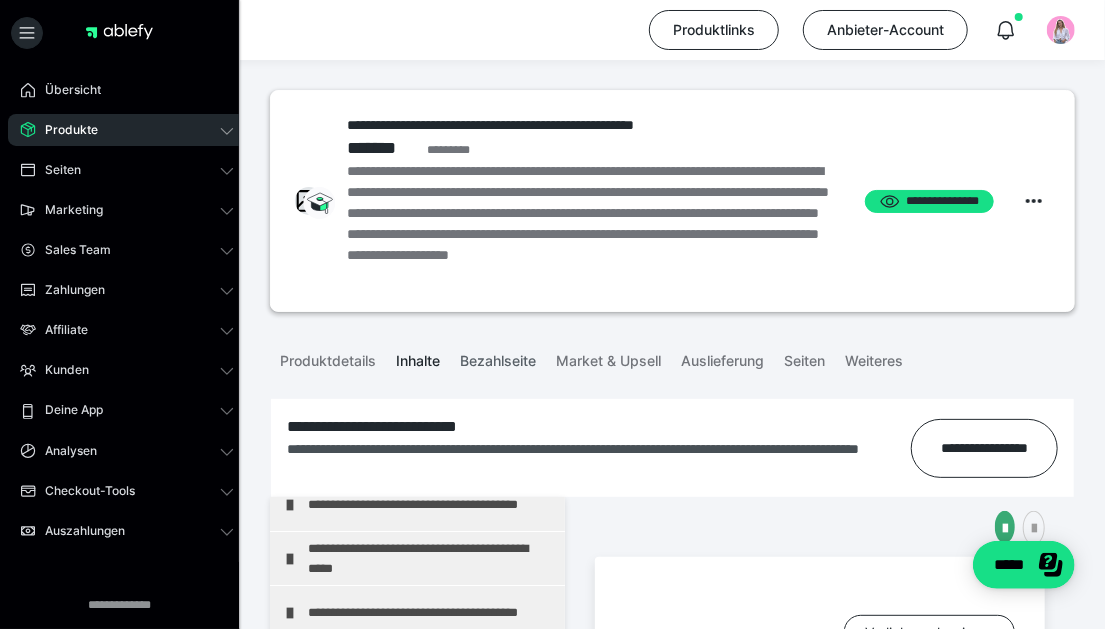 click on "Bezahlseite" at bounding box center (498, 357) 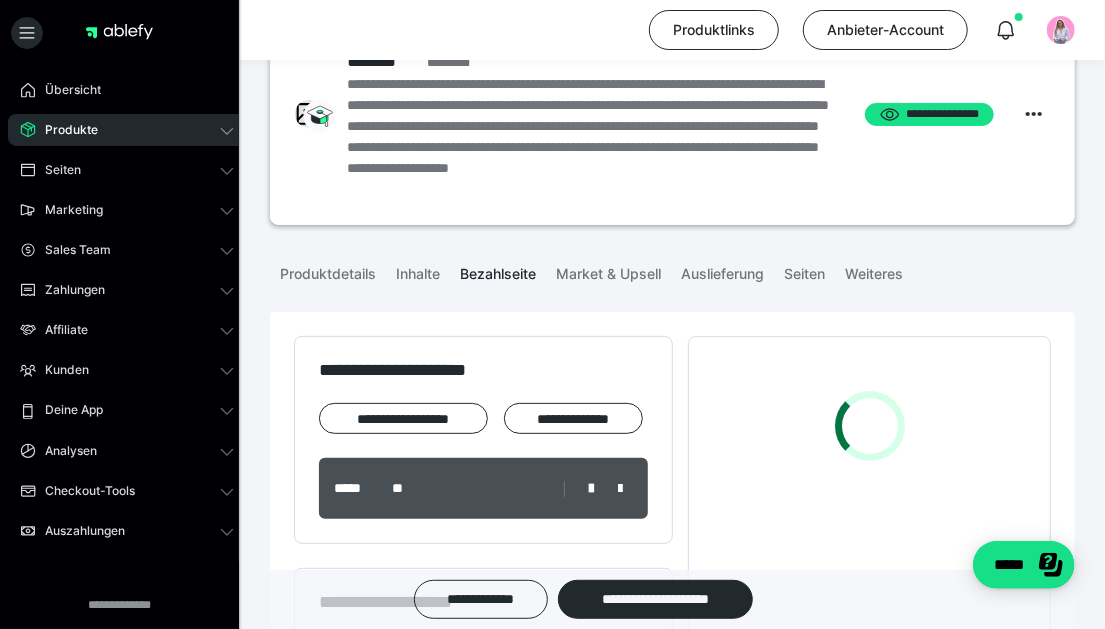 scroll, scrollTop: 99, scrollLeft: 0, axis: vertical 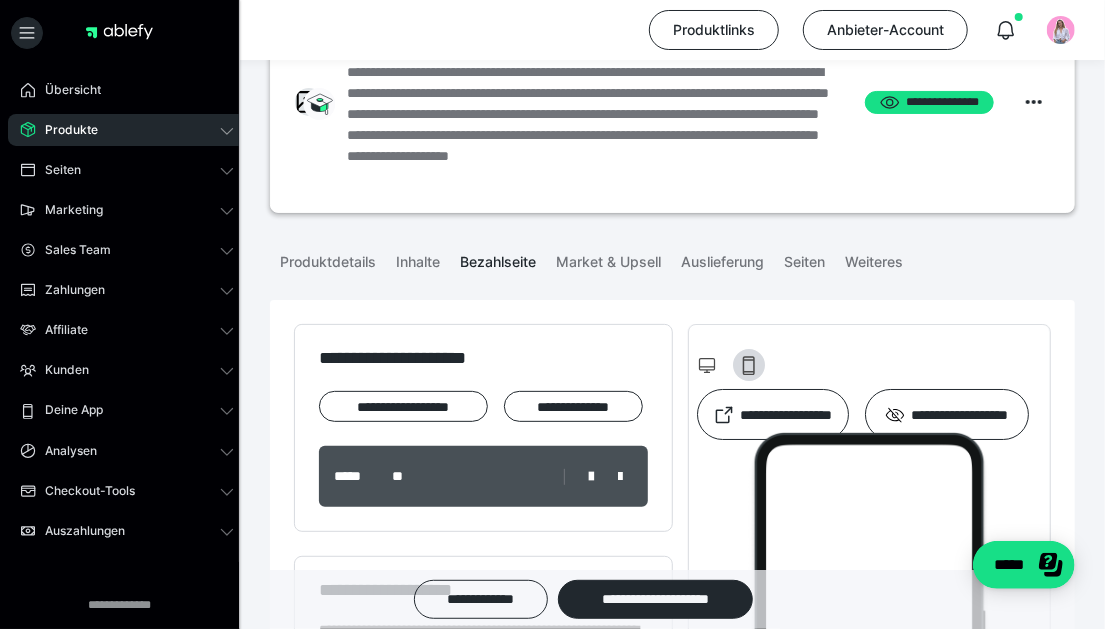 click on "Produkte" at bounding box center [127, 130] 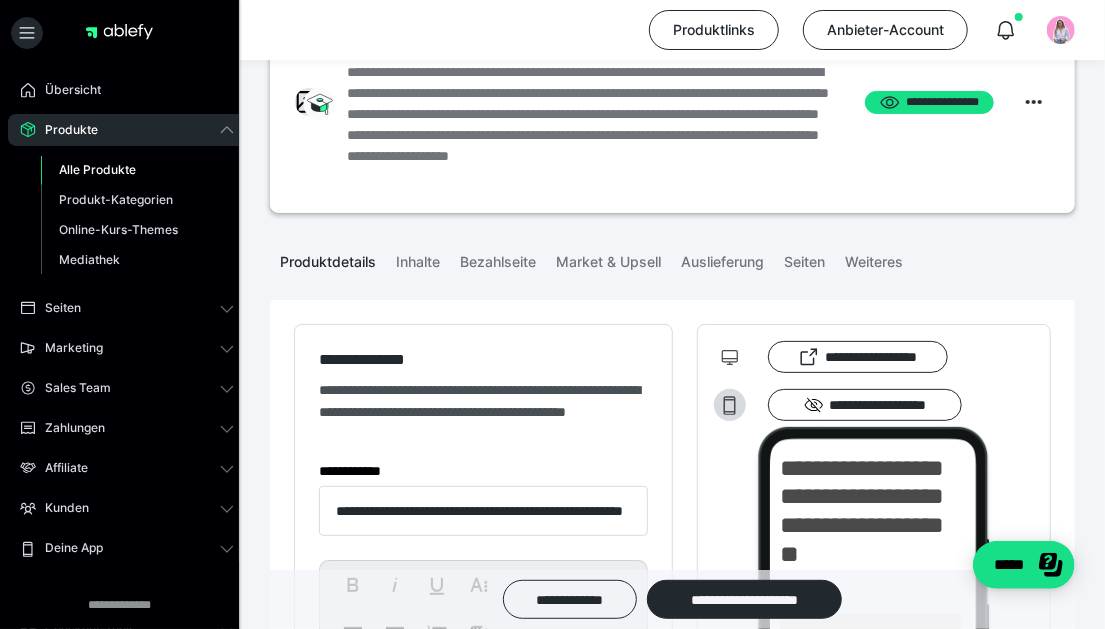 click on "Alle Produkte" at bounding box center [97, 169] 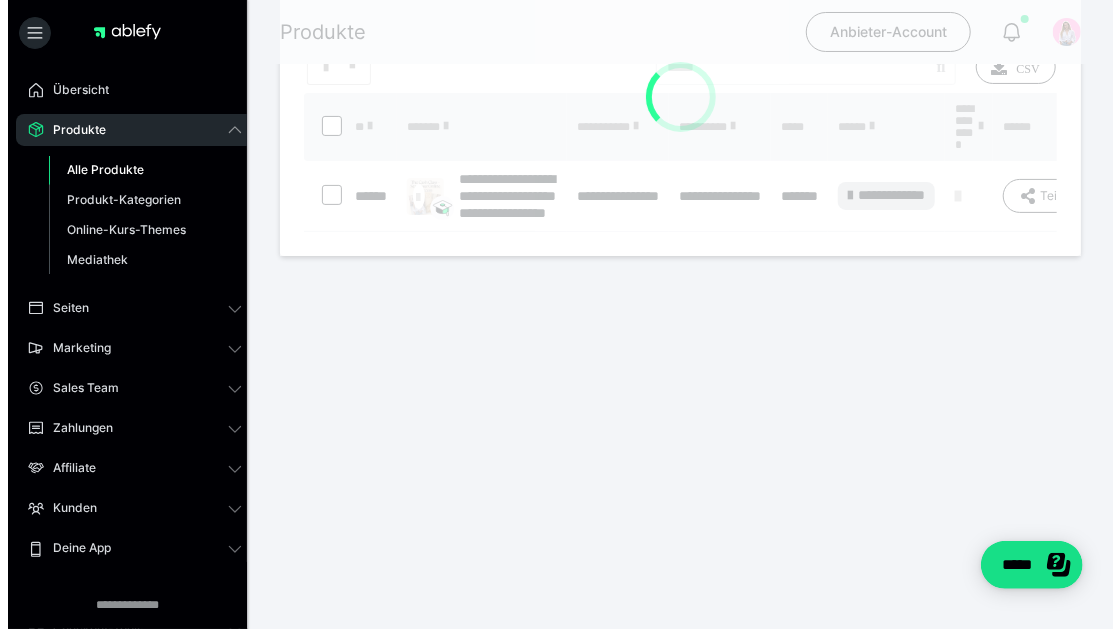 scroll, scrollTop: 0, scrollLeft: 0, axis: both 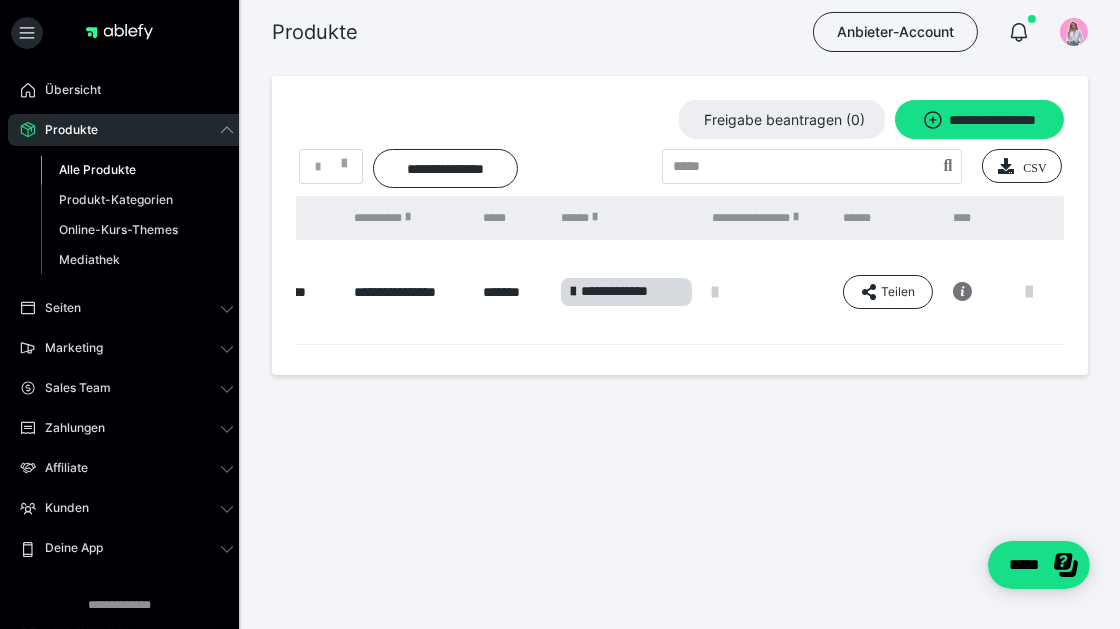 click at bounding box center (1029, 292) 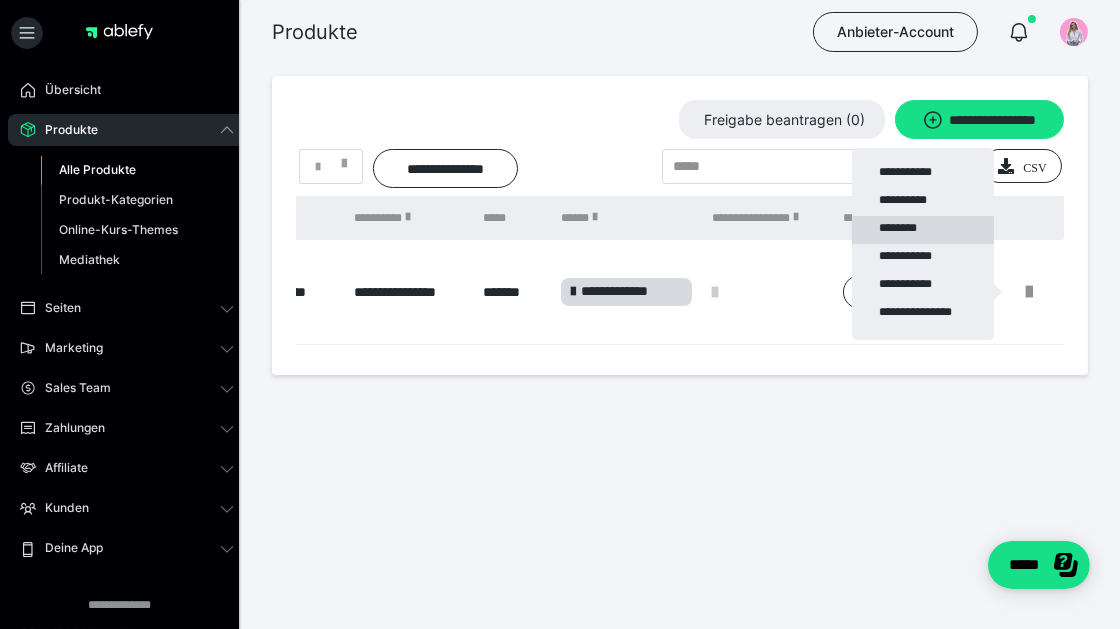 click on "********" at bounding box center (923, 230) 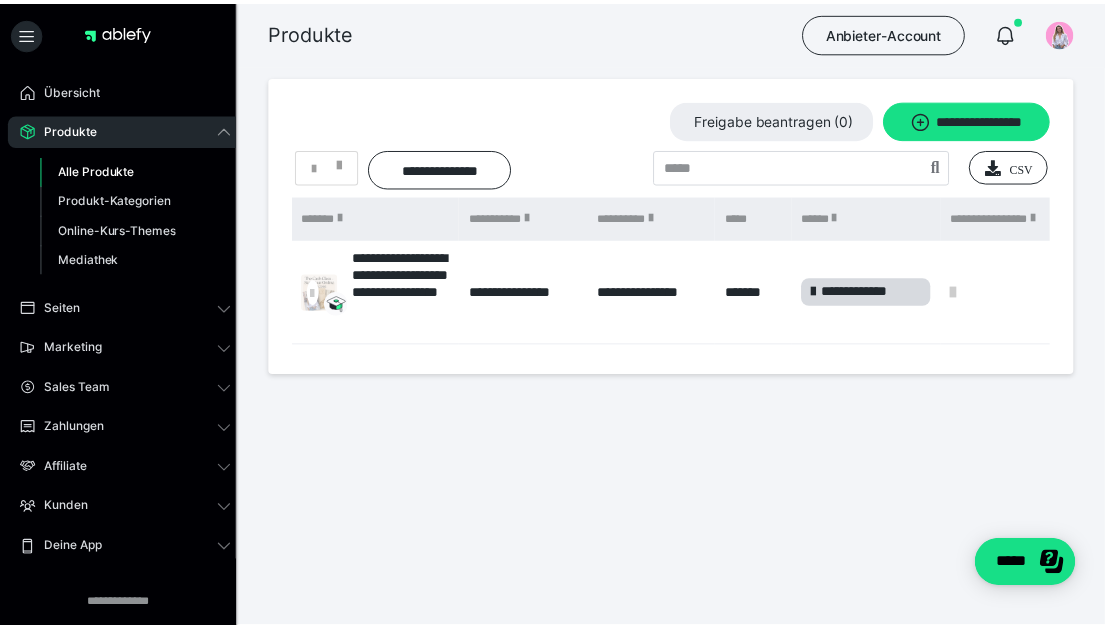 scroll, scrollTop: 0, scrollLeft: 0, axis: both 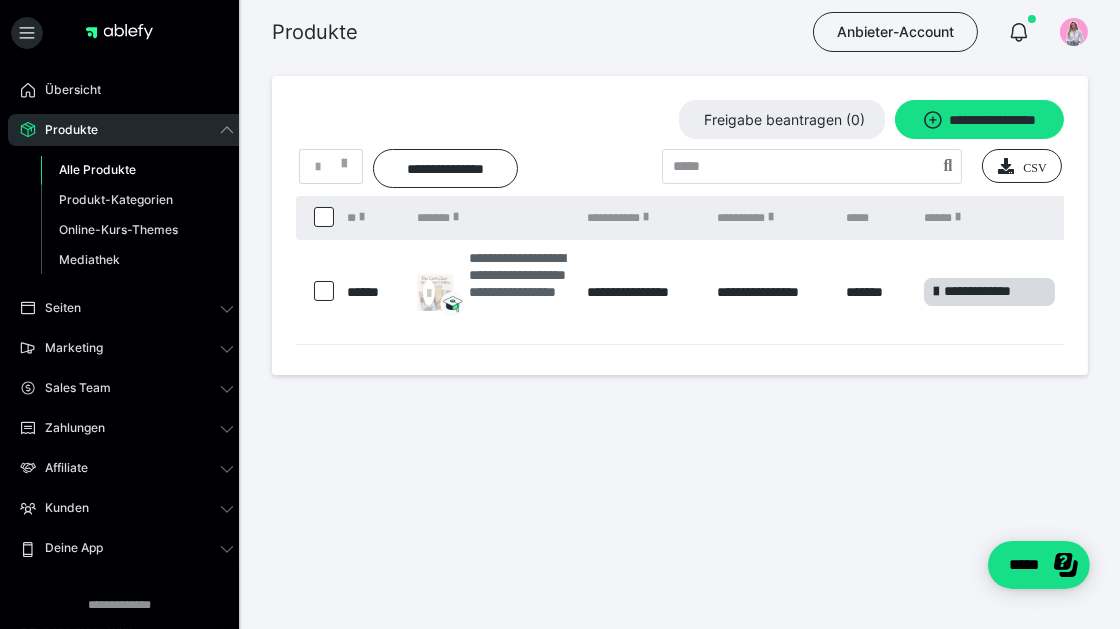 click on "**********" at bounding box center (518, 292) 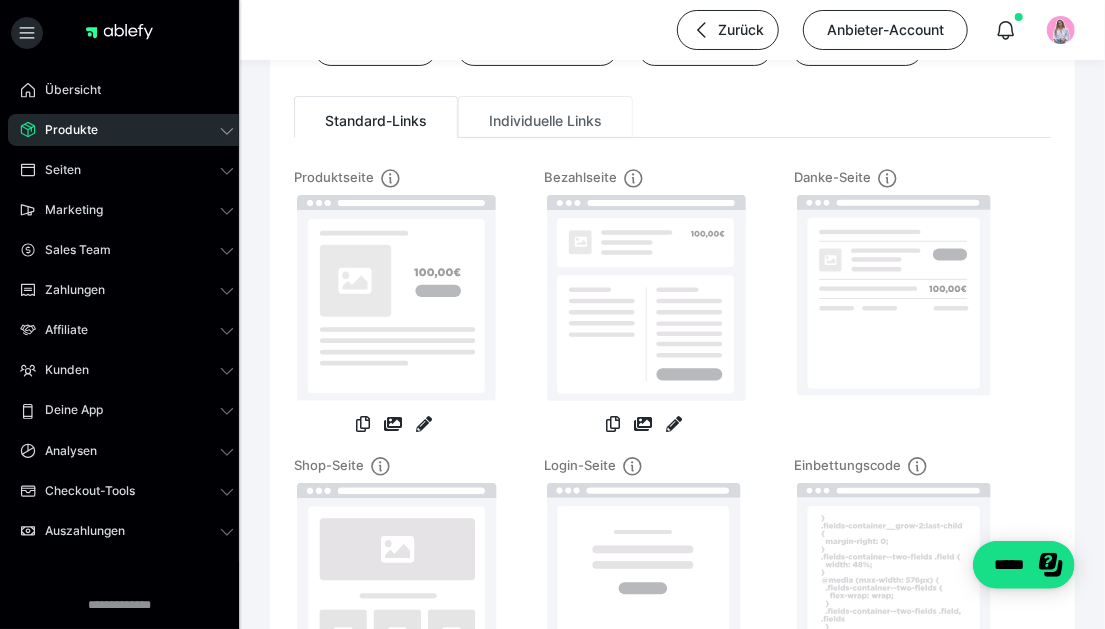 scroll, scrollTop: 200, scrollLeft: 0, axis: vertical 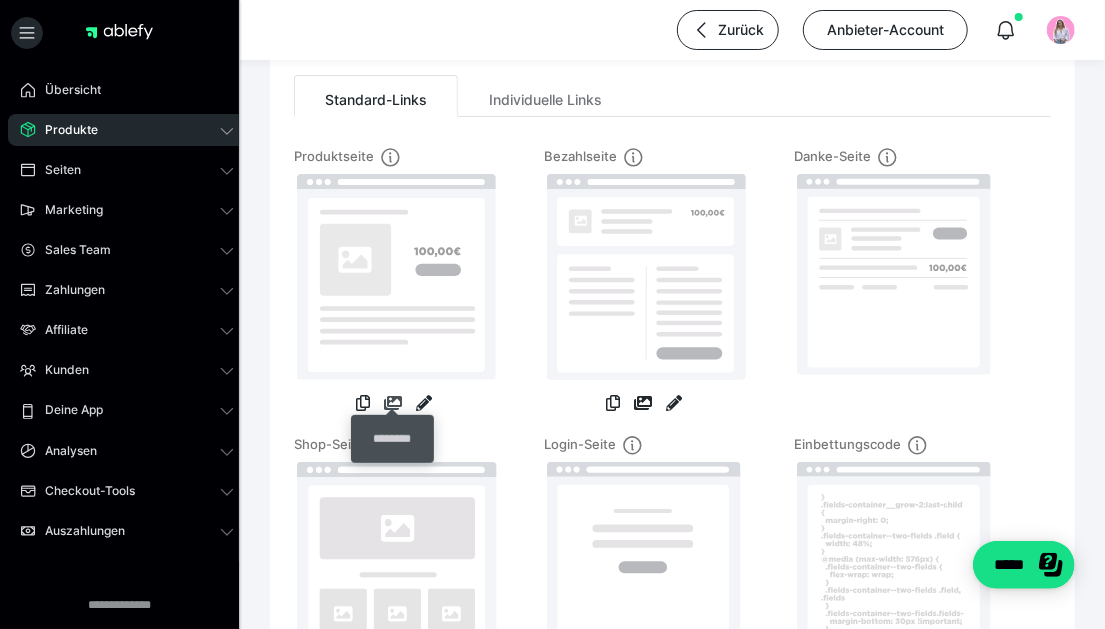 click at bounding box center (393, 403) 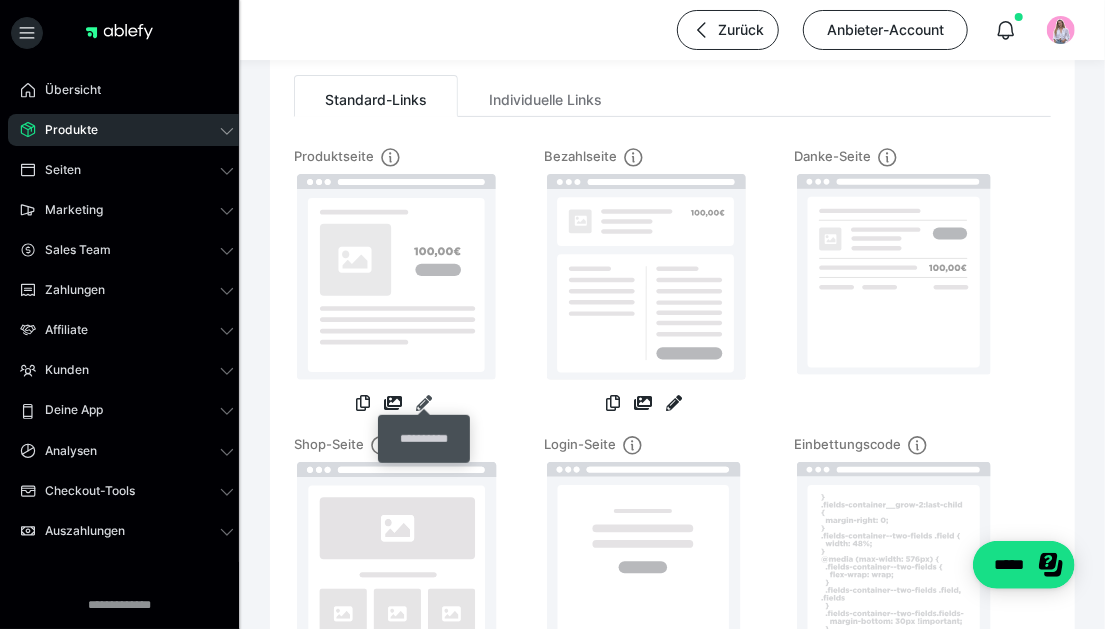 click at bounding box center [424, 403] 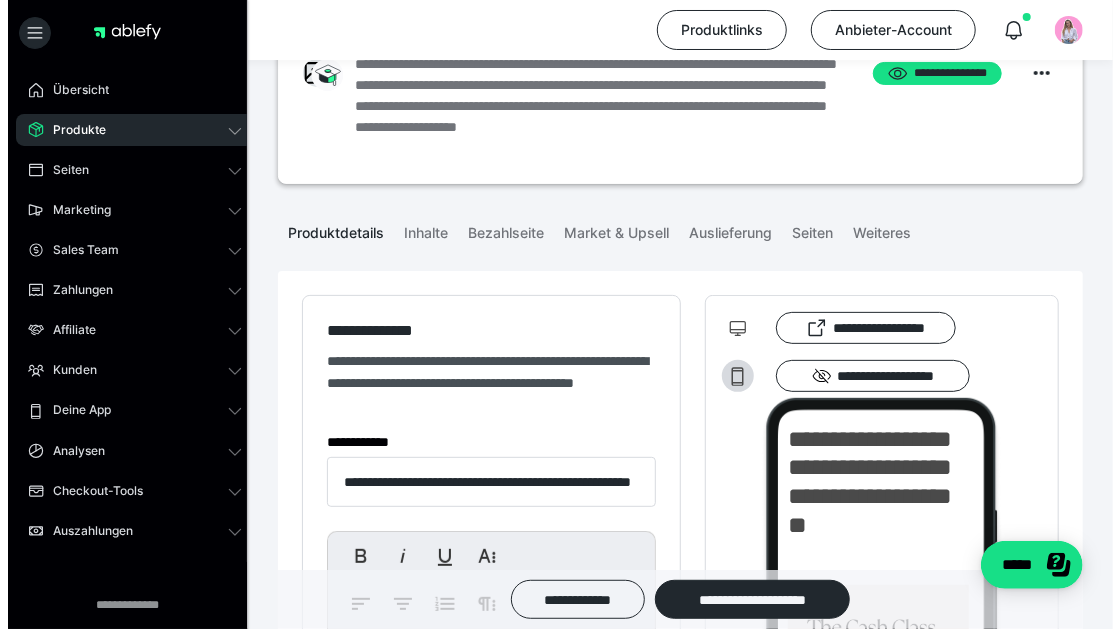 scroll, scrollTop: 0, scrollLeft: 0, axis: both 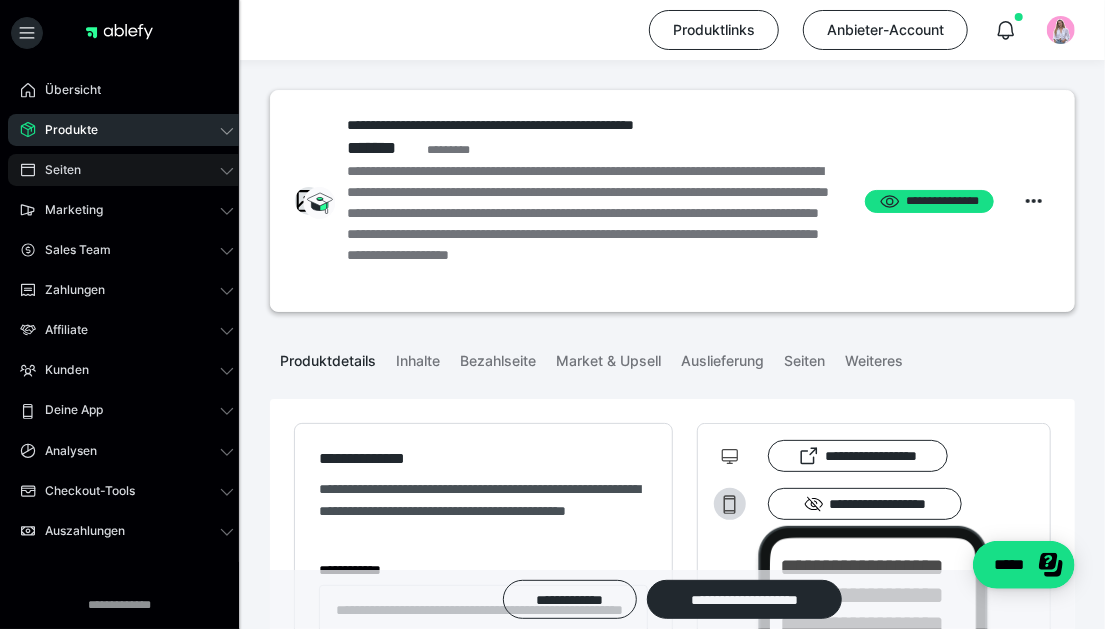 click 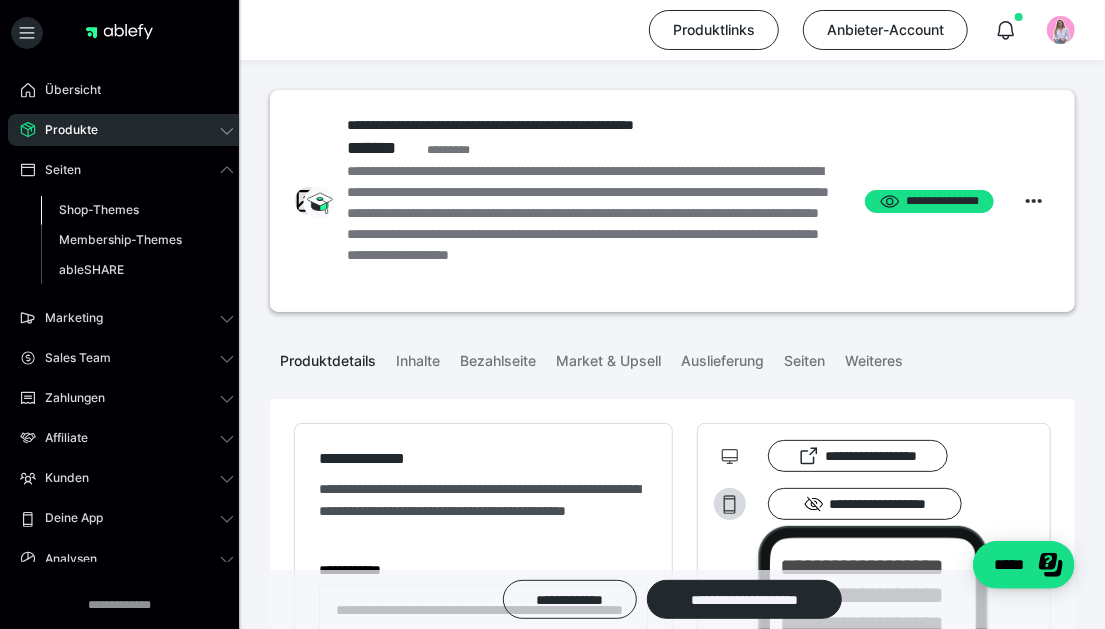 click on "Shop-Themes" at bounding box center (99, 209) 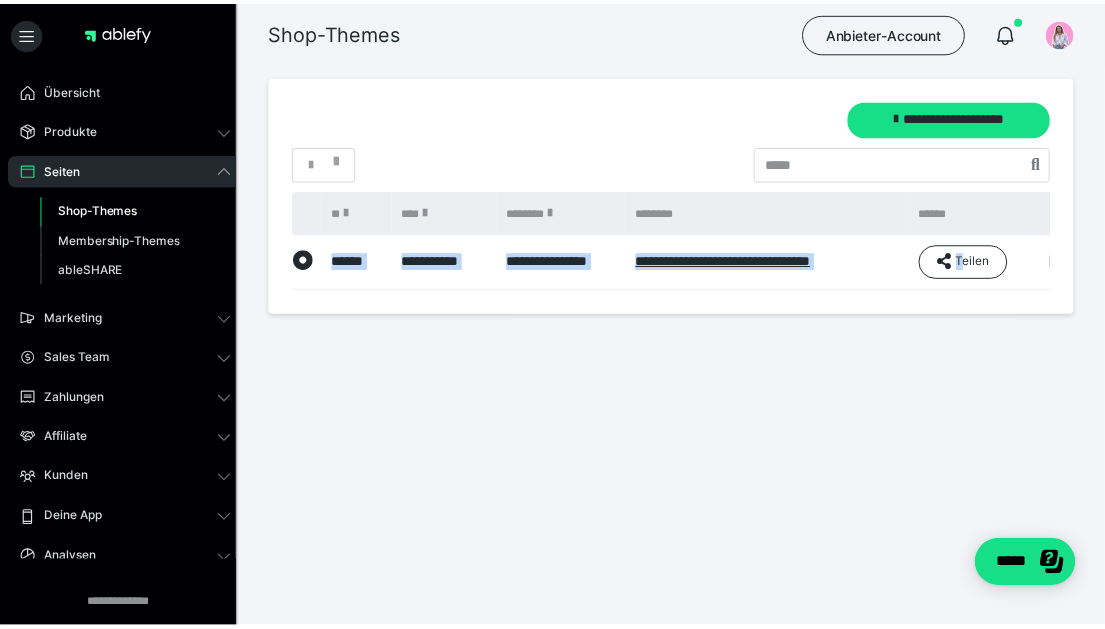 scroll, scrollTop: 0, scrollLeft: 39, axis: horizontal 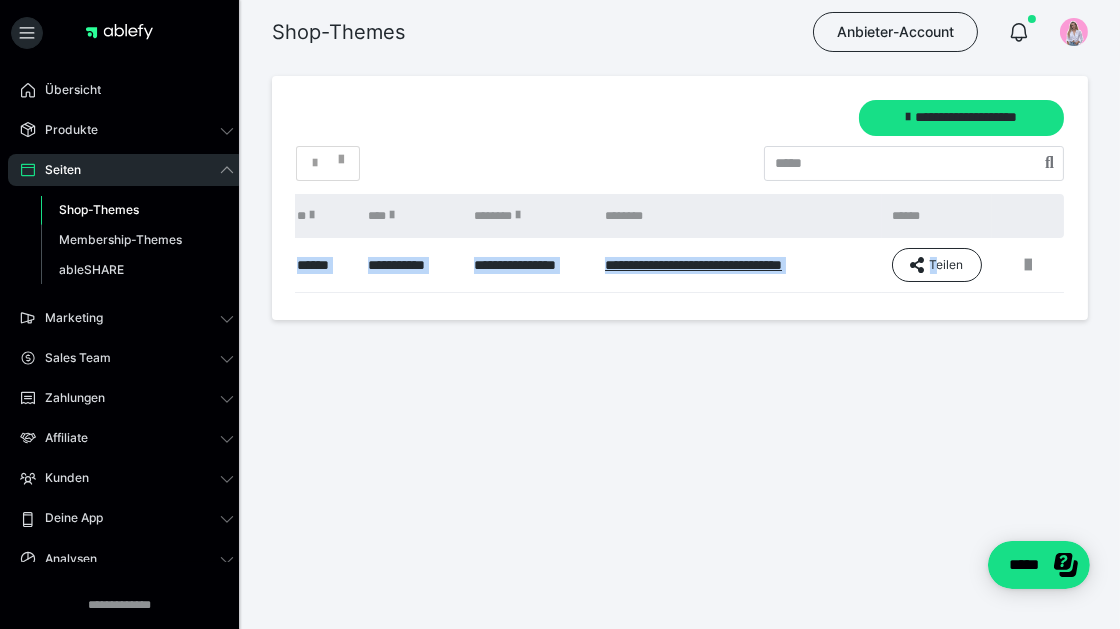 drag, startPoint x: 977, startPoint y: 289, endPoint x: 1111, endPoint y: 294, distance: 134.09325 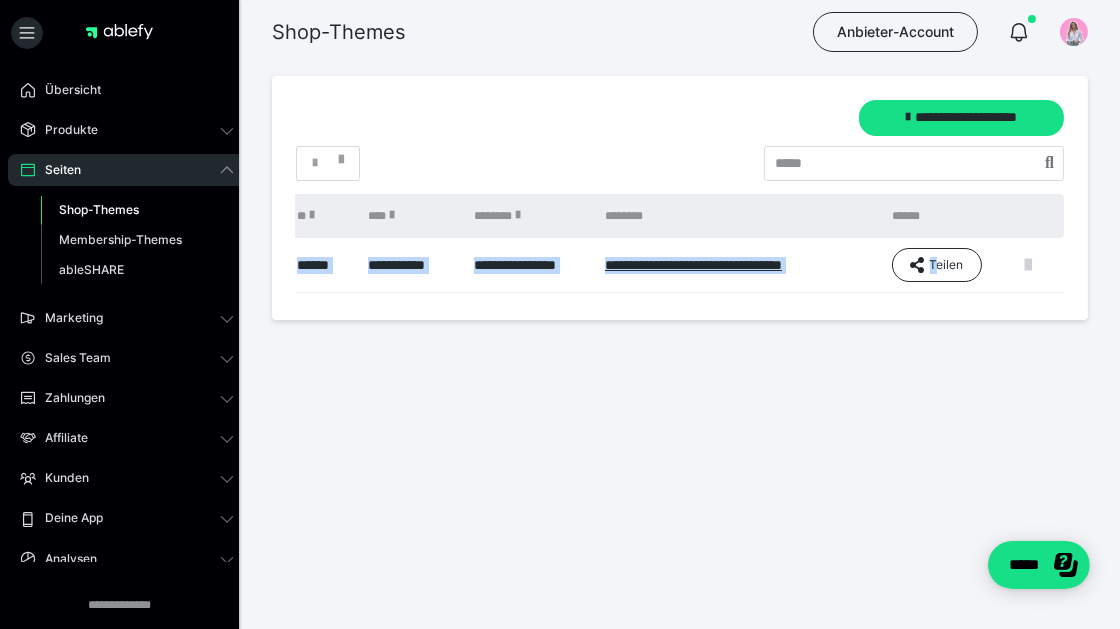 click at bounding box center [1028, 265] 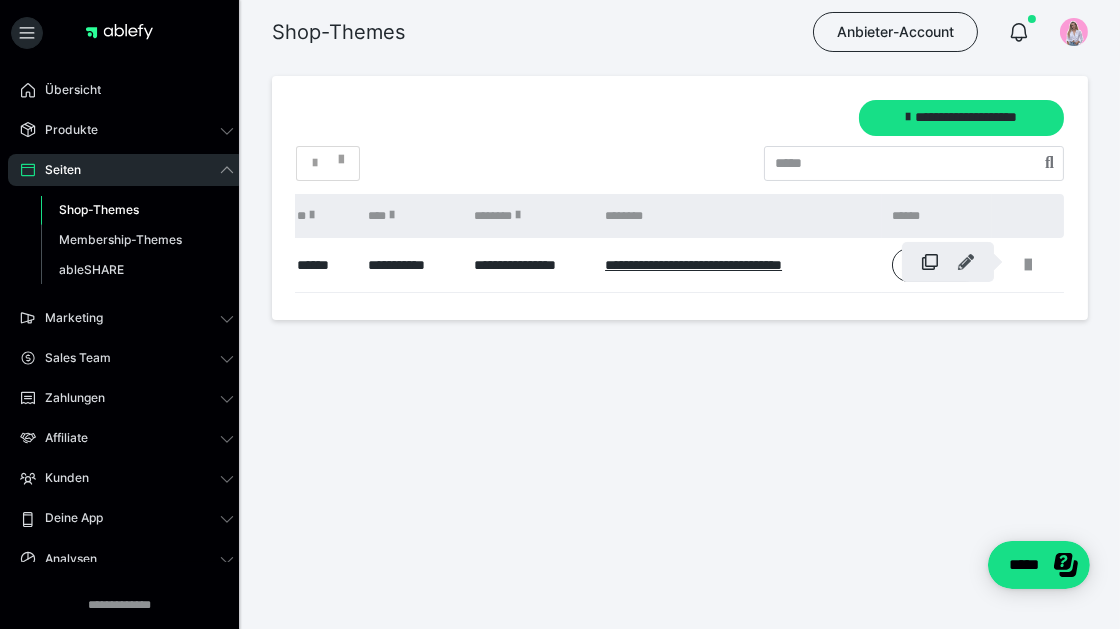 click at bounding box center (966, 262) 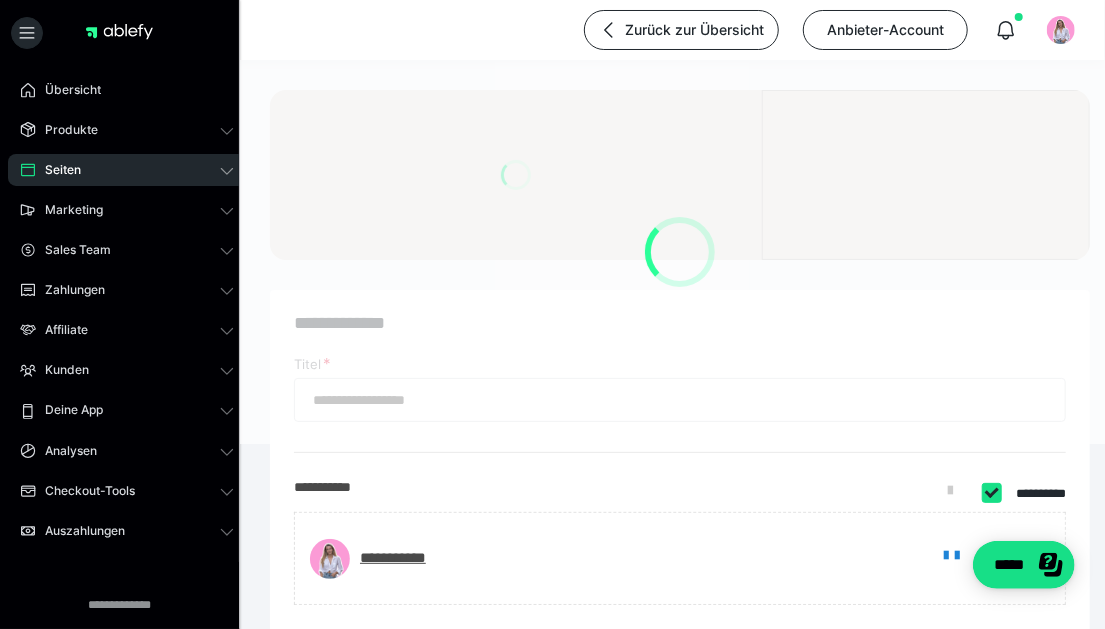 type on "**********" 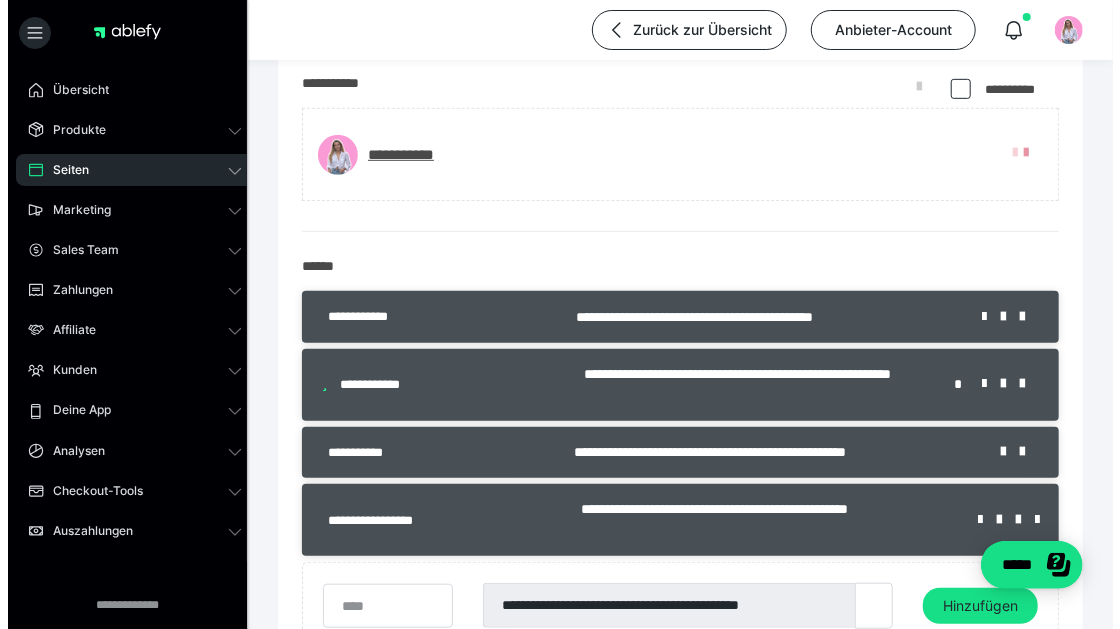 scroll, scrollTop: 513, scrollLeft: 0, axis: vertical 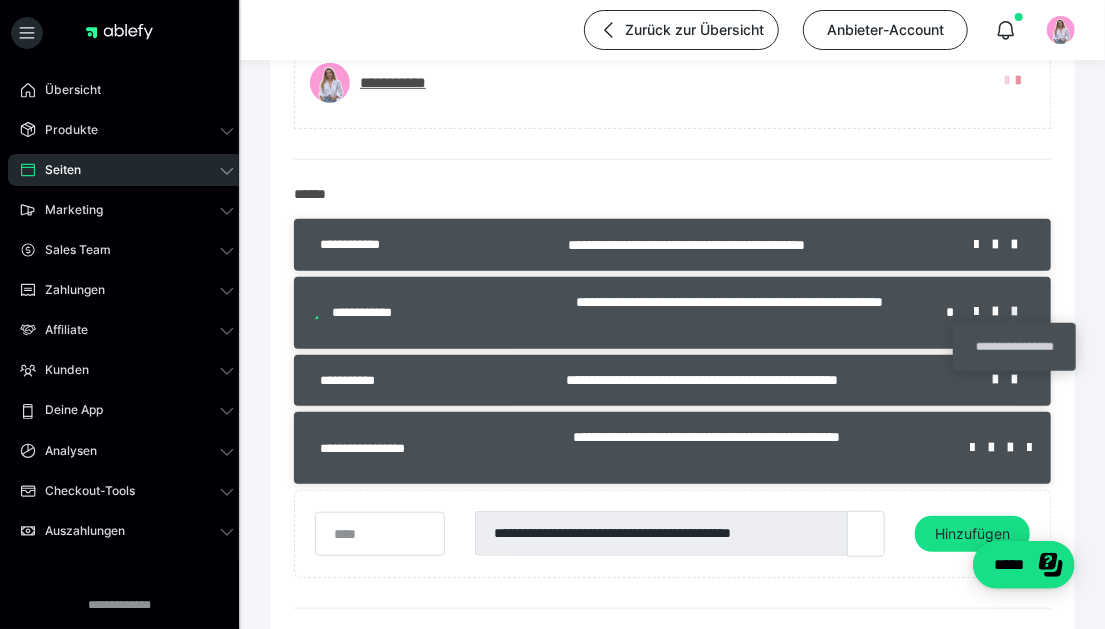 click at bounding box center [1021, 312] 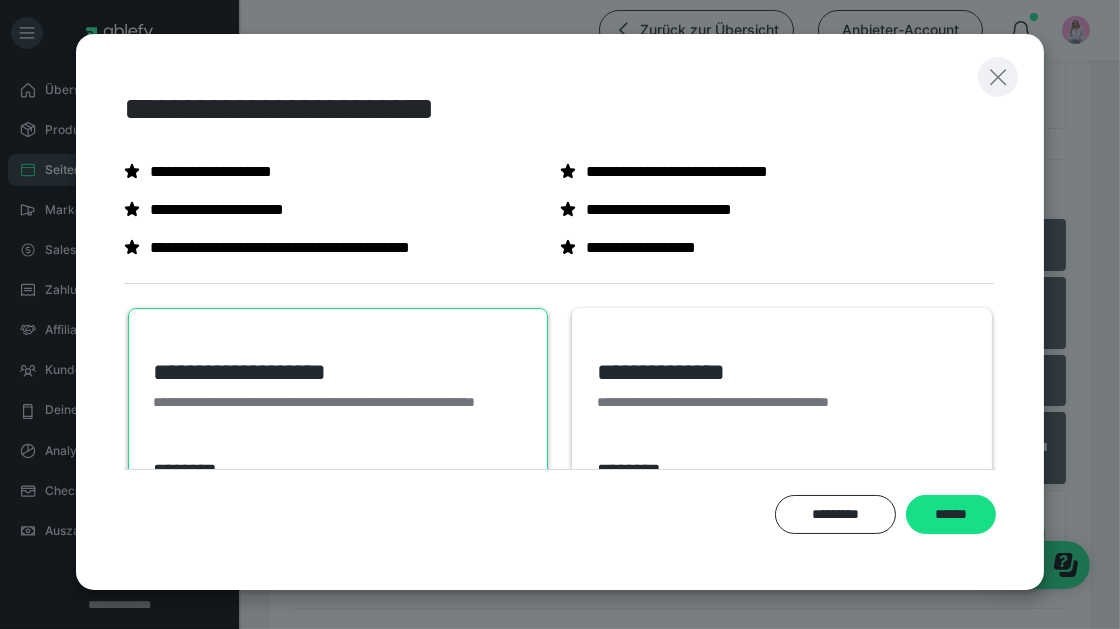 click at bounding box center [998, 77] 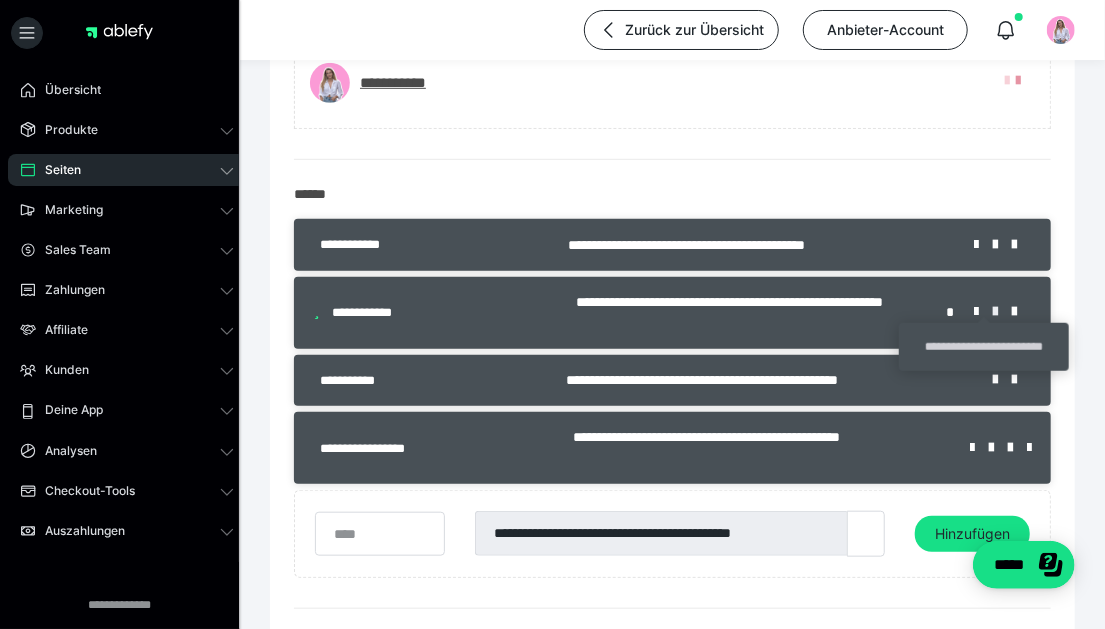 click at bounding box center (1002, 312) 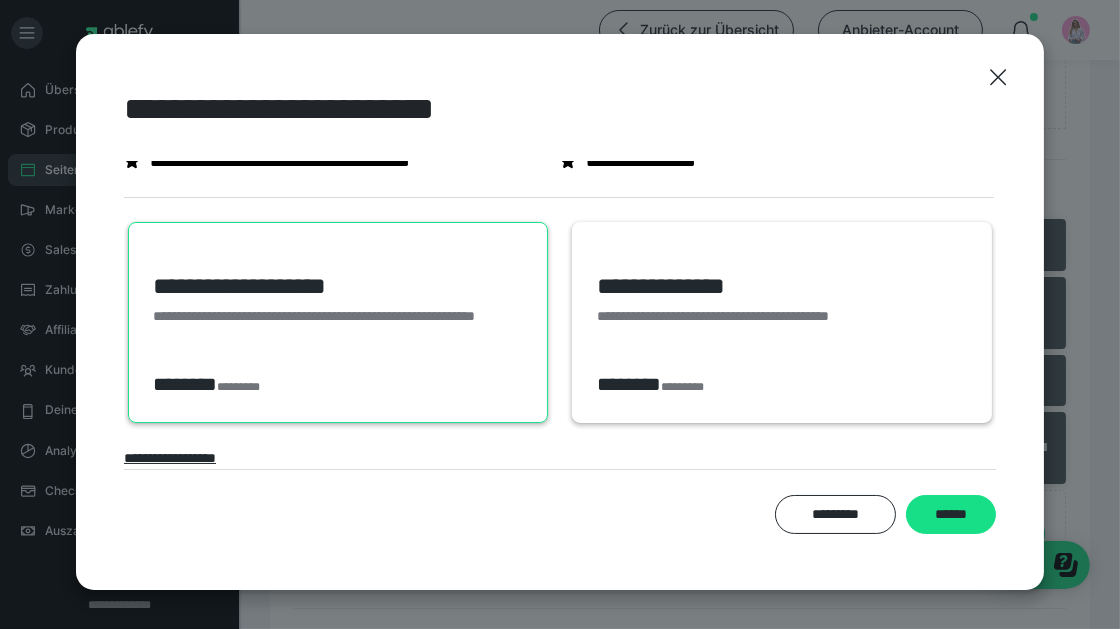 scroll, scrollTop: 112, scrollLeft: 0, axis: vertical 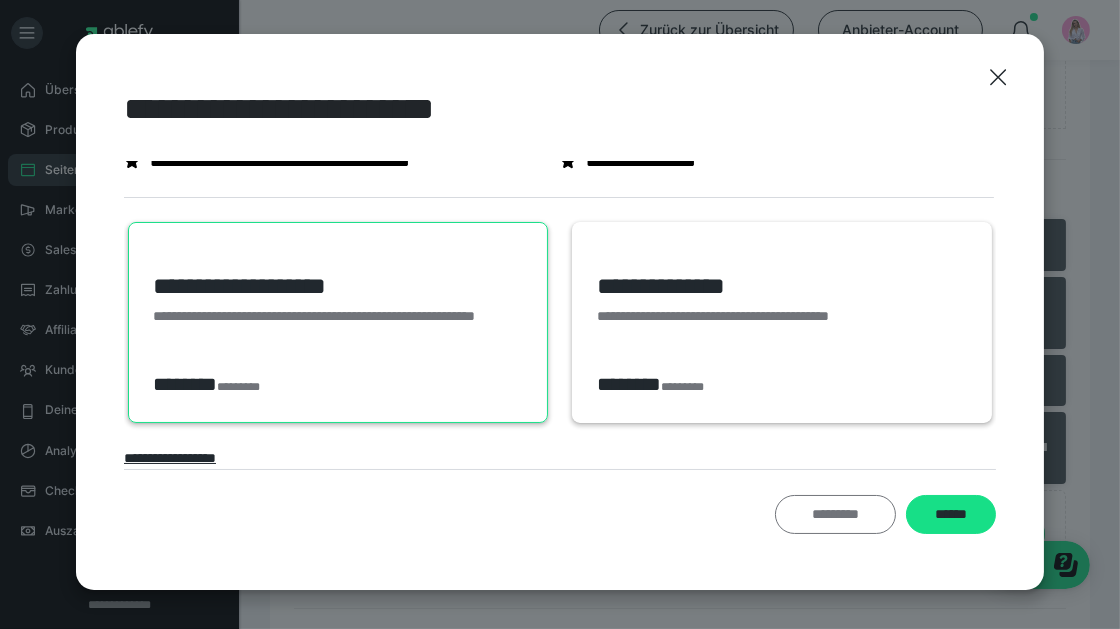 click on "*********" at bounding box center (835, 514) 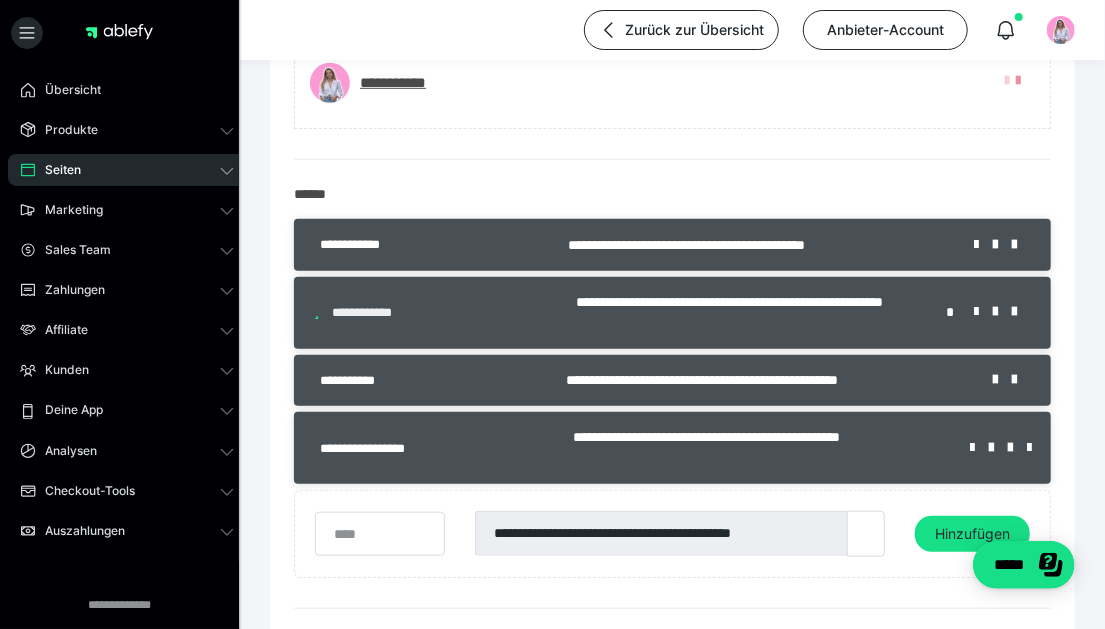 click on "**********" at bounding box center [371, 312] 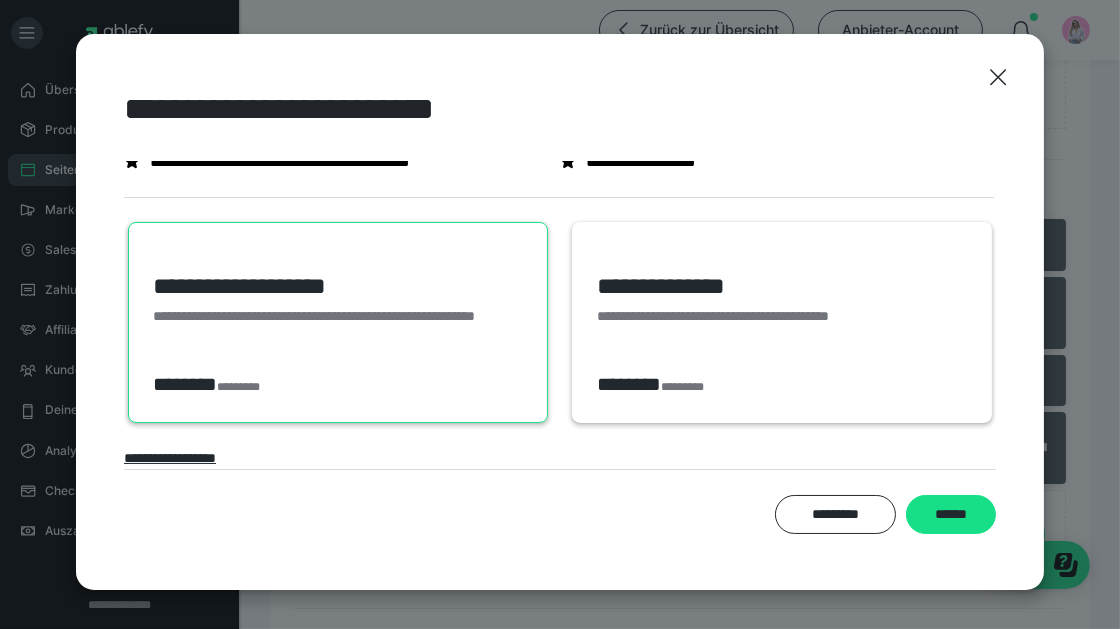 scroll, scrollTop: 112, scrollLeft: 0, axis: vertical 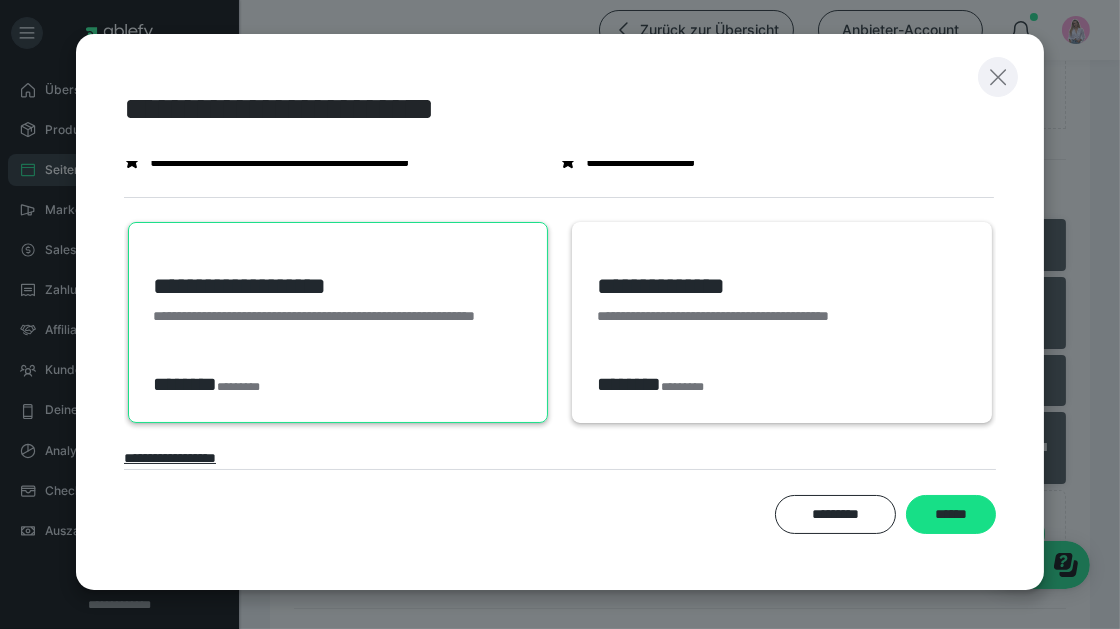 click 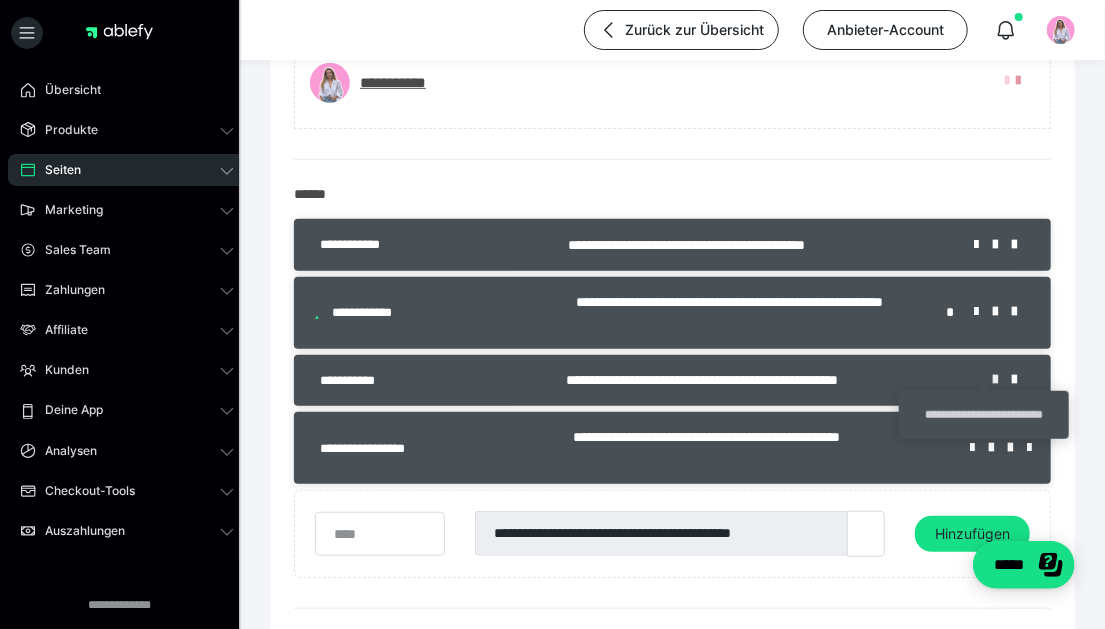click at bounding box center (1002, 380) 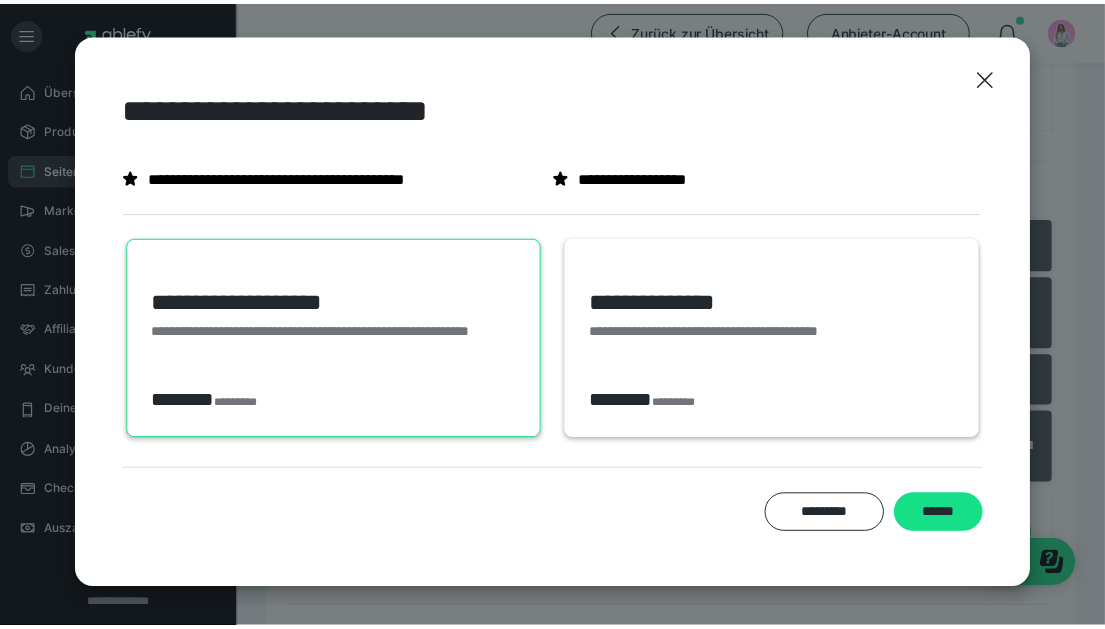 scroll, scrollTop: 112, scrollLeft: 0, axis: vertical 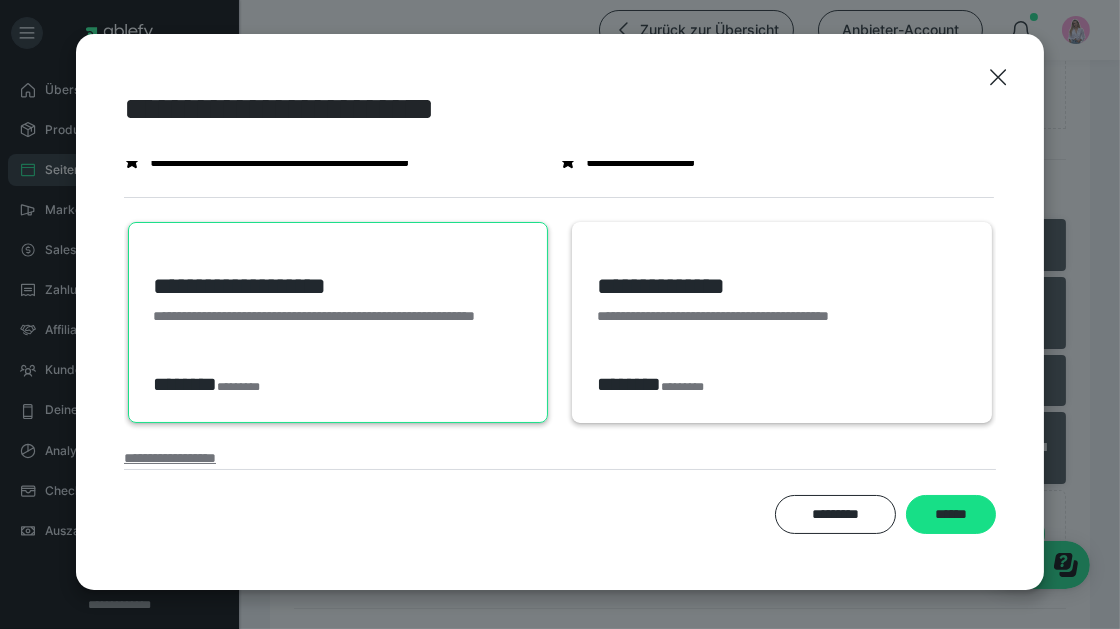 click on "**********" at bounding box center [170, 458] 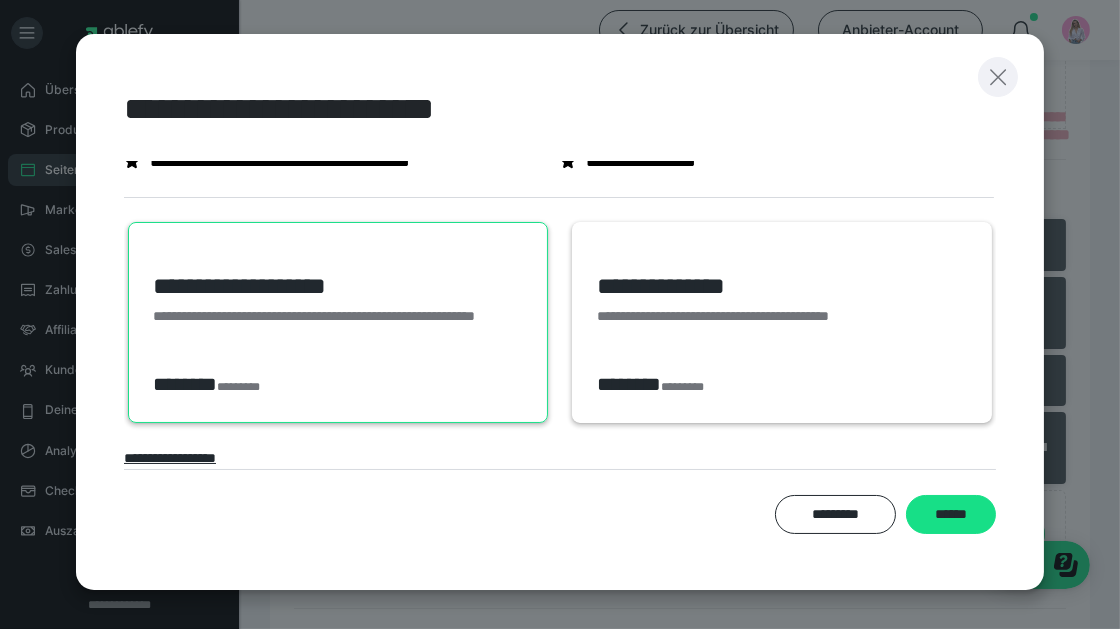 click 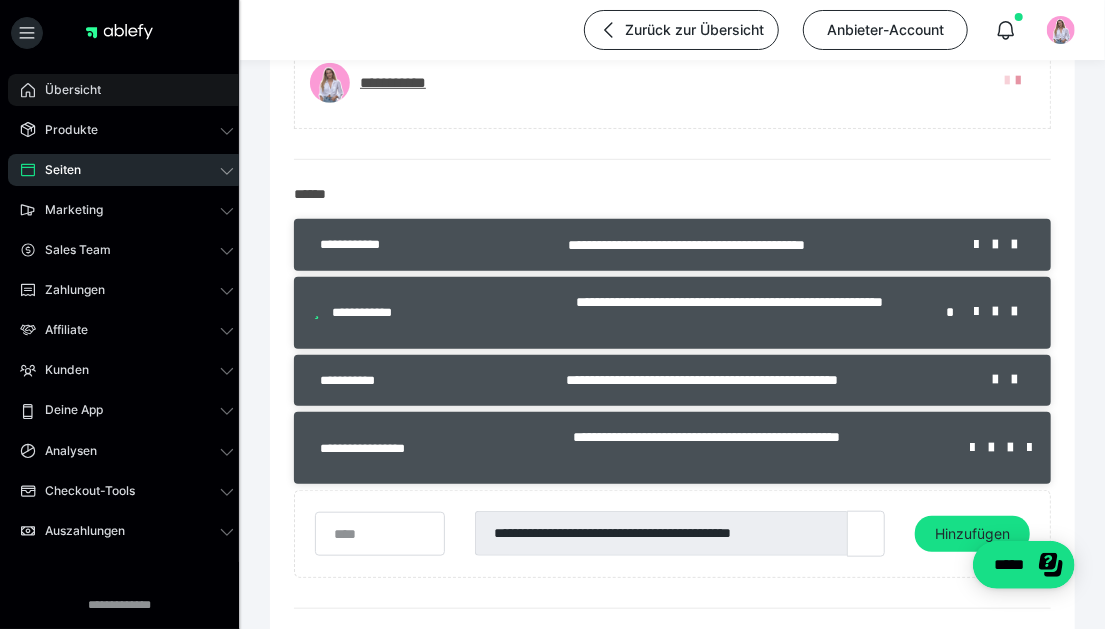 click on "Übersicht" at bounding box center (127, 90) 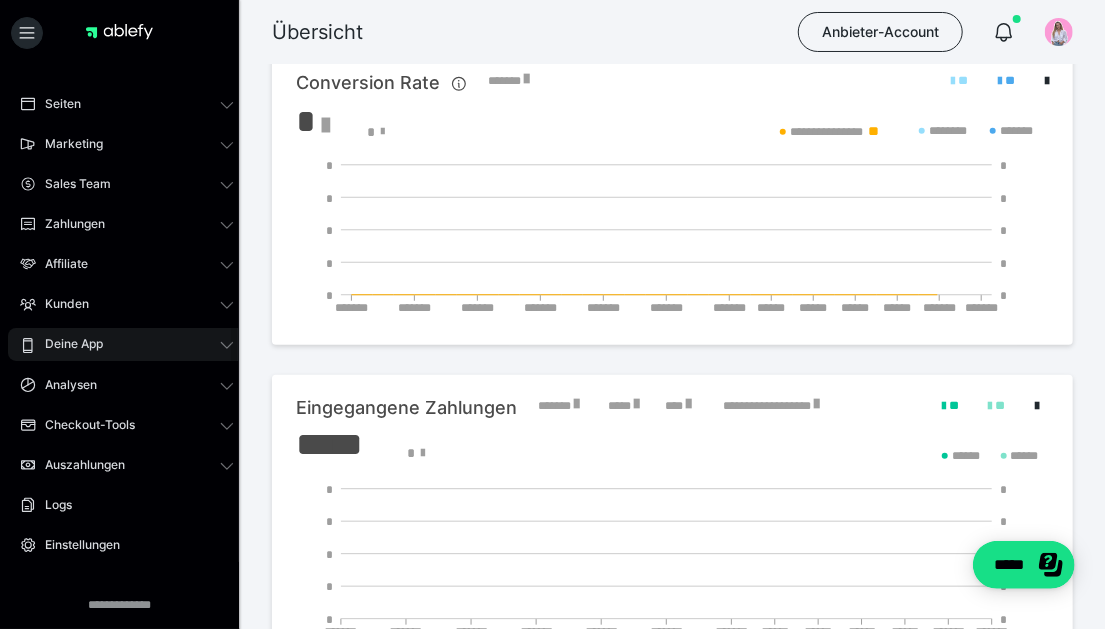 scroll, scrollTop: 110, scrollLeft: 0, axis: vertical 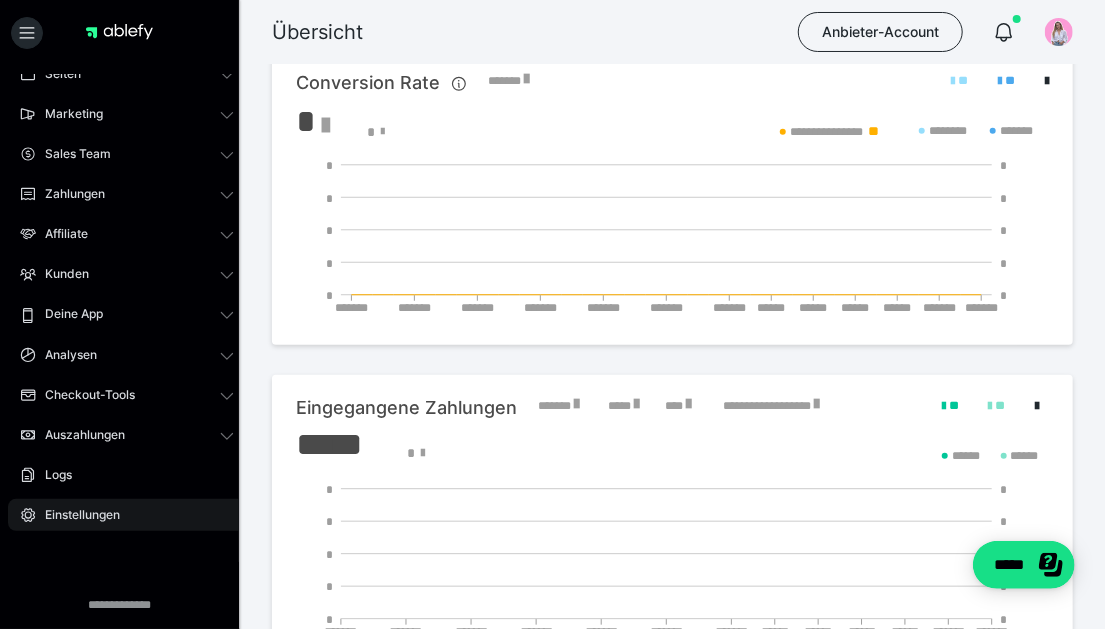 click on "Einstellungen" at bounding box center [127, 515] 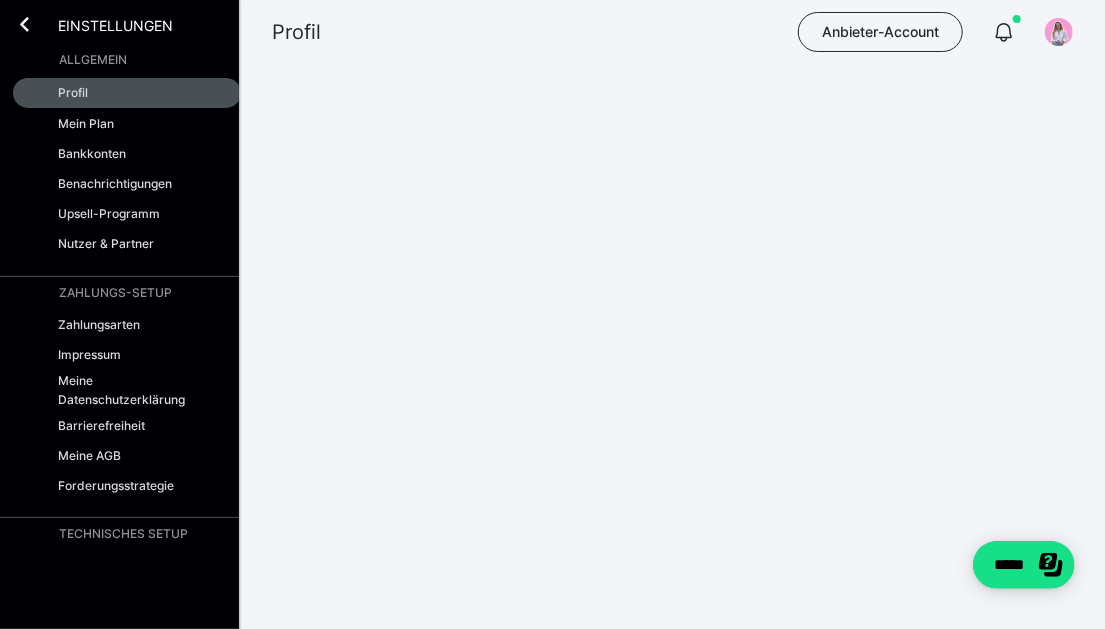 scroll, scrollTop: 0, scrollLeft: 0, axis: both 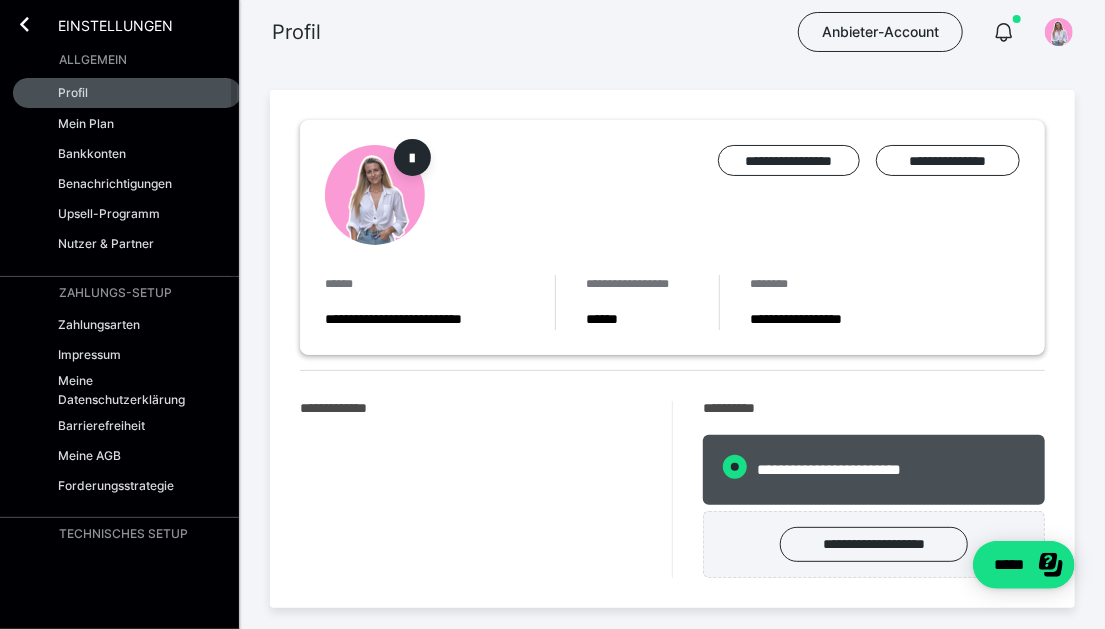 radio on "****" 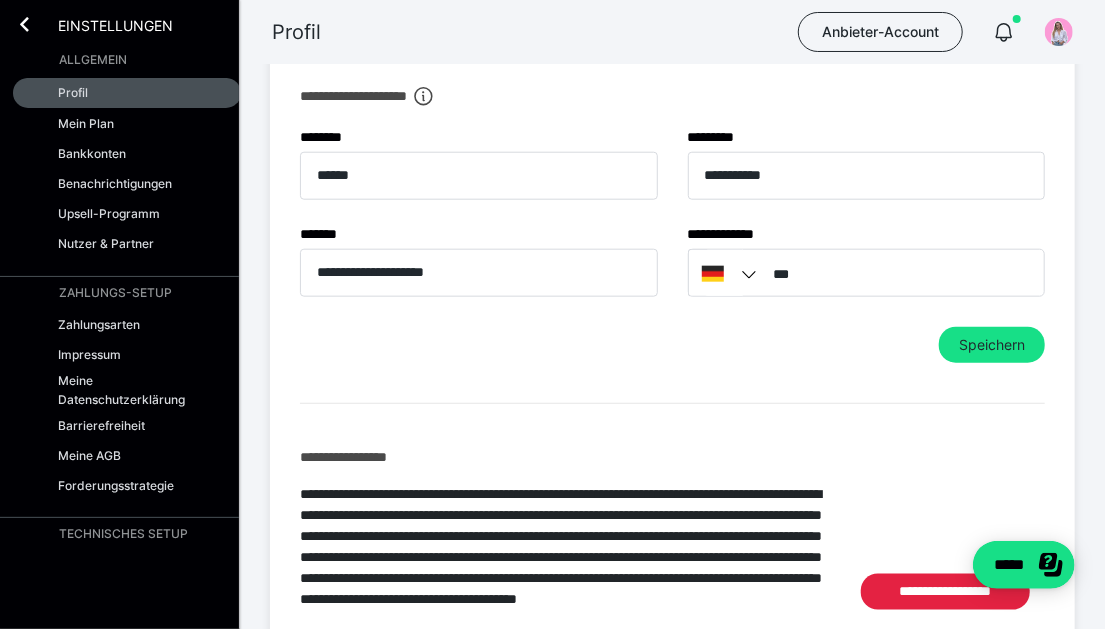 scroll, scrollTop: 949, scrollLeft: 0, axis: vertical 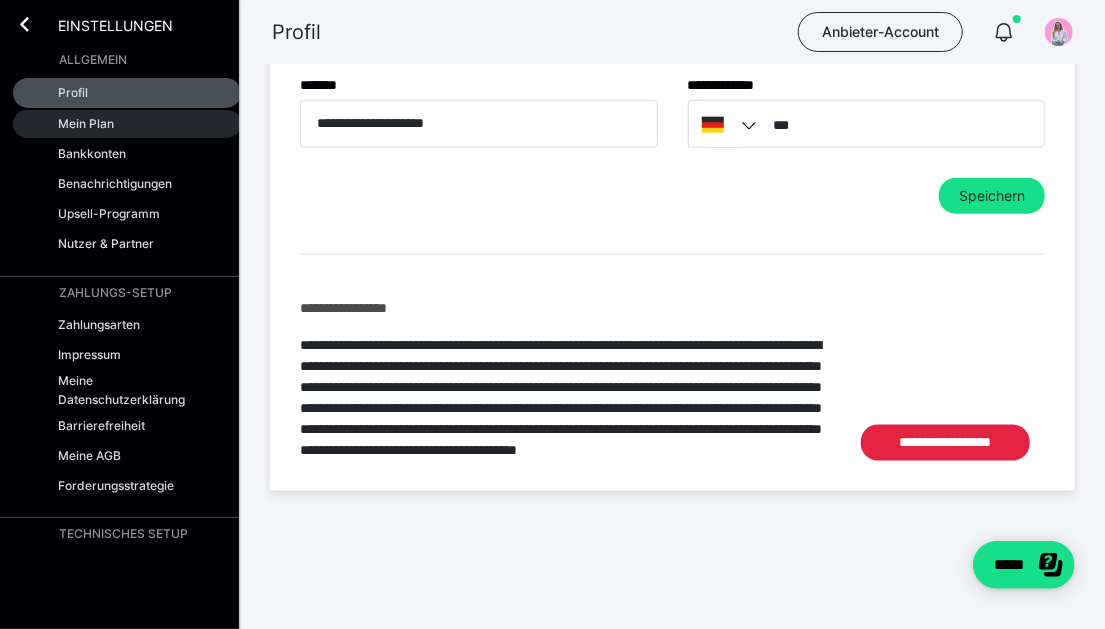 click on "Mein Plan" at bounding box center [86, 123] 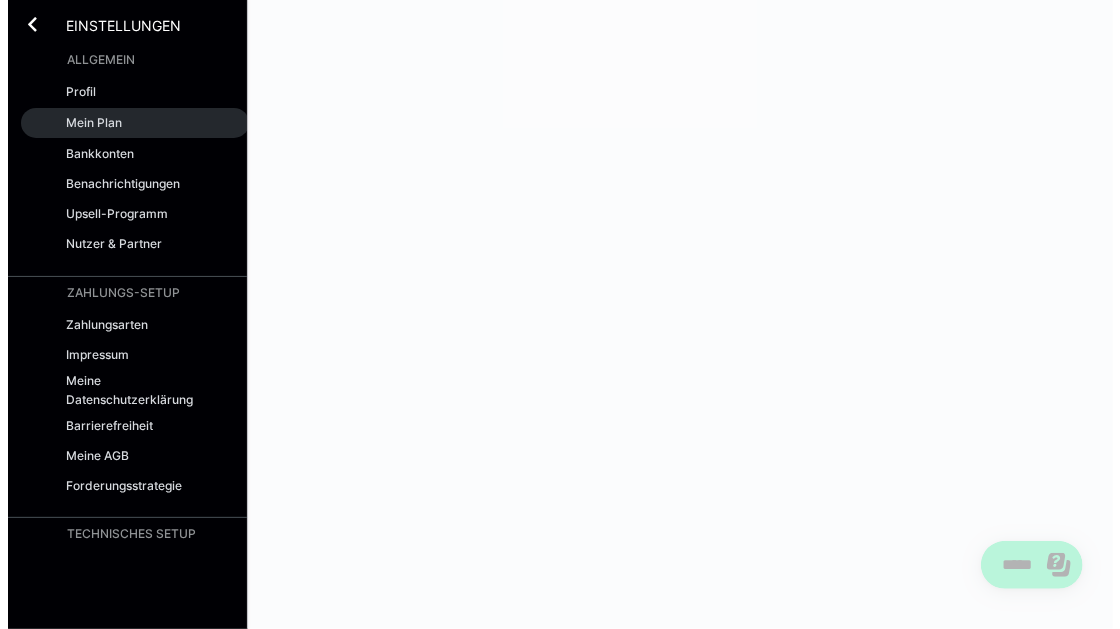 scroll, scrollTop: 0, scrollLeft: 0, axis: both 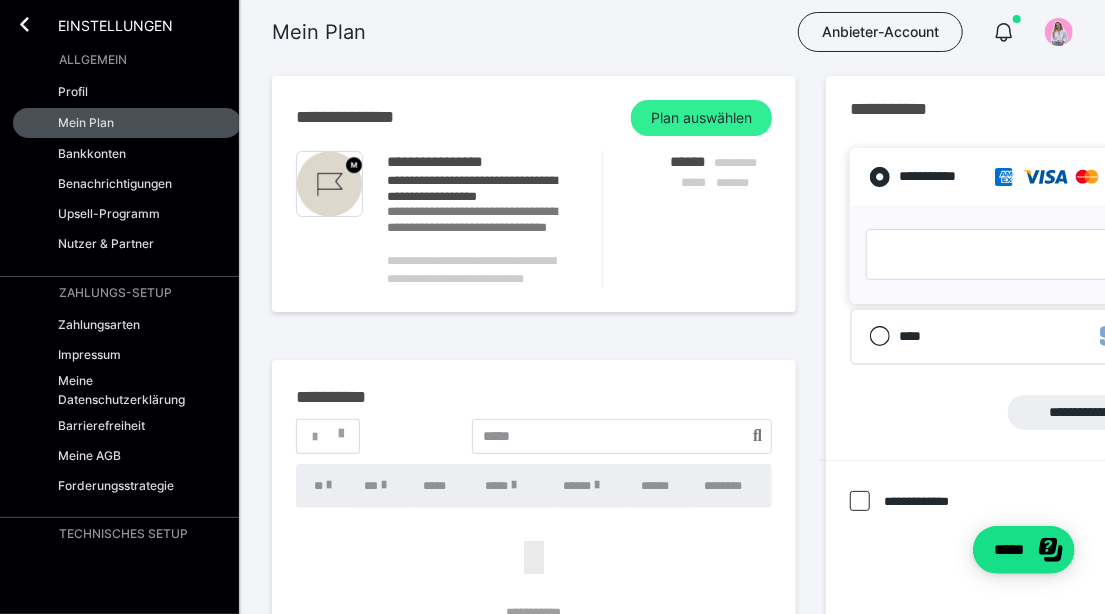 click on "Plan auswählen" at bounding box center (701, 118) 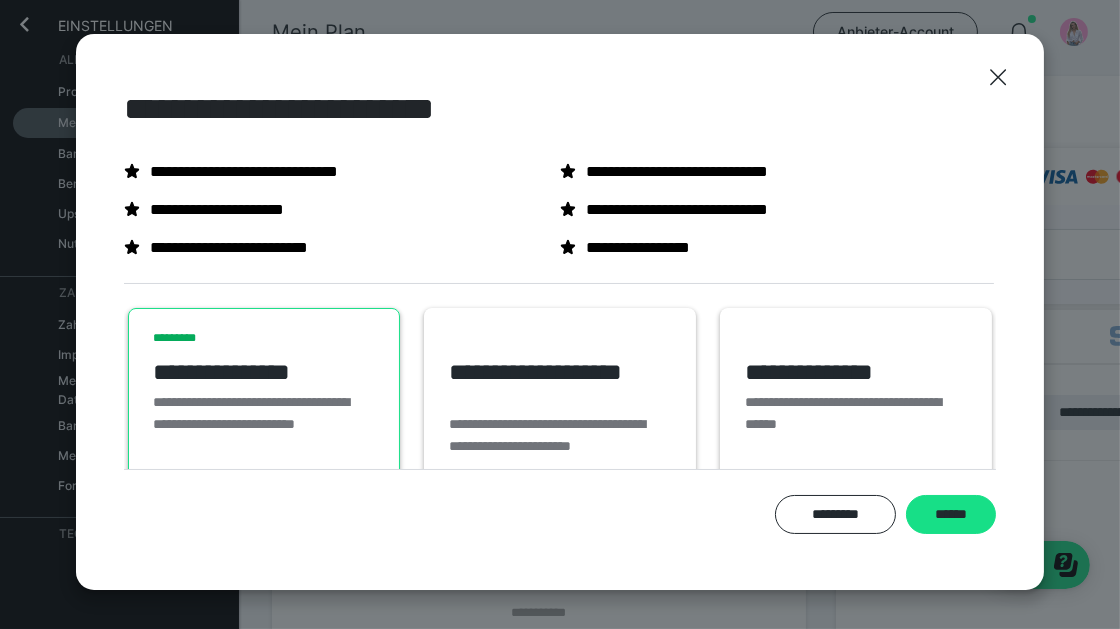 scroll, scrollTop: 141, scrollLeft: 0, axis: vertical 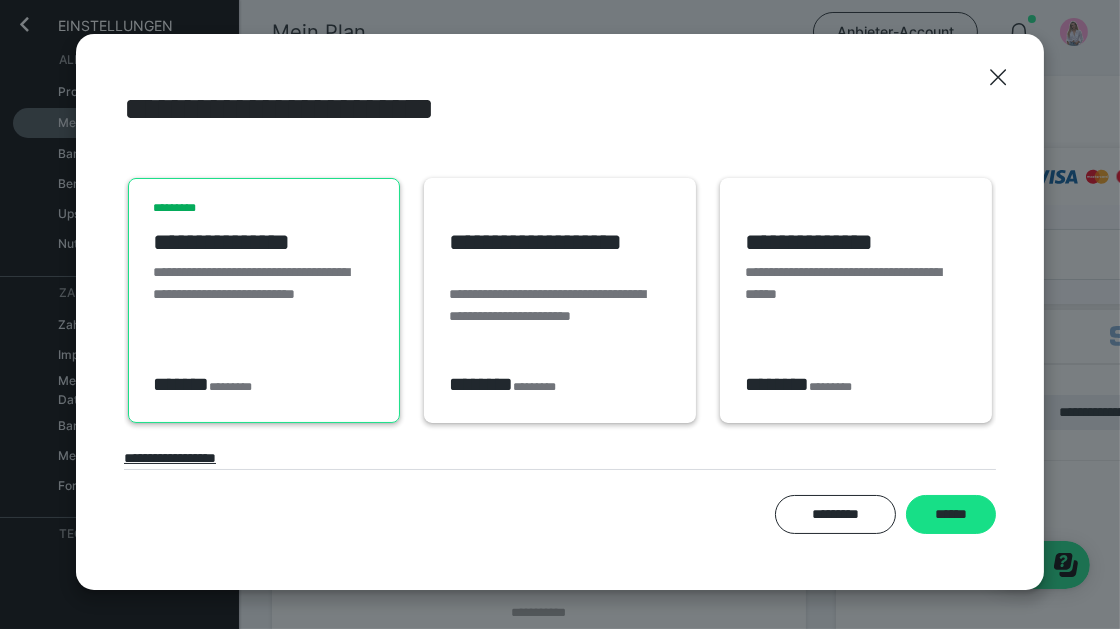 click on "**********" at bounding box center [262, 294] 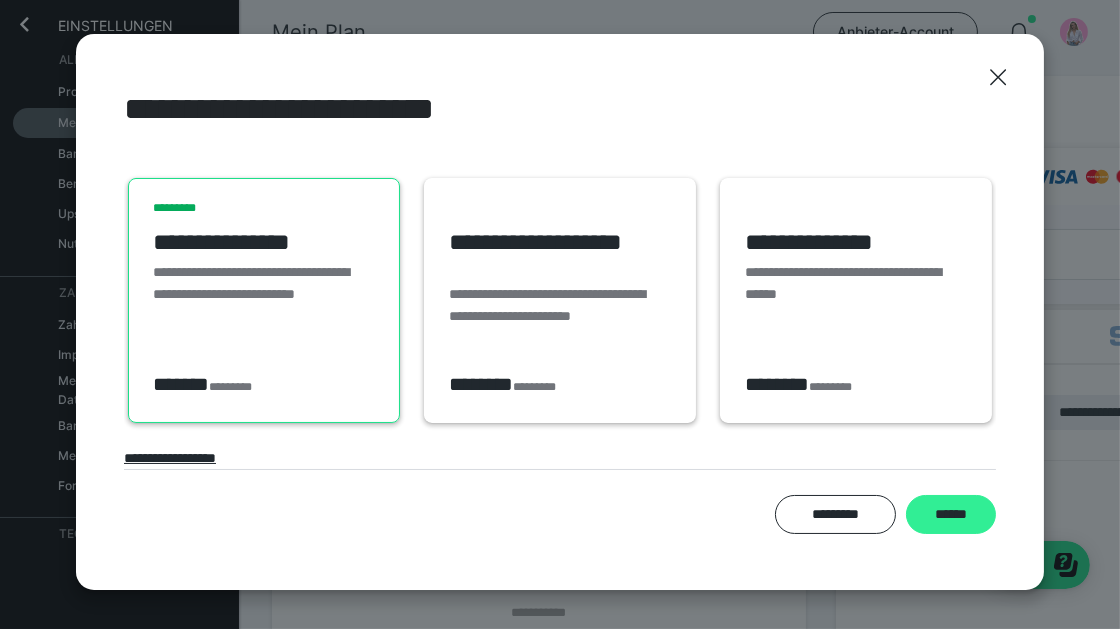 click on "******" at bounding box center (951, 514) 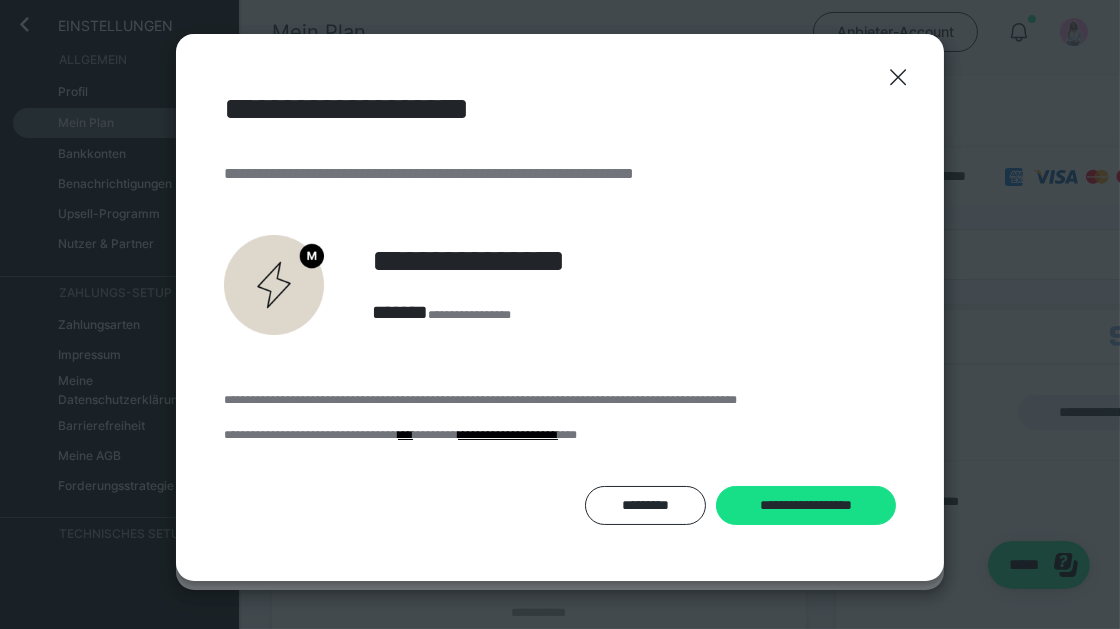 scroll, scrollTop: 0, scrollLeft: 0, axis: both 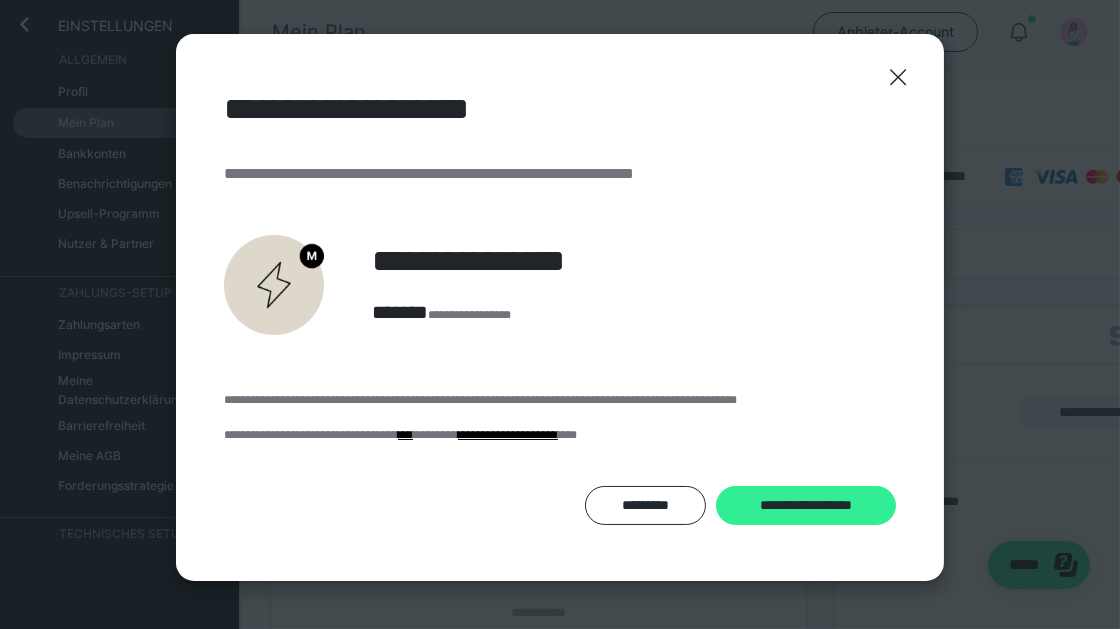 click on "**********" at bounding box center (806, 505) 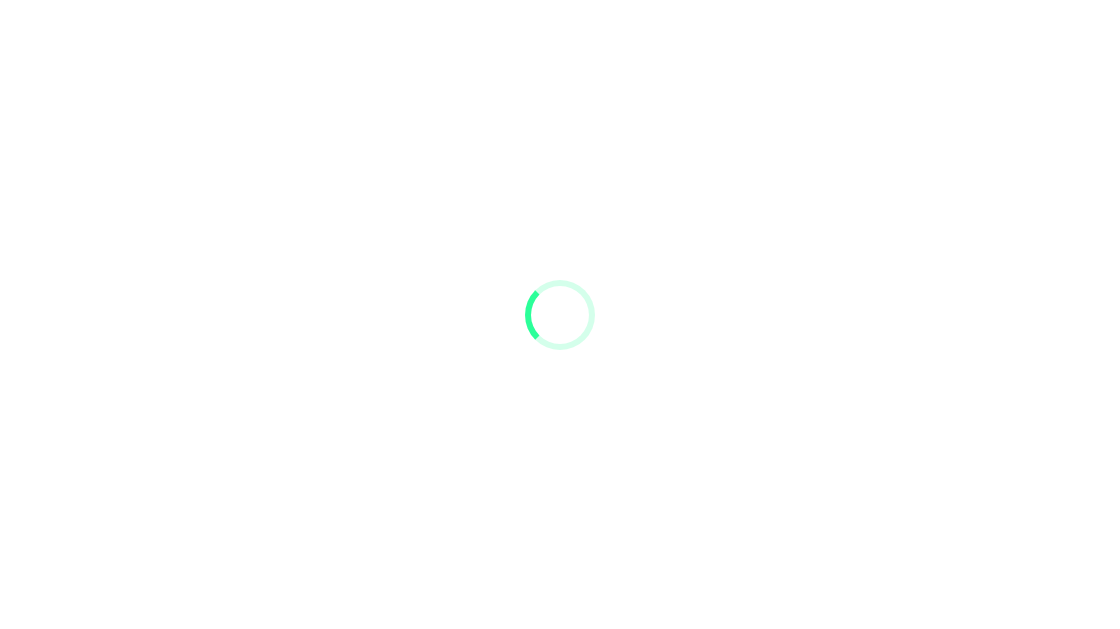 scroll, scrollTop: 0, scrollLeft: 0, axis: both 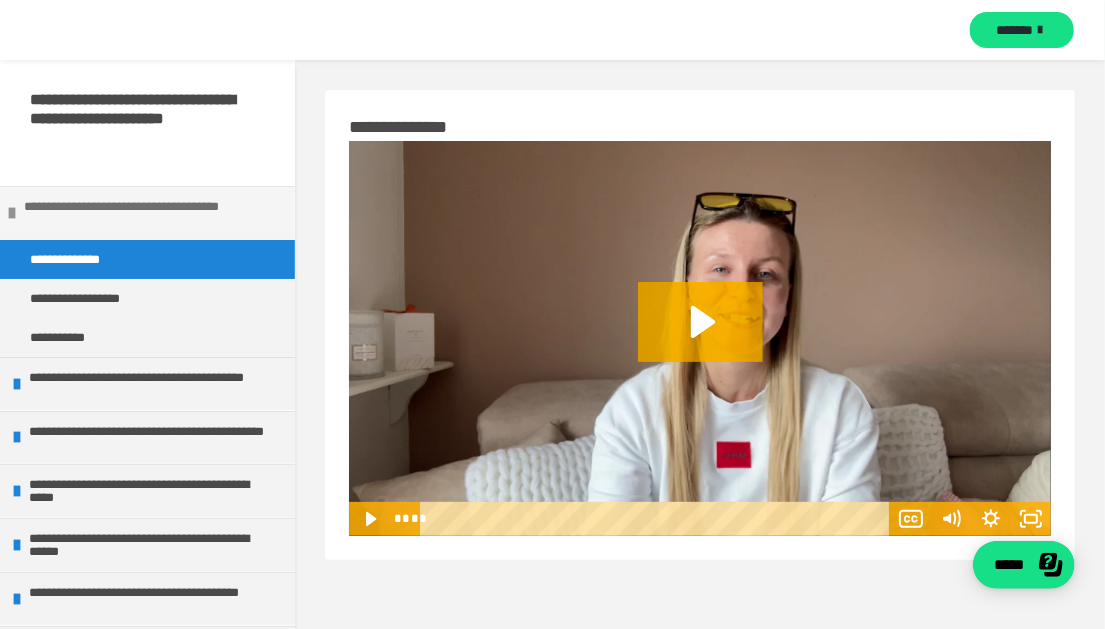 click at bounding box center (12, 213) 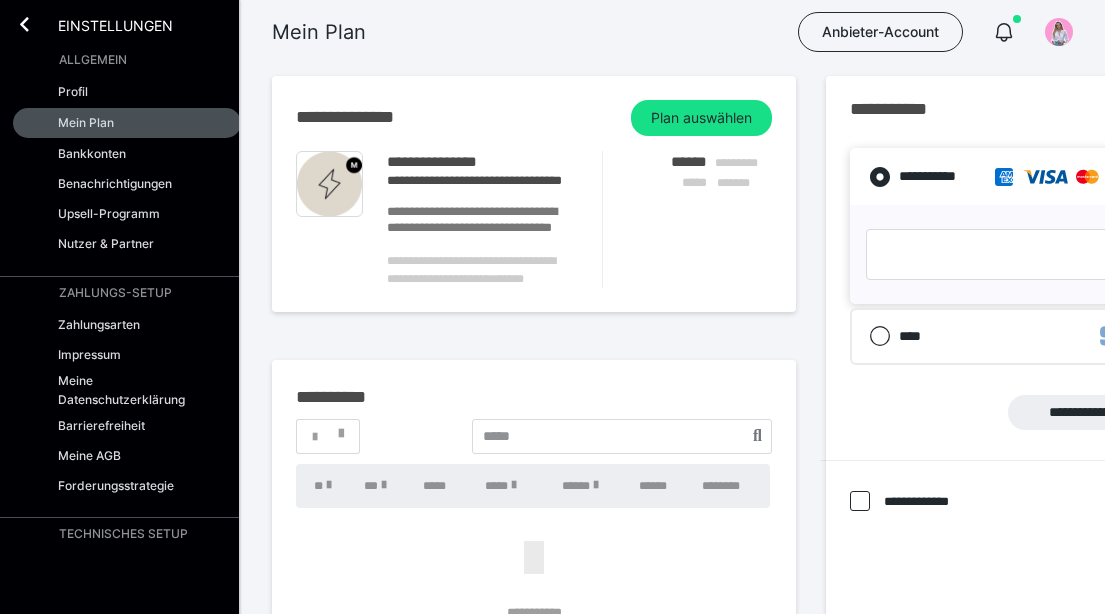 scroll, scrollTop: 0, scrollLeft: 0, axis: both 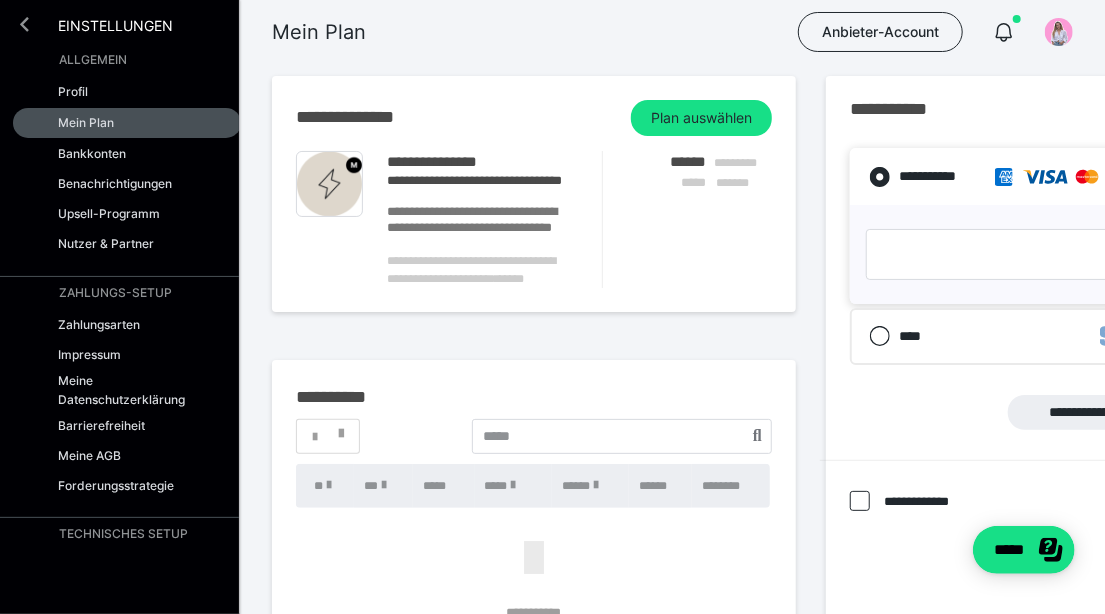 click at bounding box center (24, 24) 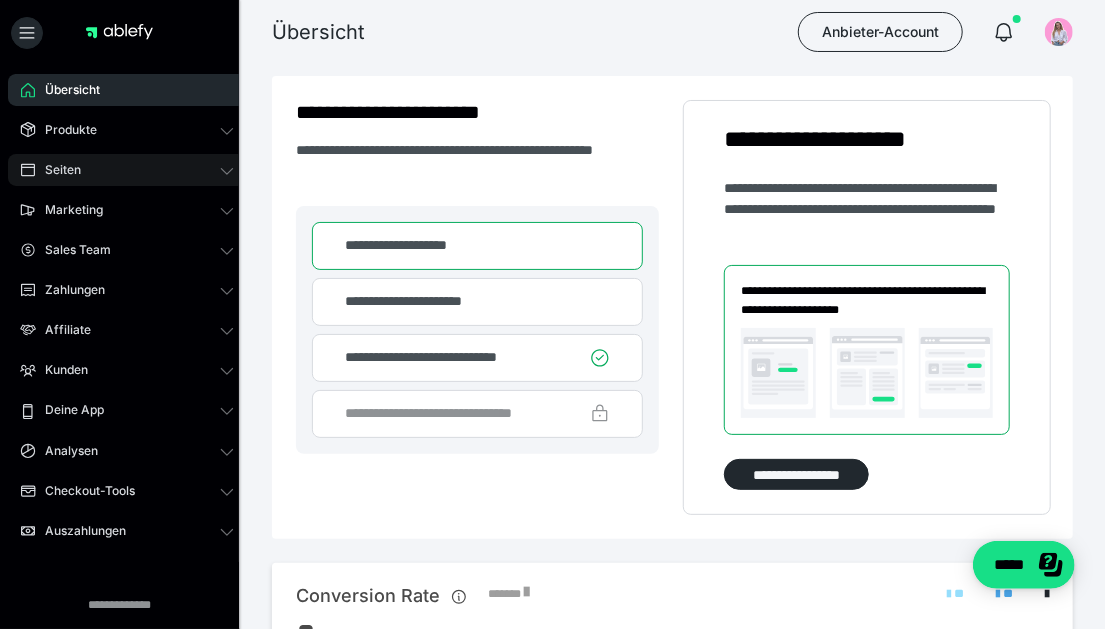 click on "Seiten" at bounding box center [127, 170] 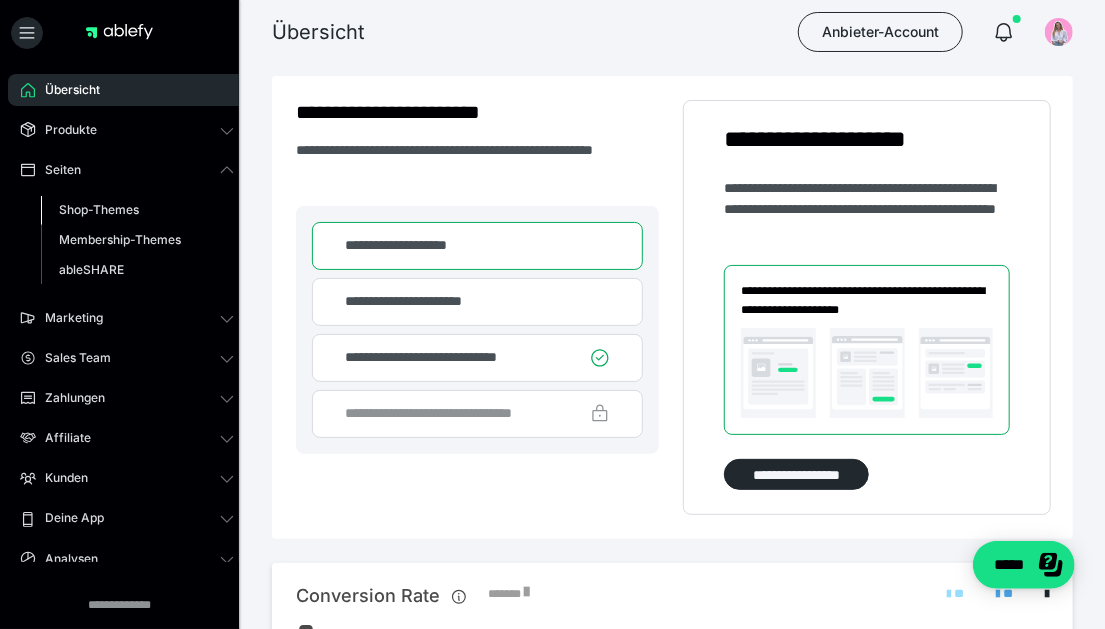 click on "Shop-Themes" at bounding box center (99, 209) 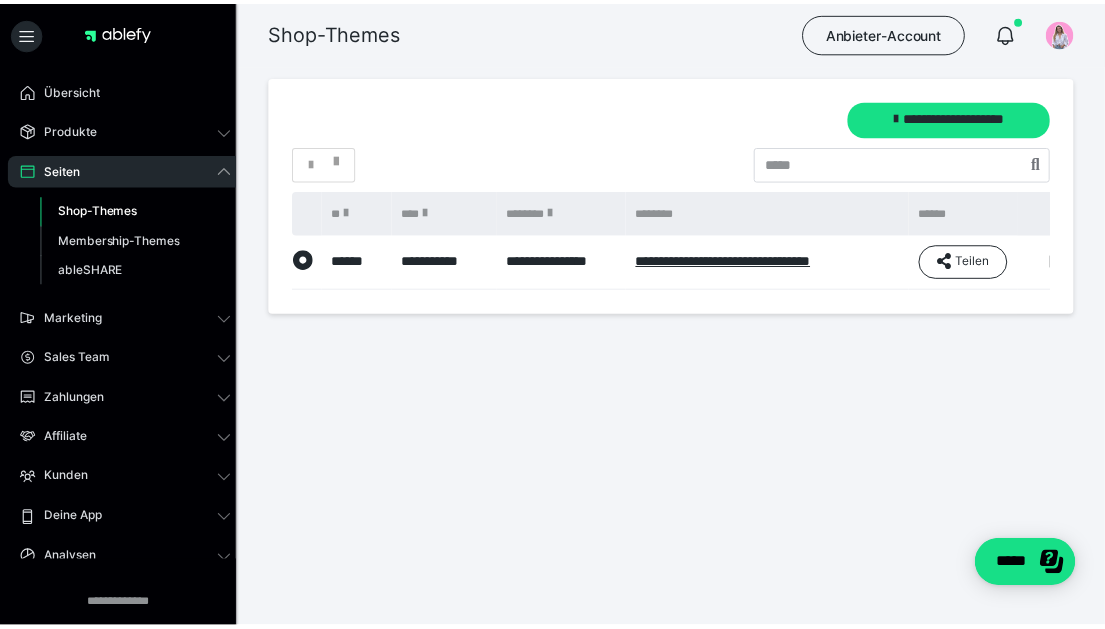 scroll, scrollTop: 0, scrollLeft: 38, axis: horizontal 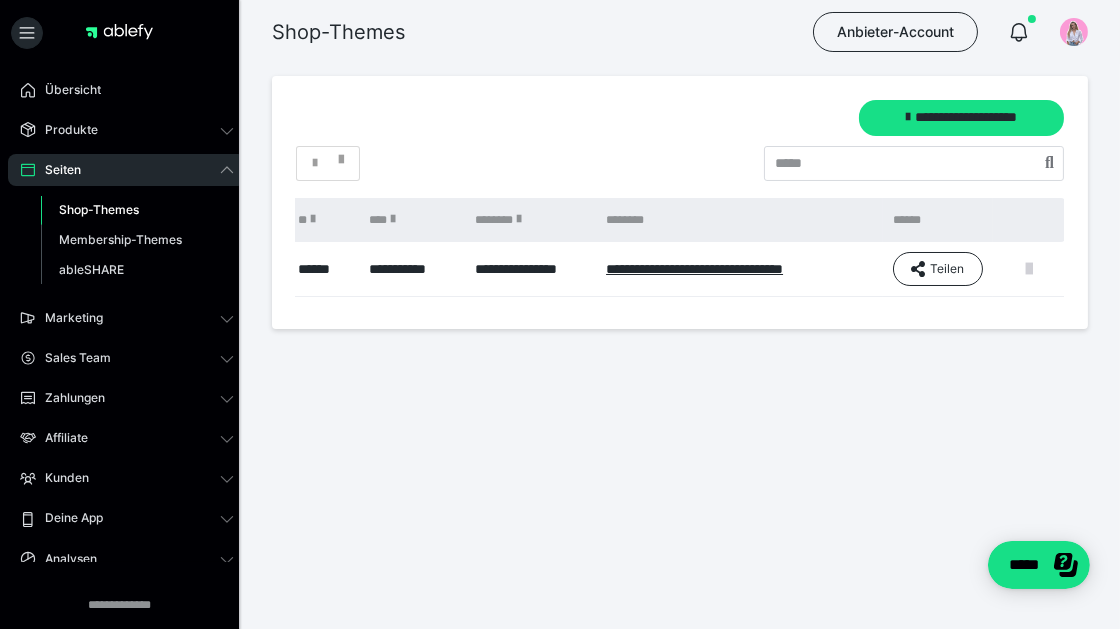 click at bounding box center [1029, 269] 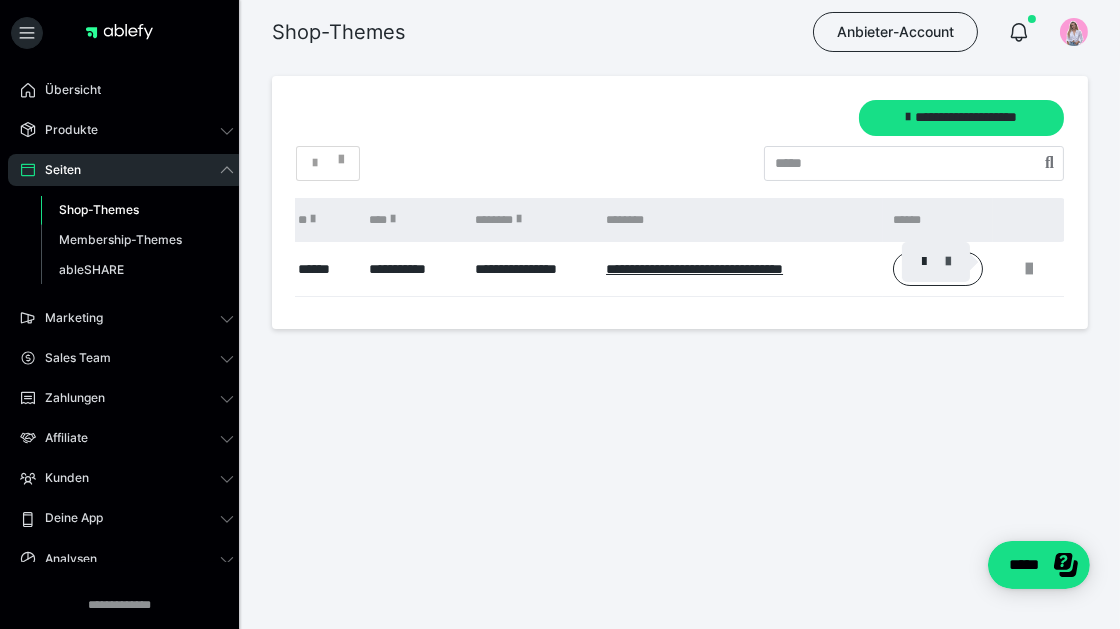click at bounding box center (948, 262) 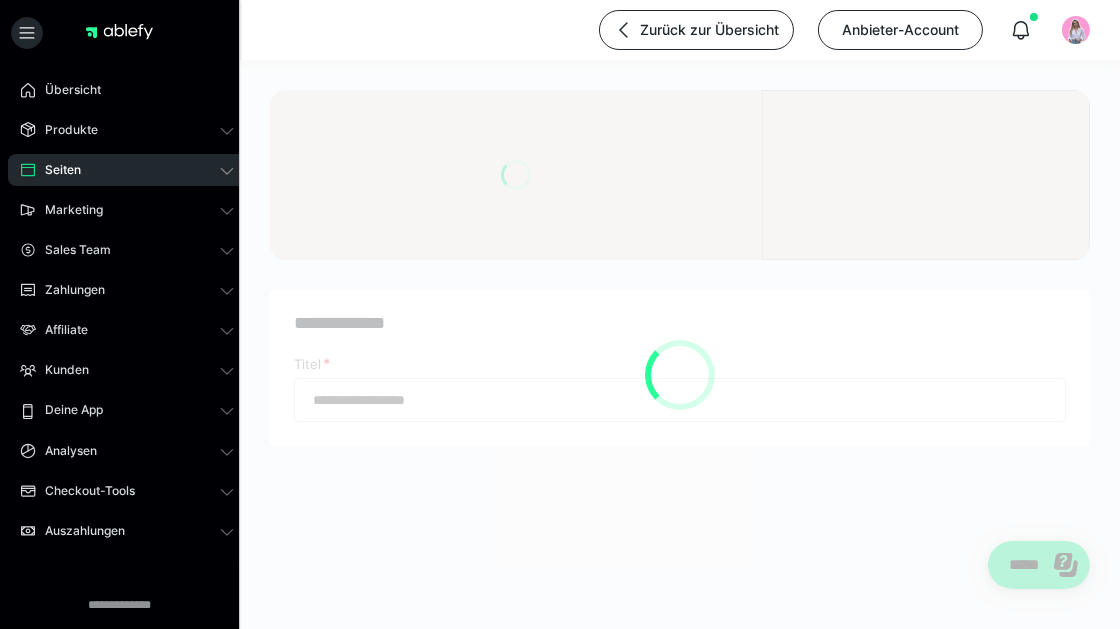 type on "**********" 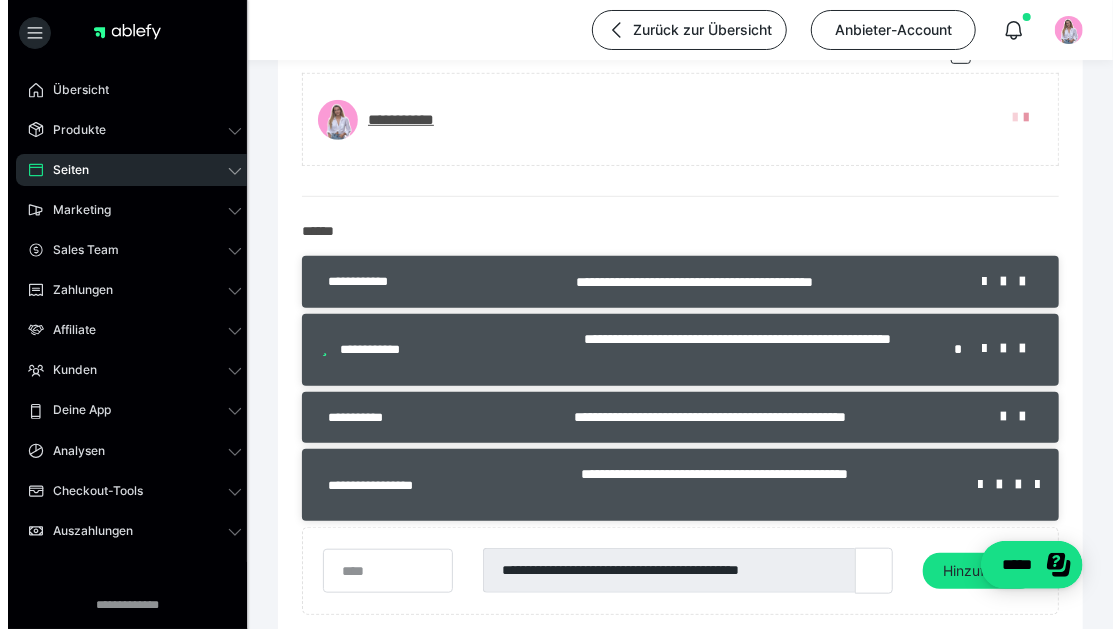 scroll, scrollTop: 499, scrollLeft: 0, axis: vertical 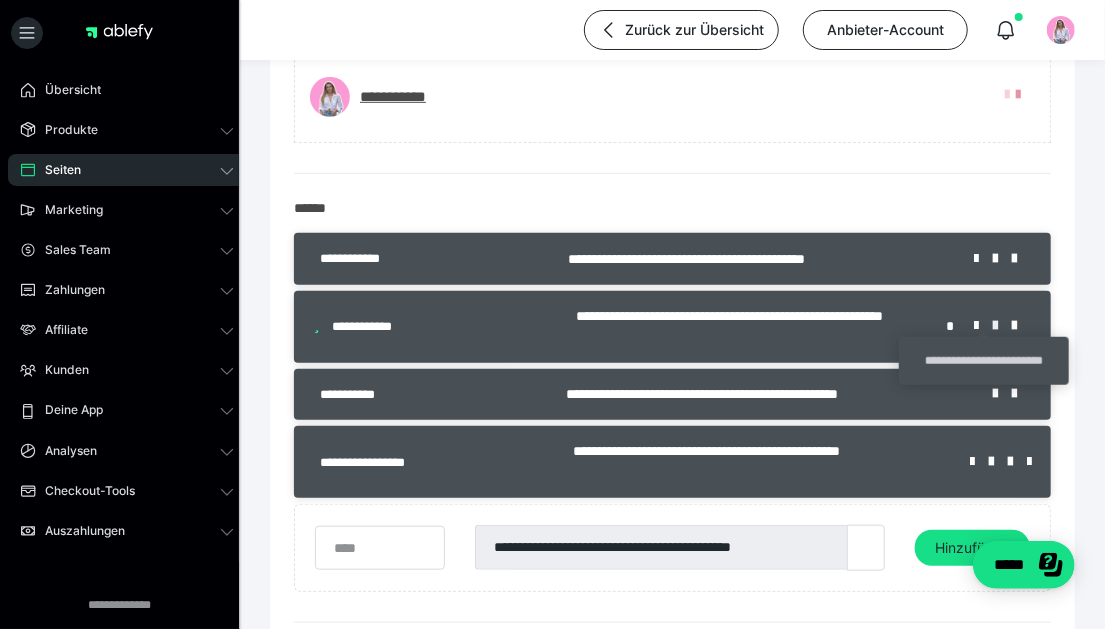 click at bounding box center (1002, 326) 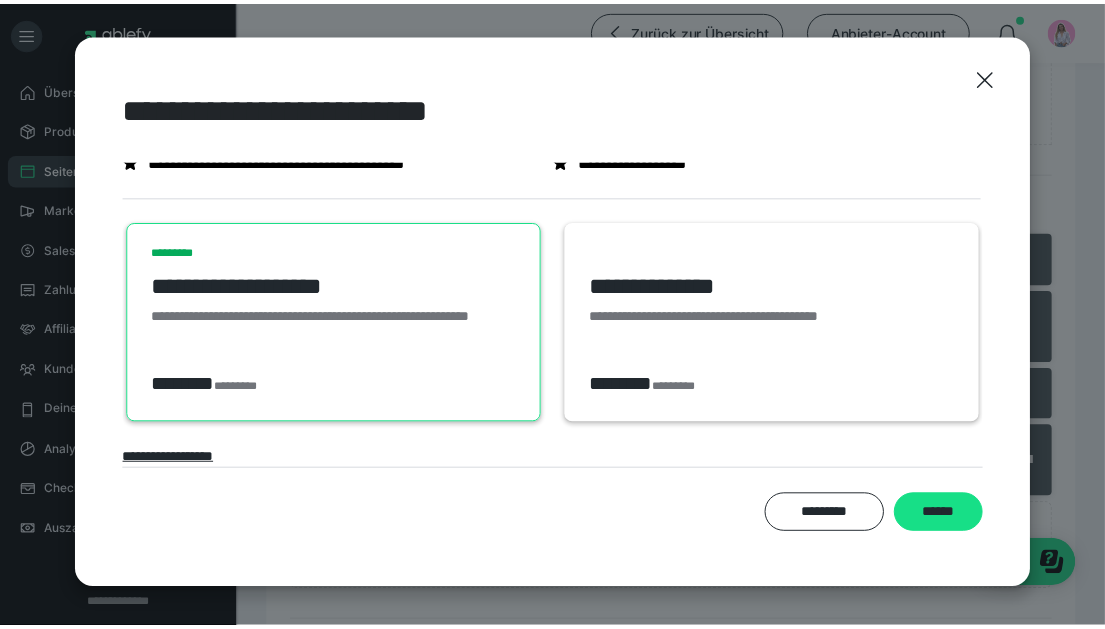 scroll, scrollTop: 112, scrollLeft: 0, axis: vertical 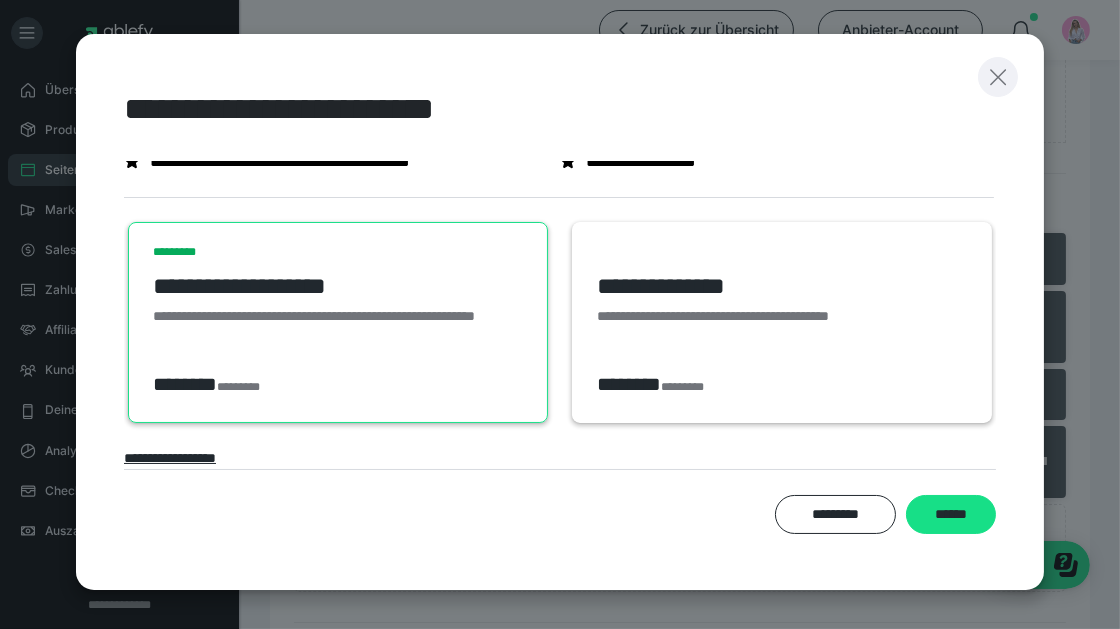 click 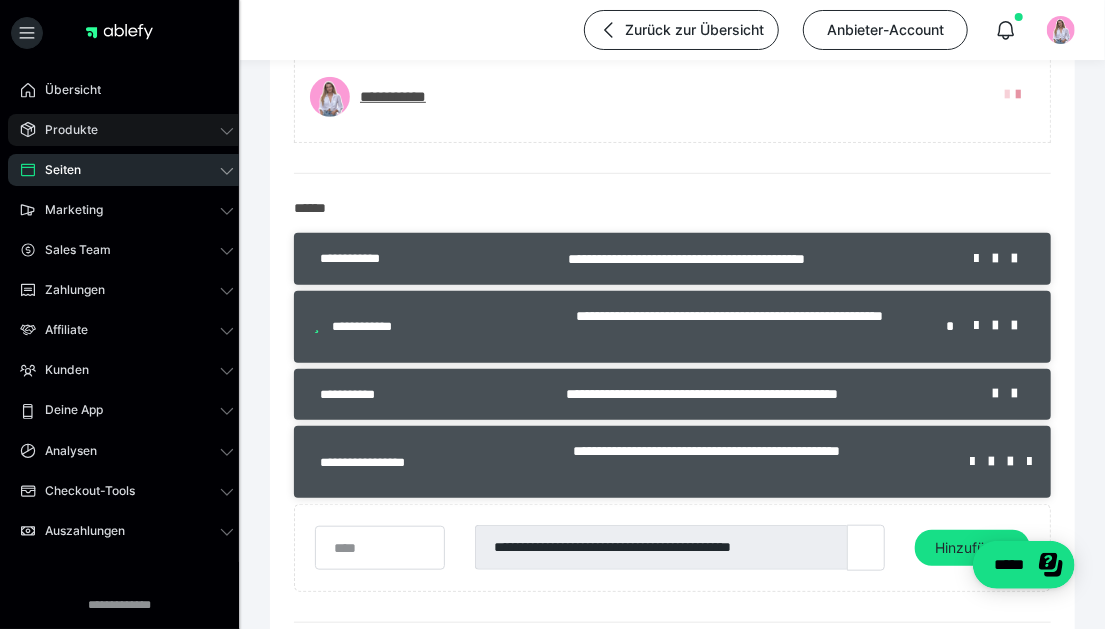 click on "Produkte" at bounding box center [127, 130] 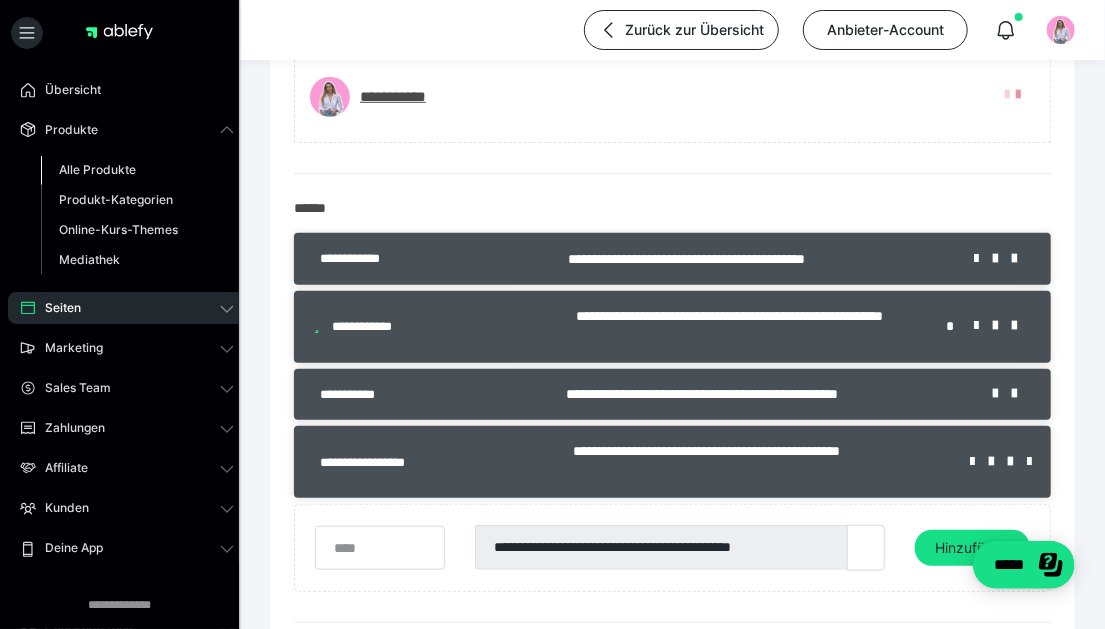 click on "Alle Produkte" at bounding box center (97, 169) 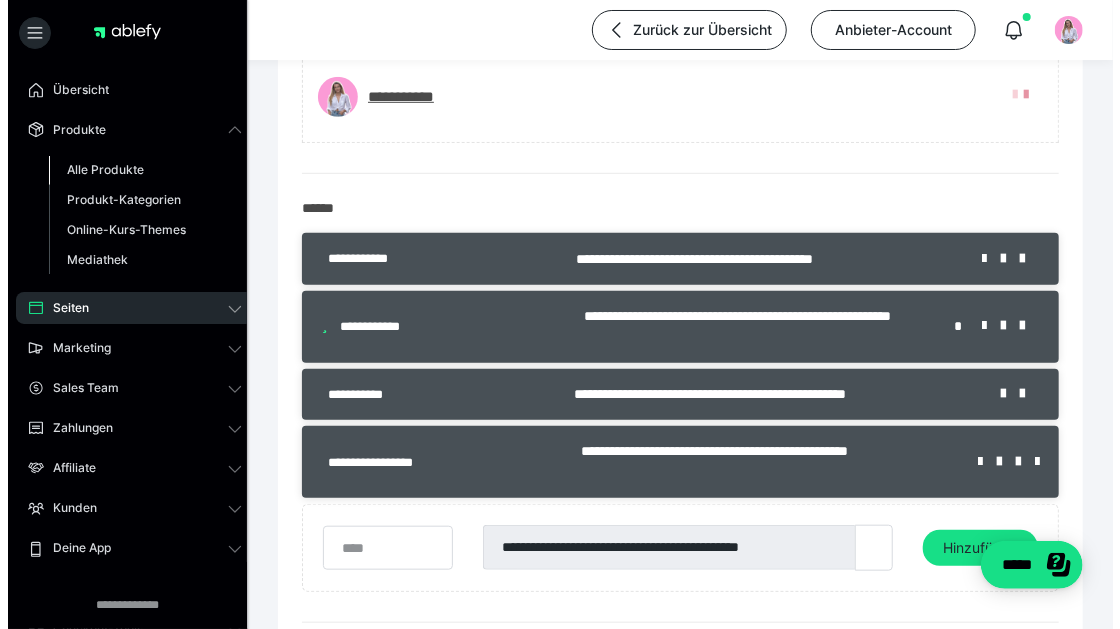 scroll, scrollTop: 0, scrollLeft: 0, axis: both 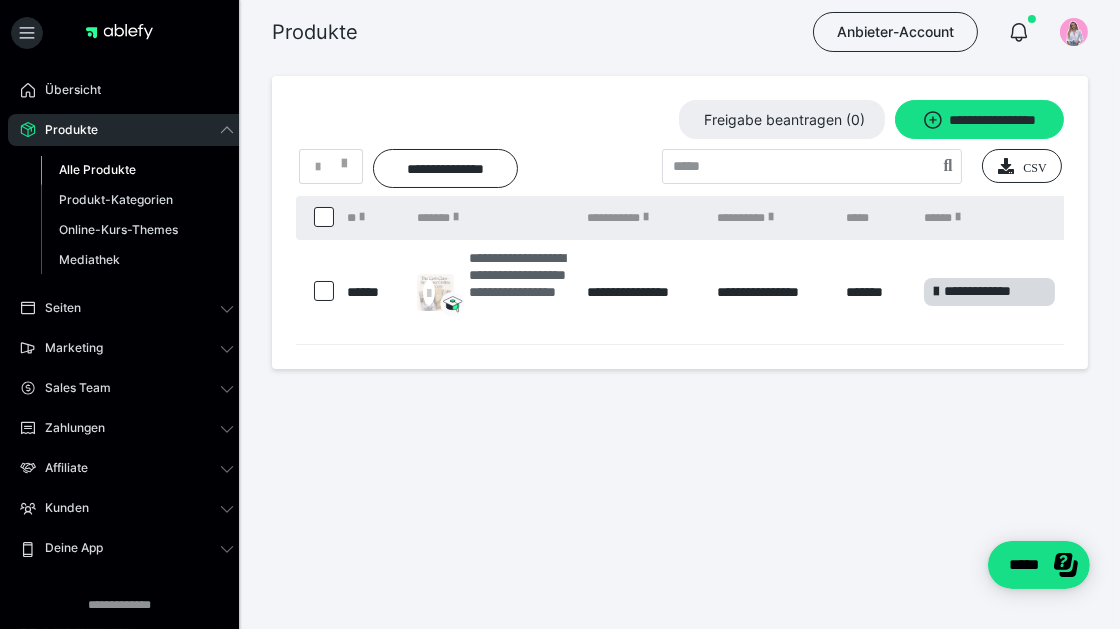 click on "**********" at bounding box center [518, 292] 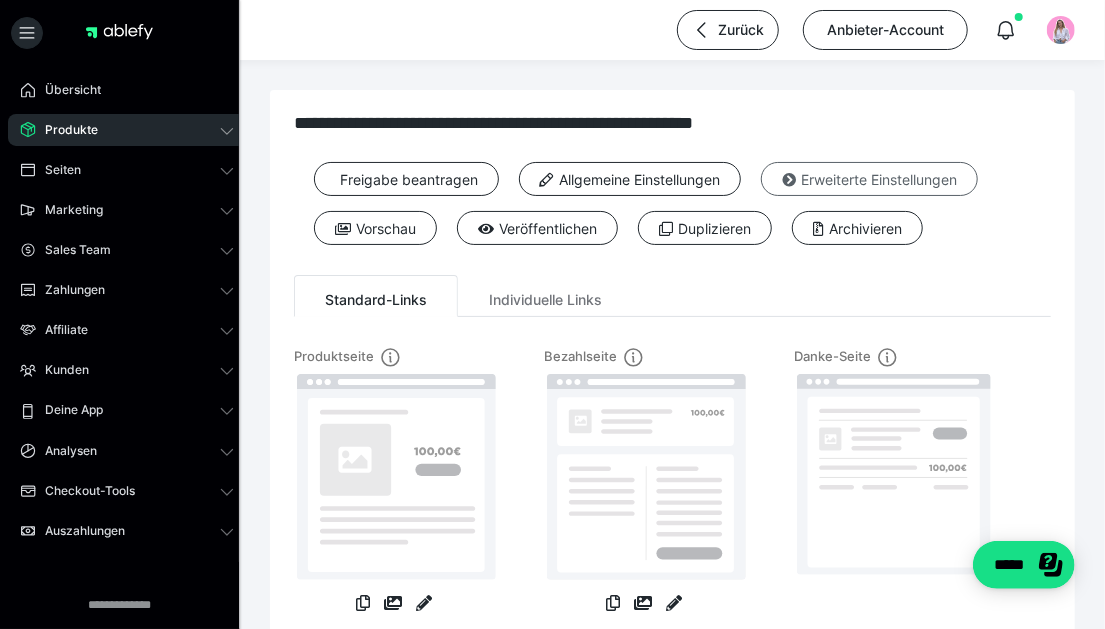 click on "Erweiterte Einstellungen" at bounding box center (869, 179) 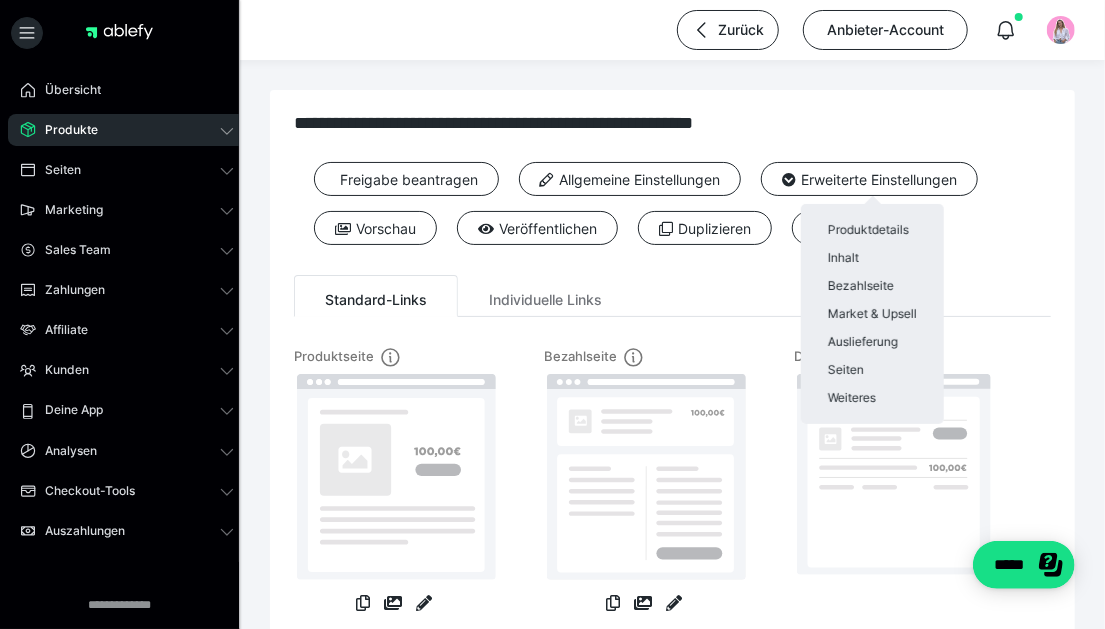 click at bounding box center (552, 314) 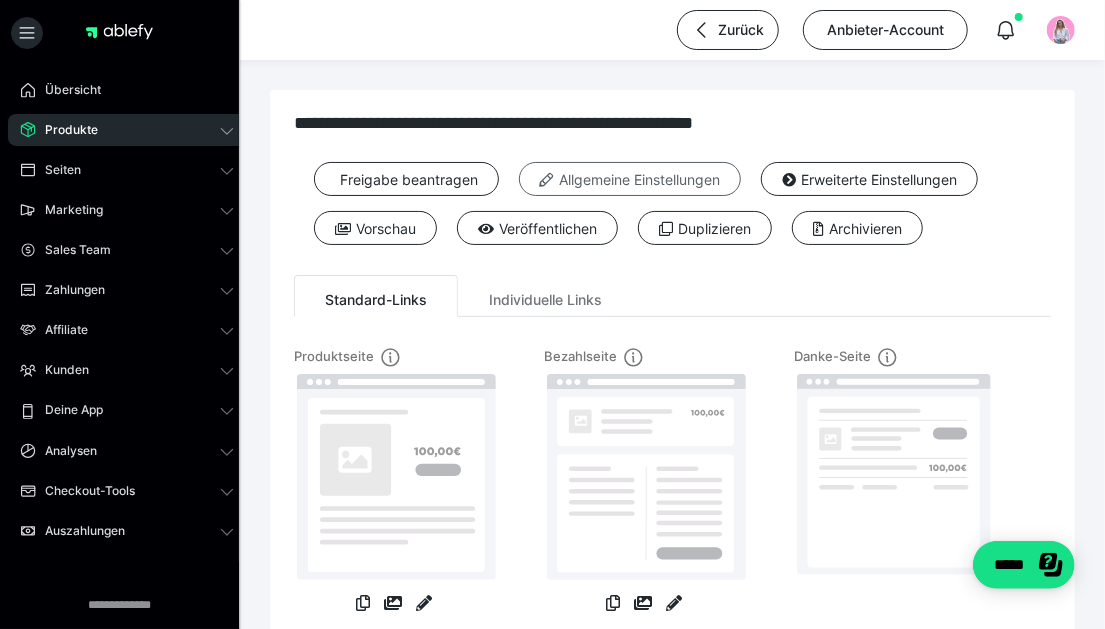 click on "Allgemeine Einstellungen" at bounding box center [630, 179] 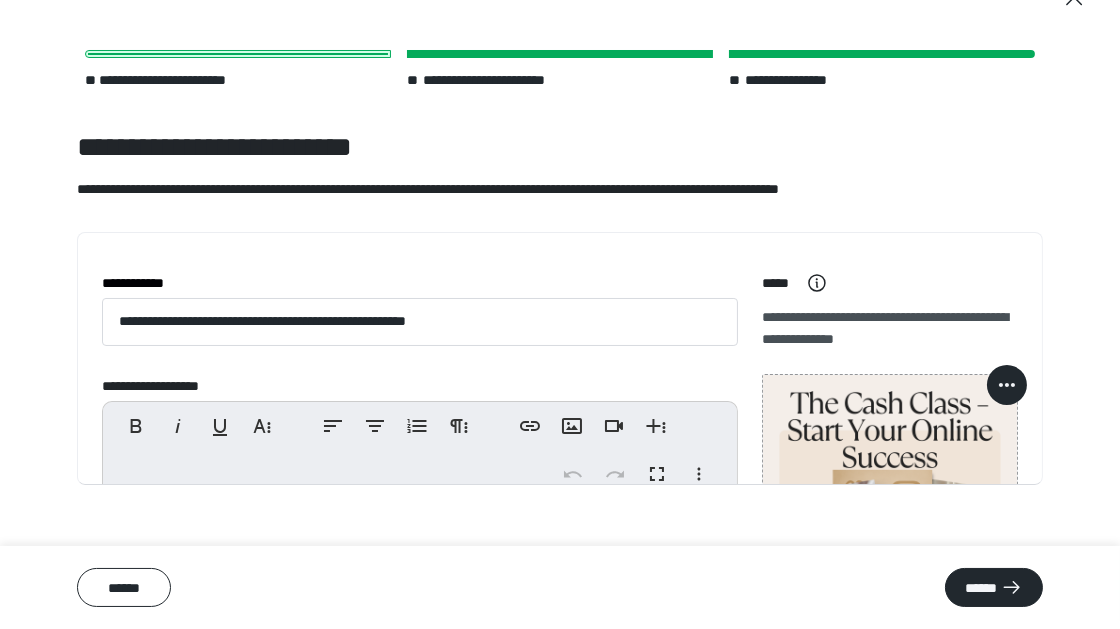 scroll, scrollTop: 65, scrollLeft: 0, axis: vertical 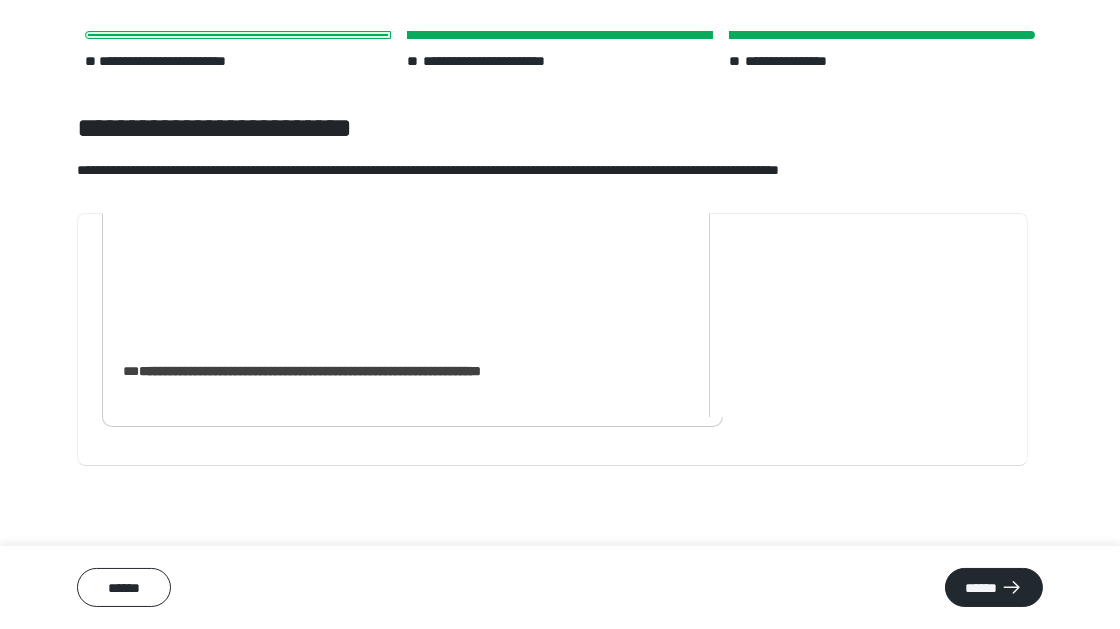 click on "**********" 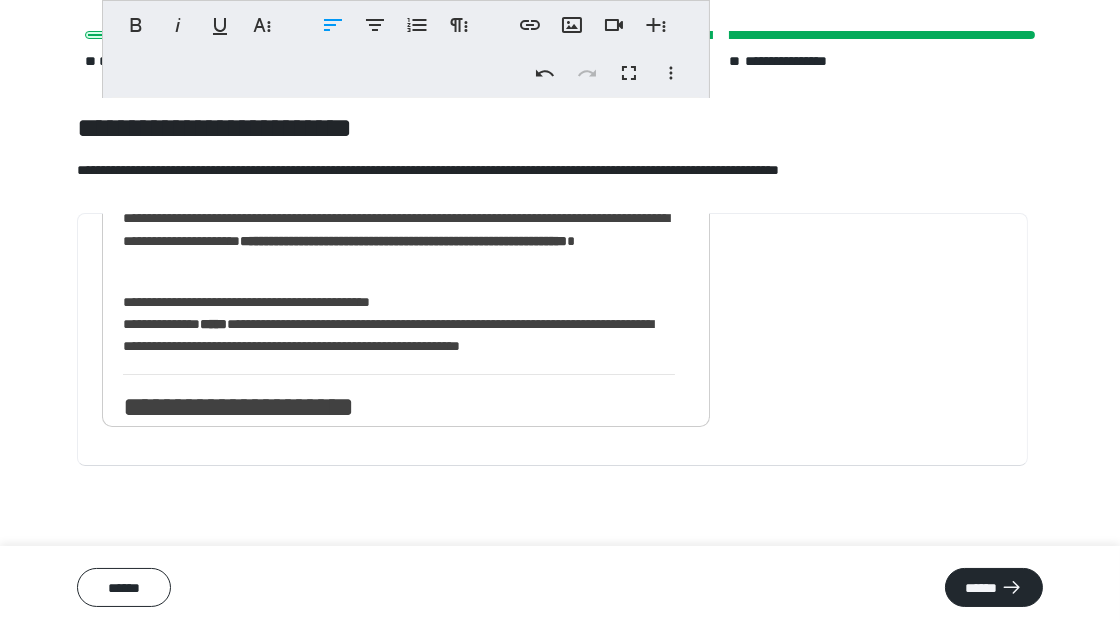 scroll, scrollTop: 0, scrollLeft: 0, axis: both 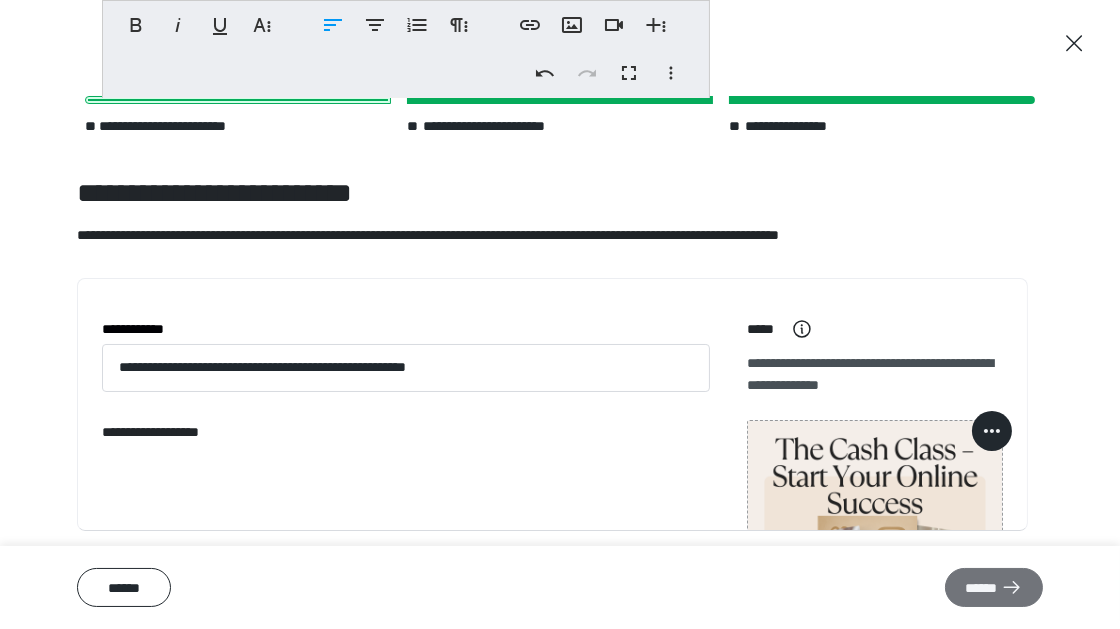 click on "******" at bounding box center [994, 587] 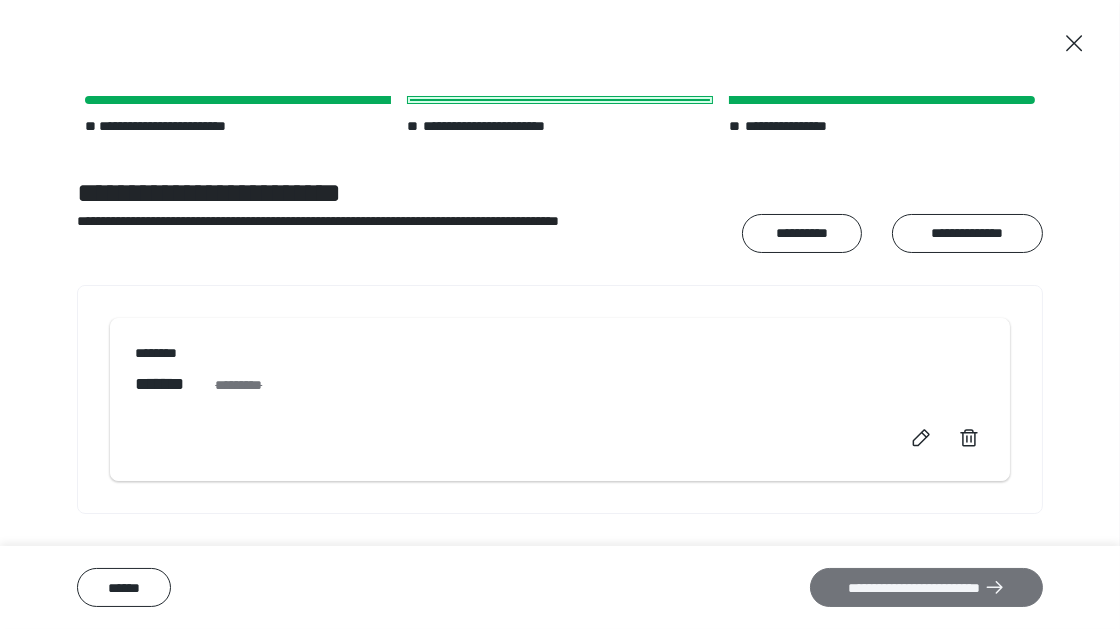 click on "**********" at bounding box center (926, 587) 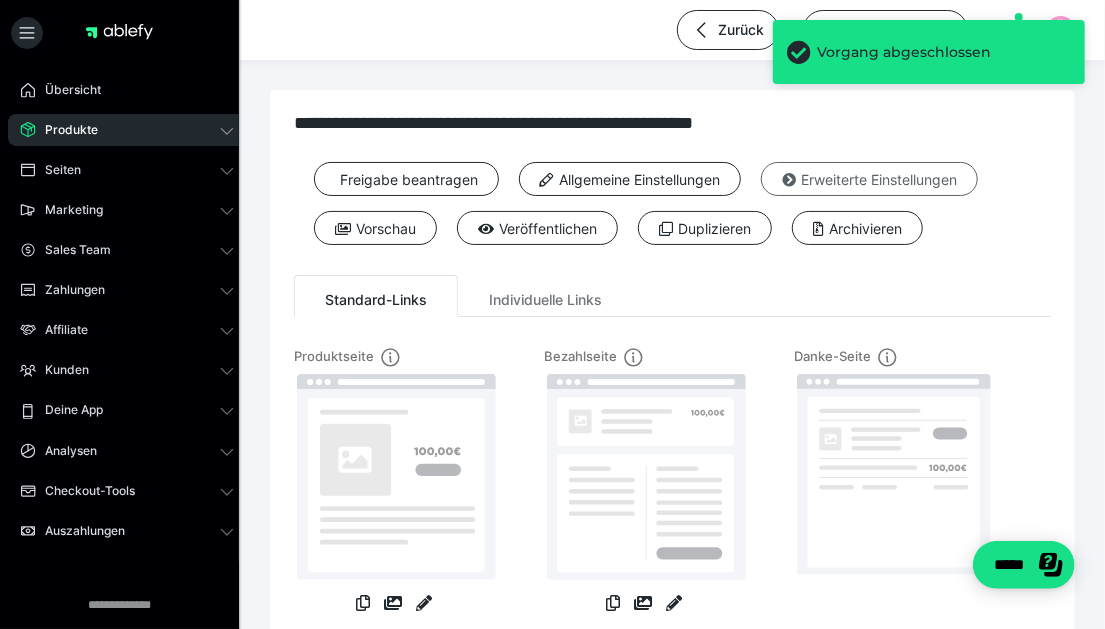 click on "Erweiterte Einstellungen" at bounding box center (869, 179) 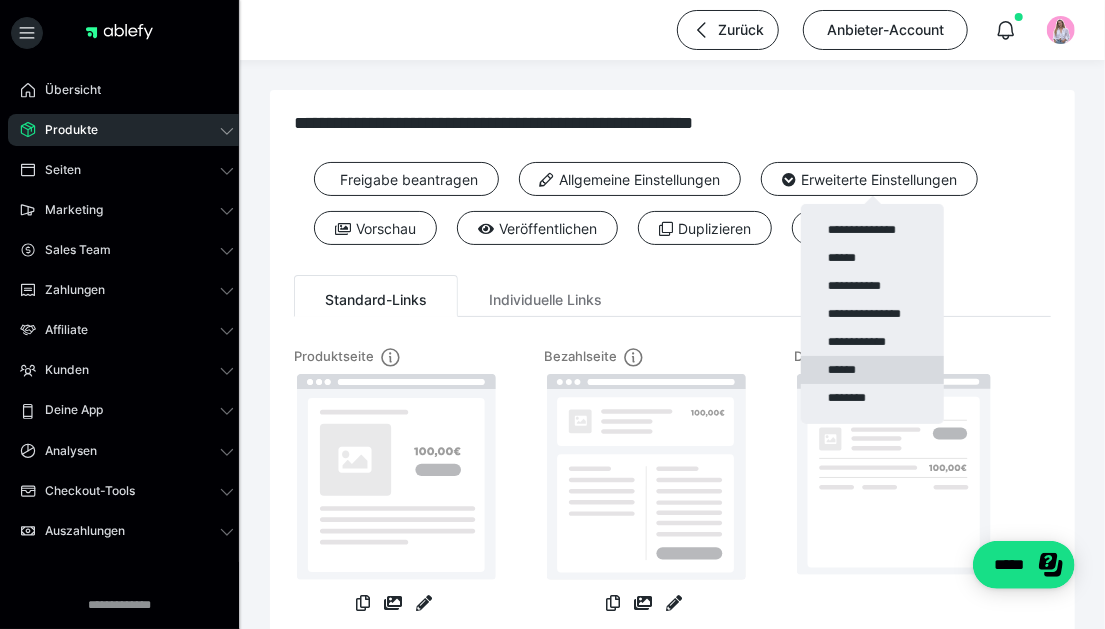 click on "******" at bounding box center [872, 370] 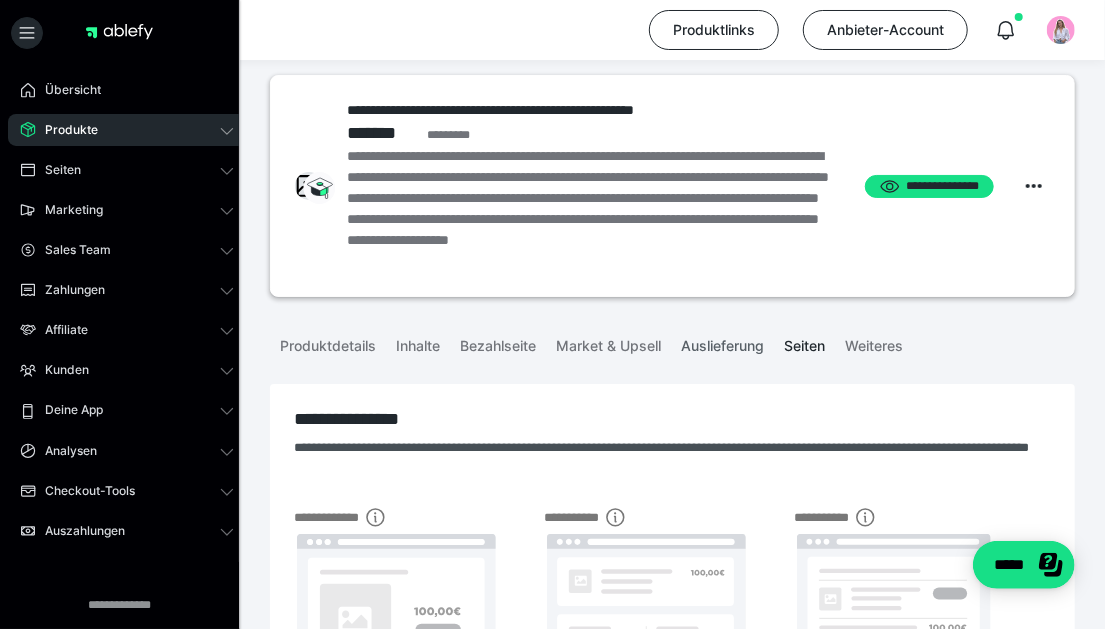 scroll, scrollTop: 0, scrollLeft: 0, axis: both 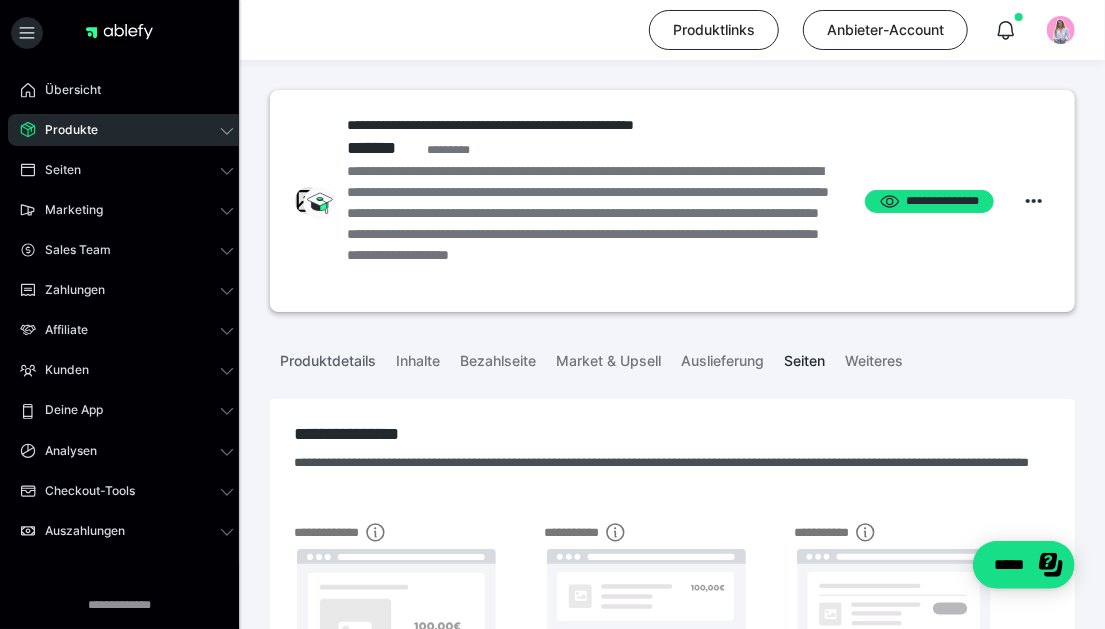 click on "Produktdetails" at bounding box center (328, 357) 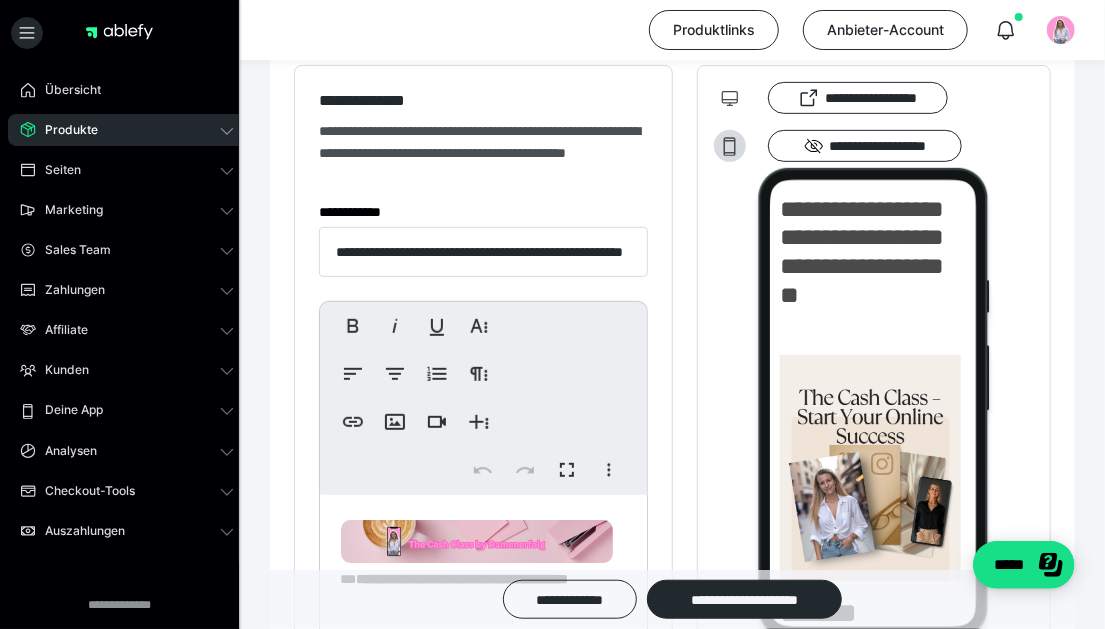 scroll, scrollTop: 400, scrollLeft: 0, axis: vertical 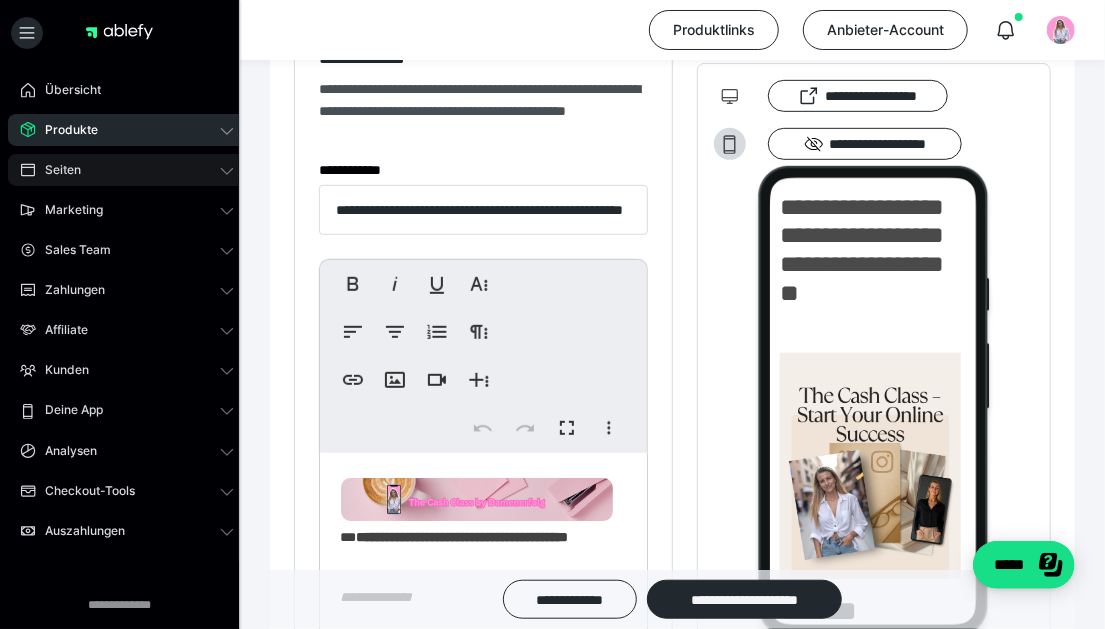 click on "Seiten" at bounding box center [127, 170] 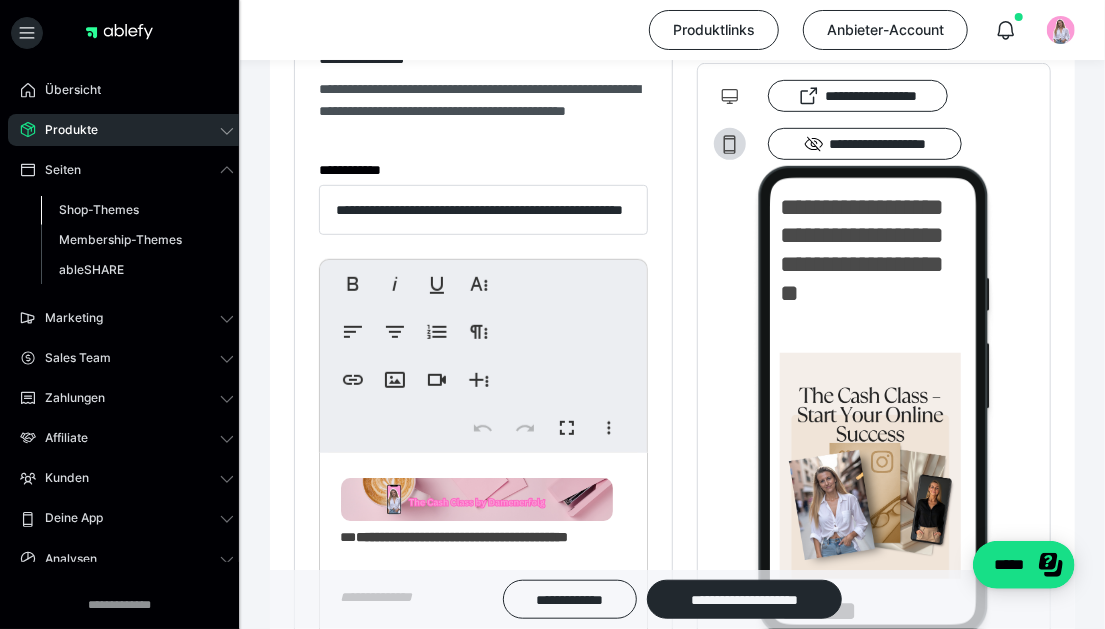 click on "Shop-Themes" at bounding box center (99, 209) 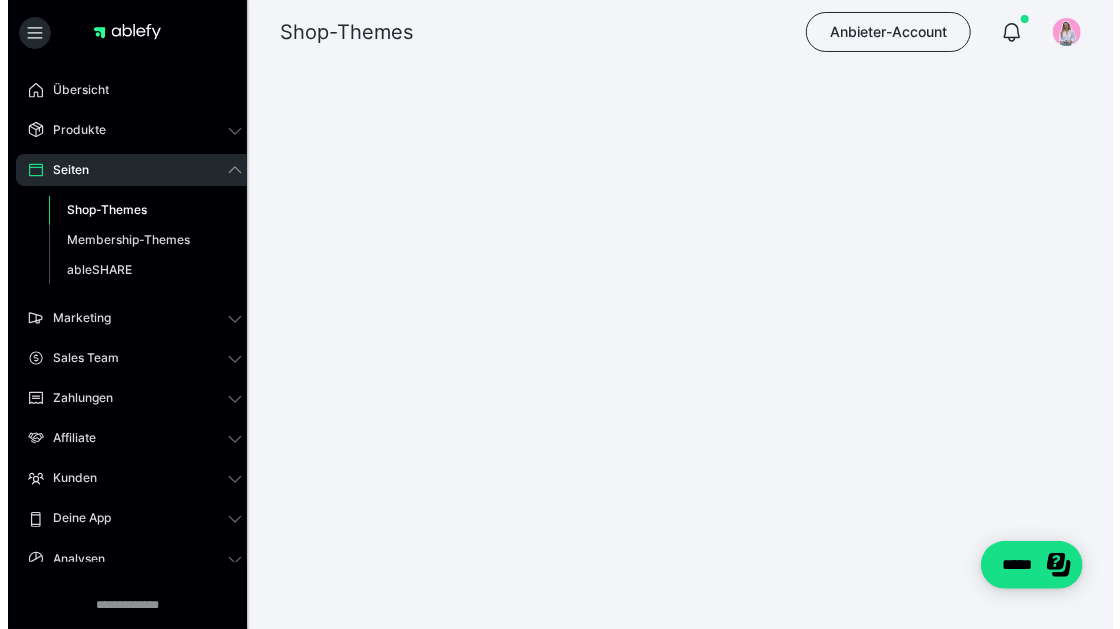 scroll, scrollTop: 0, scrollLeft: 0, axis: both 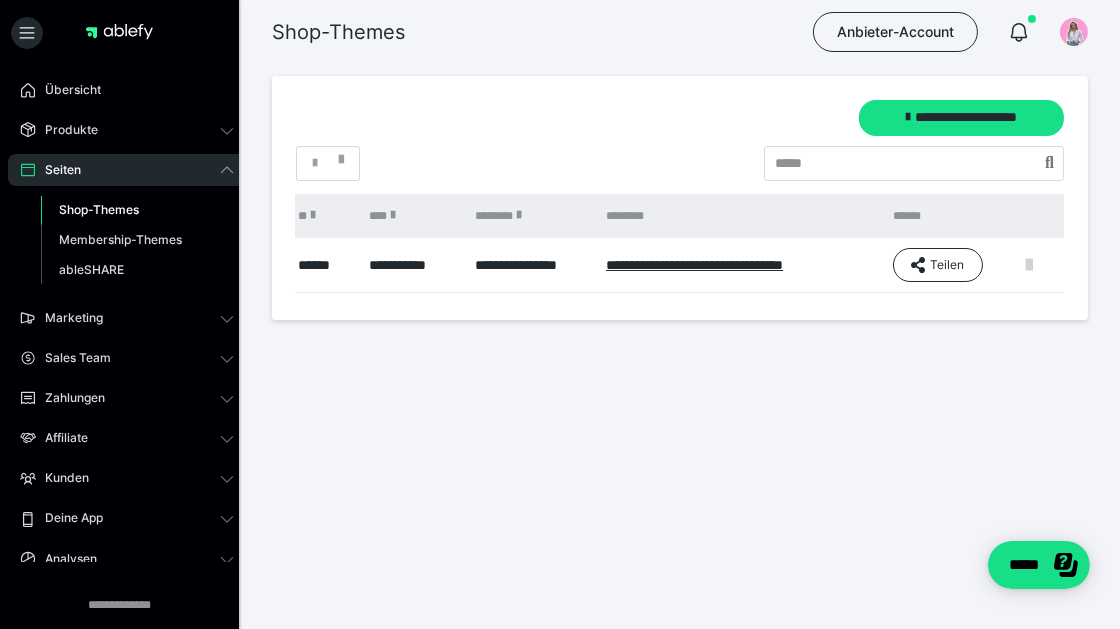 click at bounding box center (1029, 265) 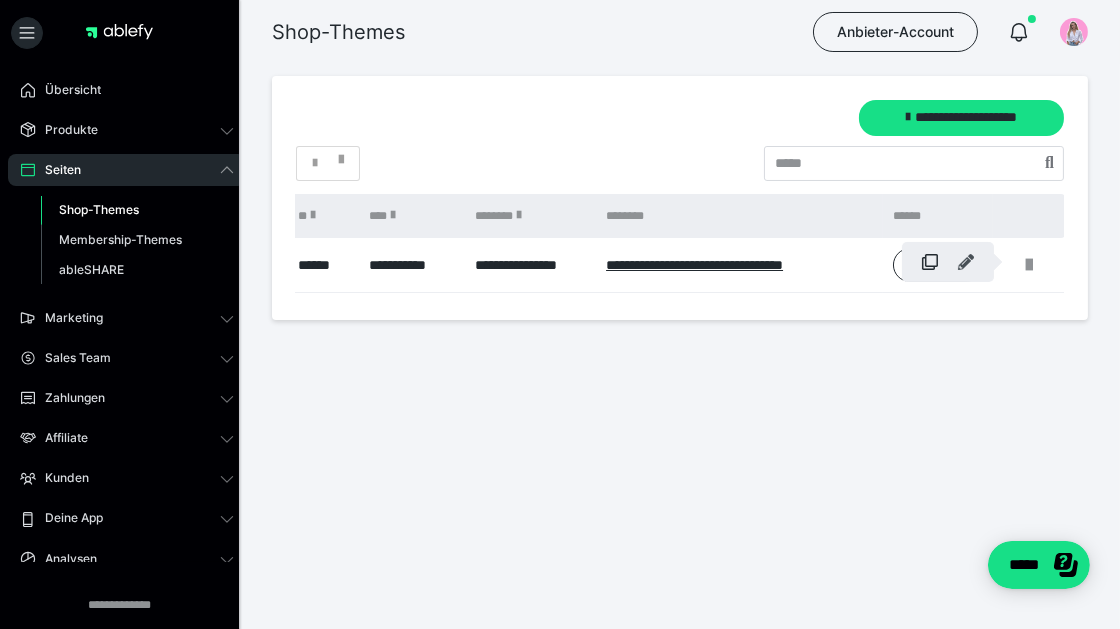 click at bounding box center (966, 262) 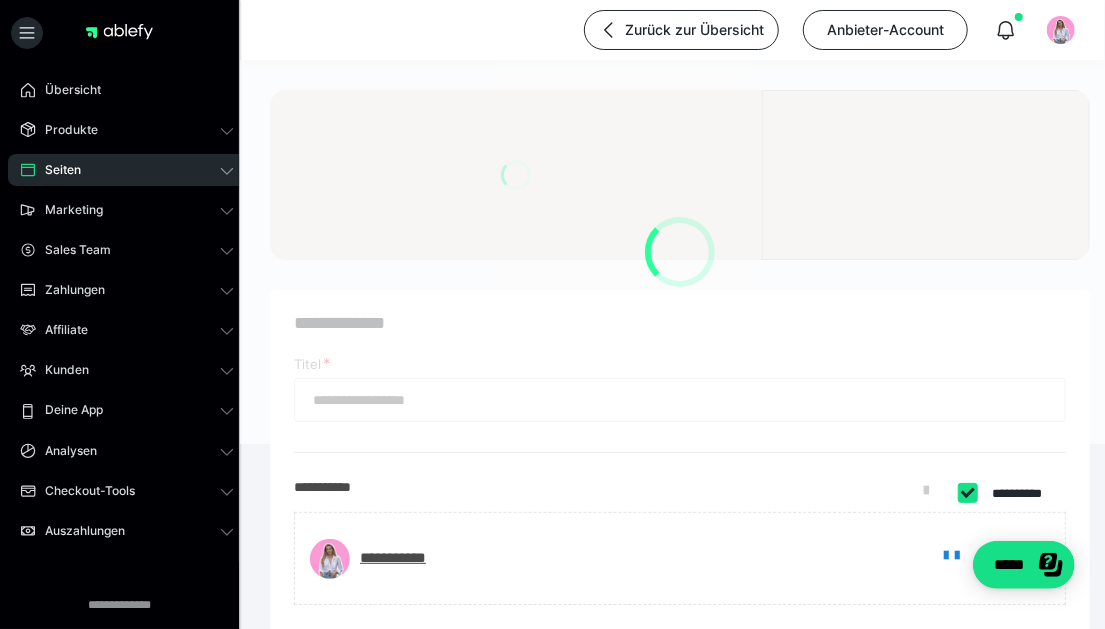 type on "**********" 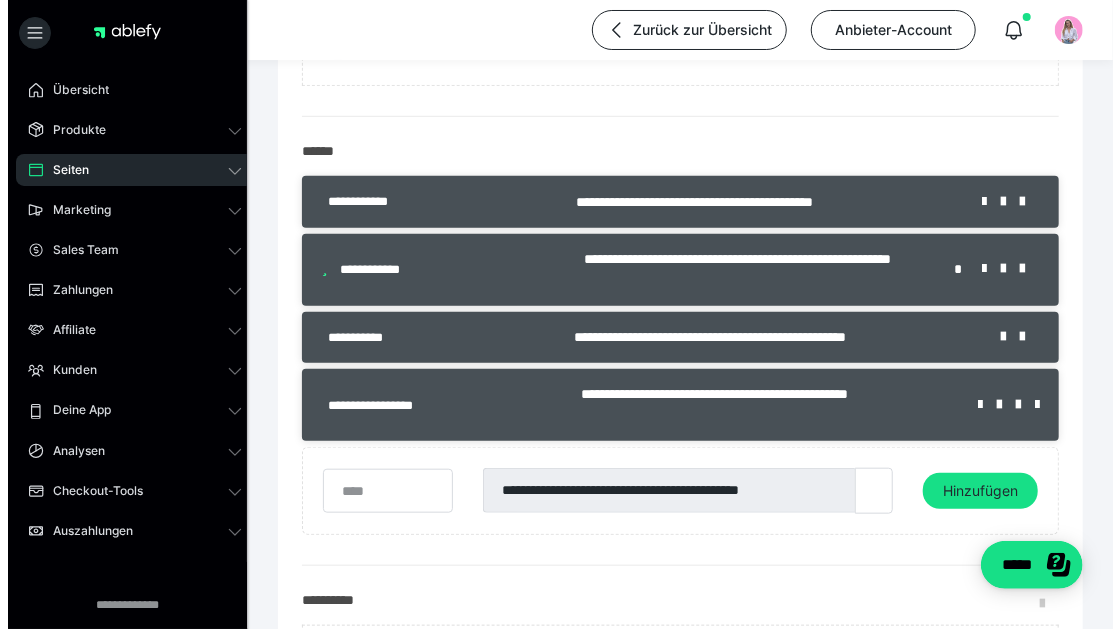 scroll, scrollTop: 600, scrollLeft: 0, axis: vertical 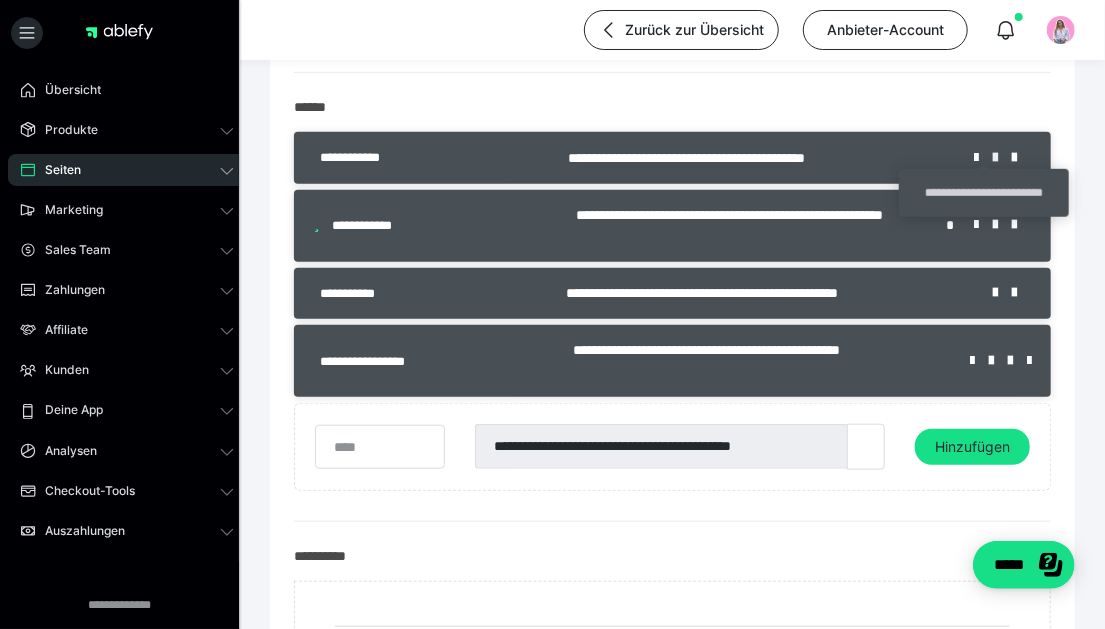 click at bounding box center [1002, 158] 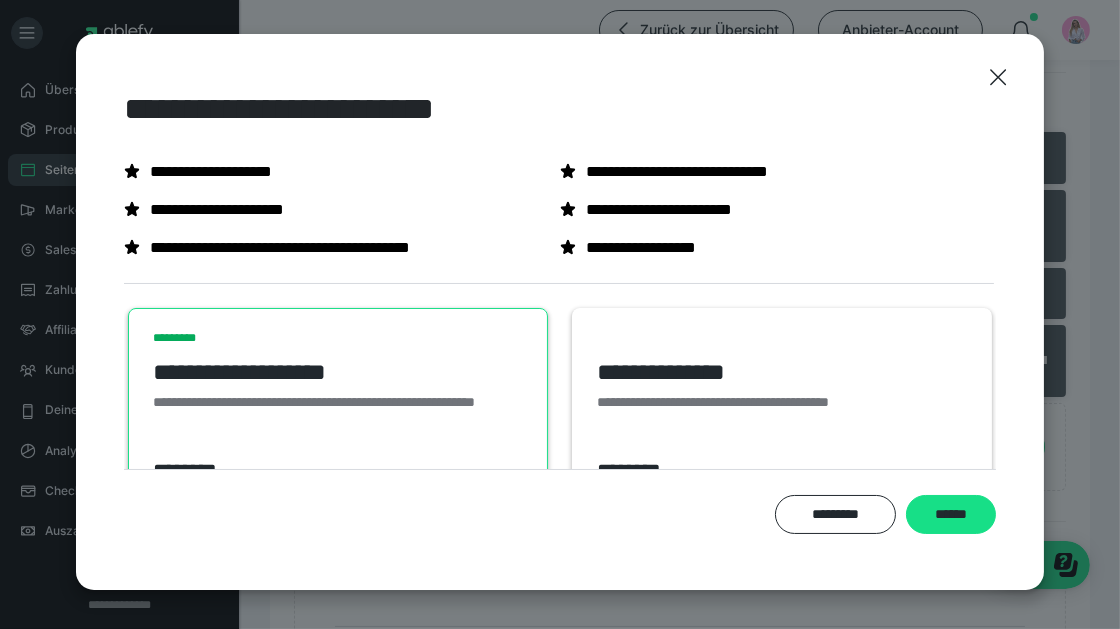 scroll, scrollTop: 112, scrollLeft: 0, axis: vertical 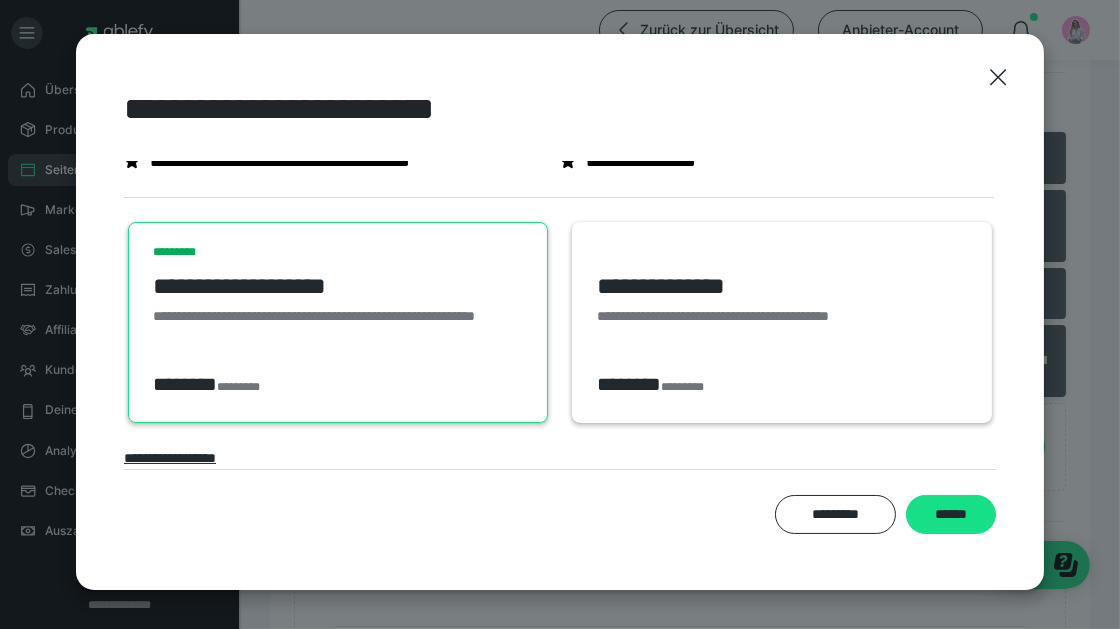 click on "**********" at bounding box center [335, 327] 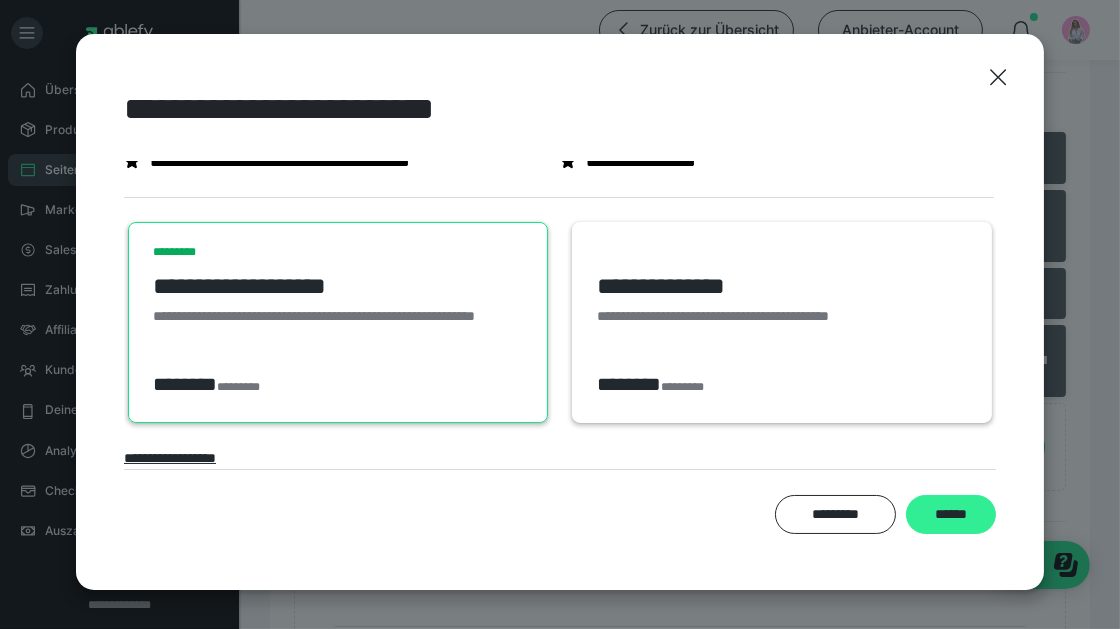 click on "******" at bounding box center [951, 514] 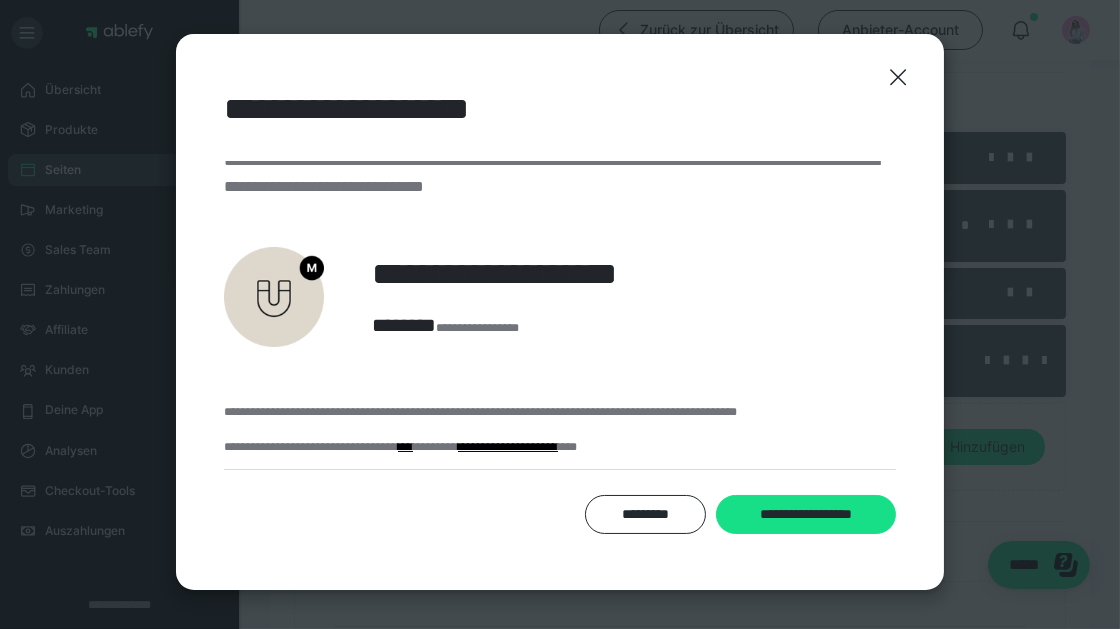 scroll, scrollTop: 16, scrollLeft: 0, axis: vertical 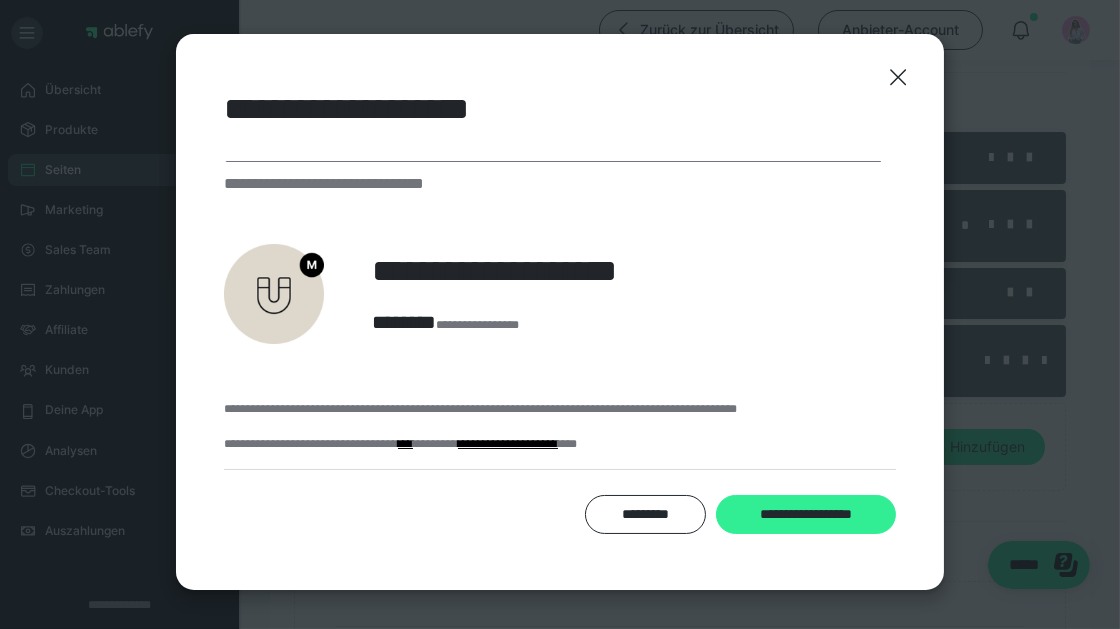 click on "**********" at bounding box center [806, 514] 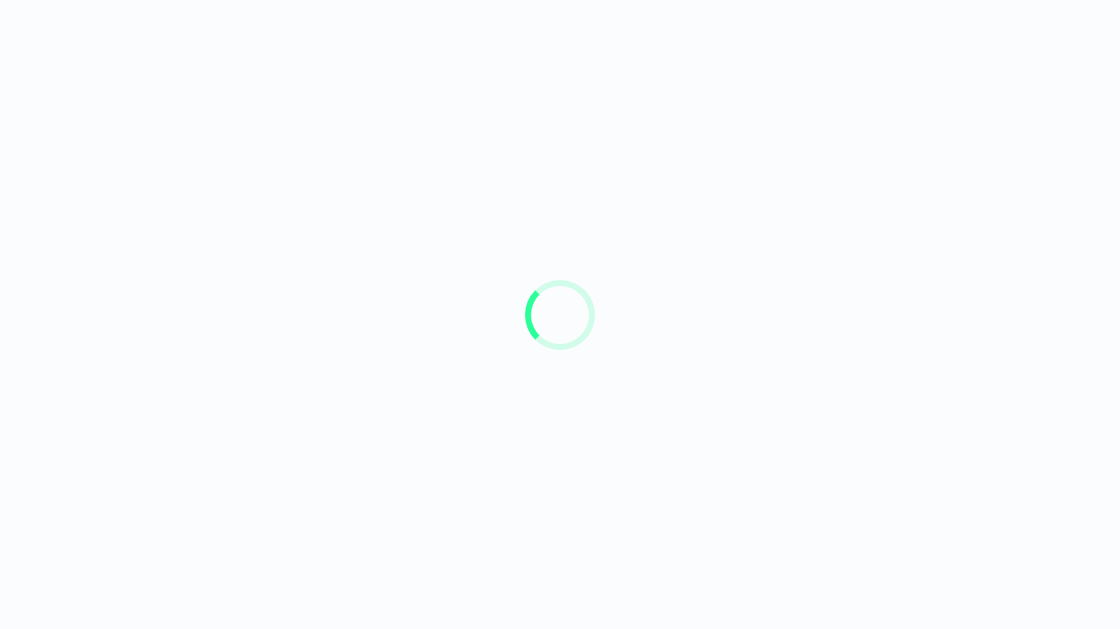 scroll, scrollTop: 0, scrollLeft: 0, axis: both 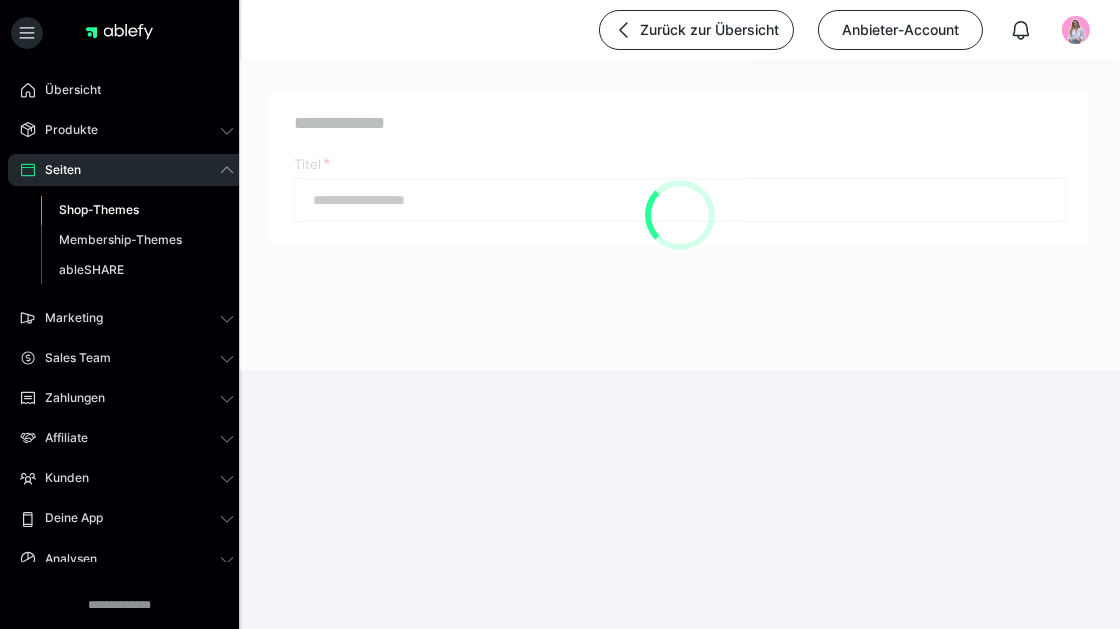 type on "**********" 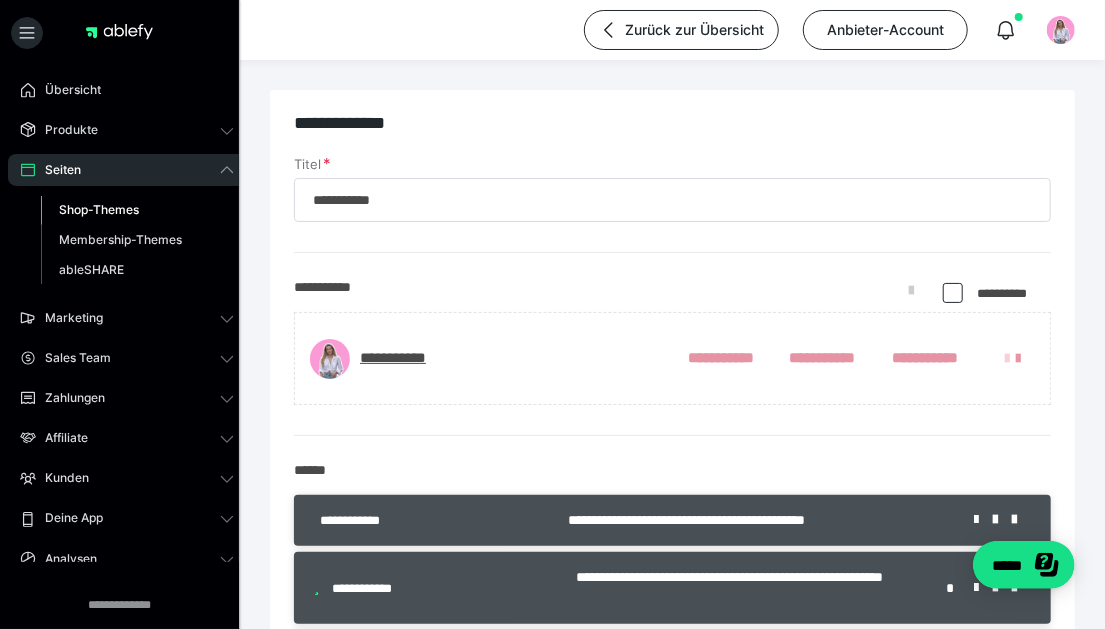scroll, scrollTop: 0, scrollLeft: 0, axis: both 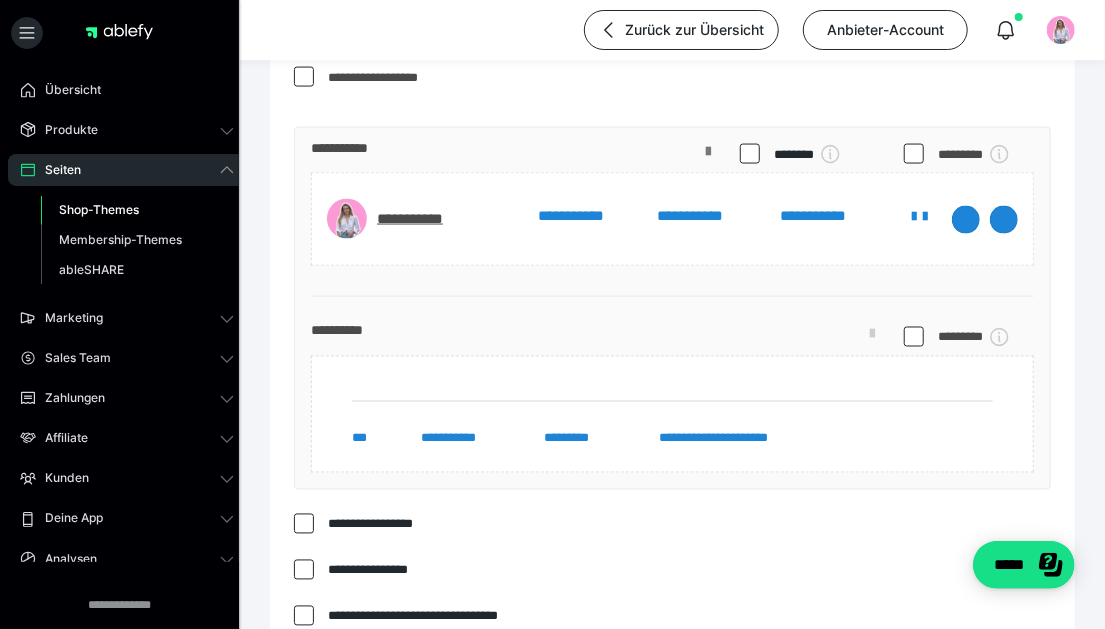 click at bounding box center (708, 174) 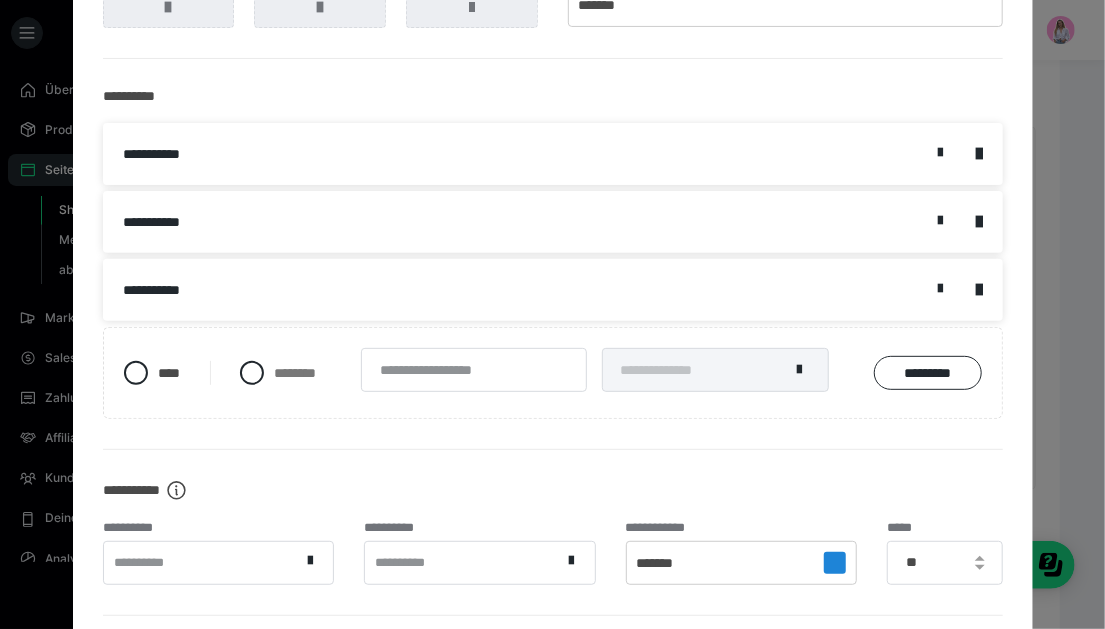scroll, scrollTop: 0, scrollLeft: 0, axis: both 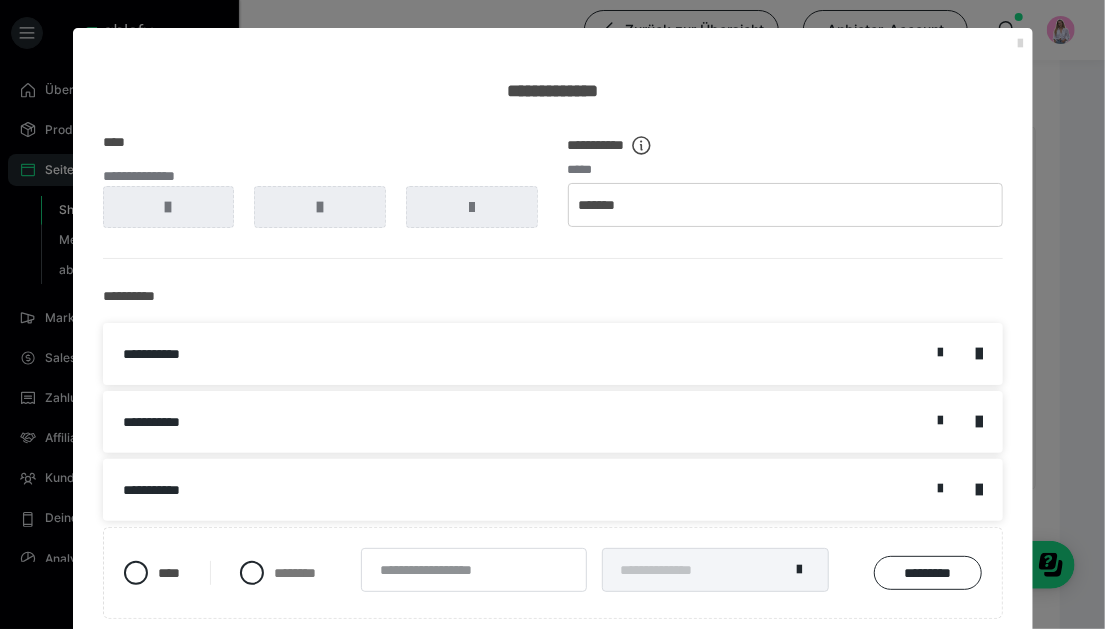 click at bounding box center (1021, 44) 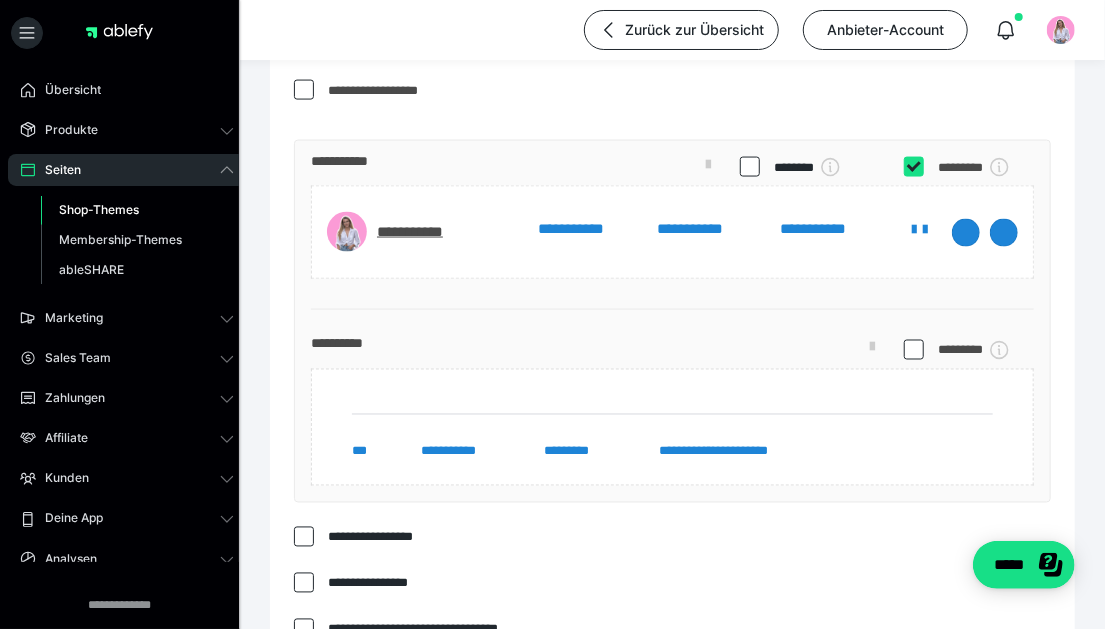 scroll, scrollTop: 1233, scrollLeft: 0, axis: vertical 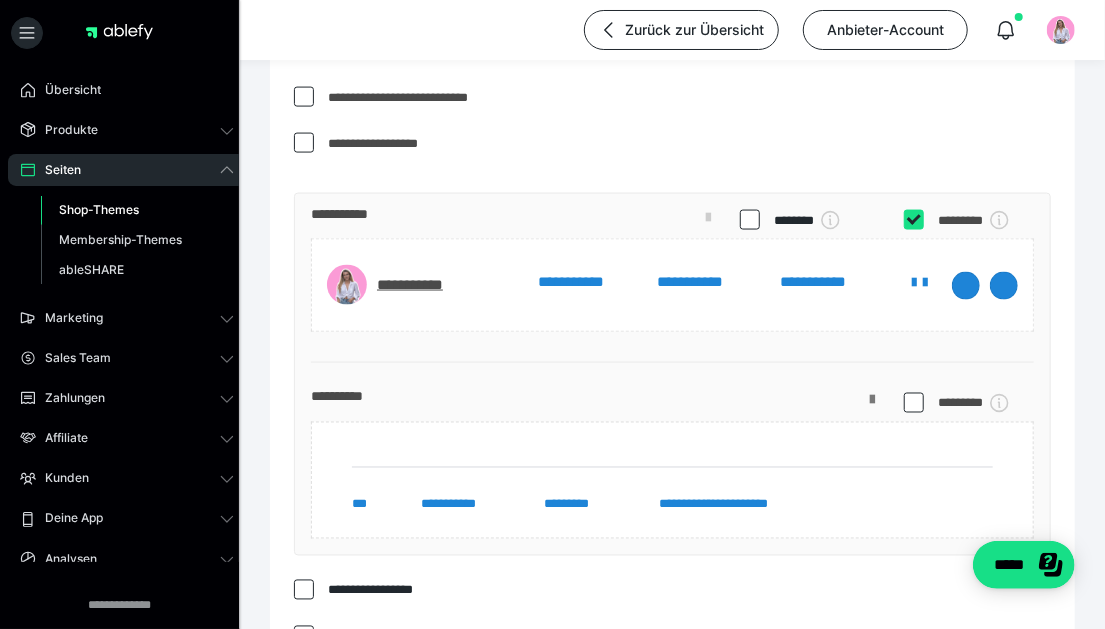 click at bounding box center [872, 408] 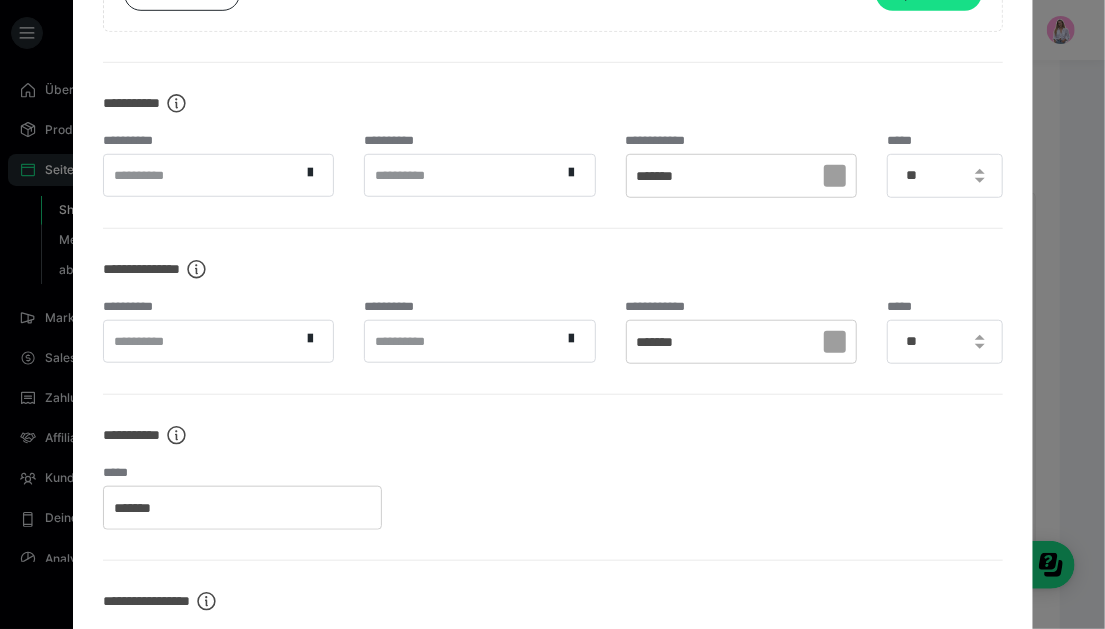 scroll, scrollTop: 600, scrollLeft: 0, axis: vertical 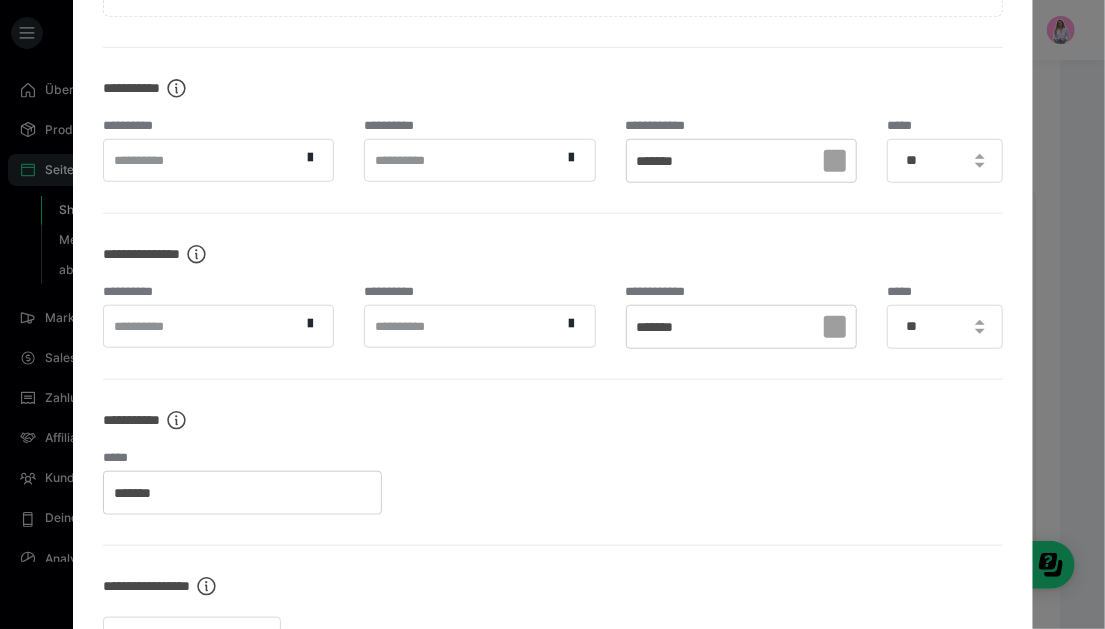 click at bounding box center (835, 161) 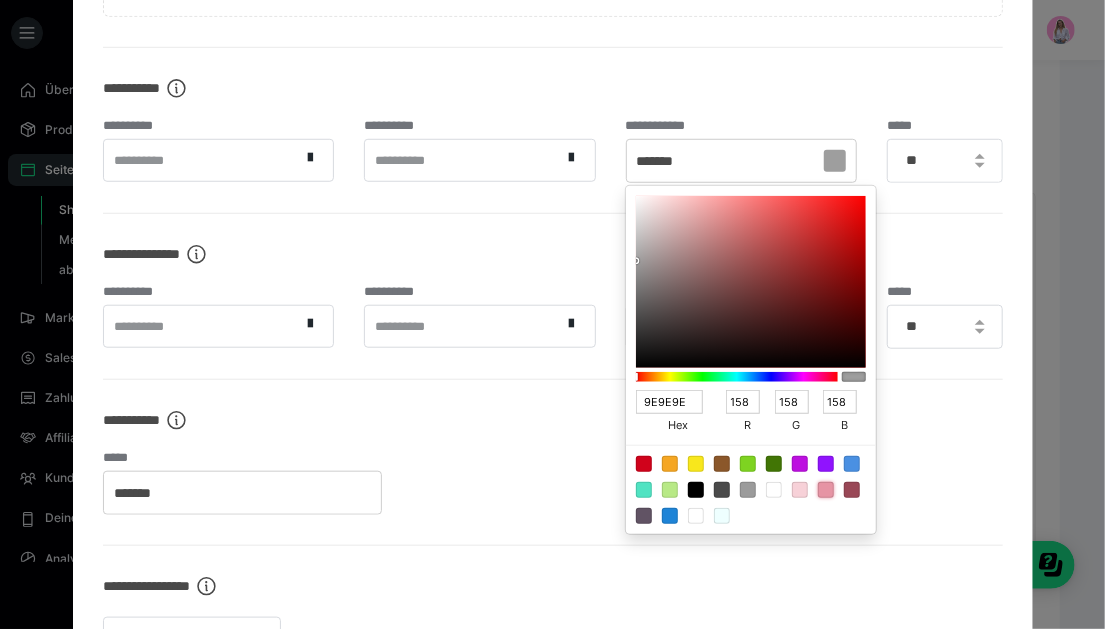 click at bounding box center (826, 490) 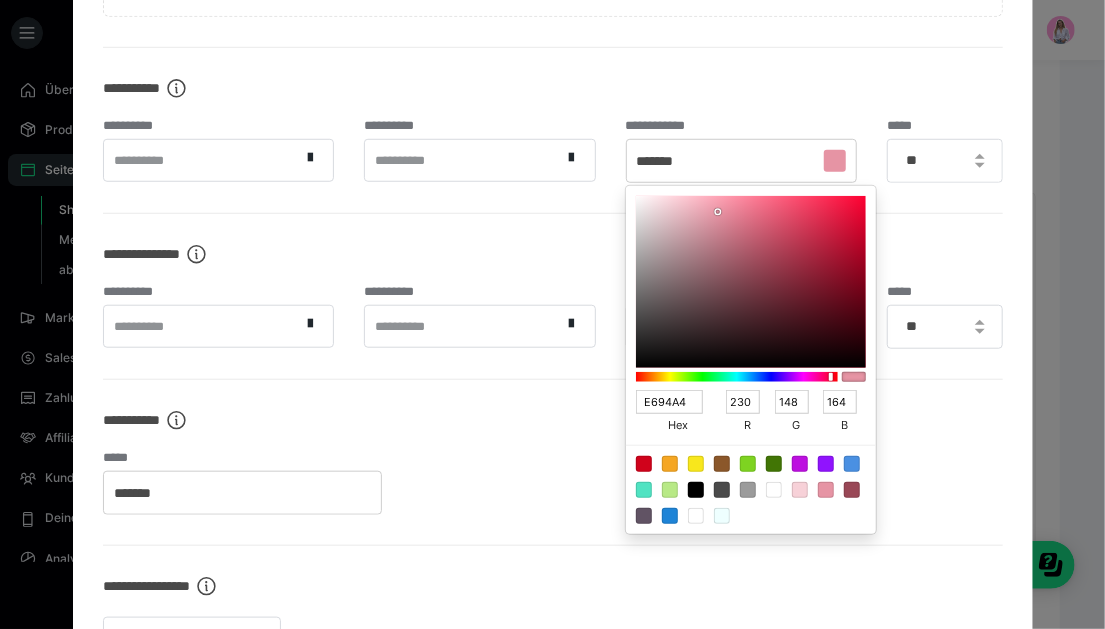 click on "**********" at bounding box center (553, 462) 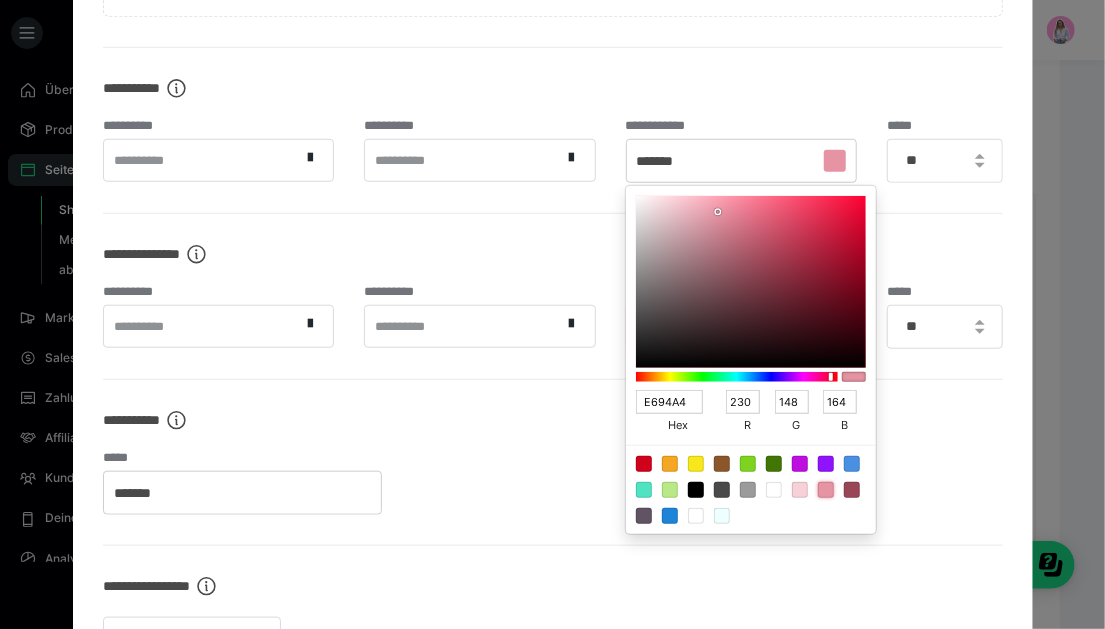 click at bounding box center (552, 314) 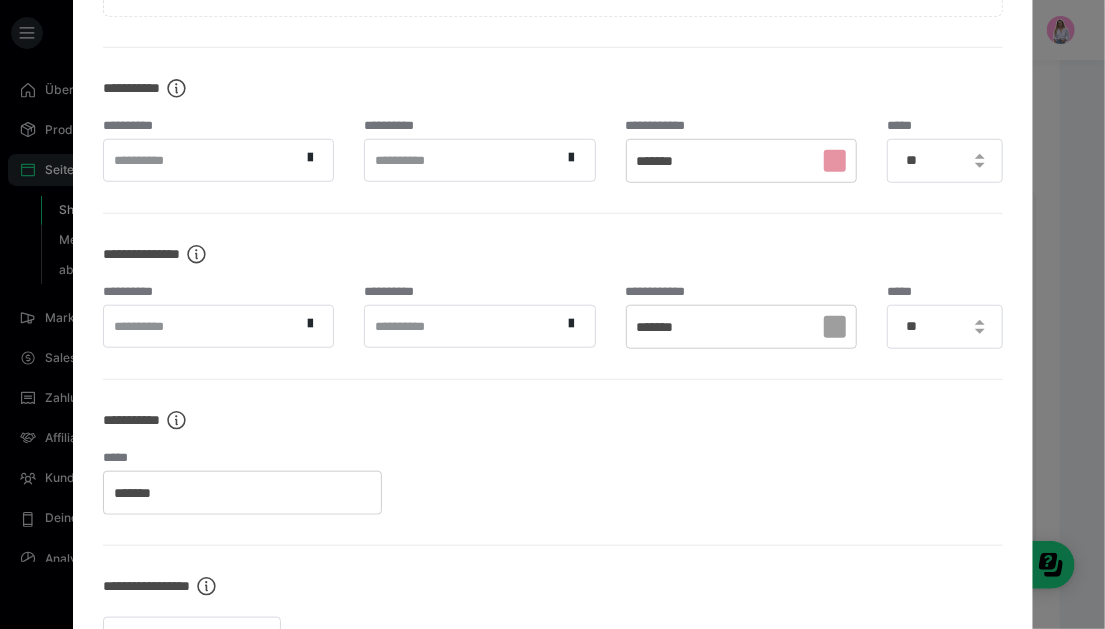 click at bounding box center [835, 327] 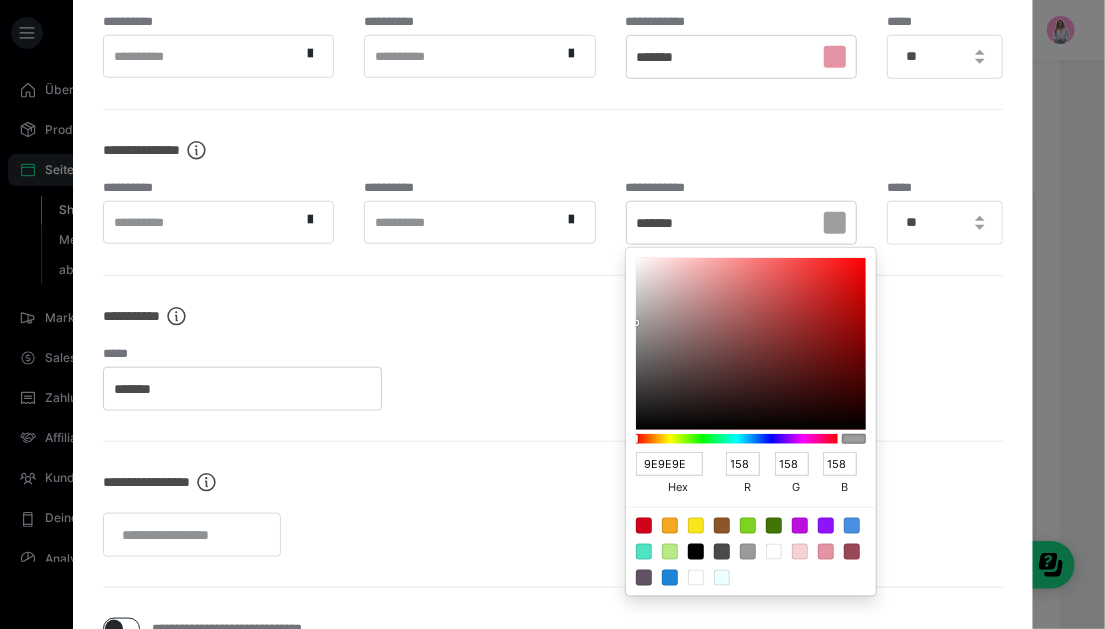 scroll, scrollTop: 800, scrollLeft: 0, axis: vertical 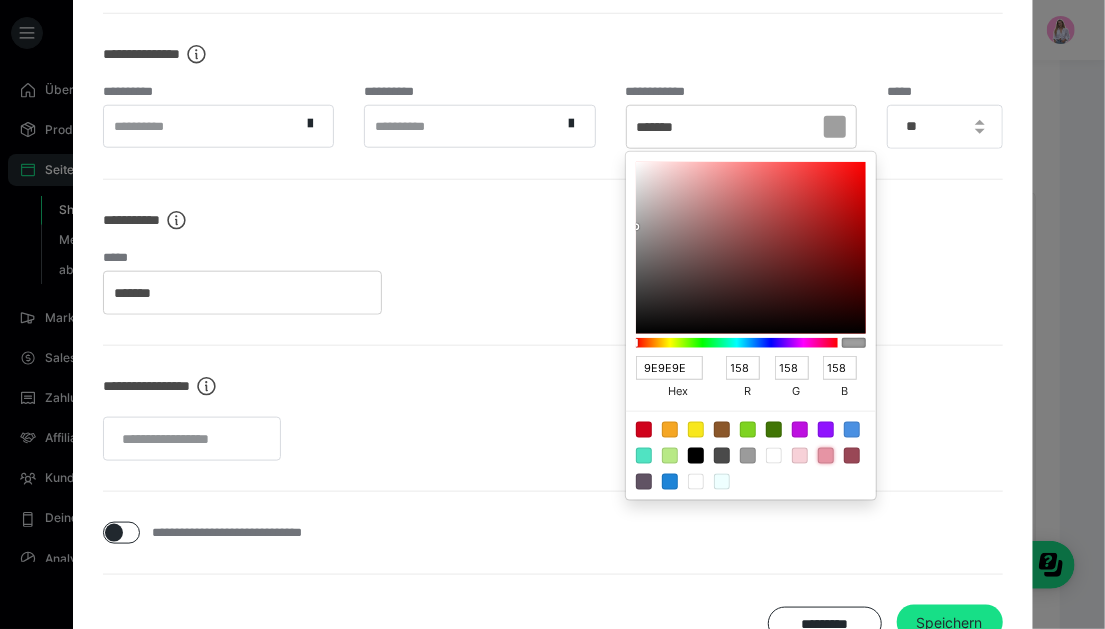 click at bounding box center (826, 456) 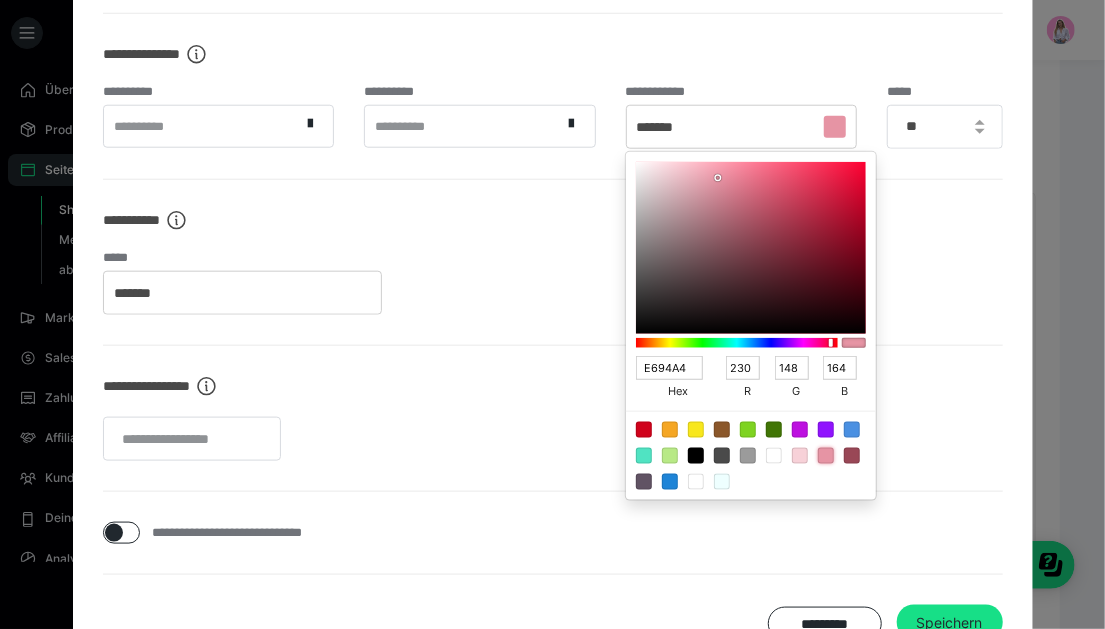 click on "**********" at bounding box center (553, 386) 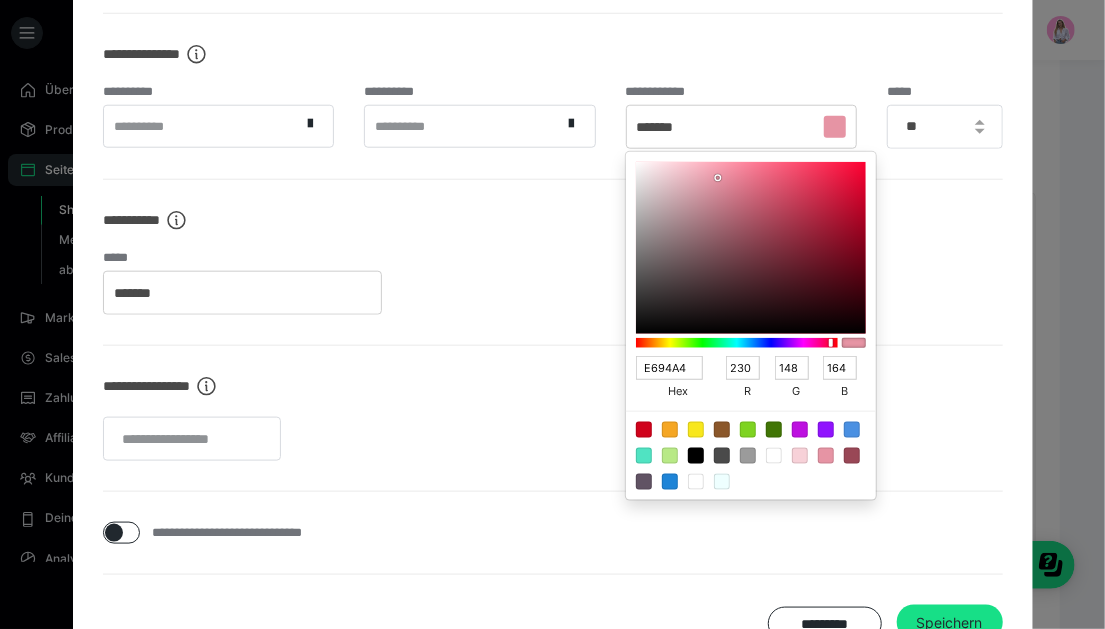 click at bounding box center [552, 314] 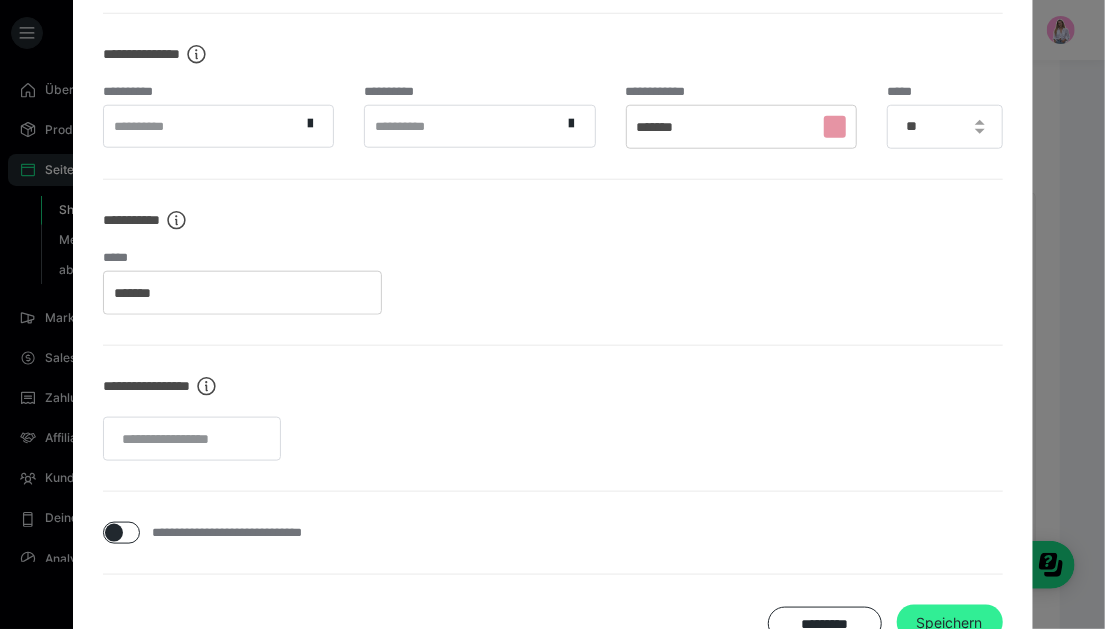 click on "Speichern" at bounding box center [950, 623] 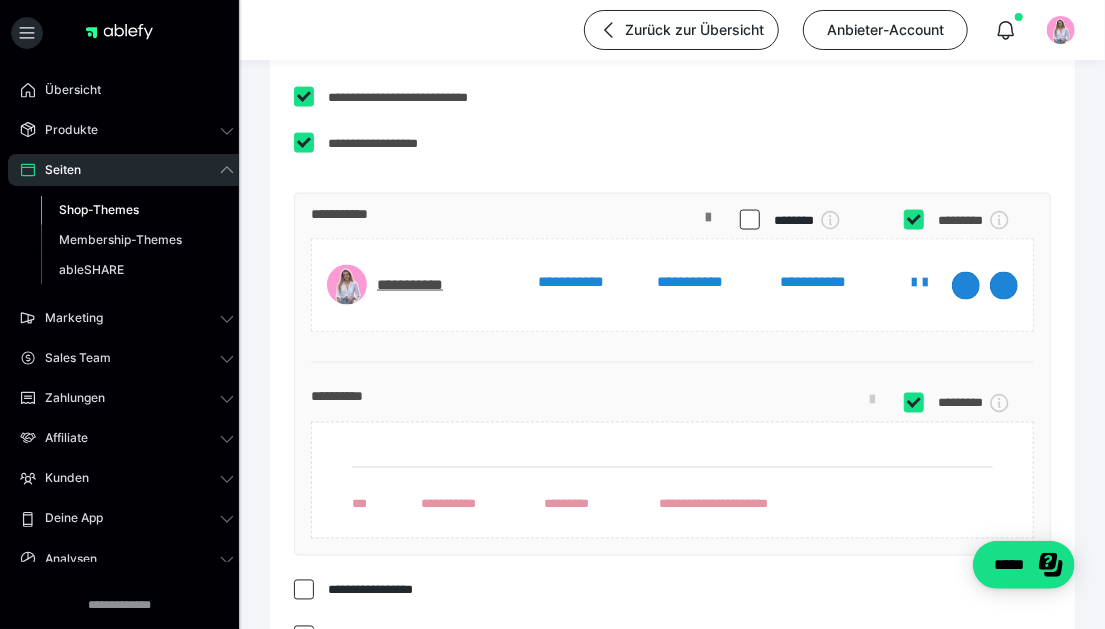 click at bounding box center [708, 240] 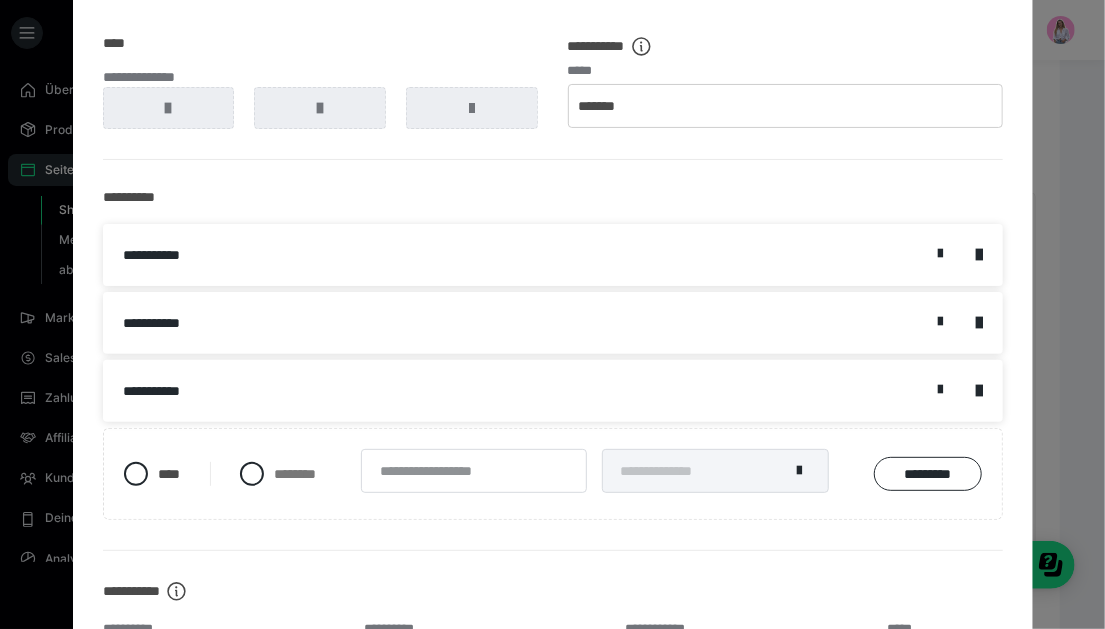 scroll, scrollTop: 0, scrollLeft: 0, axis: both 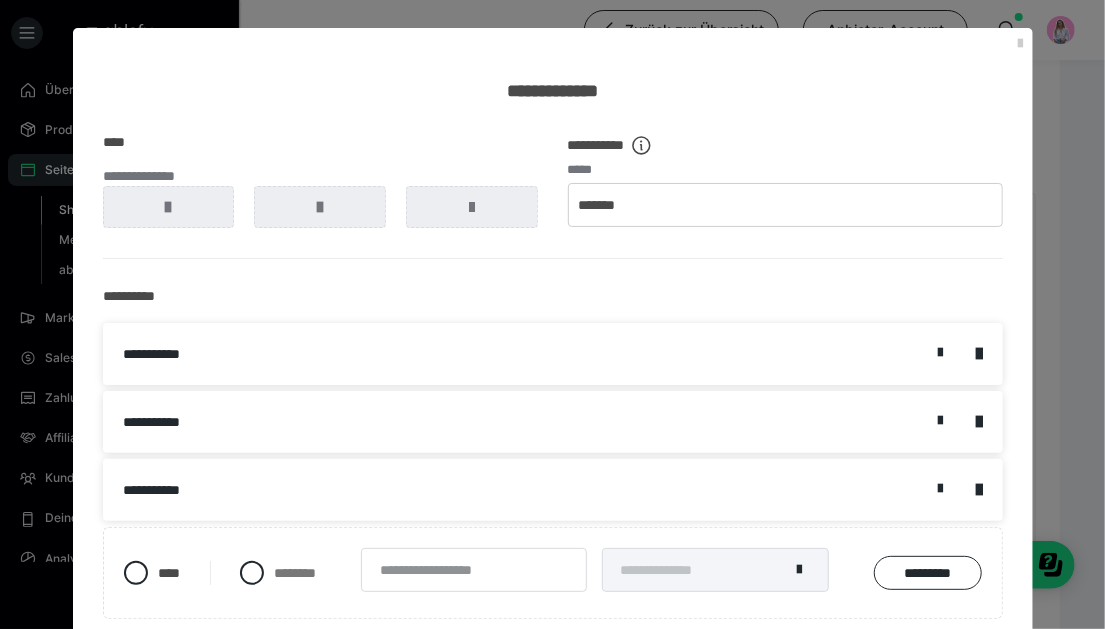 click at bounding box center (981, 205) 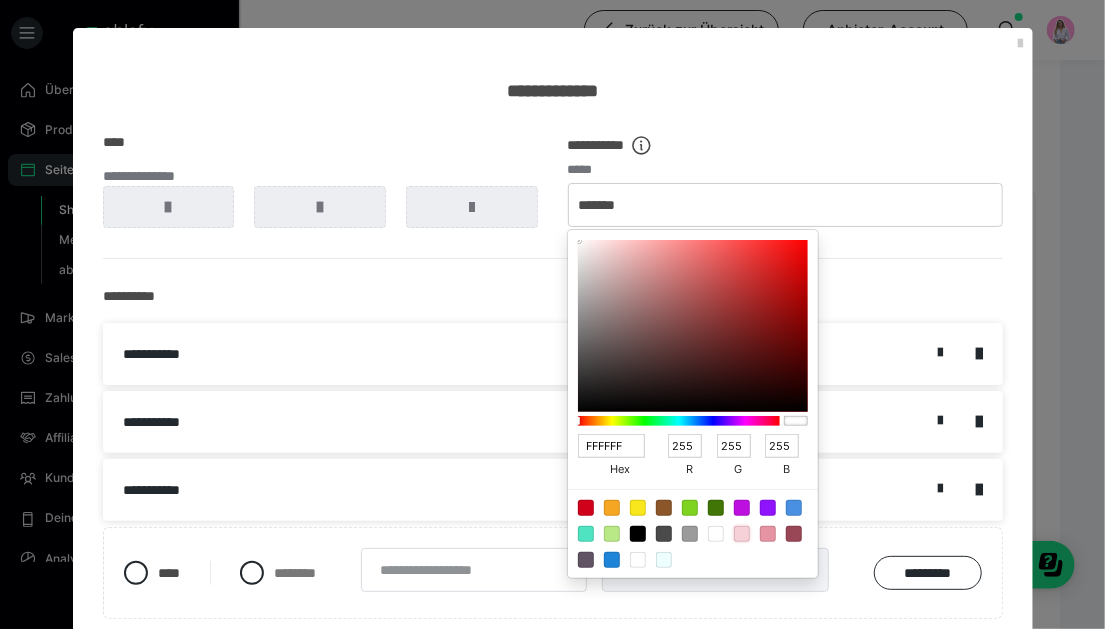 click at bounding box center (742, 534) 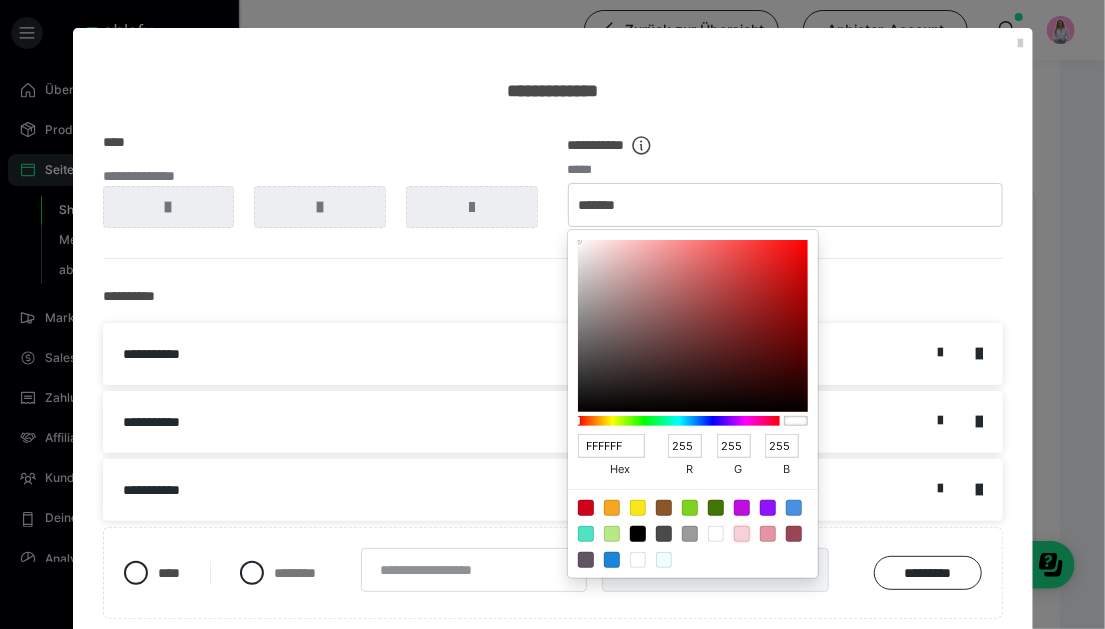 type on "F7D1D8" 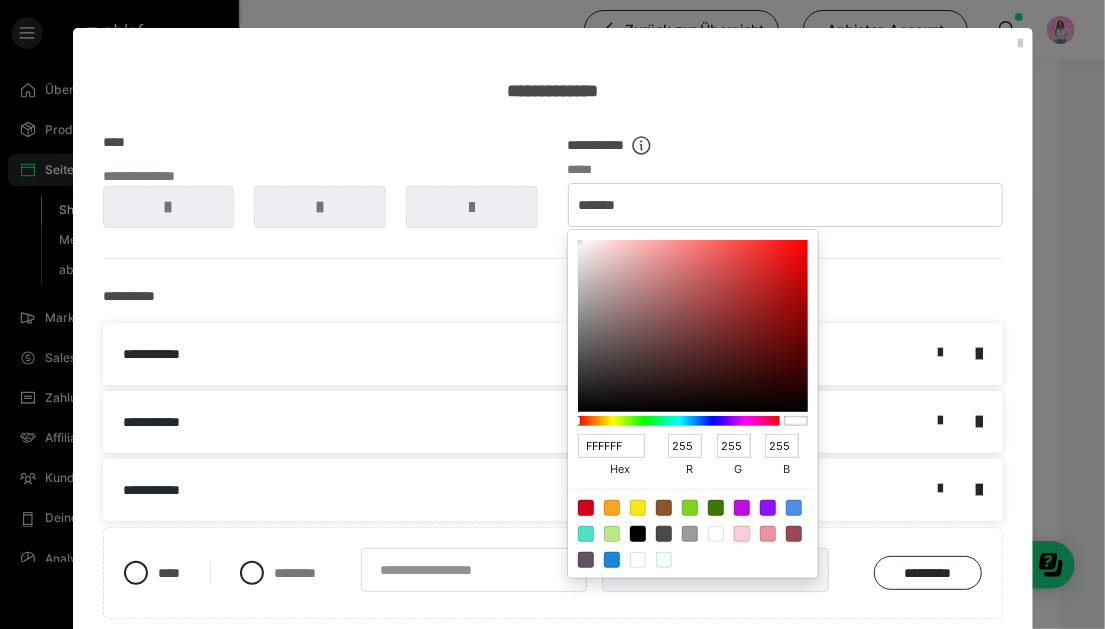 type on "247" 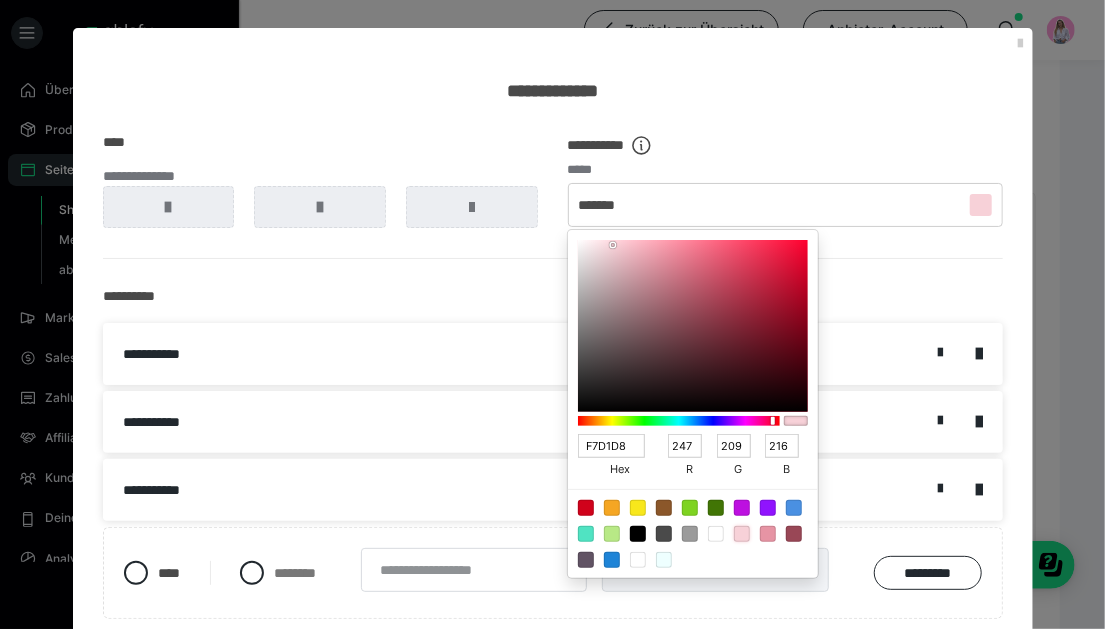 click on "**********" at bounding box center (553, 296) 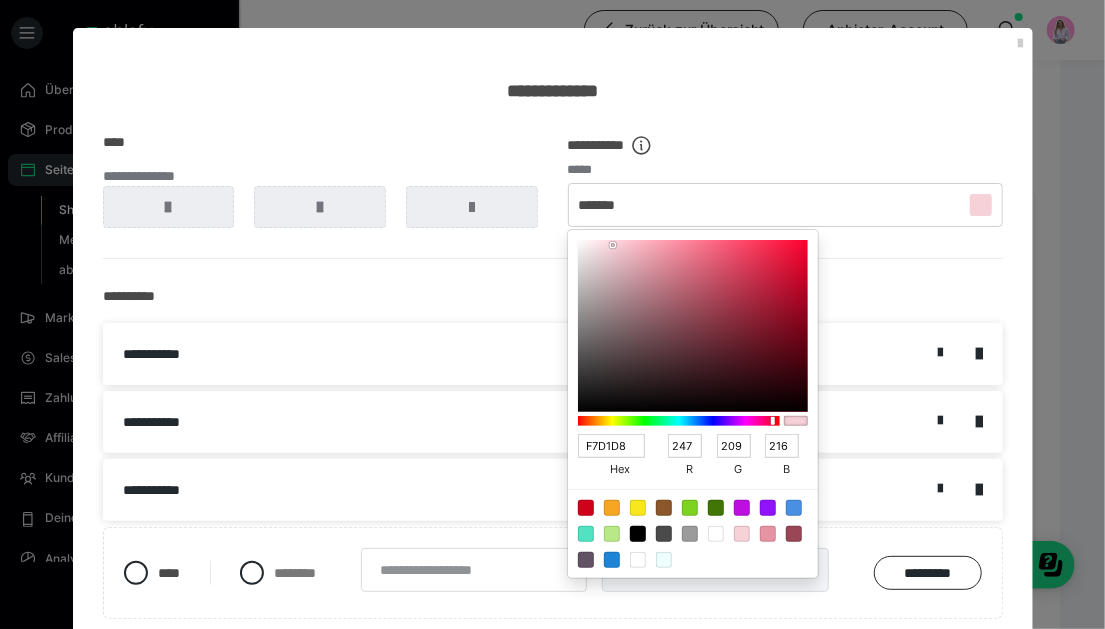 click at bounding box center (552, 314) 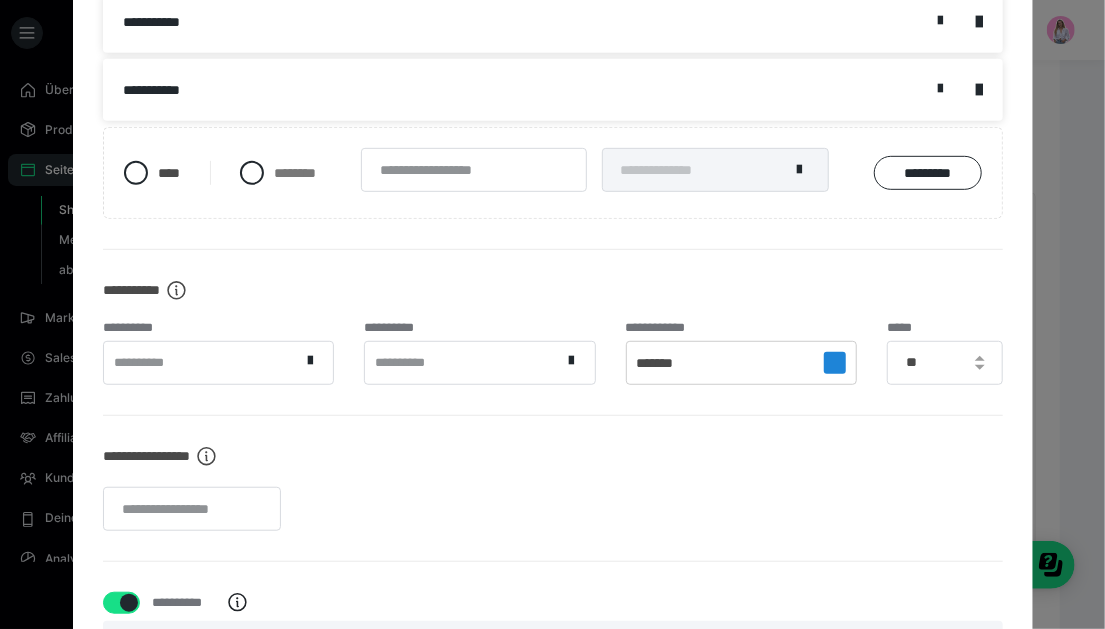 scroll, scrollTop: 499, scrollLeft: 0, axis: vertical 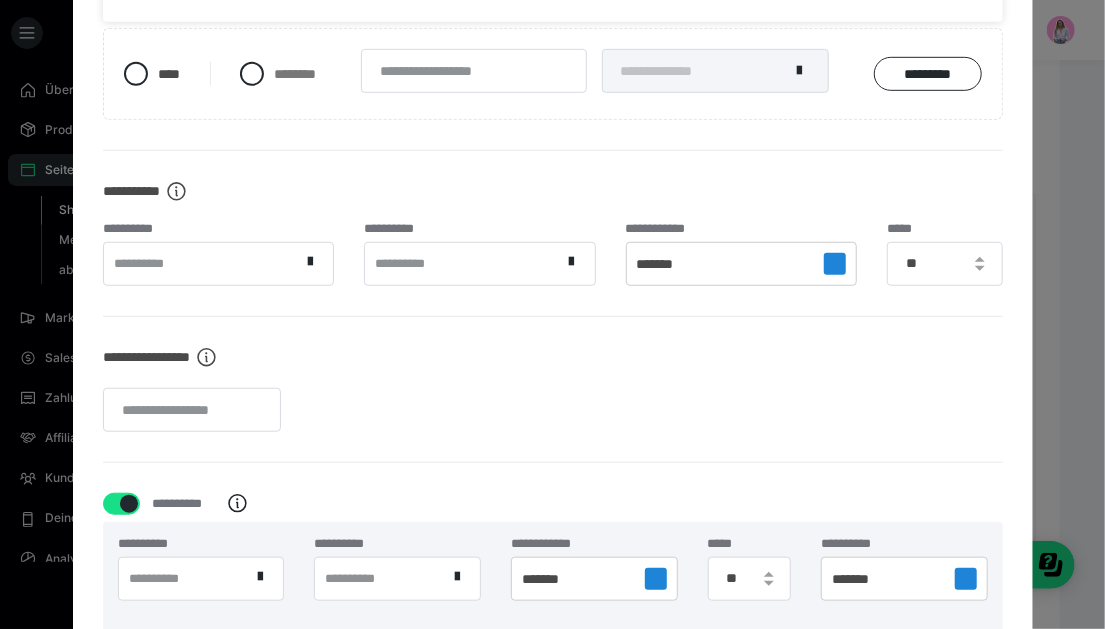 click at bounding box center [835, 264] 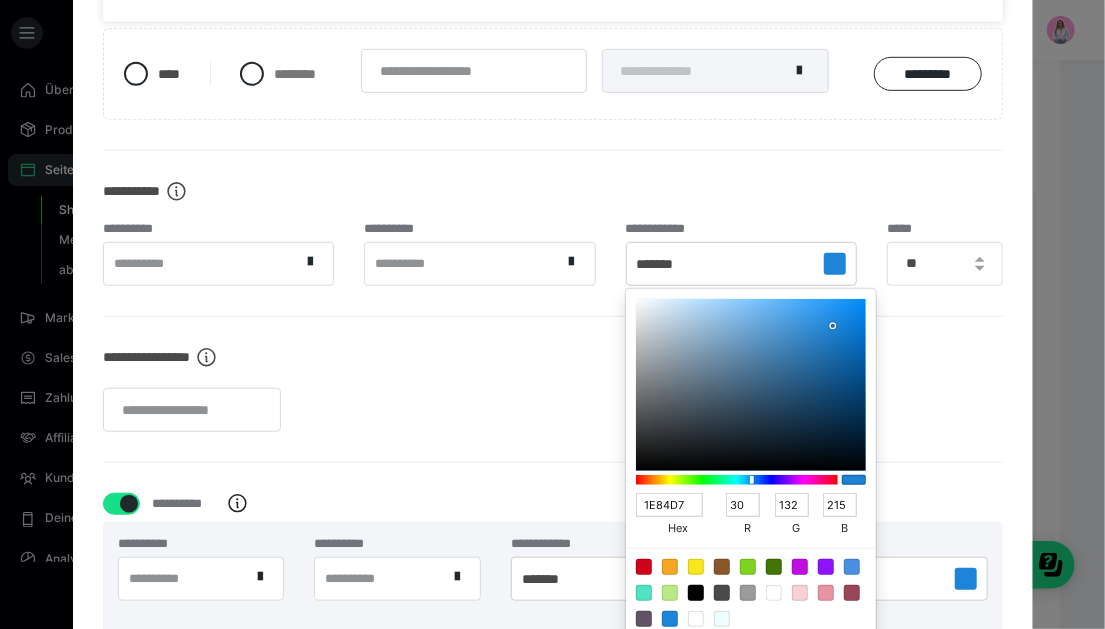 click at bounding box center (826, 593) 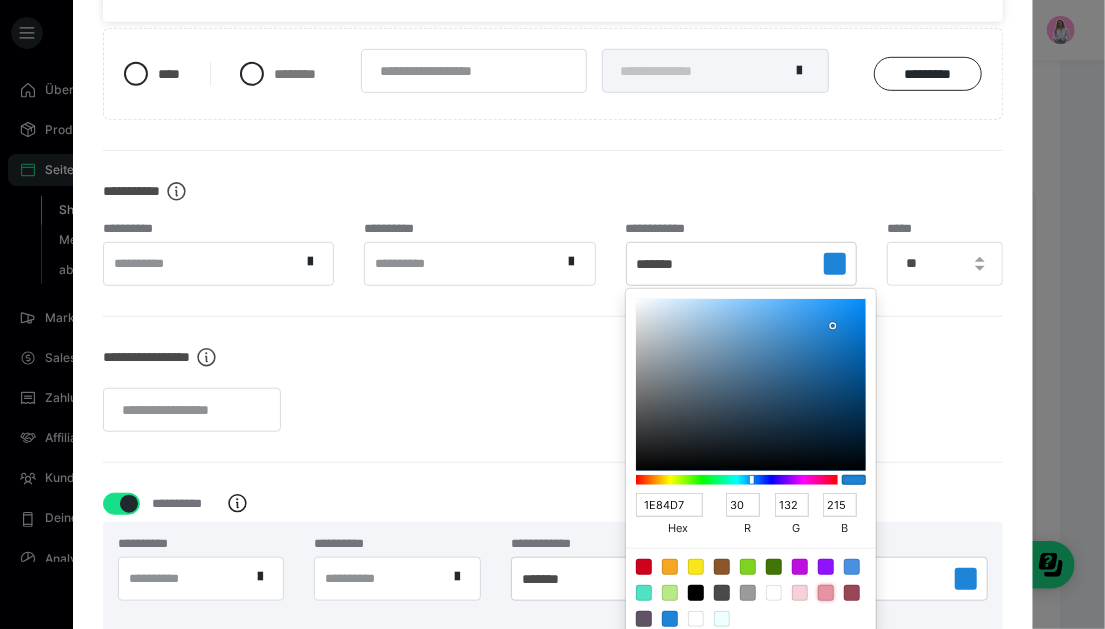 type on "E694A4" 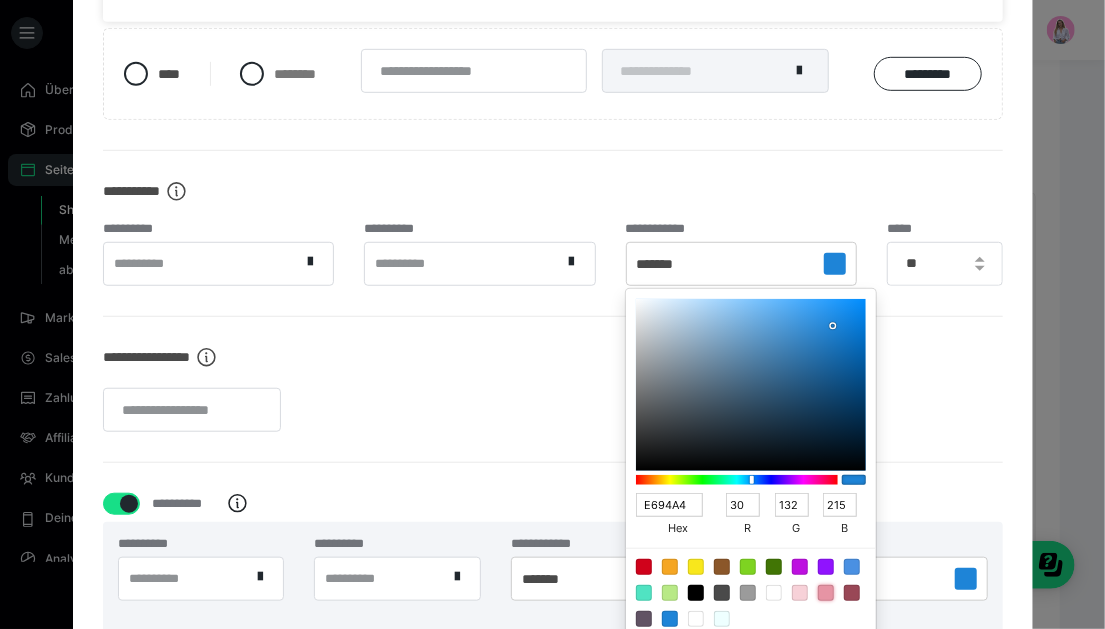 type on "230" 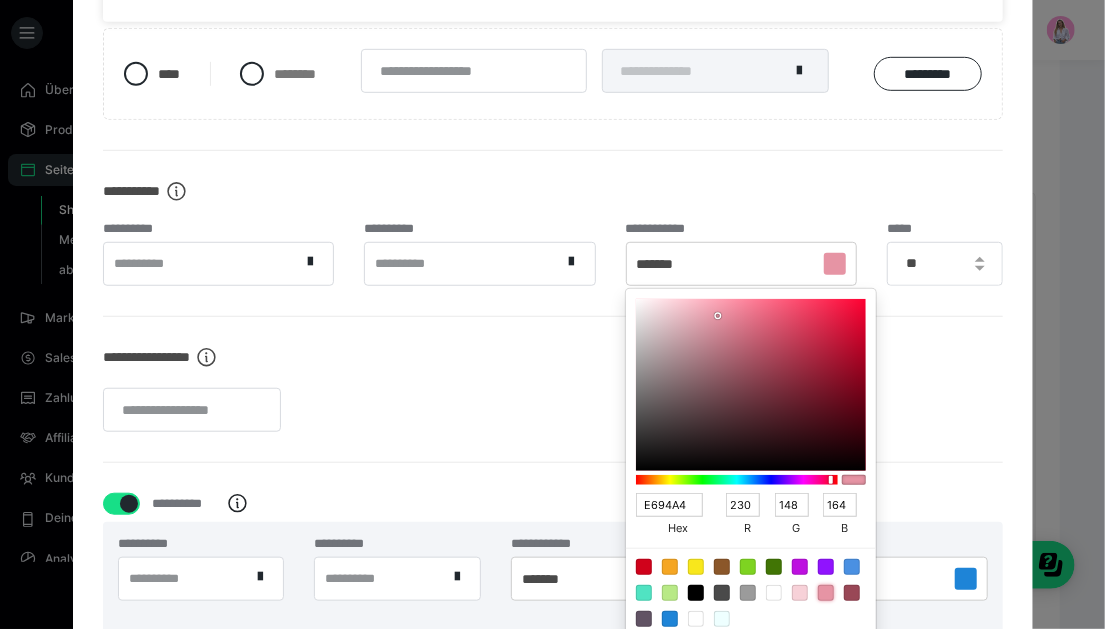 click on "**********" at bounding box center (553, 389) 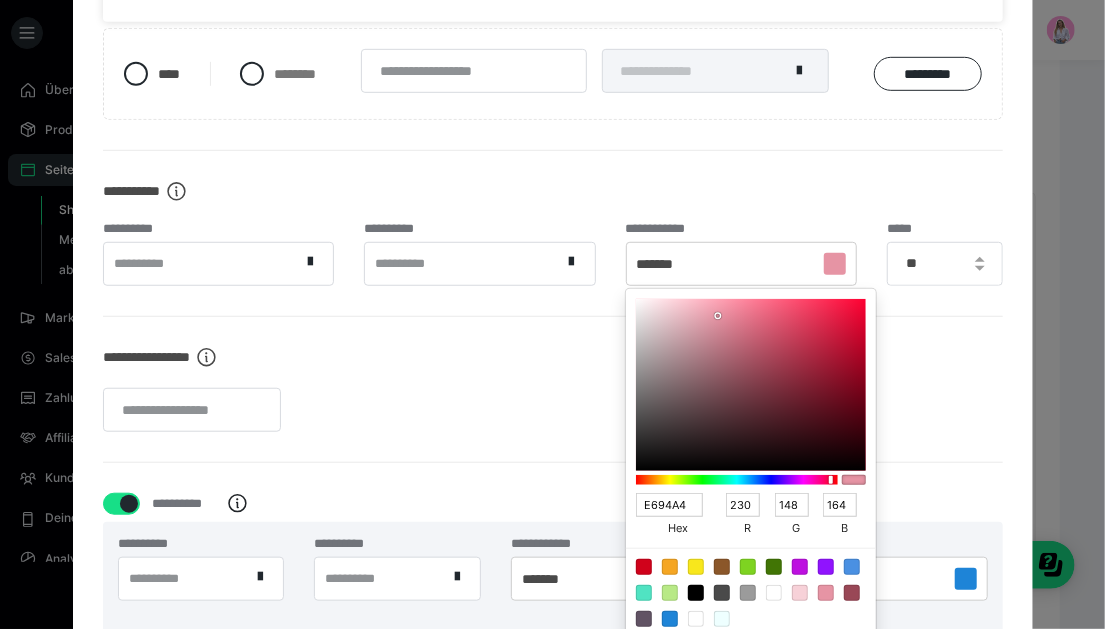 click at bounding box center [552, 314] 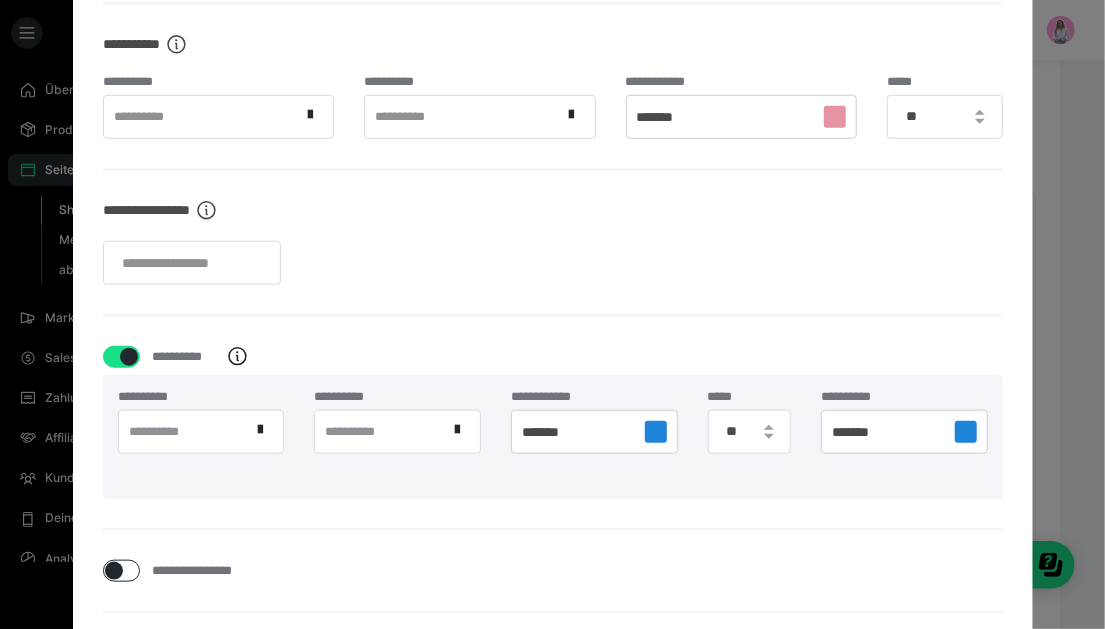 scroll, scrollTop: 699, scrollLeft: 0, axis: vertical 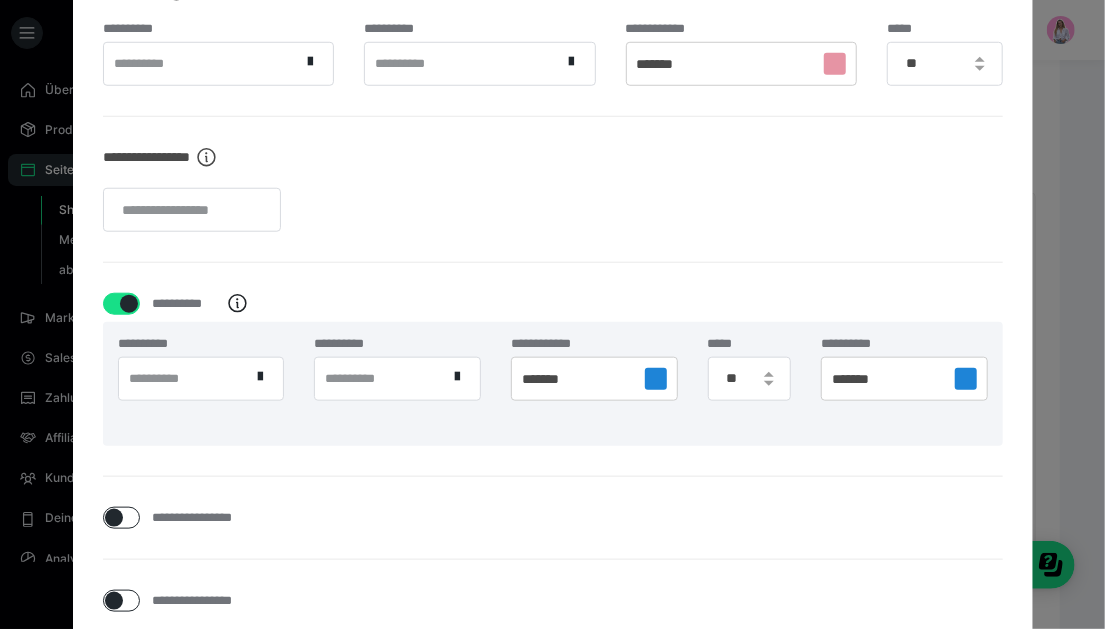 click at bounding box center [656, 379] 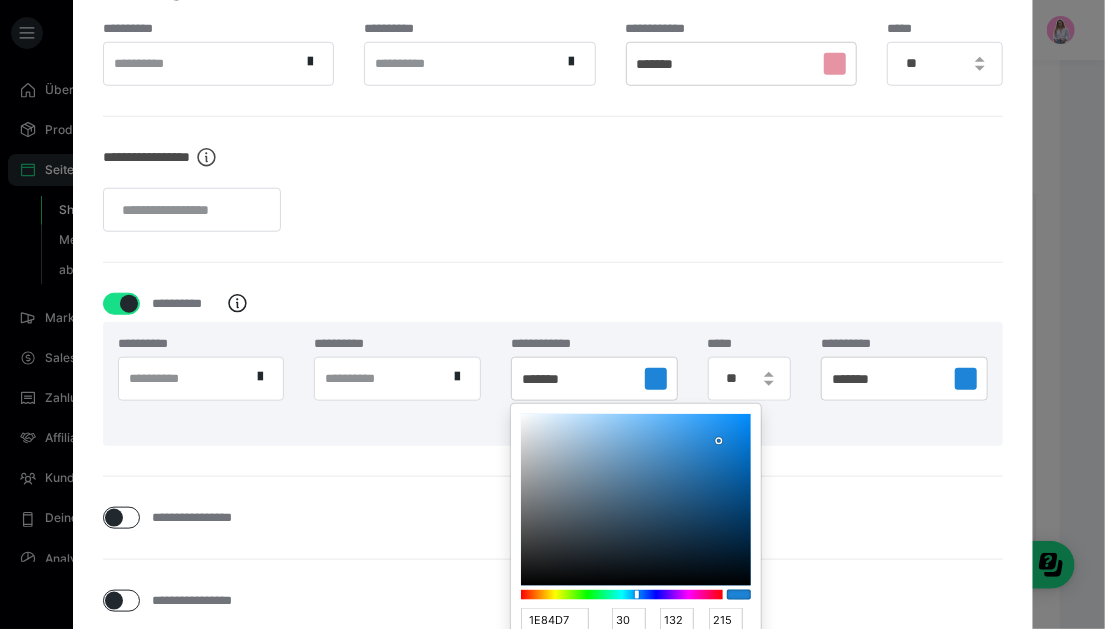 click at bounding box center (552, 314) 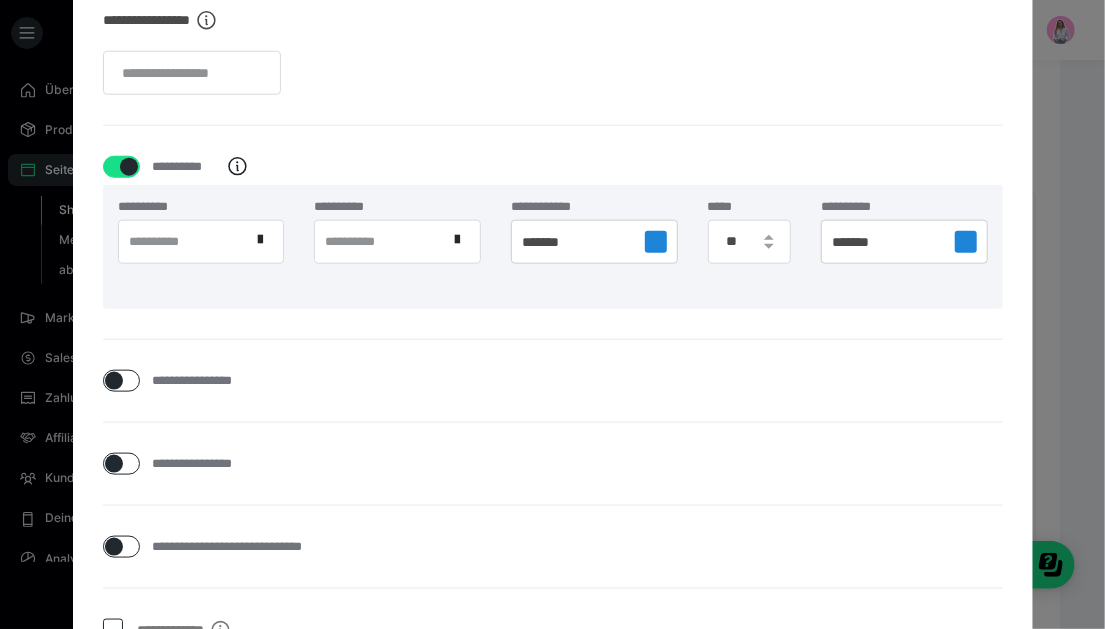 scroll, scrollTop: 899, scrollLeft: 0, axis: vertical 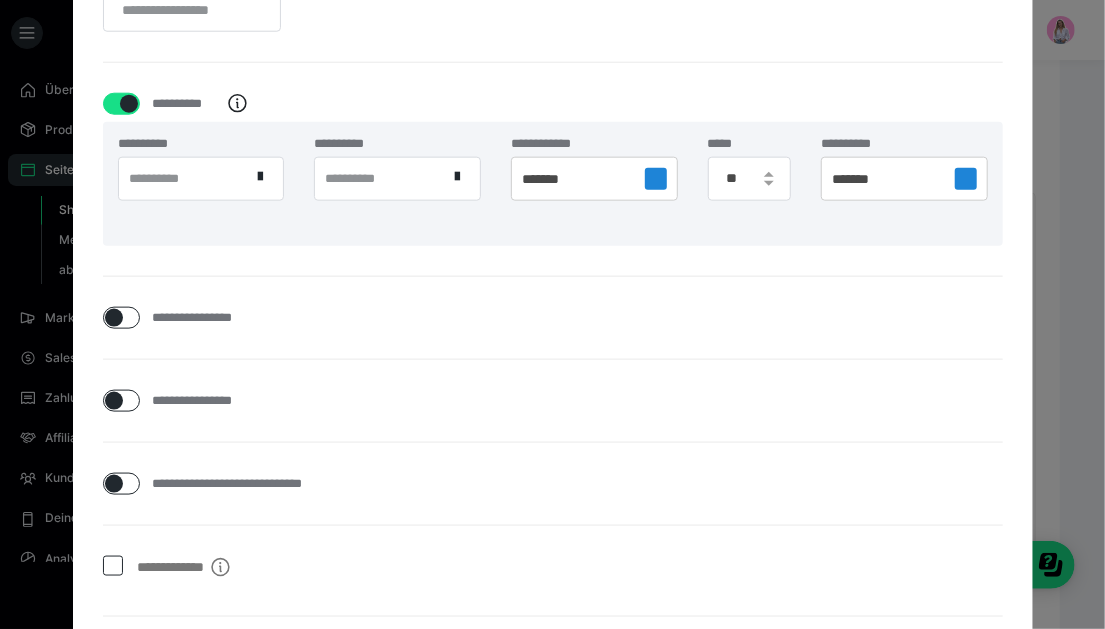 click at bounding box center [656, 179] 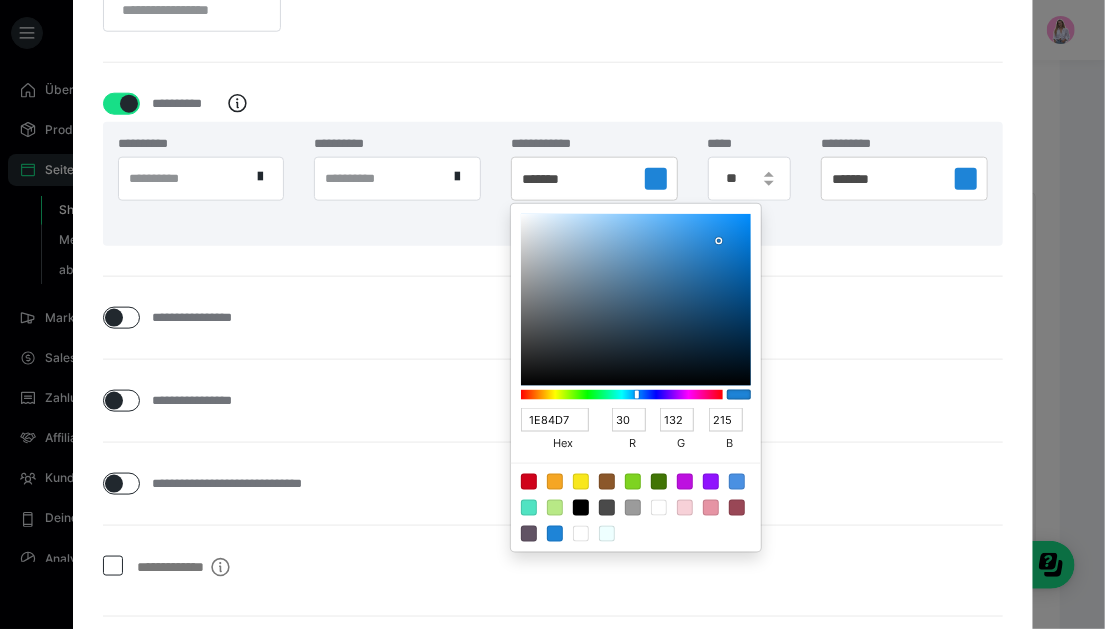 click at bounding box center [581, 508] 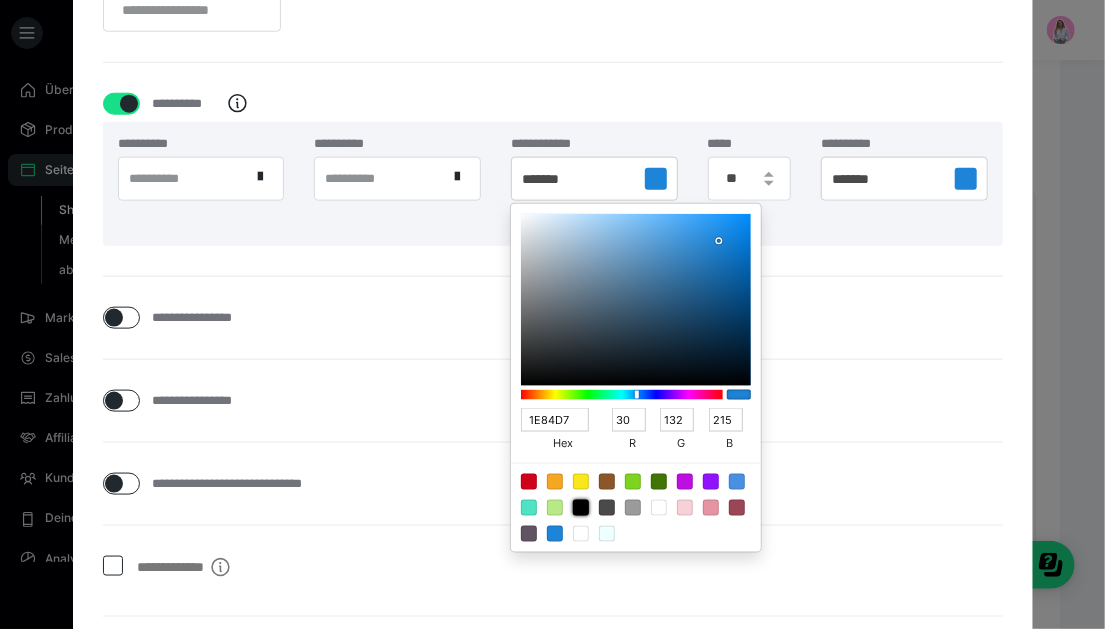 type on "000000" 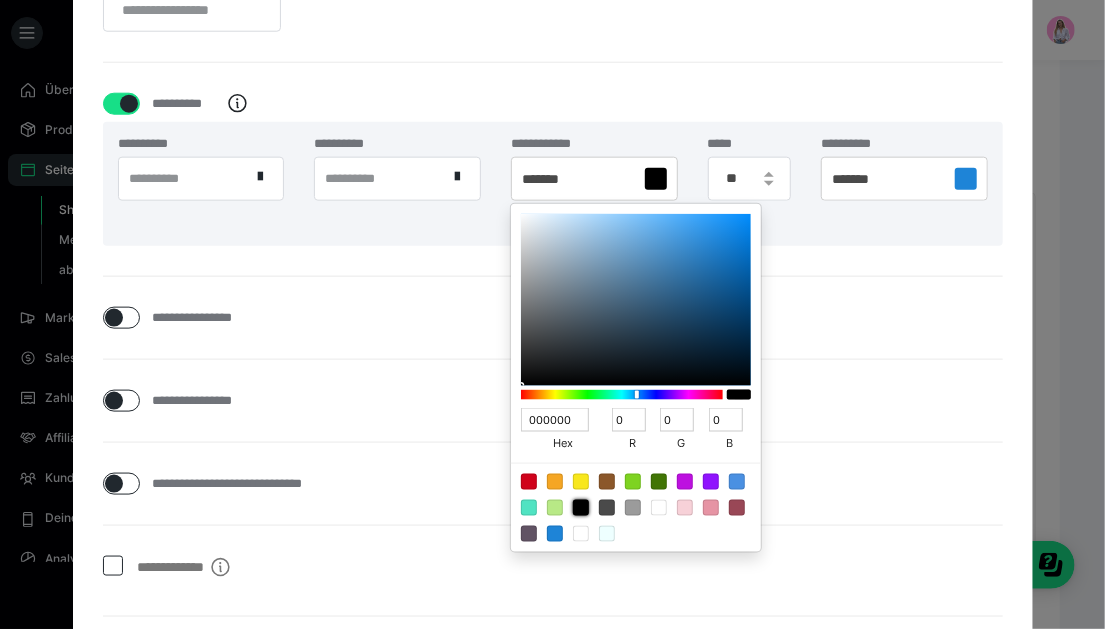 click at bounding box center (966, 179) 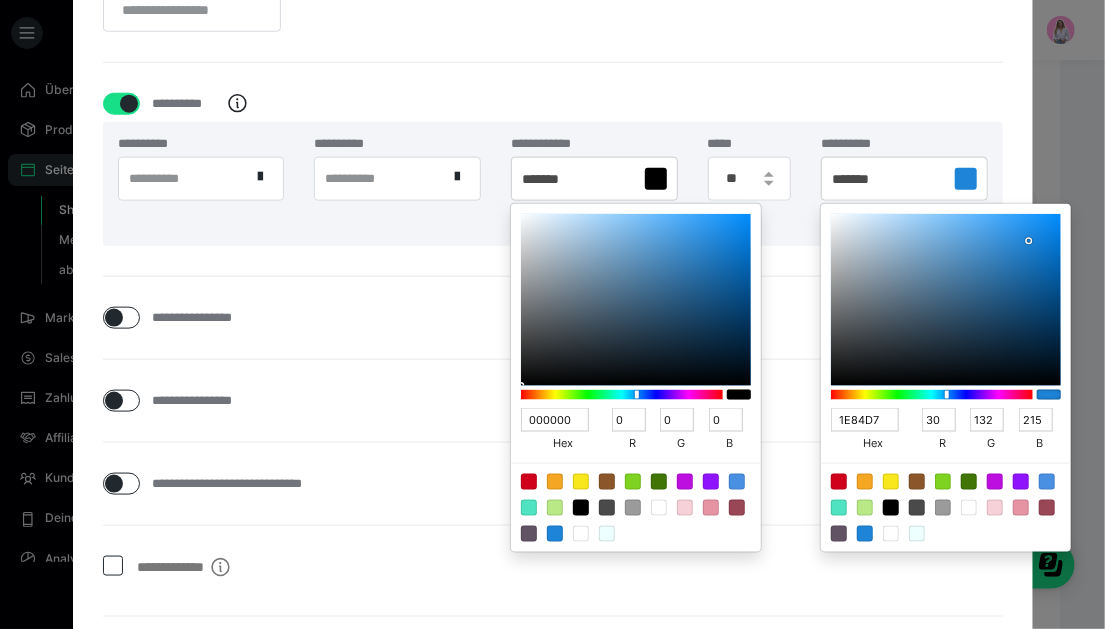 click at bounding box center [995, 508] 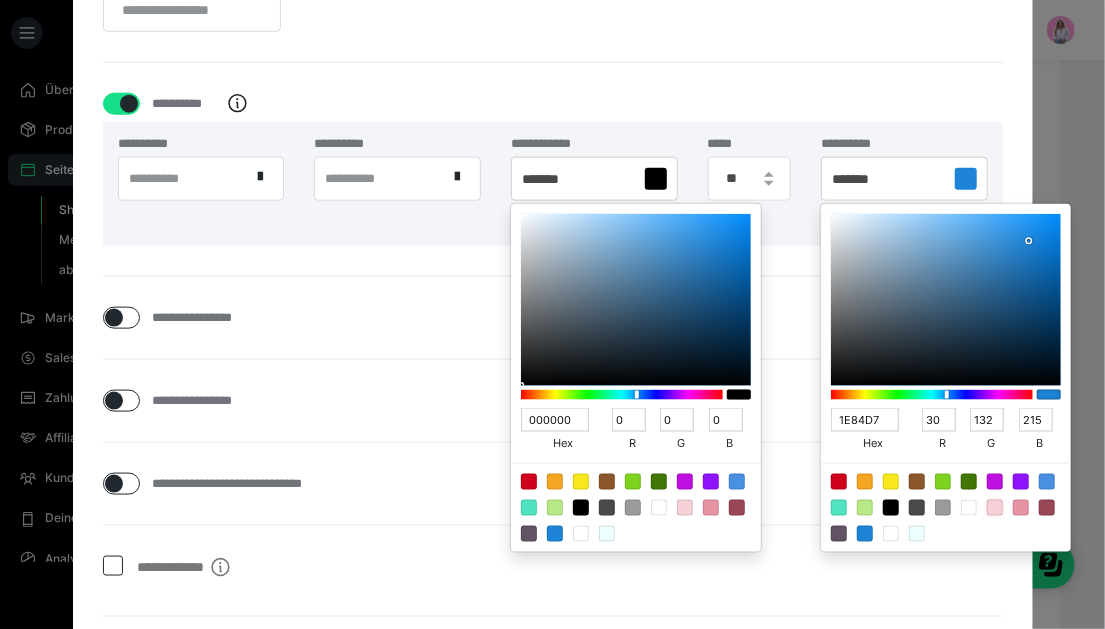 type on "F7D1D8" 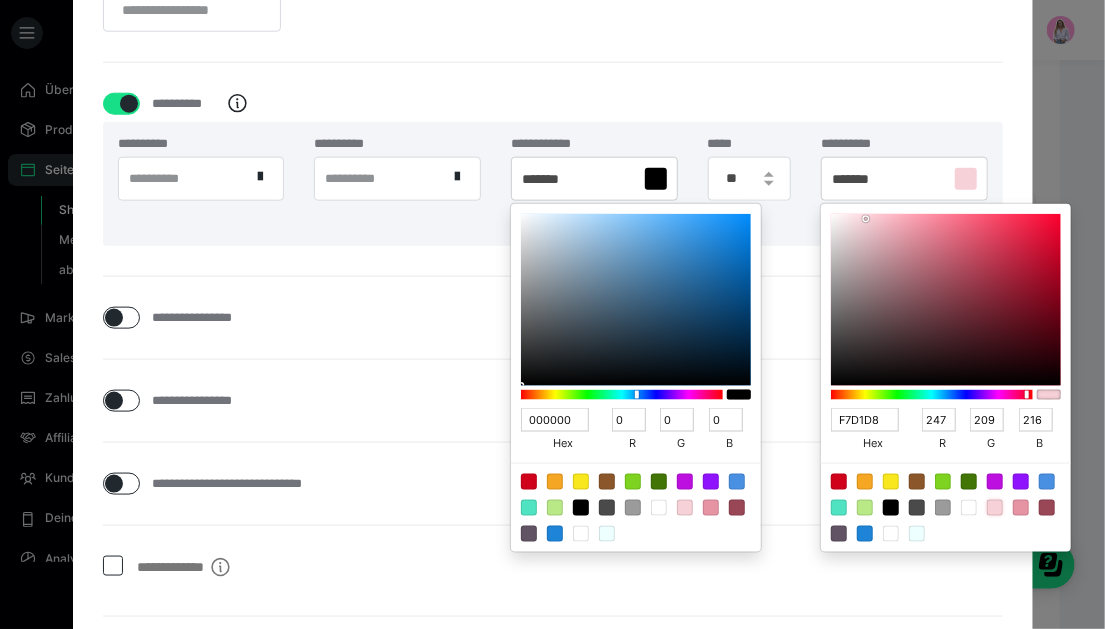 click at bounding box center (552, 314) 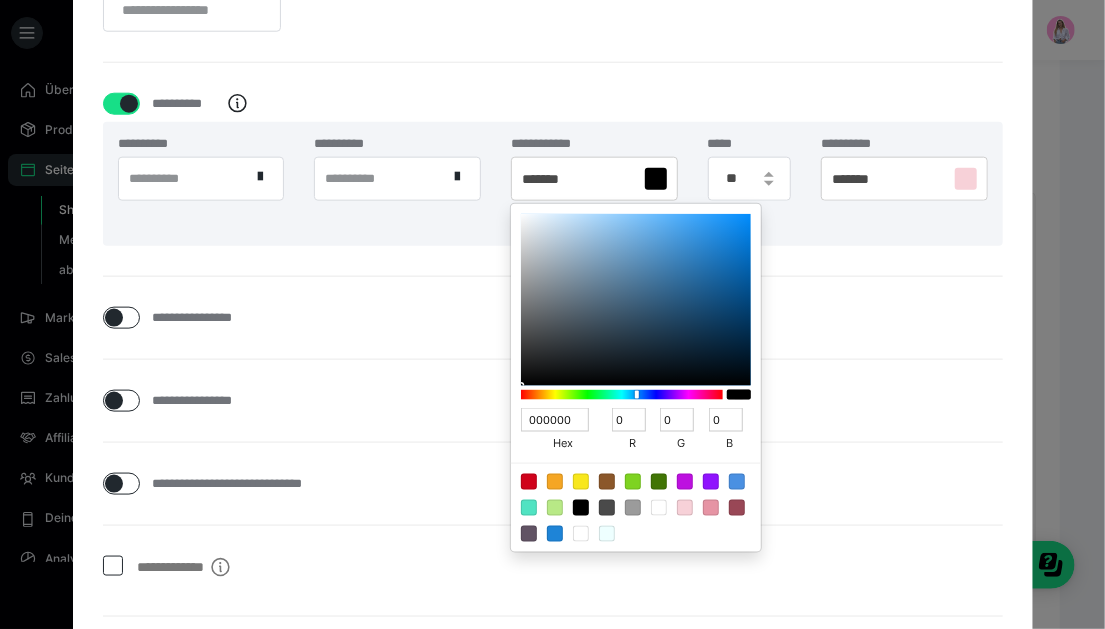 click on "*******" at bounding box center [859, 180] 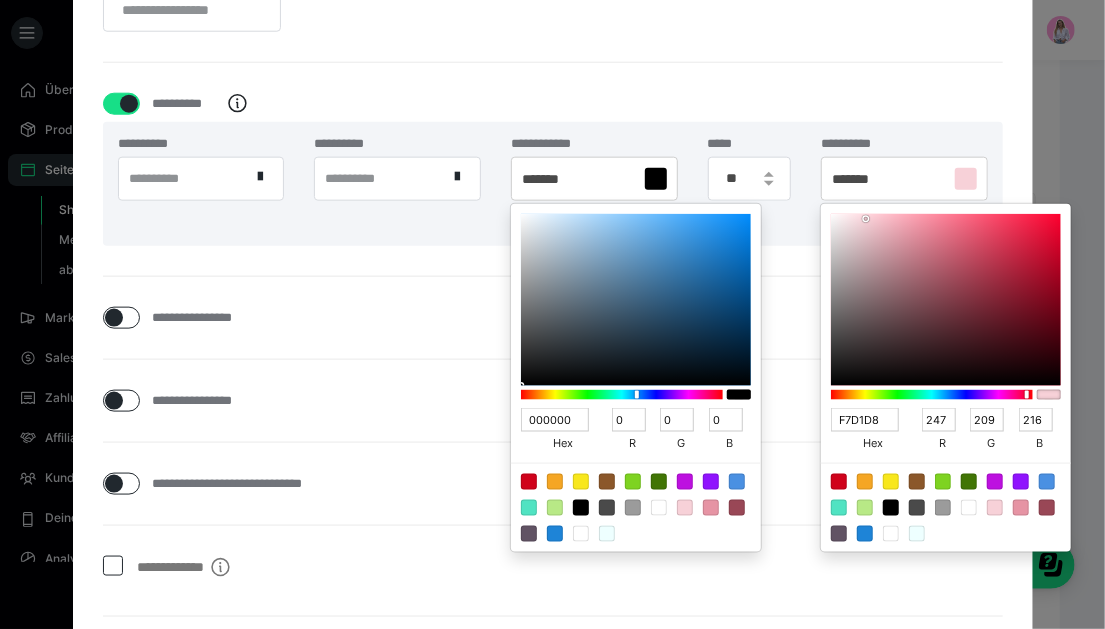 click at bounding box center (552, 314) 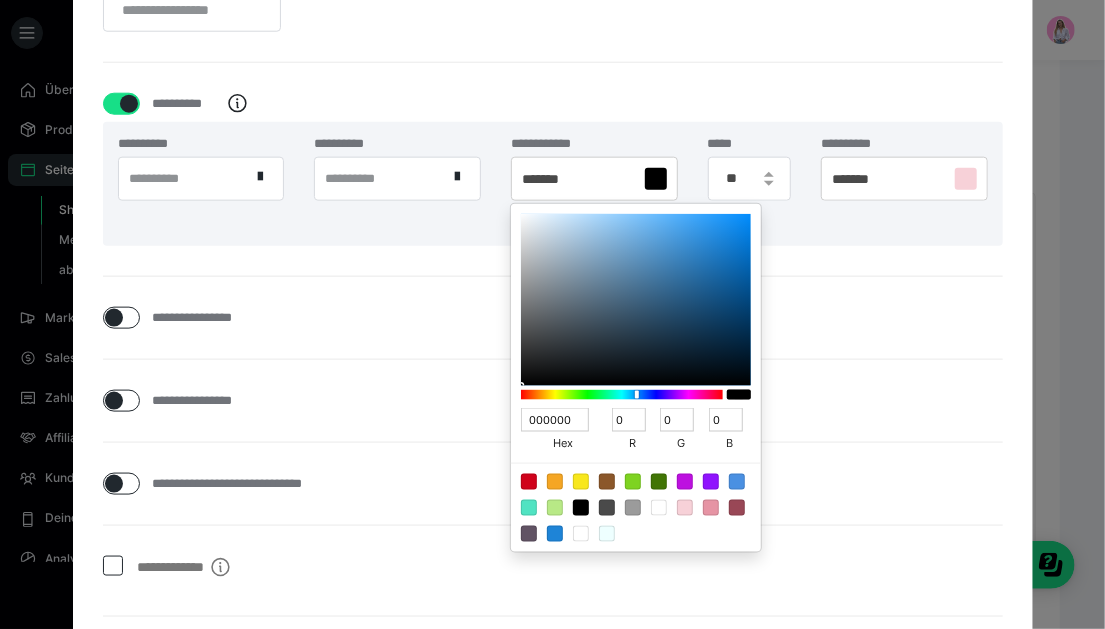 click at bounding box center [552, 314] 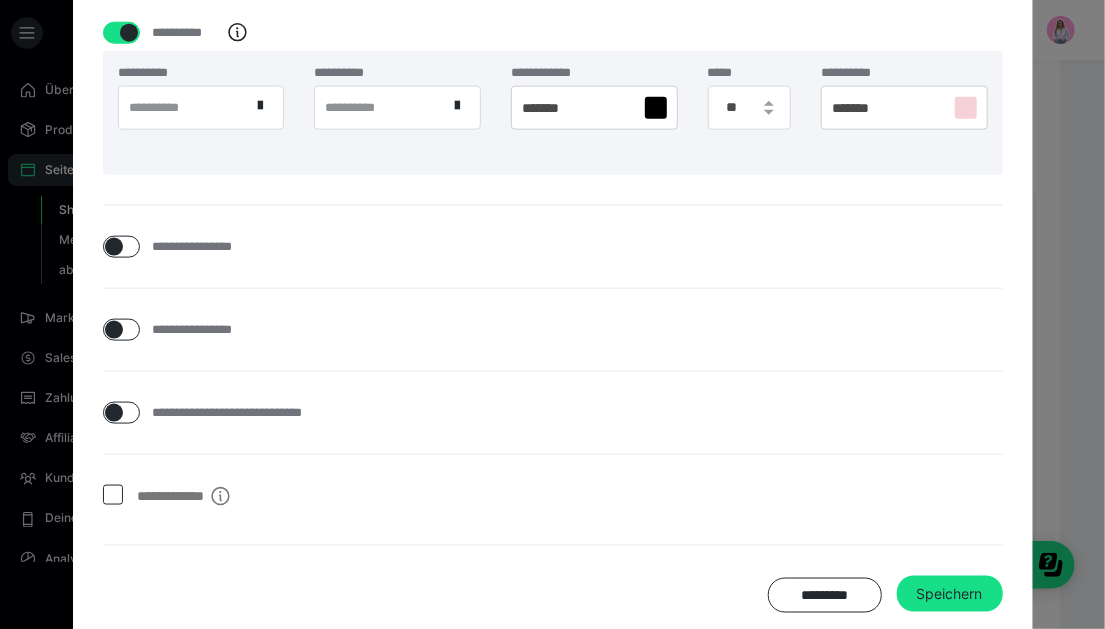 scroll, scrollTop: 1002, scrollLeft: 0, axis: vertical 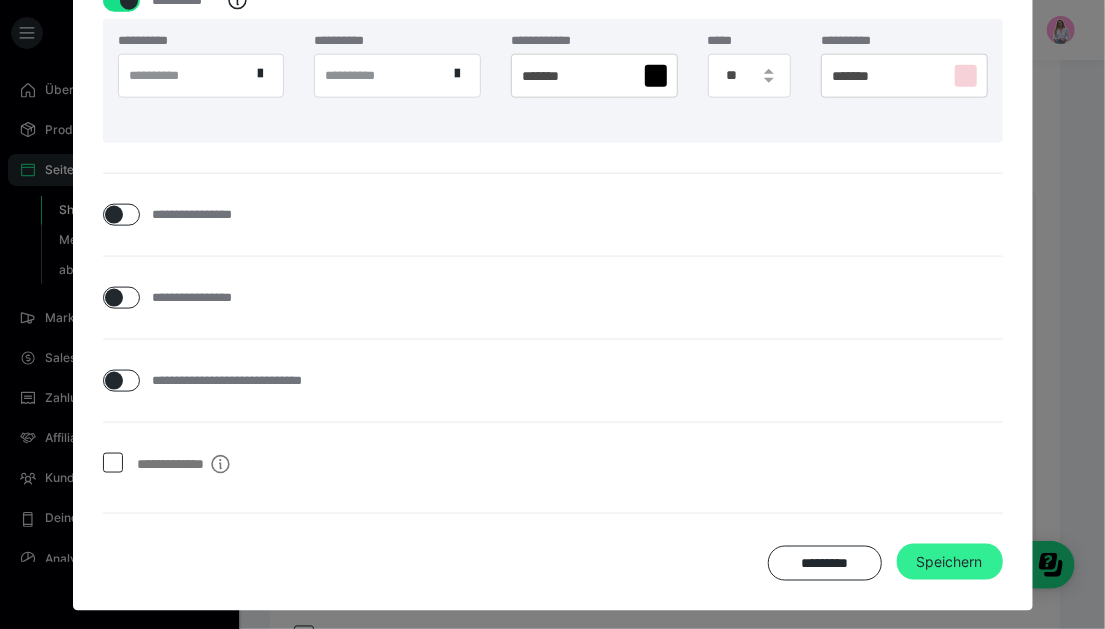 click on "Speichern" at bounding box center [950, 562] 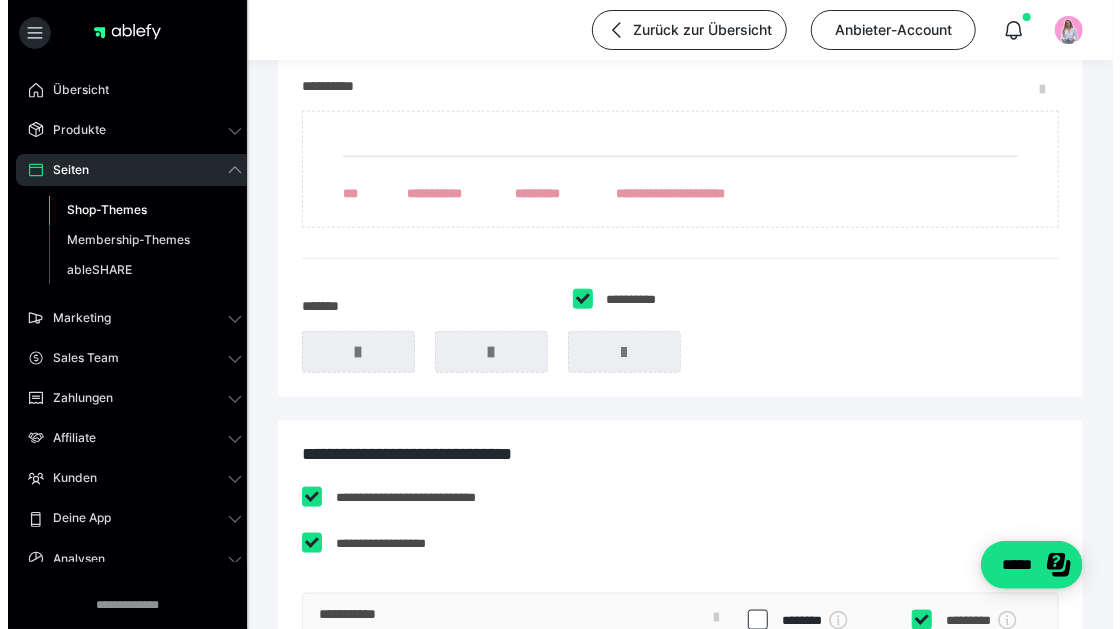 scroll, scrollTop: 333, scrollLeft: 0, axis: vertical 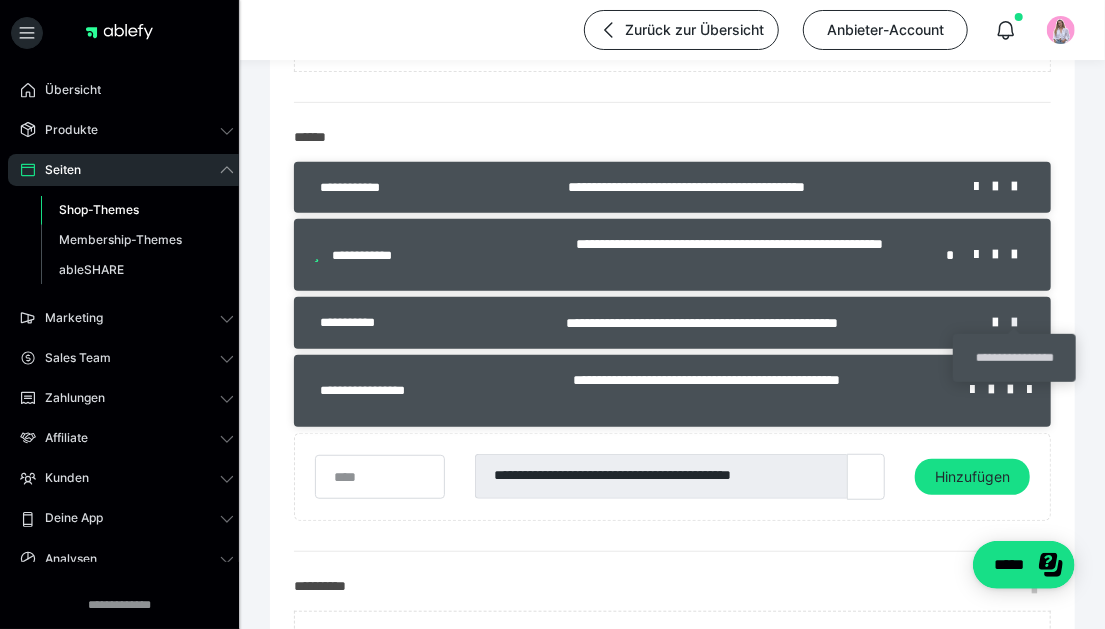 click at bounding box center [1021, 323] 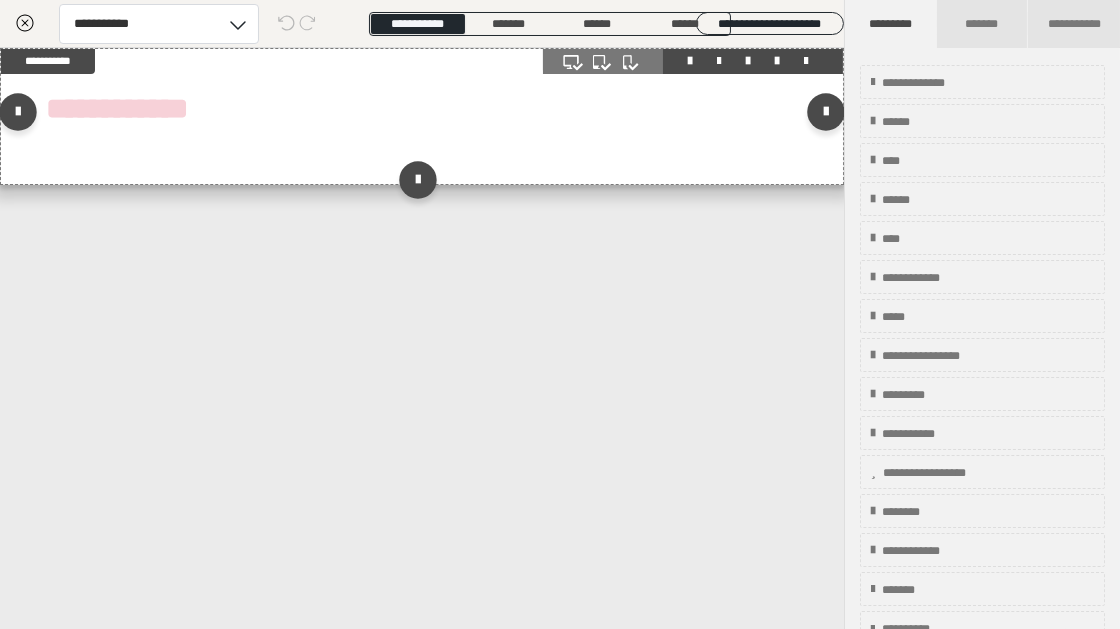 click on "**********" at bounding box center (422, 109) 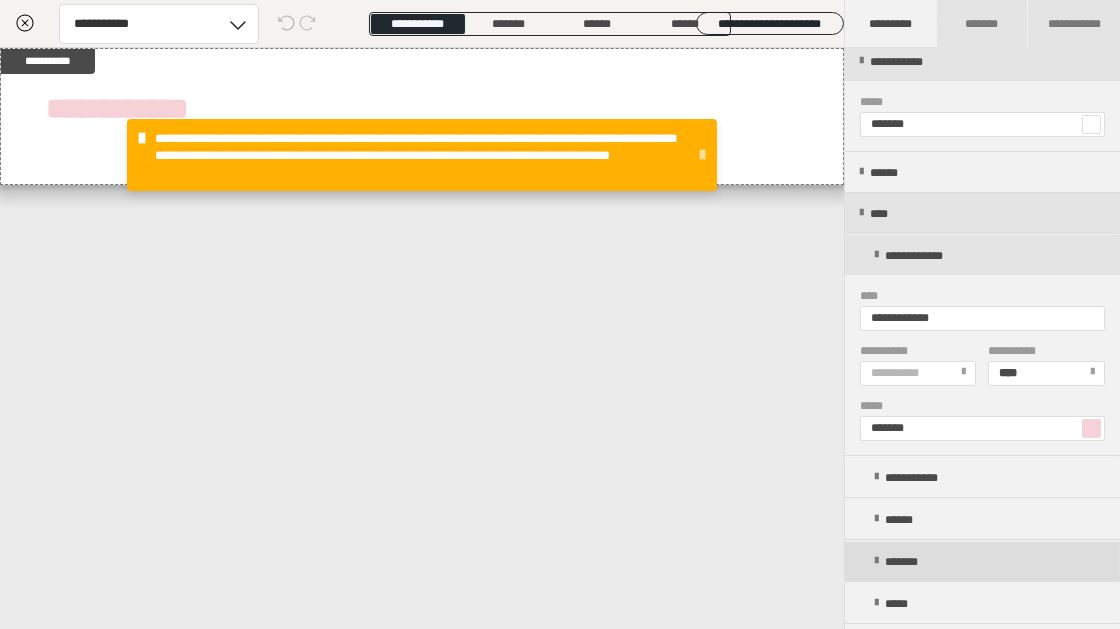 scroll, scrollTop: 0, scrollLeft: 0, axis: both 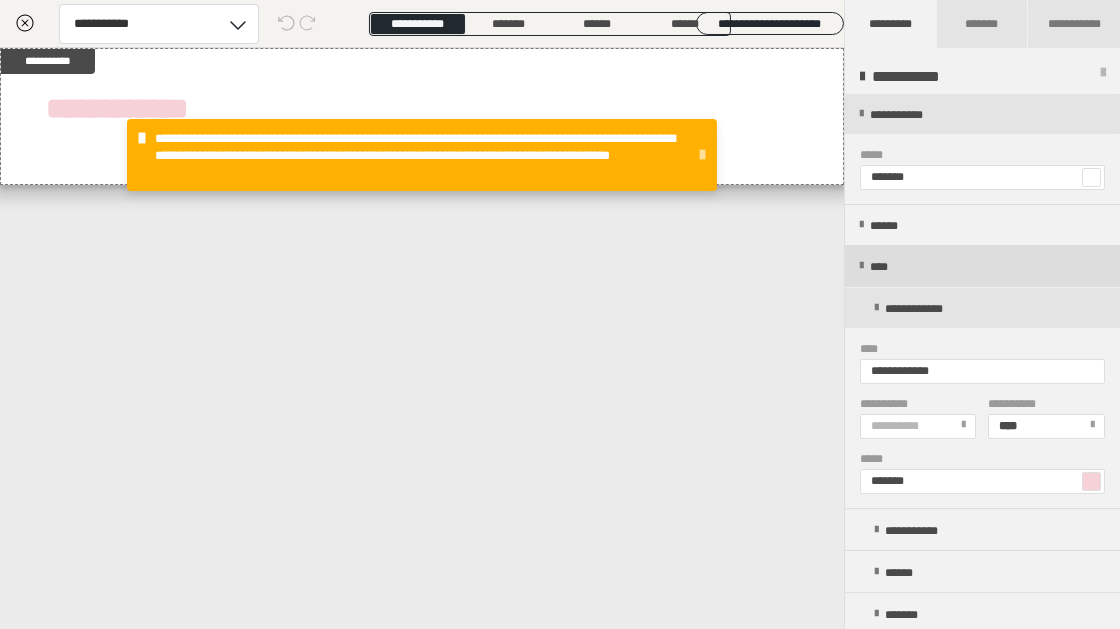 click on "****" at bounding box center (982, 266) 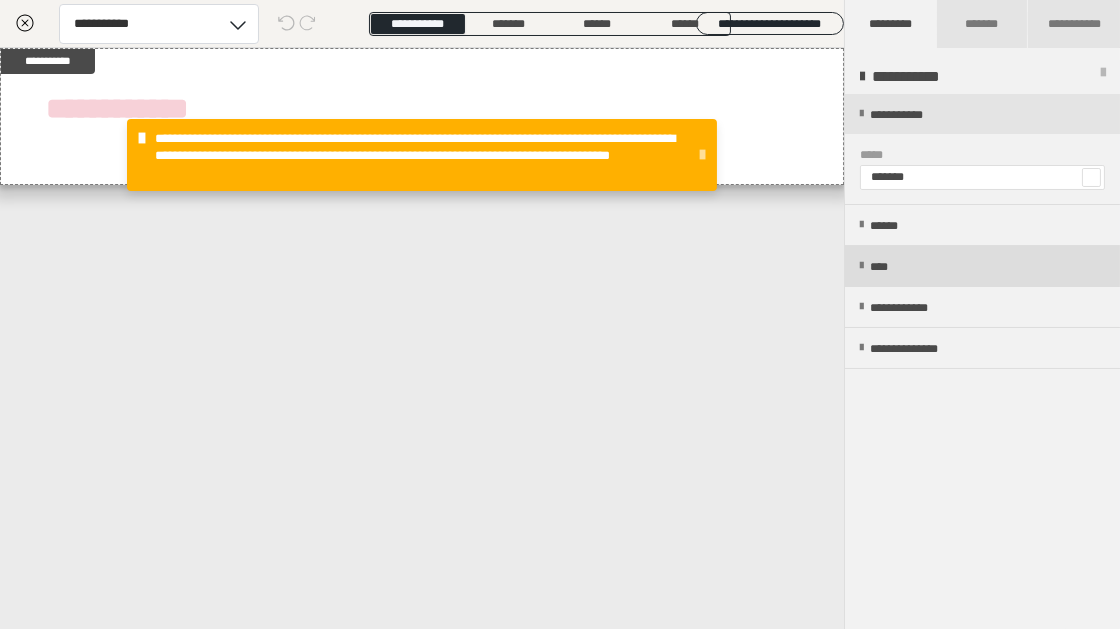 click on "****" at bounding box center [982, 266] 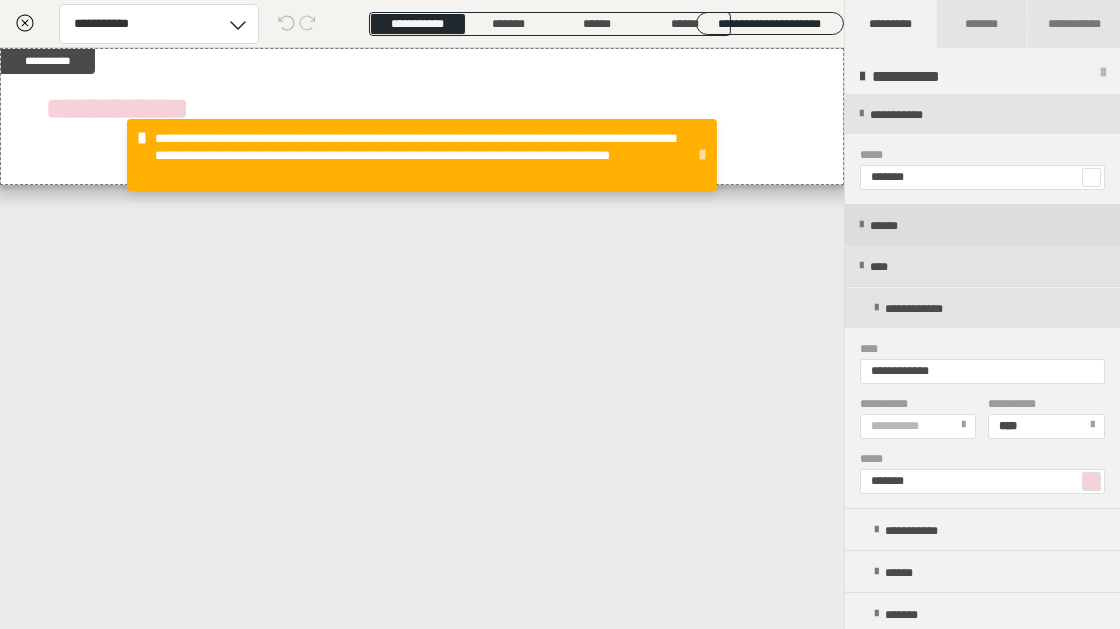 click on "******" at bounding box center (982, 225) 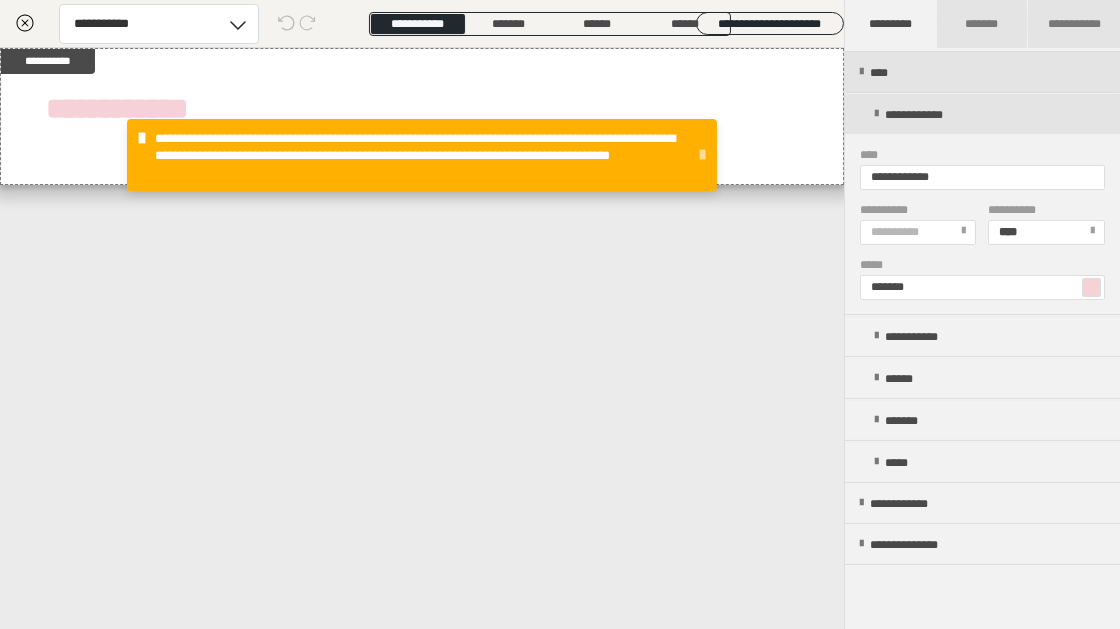 scroll, scrollTop: 299, scrollLeft: 0, axis: vertical 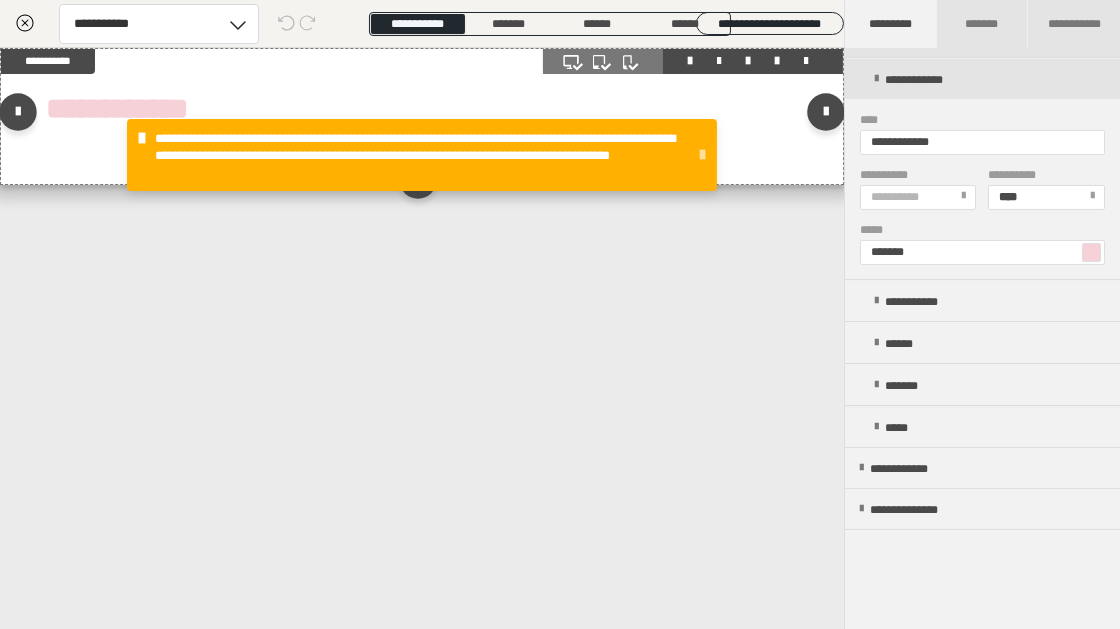 click on "**********" at bounding box center [422, 109] 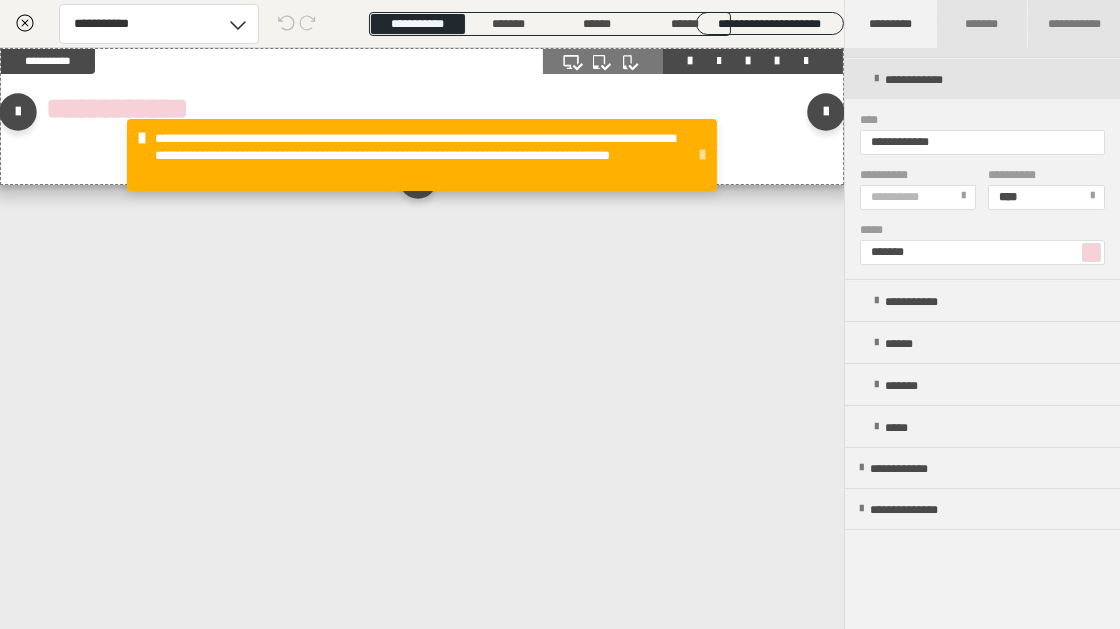 click at bounding box center (777, 61) 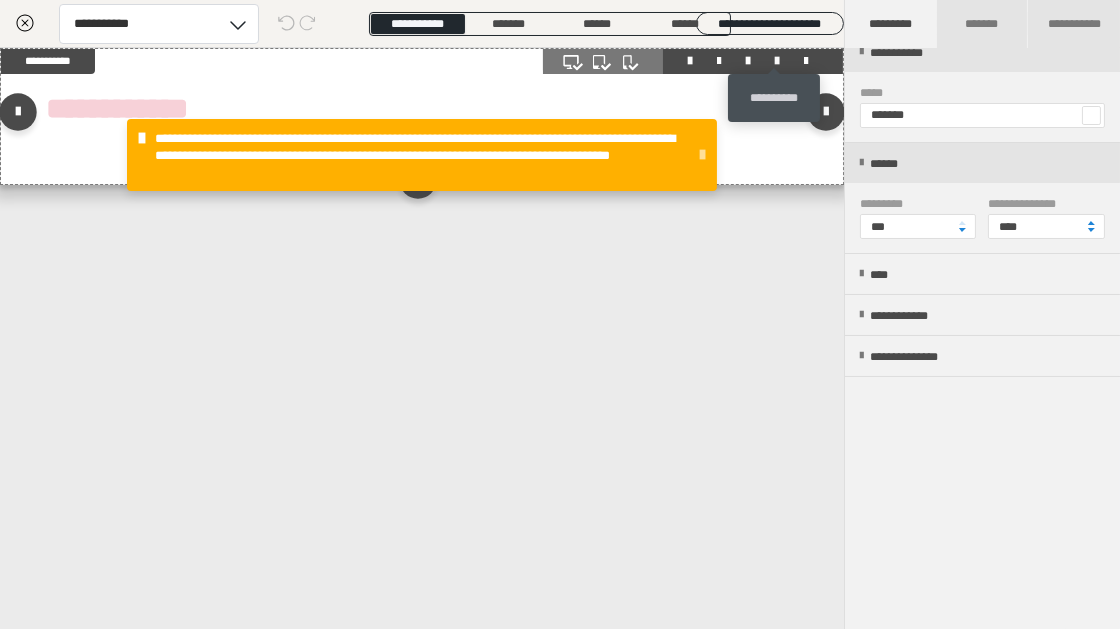 scroll, scrollTop: 0, scrollLeft: 0, axis: both 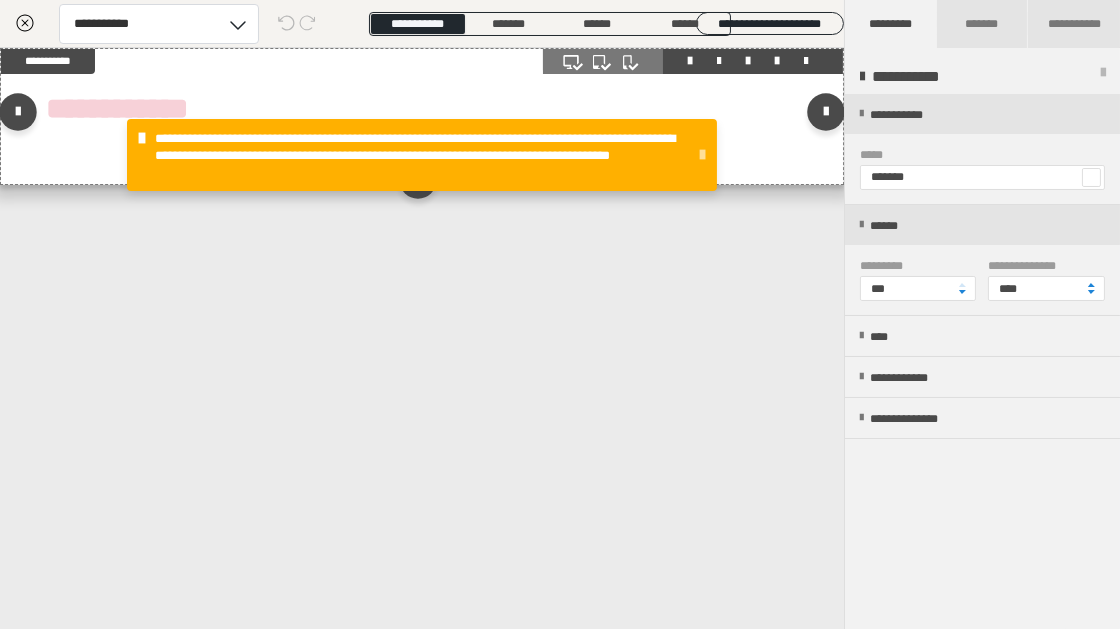click on "**********" at bounding box center (422, 109) 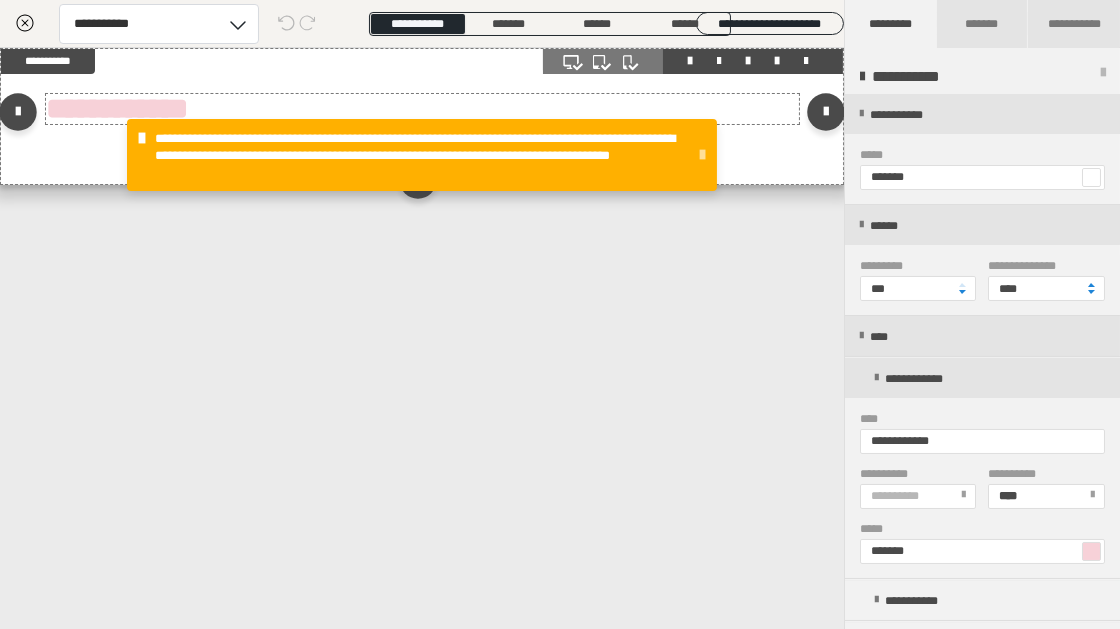 click on "**********" at bounding box center (422, 116) 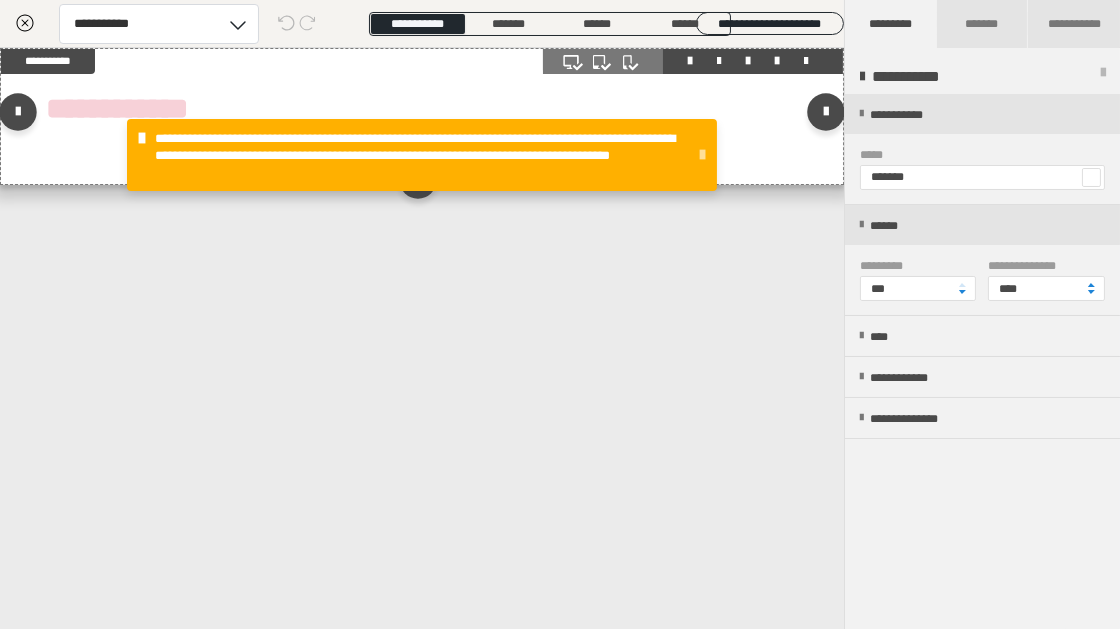 click on "**********" at bounding box center [422, 109] 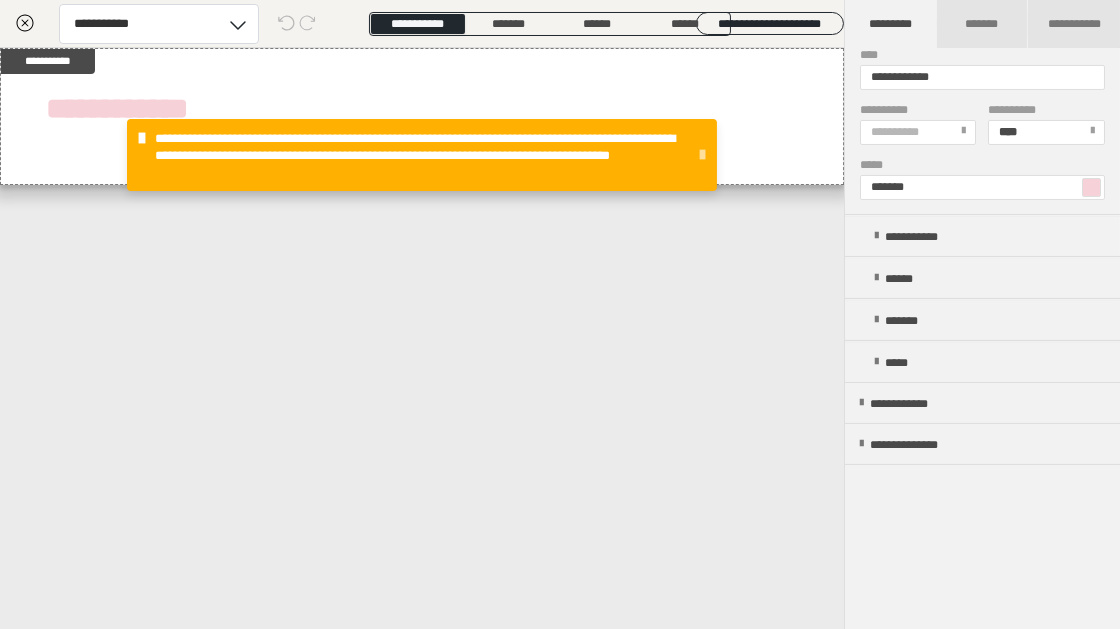 scroll, scrollTop: 400, scrollLeft: 0, axis: vertical 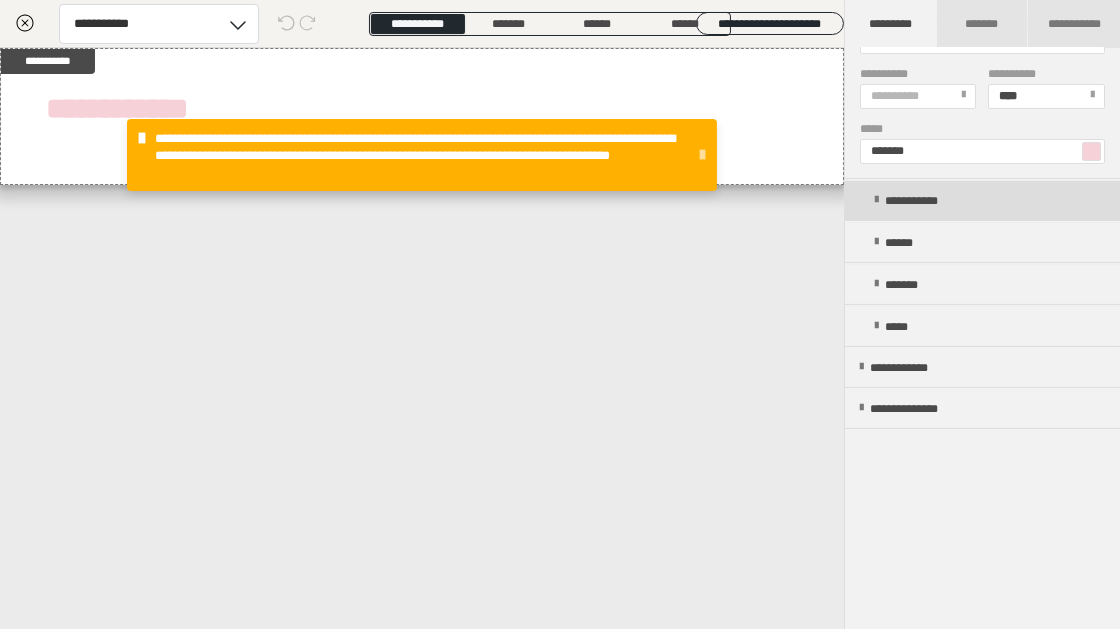 click at bounding box center (876, 200) 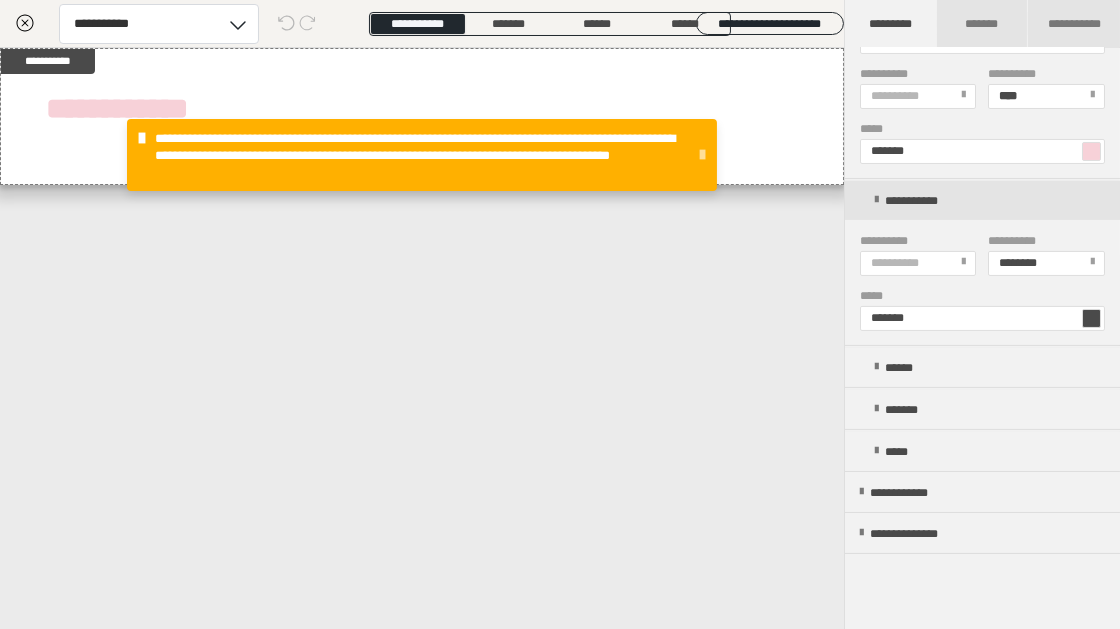 click at bounding box center (1091, 318) 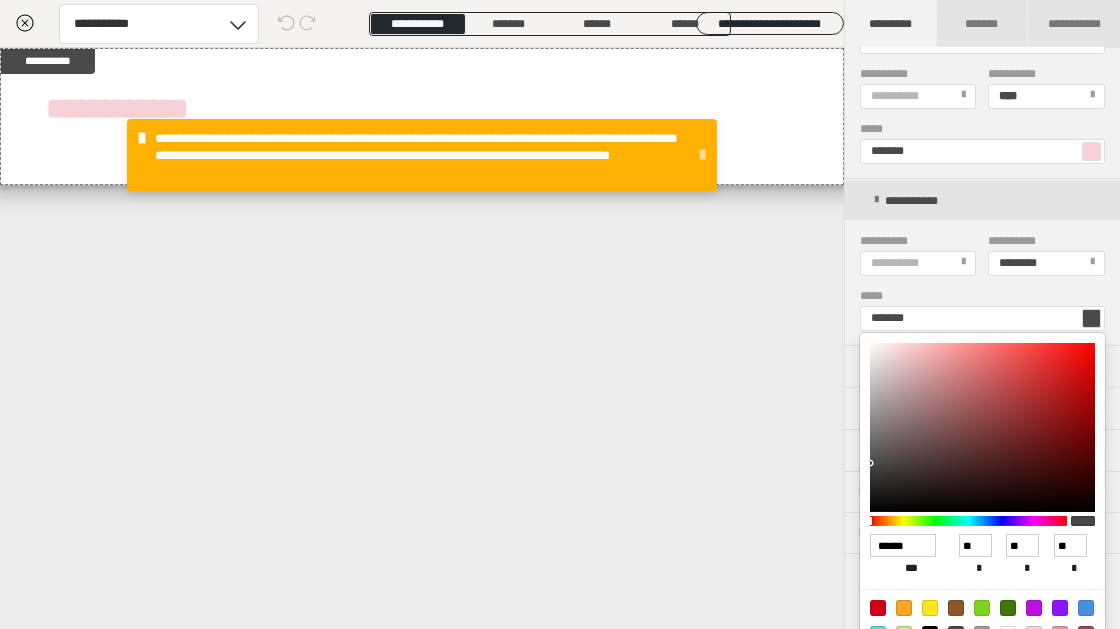 click at bounding box center (560, 314) 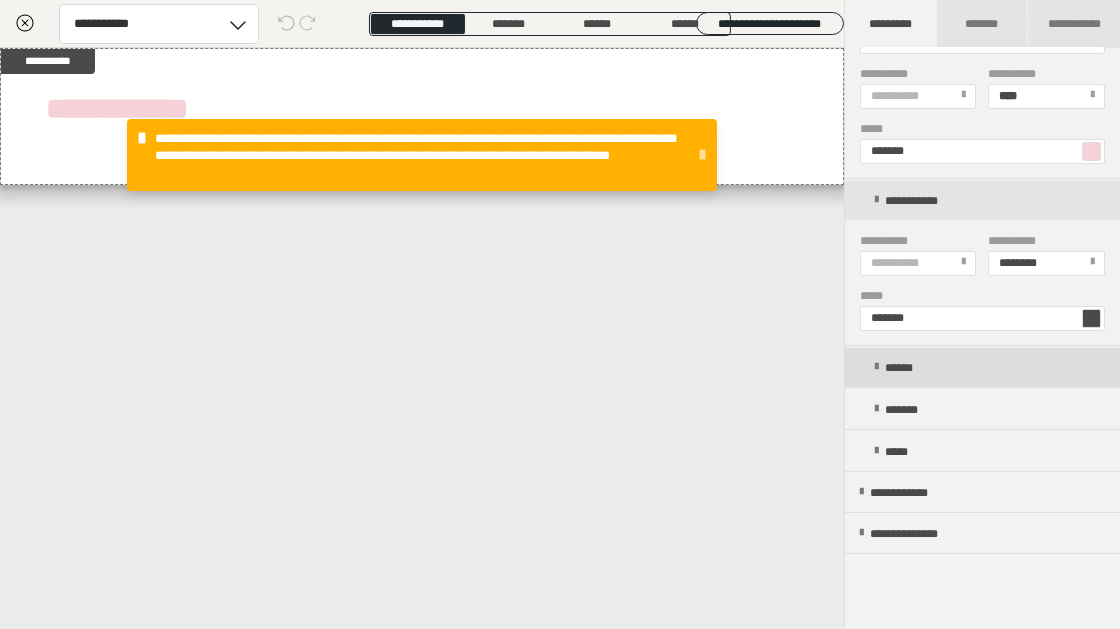 click on "******" at bounding box center [990, 367] 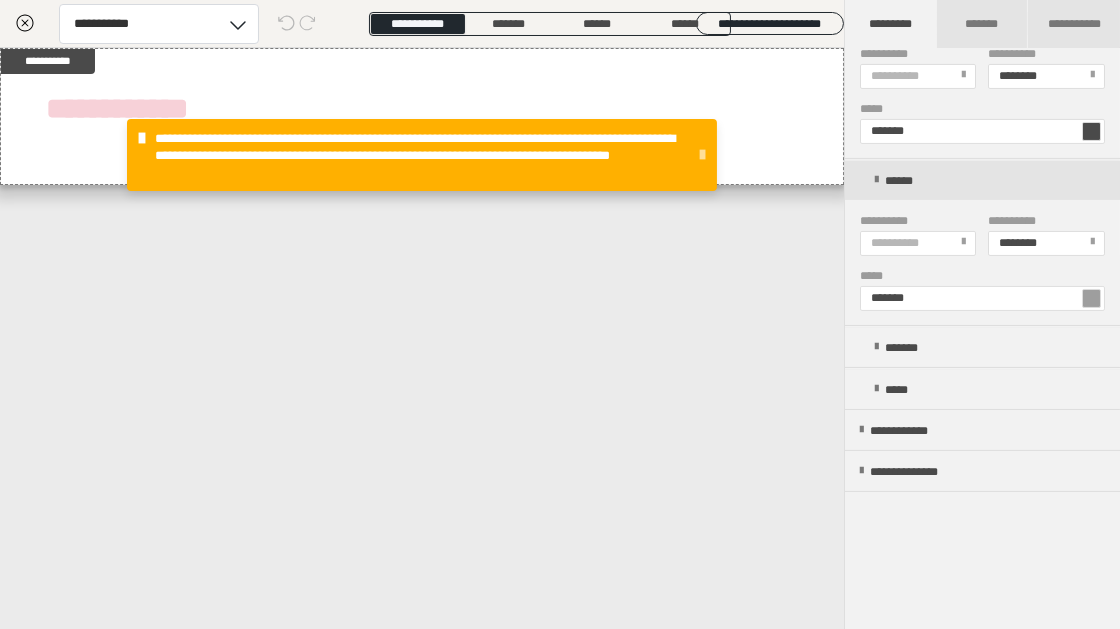 scroll, scrollTop: 600, scrollLeft: 0, axis: vertical 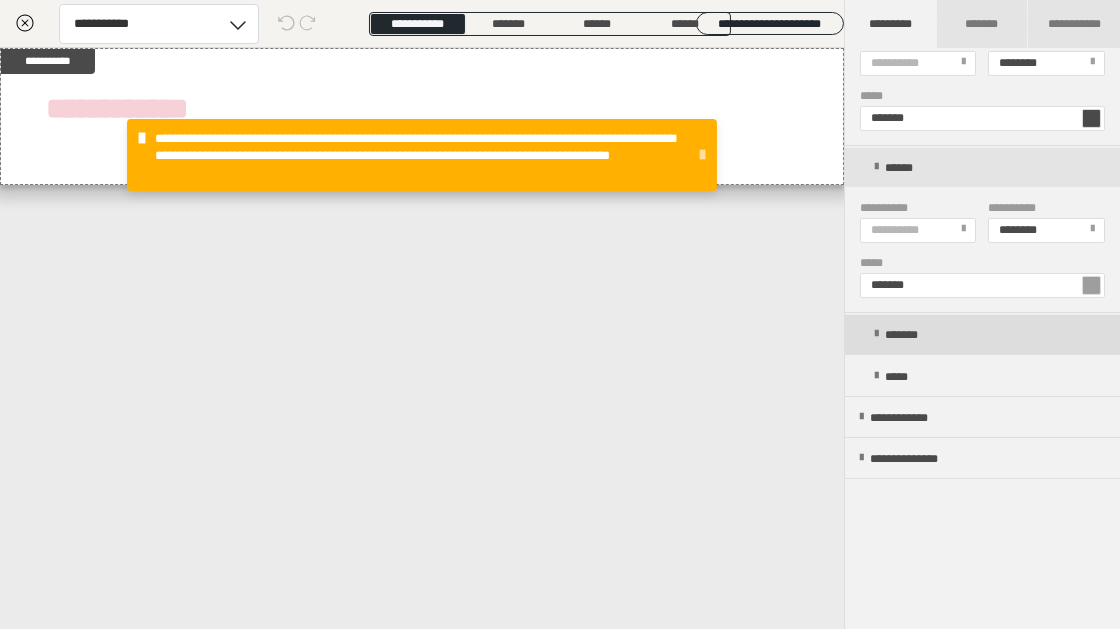 click on "*******" at bounding box center [990, 334] 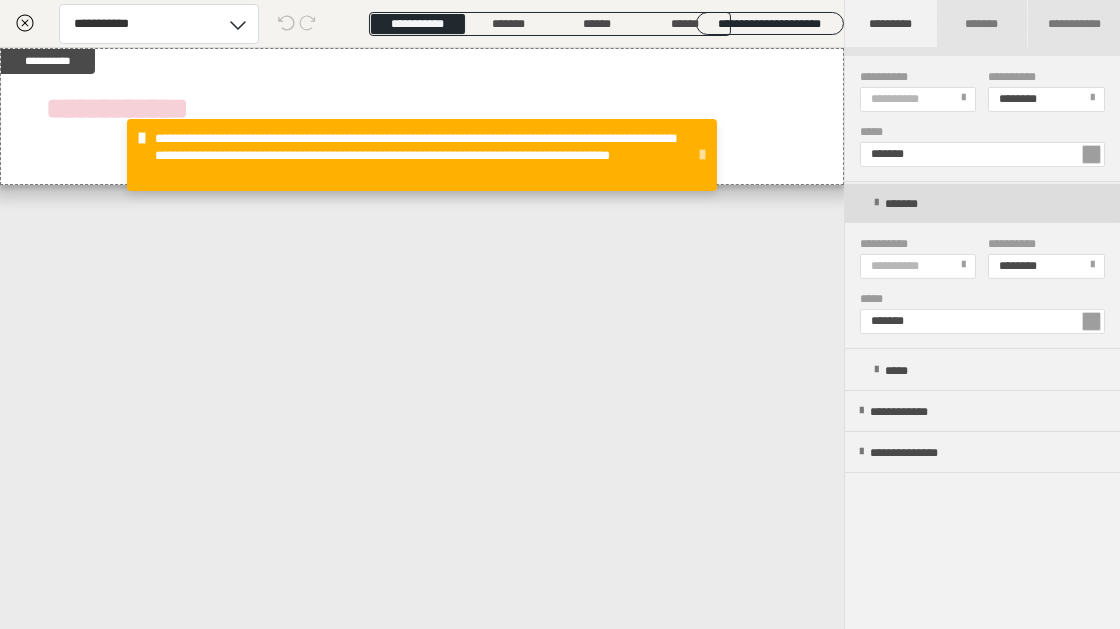 scroll, scrollTop: 800, scrollLeft: 0, axis: vertical 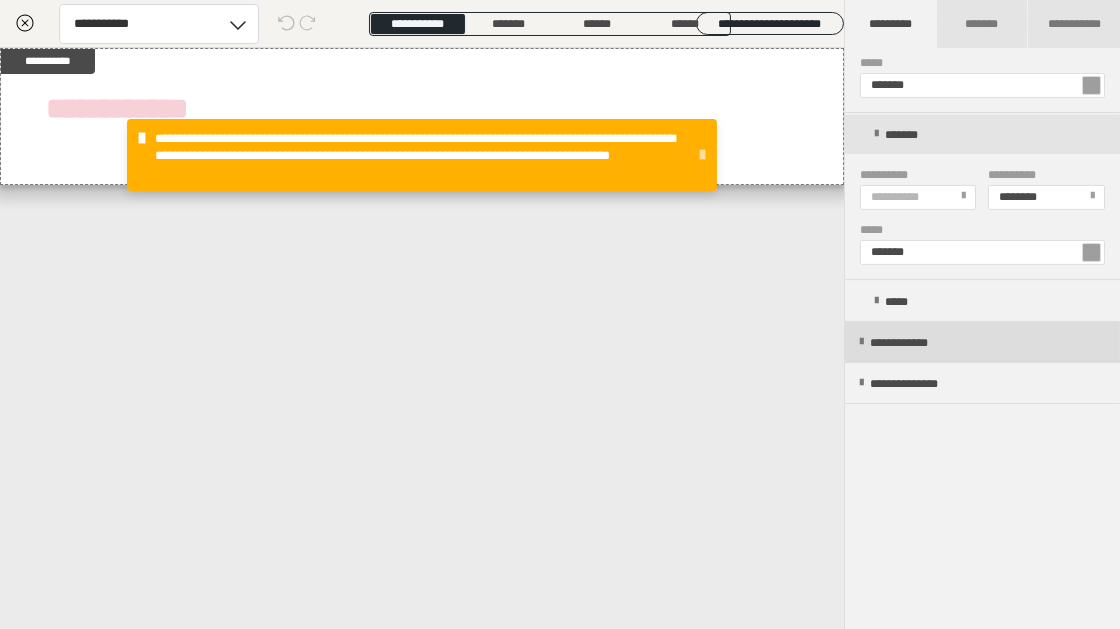 click on "**********" at bounding box center [920, 343] 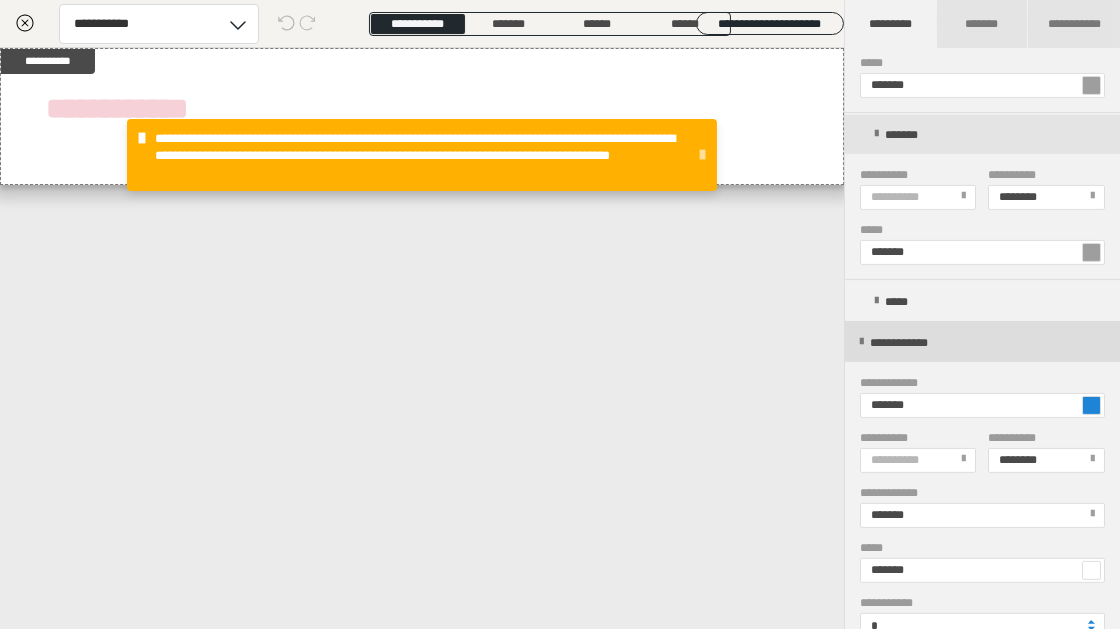 click on "**********" at bounding box center [920, 343] 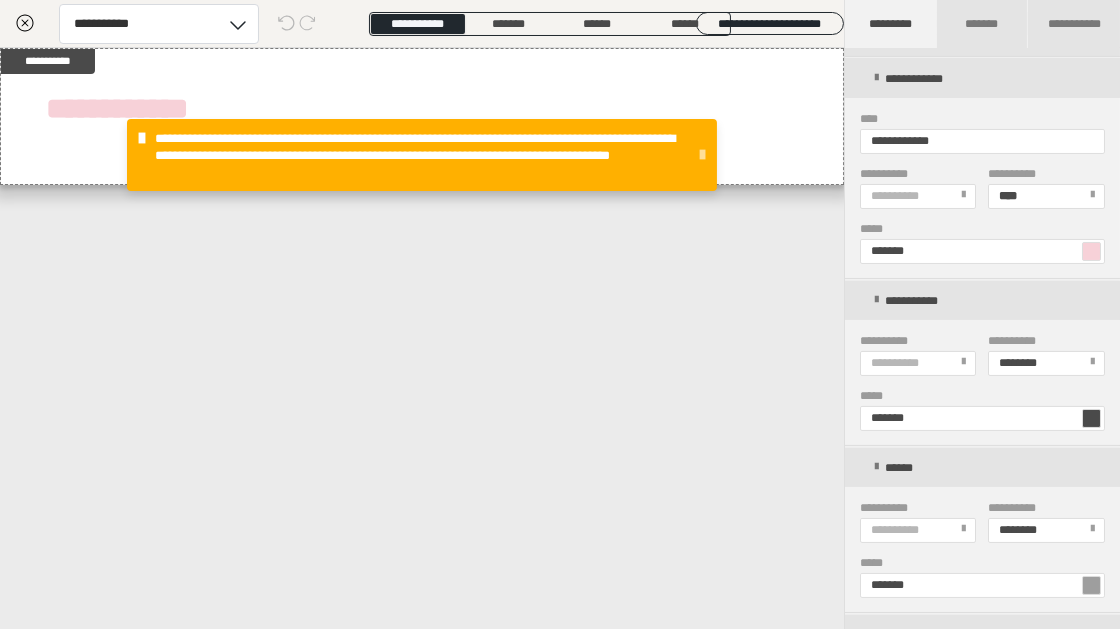 scroll, scrollTop: 0, scrollLeft: 0, axis: both 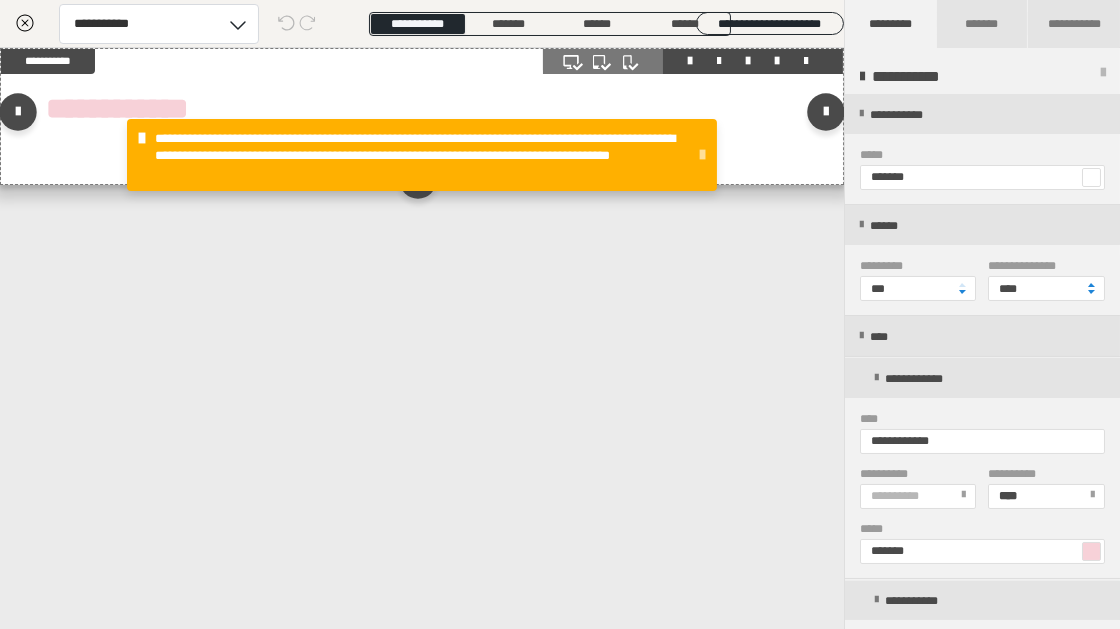 click on "**********" at bounding box center (422, 109) 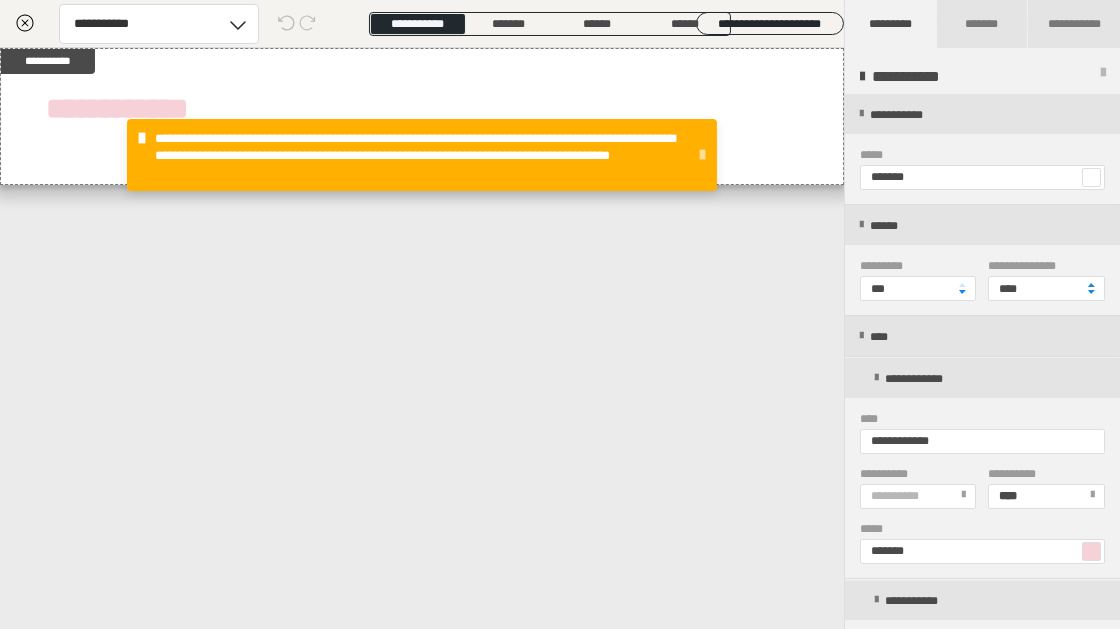 click at bounding box center (1091, 551) 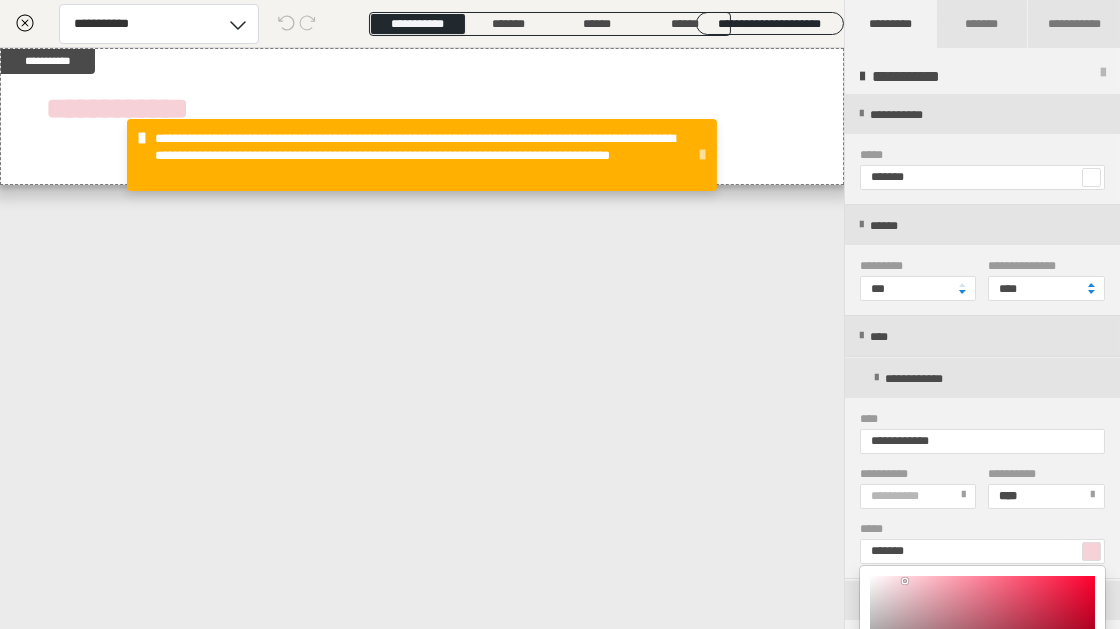 drag, startPoint x: 1115, startPoint y: 263, endPoint x: 1111, endPoint y: 362, distance: 99.08077 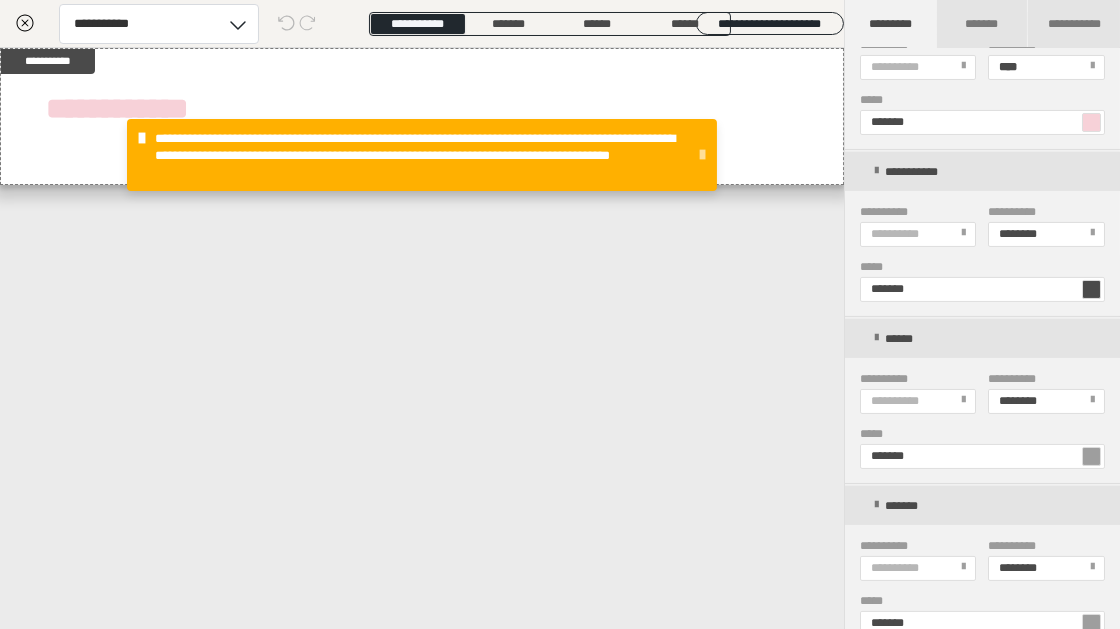 scroll, scrollTop: 430, scrollLeft: 0, axis: vertical 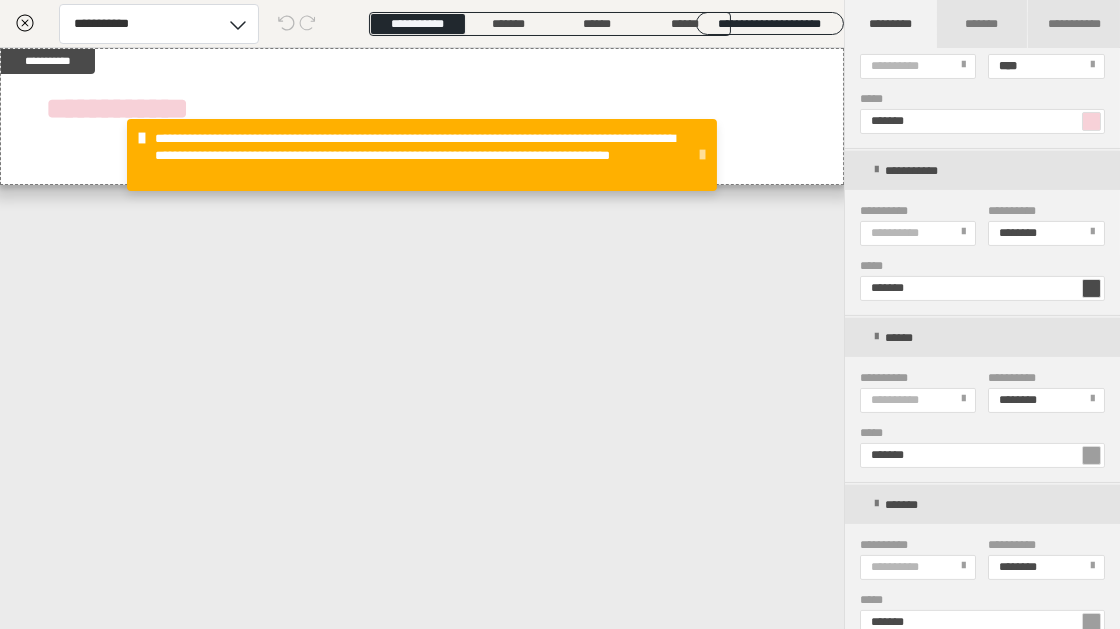 click at bounding box center (1091, 121) 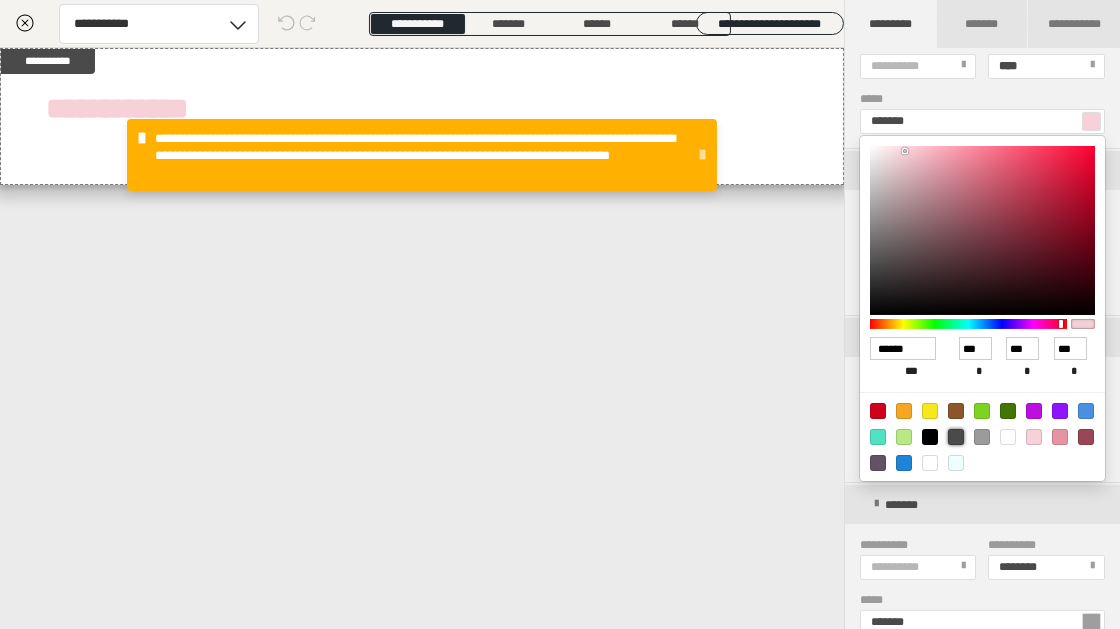click at bounding box center (956, 437) 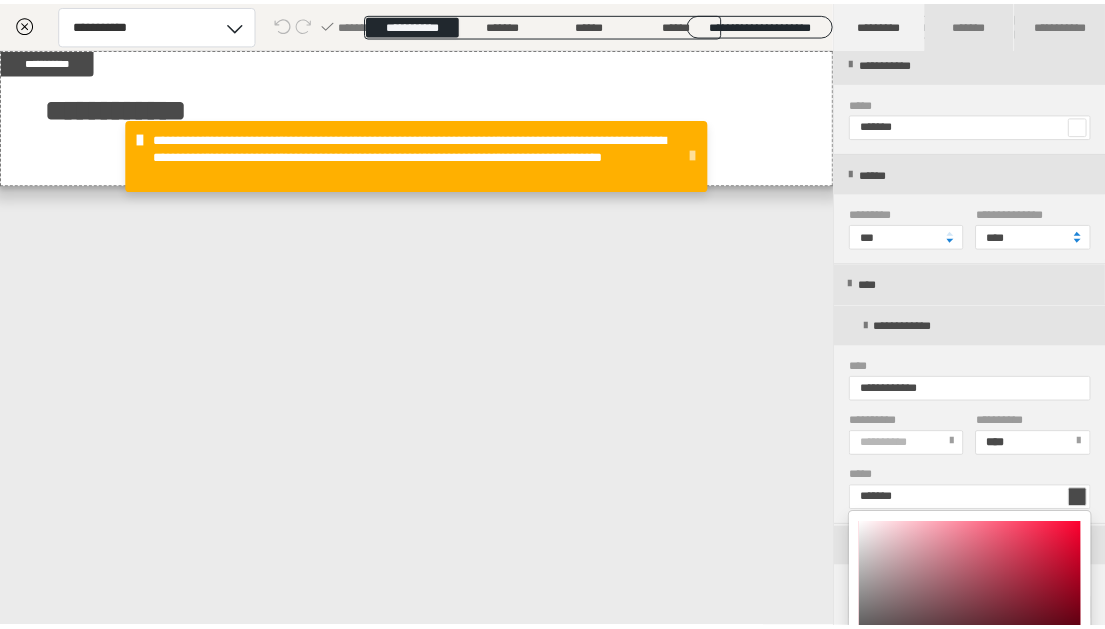scroll, scrollTop: 30, scrollLeft: 0, axis: vertical 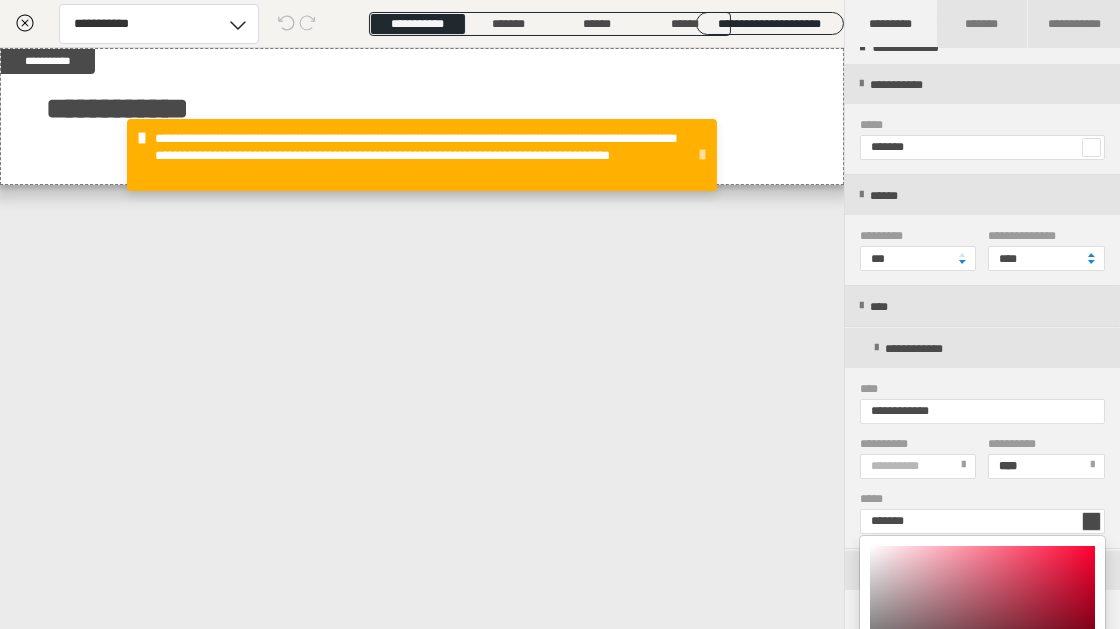 click at bounding box center (560, 314) 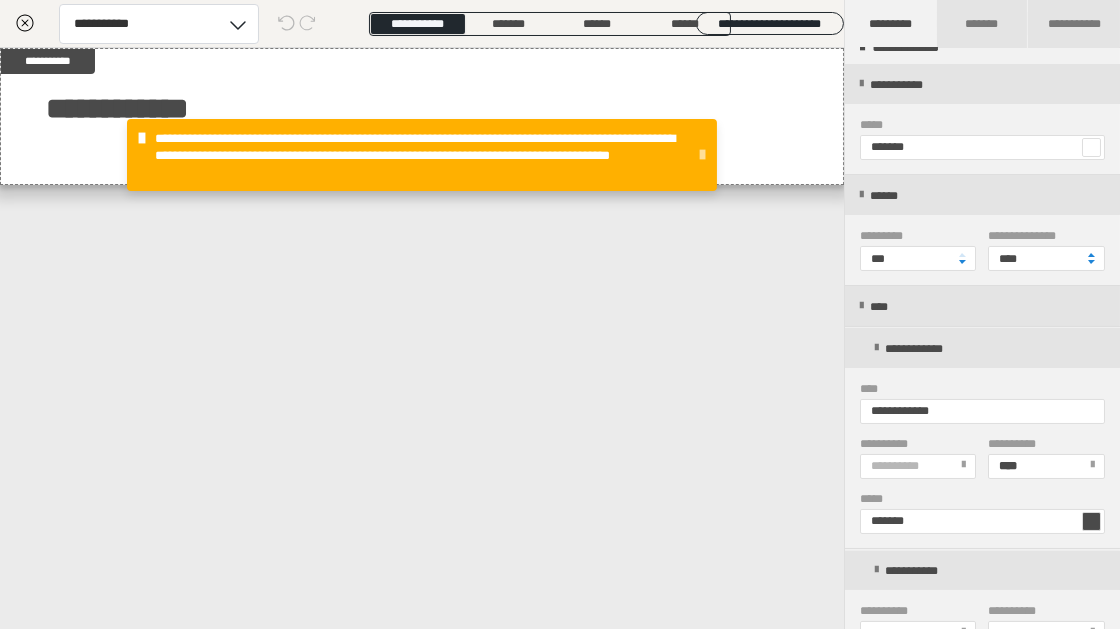 click at bounding box center (1091, 147) 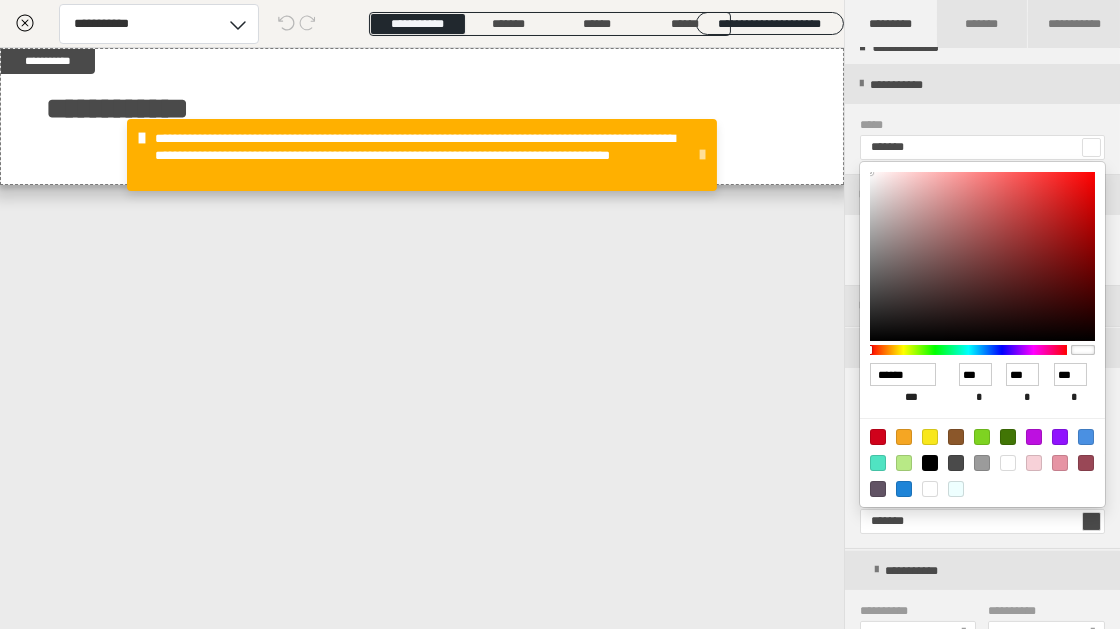 click at bounding box center (1034, 463) 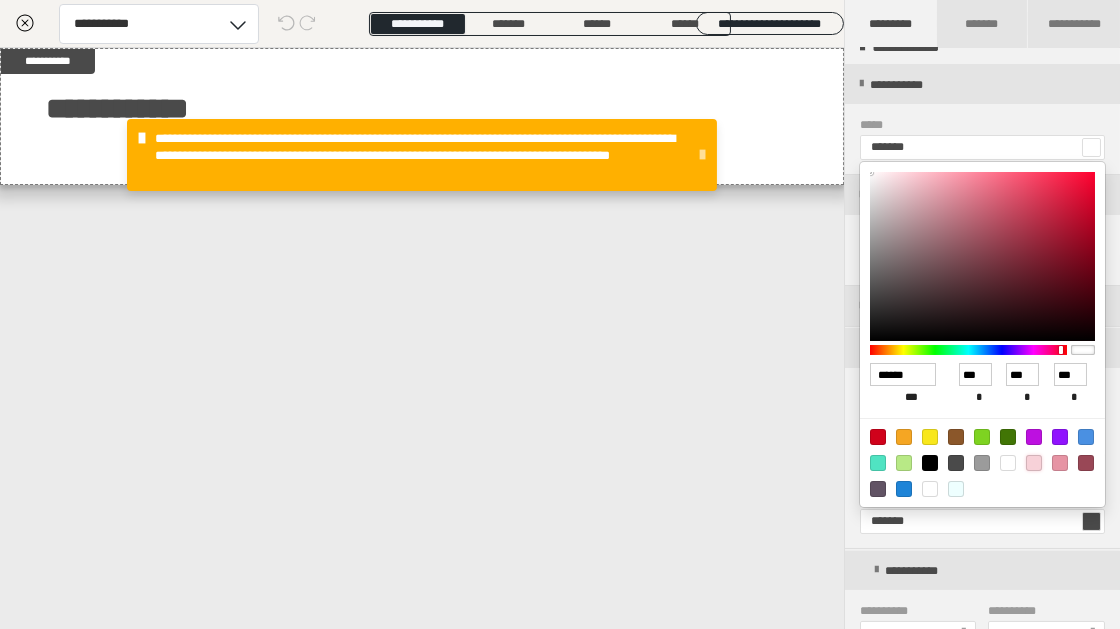 type on "*******" 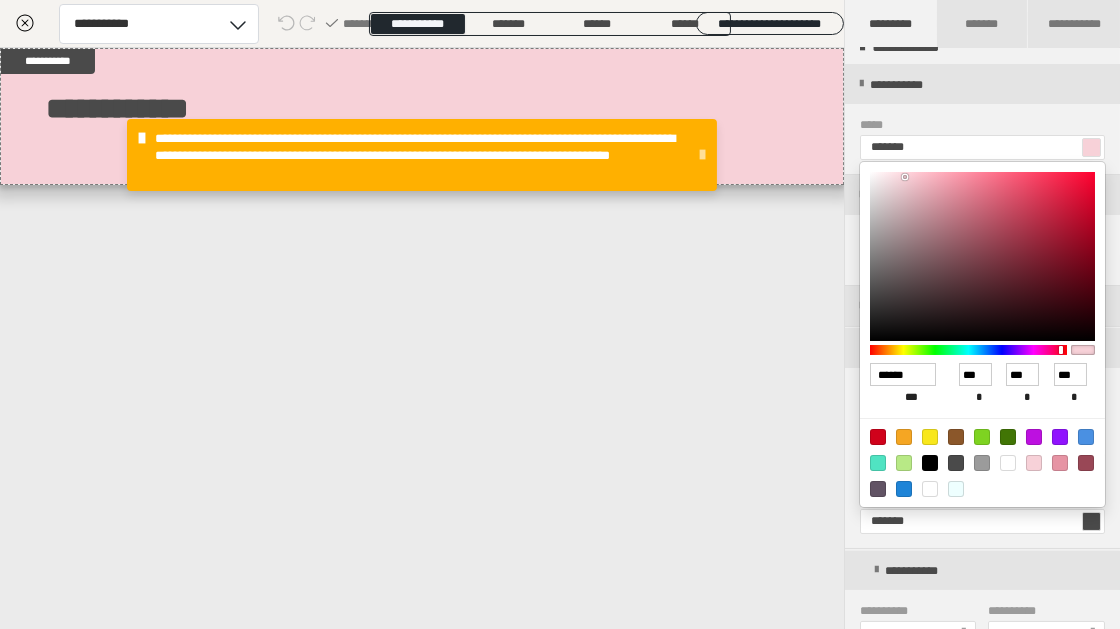 click at bounding box center (560, 314) 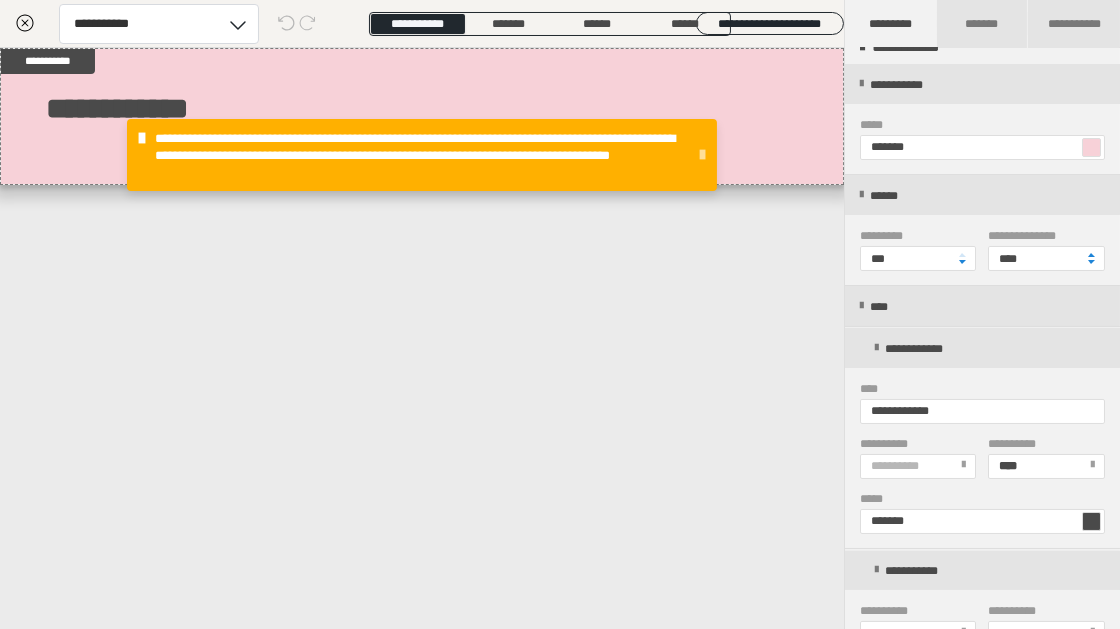click 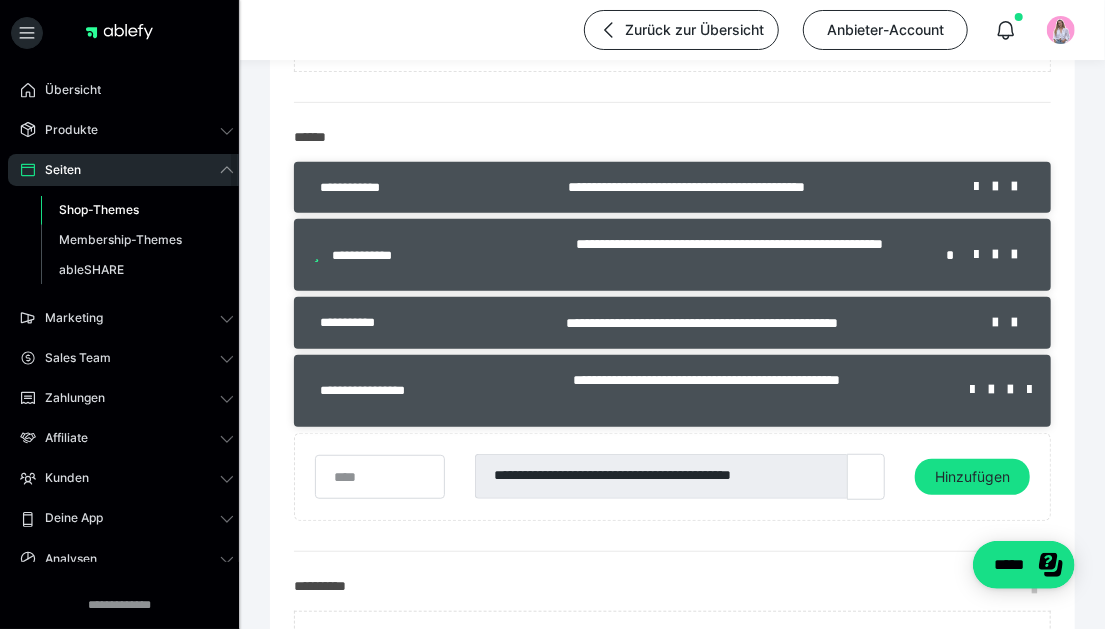 click on "Seiten" at bounding box center [127, 170] 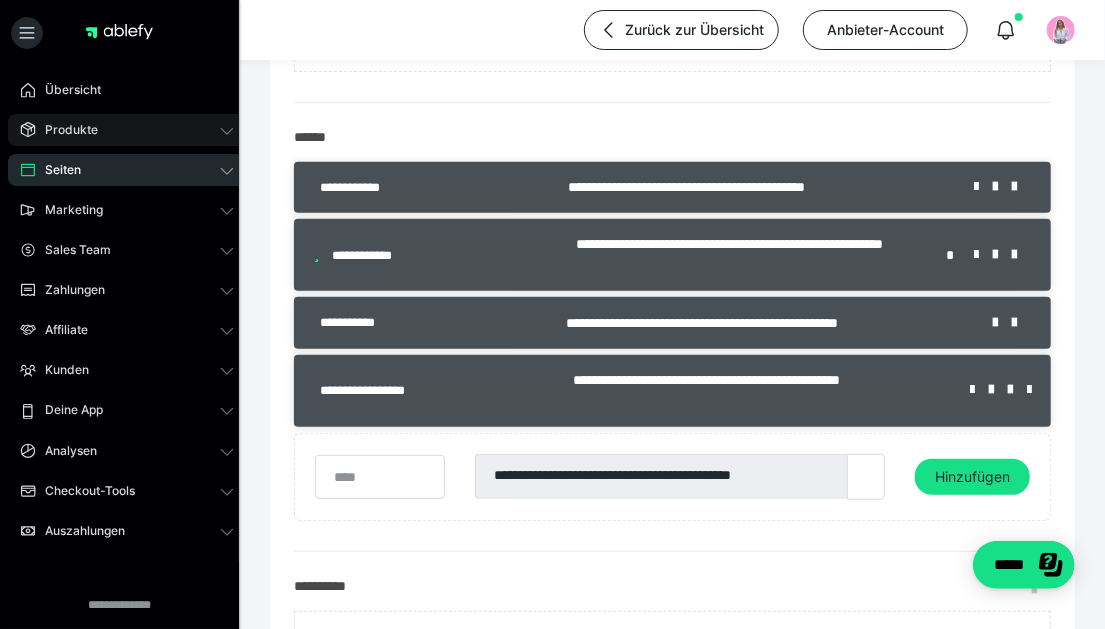 click on "Produkte" at bounding box center [127, 130] 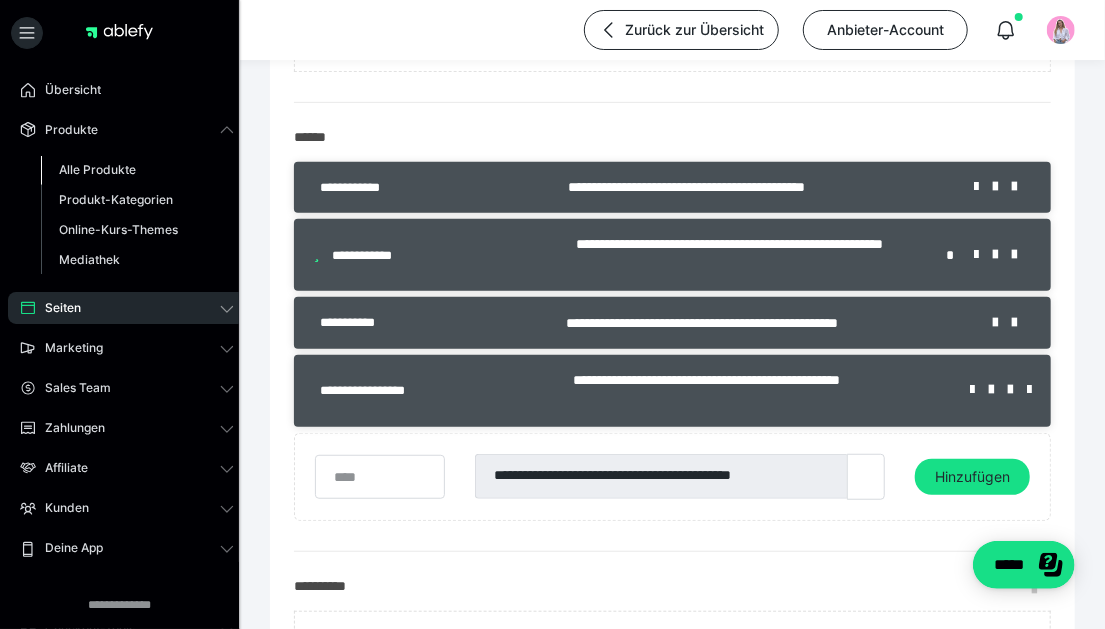 click on "Alle Produkte" at bounding box center (97, 169) 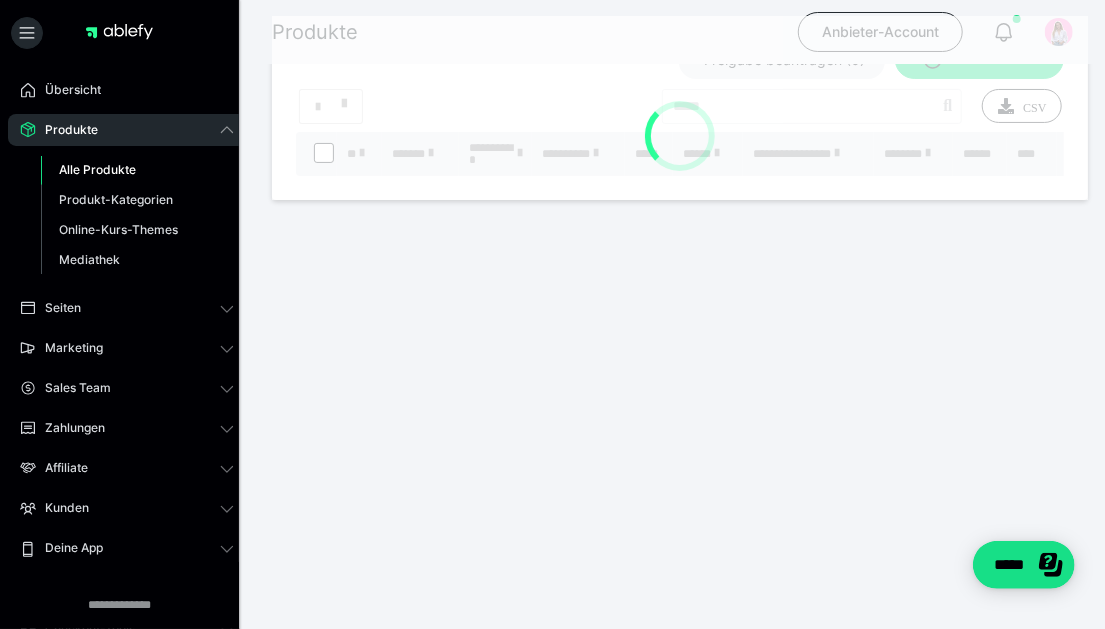 scroll, scrollTop: 0, scrollLeft: 0, axis: both 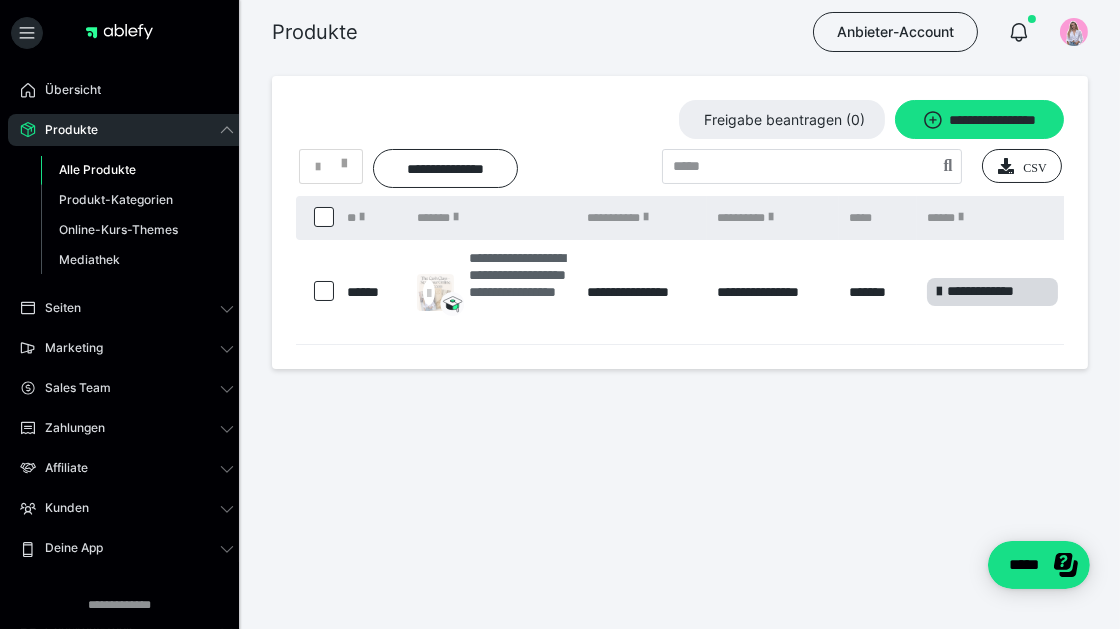 click on "**********" at bounding box center [518, 292] 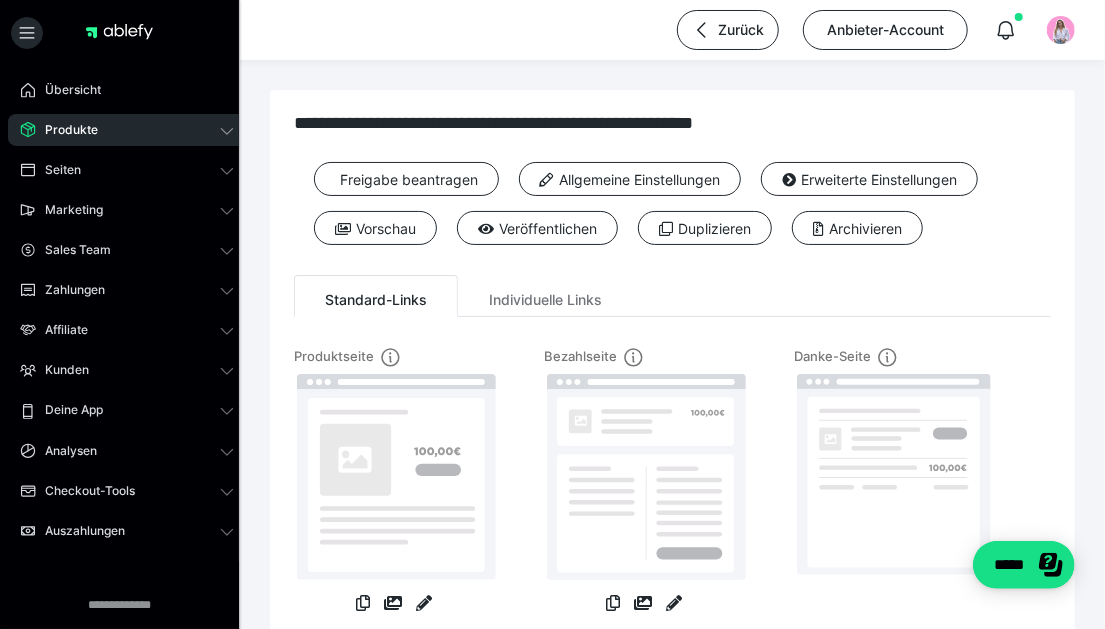 scroll, scrollTop: 200, scrollLeft: 0, axis: vertical 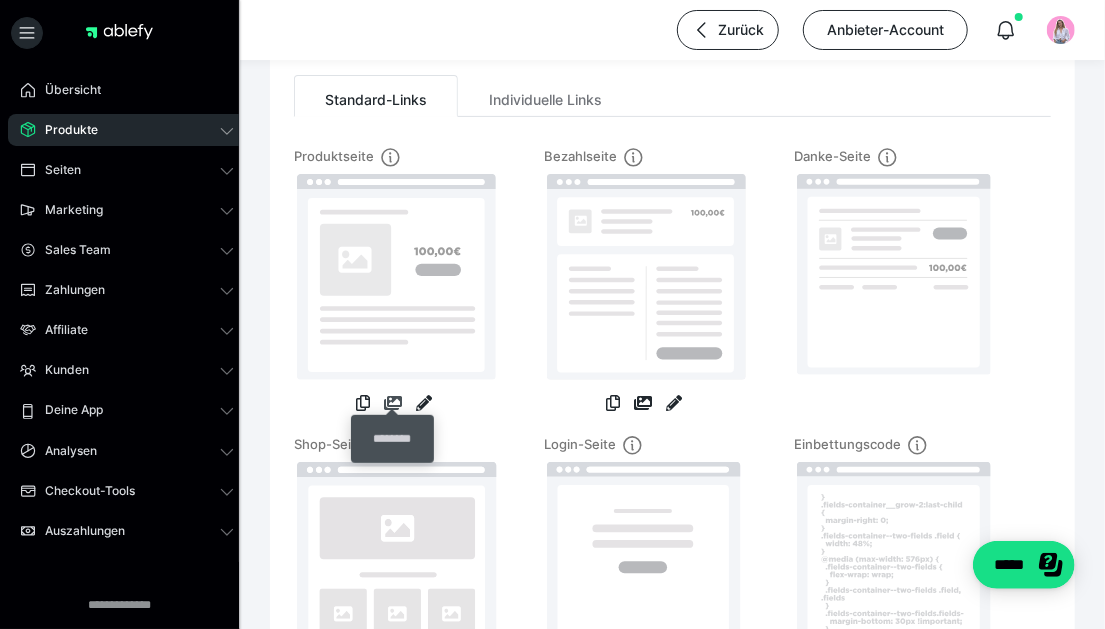 click at bounding box center (393, 403) 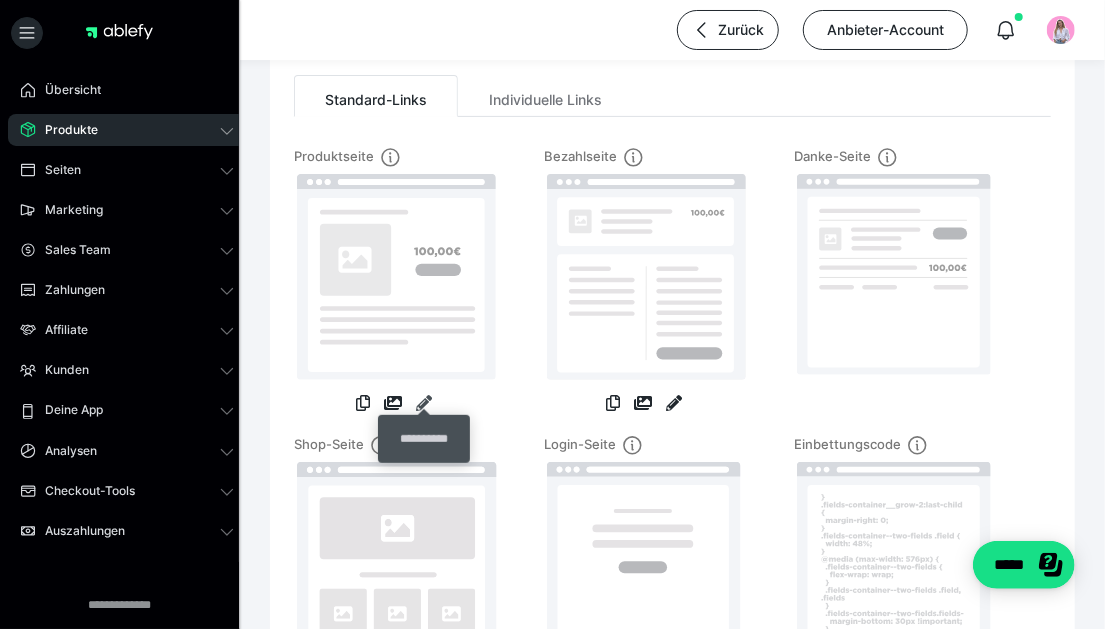 click at bounding box center (424, 403) 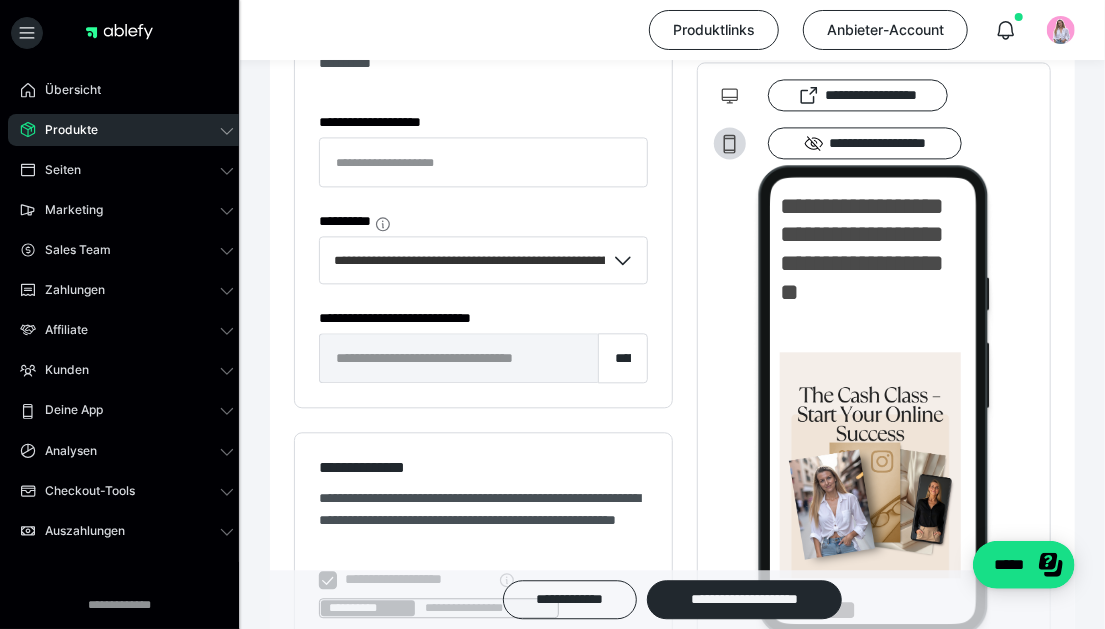 scroll, scrollTop: 1800, scrollLeft: 0, axis: vertical 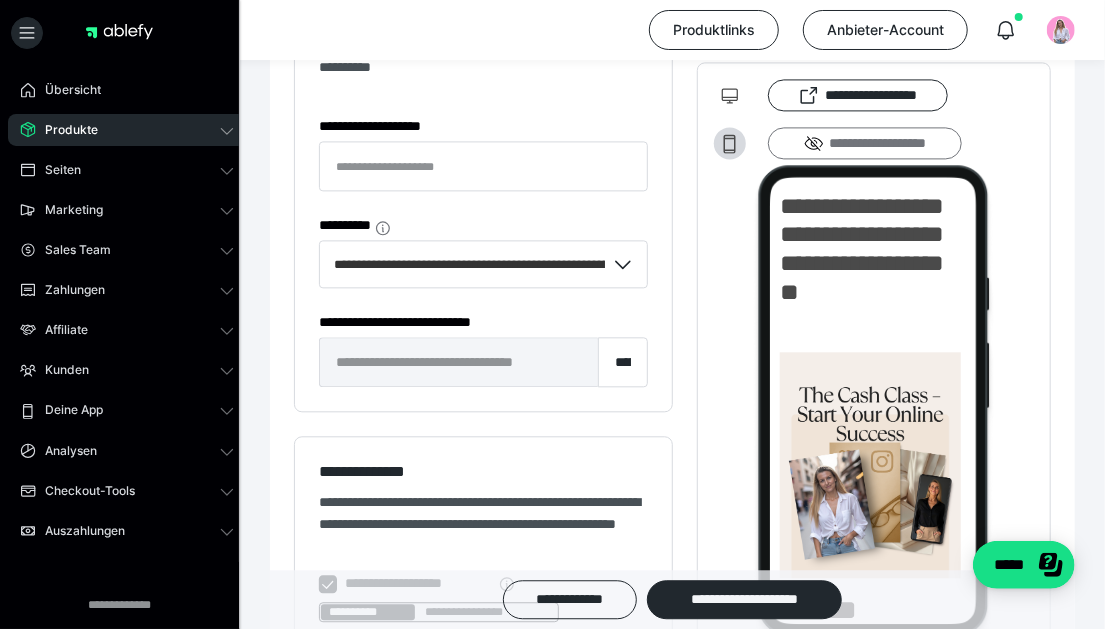 click on "**********" at bounding box center [865, 144] 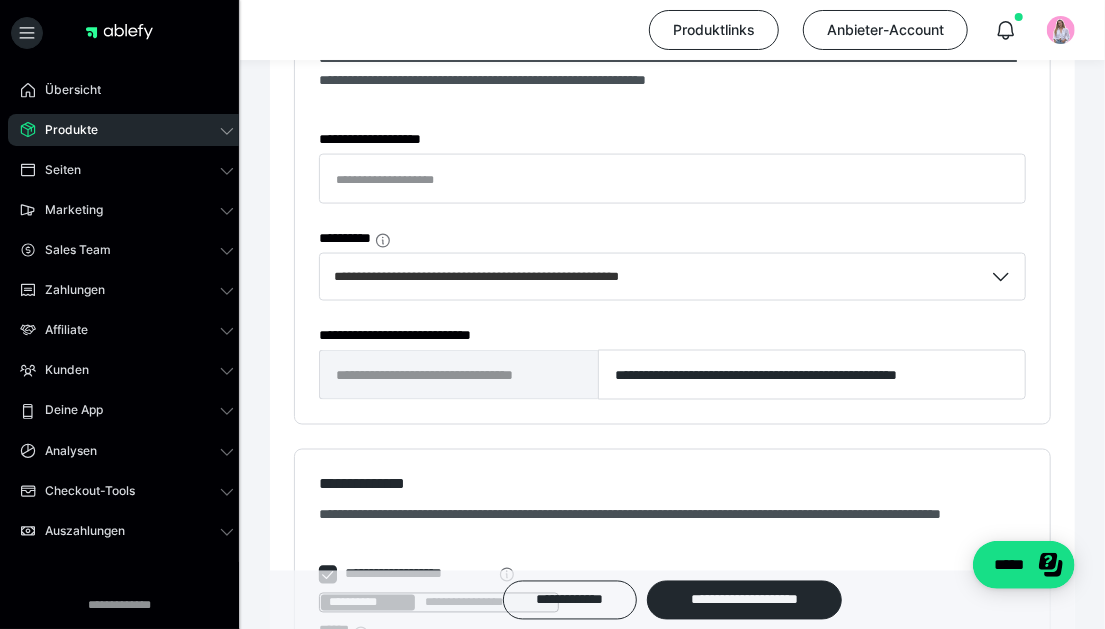 scroll, scrollTop: 1163, scrollLeft: 0, axis: vertical 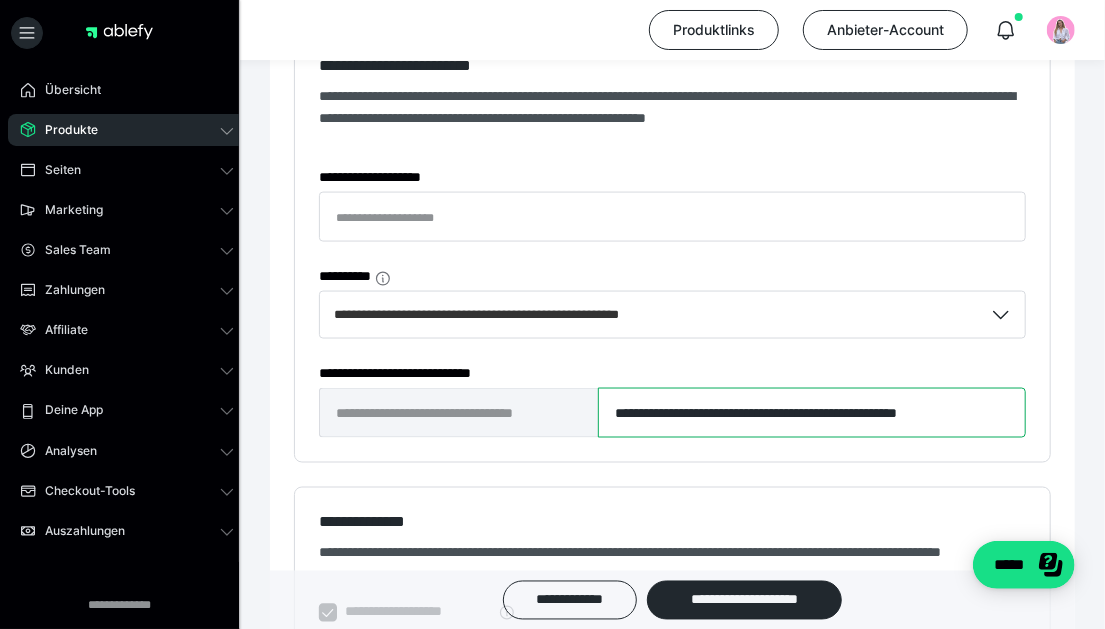 drag, startPoint x: 891, startPoint y: 407, endPoint x: 719, endPoint y: 403, distance: 172.04651 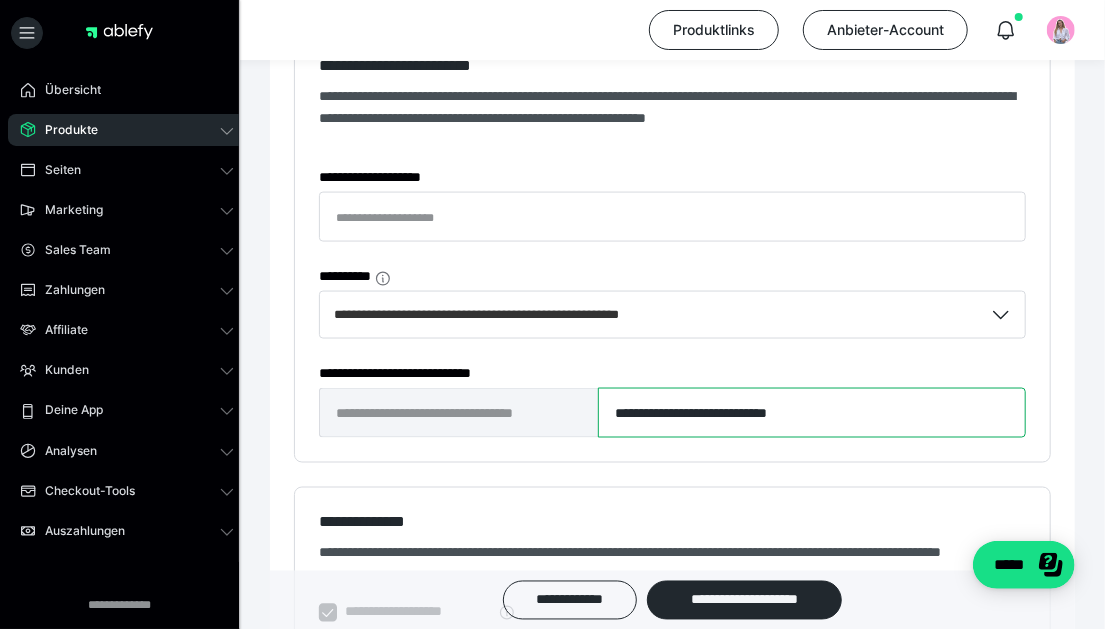 click on "**********" at bounding box center [812, 413] 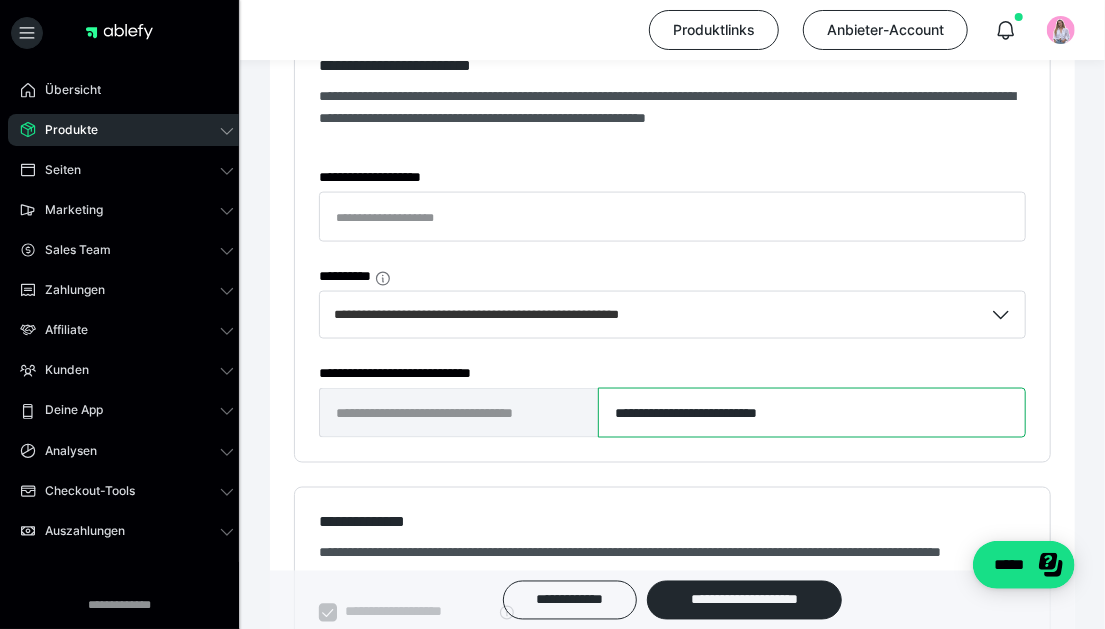 click on "**********" at bounding box center (812, 413) 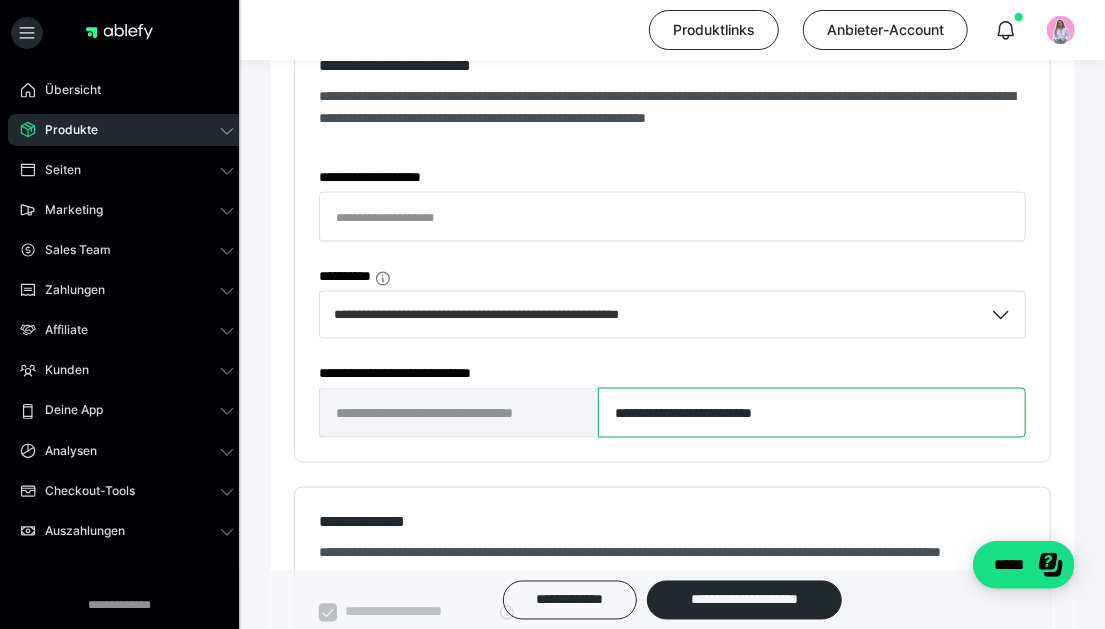 type on "**********" 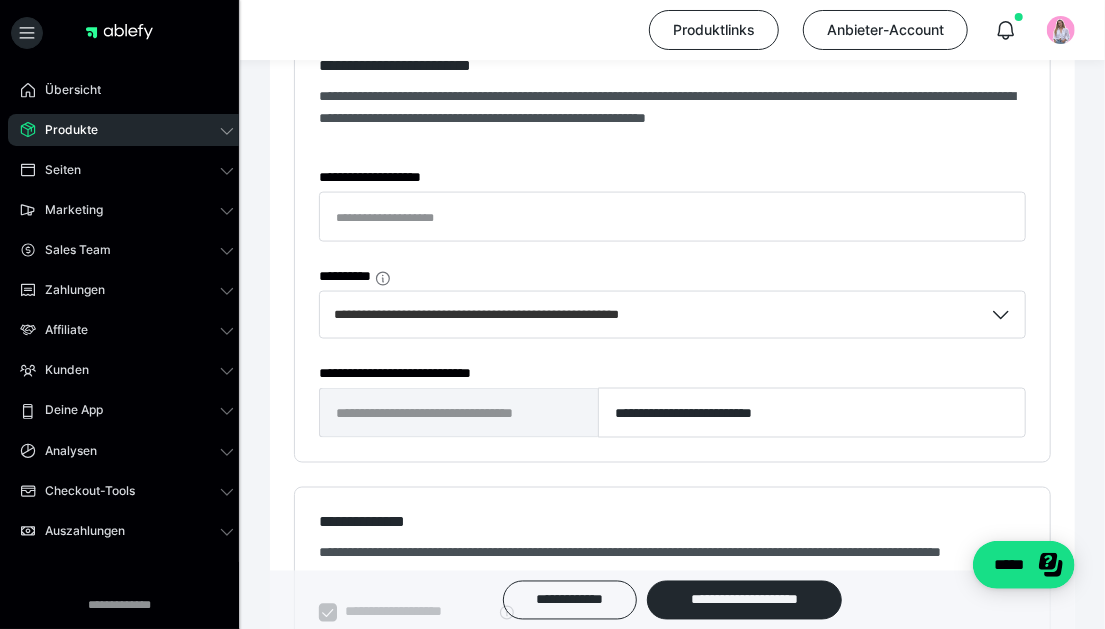 click on "**********" at bounding box center [672, 458] 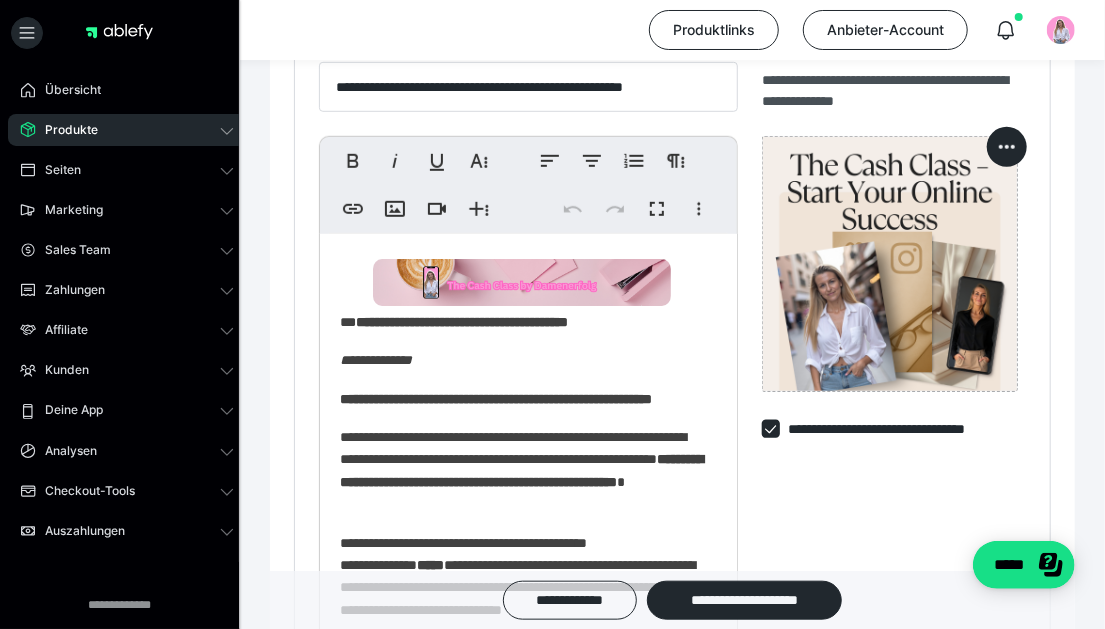 scroll, scrollTop: 663, scrollLeft: 0, axis: vertical 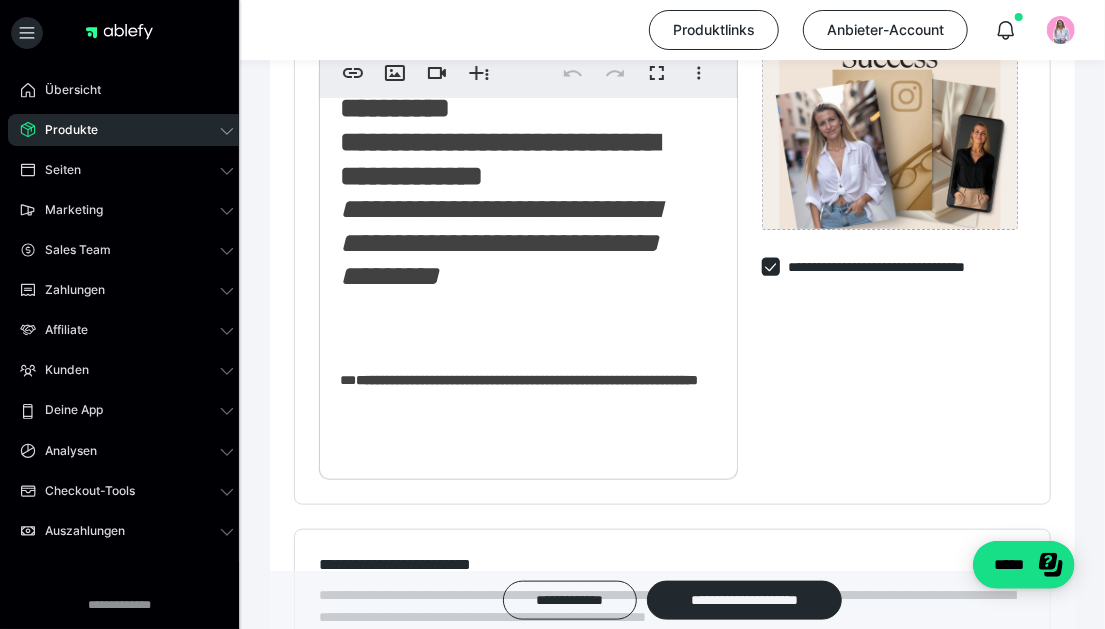 click on "**********" 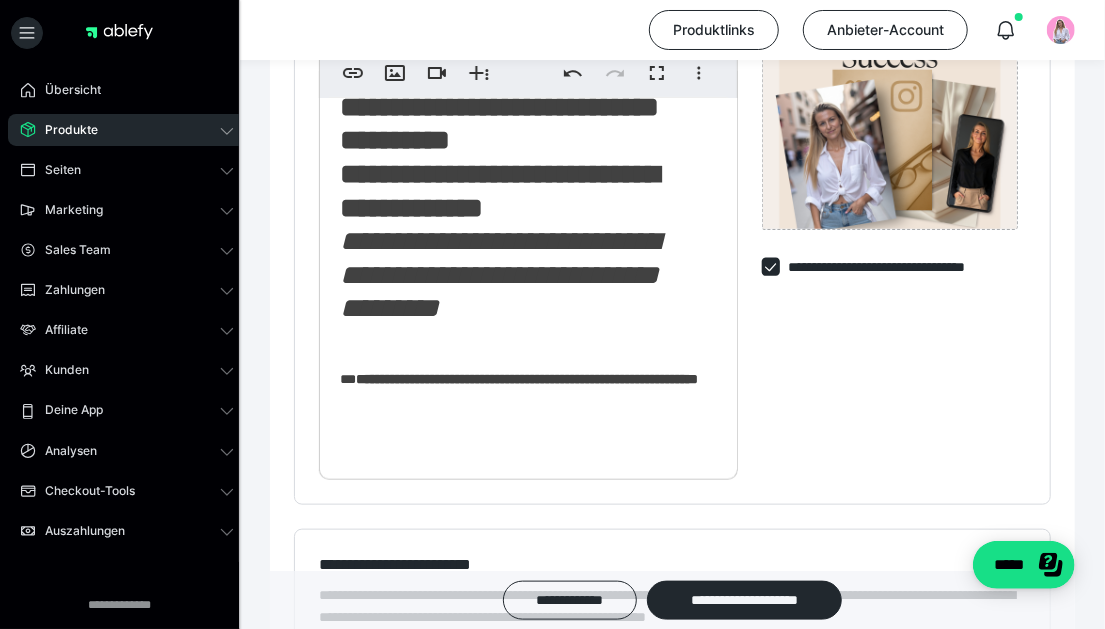 scroll, scrollTop: 1196, scrollLeft: 0, axis: vertical 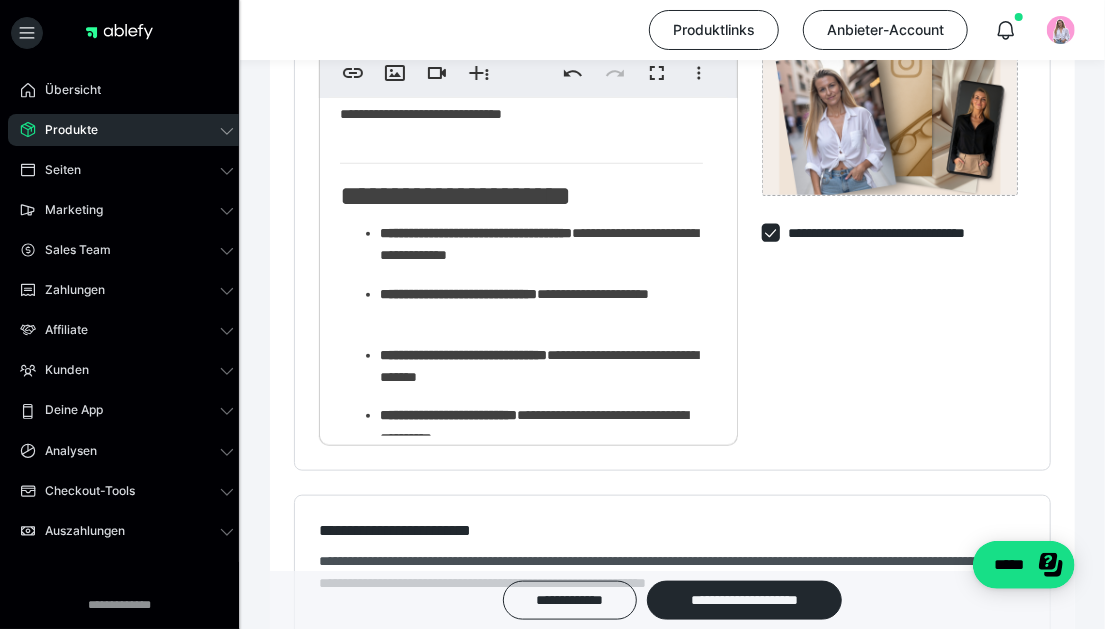 click on "**********" at bounding box center [521, 536] 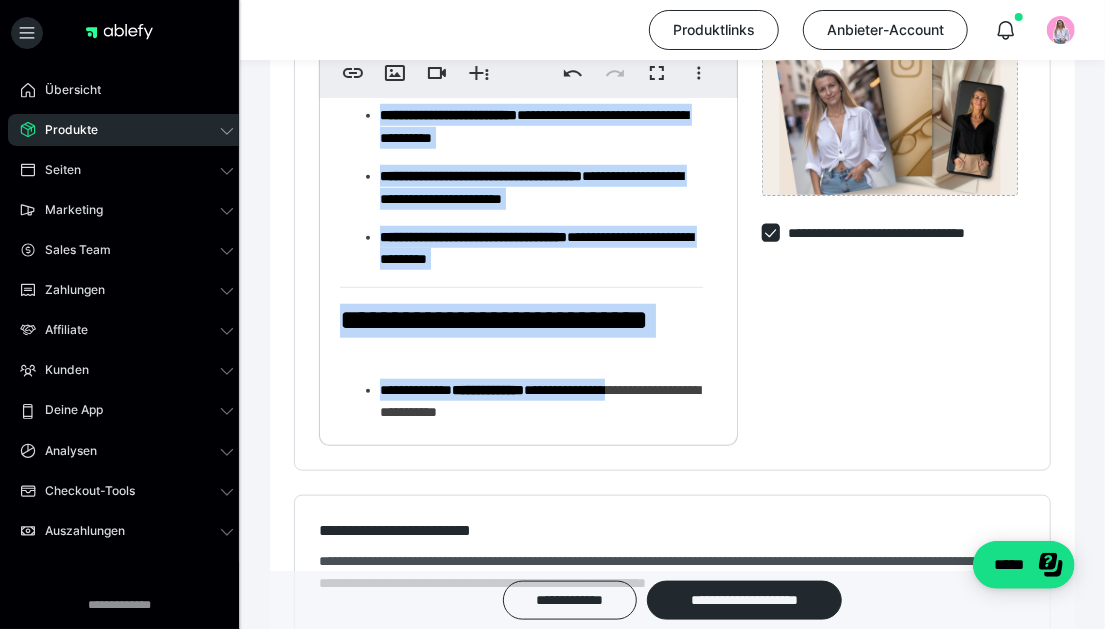 scroll, scrollTop: 600, scrollLeft: 0, axis: vertical 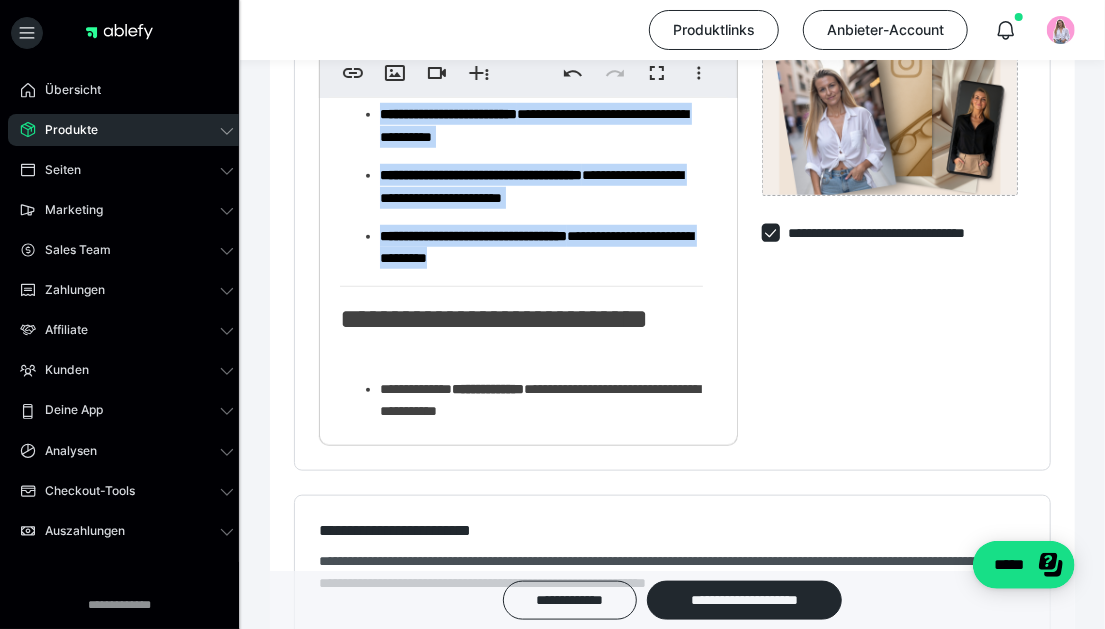 drag, startPoint x: 332, startPoint y: 209, endPoint x: 554, endPoint y: 285, distance: 234.64867 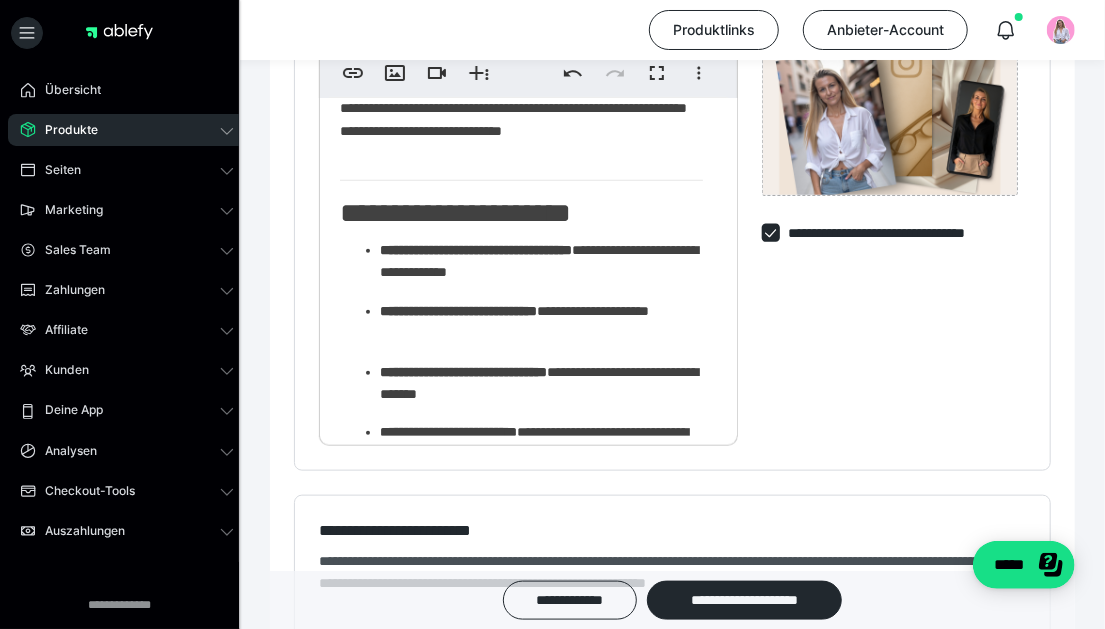 scroll, scrollTop: 297, scrollLeft: 0, axis: vertical 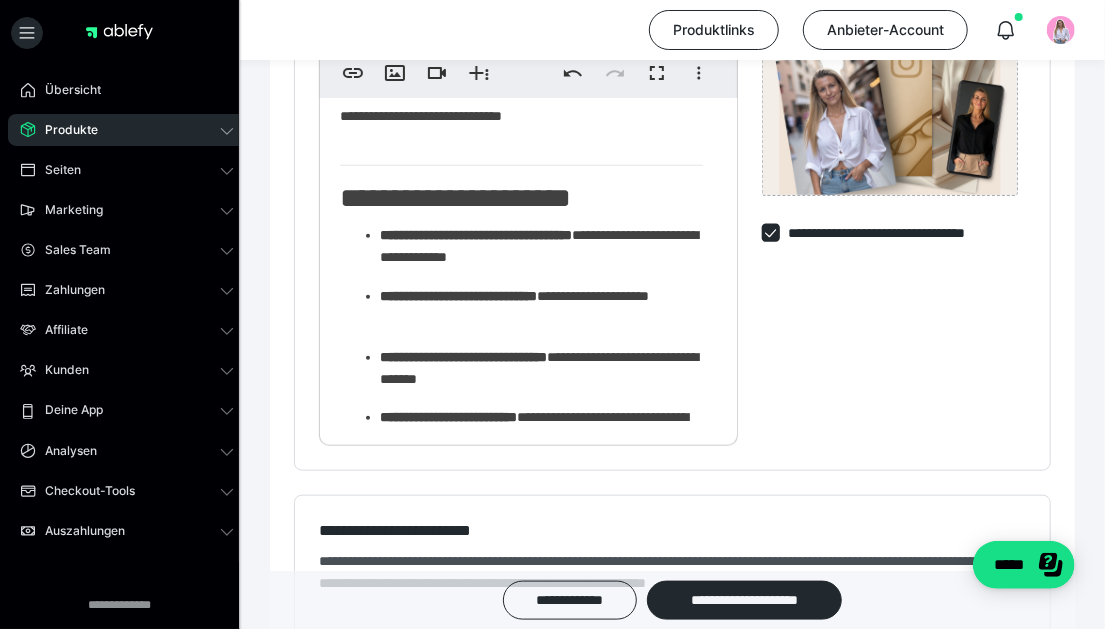 click on "**********" at bounding box center [476, 235] 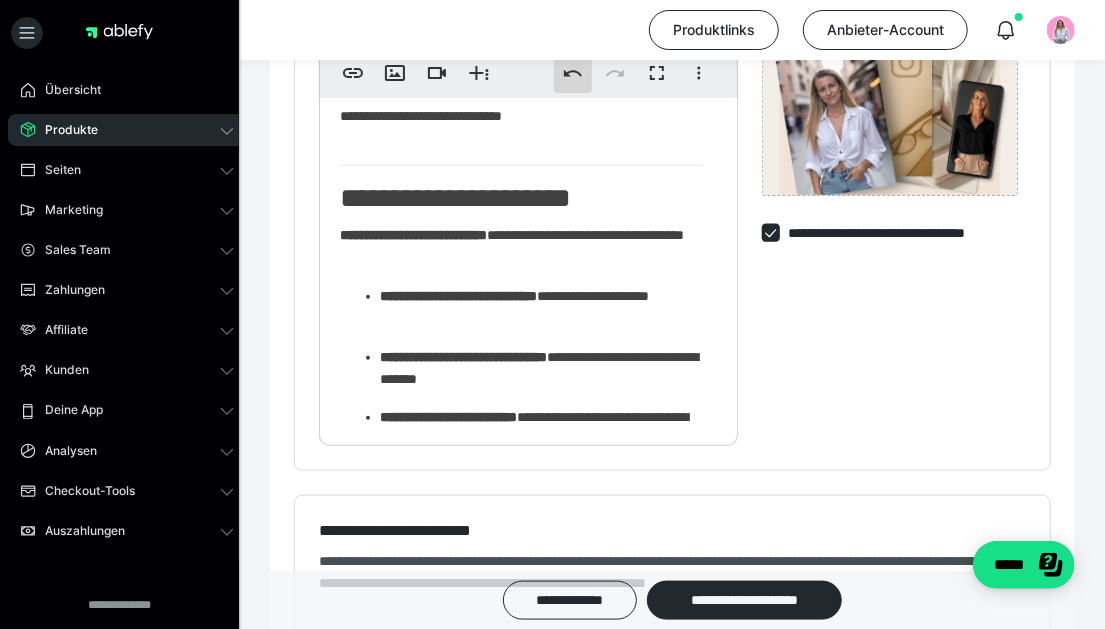 click 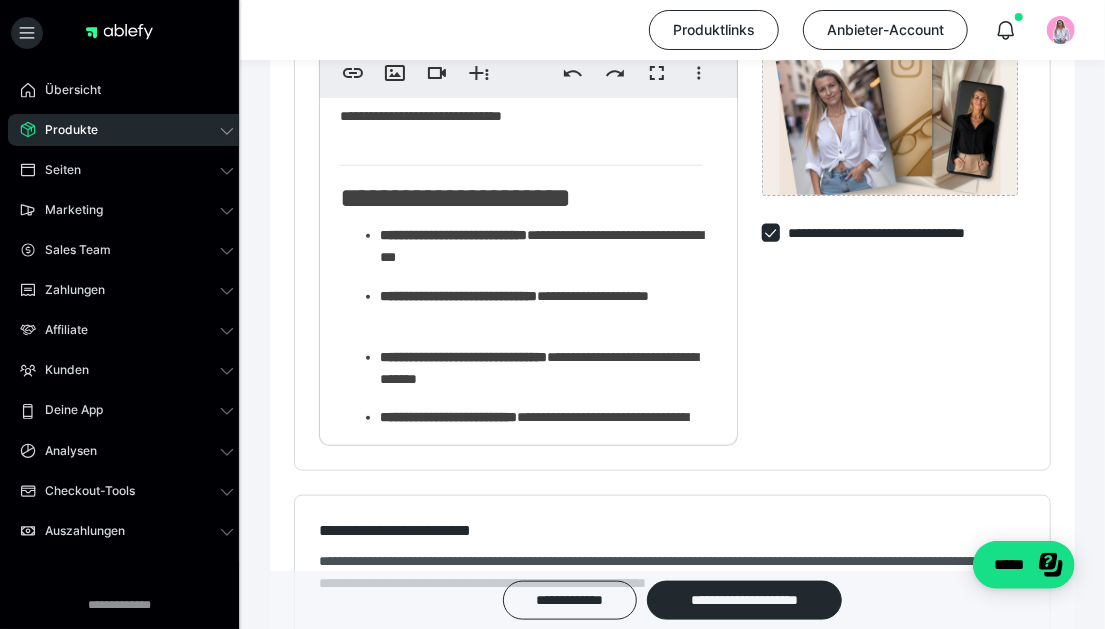 click on "**********" at bounding box center (541, 246) 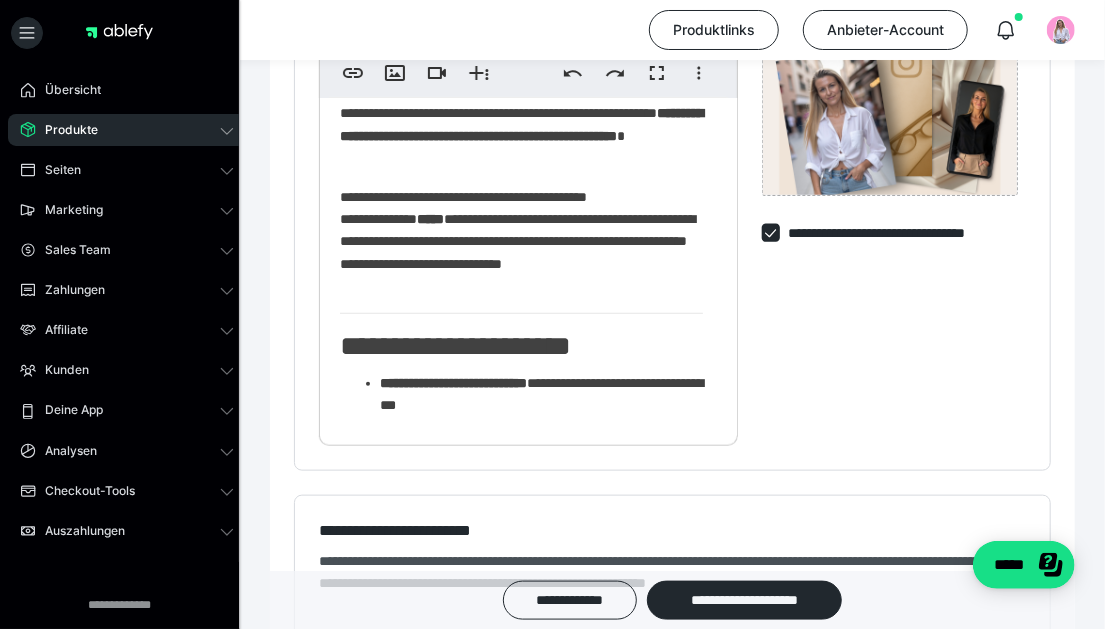 scroll, scrollTop: 97, scrollLeft: 0, axis: vertical 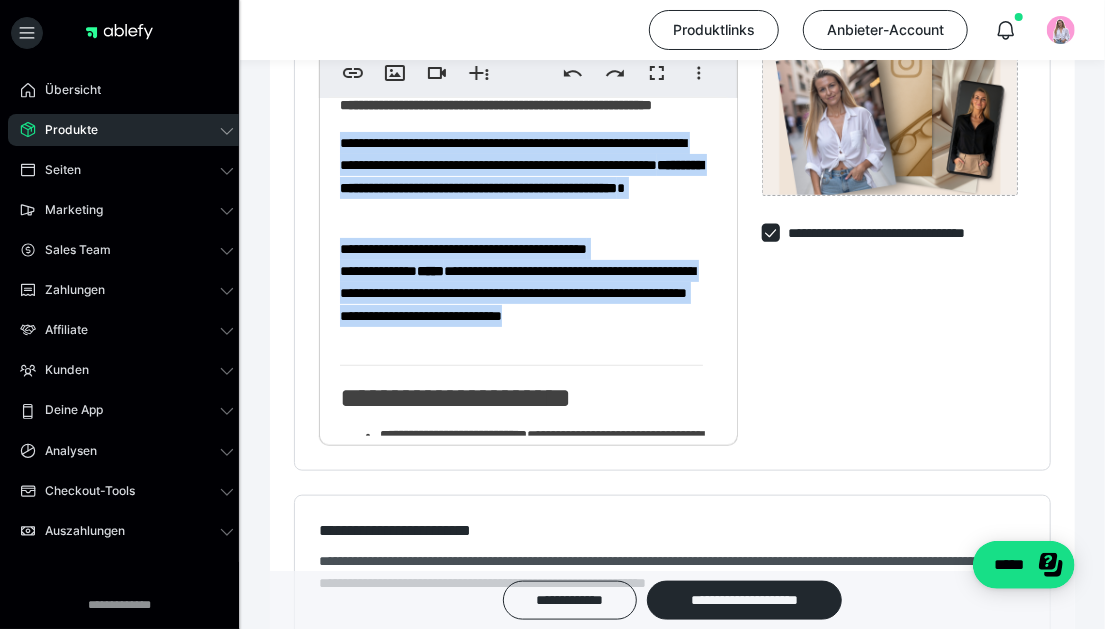 drag, startPoint x: 426, startPoint y: 363, endPoint x: 331, endPoint y: 161, distance: 223.2241 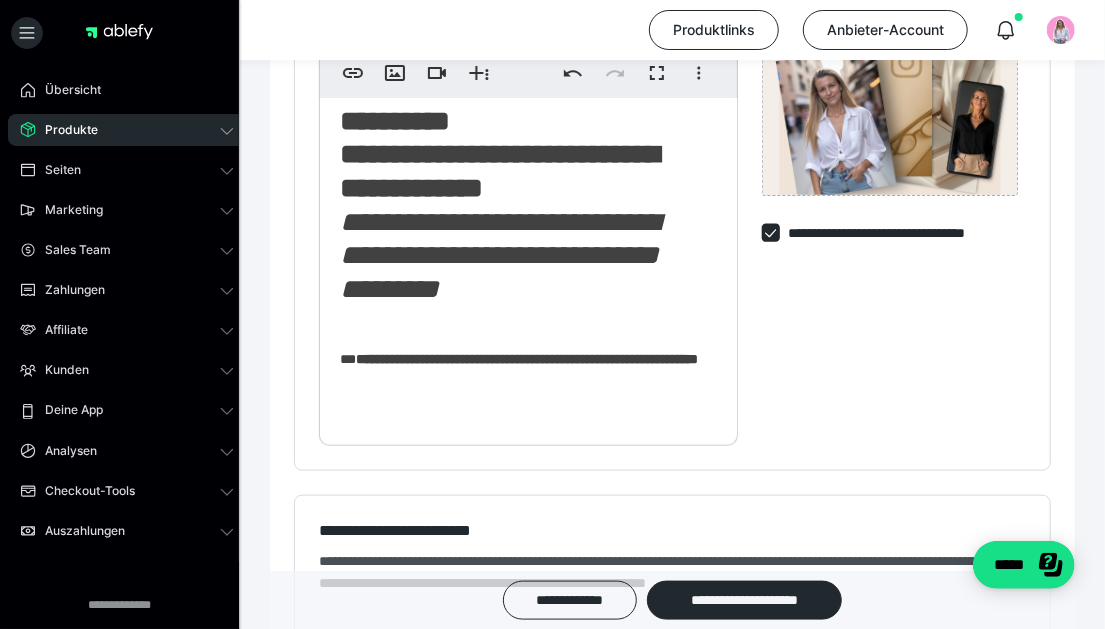 scroll, scrollTop: 963, scrollLeft: 0, axis: vertical 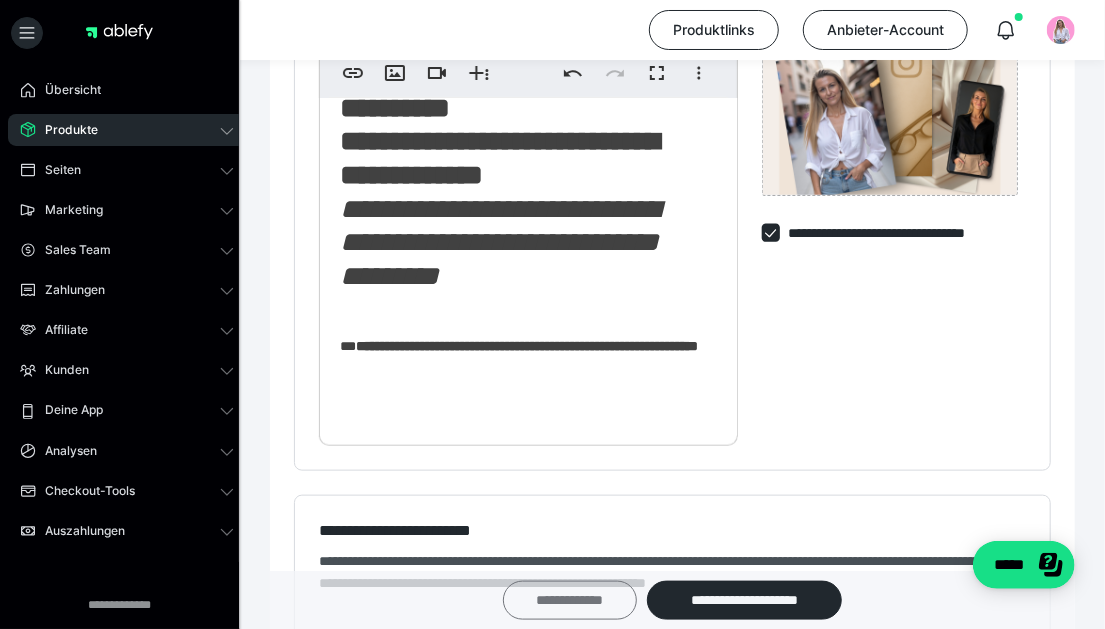 click on "**********" at bounding box center [570, 599] 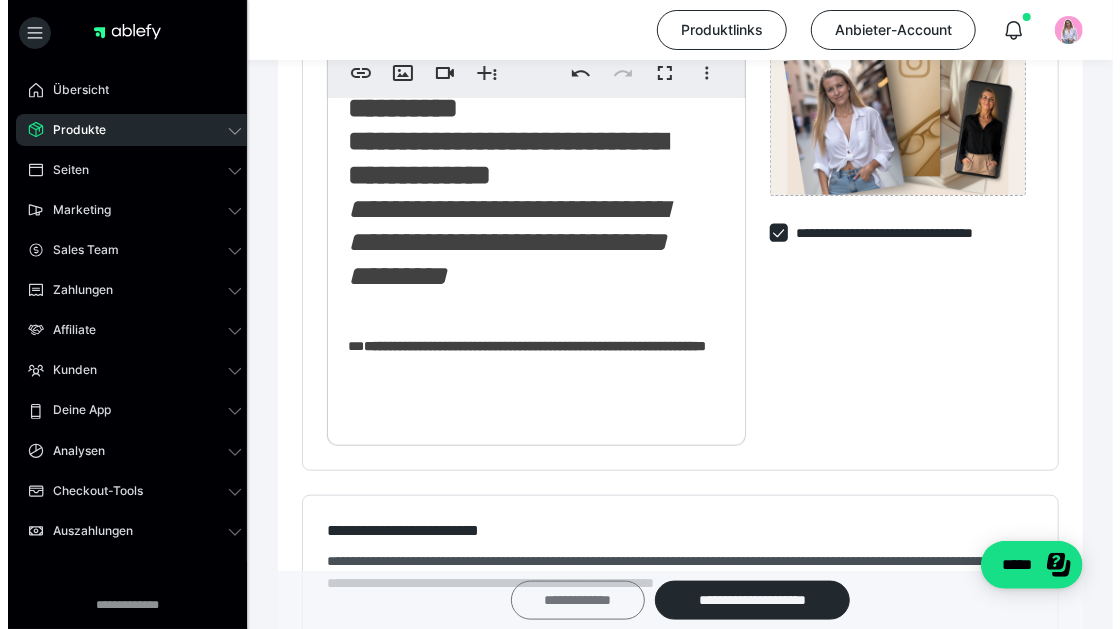 scroll, scrollTop: 0, scrollLeft: 0, axis: both 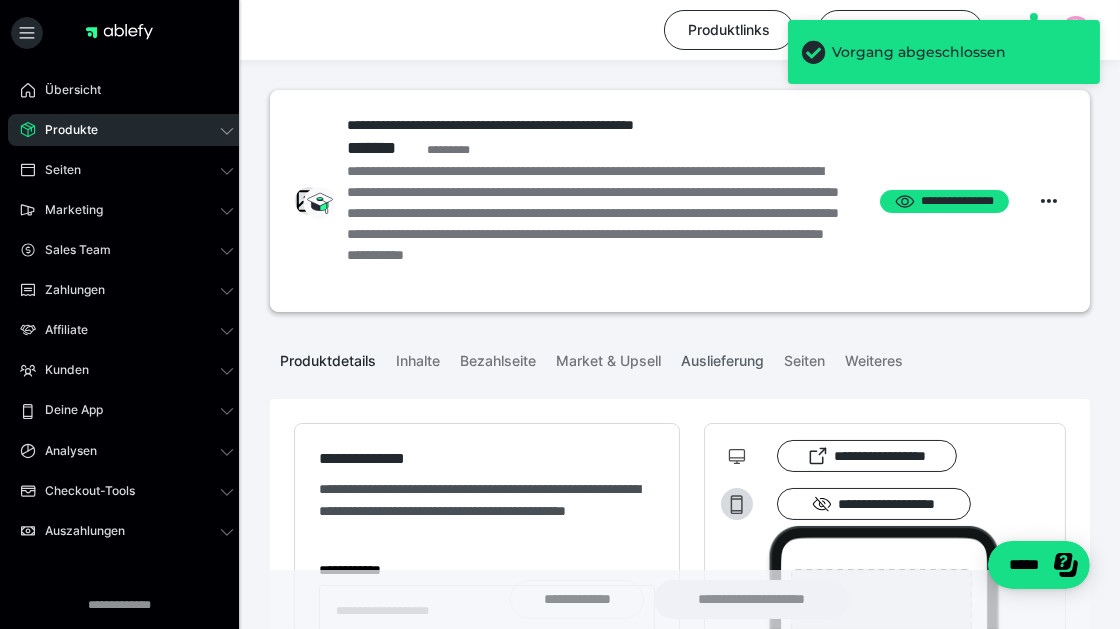 type on "**********" 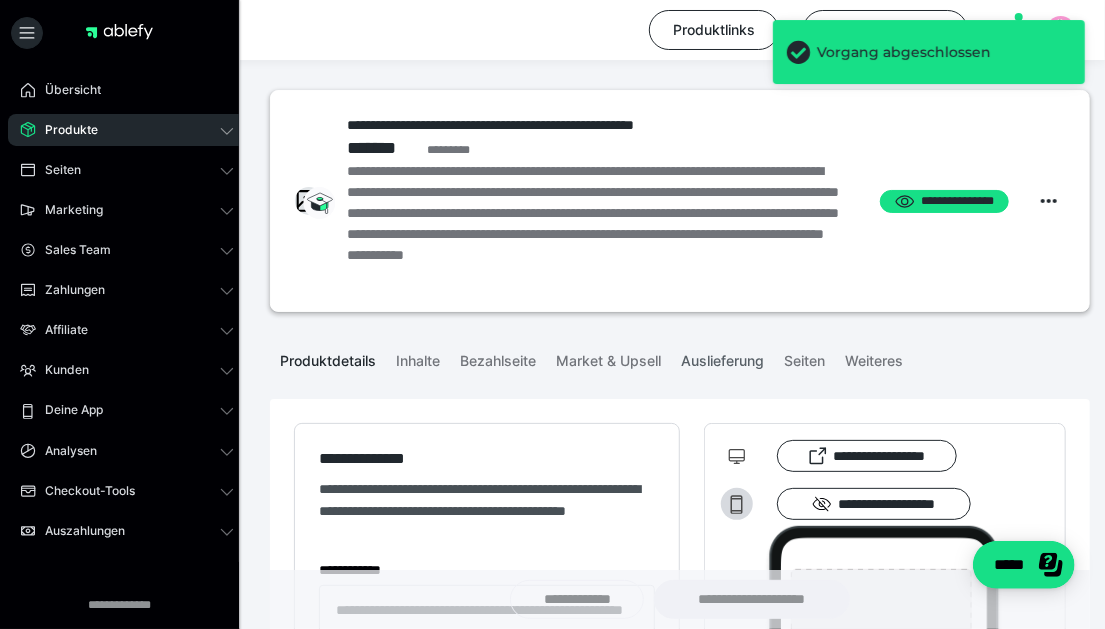 type on "**********" 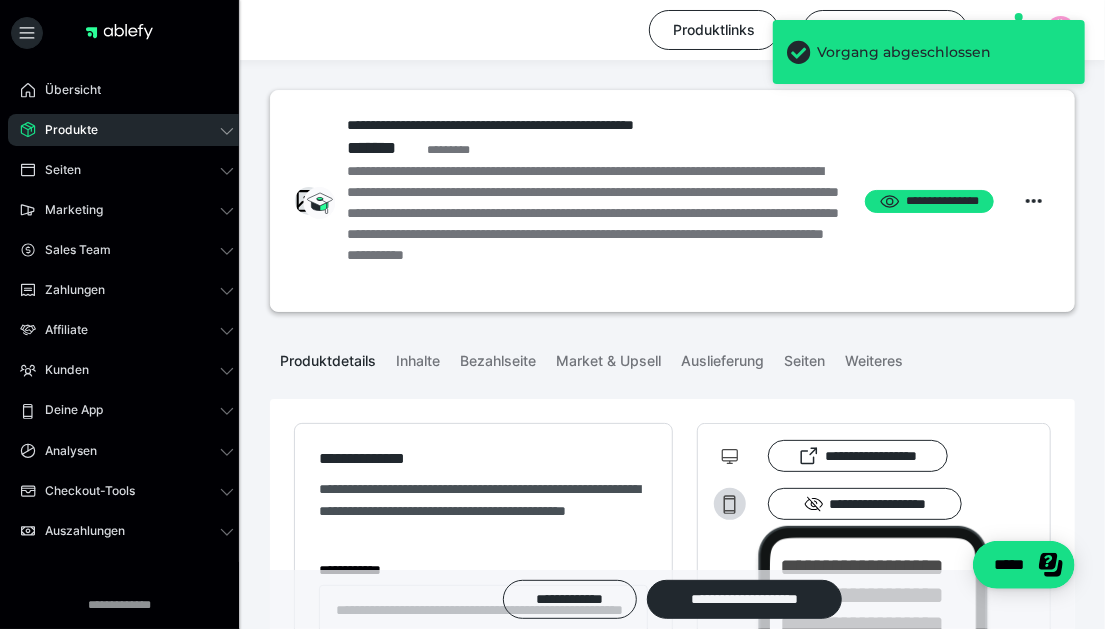 click on "Produkte" at bounding box center (127, 130) 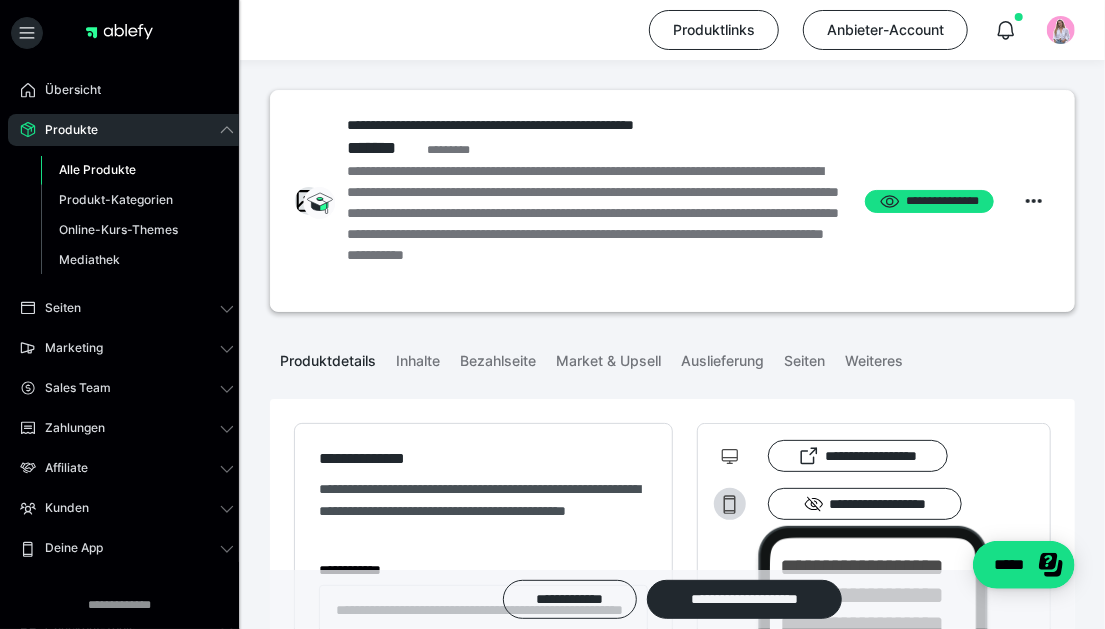 click on "Alle Produkte" at bounding box center [97, 169] 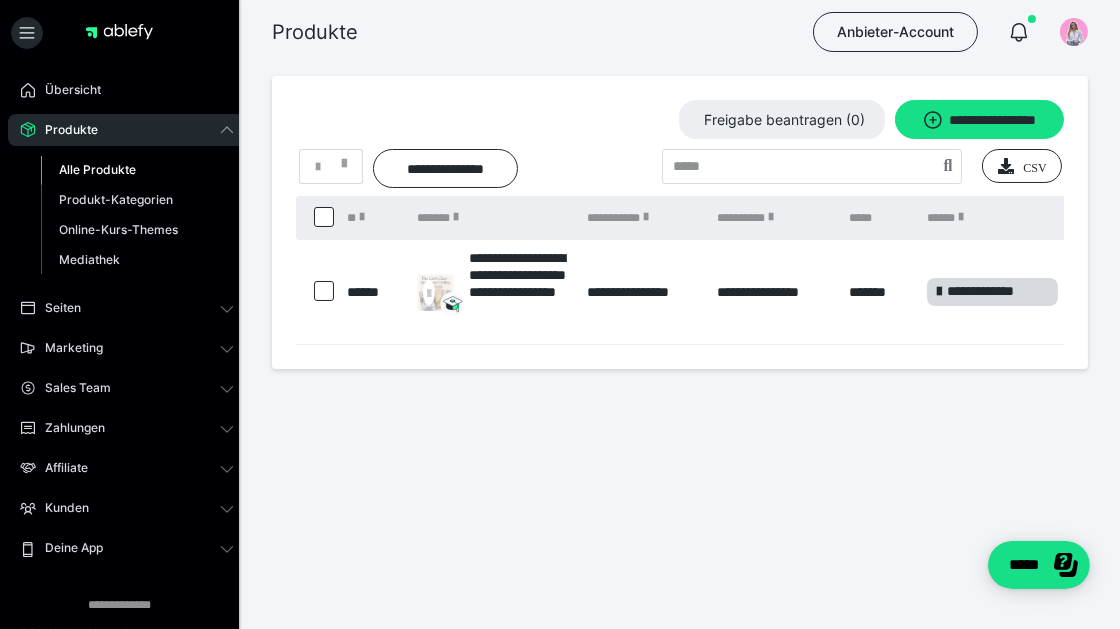 click at bounding box center (324, 291) 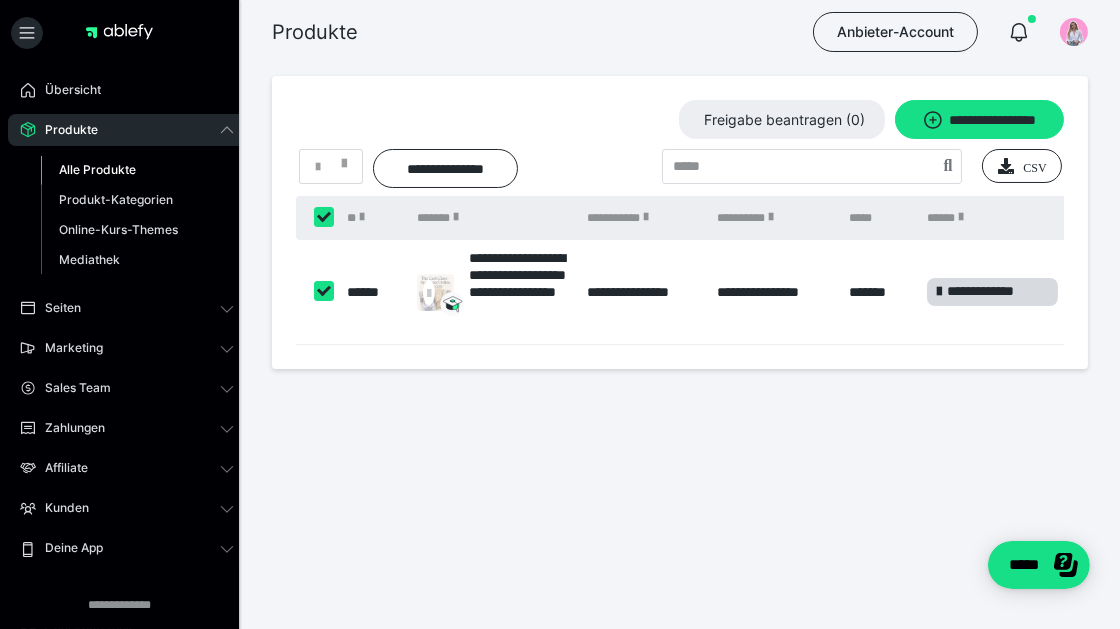 checkbox on "****" 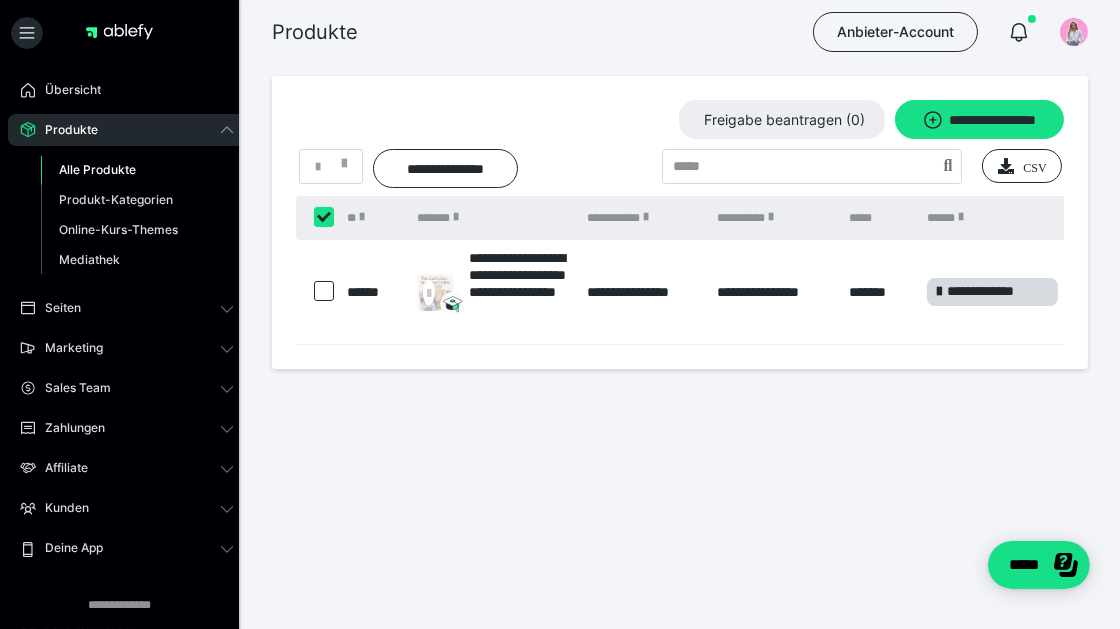 checkbox on "****" 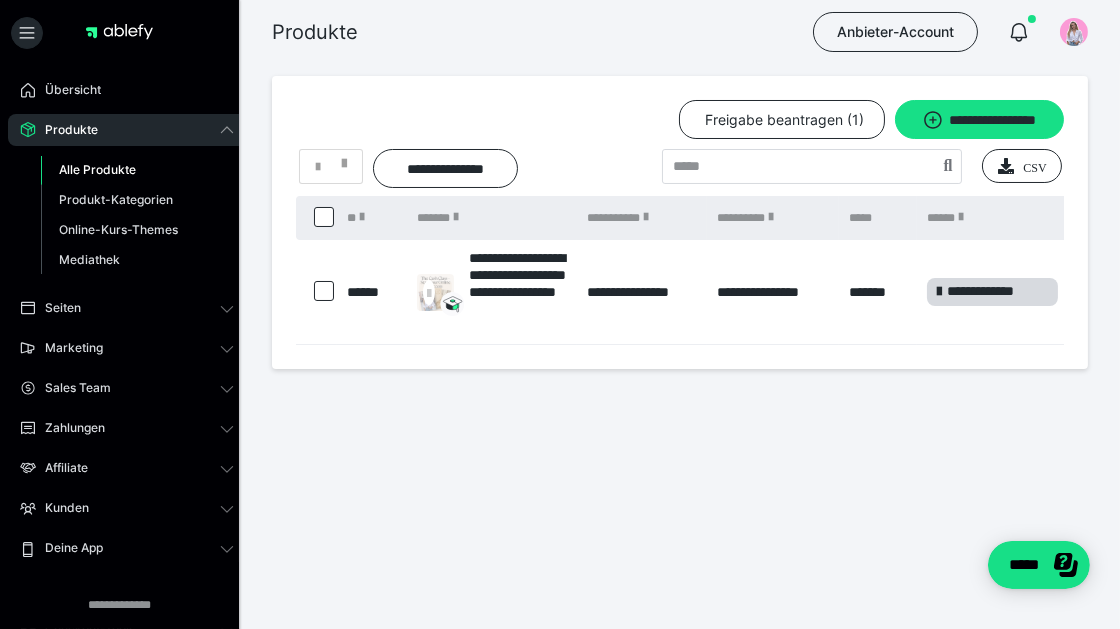click at bounding box center (324, 291) 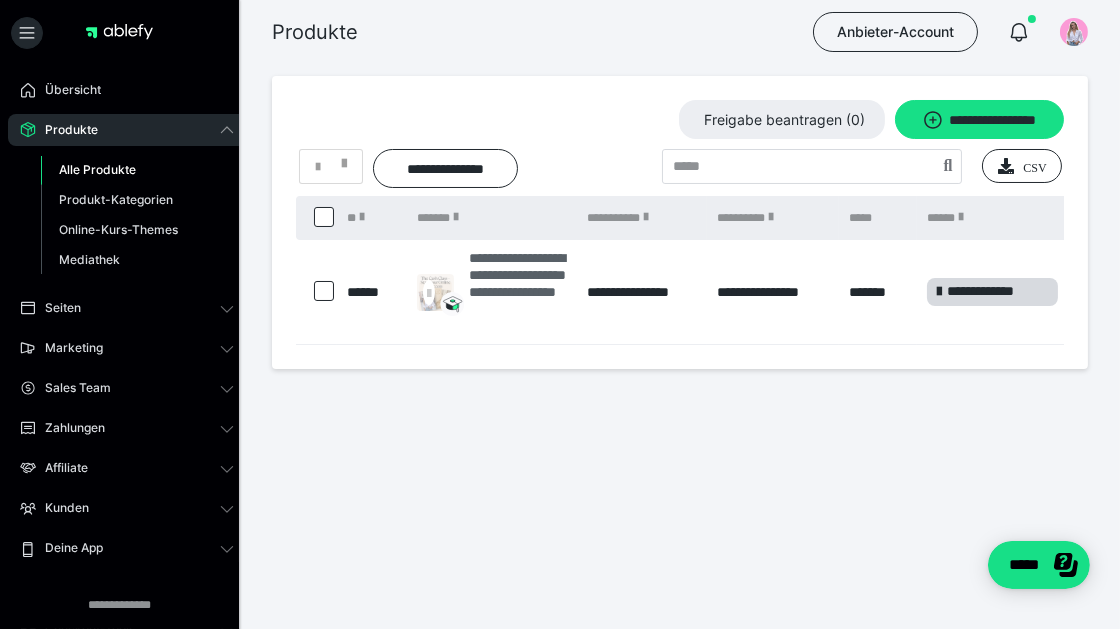 click on "**********" at bounding box center (518, 292) 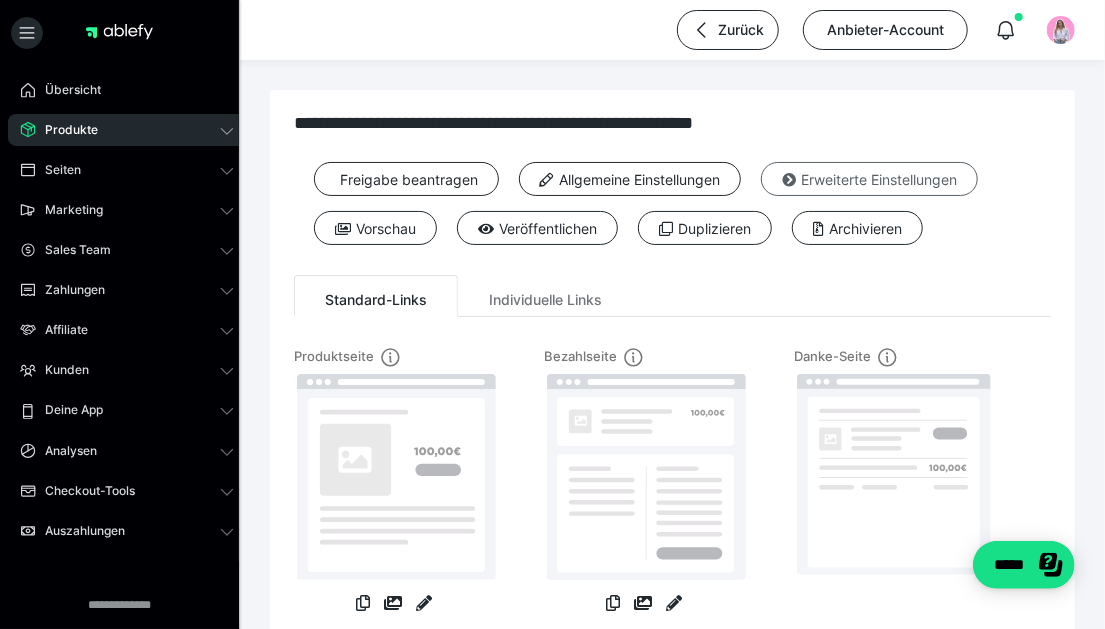 click on "Erweiterte Einstellungen" at bounding box center (869, 179) 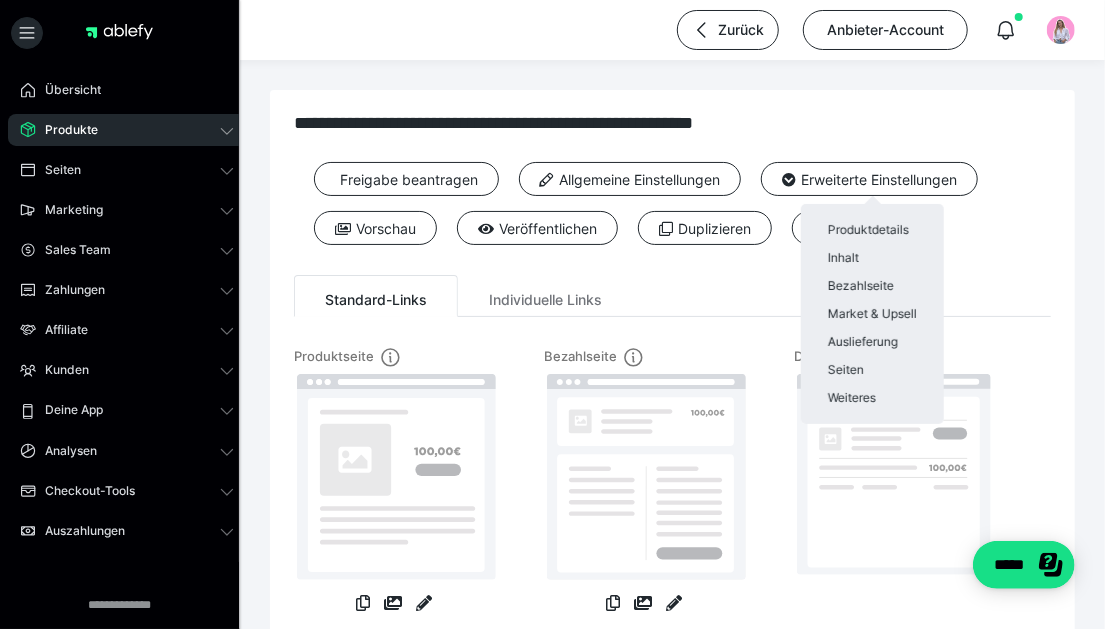 click at bounding box center [552, 314] 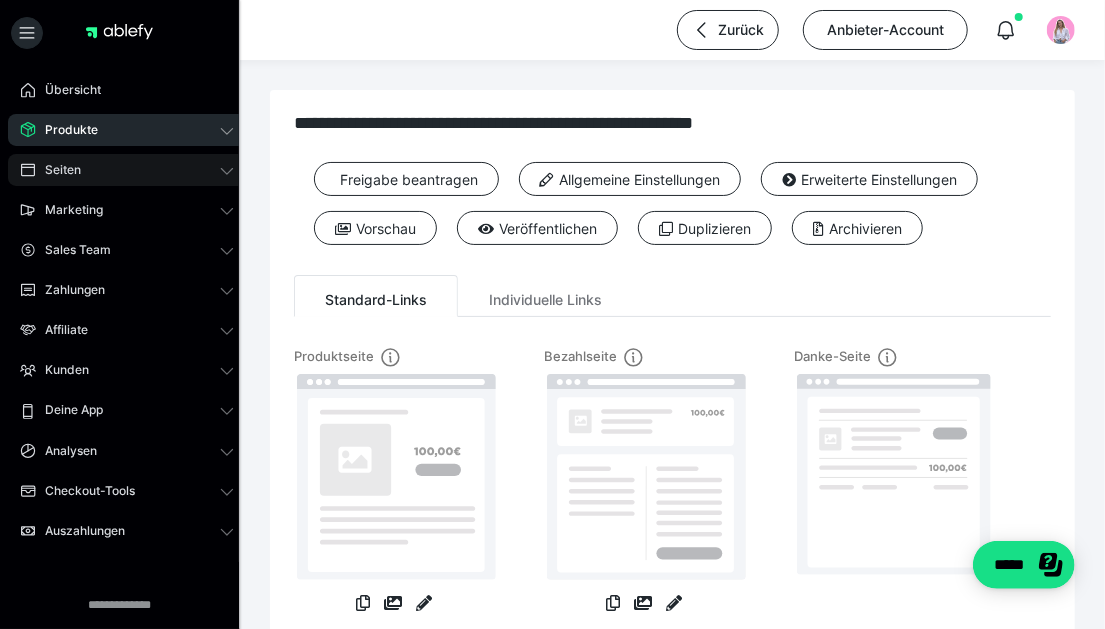 click on "Seiten" at bounding box center [127, 170] 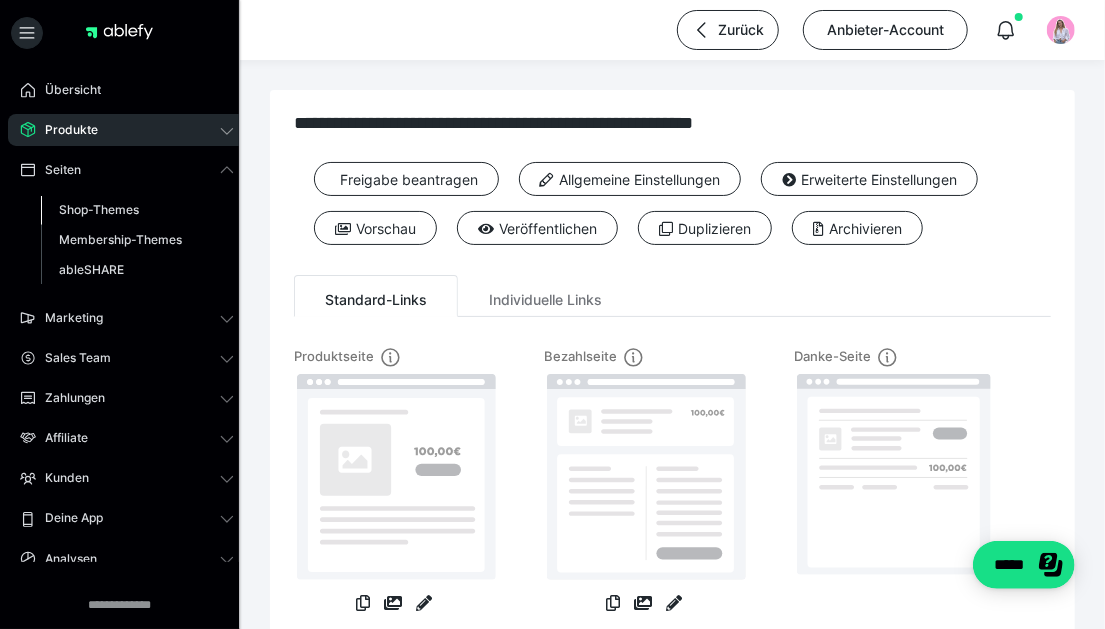 click on "Shop-Themes" at bounding box center (99, 209) 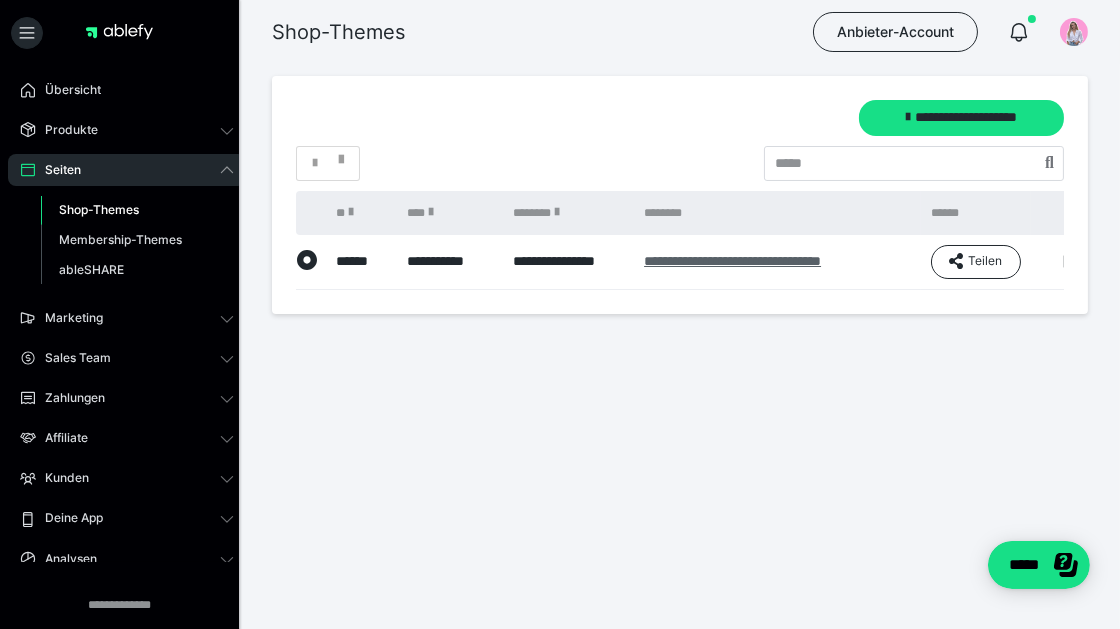 click on "**********" at bounding box center (732, 261) 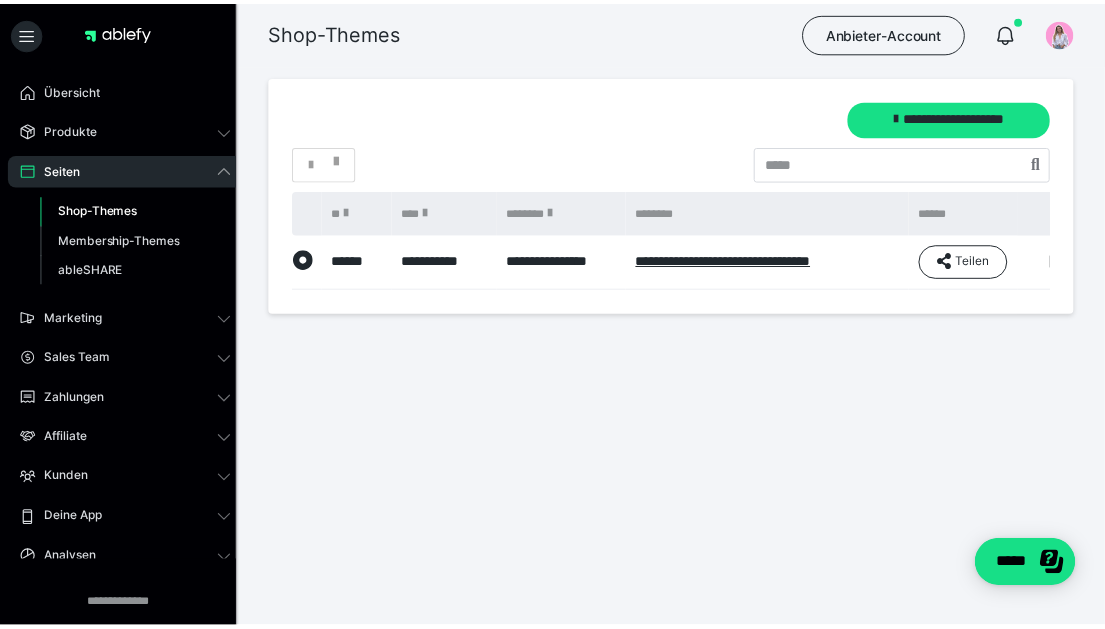 scroll, scrollTop: 0, scrollLeft: 38, axis: horizontal 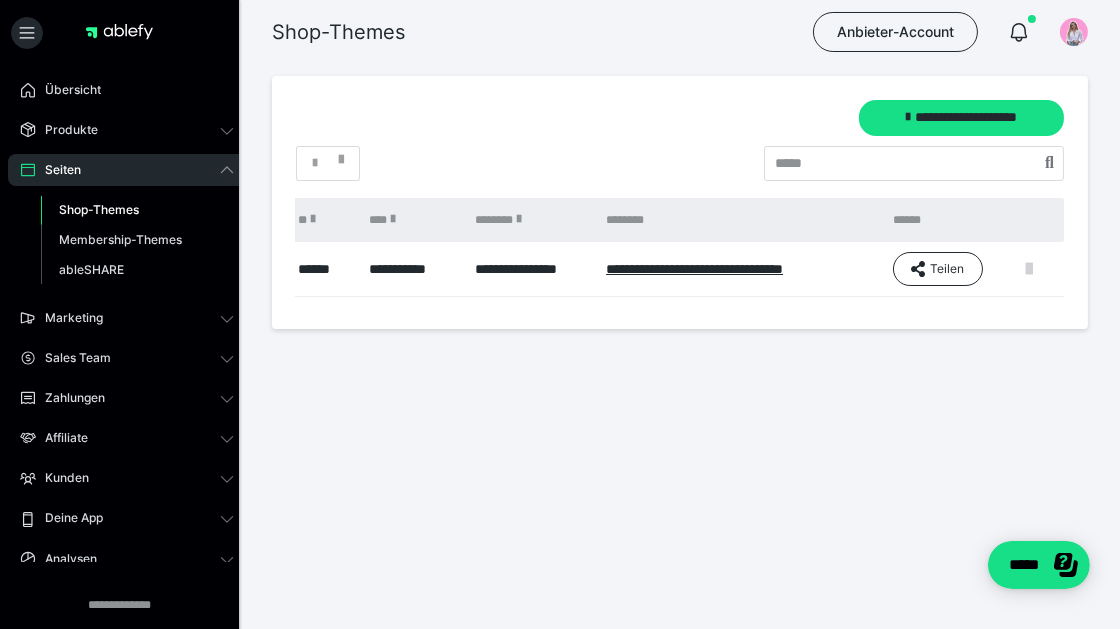 click at bounding box center (1029, 269) 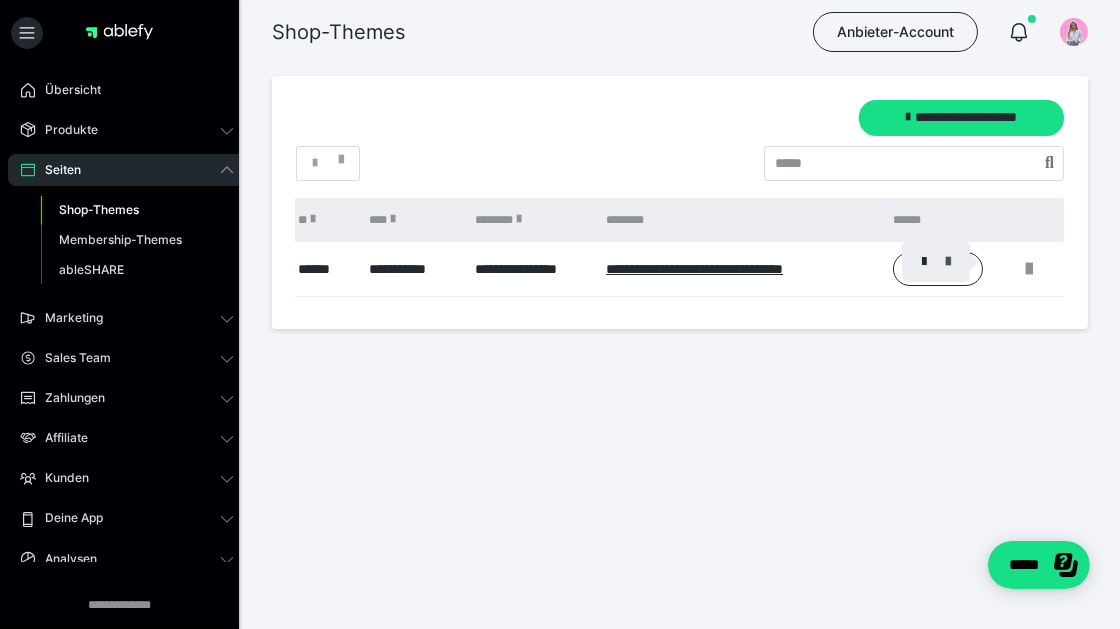 click at bounding box center [948, 262] 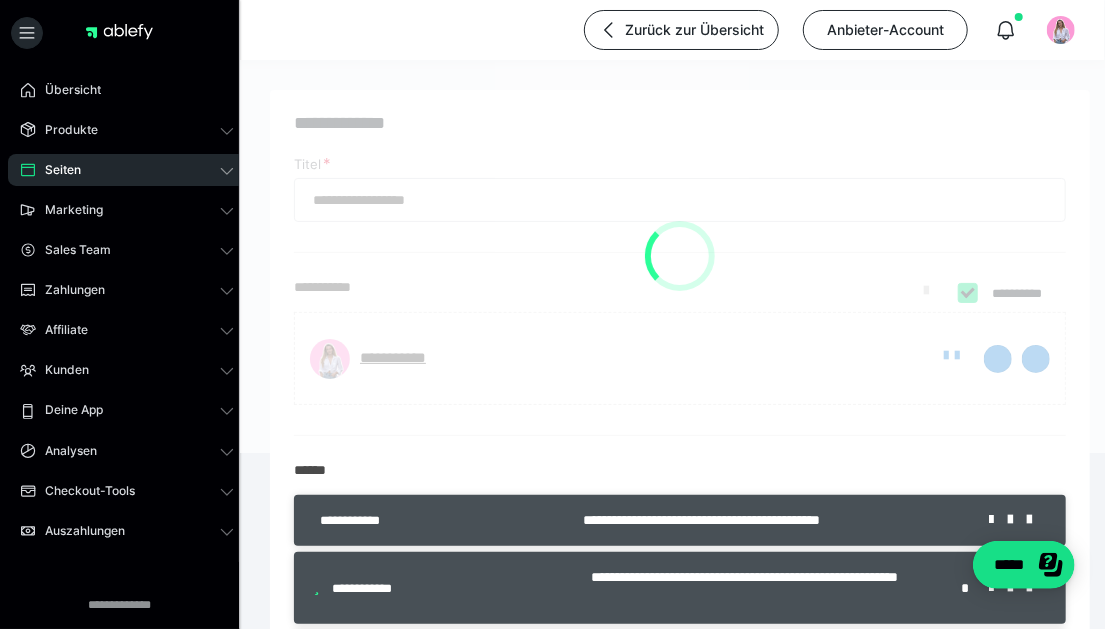 type on "**********" 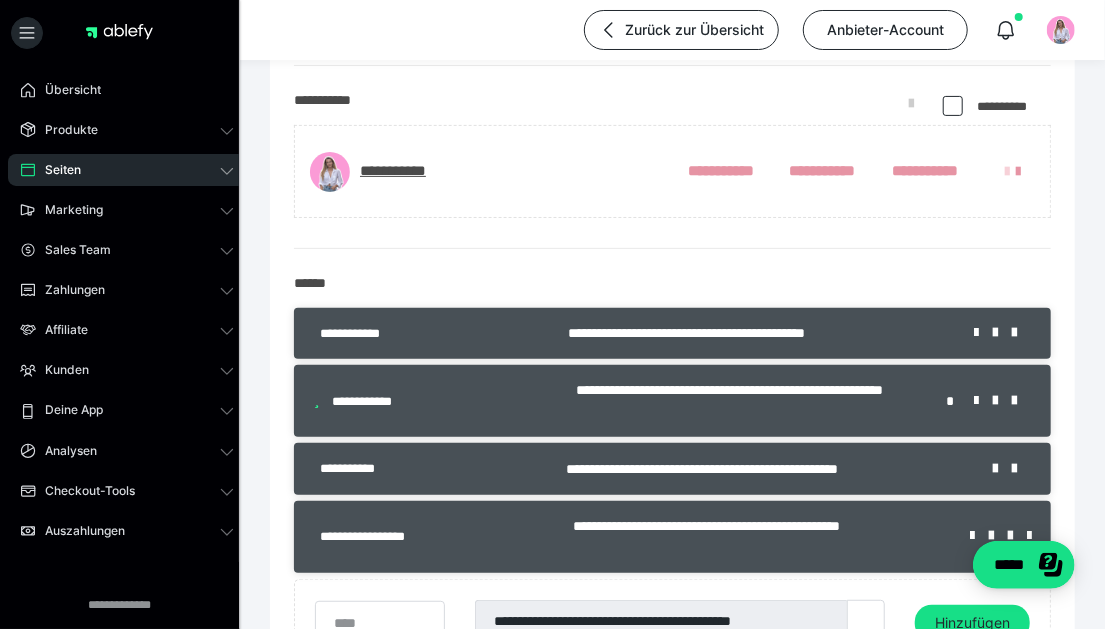 scroll, scrollTop: 200, scrollLeft: 0, axis: vertical 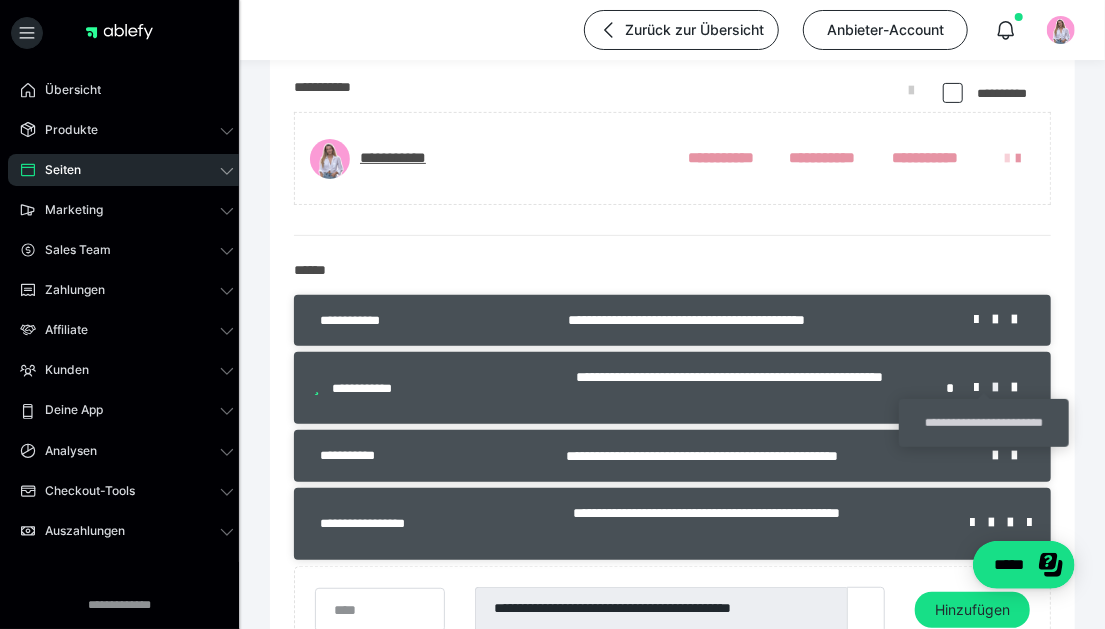 click at bounding box center [1002, 388] 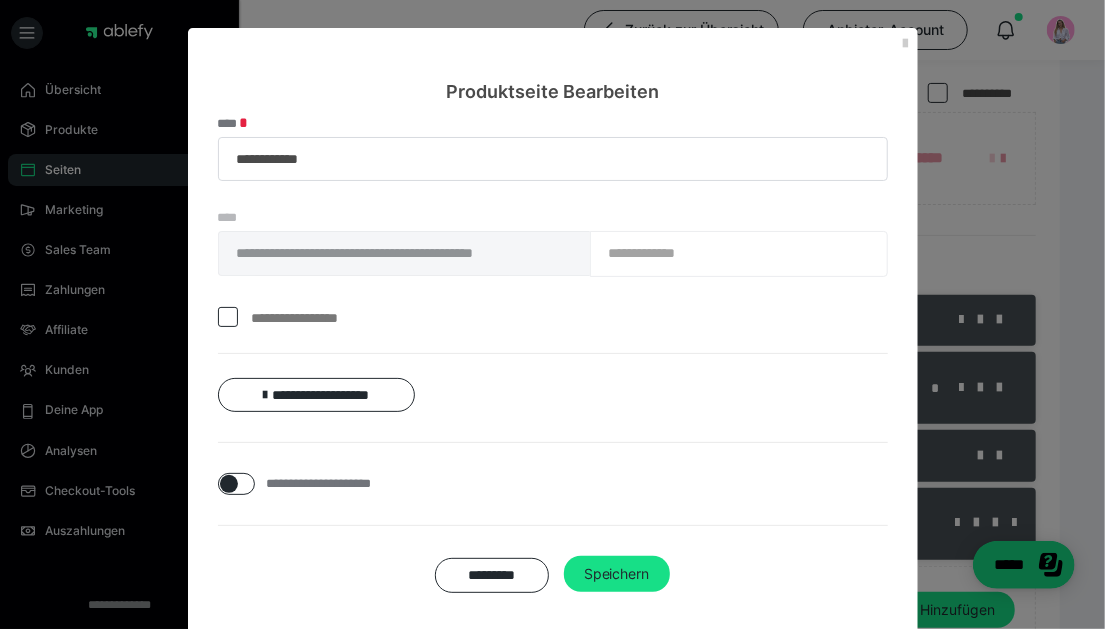 scroll, scrollTop: 37, scrollLeft: 0, axis: vertical 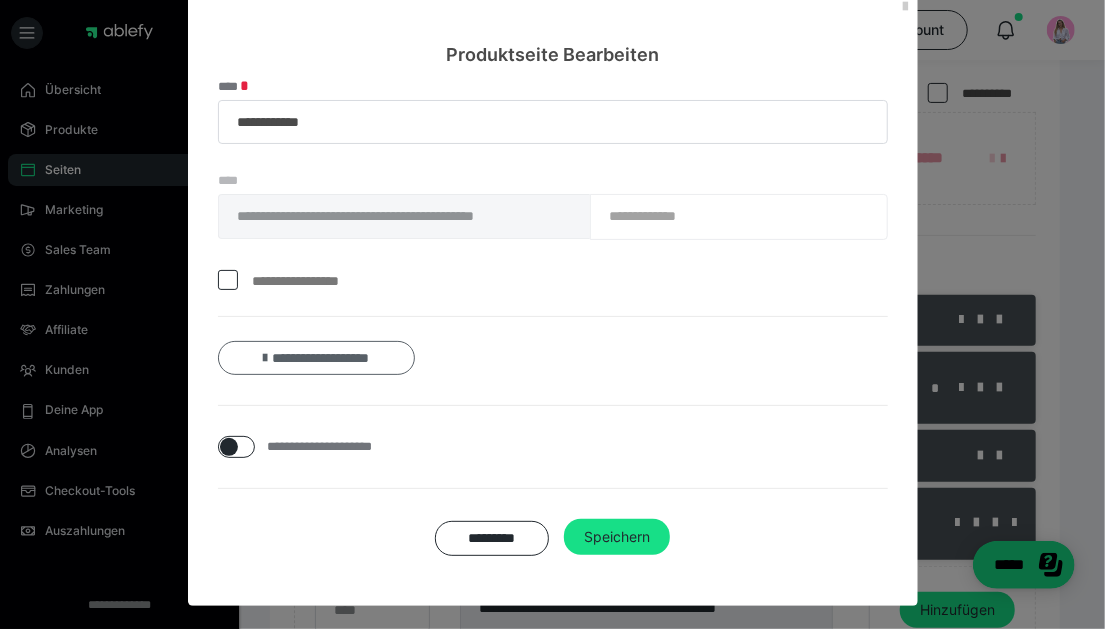 click on "**********" at bounding box center (316, 358) 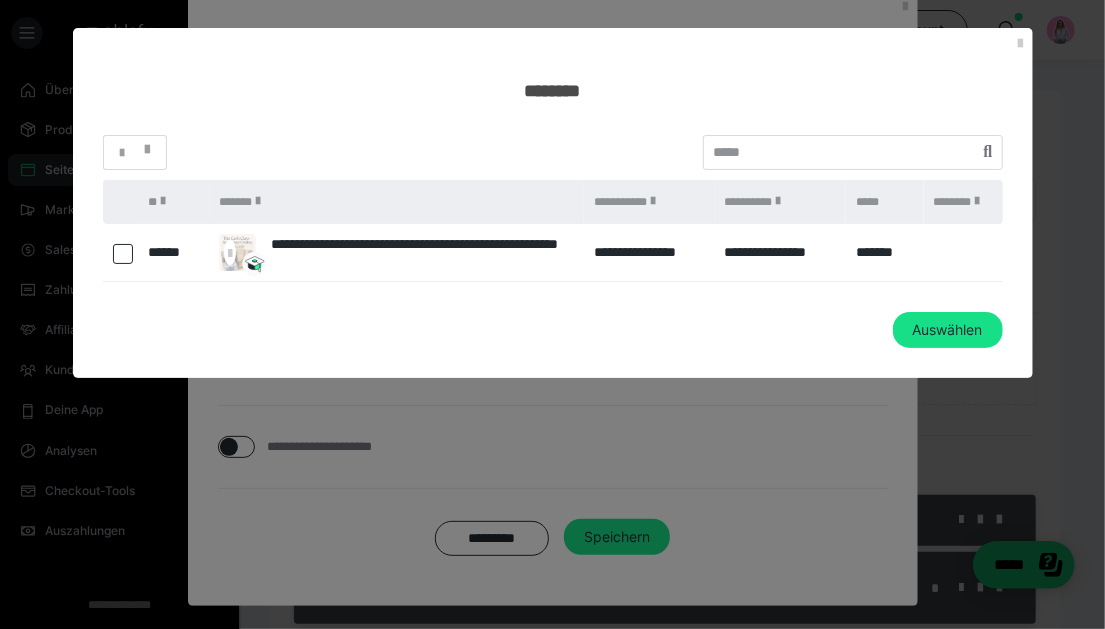 click at bounding box center [123, 254] 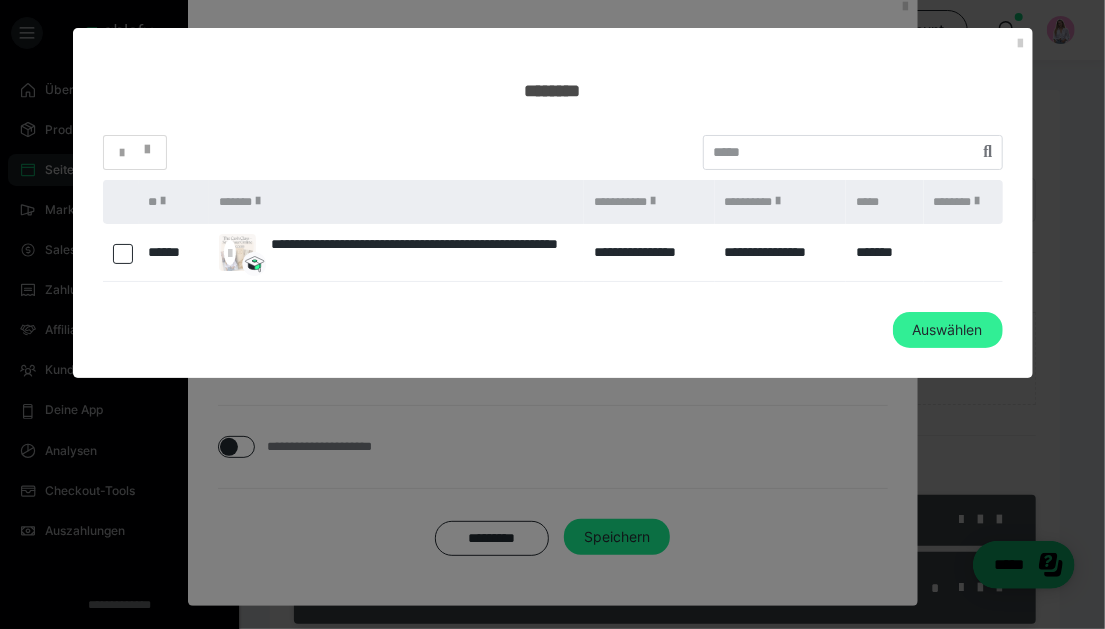 click on "Auswählen" at bounding box center (948, 330) 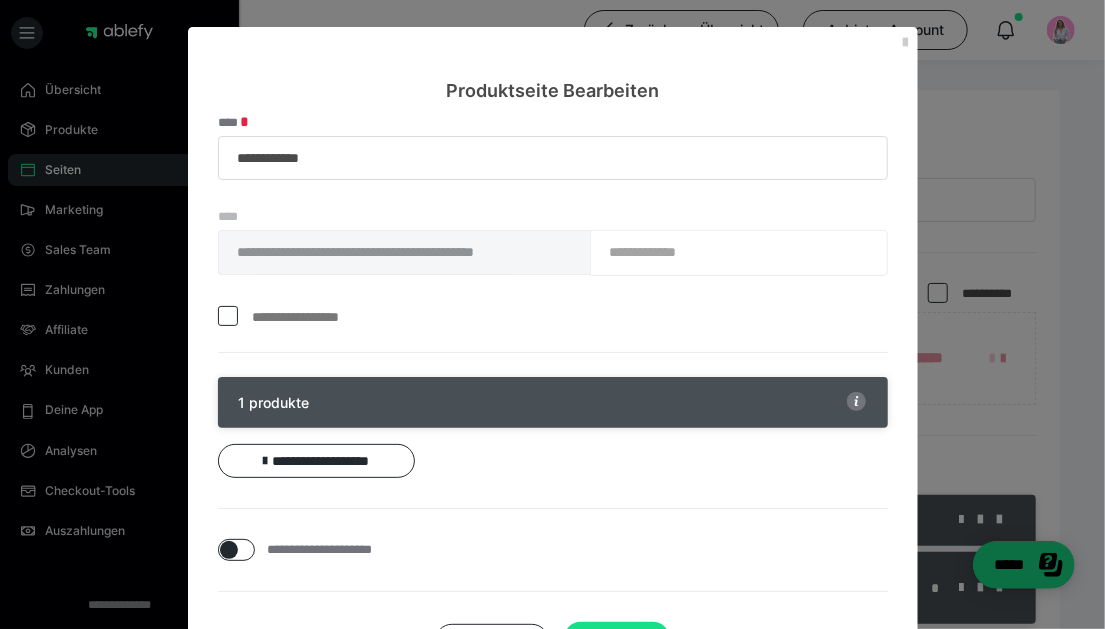 scroll, scrollTop: 0, scrollLeft: 0, axis: both 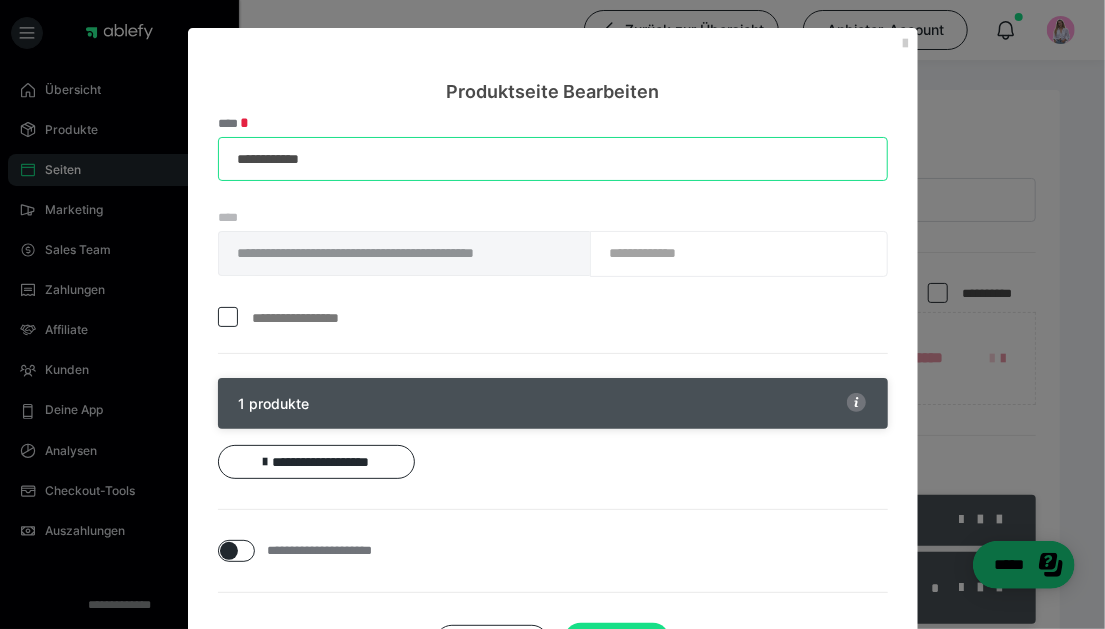 drag, startPoint x: 386, startPoint y: 154, endPoint x: 154, endPoint y: 144, distance: 232.21542 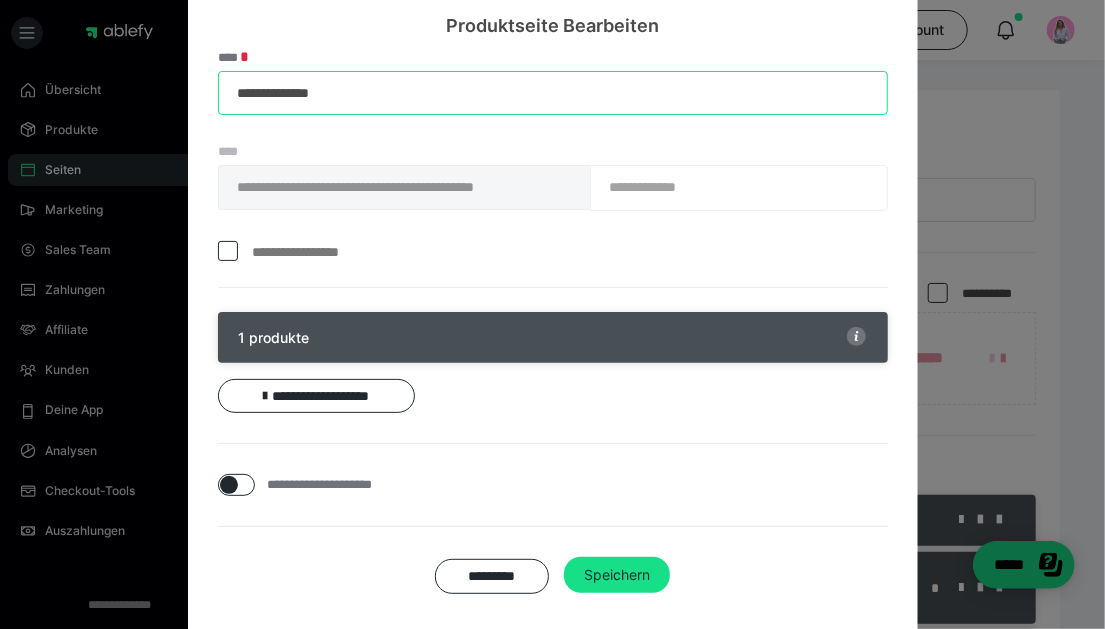 scroll, scrollTop: 99, scrollLeft: 0, axis: vertical 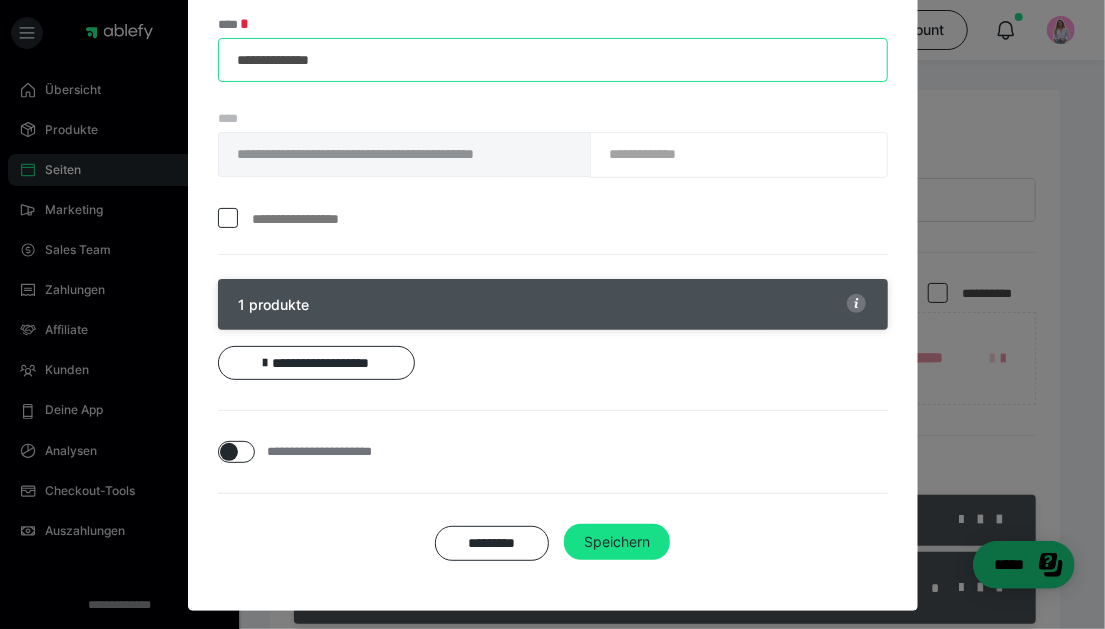 type on "**********" 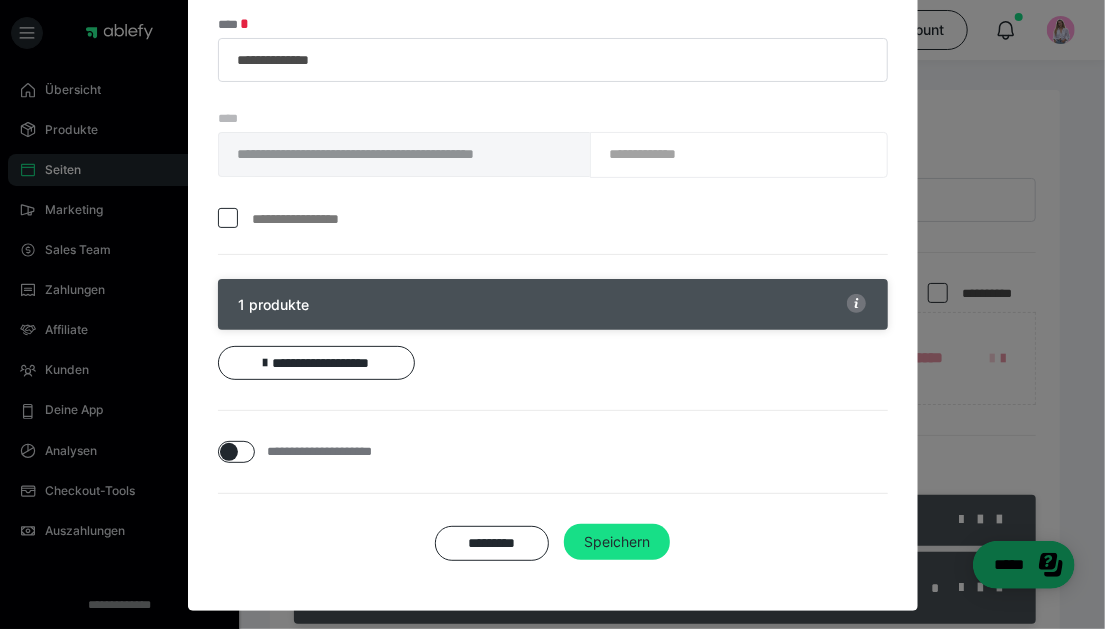 click on "**********" at bounding box center [553, 198] 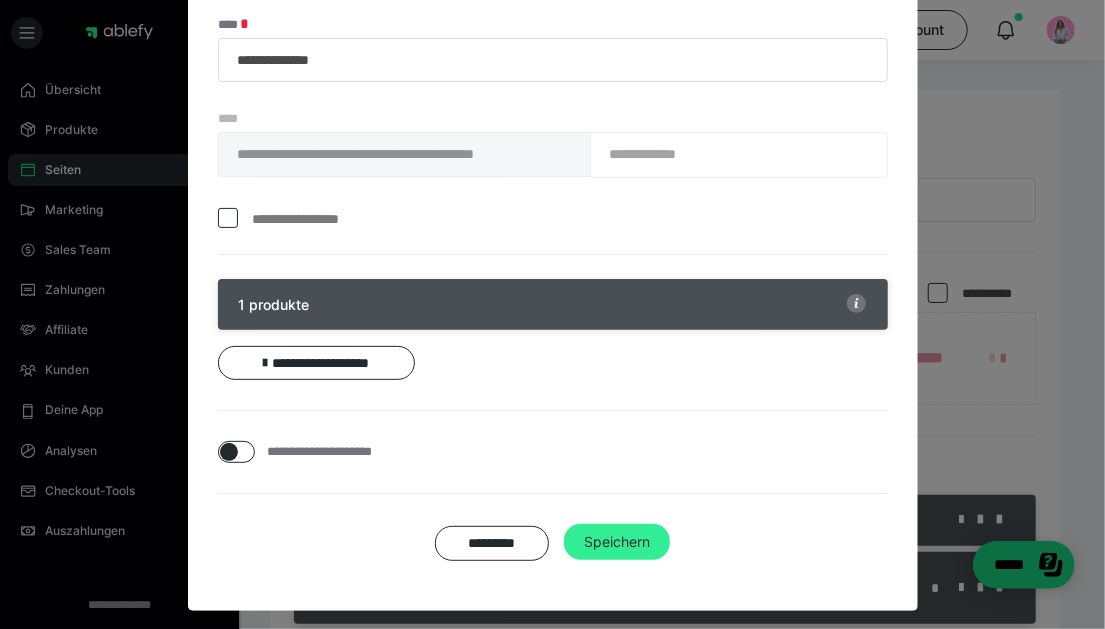 click on "Speichern" at bounding box center [617, 542] 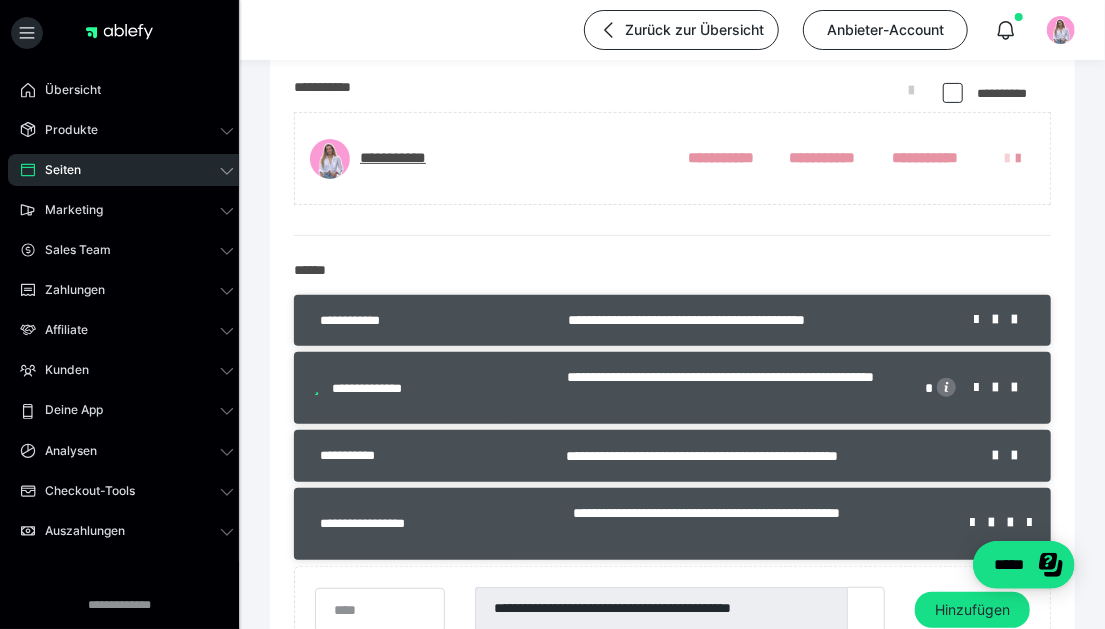scroll, scrollTop: 299, scrollLeft: 0, axis: vertical 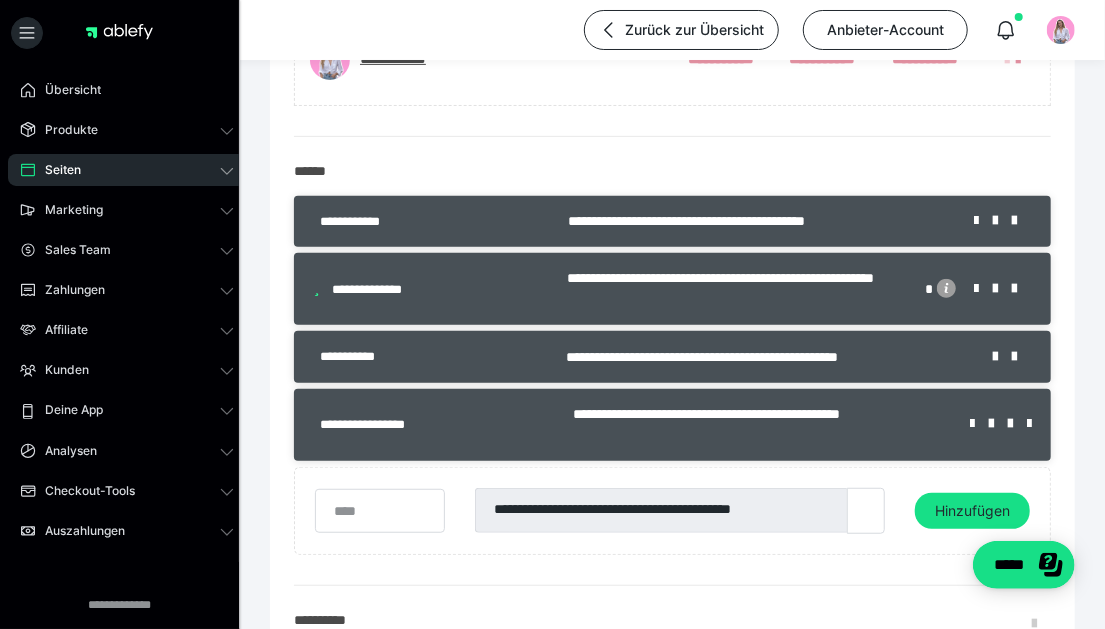 click 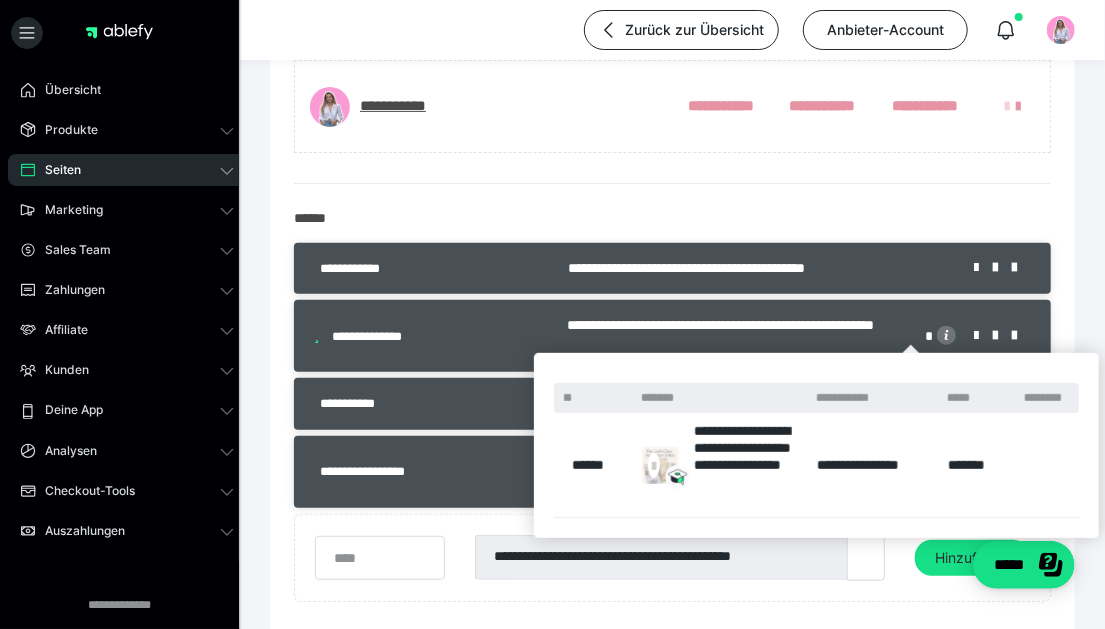 scroll, scrollTop: 300, scrollLeft: 0, axis: vertical 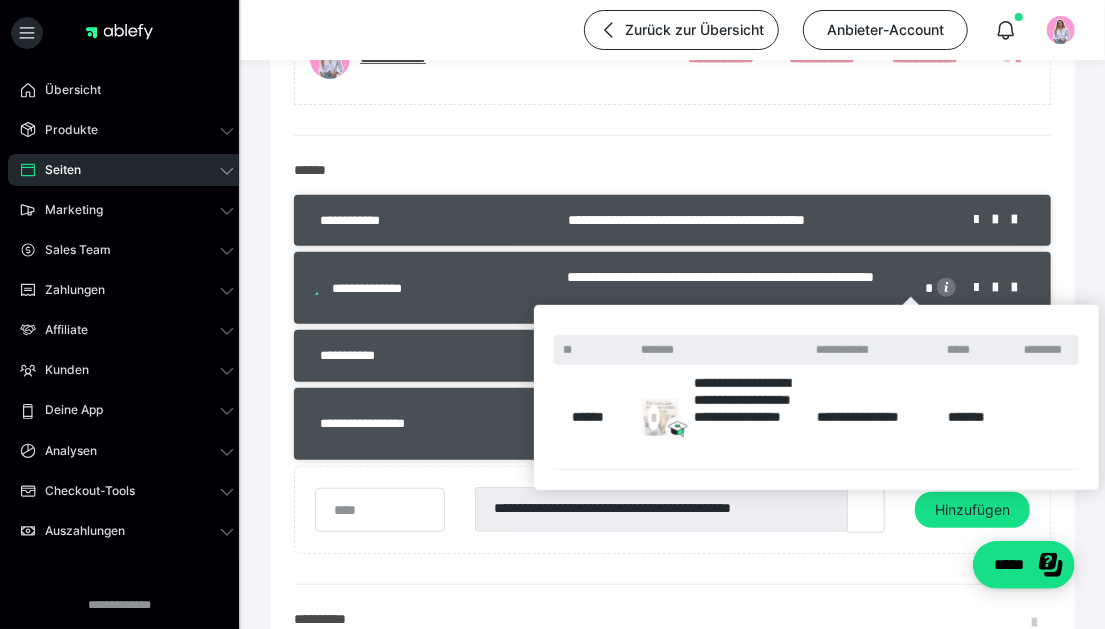 click on "**********" at bounding box center (672, 360) 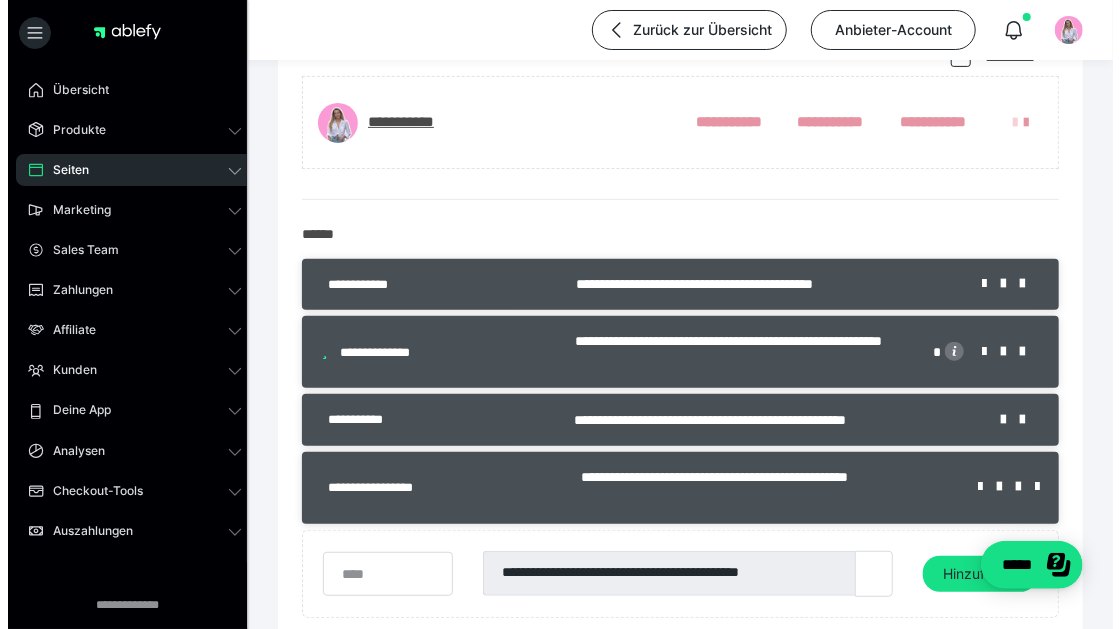 scroll, scrollTop: 233, scrollLeft: 0, axis: vertical 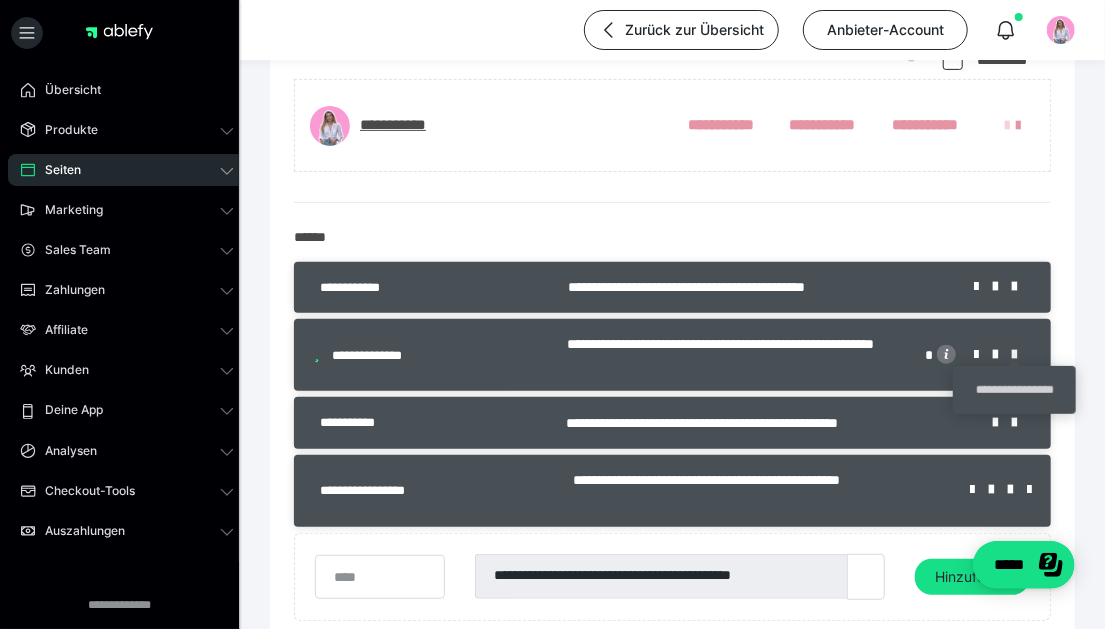 click at bounding box center [1021, 355] 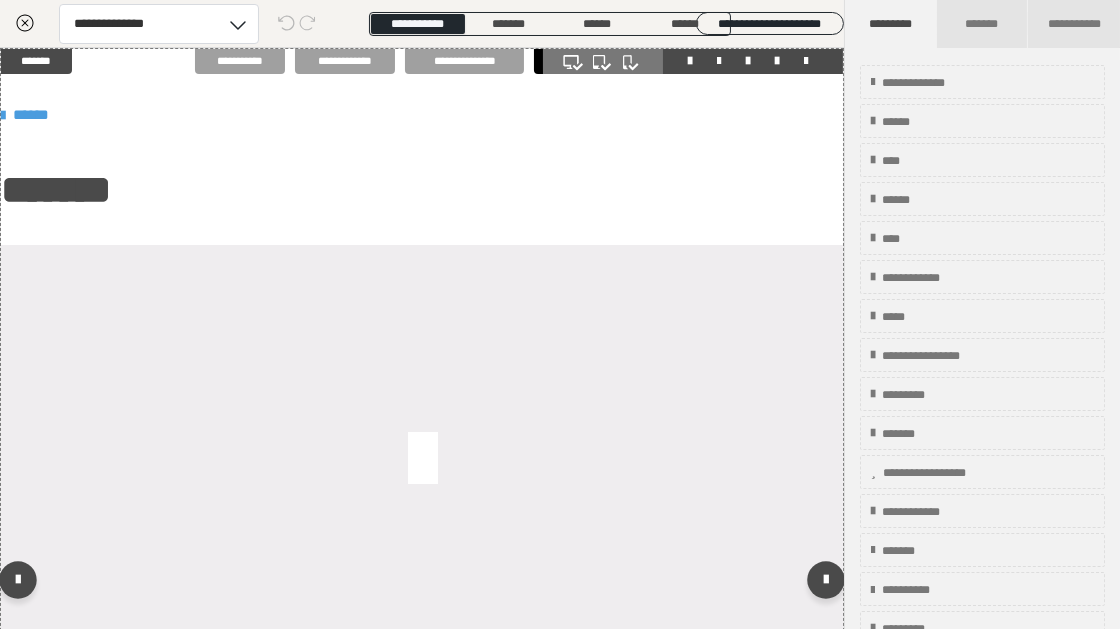 click on "******" at bounding box center (415, 115) 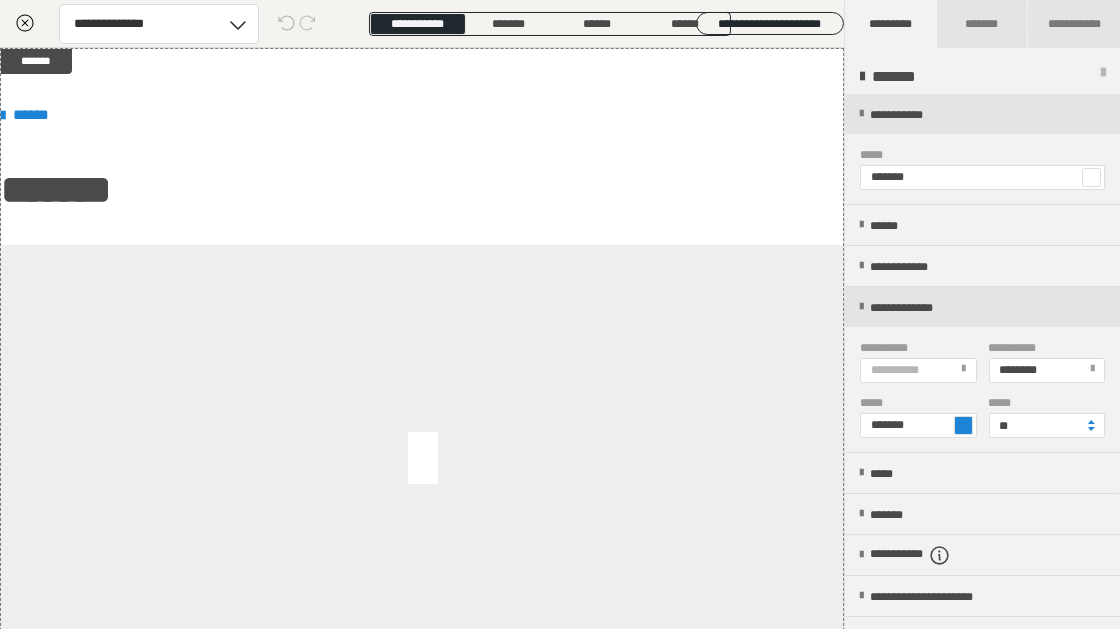 click at bounding box center [963, 425] 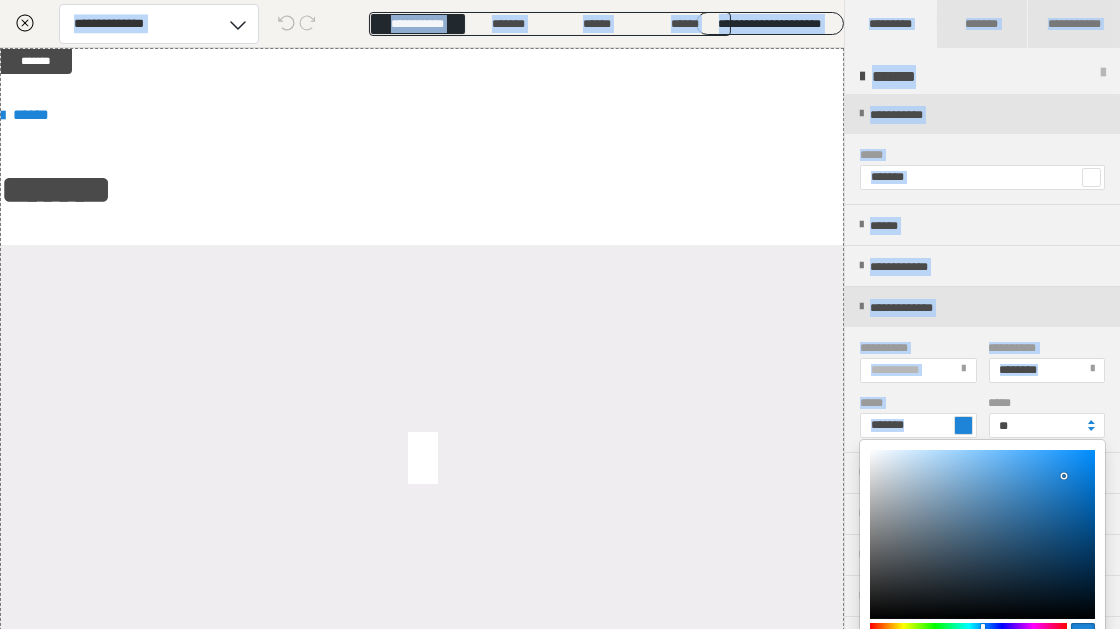 drag, startPoint x: 1112, startPoint y: 280, endPoint x: 1127, endPoint y: 350, distance: 71.5891 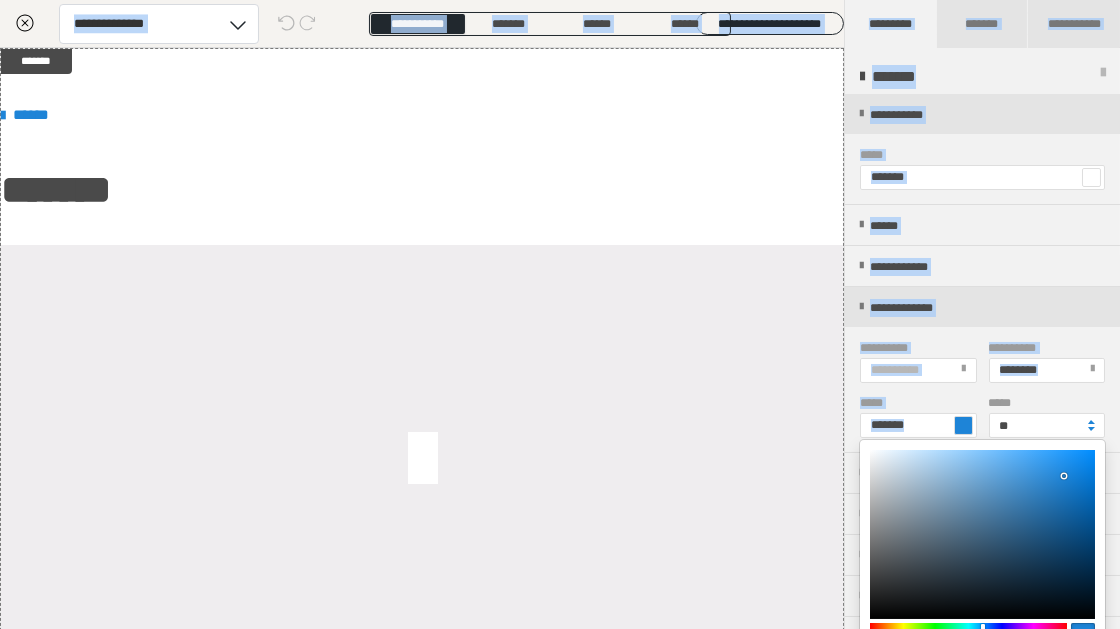 click at bounding box center (560, 314) 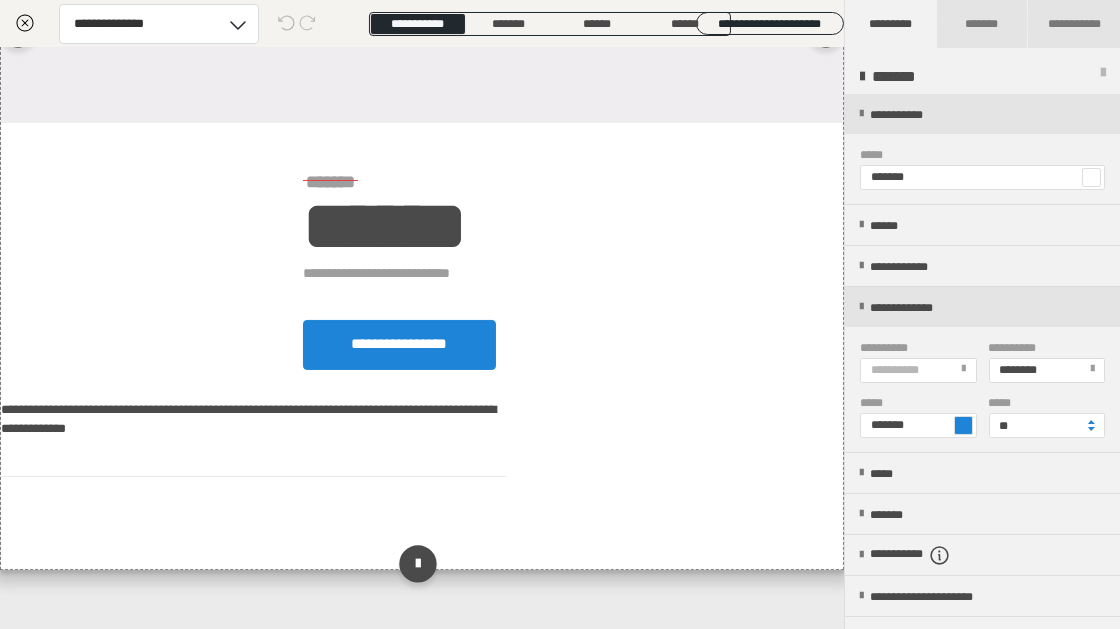 scroll, scrollTop: 574, scrollLeft: 0, axis: vertical 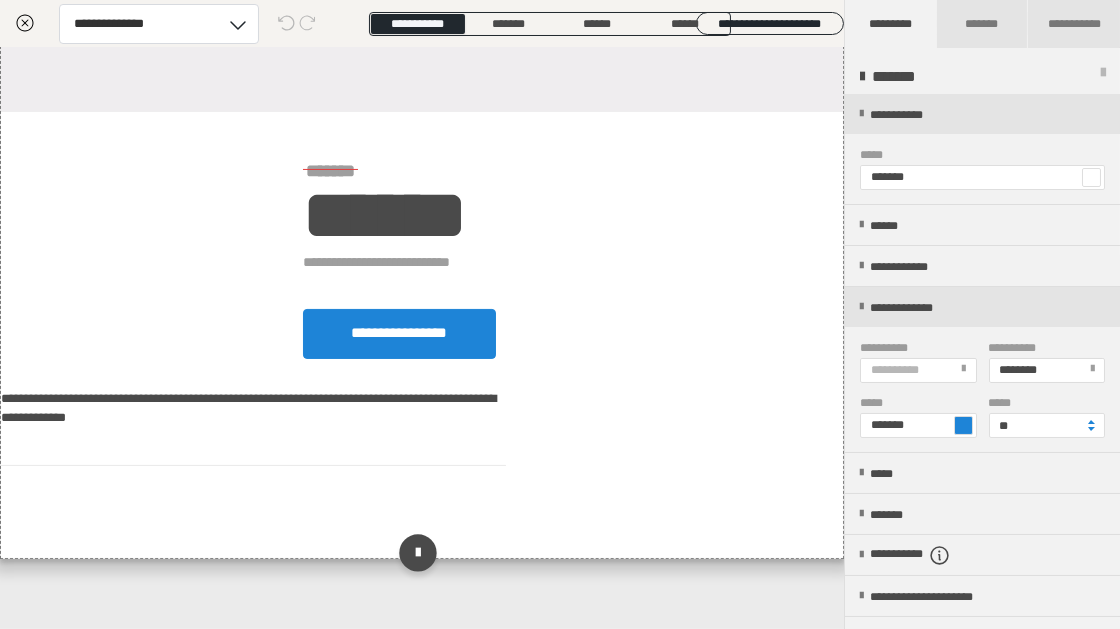 click on "**********" at bounding box center [422, 260] 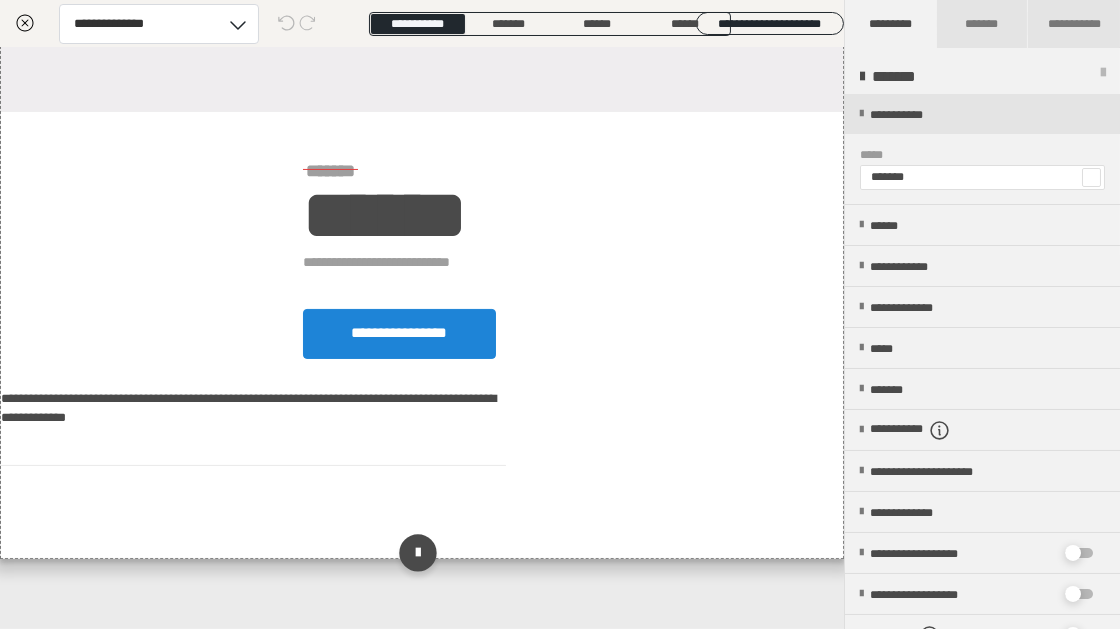 click on "**********" at bounding box center (422, 260) 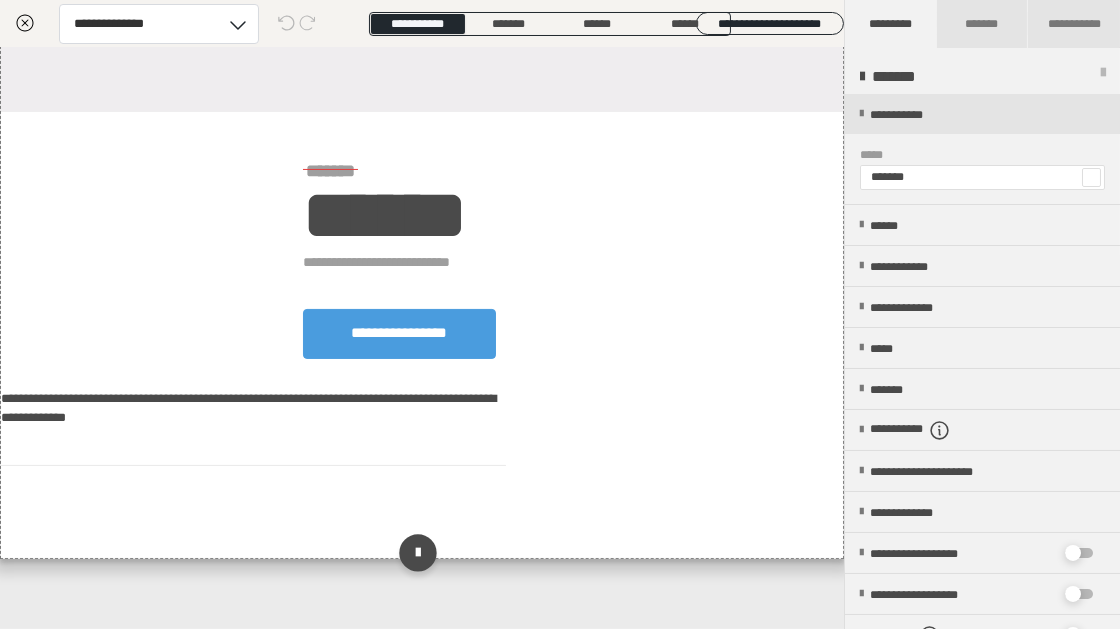 click on "**********" at bounding box center [399, 334] 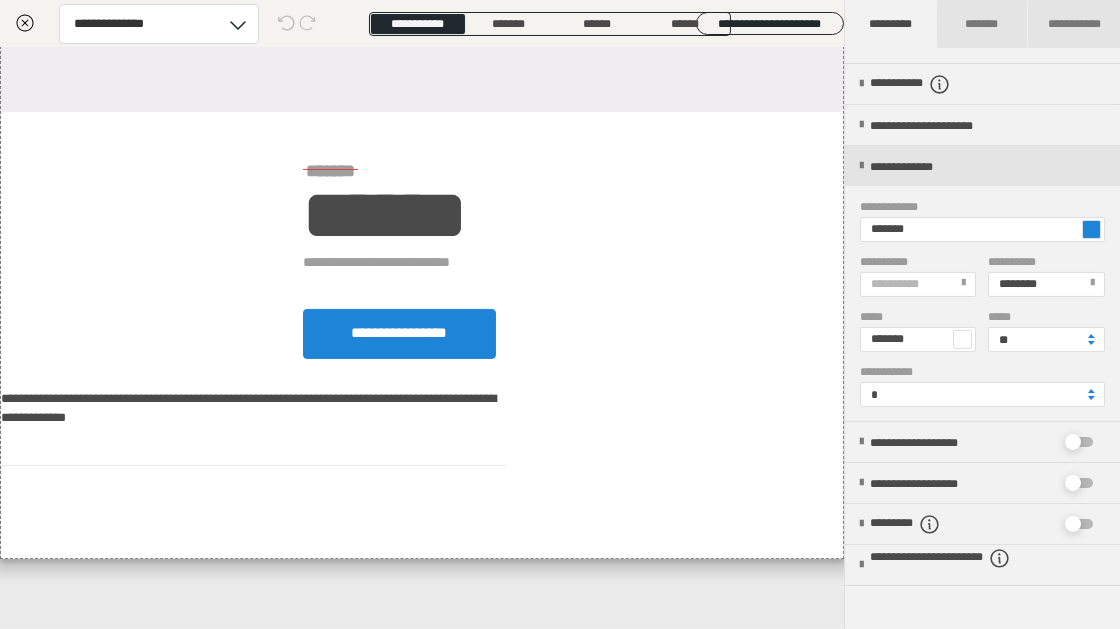 scroll, scrollTop: 352, scrollLeft: 0, axis: vertical 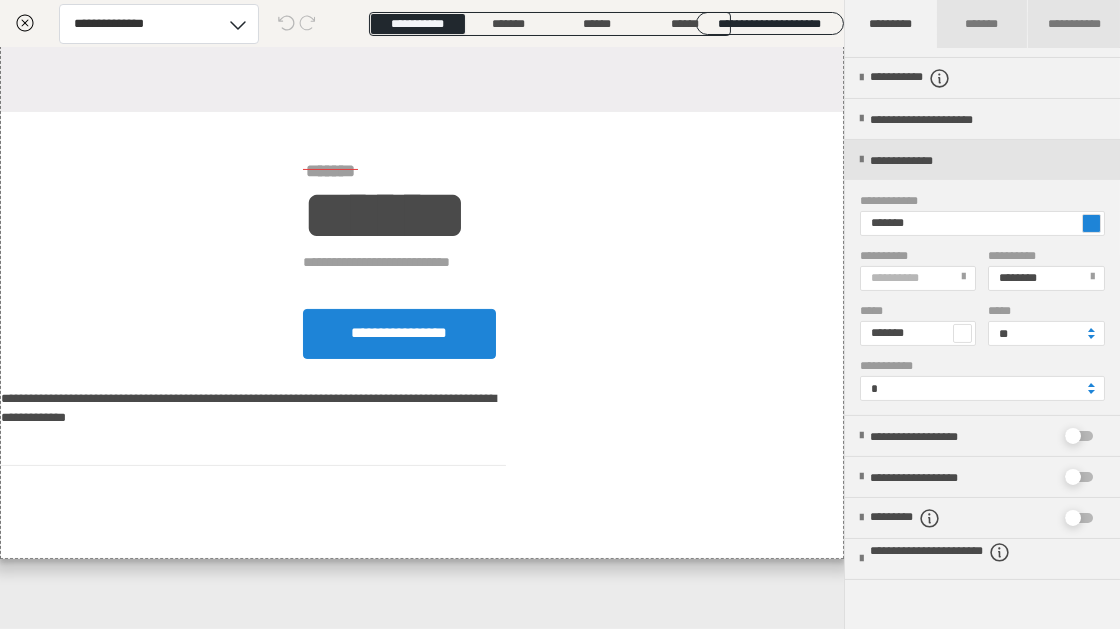 click at bounding box center [1091, 223] 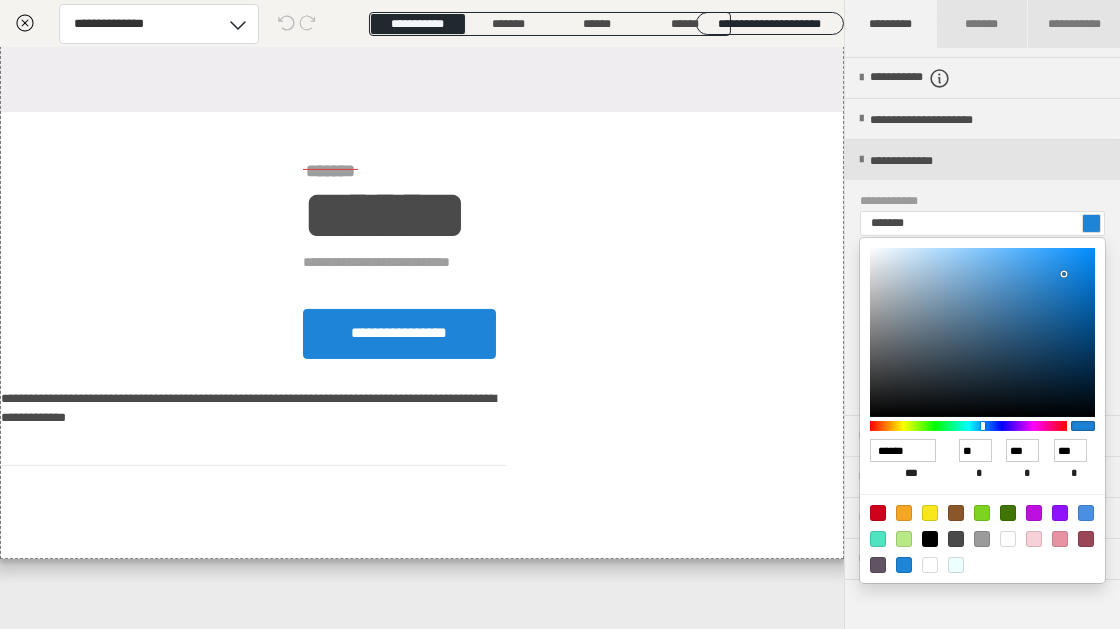 click at bounding box center (1034, 539) 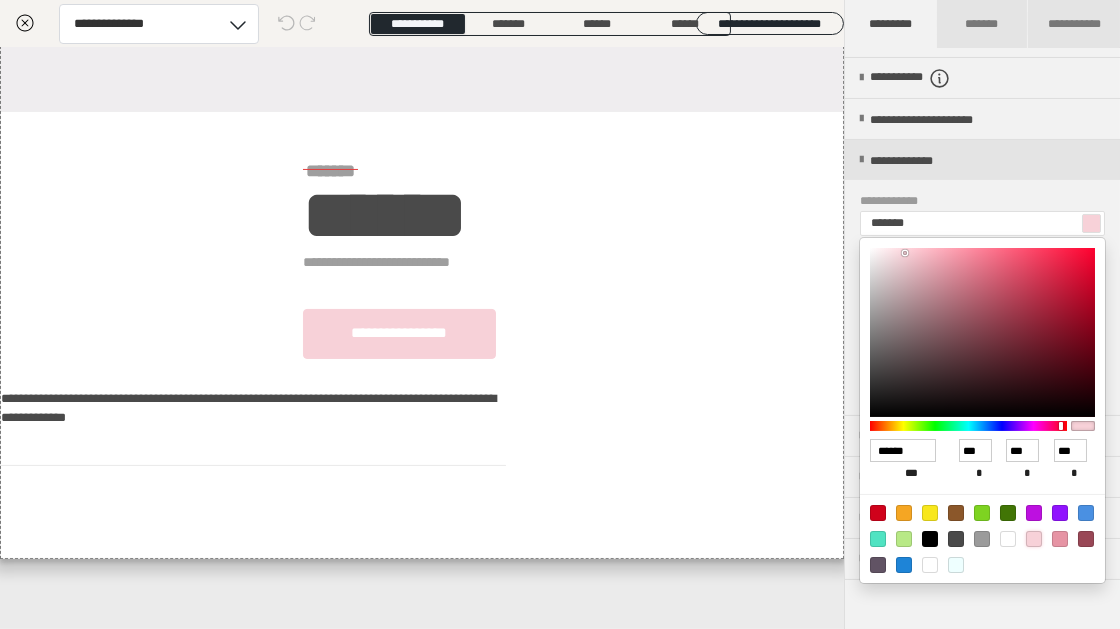 click at bounding box center (560, 314) 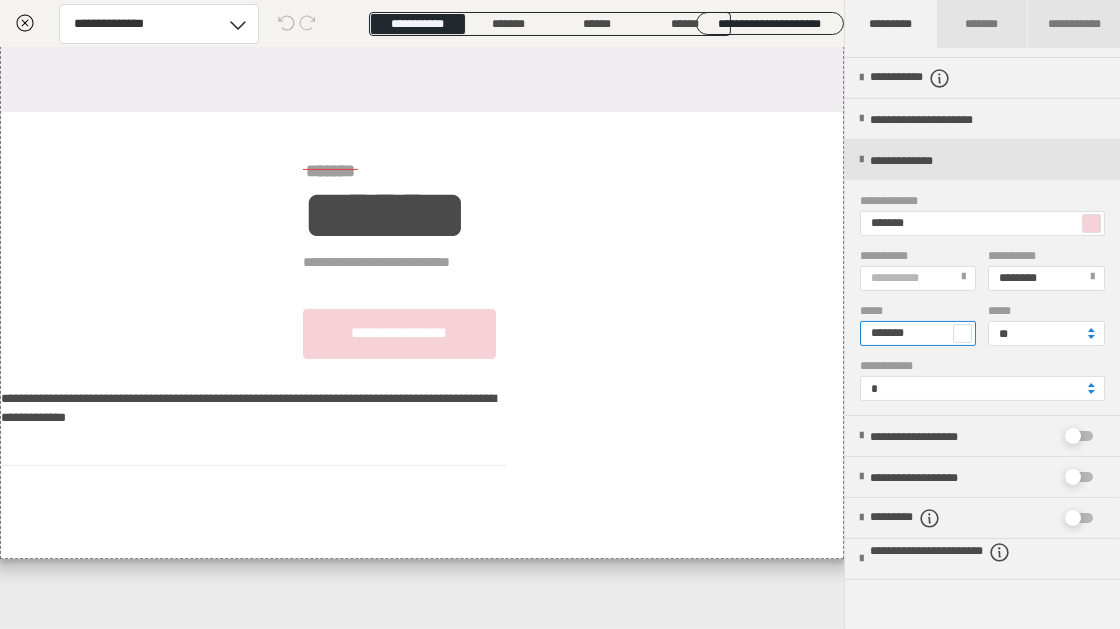 click on "*******" at bounding box center (918, 333) 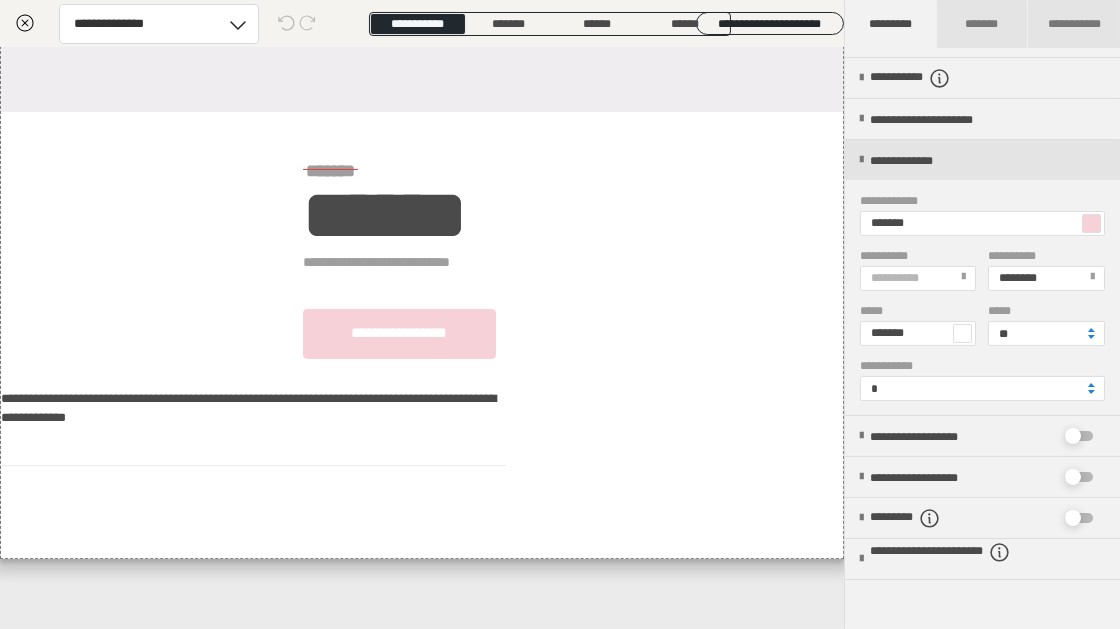 click at bounding box center [962, 333] 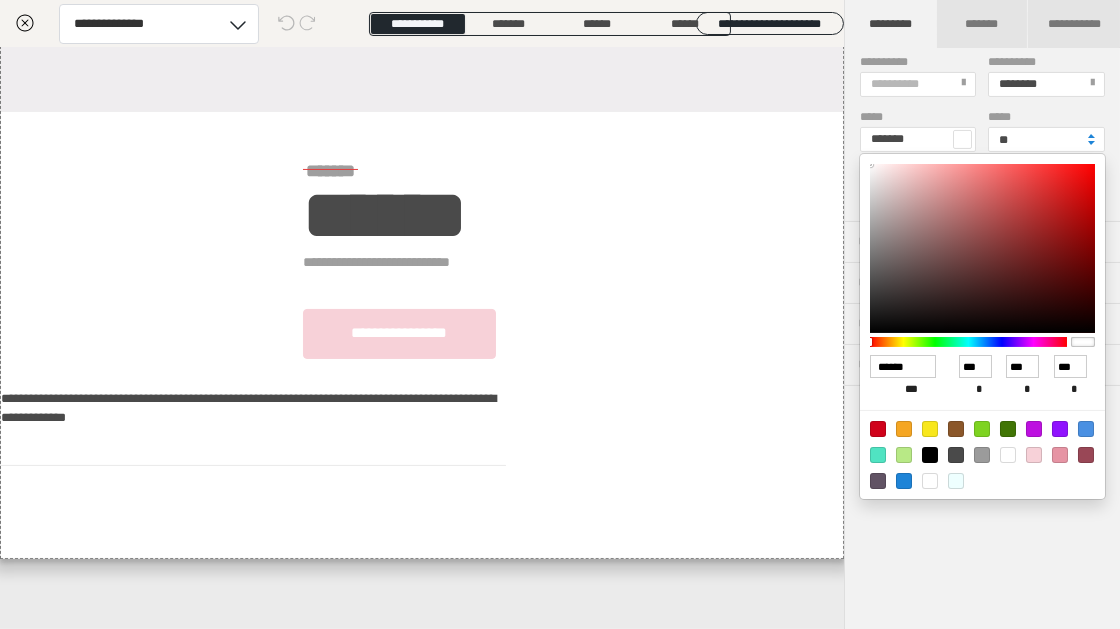 scroll, scrollTop: 548, scrollLeft: 0, axis: vertical 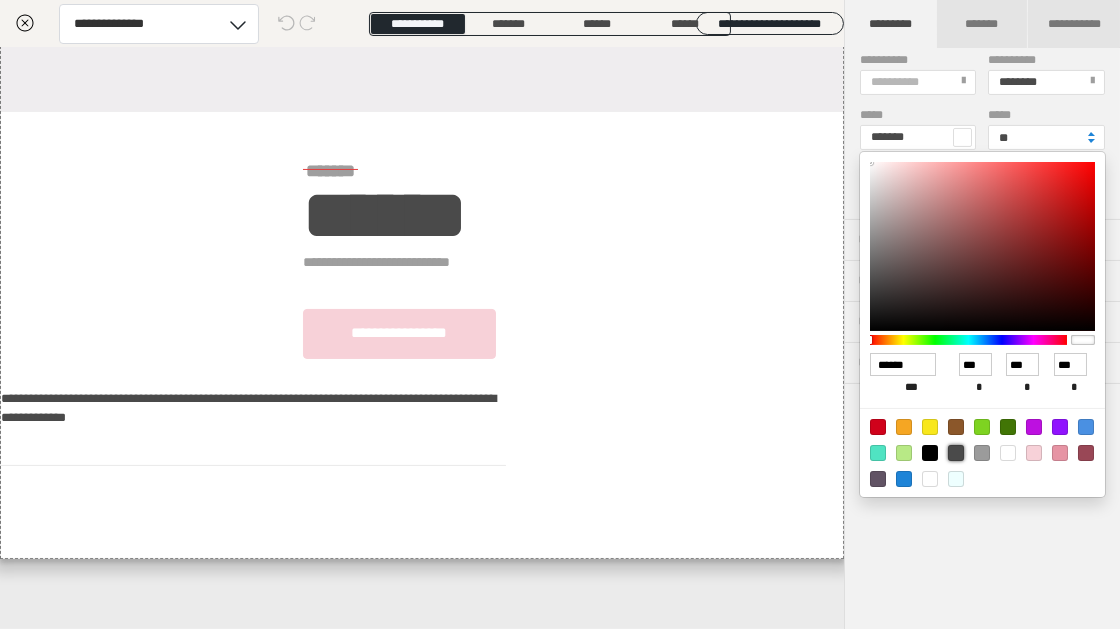 click at bounding box center [956, 453] 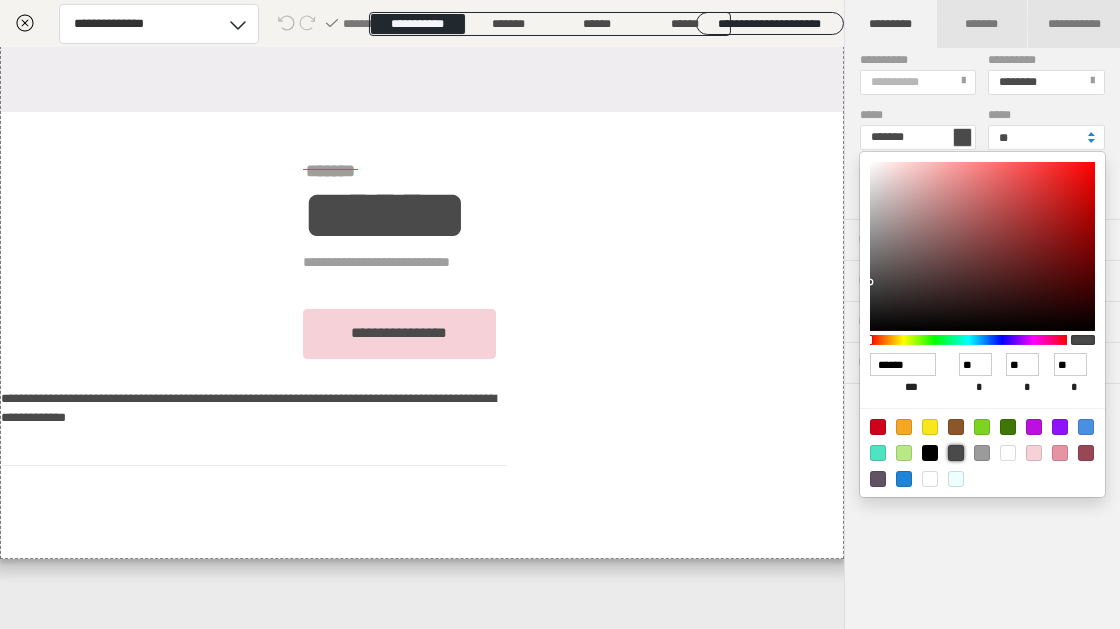 click at bounding box center (560, 314) 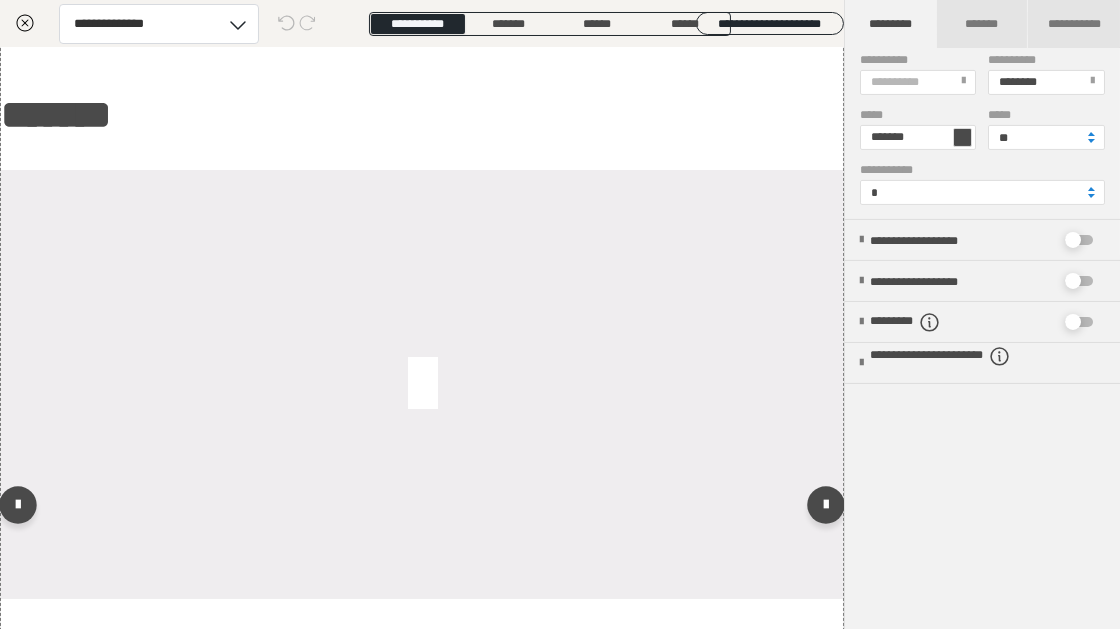 scroll, scrollTop: 0, scrollLeft: 0, axis: both 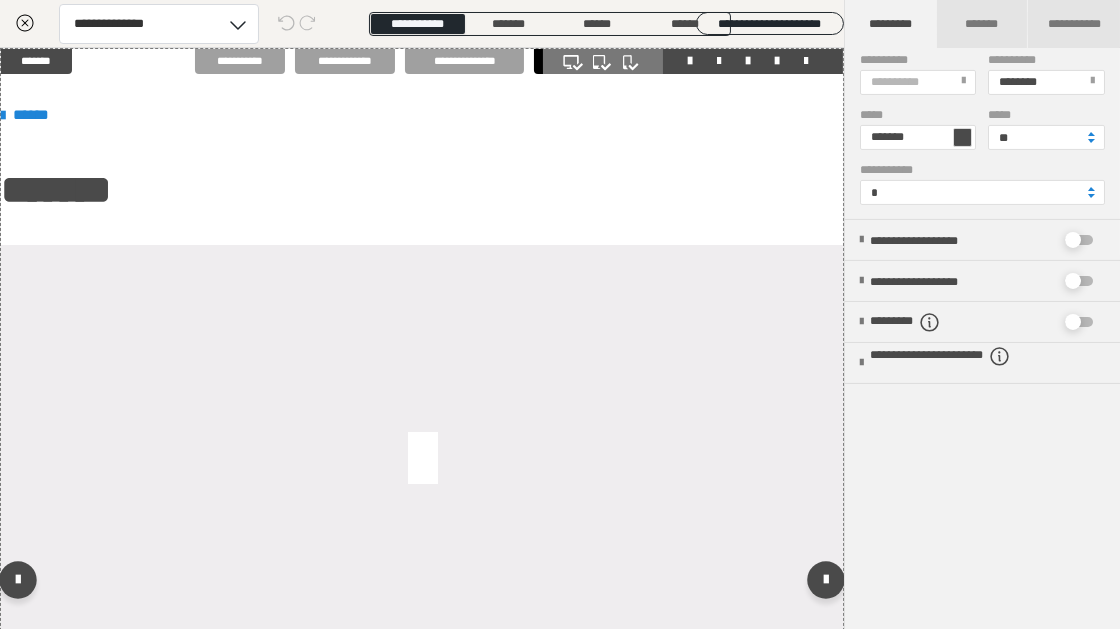 click on "**********" at bounding box center (422, 584) 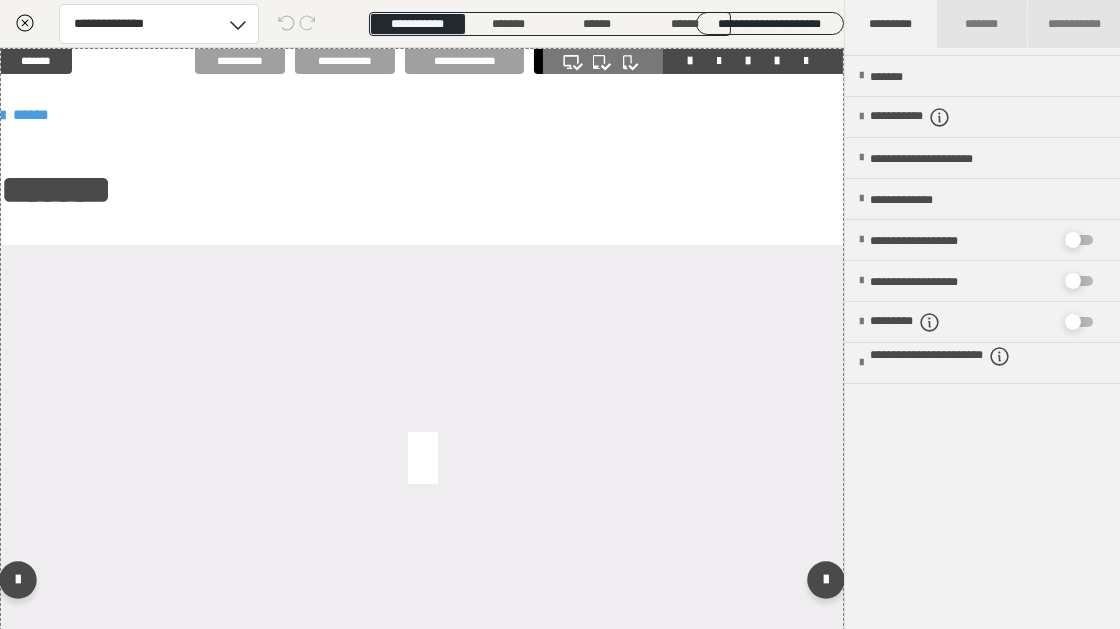 click on "******" at bounding box center [415, 115] 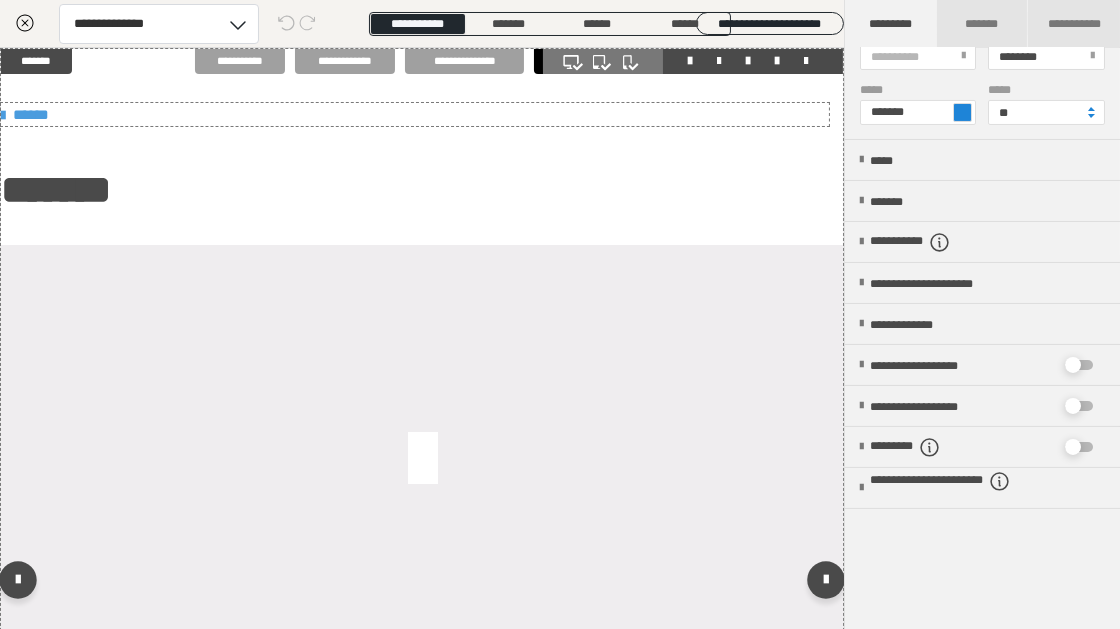 scroll, scrollTop: 438, scrollLeft: 0, axis: vertical 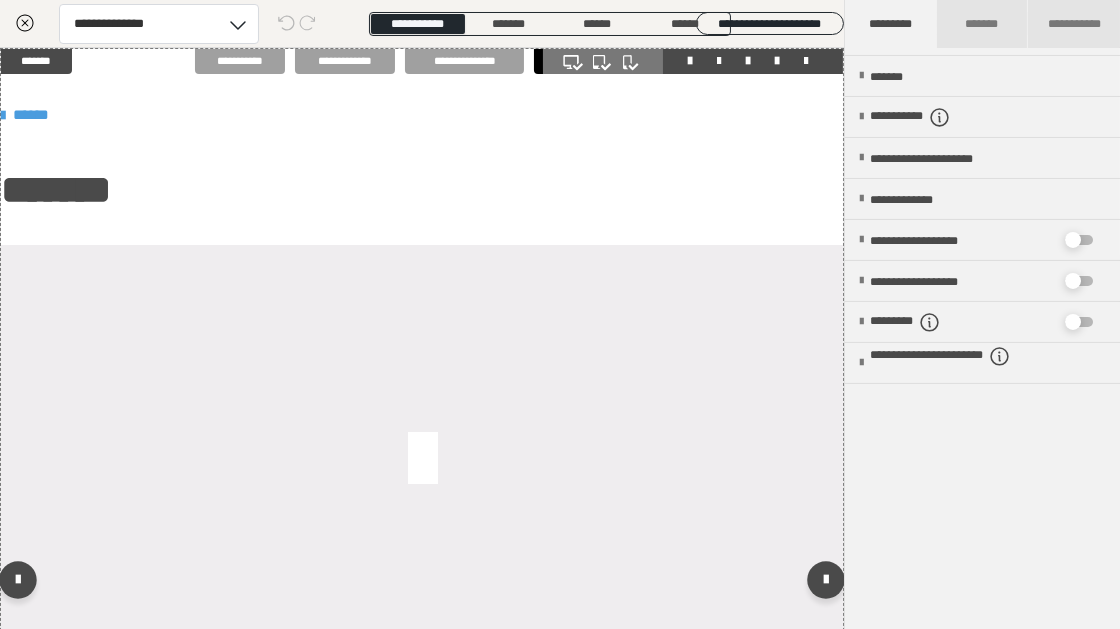 click on "******" at bounding box center [415, 115] 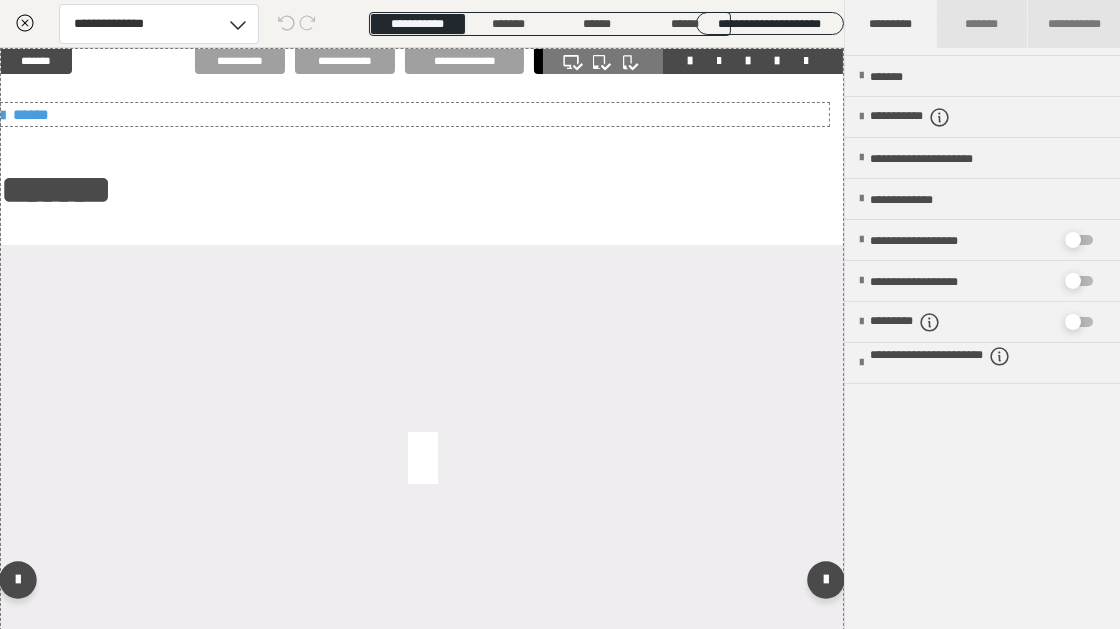 click on "******" at bounding box center [415, 115] 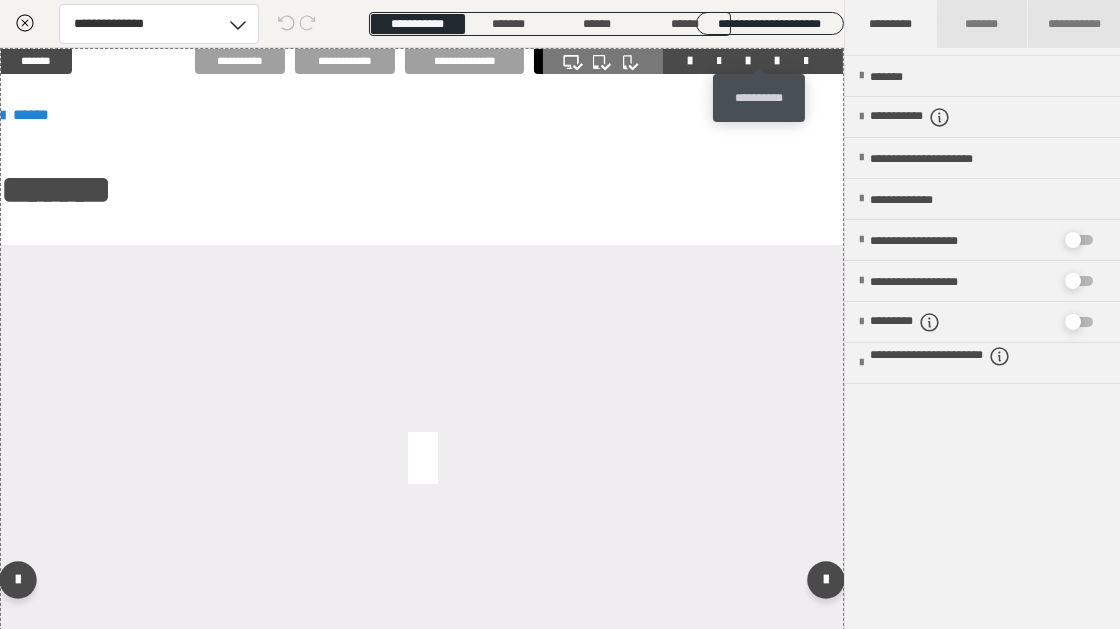 click at bounding box center [777, 61] 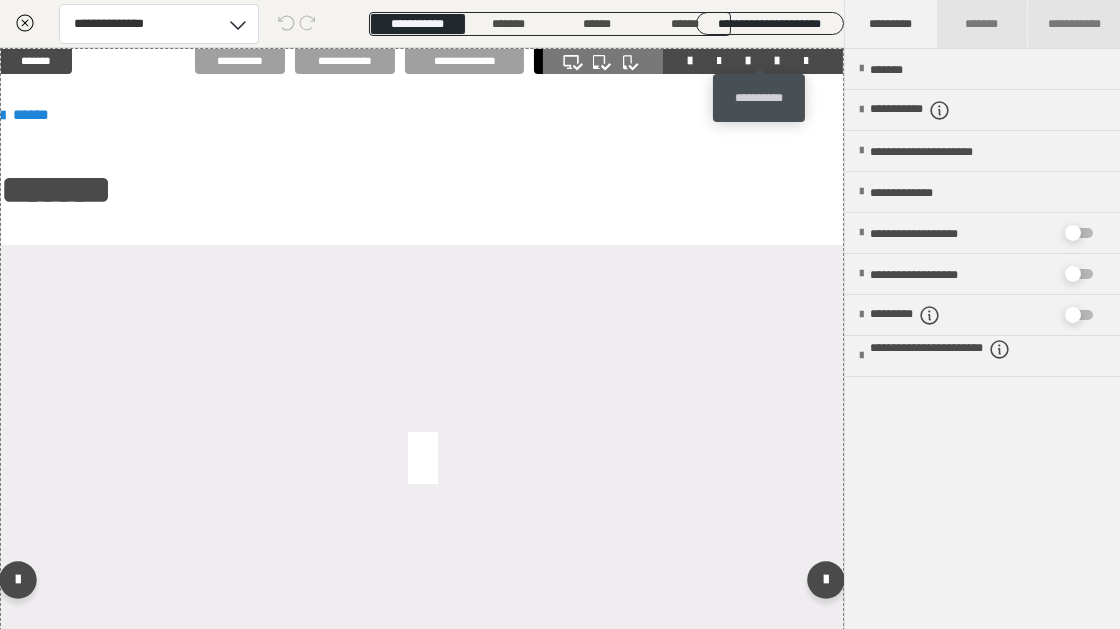 scroll, scrollTop: 313, scrollLeft: 0, axis: vertical 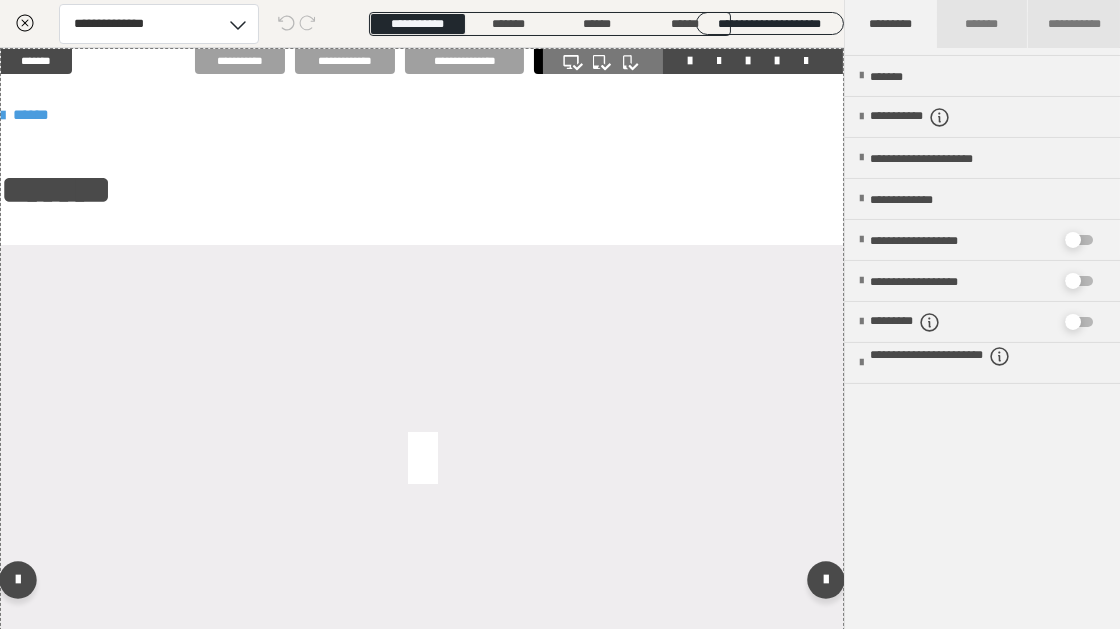 click on "******" at bounding box center [415, 115] 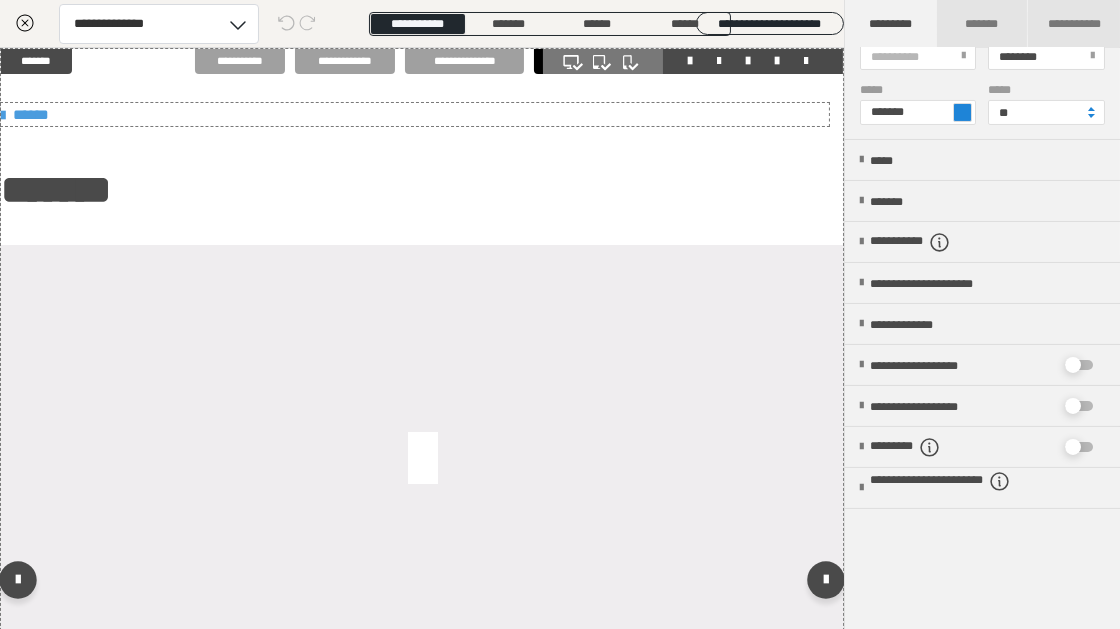 scroll, scrollTop: 438, scrollLeft: 0, axis: vertical 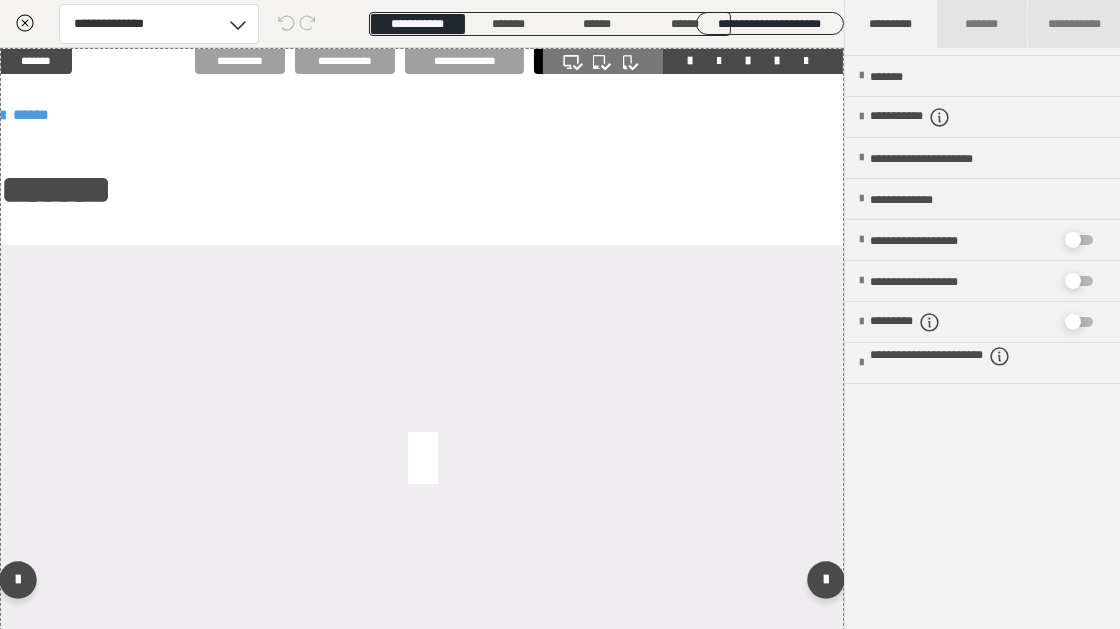 click on "******" at bounding box center [415, 115] 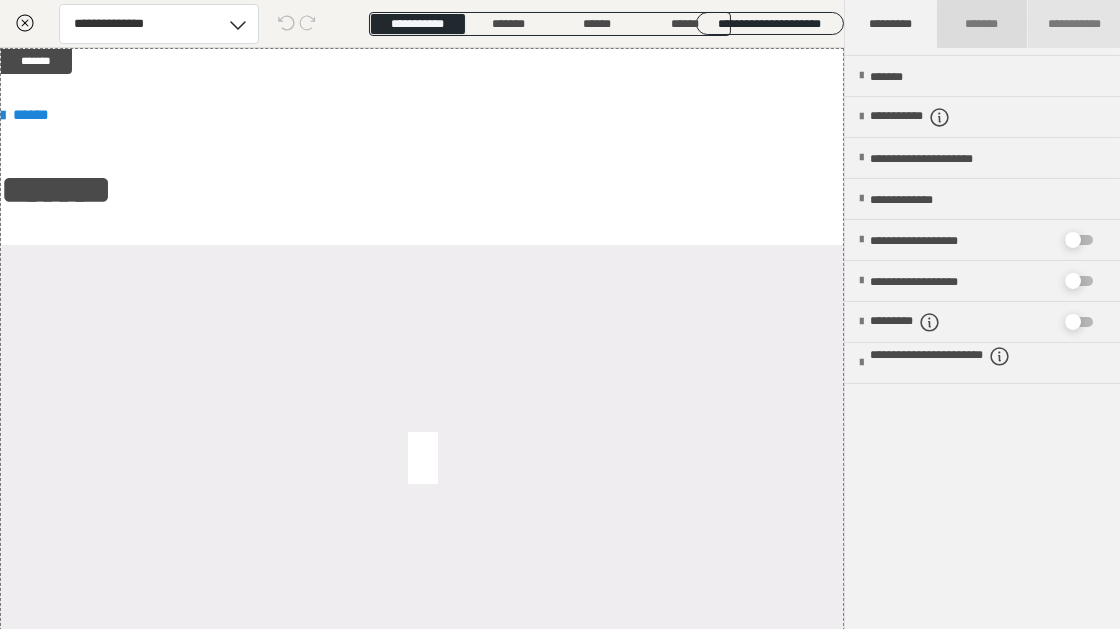 click on "*******" at bounding box center (983, 24) 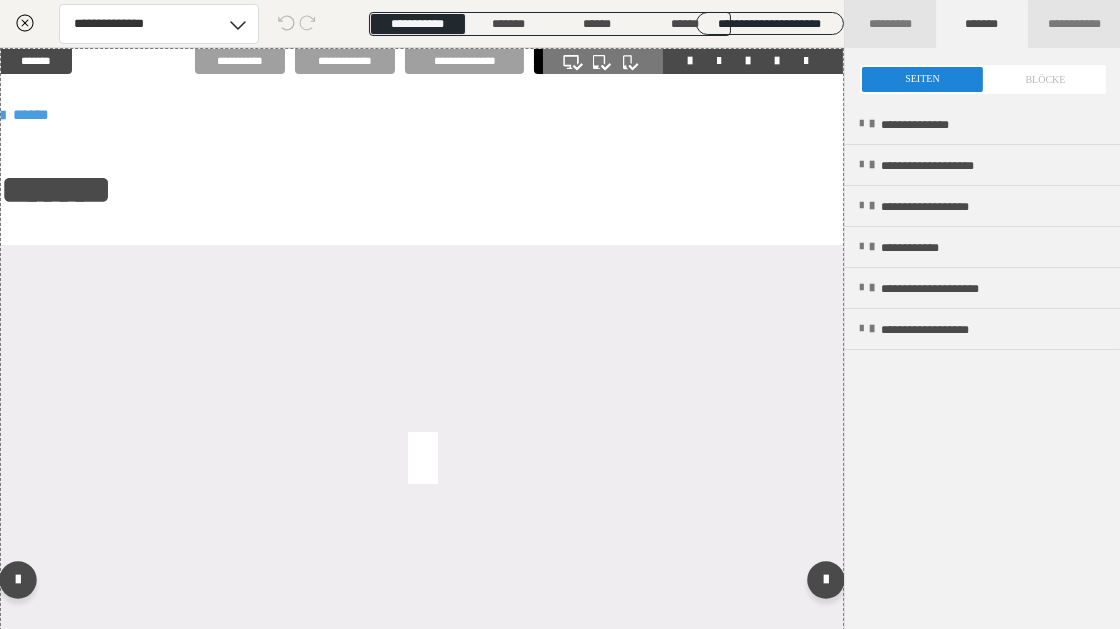 click on "******" at bounding box center [415, 115] 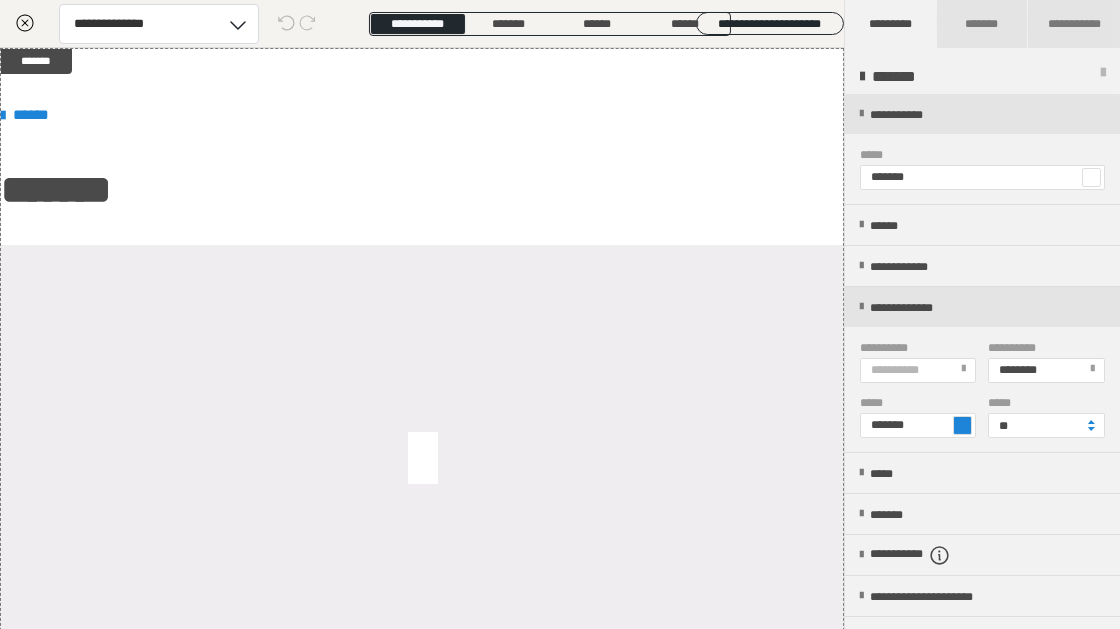 click at bounding box center (962, 425) 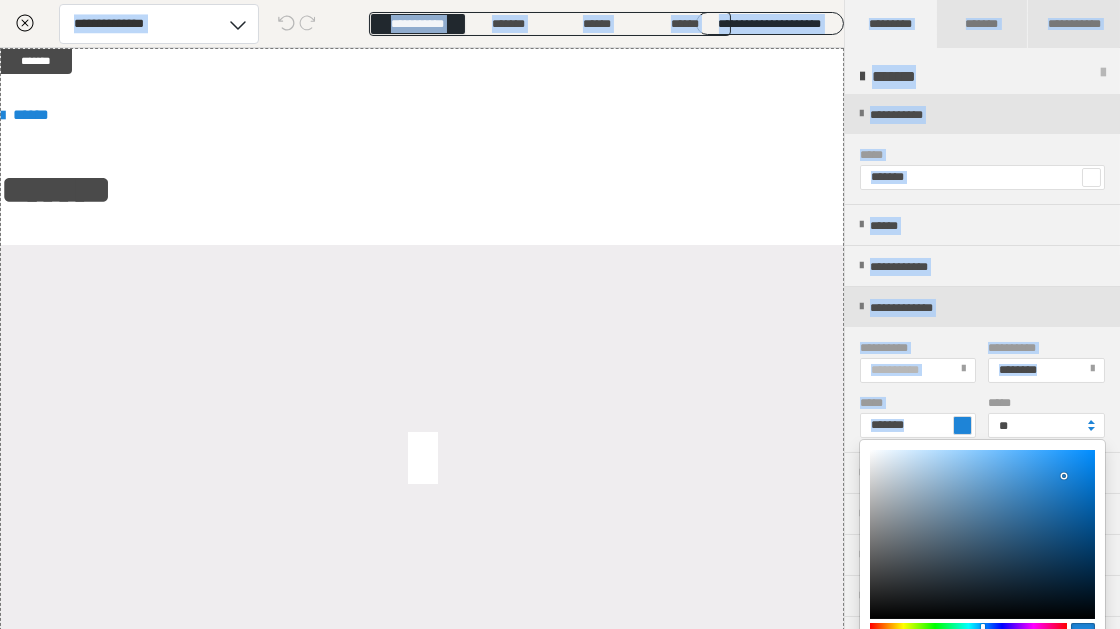 drag, startPoint x: 1116, startPoint y: 343, endPoint x: 1125, endPoint y: 428, distance: 85.47514 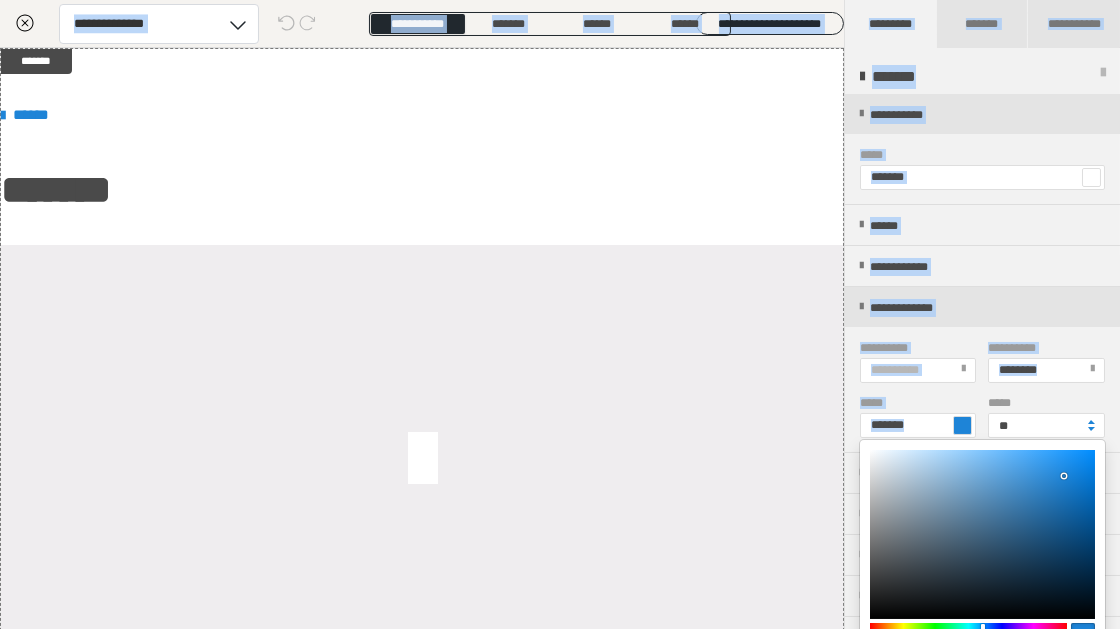 click at bounding box center (560, 314) 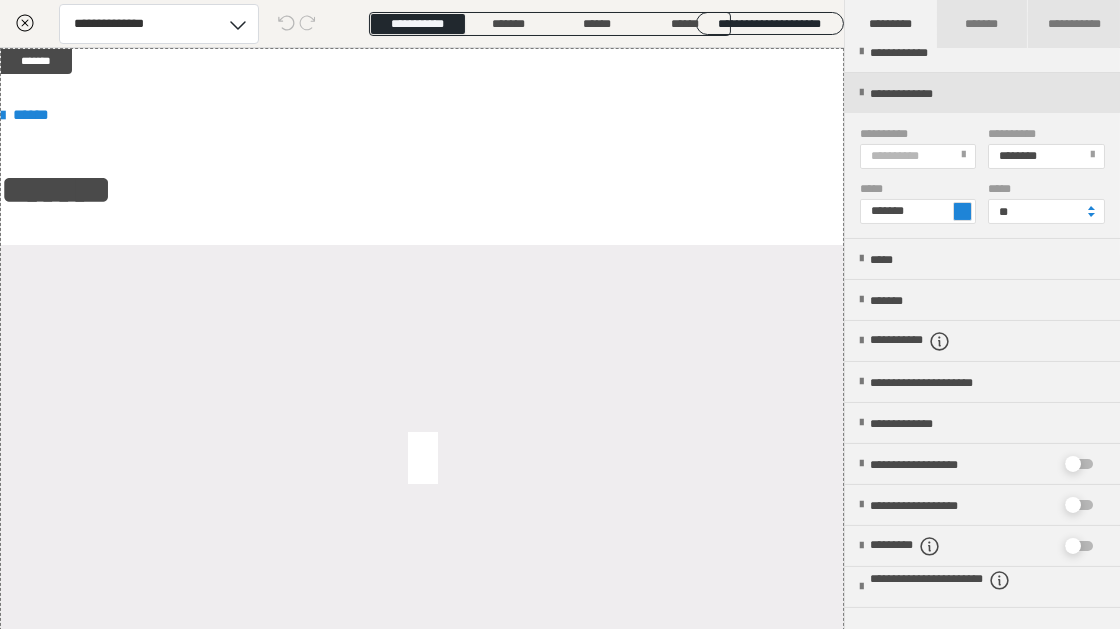 scroll, scrollTop: 240, scrollLeft: 0, axis: vertical 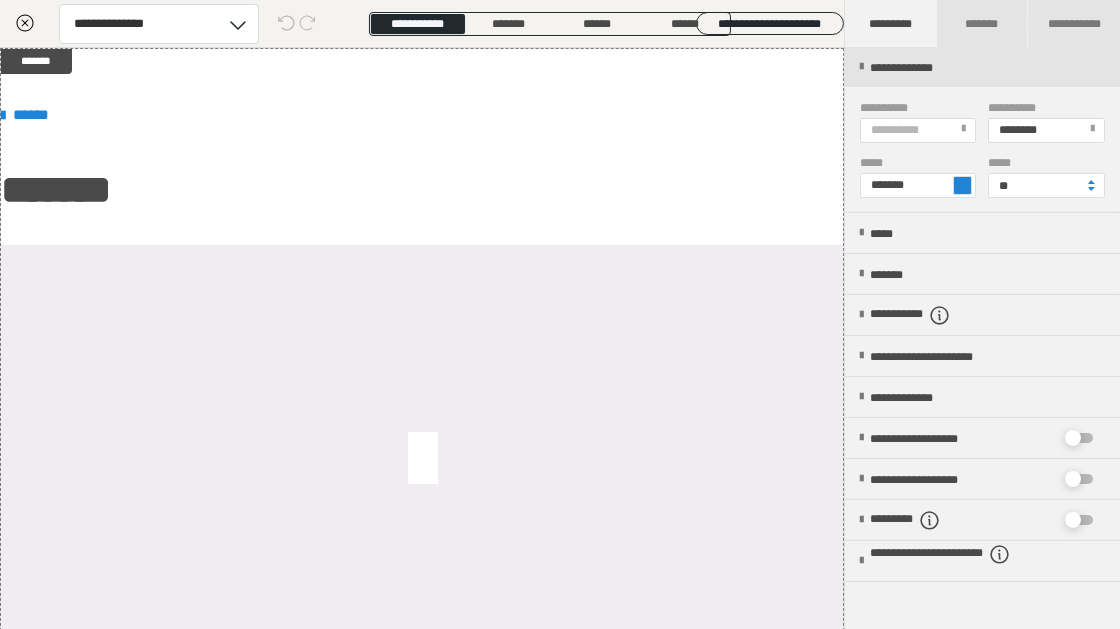 click at bounding box center [962, 185] 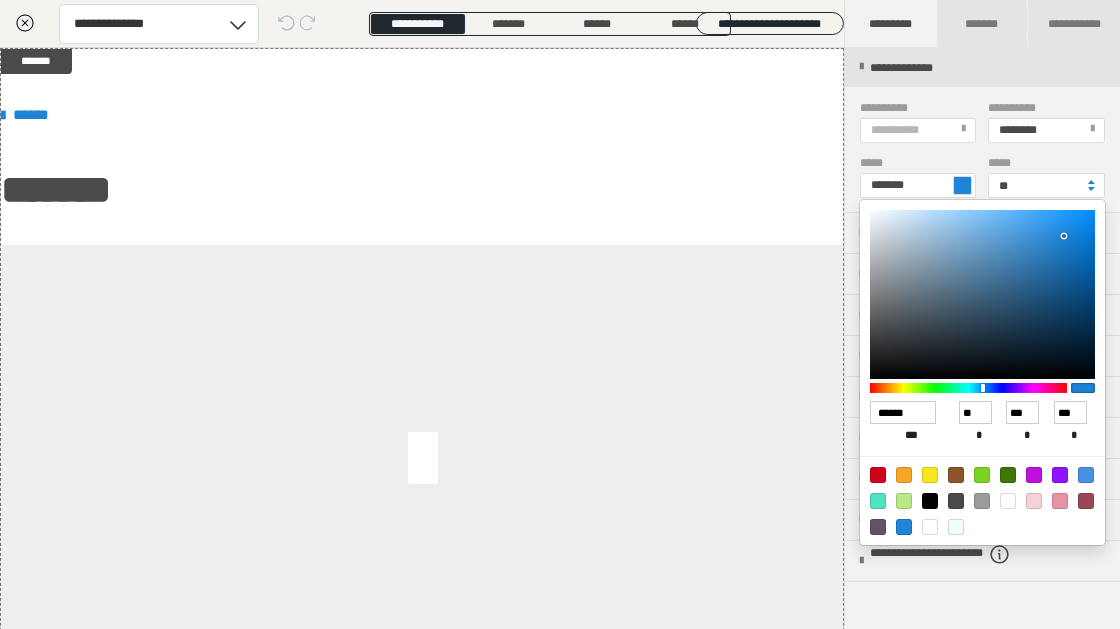 click at bounding box center [1060, 501] 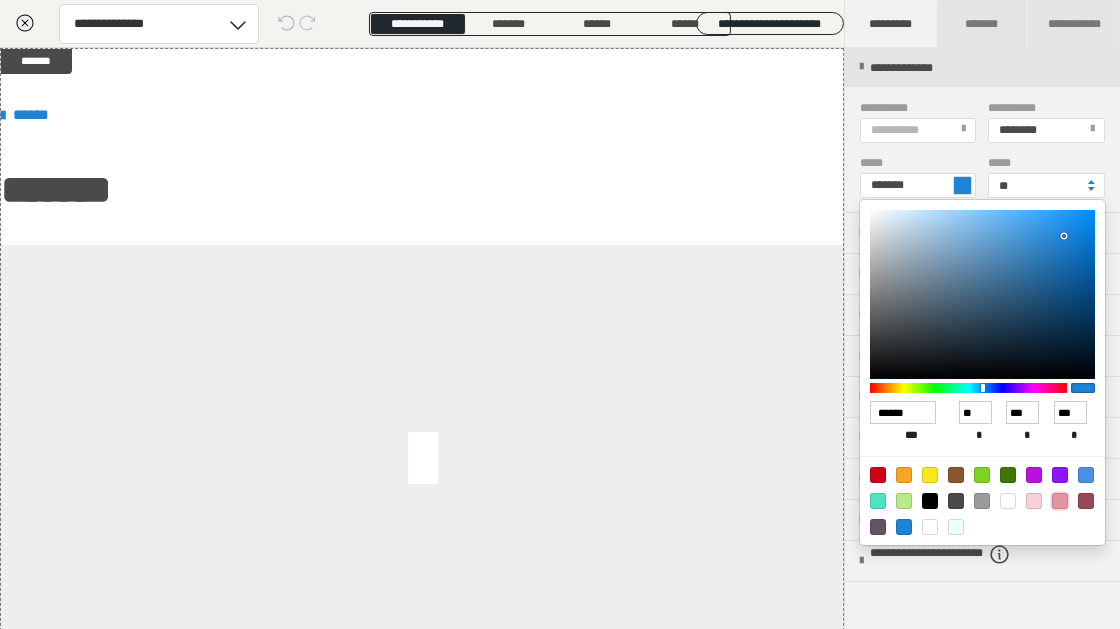 type on "*******" 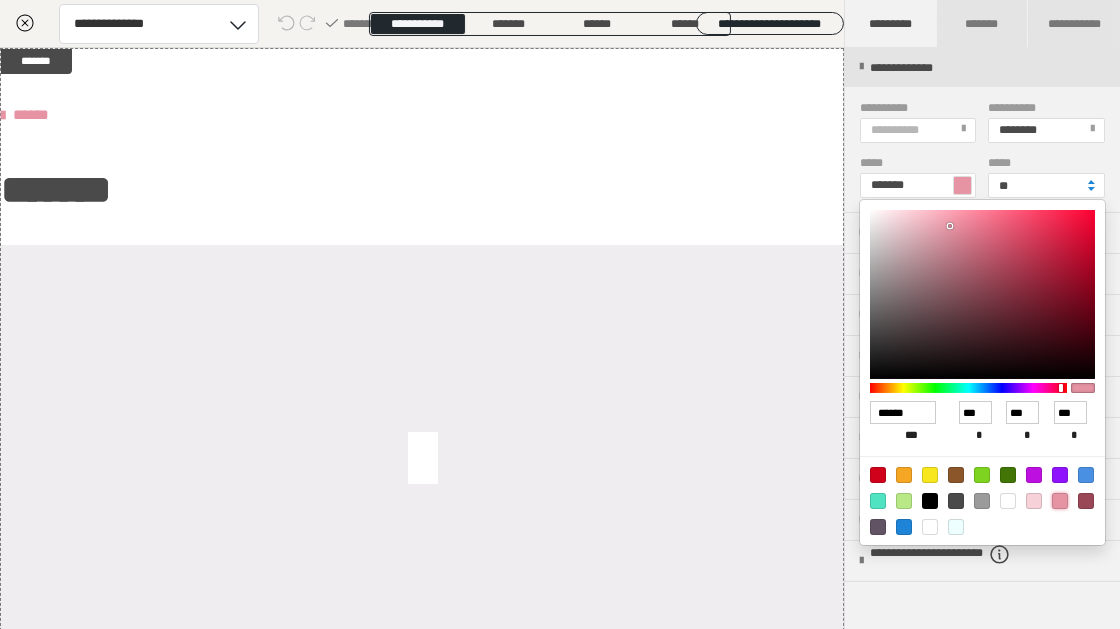 click at bounding box center [560, 314] 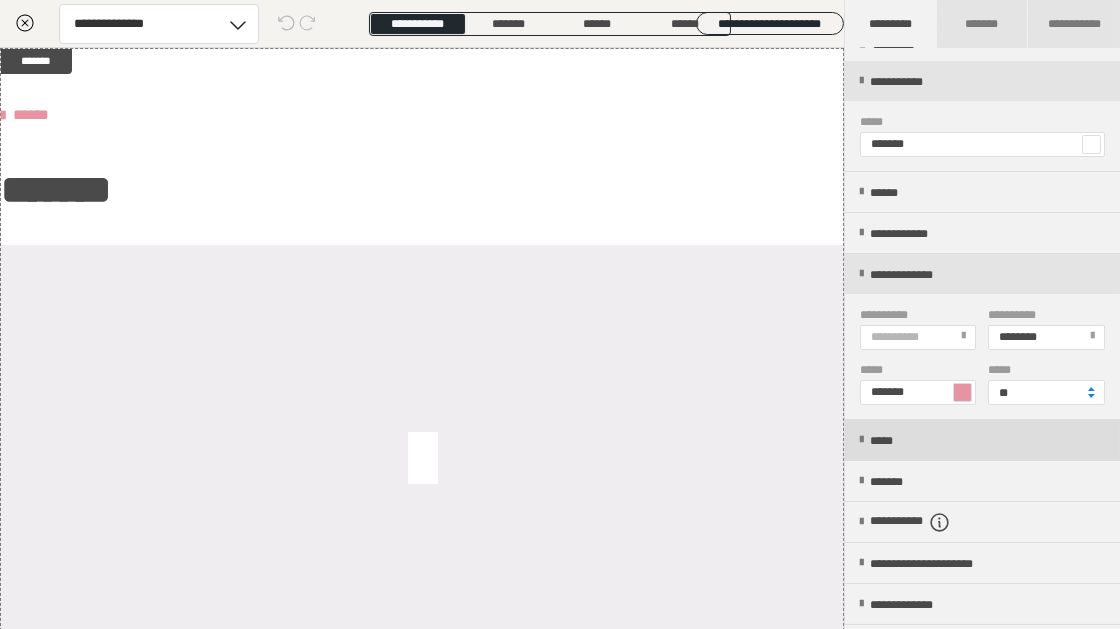 scroll, scrollTop: 0, scrollLeft: 0, axis: both 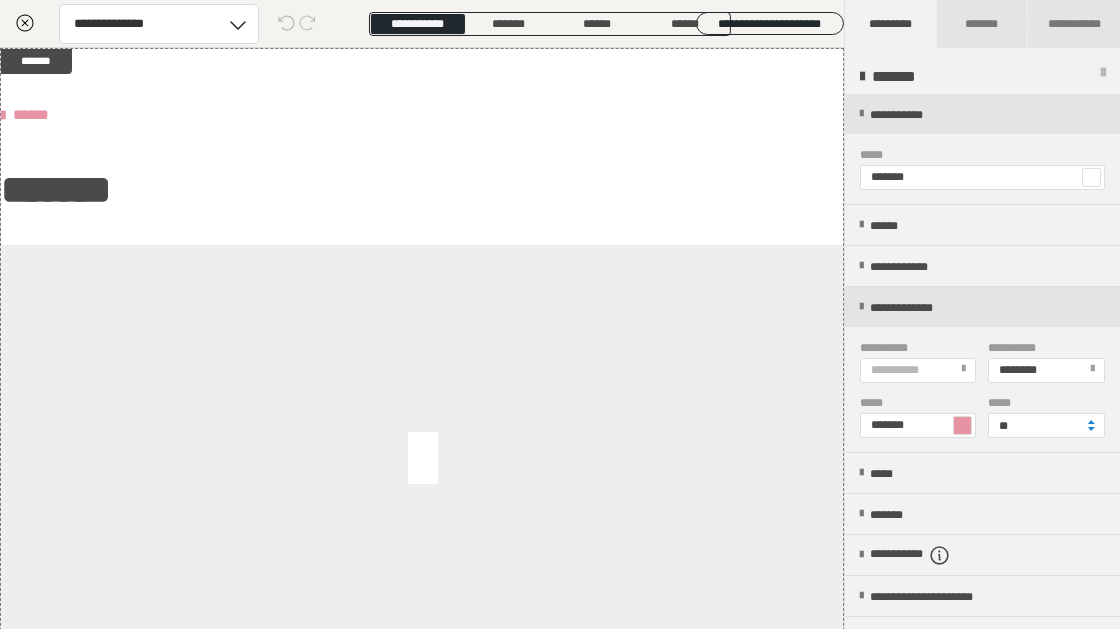 click at bounding box center (1091, 177) 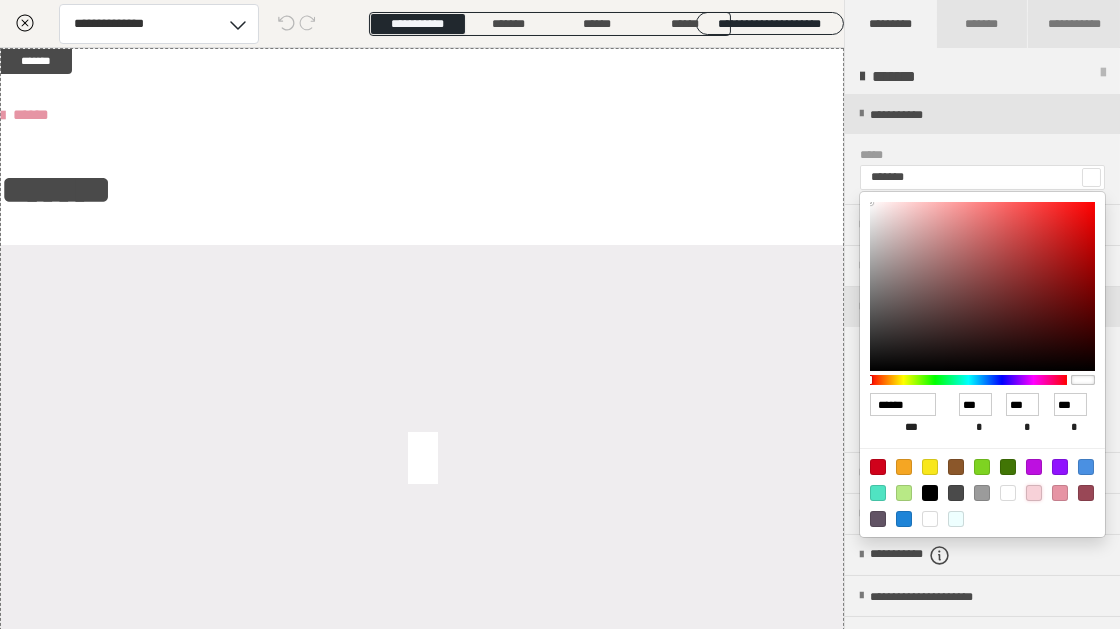 click at bounding box center [1034, 493] 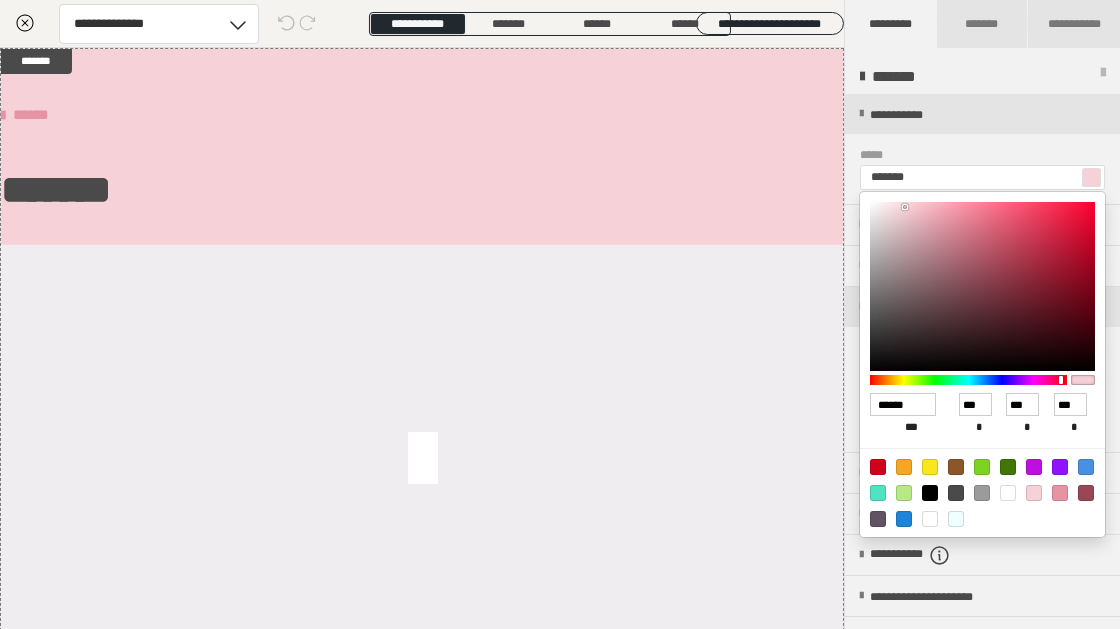 click at bounding box center (560, 314) 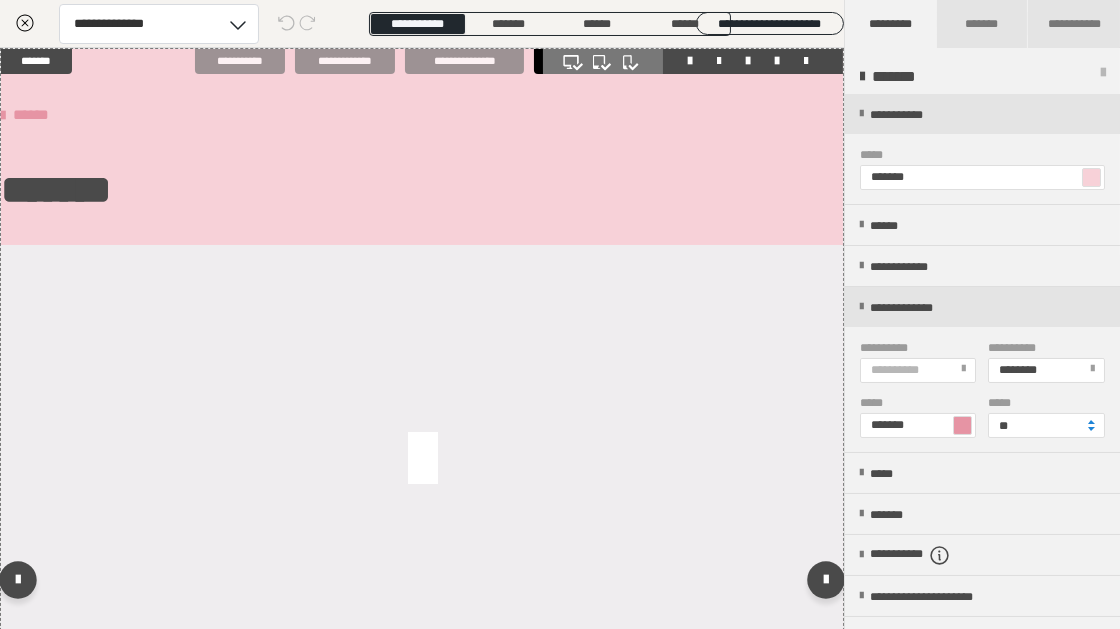 click at bounding box center (422, 459) 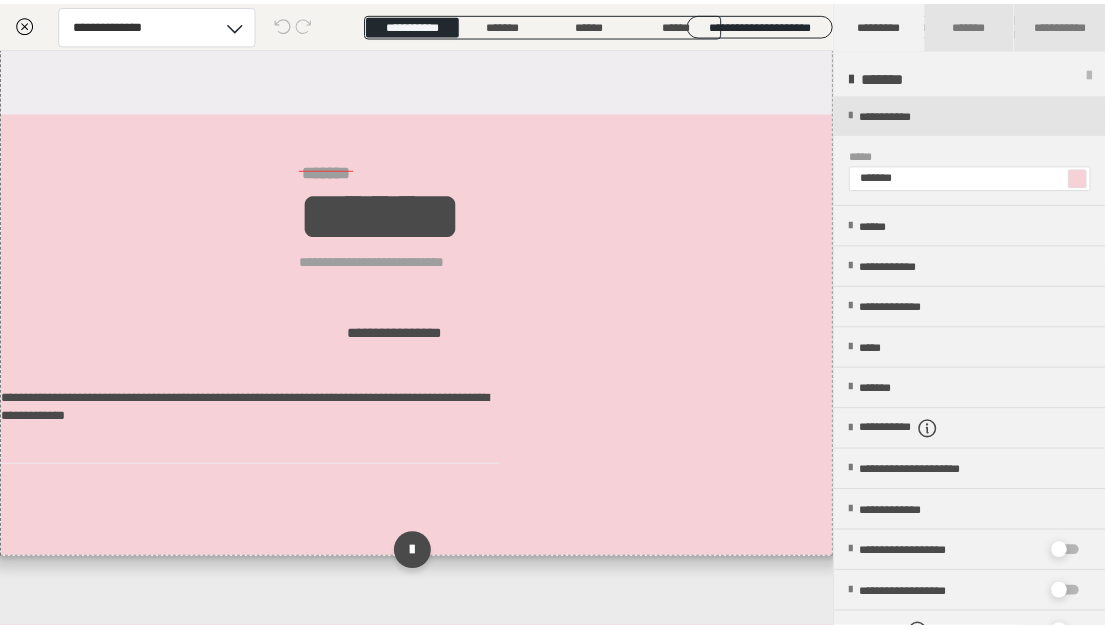 scroll, scrollTop: 574, scrollLeft: 0, axis: vertical 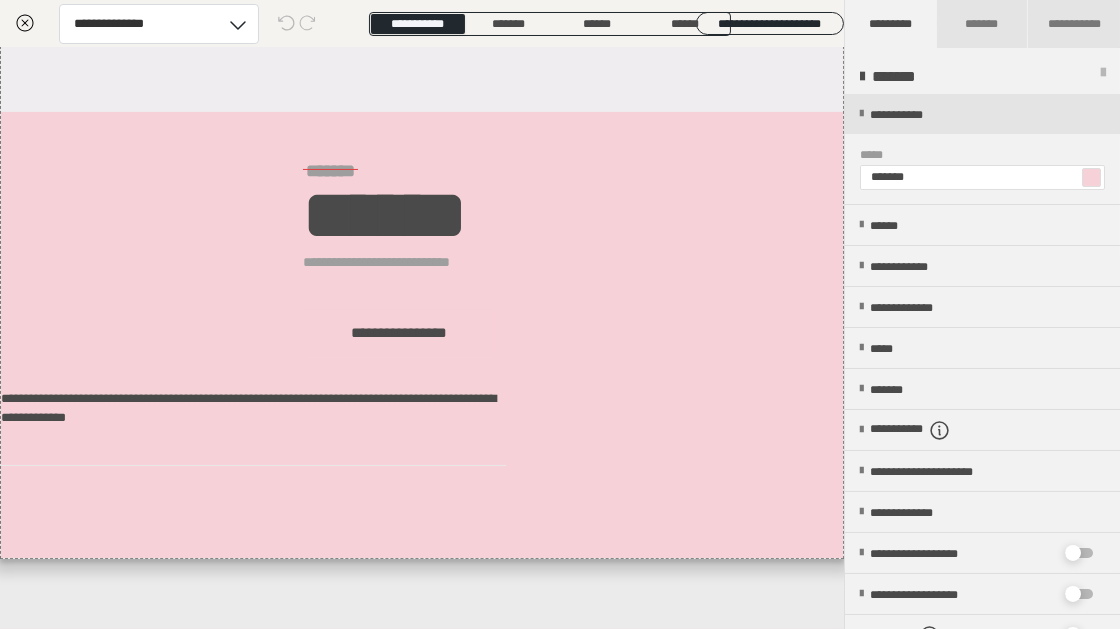 click 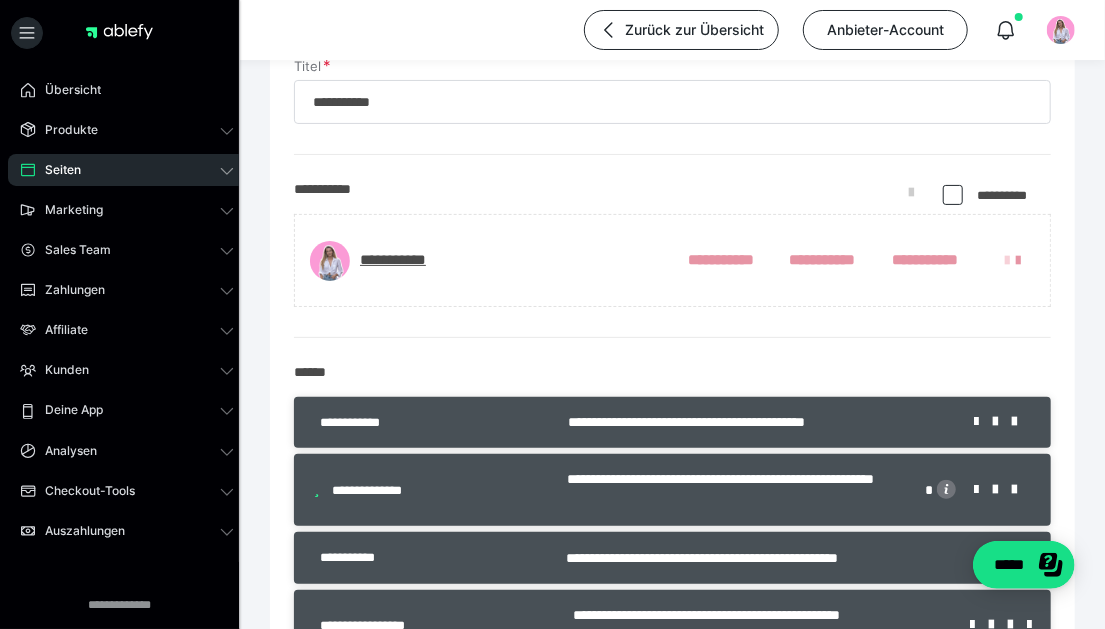 scroll, scrollTop: 0, scrollLeft: 0, axis: both 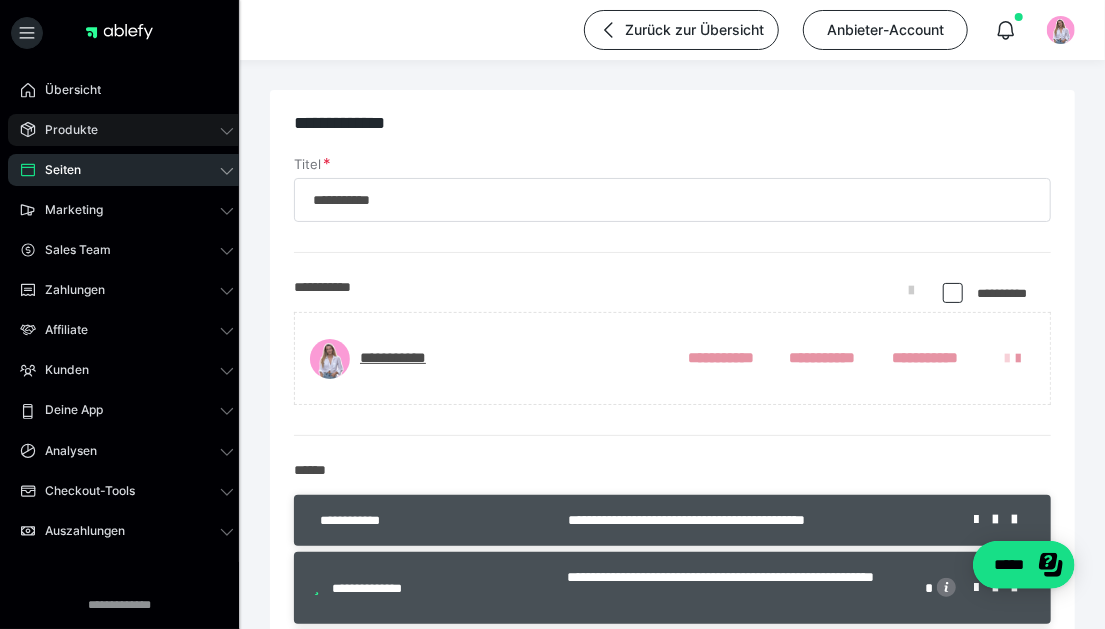click on "Produkte" at bounding box center (127, 130) 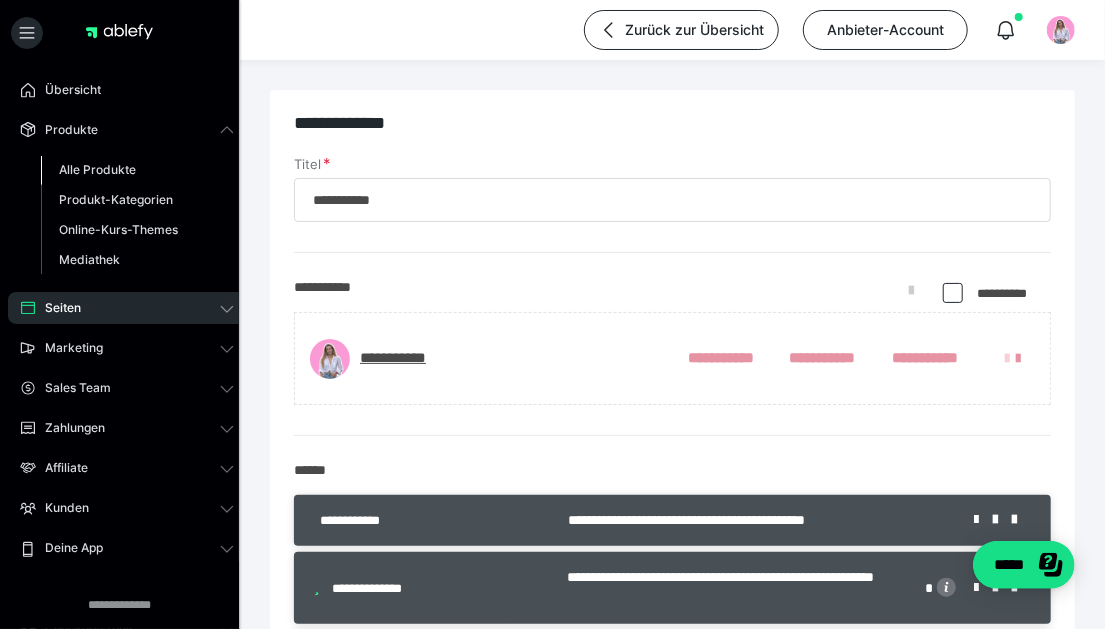 click on "Alle Produkte" at bounding box center (97, 169) 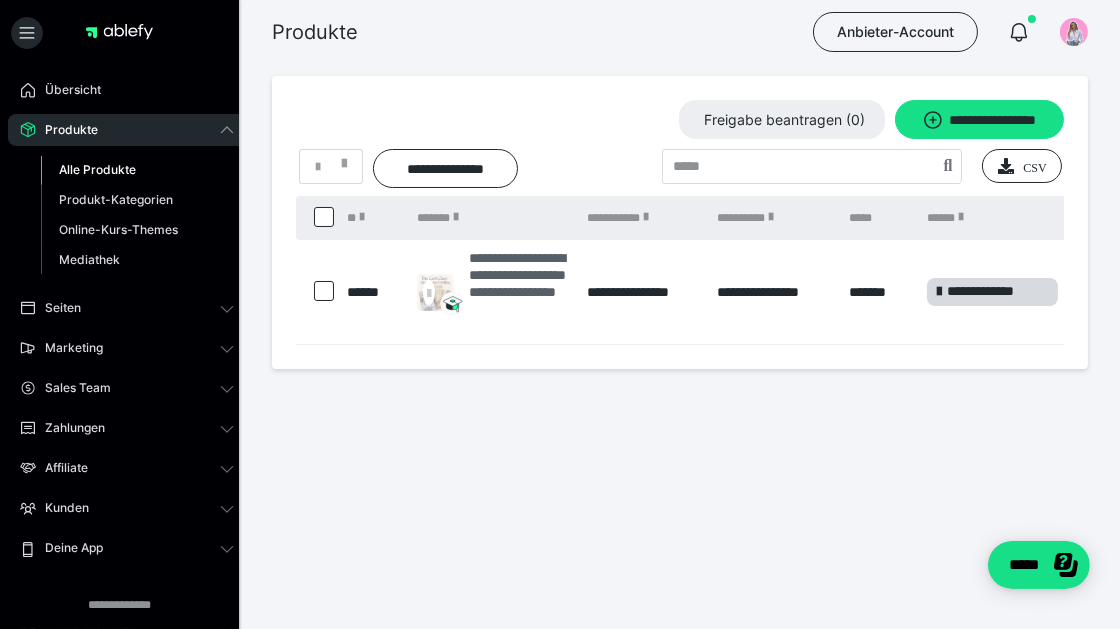 click on "**********" at bounding box center (518, 292) 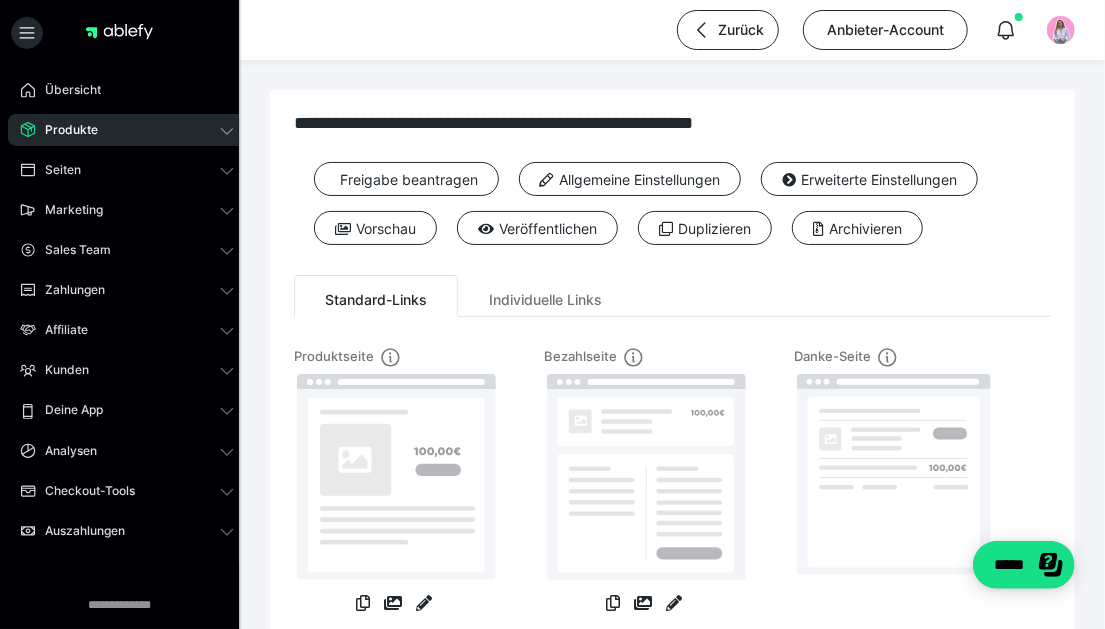scroll, scrollTop: 200, scrollLeft: 0, axis: vertical 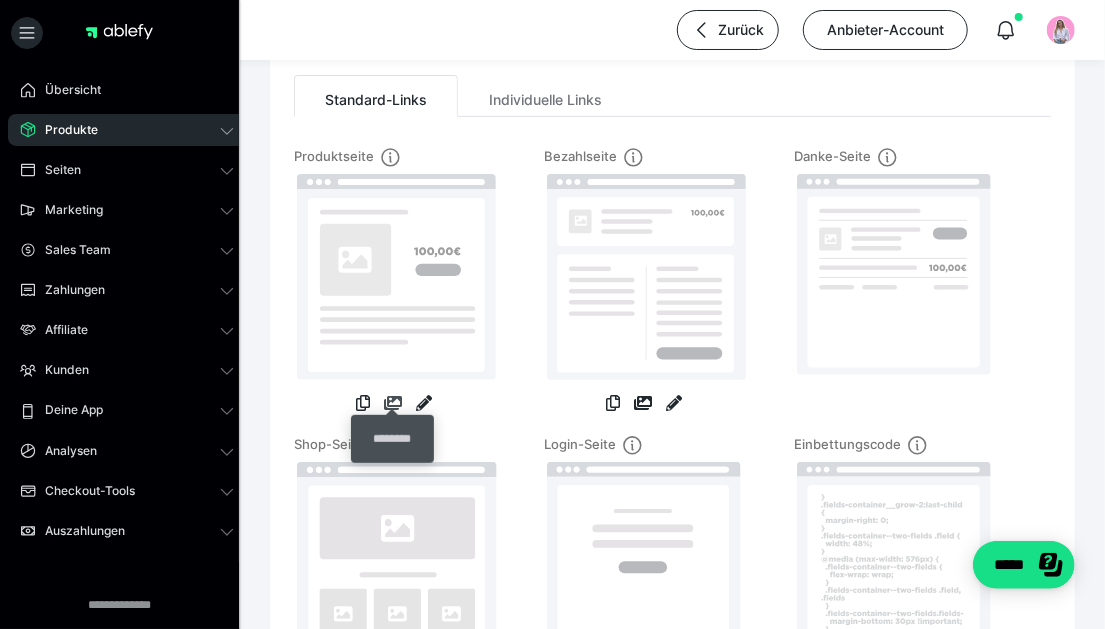 click at bounding box center (393, 403) 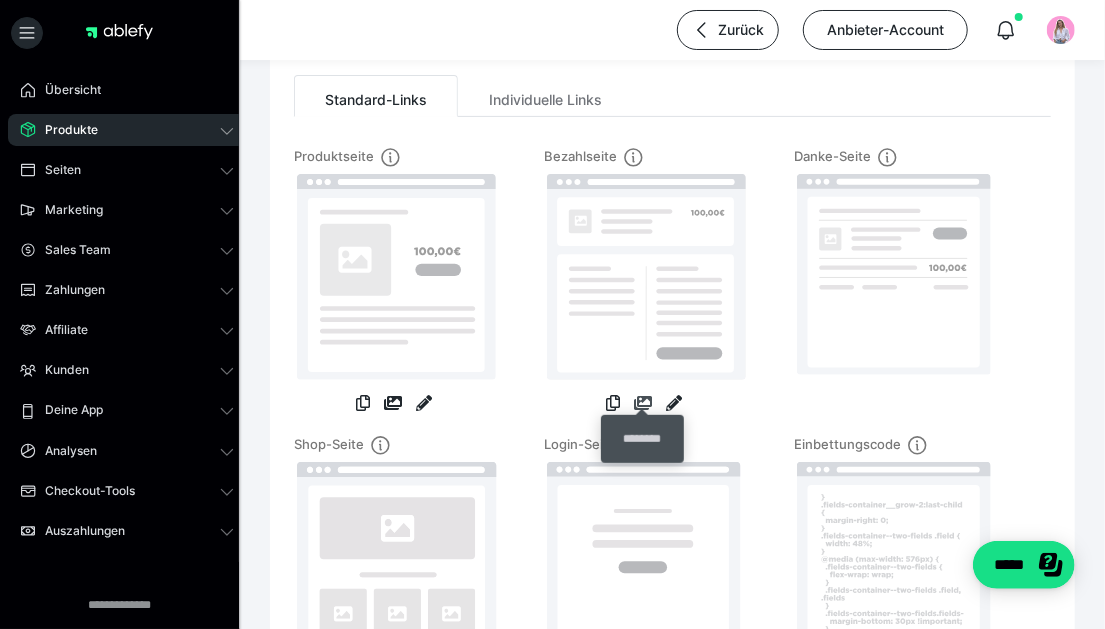 click at bounding box center (643, 403) 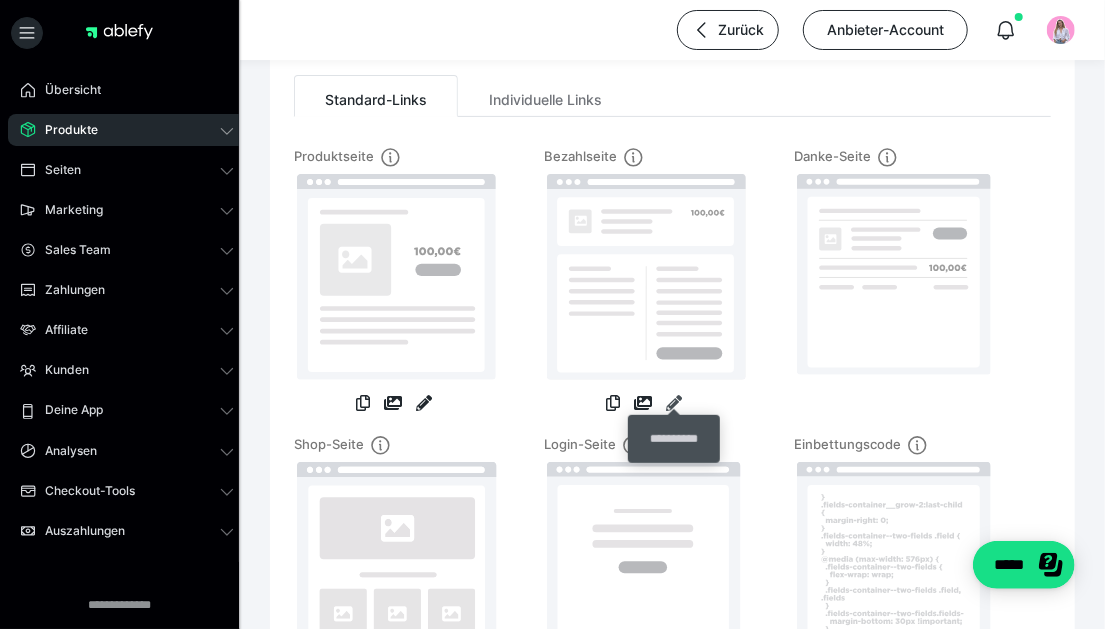 click at bounding box center (674, 403) 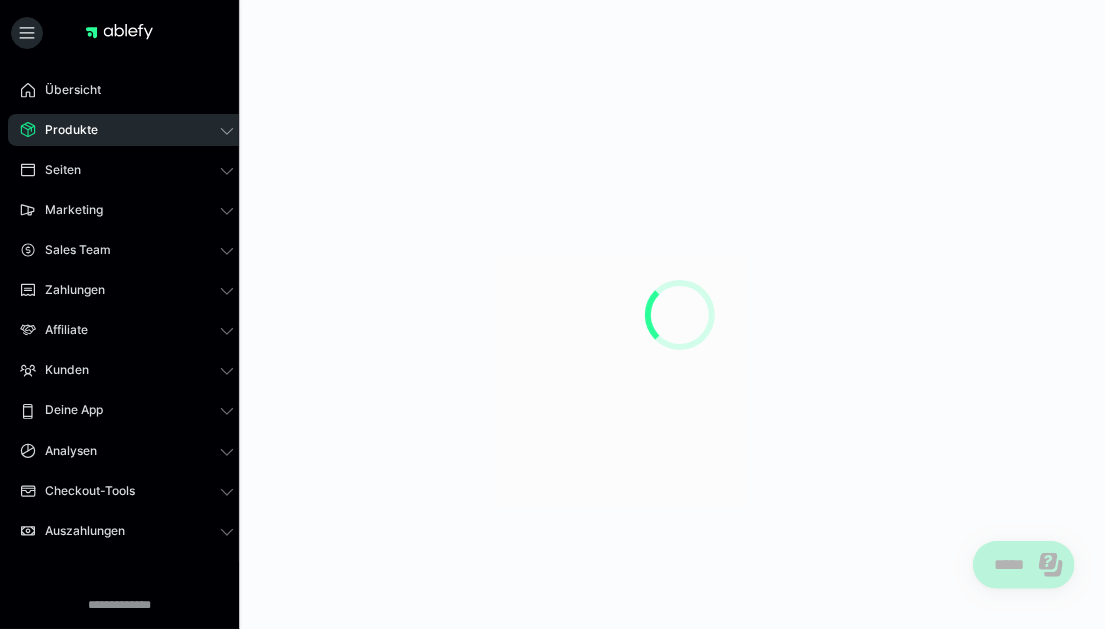 scroll, scrollTop: 0, scrollLeft: 0, axis: both 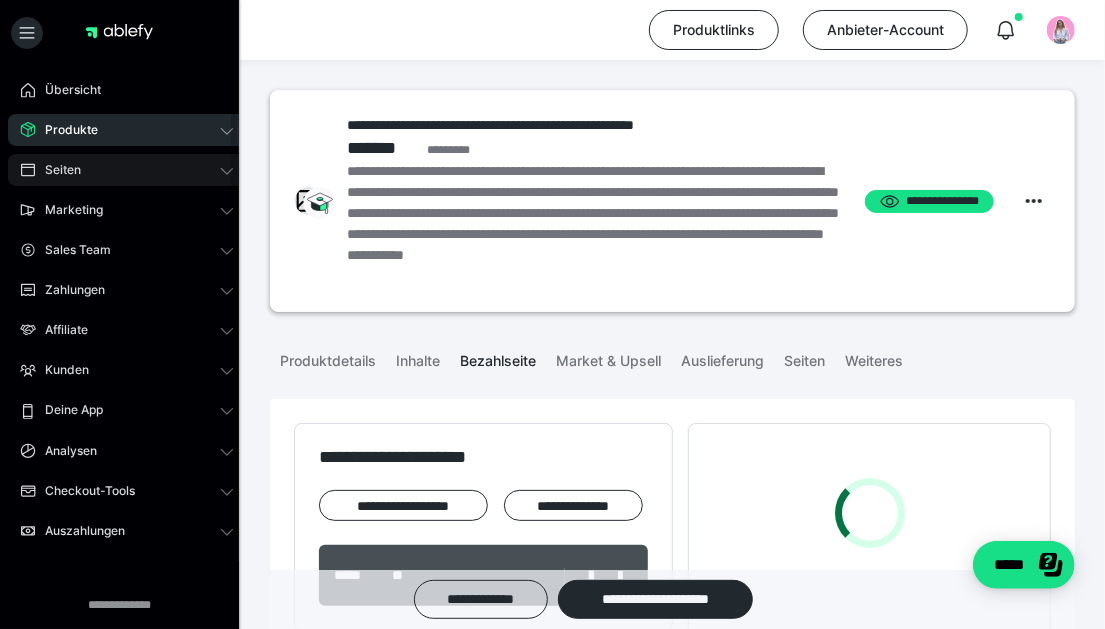 click on "Seiten" at bounding box center [127, 170] 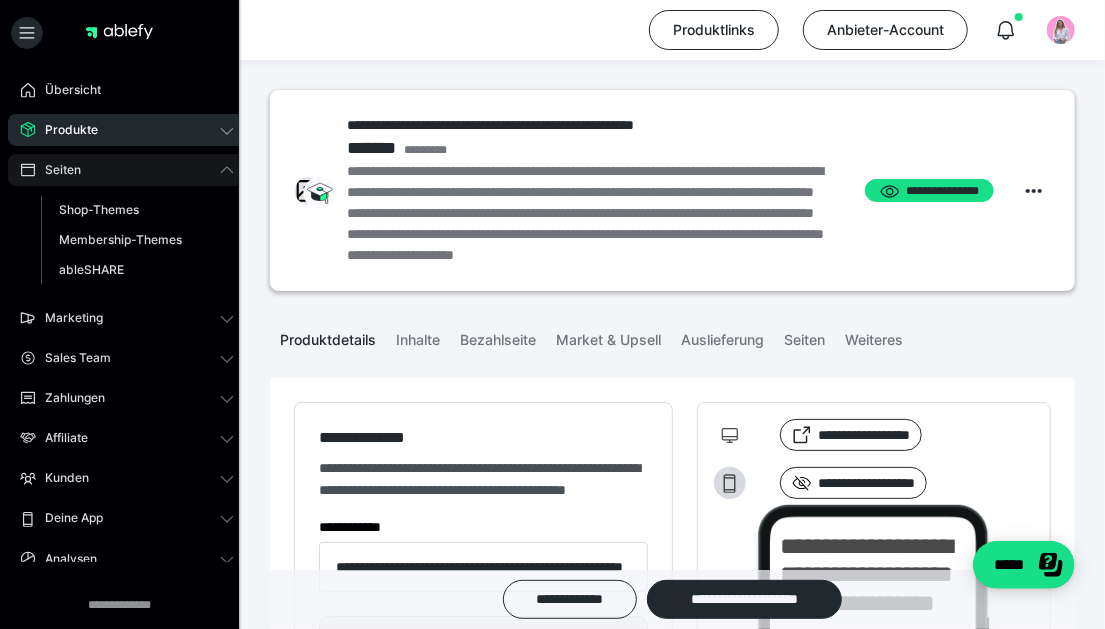 type on "**********" 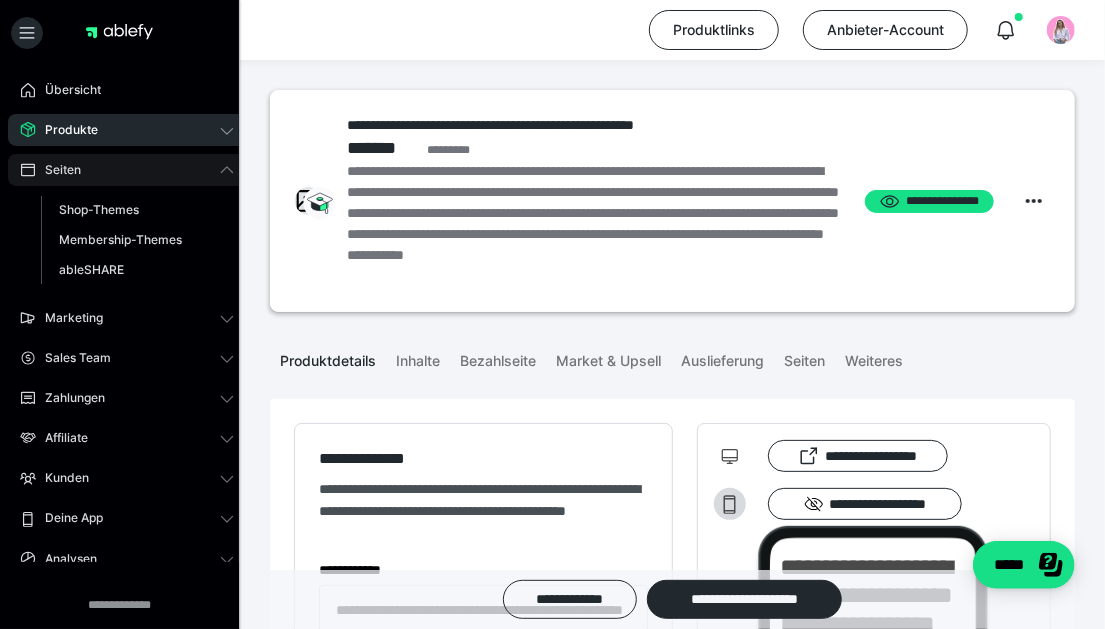type on "**********" 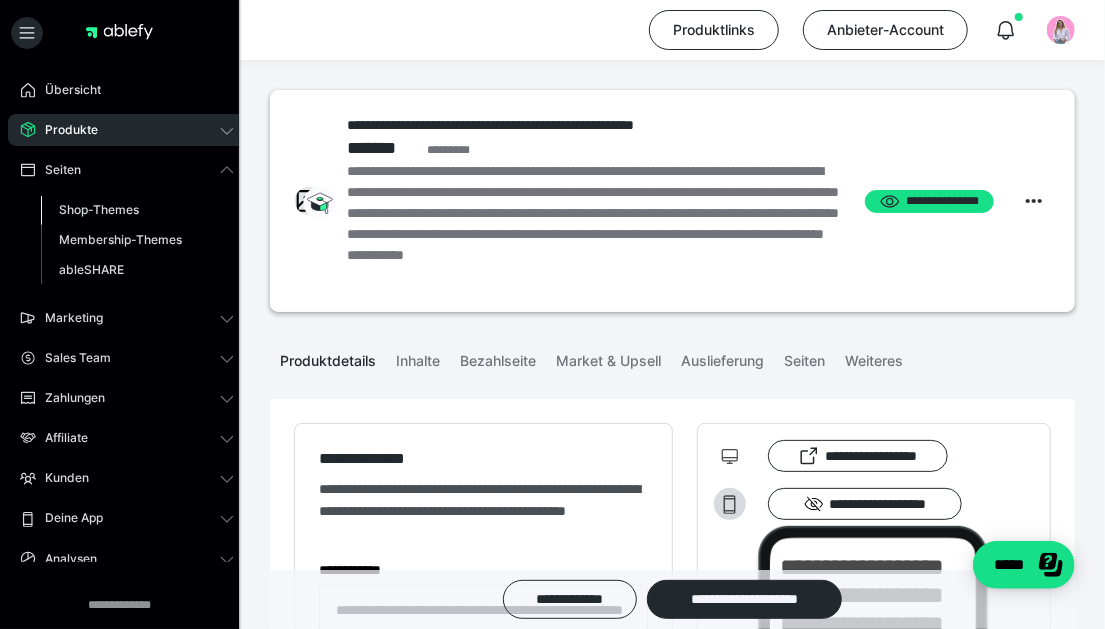 click on "Shop-Themes" at bounding box center (99, 209) 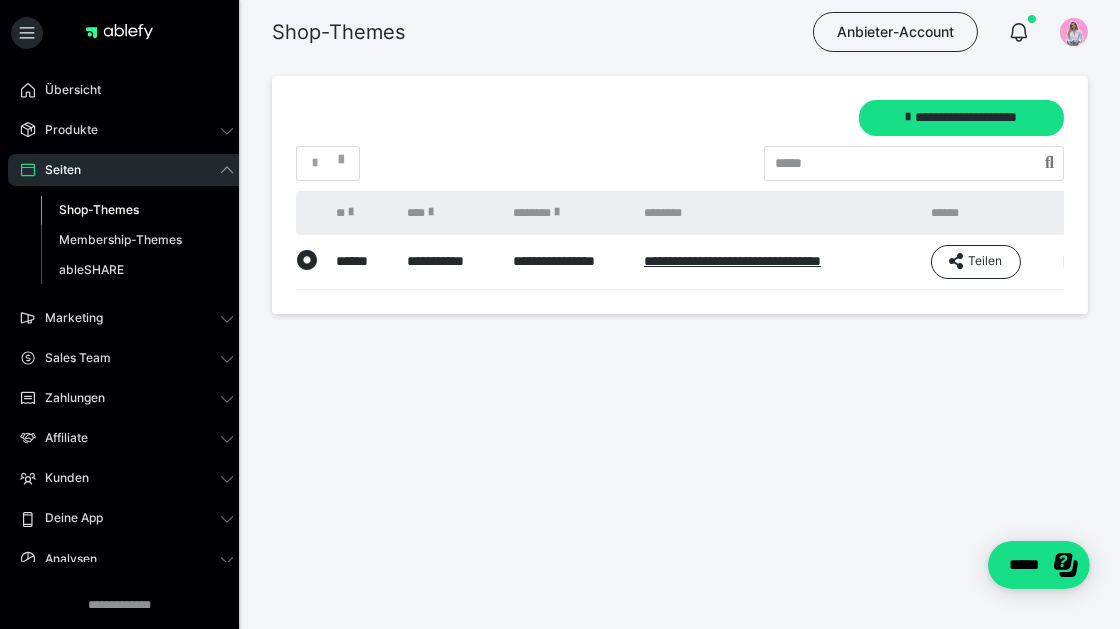 click at bounding box center [1067, 262] 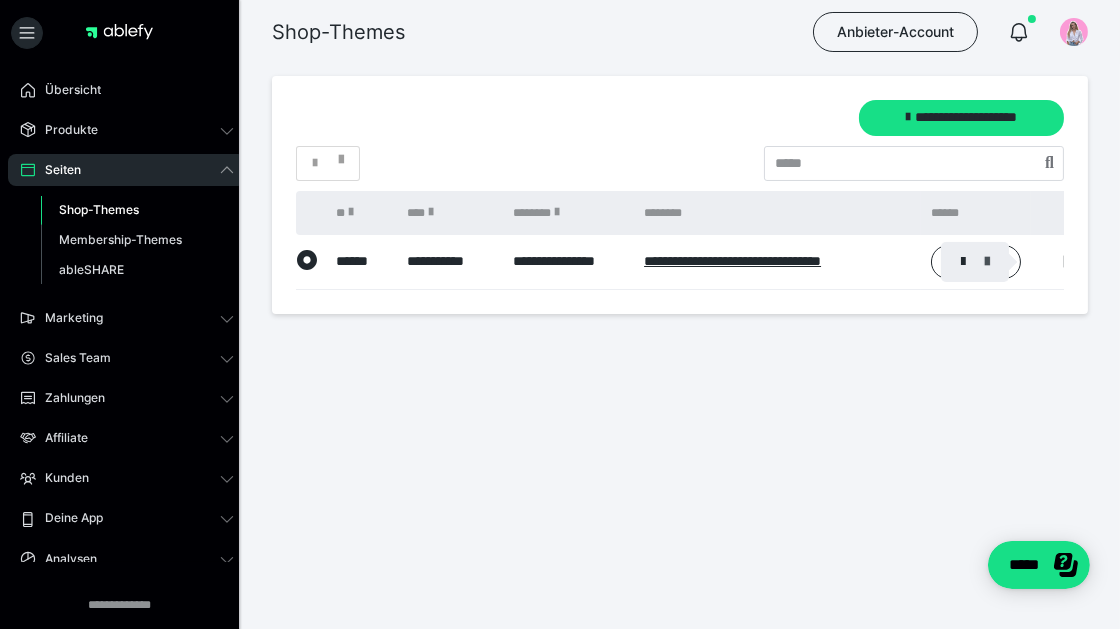 click at bounding box center (987, 262) 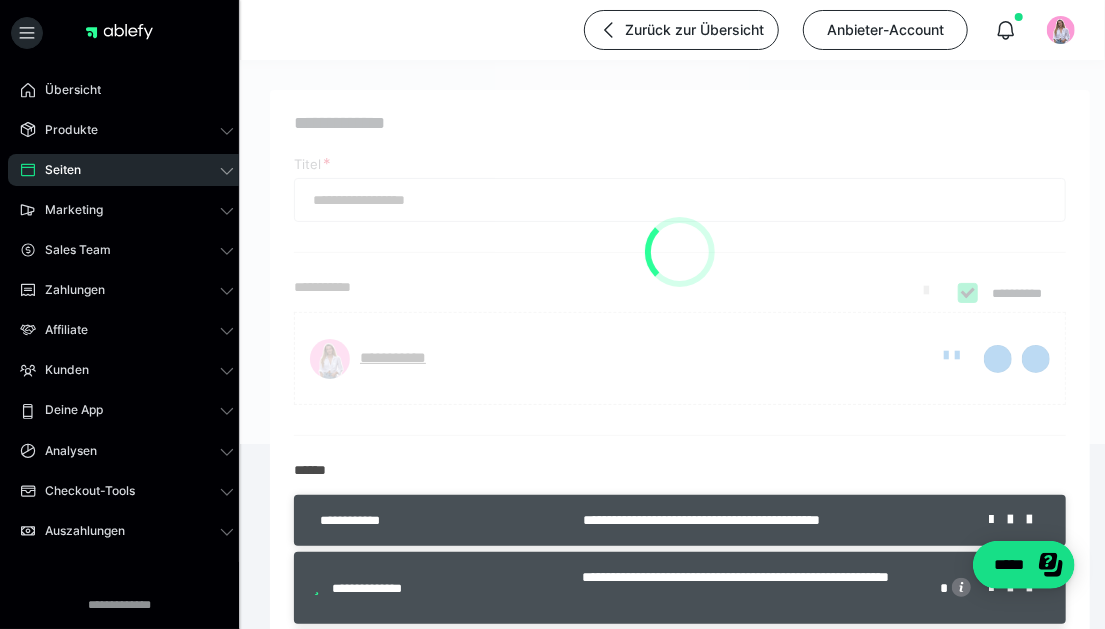 type on "**********" 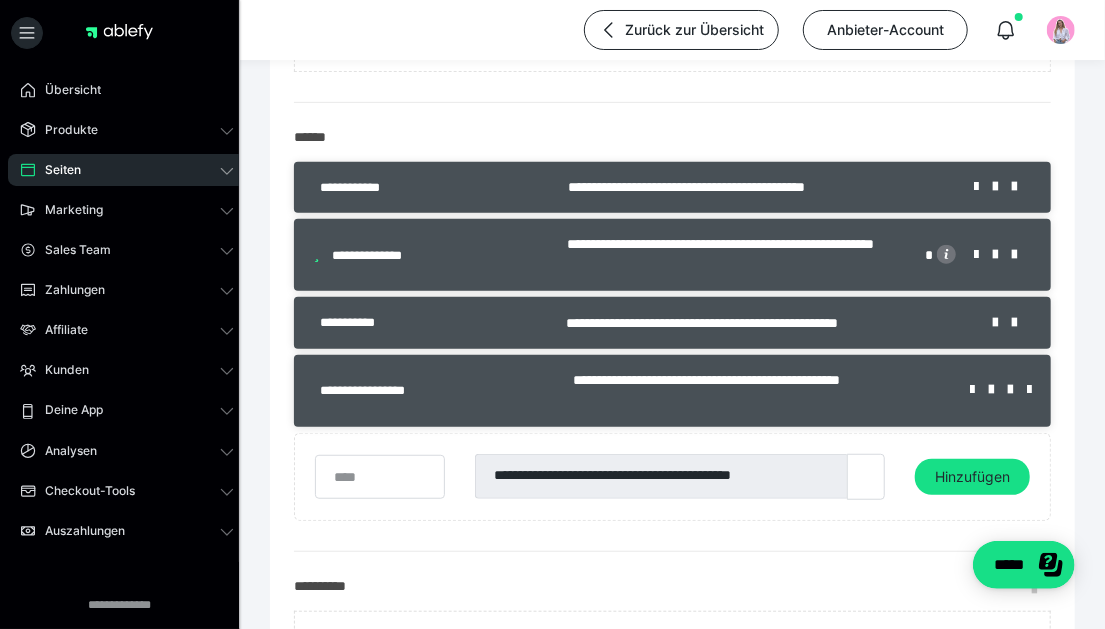 scroll, scrollTop: 233, scrollLeft: 0, axis: vertical 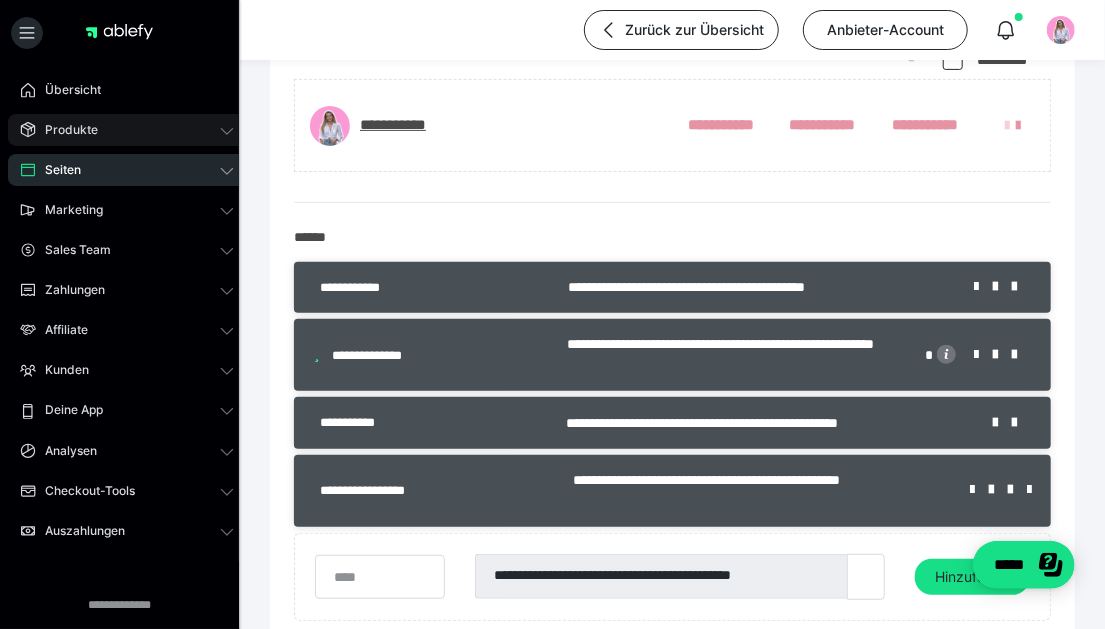 click on "Produkte" at bounding box center (127, 130) 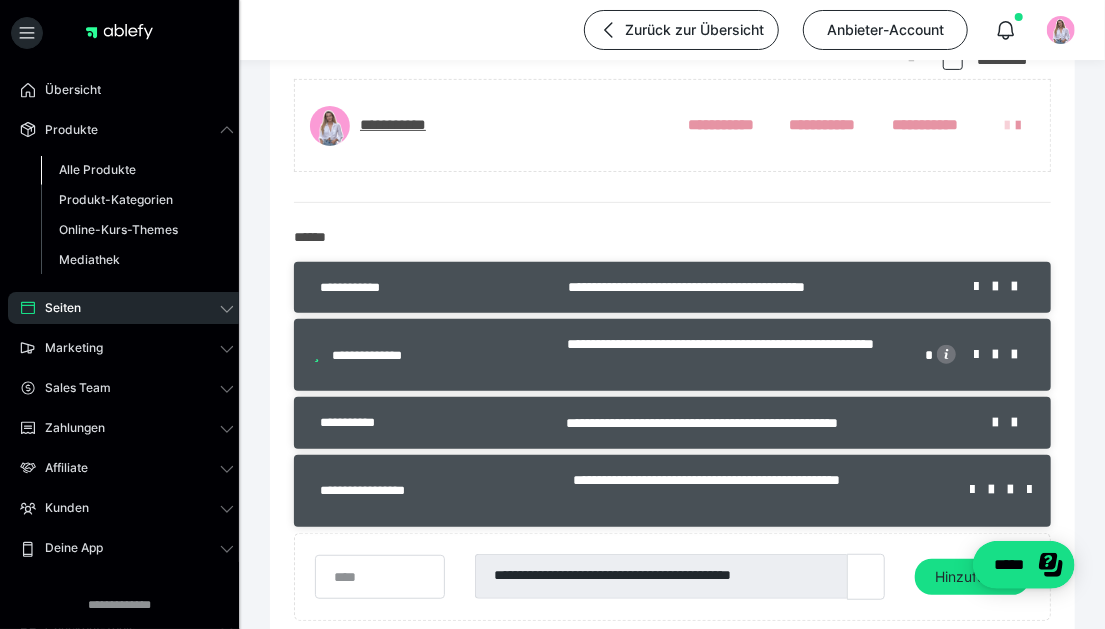 click on "Alle Produkte" at bounding box center (97, 169) 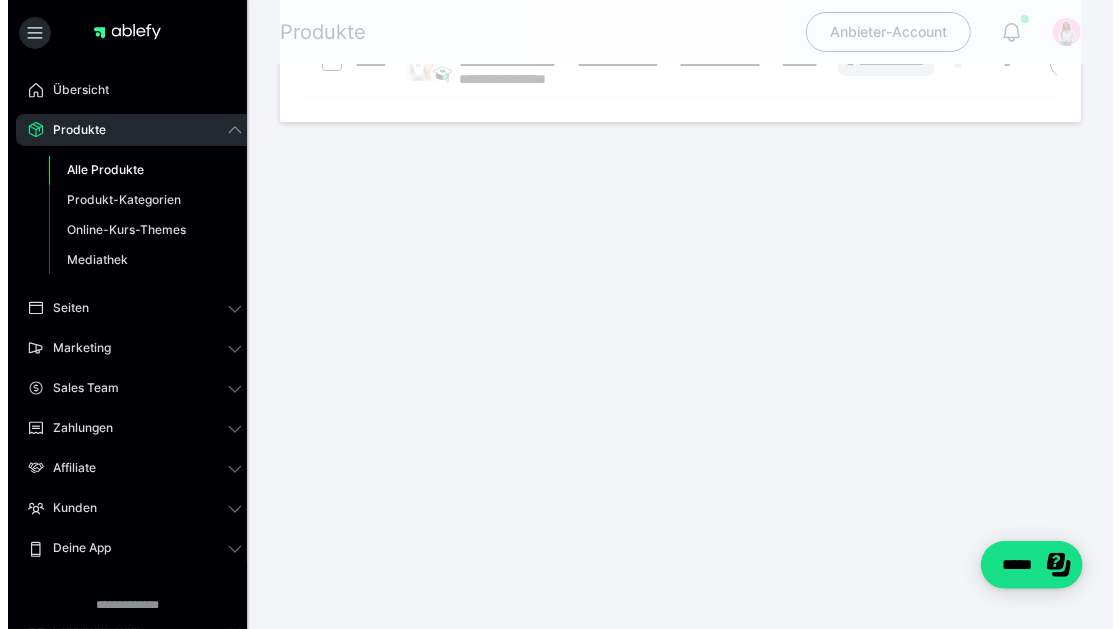 scroll, scrollTop: 0, scrollLeft: 0, axis: both 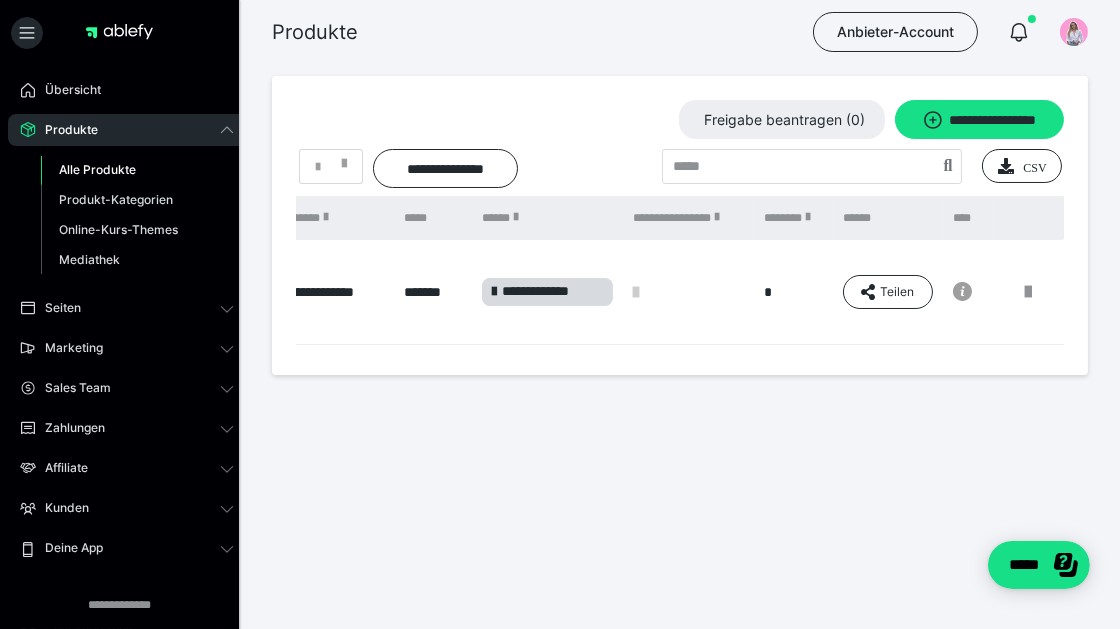 click 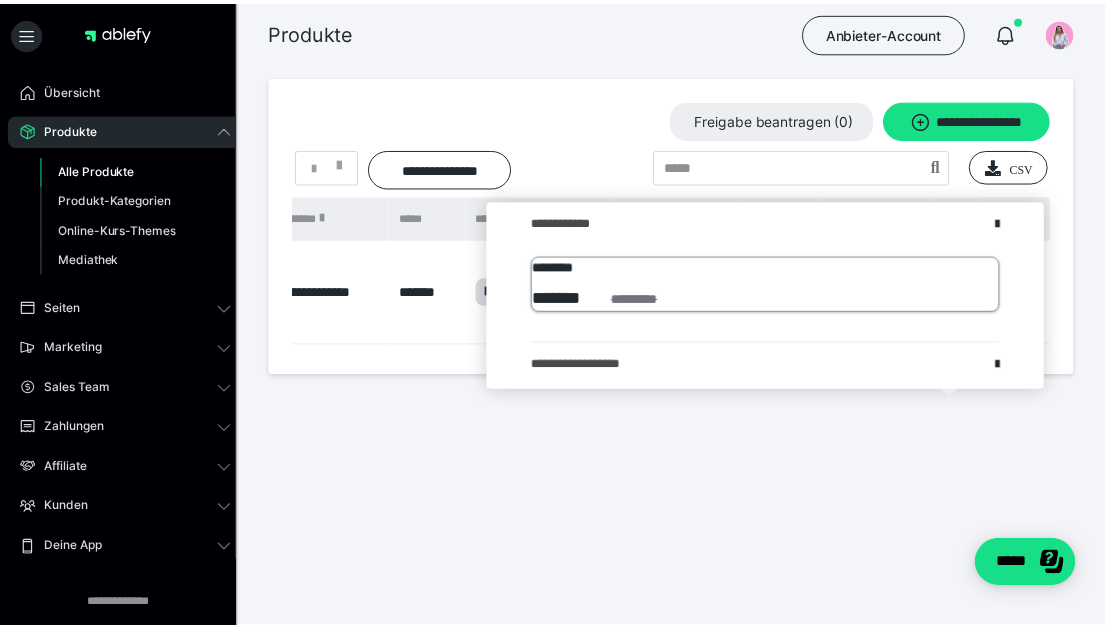 scroll, scrollTop: 36, scrollLeft: 0, axis: vertical 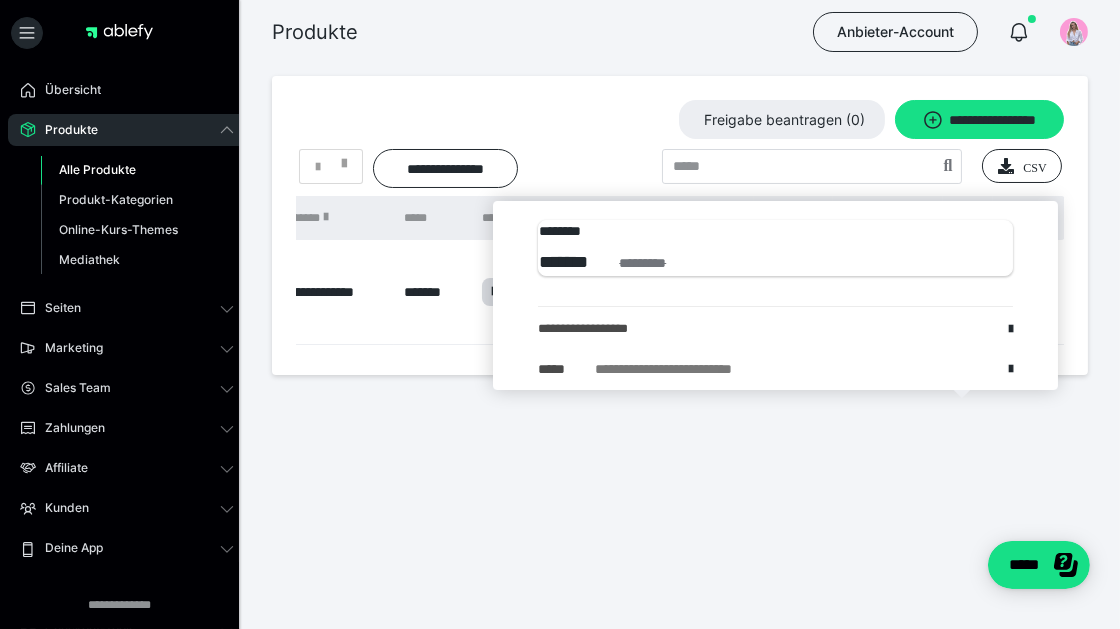 click on "**********" at bounding box center [680, 279] 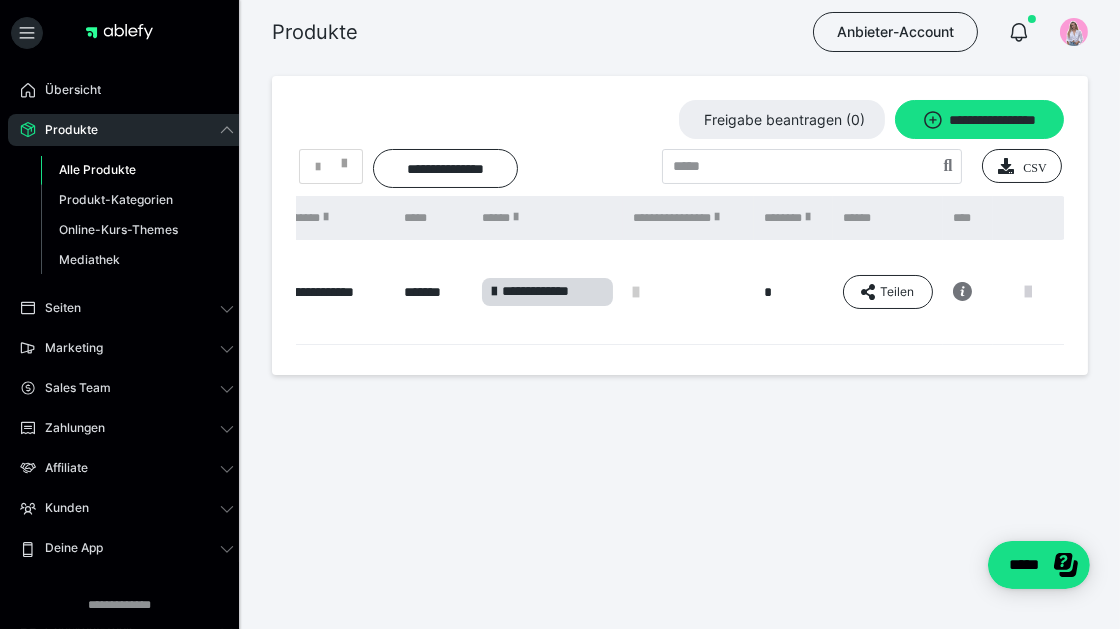 click at bounding box center [1029, 292] 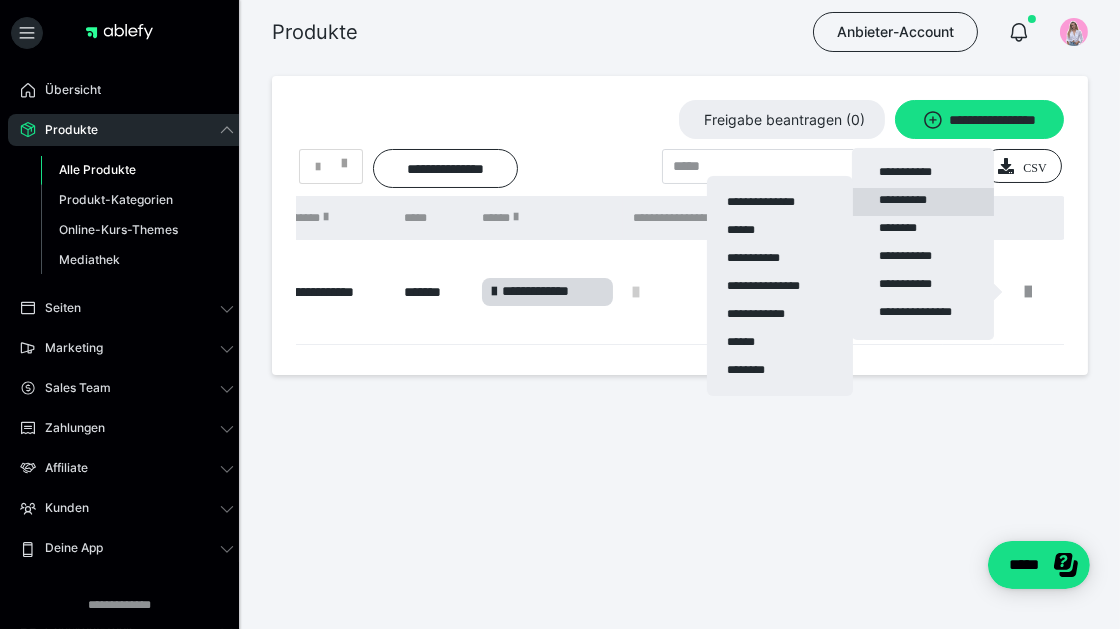 click on "**********" at bounding box center [923, 202] 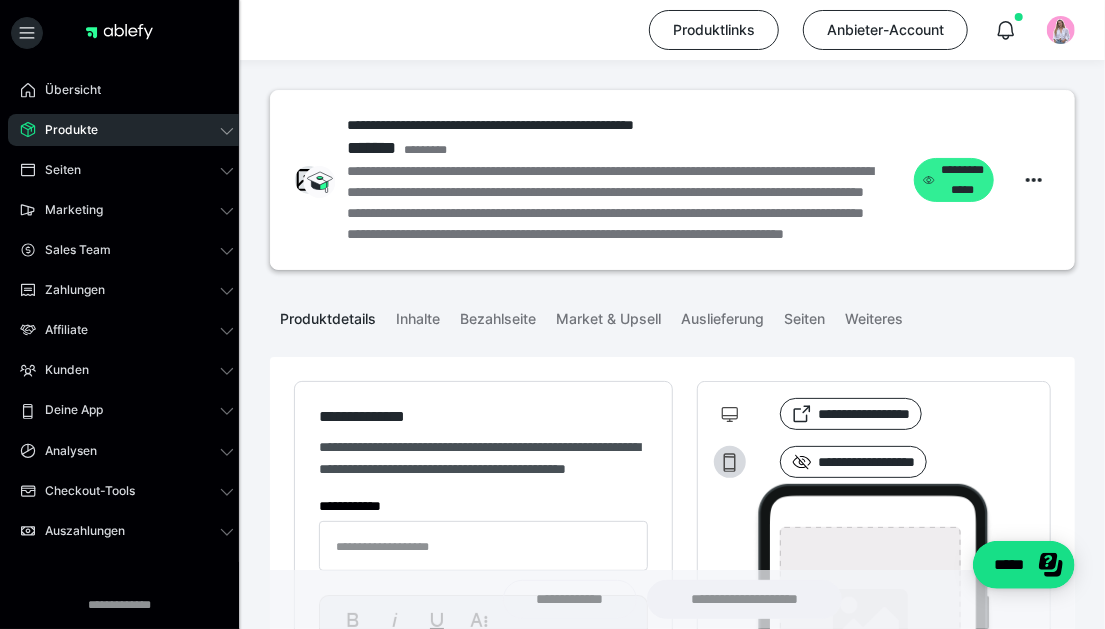 type on "**********" 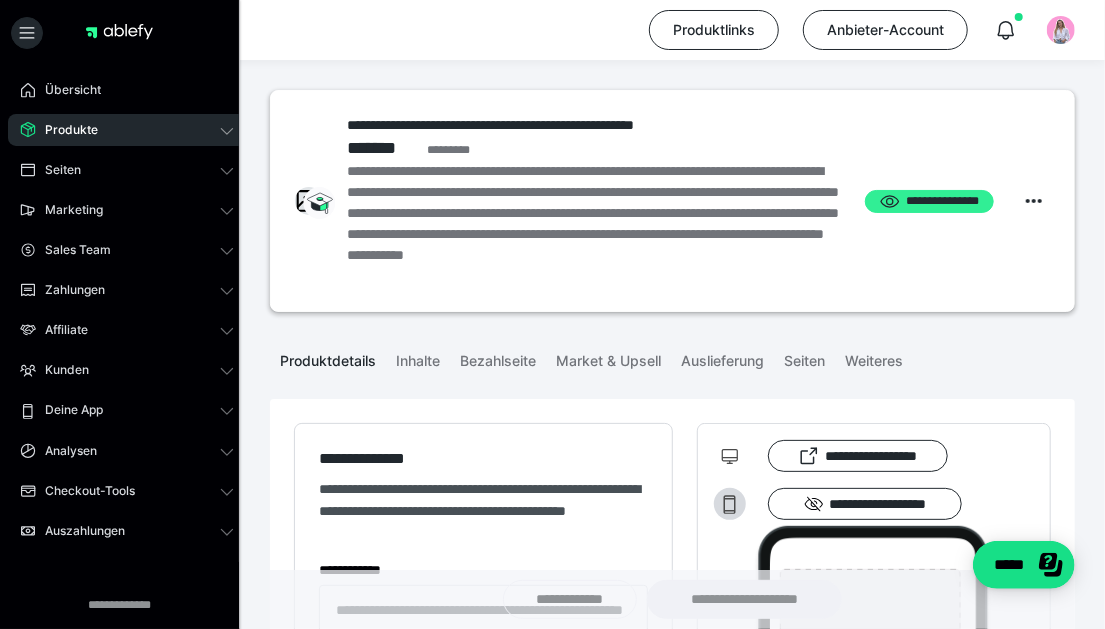 type on "**********" 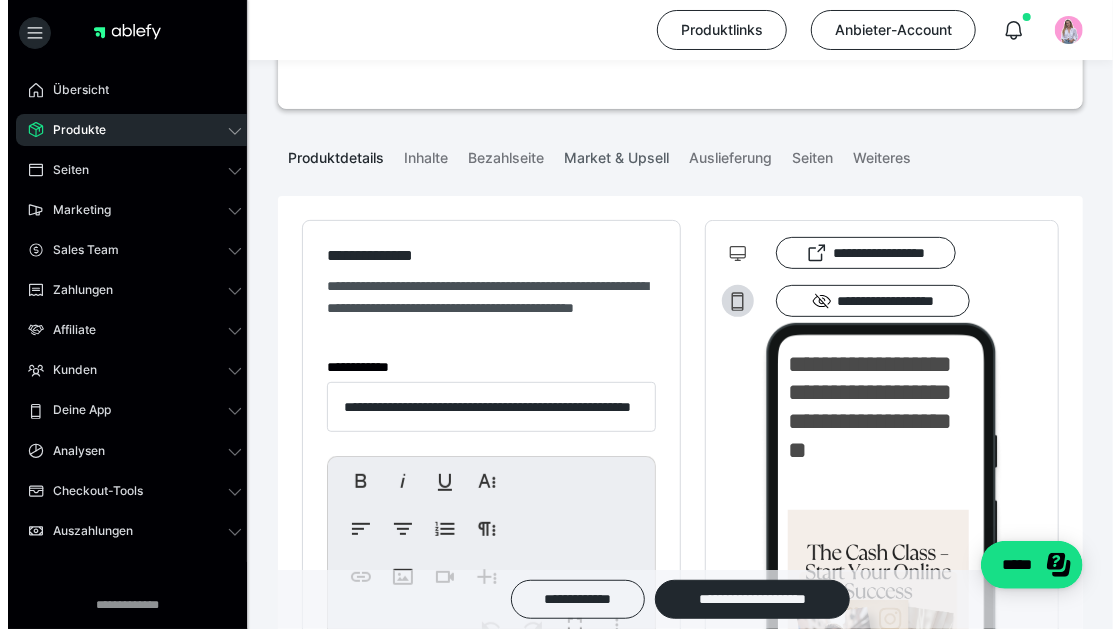 scroll, scrollTop: 0, scrollLeft: 0, axis: both 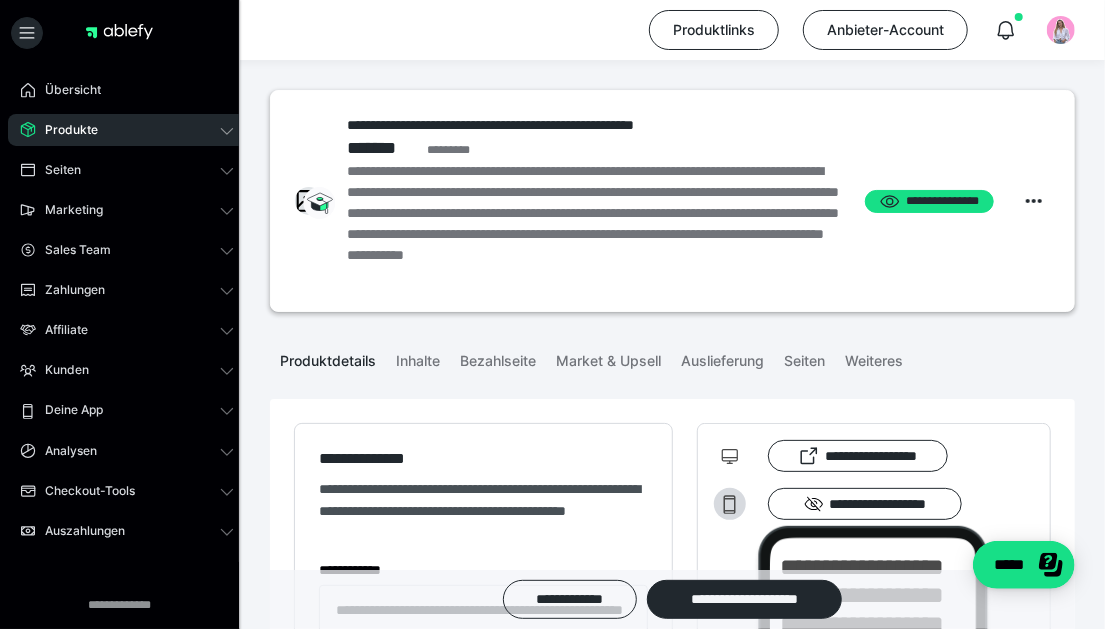 click on "Produkte" at bounding box center [64, 130] 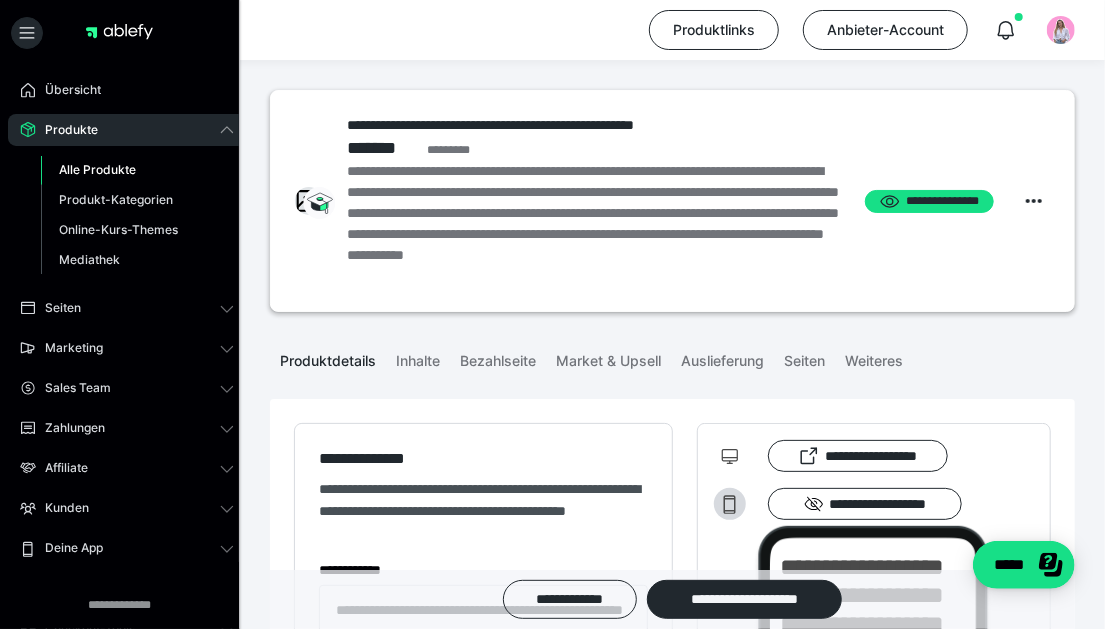 click on "Alle Produkte" at bounding box center [97, 169] 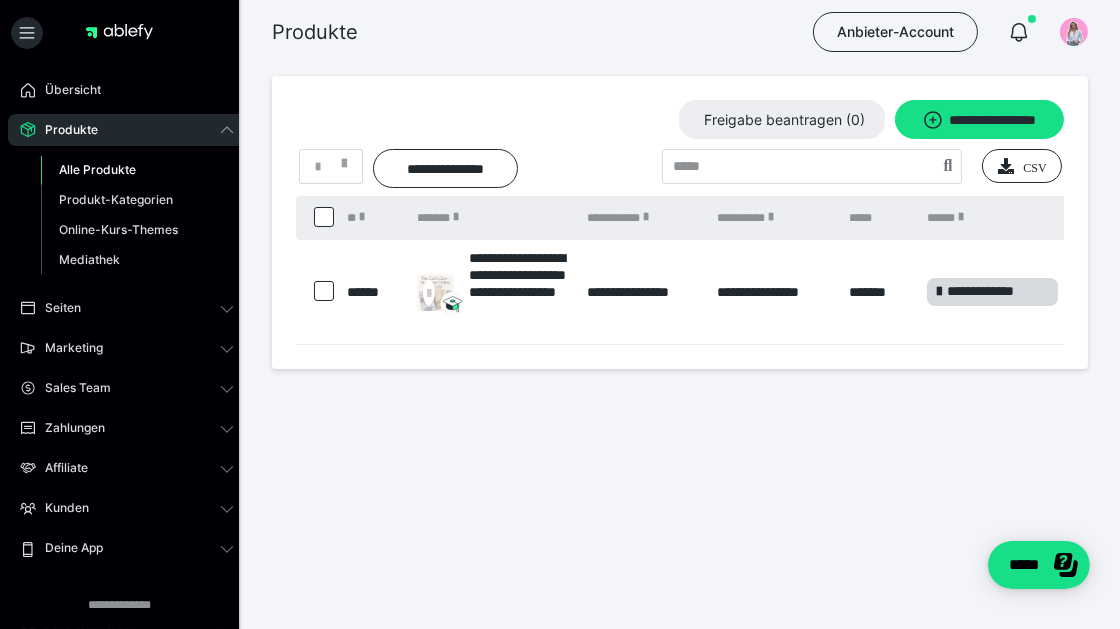 click at bounding box center (324, 291) 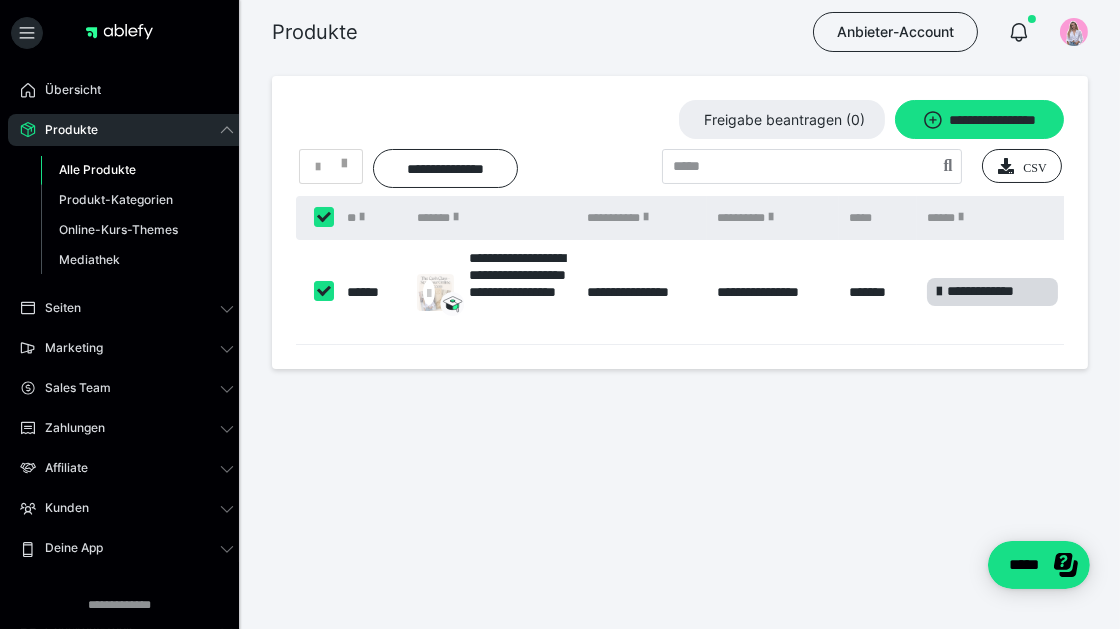 checkbox on "****" 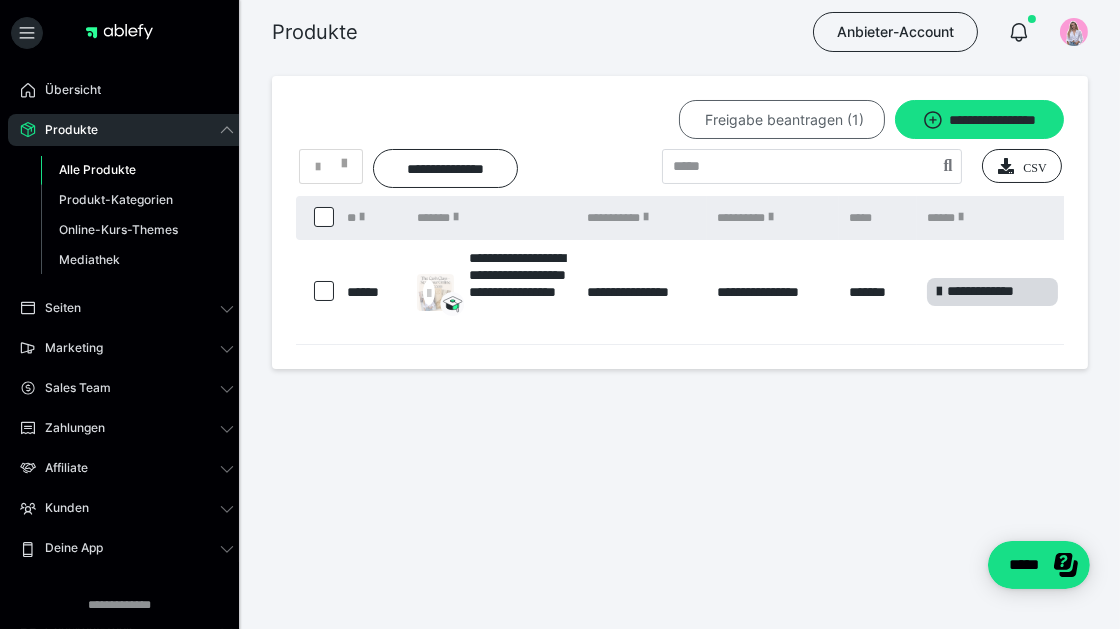 click on "Freigabe beantragen (1)" at bounding box center [782, 119] 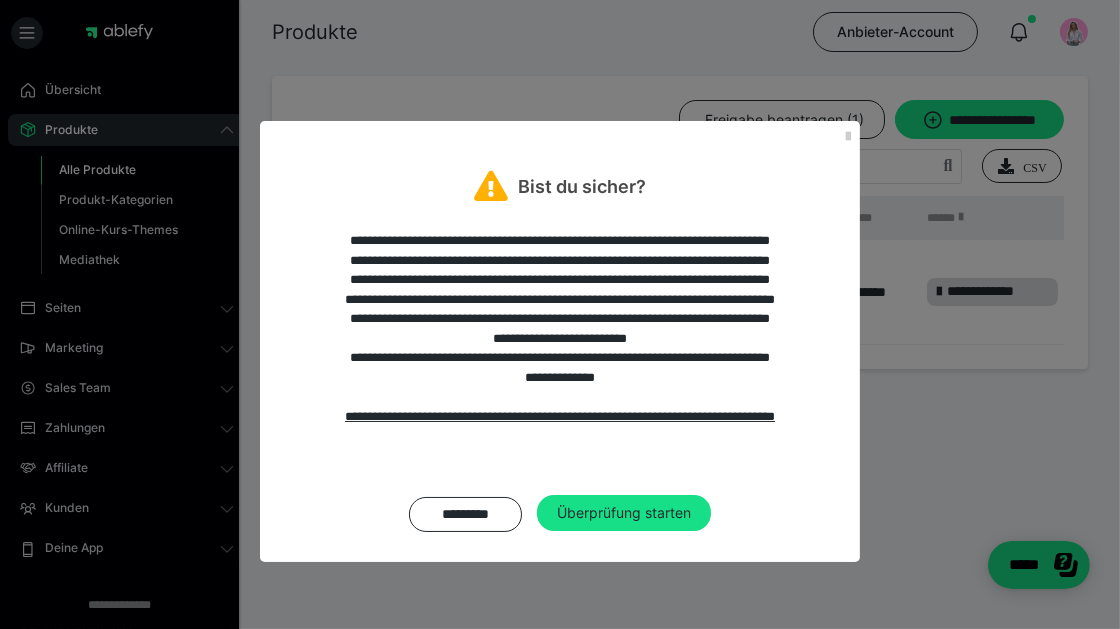 scroll, scrollTop: 99, scrollLeft: 0, axis: vertical 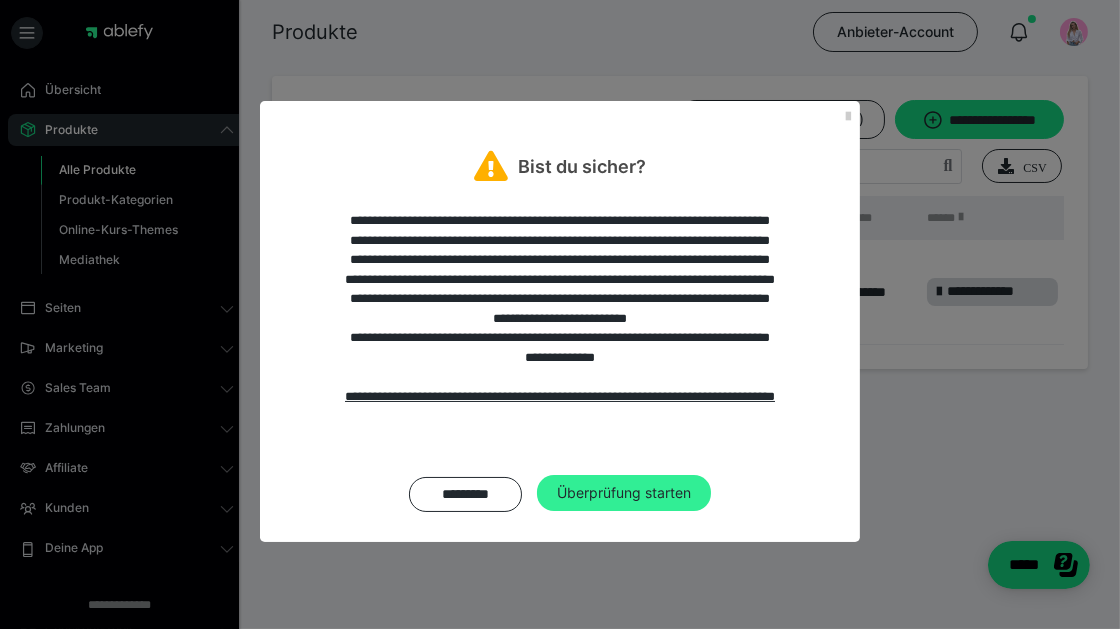 click on "Überprüfung starten" at bounding box center (624, 493) 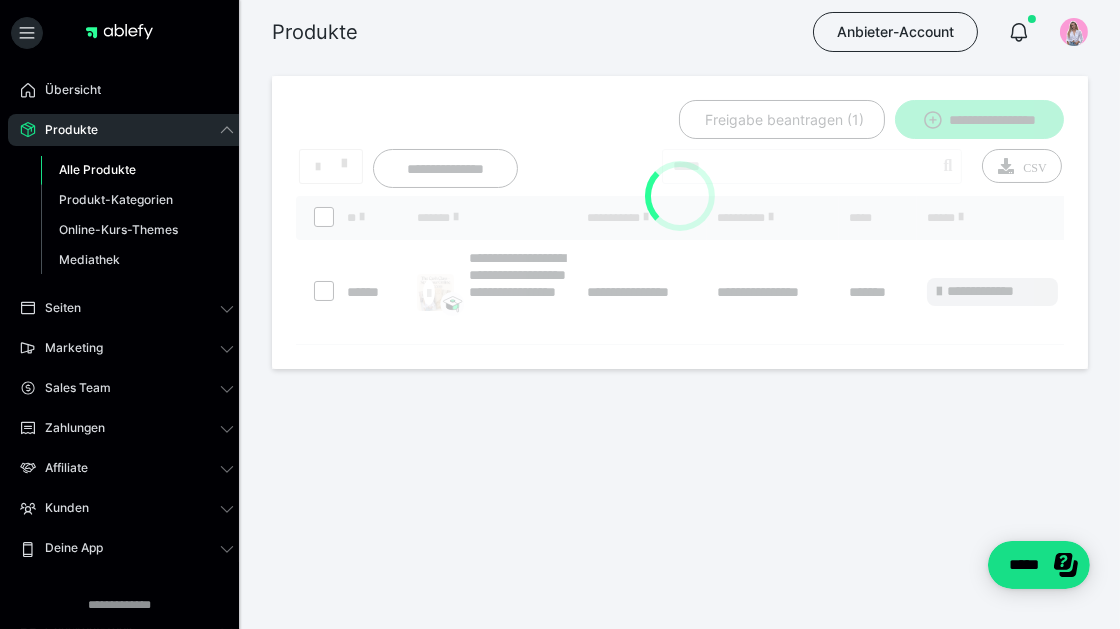 checkbox on "*****" 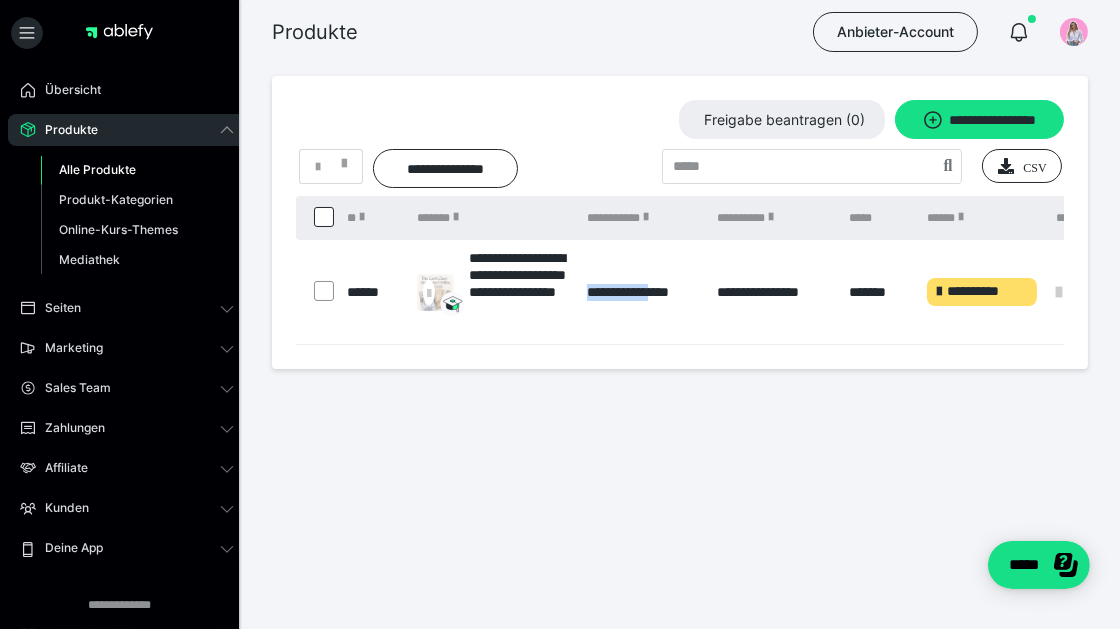 drag, startPoint x: 551, startPoint y: 343, endPoint x: 673, endPoint y: 343, distance: 122 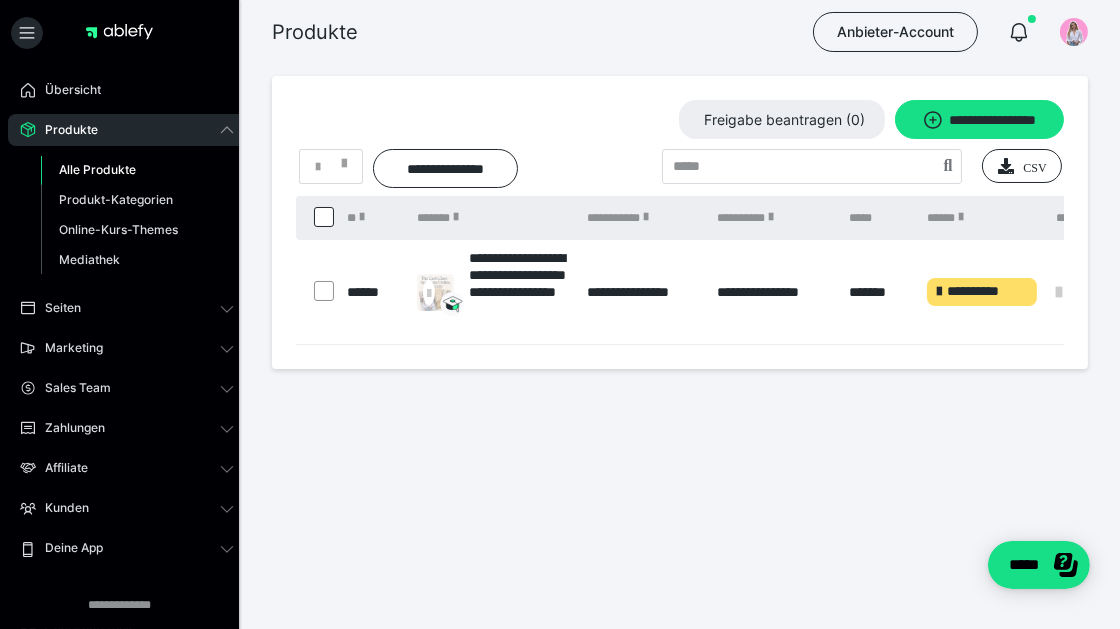 drag, startPoint x: 673, startPoint y: 343, endPoint x: 616, endPoint y: 385, distance: 70.80254 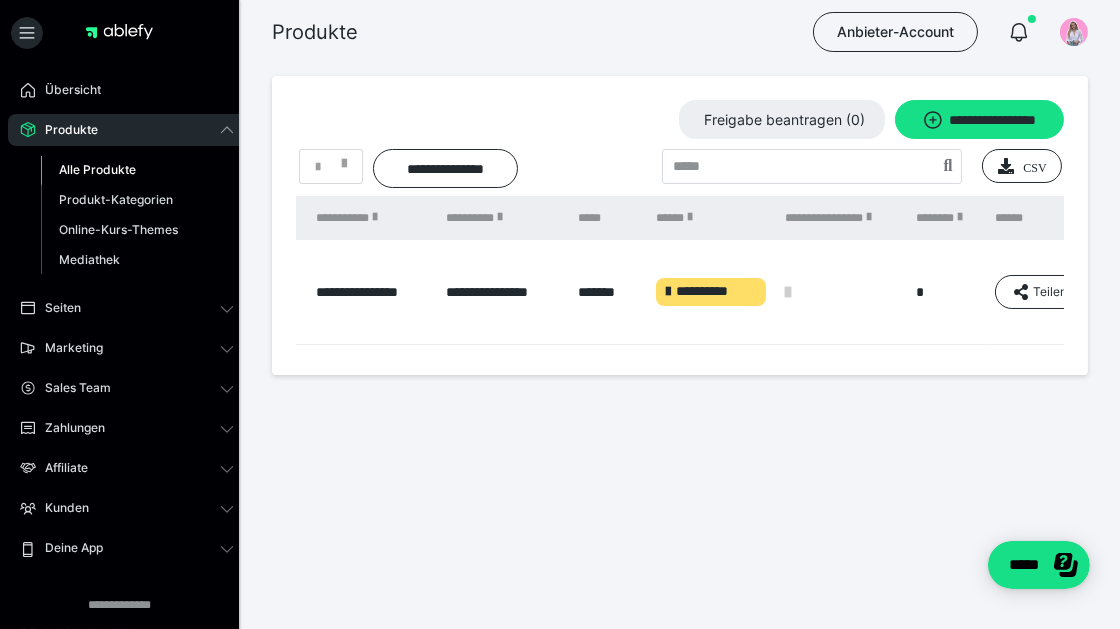 scroll, scrollTop: 0, scrollLeft: 423, axis: horizontal 